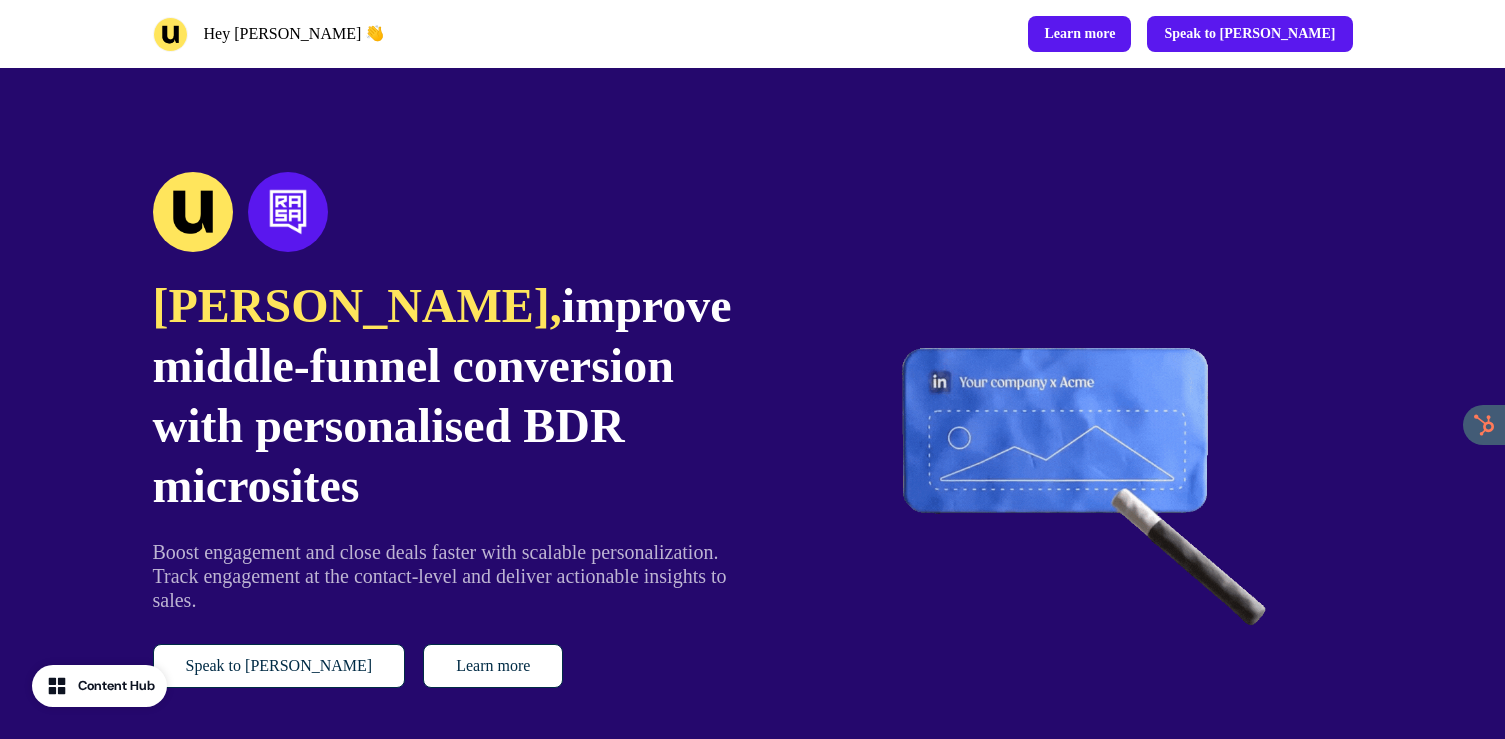 scroll, scrollTop: 0, scrollLeft: 0, axis: both 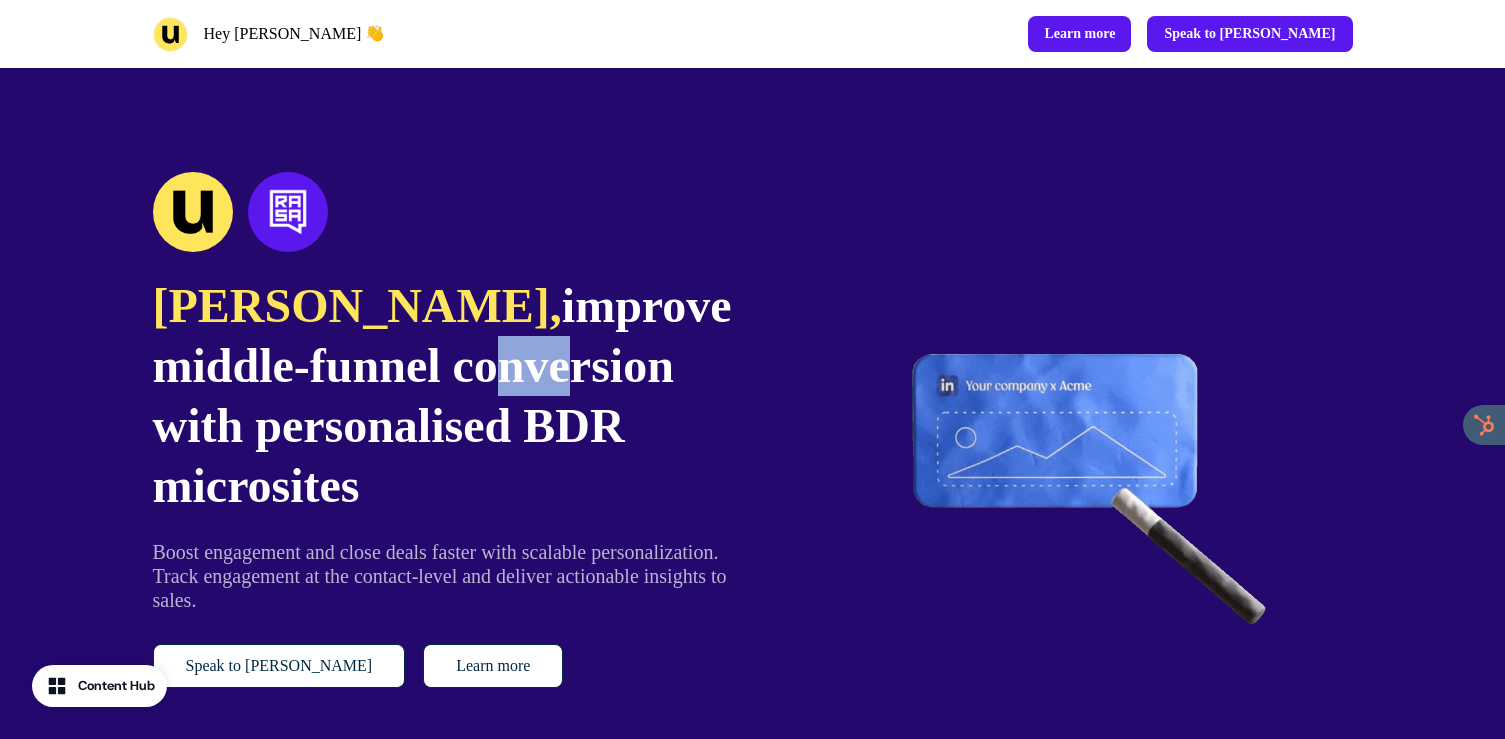 click on "Maria,  improve middle-funnel conversion with personalised BDR microsites" at bounding box center [442, 396] 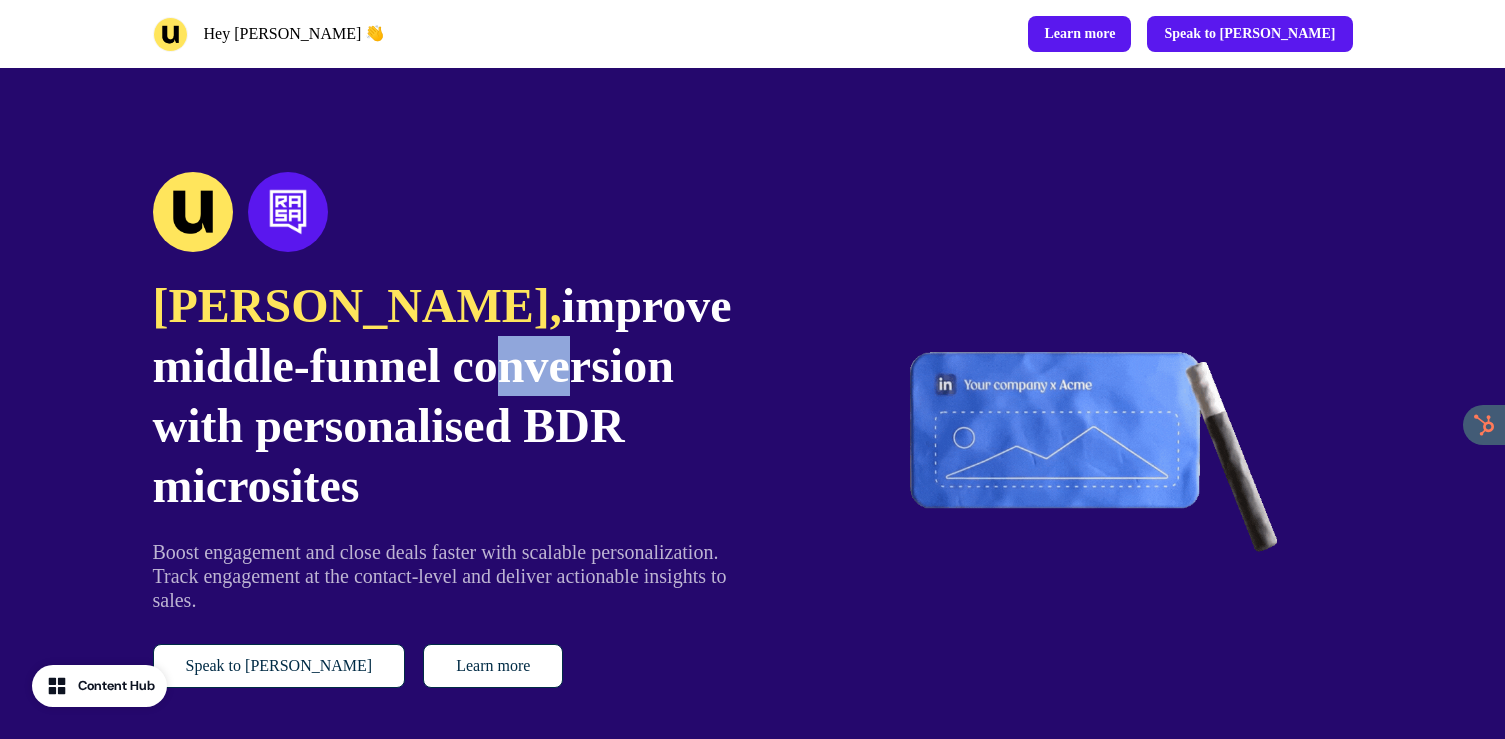 click on "Maria,  improve middle-funnel conversion with personalised BDR microsites" at bounding box center (442, 396) 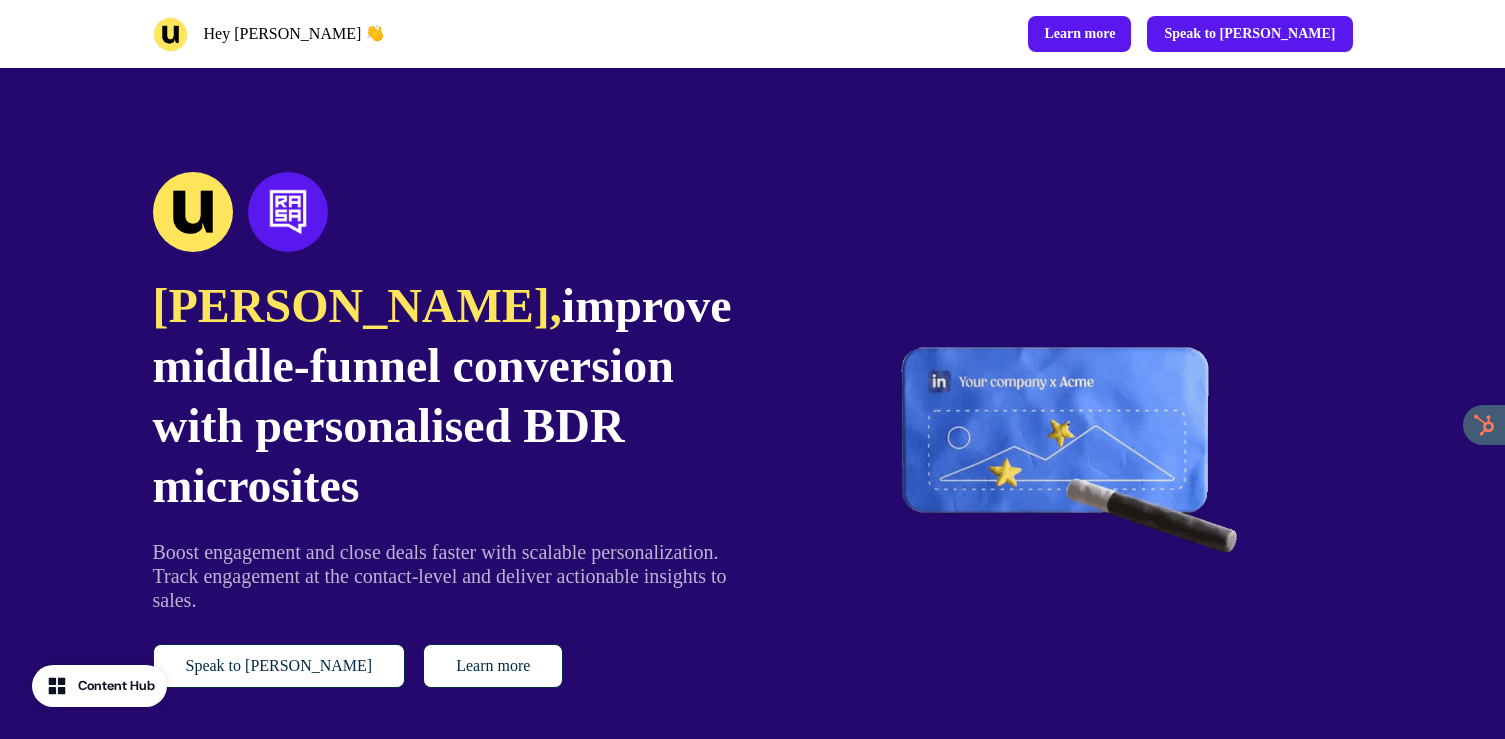 drag, startPoint x: 517, startPoint y: 497, endPoint x: 197, endPoint y: 310, distance: 370.63324 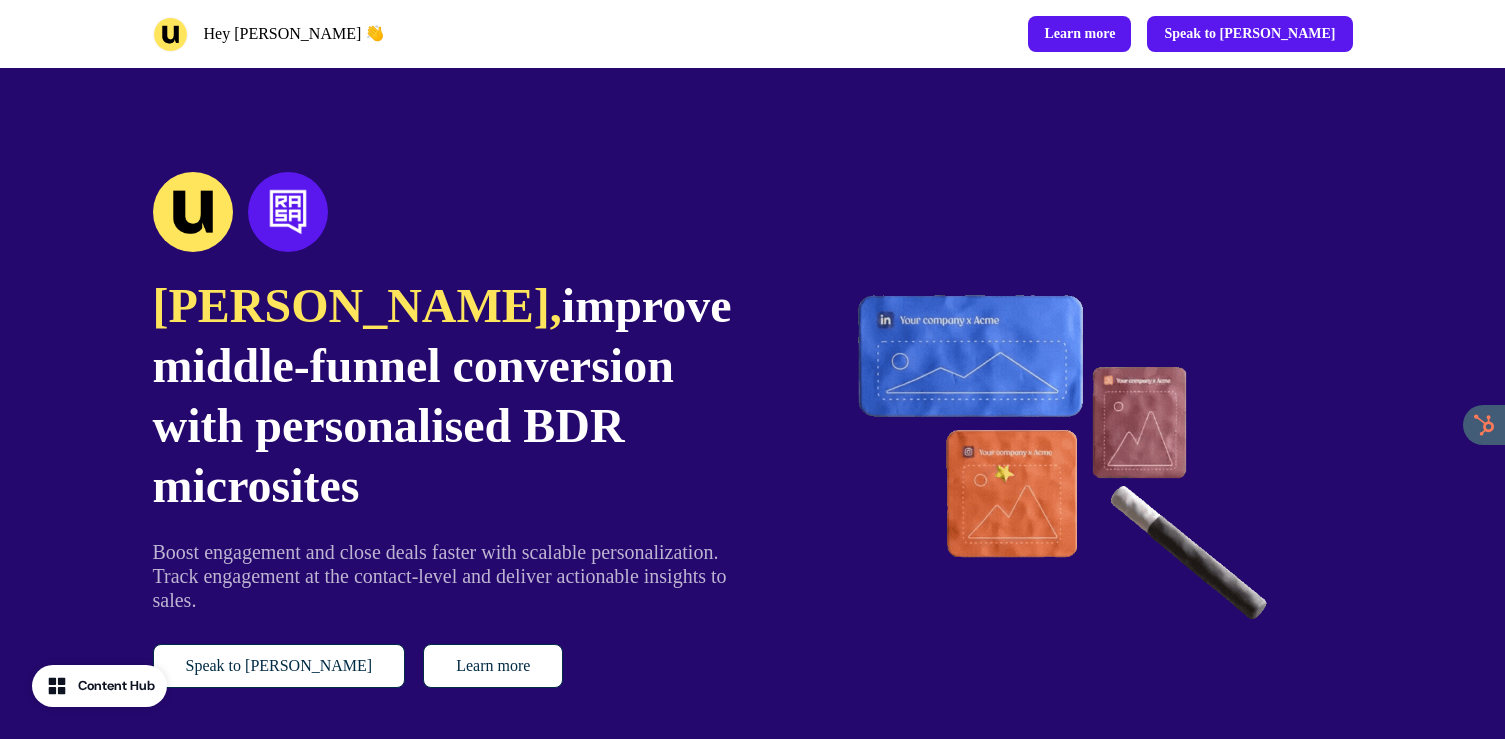 click on "Maria,  improve middle-funnel conversion with personalised BDR microsites" at bounding box center [442, 396] 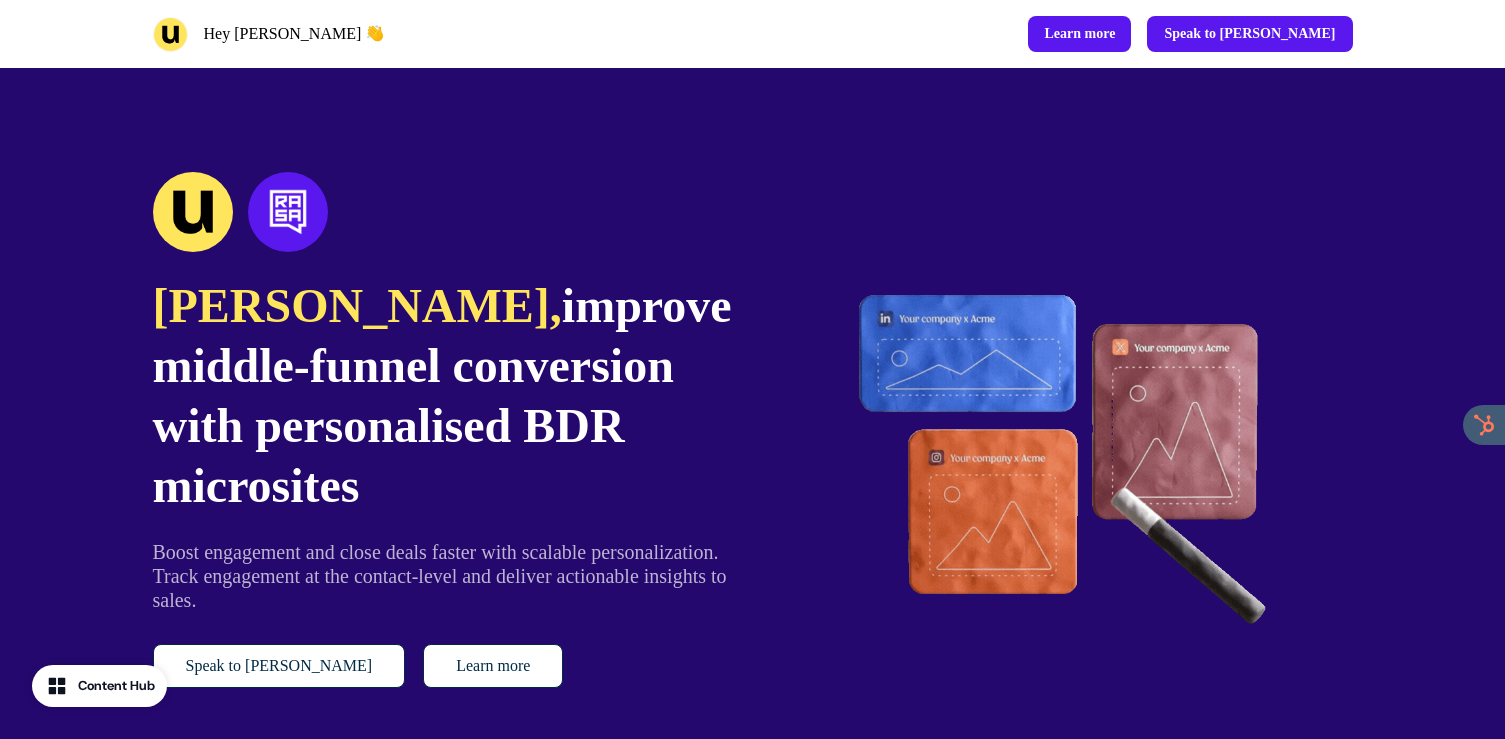 click on "Maria," at bounding box center [357, 305] 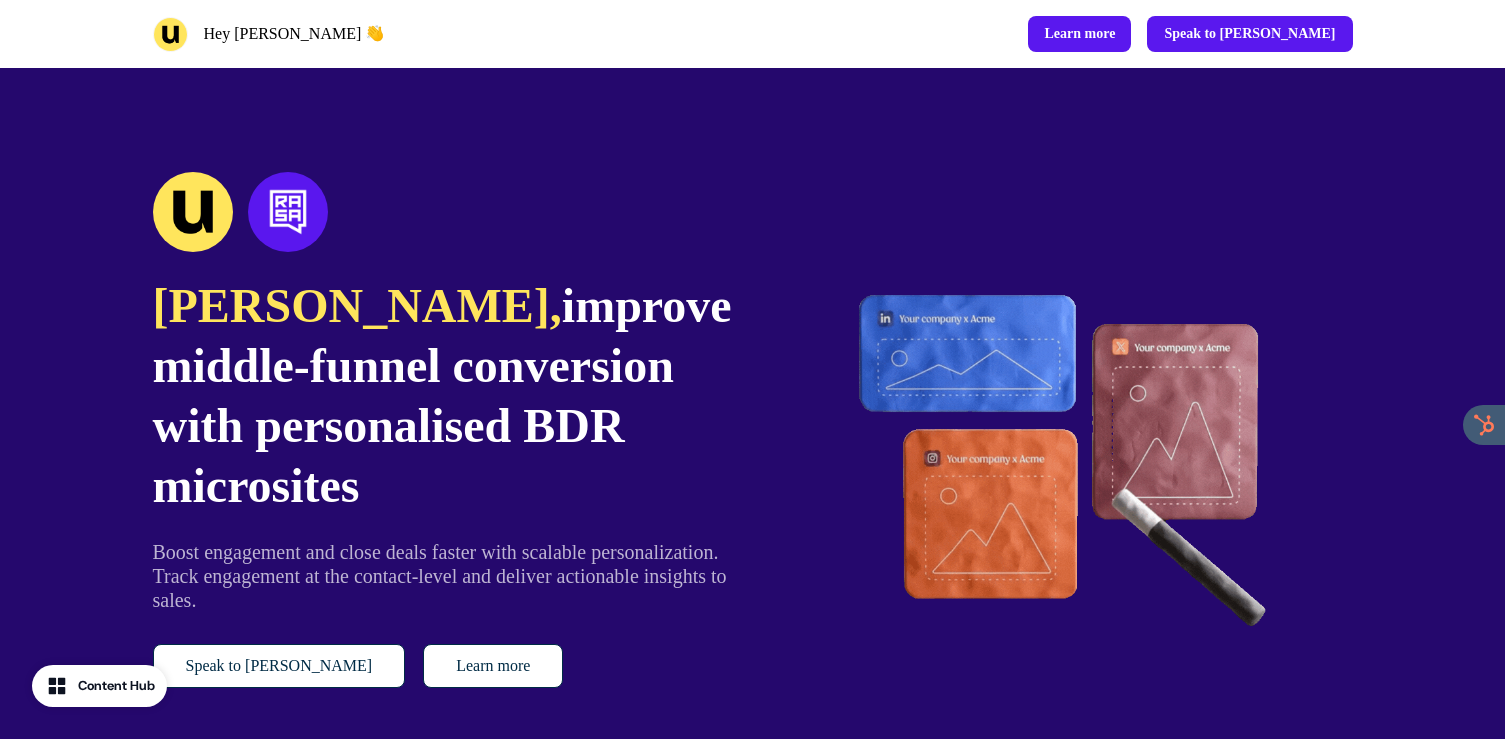 drag, startPoint x: 127, startPoint y: 300, endPoint x: 483, endPoint y: 504, distance: 410.3072 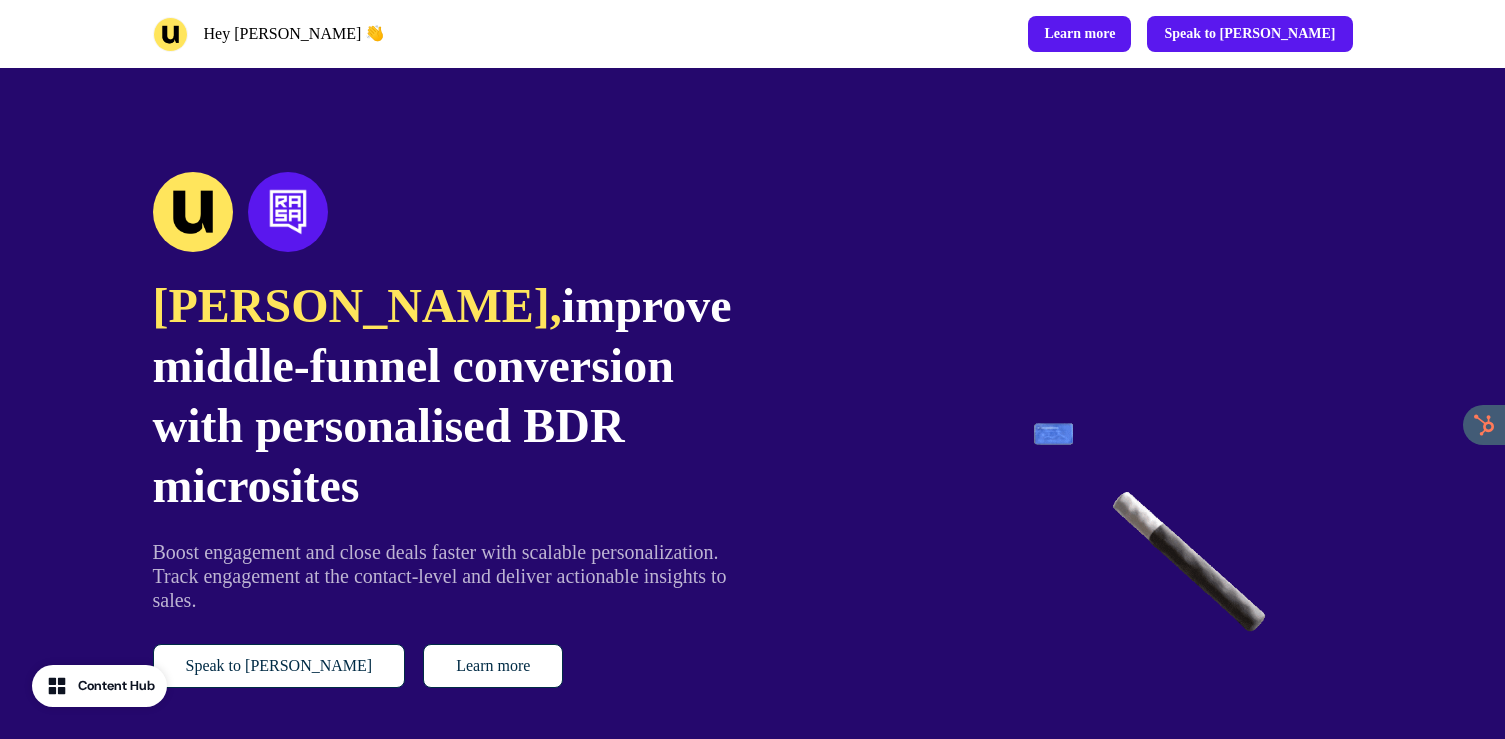 click on "Maria,  improve middle-funnel conversion with personalised BDR microsites Boost engagement and close deals faster with scalable personalization. Track engagement at the contact-level and deliver actionable insights to sales. Speak to James Learn more" at bounding box center [753, 430] 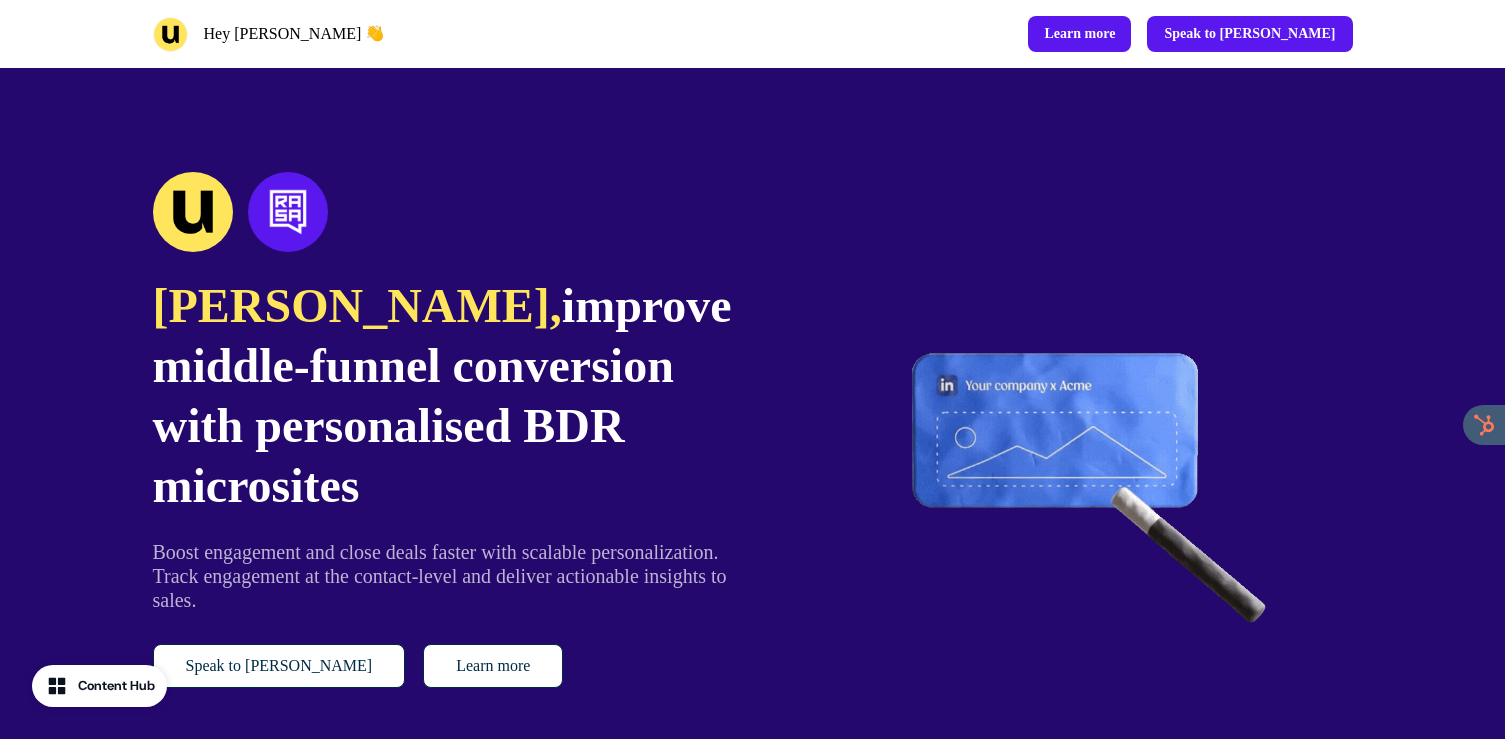 click on "Maria,  improve middle-funnel conversion with personalised BDR microsites" at bounding box center (442, 396) 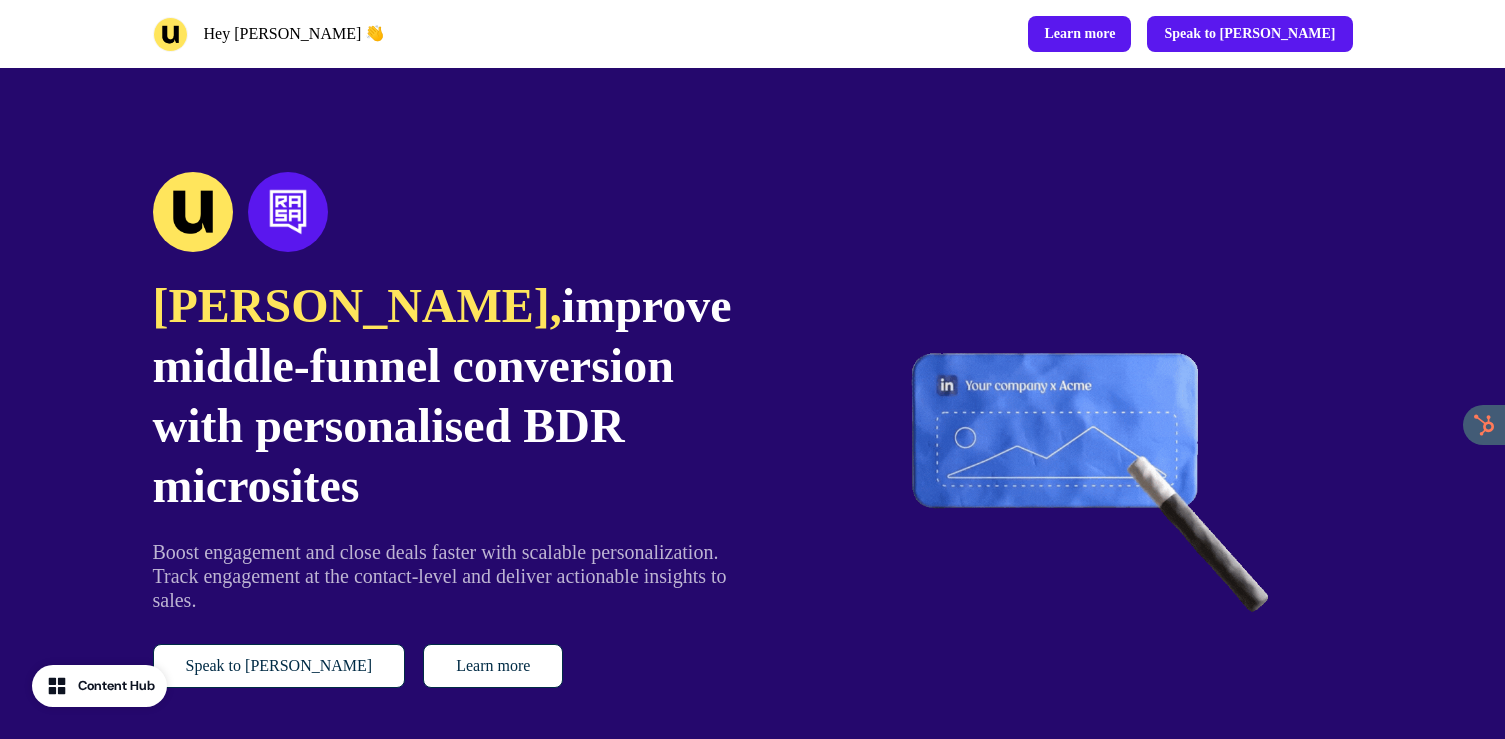 drag, startPoint x: 482, startPoint y: 502, endPoint x: 191, endPoint y: 325, distance: 340.60242 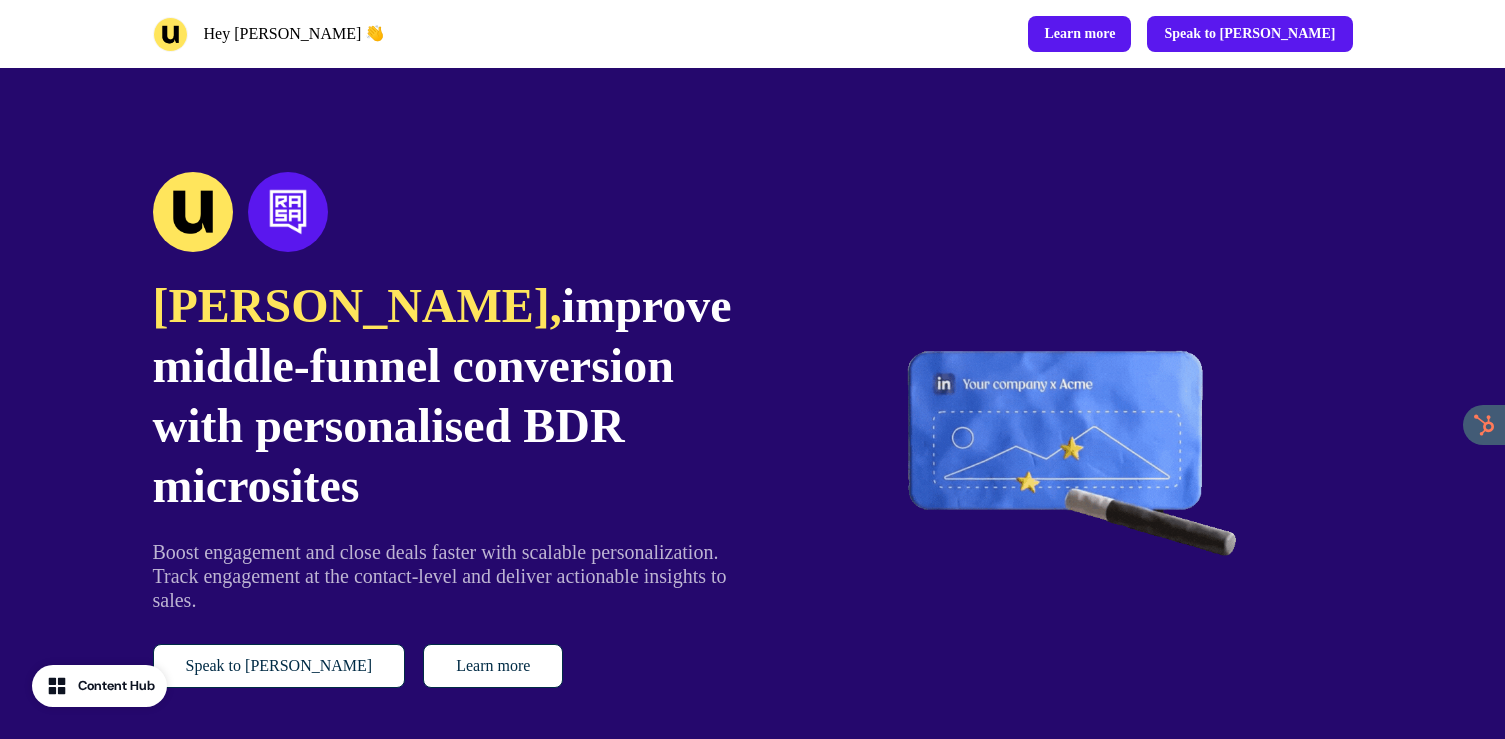 click on "Maria,  improve middle-funnel conversion with personalised BDR microsites" at bounding box center [442, 396] 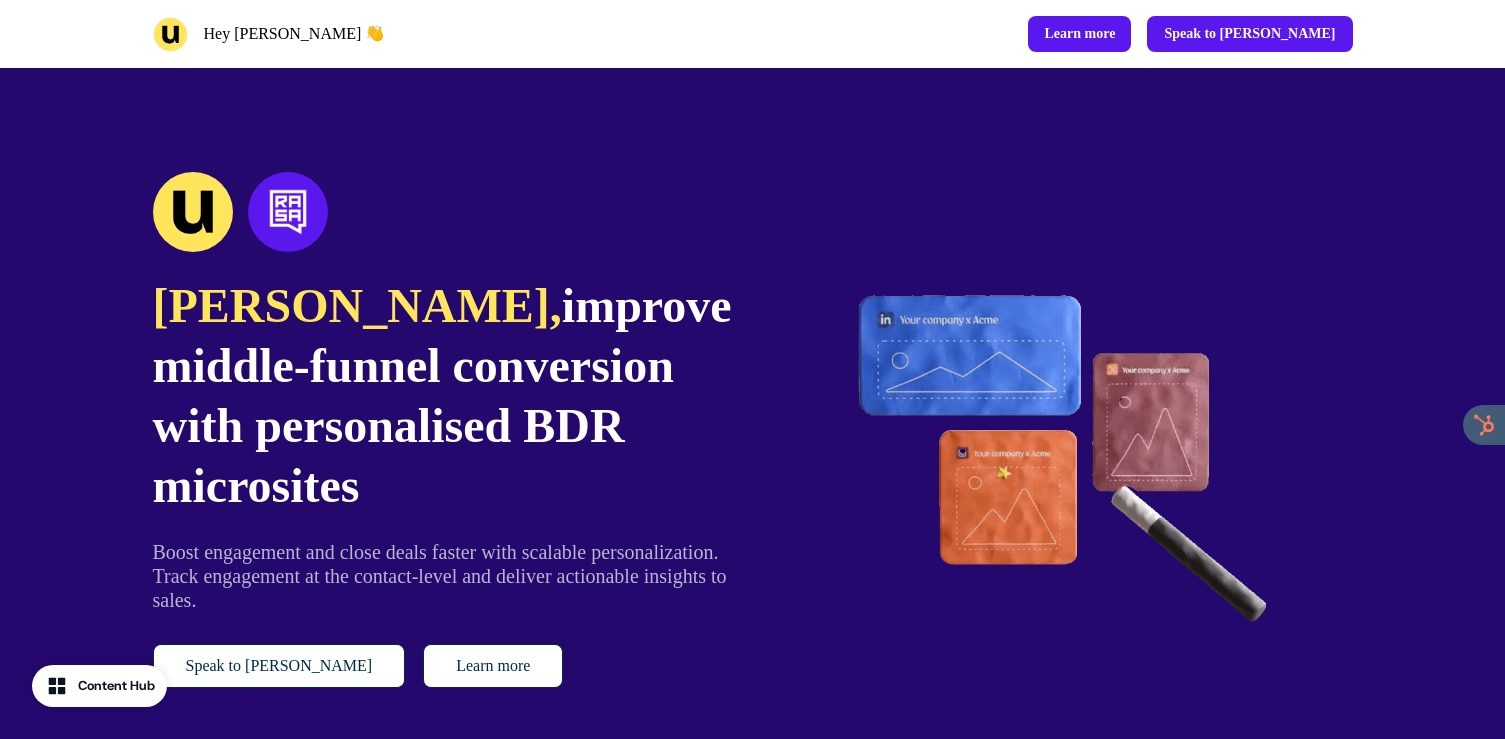 click on "Maria," at bounding box center (357, 305) 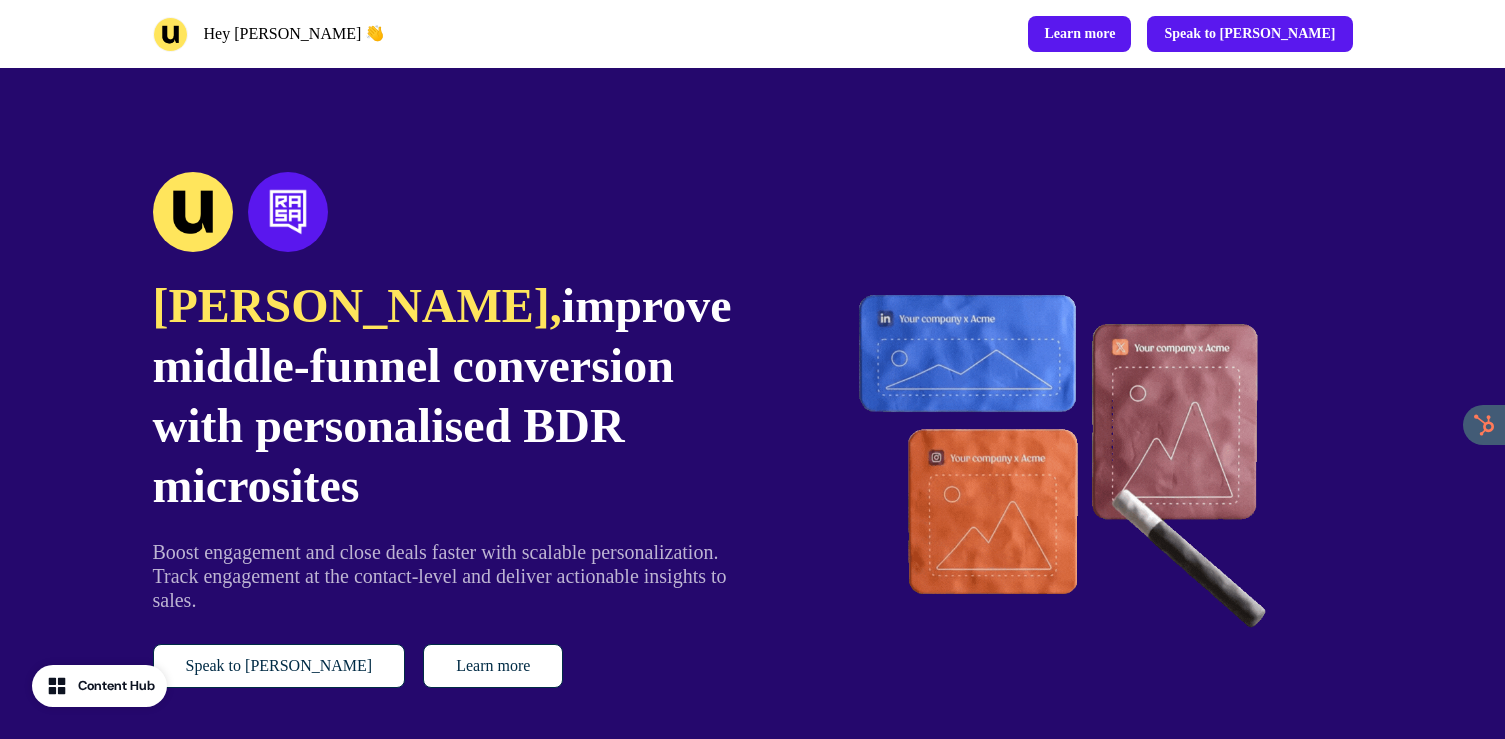 drag, startPoint x: 447, startPoint y: 419, endPoint x: 546, endPoint y: 513, distance: 136.5174 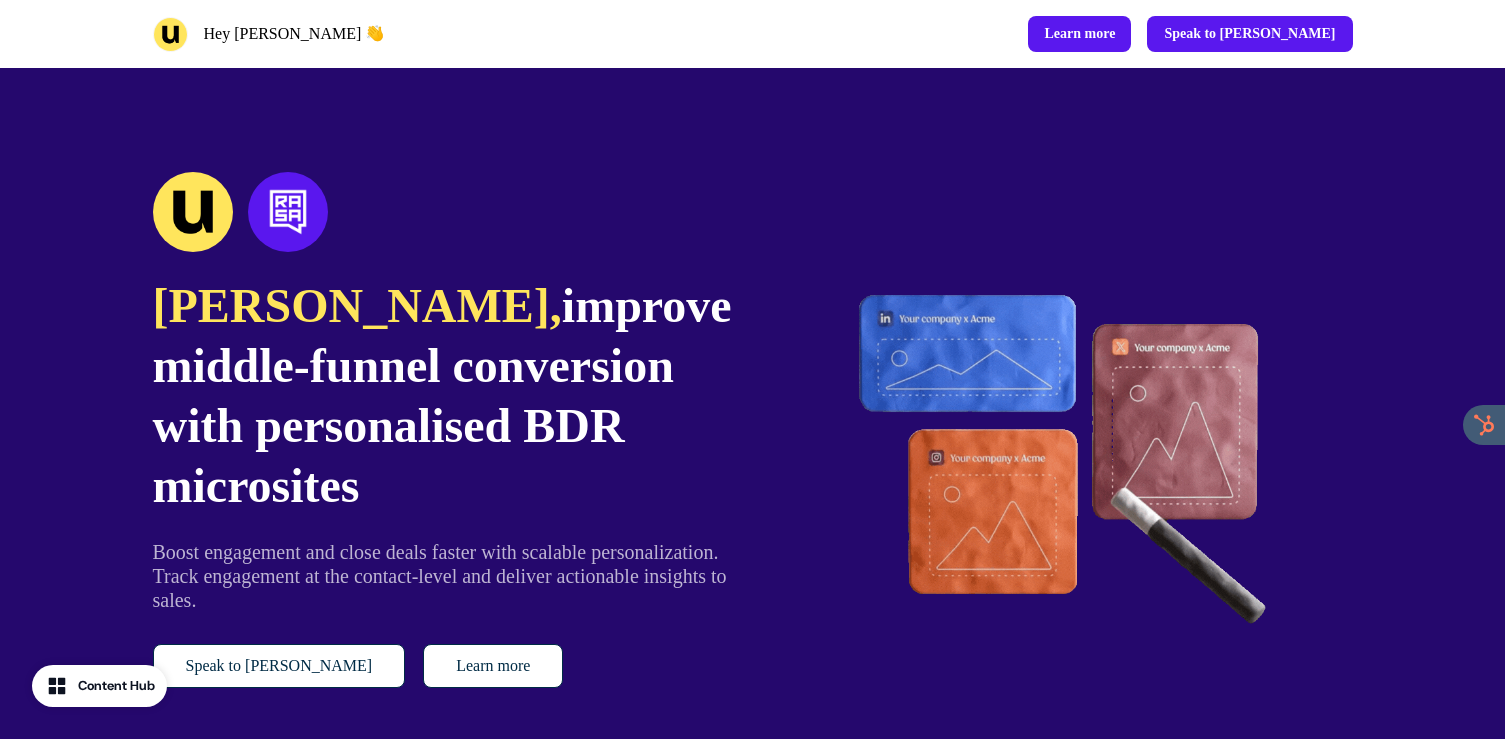 click on "Maria,  improve middle-funnel conversion with personalised BDR microsites" at bounding box center [442, 396] 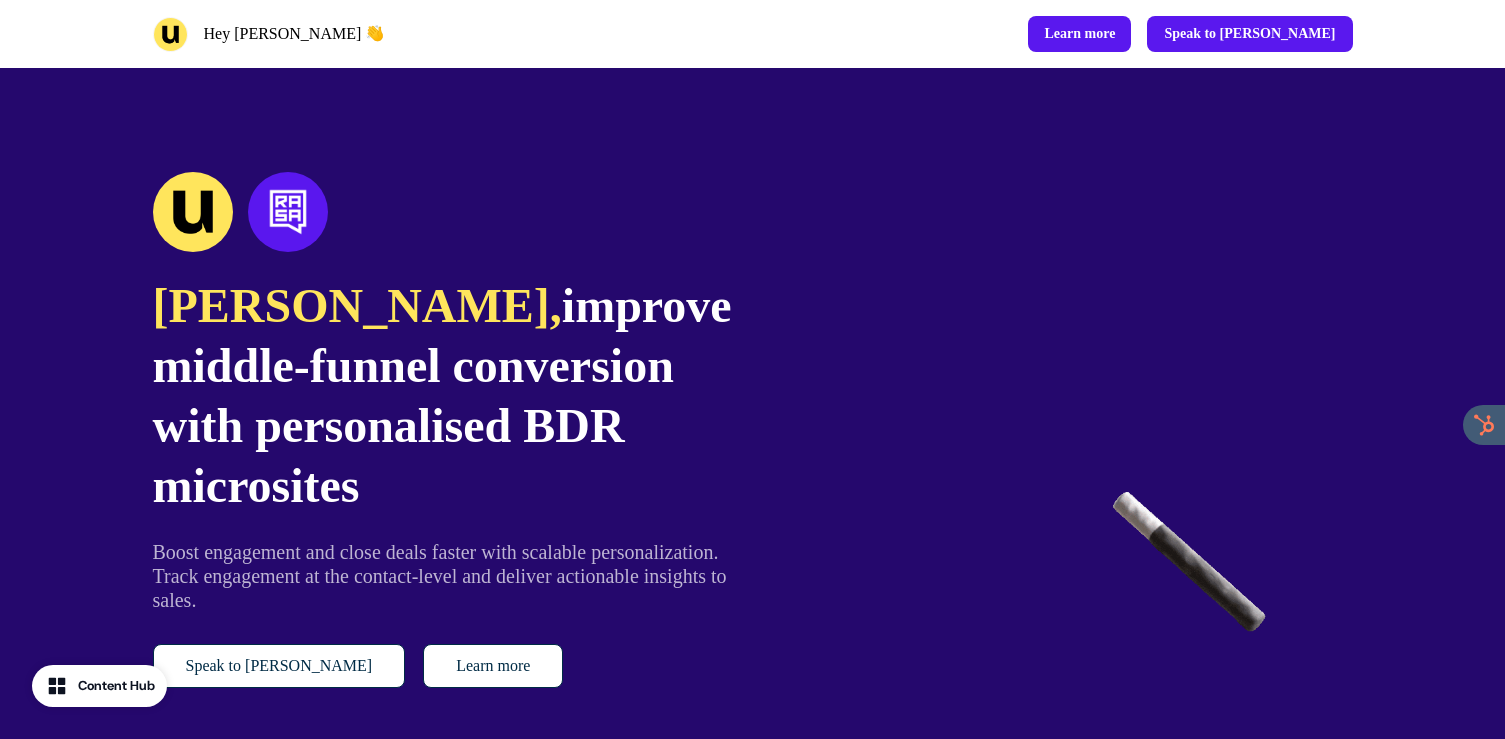 drag, startPoint x: 559, startPoint y: 526, endPoint x: 286, endPoint y: 381, distance: 309.1181 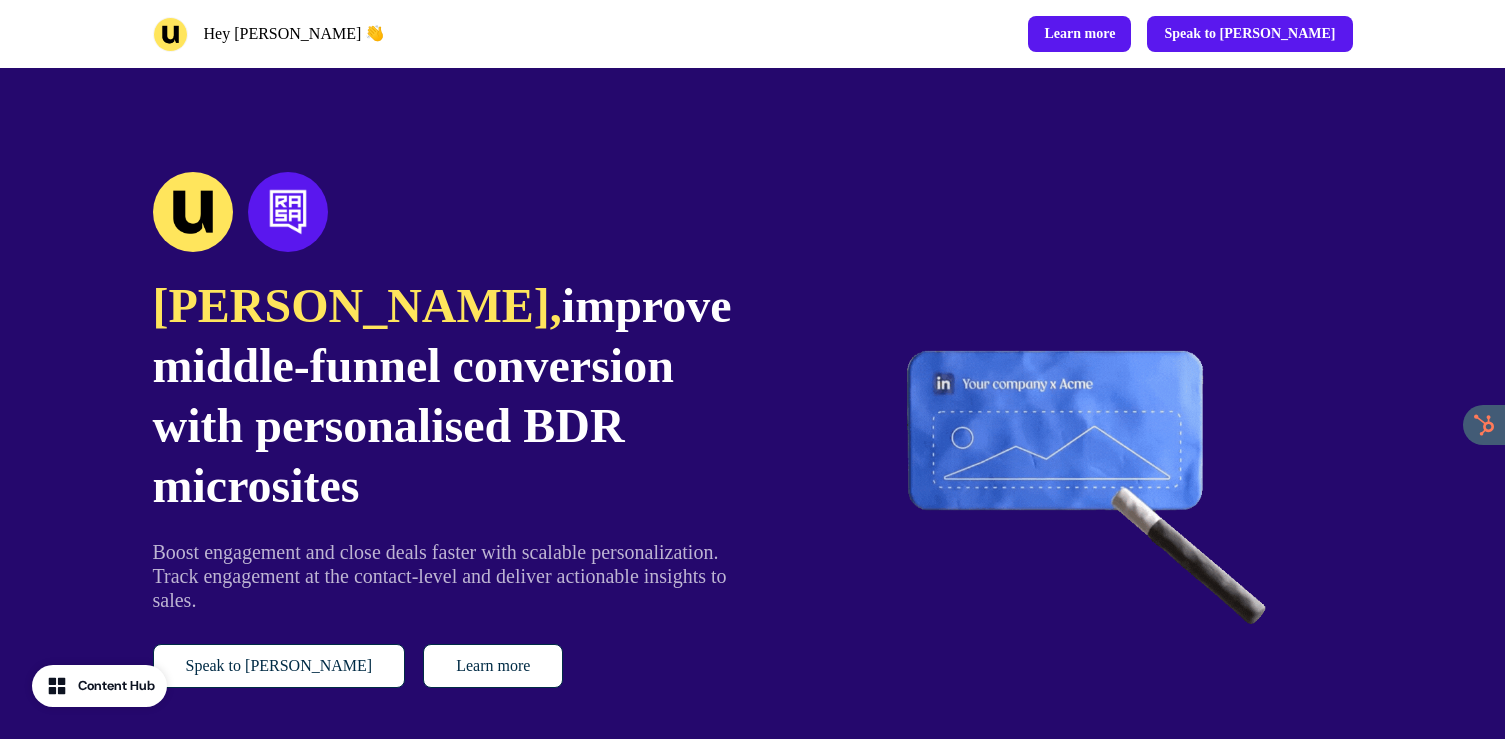 click on "Maria,  improve middle-funnel conversion with personalised BDR microsites Boost engagement and close deals faster with scalable personalization. Track engagement at the contact-level and deliver actionable insights to sales. Speak to James Learn more" at bounding box center (442, 430) 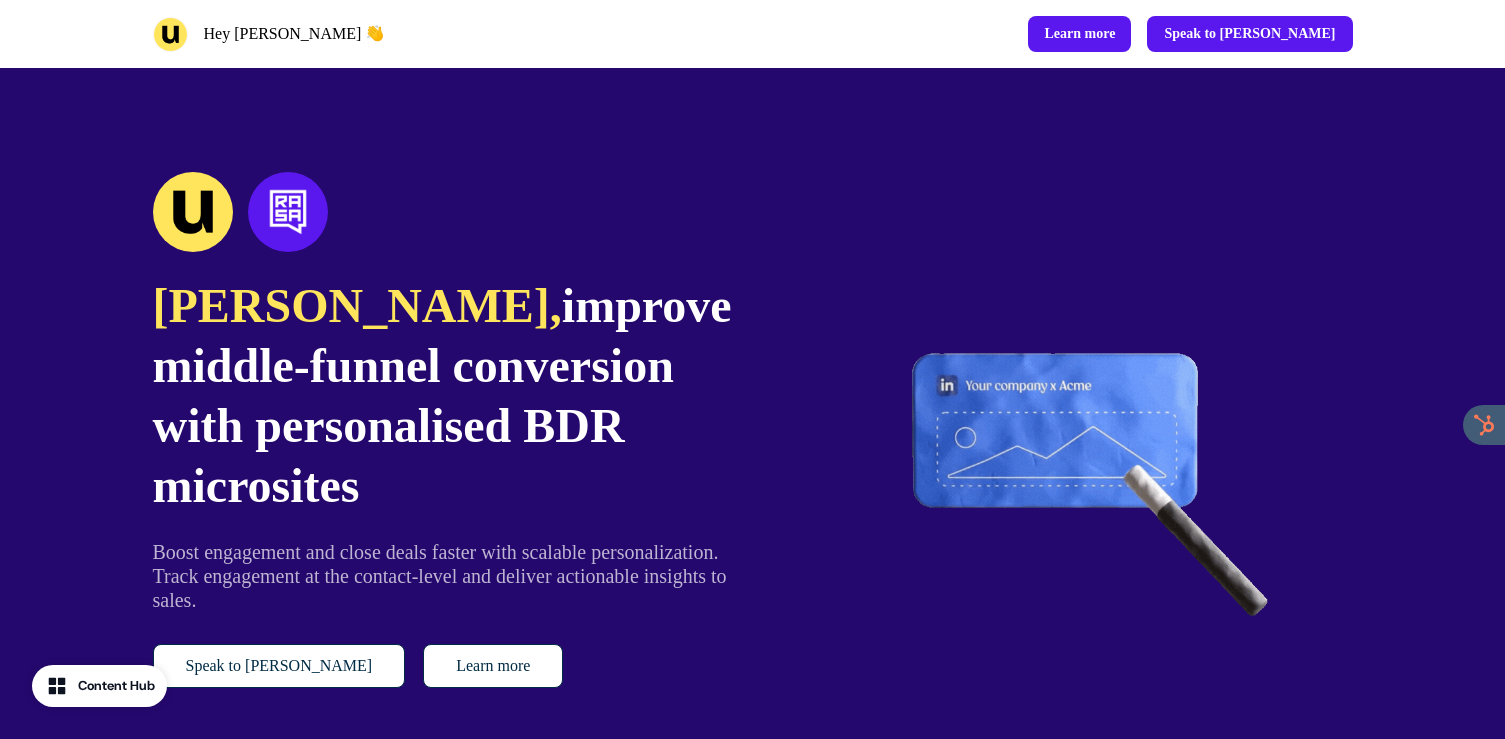 click on "improve middle-funnel conversion with personalised BDR microsites" at bounding box center [442, 395] 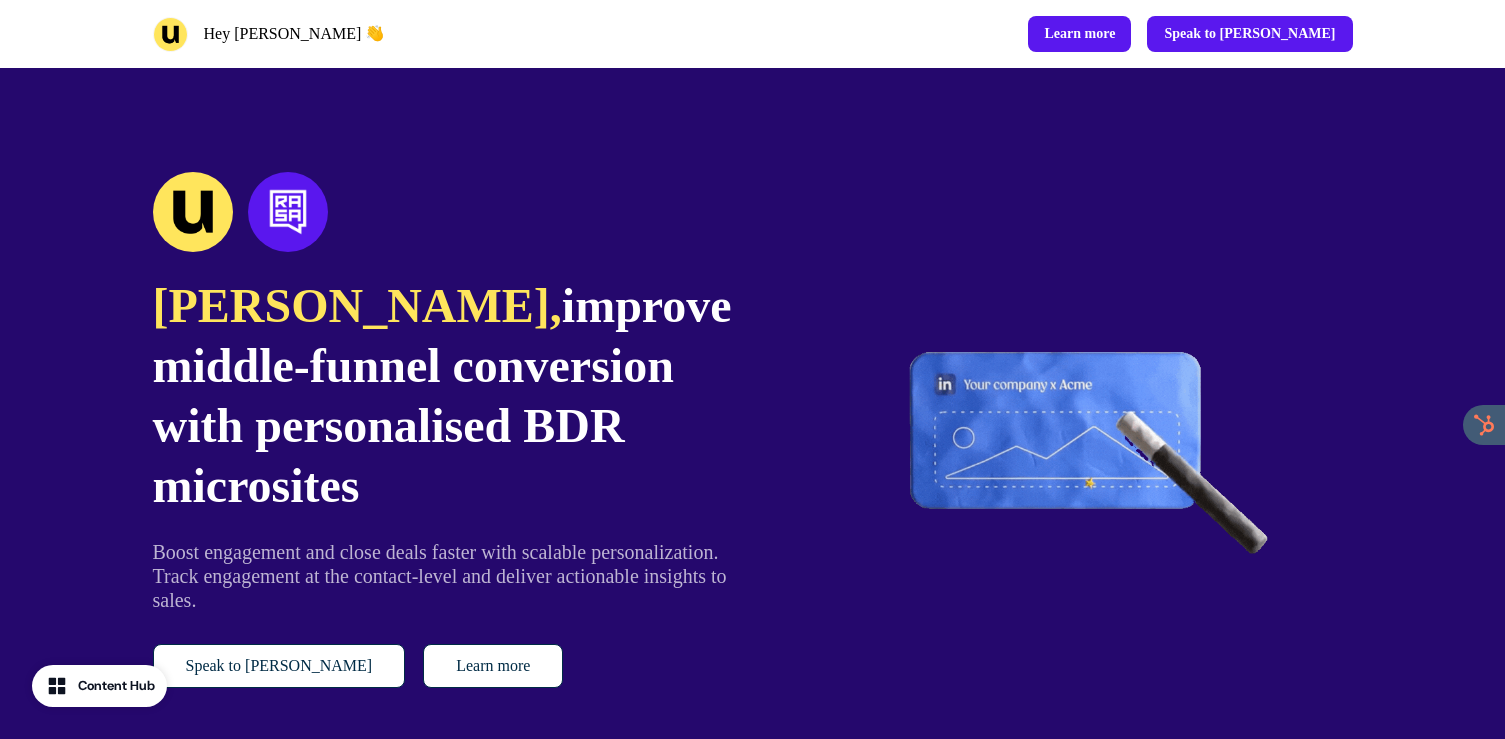 drag, startPoint x: 400, startPoint y: 440, endPoint x: 477, endPoint y: 525, distance: 114.69089 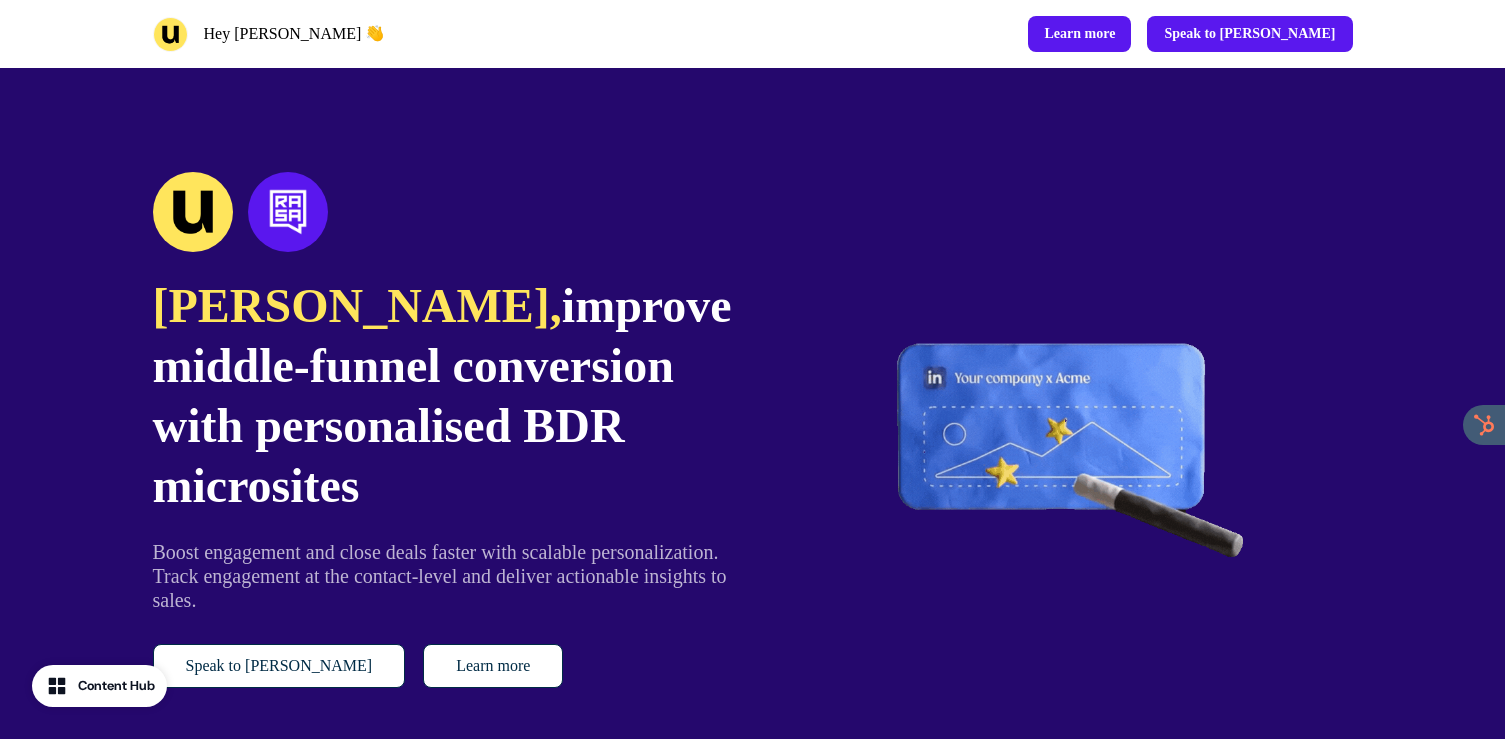 click on "Maria,  improve middle-funnel conversion with personalised BDR microsites" at bounding box center [442, 396] 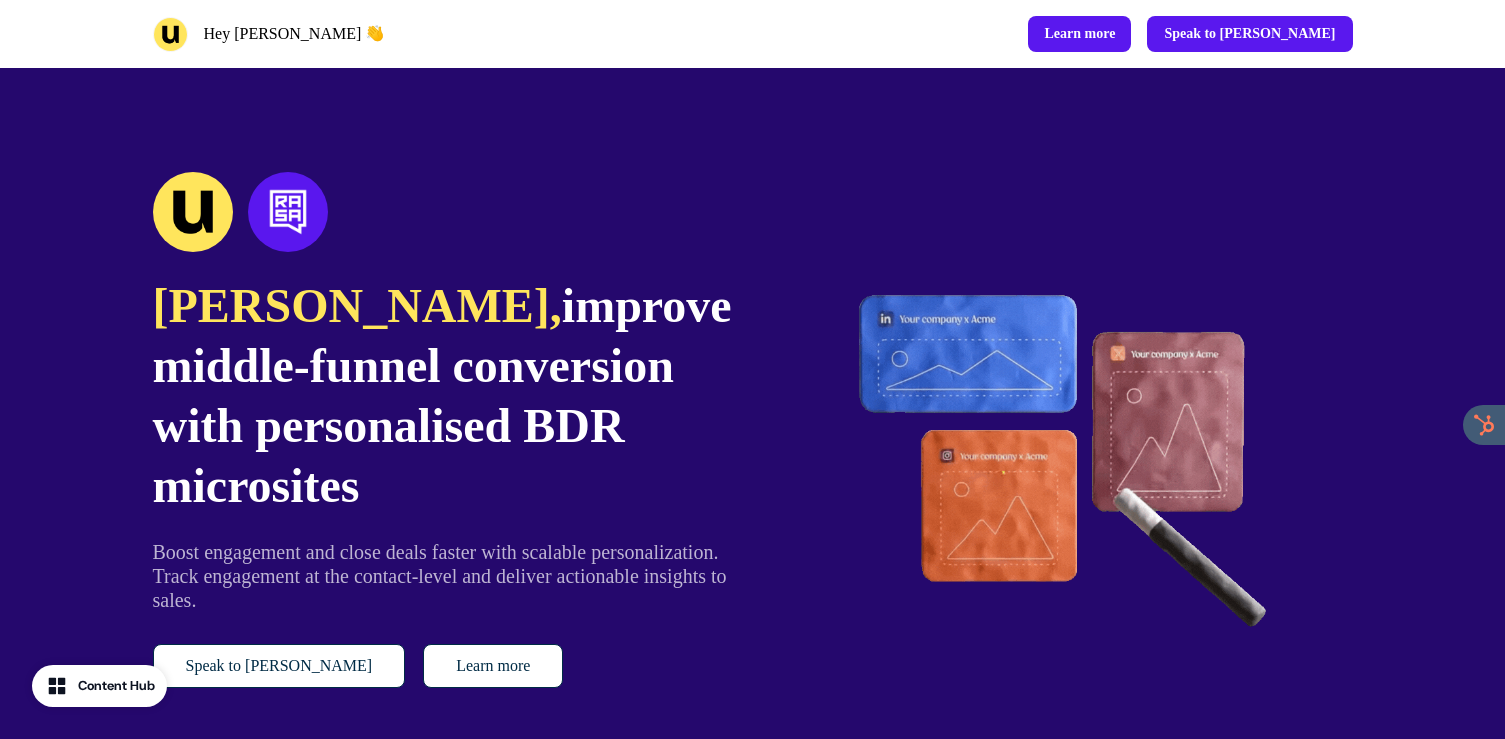 drag, startPoint x: 497, startPoint y: 530, endPoint x: 228, endPoint y: 321, distance: 340.64938 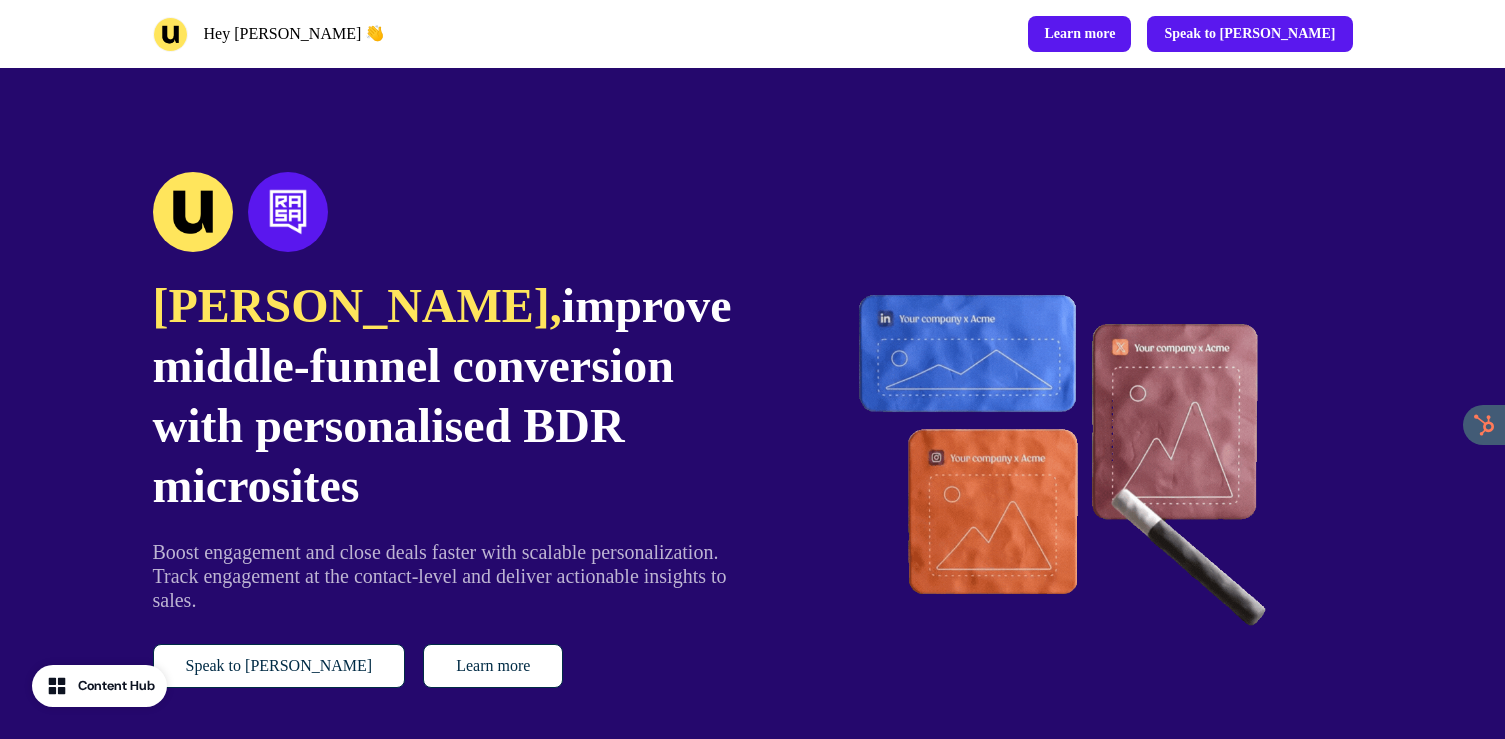 click on "Maria,  improve middle-funnel conversion with personalised BDR microsites Boost engagement and close deals faster with scalable personalization. Track engagement at the contact-level and deliver actionable insights to sales. Speak to James Learn more" at bounding box center (442, 430) 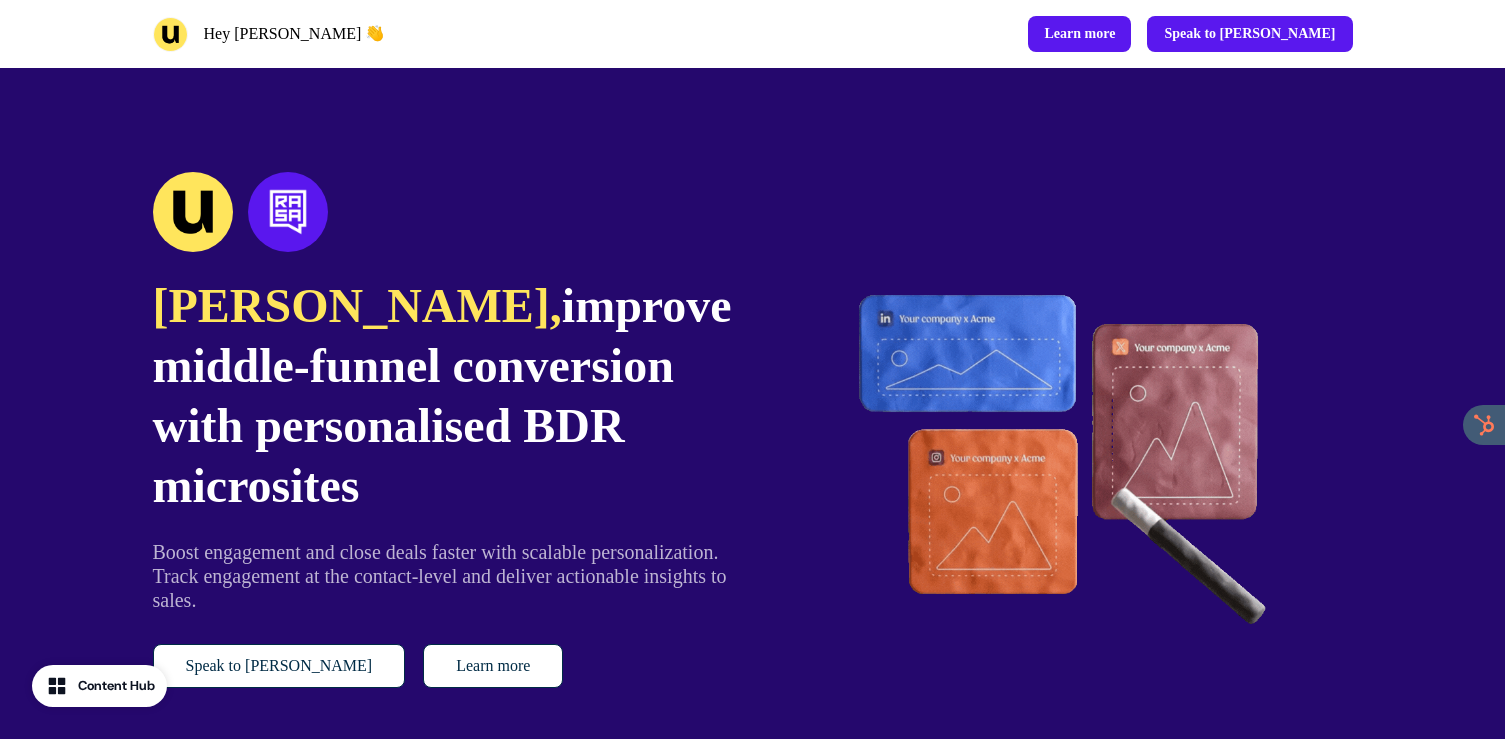 drag, startPoint x: 228, startPoint y: 321, endPoint x: 574, endPoint y: 516, distance: 397.1662 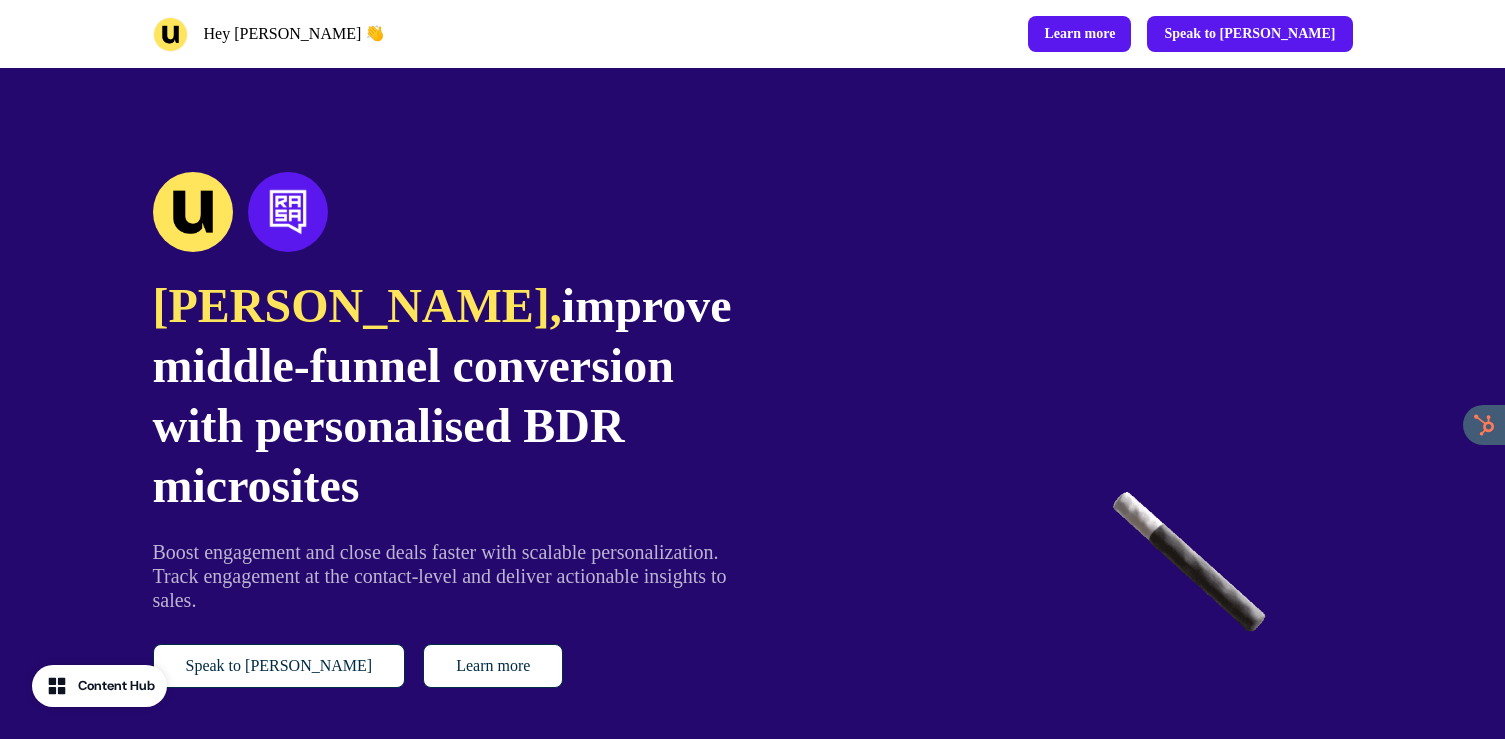 click on "Maria," at bounding box center (357, 305) 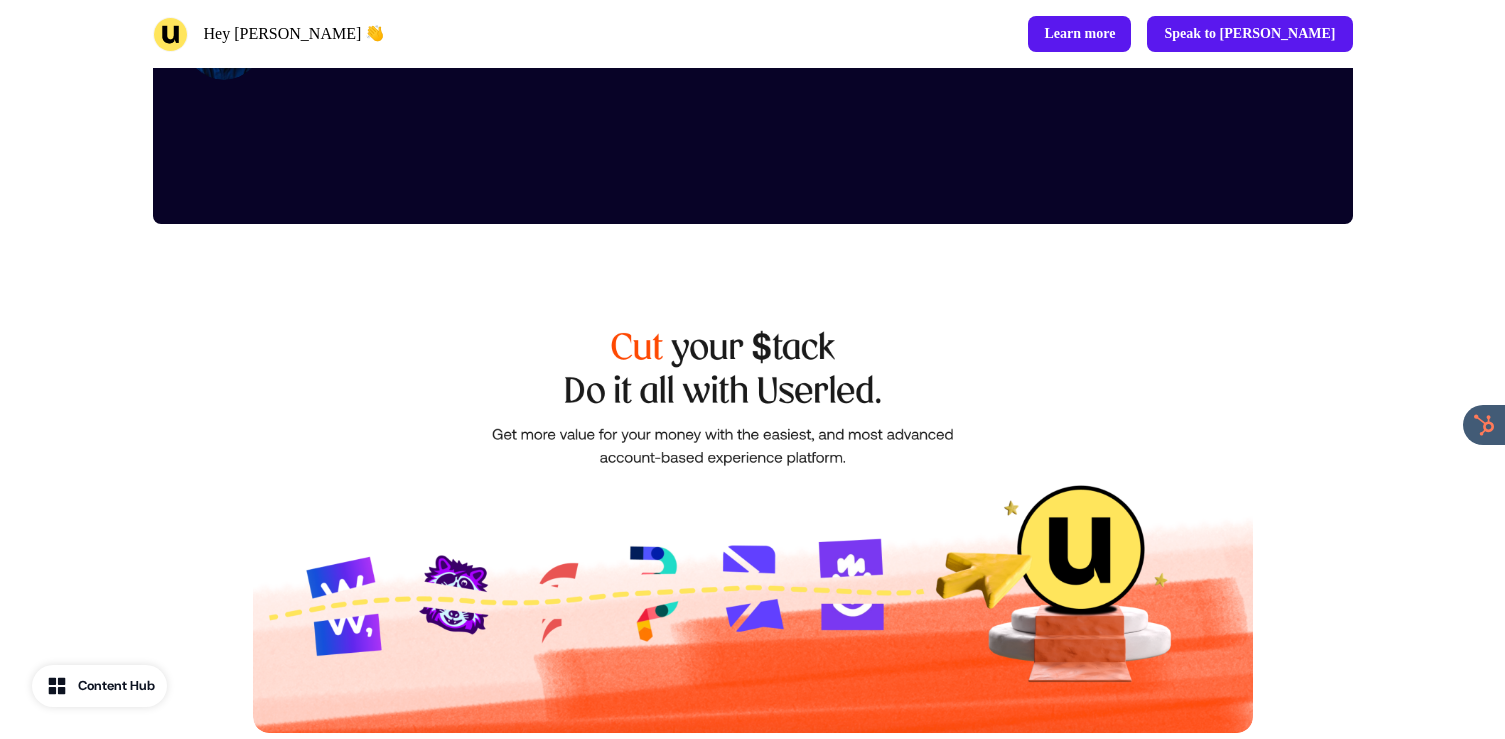 scroll, scrollTop: 5872, scrollLeft: 0, axis: vertical 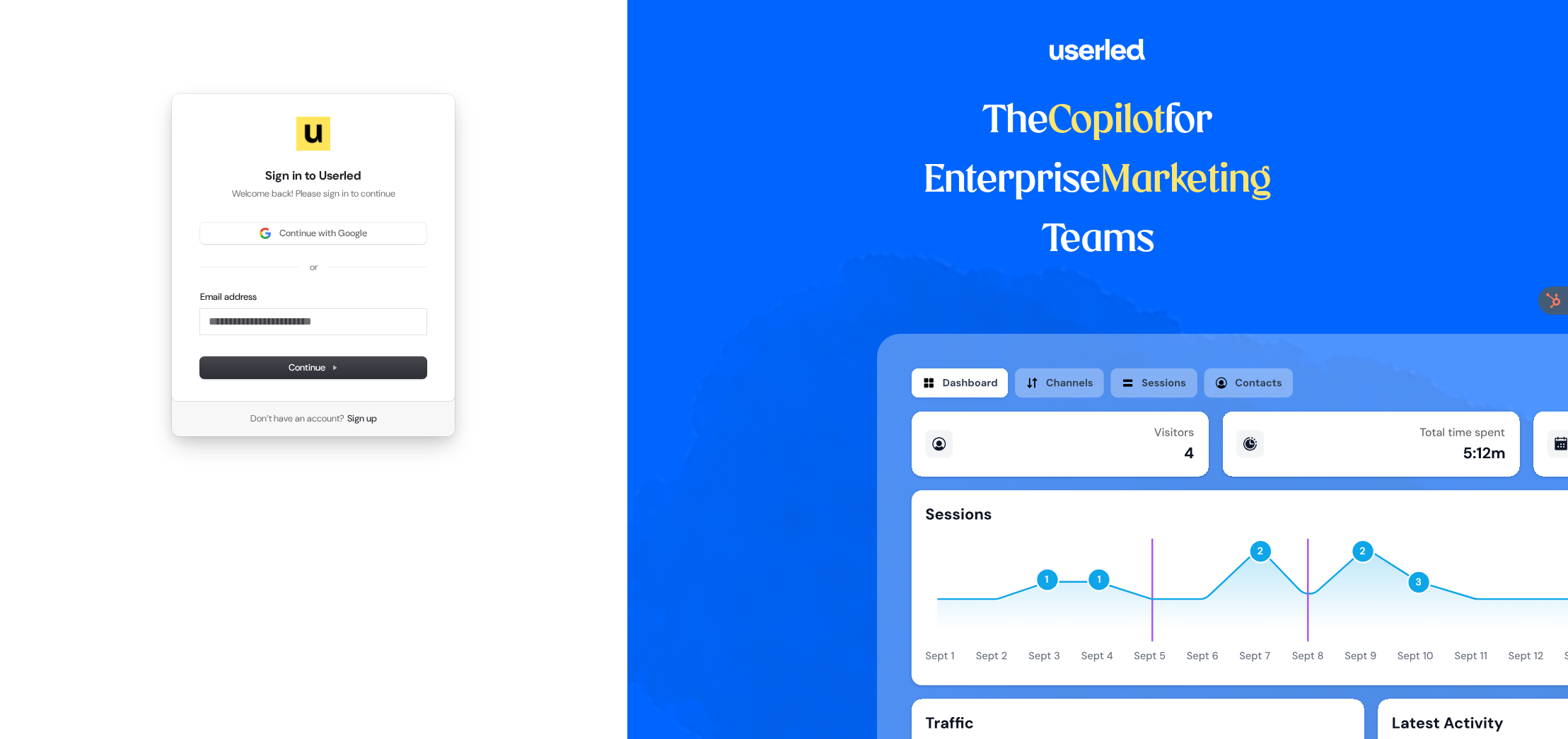 click on "Continue with Google or Email address Continue" at bounding box center [313, 301] 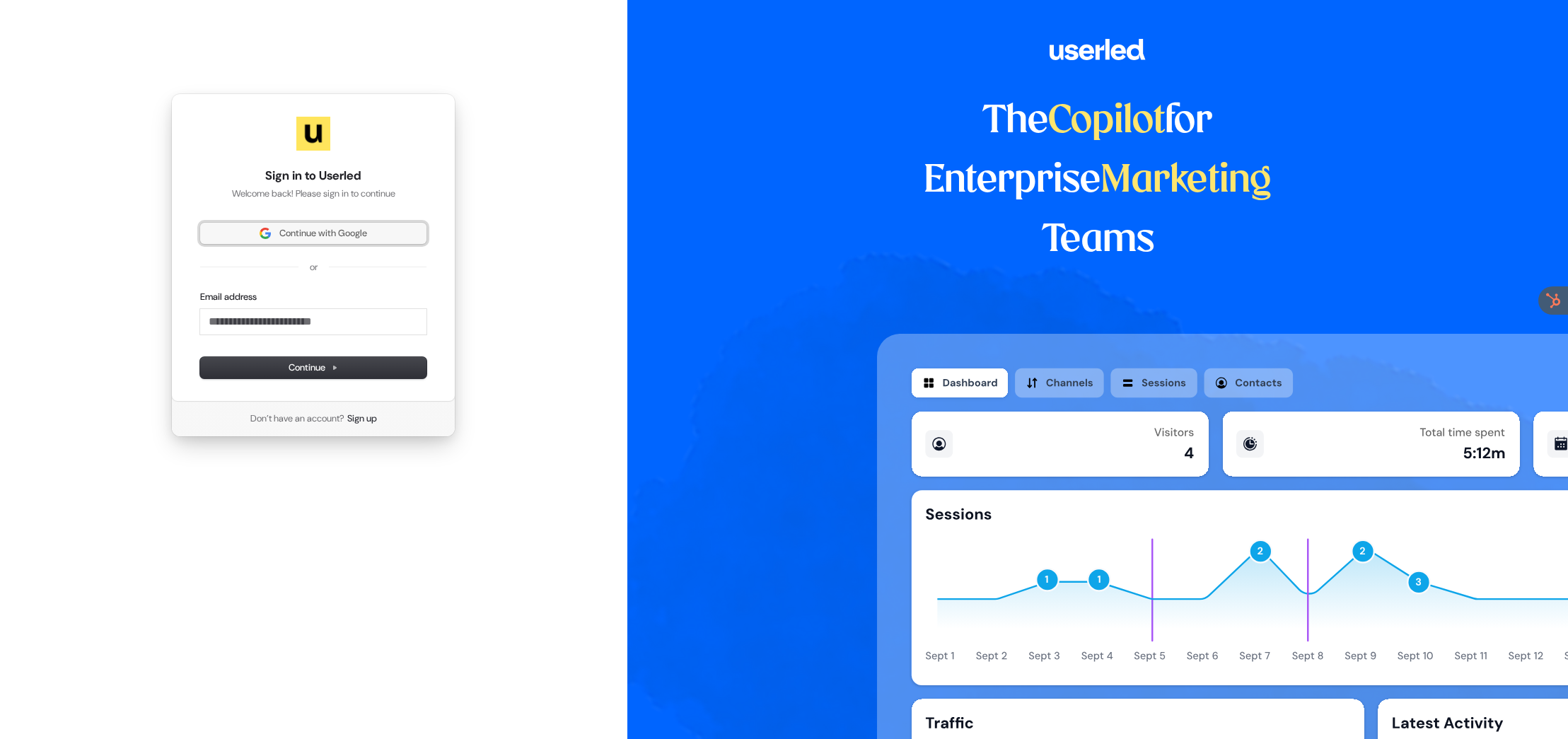 click on "Continue with Google" at bounding box center (313, 233) 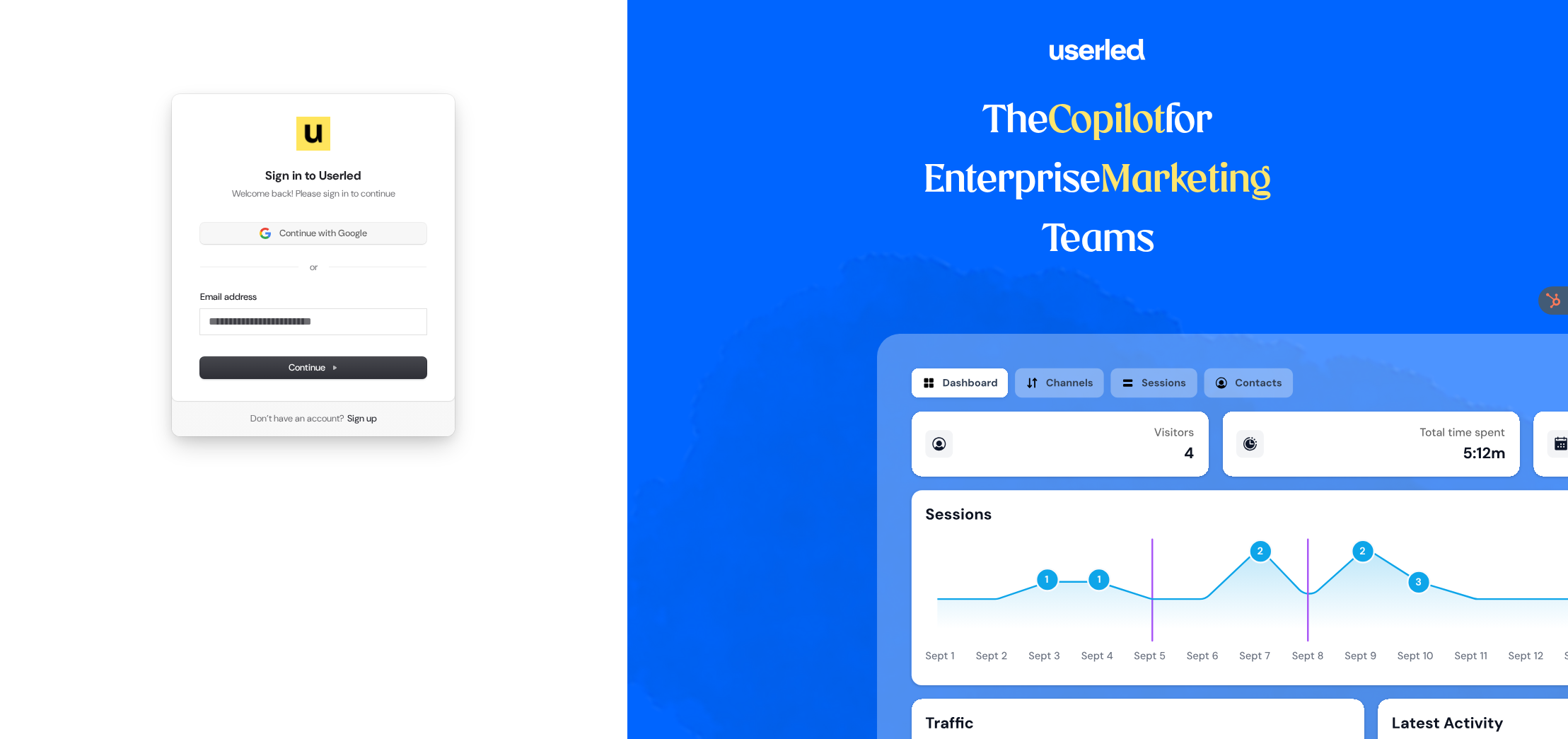 type 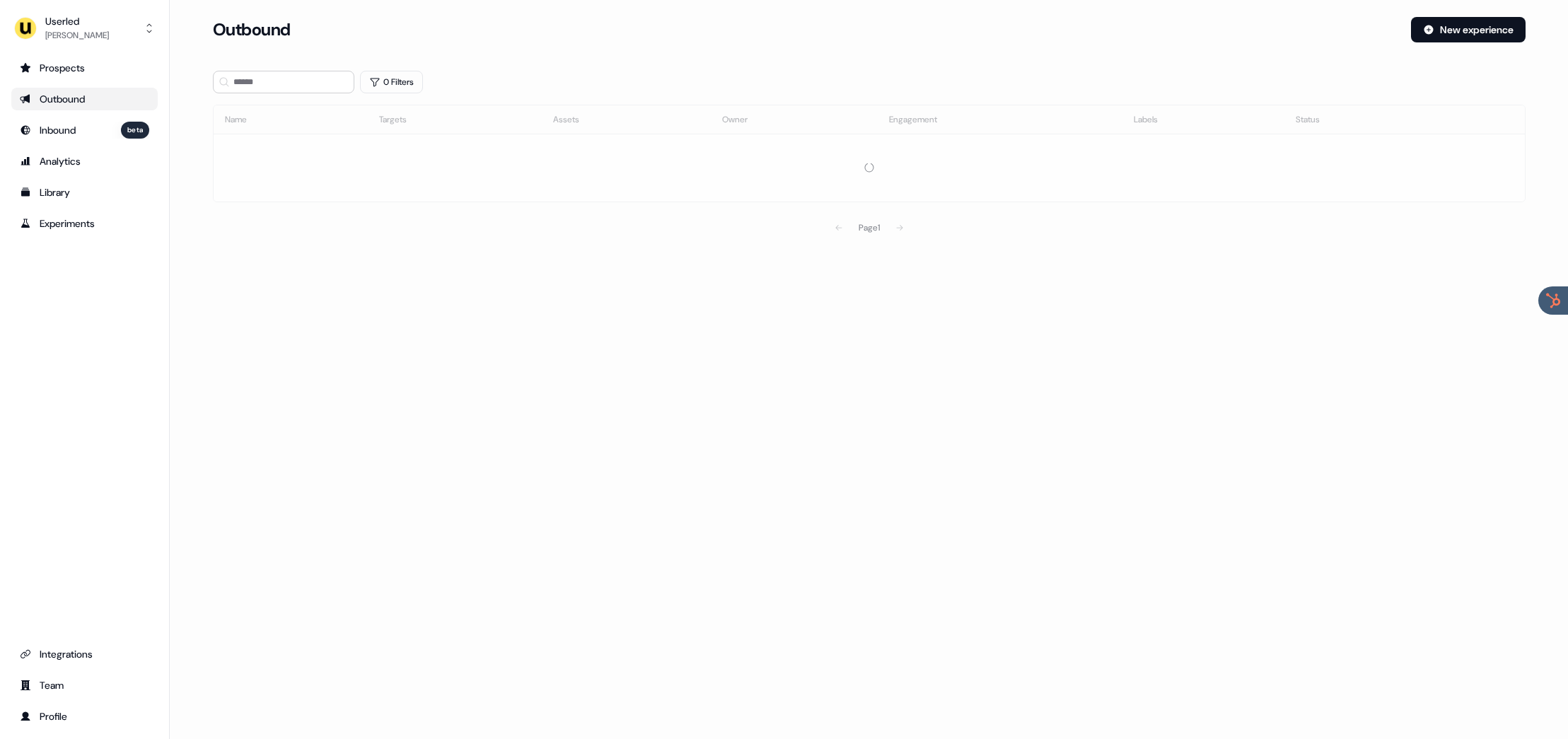 scroll, scrollTop: 0, scrollLeft: 0, axis: both 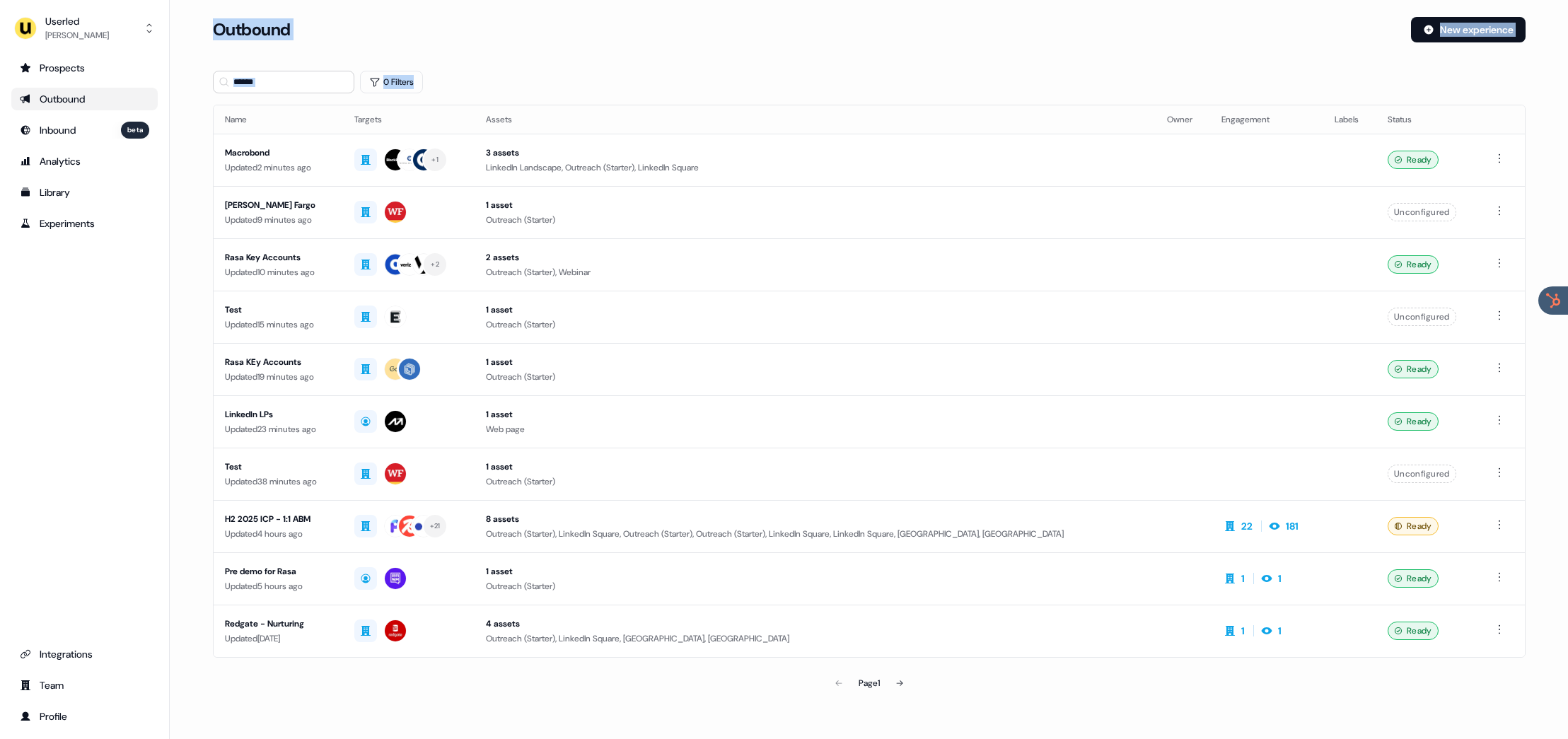 drag, startPoint x: 540, startPoint y: 93, endPoint x: 231, endPoint y: 6, distance: 321.01402 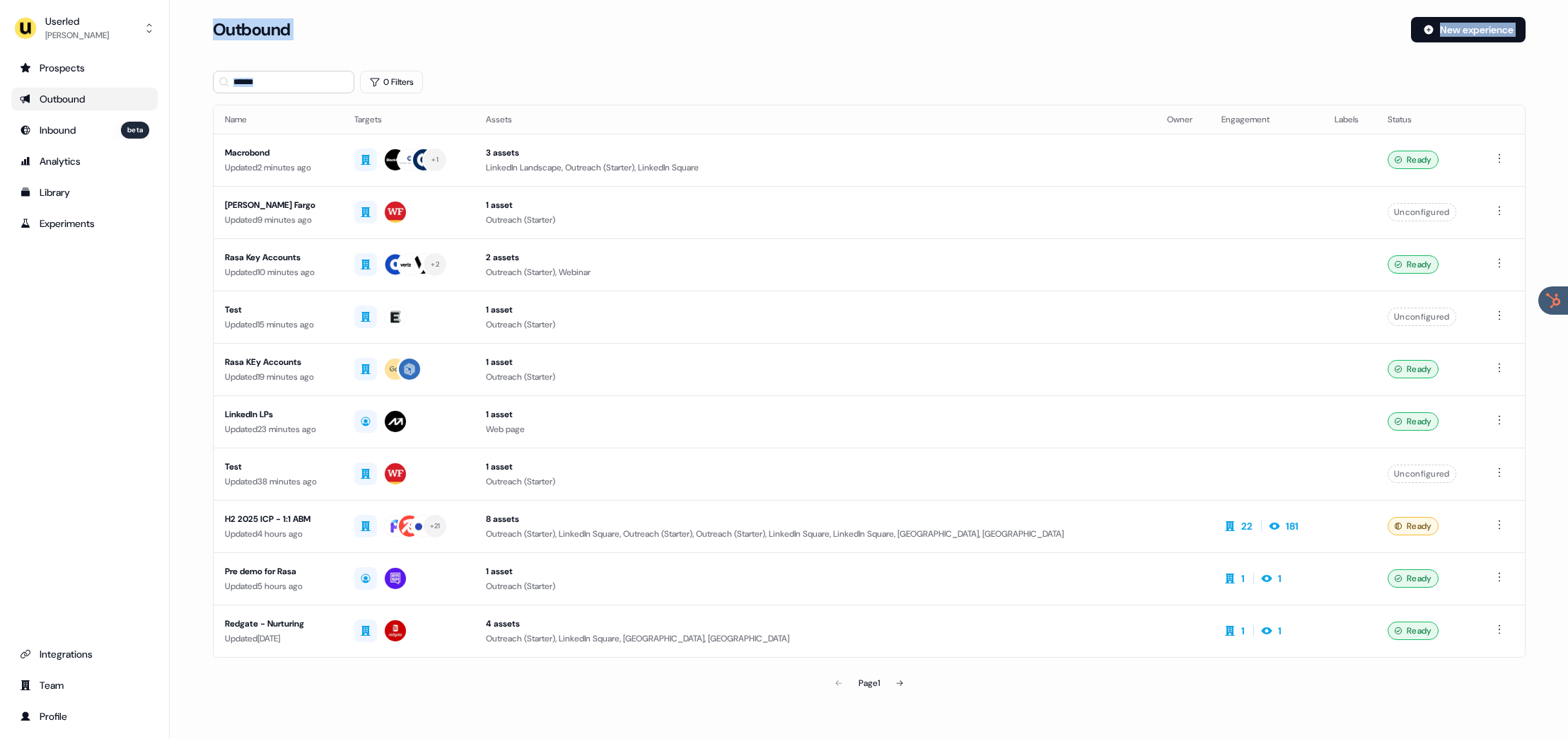 drag, startPoint x: 334, startPoint y: 26, endPoint x: 519, endPoint y: 75, distance: 191.3792 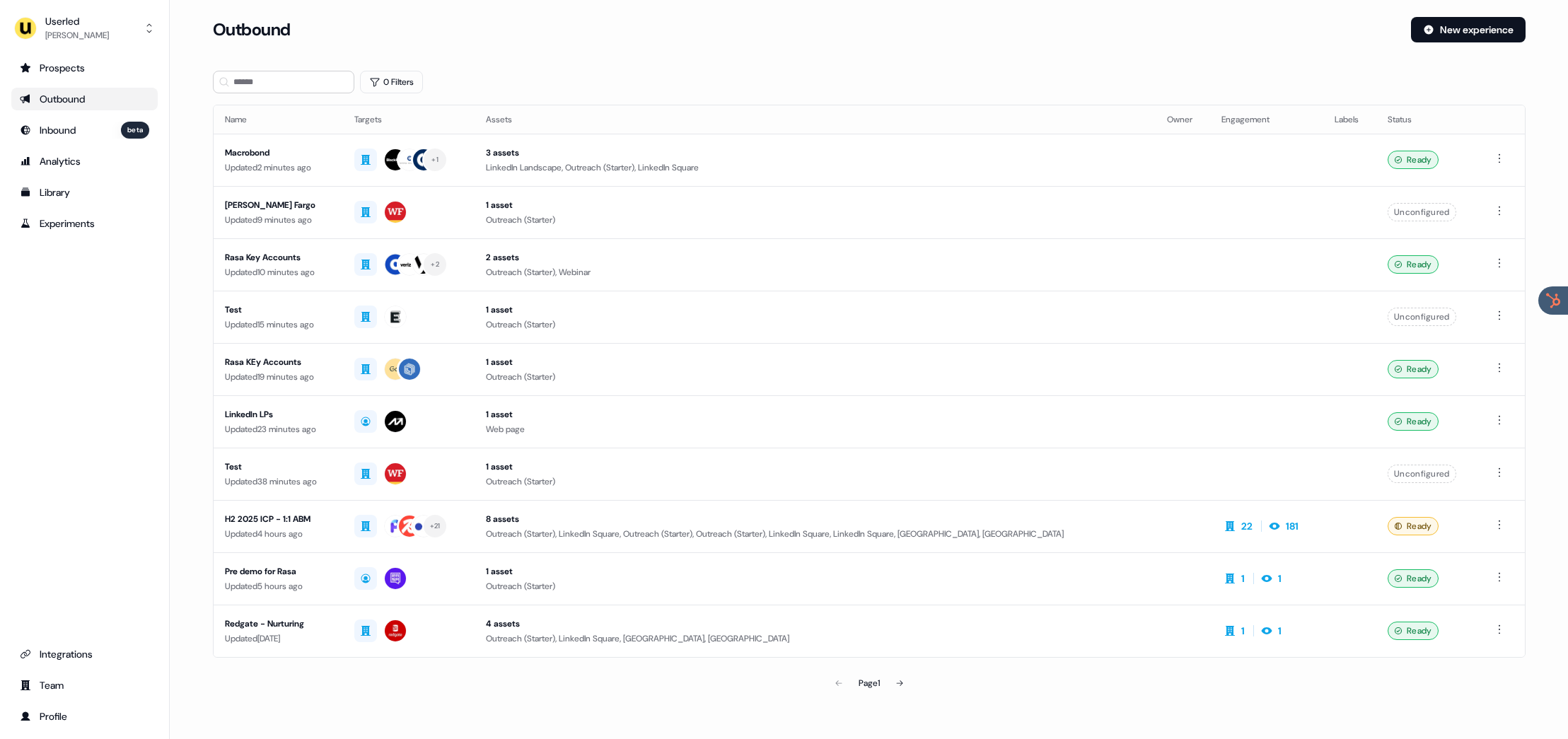 drag, startPoint x: 562, startPoint y: 78, endPoint x: 574, endPoint y: 78, distance: 12 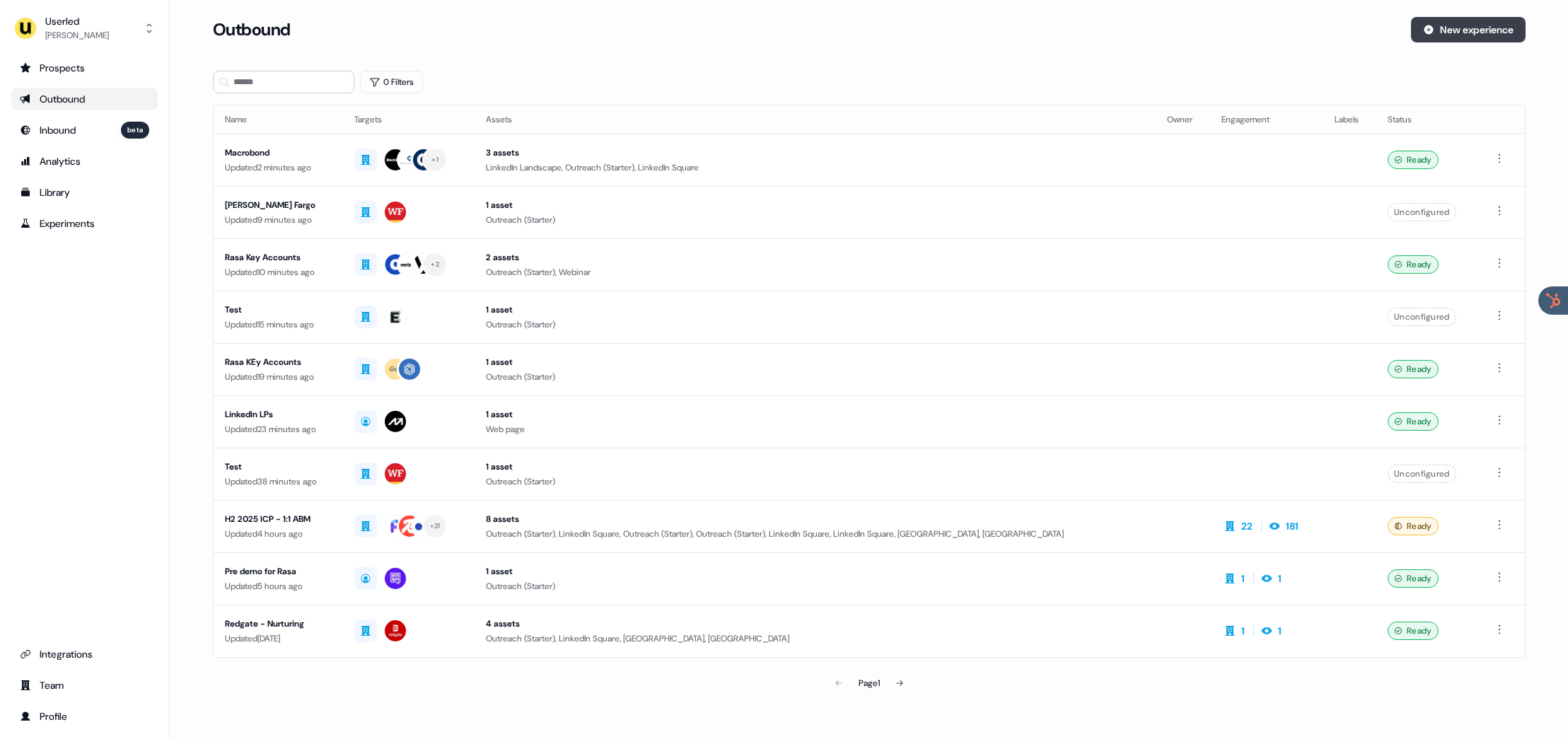 click on "New experience" at bounding box center (1468, 30) 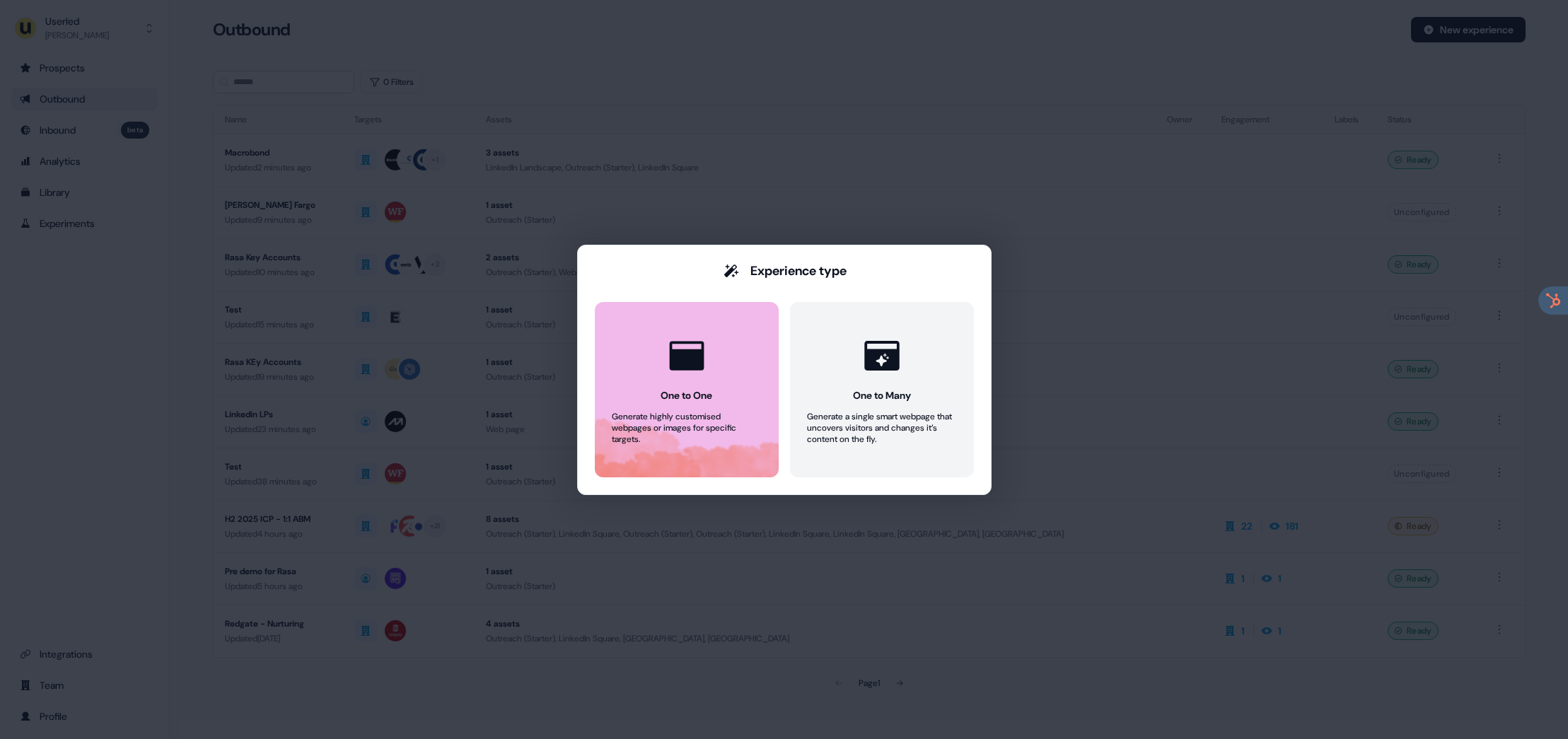 click on "One to One Generate highly customised webpages or images for specific targets." at bounding box center (687, 390) 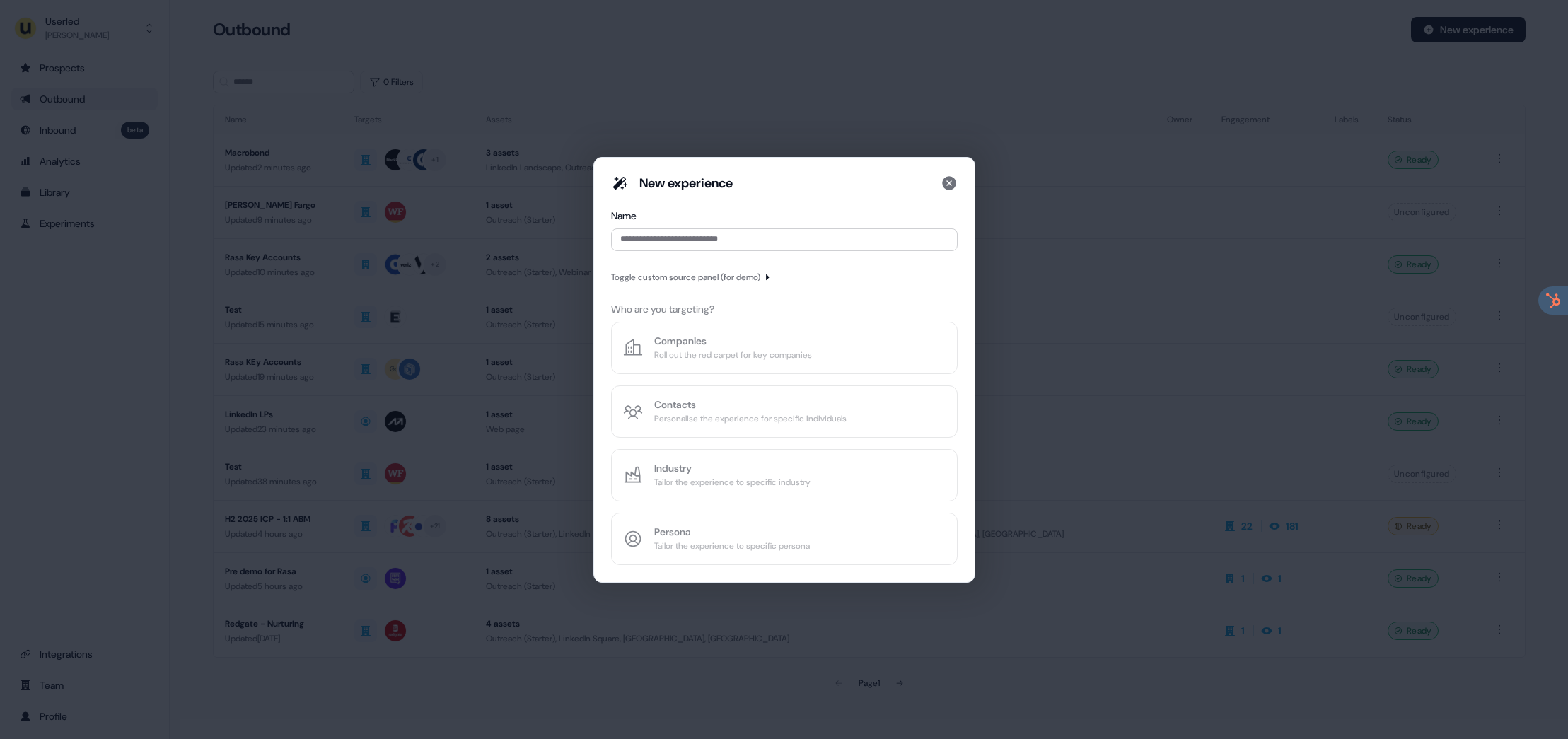 click on "New experience Name Toggle custom source panel (for demo) Who are you targeting? Companies Roll out the red carpet for key companies Contacts Personalise the experience for specific individuals Industry Tailor the experience to specific industry Persona Tailor the experience to specific persona" at bounding box center (784, 370) 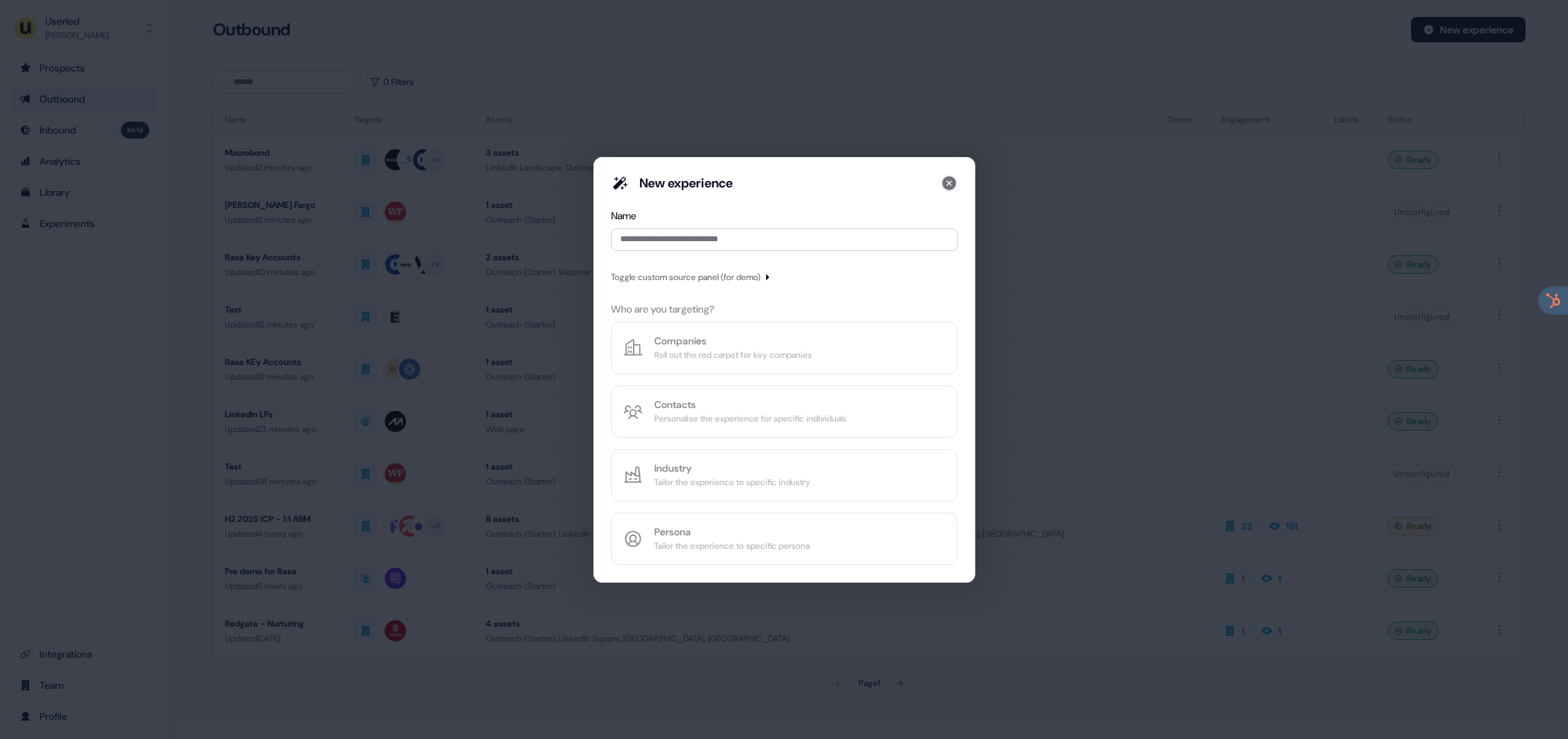 click 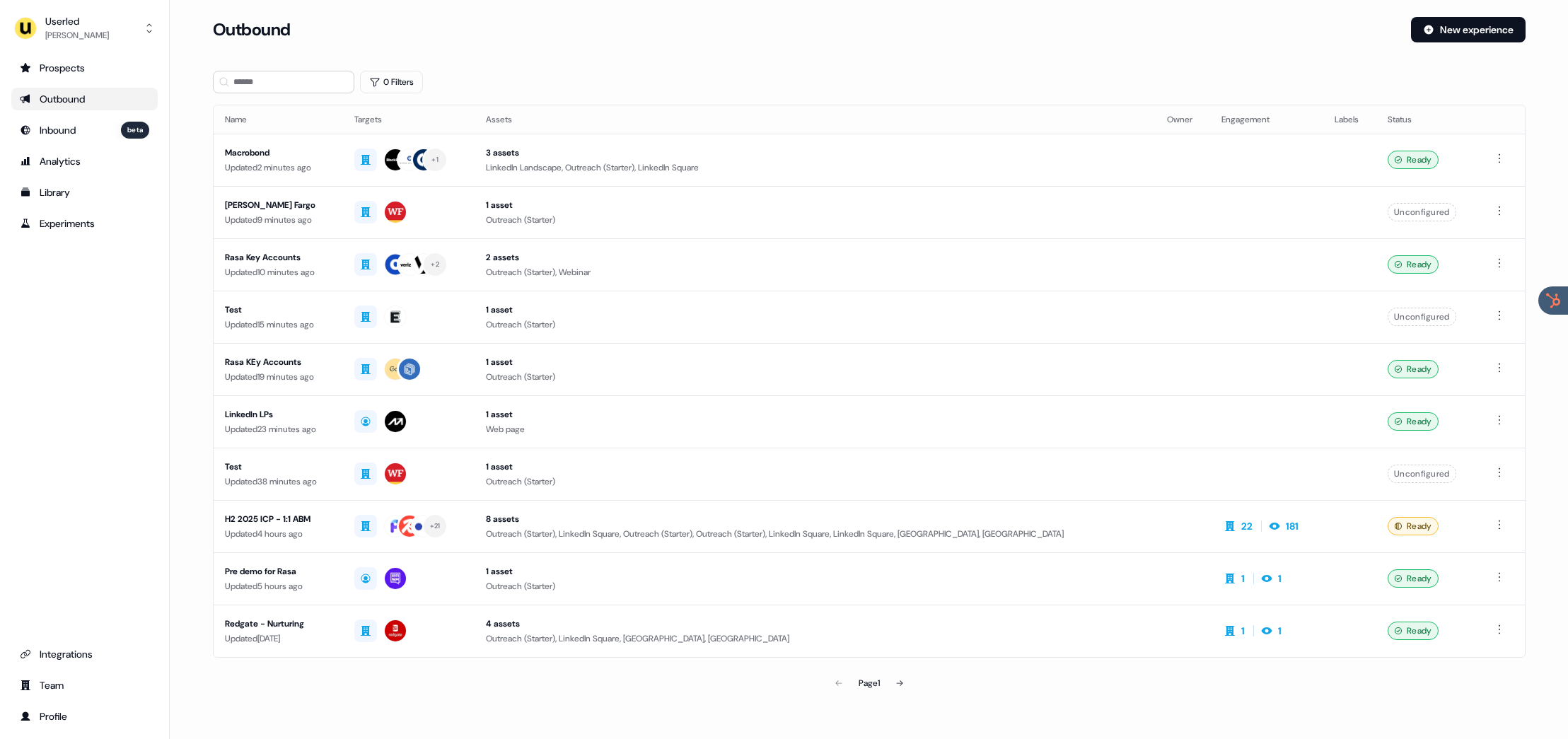 click on "0   Filters" at bounding box center [869, 82] 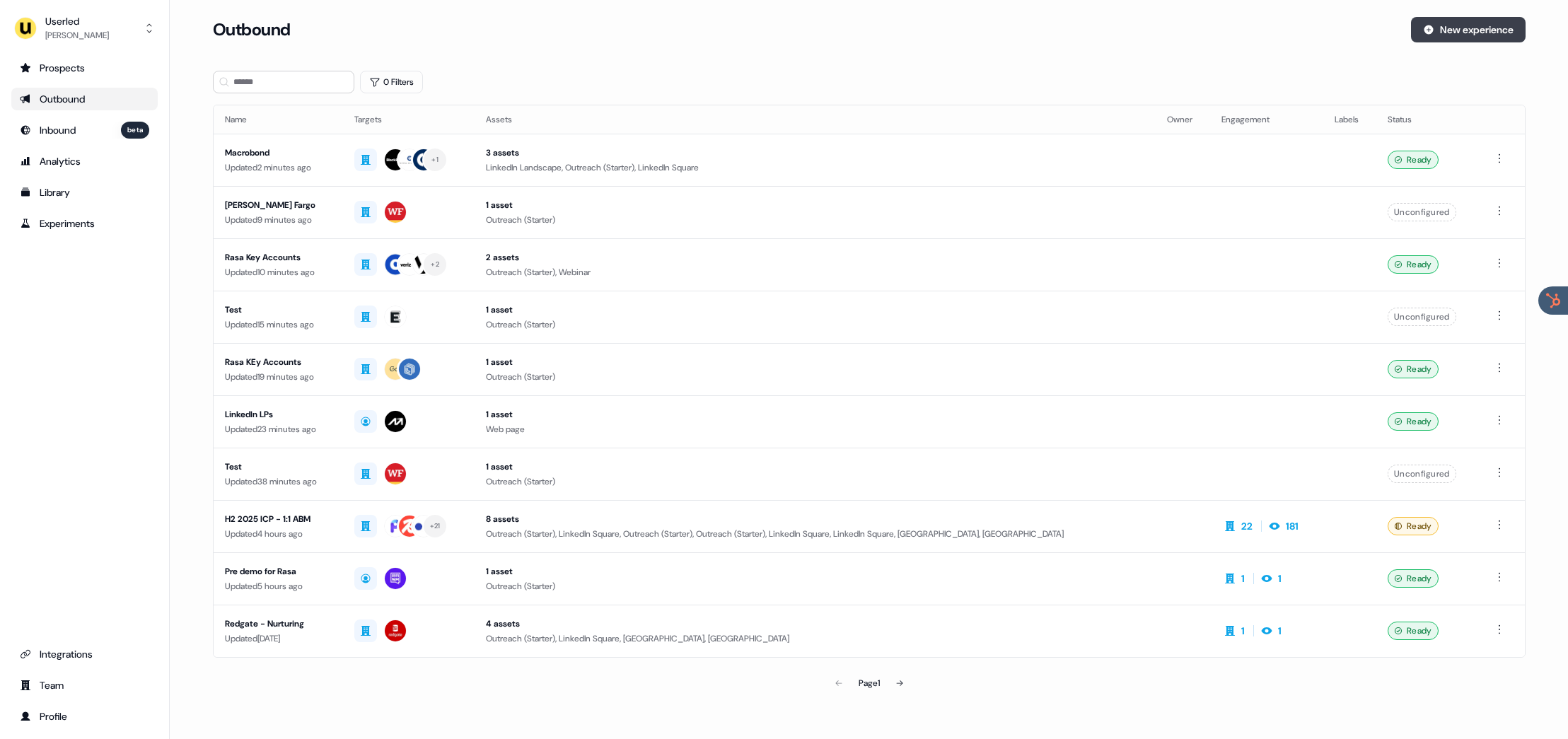 click on "New experience" at bounding box center (1468, 30) 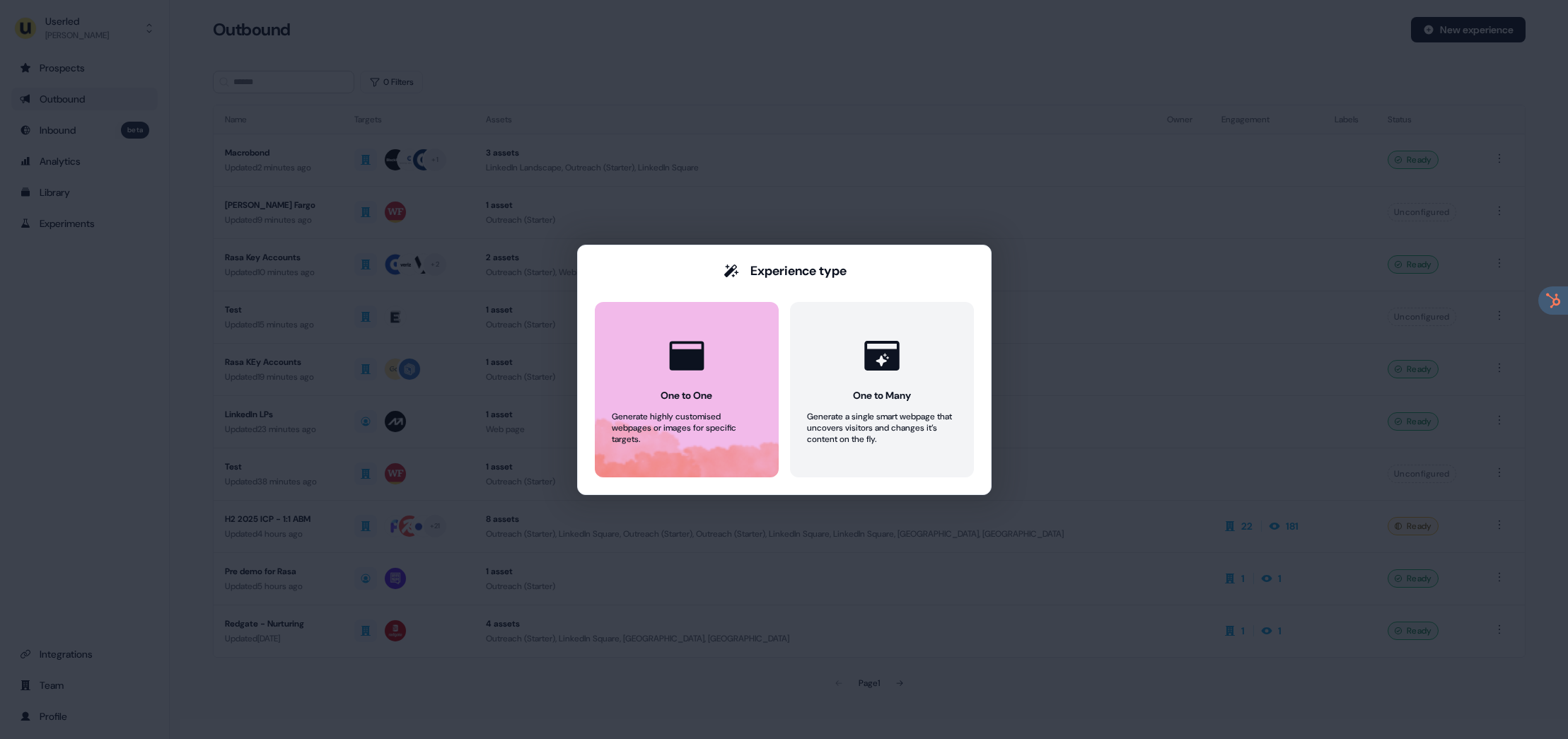 click on "One to One Generate highly customised webpages or images for specific targets." at bounding box center (687, 390) 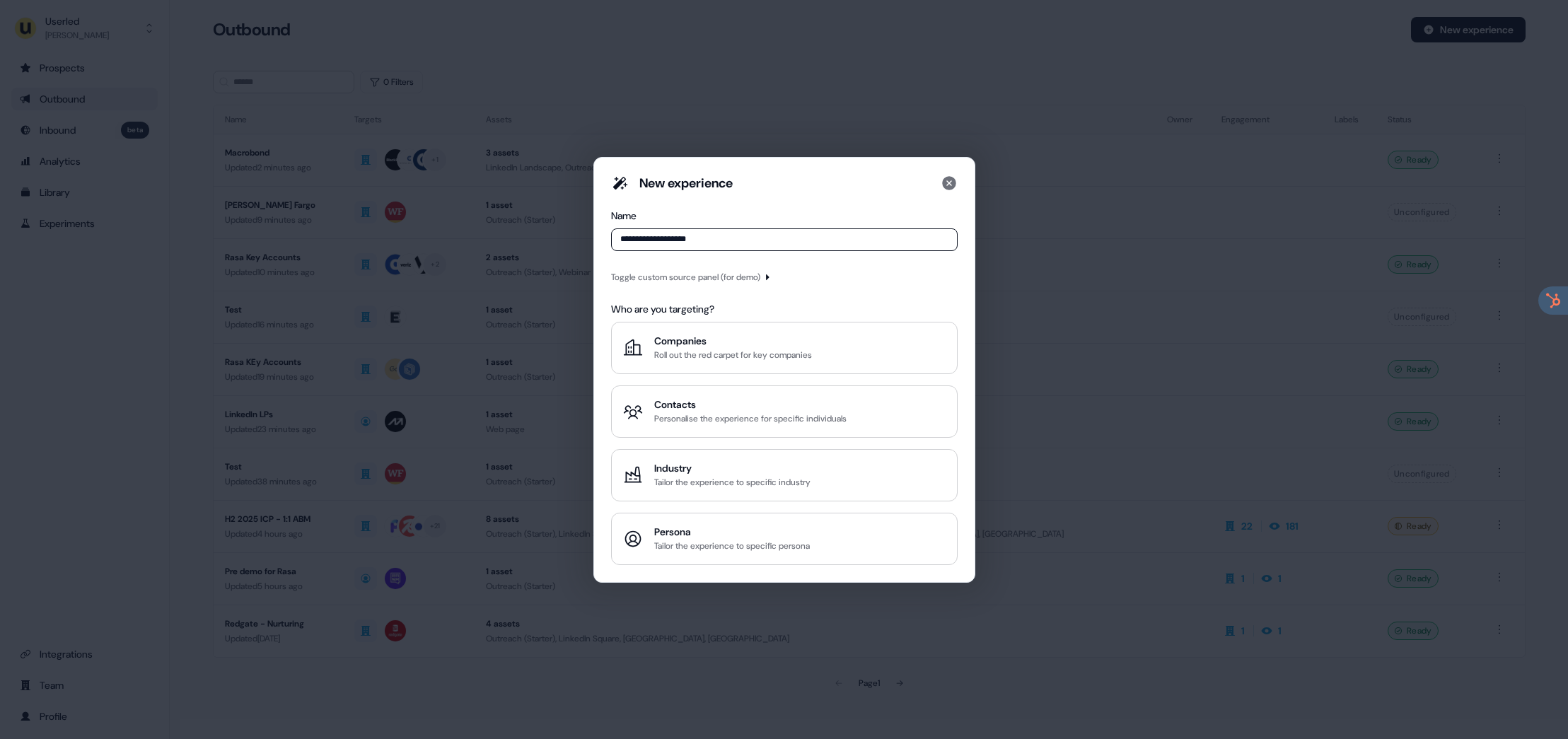 type on "**********" 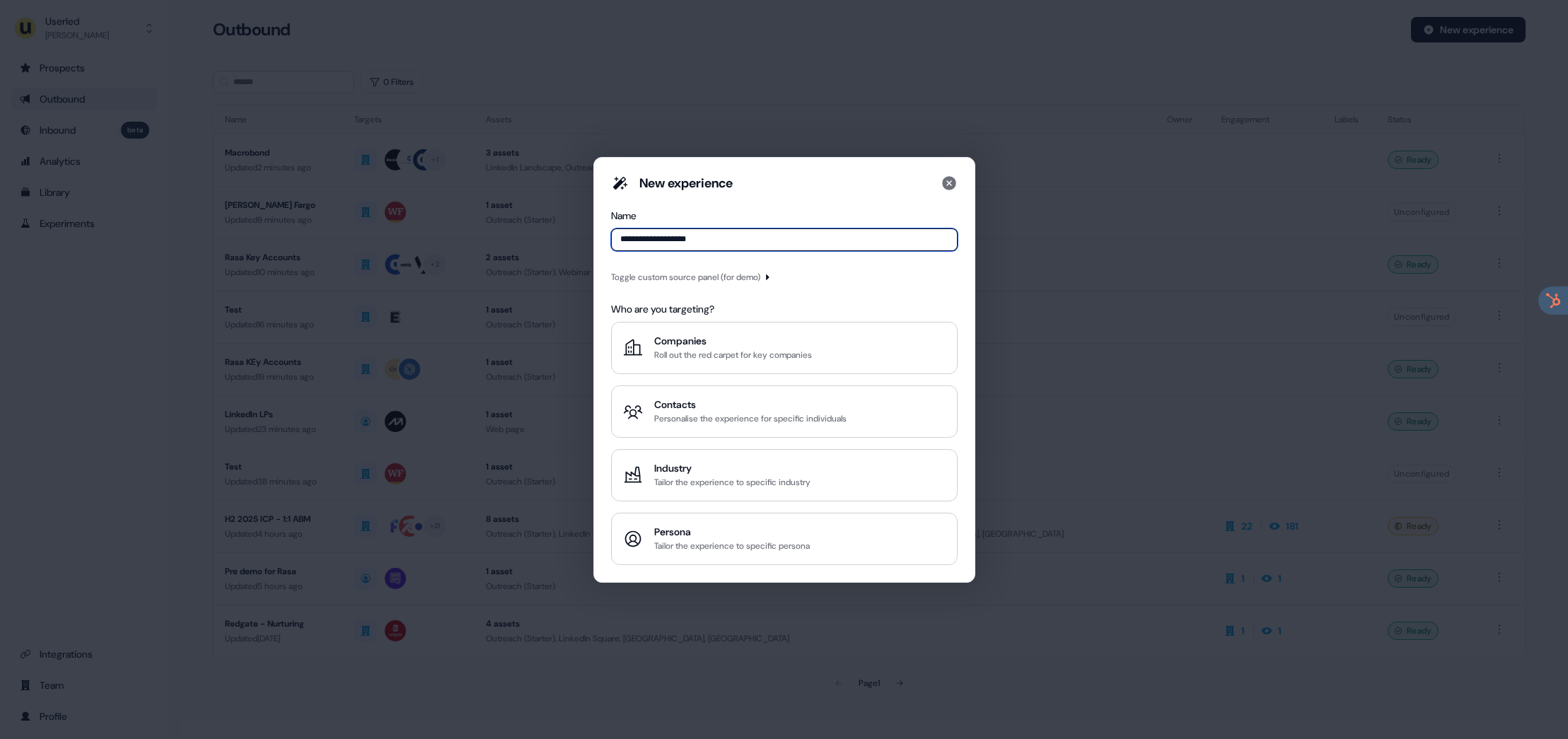 click on "**********" at bounding box center [784, 240] 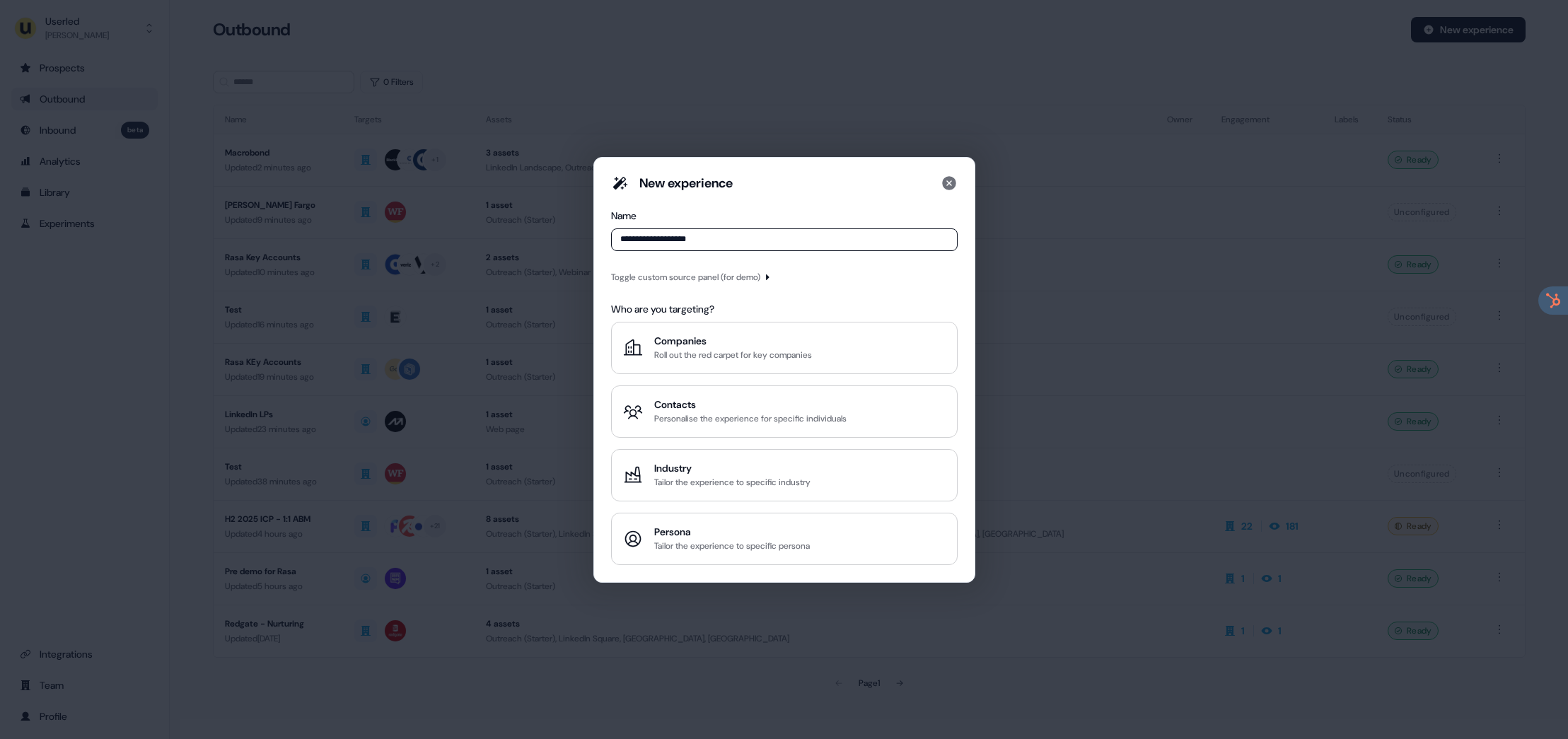 click on "**********" at bounding box center [784, 233] 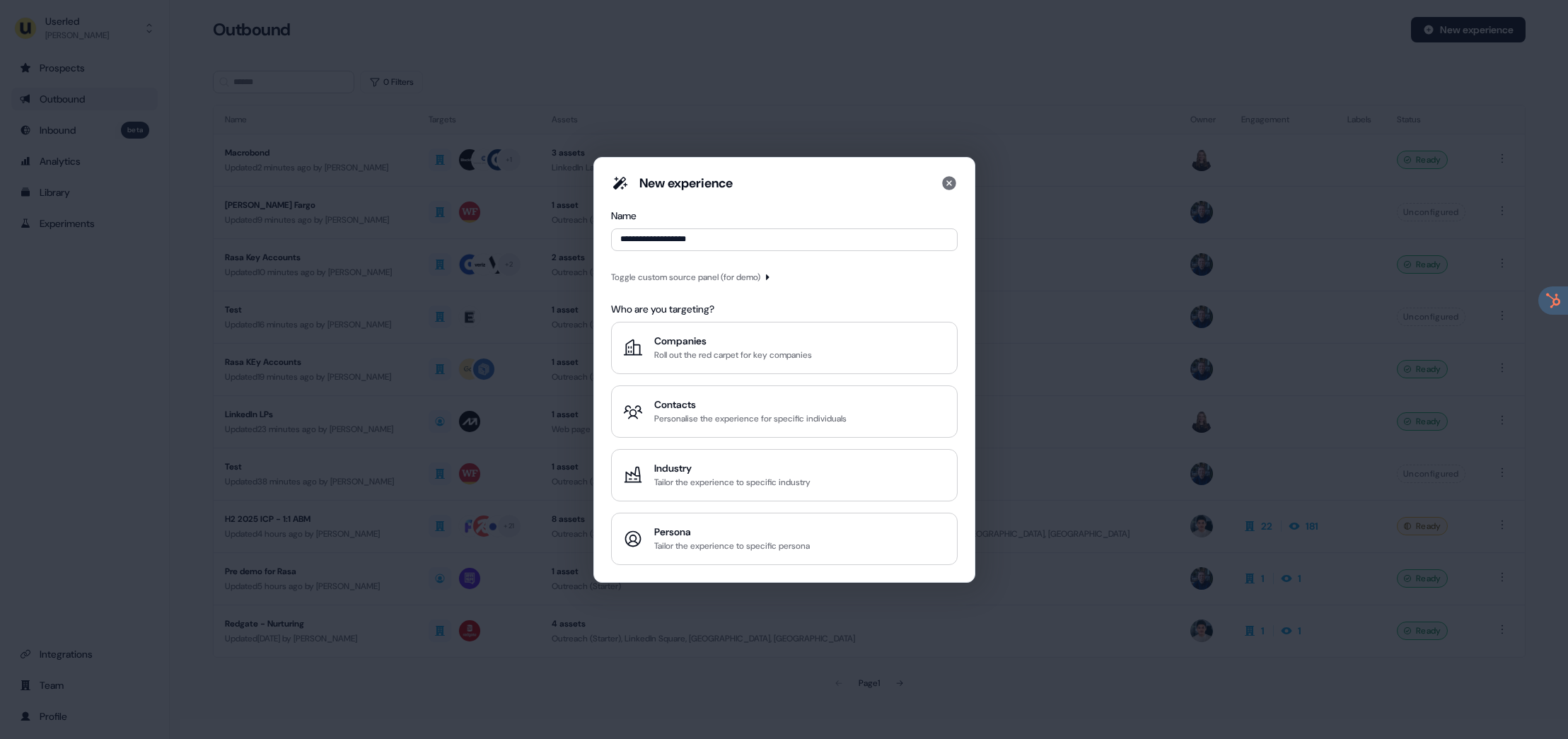 drag, startPoint x: 683, startPoint y: 285, endPoint x: 682, endPoint y: 307, distance: 22.022716 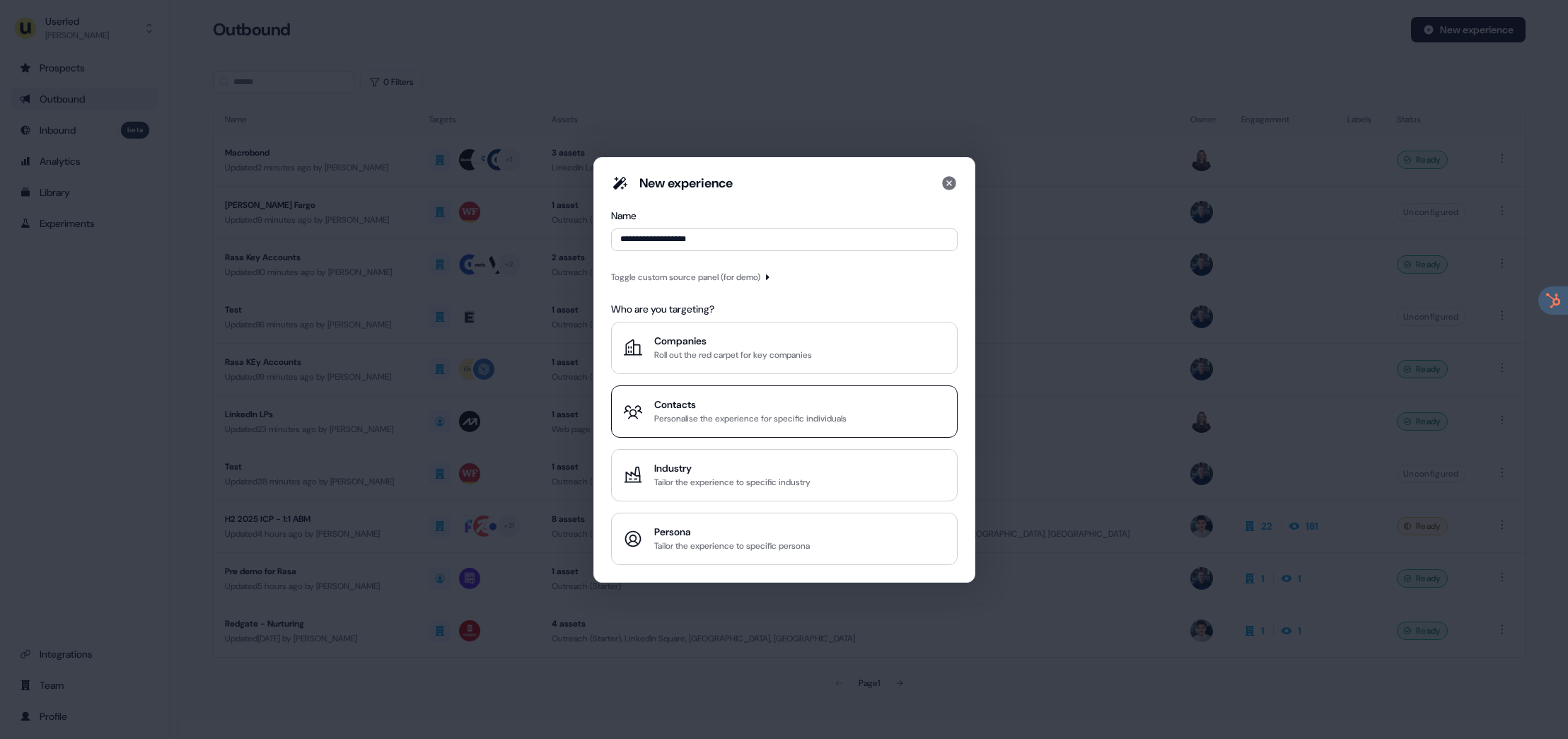 click on "Contacts Personalise the experience for specific individuals" at bounding box center [784, 412] 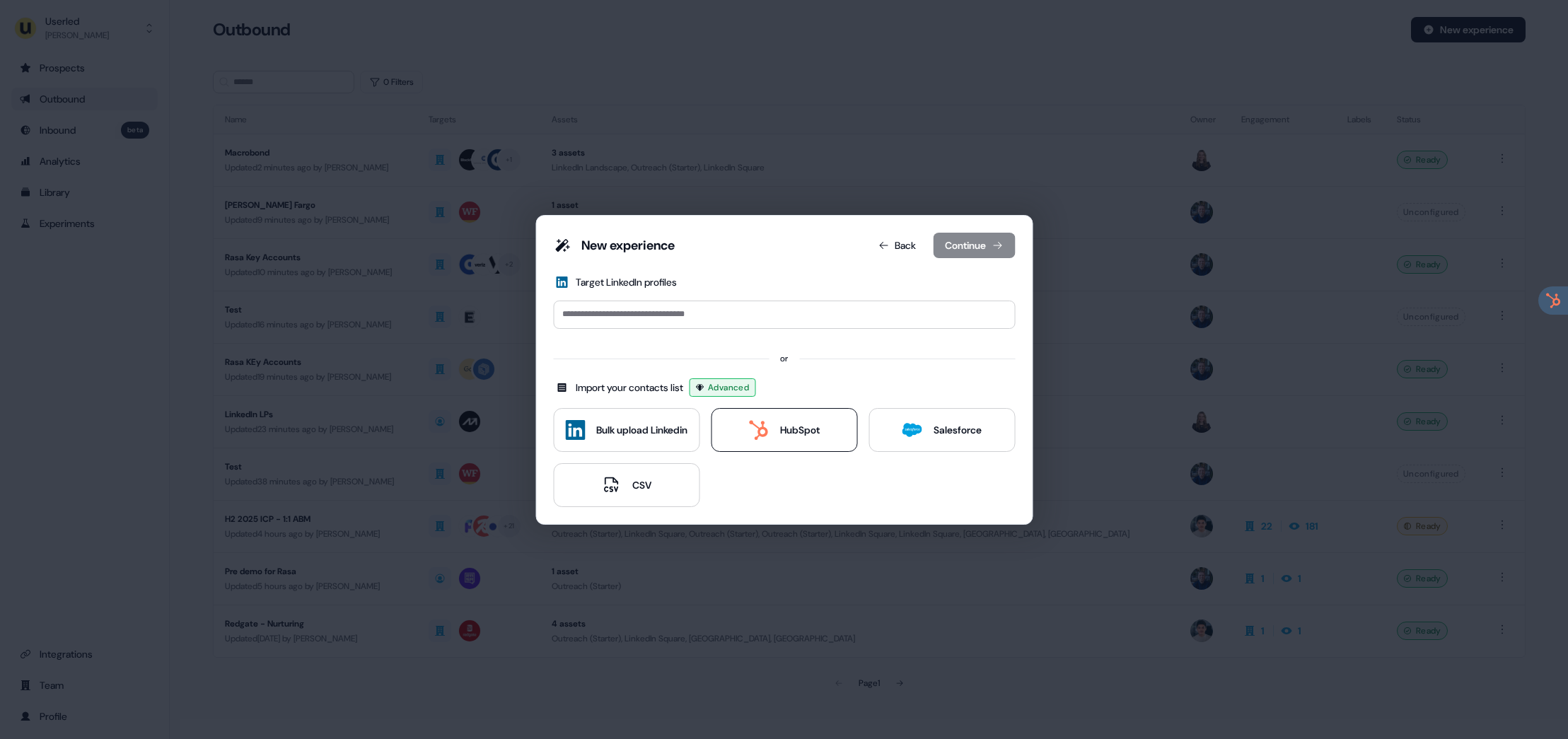 click on "HubSpot" at bounding box center [800, 430] 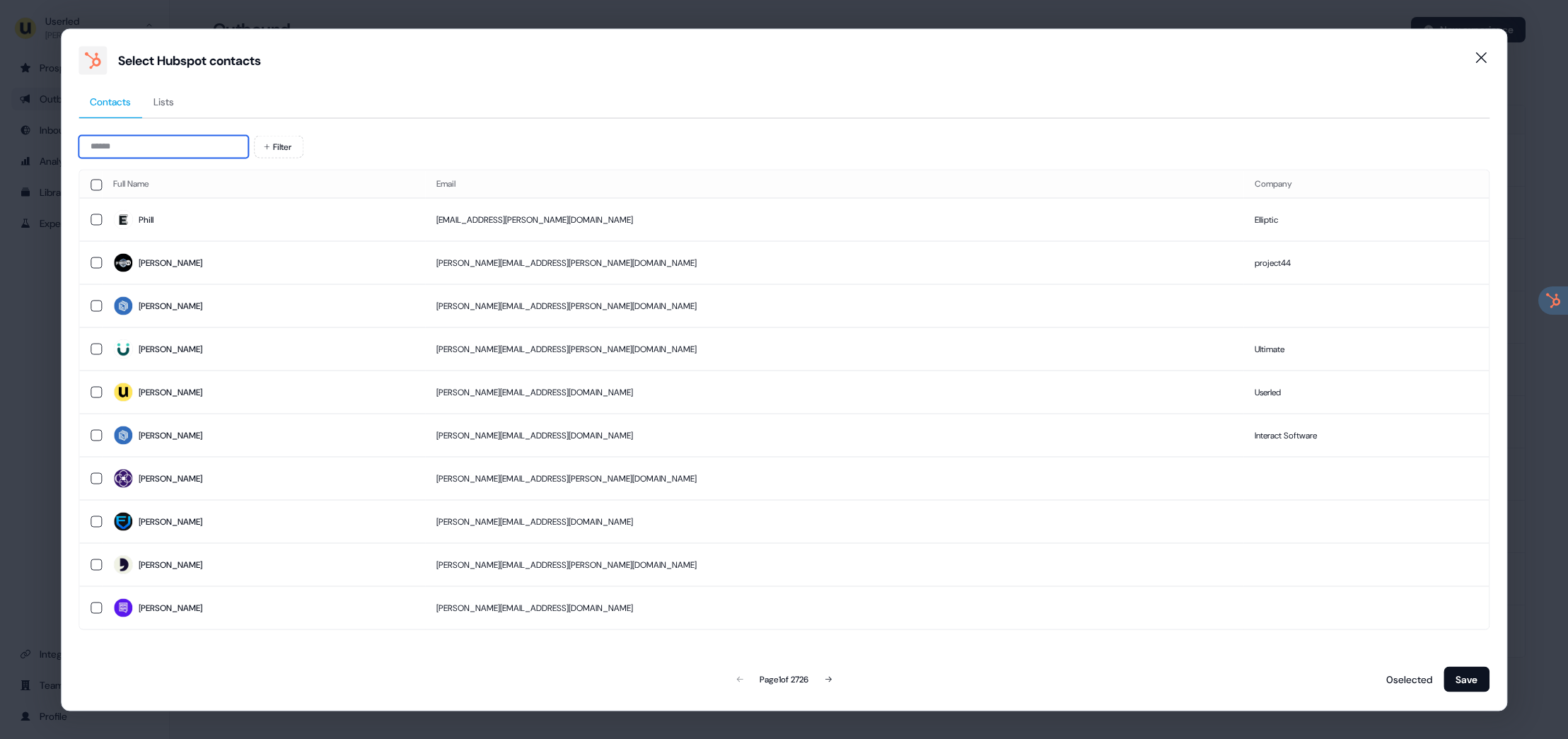 click at bounding box center (163, 146) 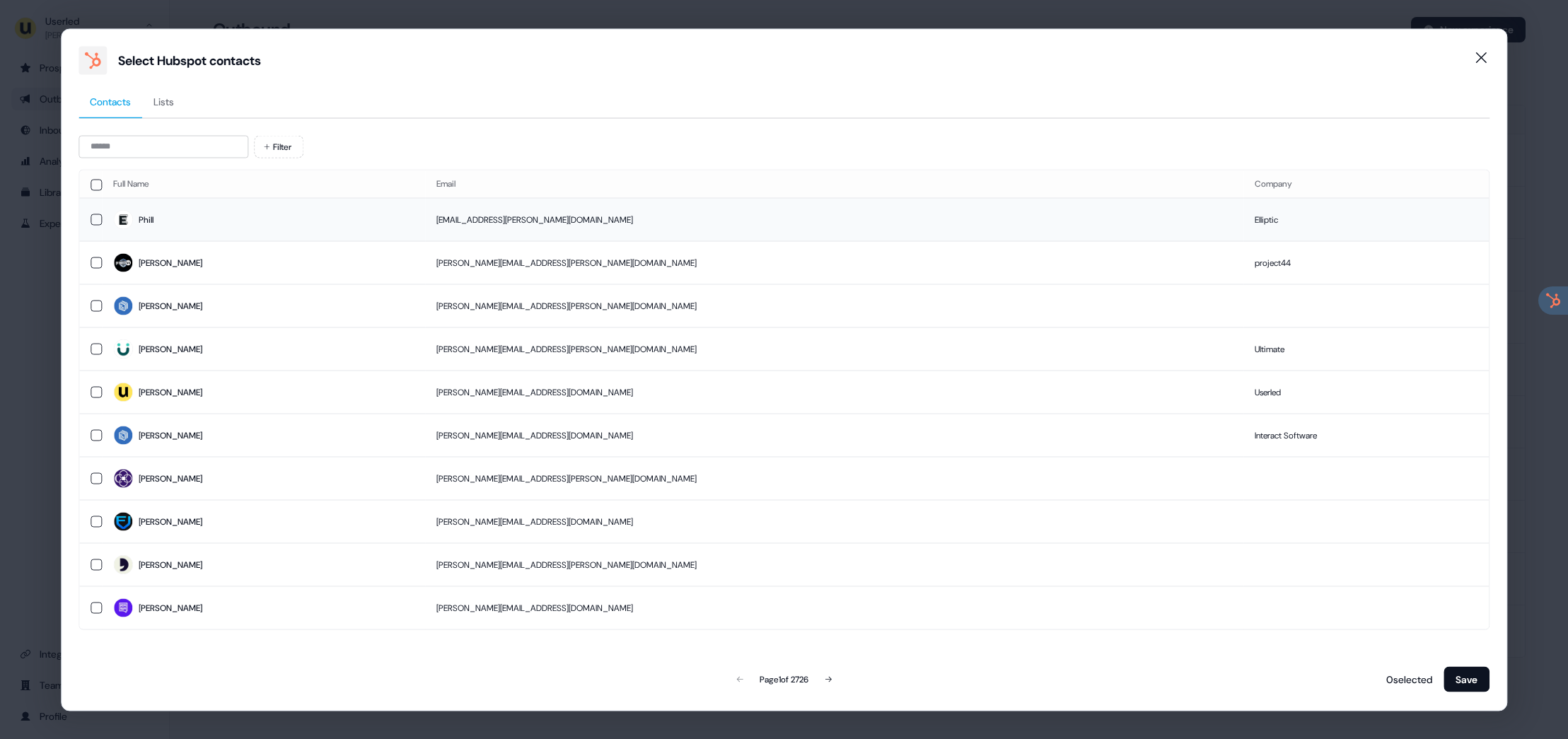 click on "Phill" at bounding box center (263, 219) 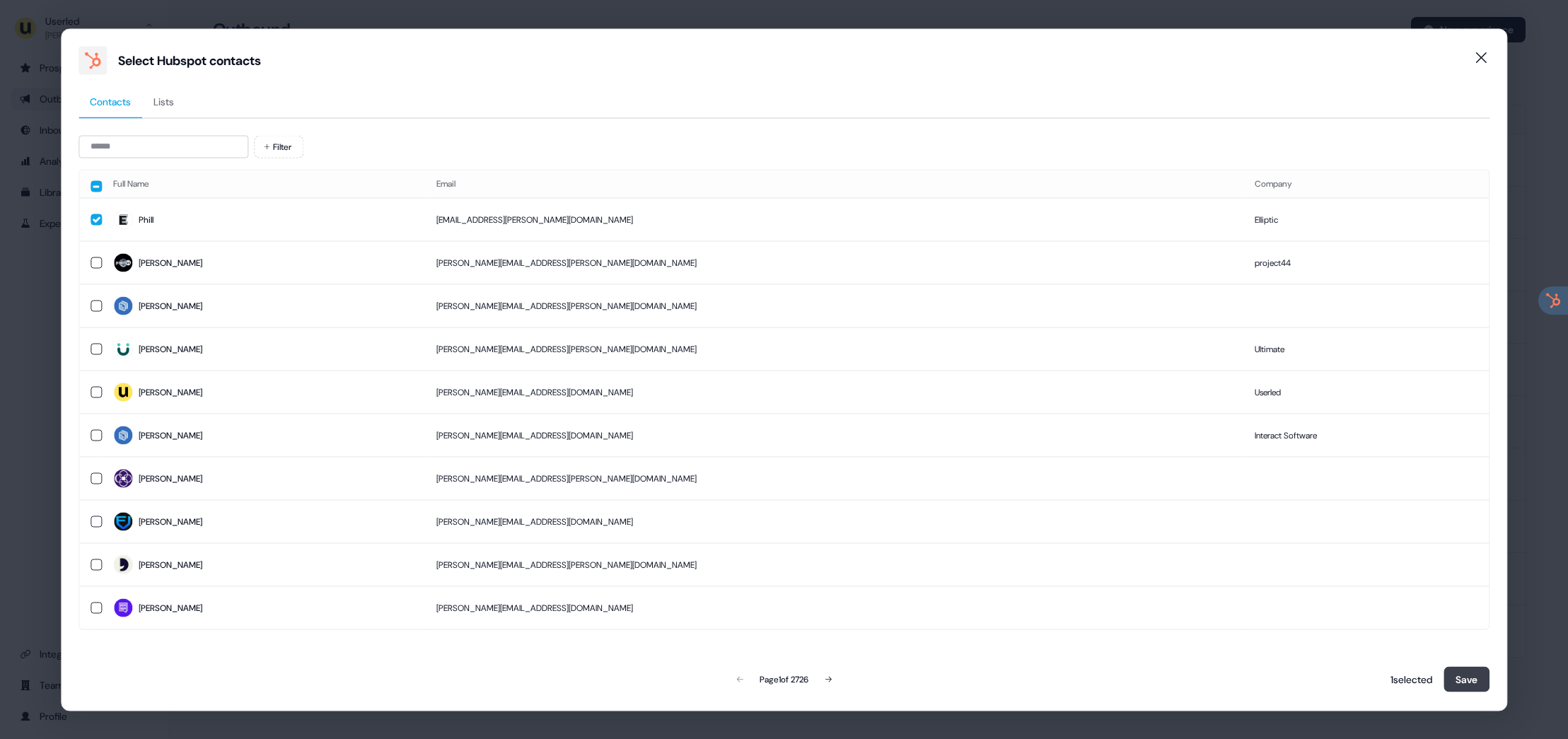 click on "1  selected Save" at bounding box center [1437, 679] 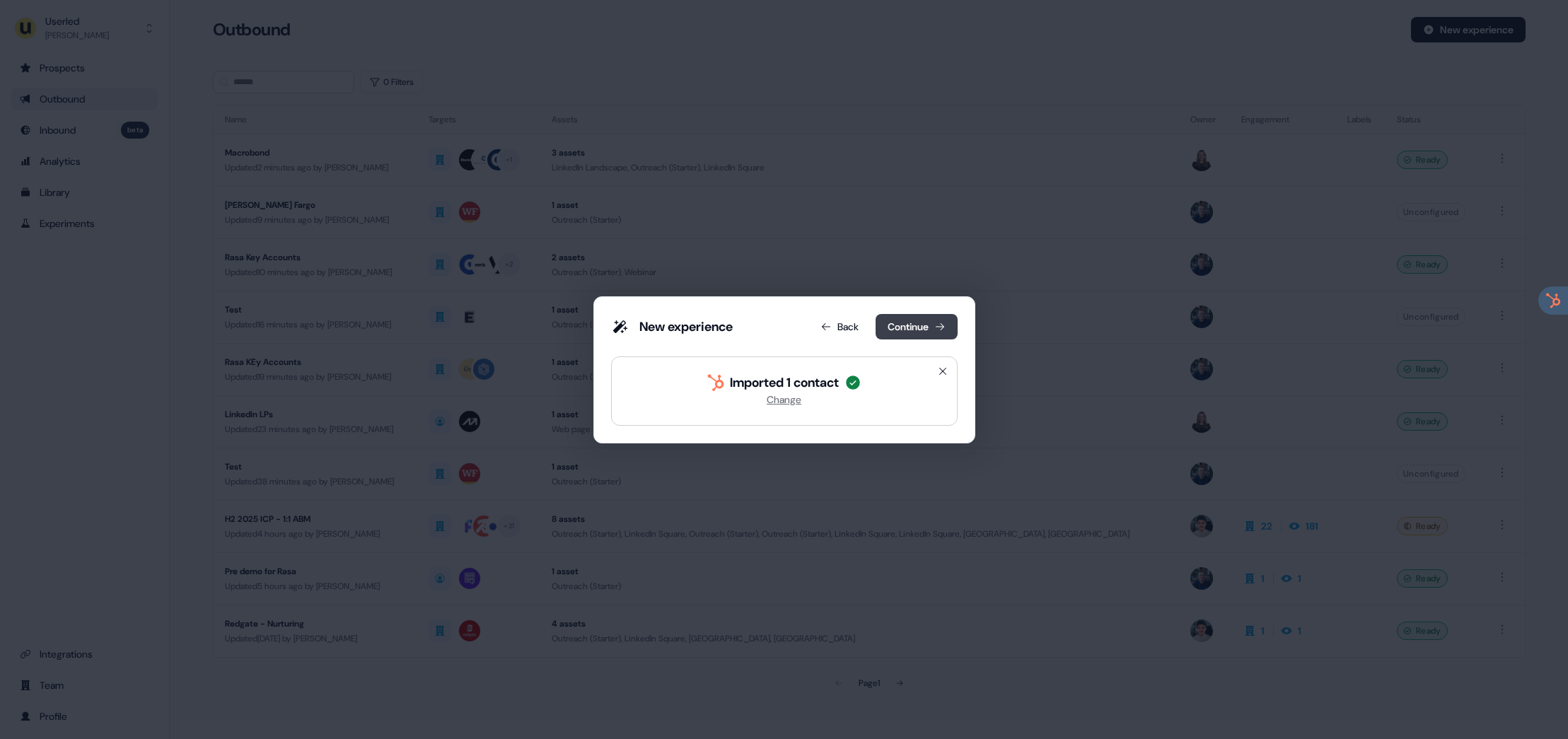 click on "Continue" at bounding box center (917, 327) 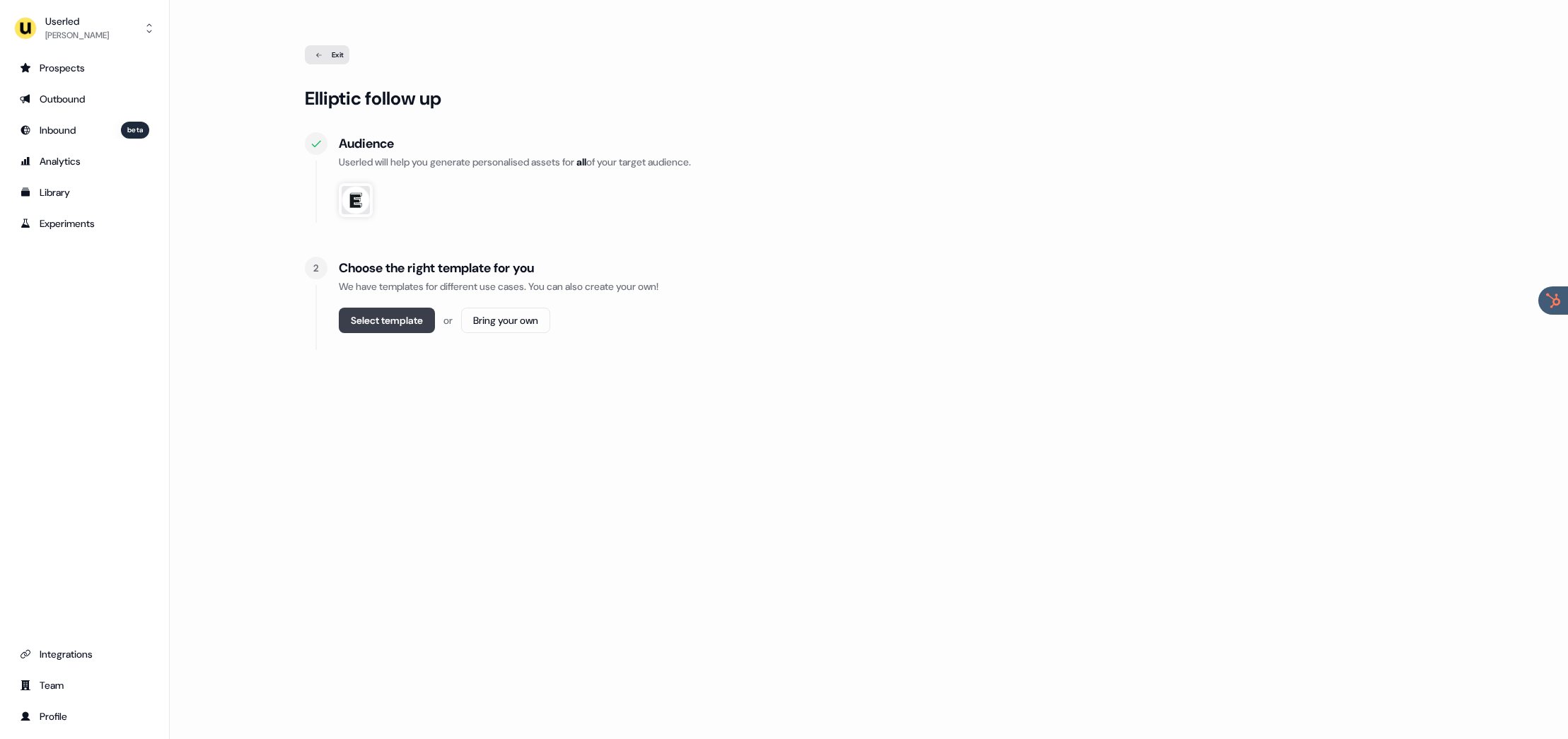 click on "Select template" at bounding box center [387, 320] 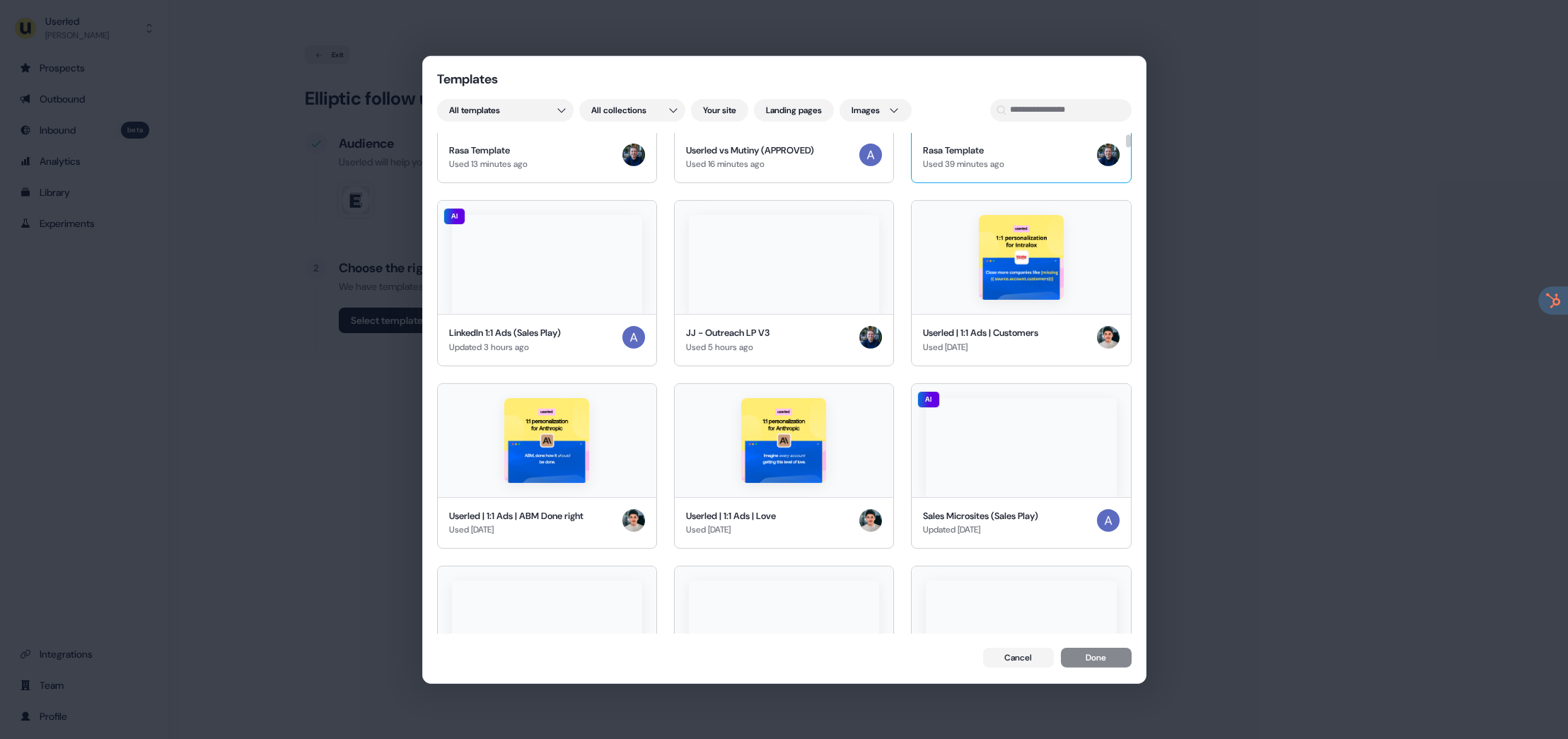 scroll, scrollTop: 0, scrollLeft: 0, axis: both 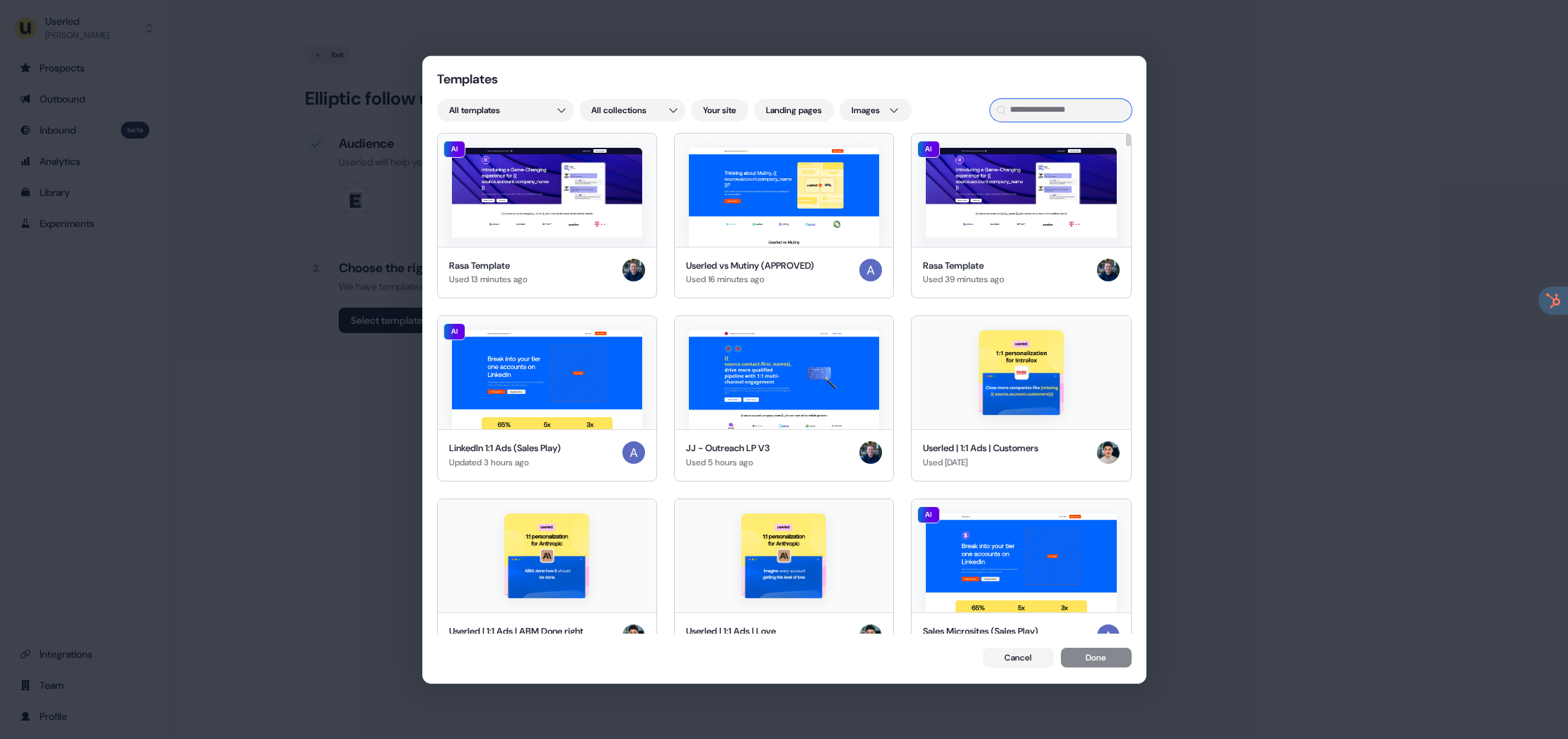 click at bounding box center (1061, 110) 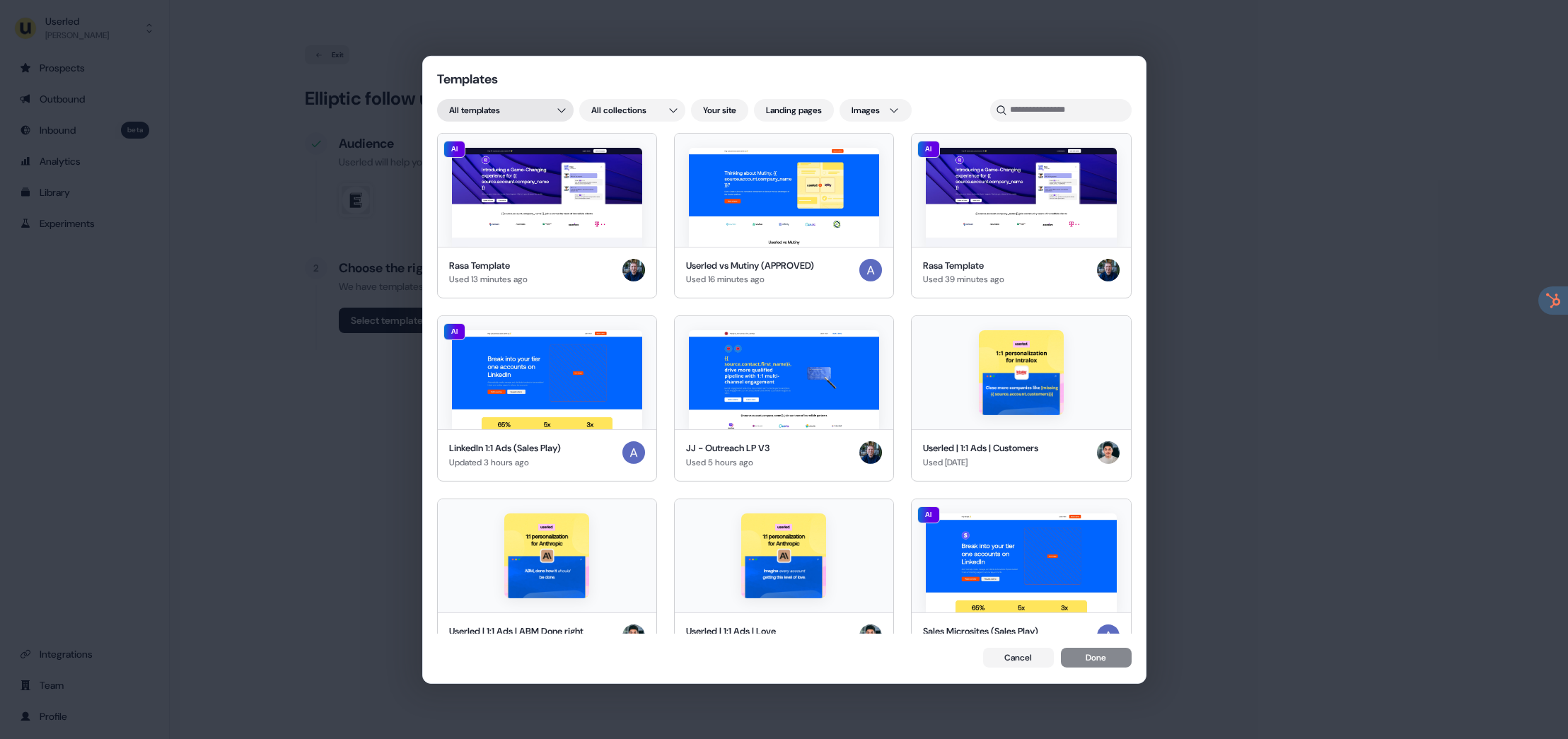 click on "Templates All   templates All collections Your site Landing pages Images AI Rasa Template  Used 13 minutes ago Userled vs Mutiny (APPROVED) Used 16 minutes ago AI Rasa Template Used 39 minutes ago AI LinkedIn 1:1 Ads (Sales Play) Updated 3 hours ago JJ - Outreach LP V3 Used 5 hours ago Userled | 1:1 Ads | Customers Used 3 days ago Userled | 1:1 Ads | ABM Done right Used 3 days ago Userled | 1:1 Ads | Love Used 3 days ago AI Sales Microsites (Sales Play) Updated 3 days ago LinkedIn 1:1 Ads Marketing Template Copy Used 3 days ago LinkedIn 1:1 Ads Marketing Template Used 3 days ago GL- follow up Used 3 days ago Userled vs TOFU (FOR REVIEW) Used 3 days ago B2BMX event invite Used 3 days ago New template Created 3 days ago ABM | 1:1 | 2025 Used 3 days ago Use case- Event Invites at Scale Used 3 days ago Follow-up v2 - JJ Used 3 days ago David new outreach template Used 4 days ago AI New template Copy Created 4 days ago JJ - Follow up discovery template 2025 Copy Used 4 days ago CS template  Used 4 days ago AI" at bounding box center [784, 369] 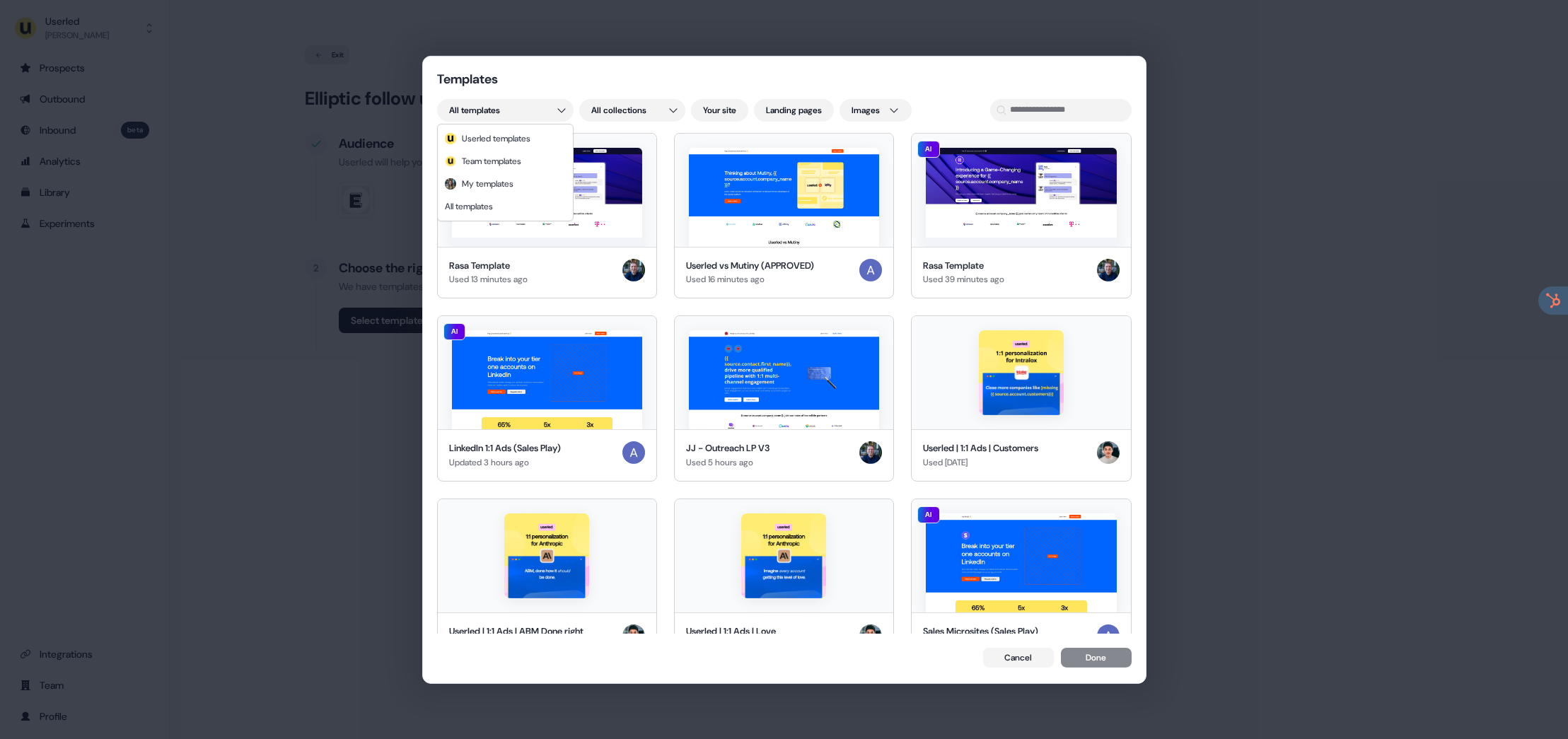 click on "Templates All   templates All collections Your site Landing pages Images AI Rasa Template  Used 13 minutes ago Userled vs Mutiny (APPROVED) Used 16 minutes ago AI Rasa Template Used 39 minutes ago AI LinkedIn 1:1 Ads (Sales Play) Updated 3 hours ago JJ - Outreach LP V3 Used 5 hours ago Userled | 1:1 Ads | Customers Used 3 days ago Userled | 1:1 Ads | ABM Done right Used 3 days ago Userled | 1:1 Ads | Love Used 3 days ago AI Sales Microsites (Sales Play) Updated 3 days ago LinkedIn 1:1 Ads Marketing Template Copy Used 3 days ago LinkedIn 1:1 Ads Marketing Template Used 3 days ago GL- follow up Used 3 days ago Userled vs TOFU (FOR REVIEW) Used 3 days ago B2BMX event invite Used 3 days ago New template Created 3 days ago ABM | 1:1 | 2025 Used 3 days ago Use case- Event Invites at Scale Used 3 days ago Follow-up v2 - JJ Used 3 days ago David new outreach template Used 4 days ago AI New template Copy Created 4 days ago JJ - Follow up discovery template 2025 Copy Used 4 days ago CS template  Used 4 days ago AI" at bounding box center [784, 369] 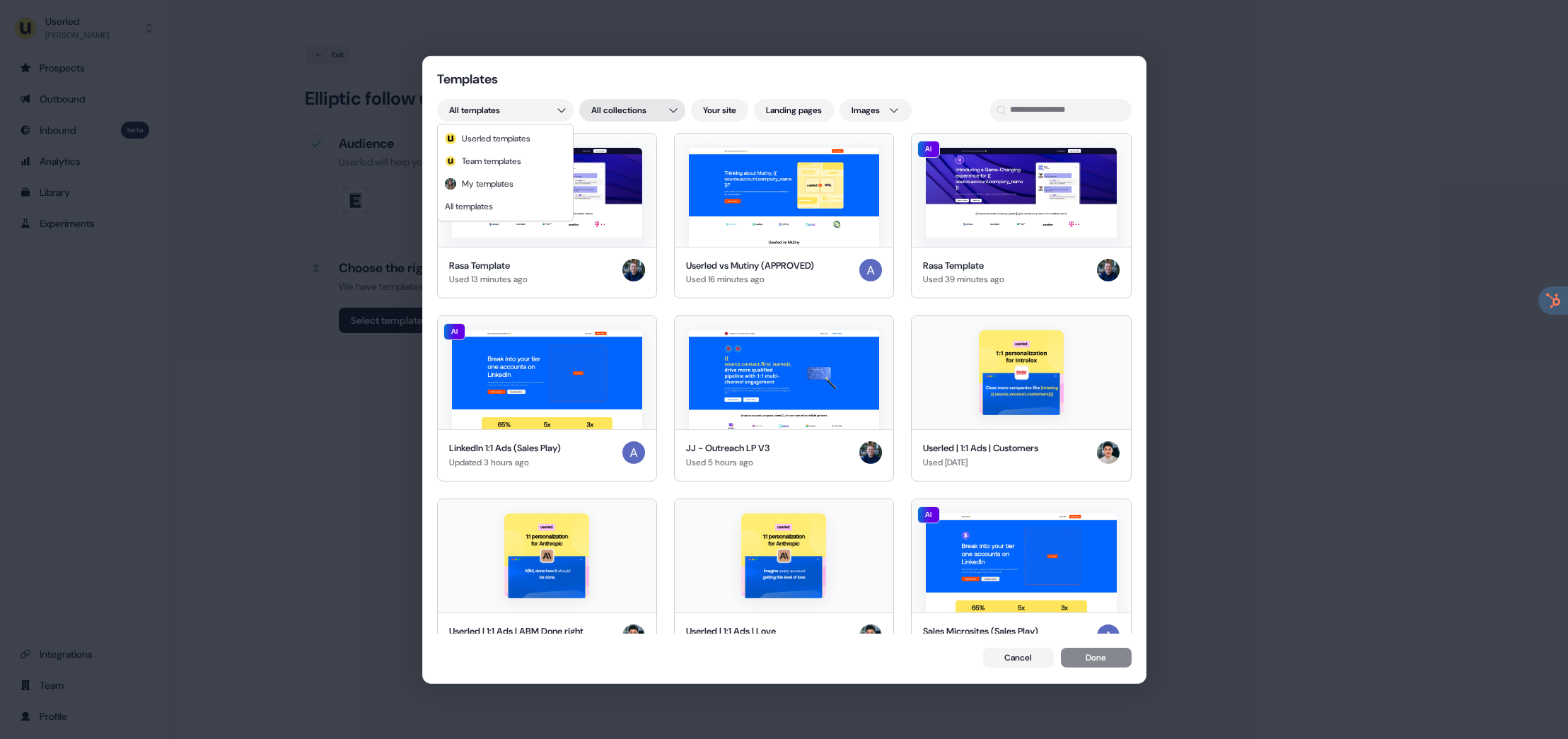 click on "Templates All   templates All collections Your site Landing pages Images AI Rasa Template  Used 13 minutes ago Userled vs Mutiny (APPROVED) Used 16 minutes ago AI Rasa Template Used 39 minutes ago AI LinkedIn 1:1 Ads (Sales Play) Updated 3 hours ago JJ - Outreach LP V3 Used 5 hours ago Userled | 1:1 Ads | Customers Used 3 days ago Userled | 1:1 Ads | ABM Done right Used 3 days ago Userled | 1:1 Ads | Love Used 3 days ago AI Sales Microsites (Sales Play) Updated 3 days ago LinkedIn 1:1 Ads Marketing Template Copy Used 3 days ago LinkedIn 1:1 Ads Marketing Template Used 3 days ago GL- follow up Used 3 days ago Userled vs TOFU (FOR REVIEW) Used 3 days ago B2BMX event invite Used 3 days ago New template Created 3 days ago ABM | 1:1 | 2025 Used 3 days ago Use case- Event Invites at Scale Used 3 days ago Follow-up v2 - JJ Used 3 days ago David new outreach template Used 4 days ago AI New template Copy Created 4 days ago JJ - Follow up discovery template 2025 Copy Used 4 days ago CS template  Used 4 days ago AI" at bounding box center (784, 369) 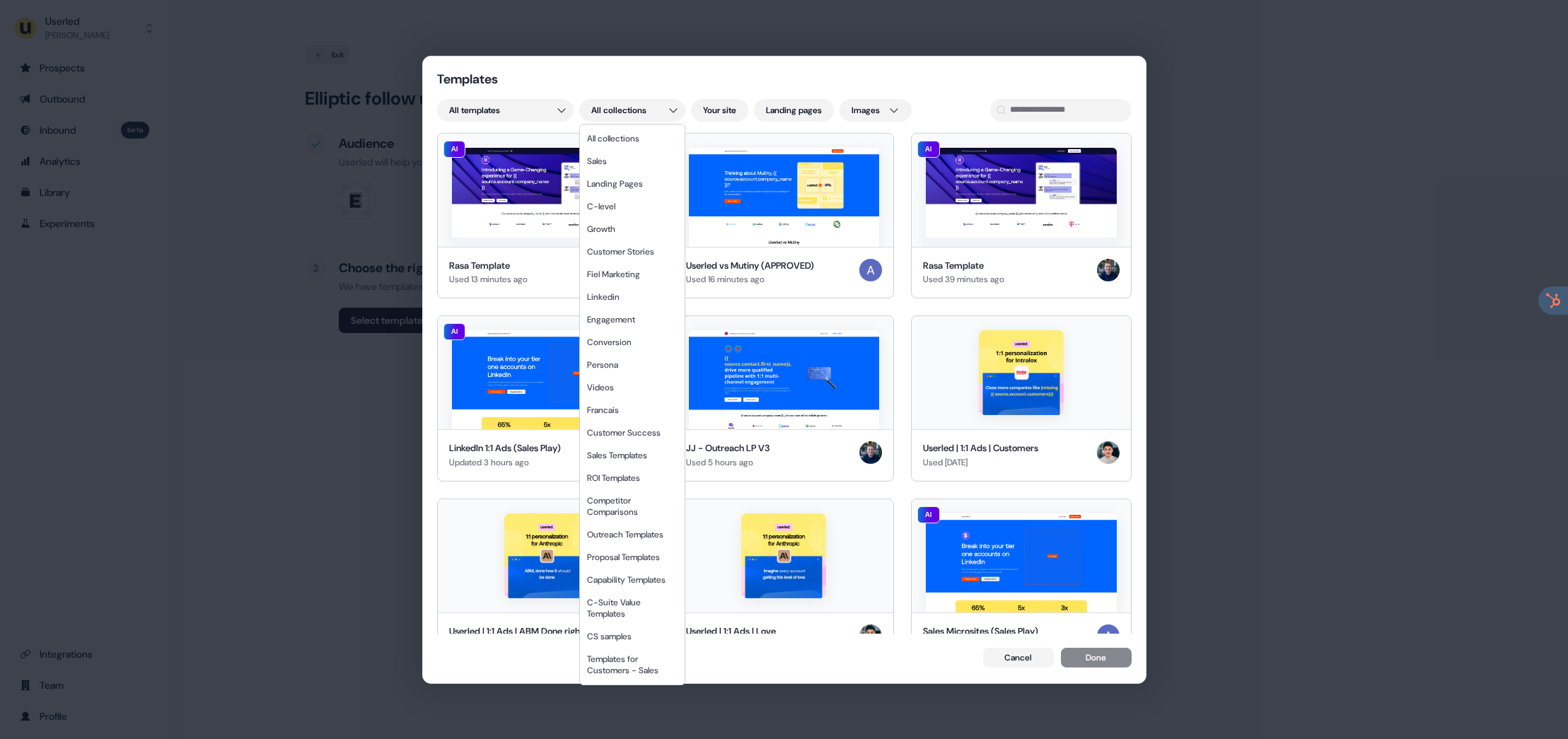 click on "Templates All   templates All collections Your site Landing pages Images AI Rasa Template  Used 13 minutes ago Userled vs Mutiny (APPROVED) Used 16 minutes ago AI Rasa Template Used 39 minutes ago AI LinkedIn 1:1 Ads (Sales Play) Updated 3 hours ago JJ - Outreach LP V3 Used 5 hours ago Userled | 1:1 Ads | Customers Used 3 days ago Userled | 1:1 Ads | ABM Done right Used 3 days ago Userled | 1:1 Ads | Love Used 3 days ago AI Sales Microsites (Sales Play) Updated 3 days ago LinkedIn 1:1 Ads Marketing Template Copy Used 3 days ago LinkedIn 1:1 Ads Marketing Template Used 3 days ago GL- follow up Used 3 days ago Userled vs TOFU (FOR REVIEW) Used 3 days ago B2BMX event invite Used 3 days ago New template Created 3 days ago ABM | 1:1 | 2025 Used 3 days ago Use case- Event Invites at Scale Used 3 days ago Follow-up v2 - JJ Used 3 days ago David new outreach template Used 4 days ago AI New template Copy Created 4 days ago JJ - Follow up discovery template 2025 Copy Used 4 days ago CS template  Used 4 days ago AI" at bounding box center (784, 369) 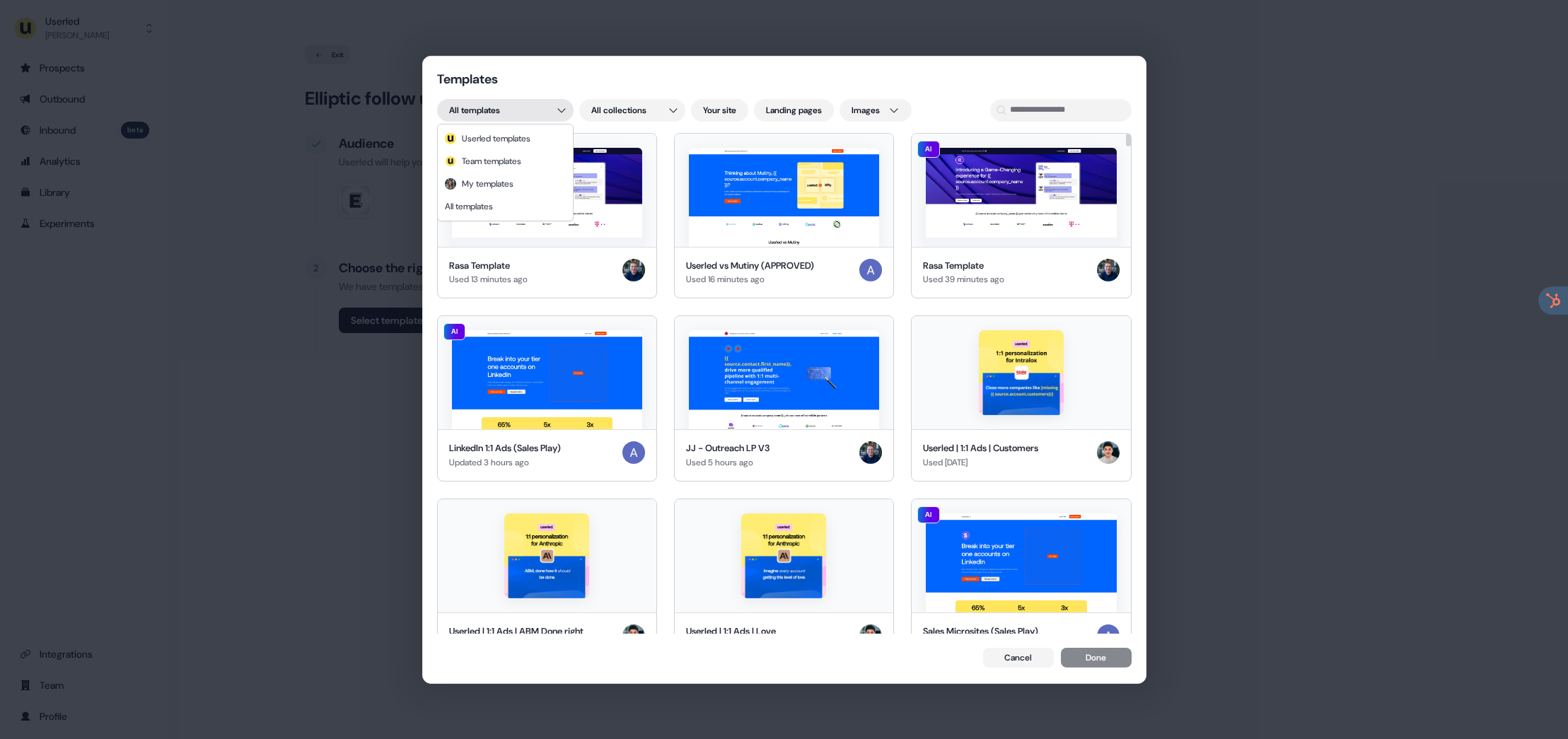 click on "Templates All   templates All collections Your site Landing pages Images AI Rasa Template  Used 13 minutes ago Userled vs Mutiny (APPROVED) Used 16 minutes ago AI Rasa Template Used 39 minutes ago AI LinkedIn 1:1 Ads (Sales Play) Updated 3 hours ago JJ - Outreach LP V3 Used 5 hours ago Userled | 1:1 Ads | Customers Used 3 days ago Userled | 1:1 Ads | ABM Done right Used 3 days ago Userled | 1:1 Ads | Love Used 3 days ago AI Sales Microsites (Sales Play) Updated 3 days ago LinkedIn 1:1 Ads Marketing Template Copy Used 3 days ago LinkedIn 1:1 Ads Marketing Template Used 3 days ago GL- follow up Used 3 days ago Userled vs TOFU (FOR REVIEW) Used 3 days ago B2BMX event invite Used 3 days ago New template Created 3 days ago ABM | 1:1 | 2025 Used 3 days ago Use case- Event Invites at Scale Used 3 days ago Follow-up v2 - JJ Used 3 days ago David new outreach template Used 4 days ago AI New template Copy Created 4 days ago JJ - Follow up discovery template 2025 Copy Used 4 days ago CS template  Used 4 days ago AI" at bounding box center [784, 369] 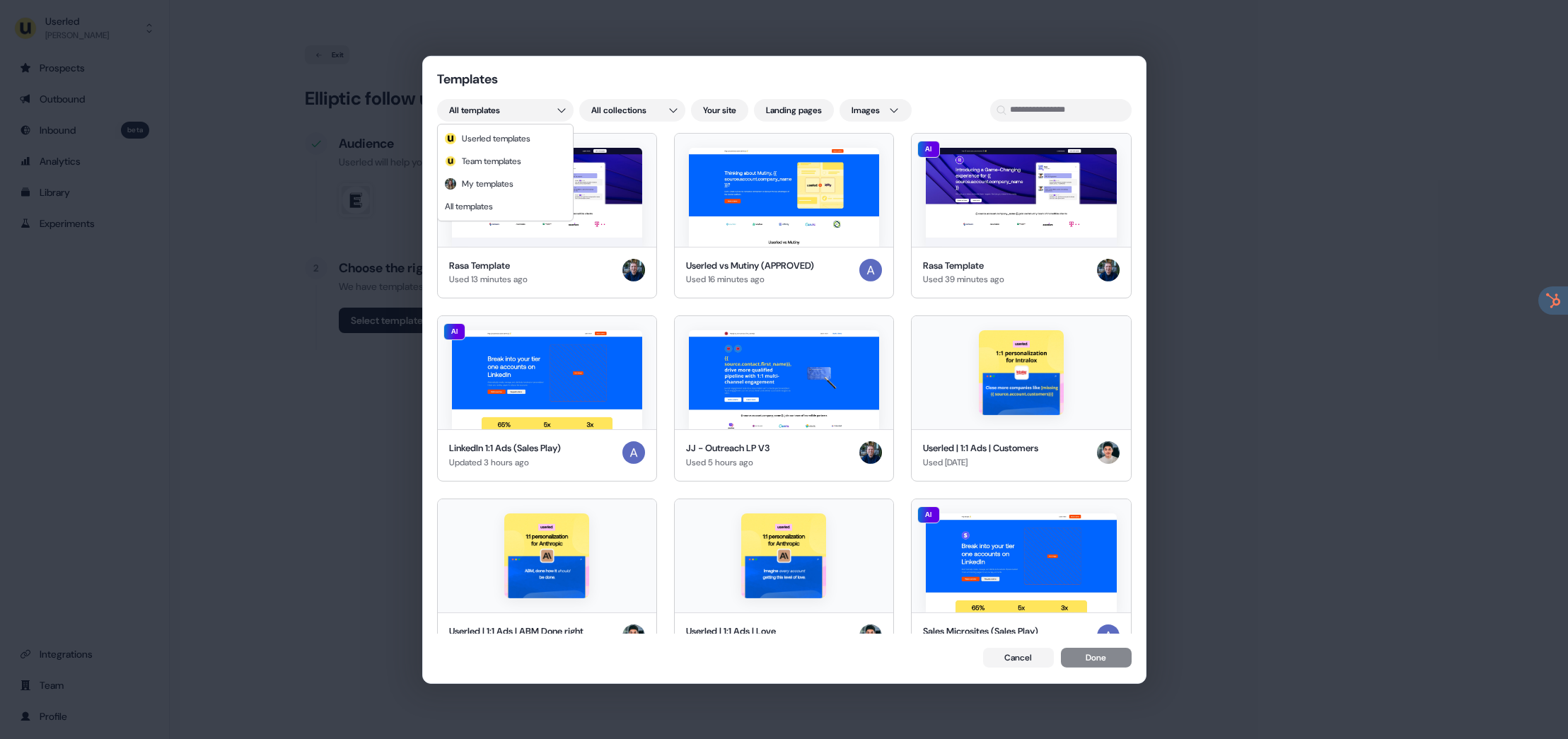 click on "Templates All   templates All collections Your site Landing pages Images AI Rasa Template  Used 13 minutes ago Userled vs Mutiny (APPROVED) Used 16 minutes ago AI Rasa Template Used 39 minutes ago AI LinkedIn 1:1 Ads (Sales Play) Updated 3 hours ago JJ - Outreach LP V3 Used 5 hours ago Userled | 1:1 Ads | Customers Used 3 days ago Userled | 1:1 Ads | ABM Done right Used 3 days ago Userled | 1:1 Ads | Love Used 3 days ago AI Sales Microsites (Sales Play) Updated 3 days ago LinkedIn 1:1 Ads Marketing Template Copy Used 3 days ago LinkedIn 1:1 Ads Marketing Template Used 3 days ago GL- follow up Used 3 days ago Userled vs TOFU (FOR REVIEW) Used 3 days ago B2BMX event invite Used 3 days ago New template Created 3 days ago ABM | 1:1 | 2025 Used 3 days ago Use case- Event Invites at Scale Used 3 days ago Follow-up v2 - JJ Used 3 days ago David new outreach template Used 4 days ago AI New template Copy Created 4 days ago JJ - Follow up discovery template 2025 Copy Used 4 days ago CS template  Used 4 days ago AI" at bounding box center (784, 369) 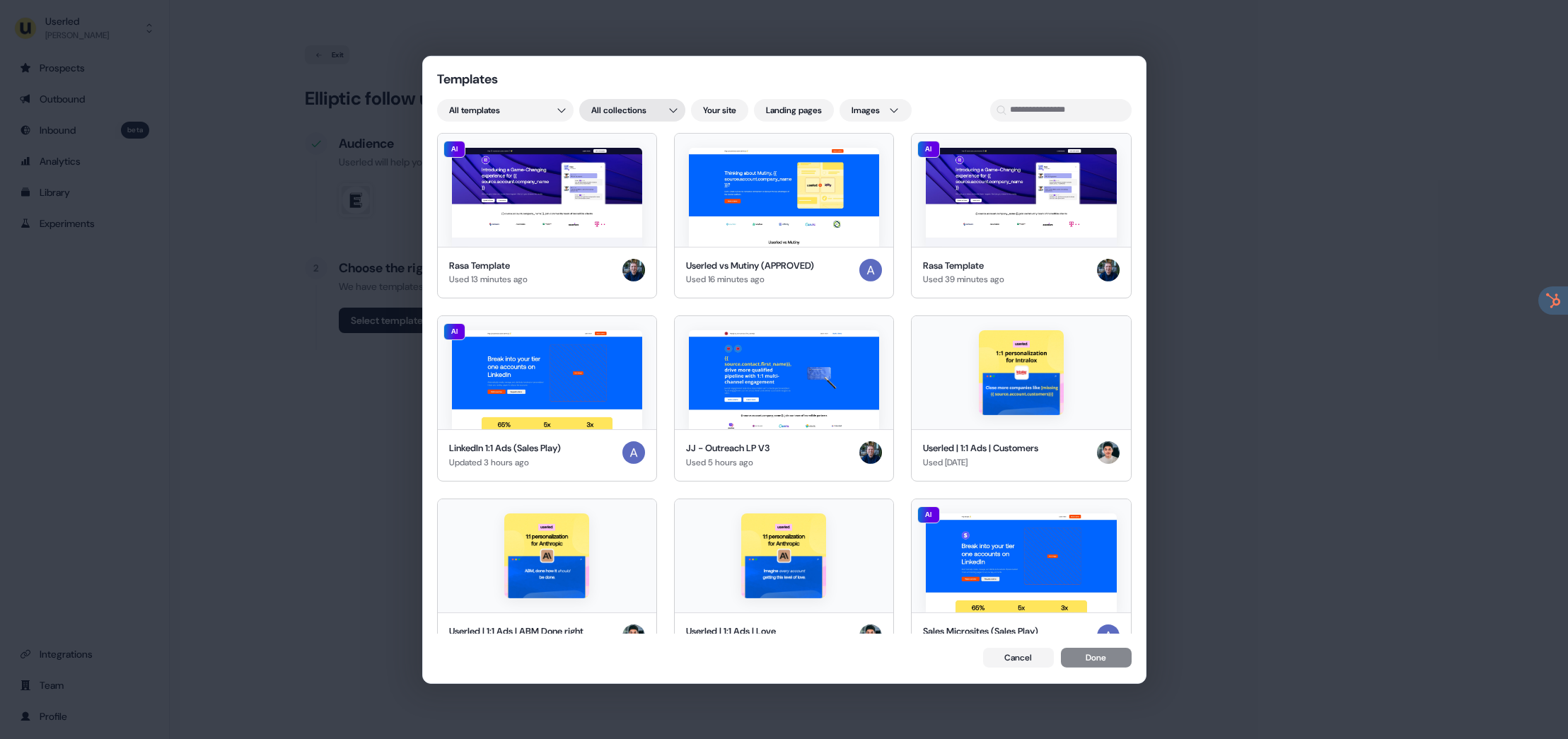 click on "Templates All   templates All collections Your site Landing pages Images AI Rasa Template  Used 13 minutes ago Userled vs Mutiny (APPROVED) Used 16 minutes ago AI Rasa Template Used 39 minutes ago AI LinkedIn 1:1 Ads (Sales Play) Updated 3 hours ago JJ - Outreach LP V3 Used 5 hours ago Userled | 1:1 Ads | Customers Used 3 days ago Userled | 1:1 Ads | ABM Done right Used 3 days ago Userled | 1:1 Ads | Love Used 3 days ago AI Sales Microsites (Sales Play) Updated 3 days ago LinkedIn 1:1 Ads Marketing Template Copy Used 3 days ago LinkedIn 1:1 Ads Marketing Template Used 3 days ago GL- follow up Used 3 days ago Userled vs TOFU (FOR REVIEW) Used 3 days ago B2BMX event invite Used 3 days ago New template Created 3 days ago ABM | 1:1 | 2025 Used 3 days ago Use case- Event Invites at Scale Used 3 days ago Follow-up v2 - JJ Used 3 days ago David new outreach template Used 4 days ago AI New template Copy Created 4 days ago JJ - Follow up discovery template 2025 Copy Used 4 days ago CS template  Used 4 days ago AI" at bounding box center [784, 369] 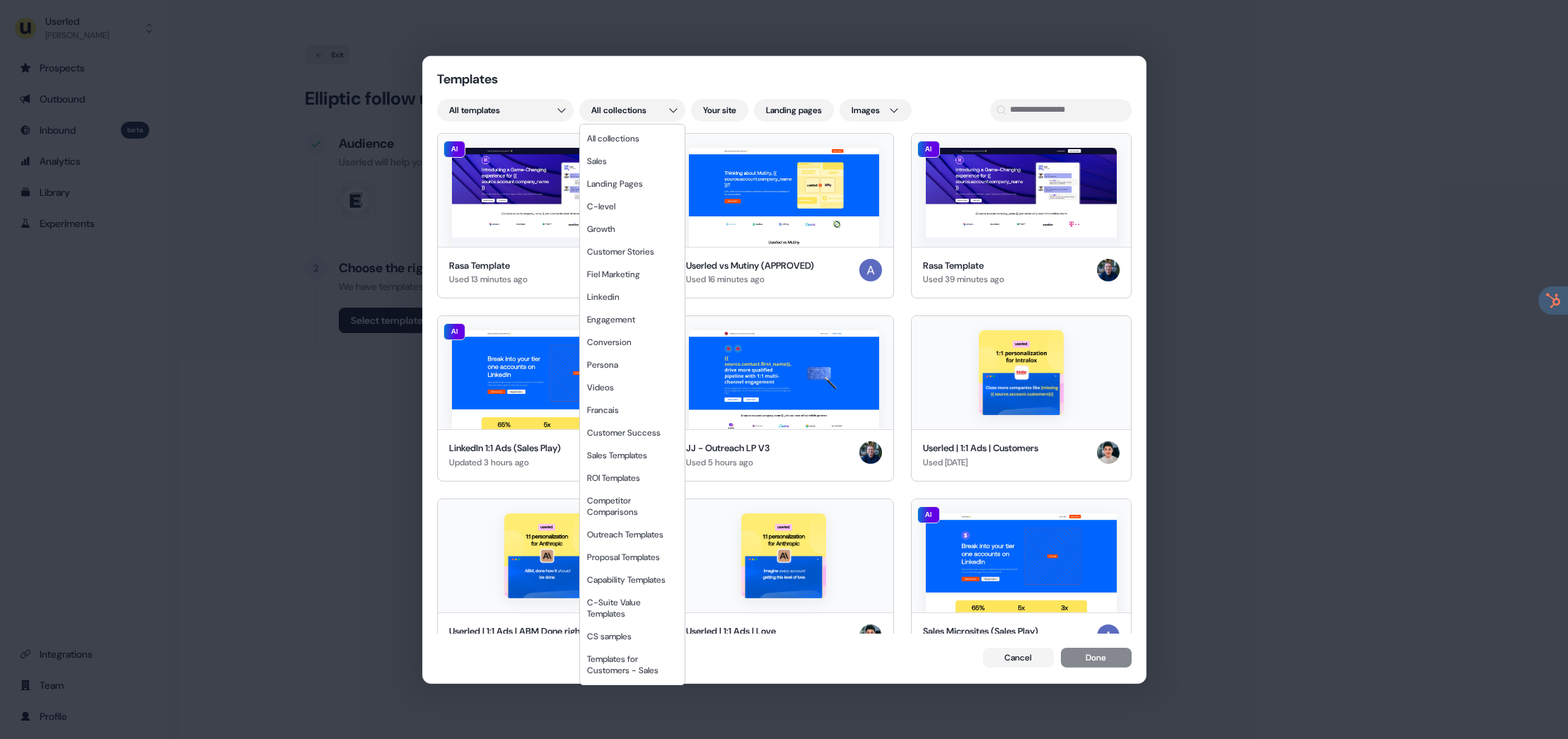 click on "Templates All   templates All collections Your site Landing pages Images AI Rasa Template  Used 13 minutes ago Userled vs Mutiny (APPROVED) Used 16 minutes ago AI Rasa Template Used 39 minutes ago AI LinkedIn 1:1 Ads (Sales Play) Updated 3 hours ago JJ - Outreach LP V3 Used 5 hours ago Userled | 1:1 Ads | Customers Used 3 days ago Userled | 1:1 Ads | ABM Done right Used 3 days ago Userled | 1:1 Ads | Love Used 3 days ago AI Sales Microsites (Sales Play) Updated 3 days ago LinkedIn 1:1 Ads Marketing Template Copy Used 3 days ago LinkedIn 1:1 Ads Marketing Template Used 3 days ago GL- follow up Used 3 days ago Userled vs TOFU (FOR REVIEW) Used 3 days ago B2BMX event invite Used 3 days ago New template Created 3 days ago ABM | 1:1 | 2025 Used 3 days ago Use case- Event Invites at Scale Used 3 days ago Follow-up v2 - JJ Used 3 days ago David new outreach template Used 4 days ago AI New template Copy Created 4 days ago JJ - Follow up discovery template 2025 Copy Used 4 days ago CS template  Used 4 days ago AI" at bounding box center (784, 369) 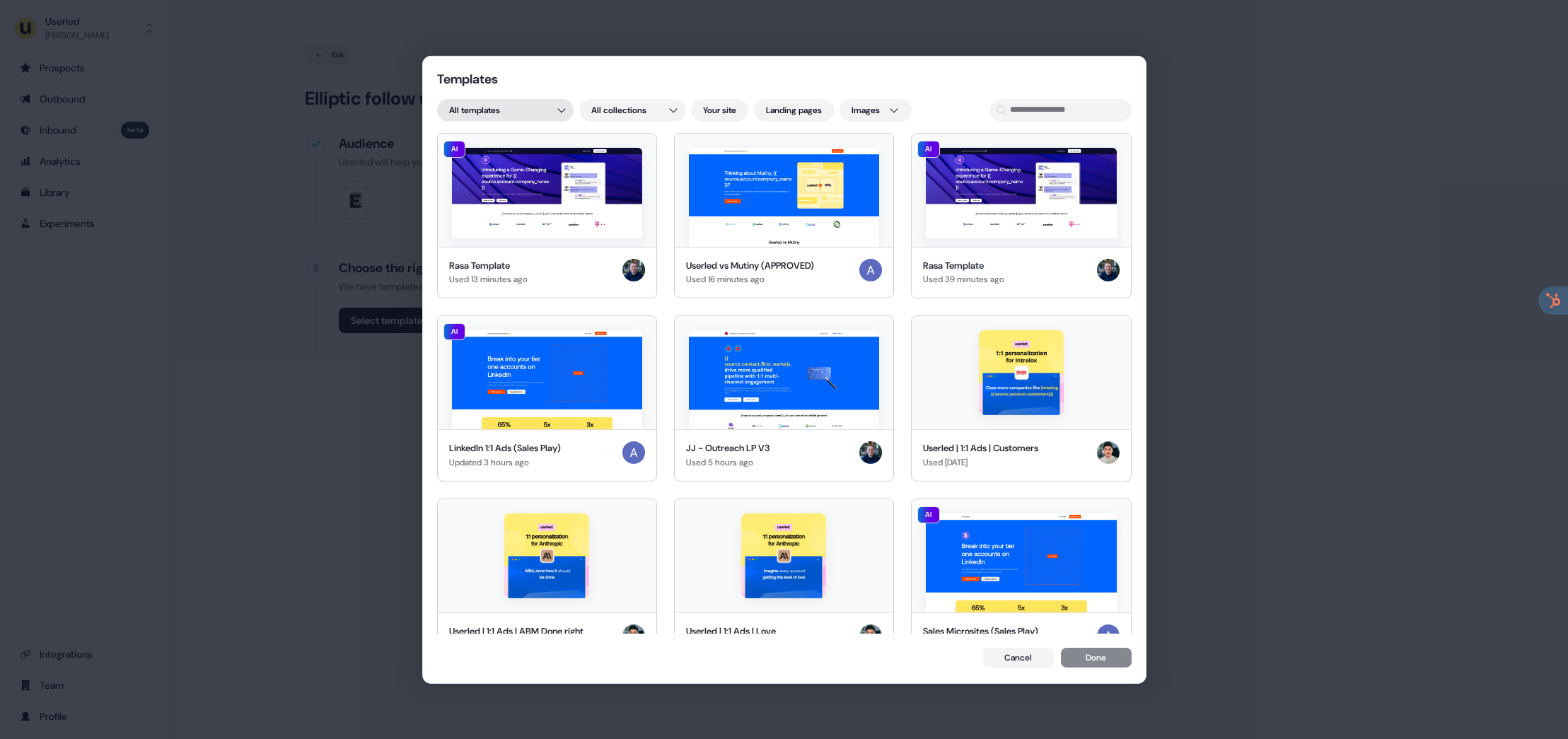 click on "Templates All   templates All collections Your site Landing pages Images AI Rasa Template  Used 13 minutes ago Userled vs Mutiny (APPROVED) Used 16 minutes ago AI Rasa Template Used 39 minutes ago AI LinkedIn 1:1 Ads (Sales Play) Updated 3 hours ago JJ - Outreach LP V3 Used 5 hours ago Userled | 1:1 Ads | Customers Used 3 days ago Userled | 1:1 Ads | ABM Done right Used 3 days ago Userled | 1:1 Ads | Love Used 3 days ago AI Sales Microsites (Sales Play) Updated 3 days ago LinkedIn 1:1 Ads Marketing Template Copy Used 3 days ago LinkedIn 1:1 Ads Marketing Template Used 3 days ago GL- follow up Used 3 days ago Userled vs TOFU (FOR REVIEW) Used 3 days ago B2BMX event invite Used 3 days ago New template Created 3 days ago ABM | 1:1 | 2025 Used 3 days ago Use case- Event Invites at Scale Used 3 days ago Follow-up v2 - JJ Used 3 days ago David new outreach template Used 4 days ago AI New template Copy Created 4 days ago JJ - Follow up discovery template 2025 Copy Used 4 days ago CS template  Used 4 days ago AI" at bounding box center (784, 369) 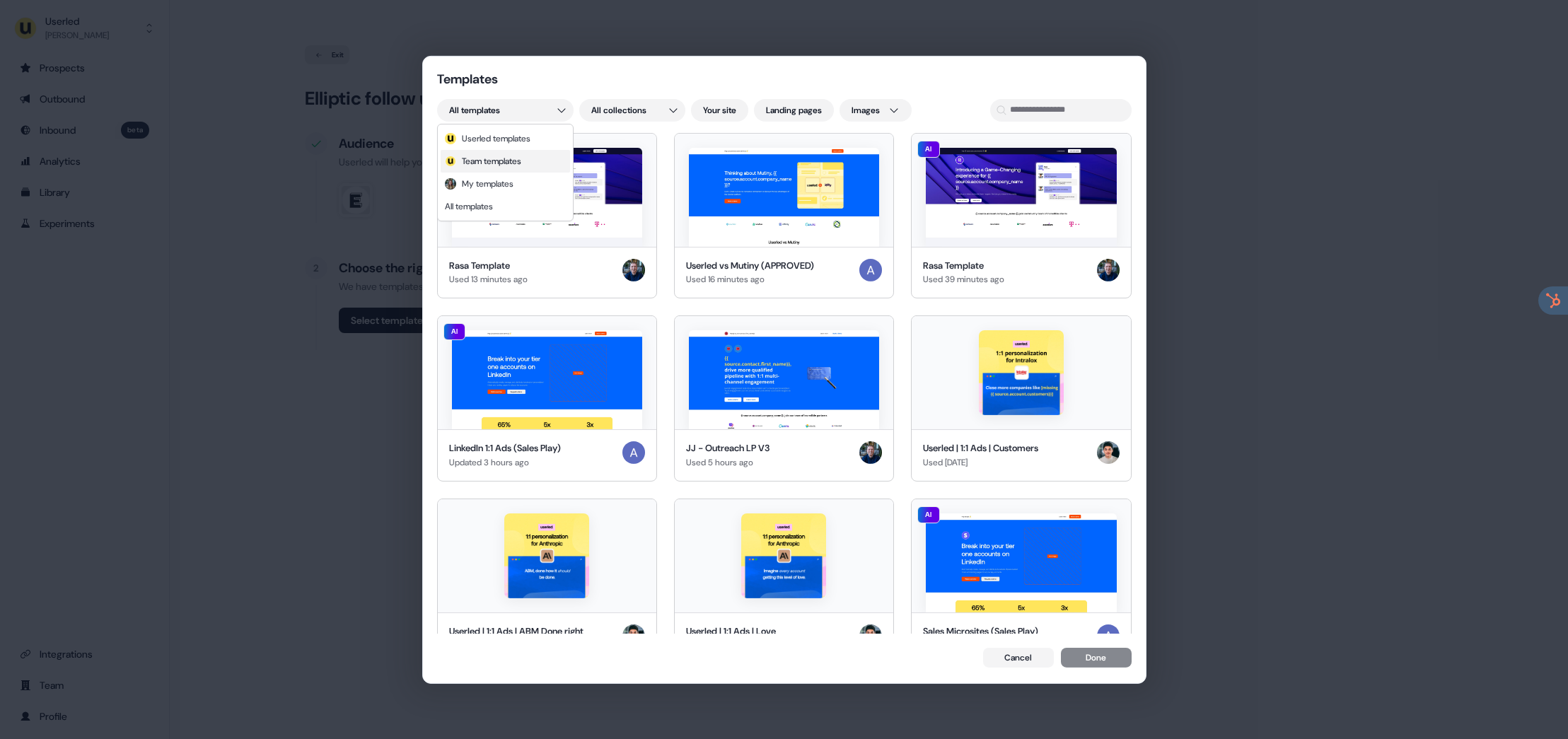 click on "Team templates" at bounding box center [492, 161] 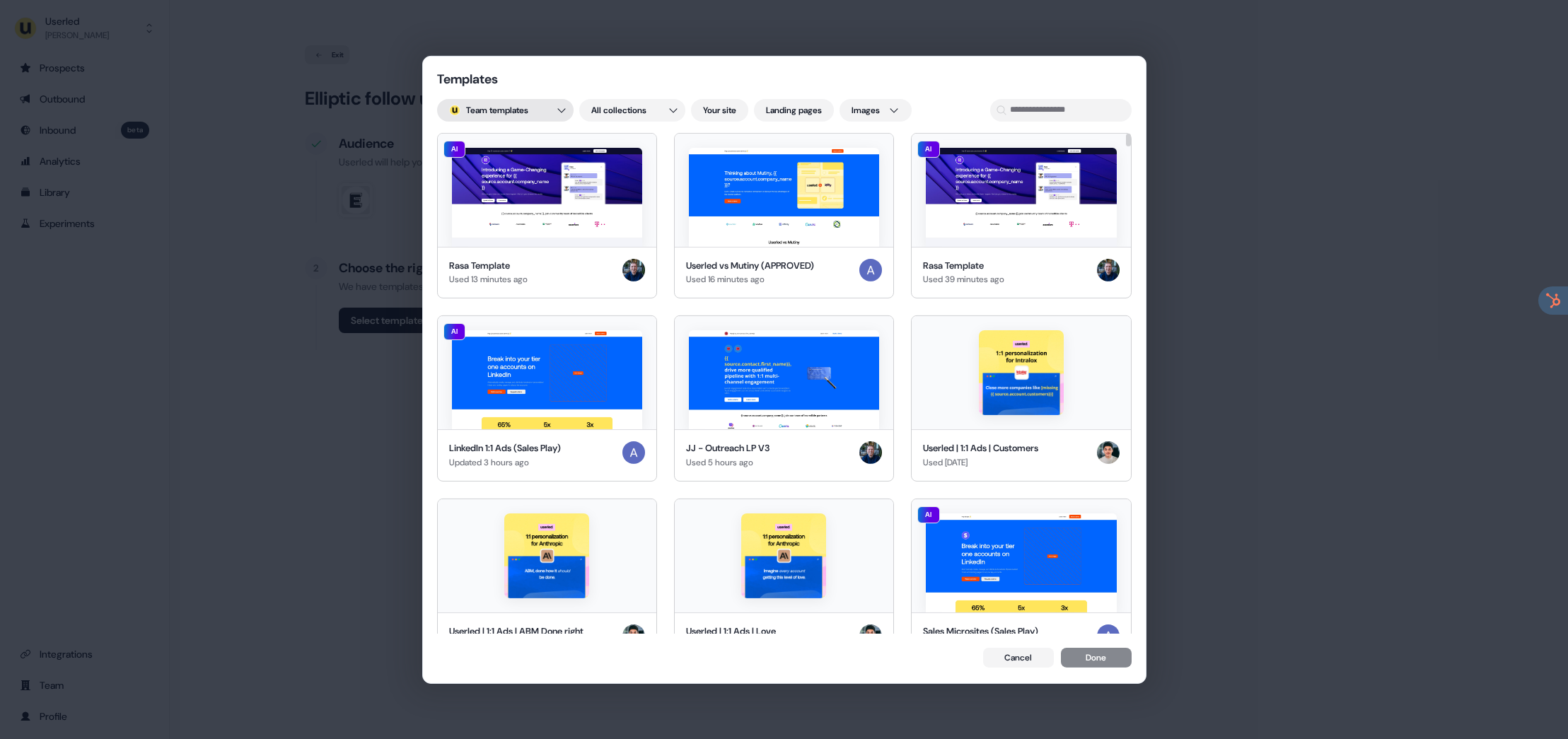 click on "Templates Team   templates All collections Your site Landing pages Images AI Rasa Template  Used 13 minutes ago Userled vs Mutiny (APPROVED) Used 16 minutes ago AI Rasa Template Used 39 minutes ago AI LinkedIn 1:1 Ads (Sales Play) Updated 3 hours ago JJ - Outreach LP V3 Used 5 hours ago Userled | 1:1 Ads | Customers Used 3 days ago Userled | 1:1 Ads | ABM Done right Used 3 days ago Userled | 1:1 Ads | Love Used 3 days ago AI Sales Microsites (Sales Play) Updated 3 days ago LinkedIn 1:1 Ads Marketing Template Copy Used 3 days ago LinkedIn 1:1 Ads Marketing Template Used 3 days ago GL- follow up Used 3 days ago Userled vs TOFU (FOR REVIEW) Used 3 days ago B2BMX event invite Used 3 days ago New template Created 3 days ago ABM | 1:1 | 2025 Used 3 days ago Use case- Event Invites at Scale Used 3 days ago Follow-up v2 - JJ Used 3 days ago David new outreach template Used 4 days ago AI New template Copy Created 4 days ago JJ - Follow up discovery template 2025 Copy Used 4 days ago CS template  Used 4 days ago AI" at bounding box center (784, 369) 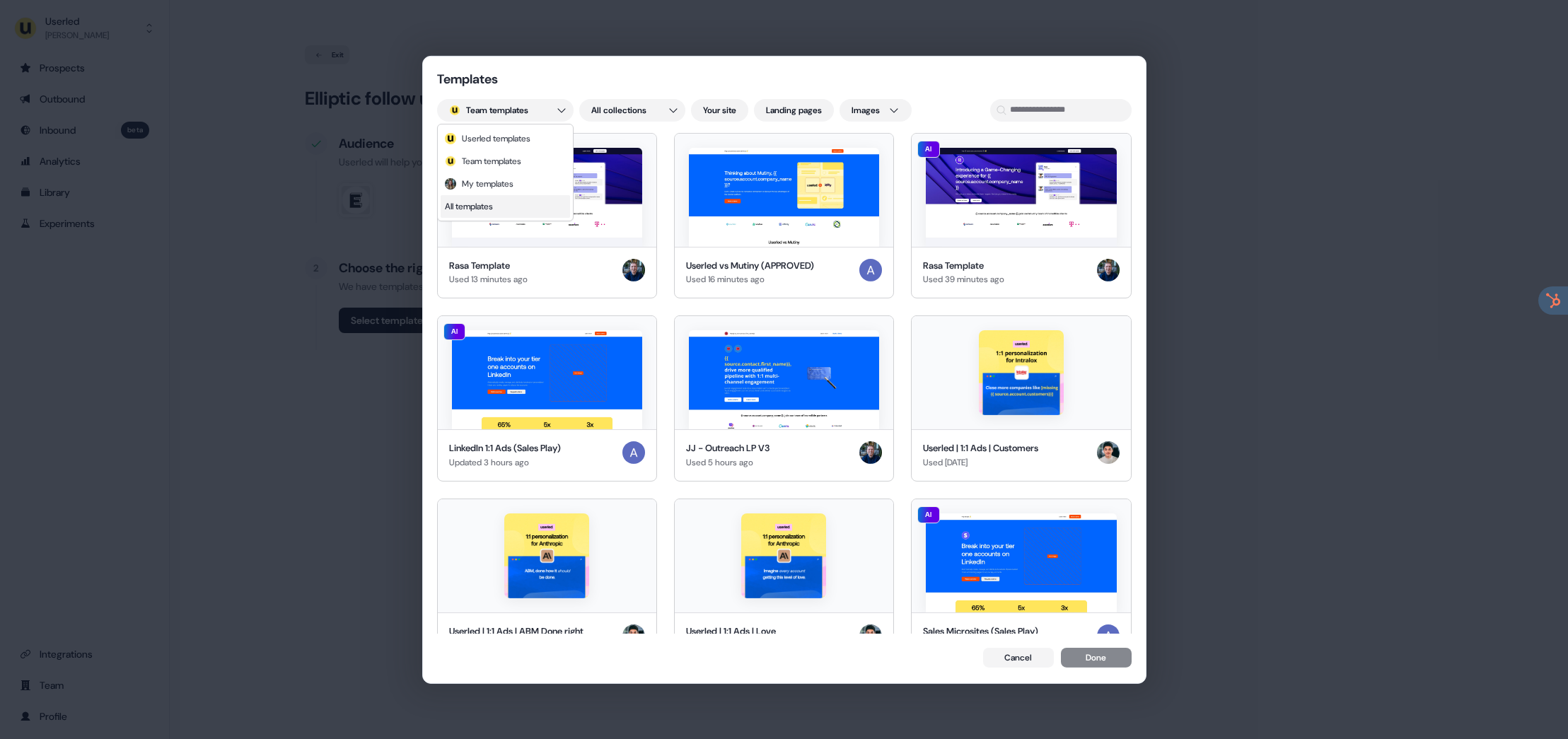 click on "All templates" at bounding box center (505, 206) 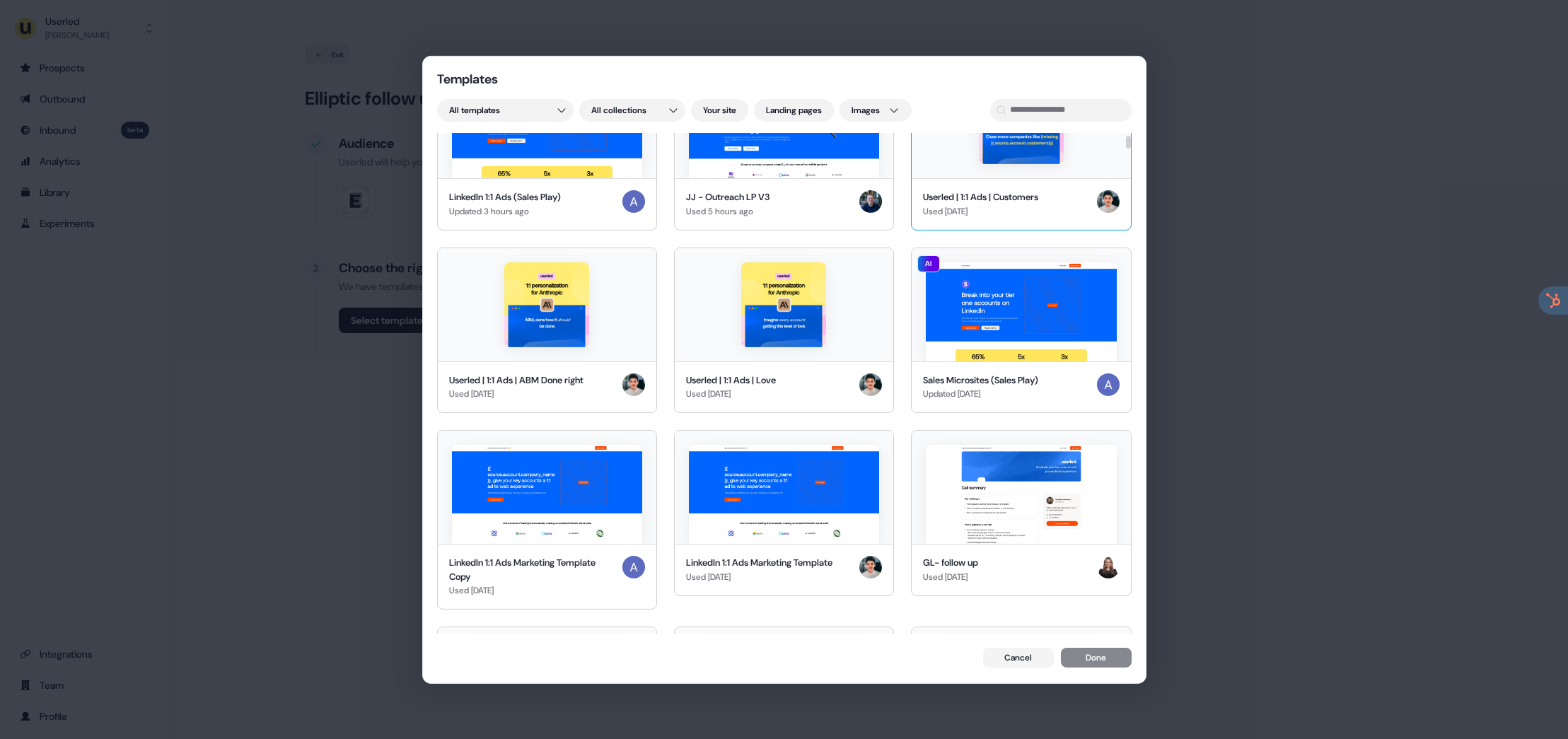 scroll, scrollTop: 252, scrollLeft: 0, axis: vertical 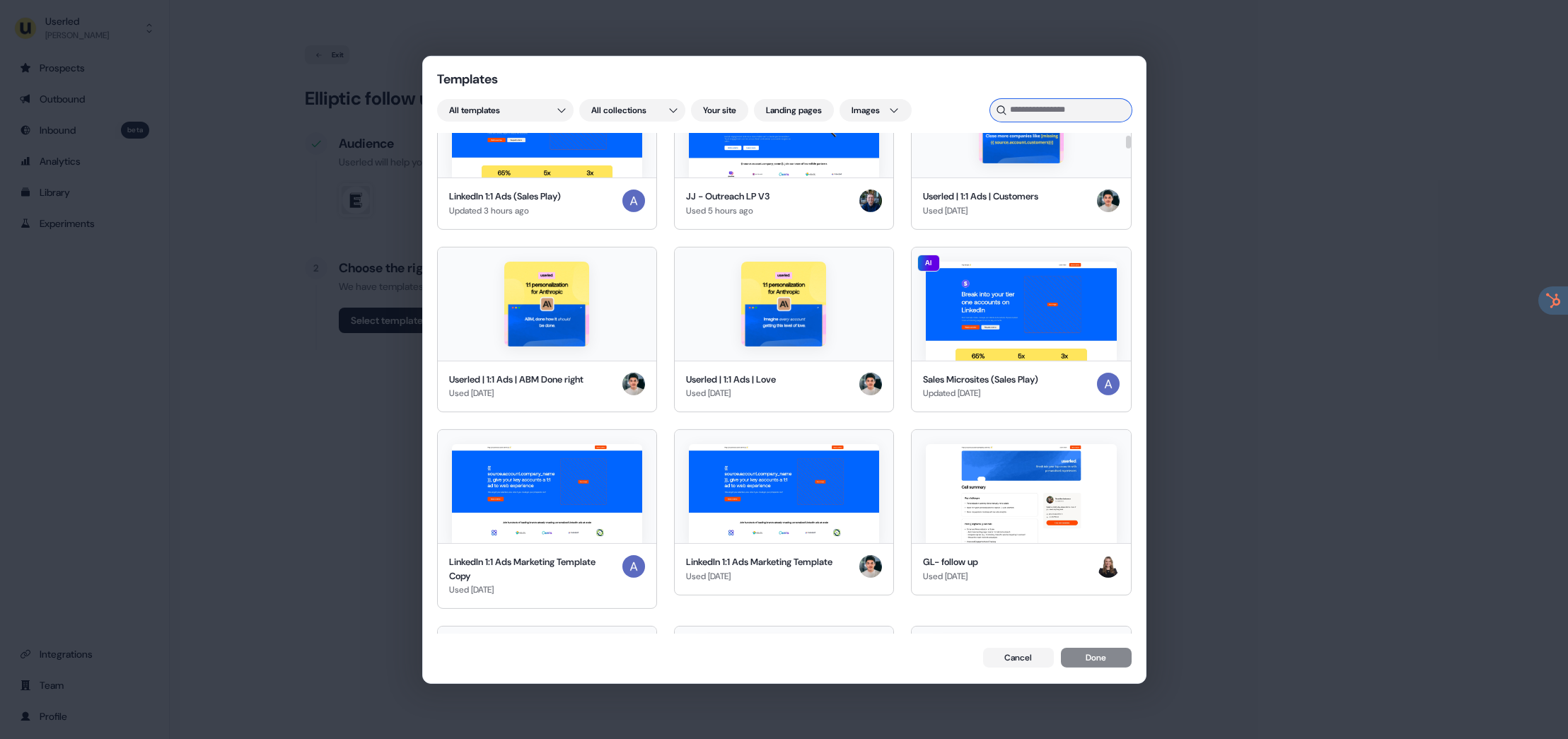 click at bounding box center [1061, 110] 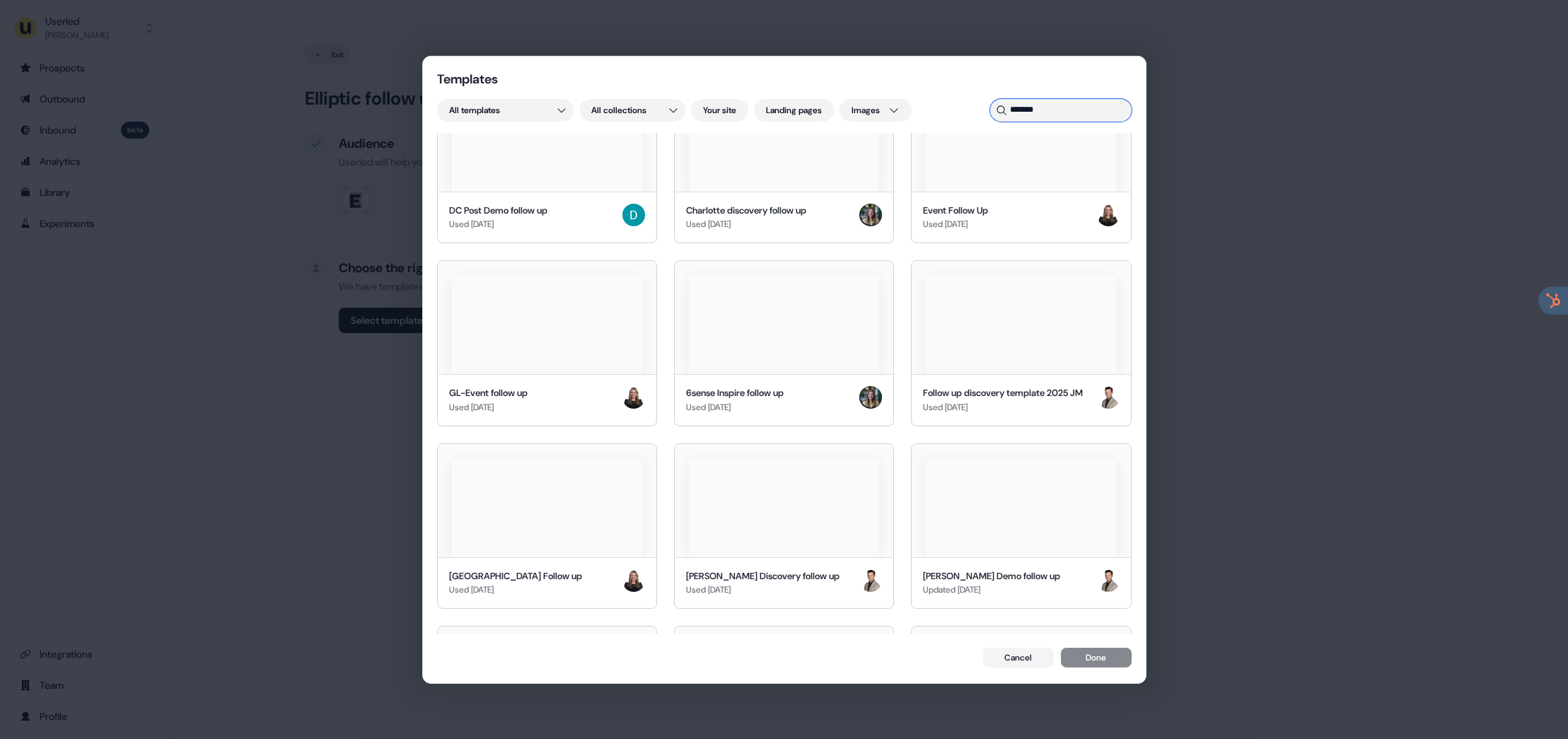 scroll, scrollTop: 0, scrollLeft: 0, axis: both 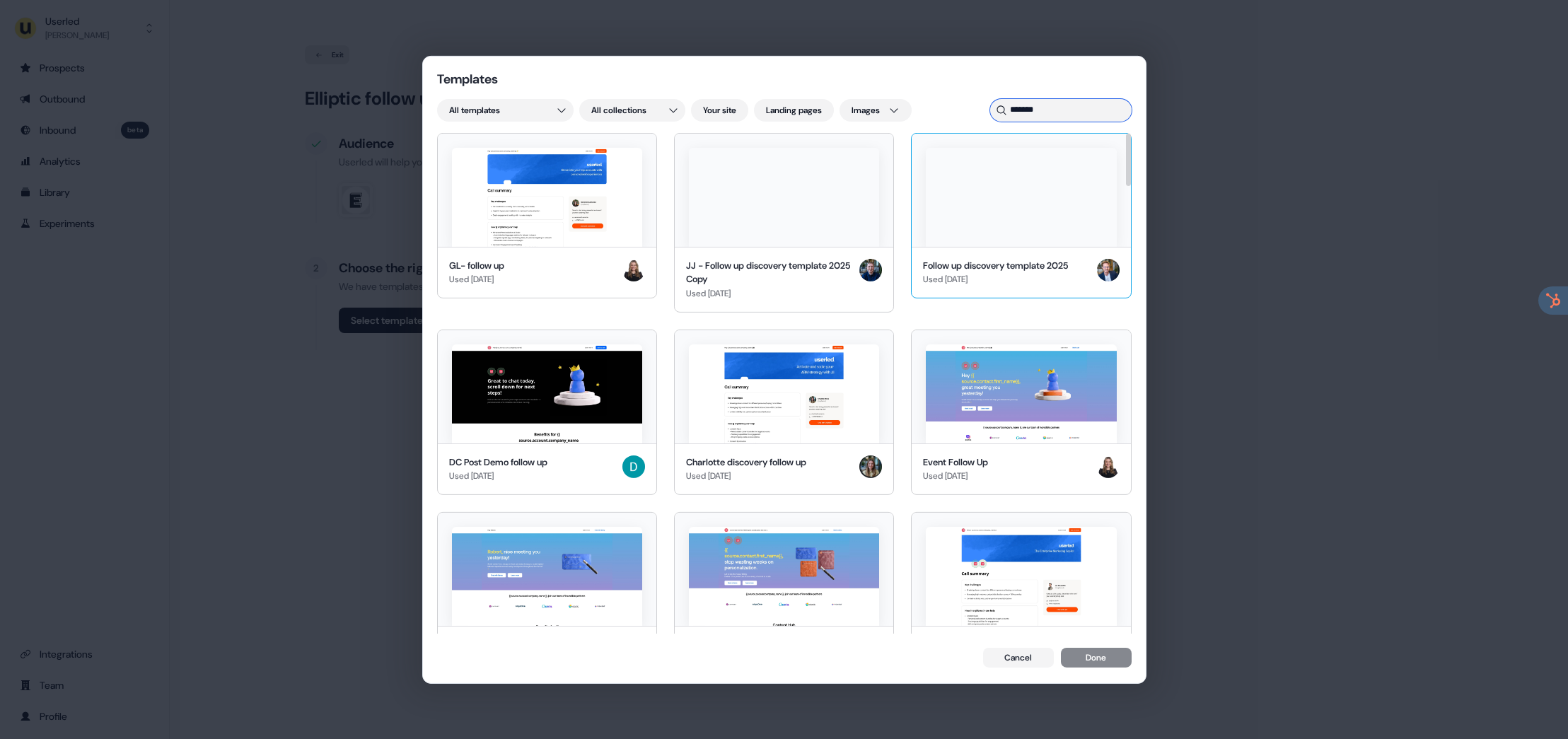 type on "******" 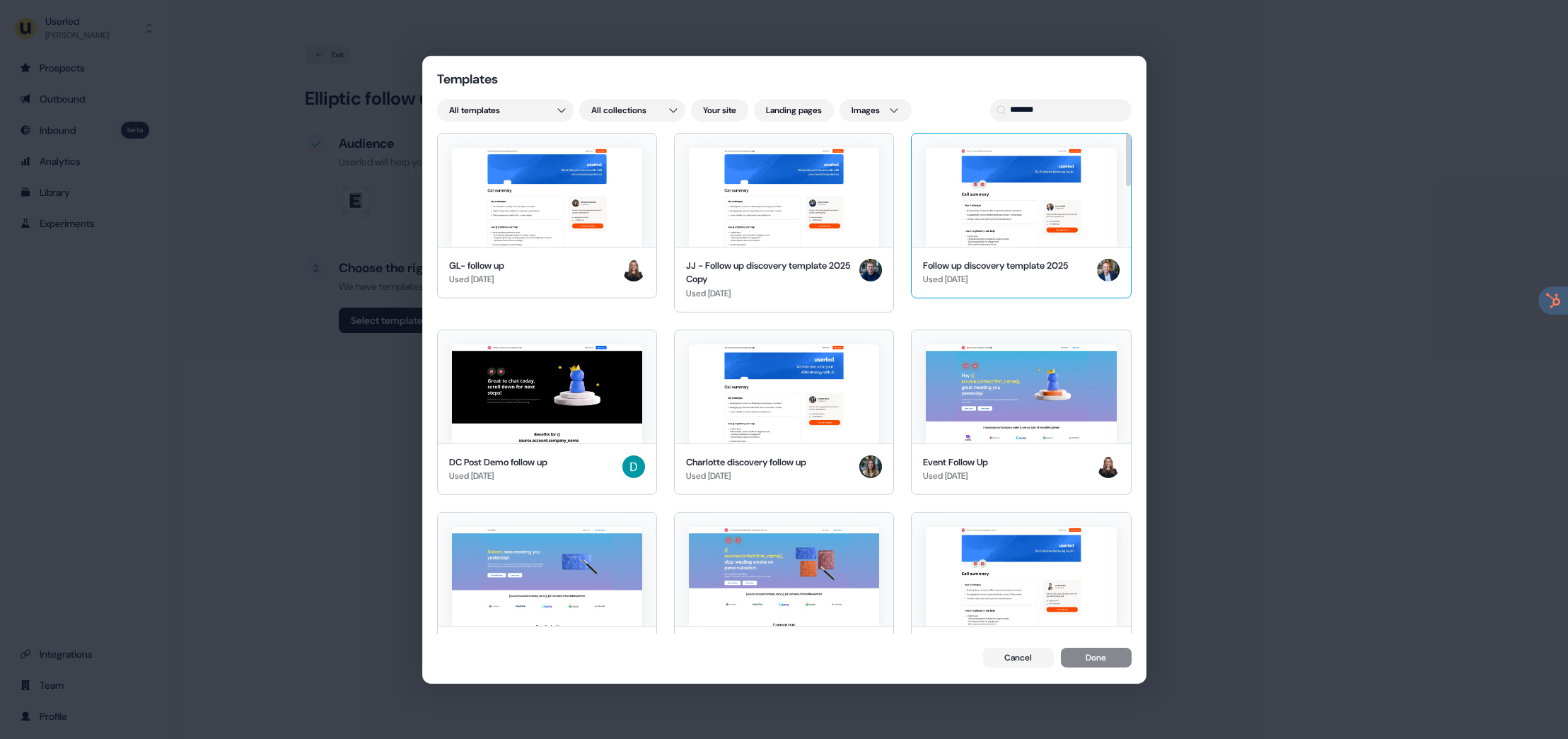 click at bounding box center (1021, 197) 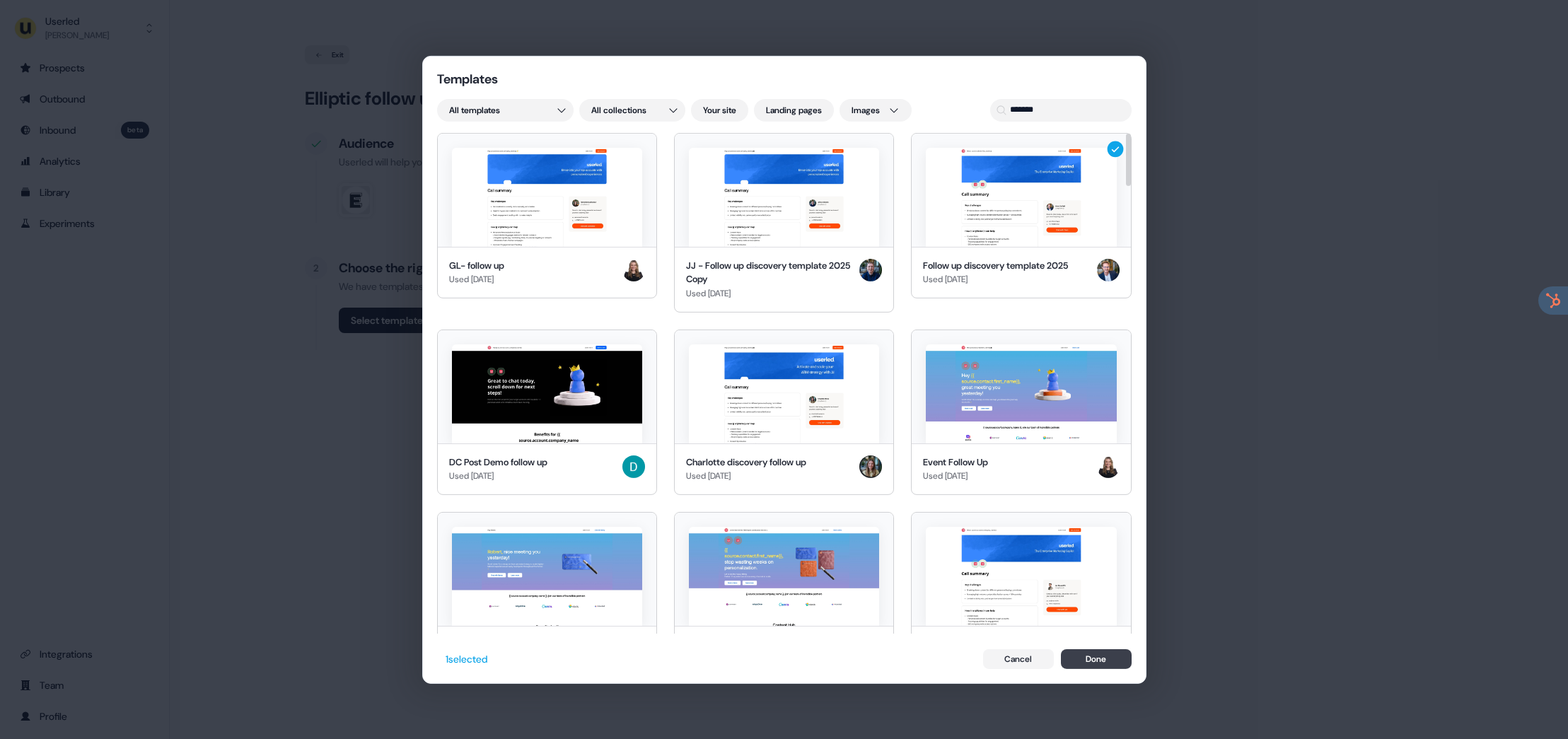 click on "Done" at bounding box center [1096, 659] 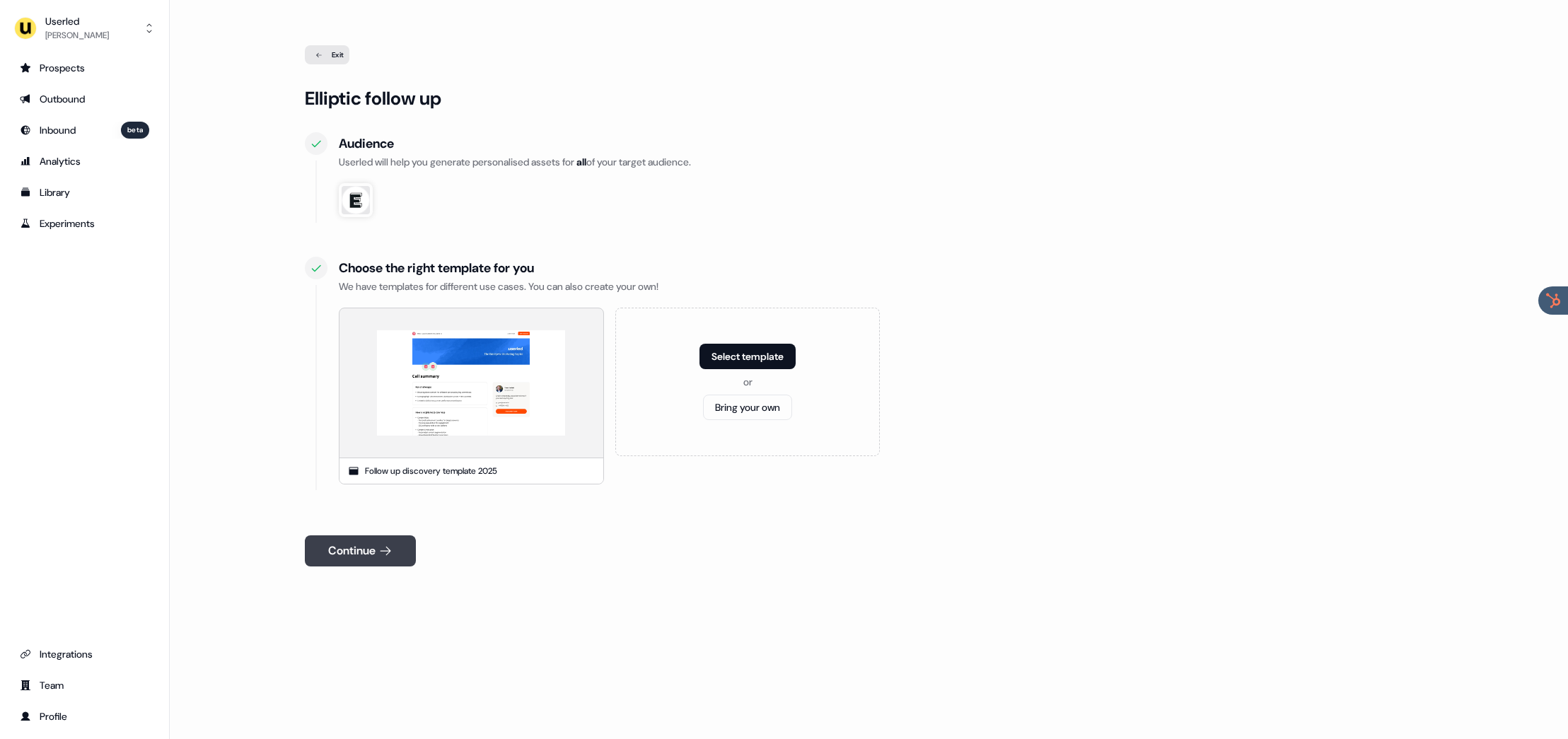 click 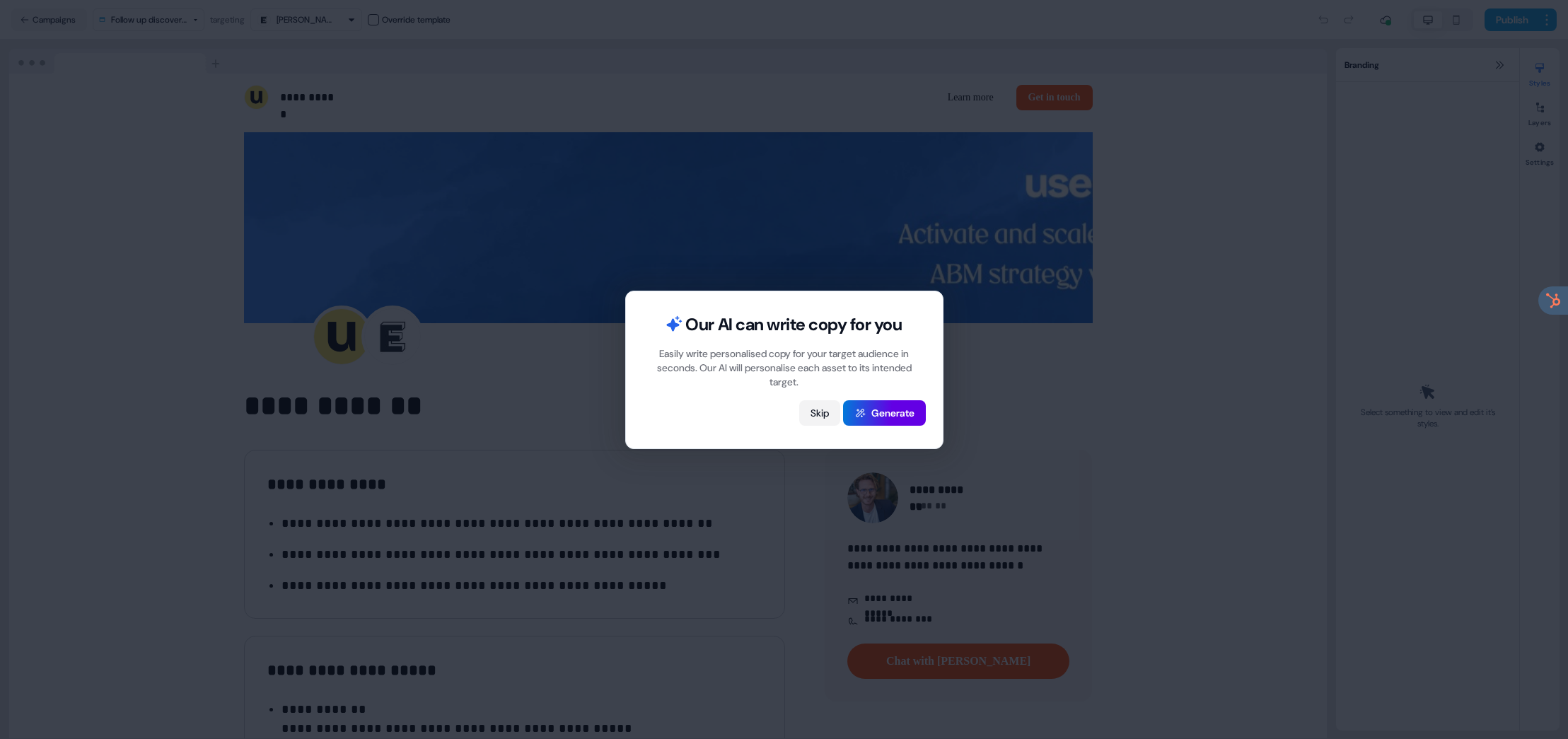 click on "Skip" at bounding box center (820, 413) 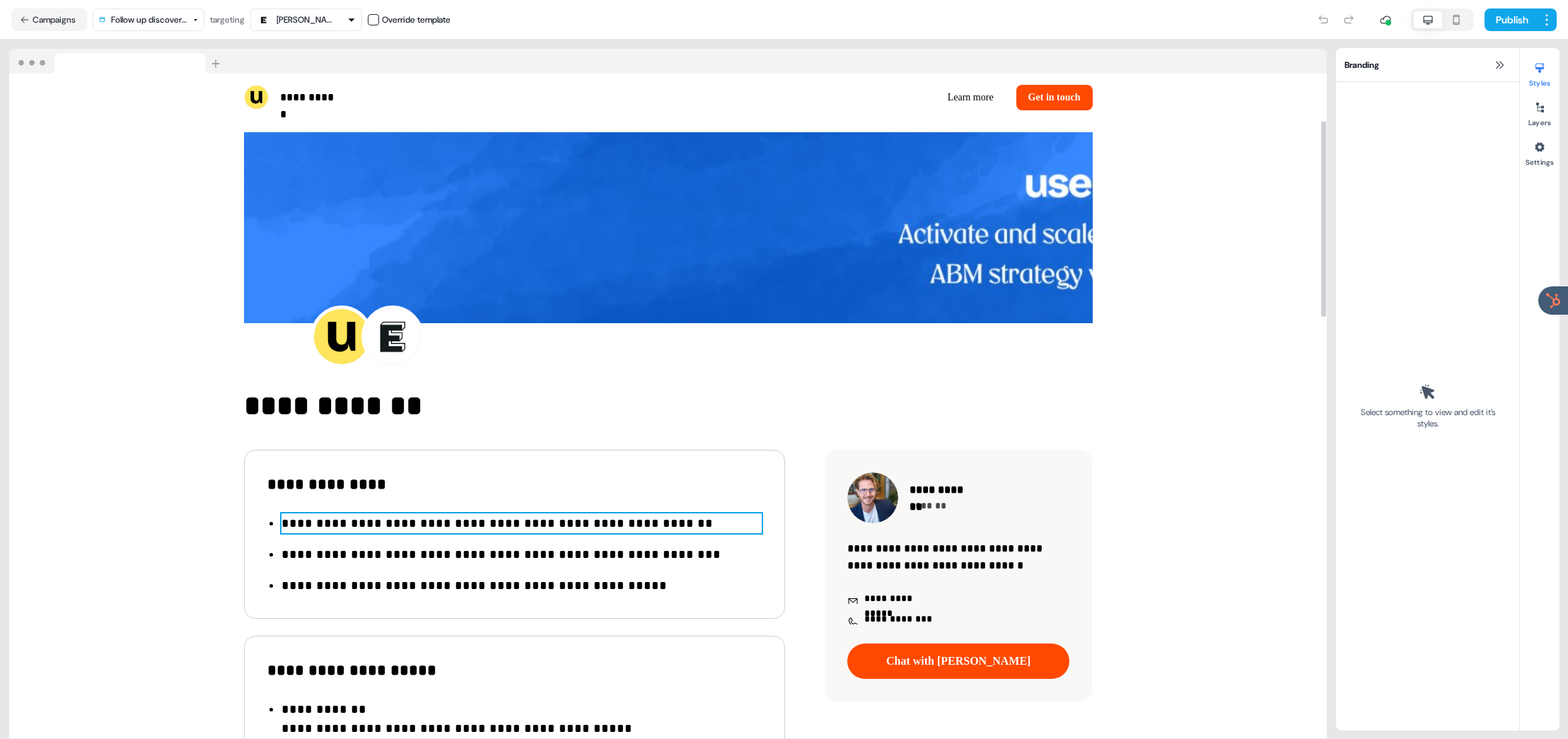 click on "**********" at bounding box center (521, 523) 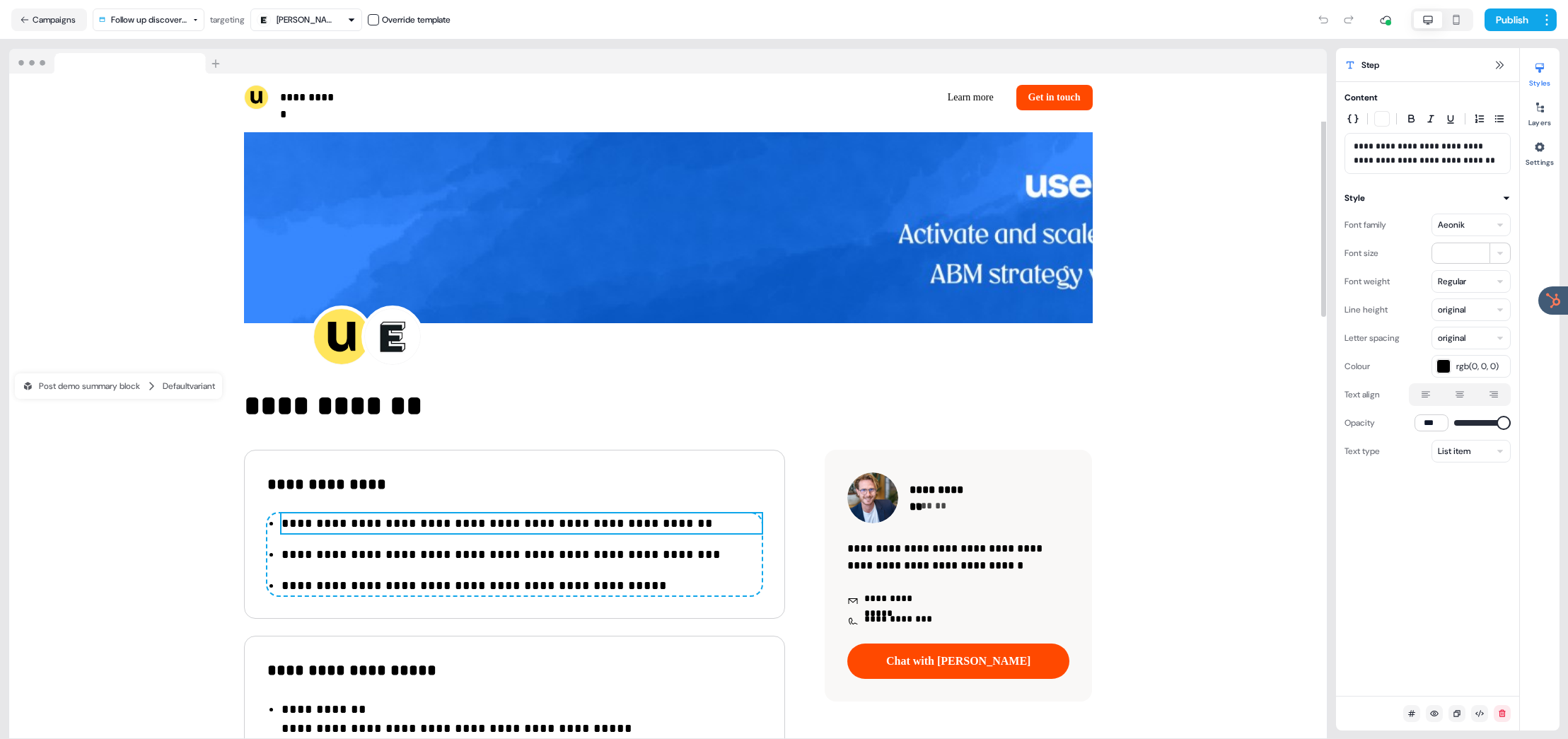 click on "**********" at bounding box center (521, 523) 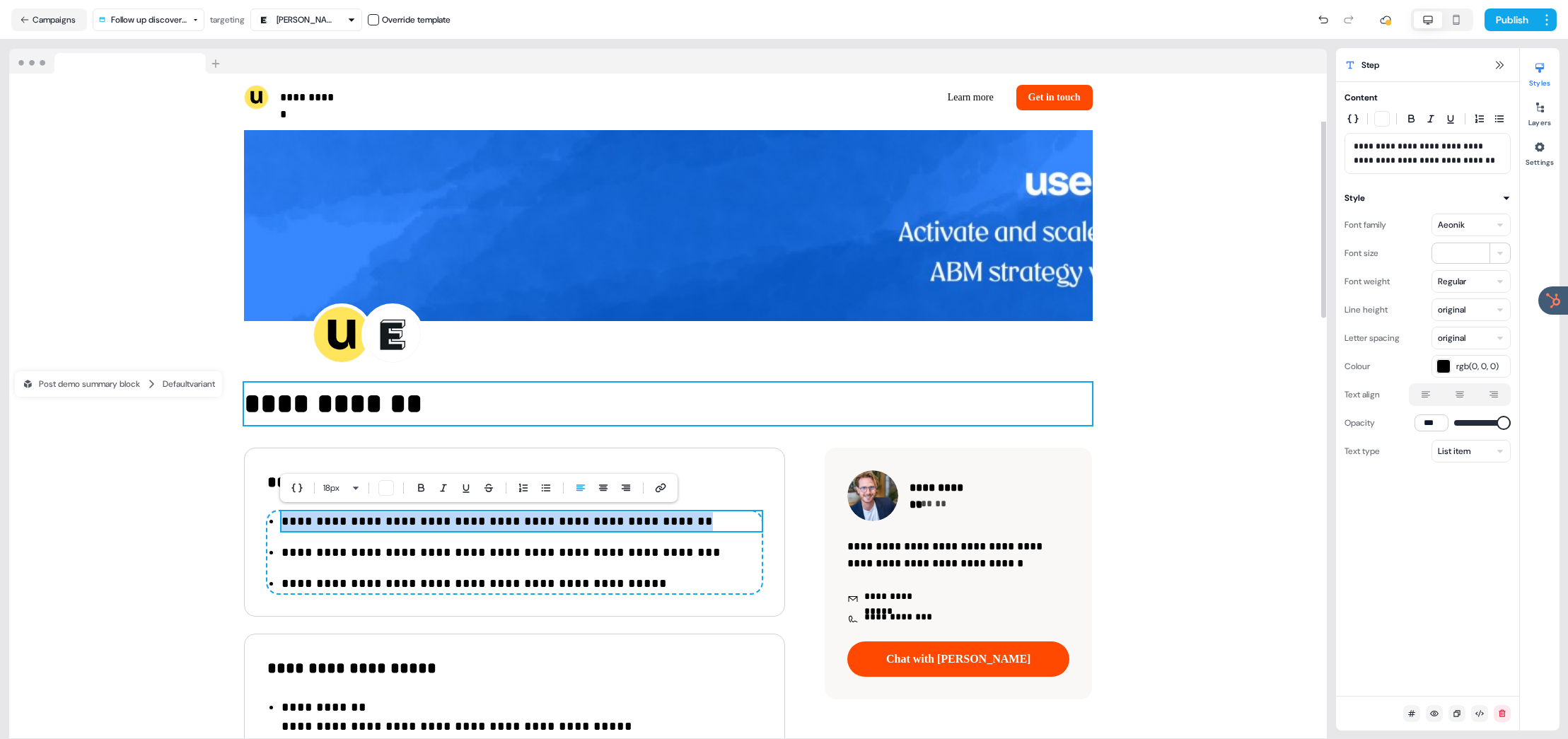 scroll, scrollTop: 3, scrollLeft: 0, axis: vertical 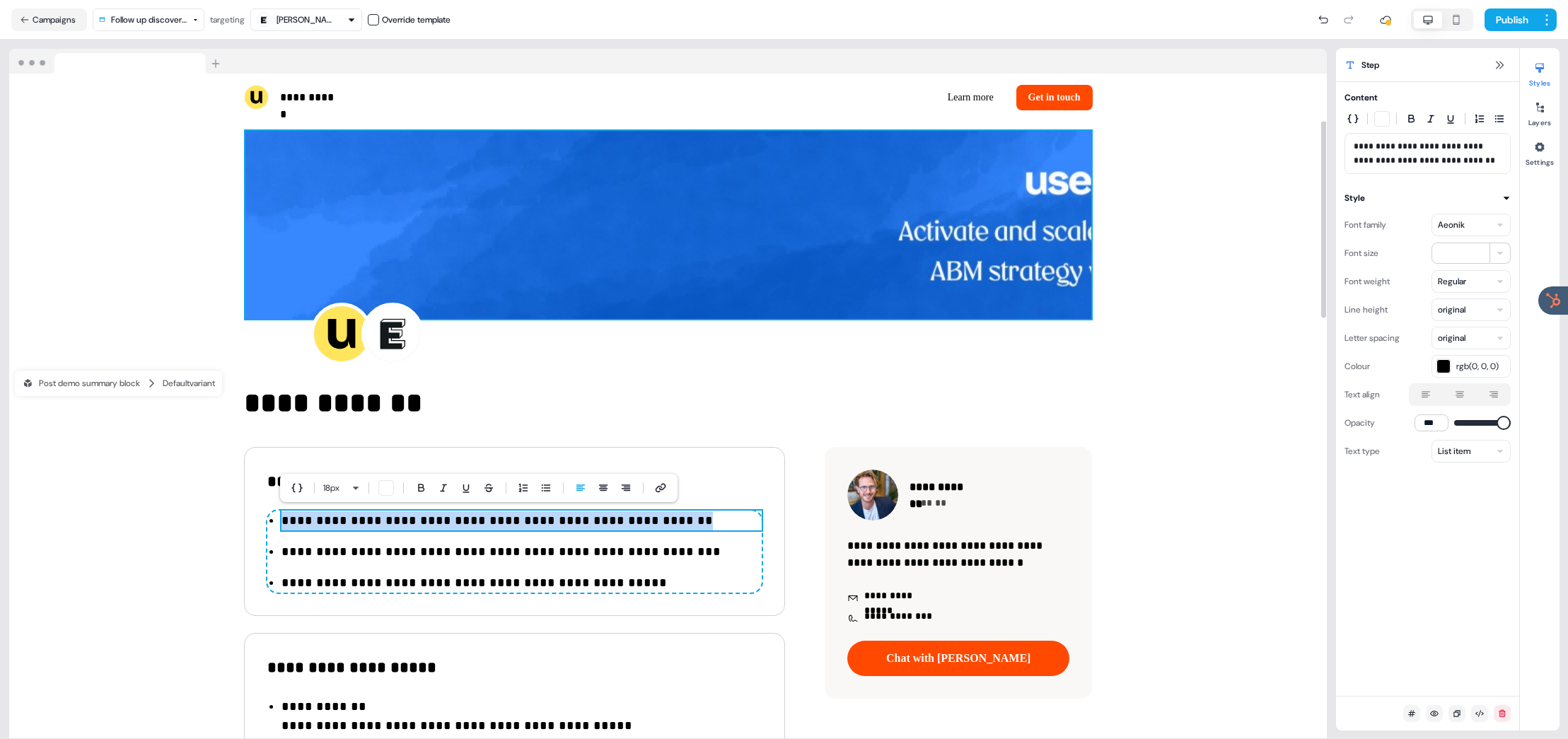 click at bounding box center (668, 225) 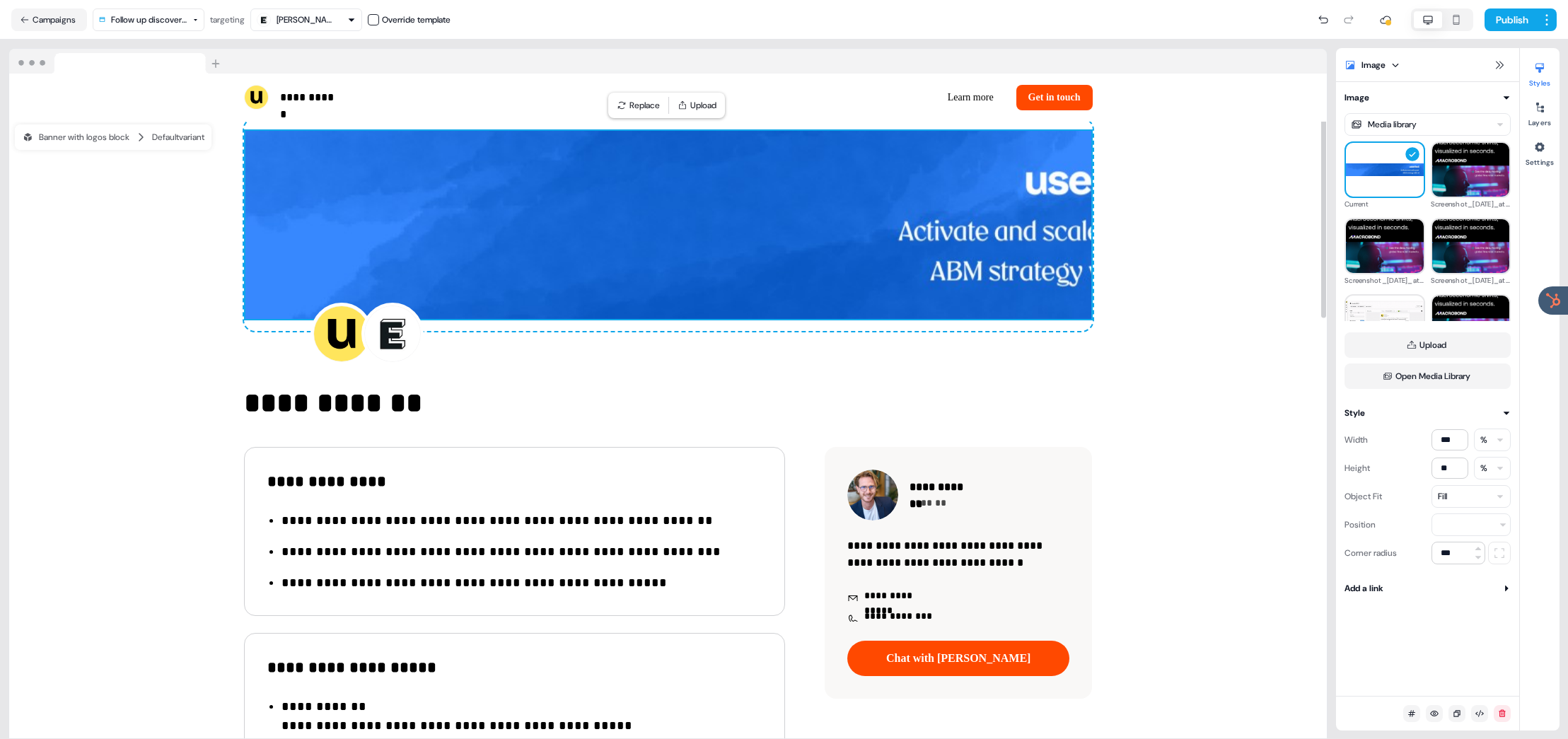 click at bounding box center [668, 225] 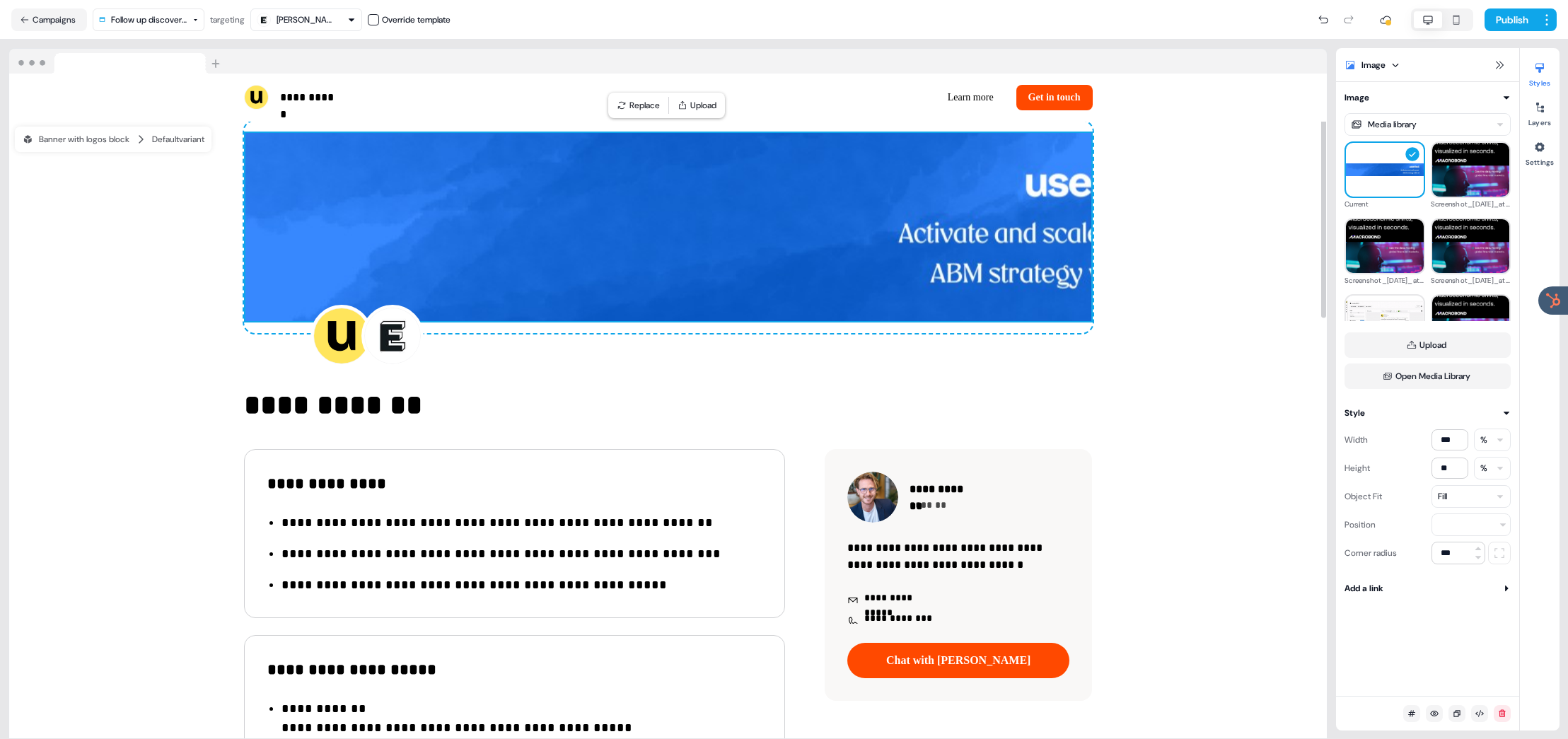 scroll, scrollTop: 0, scrollLeft: 0, axis: both 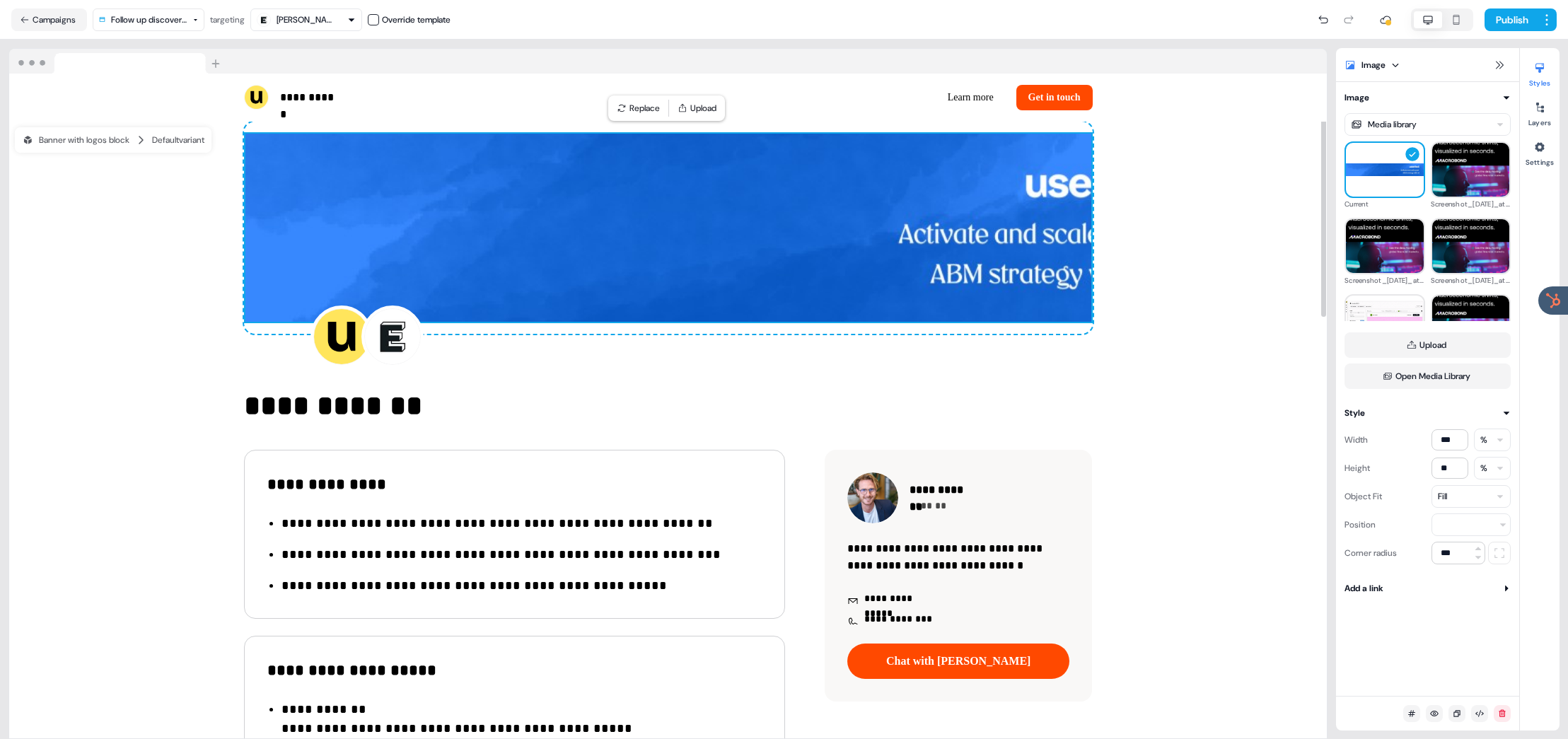 click on "Fill" at bounding box center [1471, 496] 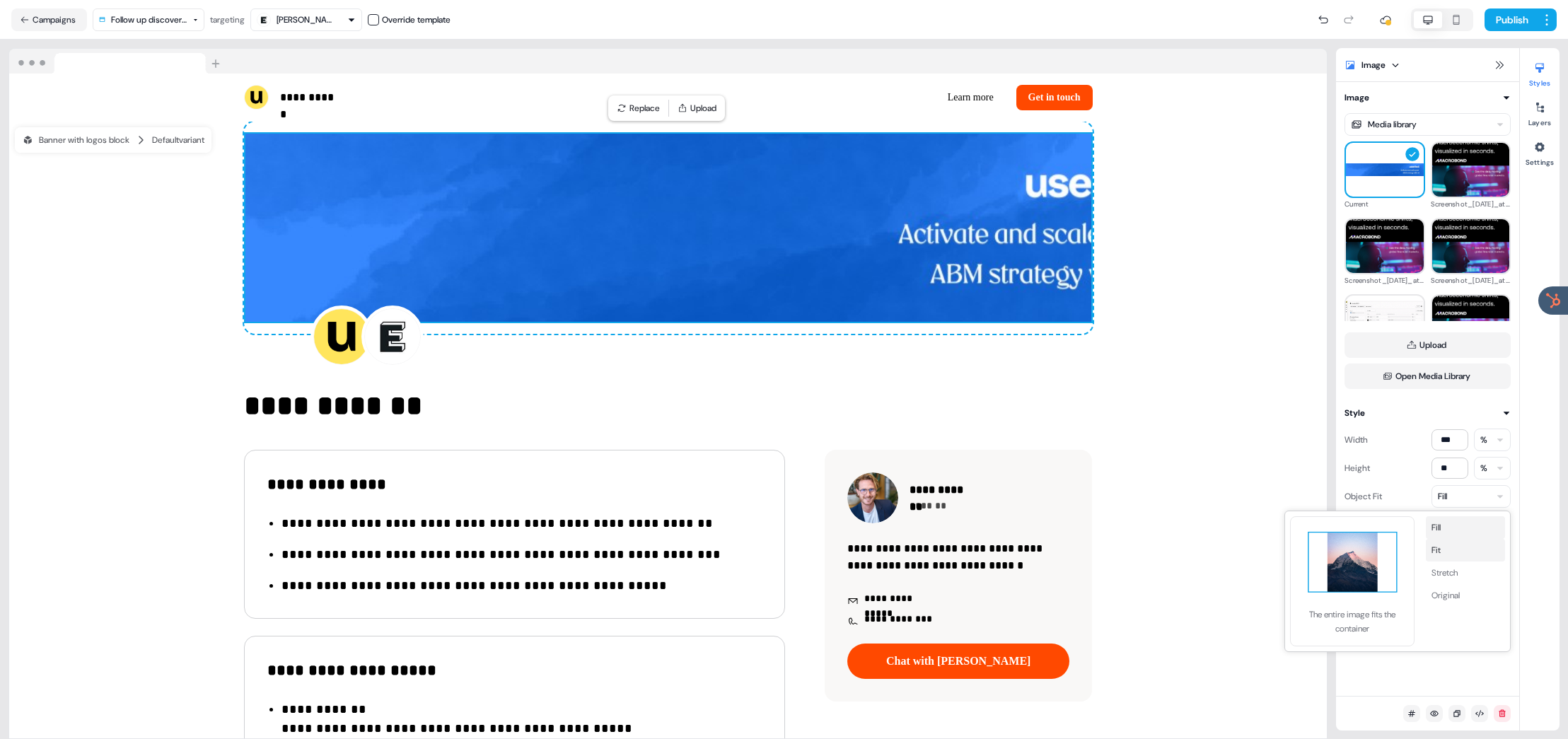 click on "Fit" at bounding box center [1465, 550] 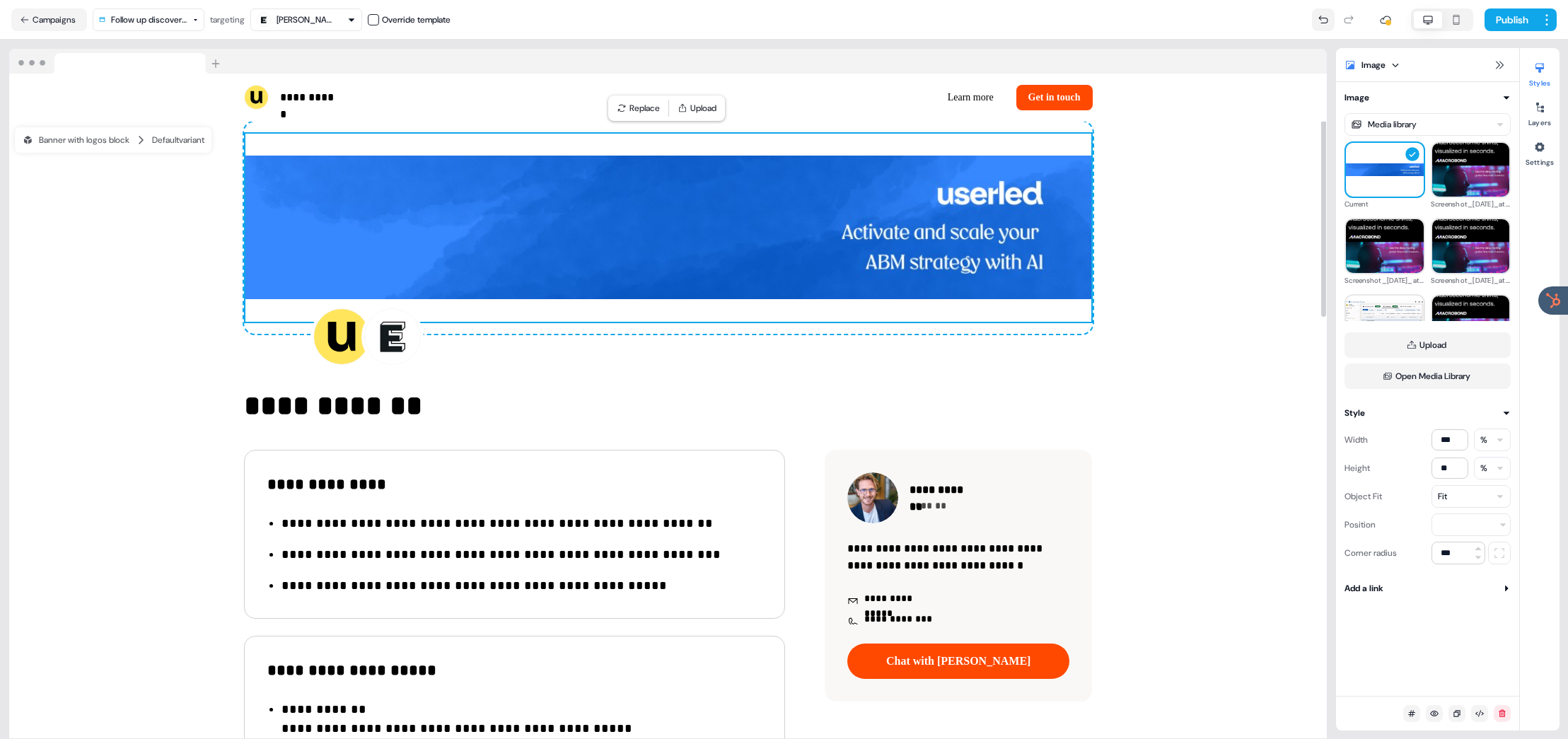 click 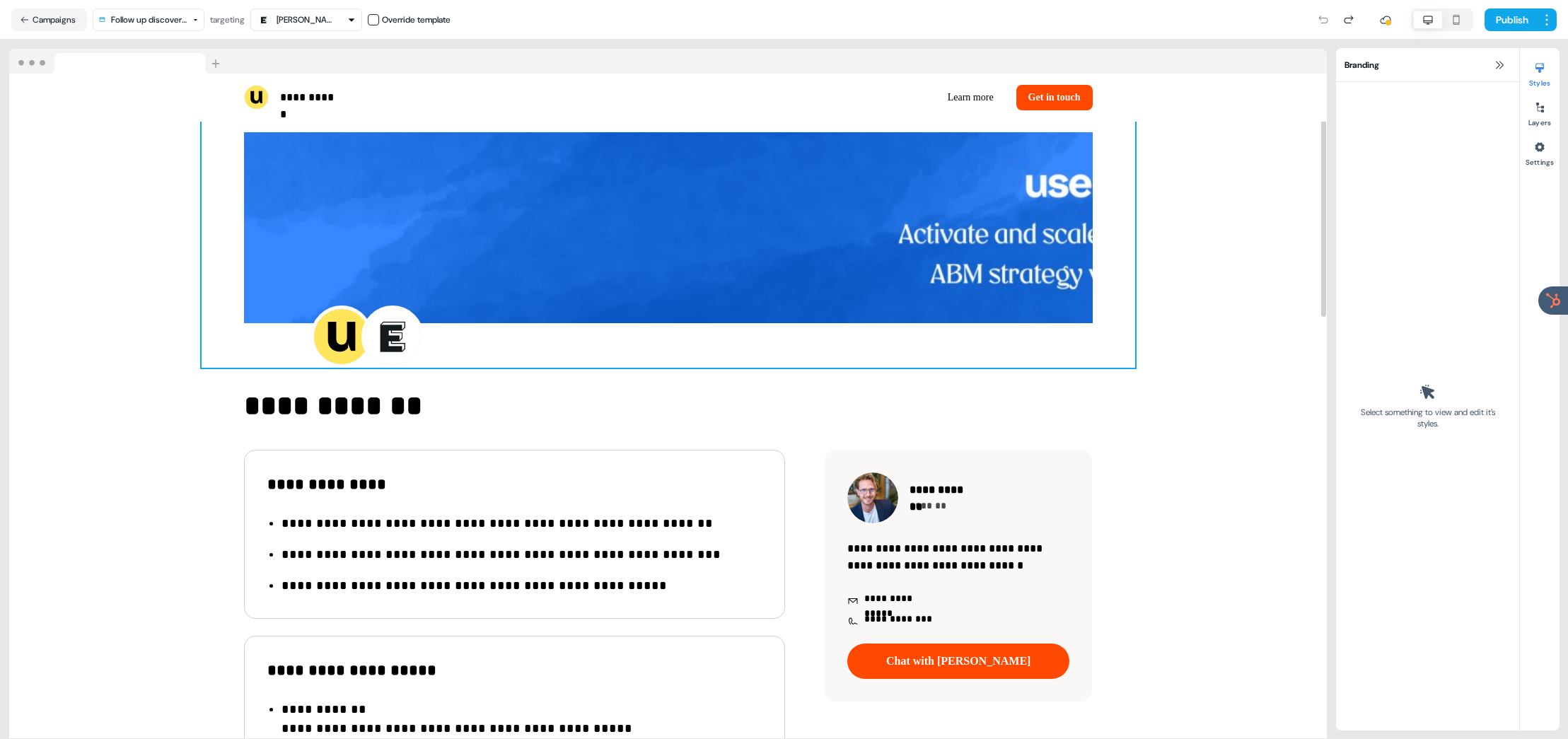 click on "To pick up a draggable item, press the space bar.
While dragging, use the arrow keys to move the item.
Press space again to drop the item in its new position, or press escape to cancel.
To pick up a draggable item, press the space bar.
While dragging, use the arrow keys to move the item.
Press space again to drop the item in its new position, or press escape to cancel.
To pick up a draggable item, press the space bar.
While dragging, use the arrow keys to move the item.
Press space again to drop the item in its new position, or press escape to cancel.
To pick up a draggable item, press the space bar.
While dragging, use the arrow keys to move the item.
Press space again to drop the item in its new position, or press escape to cancel.
To pick up a draggable item, press the space bar.
While dragging, use the arrow keys to move the item.
Press space again to drop the item in its new position, or press escape to cancel.
Add block" at bounding box center [668, 245] 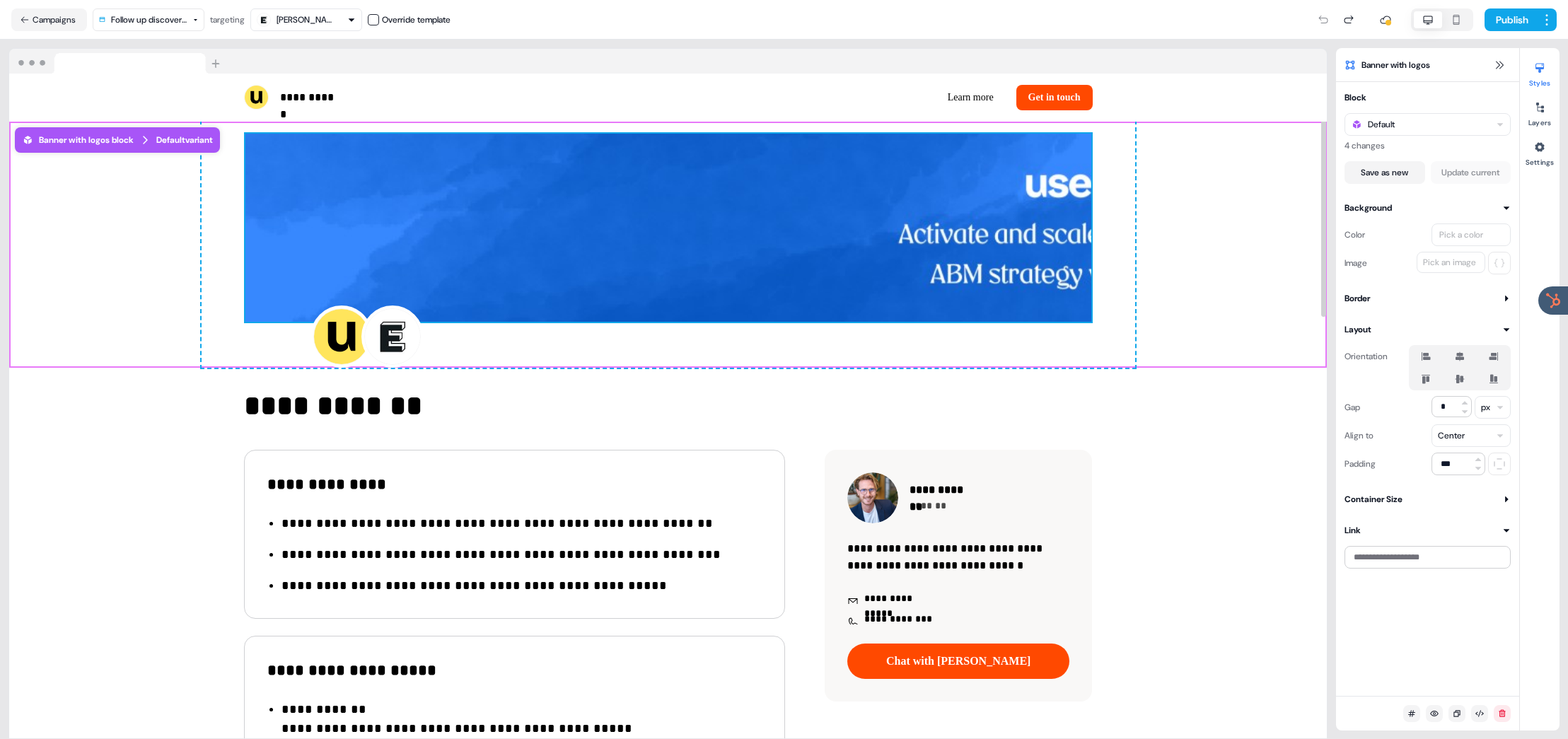 click at bounding box center [668, 228] 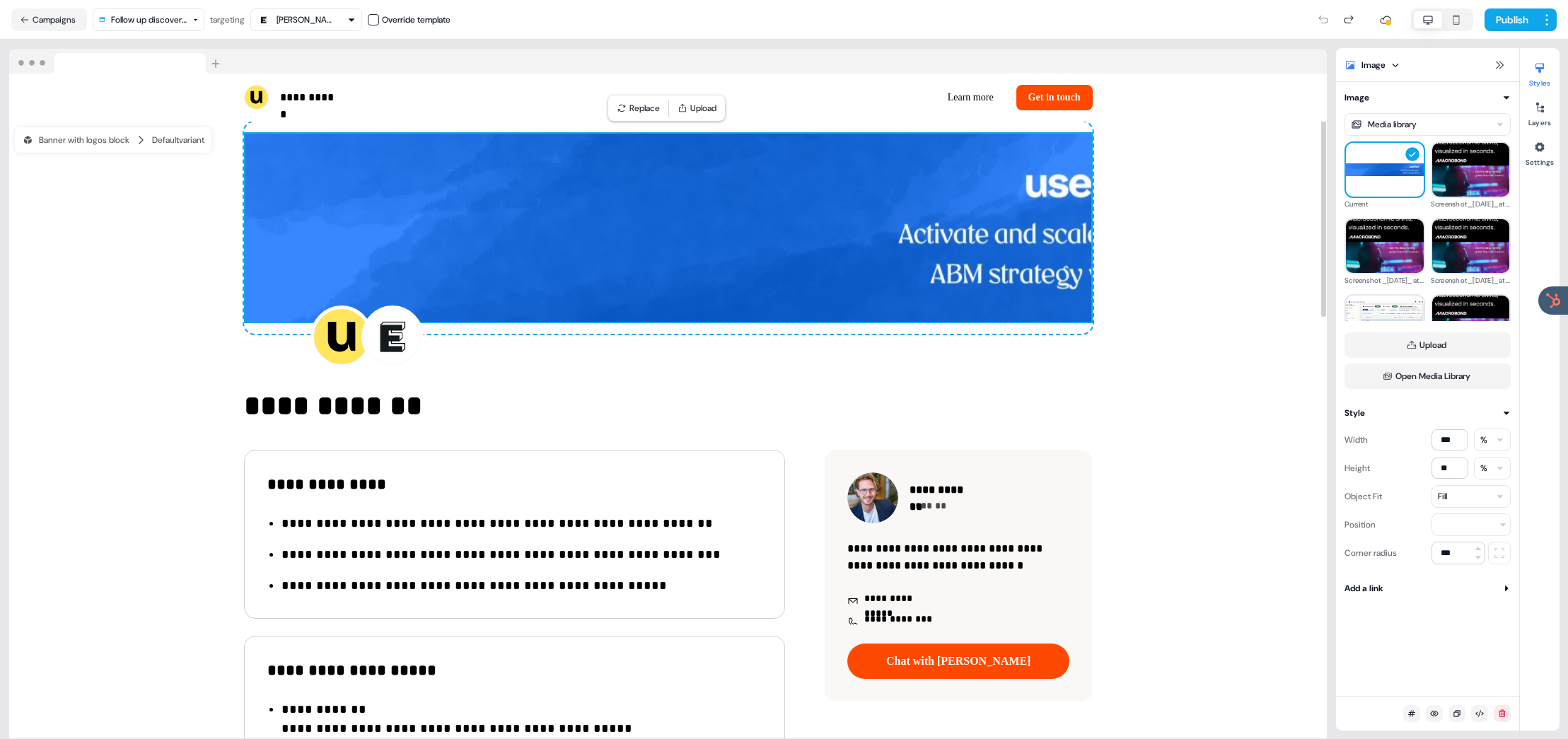 click on "Fill" at bounding box center [1471, 496] 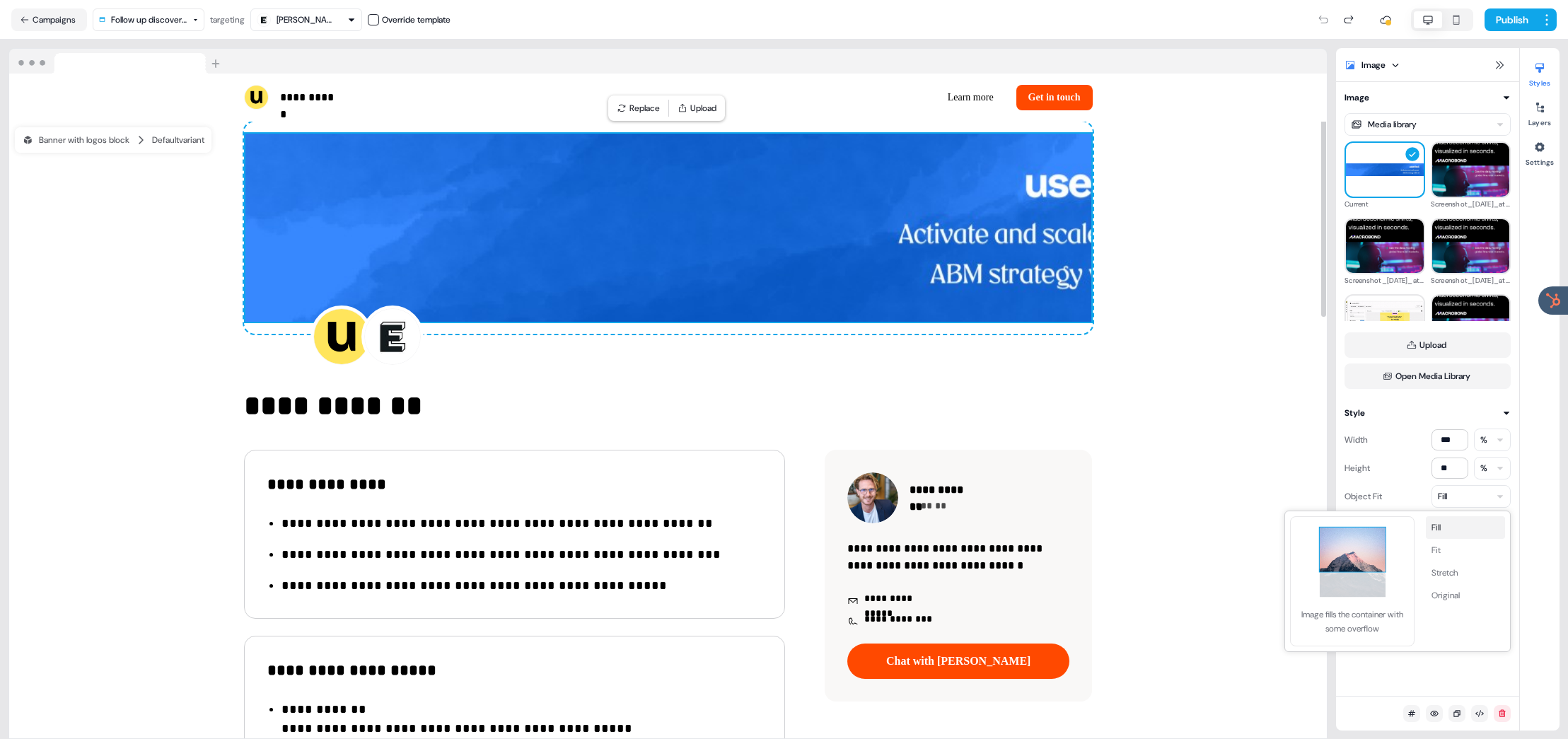 click on "Fill" at bounding box center [1471, 496] 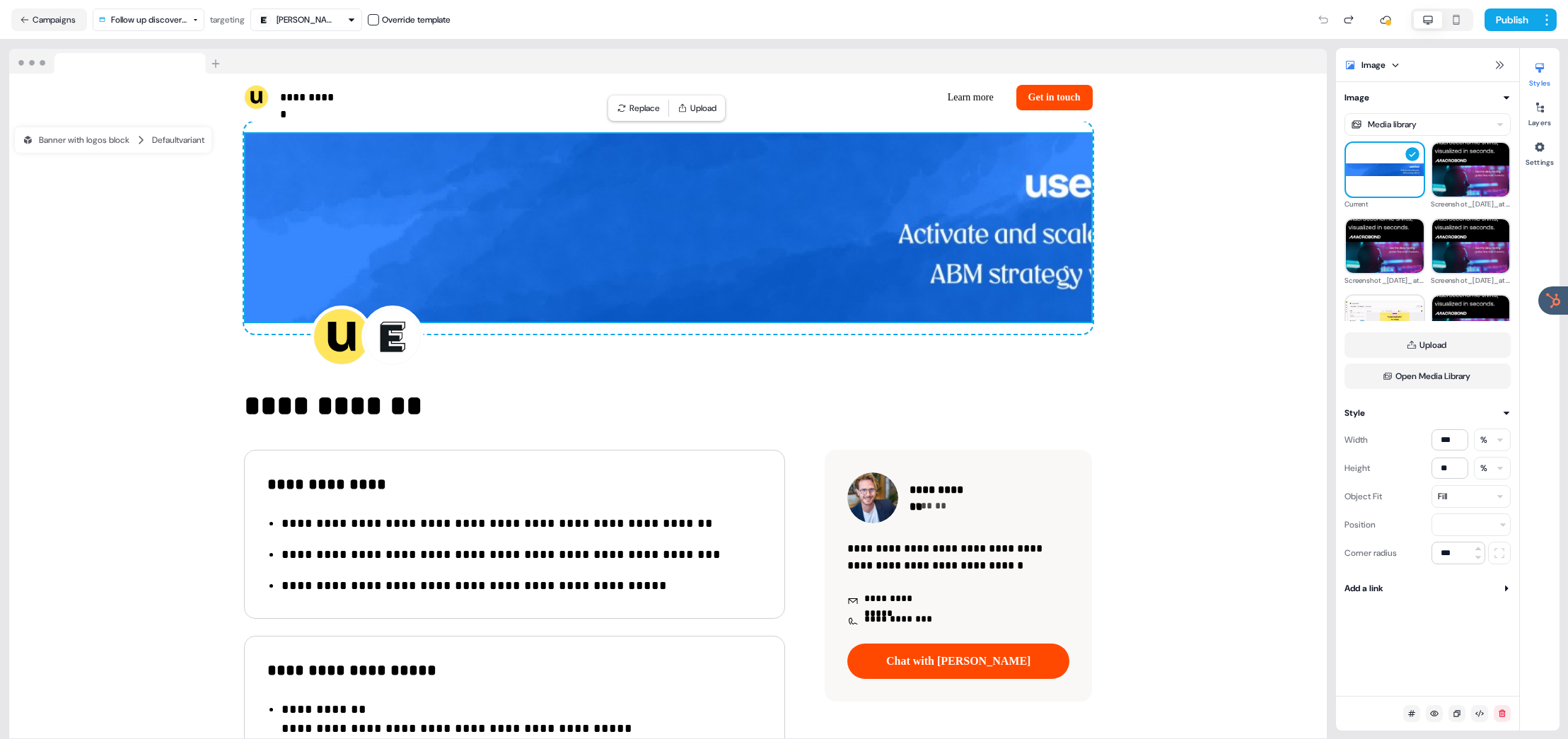 click on "**********" at bounding box center [784, 369] 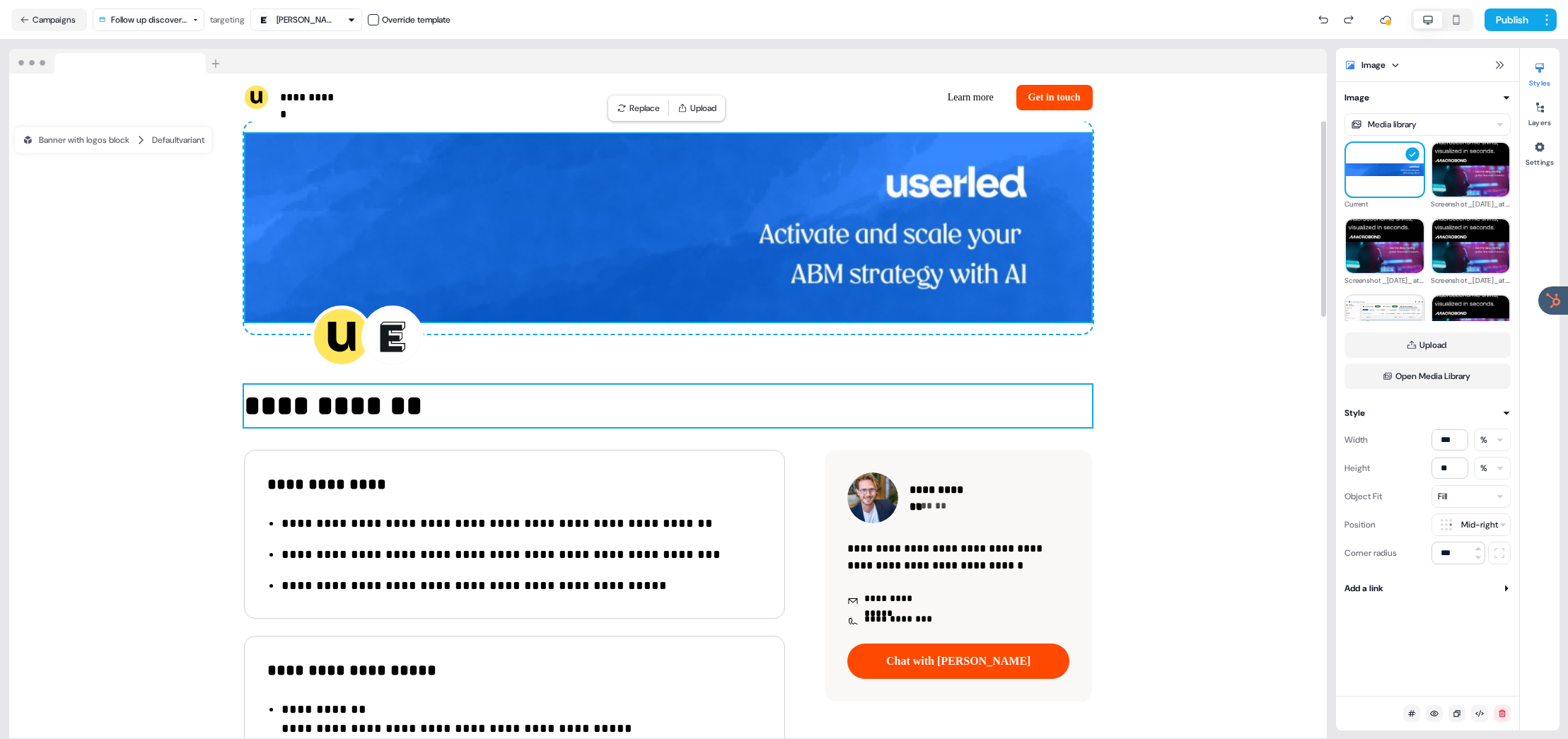 click on "**********" at bounding box center (668, 406) 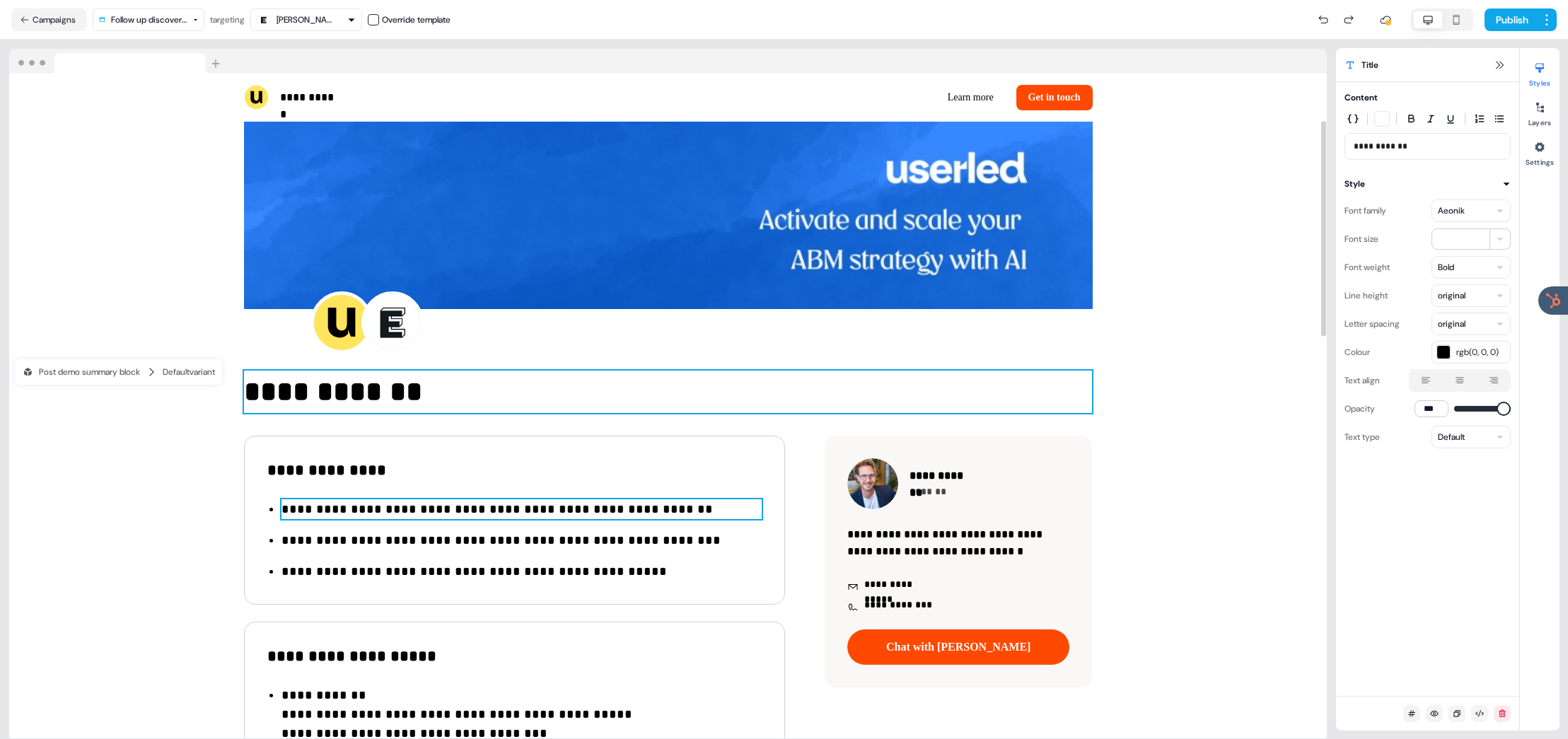 scroll, scrollTop: 87, scrollLeft: 0, axis: vertical 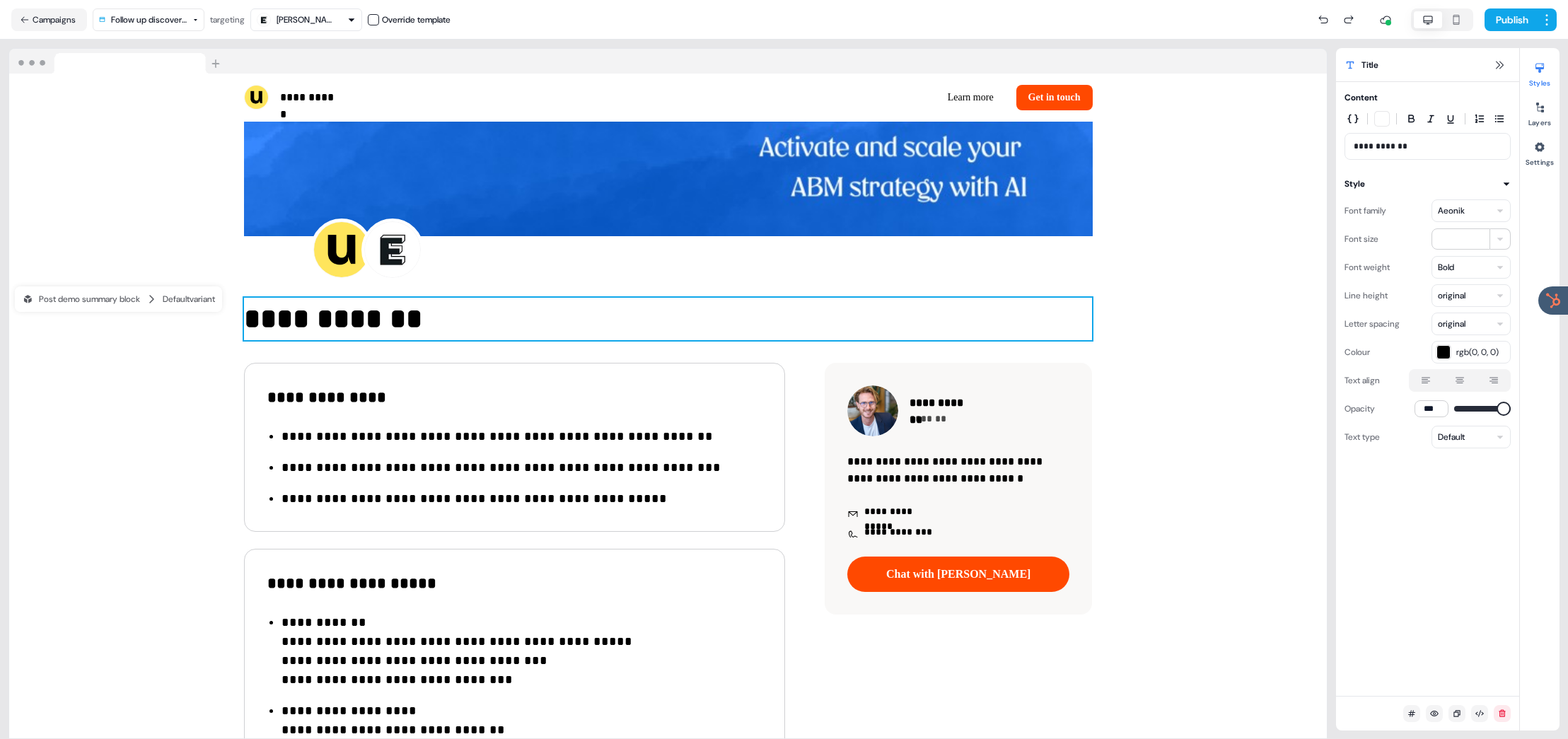 click on "**********" at bounding box center (521, 436) 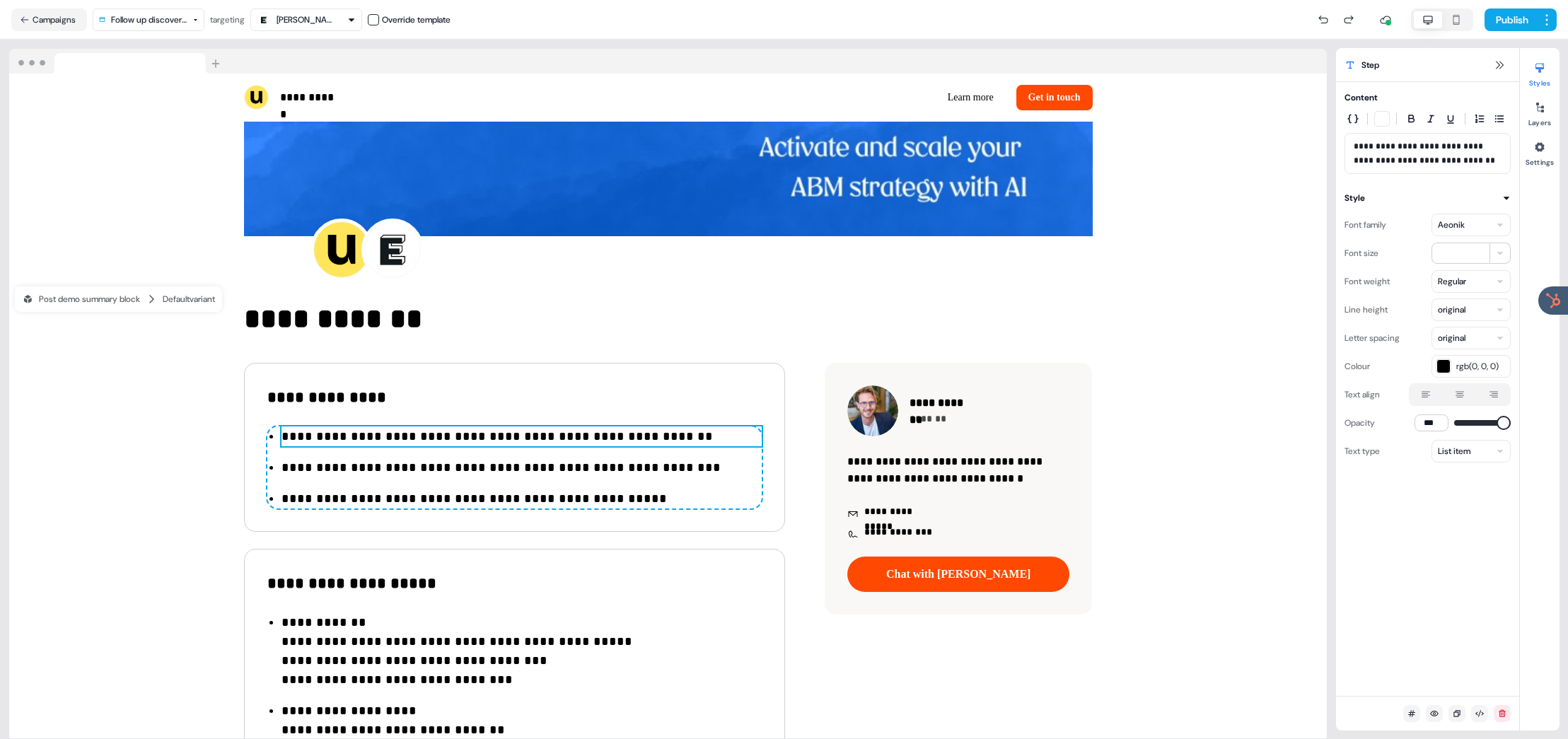 click on "**********" at bounding box center [521, 436] 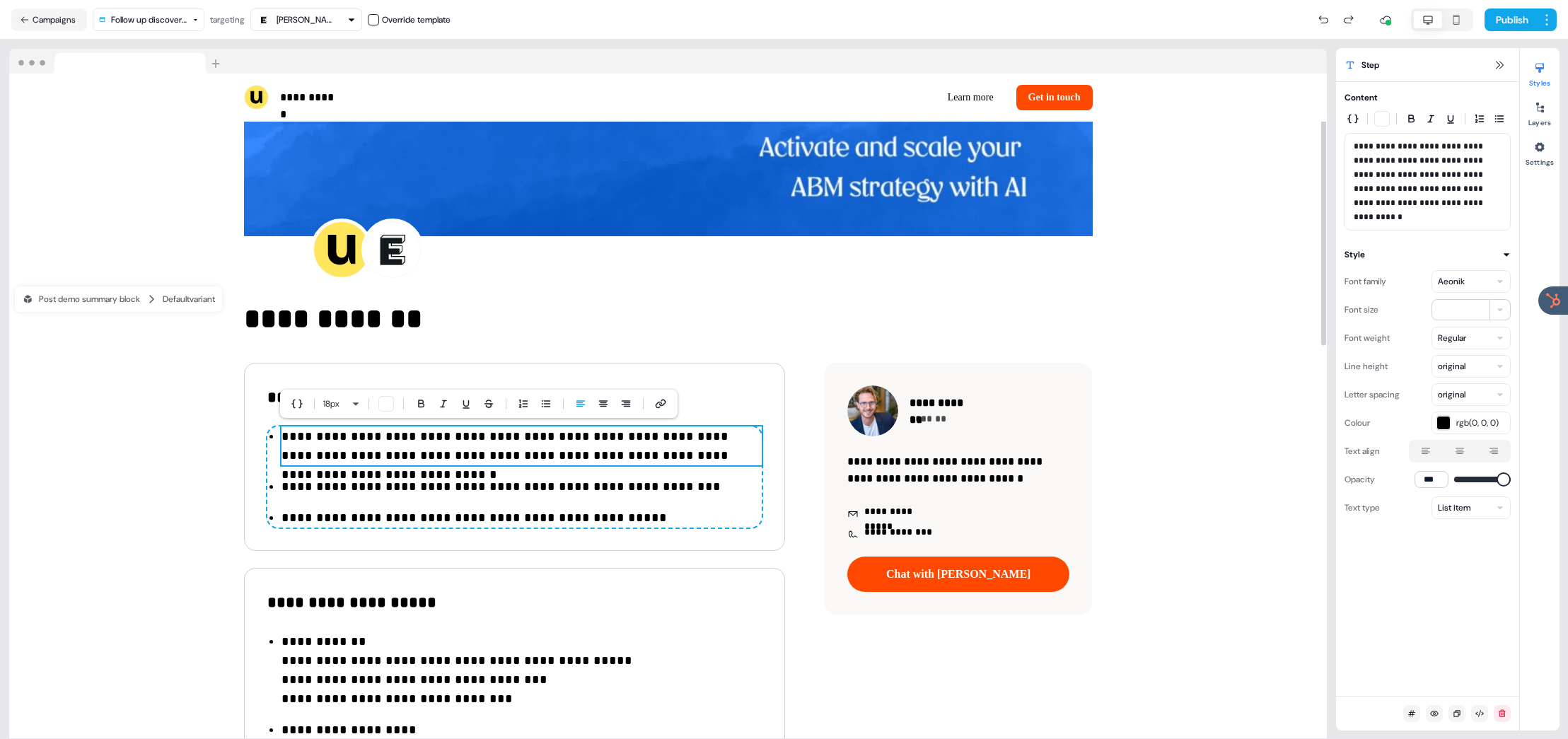 click on "**********" at bounding box center (521, 487) 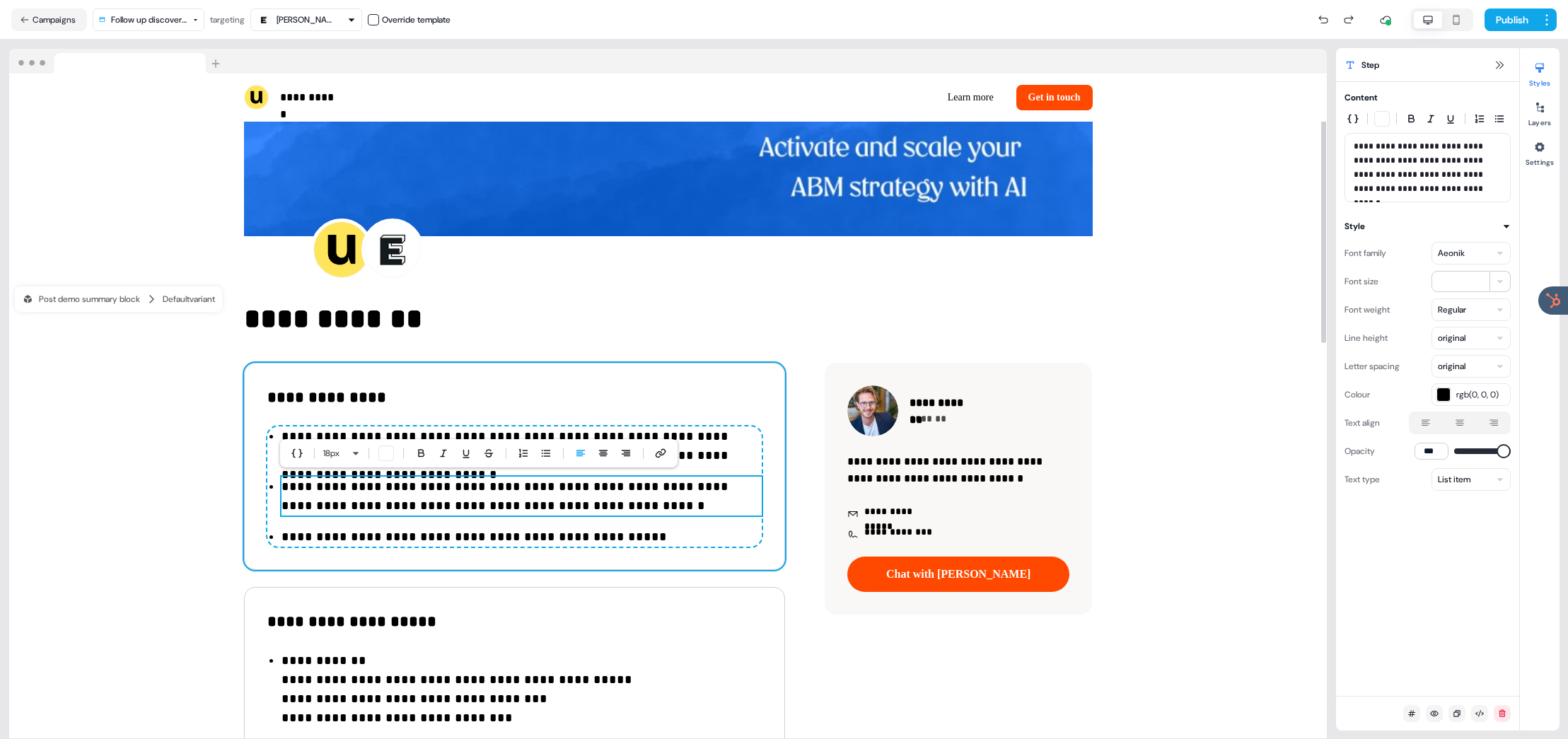 click on "**********" at bounding box center [514, 466] 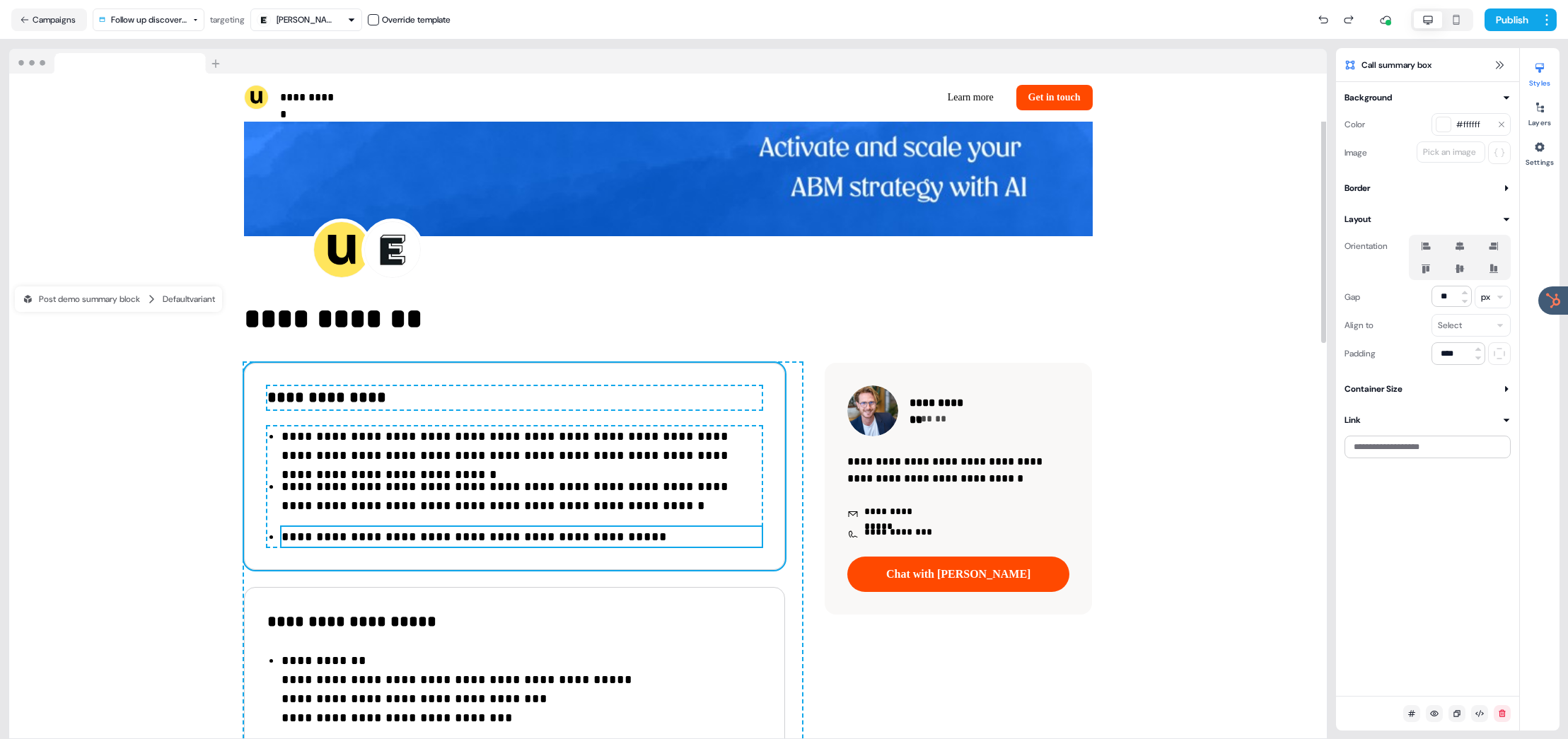 click on "**********" at bounding box center (521, 537) 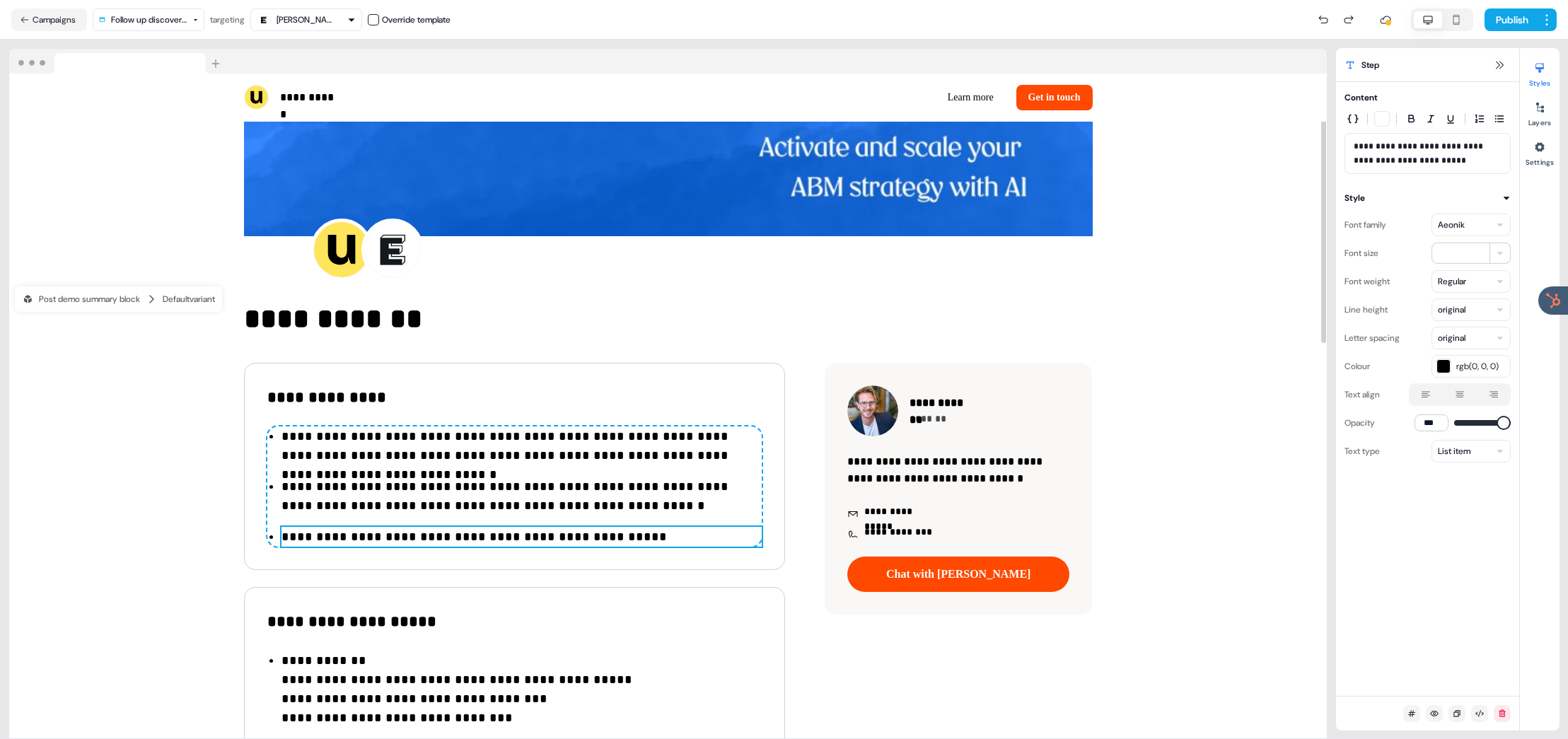 click on "**********" at bounding box center (521, 537) 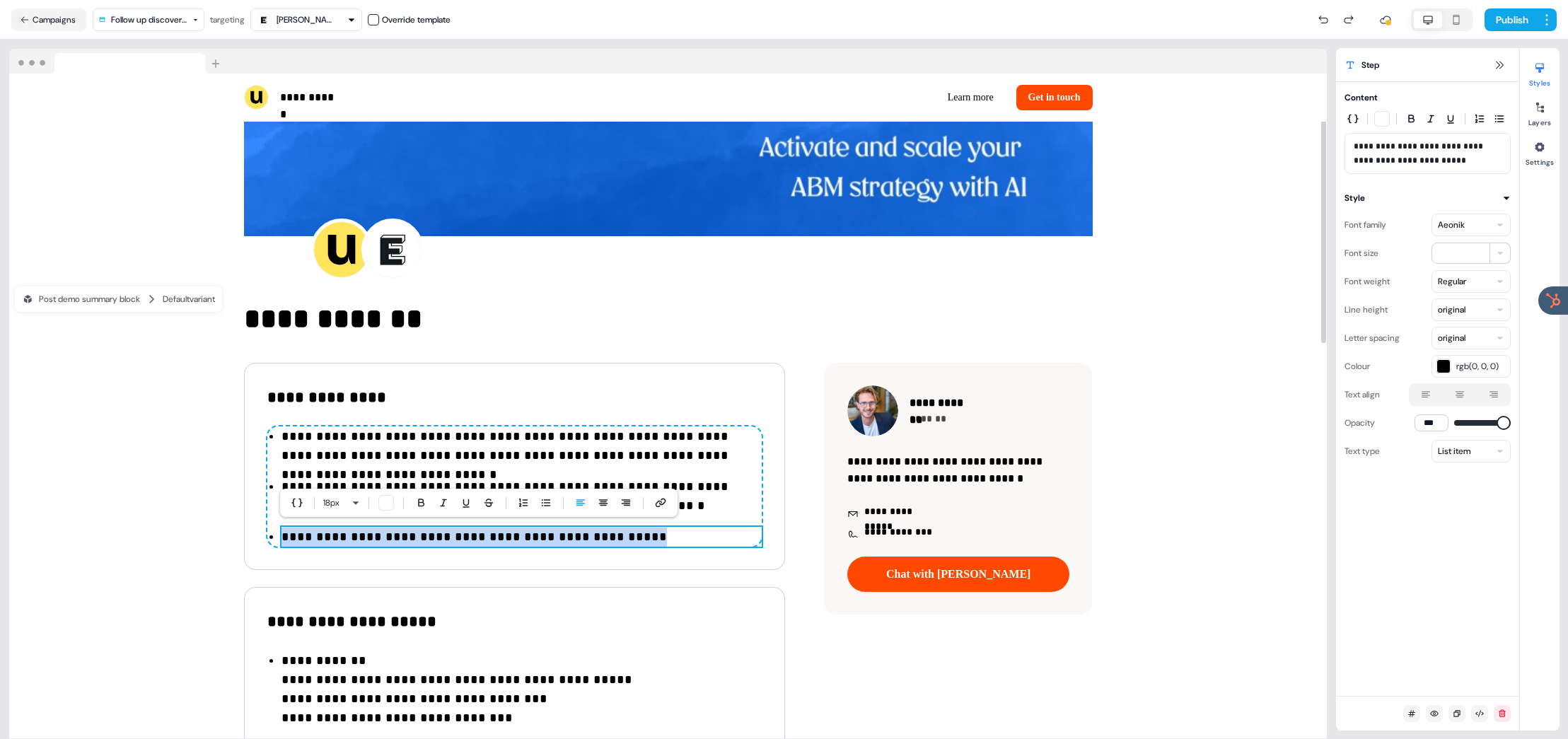 type 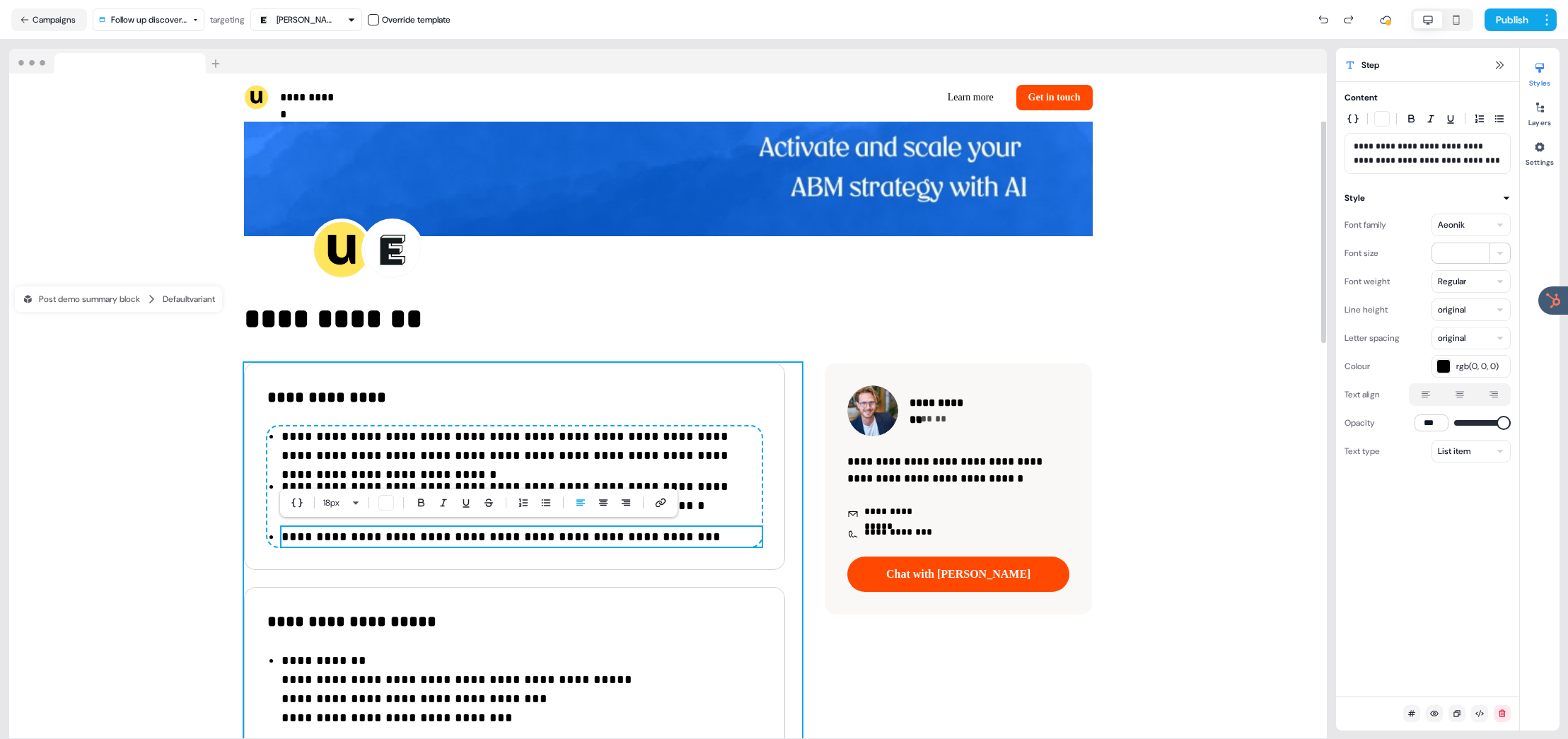 click on "**********" at bounding box center (523, 663) 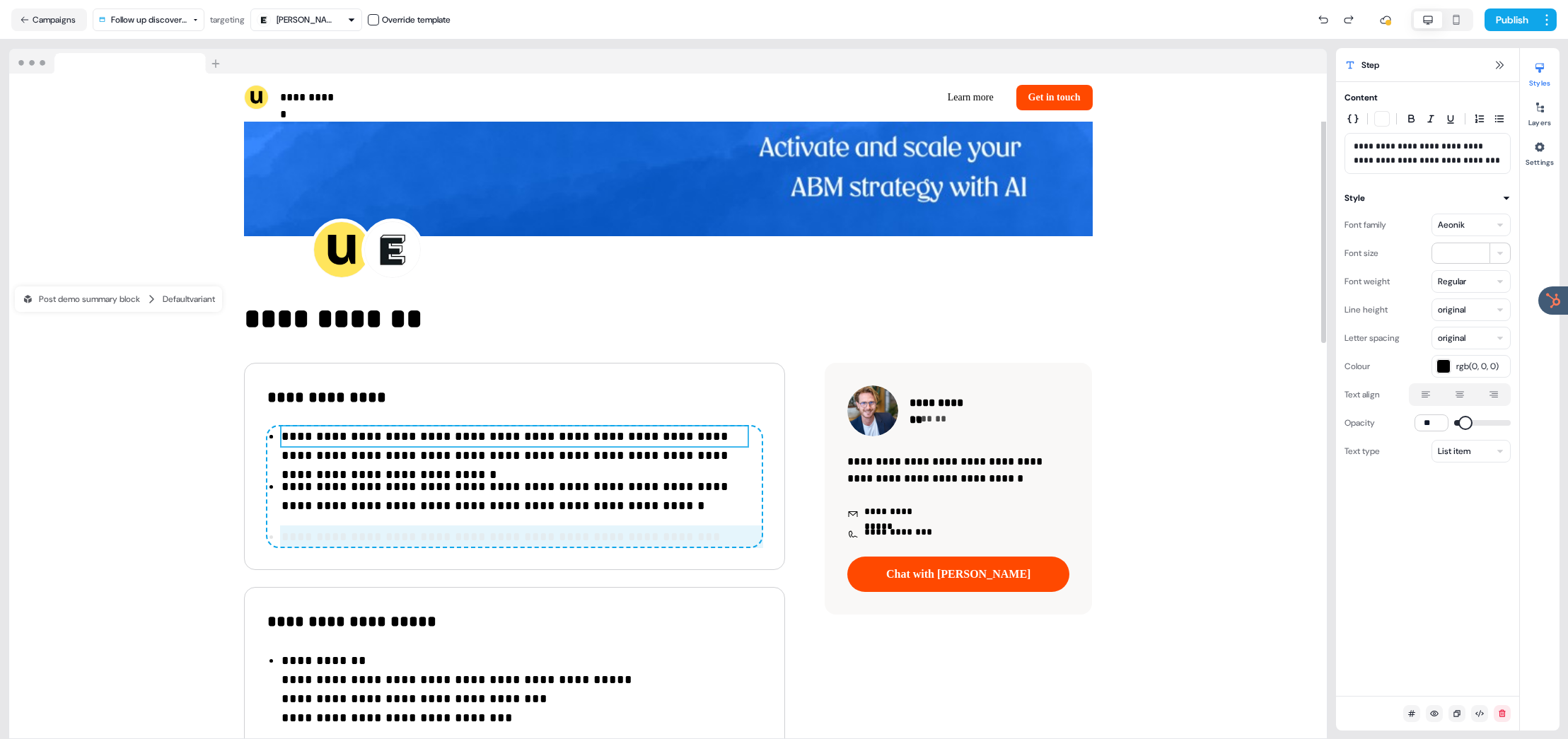 drag, startPoint x: 470, startPoint y: 535, endPoint x: 451, endPoint y: 438, distance: 98.843 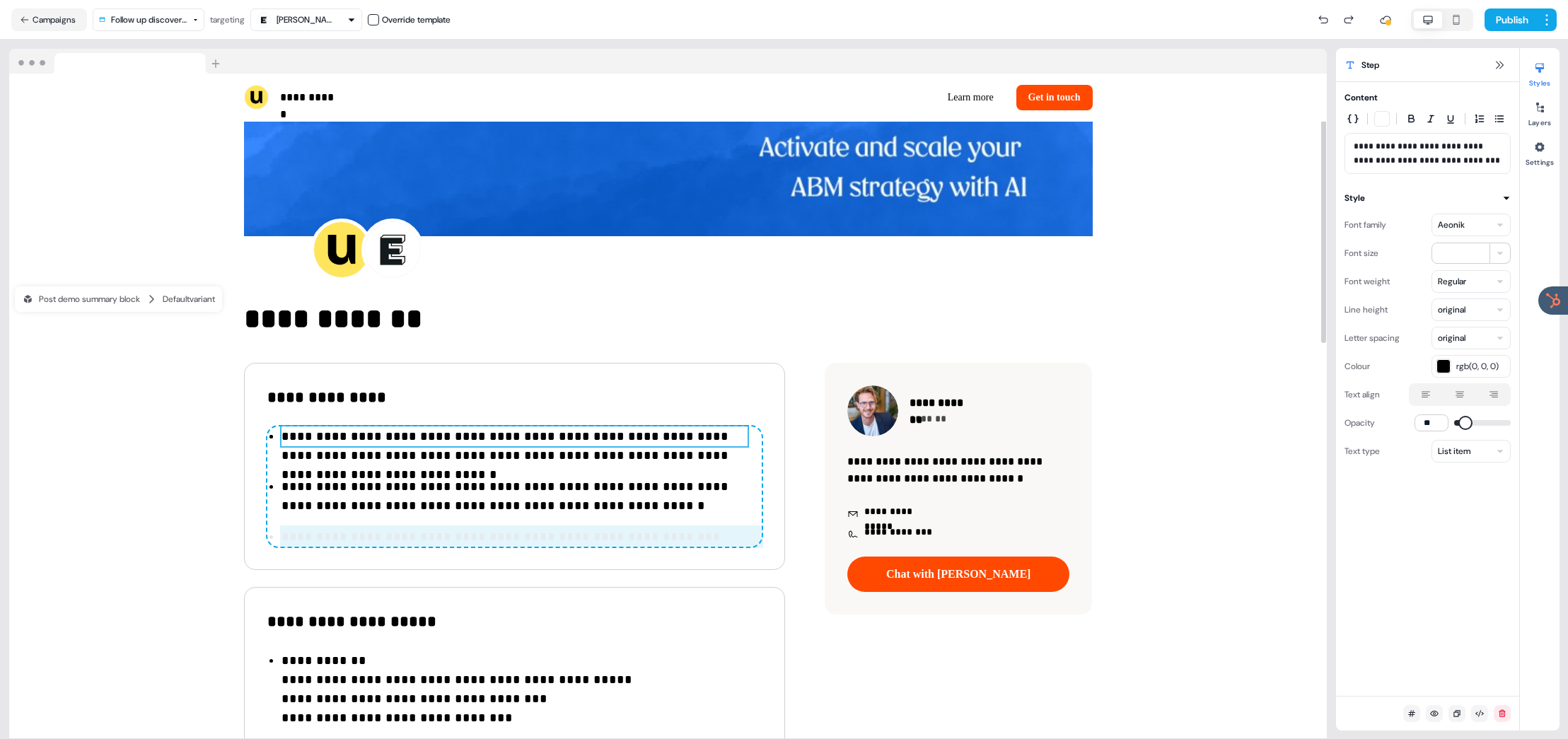 click on "**********" at bounding box center (514, 487) 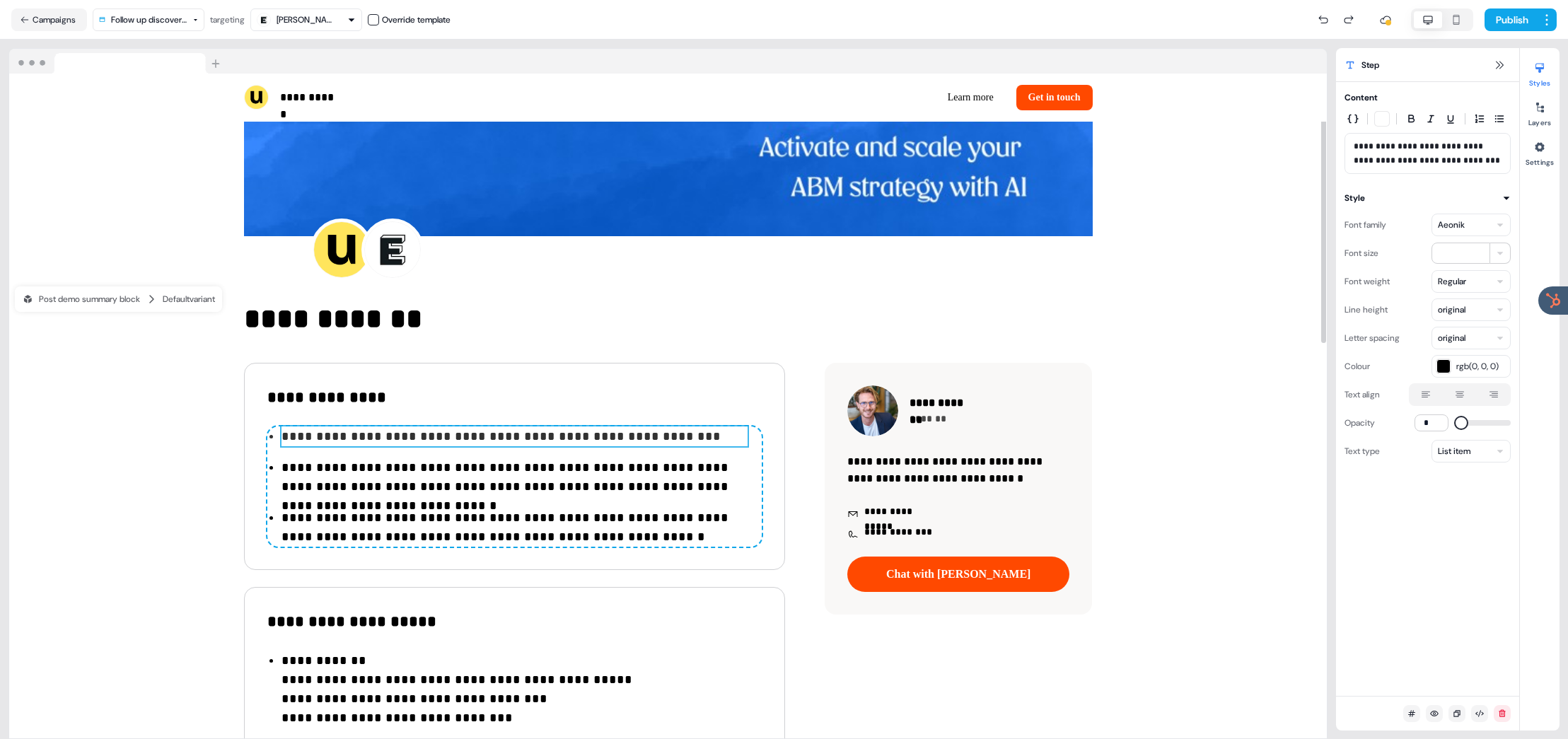 type on "***" 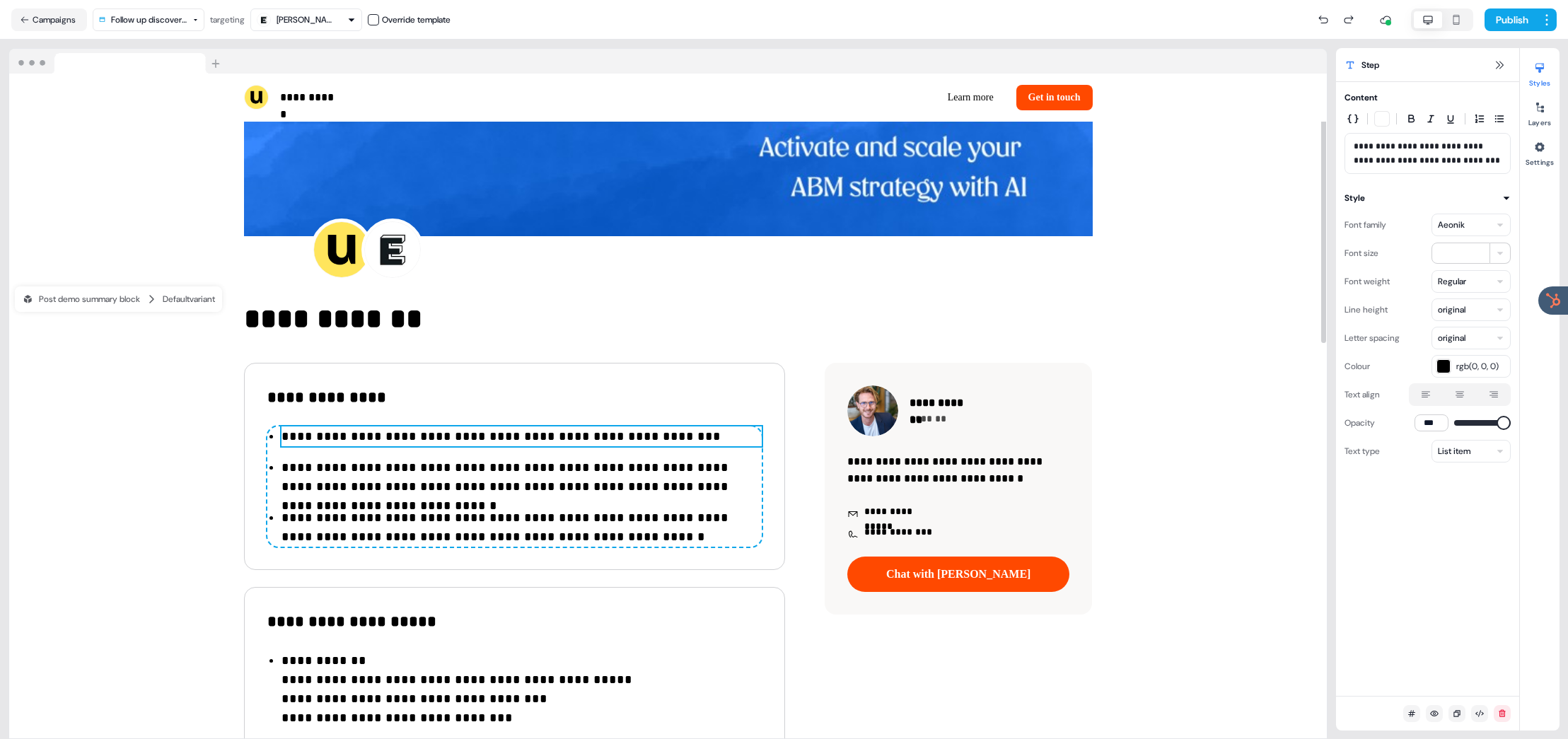 click on "**********" at bounding box center (521, 680) 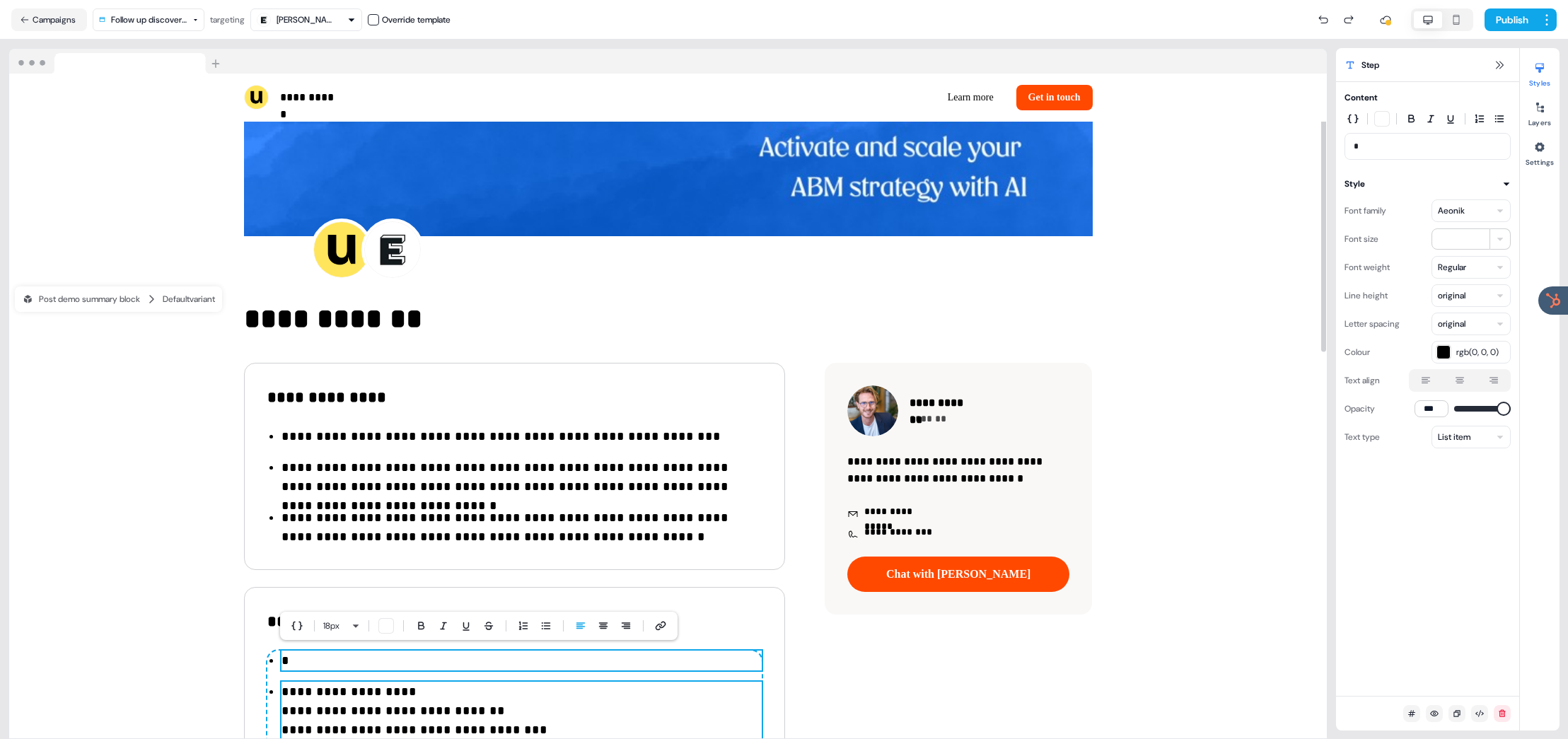 type 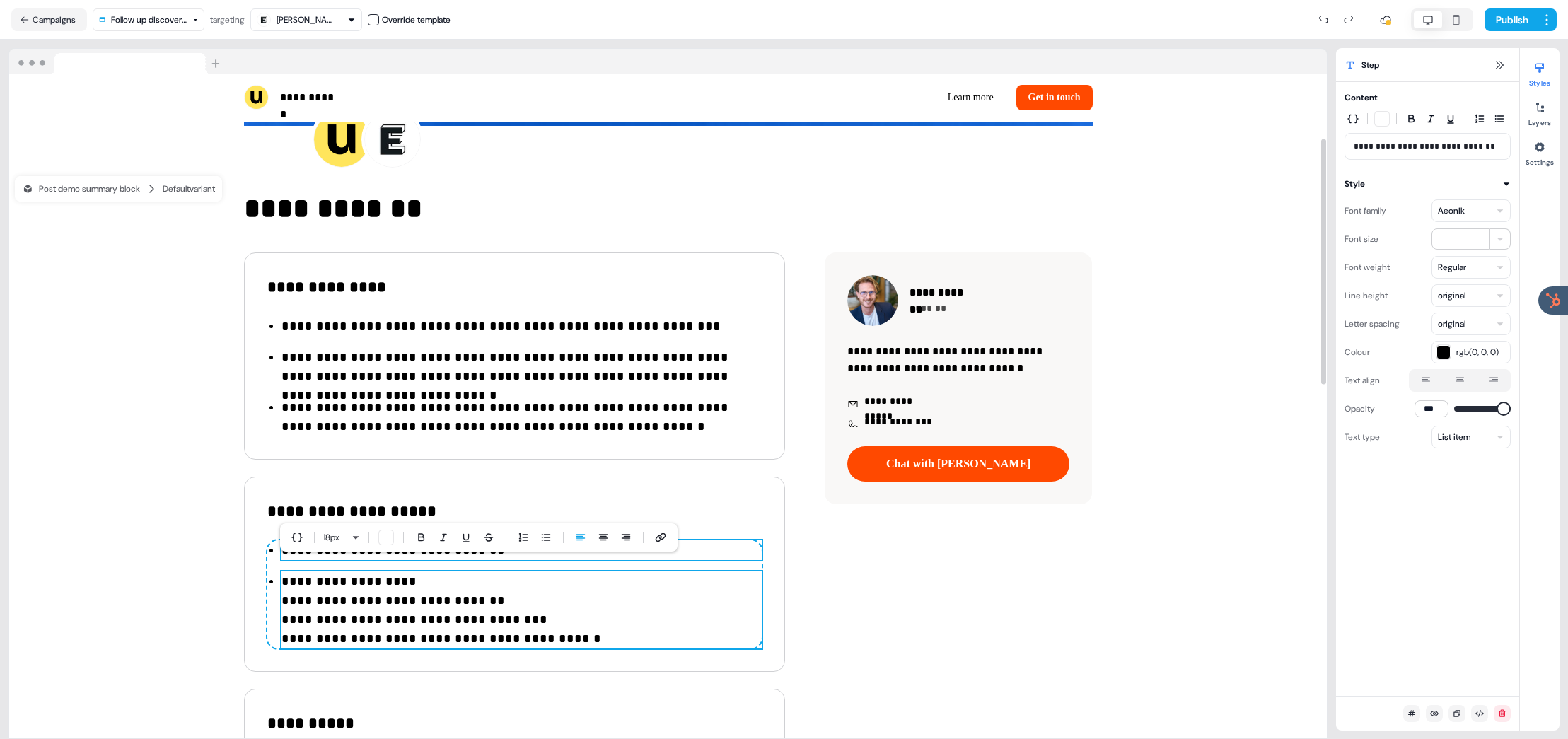 scroll, scrollTop: 201, scrollLeft: 0, axis: vertical 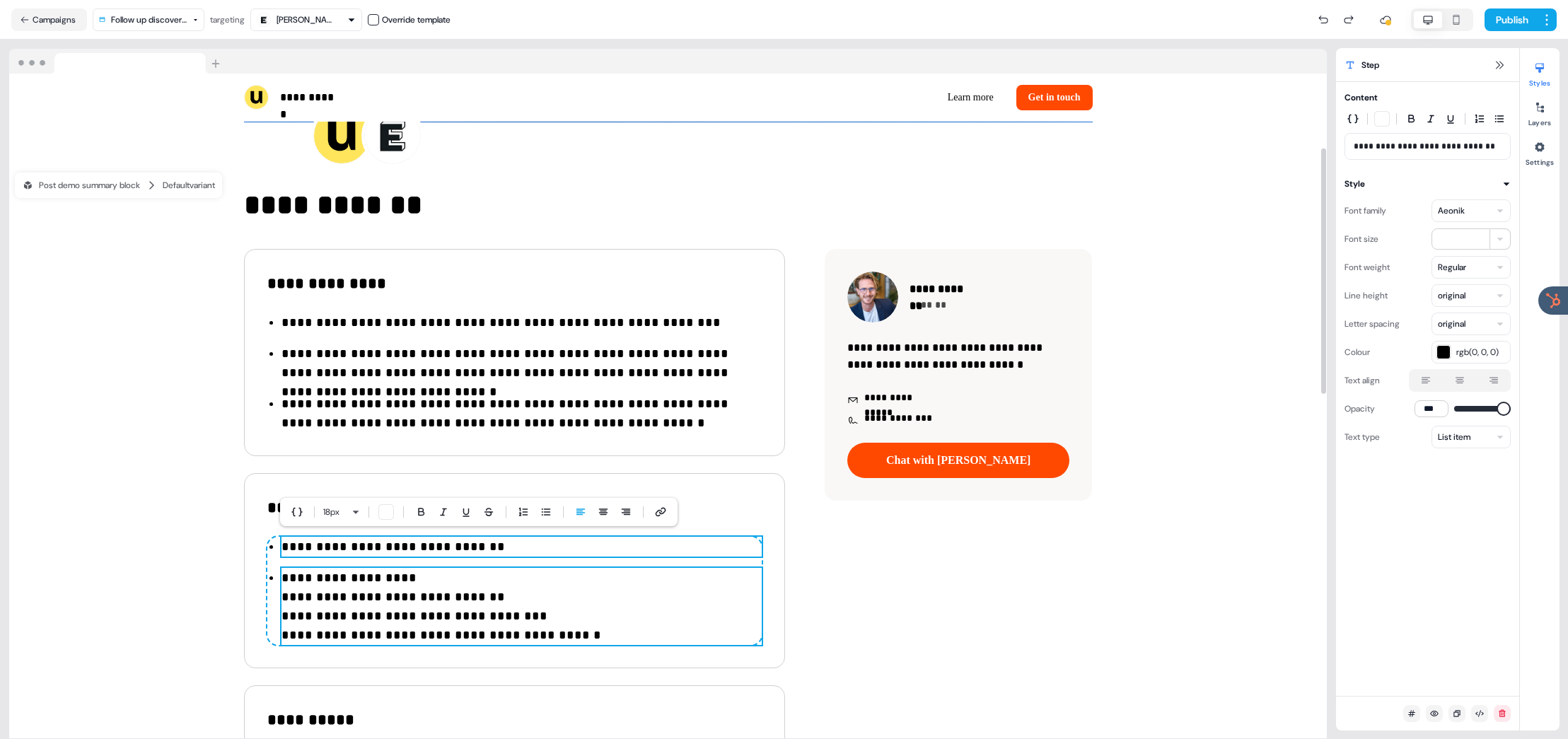 click on "**********" at bounding box center (521, 616) 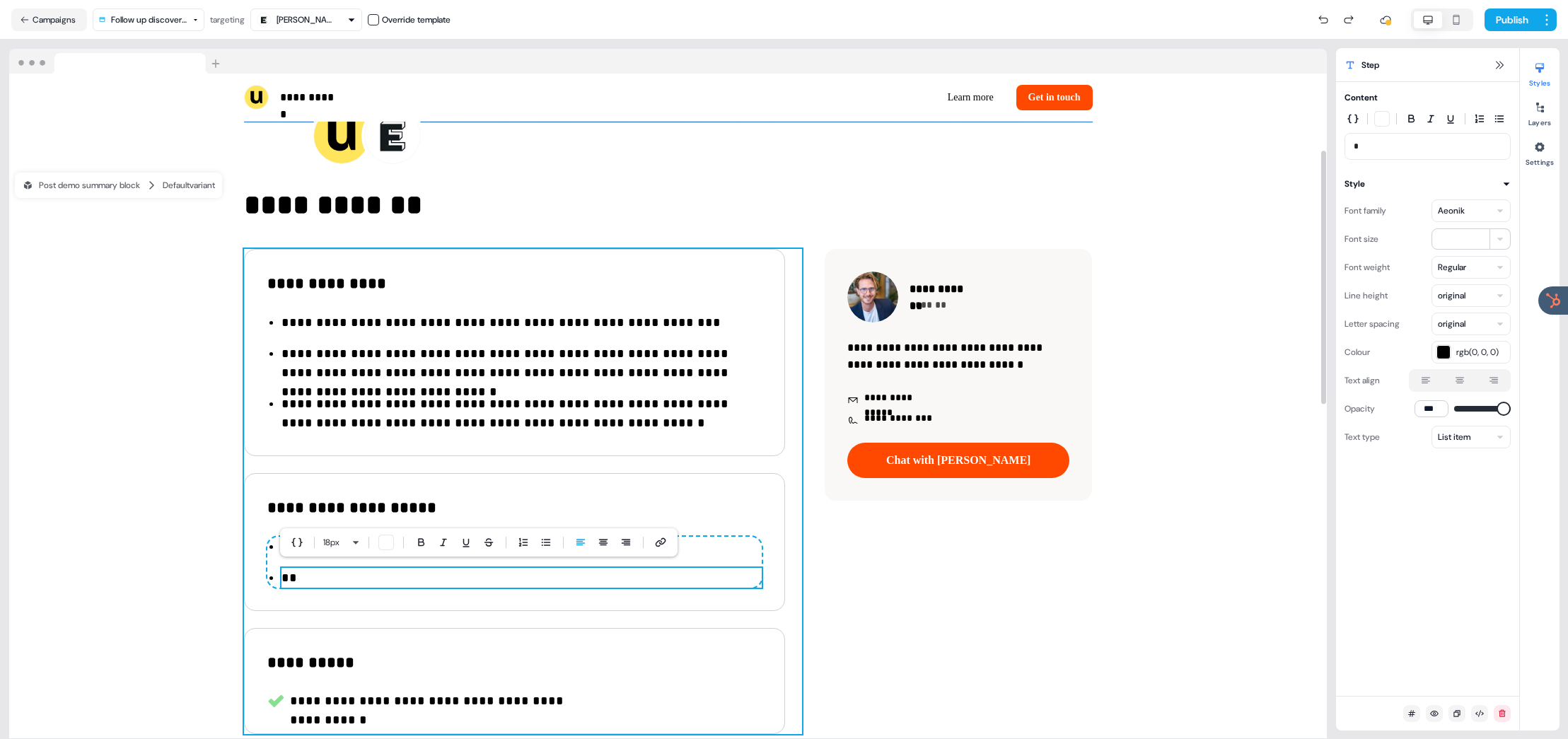 type 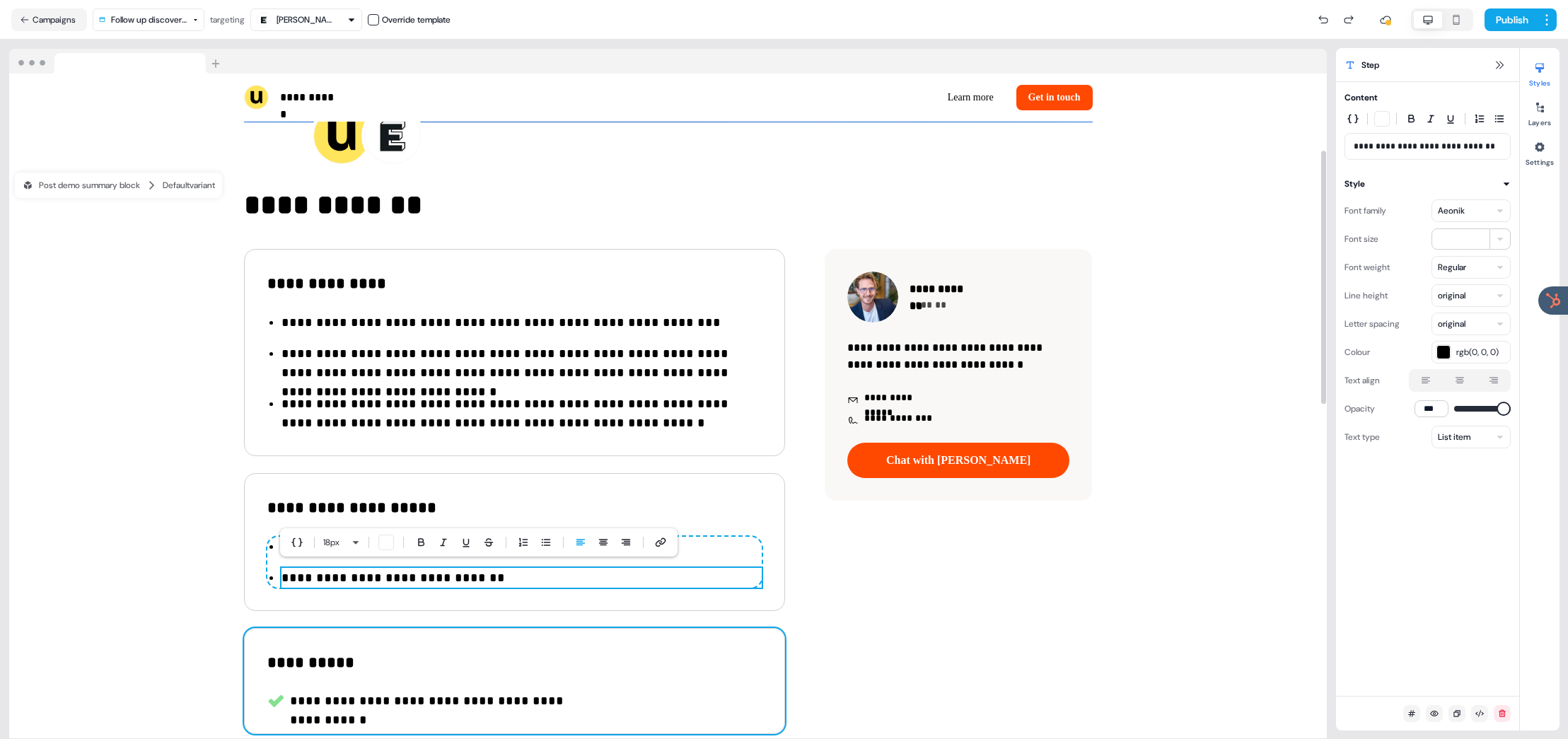 click on "**********" at bounding box center [514, 681] 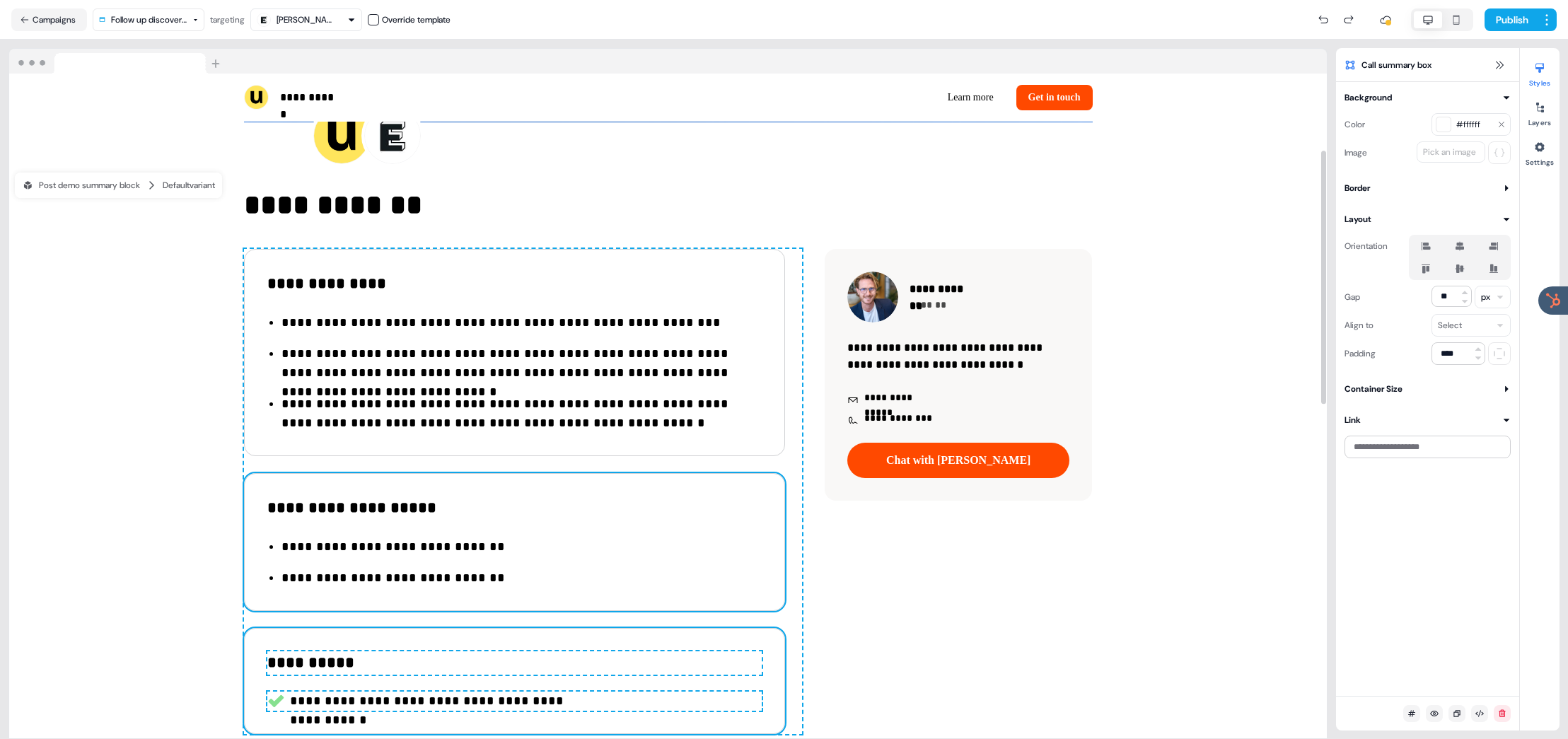 click on "**********" at bounding box center (521, 578) 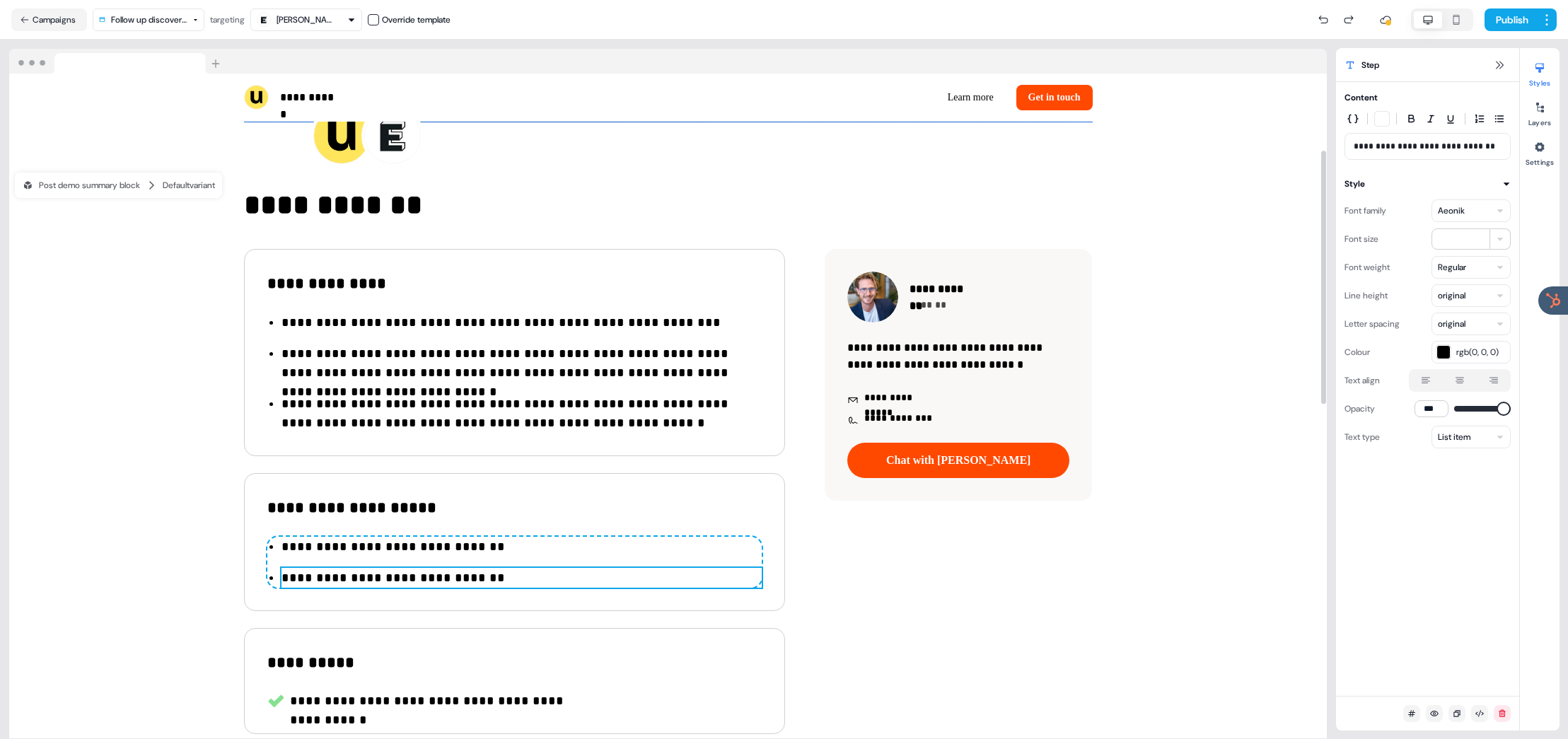 click on "**********" at bounding box center [521, 578] 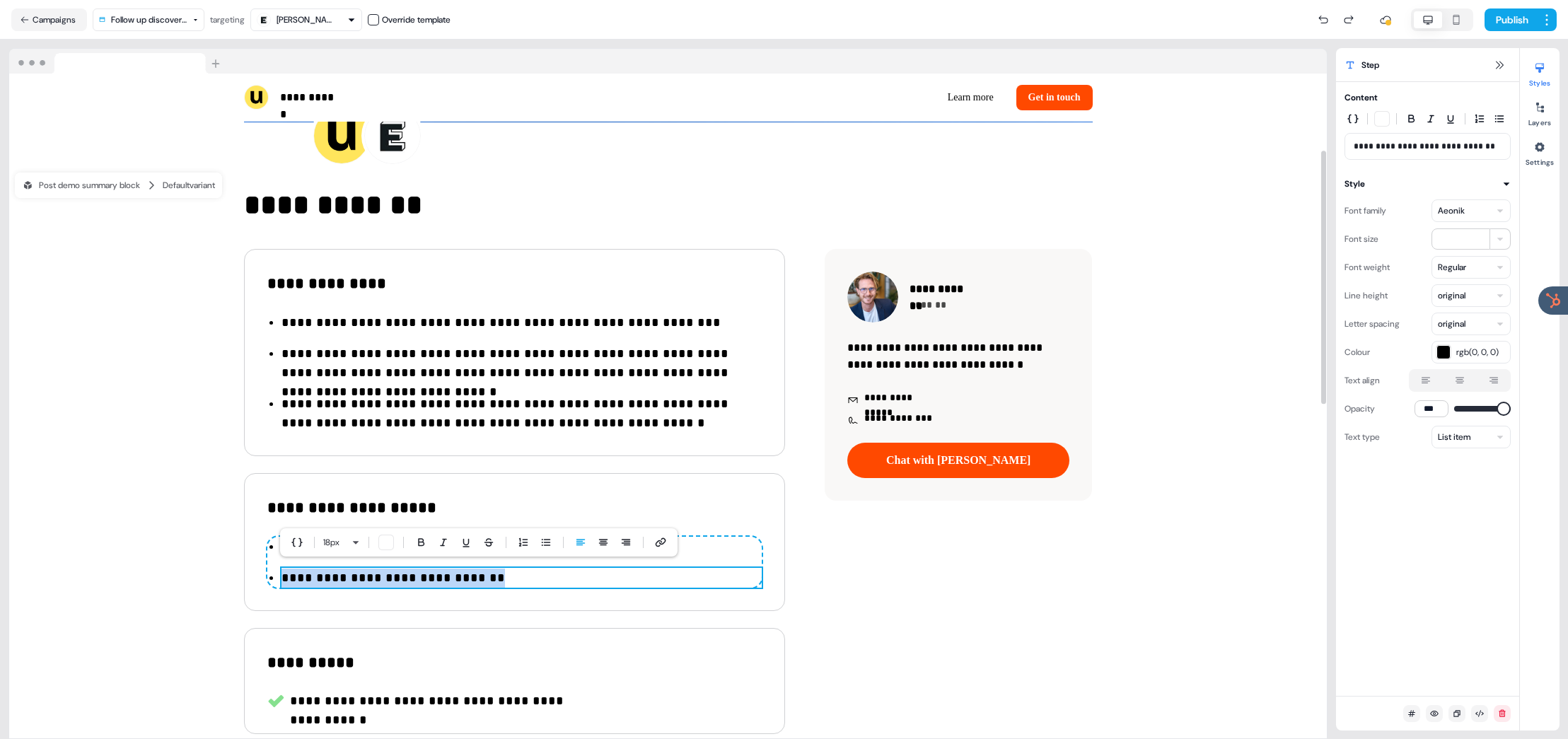 click on "**********" at bounding box center (521, 578) 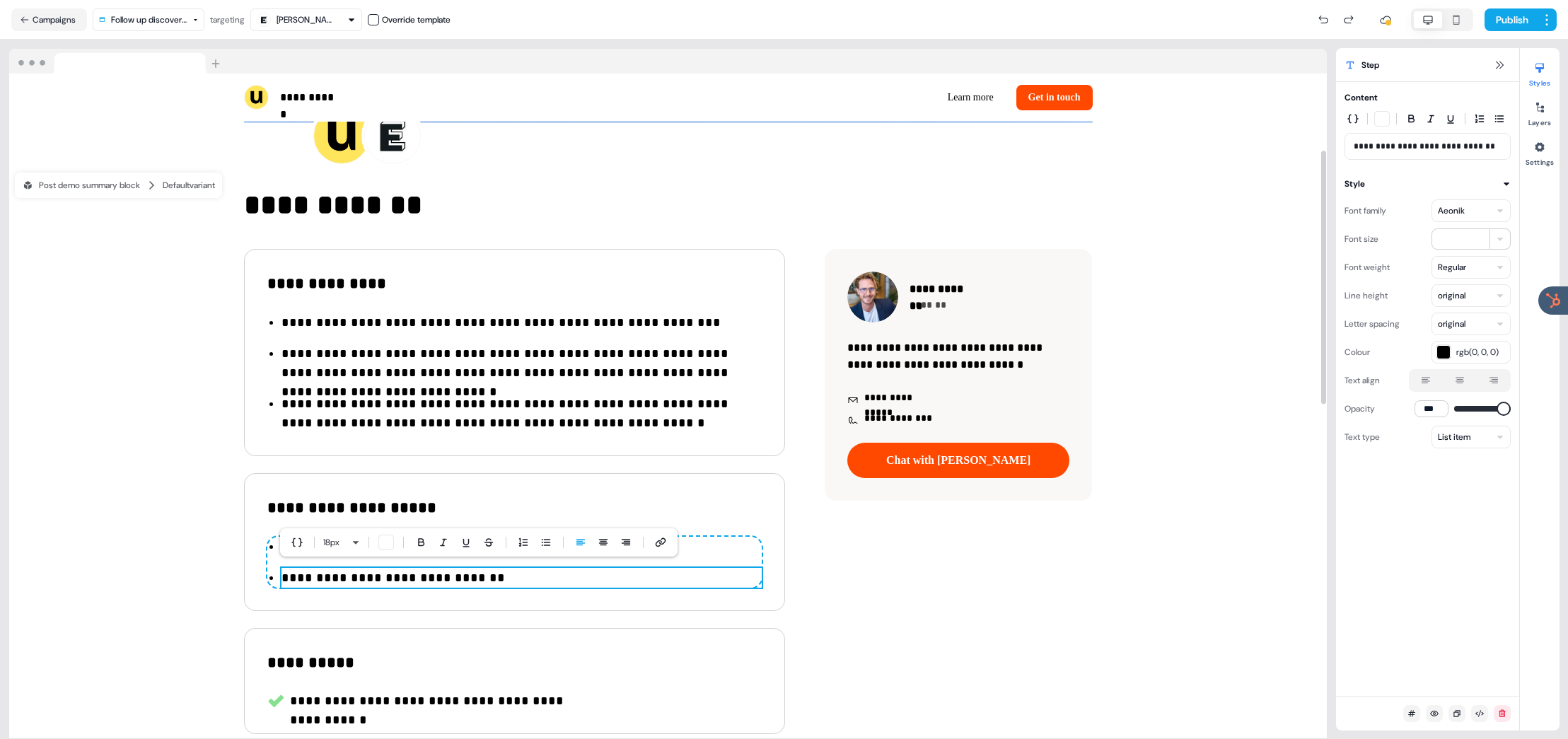click on "**********" at bounding box center [521, 578] 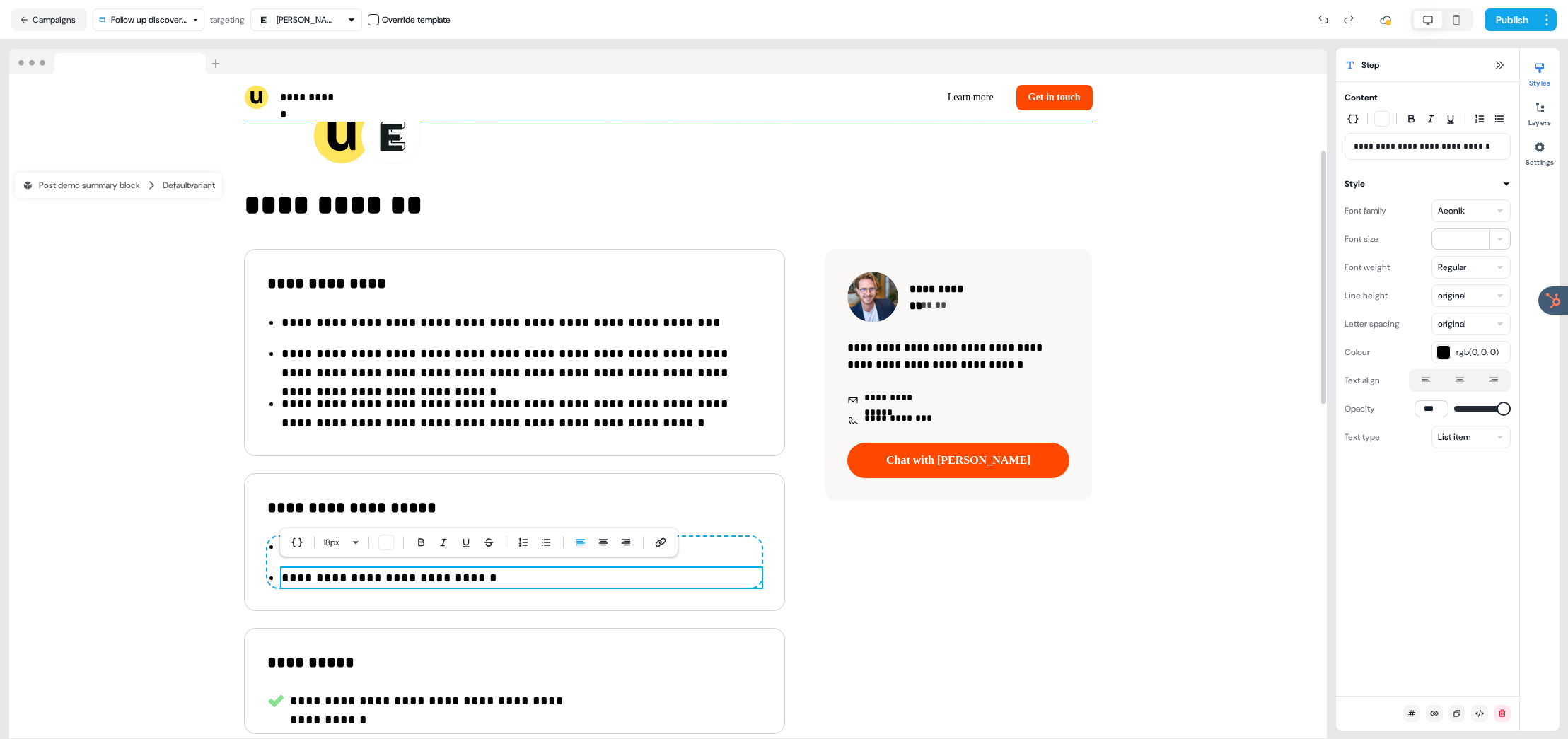 click on "**********" at bounding box center [521, 578] 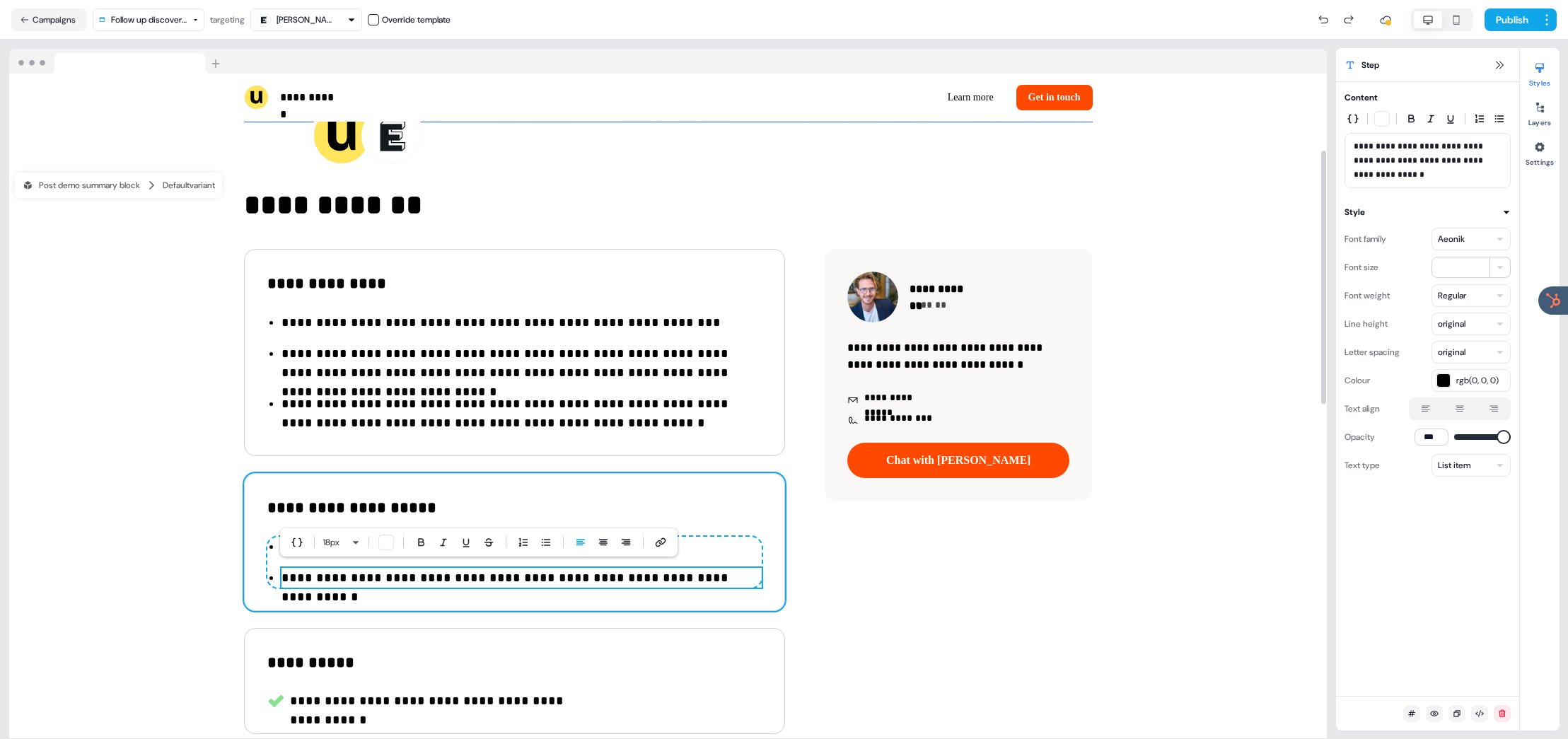click on "**********" at bounding box center [514, 542] 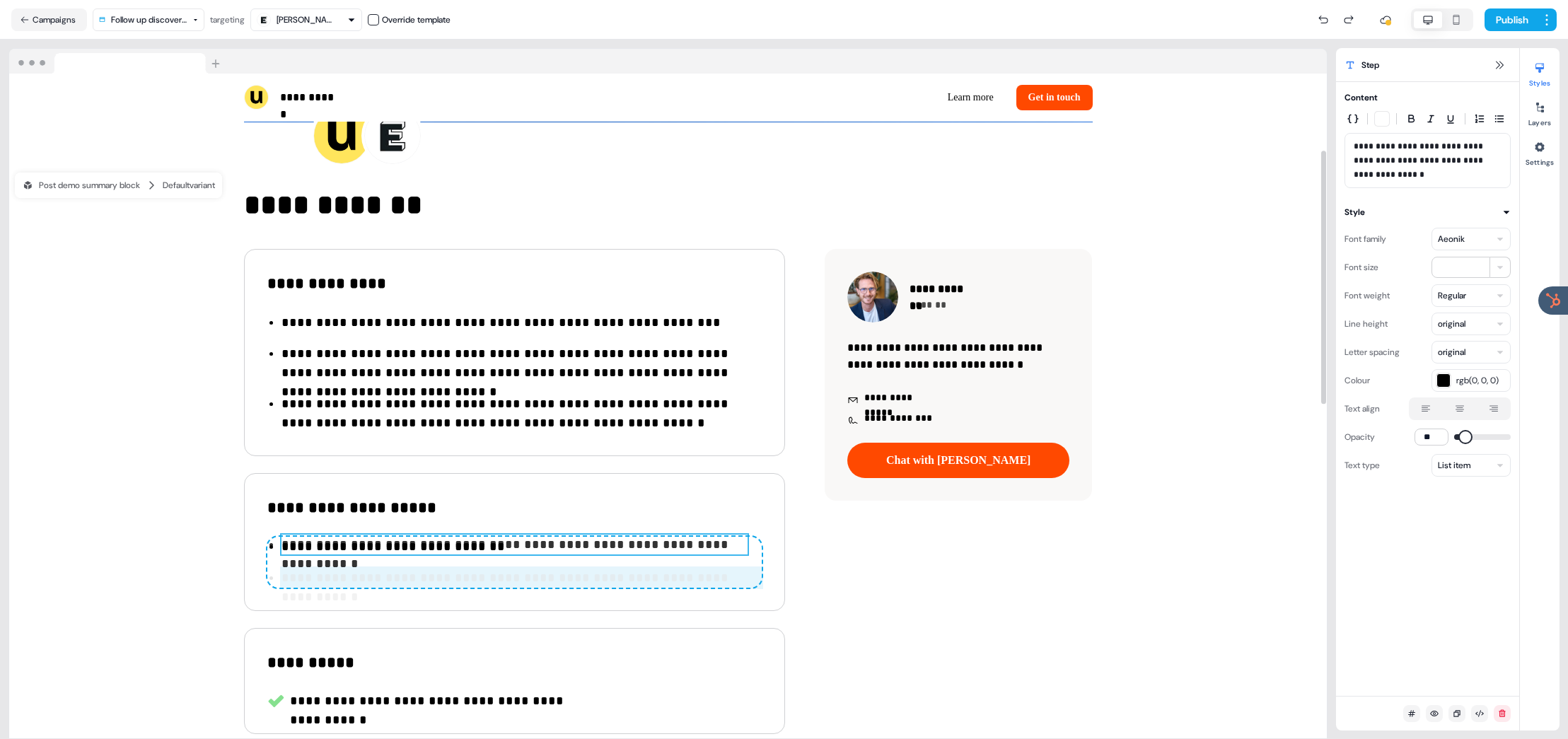 drag, startPoint x: 436, startPoint y: 556, endPoint x: 437, endPoint y: 545, distance: 11.045361 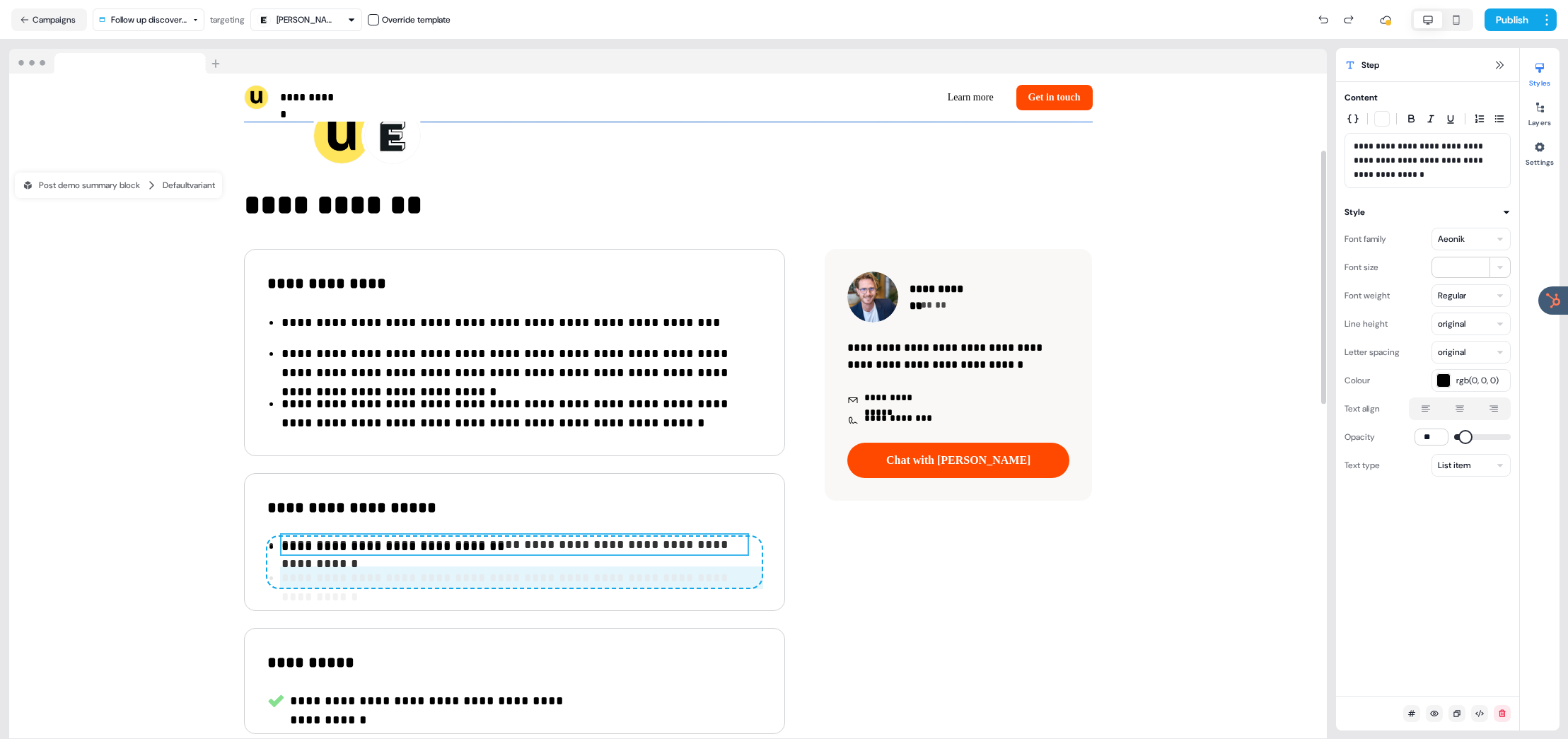 click on "**********" at bounding box center [514, 562] 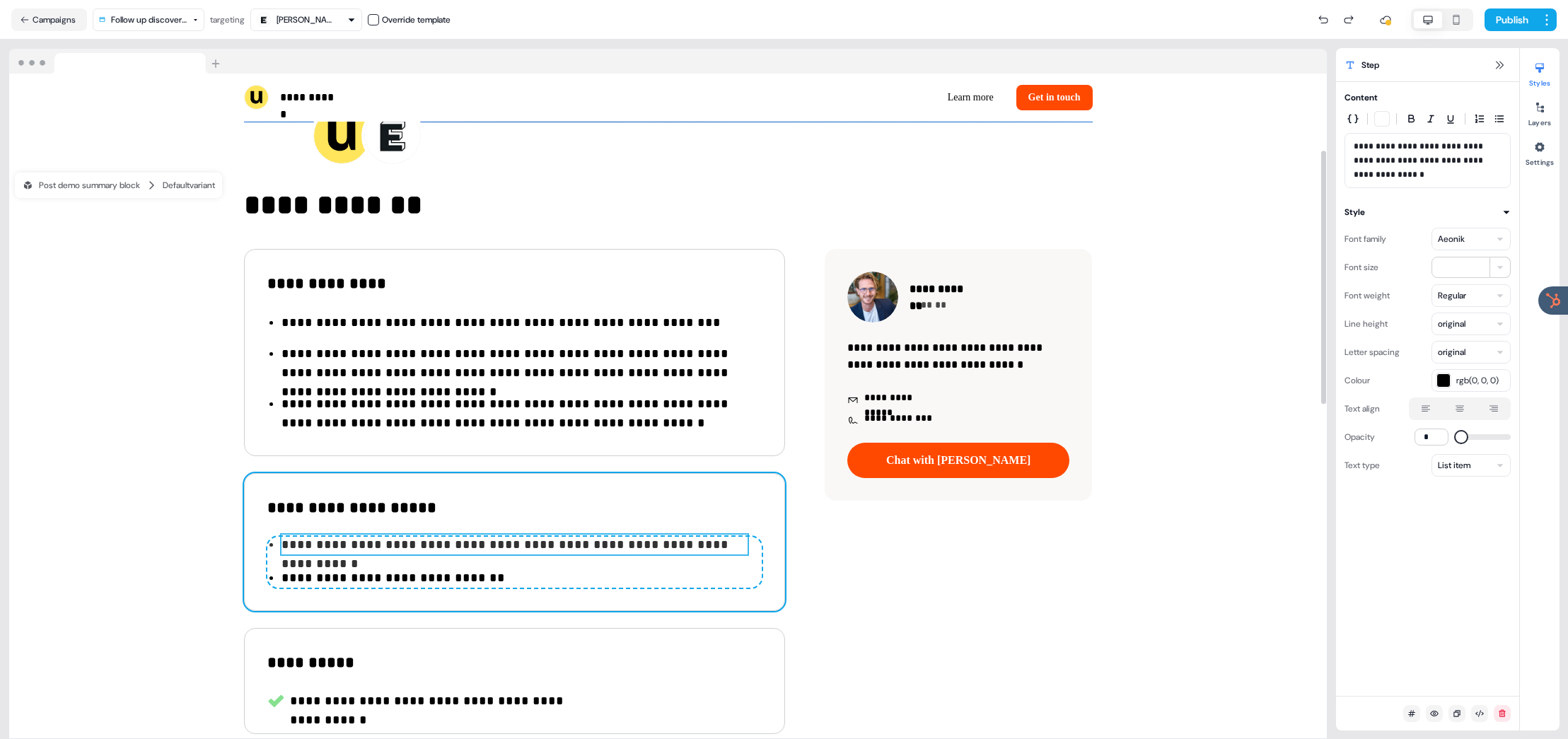 type on "***" 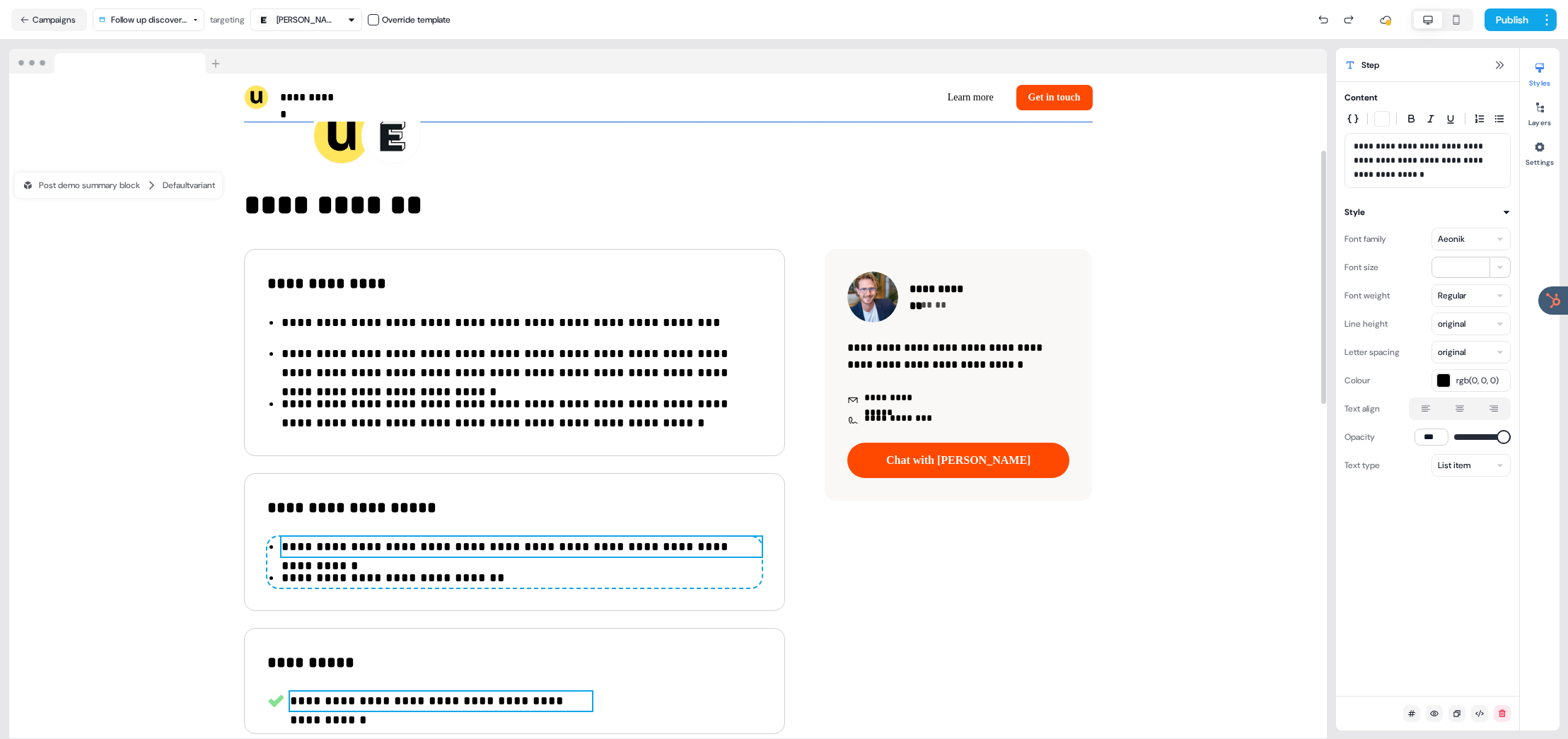 click on "**********" at bounding box center [441, 701] 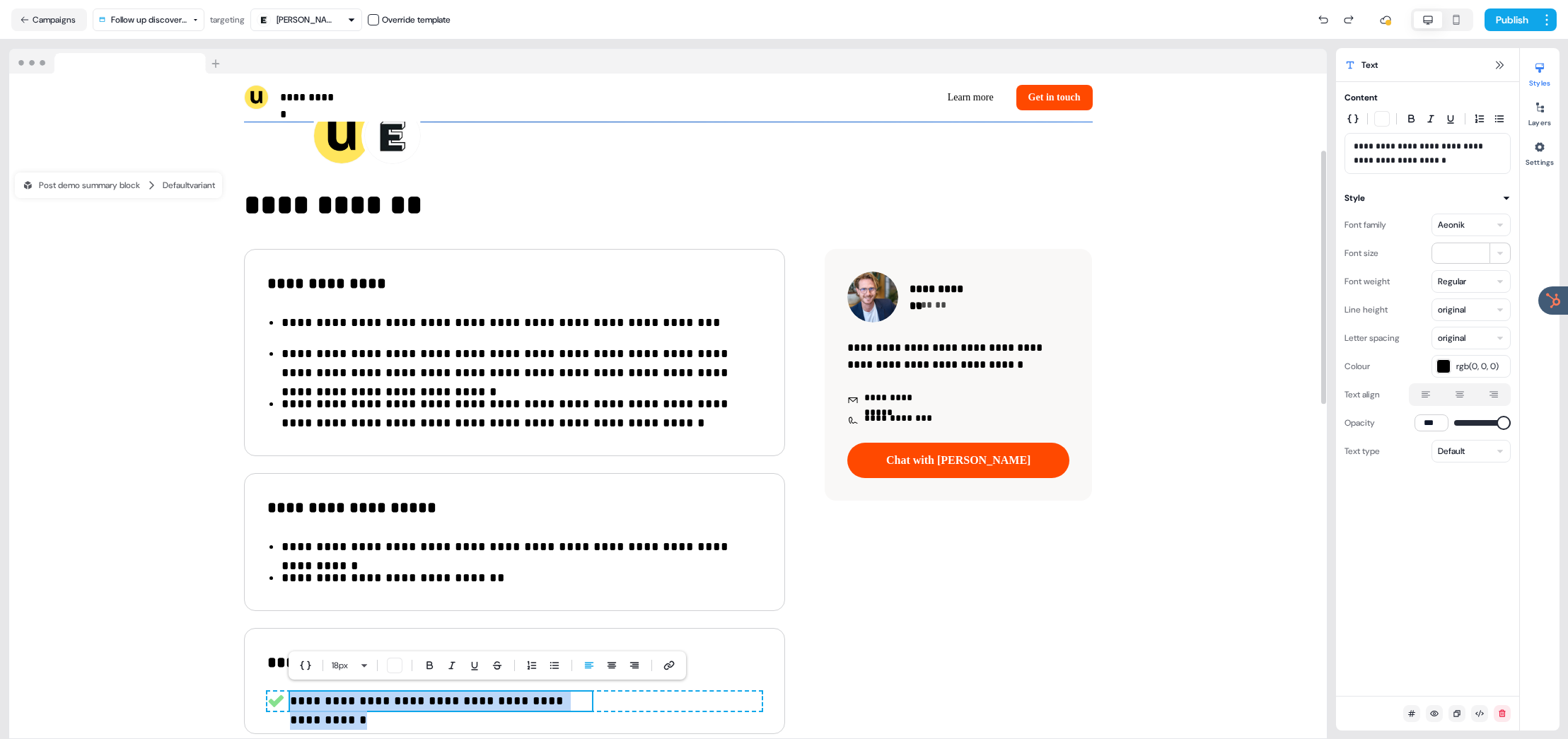 click on "**********" at bounding box center [441, 701] 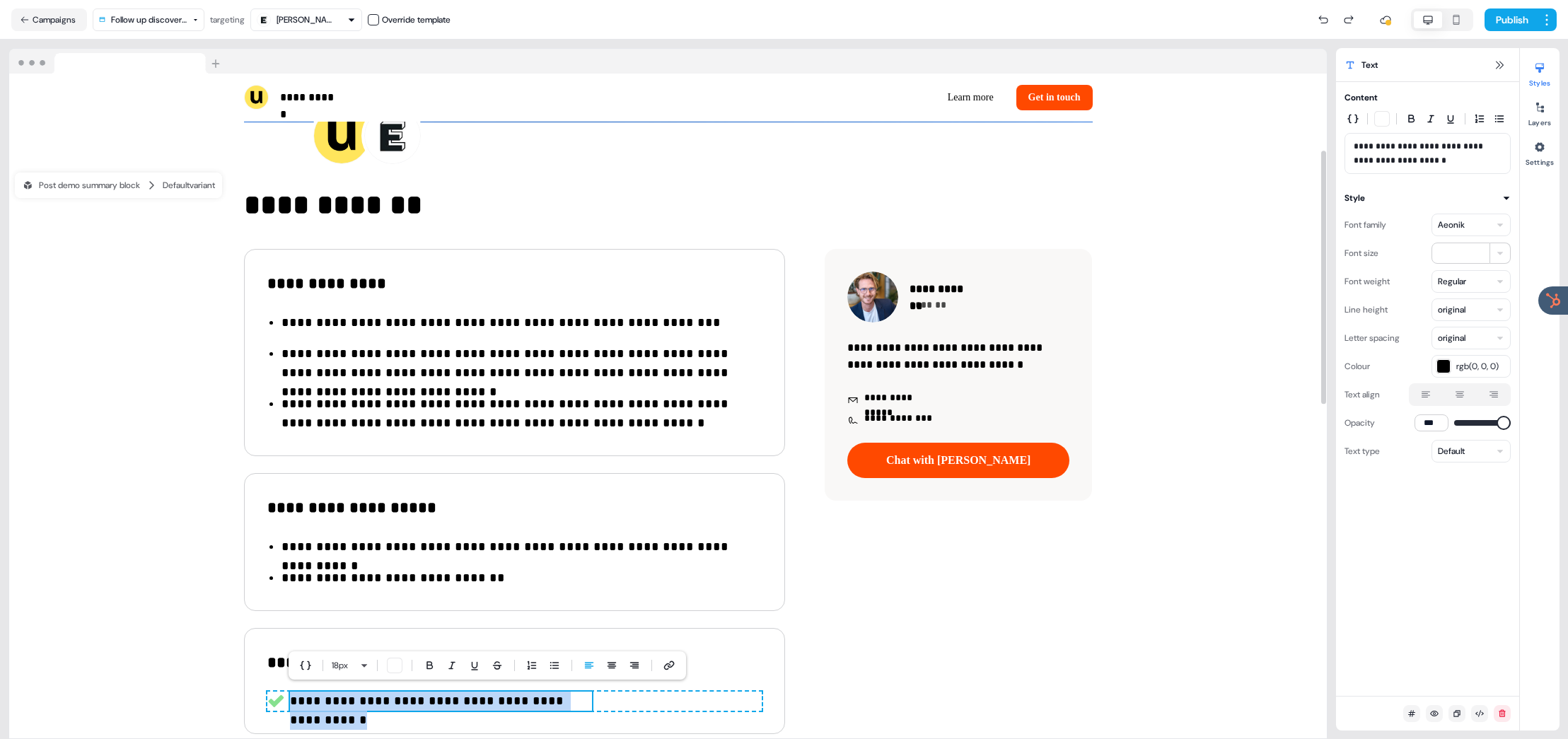 click on "**********" at bounding box center [441, 701] 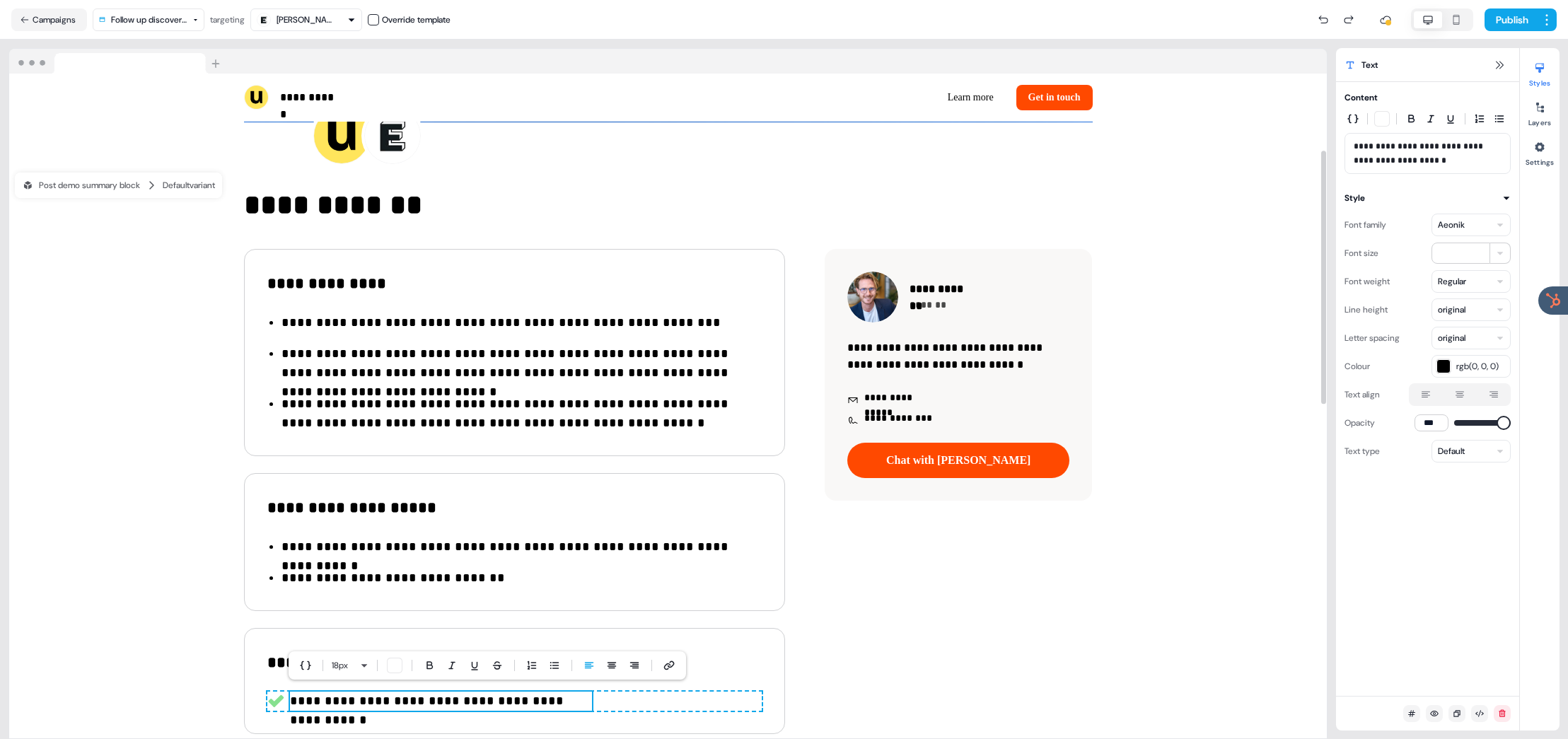 click on "**********" at bounding box center [441, 701] 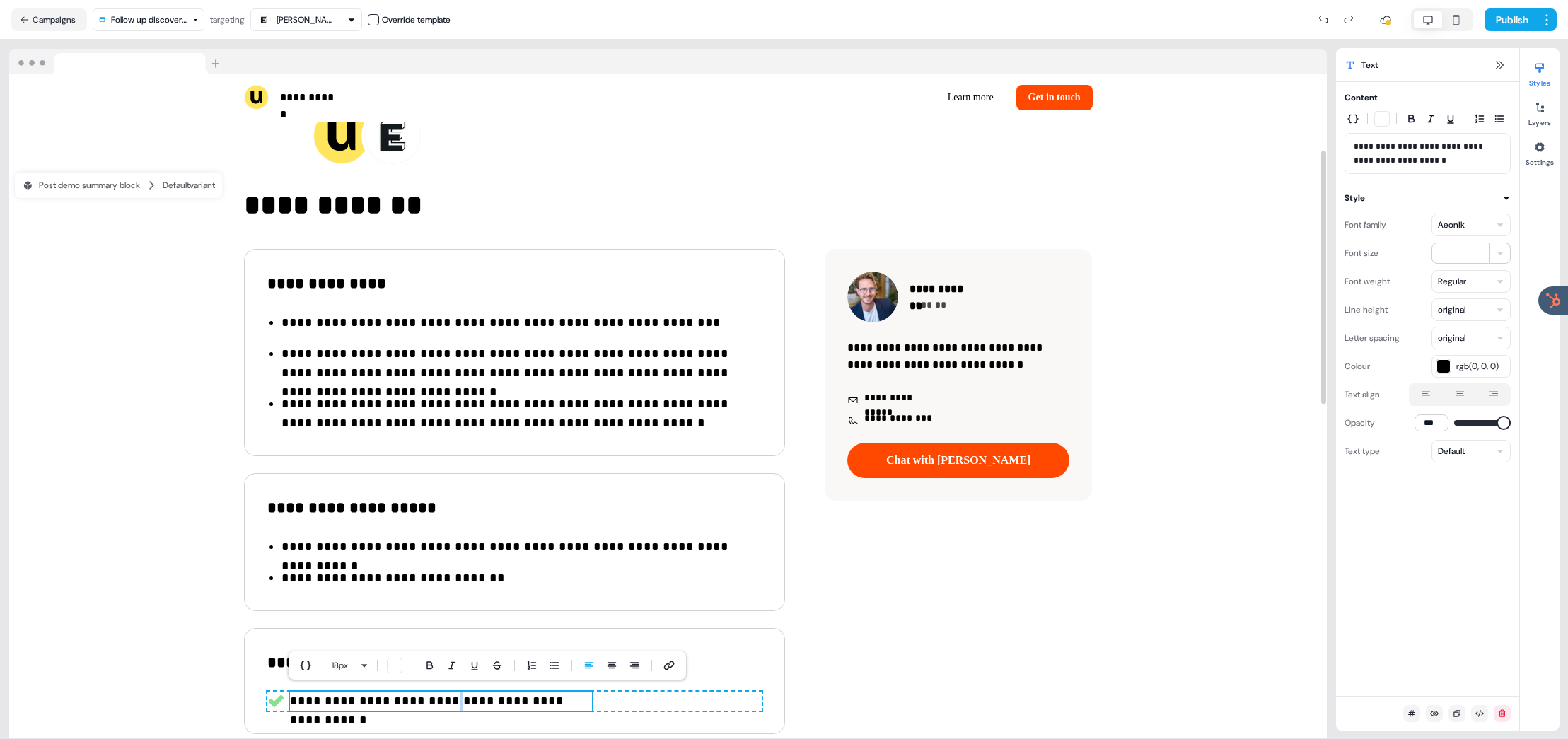 drag, startPoint x: 442, startPoint y: 699, endPoint x: 435, endPoint y: 698, distance: 7.071068 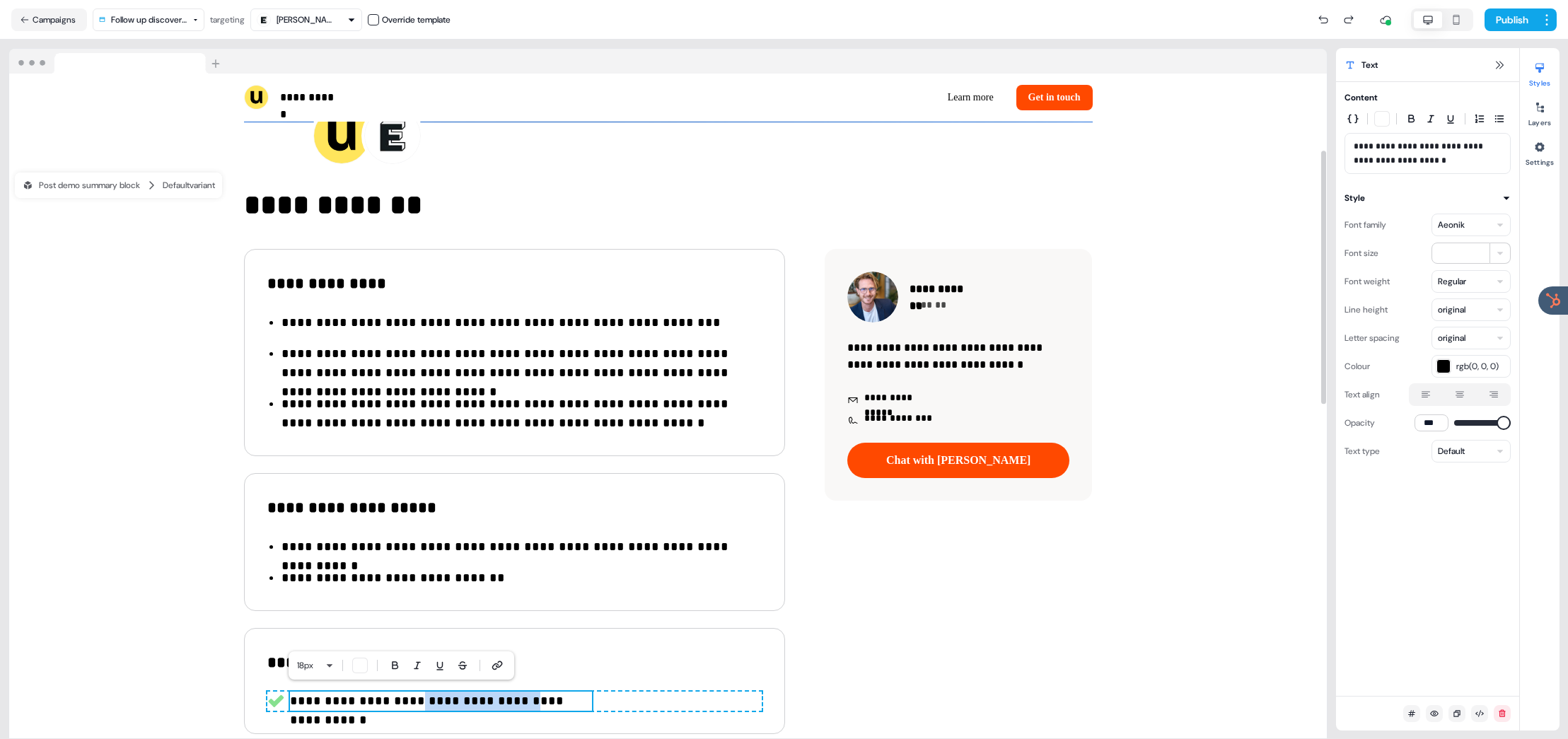 drag, startPoint x: 506, startPoint y: 699, endPoint x: 411, endPoint y: 697, distance: 95.02105 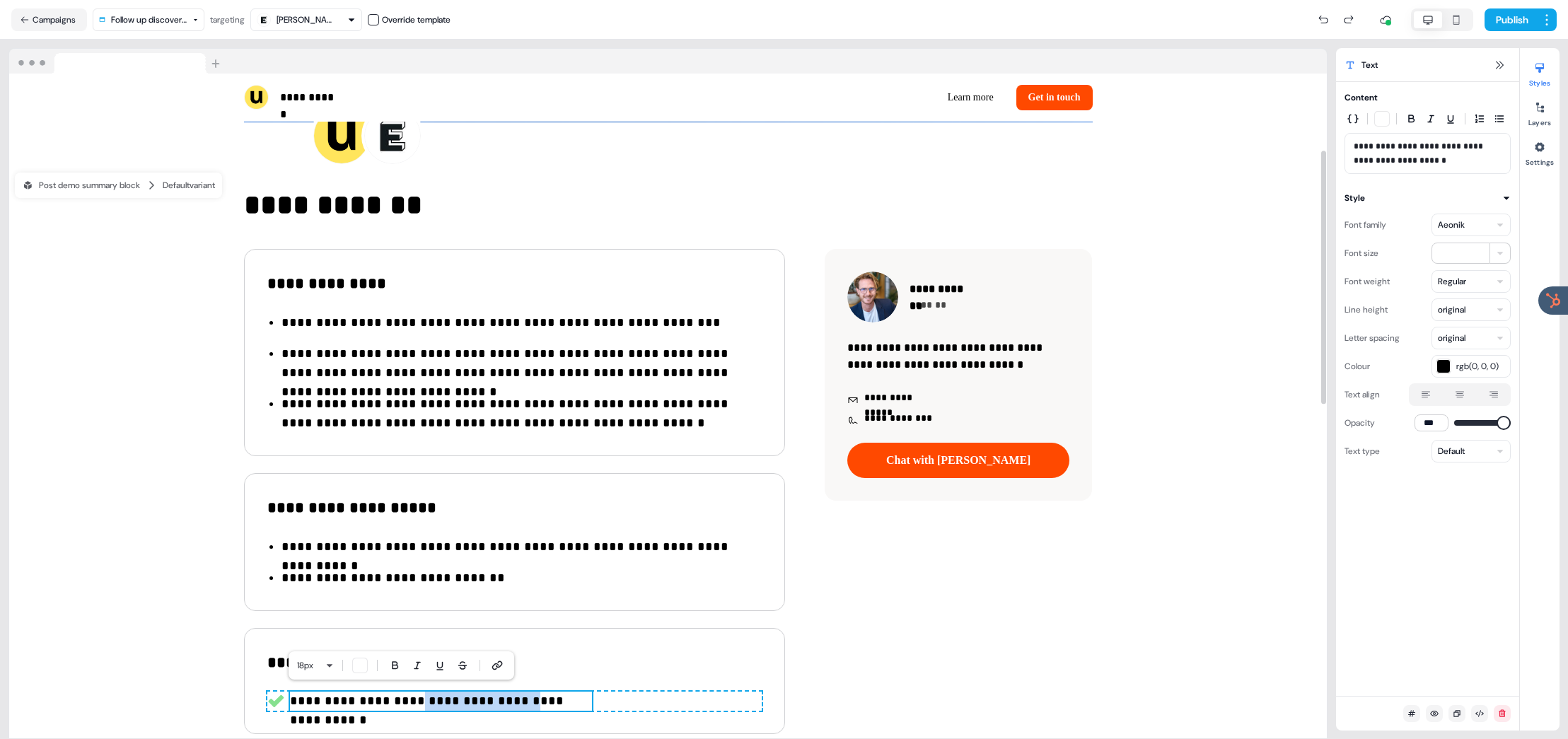 click on "**********" at bounding box center [441, 701] 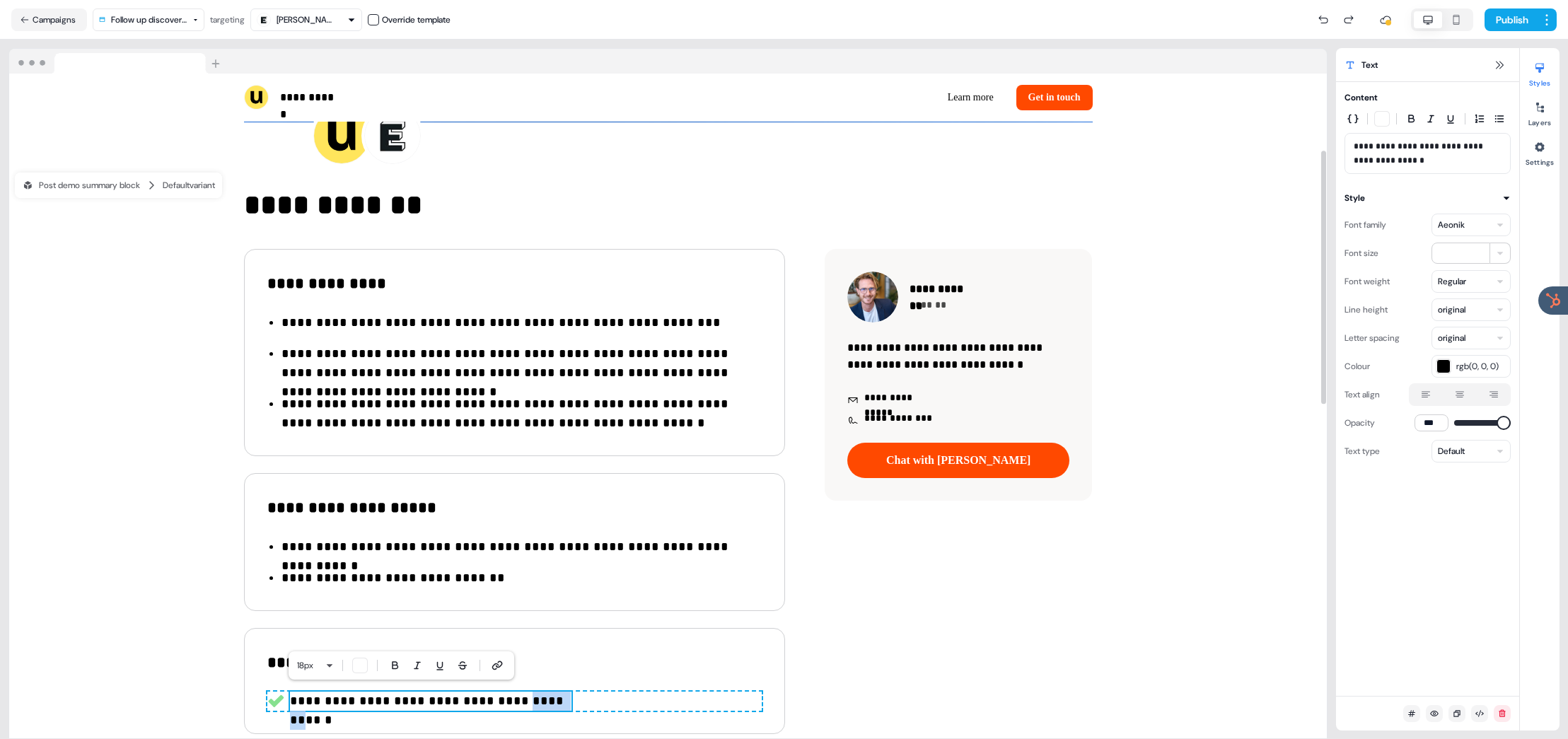 drag, startPoint x: 553, startPoint y: 700, endPoint x: 505, endPoint y: 697, distance: 48.093659 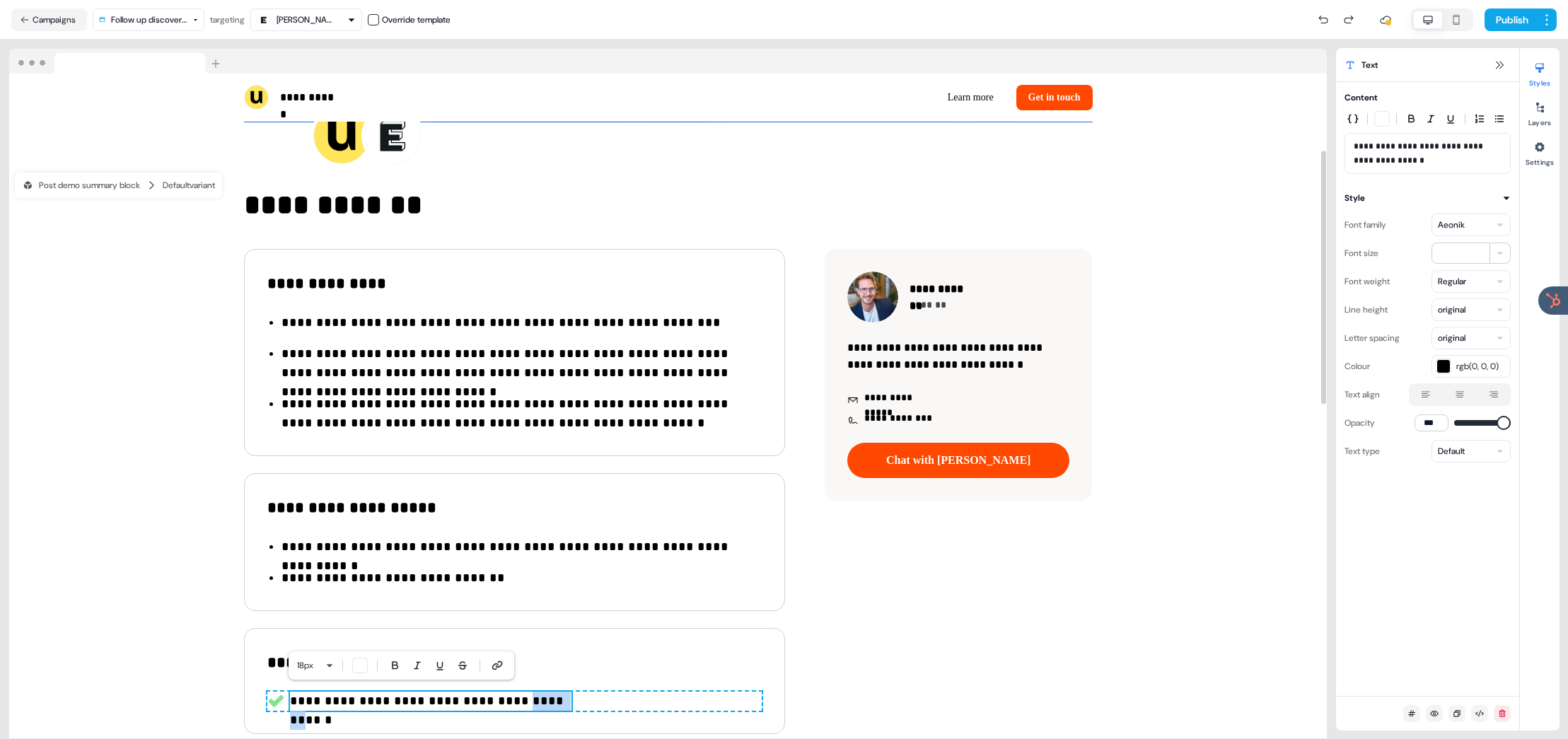 click on "**********" at bounding box center (431, 701) 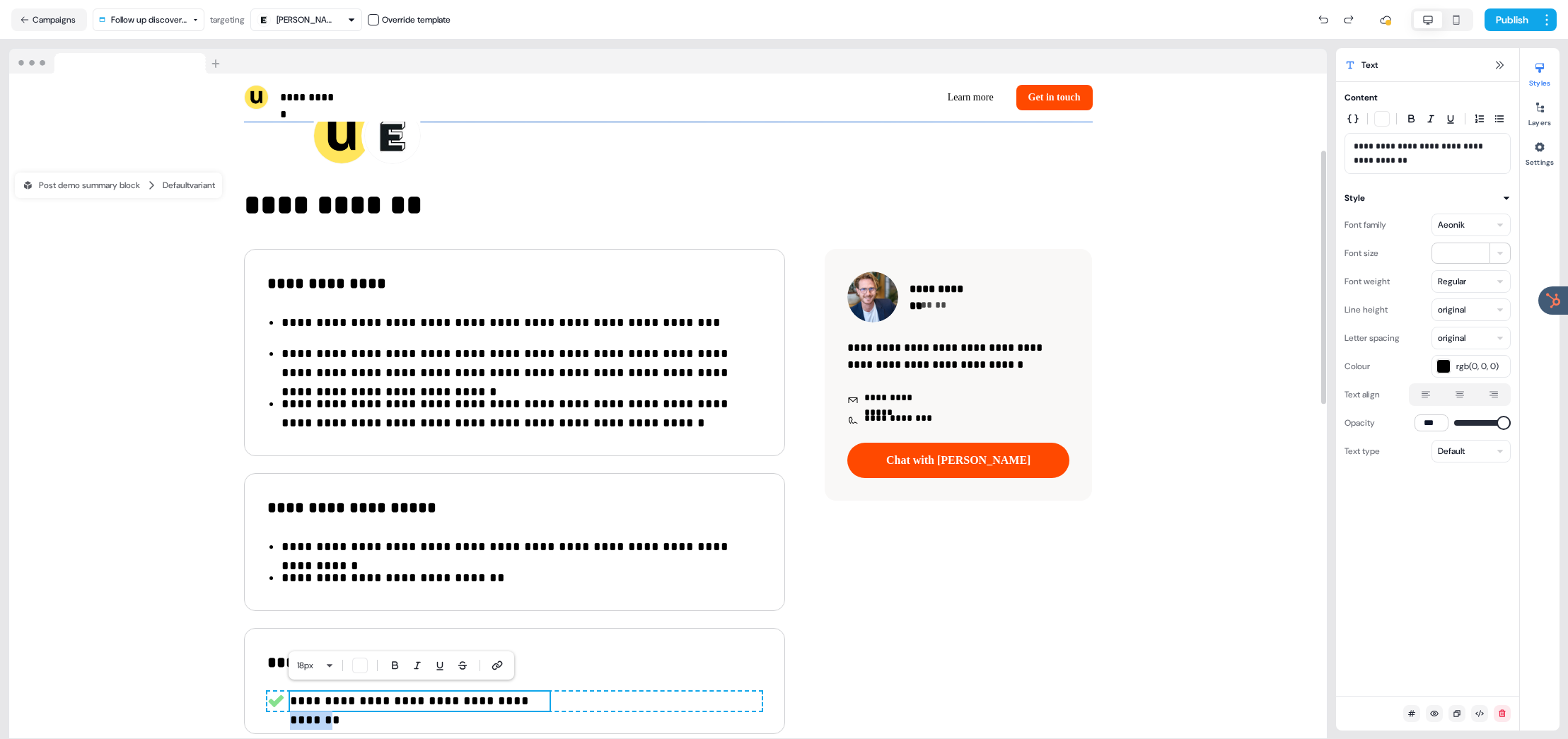 drag, startPoint x: 547, startPoint y: 698, endPoint x: 506, endPoint y: 700, distance: 41.04875 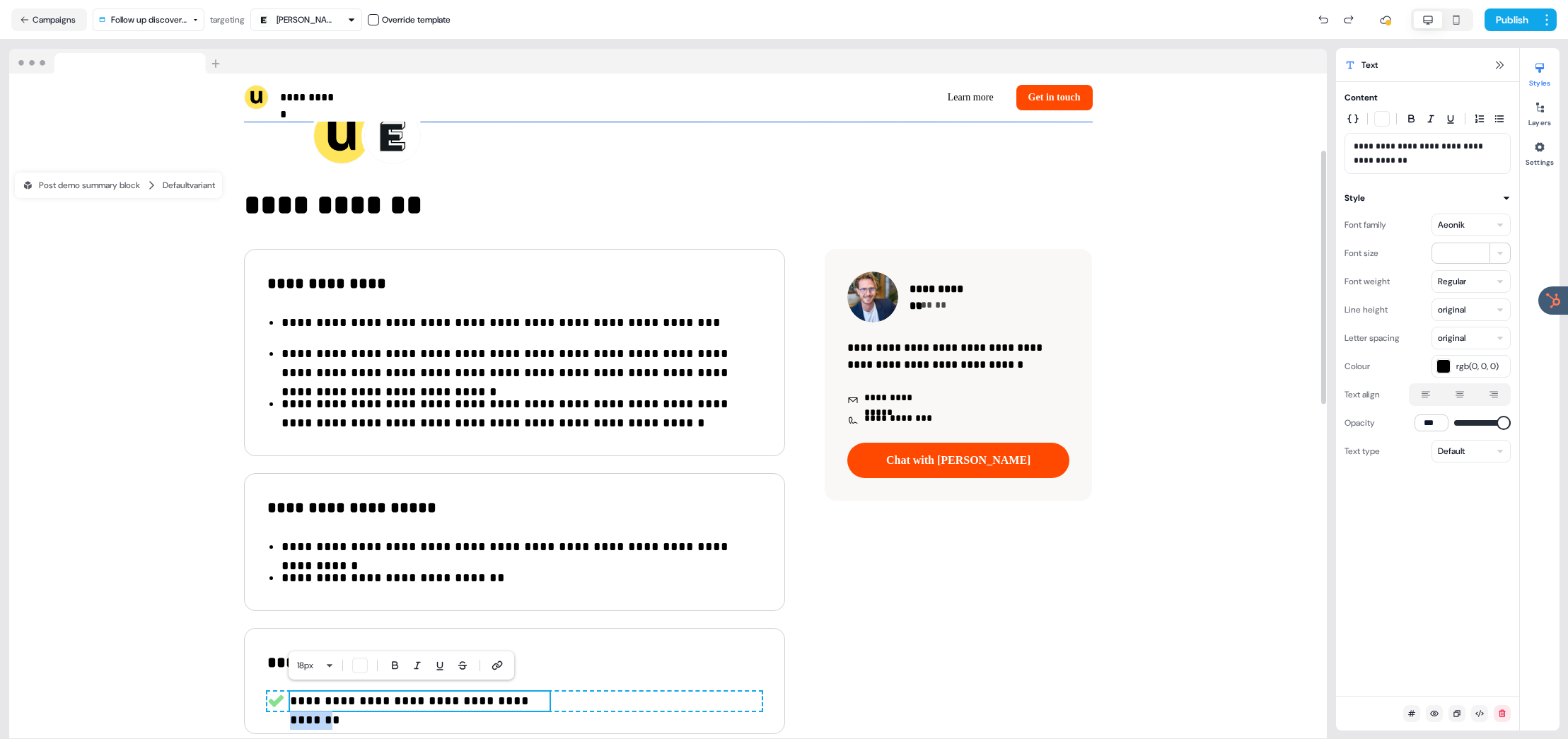 click on "**********" at bounding box center [420, 701] 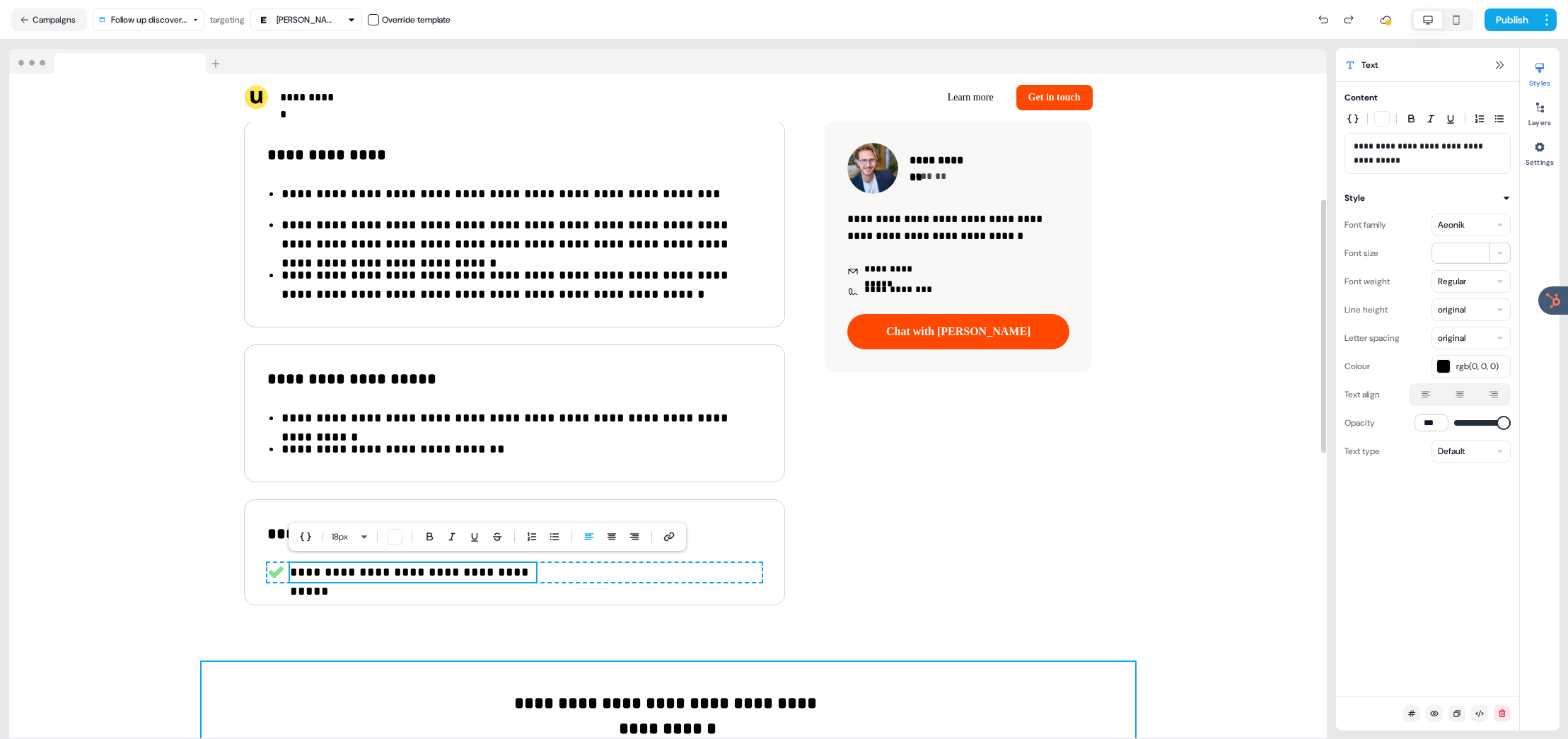 click on "**********" at bounding box center (668, 754) 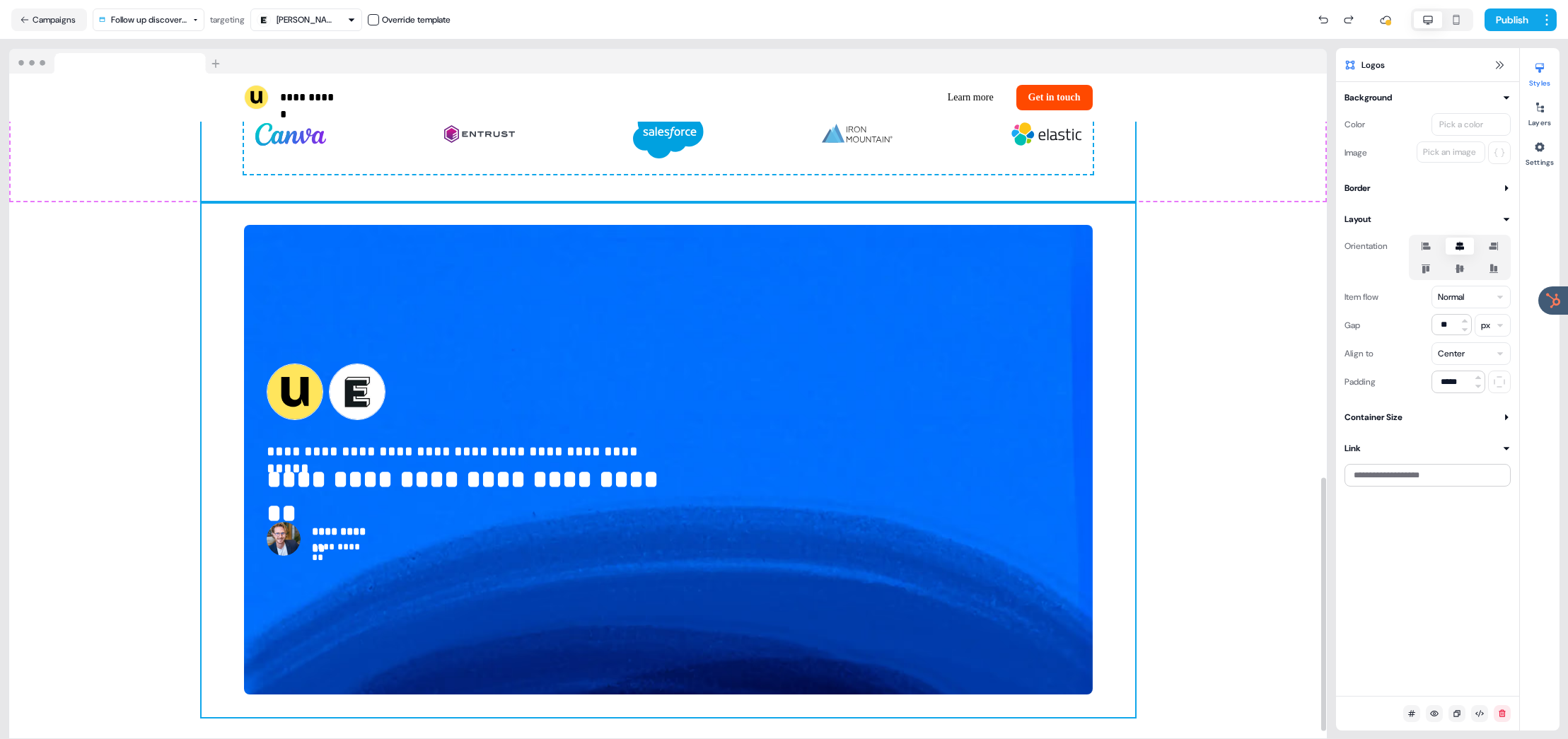 scroll, scrollTop: 660, scrollLeft: 0, axis: vertical 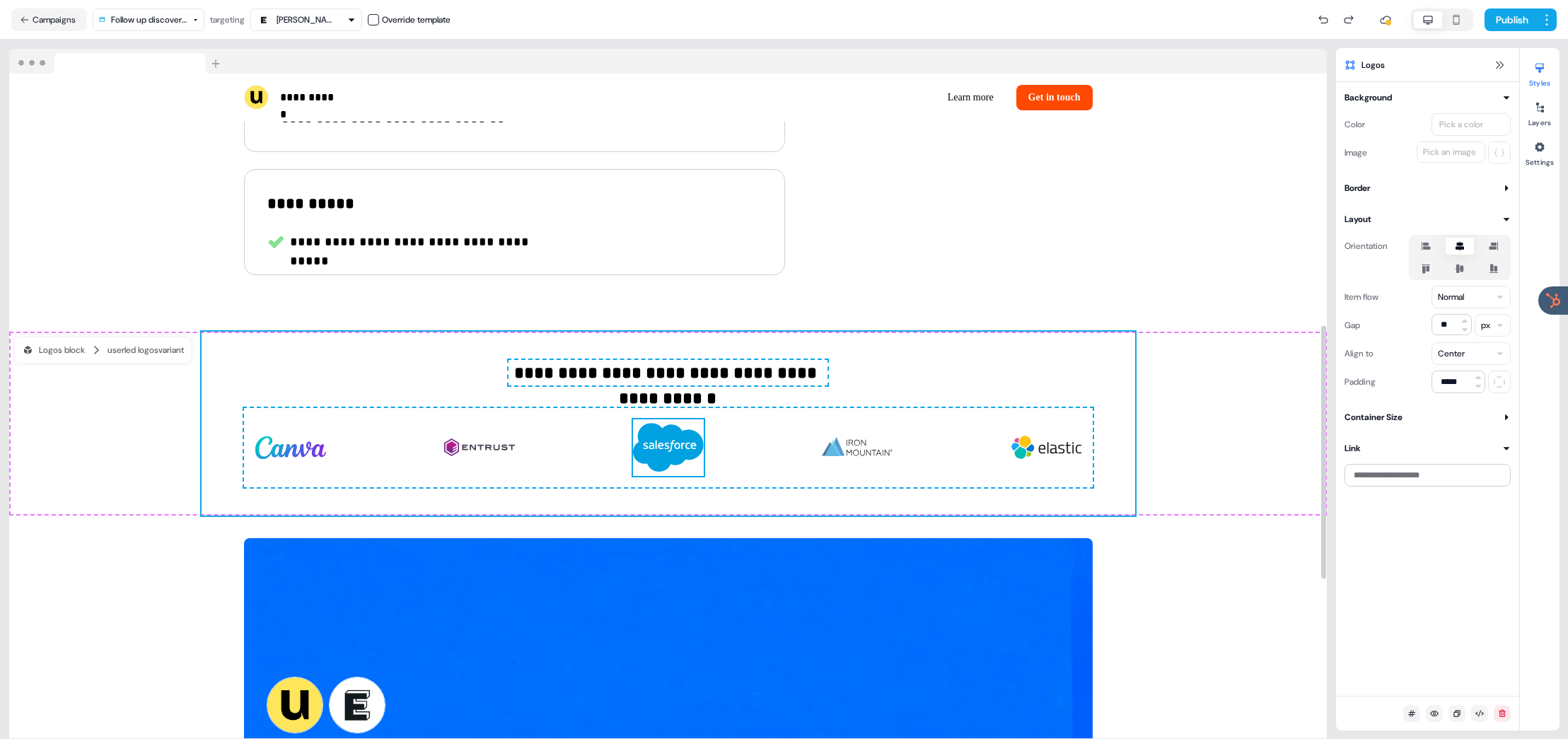 click at bounding box center [668, 448] 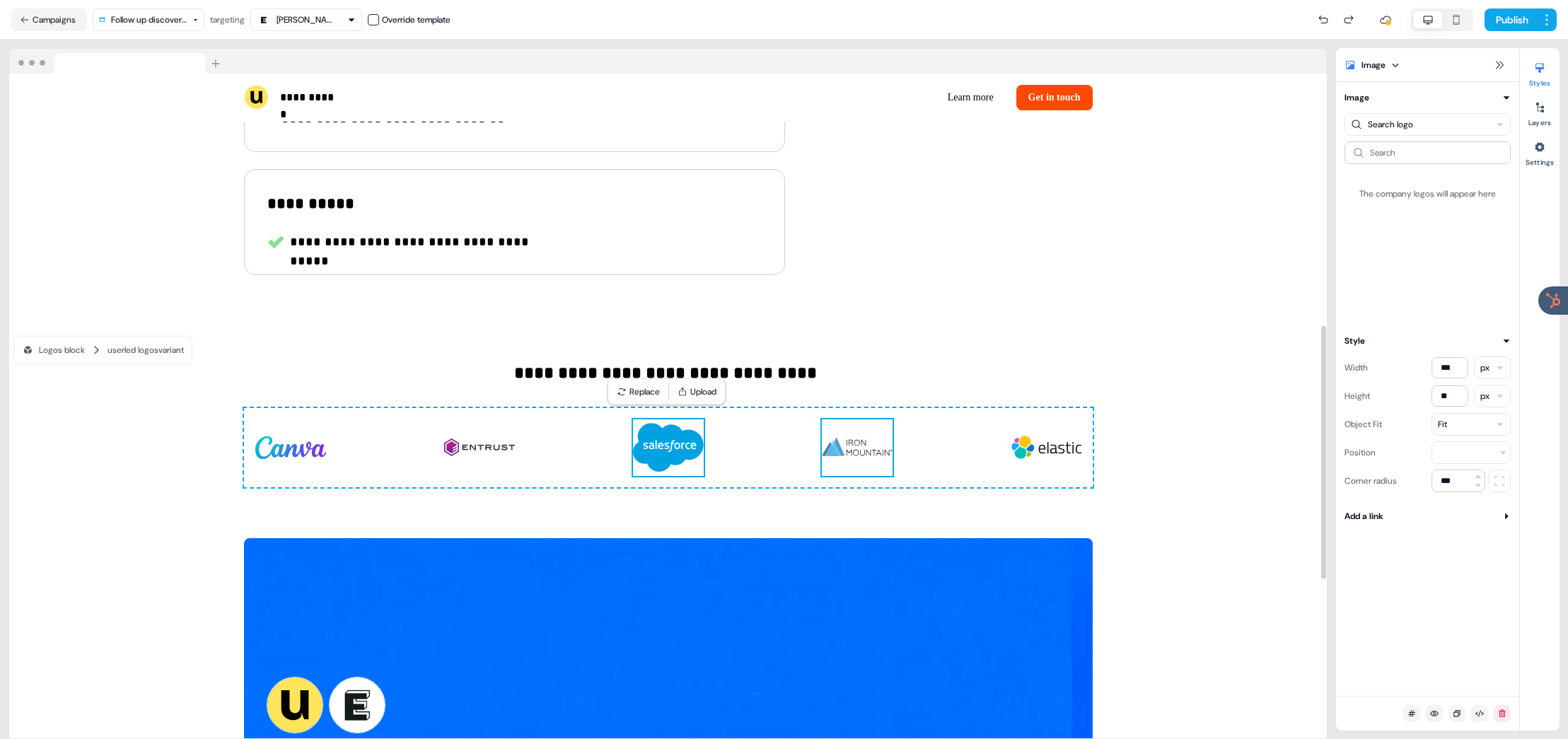 click at bounding box center (857, 448) 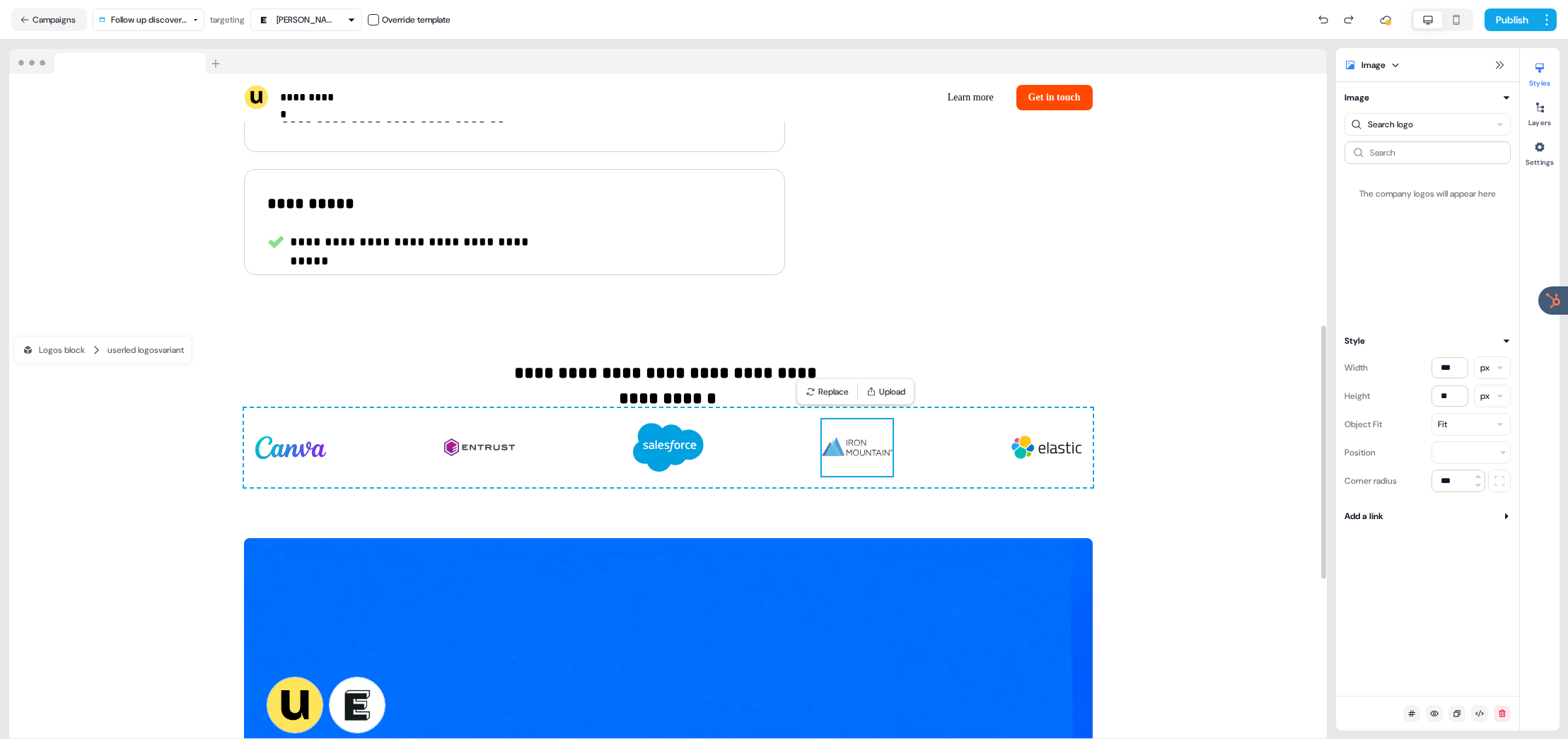 click on "To pick up a draggable item, press the space bar.
While dragging, use the arrow keys to move the item.
Press space again to drop the item in its new position, or press escape to cancel." at bounding box center (668, 448) 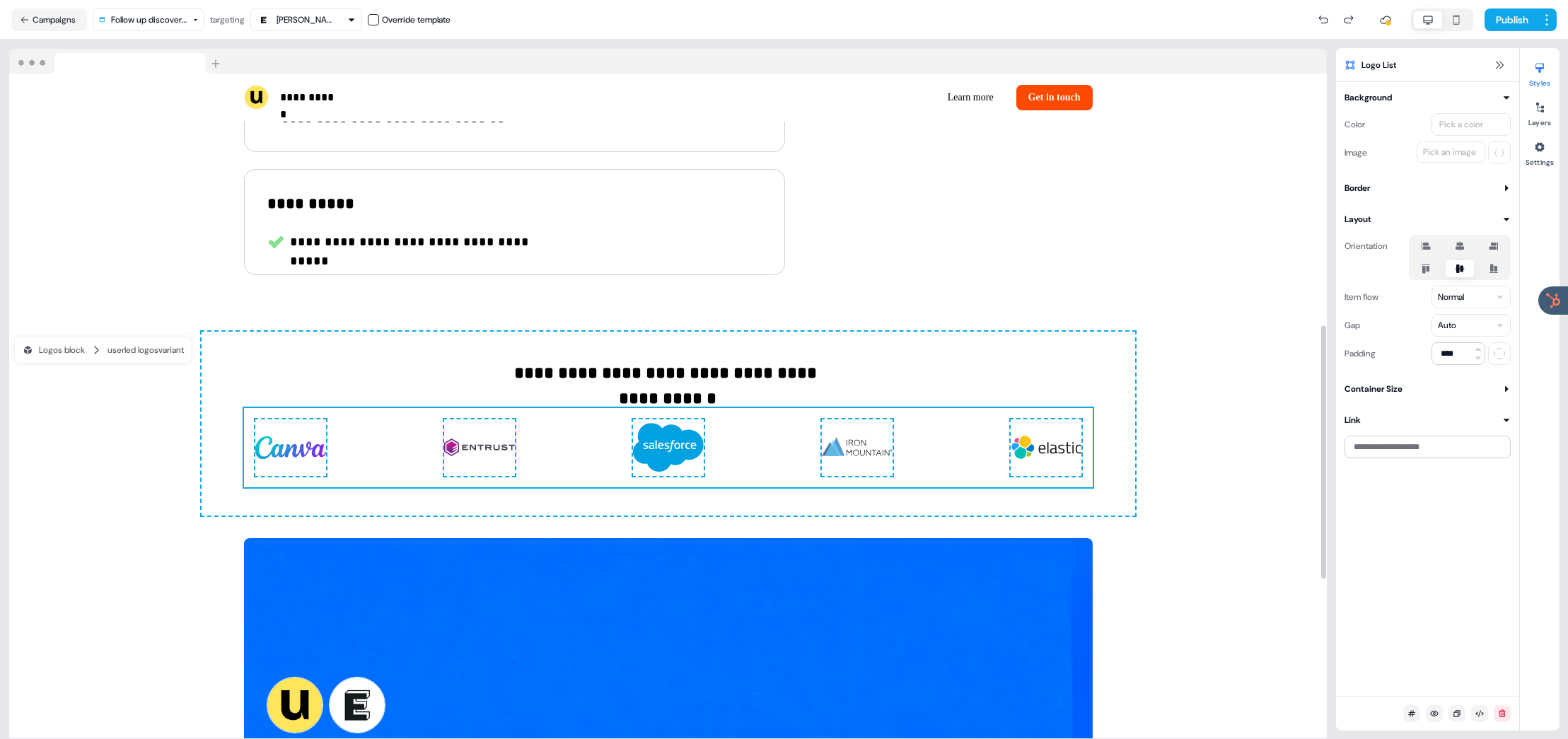 click at bounding box center [668, 448] 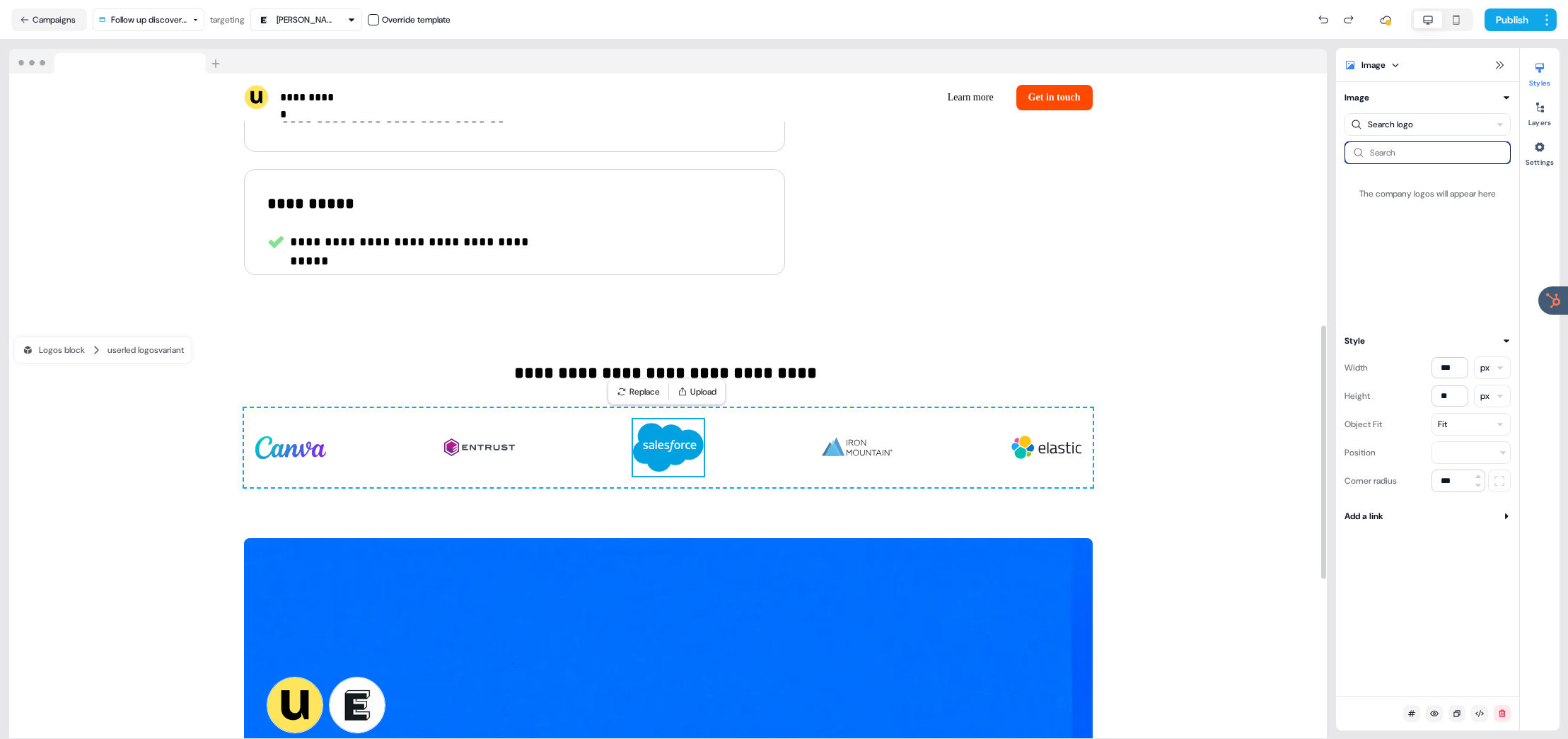 click at bounding box center (1427, 153) 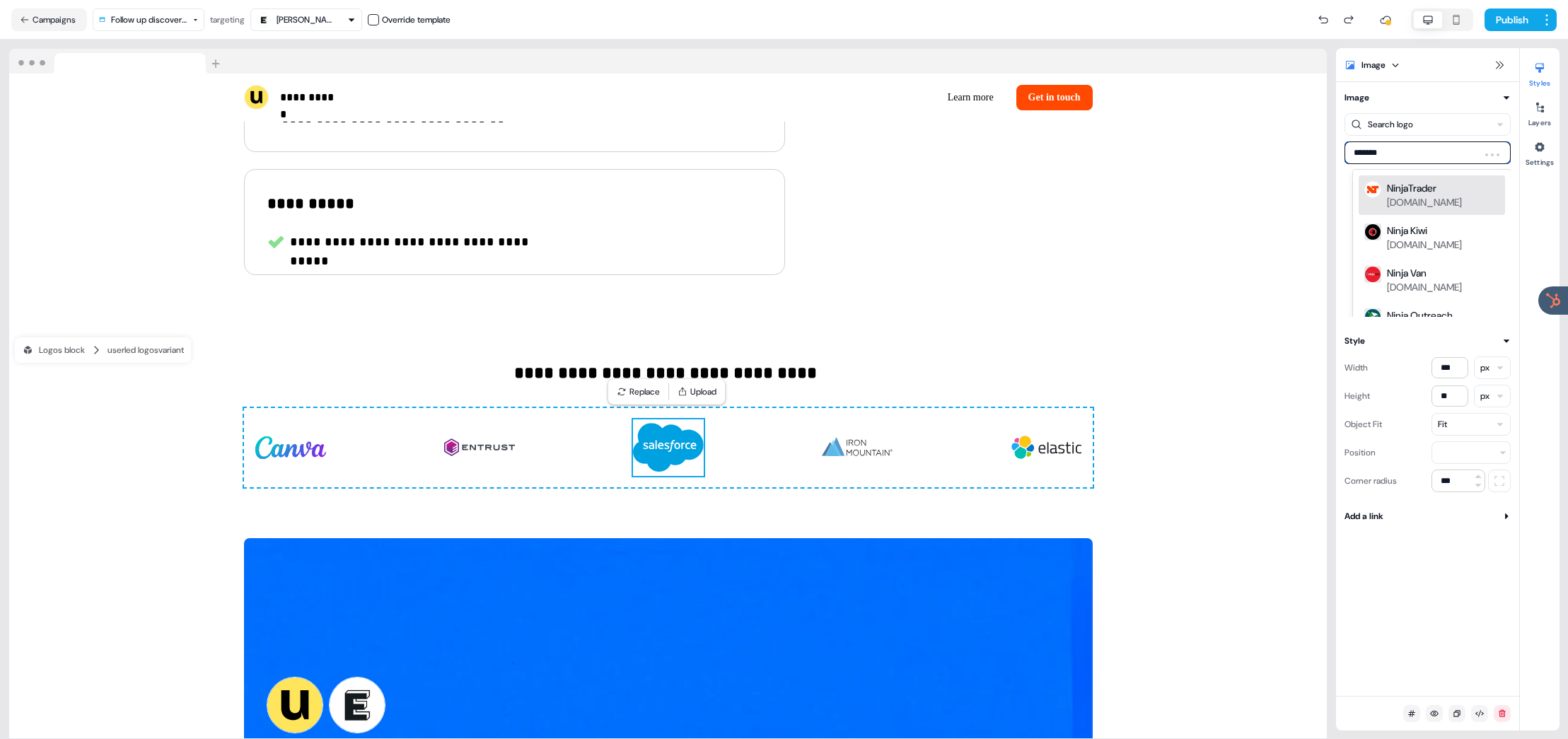 type on "********" 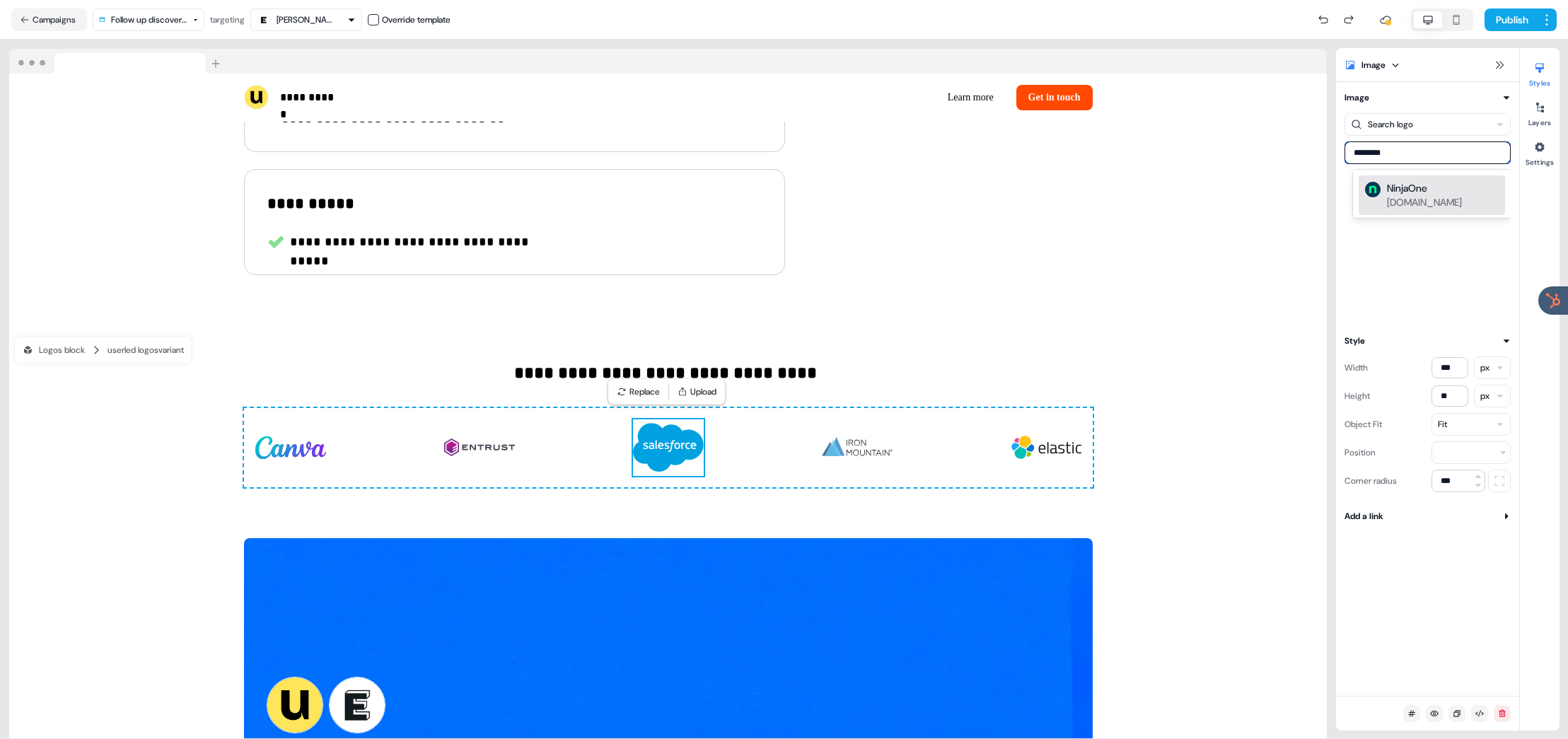 click on "NinjaOne ninjaone.com" at bounding box center [1443, 195] 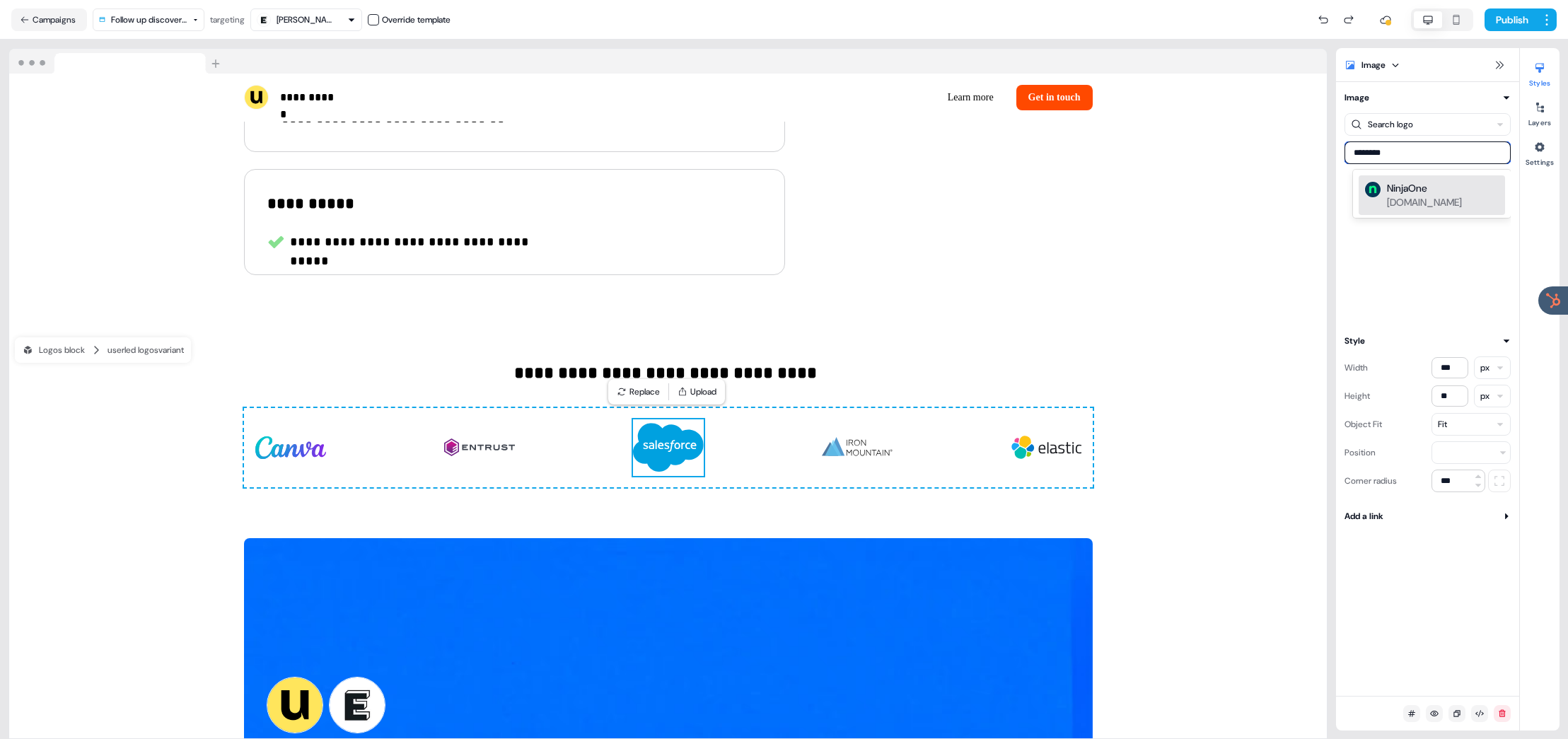 type 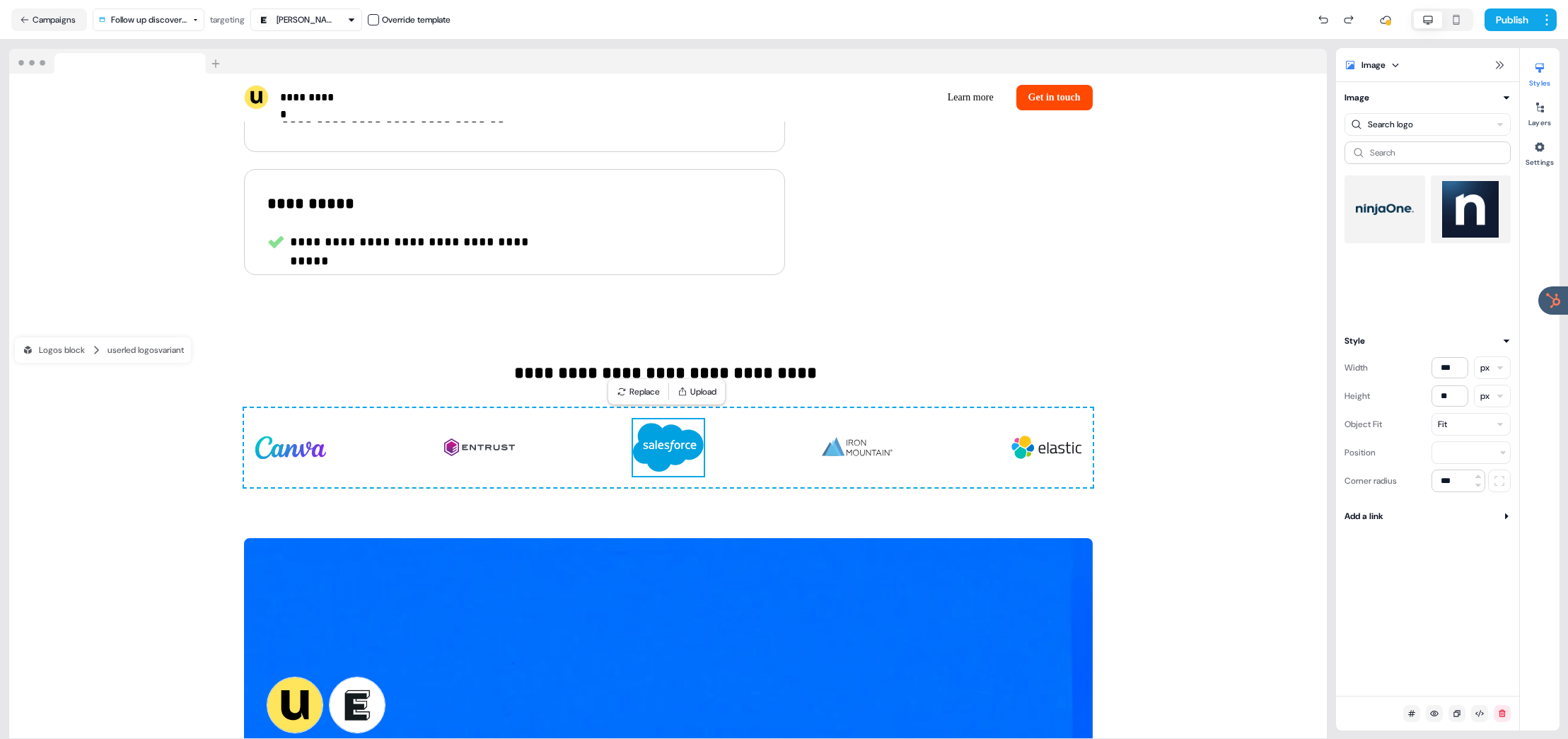 click at bounding box center (1385, 209) 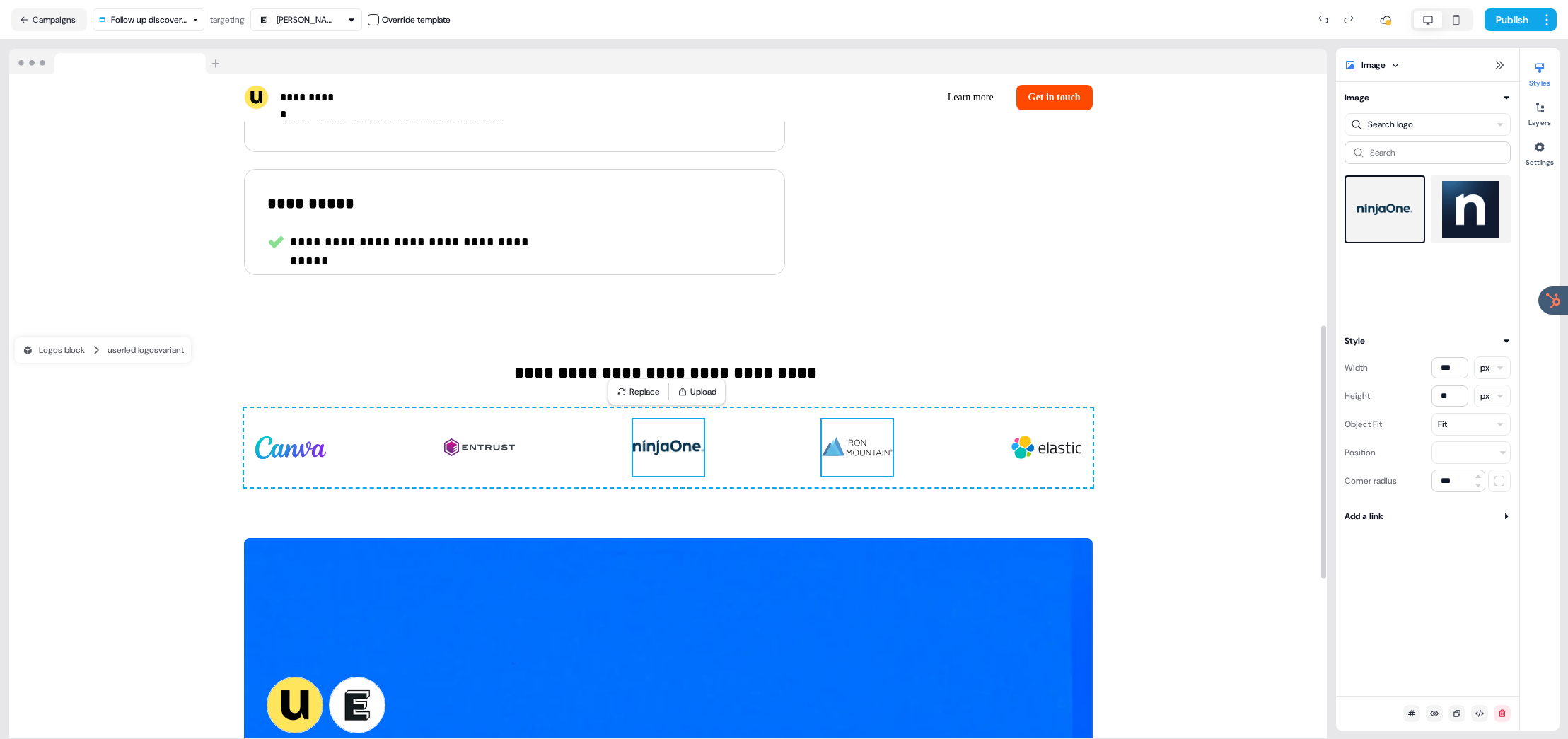 click at bounding box center [857, 448] 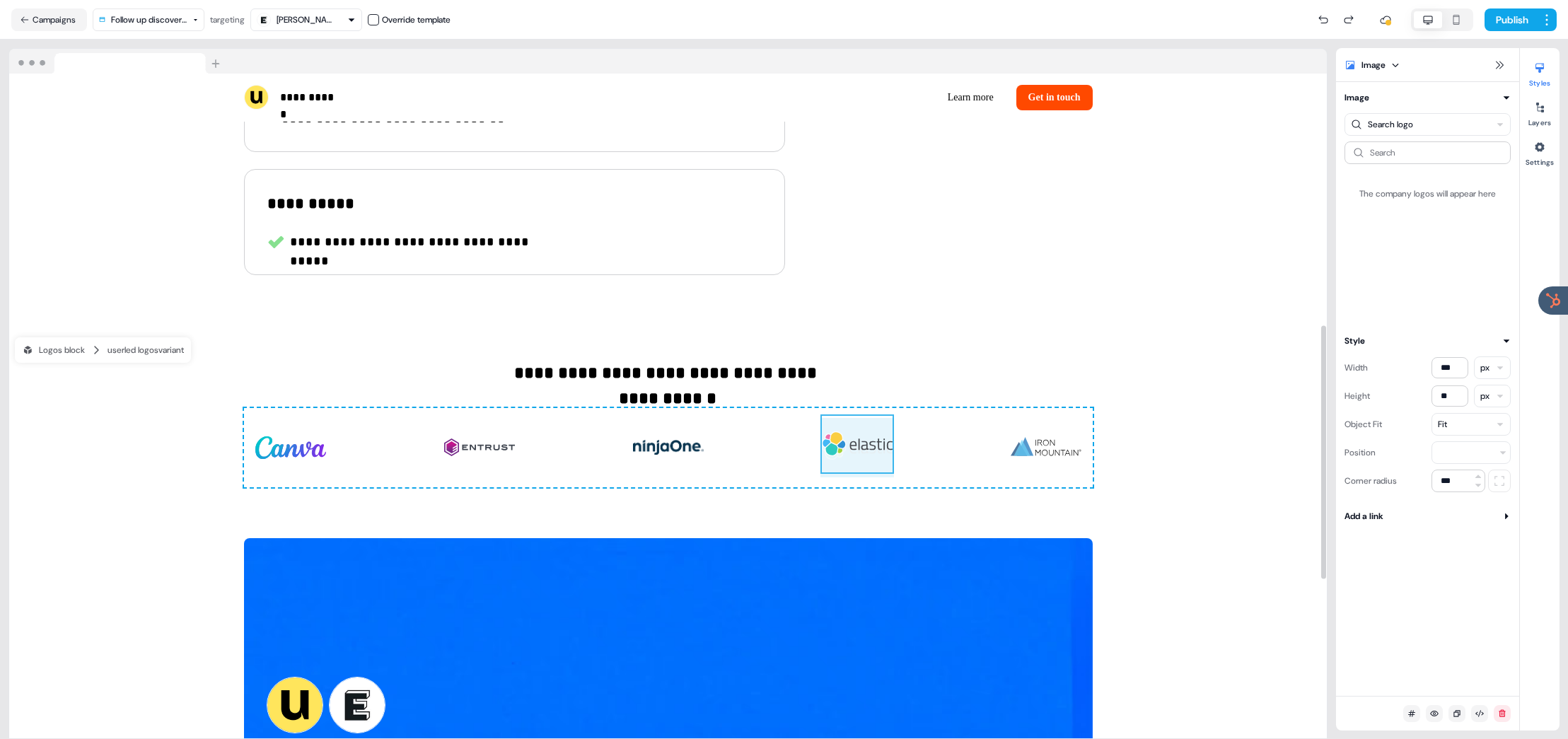 drag, startPoint x: 989, startPoint y: 450, endPoint x: 852, endPoint y: 453, distance: 137.03284 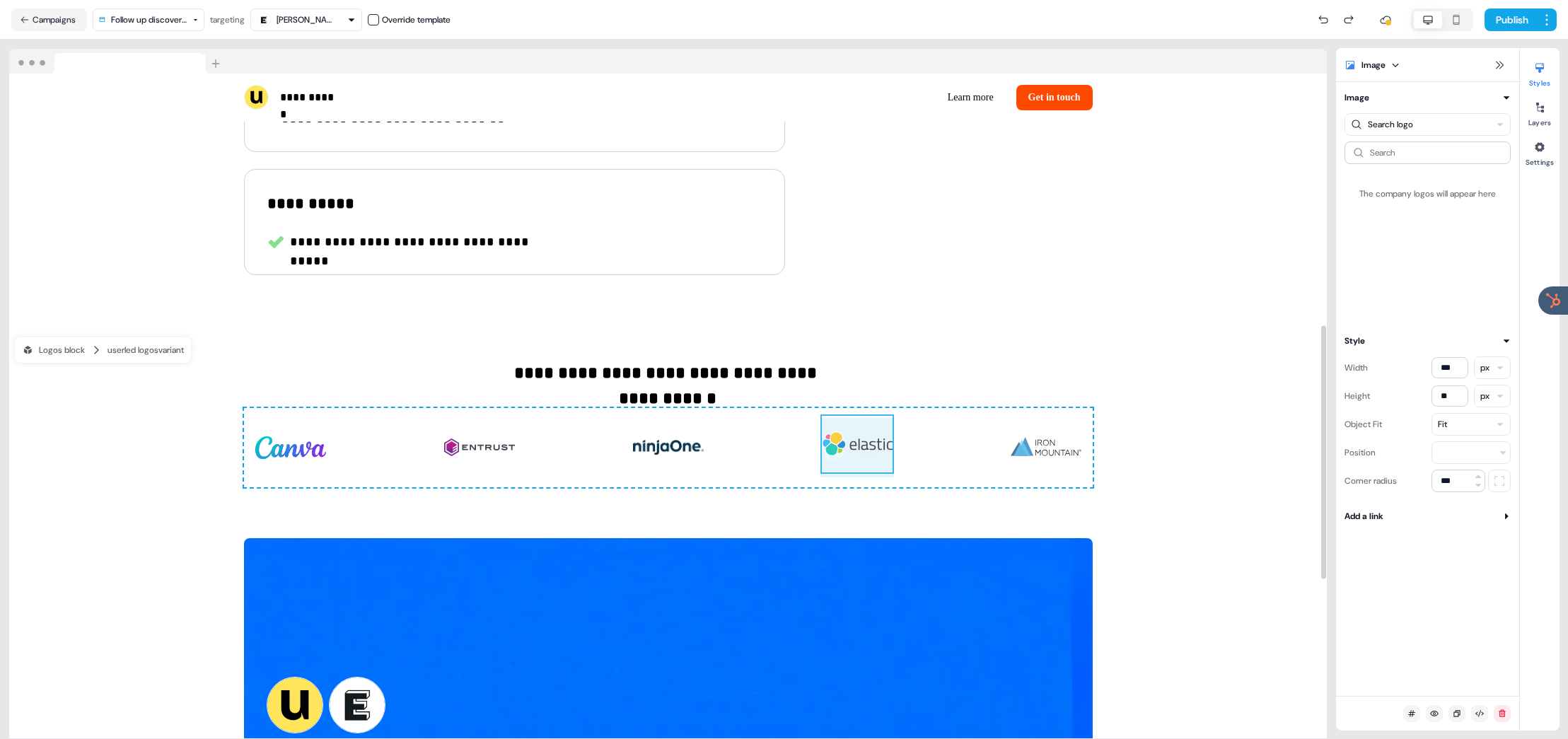 click on "To pick up a draggable item, press the space bar.
While dragging, use the arrow keys to move the item.
Press space again to drop the item in its new position, or press escape to cancel.
Draggable item img-ntDsKSvvoy was moved over droppable area img-O2FyyCl7Mk." at bounding box center (668, 448) 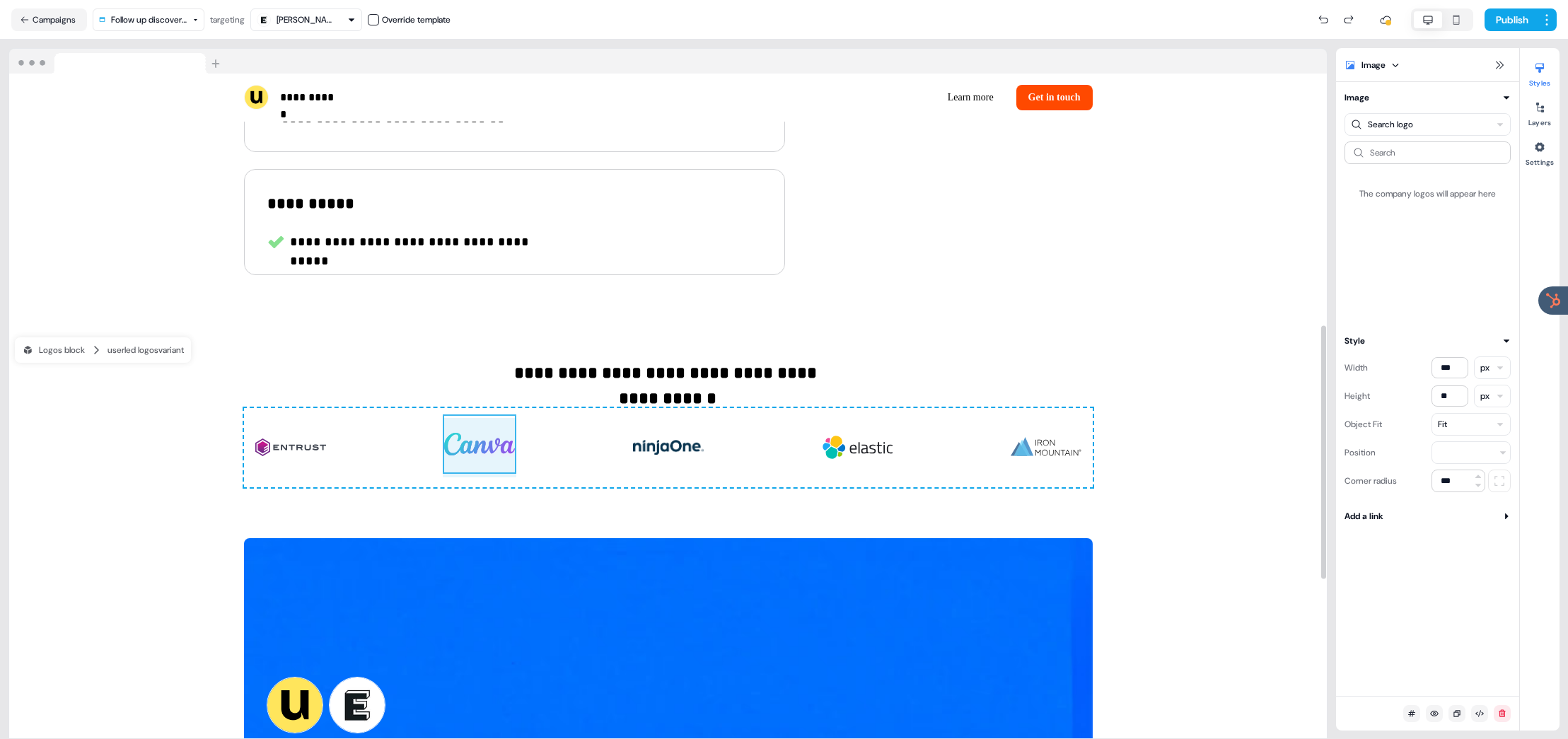 drag, startPoint x: 308, startPoint y: 456, endPoint x: 489, endPoint y: 456, distance: 181 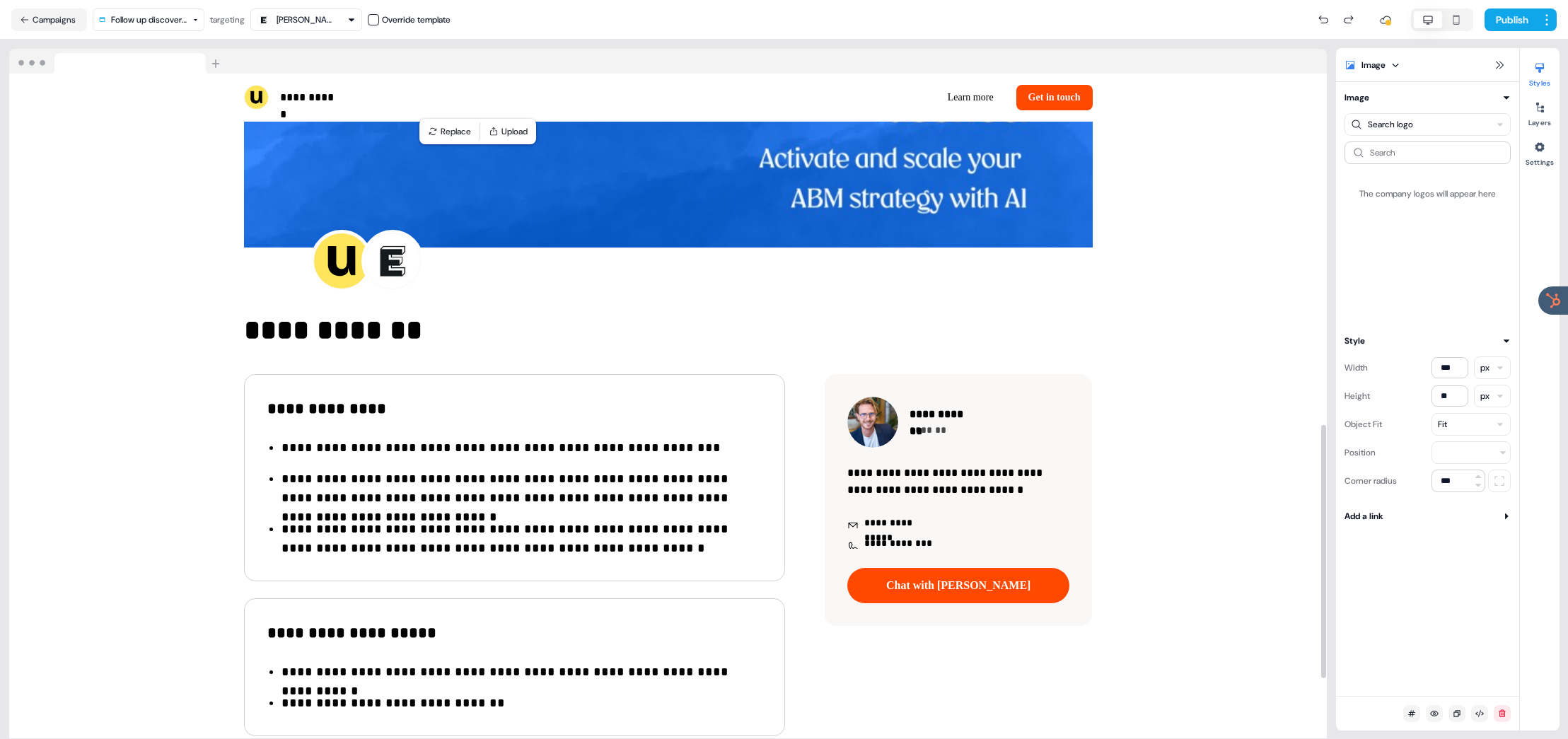 scroll, scrollTop: 0, scrollLeft: 0, axis: both 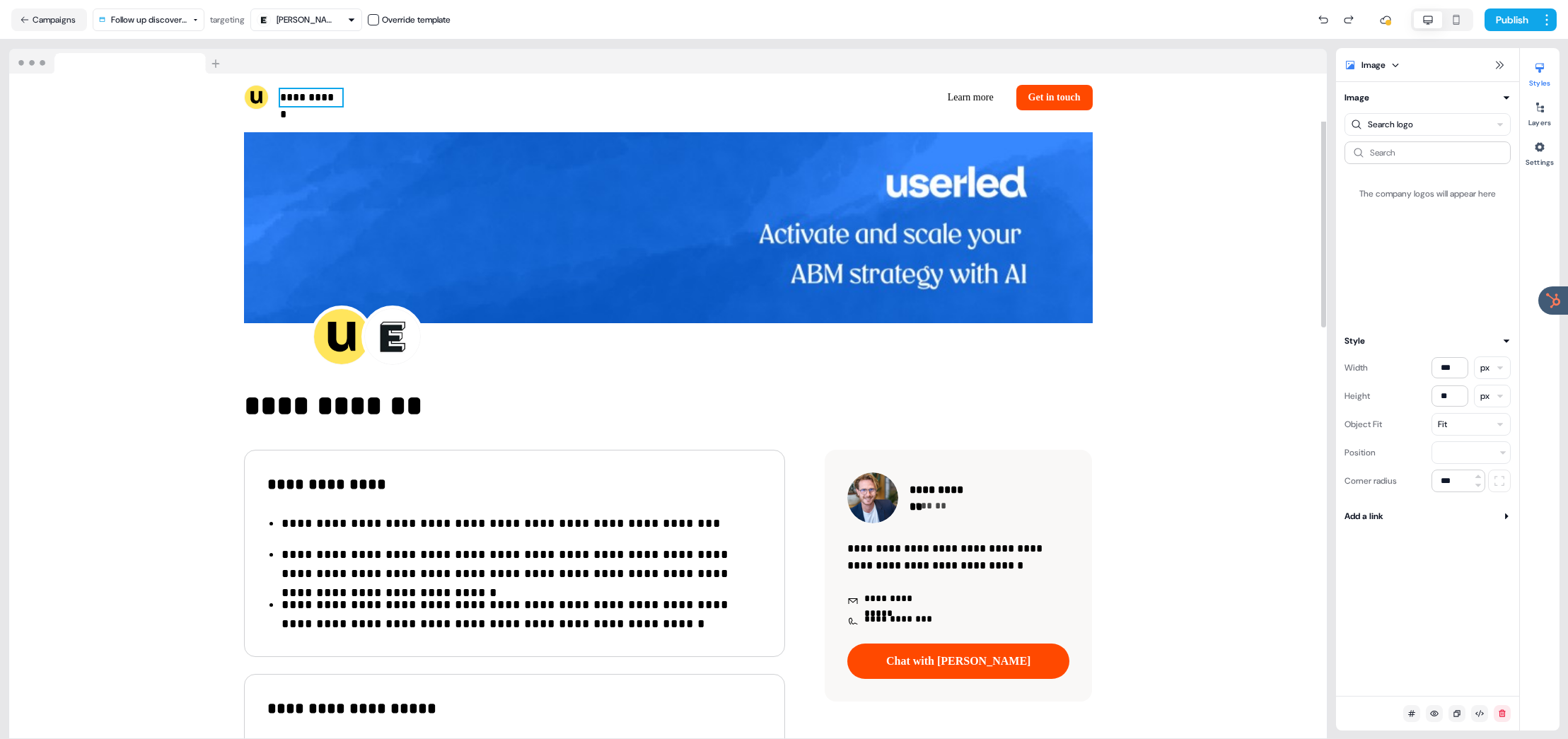 click on "**********" at bounding box center [311, 98] 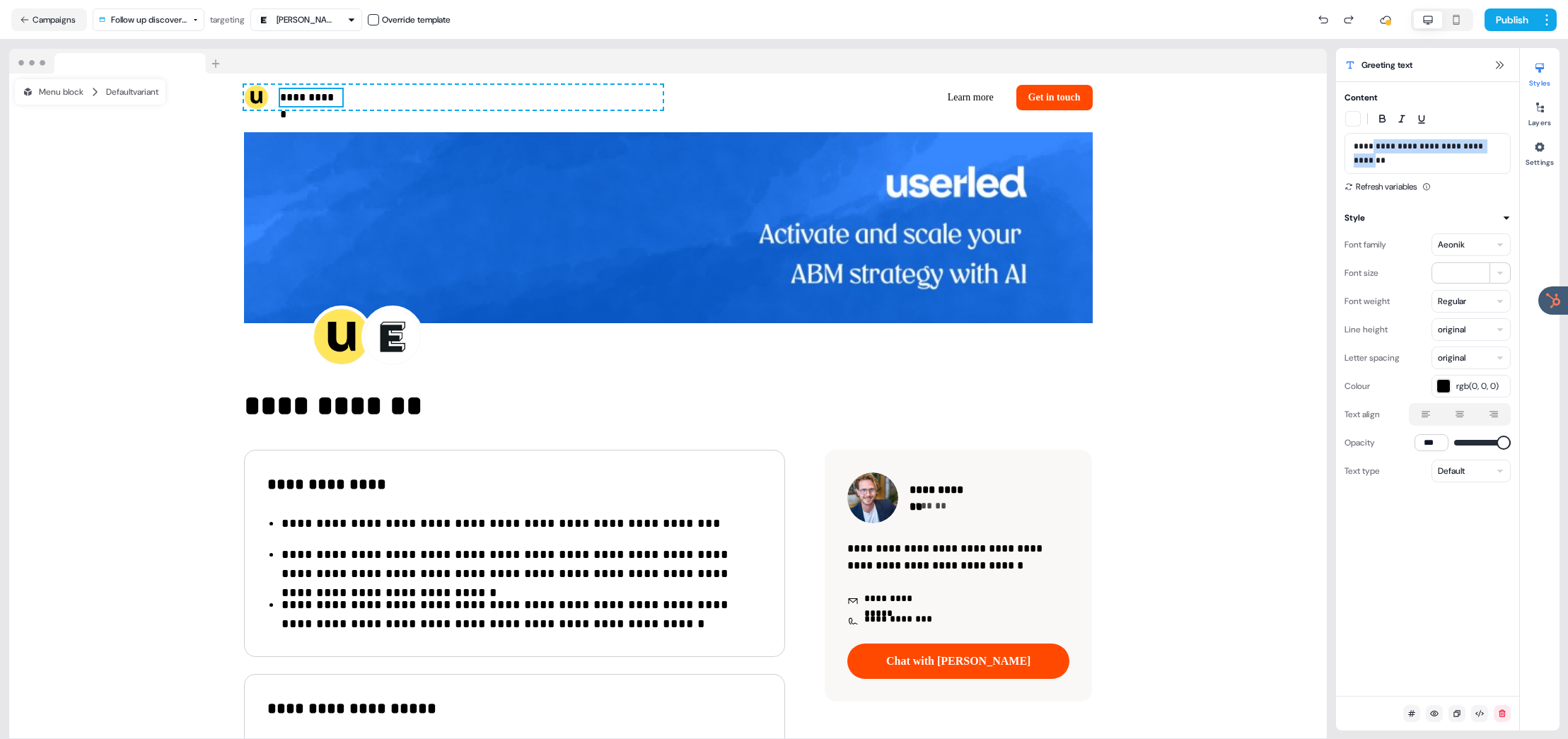 drag, startPoint x: 1495, startPoint y: 149, endPoint x: 1372, endPoint y: 146, distance: 123.03658 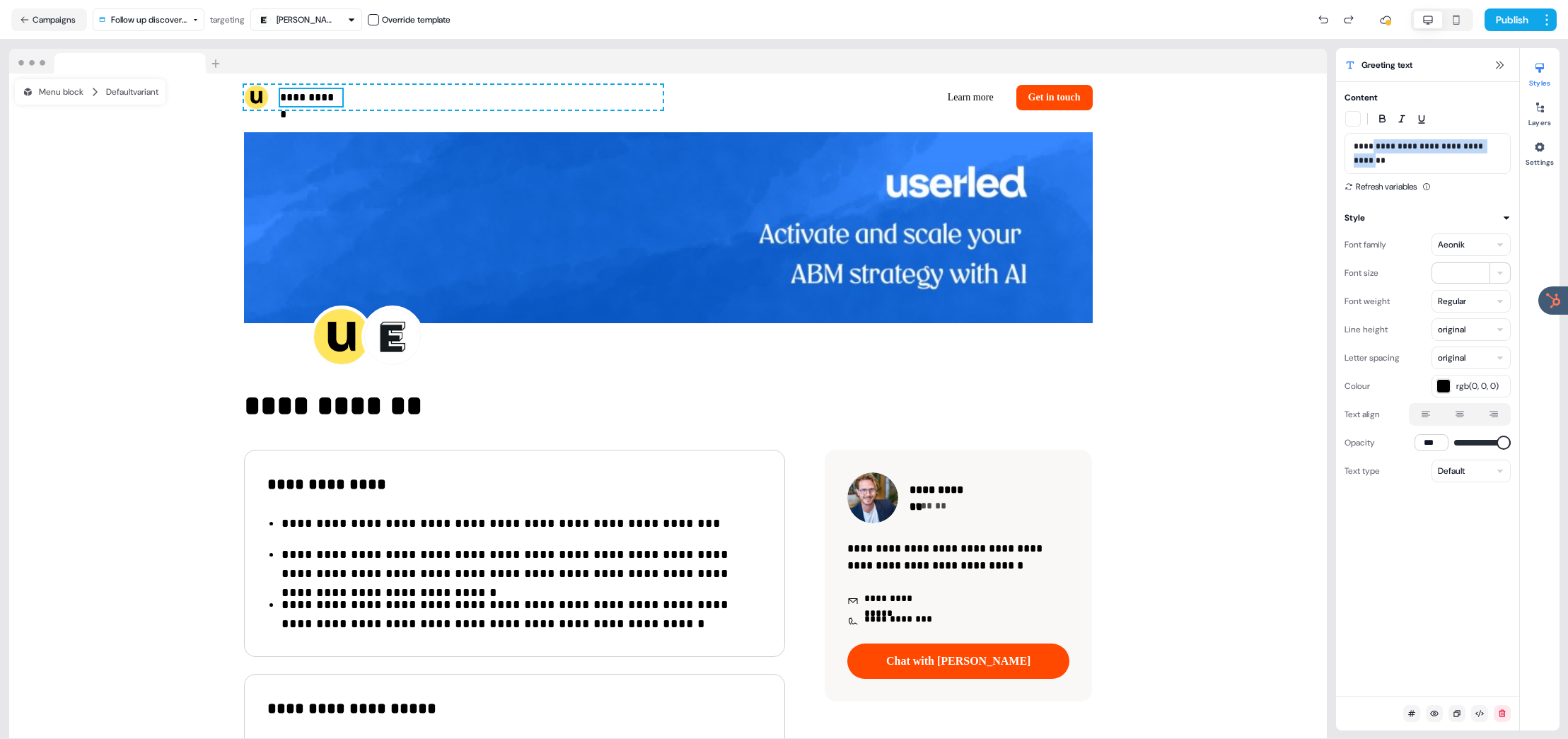 click on "**********" at bounding box center [1427, 153] 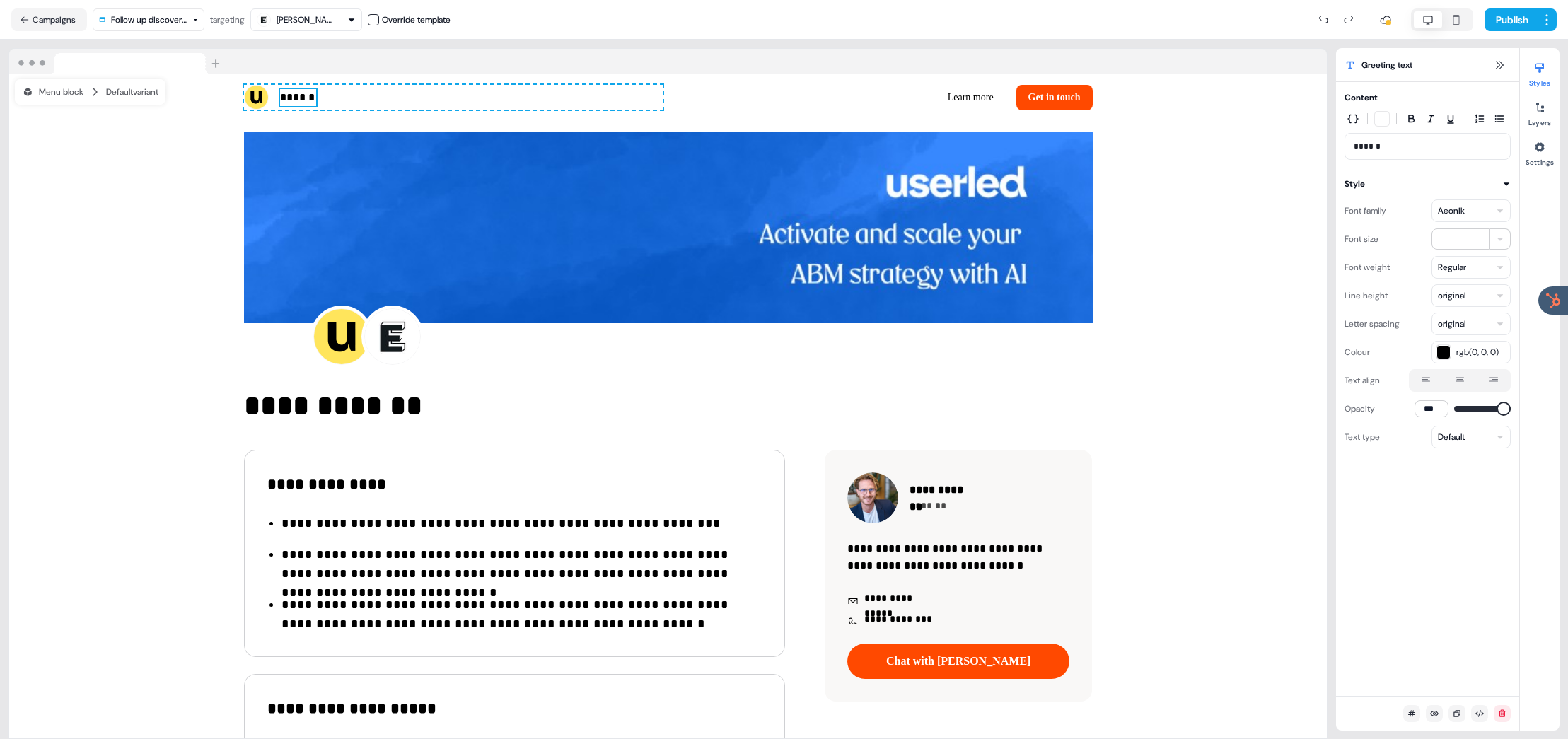 type 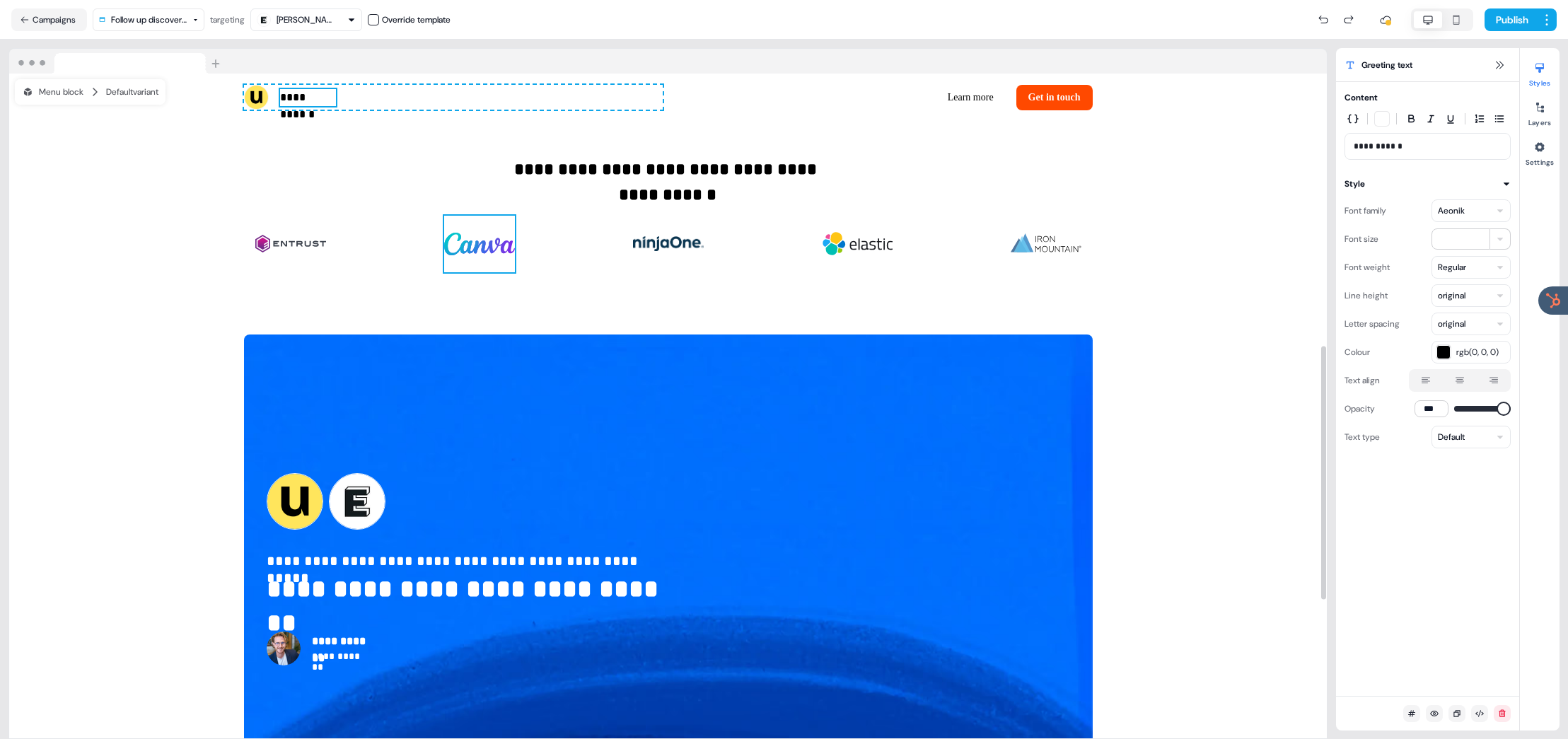 scroll, scrollTop: 926, scrollLeft: 0, axis: vertical 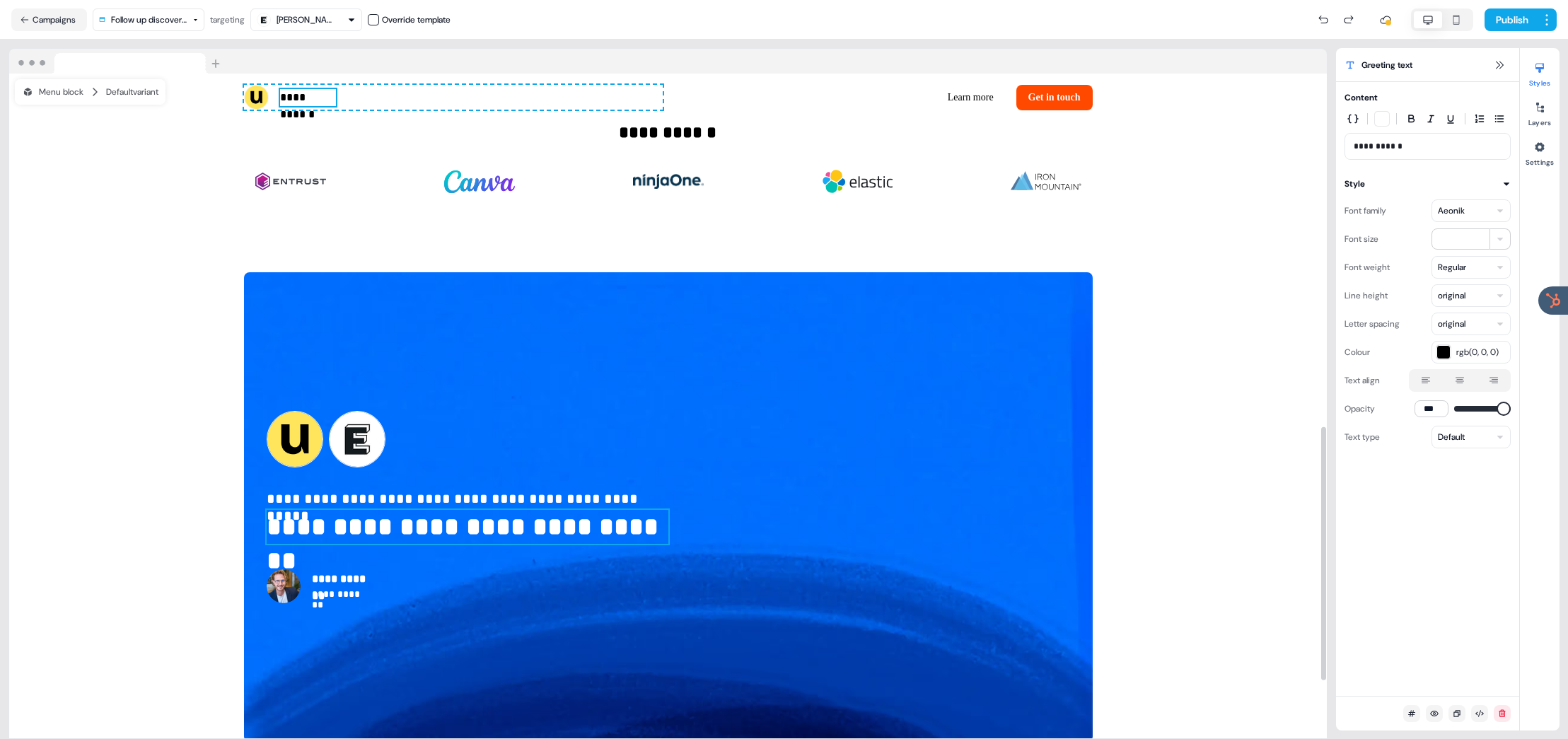 click on "**********" at bounding box center [468, 527] 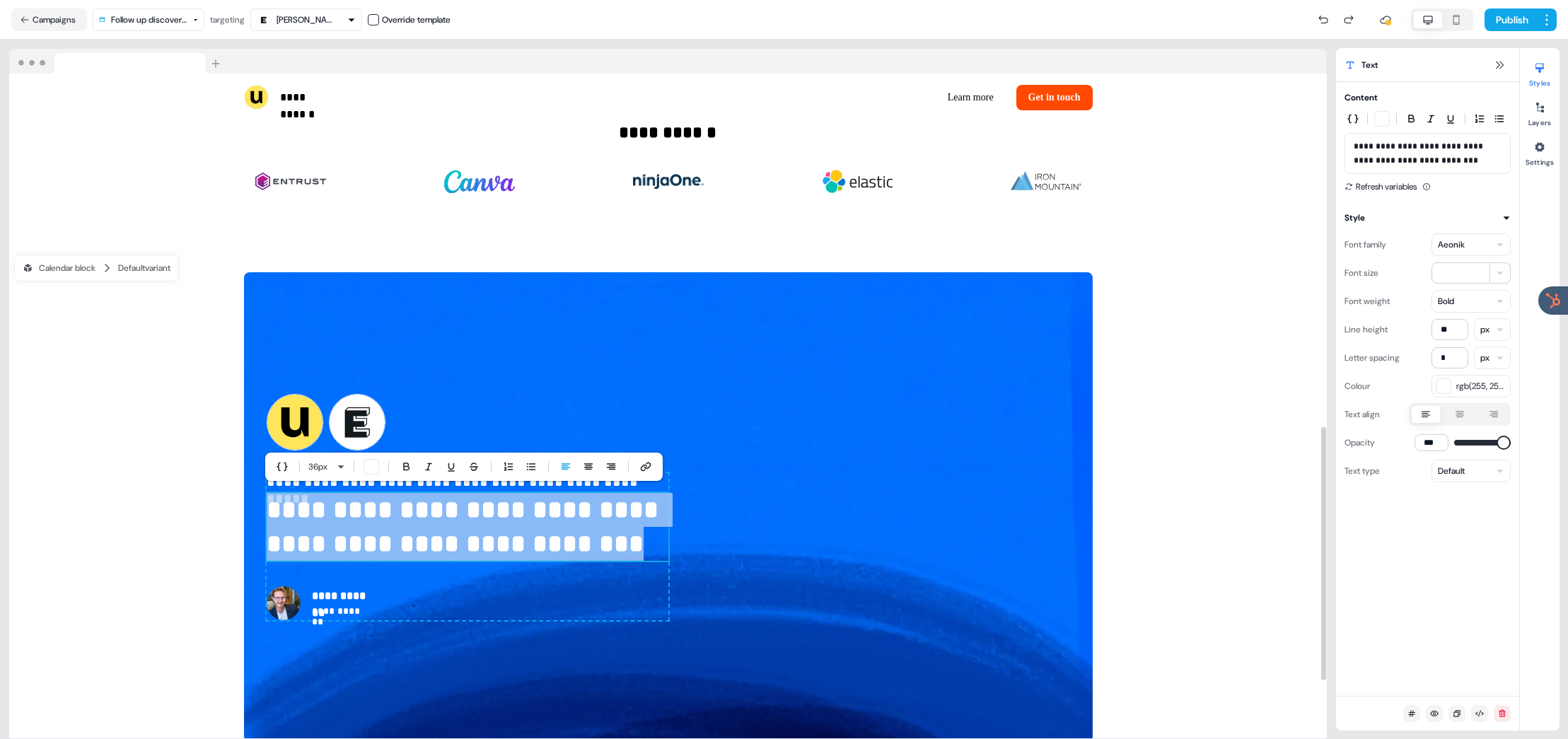 click on "**********" at bounding box center (468, 527) 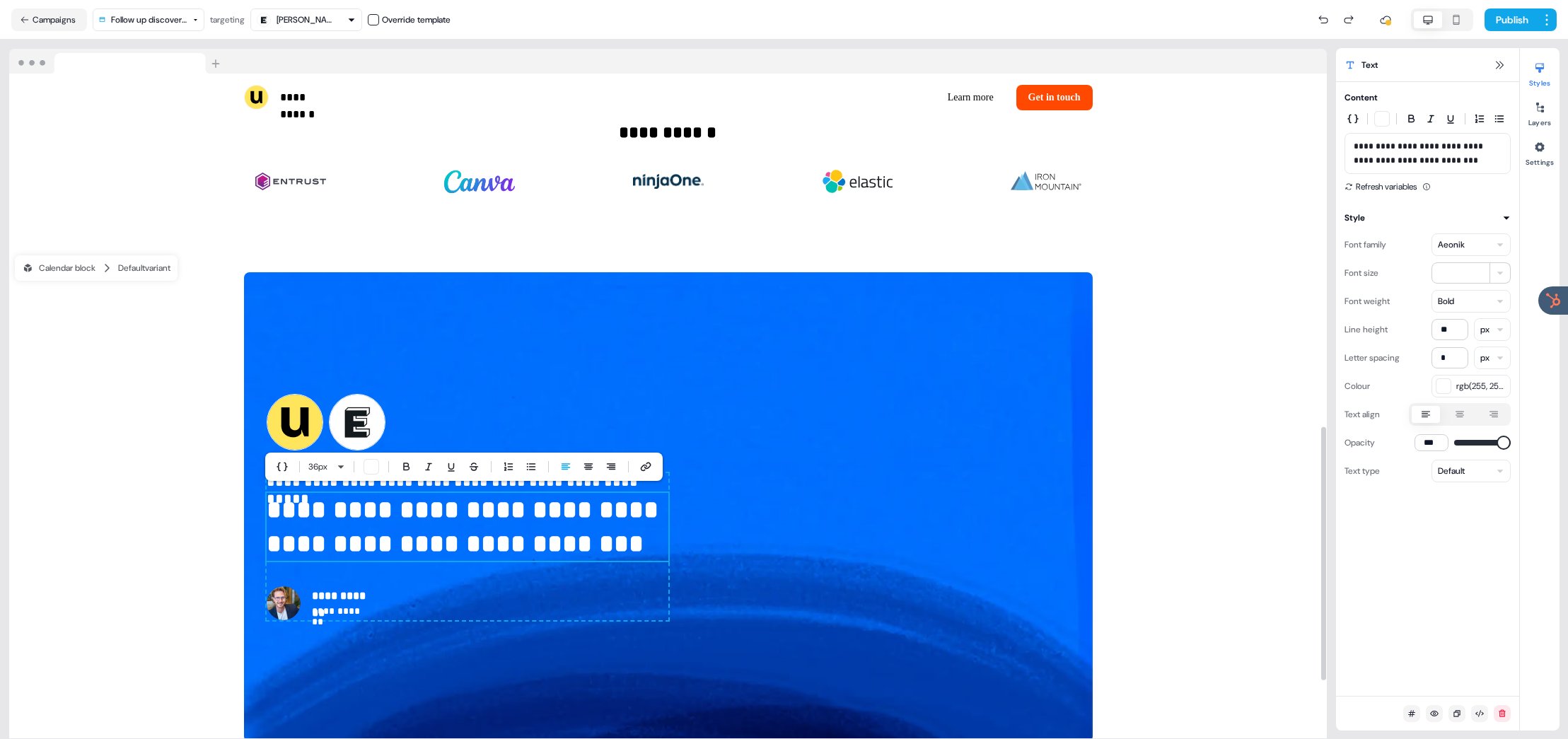 click on "**********" at bounding box center [468, 527] 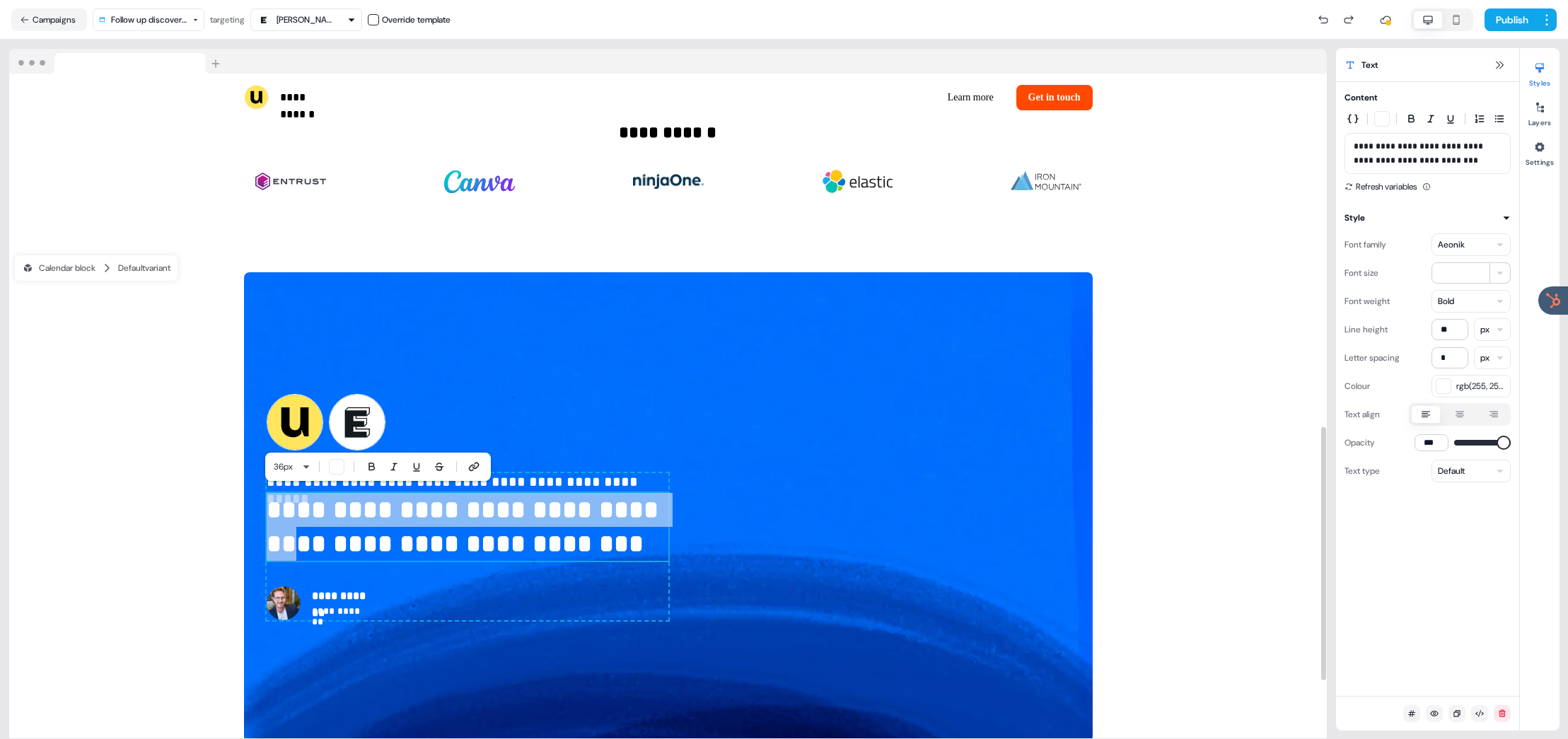 drag, startPoint x: 281, startPoint y: 540, endPoint x: 269, endPoint y: 505, distance: 37 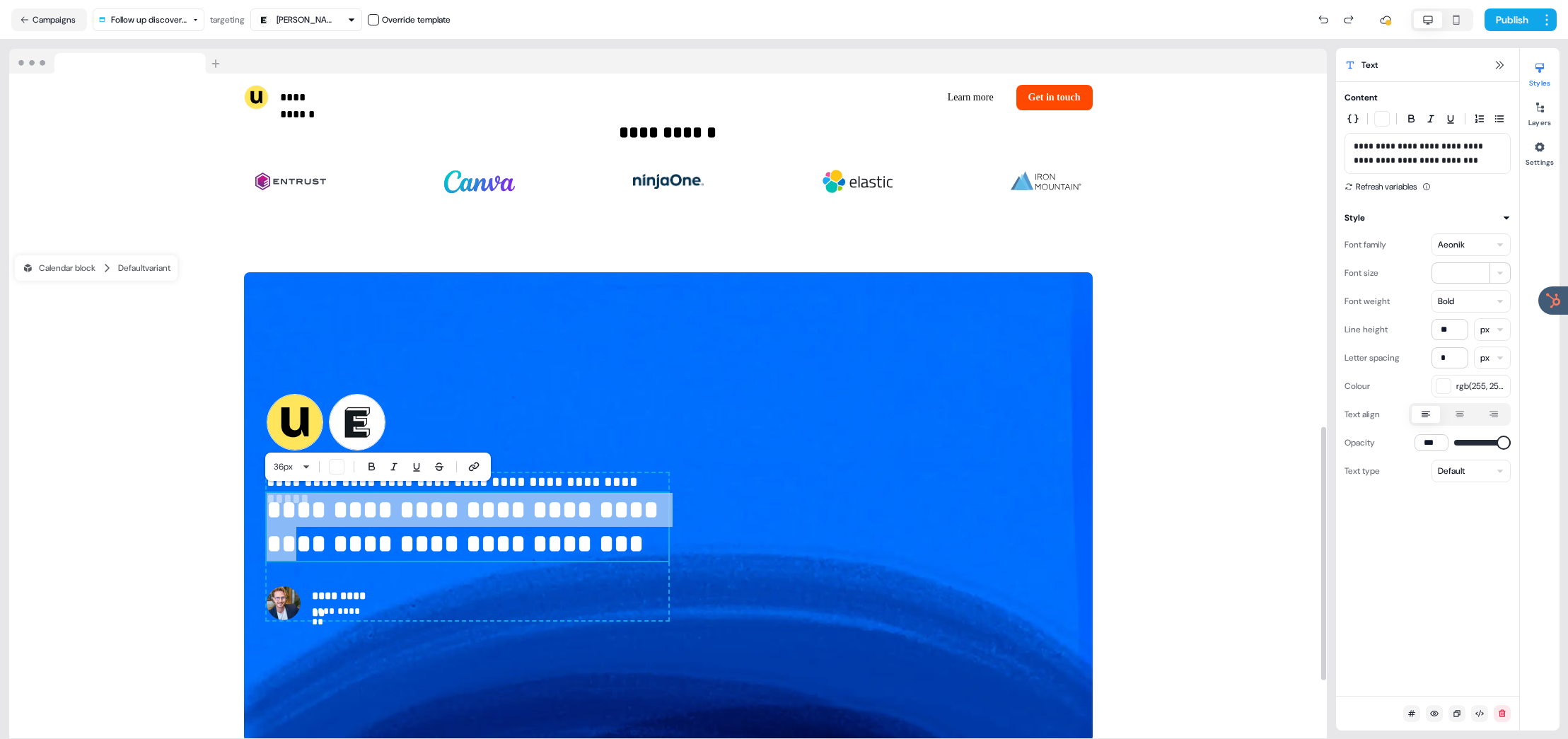 click on "**********" at bounding box center [468, 527] 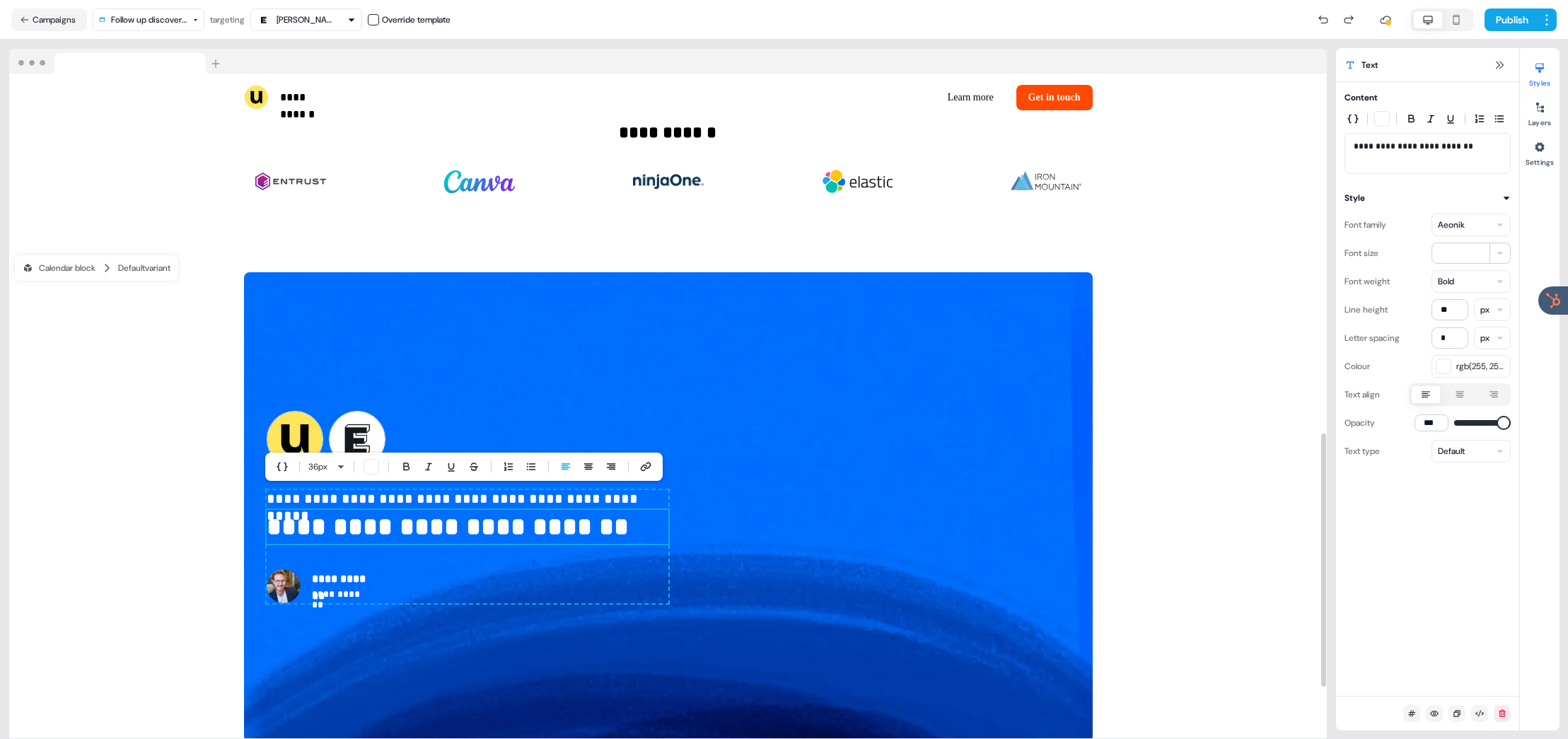 scroll, scrollTop: 943, scrollLeft: 0, axis: vertical 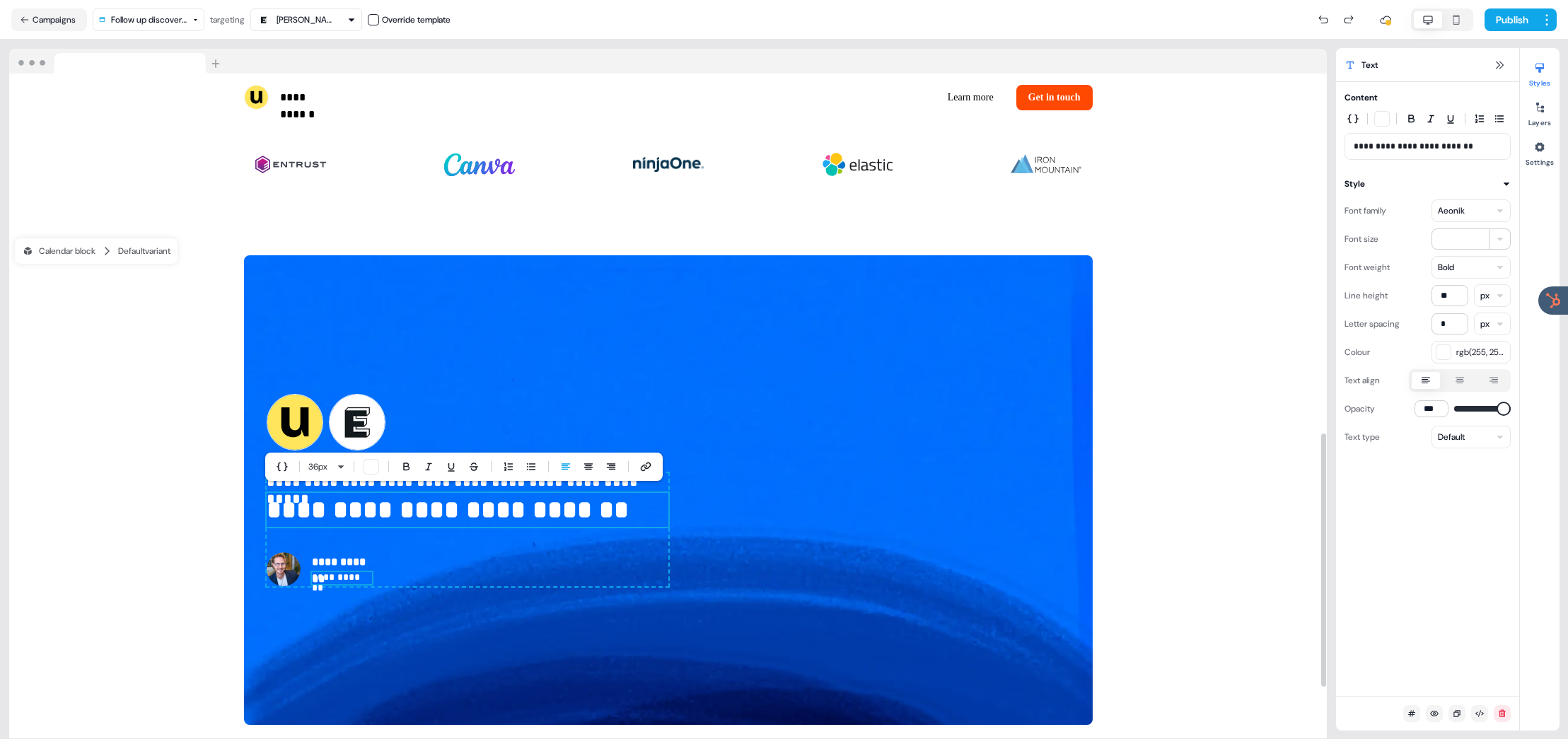 click on "**********" at bounding box center [668, 490] 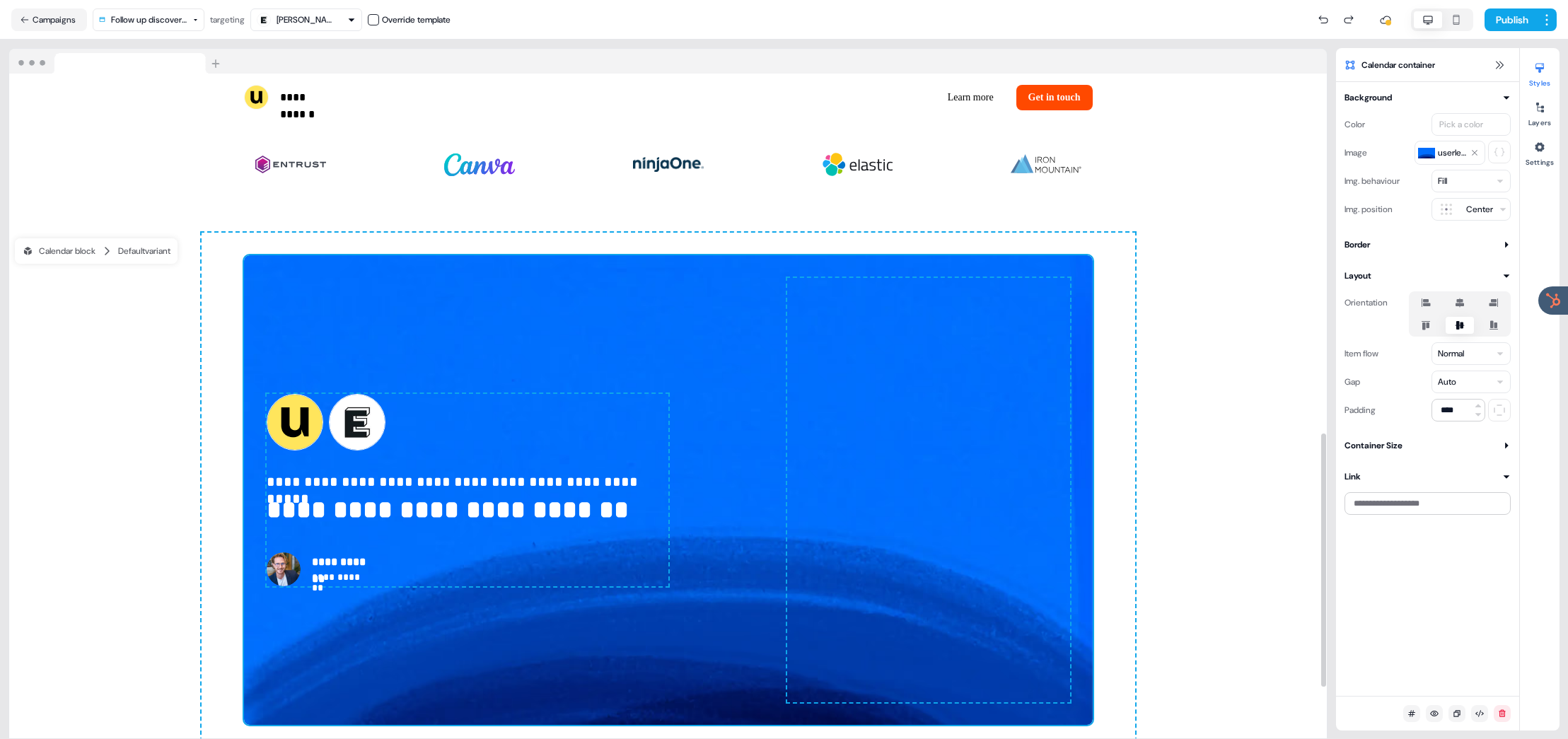 click on "**********" at bounding box center (668, 490) 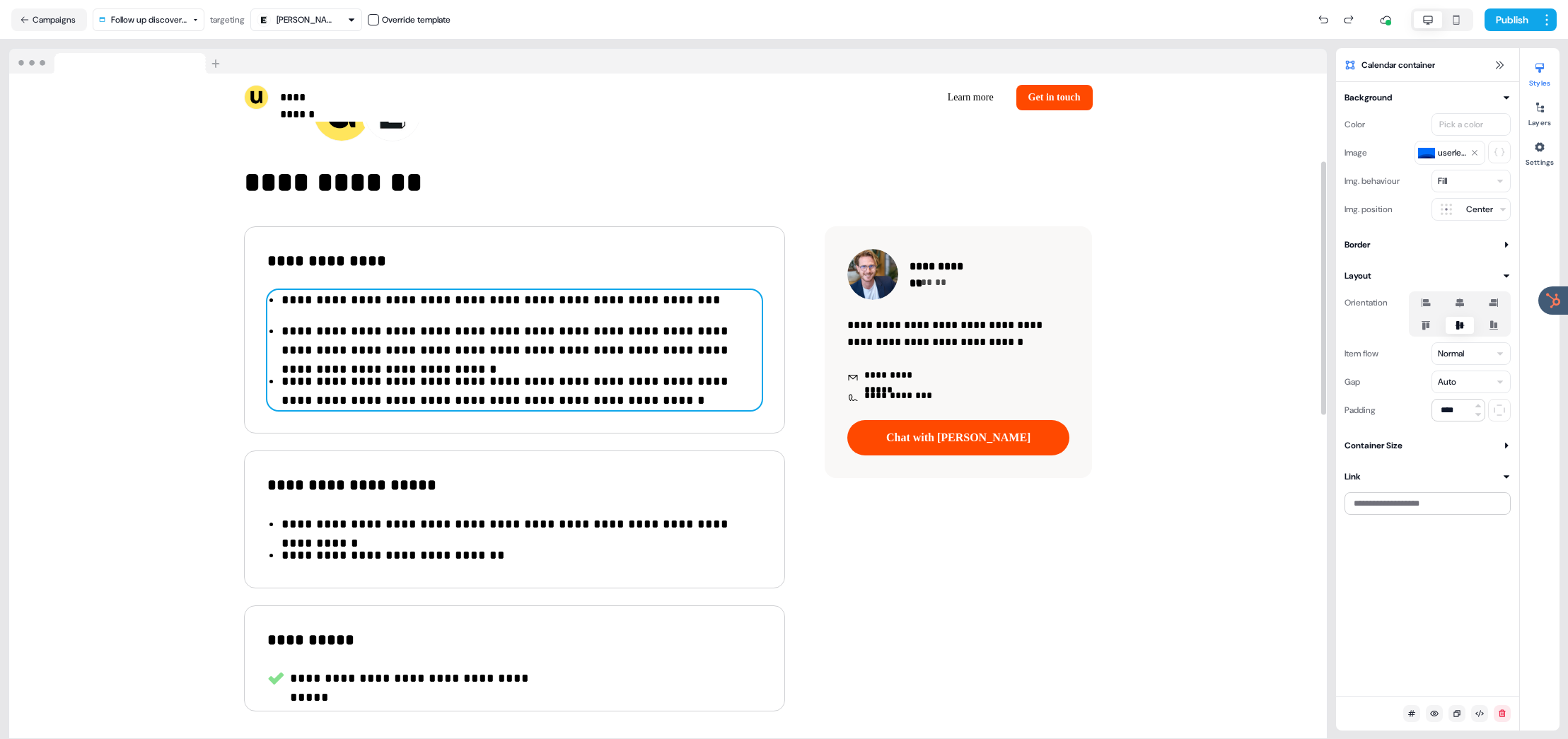 scroll, scrollTop: 229, scrollLeft: 0, axis: vertical 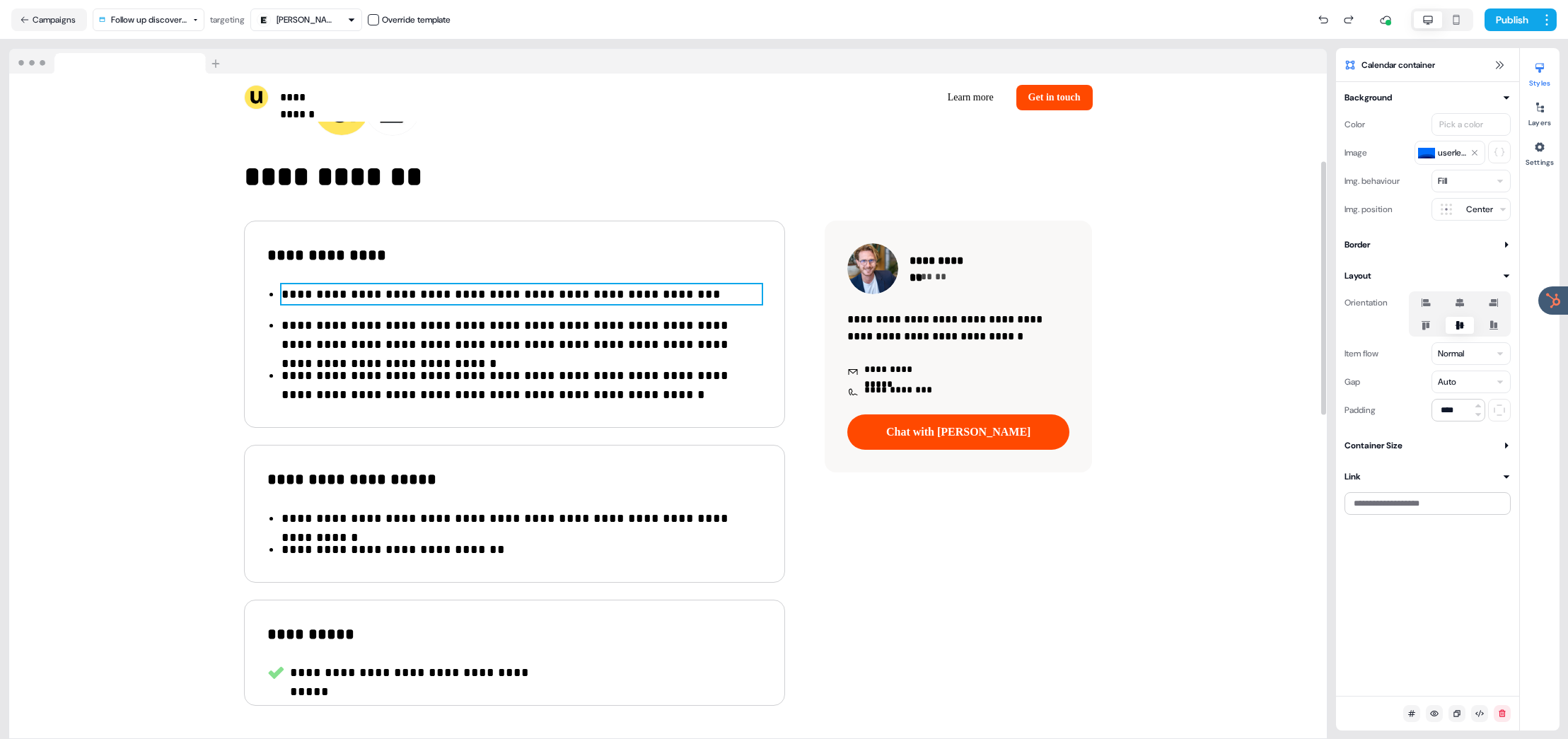 click on "**********" at bounding box center (521, 294) 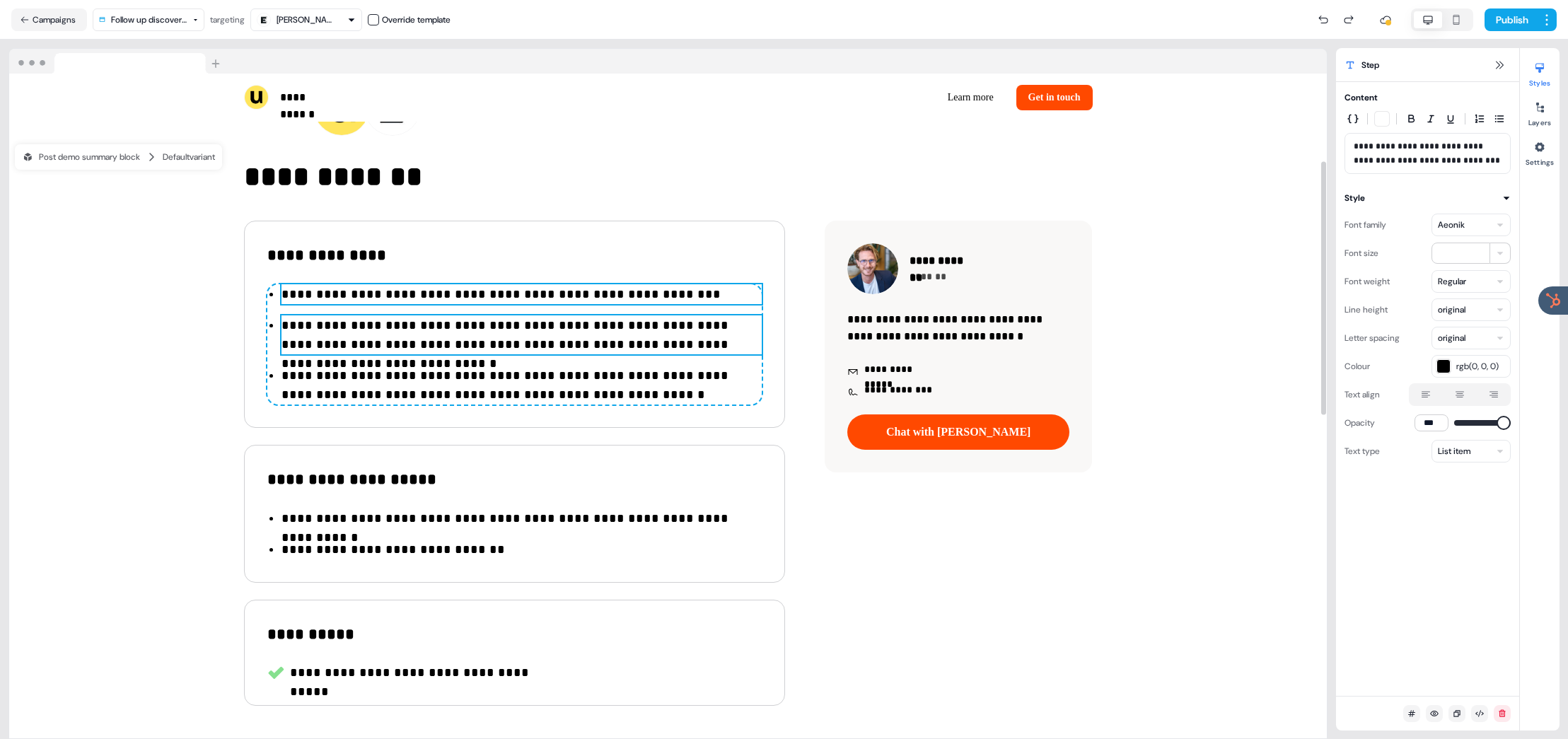 click on "**********" at bounding box center [521, 335] 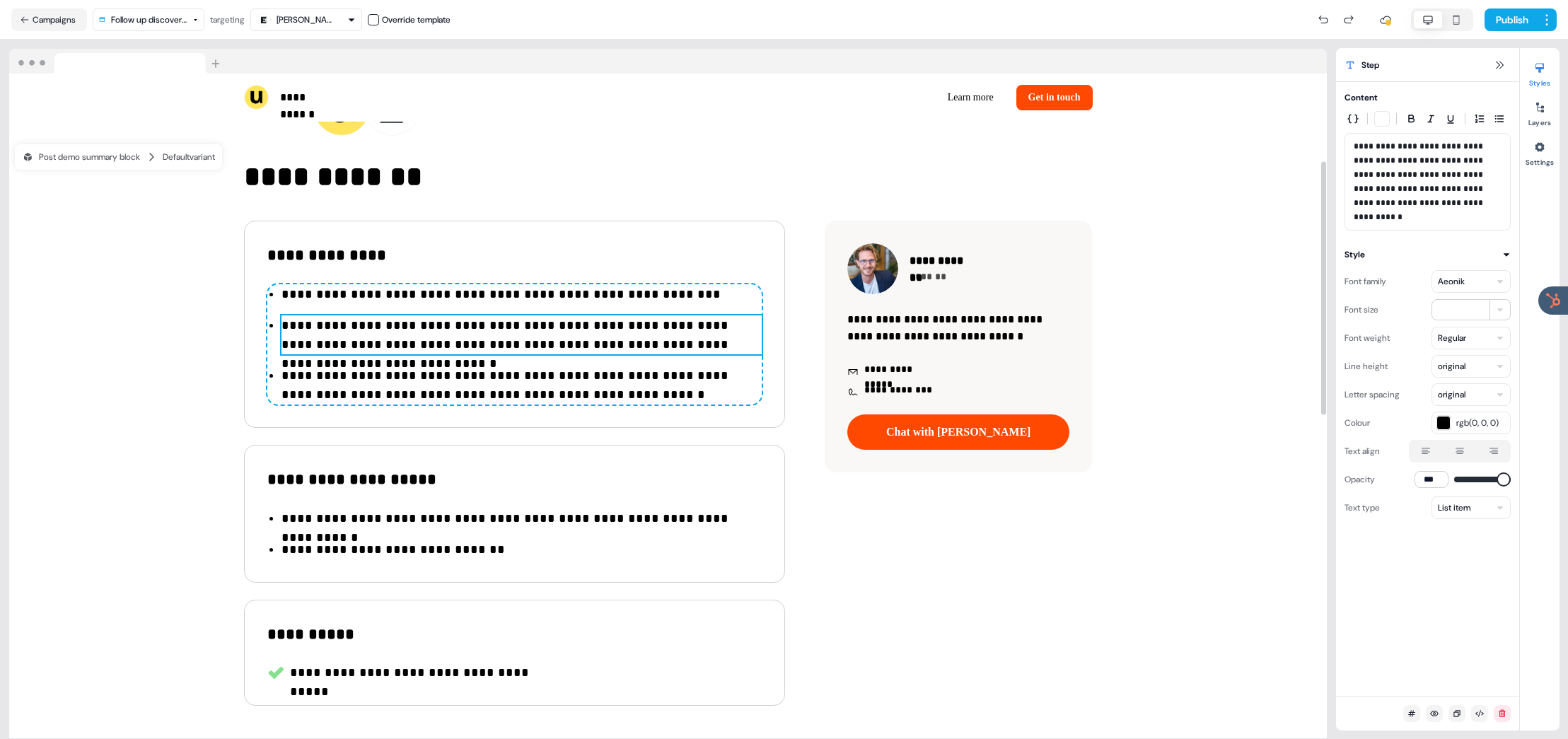 click on "**********" at bounding box center (521, 294) 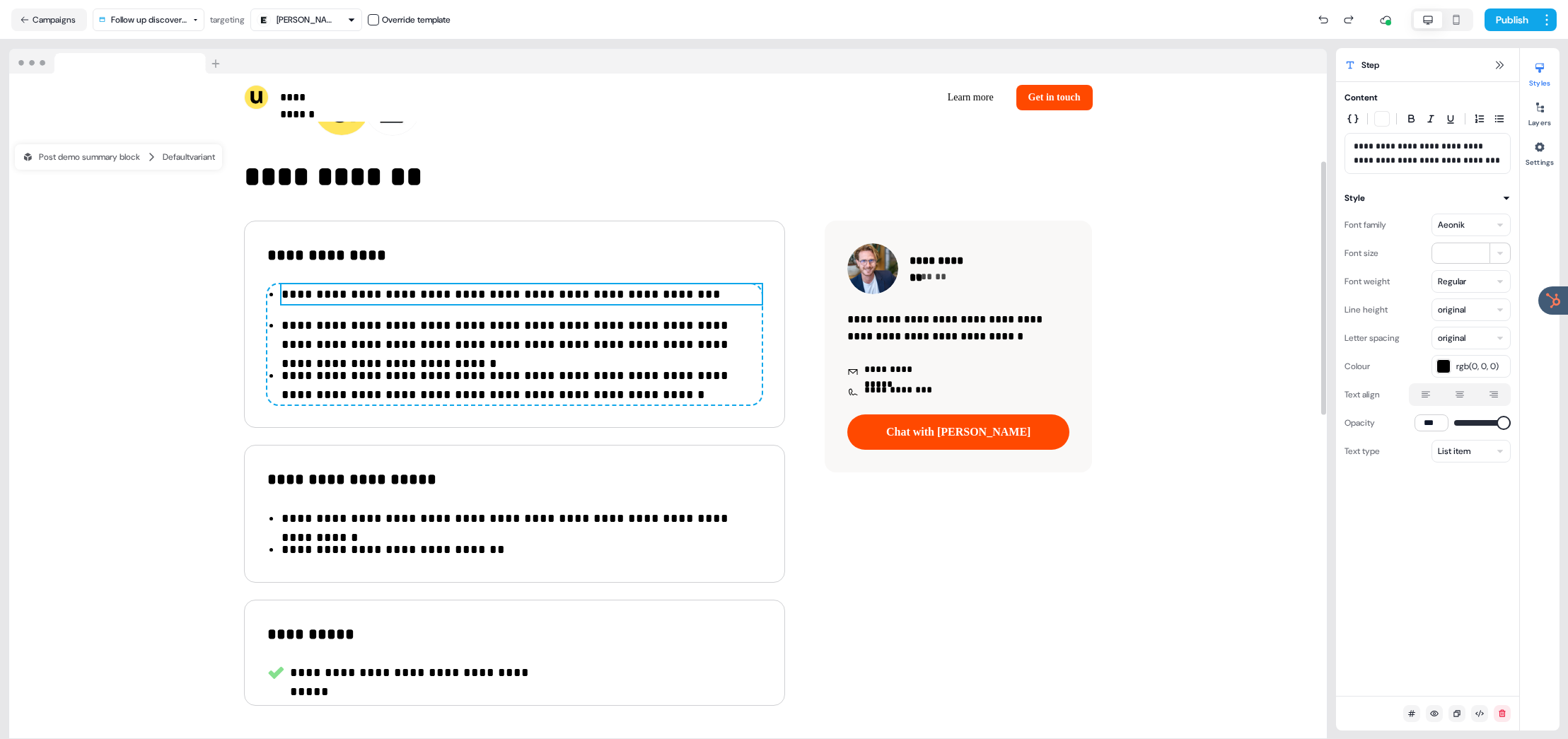 click on "**********" at bounding box center (521, 294) 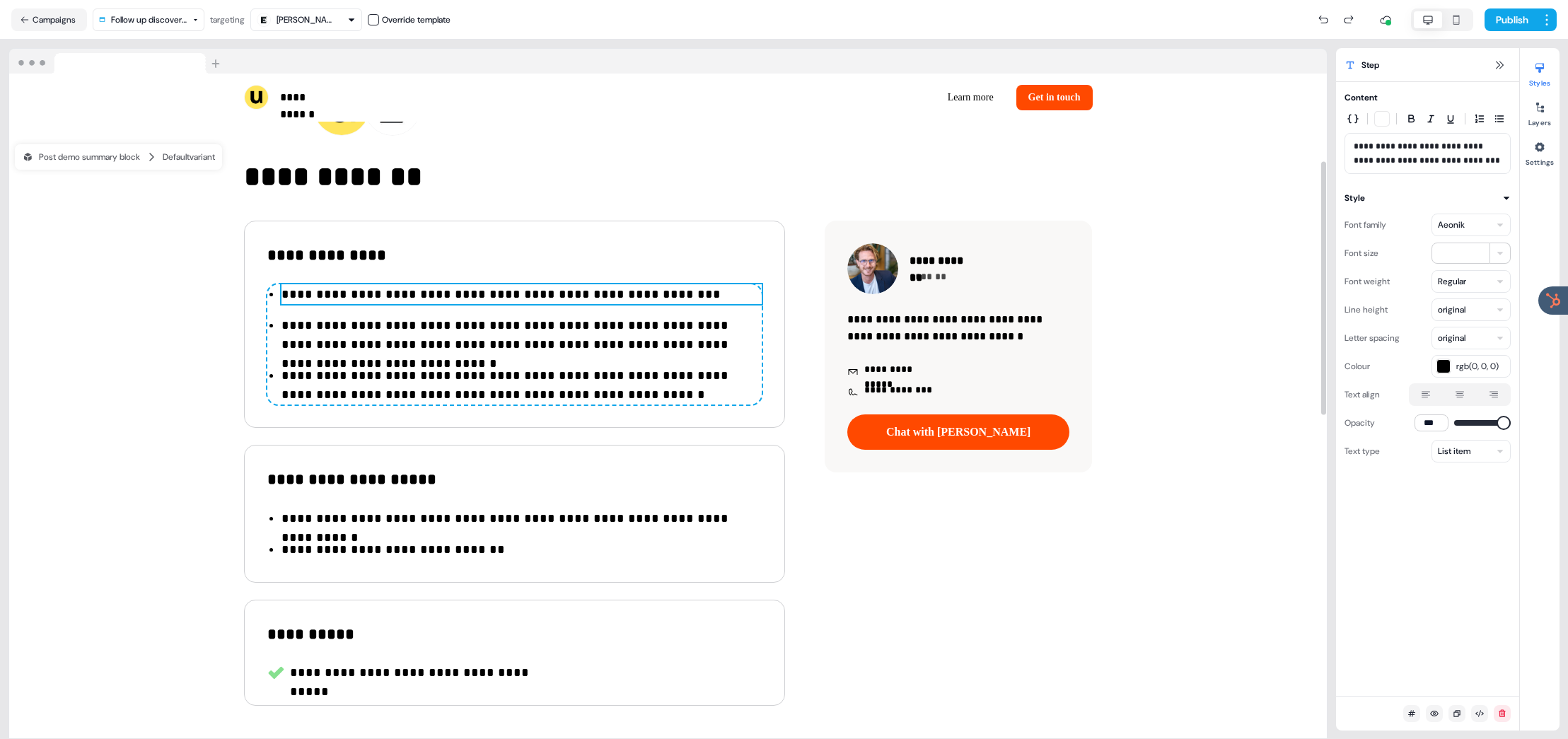 click on "**********" at bounding box center [521, 294] 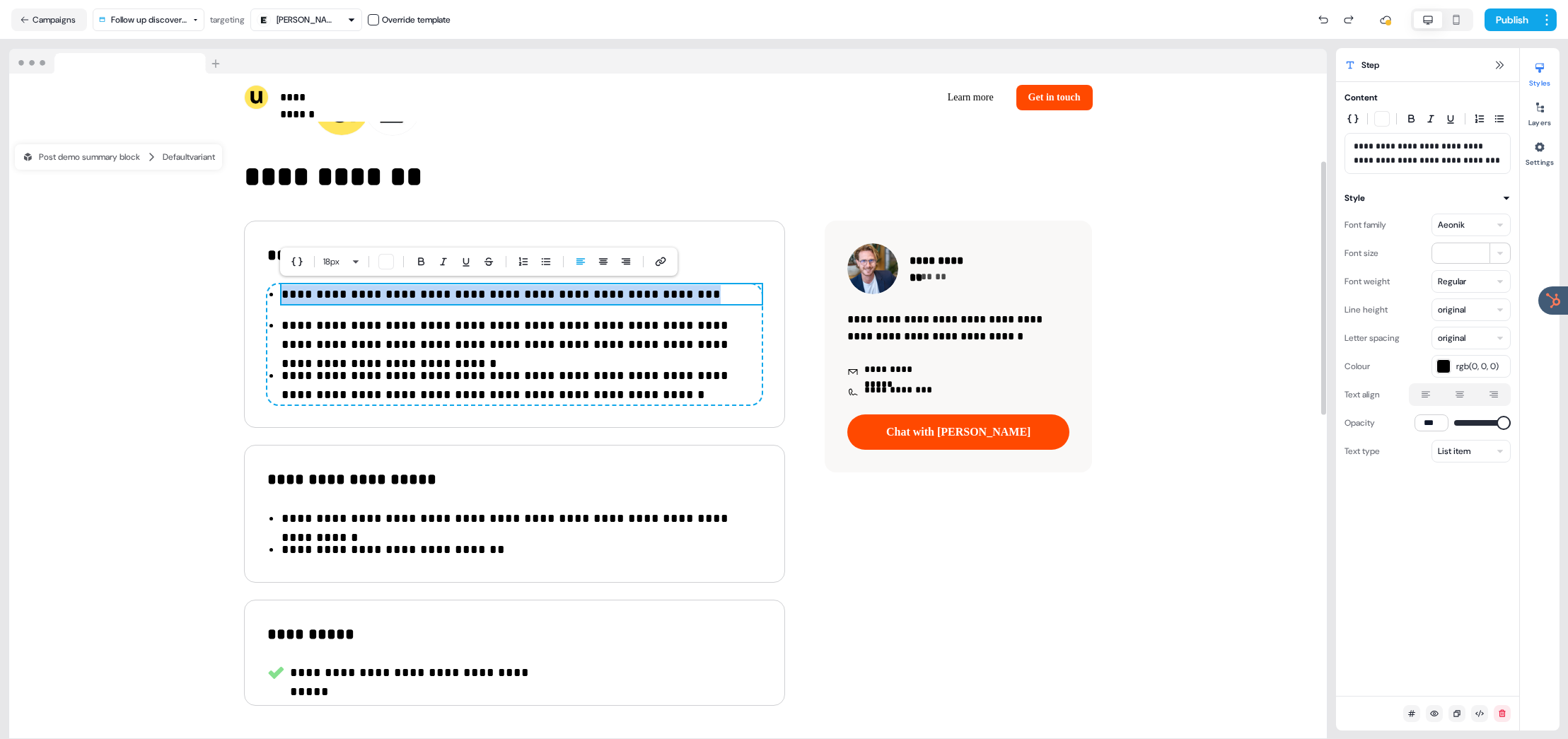click on "**********" at bounding box center (521, 294) 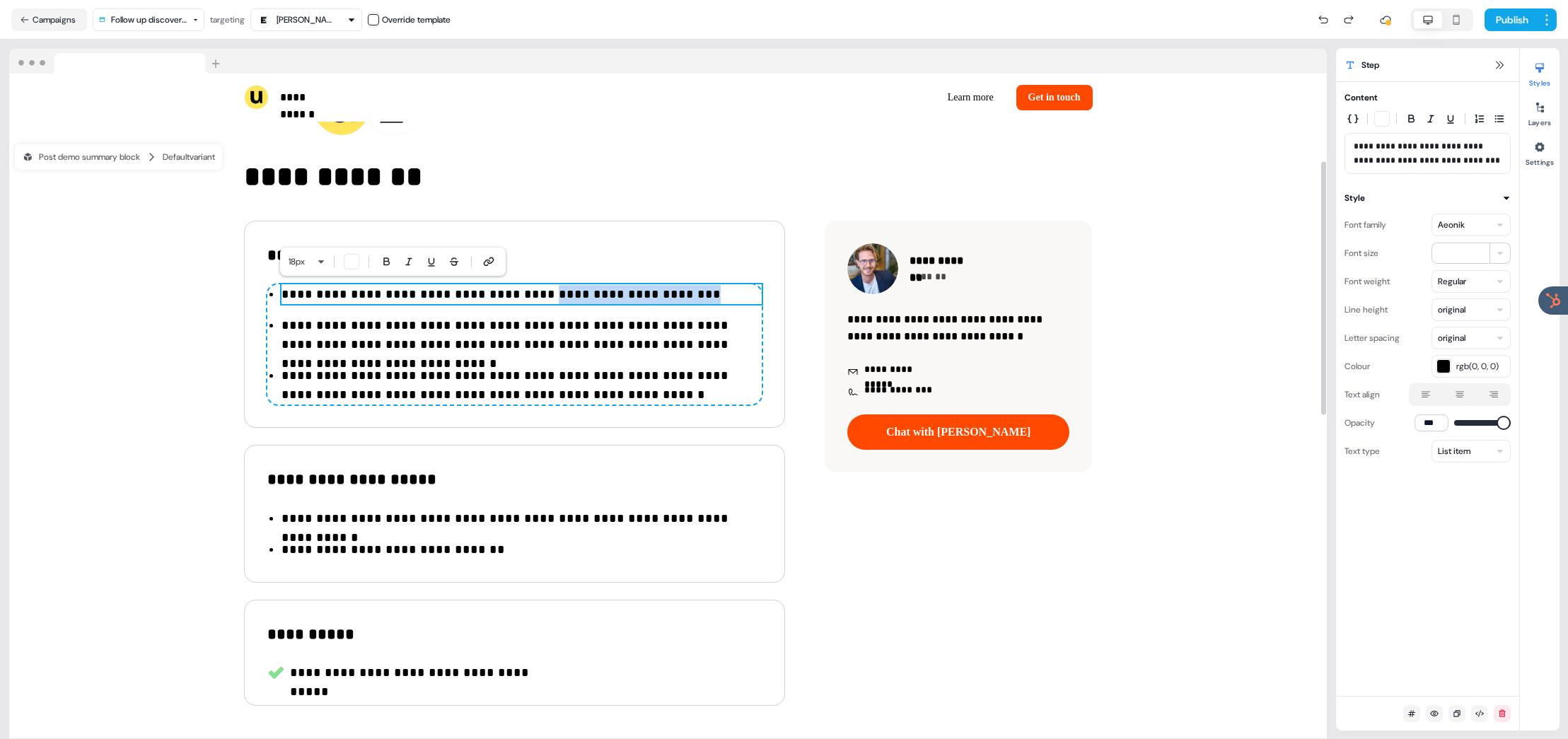 drag, startPoint x: 527, startPoint y: 294, endPoint x: 670, endPoint y: 293, distance: 143.0035 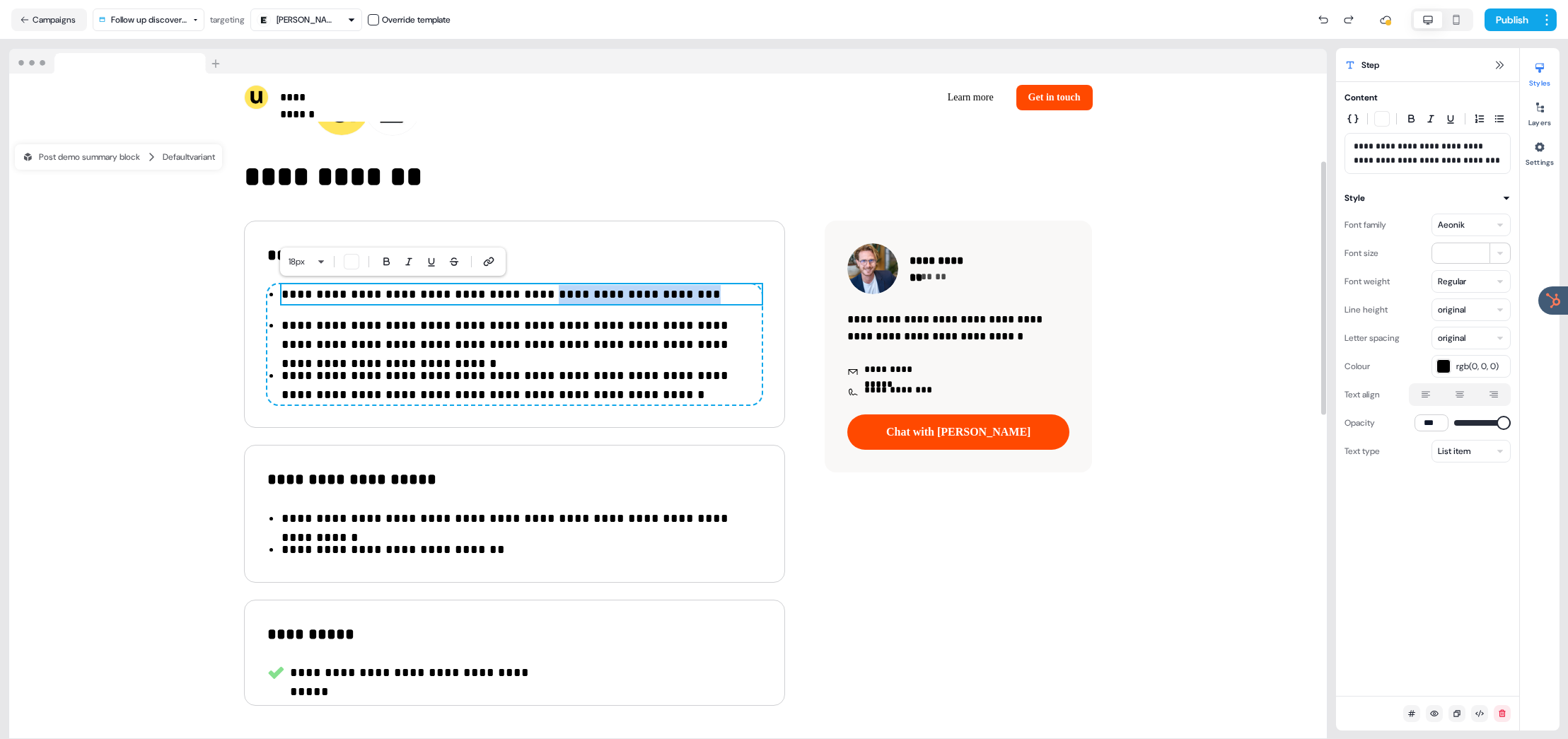 click on "**********" at bounding box center [521, 294] 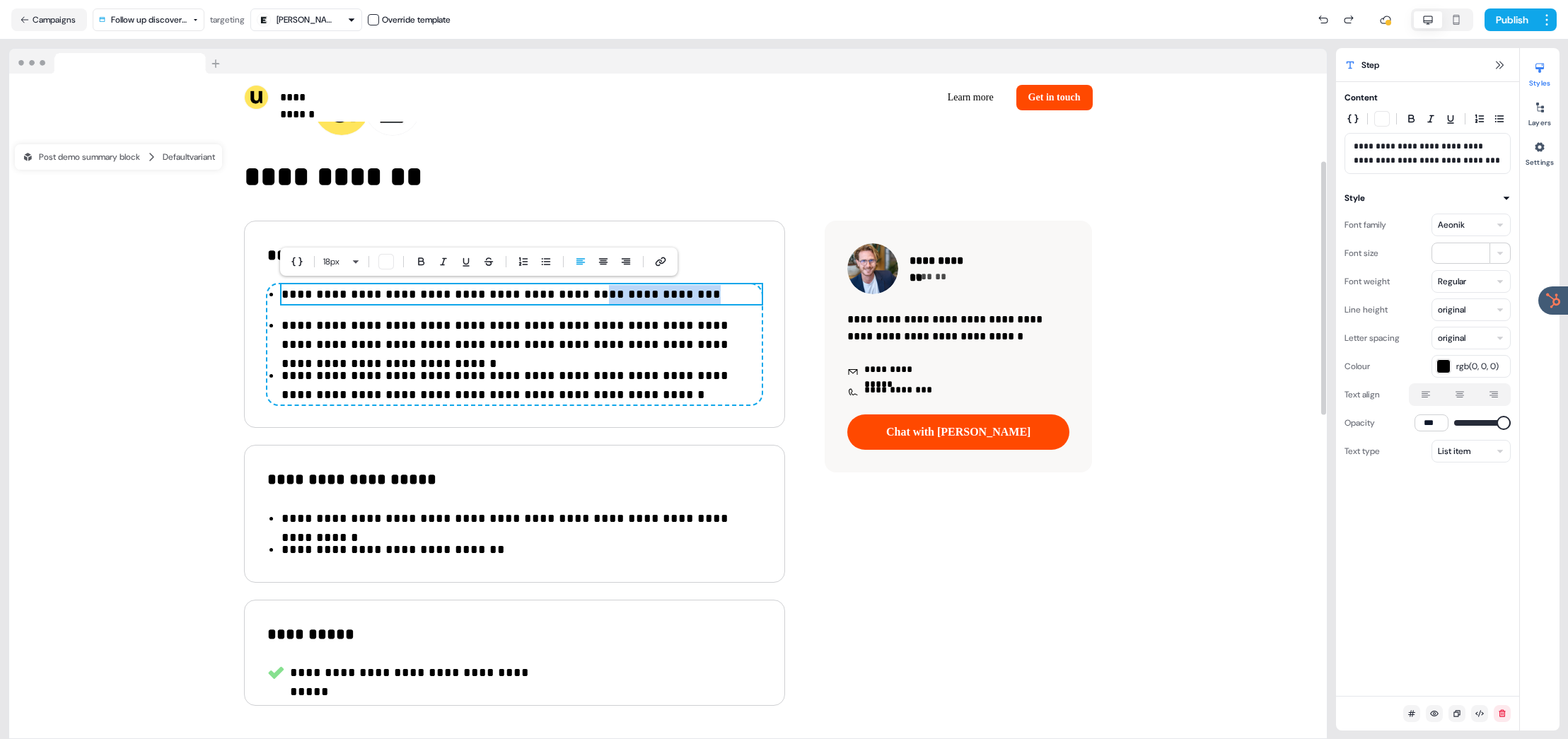 drag, startPoint x: 685, startPoint y: 293, endPoint x: 533, endPoint y: 296, distance: 152.0296 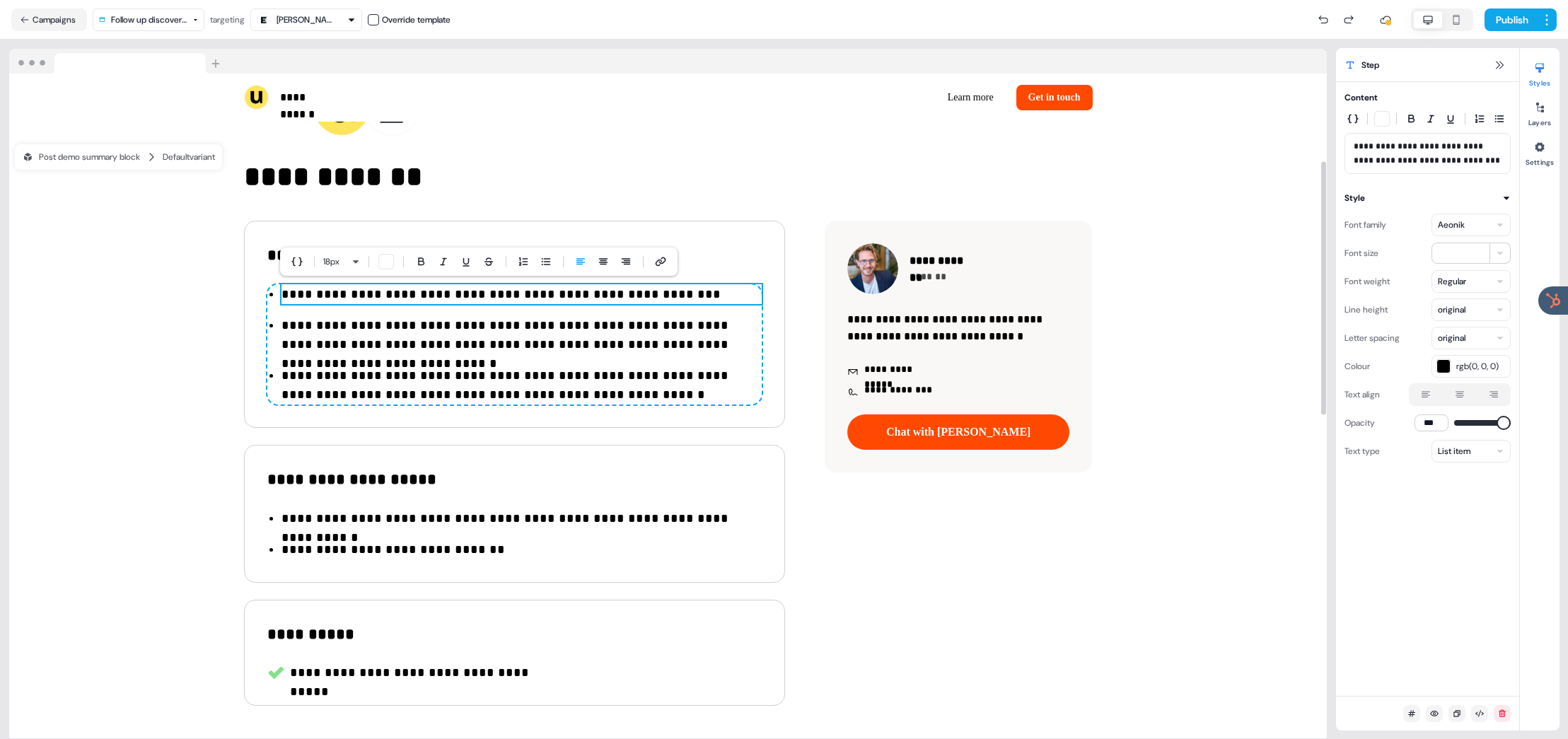 click on "**********" at bounding box center (521, 294) 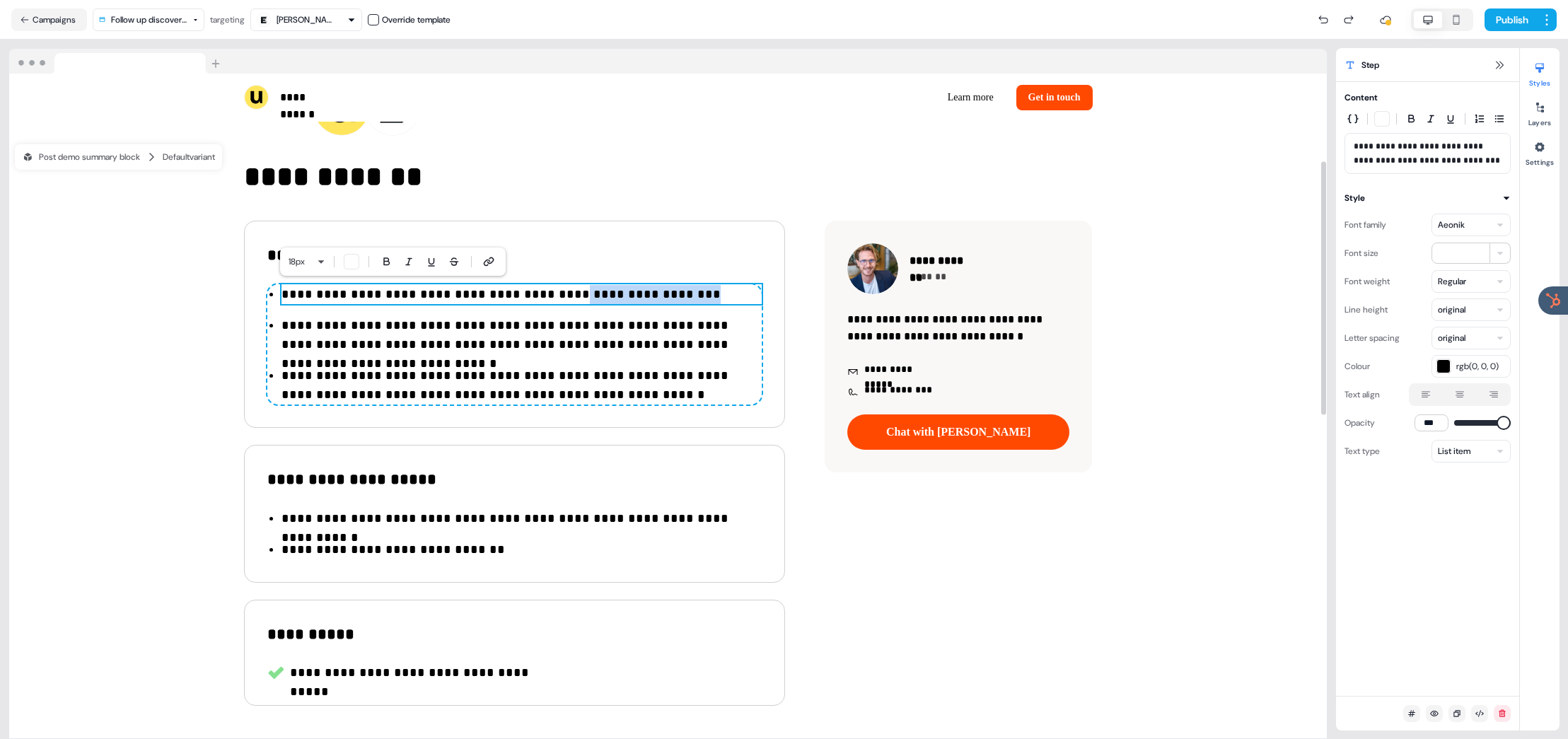 drag, startPoint x: 564, startPoint y: 294, endPoint x: 692, endPoint y: 296, distance: 128.01562 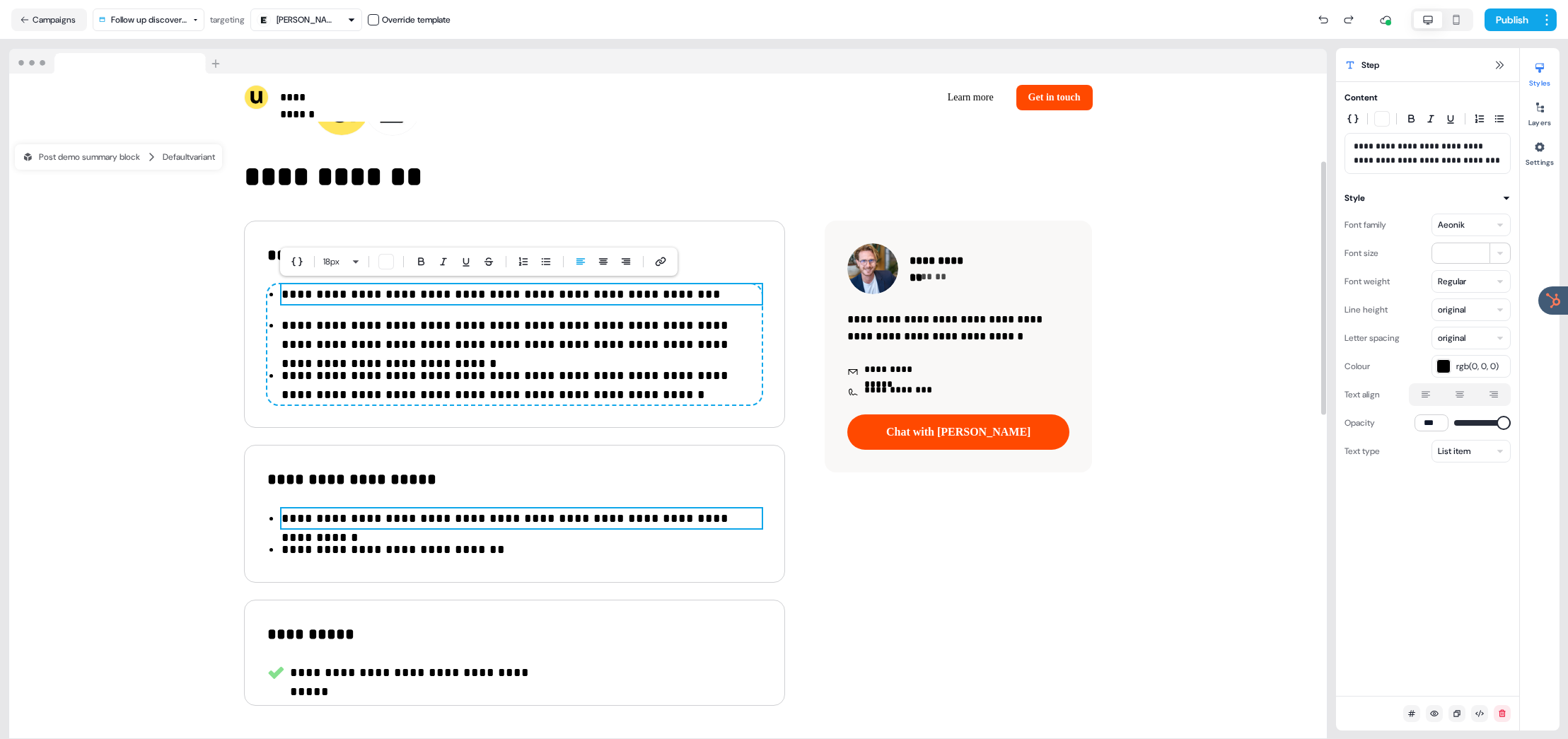 click on "**********" at bounding box center [521, 518] 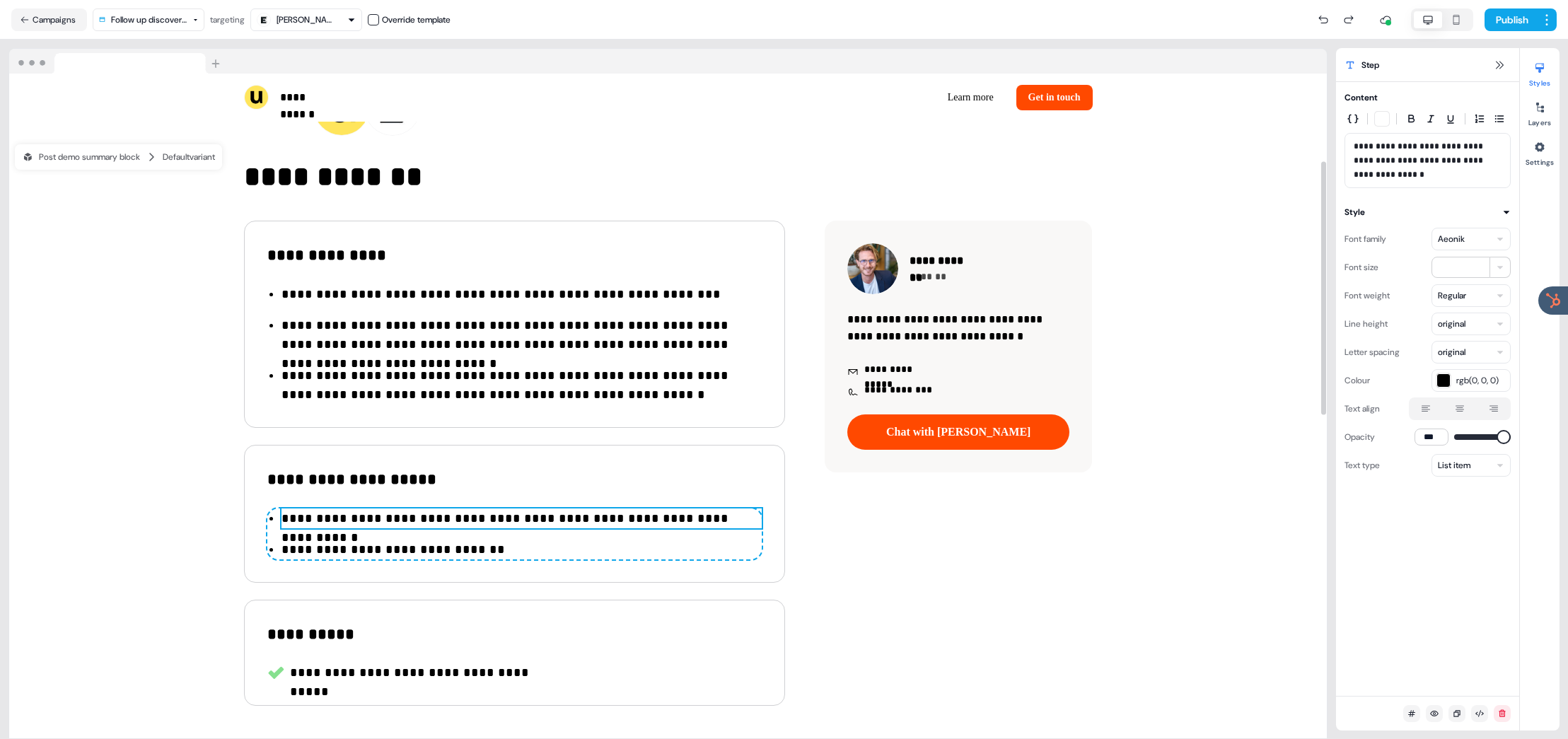 click on "**********" at bounding box center [521, 518] 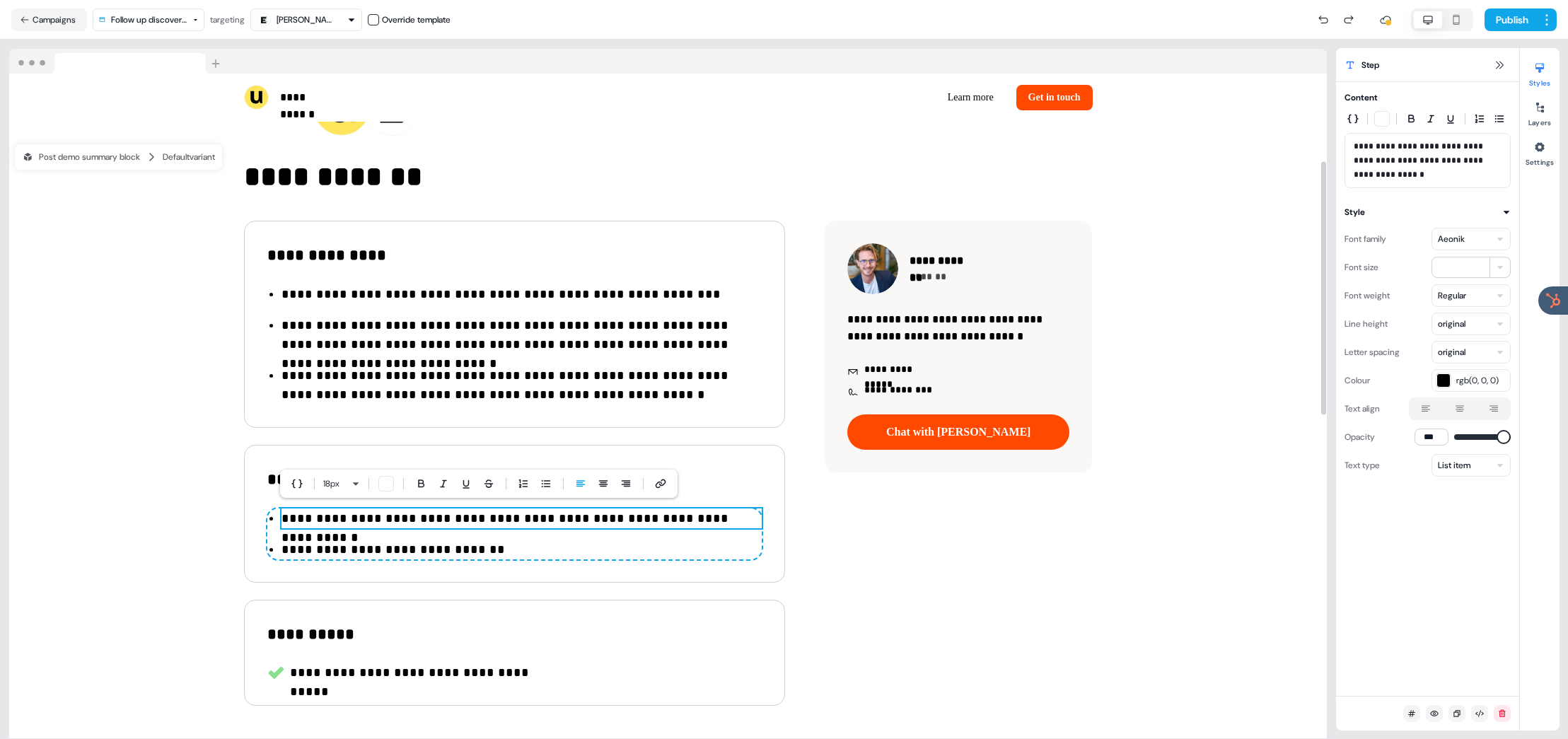 click on "**********" at bounding box center (521, 518) 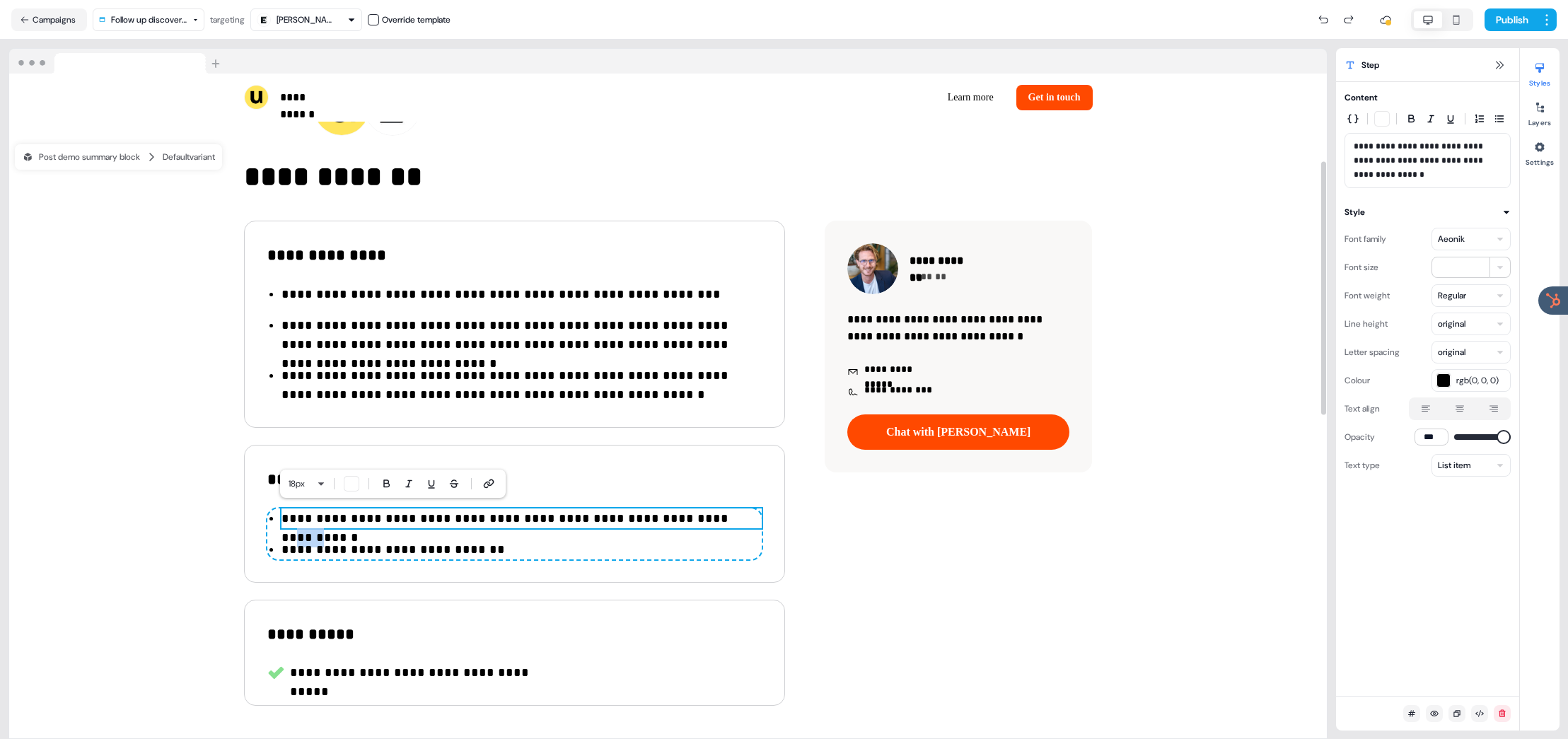 drag, startPoint x: 702, startPoint y: 517, endPoint x: 678, endPoint y: 516, distance: 24.020824 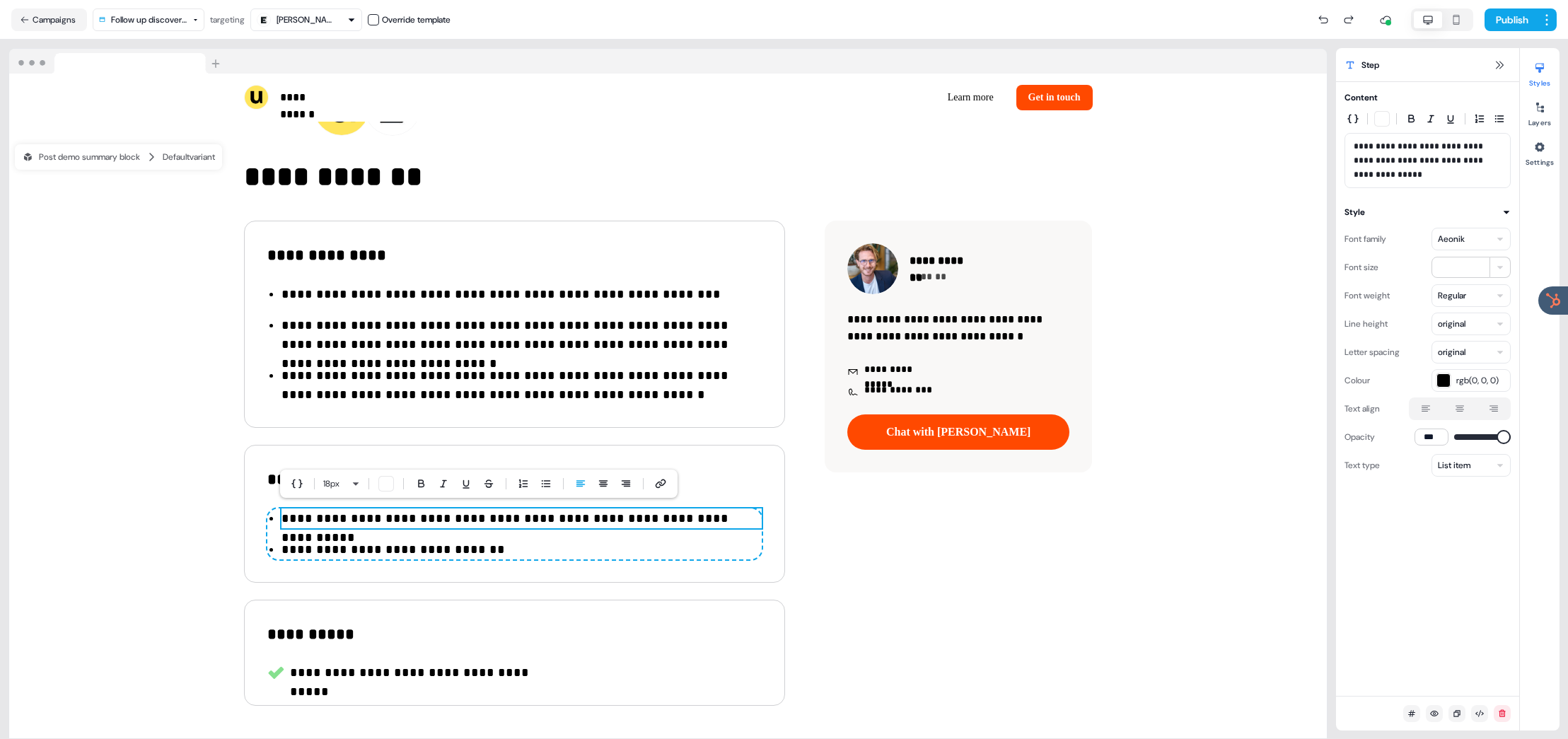 click on "**********" at bounding box center [521, 549] 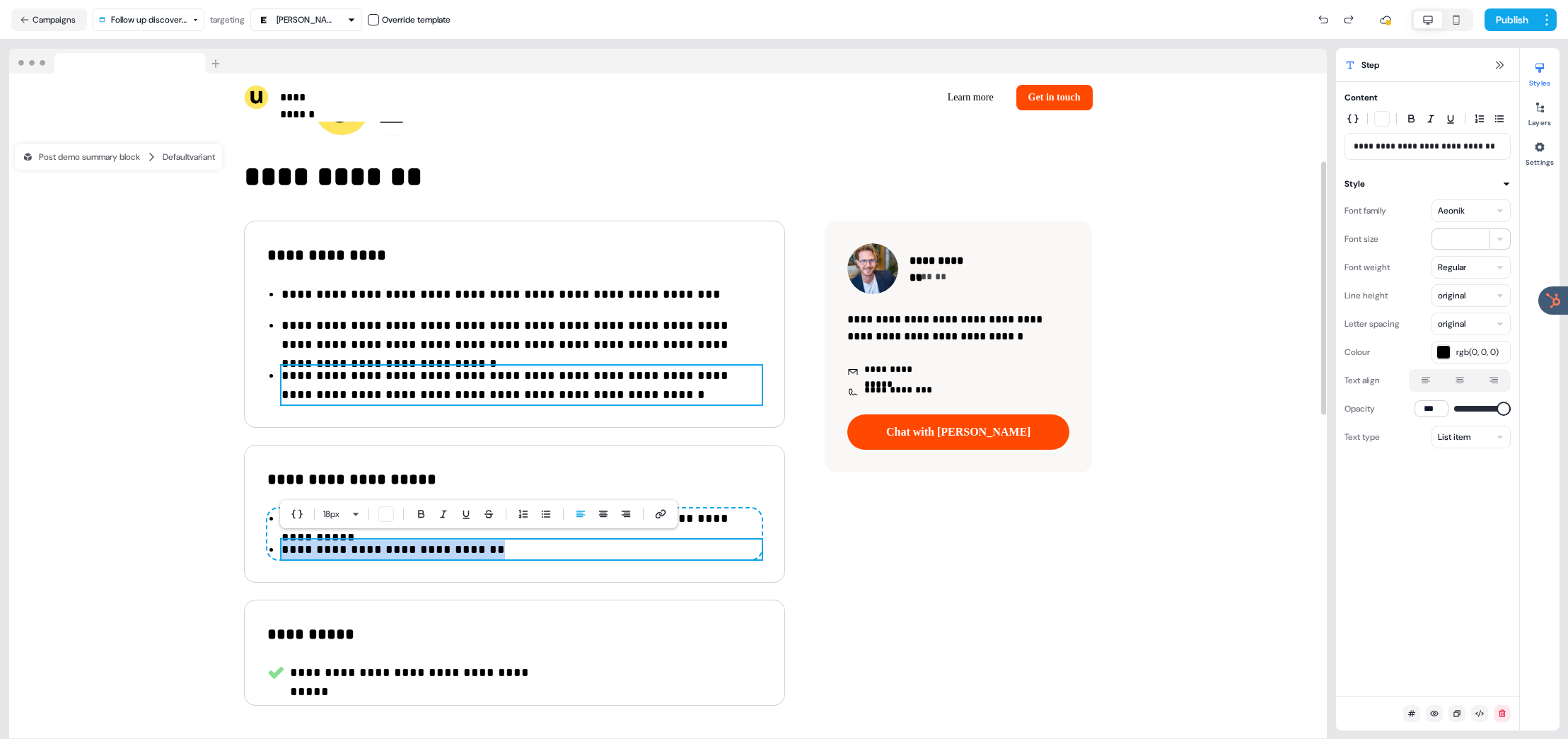 click on "**********" at bounding box center (521, 385) 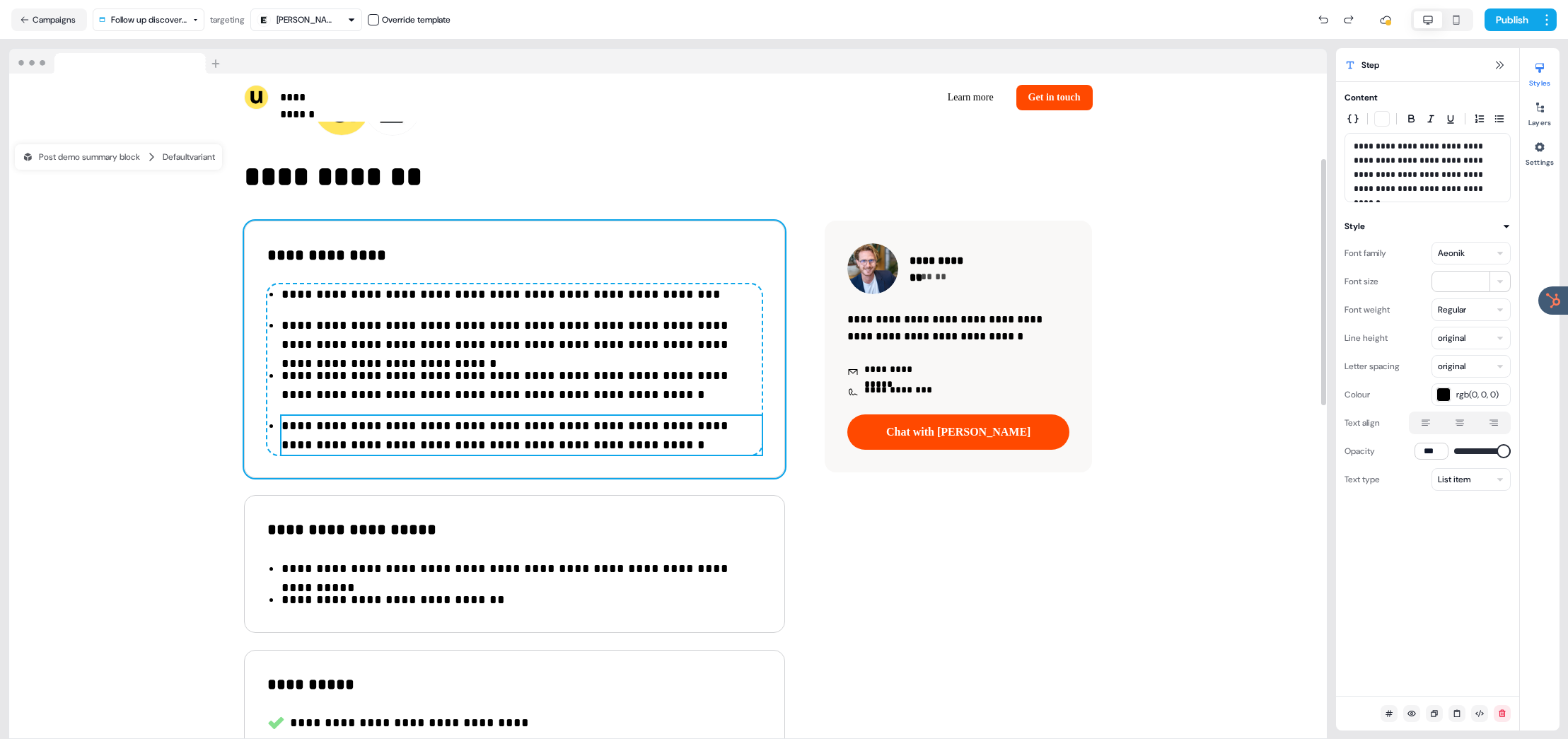 click on "**********" at bounding box center [521, 436] 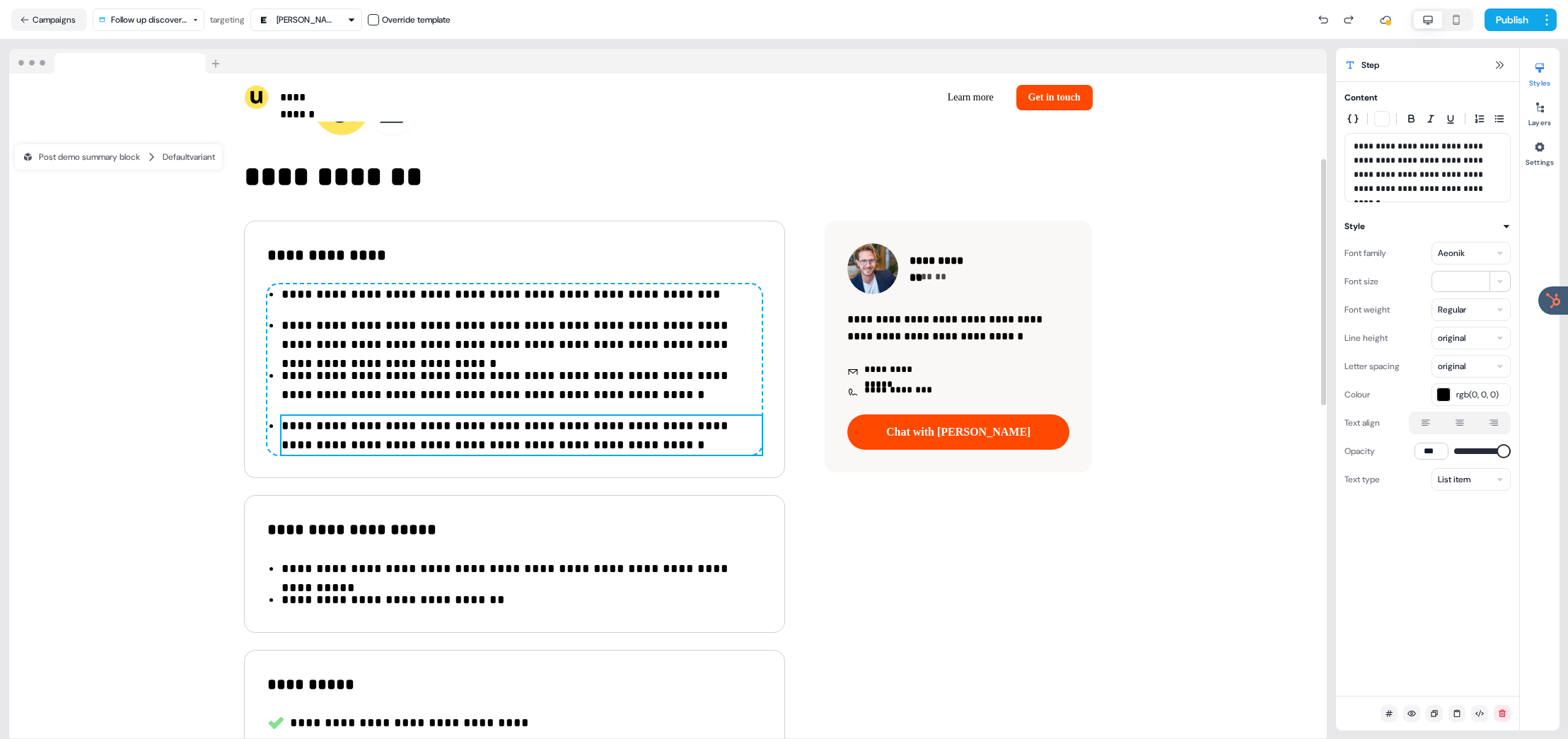 click on "**********" at bounding box center (521, 436) 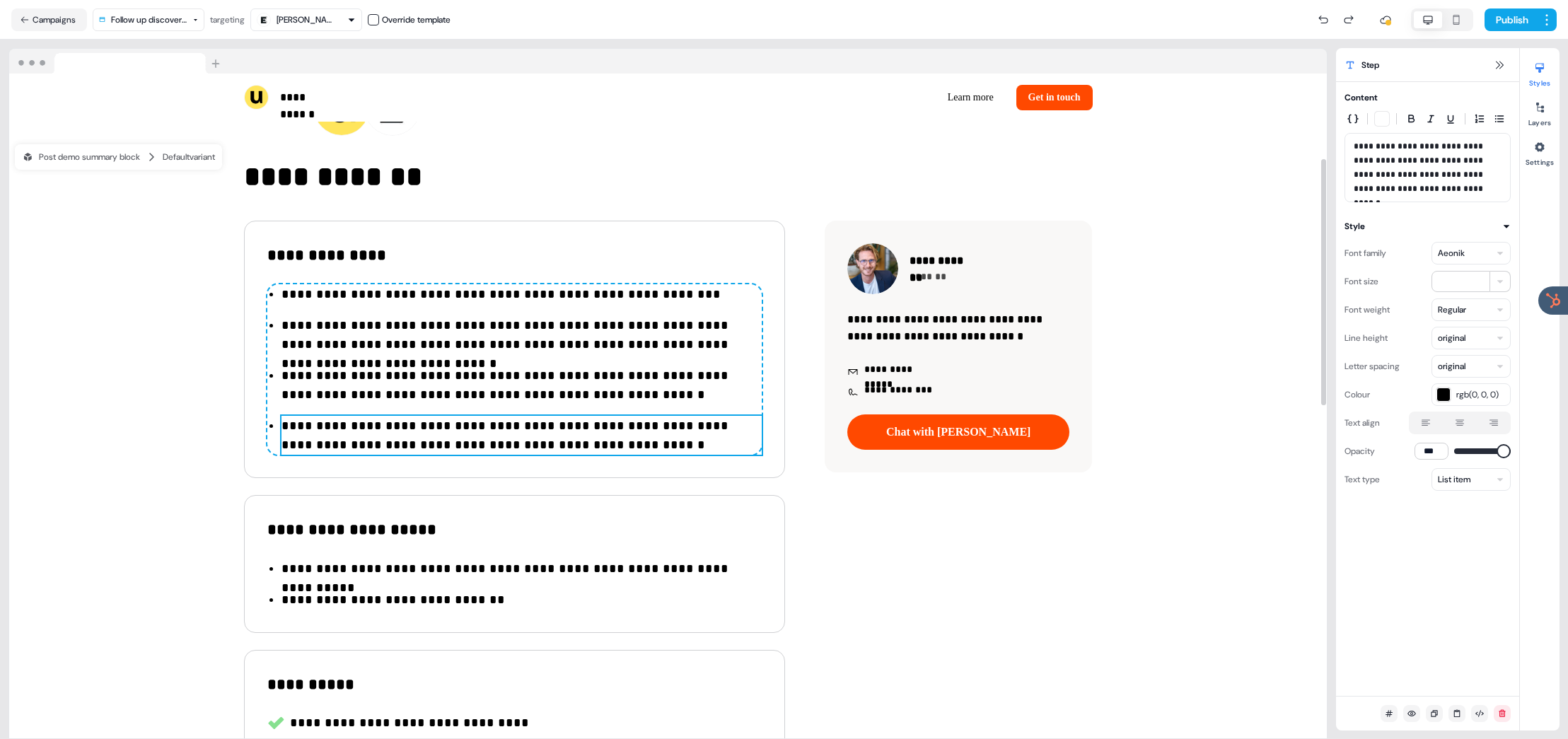 click on "**********" at bounding box center [521, 436] 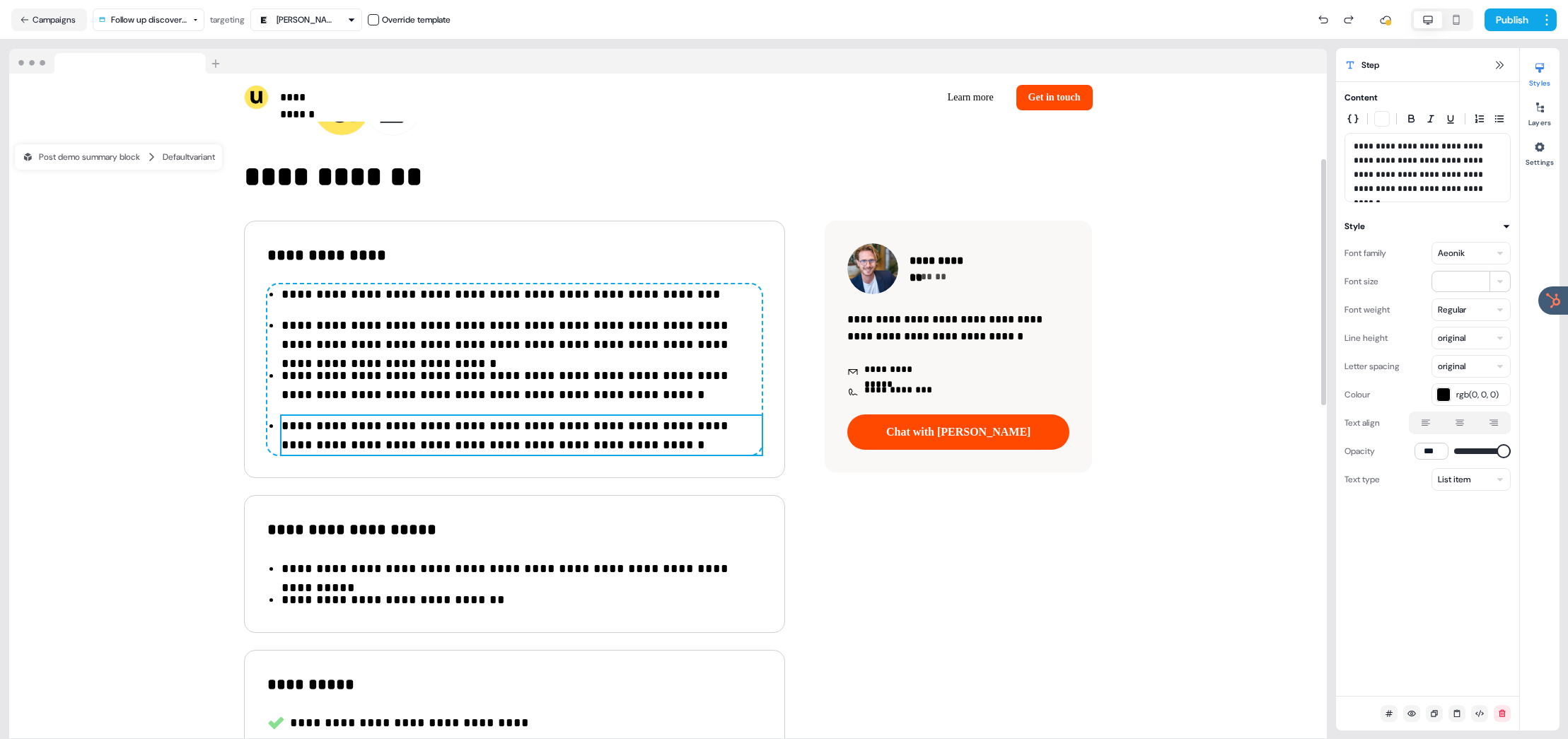 click on "**********" at bounding box center (521, 436) 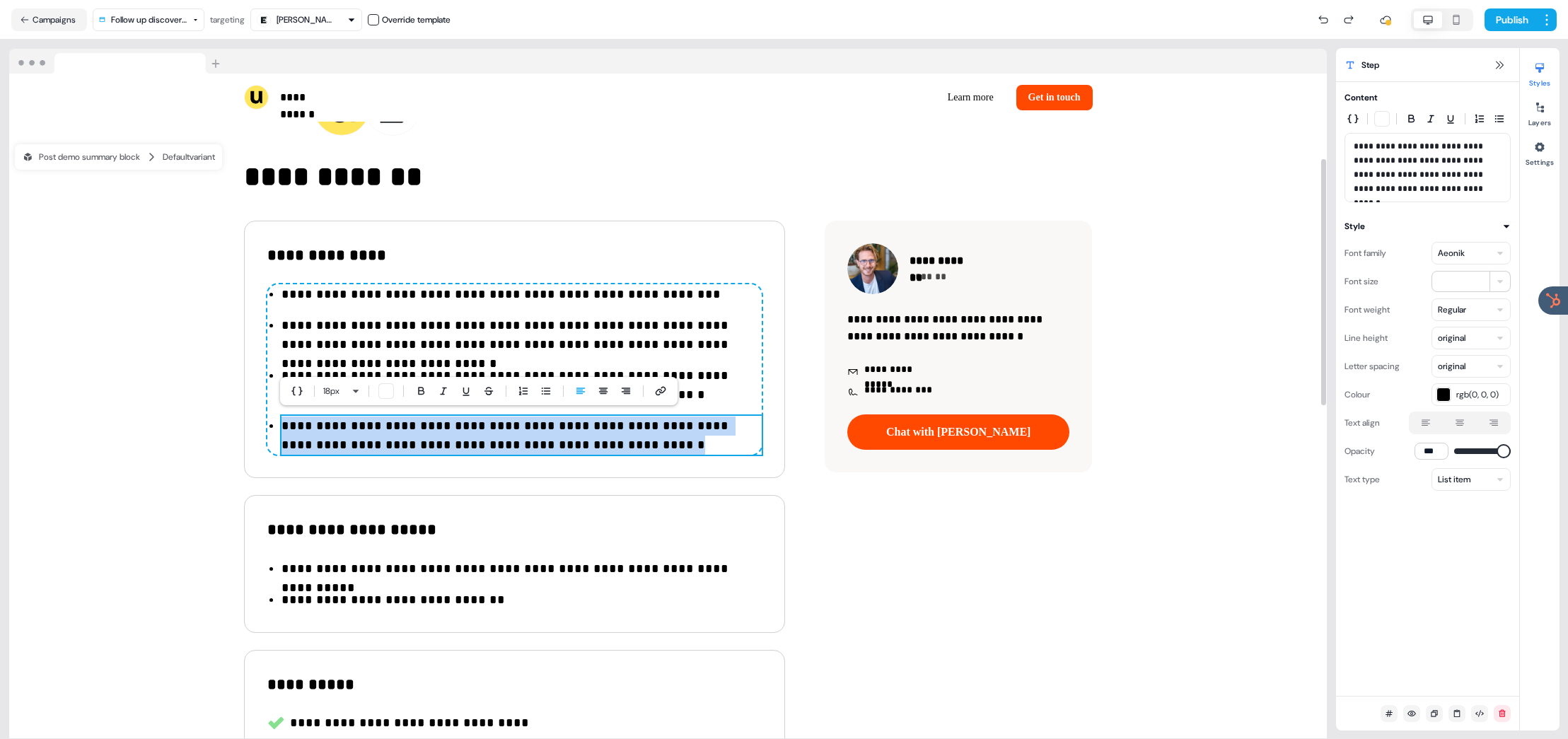 type 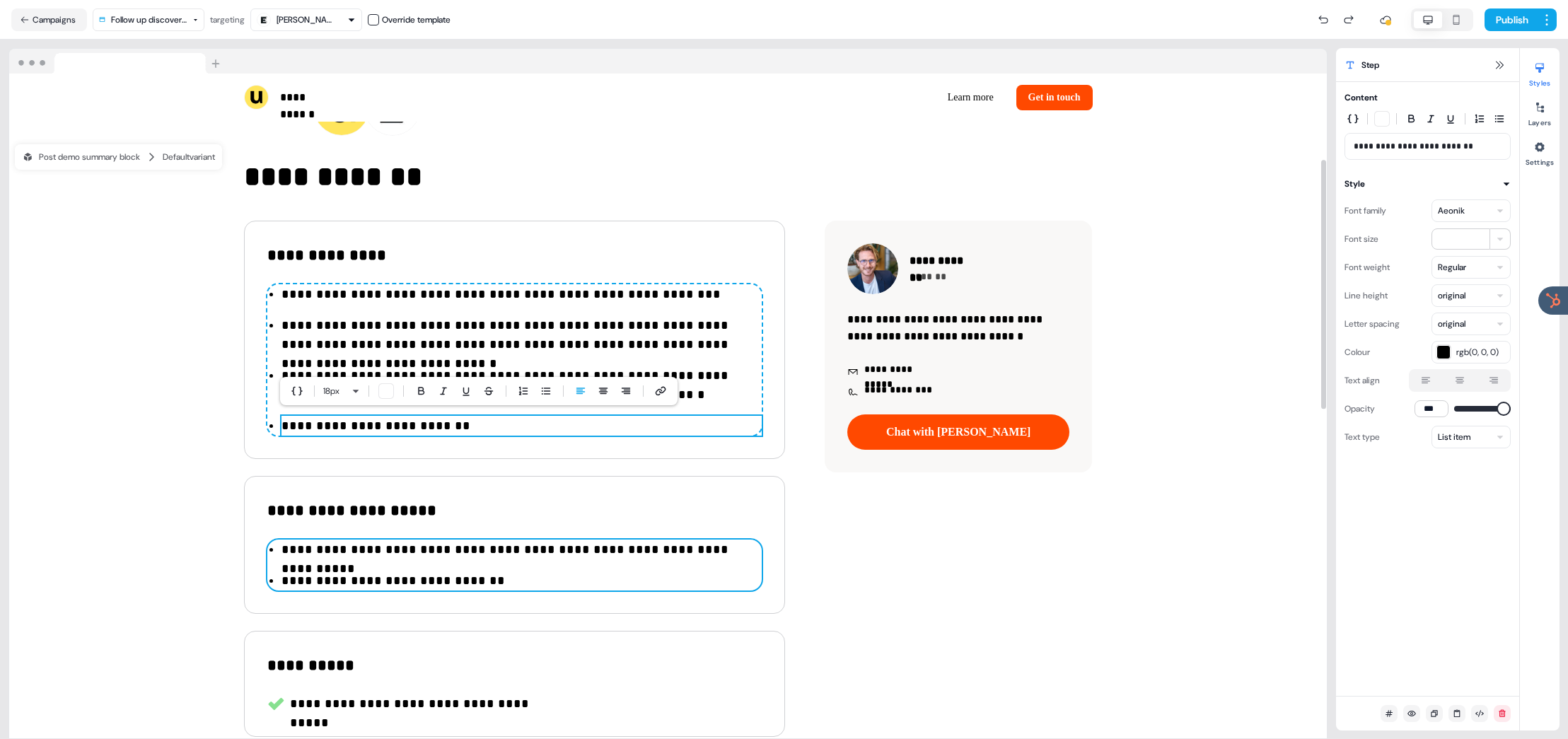 click on "**********" at bounding box center (514, 565) 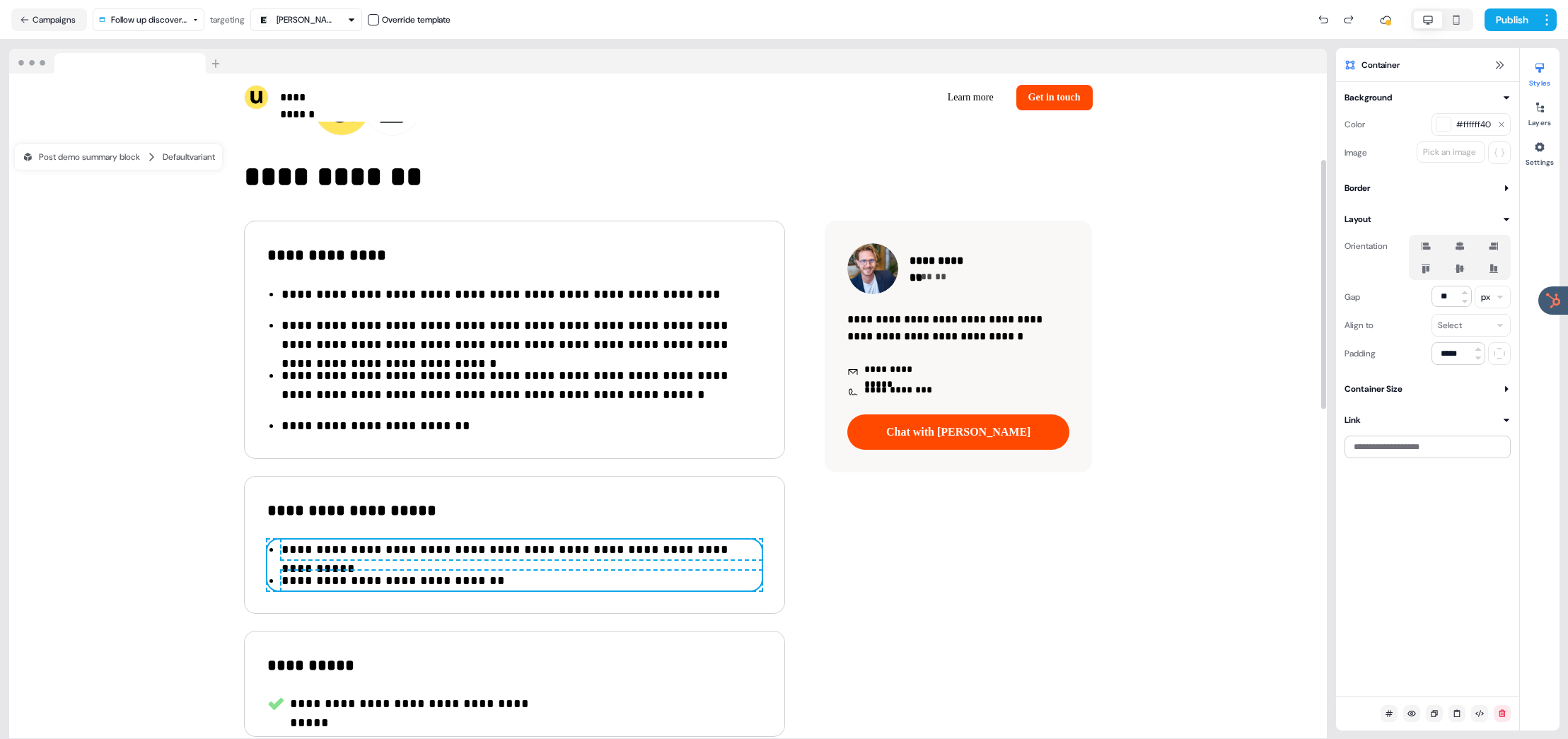 click on "**********" at bounding box center (521, 581) 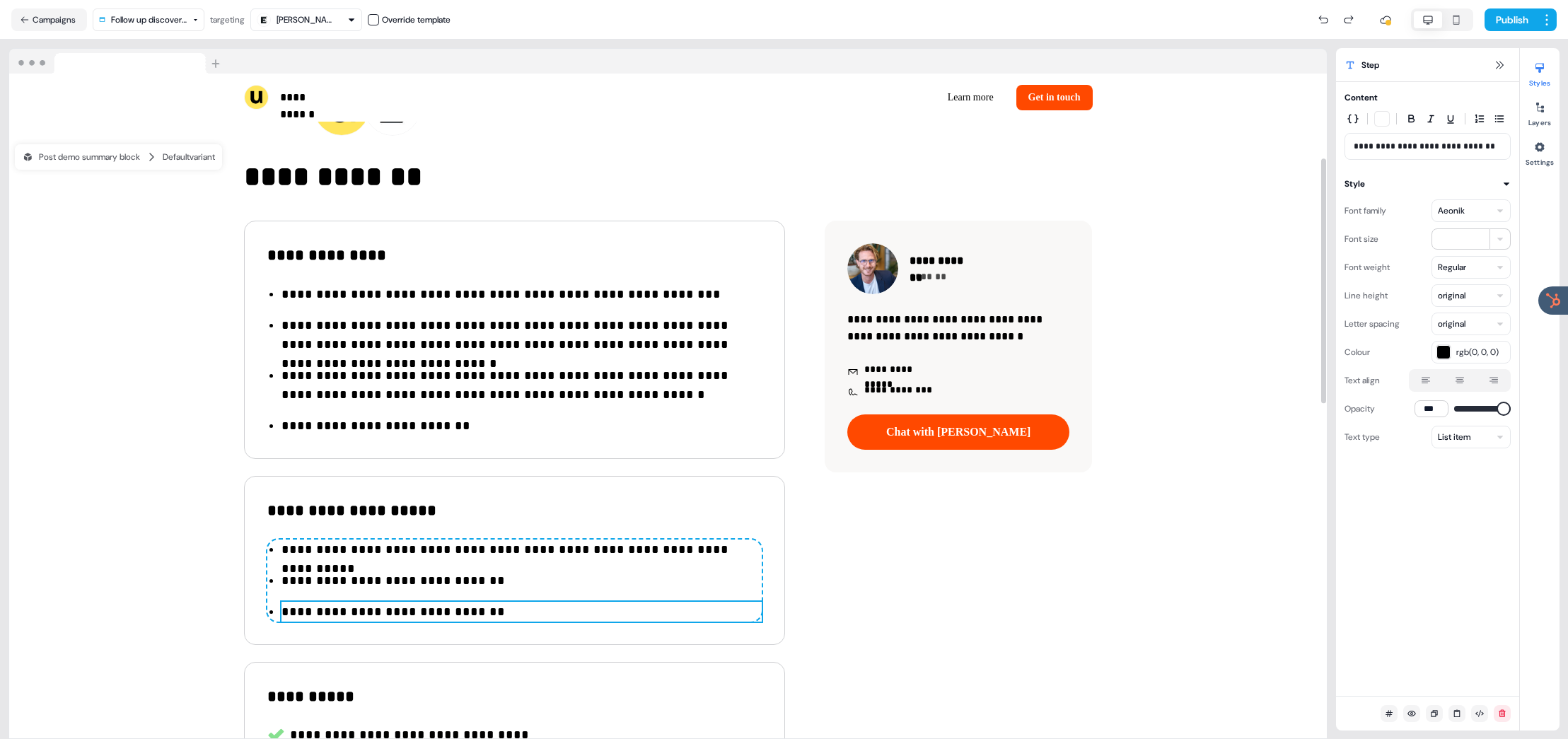 click on "**********" at bounding box center (521, 612) 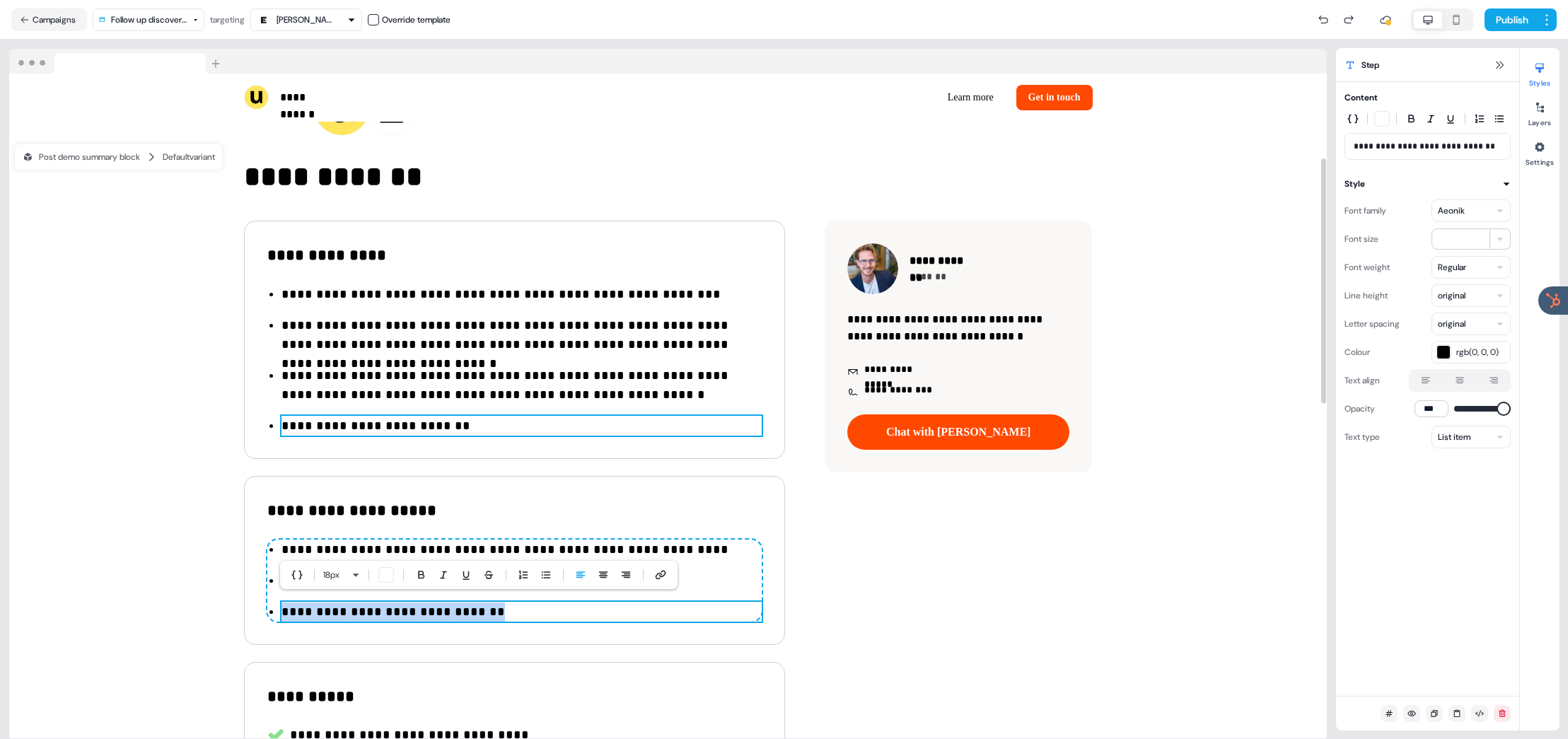 click on "**********" at bounding box center [521, 426] 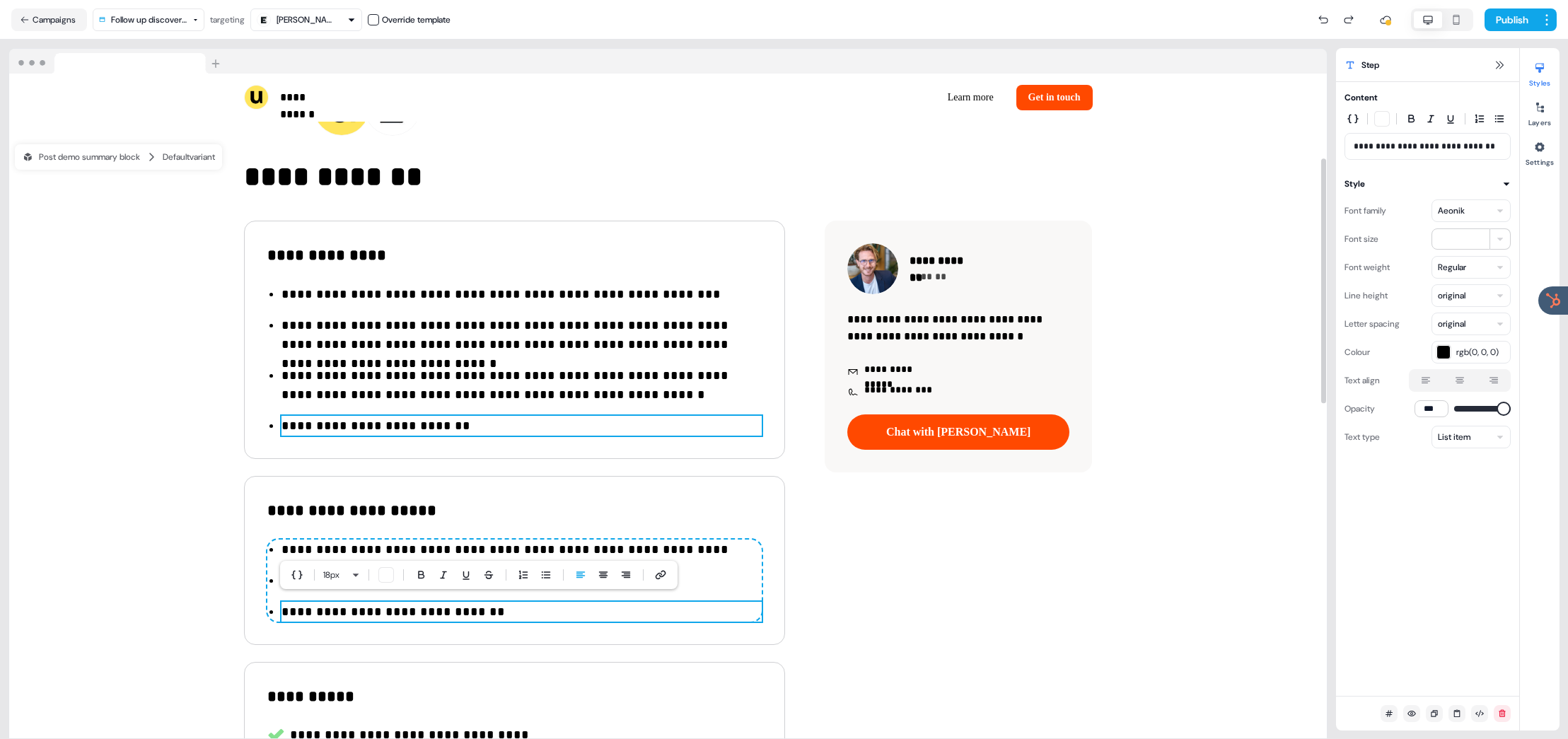 click on "**********" at bounding box center [521, 426] 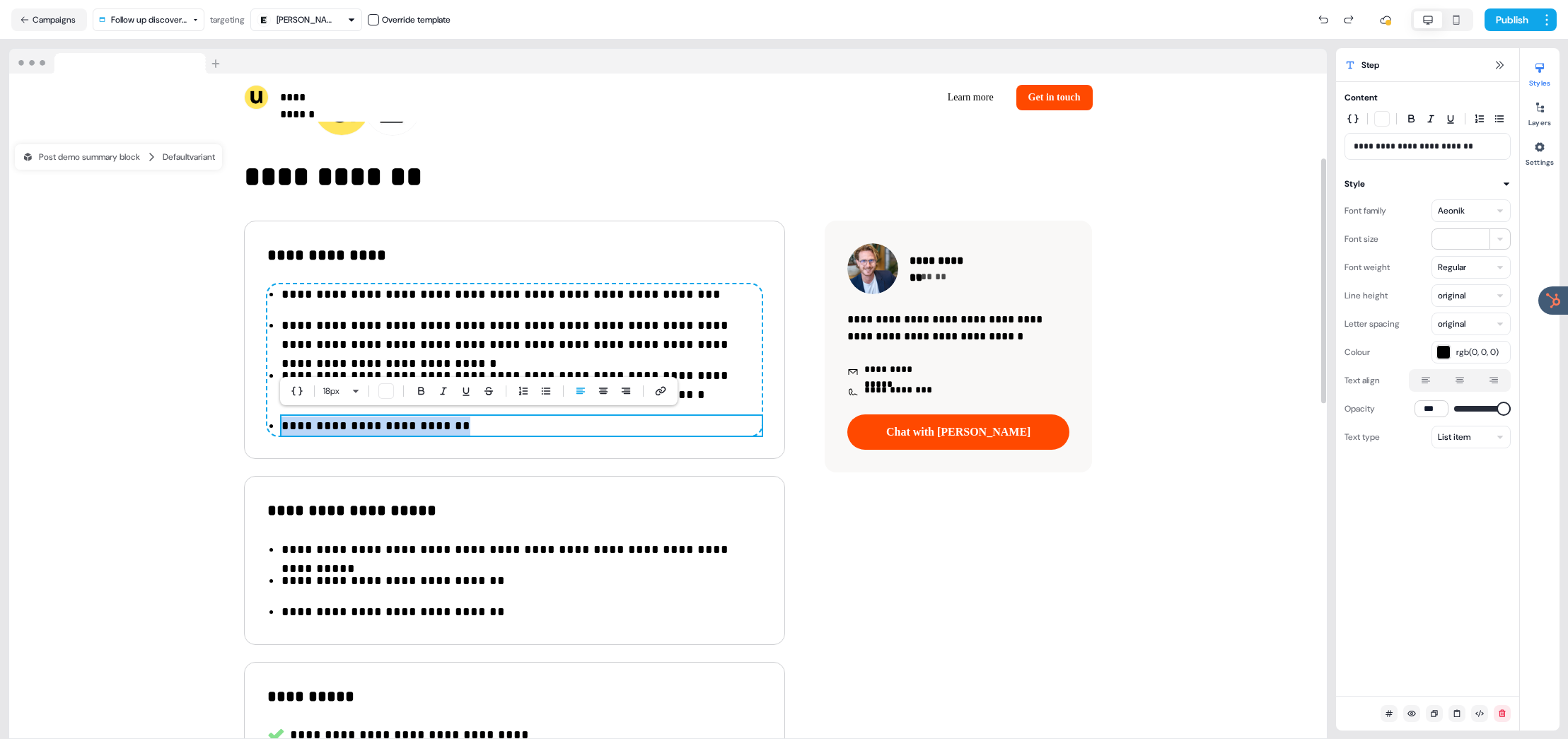 click on "**********" at bounding box center [521, 426] 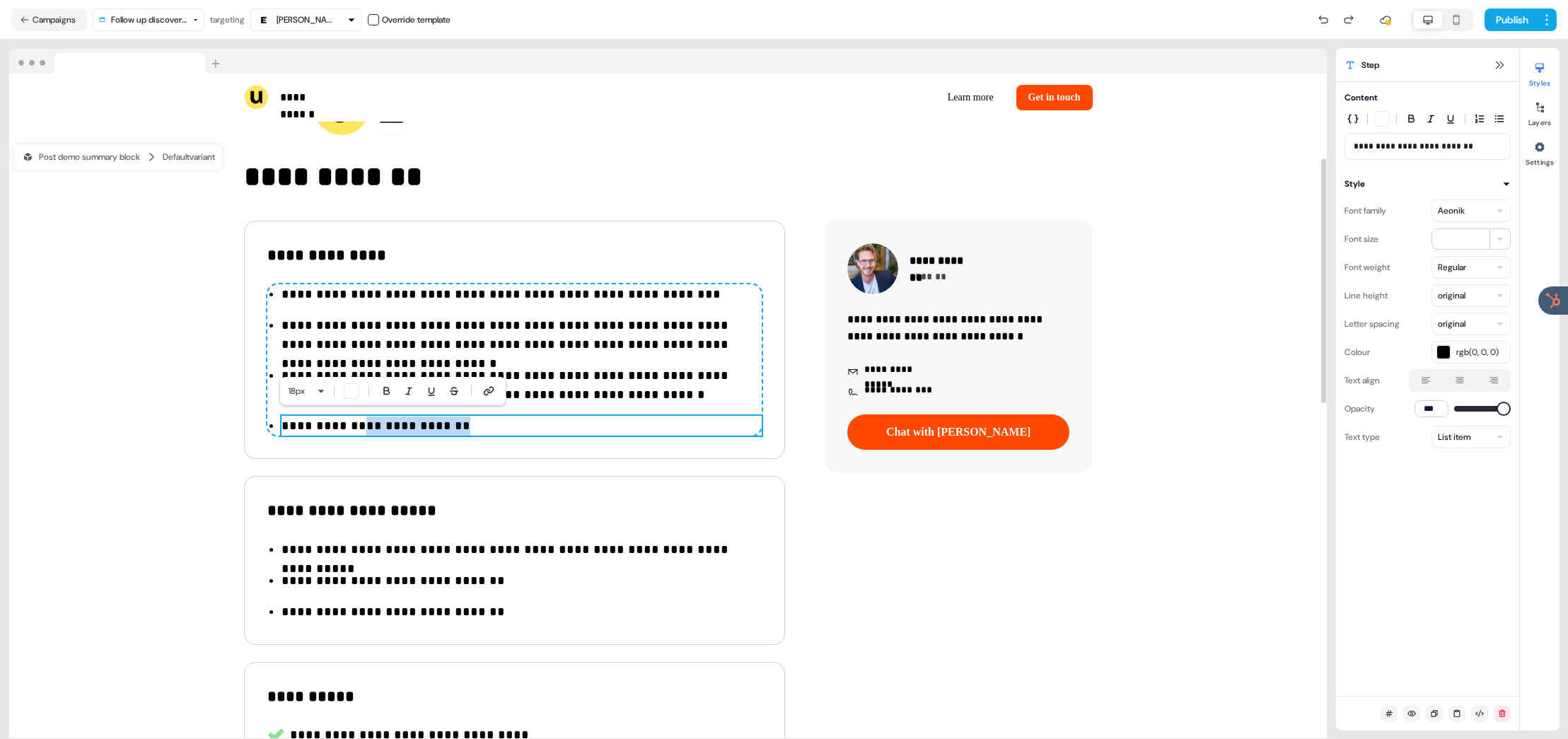 drag, startPoint x: 390, startPoint y: 417, endPoint x: 485, endPoint y: 419, distance: 95.02105 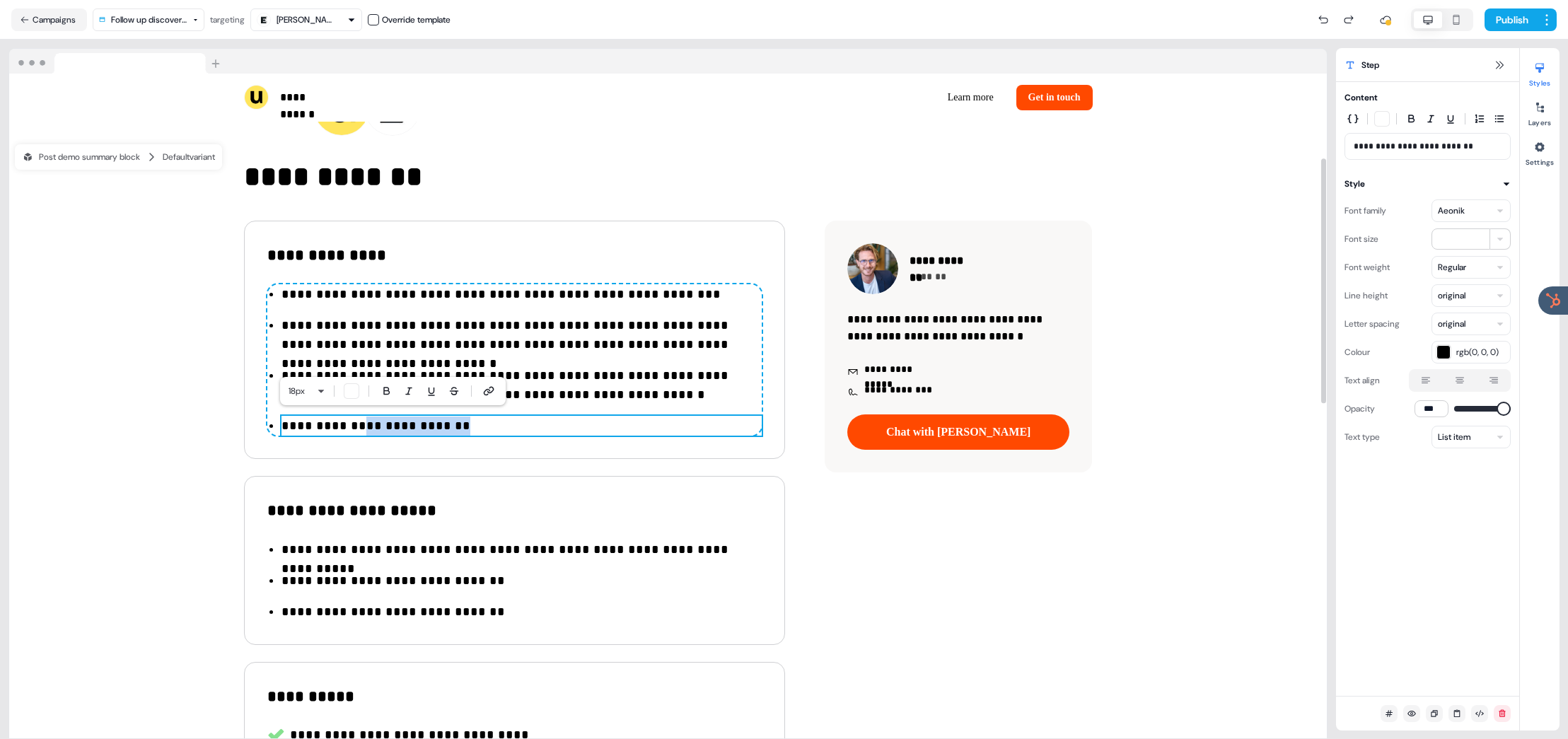 click on "**********" at bounding box center [521, 426] 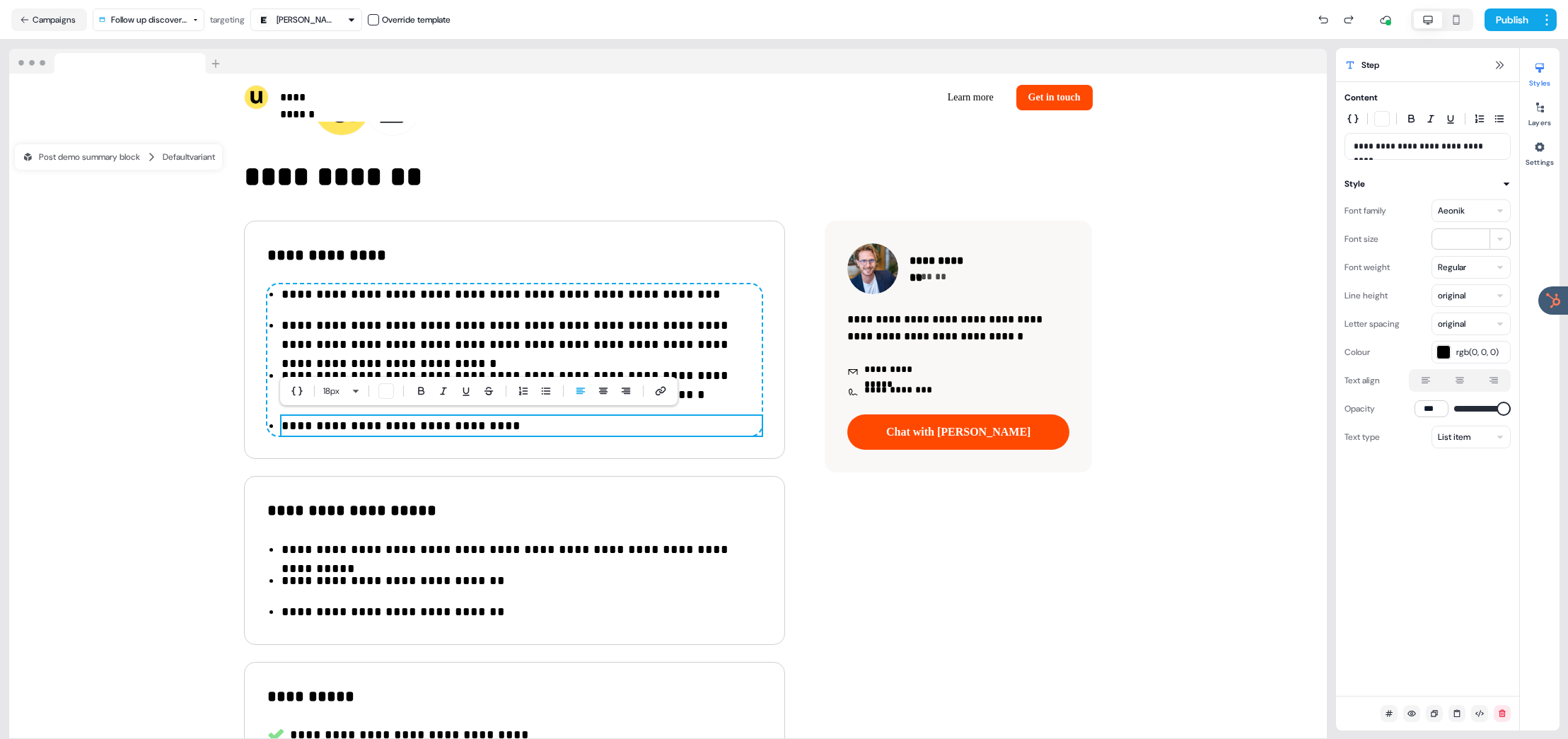 click on "**********" at bounding box center [521, 426] 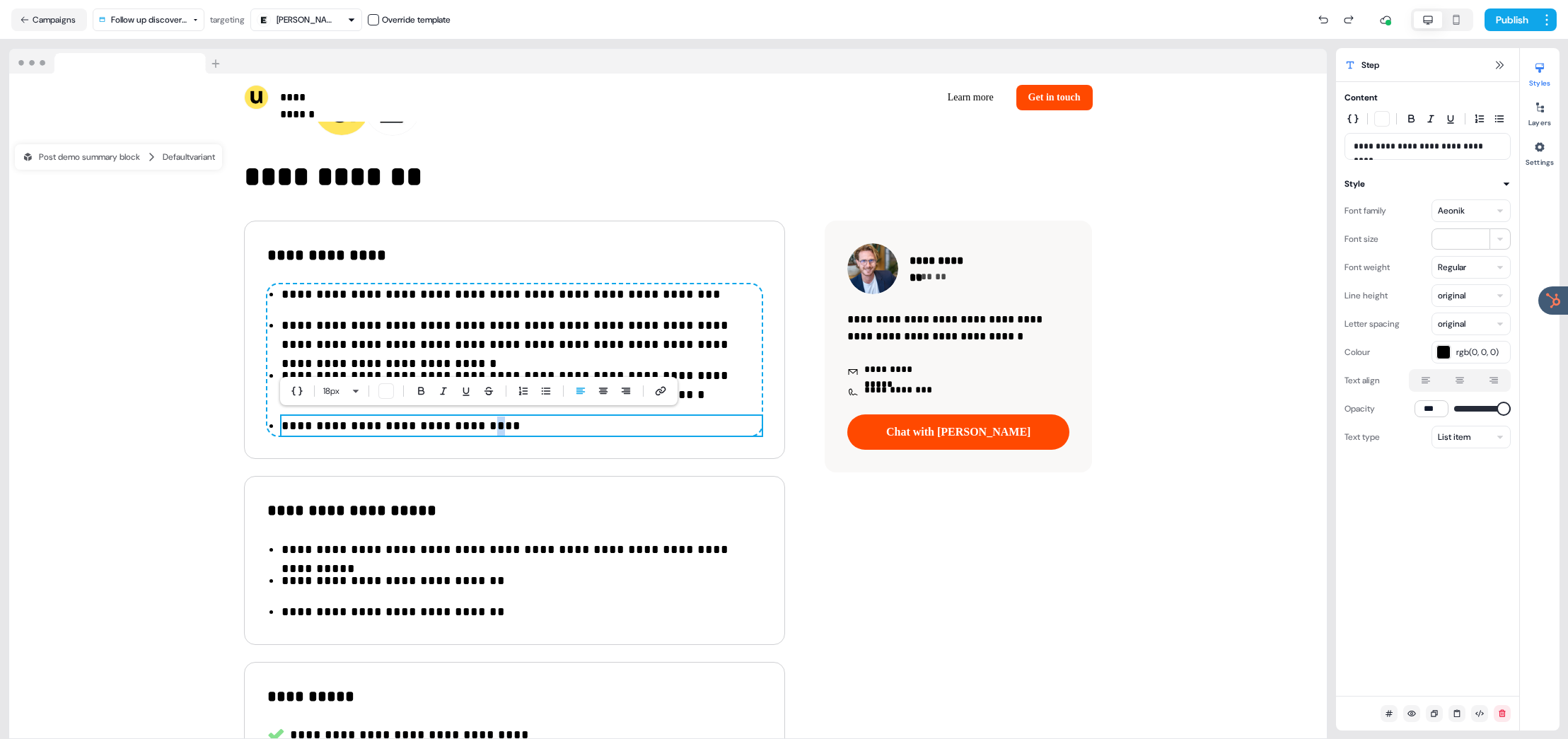click on "**********" at bounding box center (521, 426) 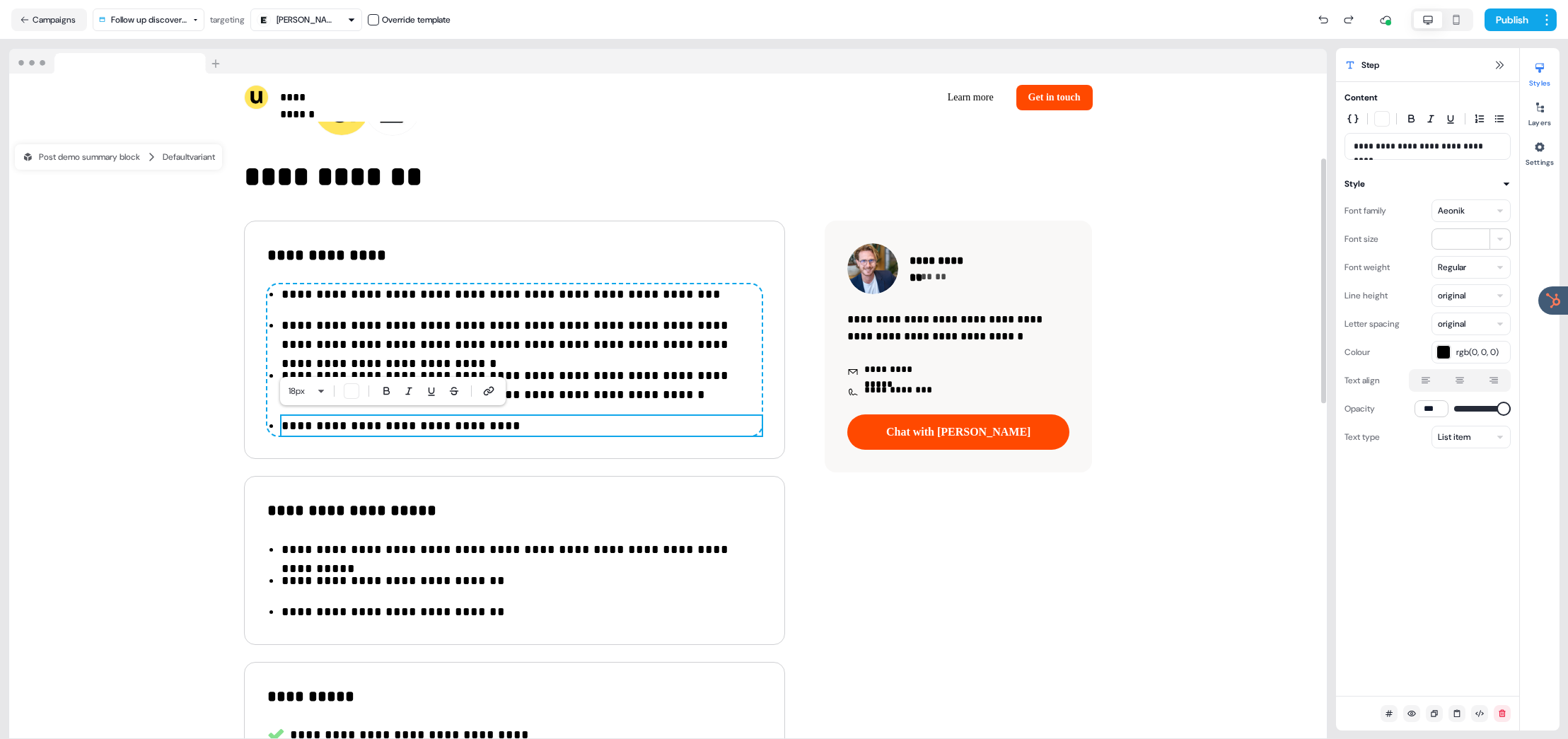 click on "**********" at bounding box center [521, 426] 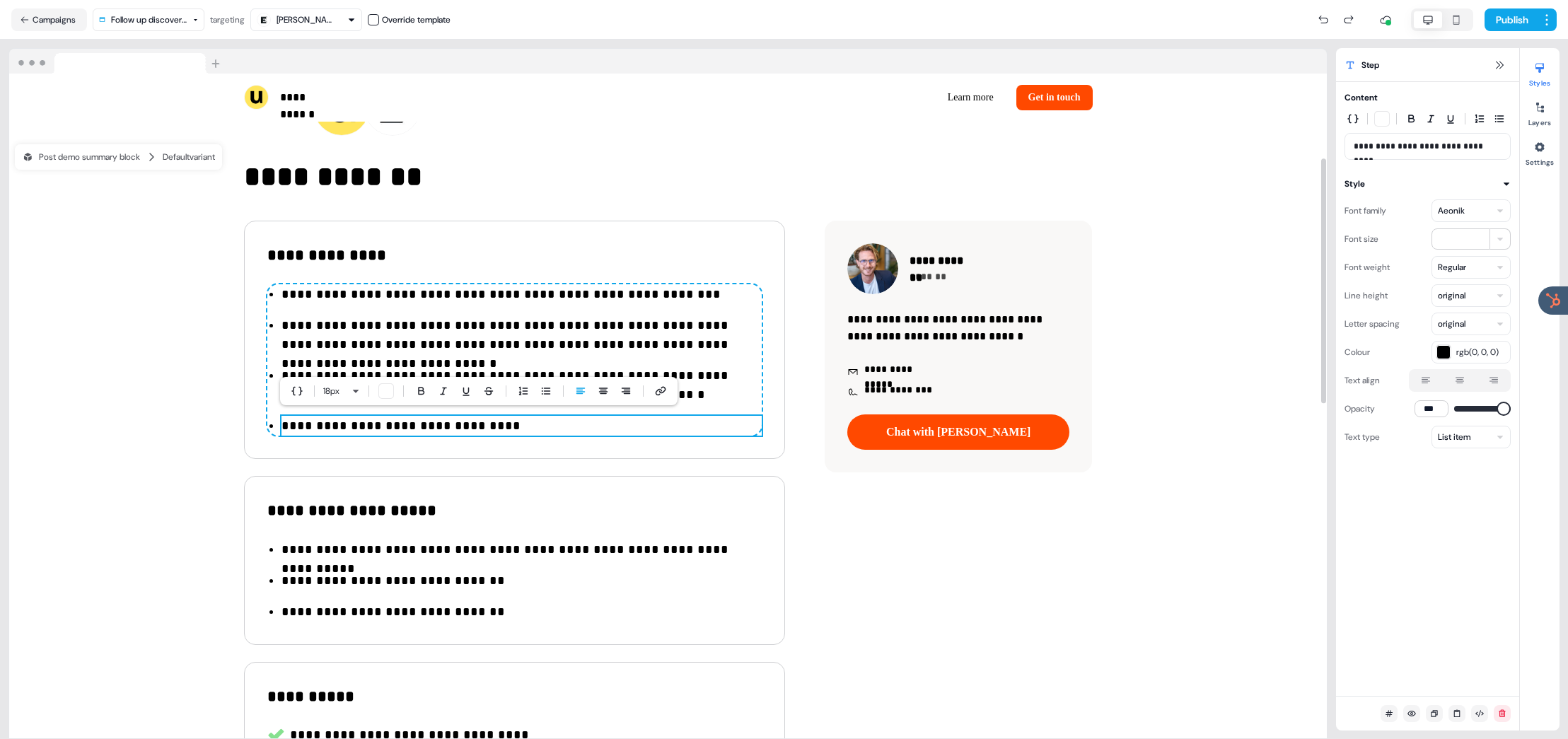click on "**********" at bounding box center [521, 426] 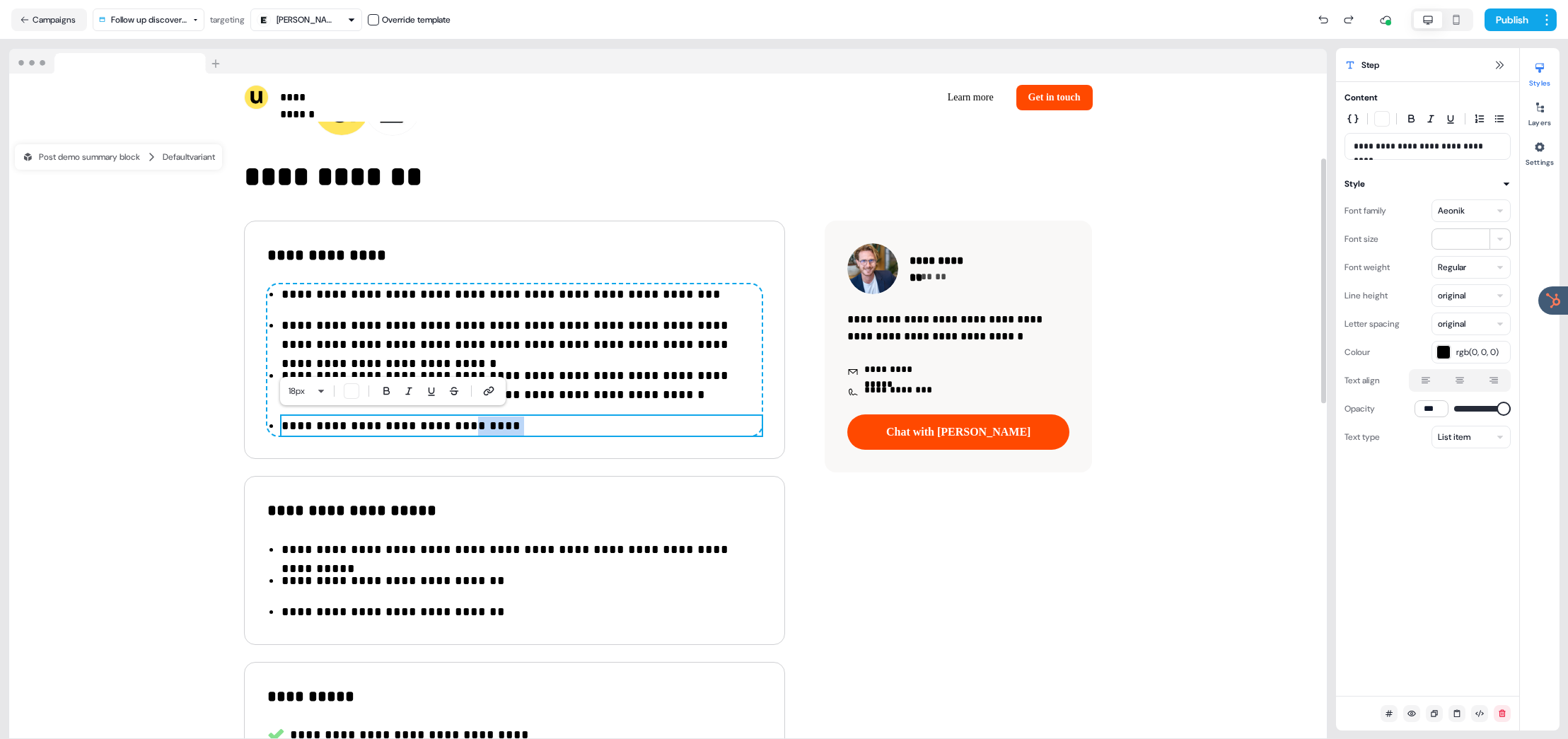 drag, startPoint x: 484, startPoint y: 421, endPoint x: 449, endPoint y: 419, distance: 35.057096 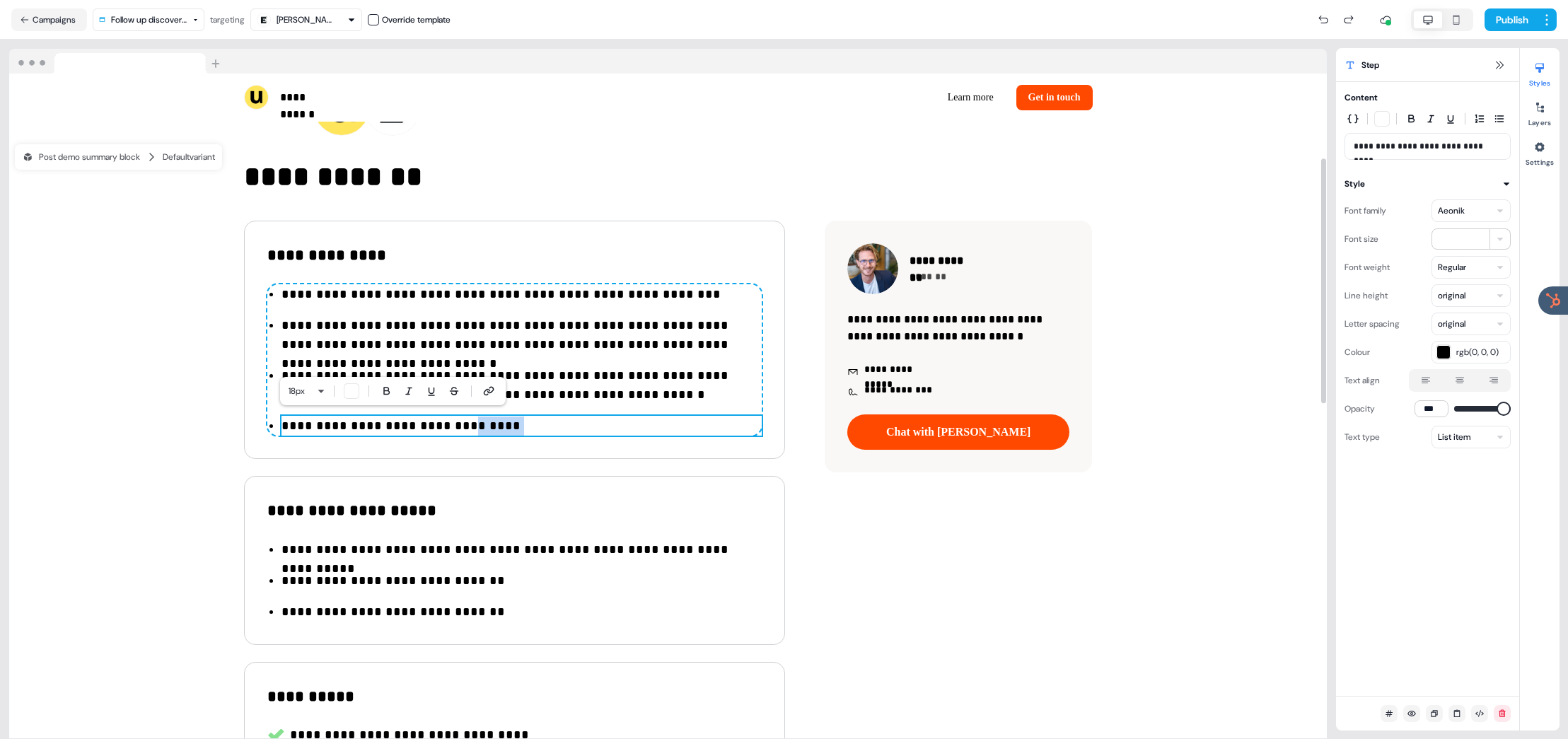 click on "**********" at bounding box center (521, 426) 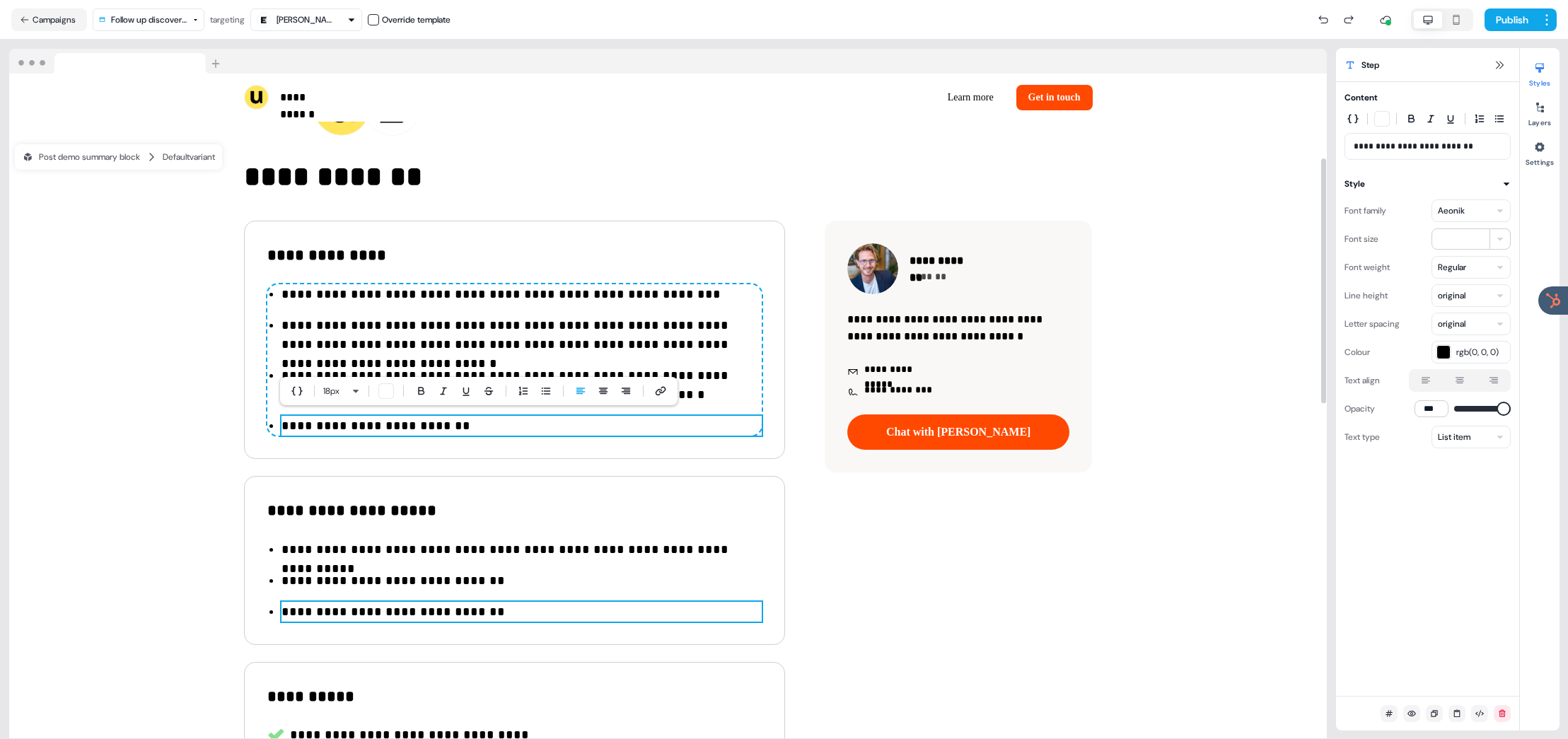 click on "**********" at bounding box center (521, 612) 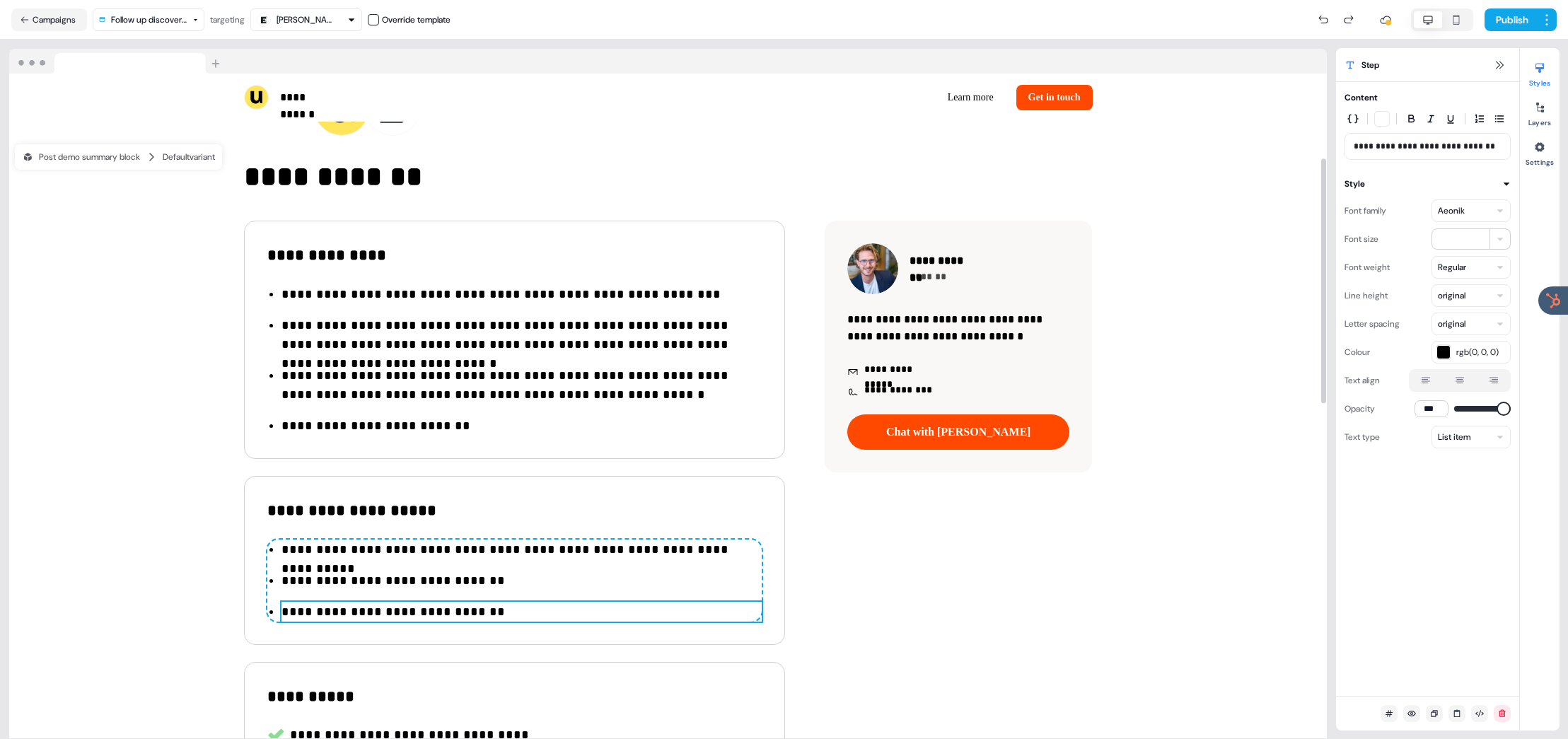 click on "**********" at bounding box center (521, 612) 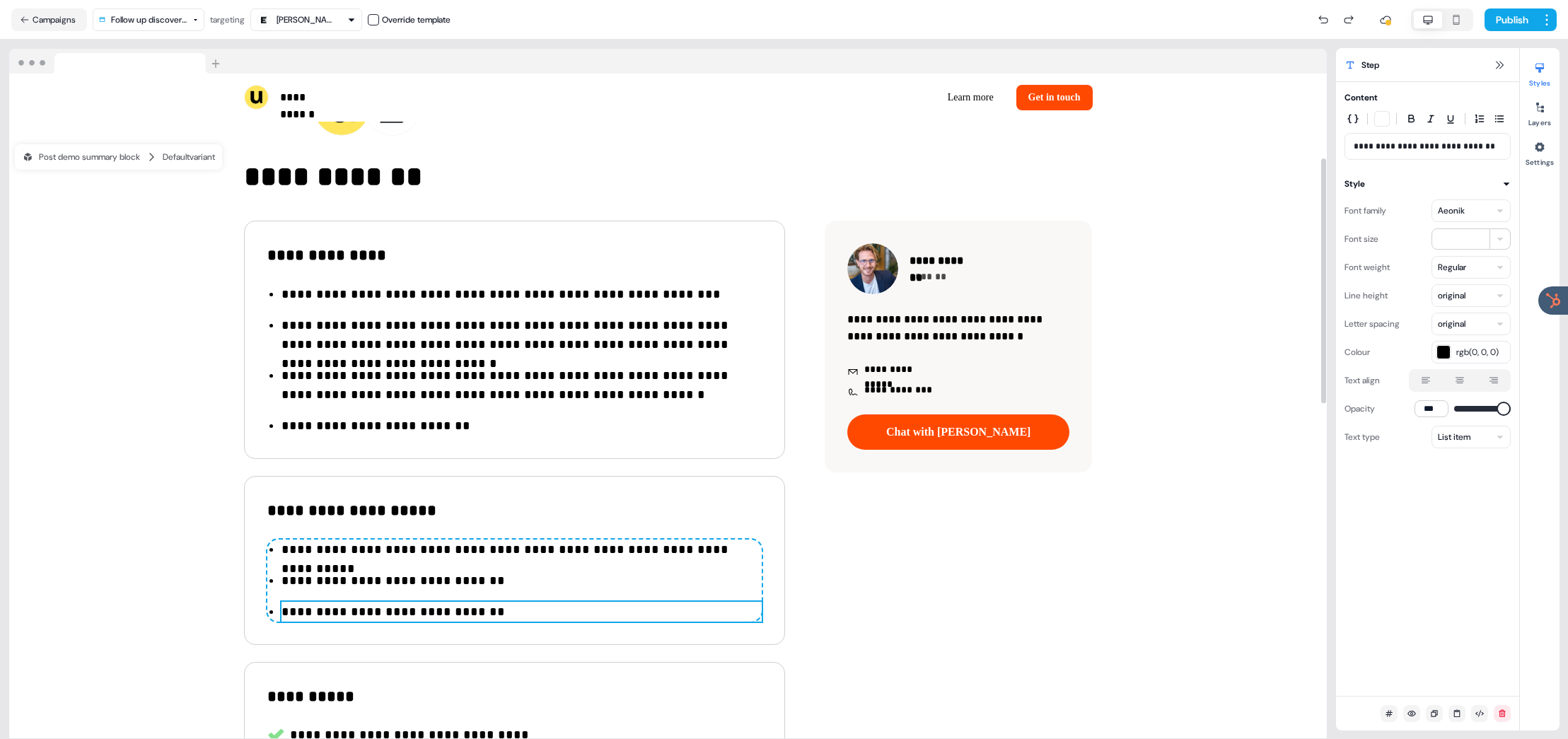 click on "**********" at bounding box center (521, 612) 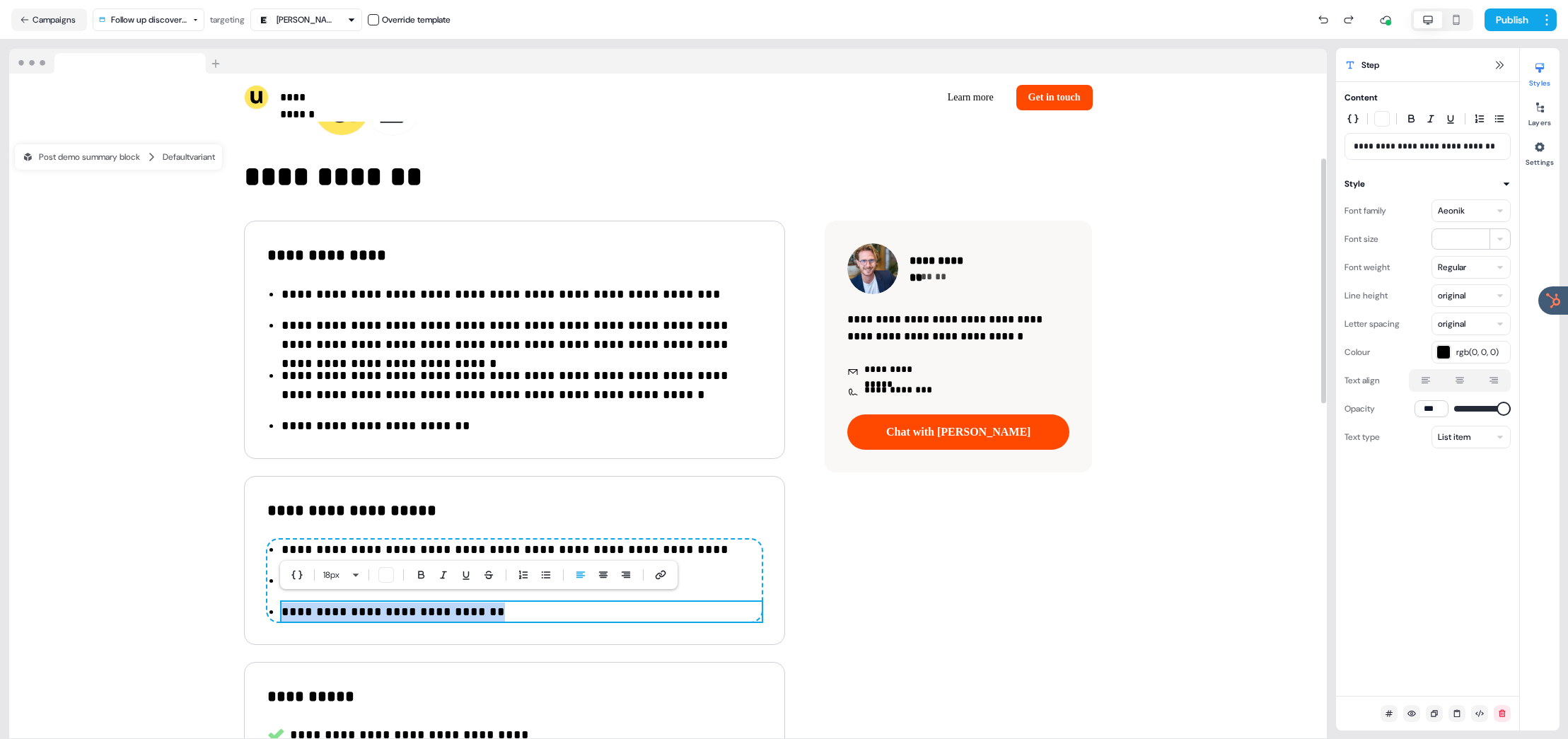 type 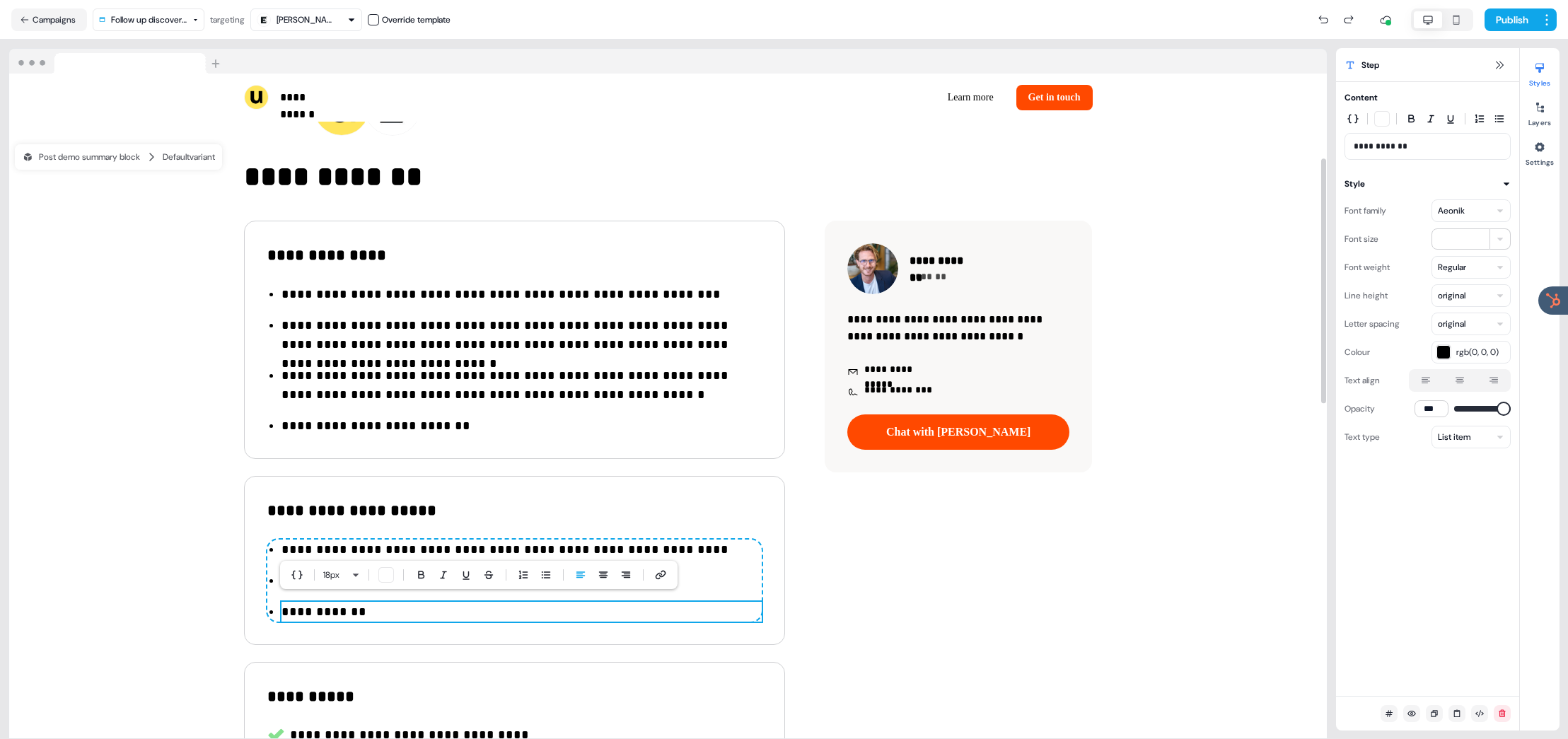 scroll, scrollTop: 232, scrollLeft: 0, axis: vertical 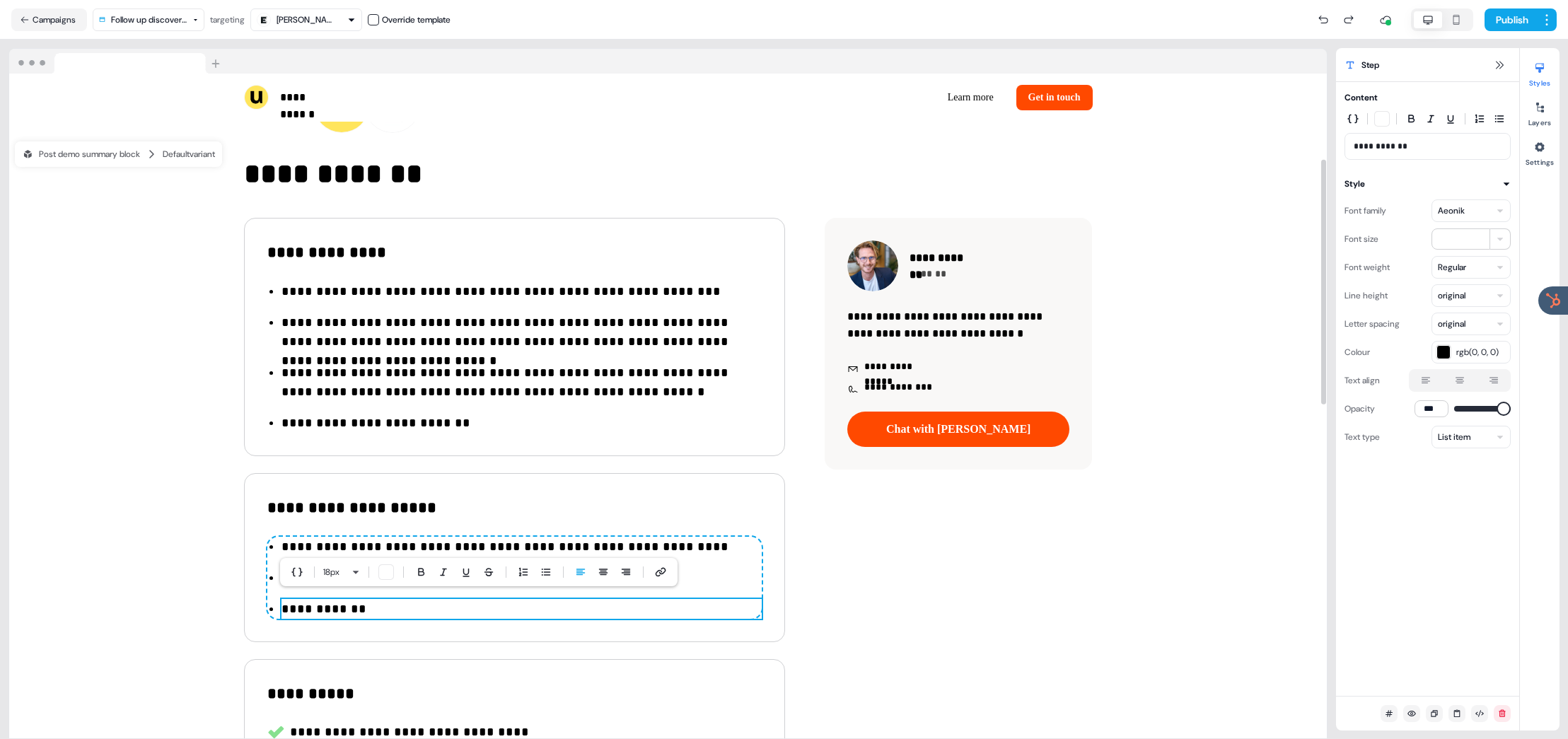click on "**********" at bounding box center (521, 609) 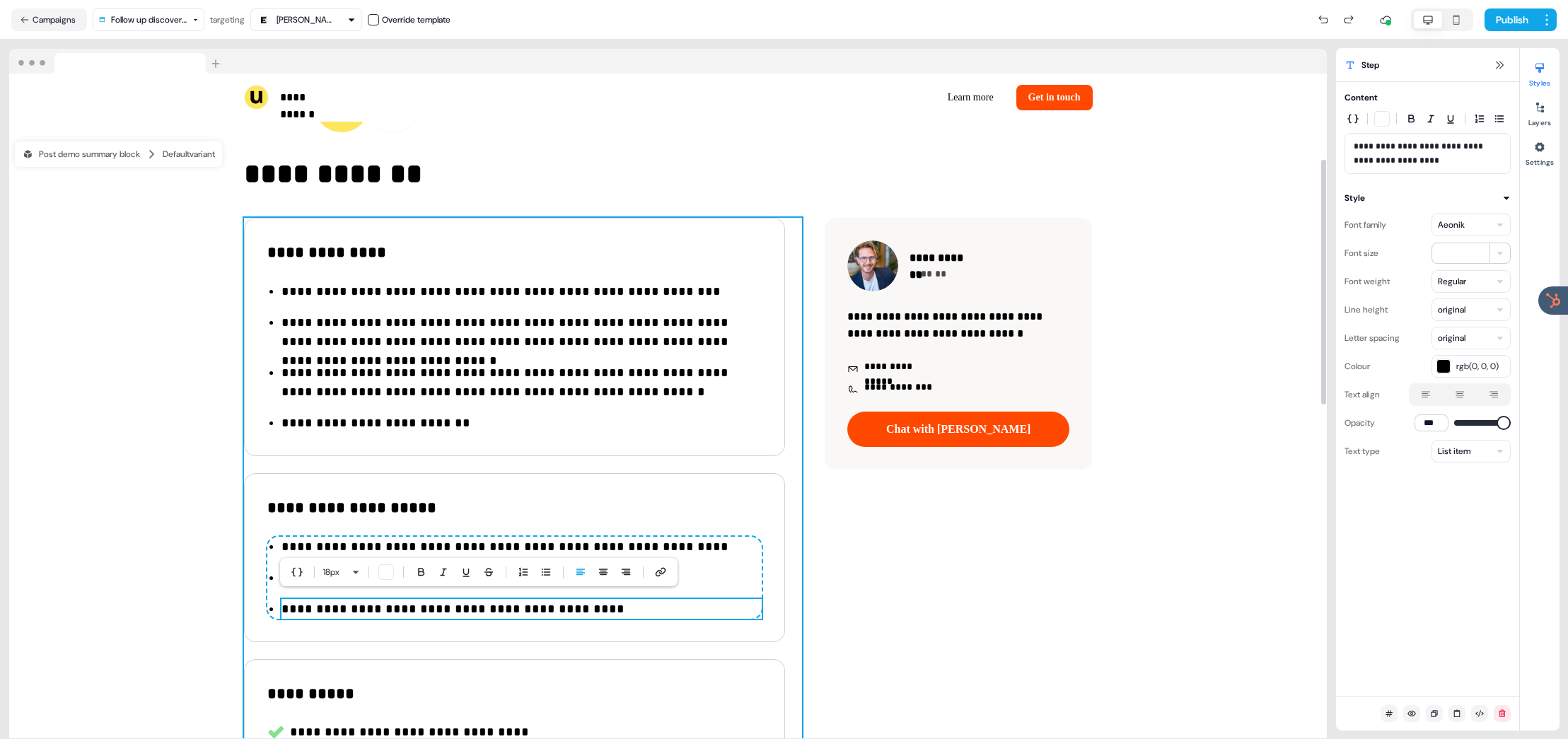click on "**********" at bounding box center (523, 491) 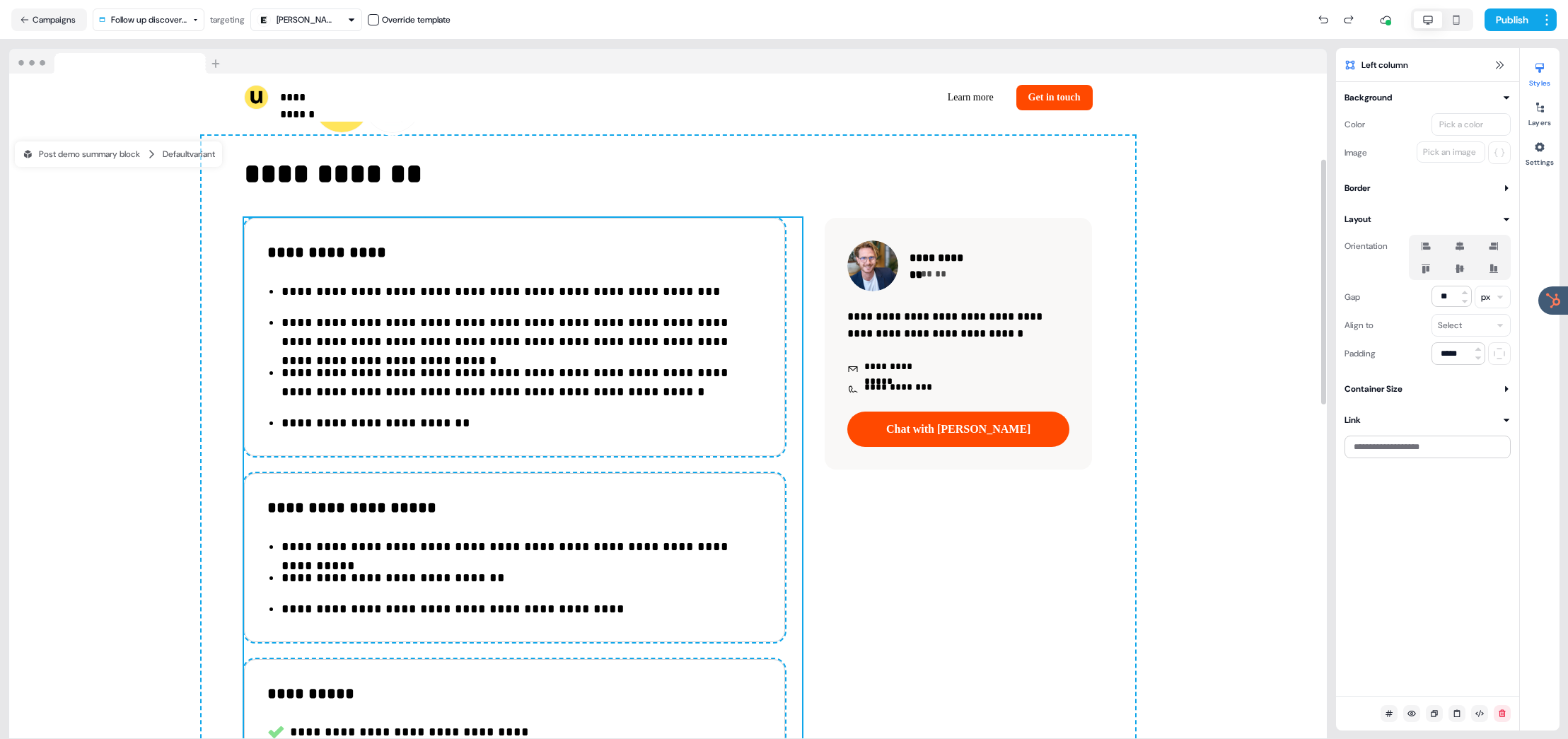 click on "**********" at bounding box center [514, 557] 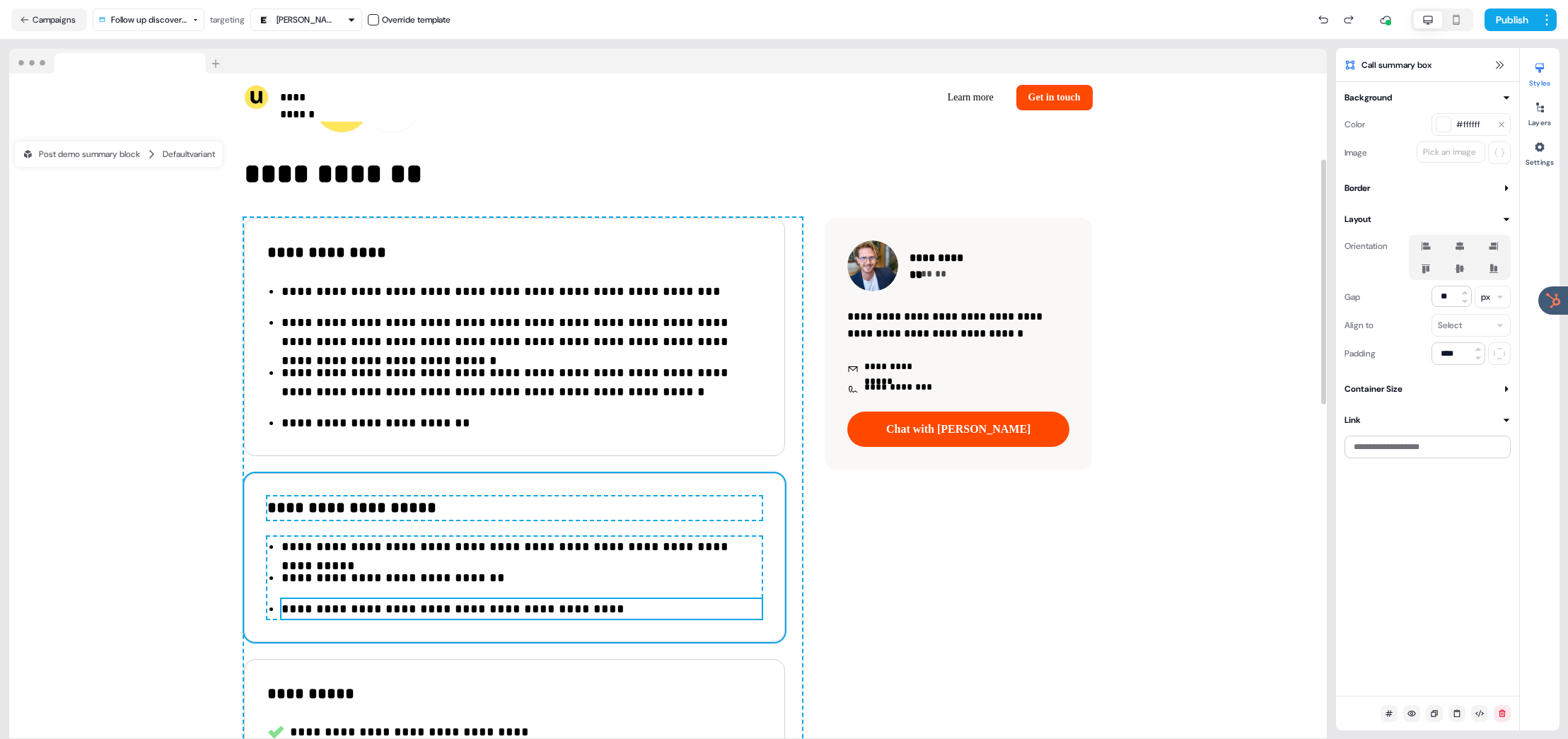 click on "**********" at bounding box center [521, 609] 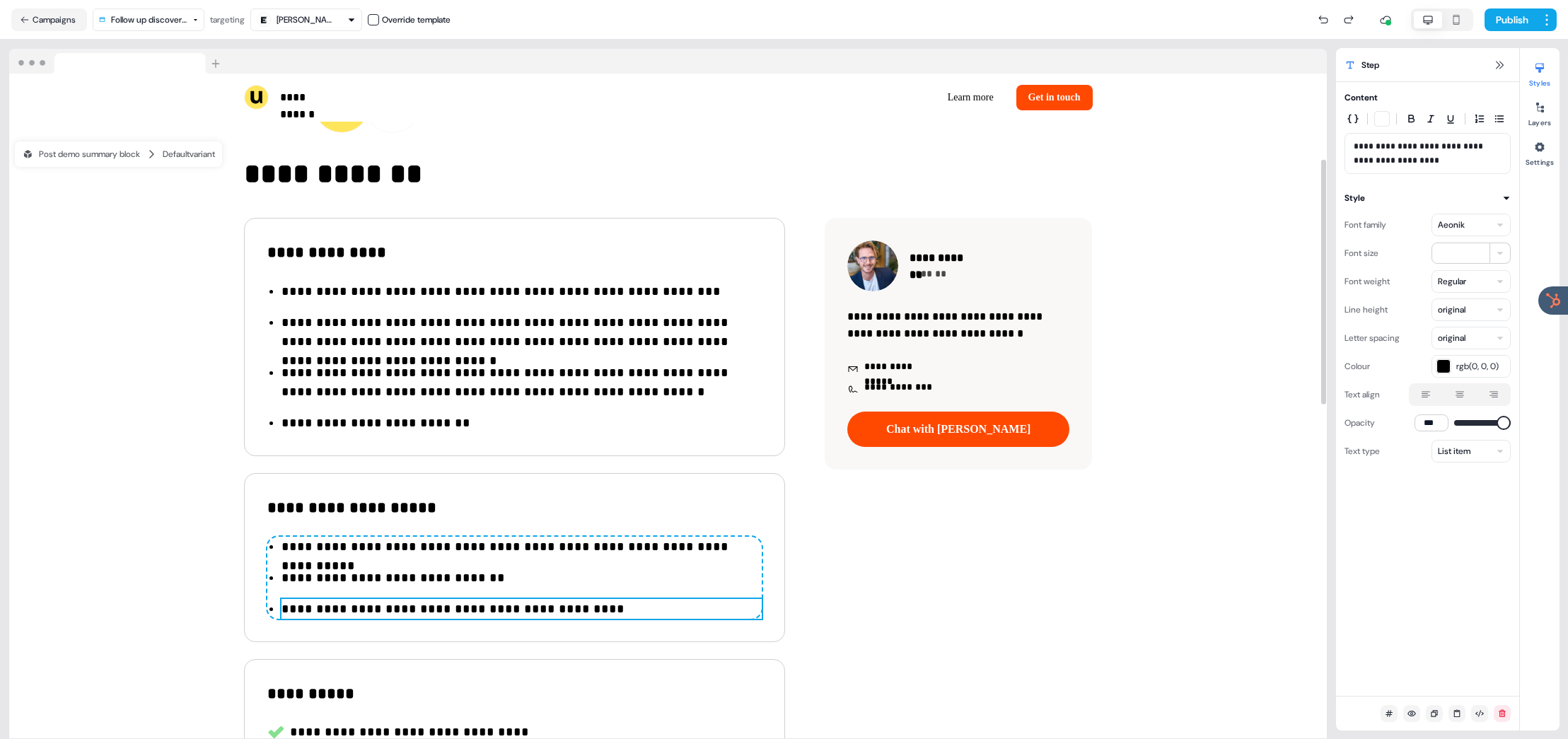 click on "**********" at bounding box center (521, 609) 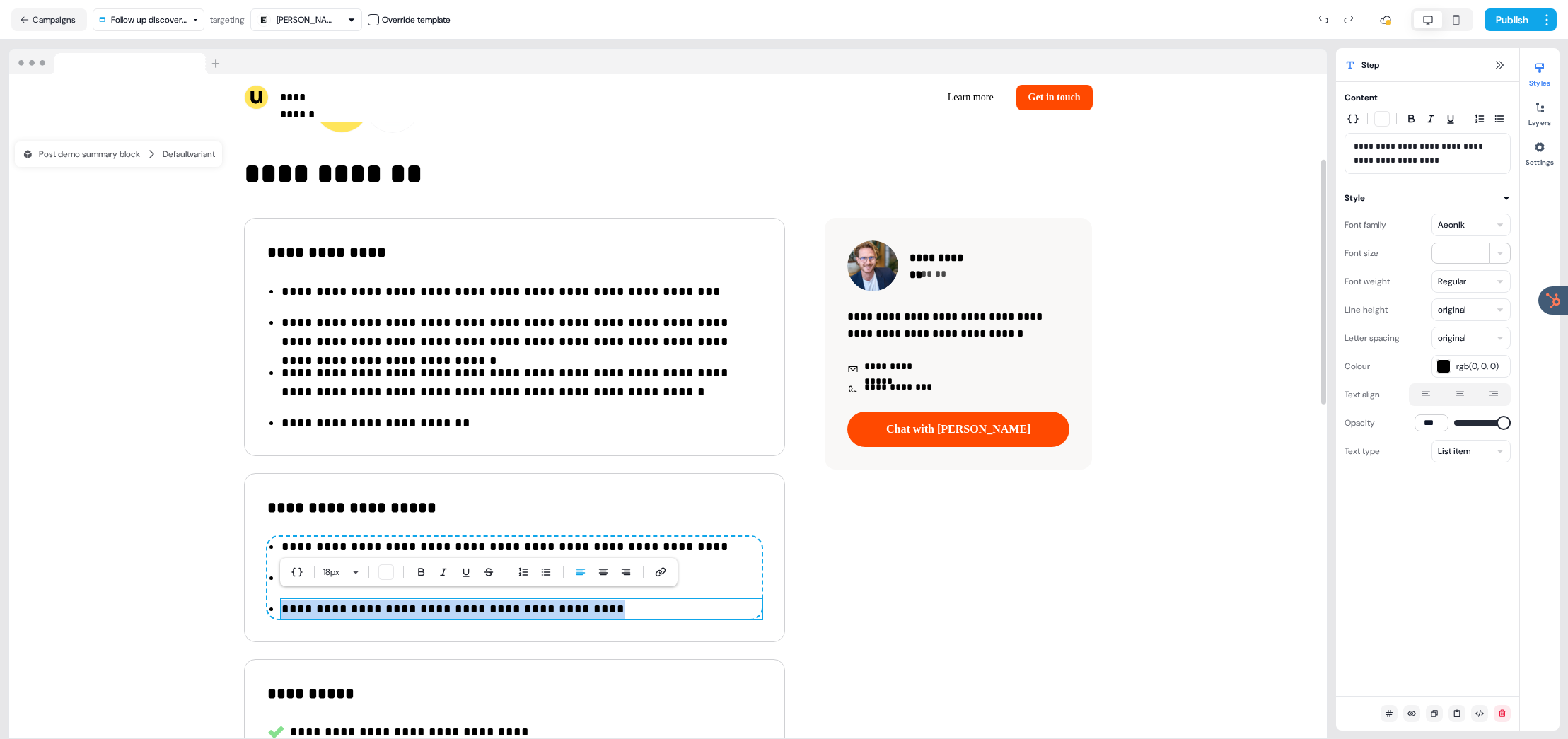 click on "**********" at bounding box center [521, 609] 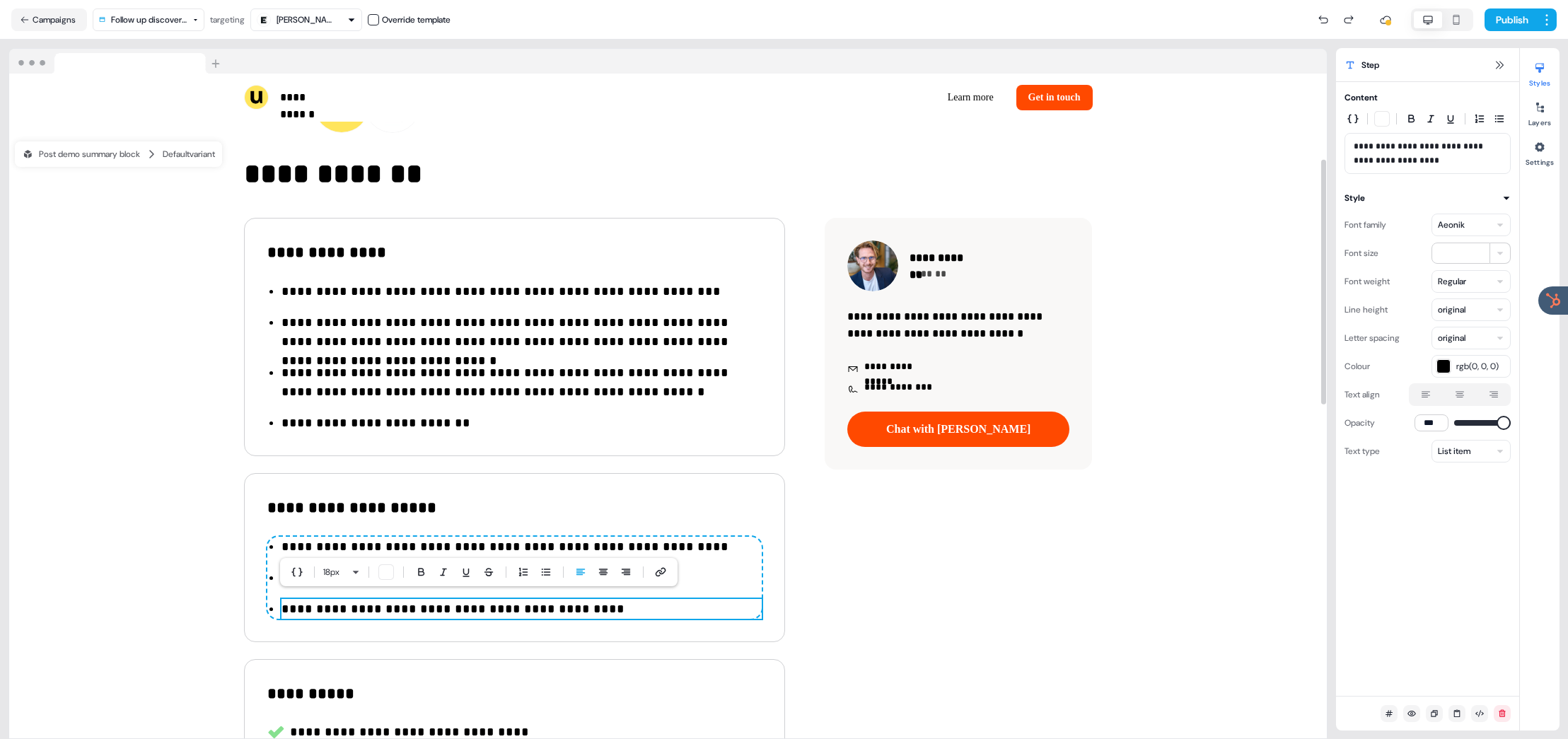 click on "**********" at bounding box center [521, 609] 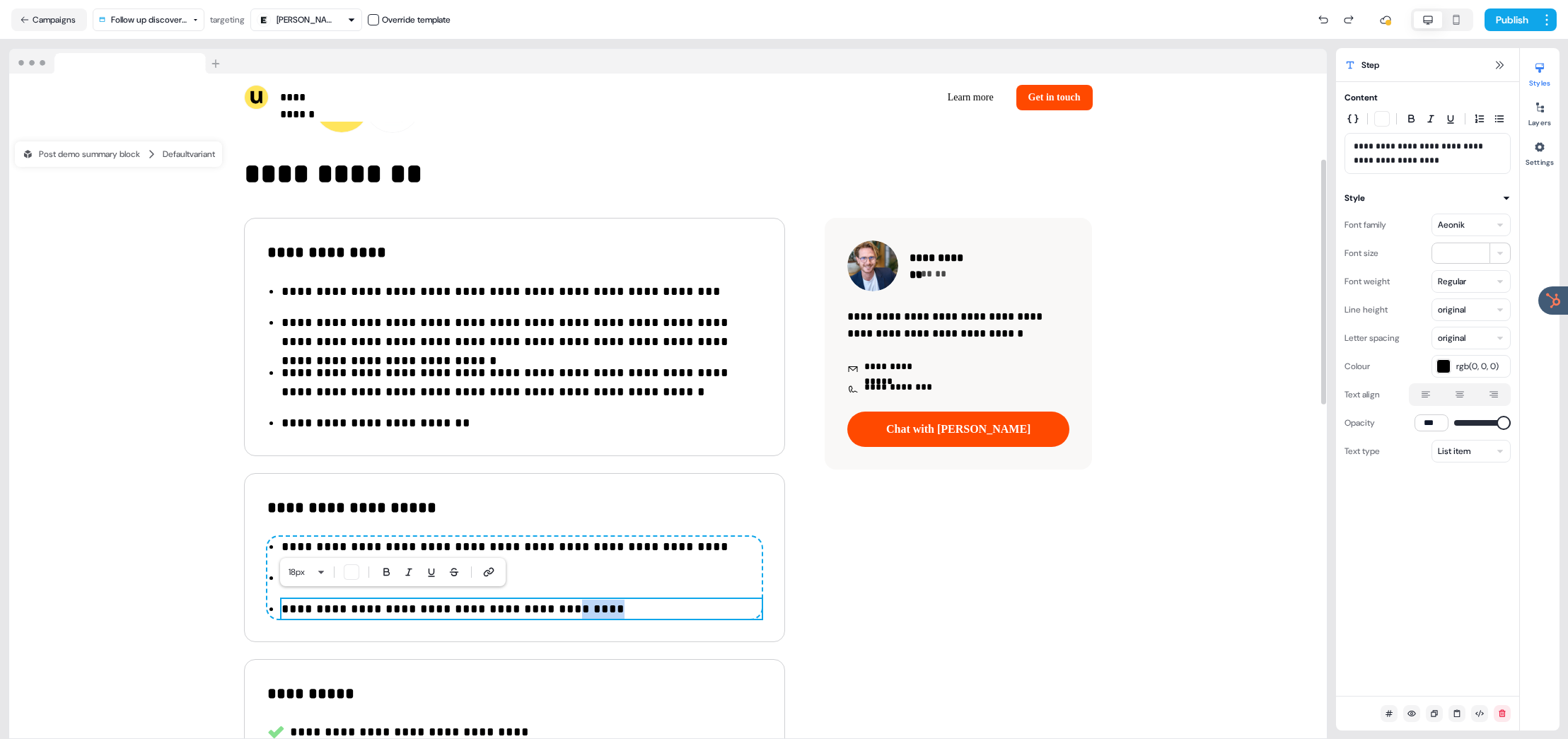 drag, startPoint x: 586, startPoint y: 605, endPoint x: 529, endPoint y: 603, distance: 57.035077 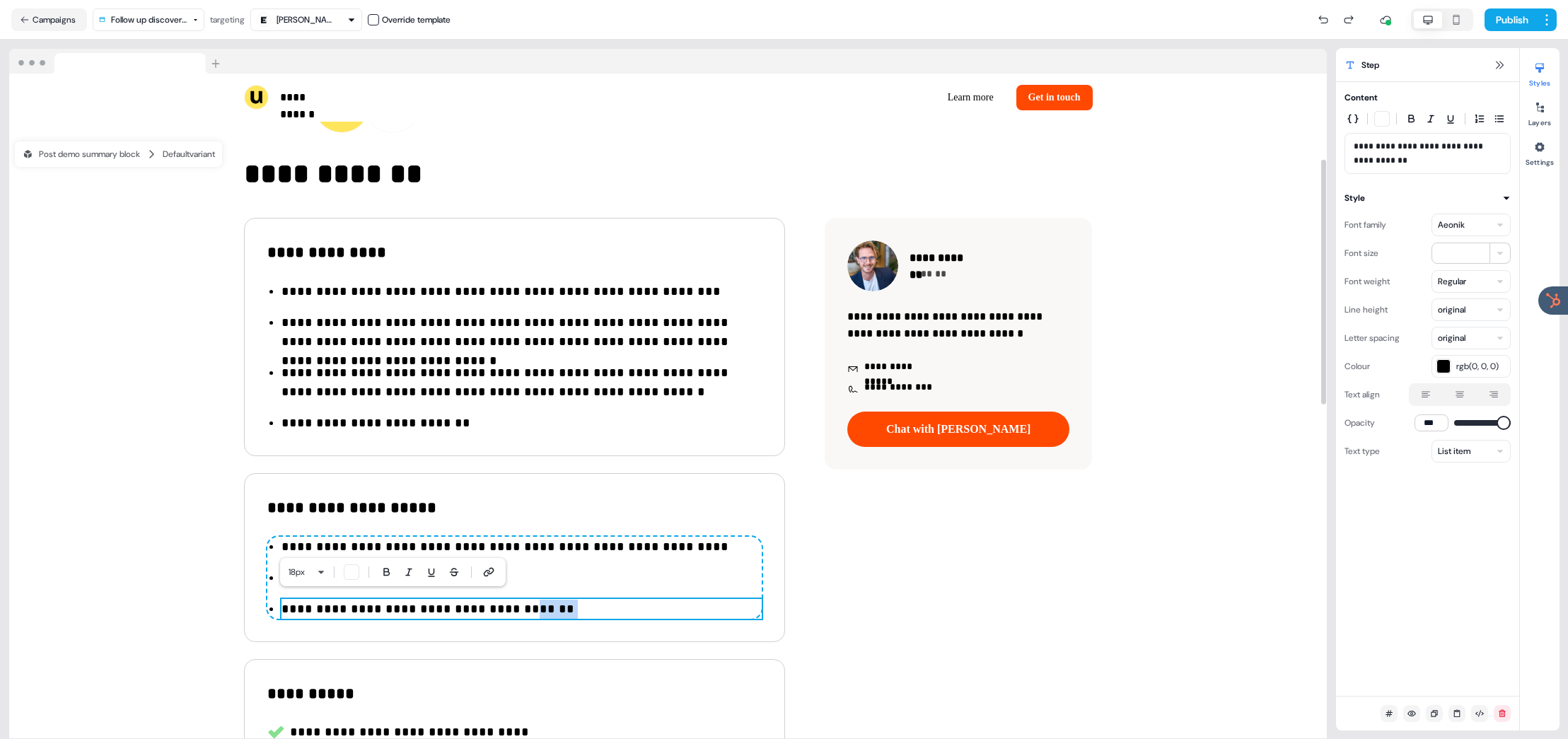 drag, startPoint x: 540, startPoint y: 605, endPoint x: 487, endPoint y: 603, distance: 53.03772 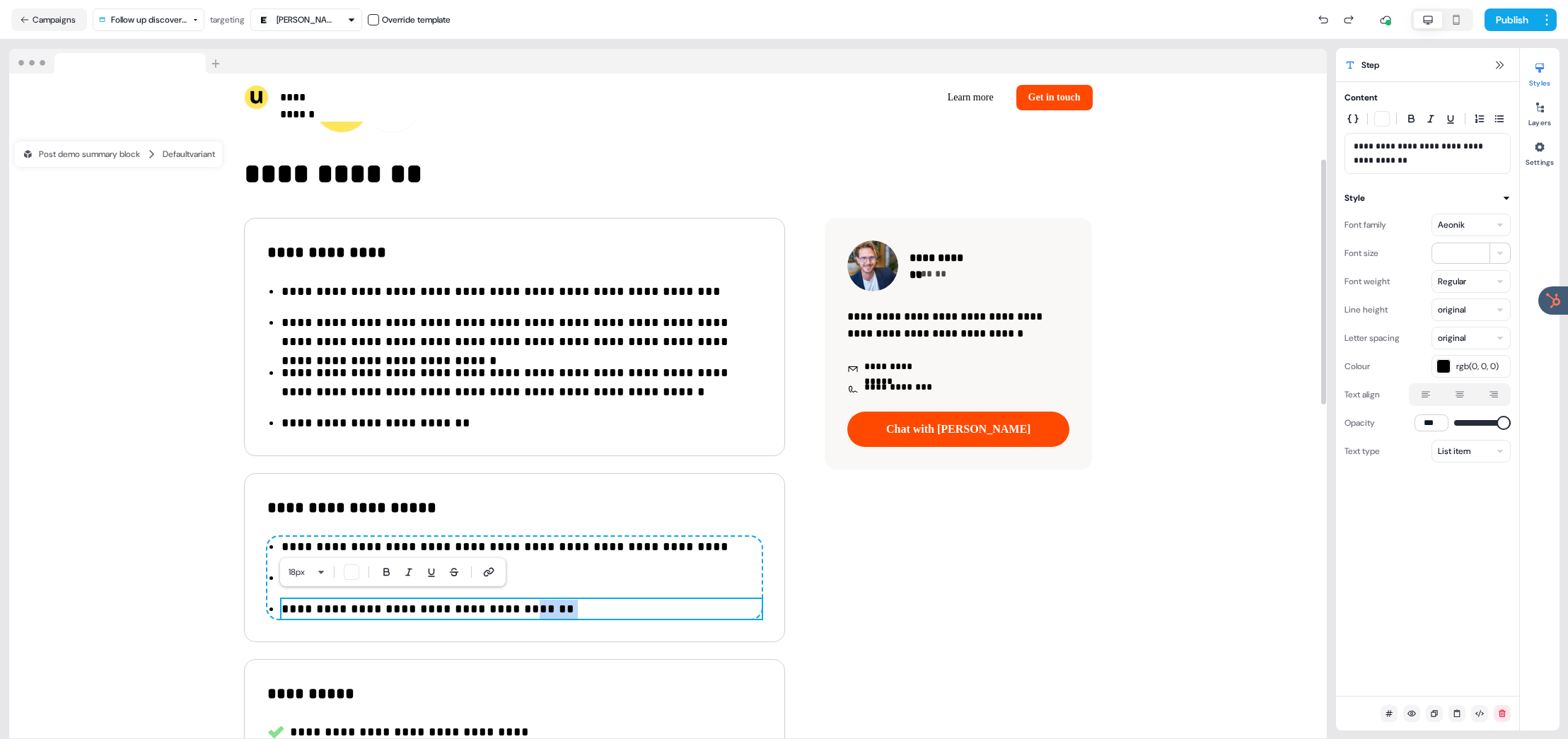 click on "**********" at bounding box center [521, 609] 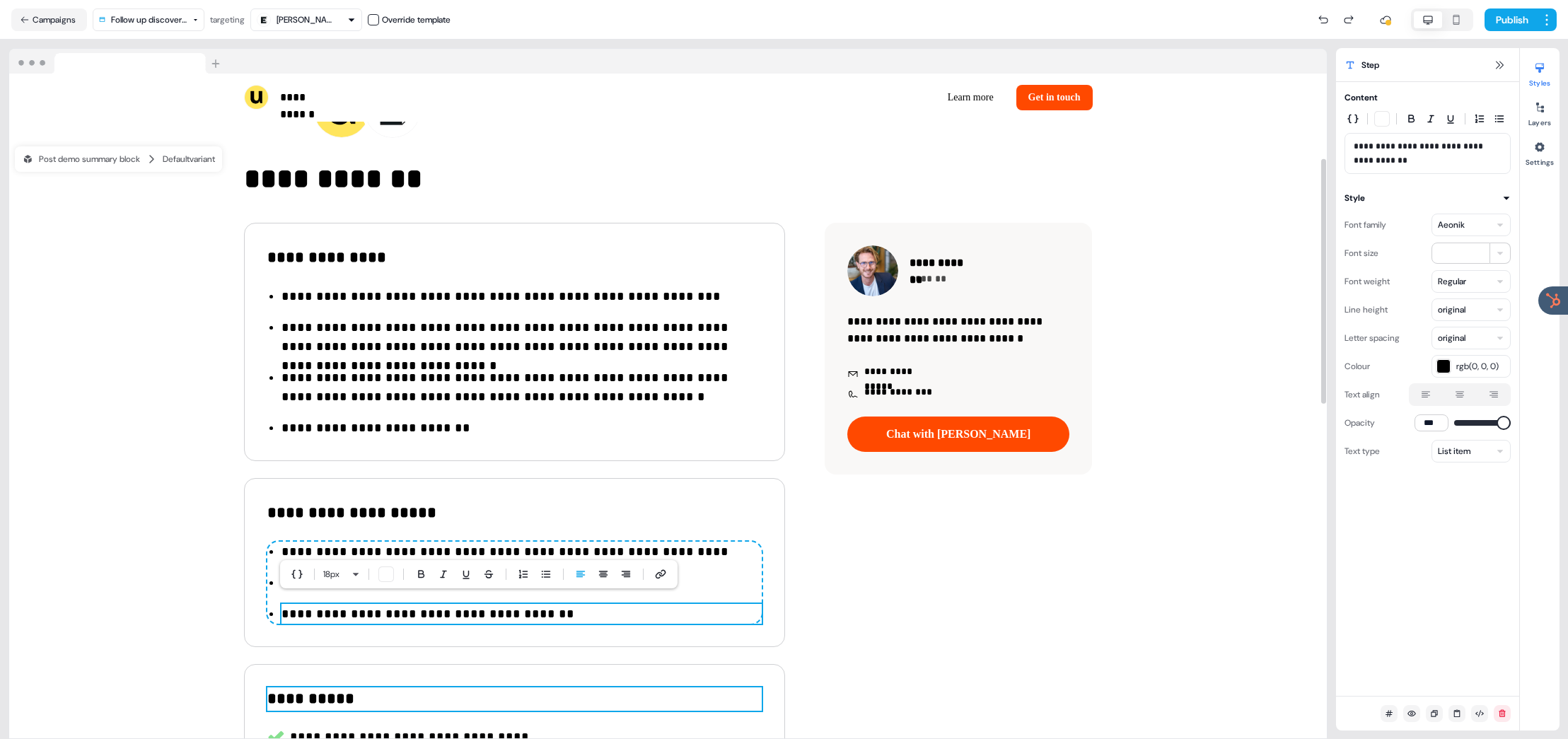 scroll, scrollTop: 226, scrollLeft: 0, axis: vertical 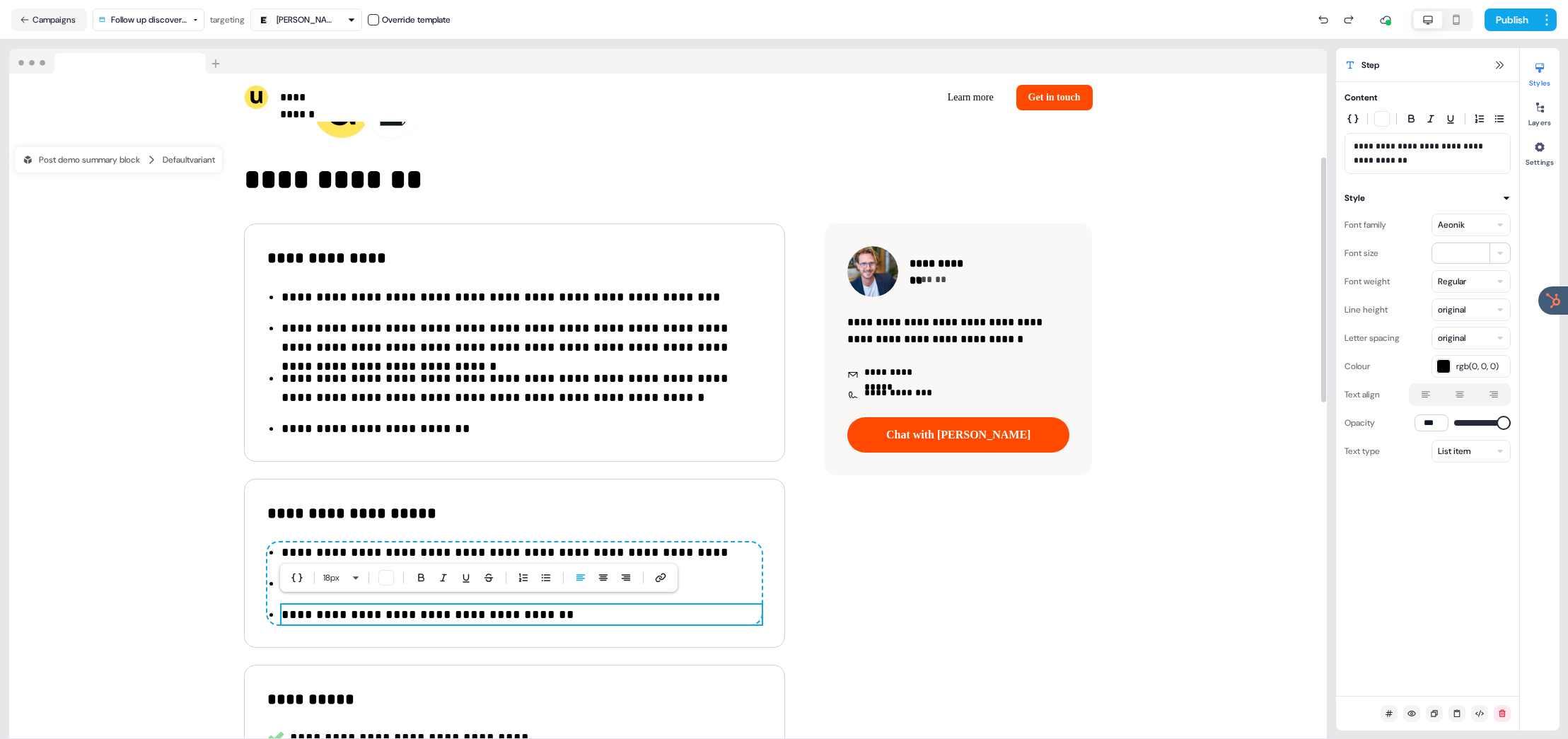 click on "**********" at bounding box center [521, 615] 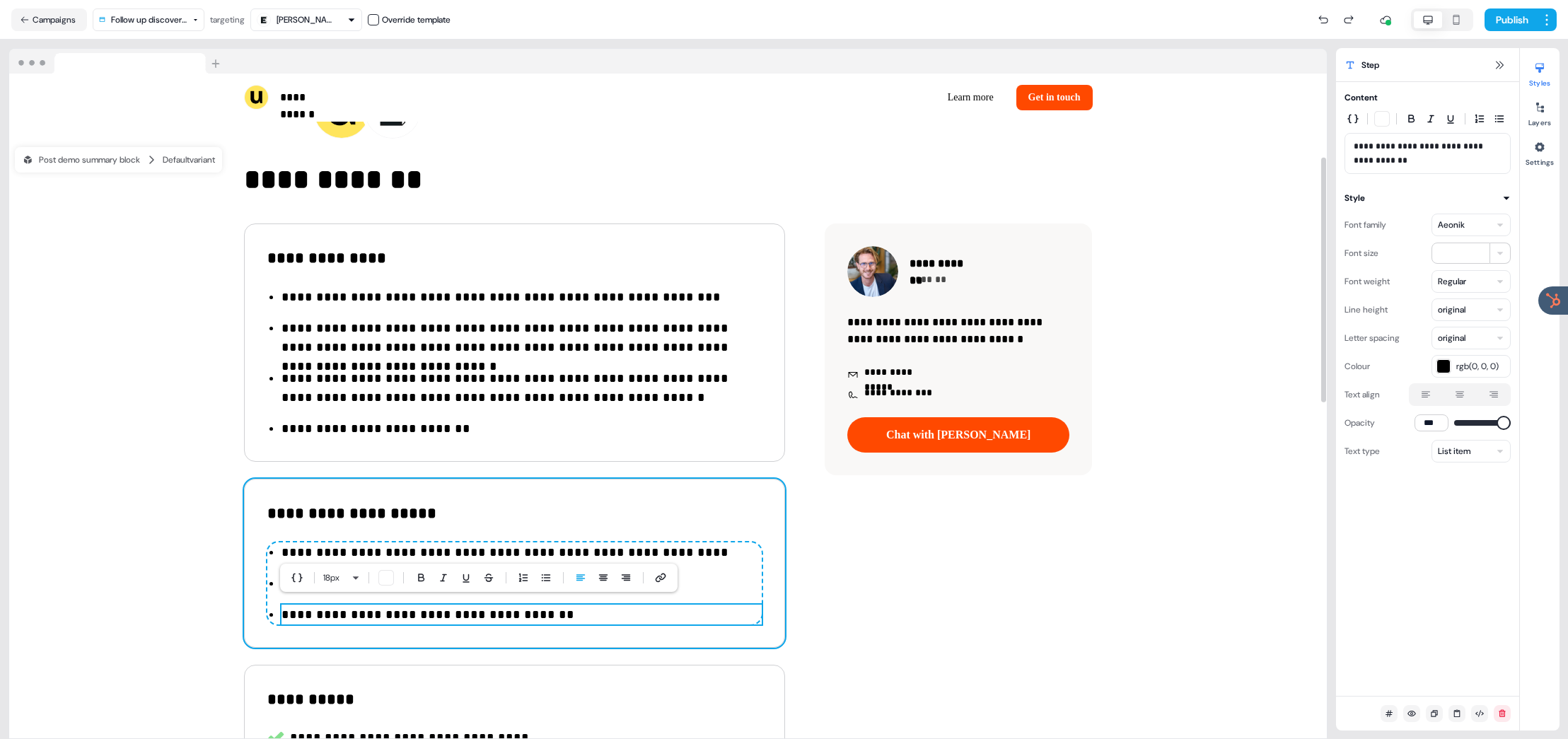 click on "**********" at bounding box center (523, 497) 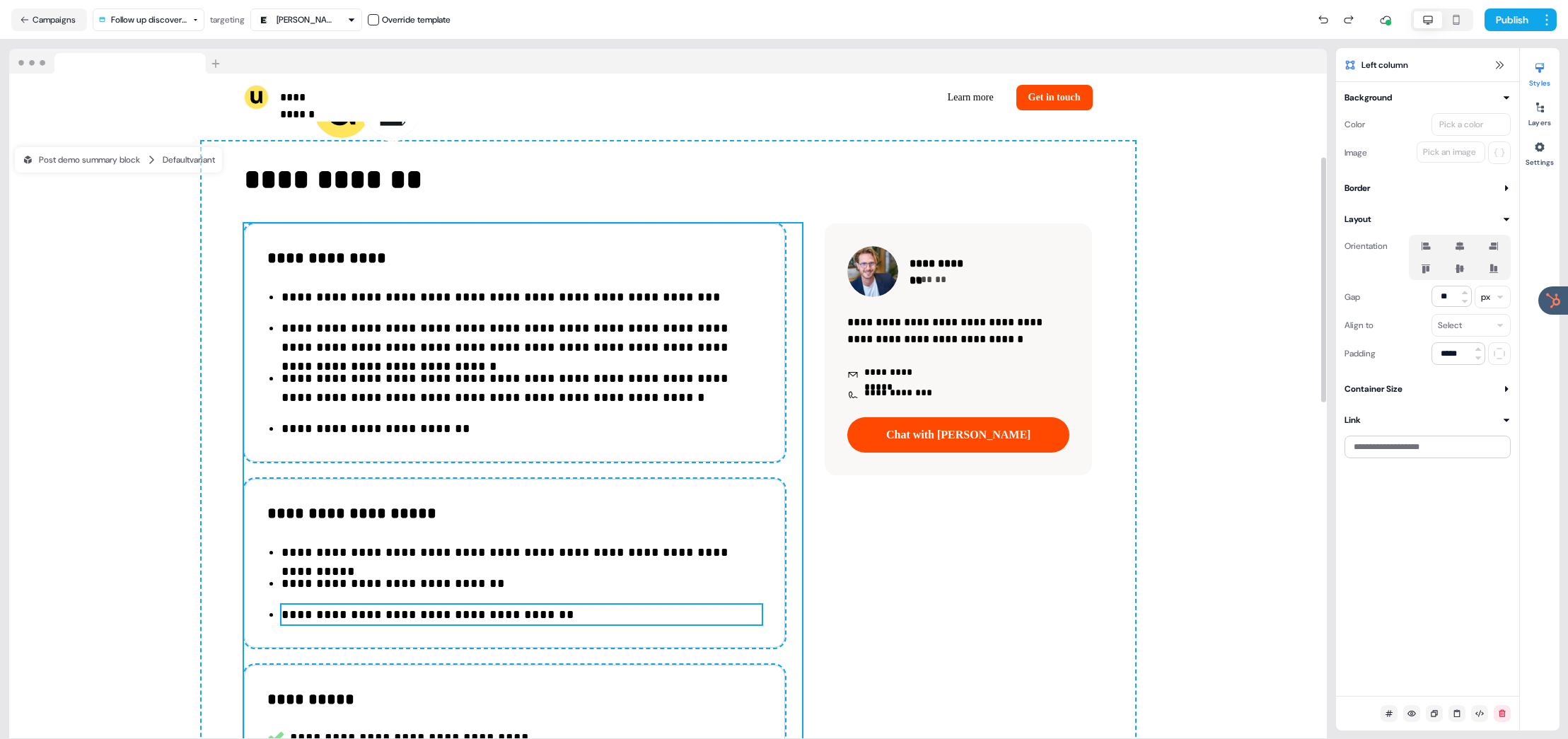 click on "**********" at bounding box center (521, 615) 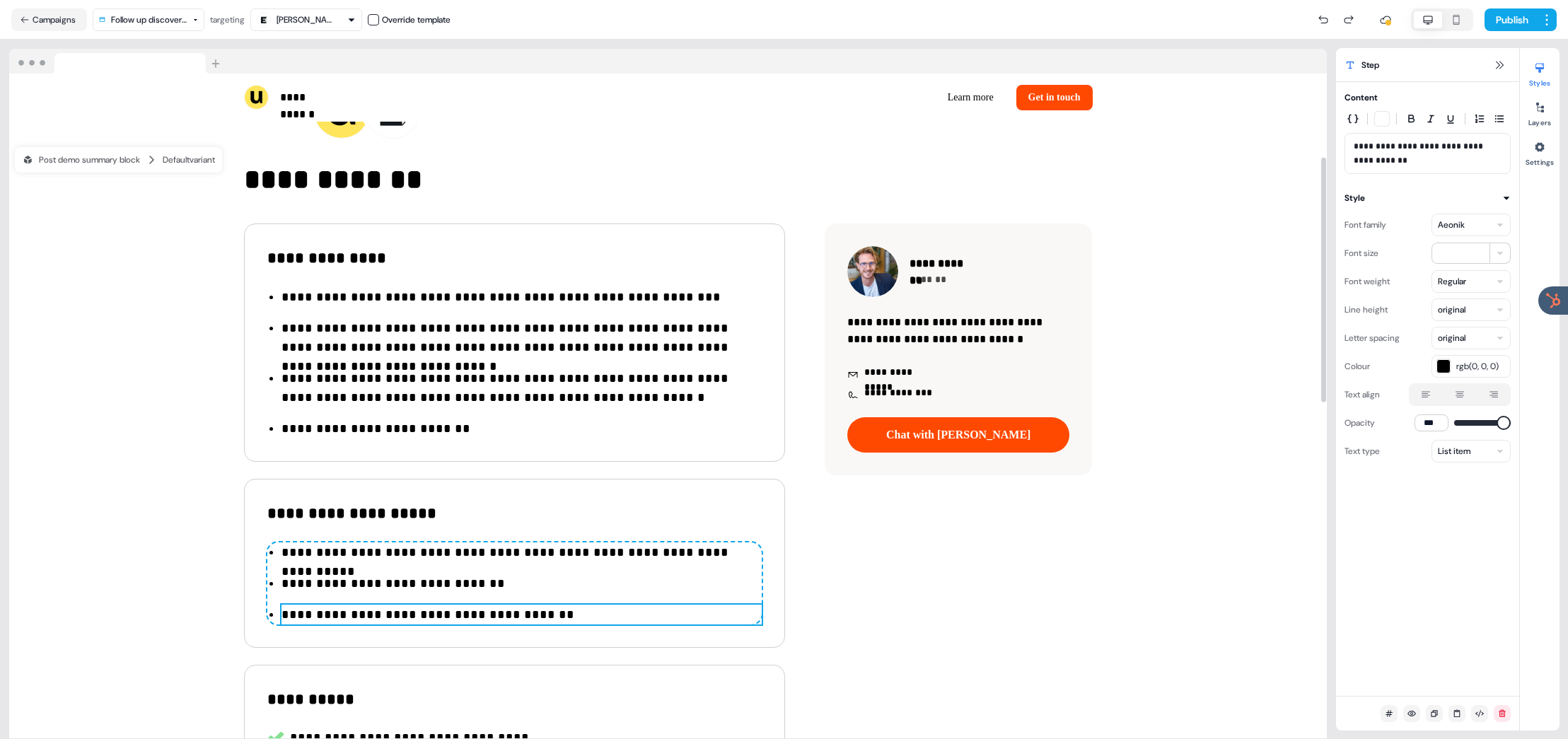 click on "**********" at bounding box center [521, 615] 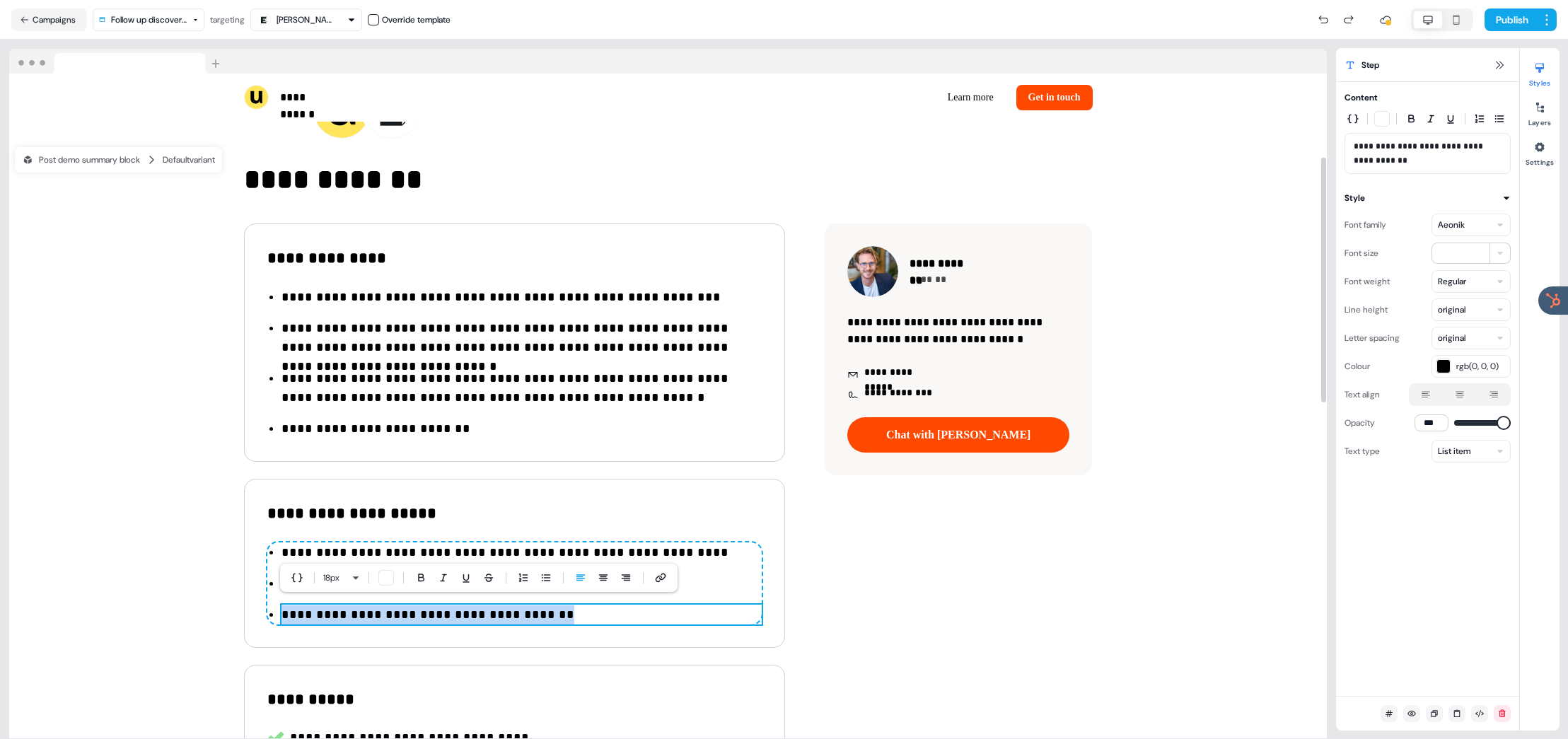click on "**********" at bounding box center (521, 615) 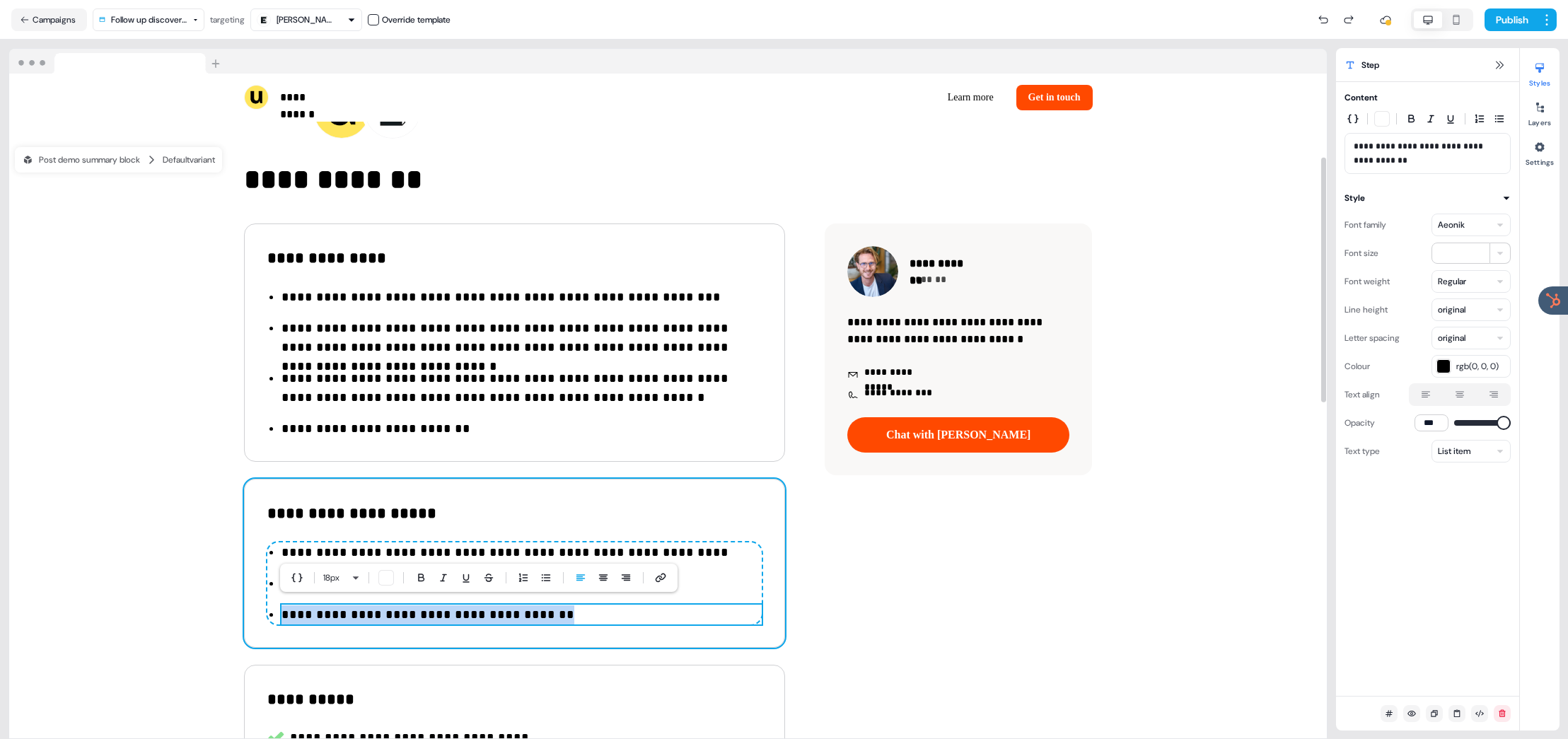 click on "**********" at bounding box center [514, 563] 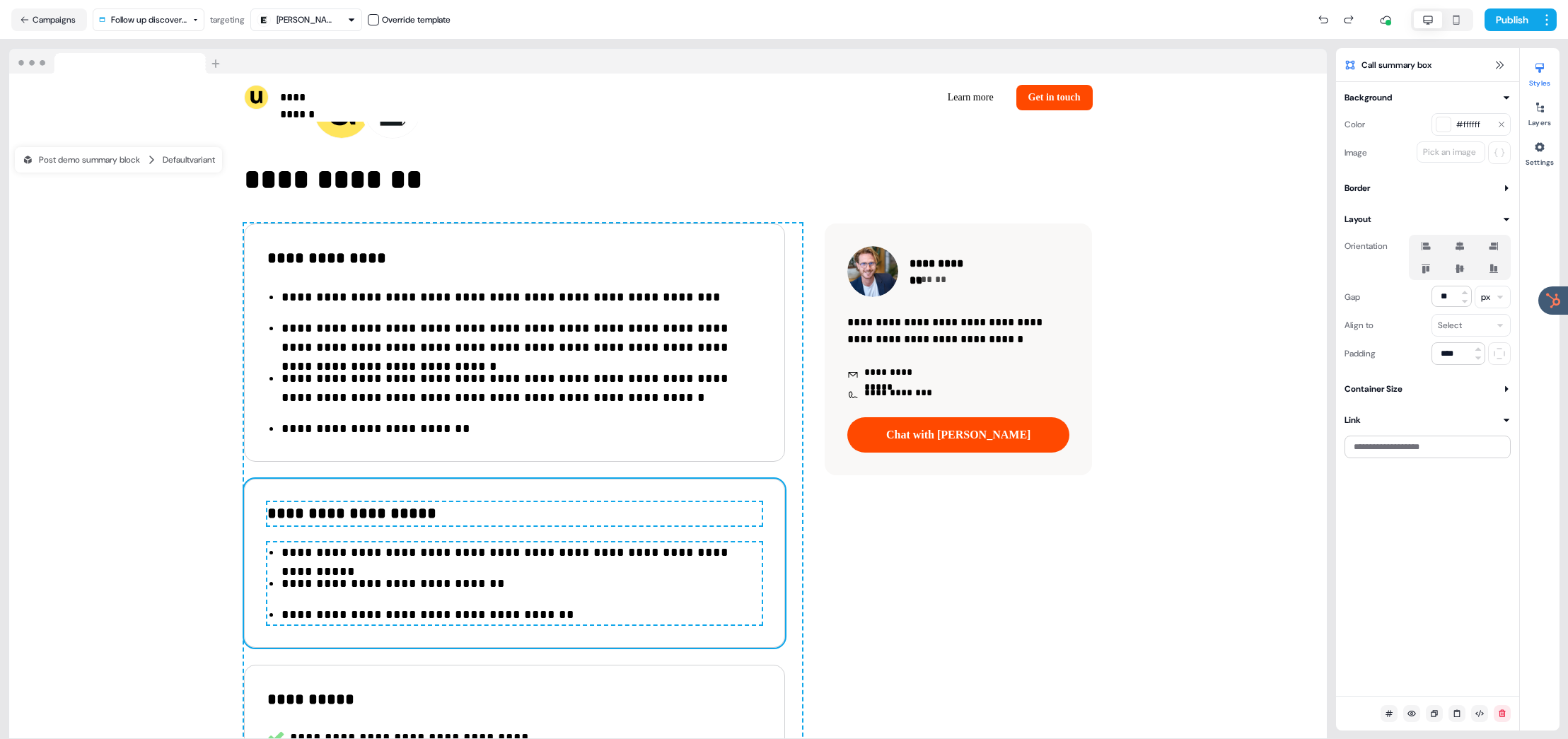 click on "**********" at bounding box center (521, 615) 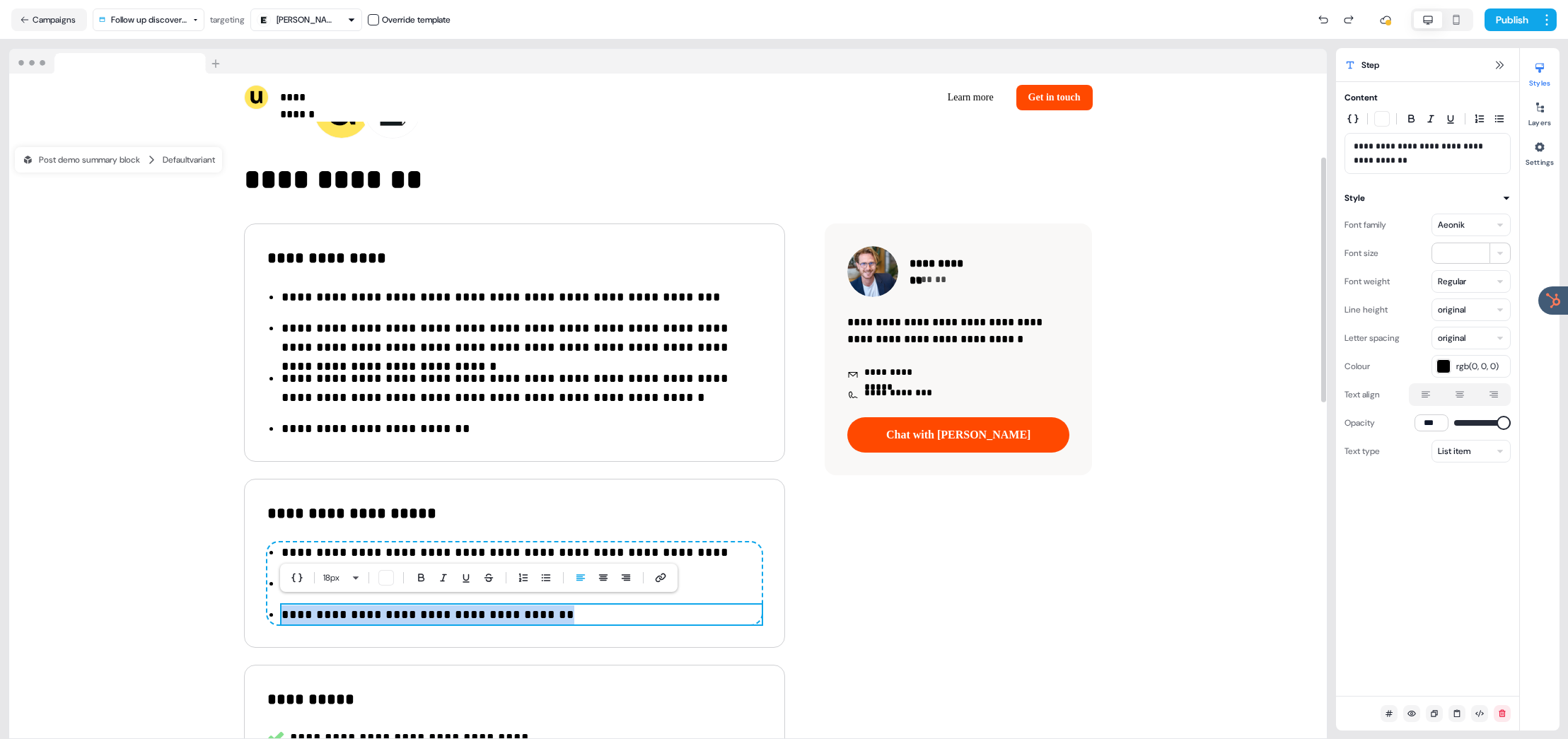click on "**********" at bounding box center (521, 615) 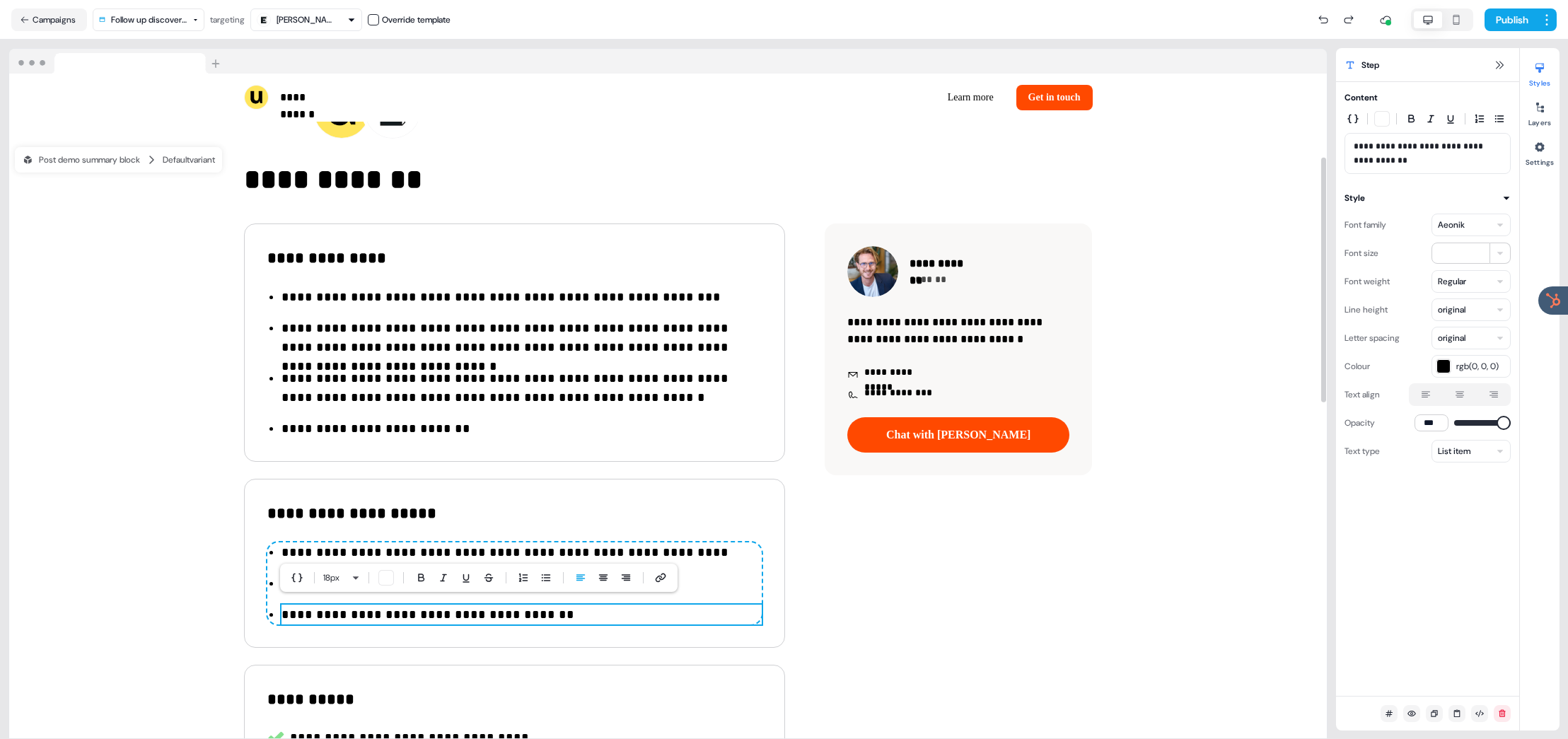 click on "**********" at bounding box center [521, 615] 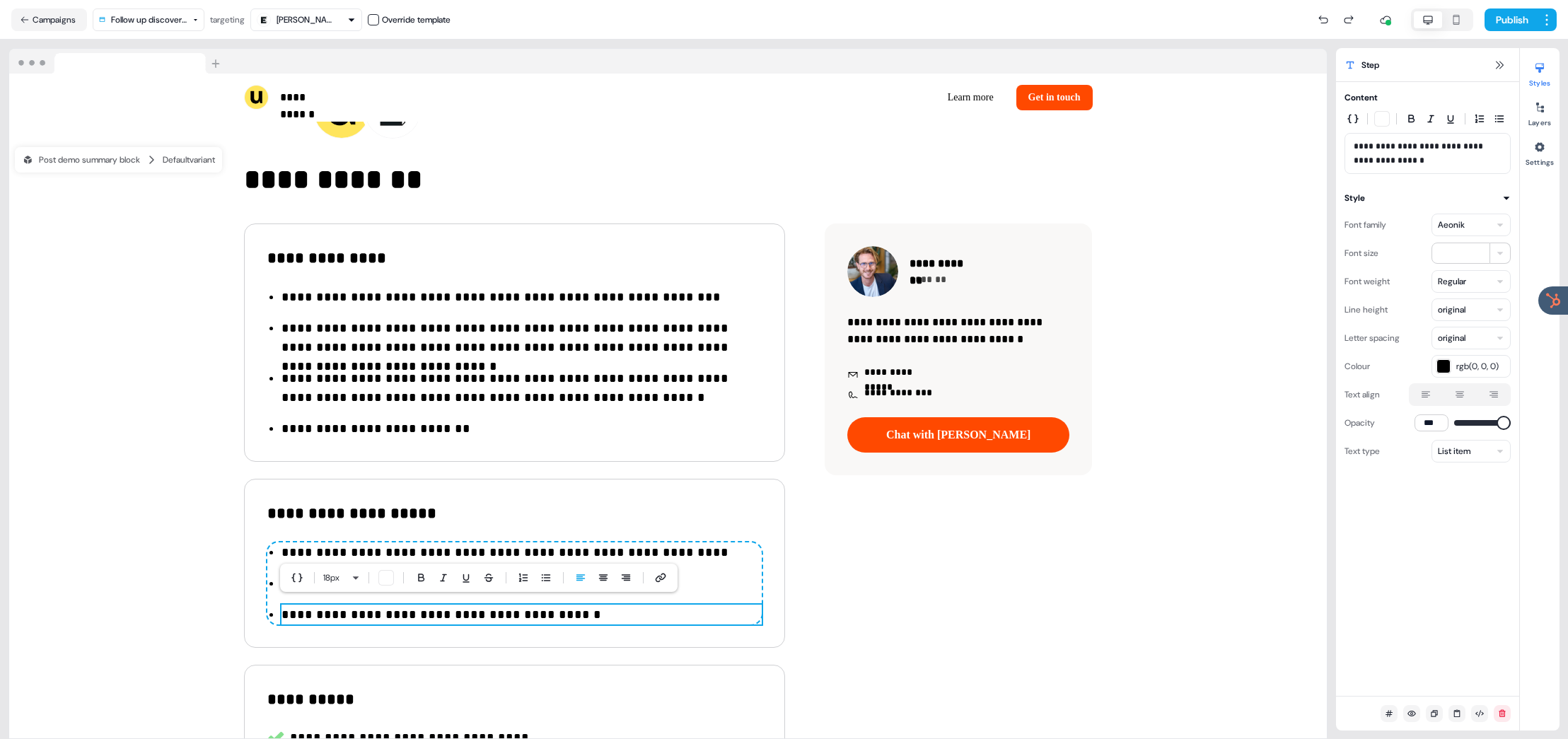 click on "**********" at bounding box center [521, 297] 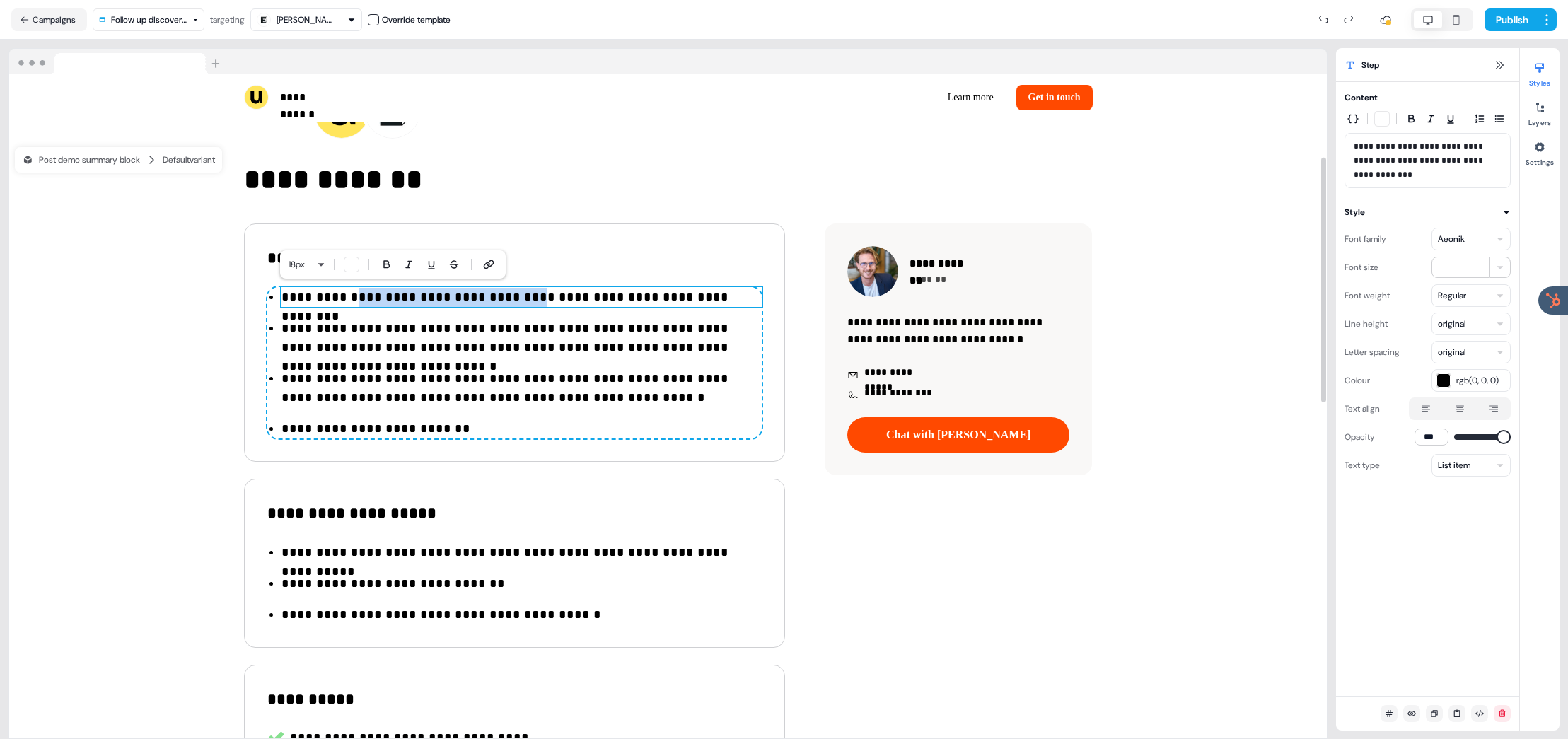 drag, startPoint x: 357, startPoint y: 293, endPoint x: 511, endPoint y: 303, distance: 154.32433 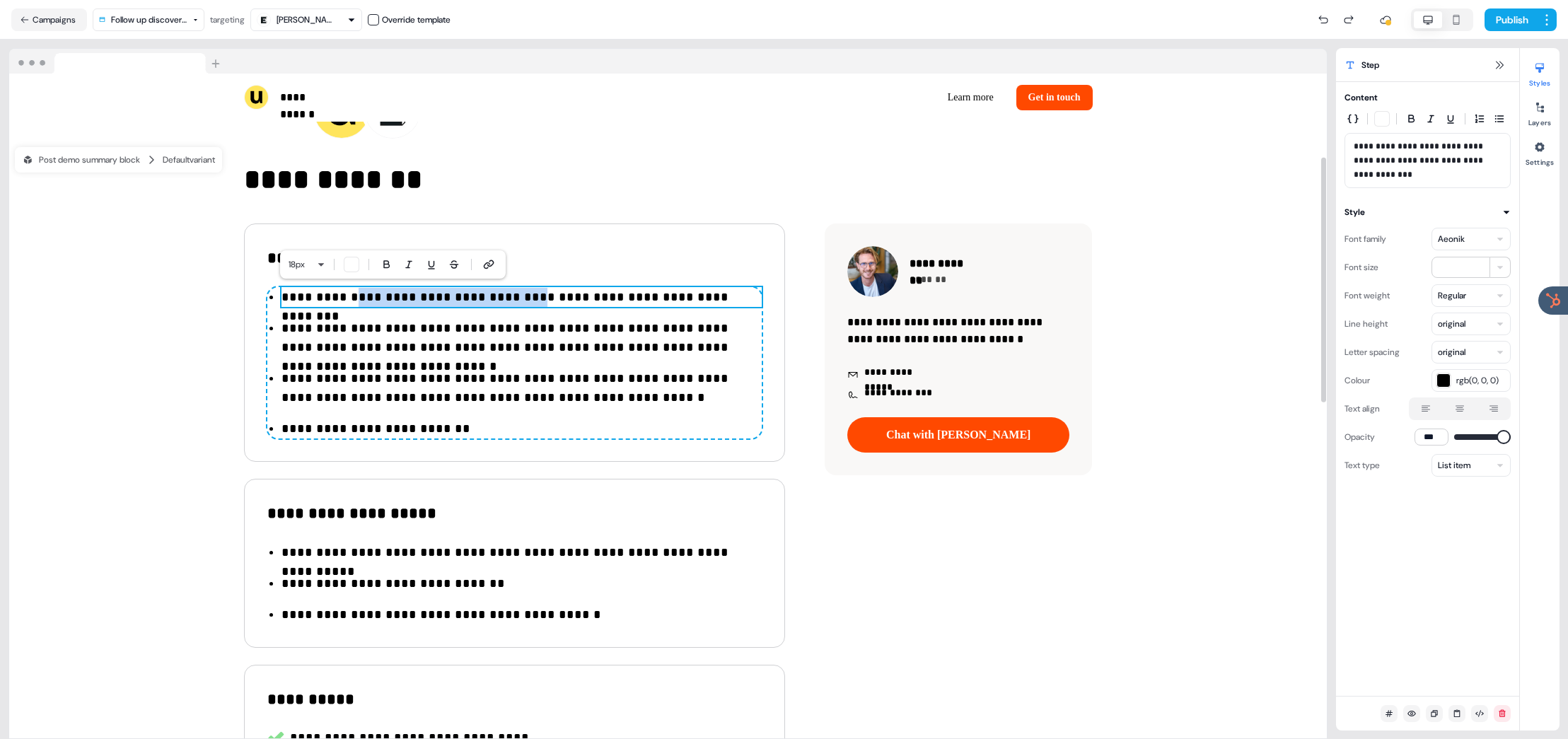 click on "**********" at bounding box center [521, 297] 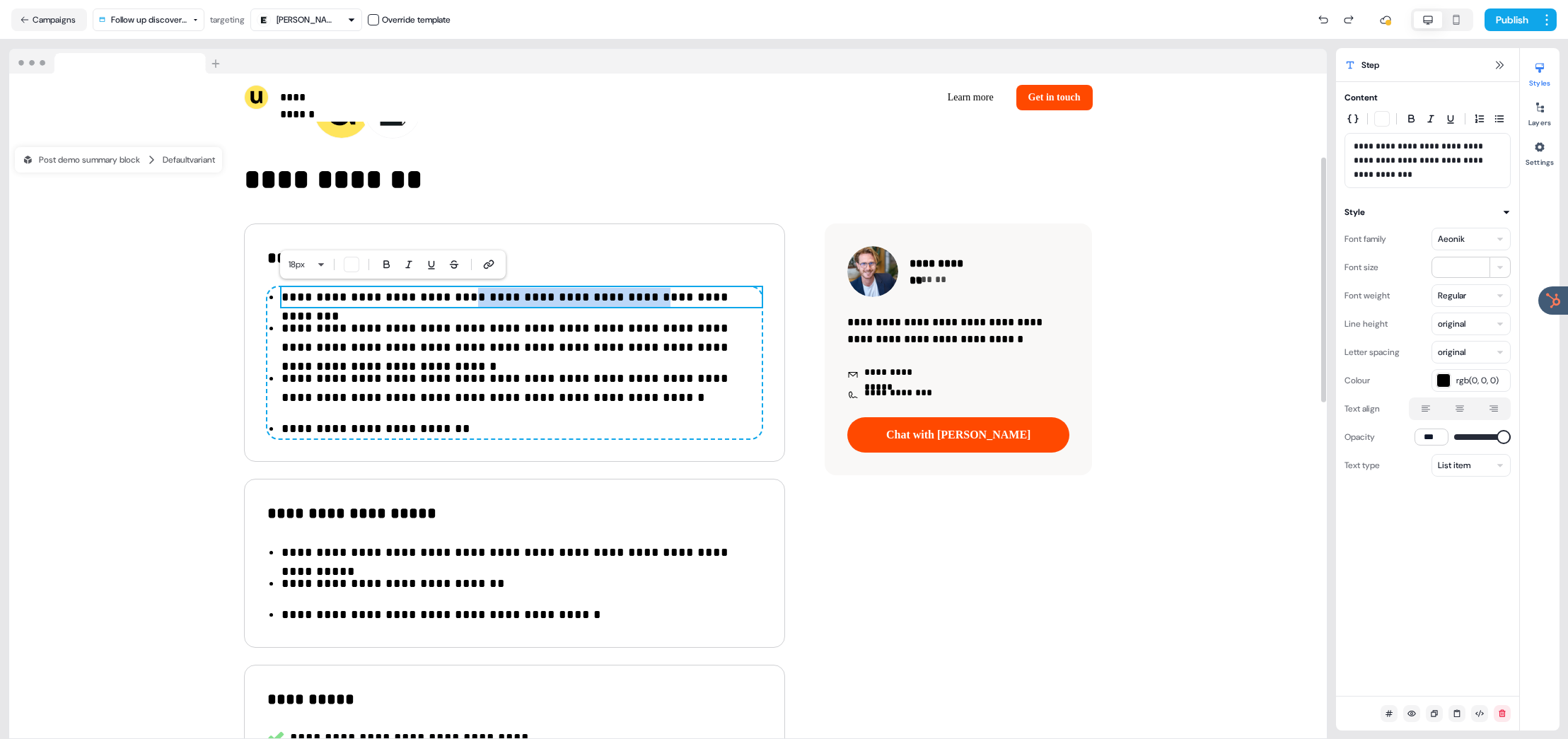 drag, startPoint x: 486, startPoint y: 297, endPoint x: 621, endPoint y: 298, distance: 135.0037 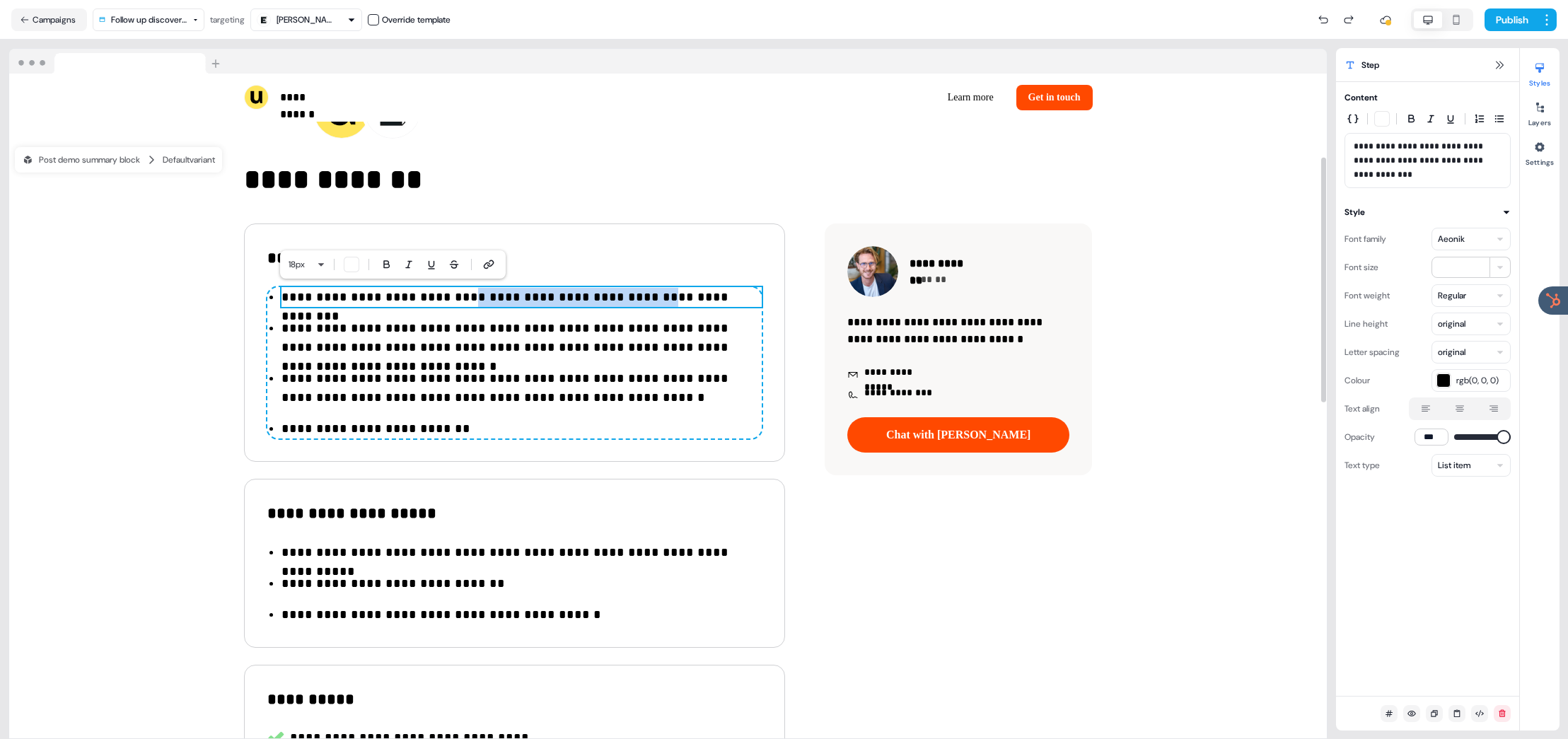 drag, startPoint x: 621, startPoint y: 298, endPoint x: 693, endPoint y: 304, distance: 72.249567 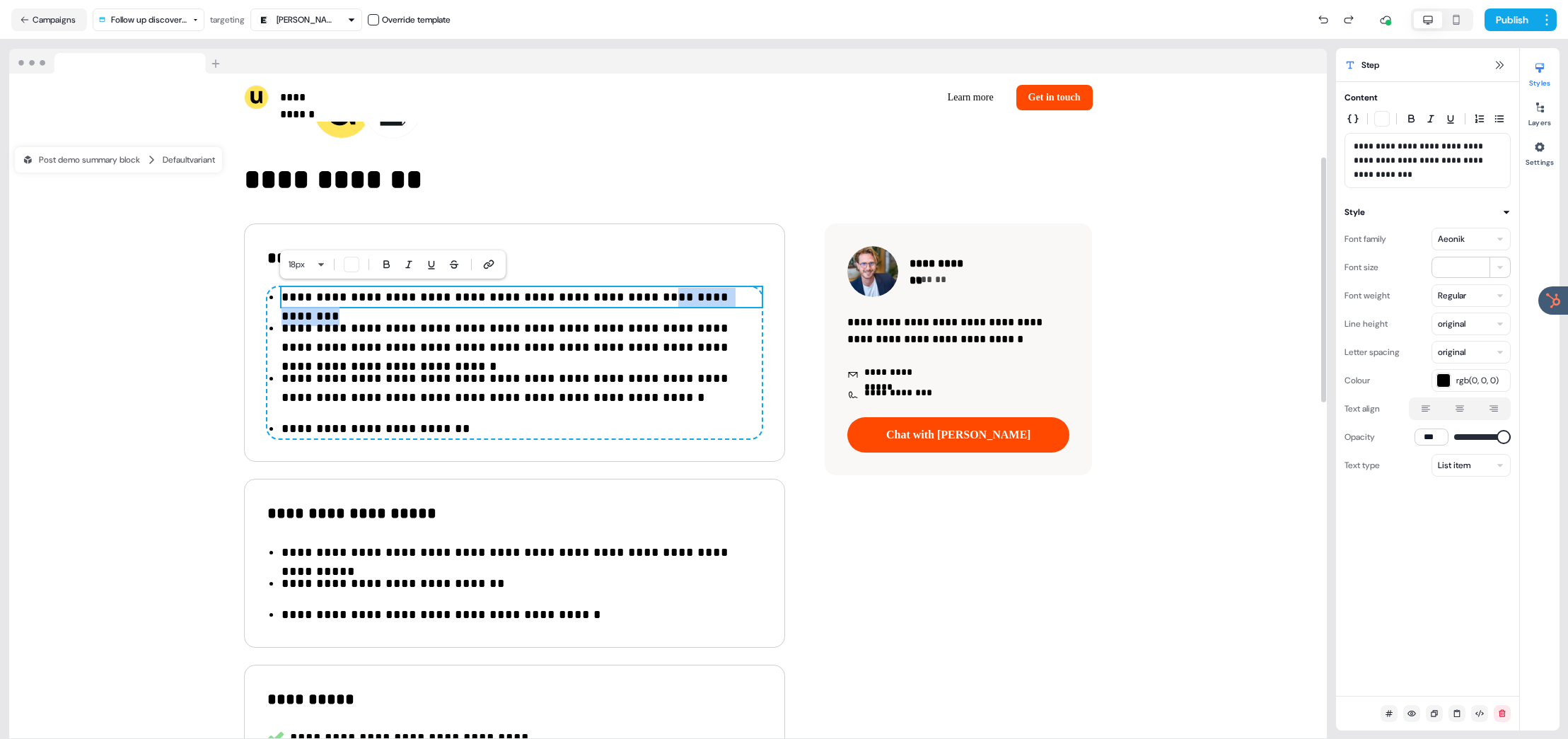 drag, startPoint x: 725, startPoint y: 298, endPoint x: 620, endPoint y: 292, distance: 105.17129 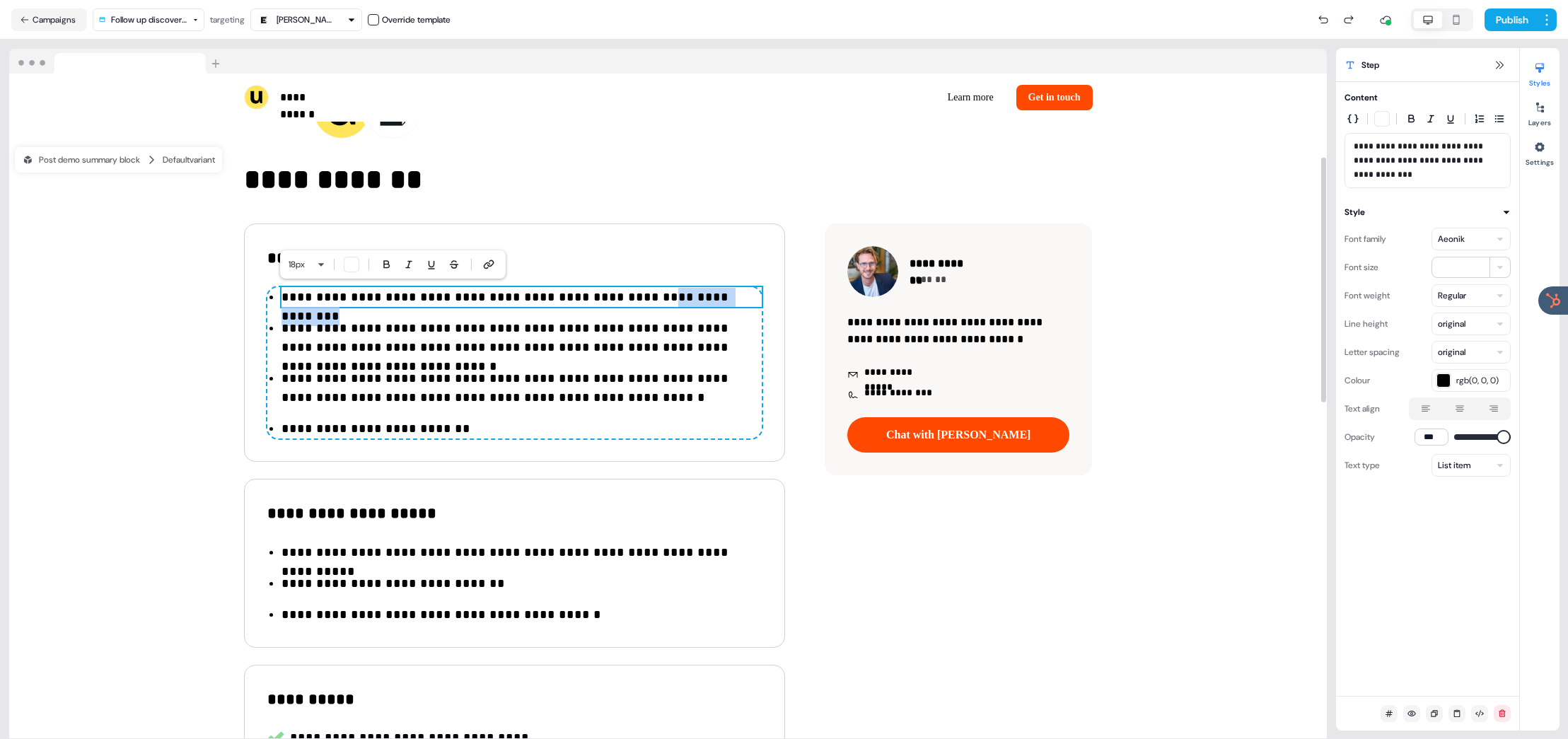 click on "**********" at bounding box center (521, 297) 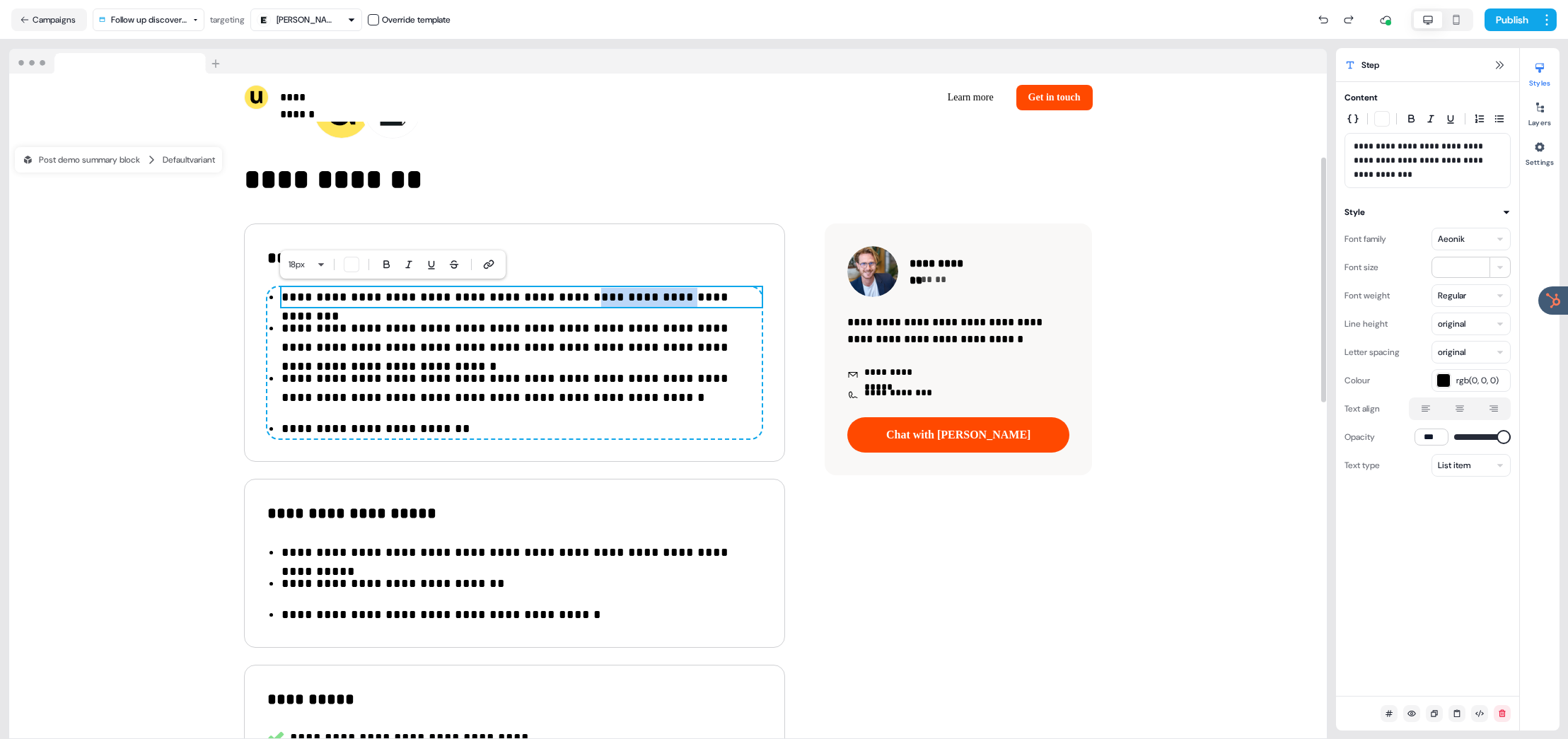 drag, startPoint x: 632, startPoint y: 298, endPoint x: 552, endPoint y: 296, distance: 80.025 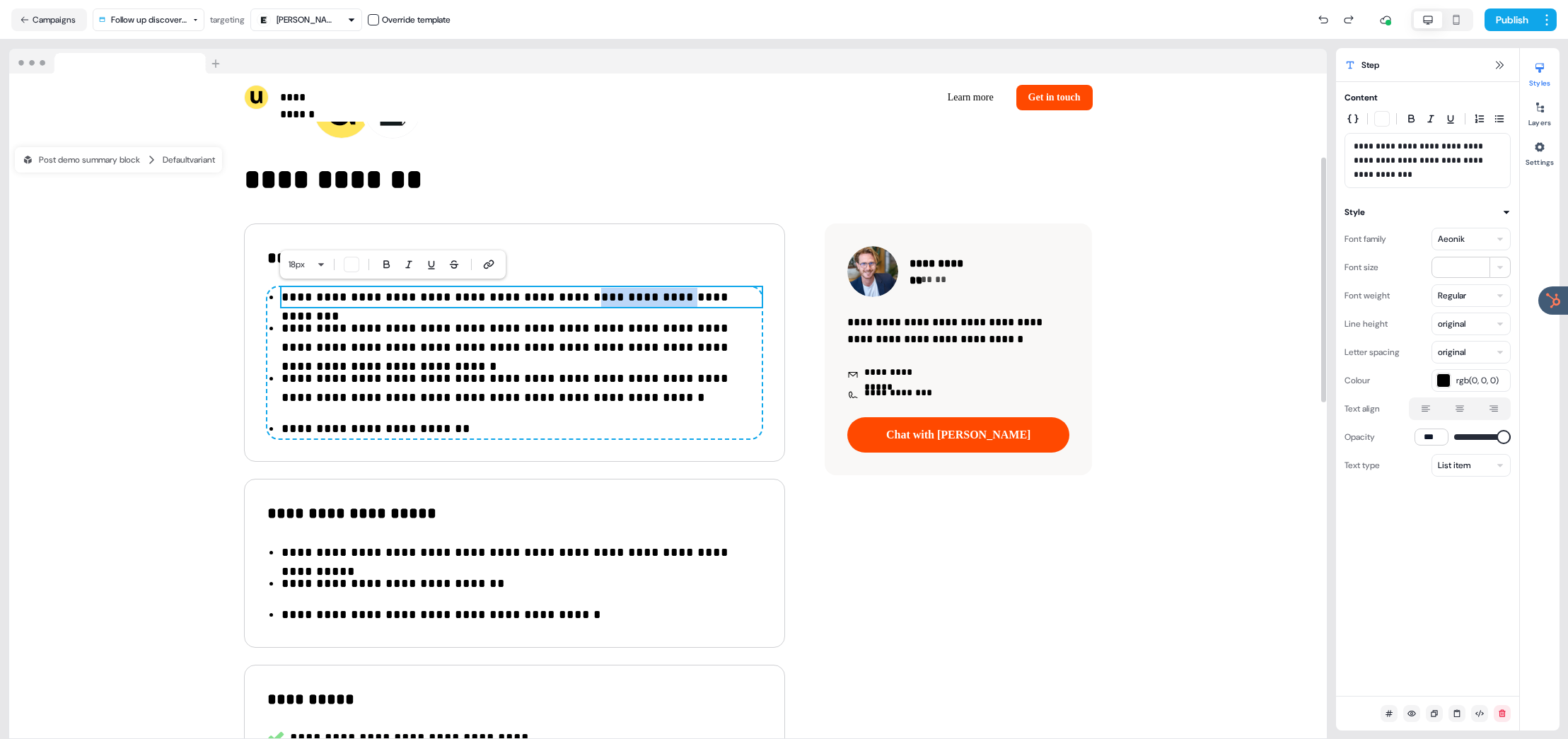 click on "**********" at bounding box center (521, 297) 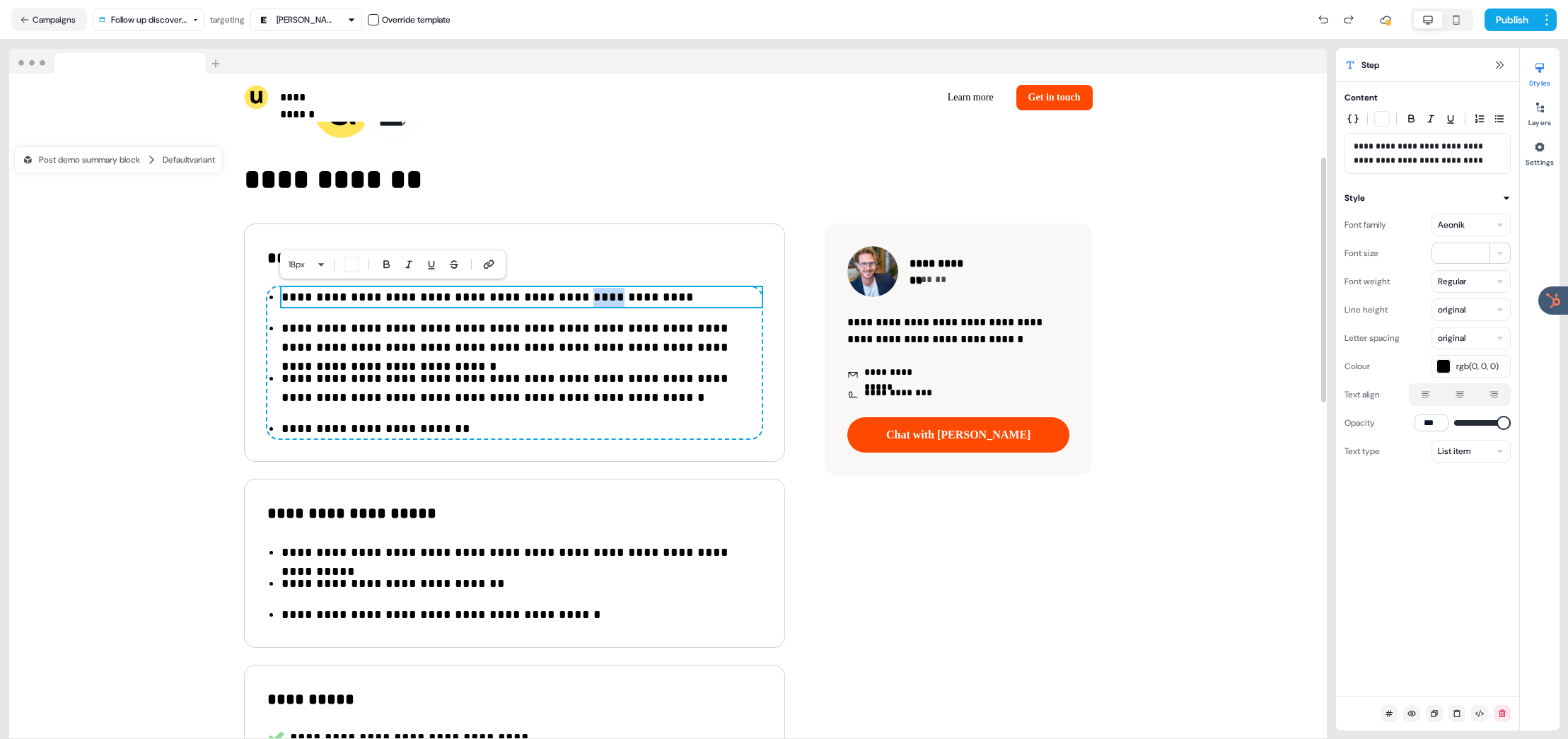 drag, startPoint x: 571, startPoint y: 298, endPoint x: 547, endPoint y: 296, distance: 24.083189 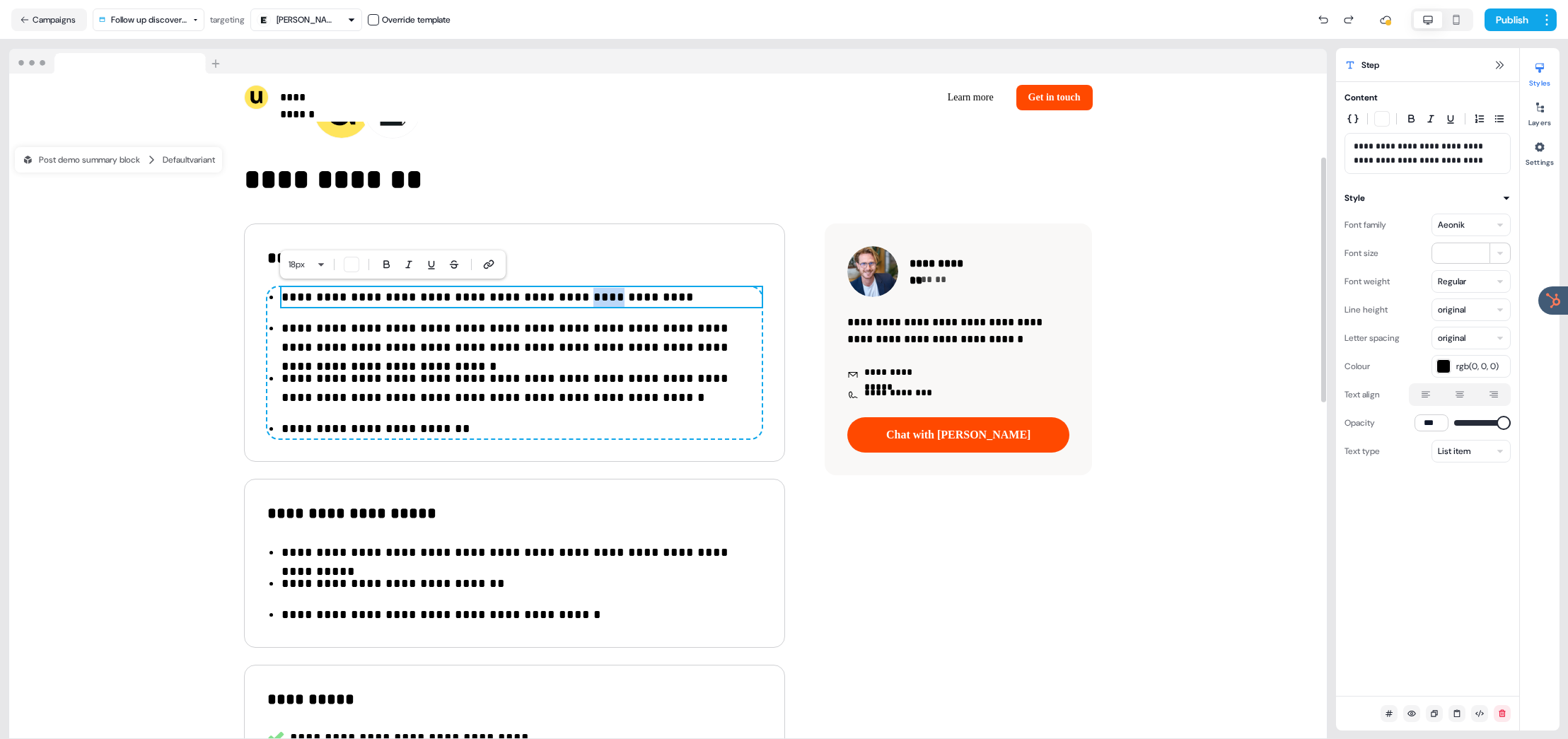 click on "**********" at bounding box center [521, 297] 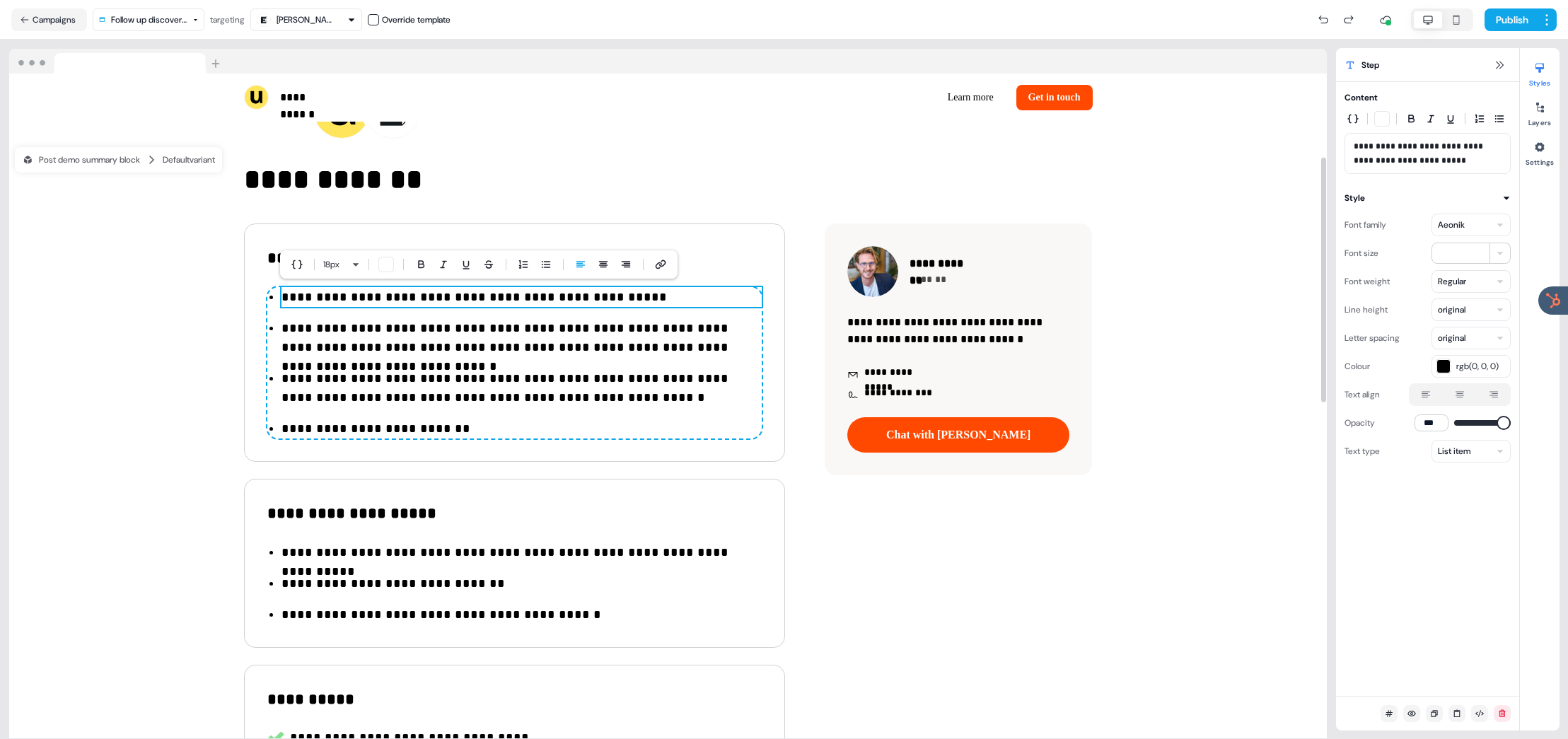 click on "**********" at bounding box center (521, 297) 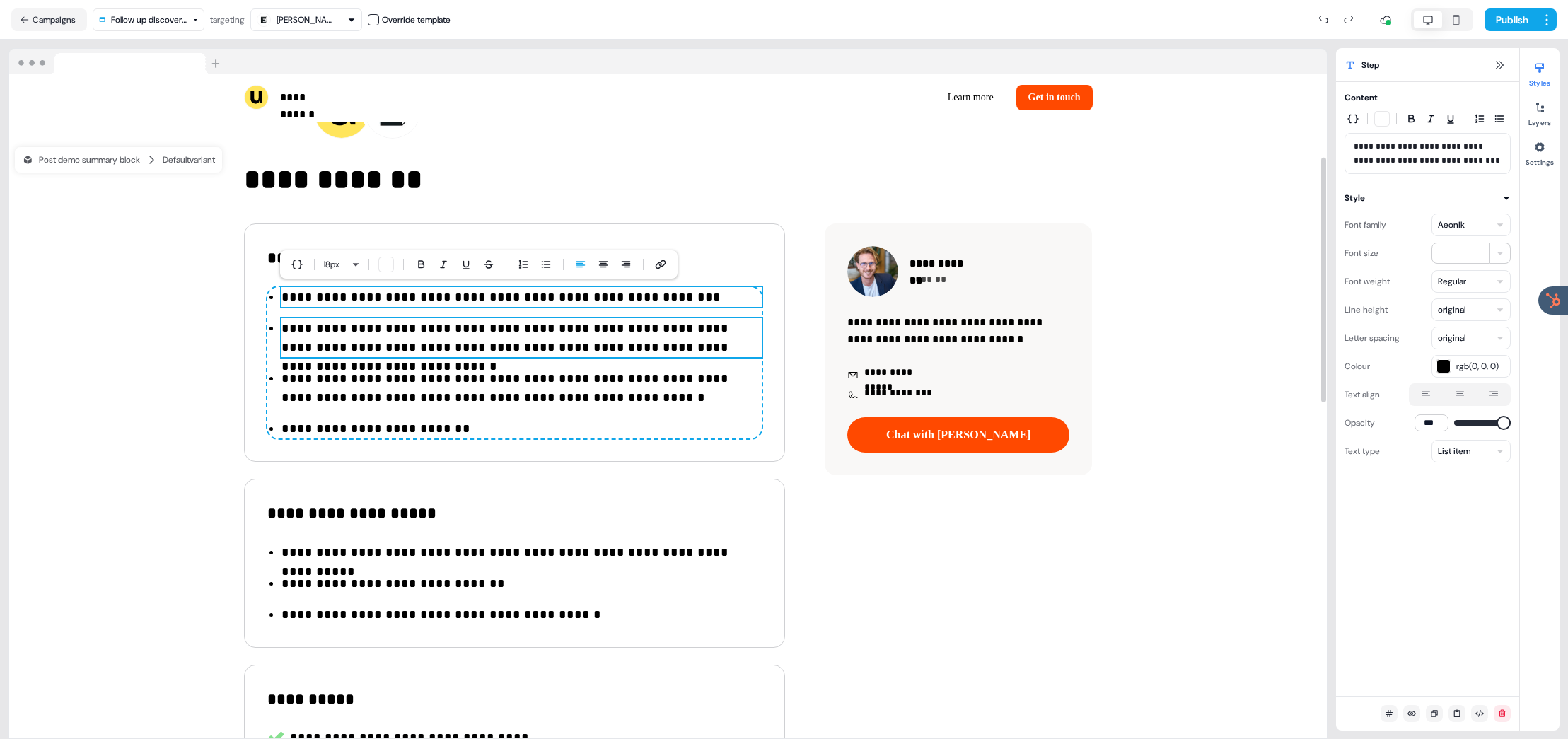 click on "**********" at bounding box center (521, 338) 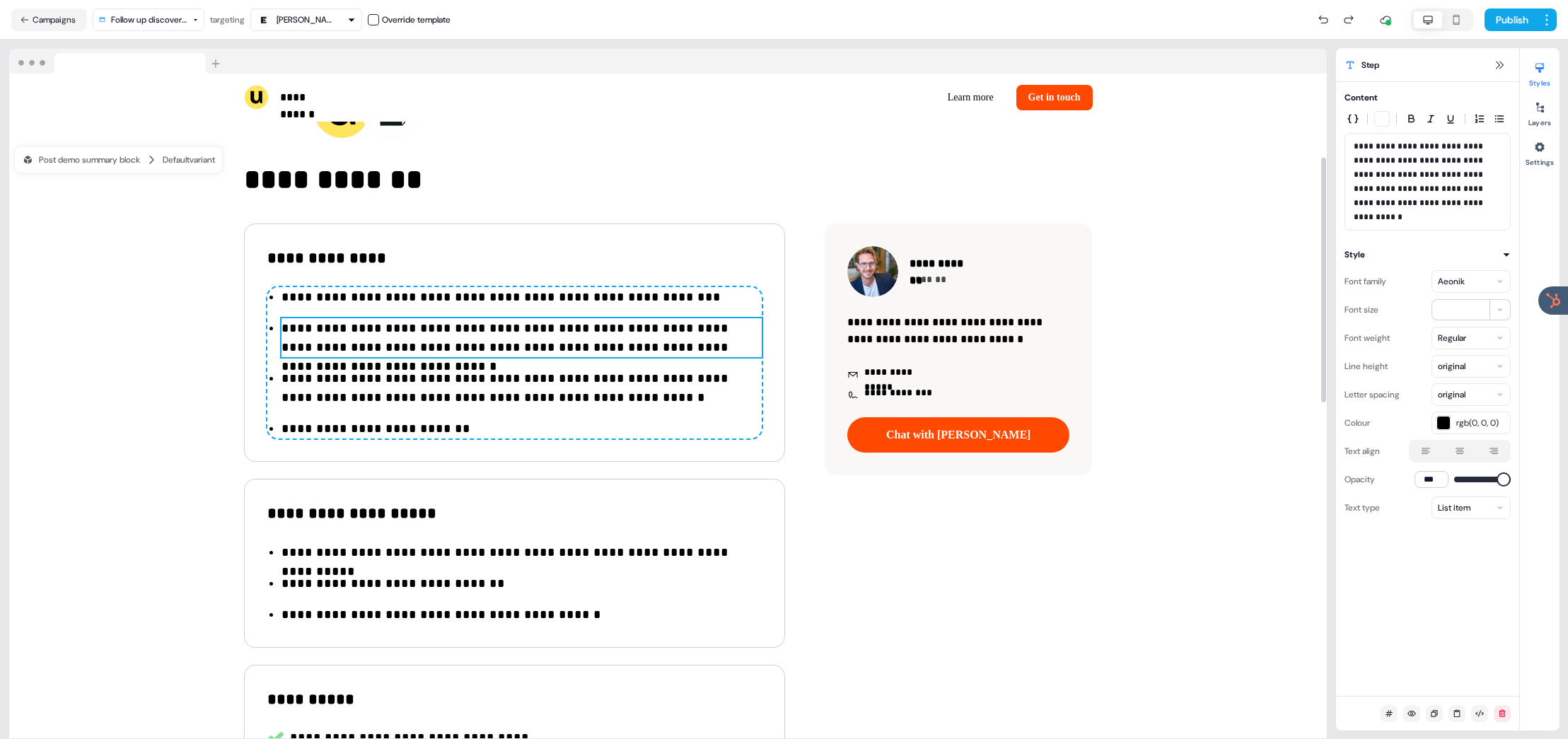 click on "**********" at bounding box center [521, 338] 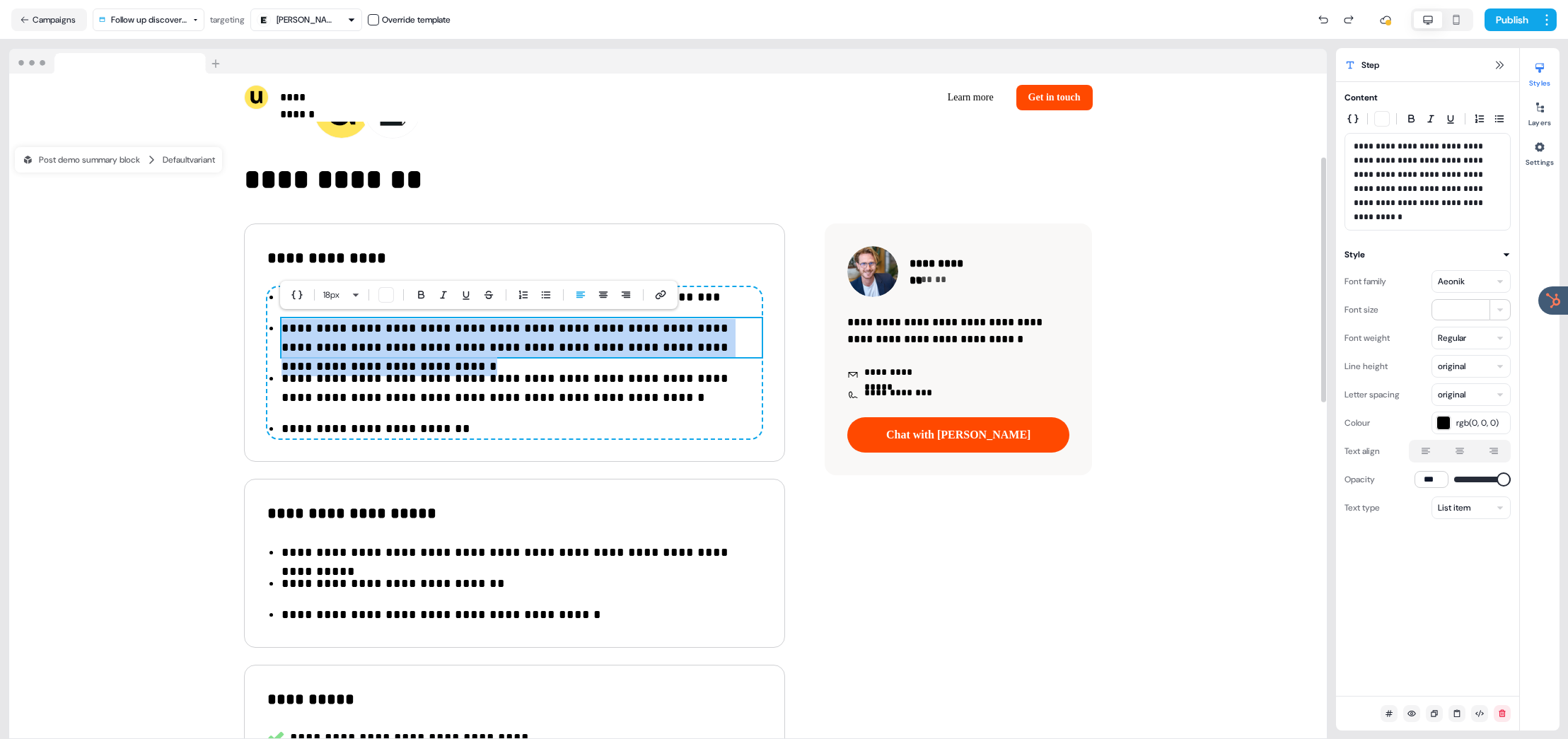click on "**********" at bounding box center [521, 338] 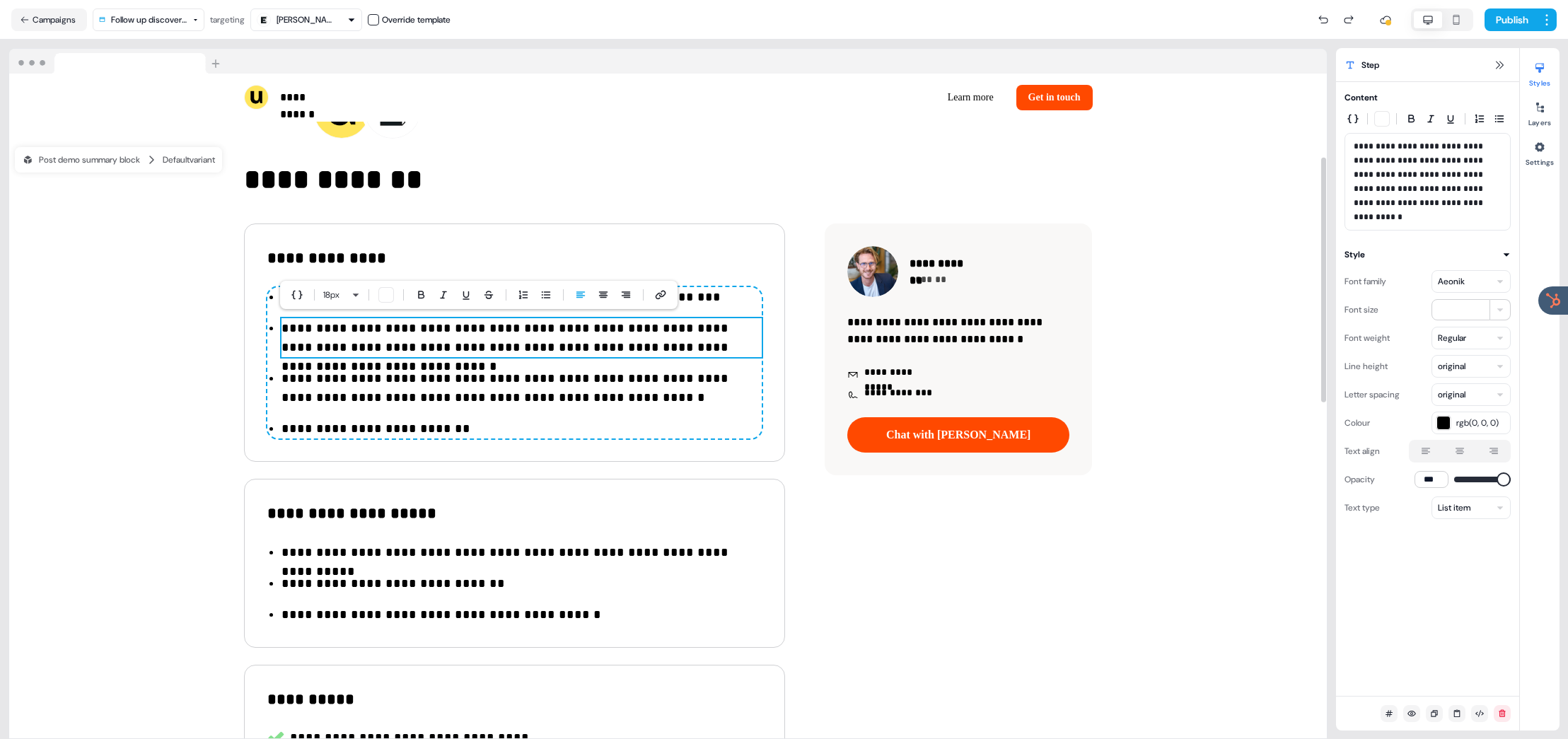 click on "**********" at bounding box center (521, 338) 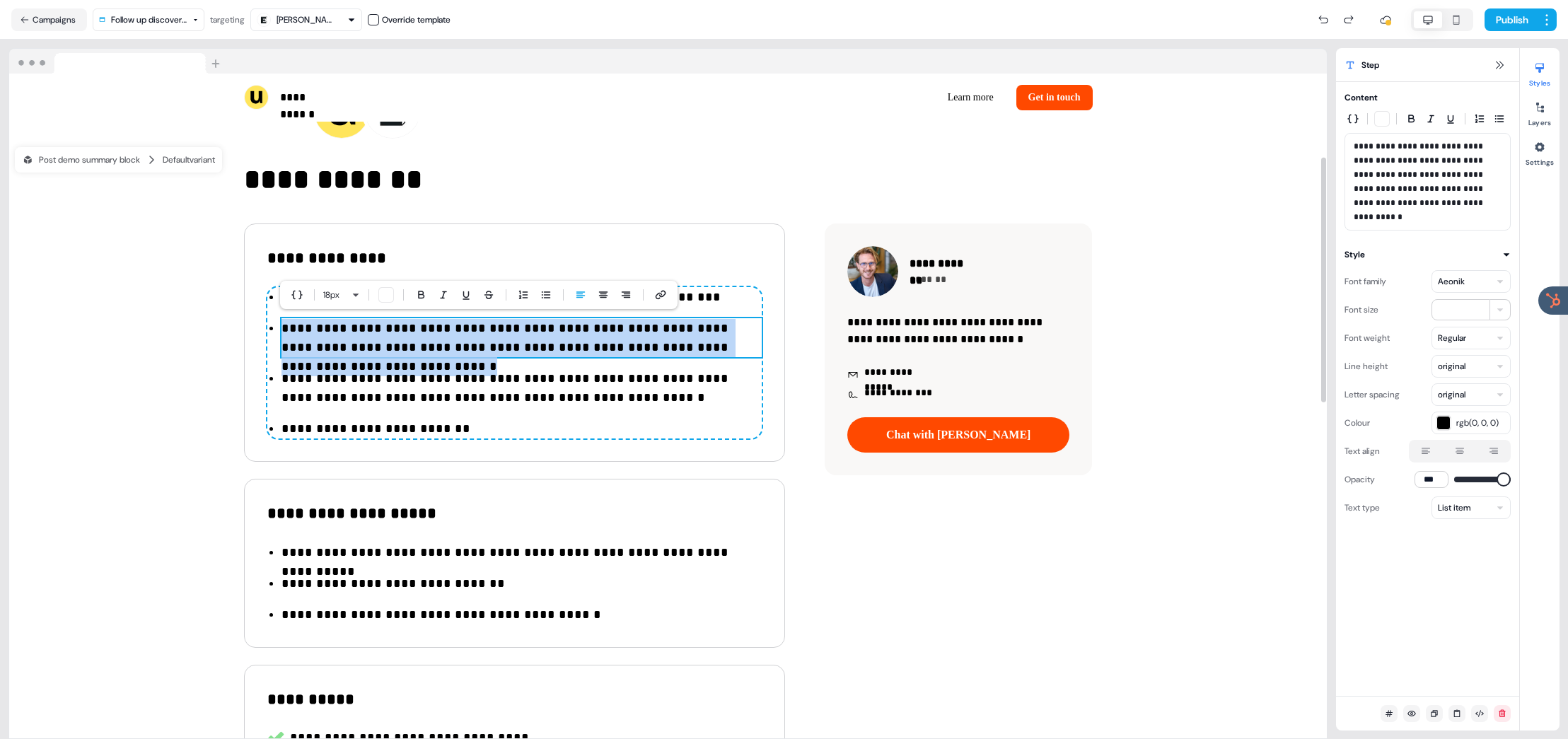 drag, startPoint x: 696, startPoint y: 339, endPoint x: 279, endPoint y: 327, distance: 417.17263 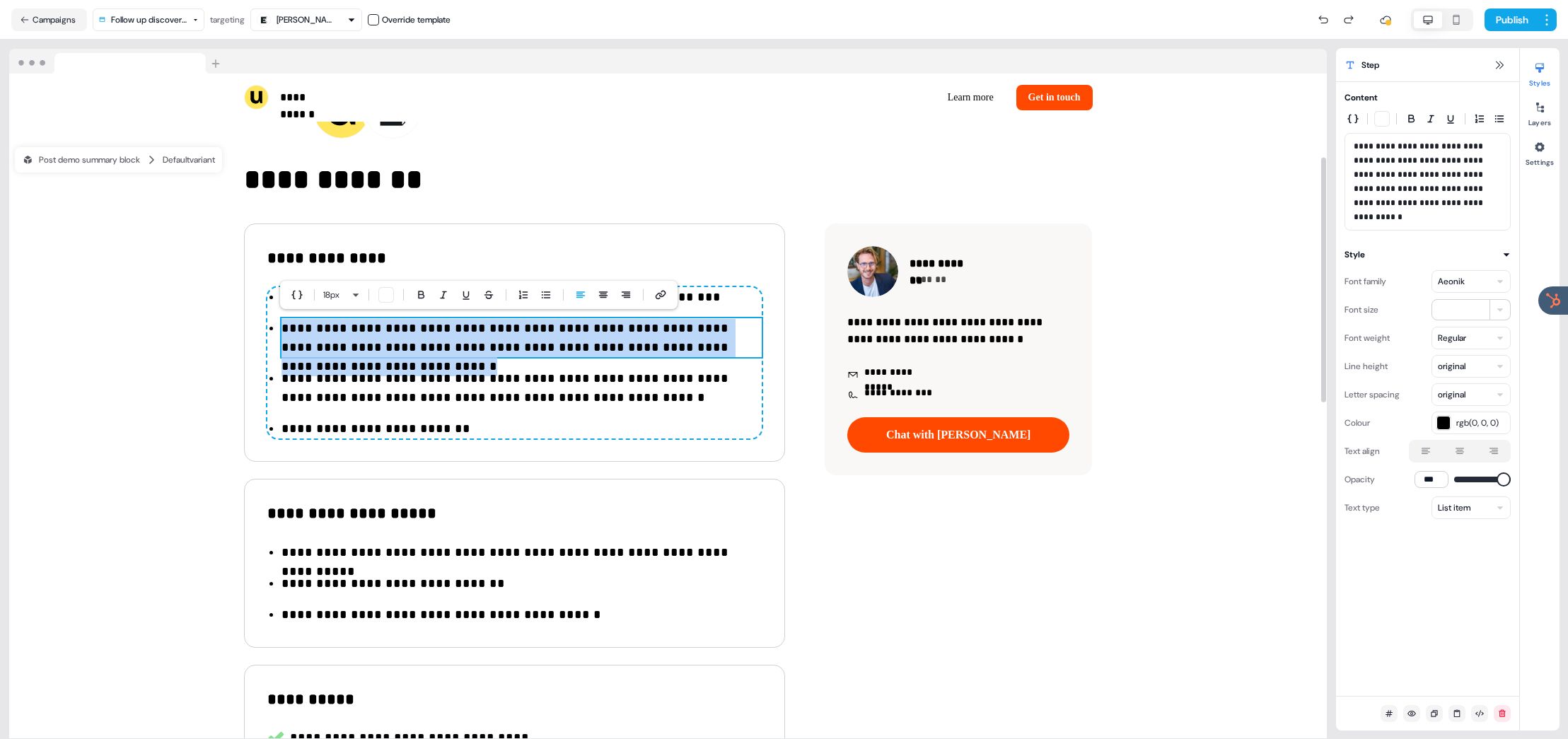 click on "**********" at bounding box center [514, 363] 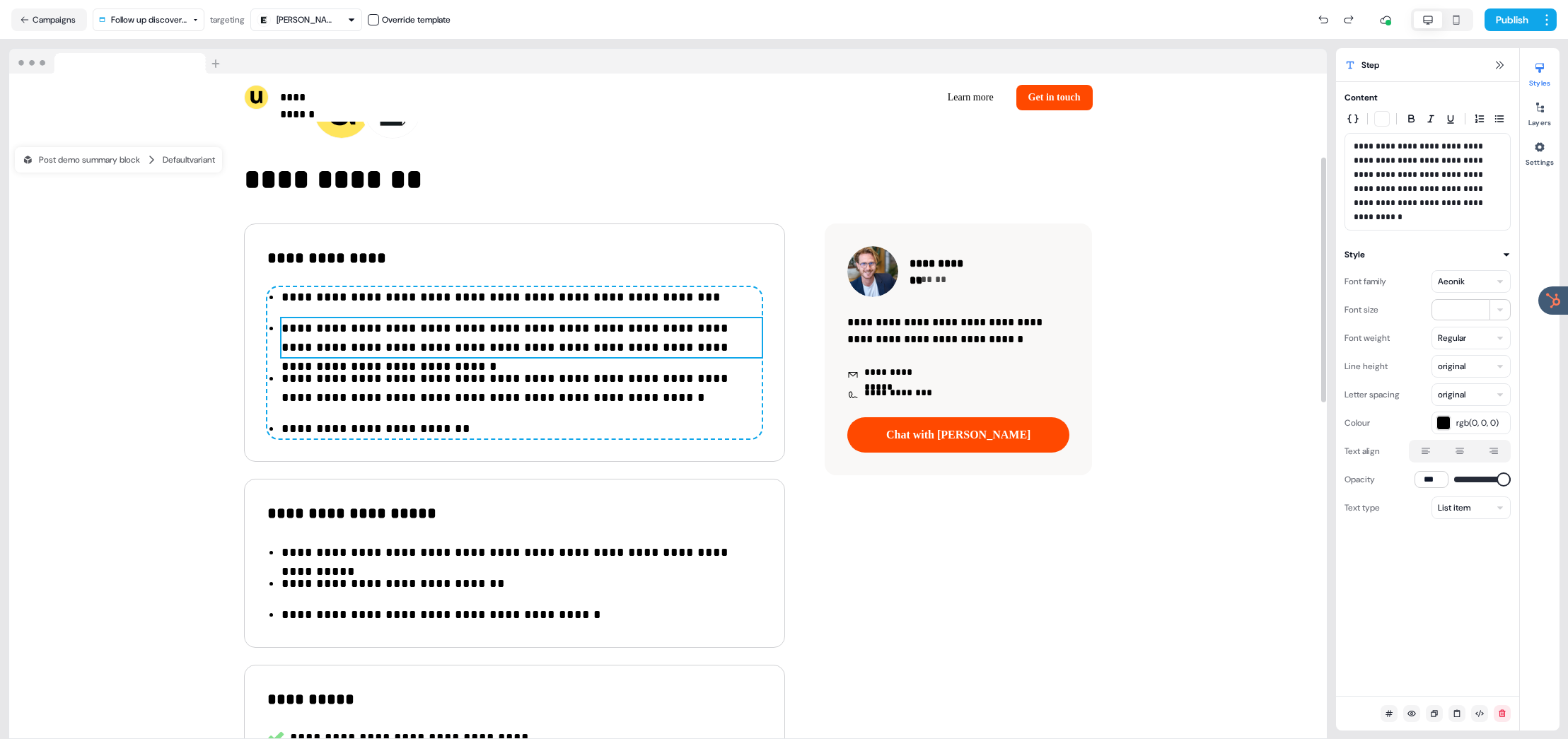 click on "**********" at bounding box center (521, 338) 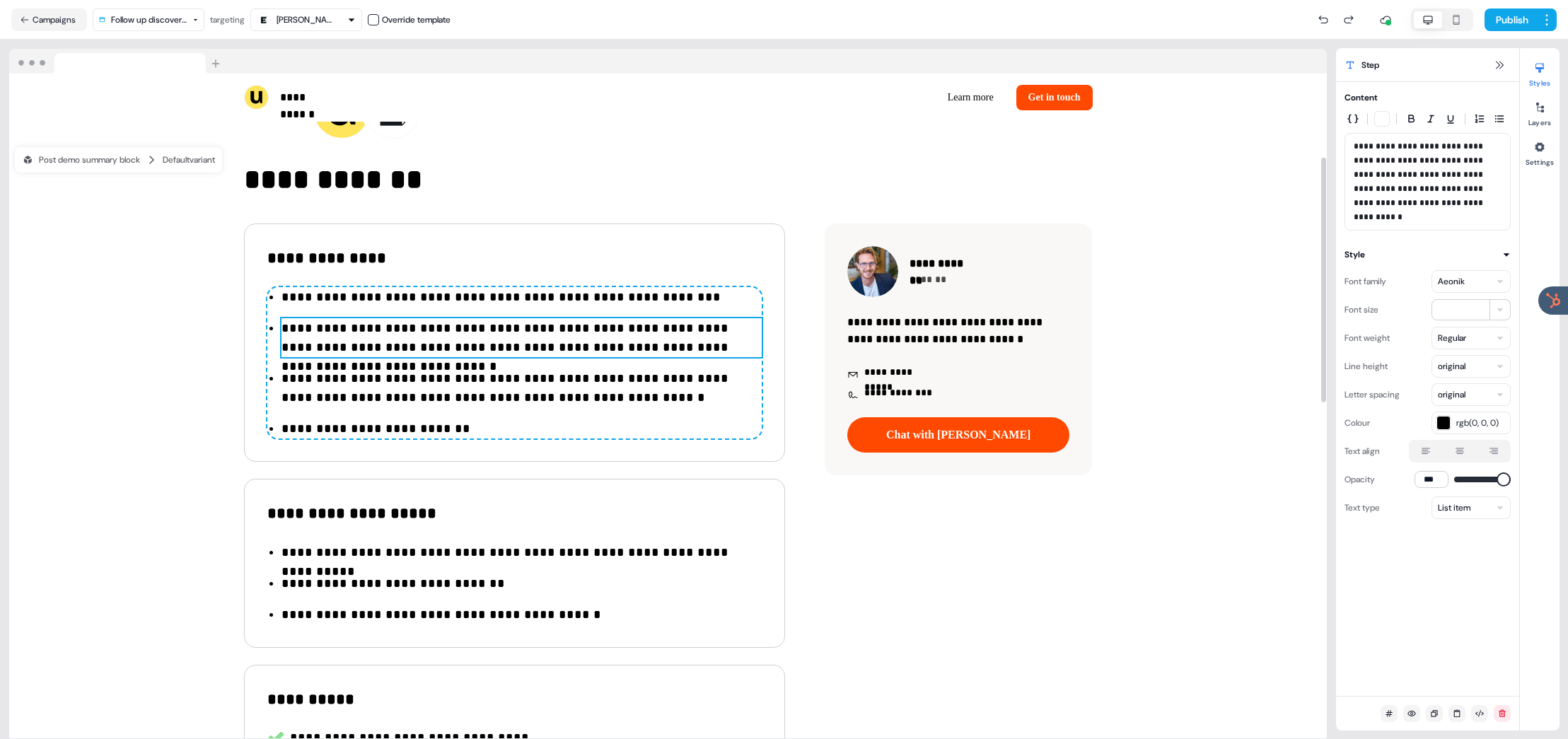 click on "**********" at bounding box center [521, 338] 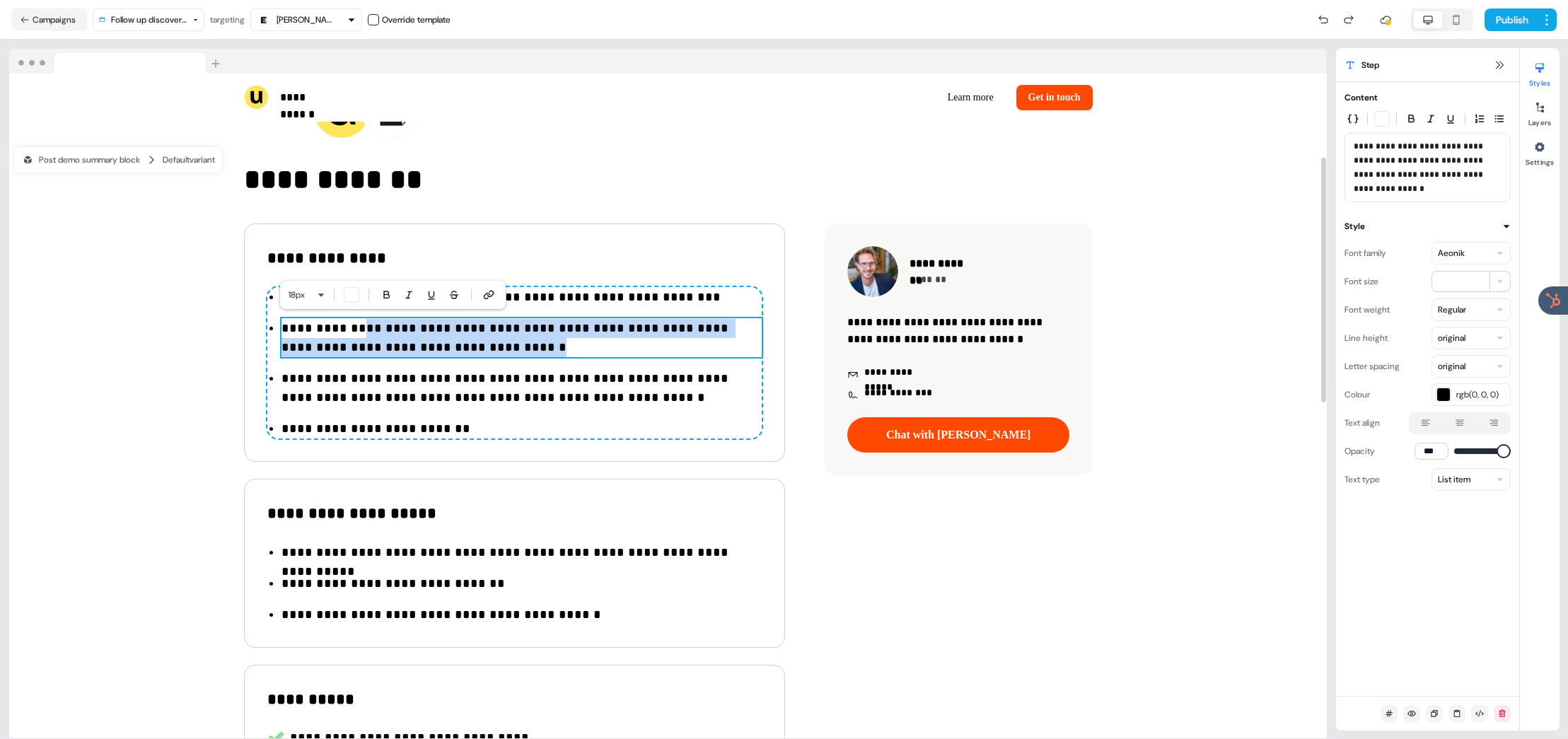 drag, startPoint x: 354, startPoint y: 332, endPoint x: 451, endPoint y: 352, distance: 99.0404 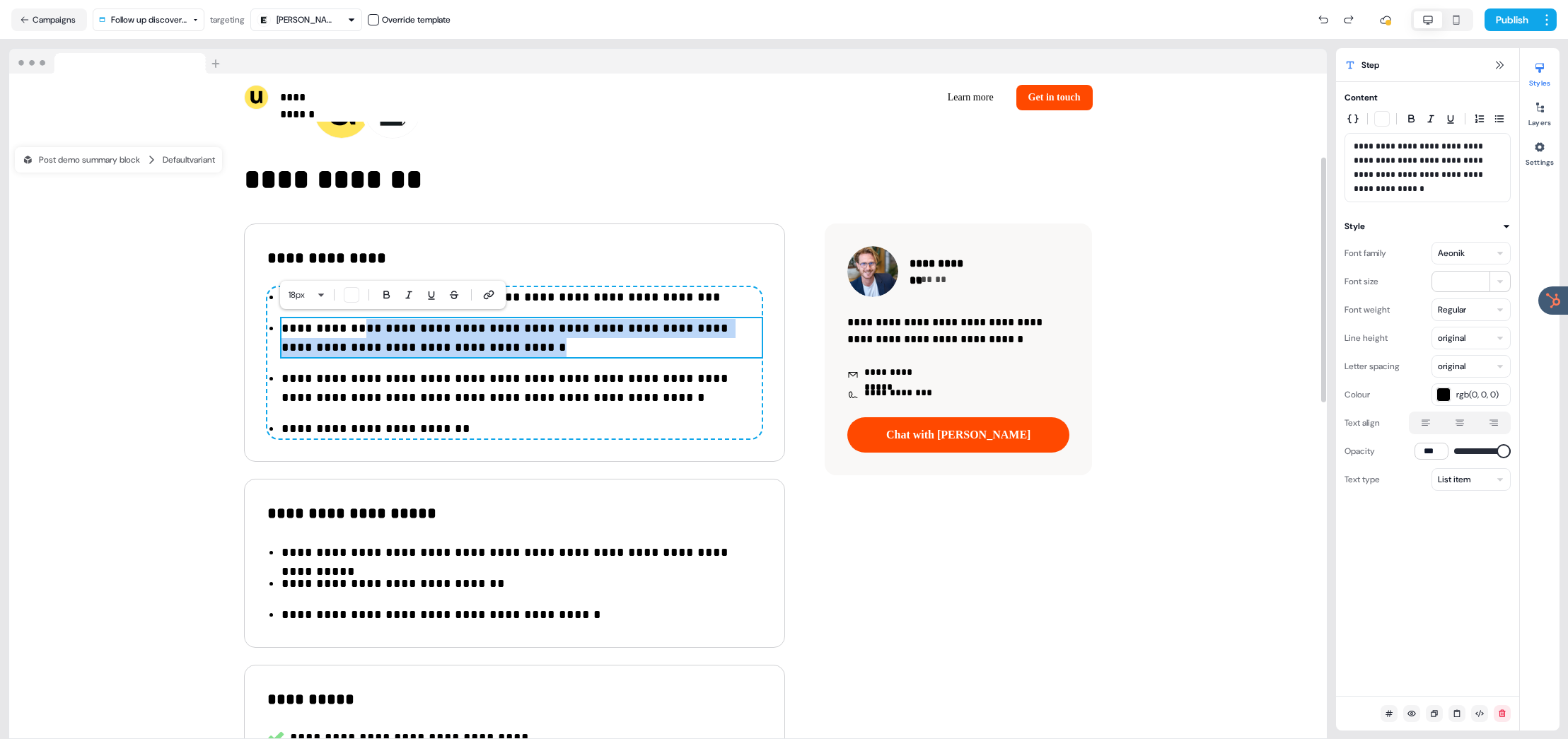 click on "**********" at bounding box center [521, 338] 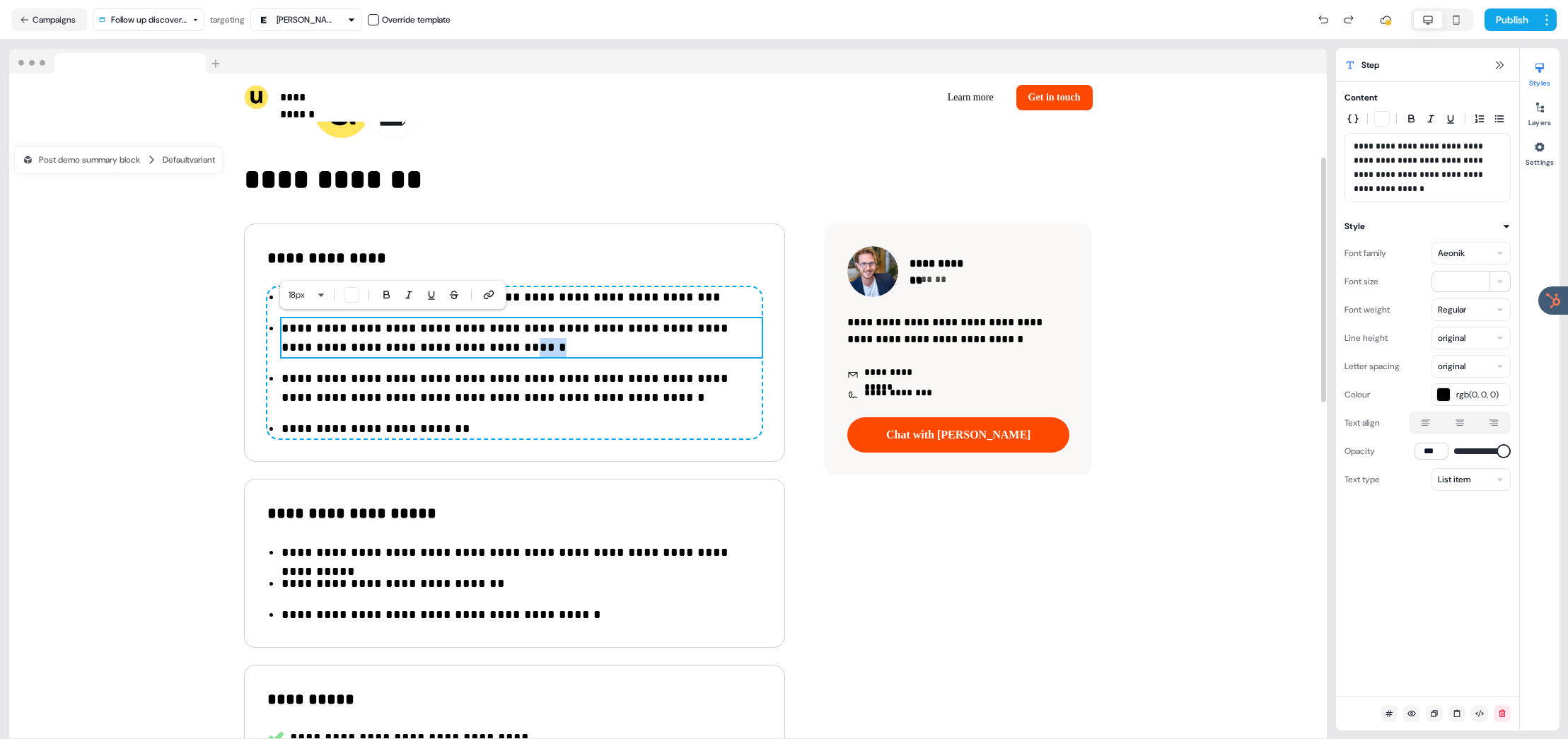 drag, startPoint x: 458, startPoint y: 347, endPoint x: 368, endPoint y: 336, distance: 90.66973 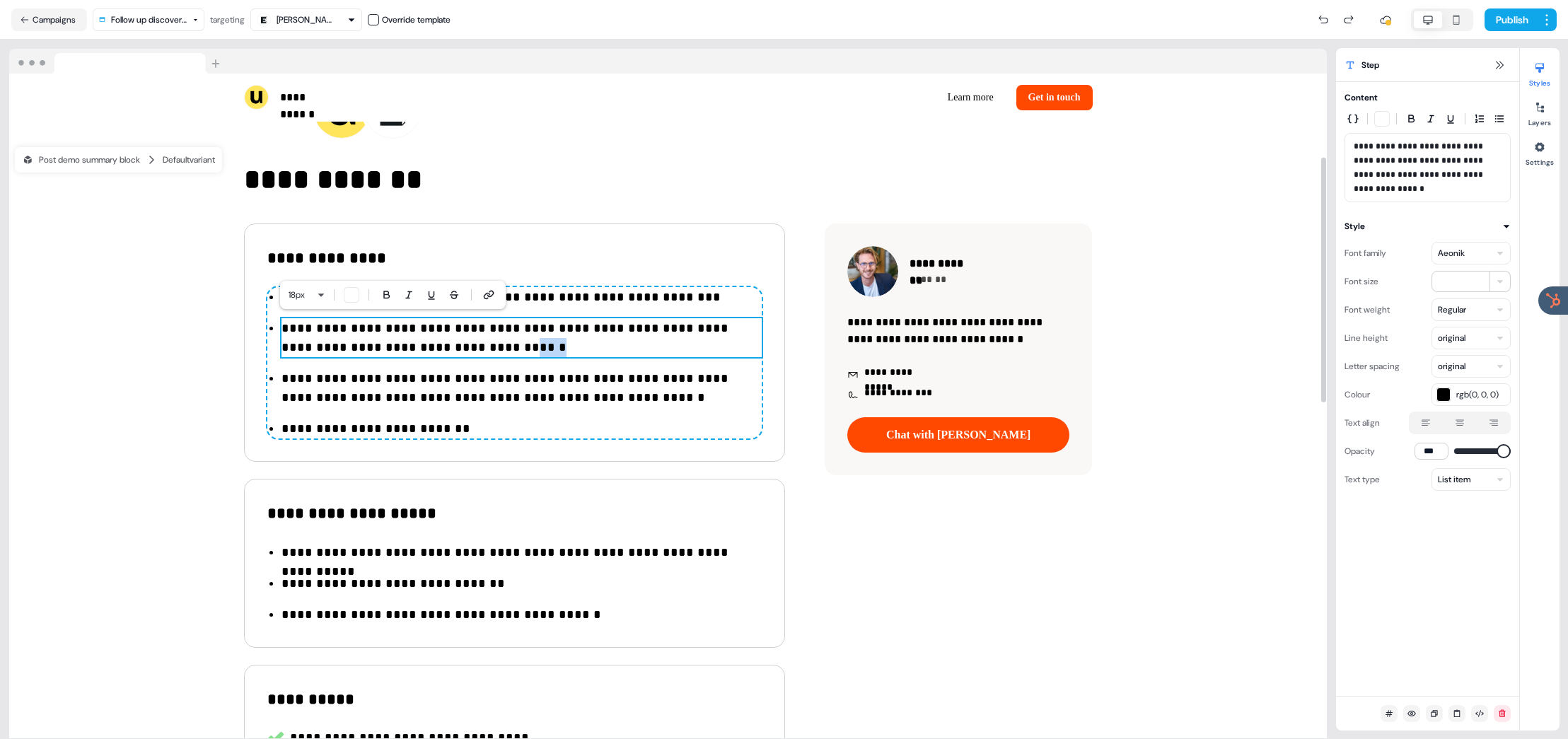 click on "**********" at bounding box center [521, 338] 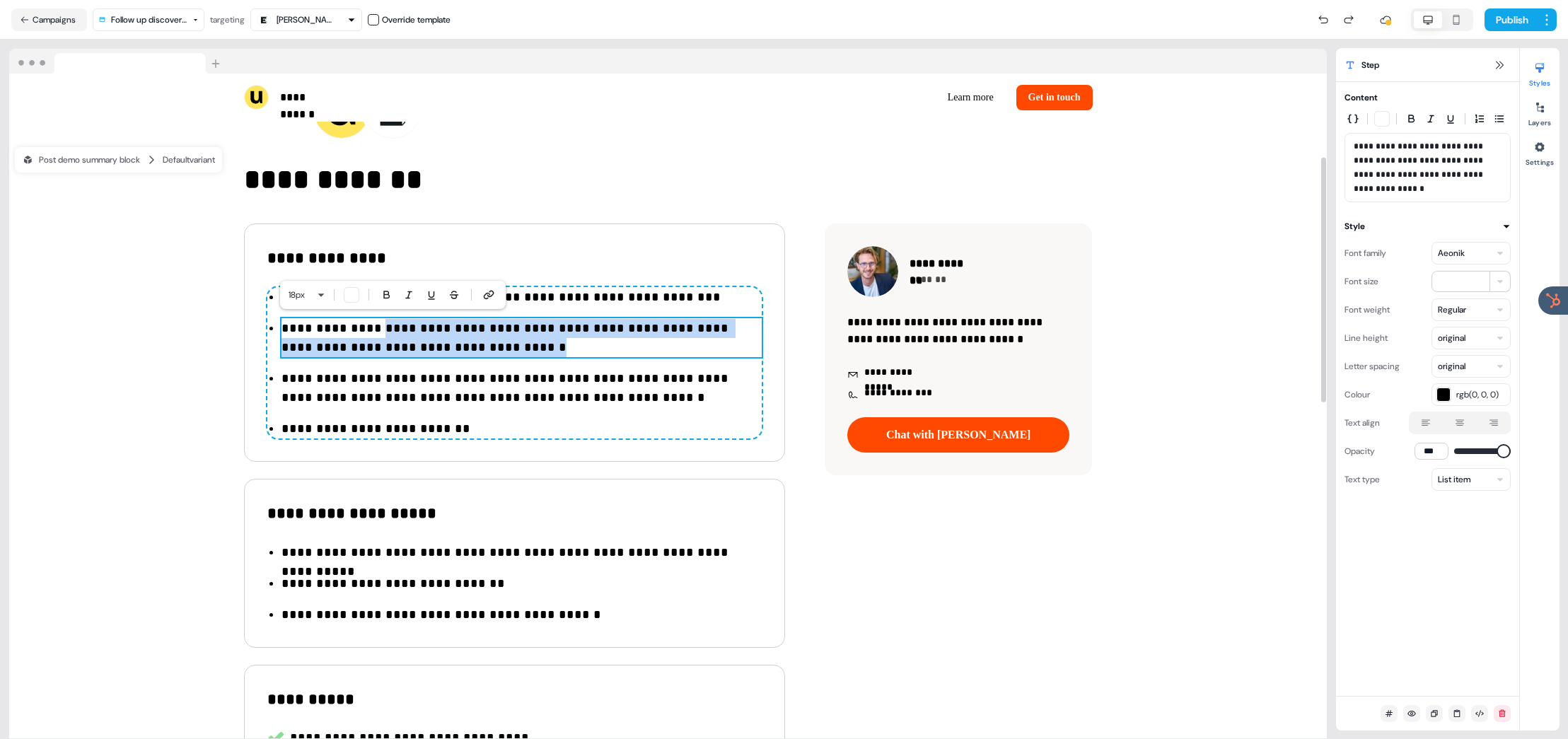 click on "**********" at bounding box center [521, 338] 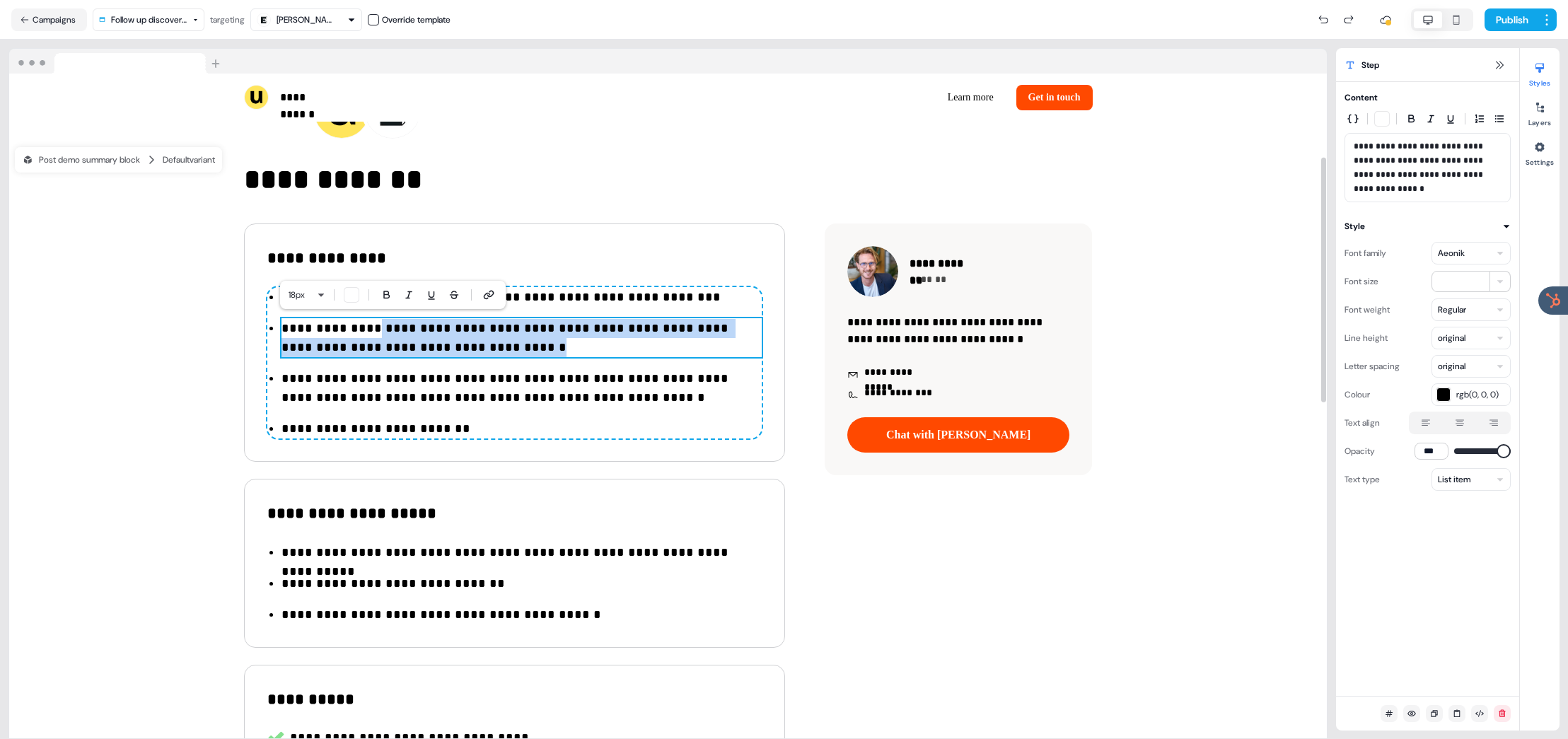 drag, startPoint x: 381, startPoint y: 330, endPoint x: 471, endPoint y: 351, distance: 92.41753 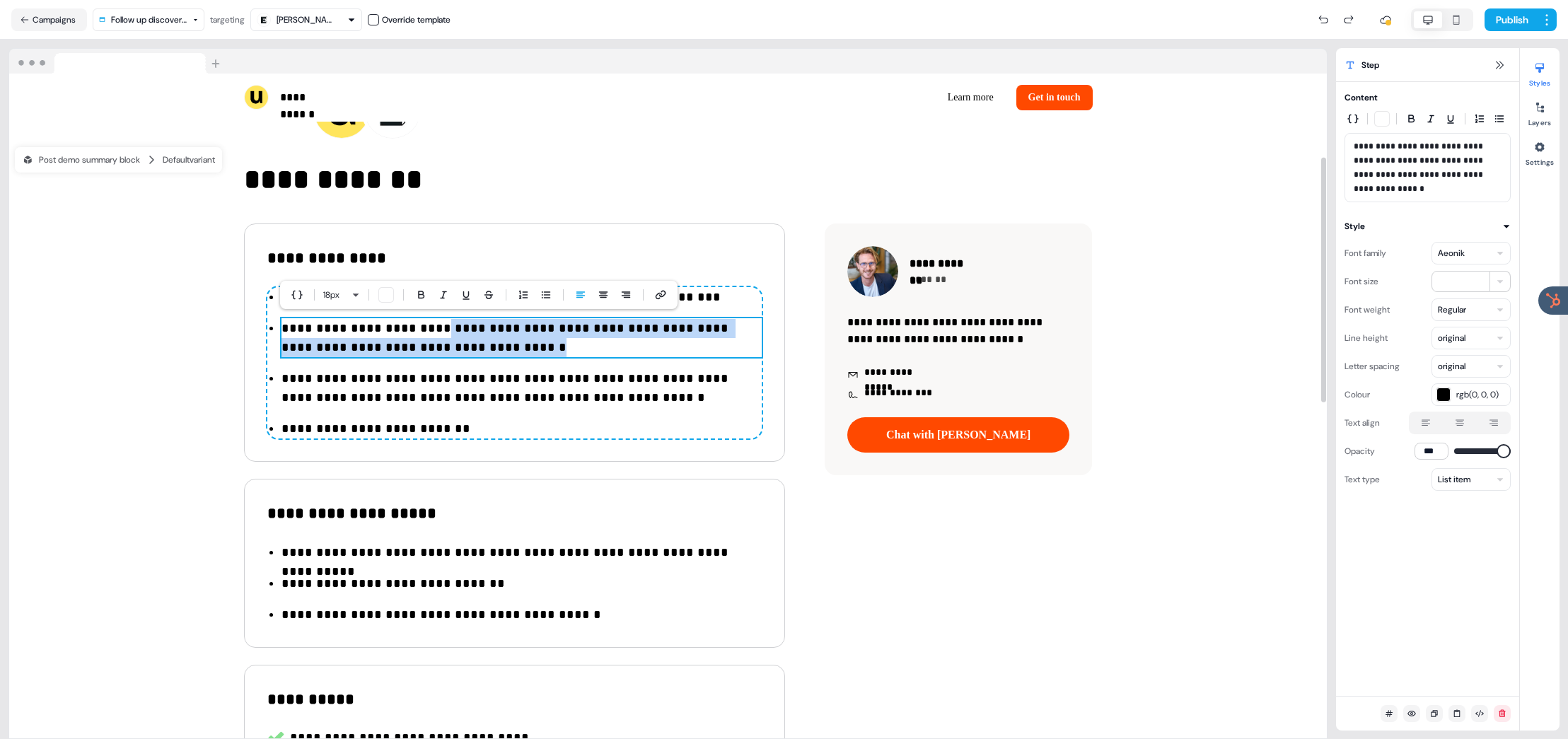 drag, startPoint x: 443, startPoint y: 332, endPoint x: 503, endPoint y: 352, distance: 63.24555 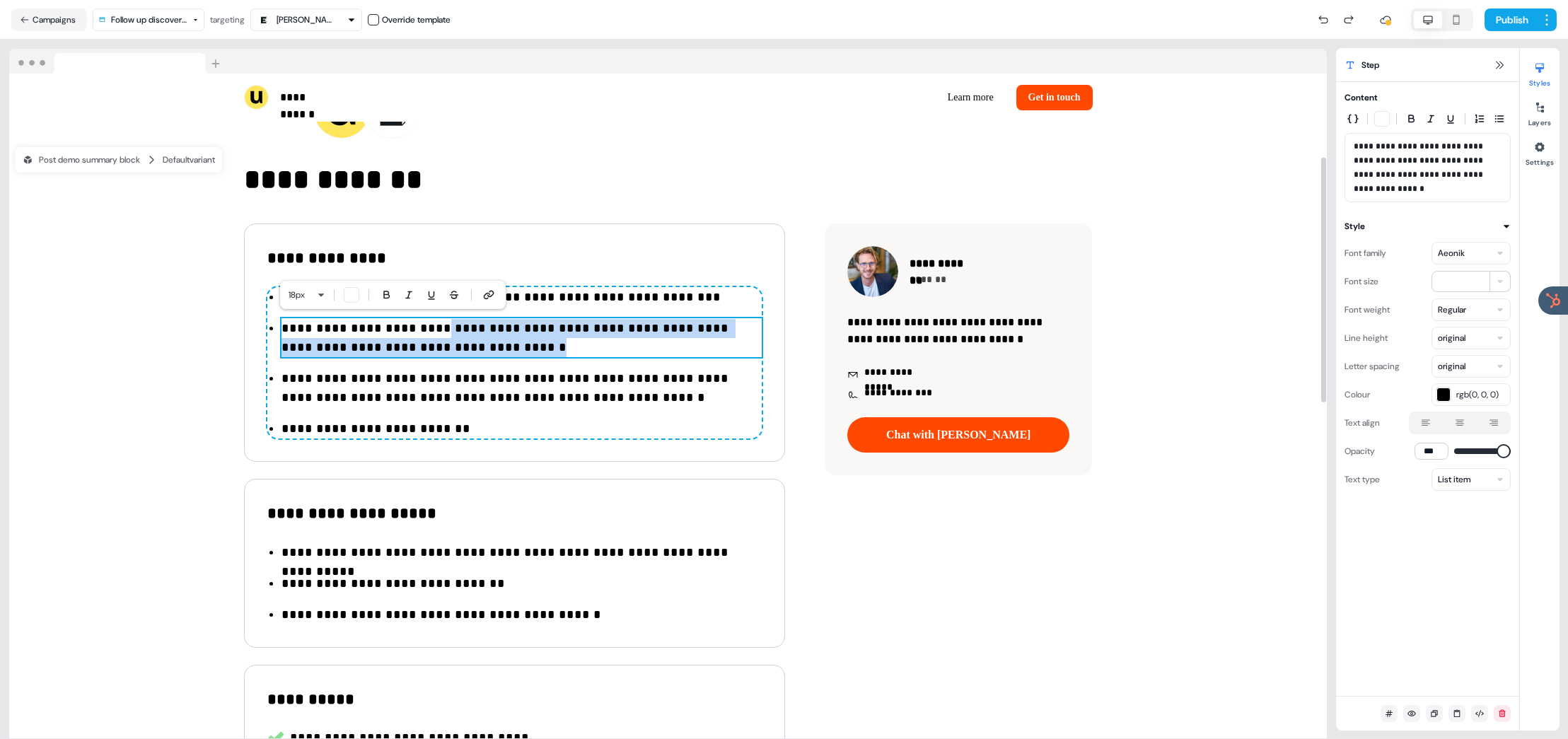 click on "**********" at bounding box center [521, 338] 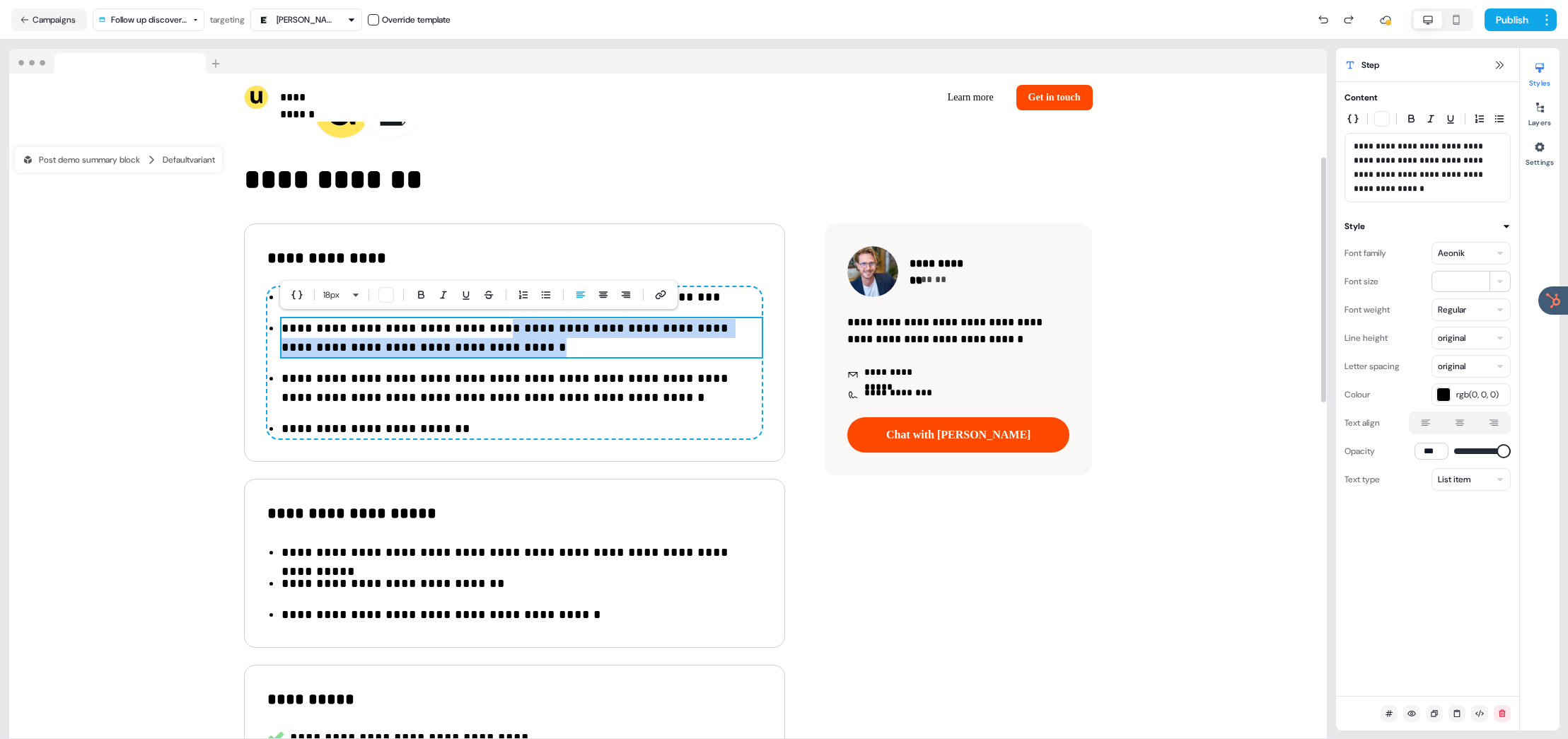 click on "**********" at bounding box center (521, 338) 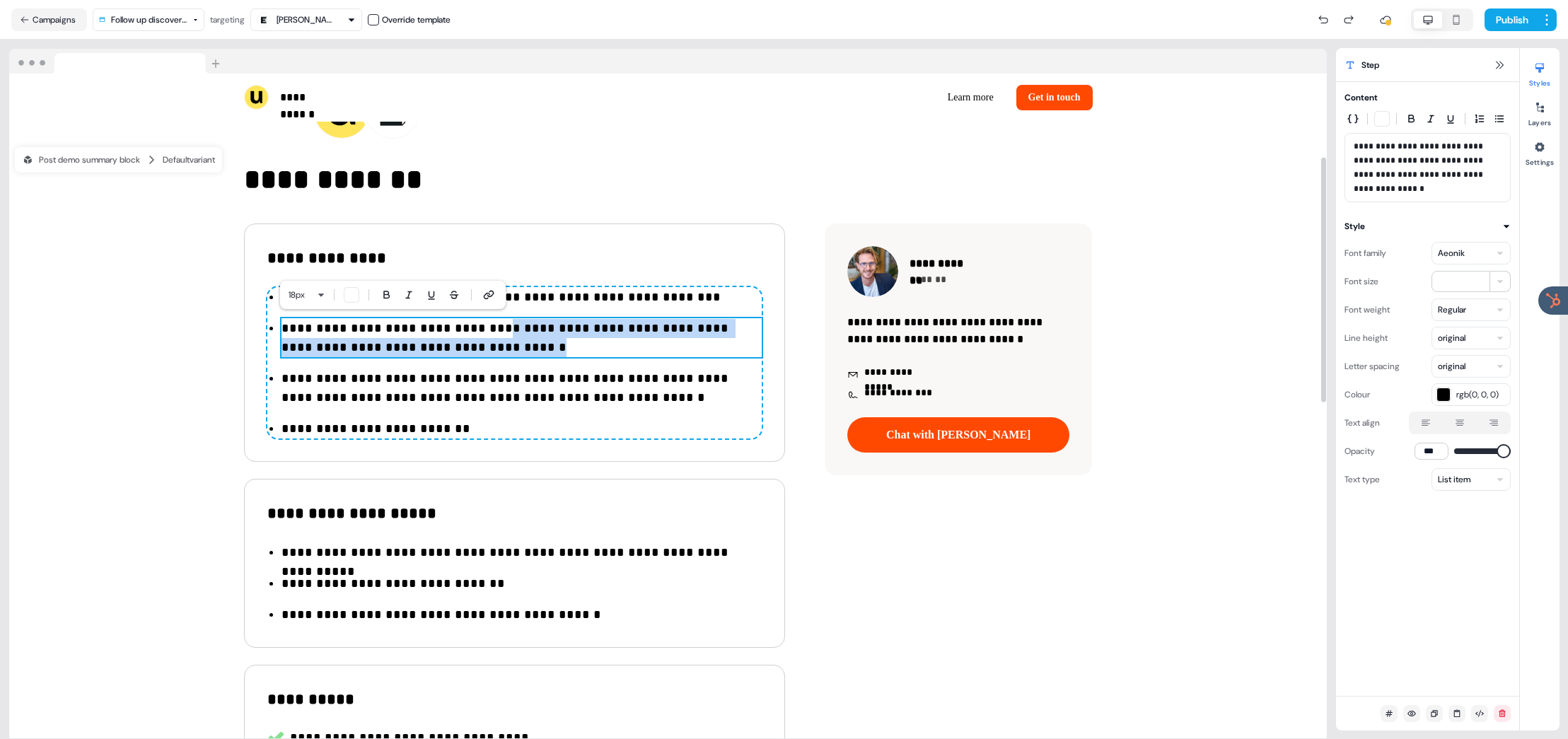 click on "**********" at bounding box center (521, 338) 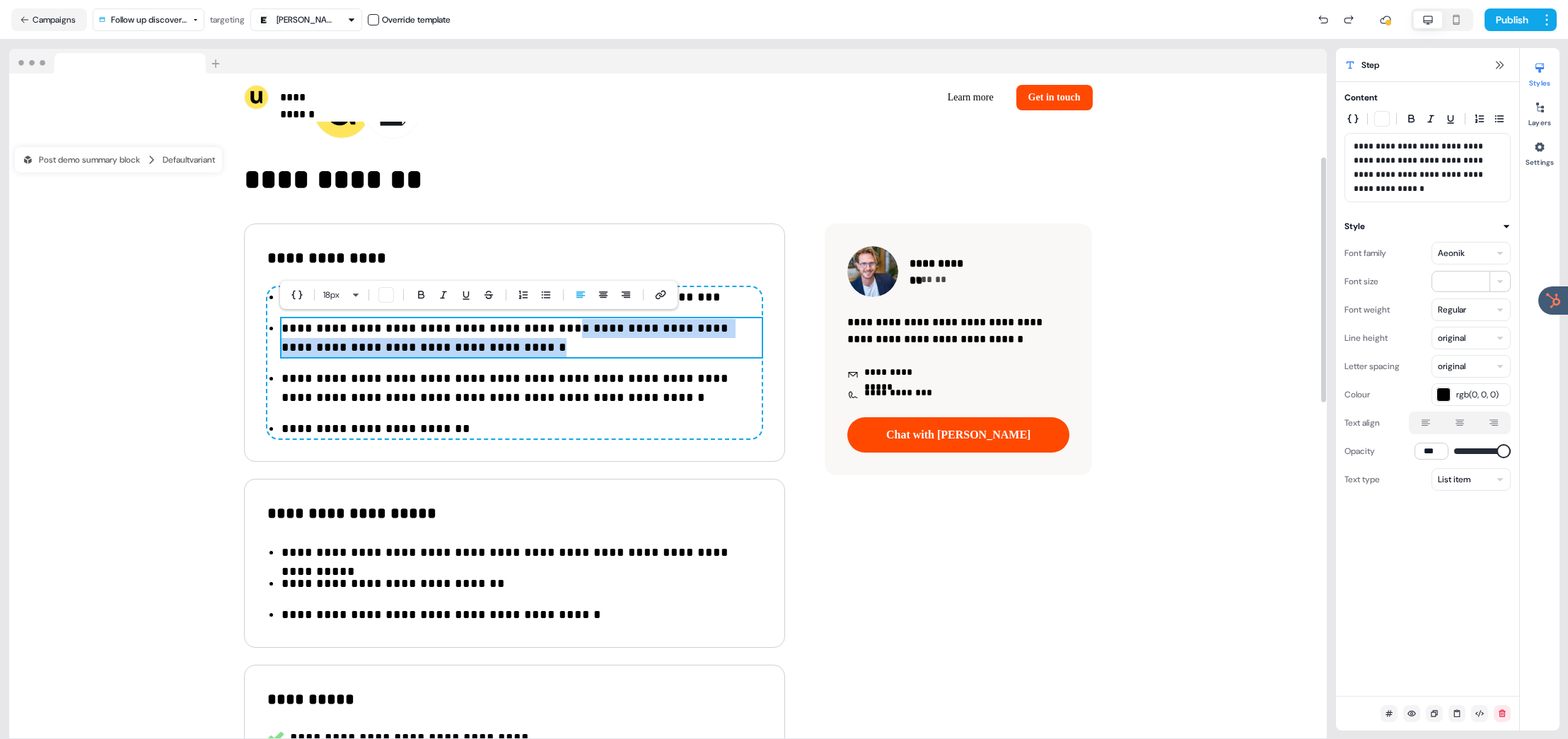 click on "**********" at bounding box center (521, 338) 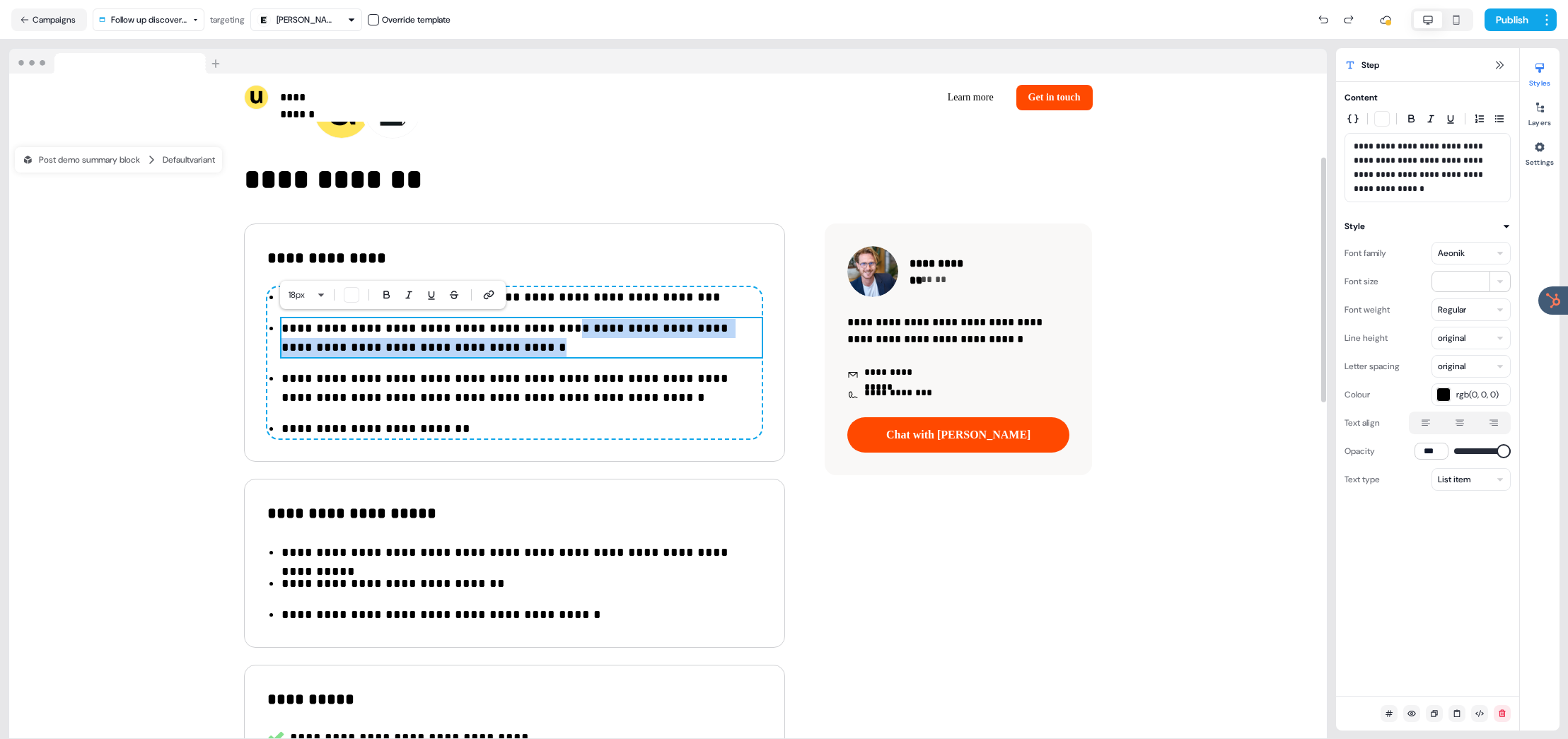 click on "**********" at bounding box center [521, 338] 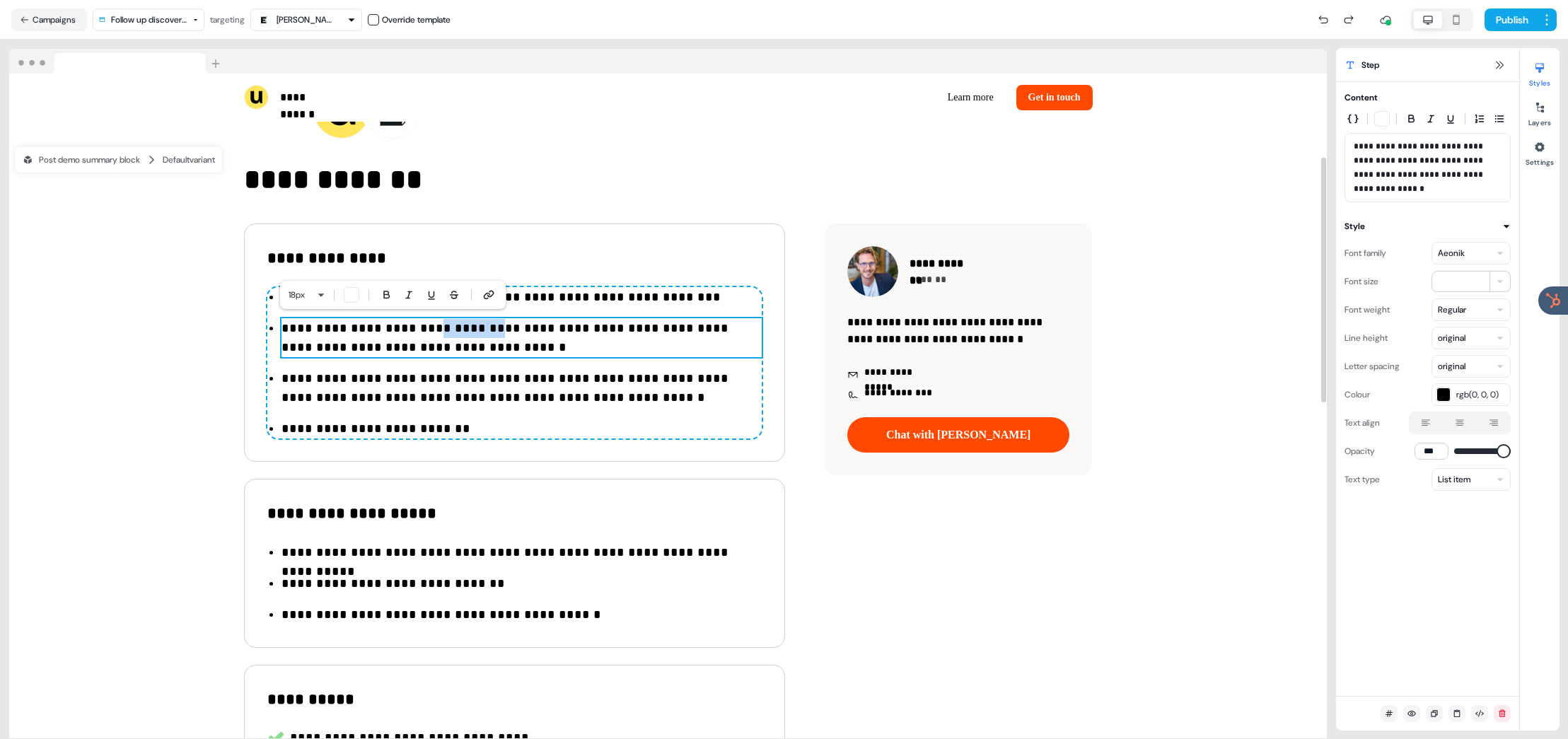 drag, startPoint x: 460, startPoint y: 329, endPoint x: 412, endPoint y: 327, distance: 48.04165 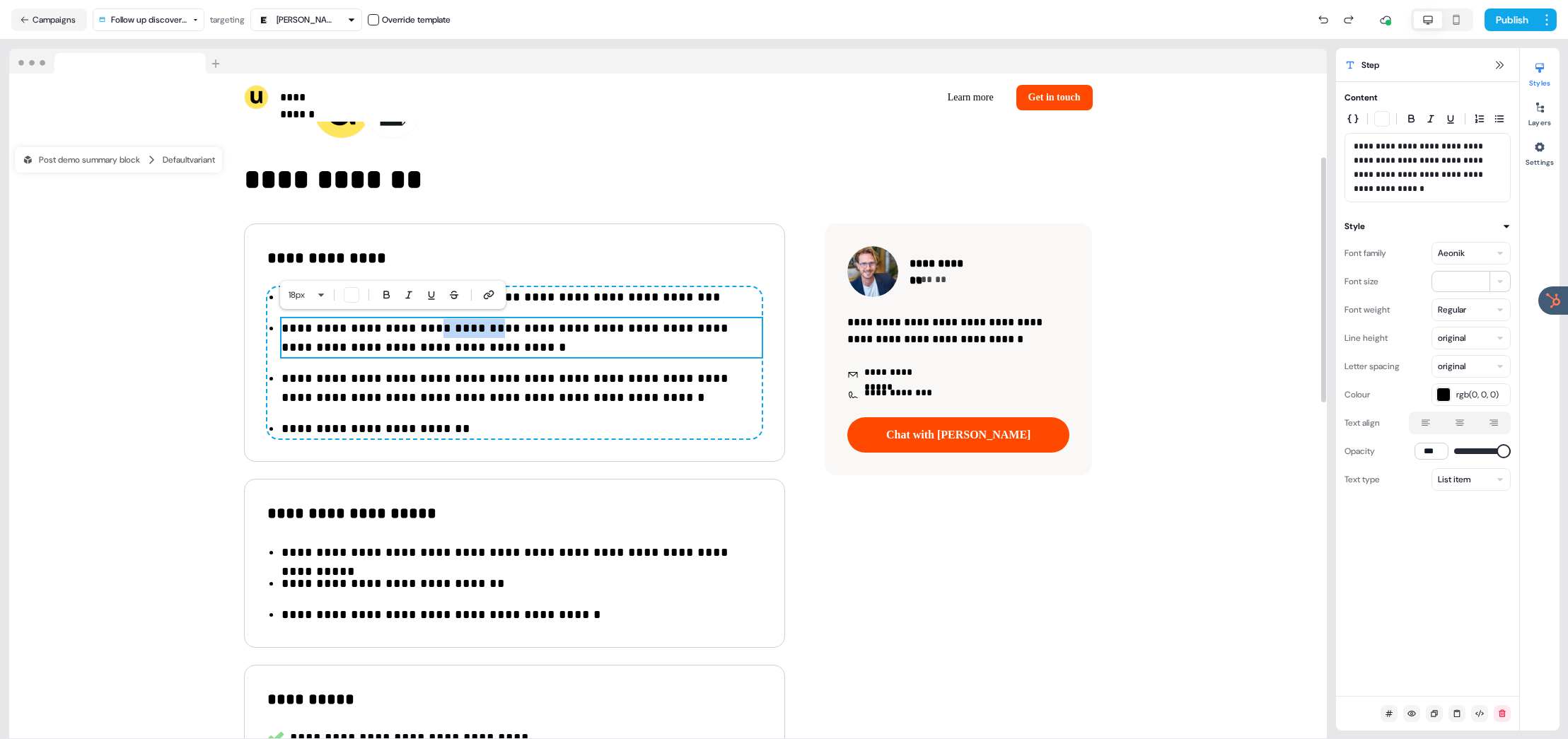 click on "**********" at bounding box center (521, 338) 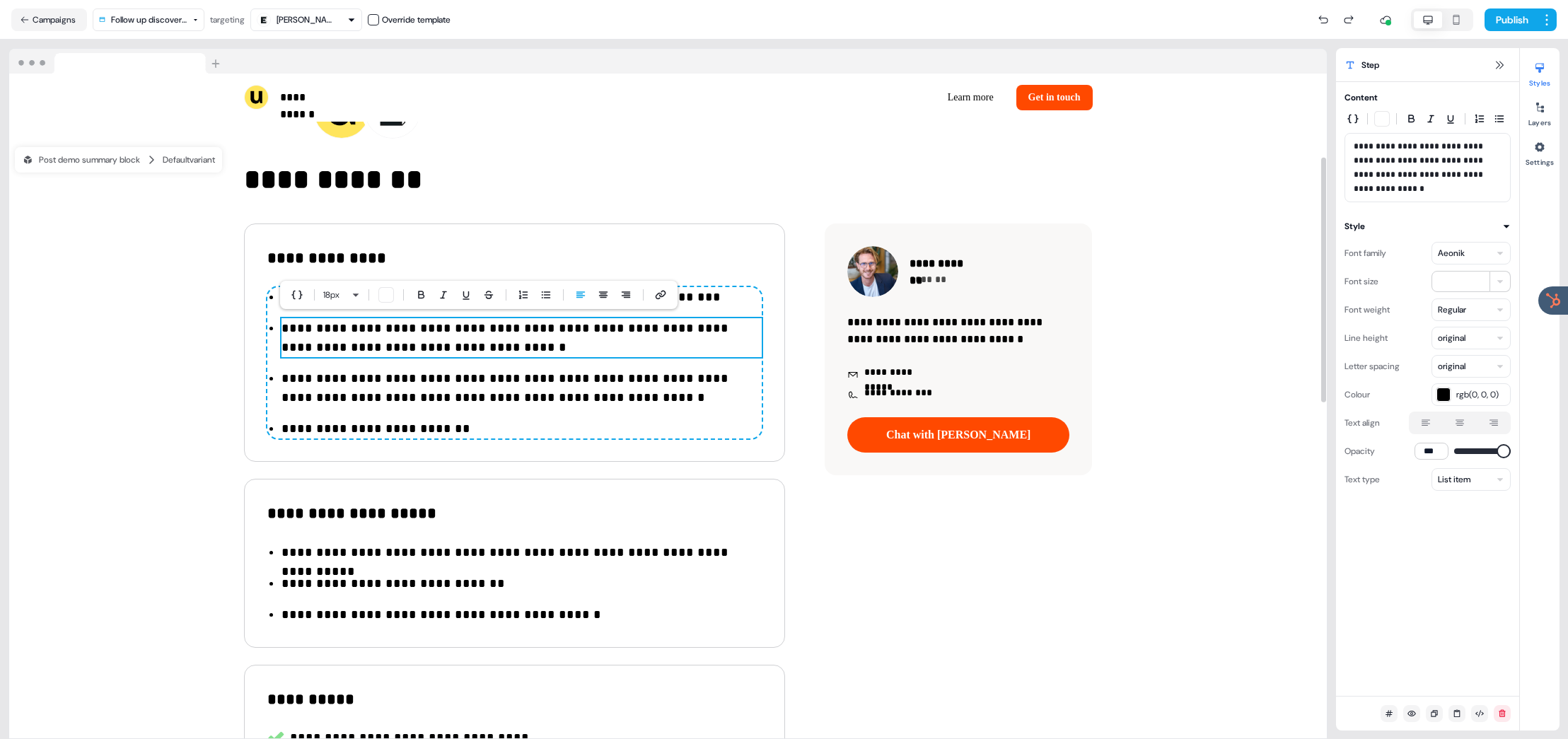 click on "**********" at bounding box center [521, 338] 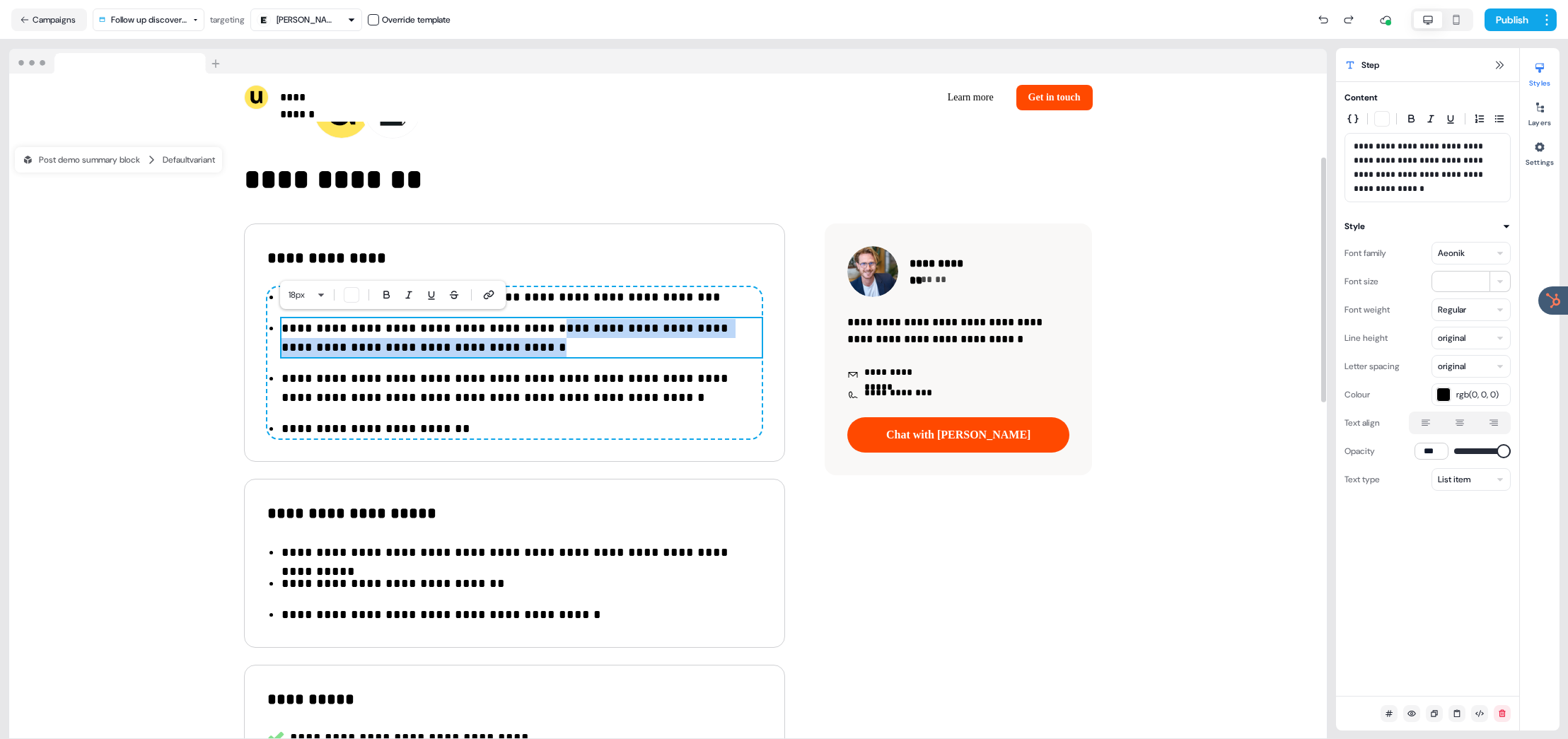 drag, startPoint x: 530, startPoint y: 327, endPoint x: 591, endPoint y: 351, distance: 65.55151 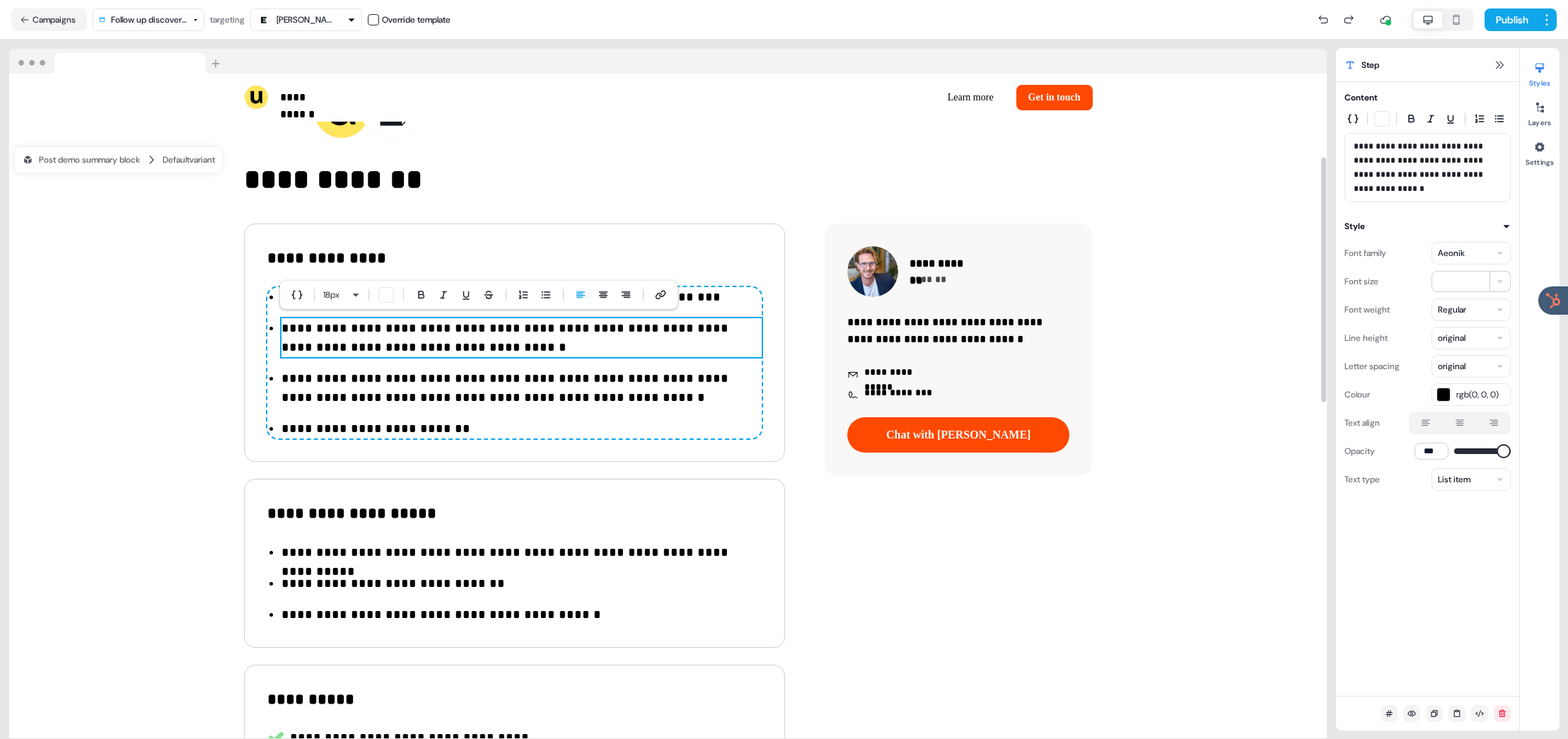 click on "**********" at bounding box center (521, 338) 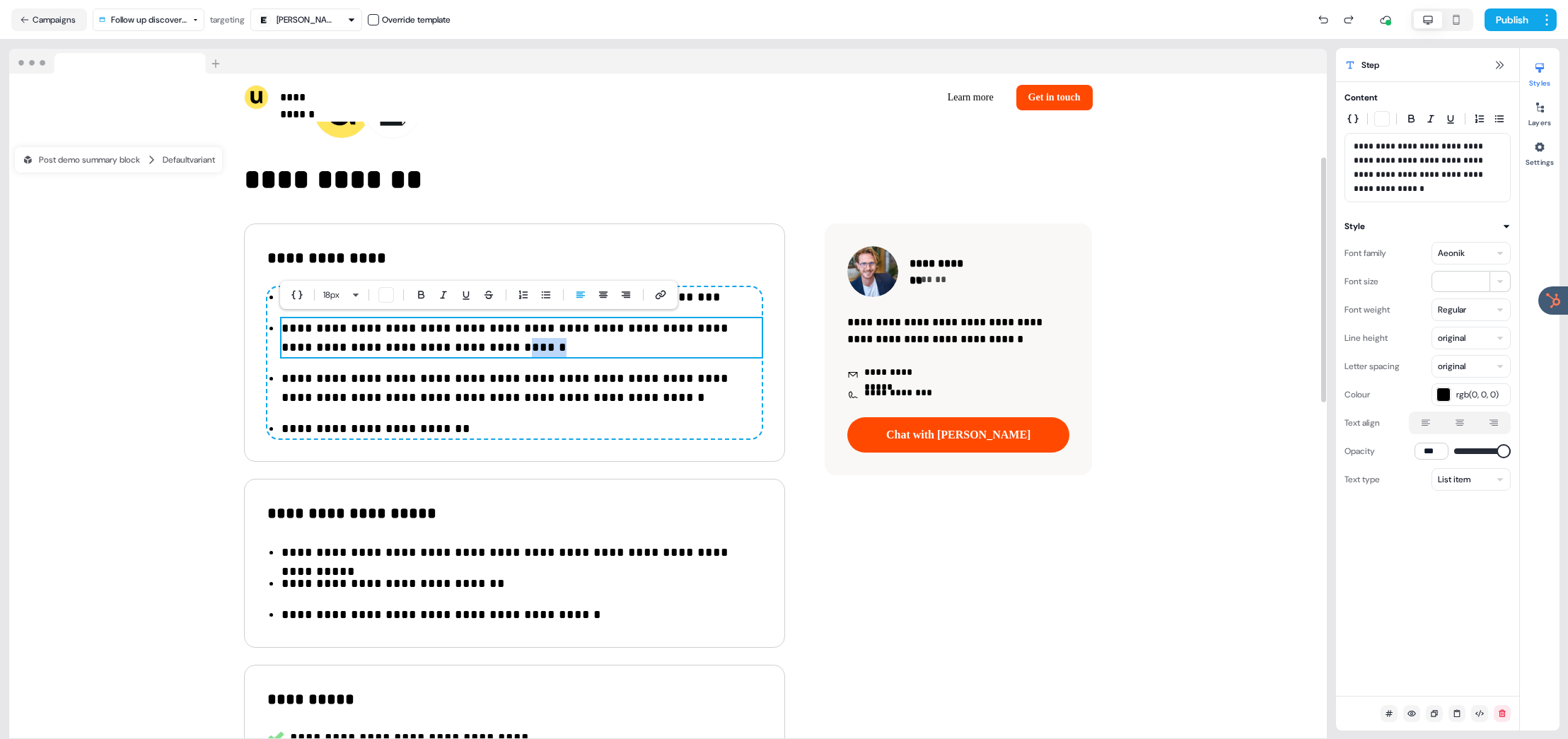 drag, startPoint x: 441, startPoint y: 344, endPoint x: 491, endPoint y: 355, distance: 51.195703 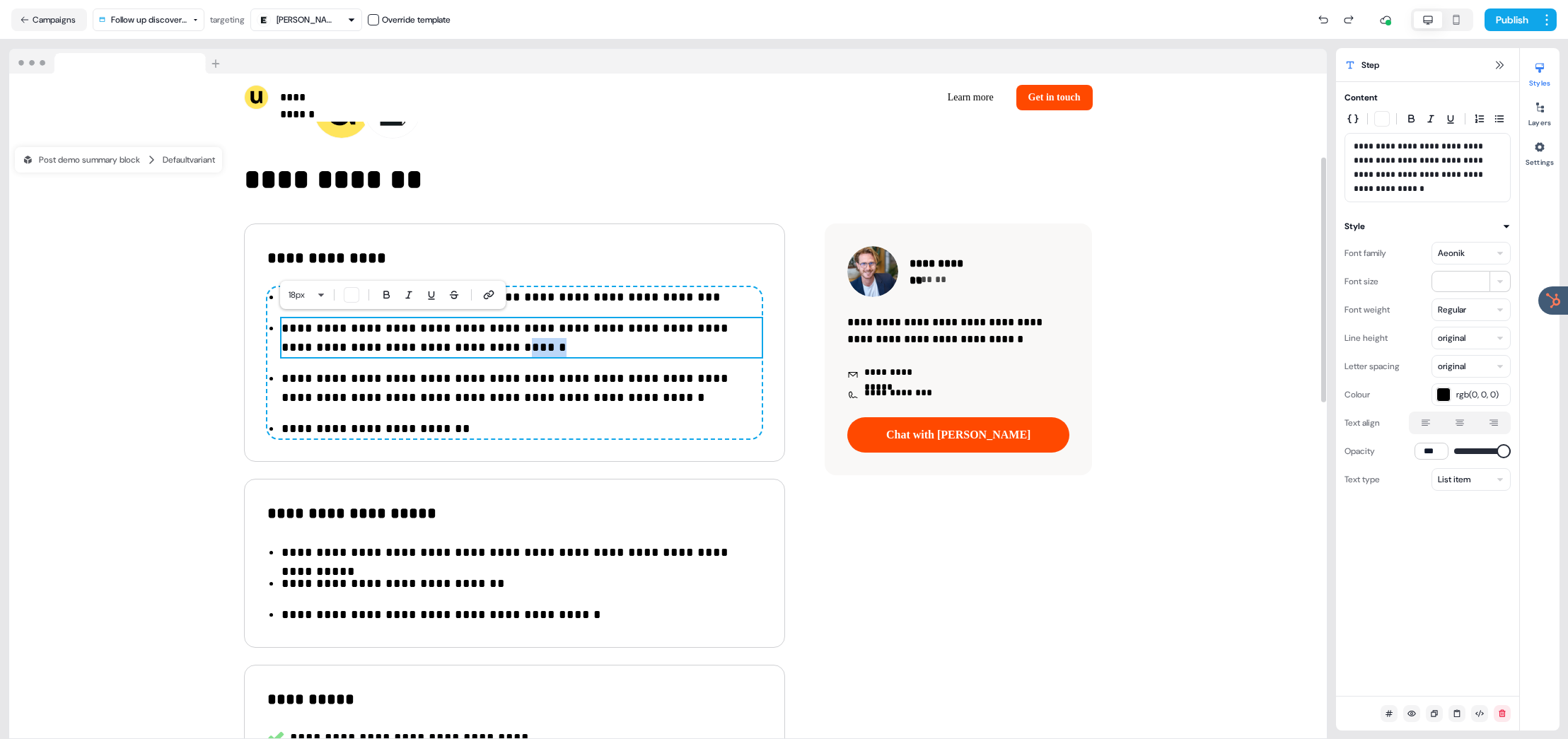 click on "**********" at bounding box center (514, 363) 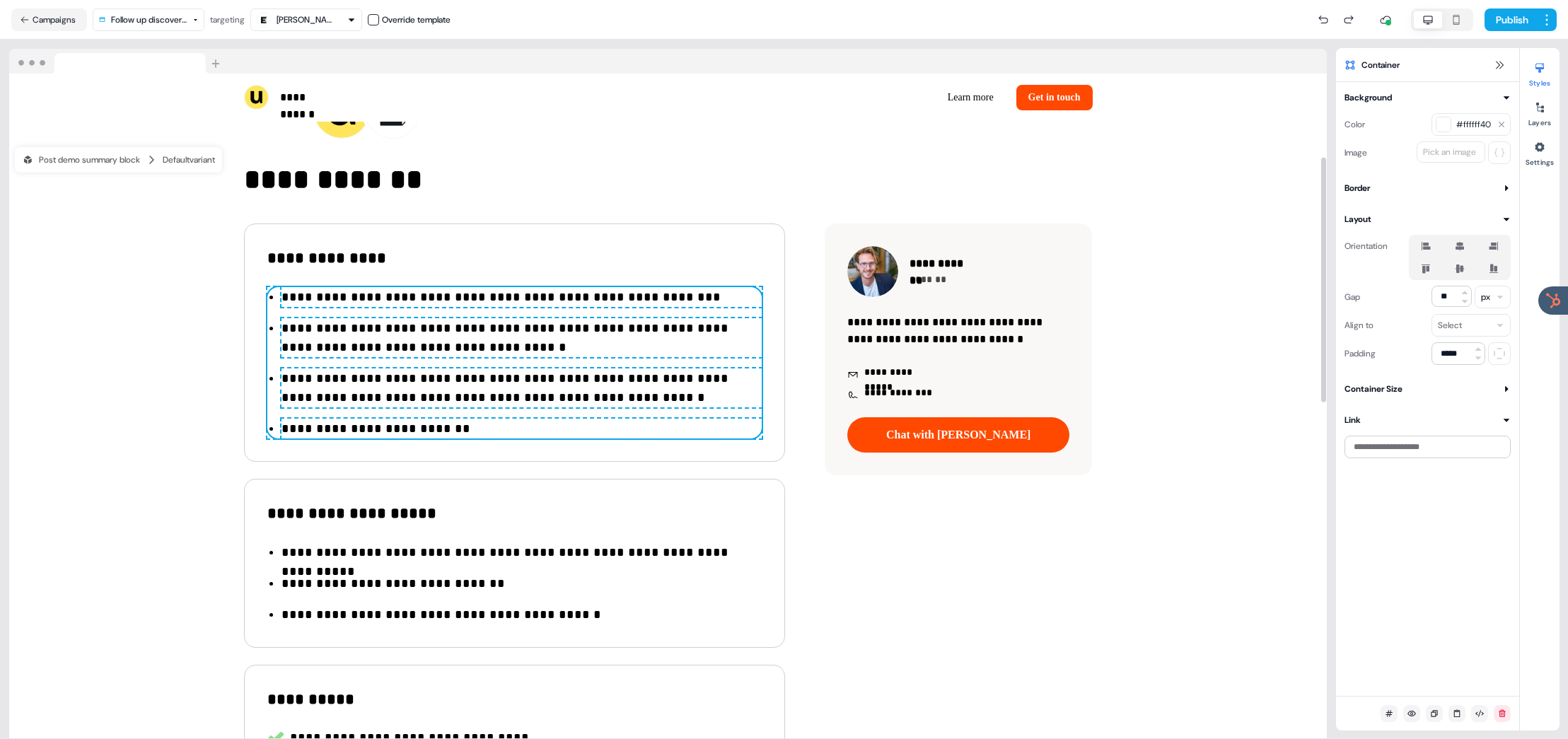 click on "**********" at bounding box center (521, 338) 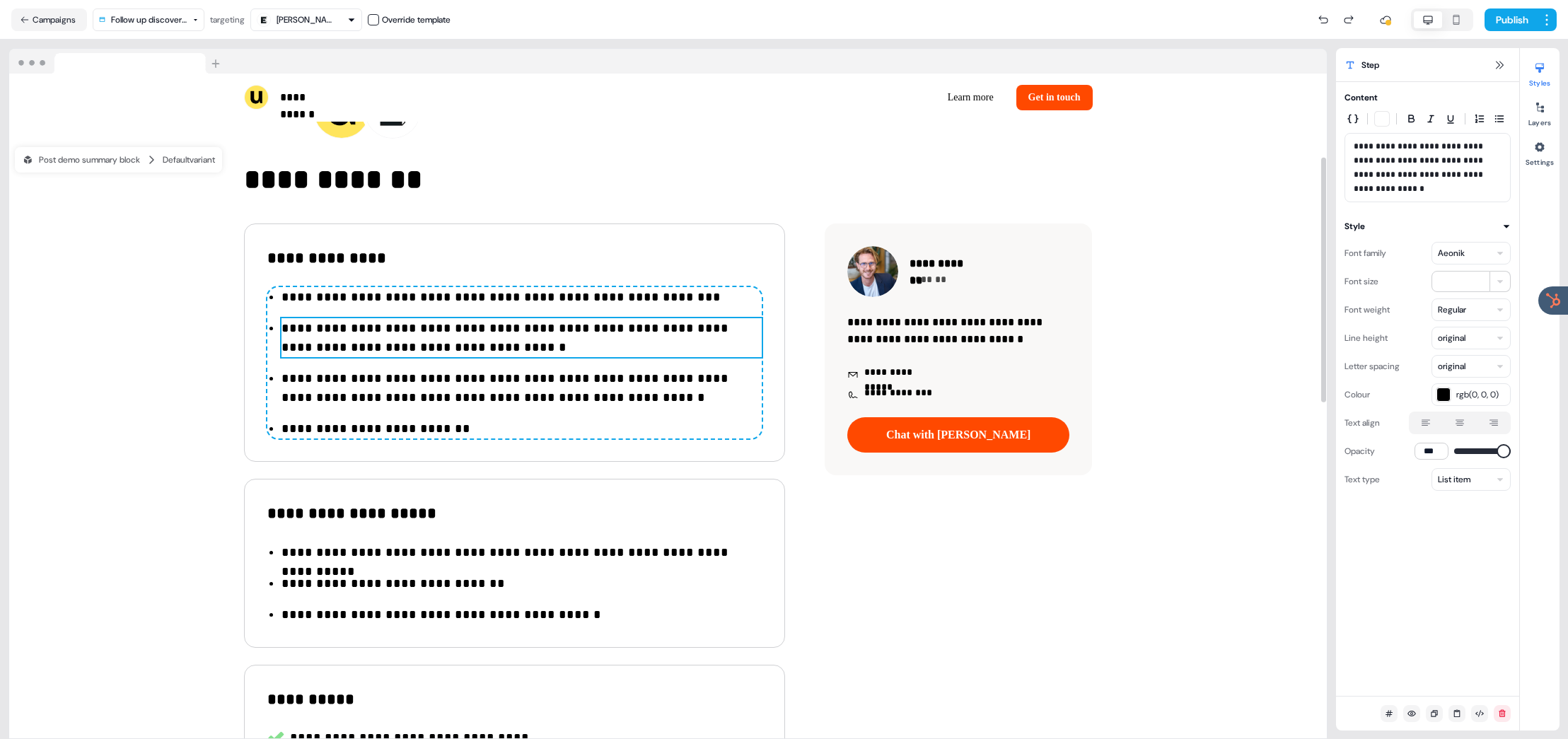 click on "**********" at bounding box center [521, 338] 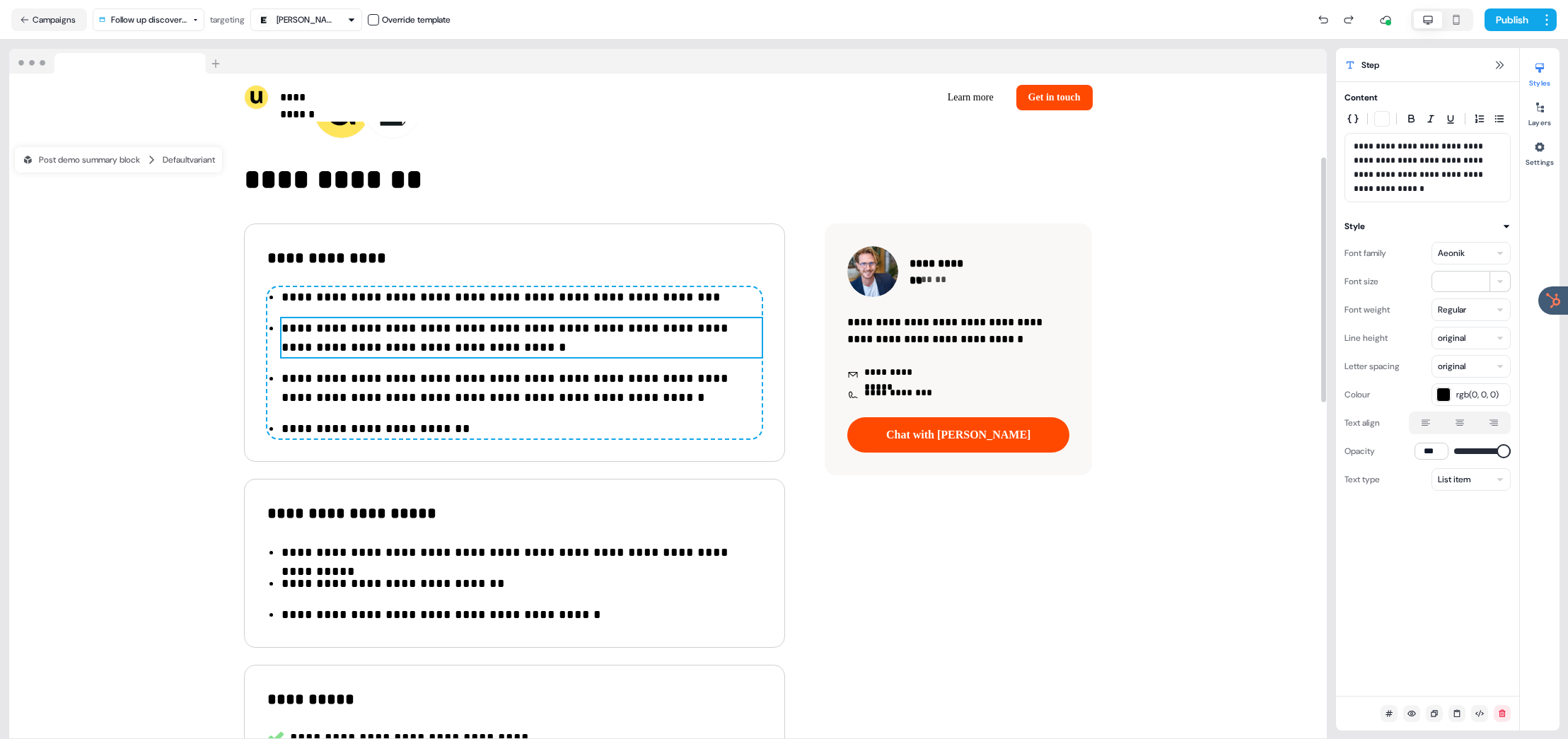 click on "**********" at bounding box center (521, 338) 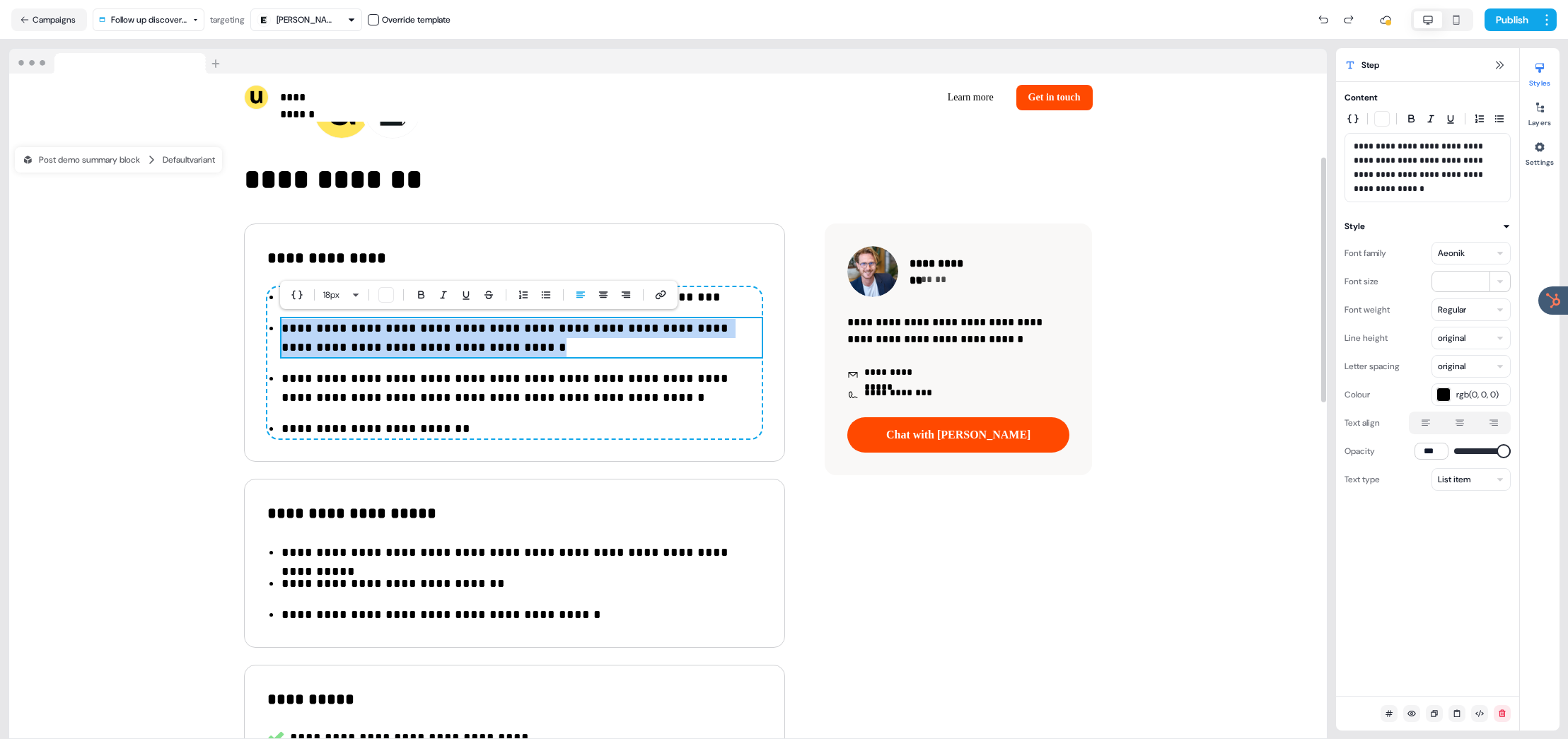 click on "**********" at bounding box center [521, 338] 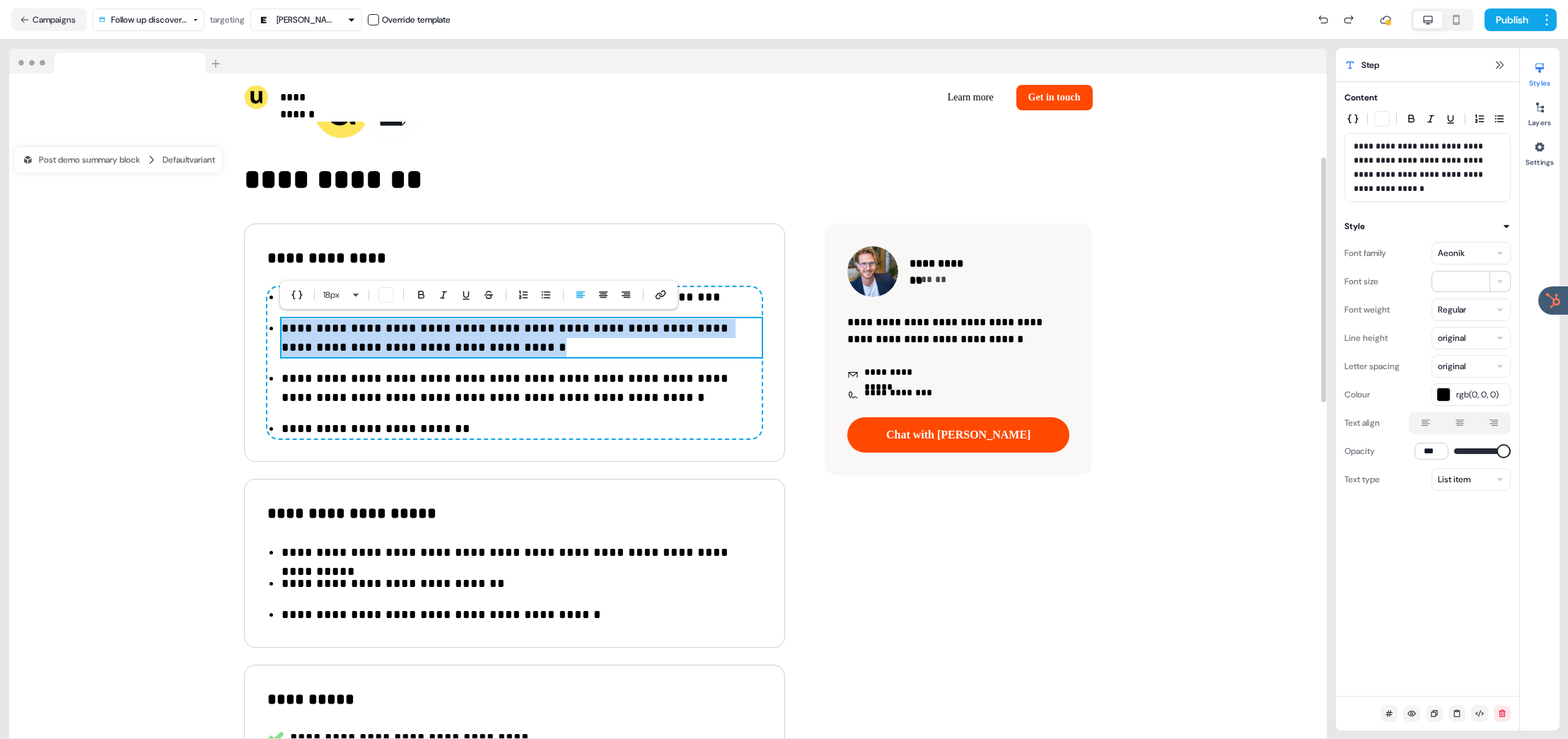 click on "**********" at bounding box center [521, 338] 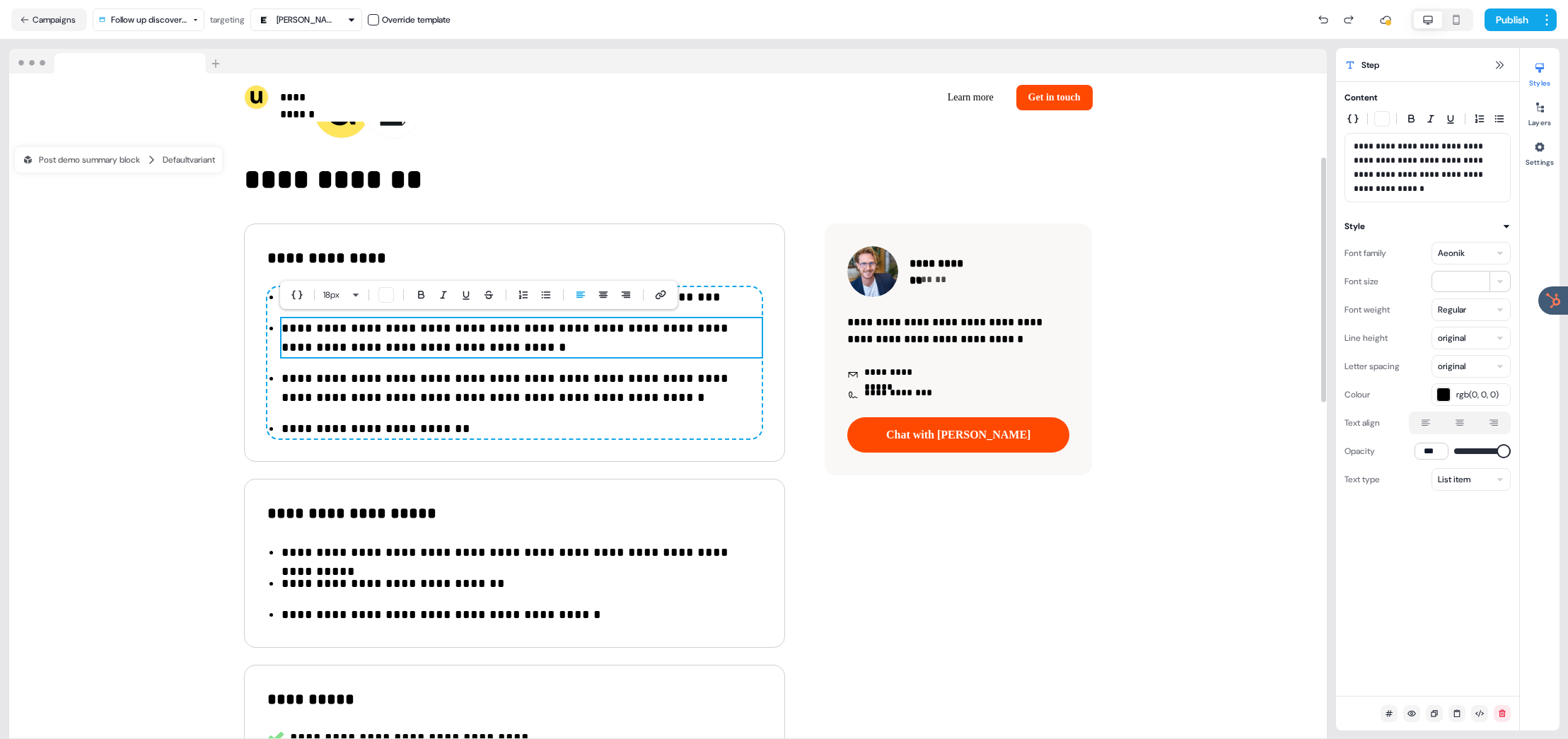 type 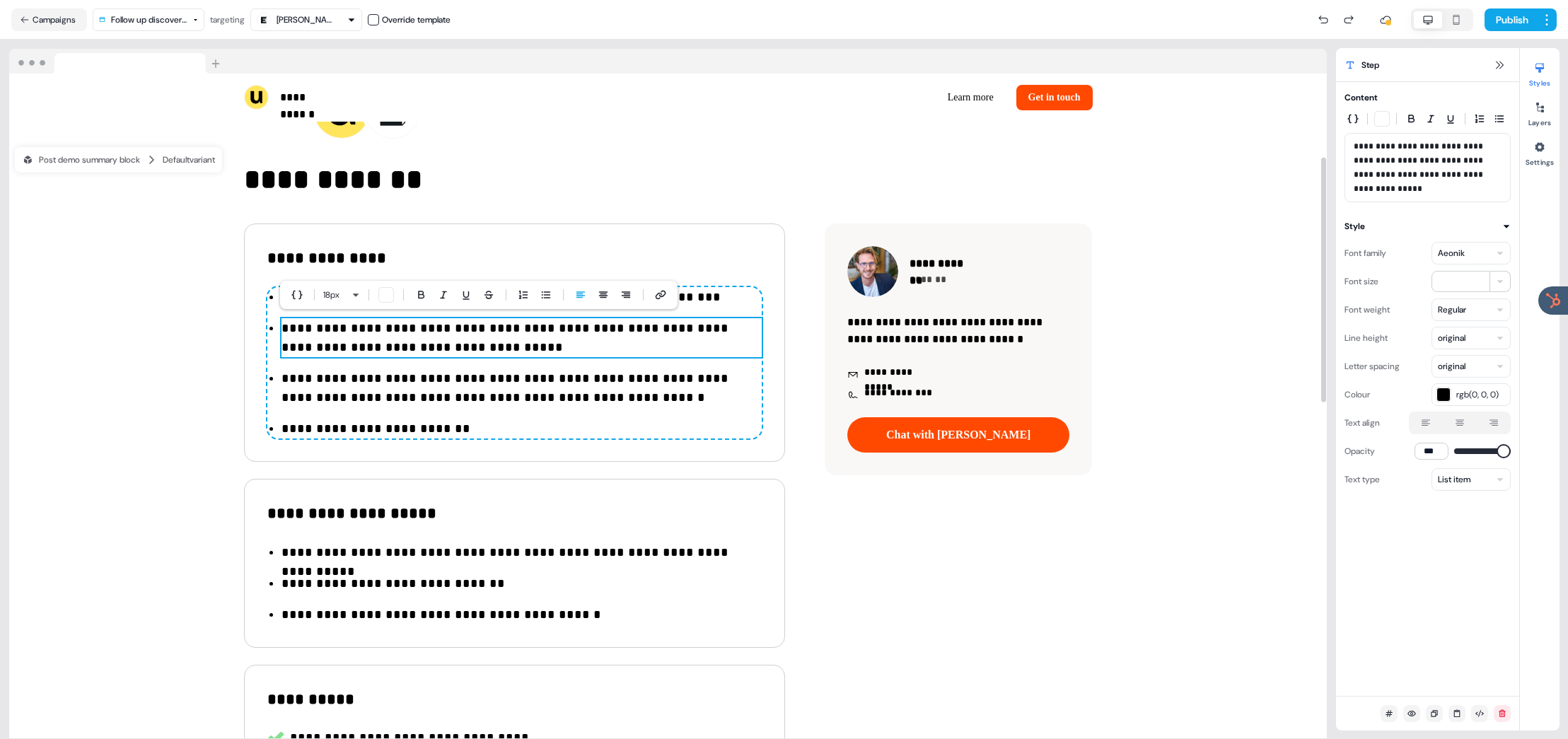 click on "**********" at bounding box center (521, 338) 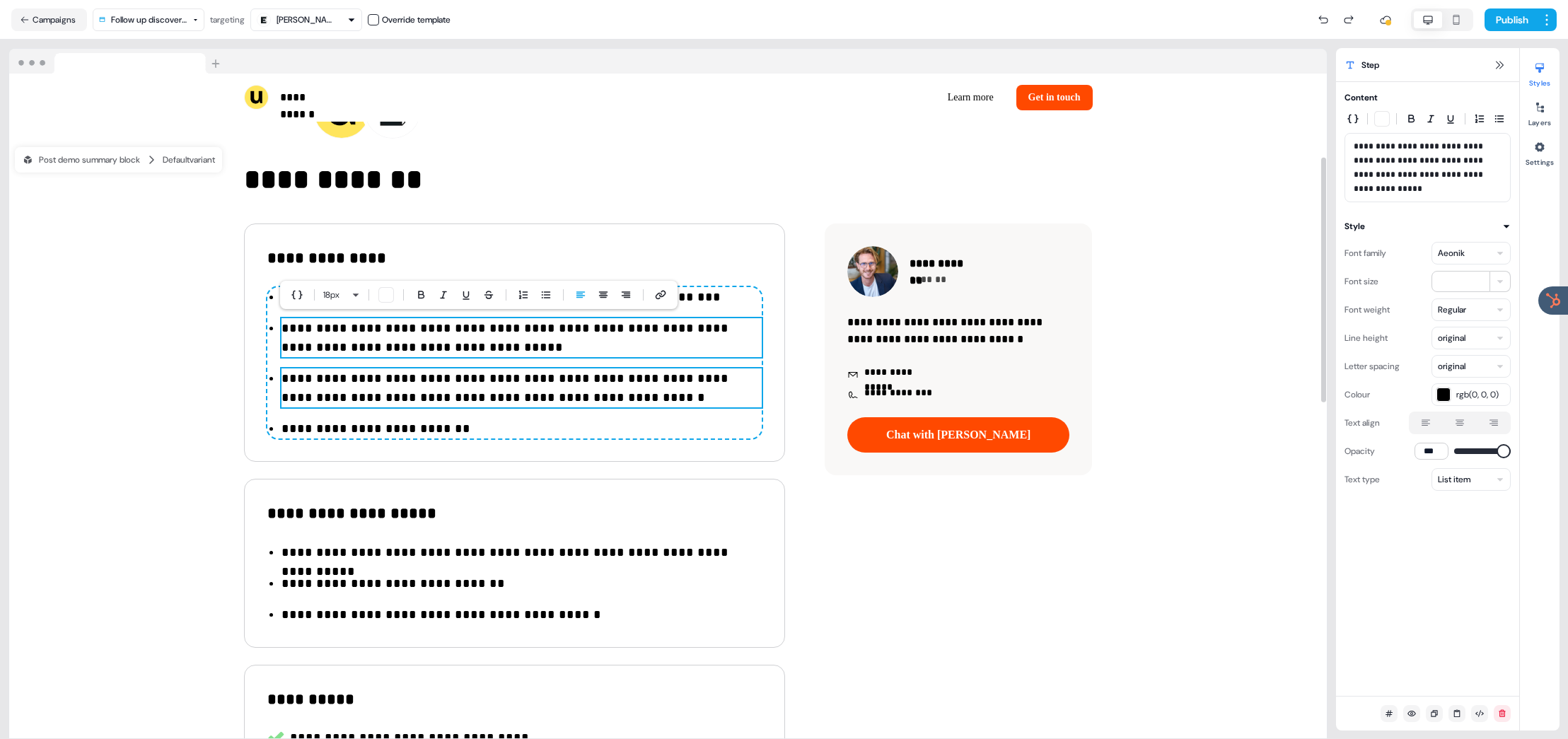 click on "**********" at bounding box center [521, 388] 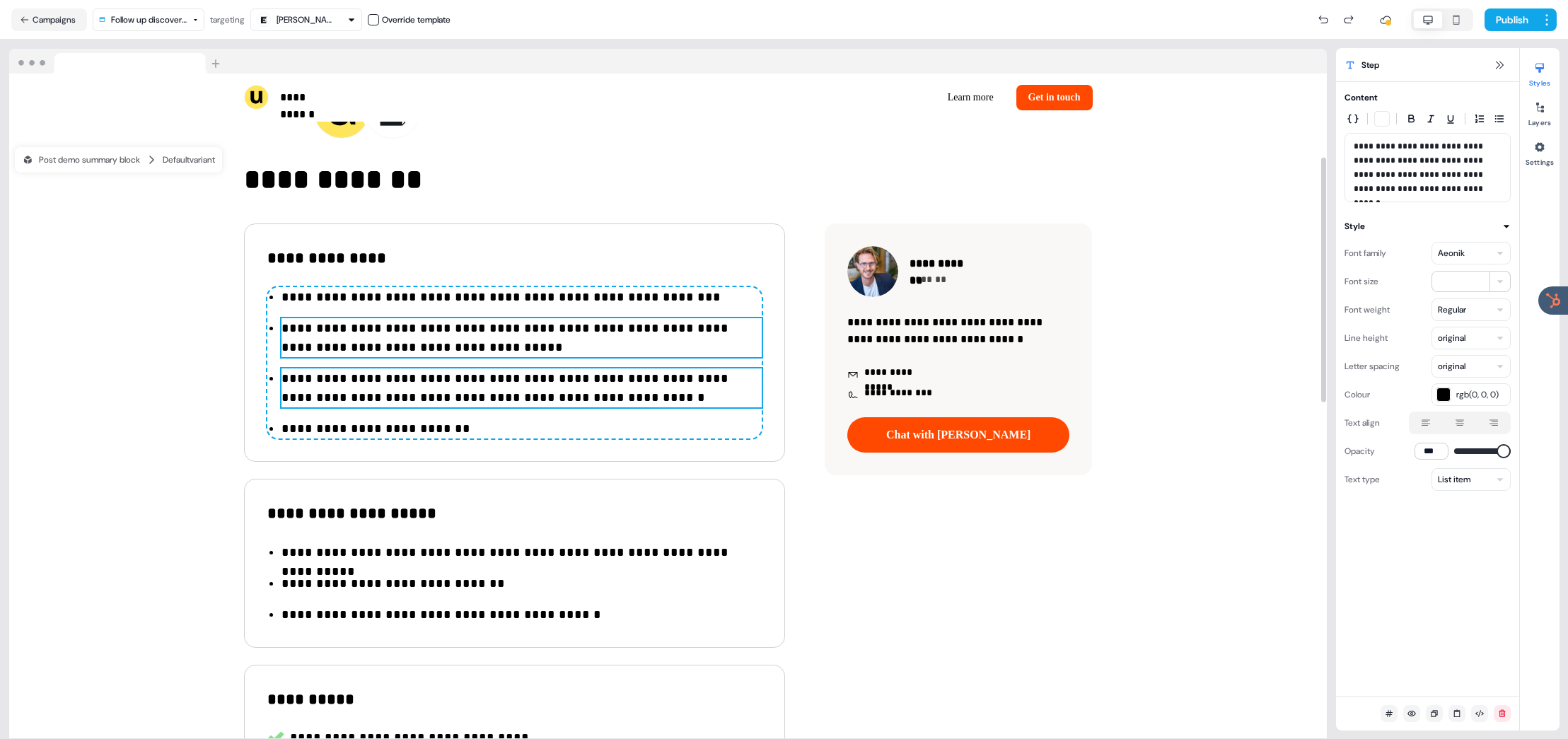click on "**********" at bounding box center [521, 338] 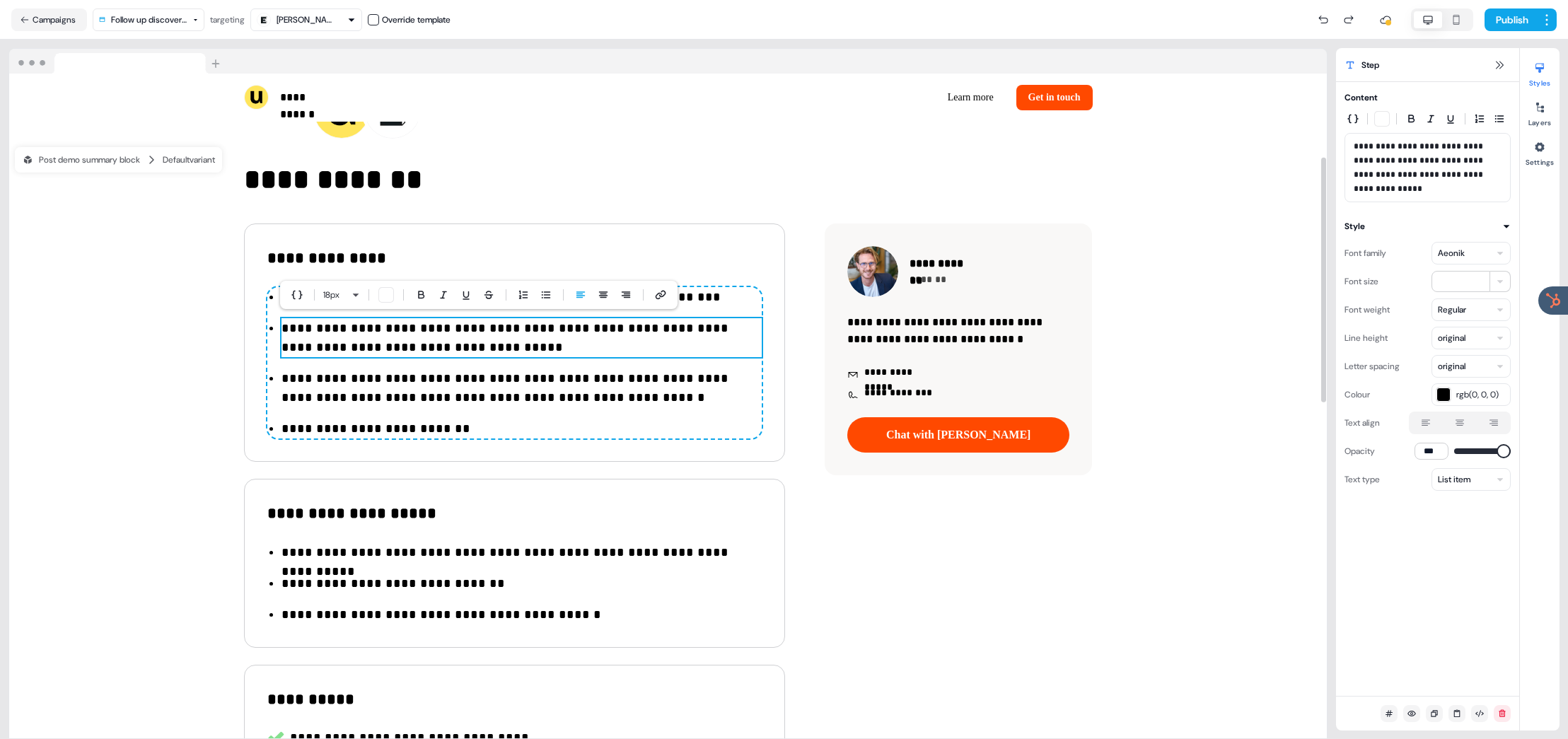 click on "**********" at bounding box center (521, 338) 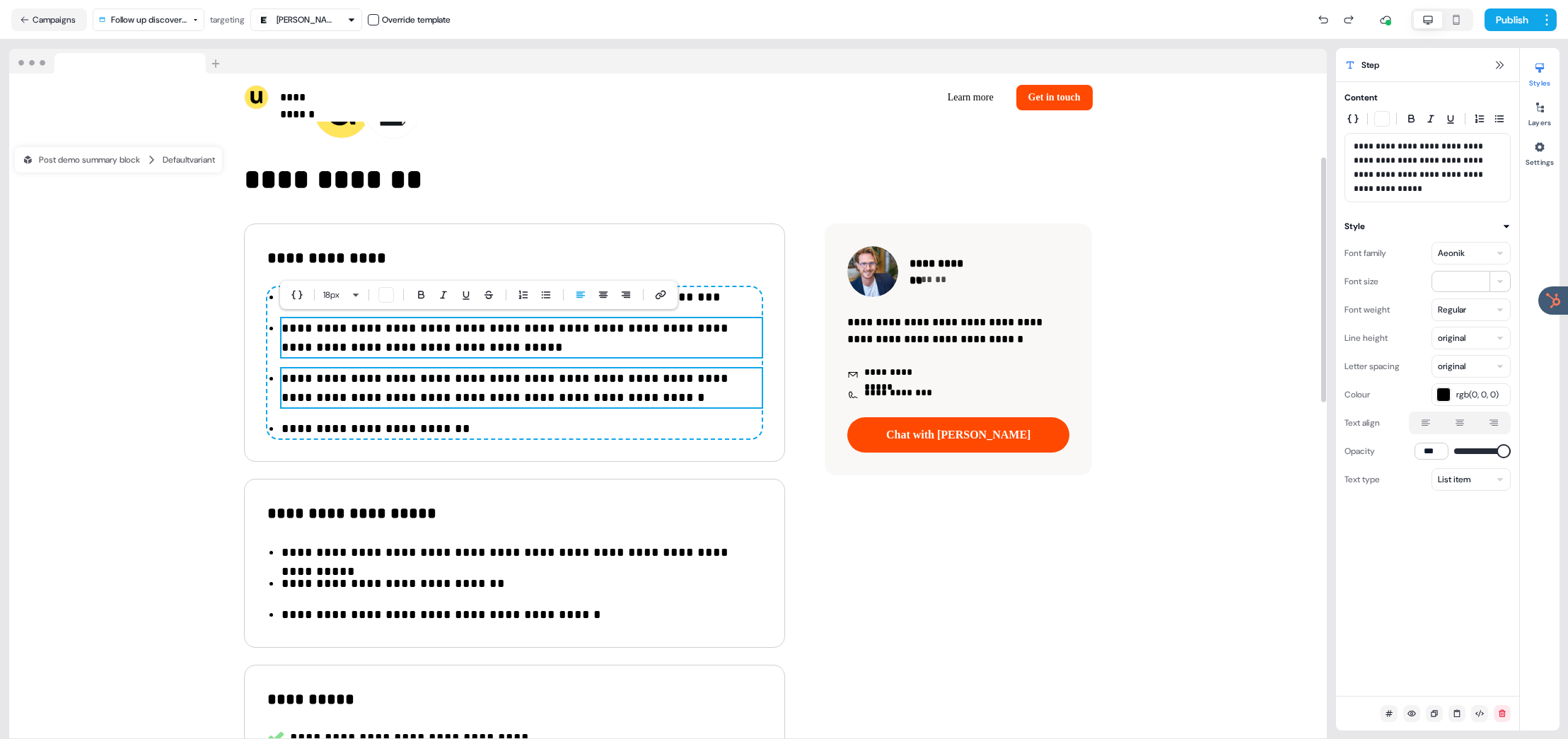 click on "**********" at bounding box center (521, 388) 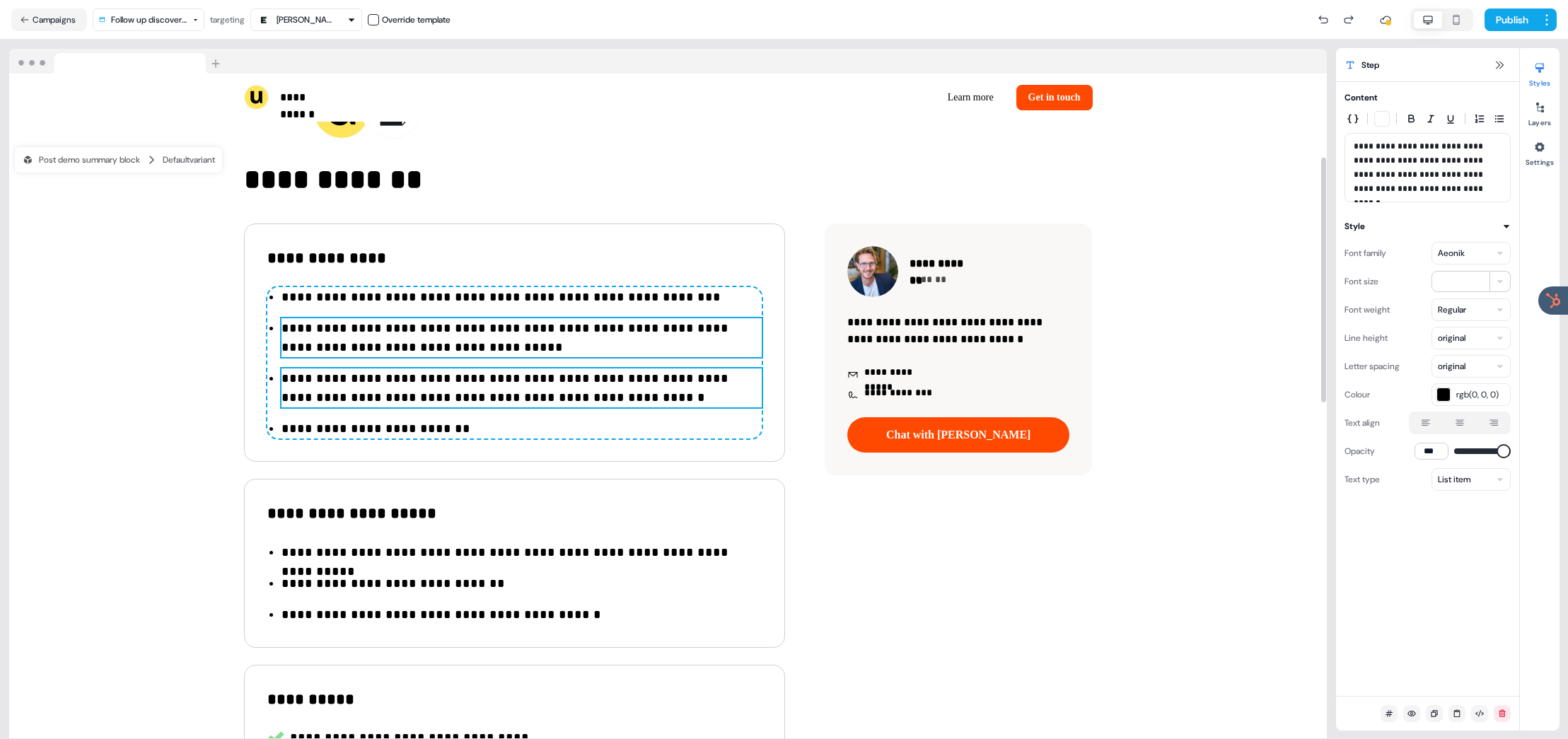 click on "**********" at bounding box center [521, 338] 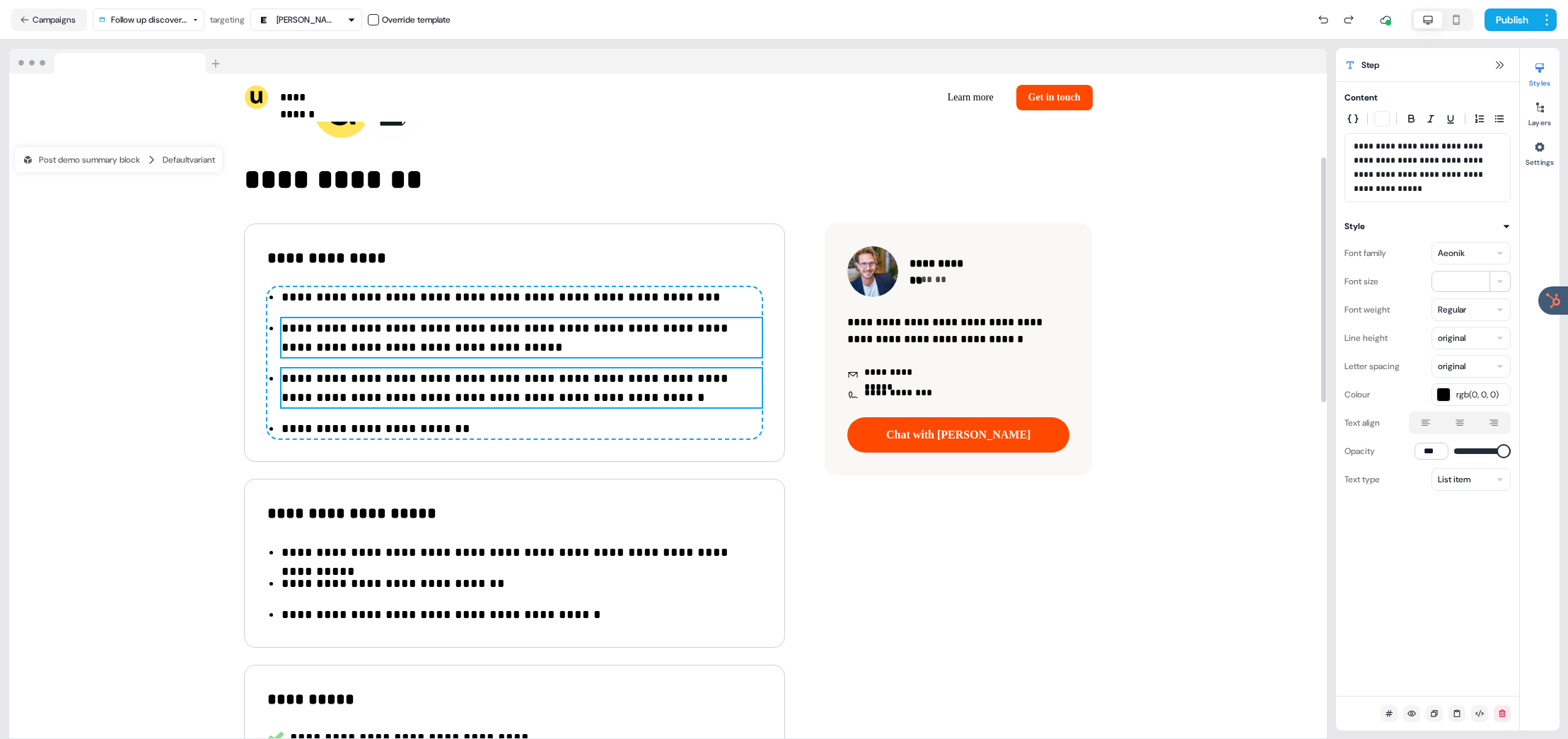 click on "**********" at bounding box center (521, 388) 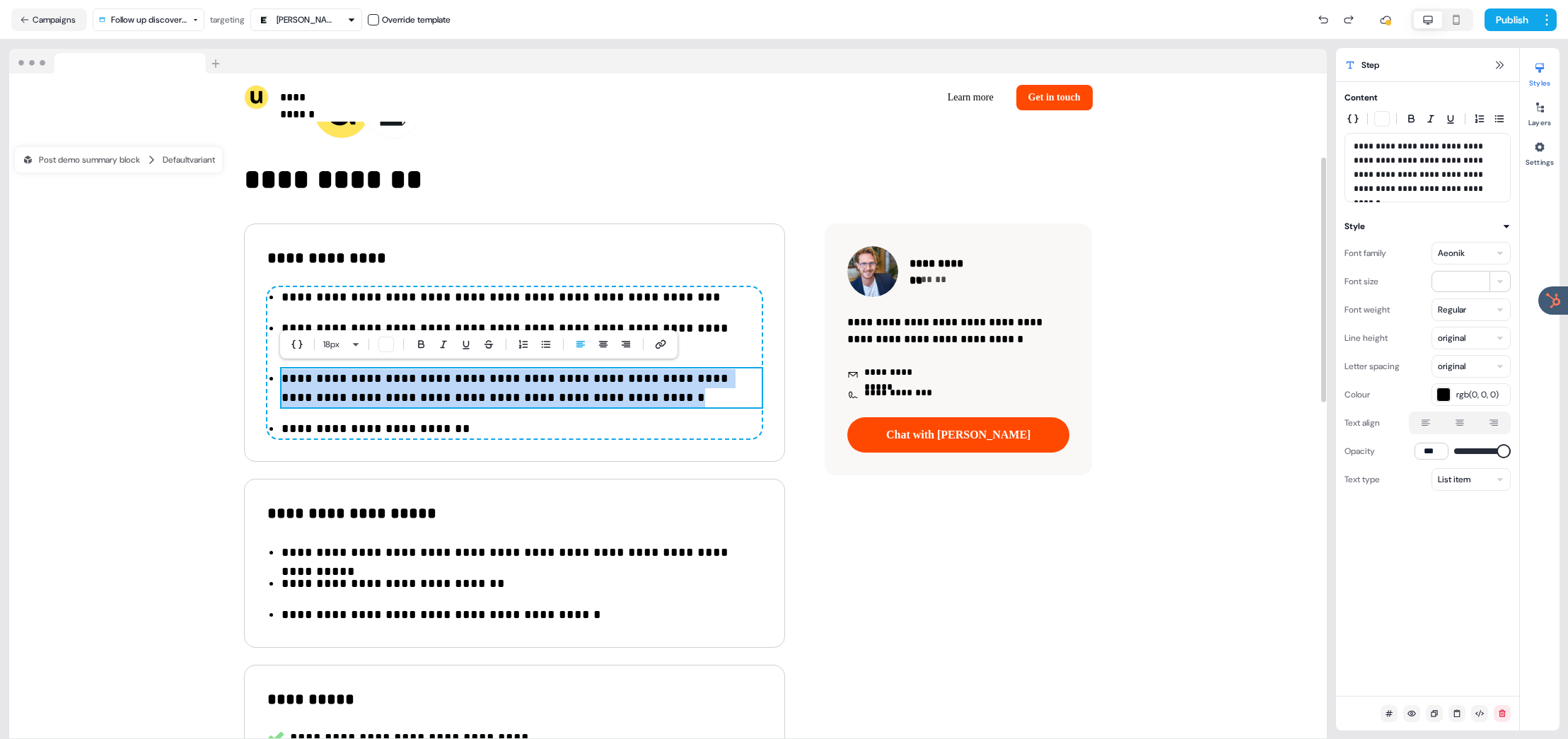 click on "**********" at bounding box center [521, 388] 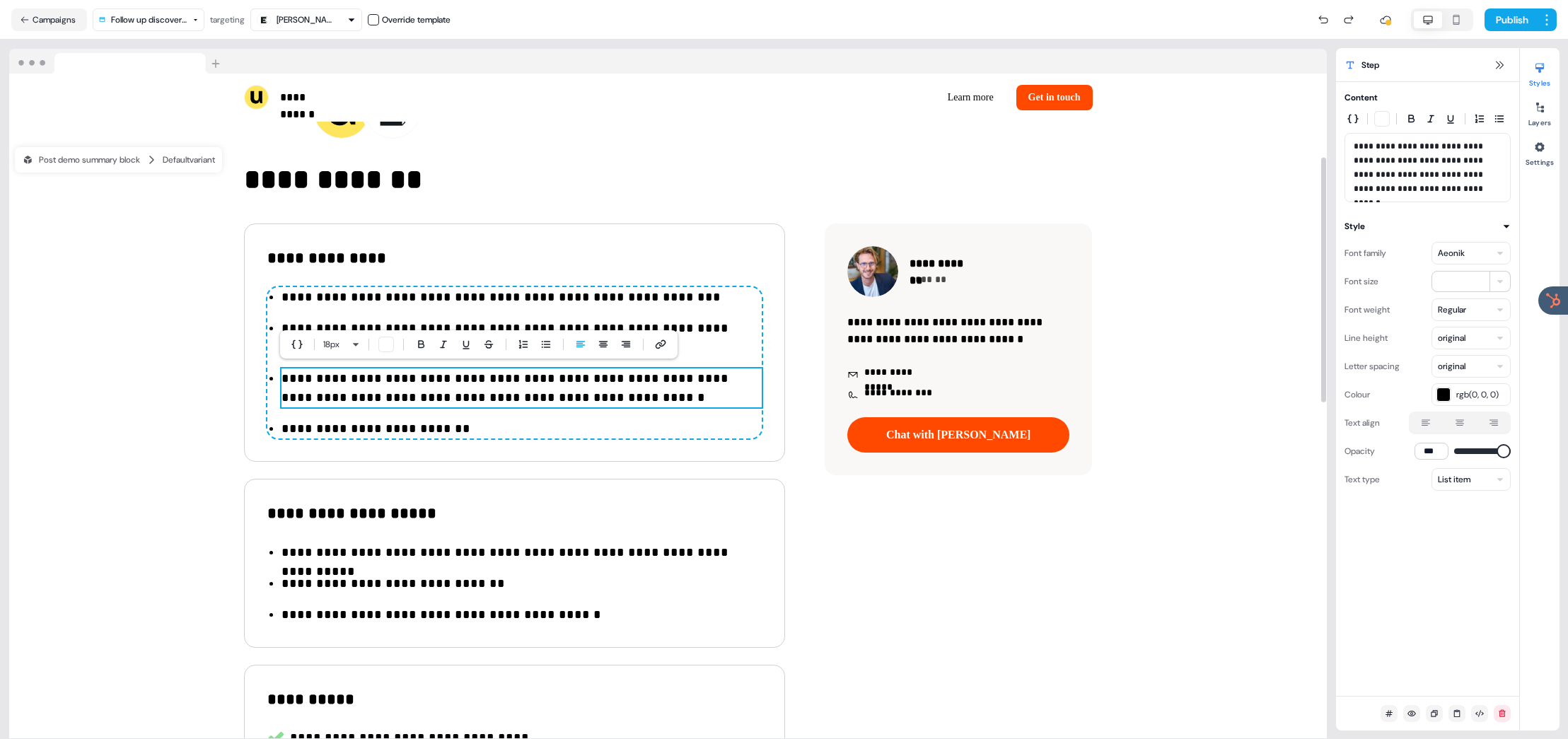 click on "**********" at bounding box center [521, 388] 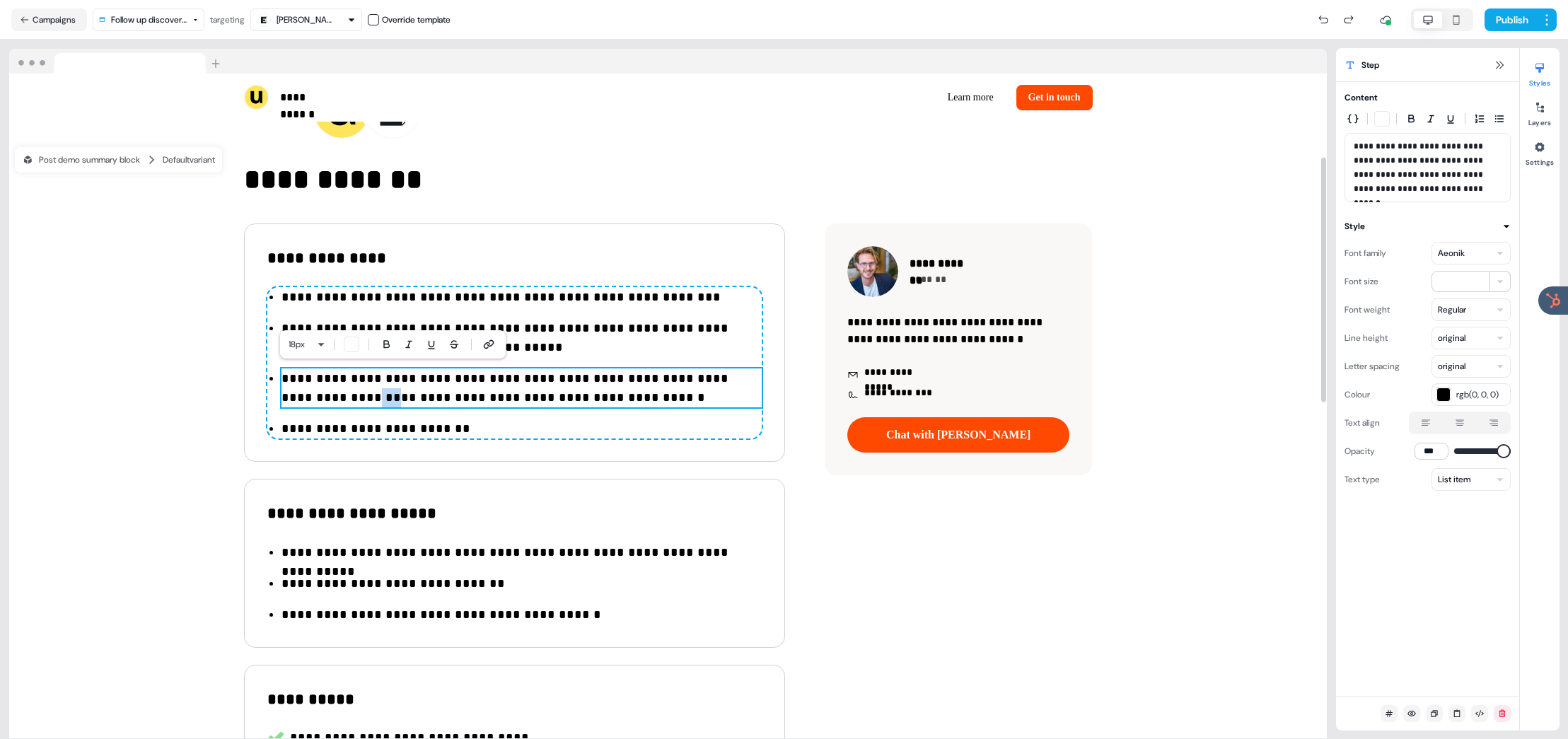 drag, startPoint x: 757, startPoint y: 379, endPoint x: 736, endPoint y: 380, distance: 21.023796 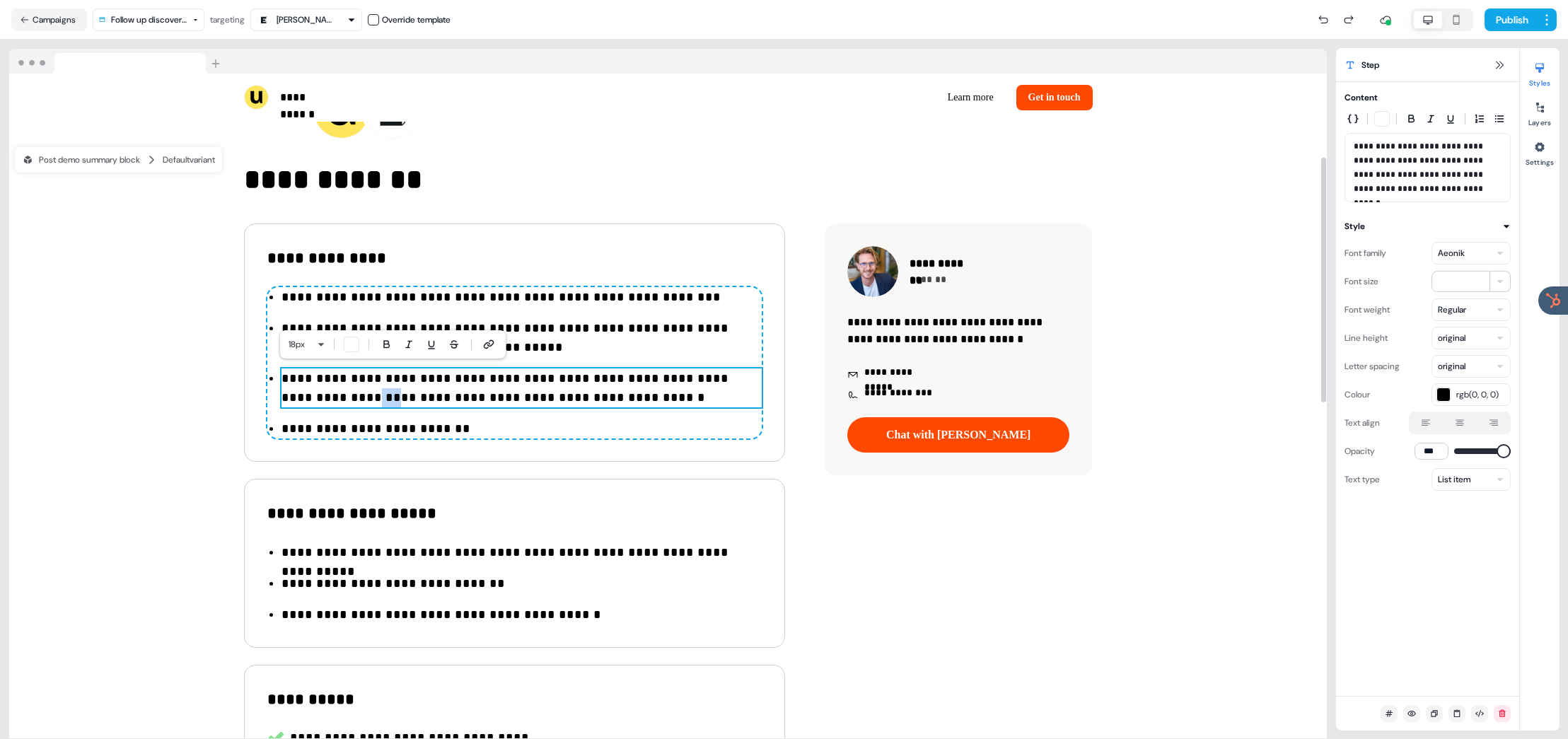 click on "**********" at bounding box center (521, 388) 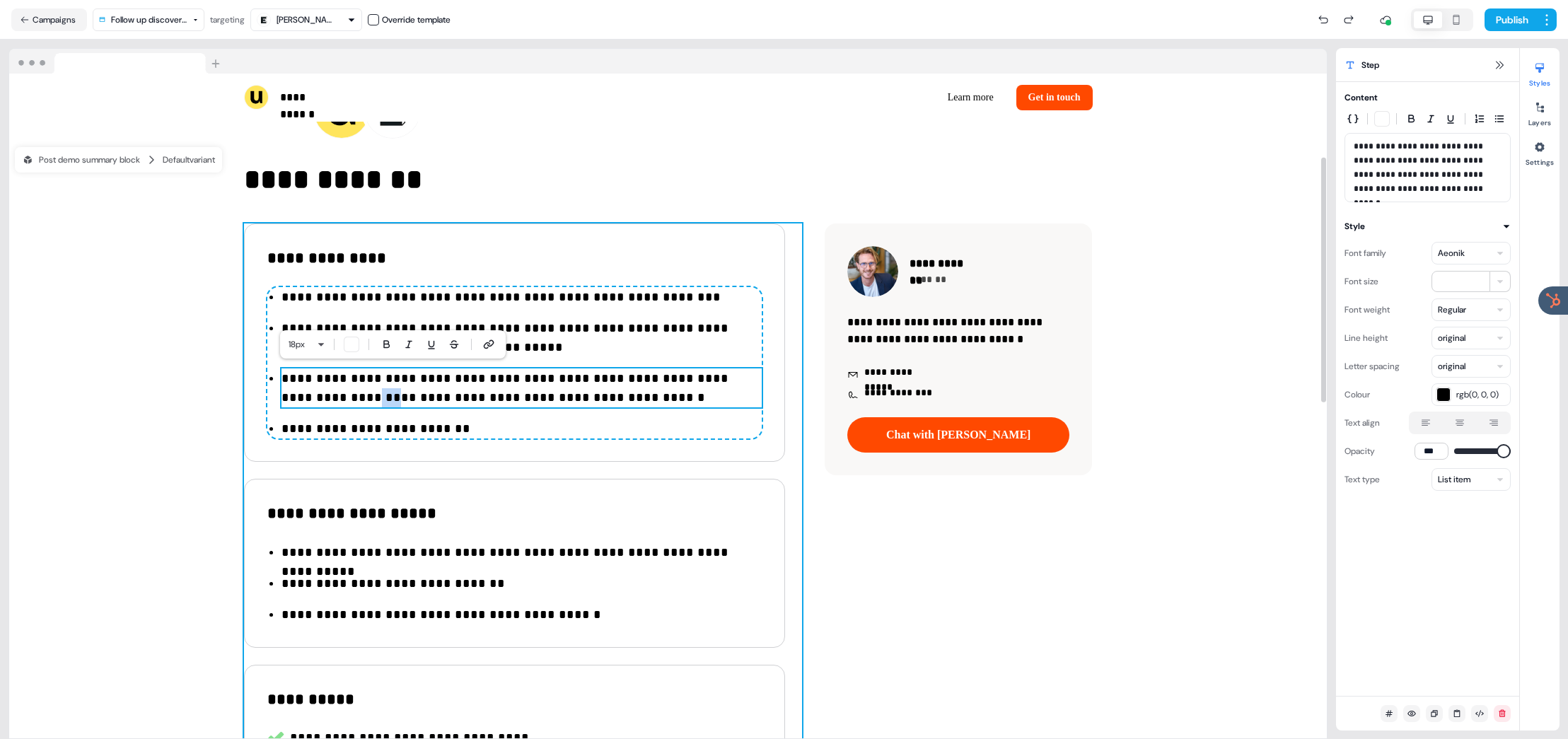 type 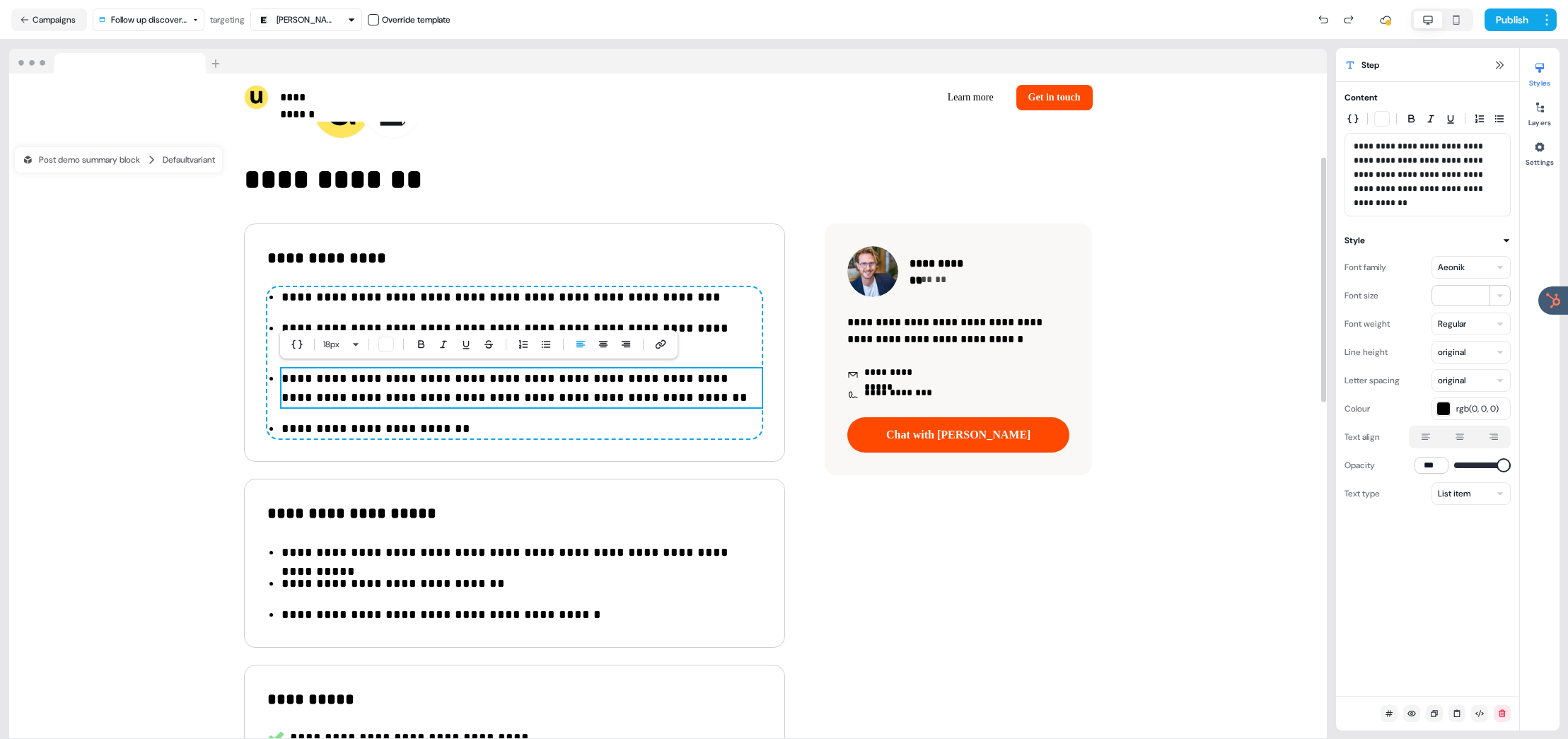 click on "**********" at bounding box center [521, 388] 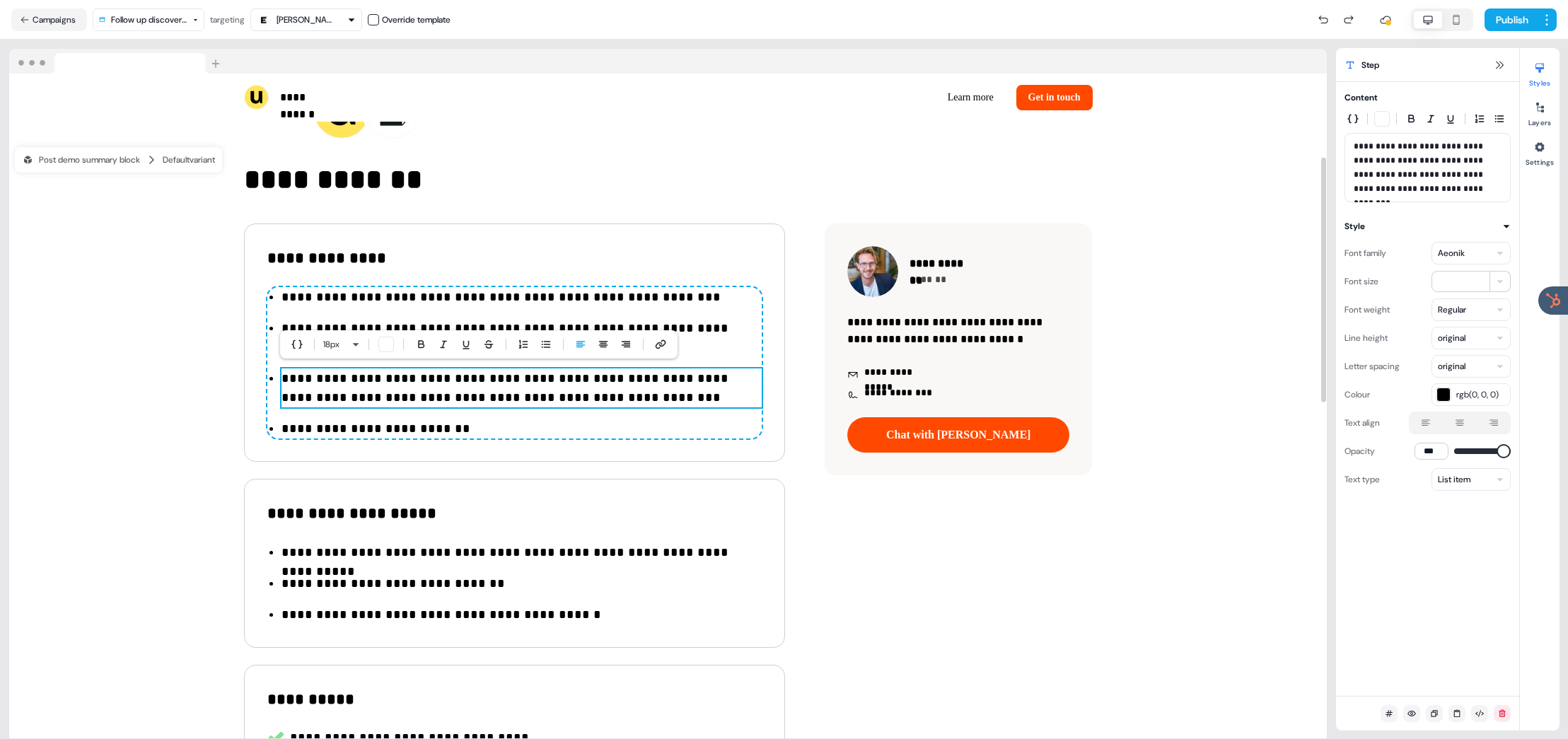 click on "**********" at bounding box center (521, 429) 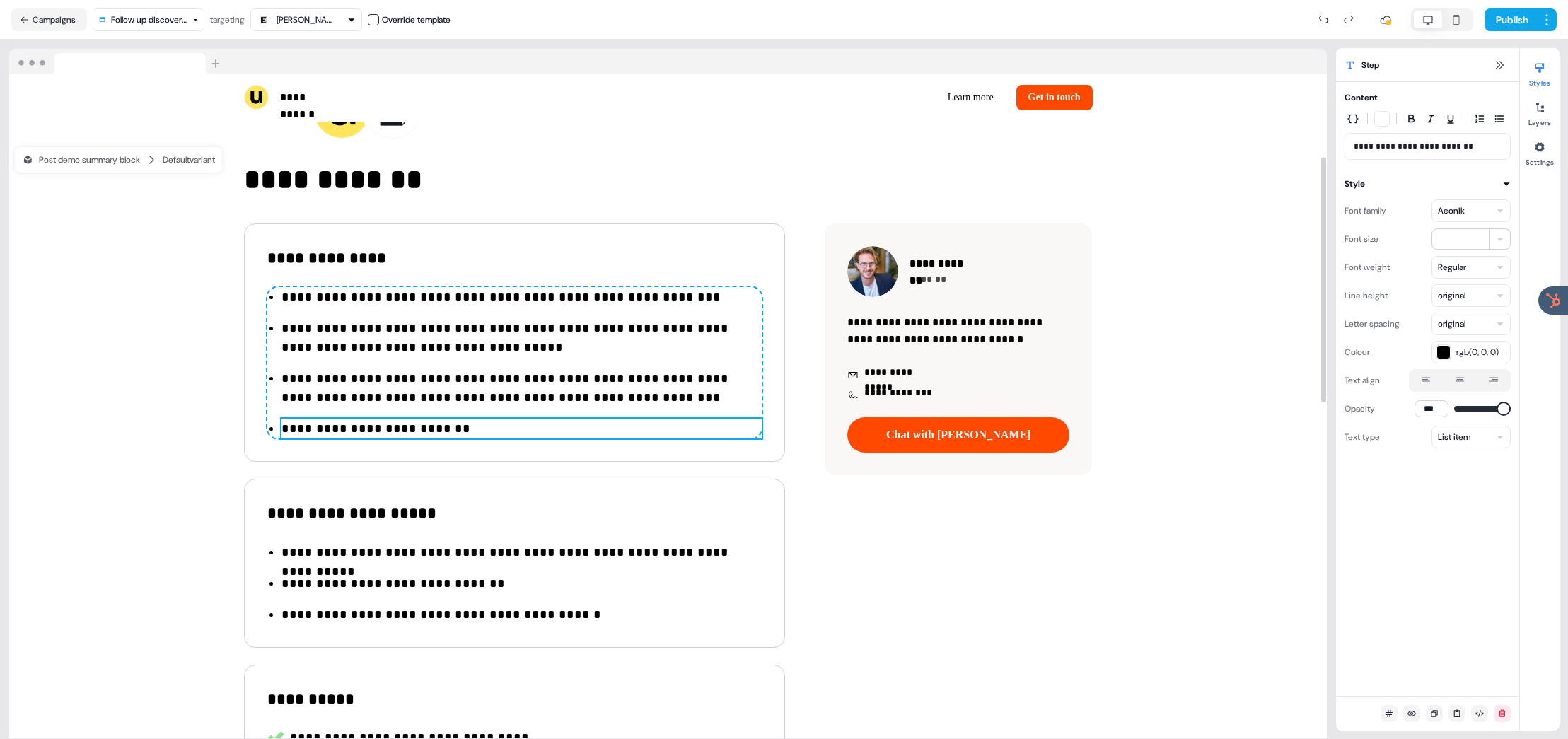 click on "**********" at bounding box center [521, 429] 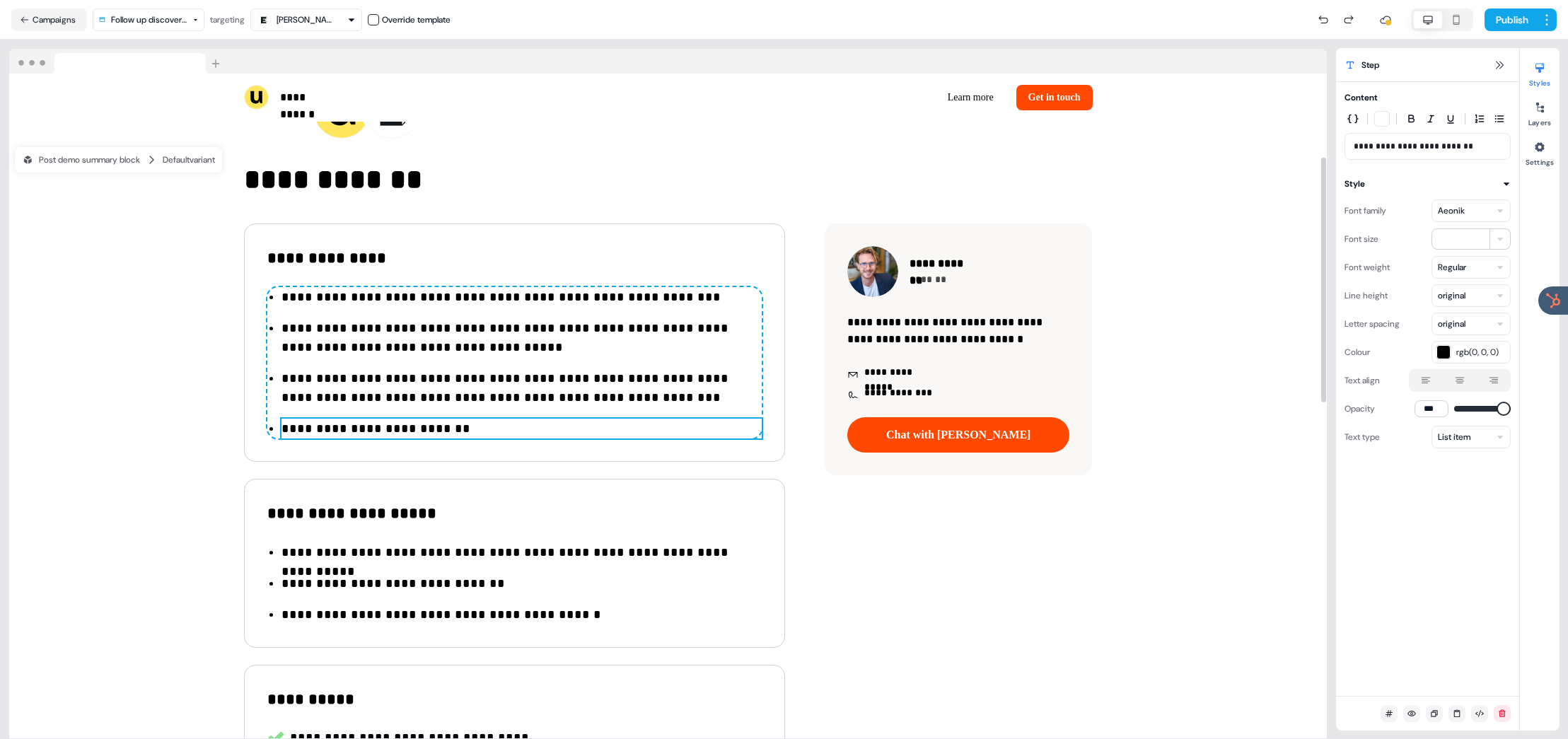 click on "**********" at bounding box center (521, 429) 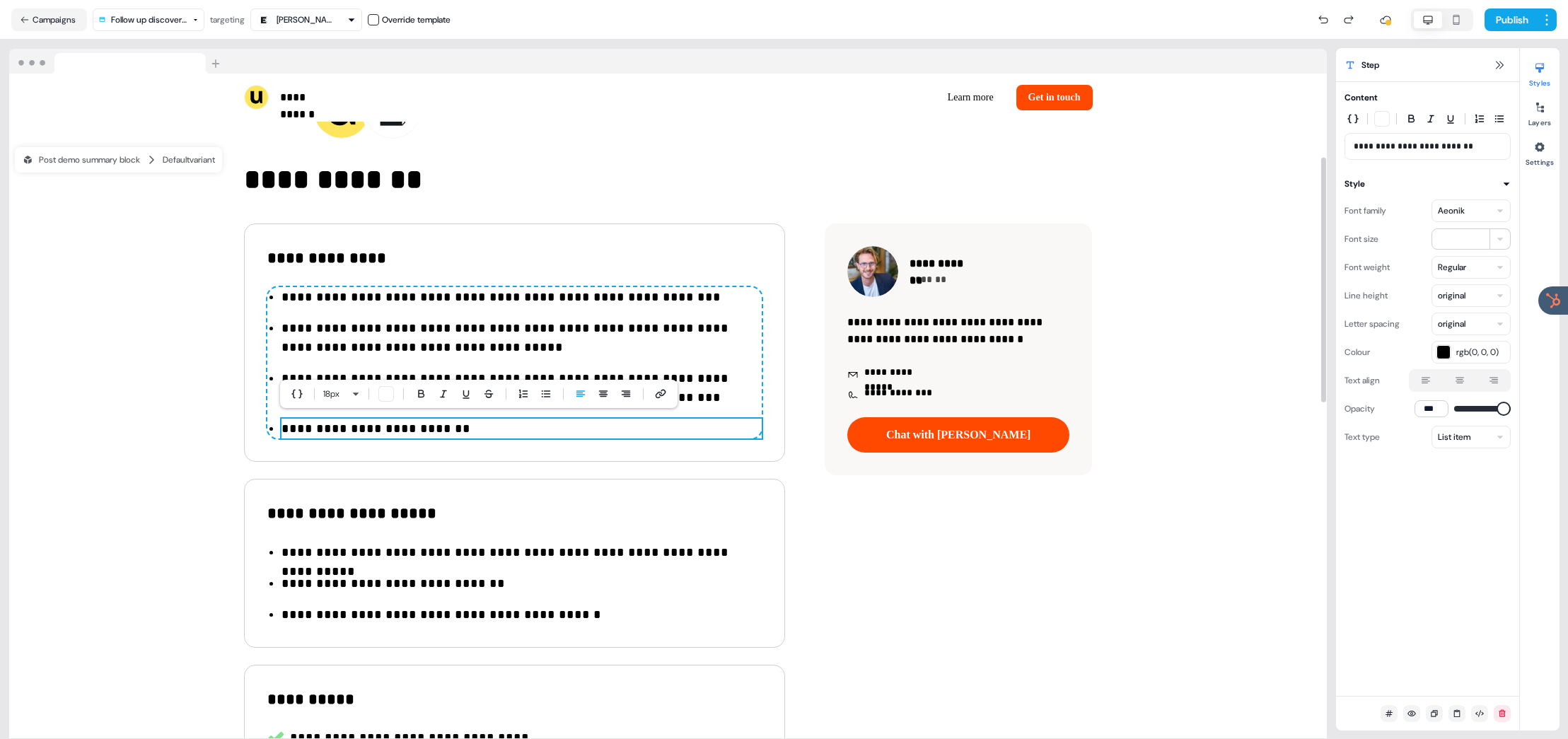 click on "**********" at bounding box center (521, 429) 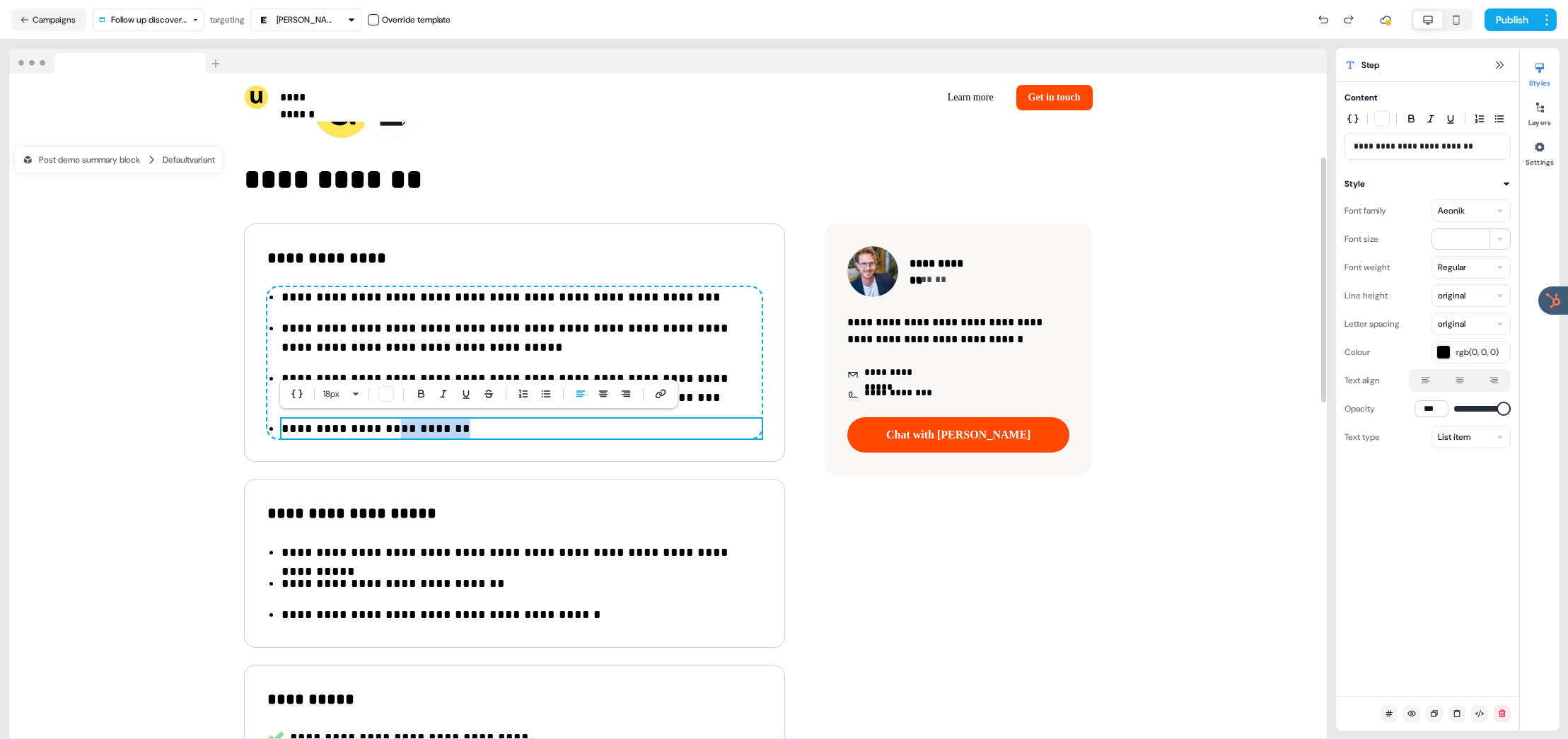 drag, startPoint x: 402, startPoint y: 426, endPoint x: 499, endPoint y: 430, distance: 97.0824 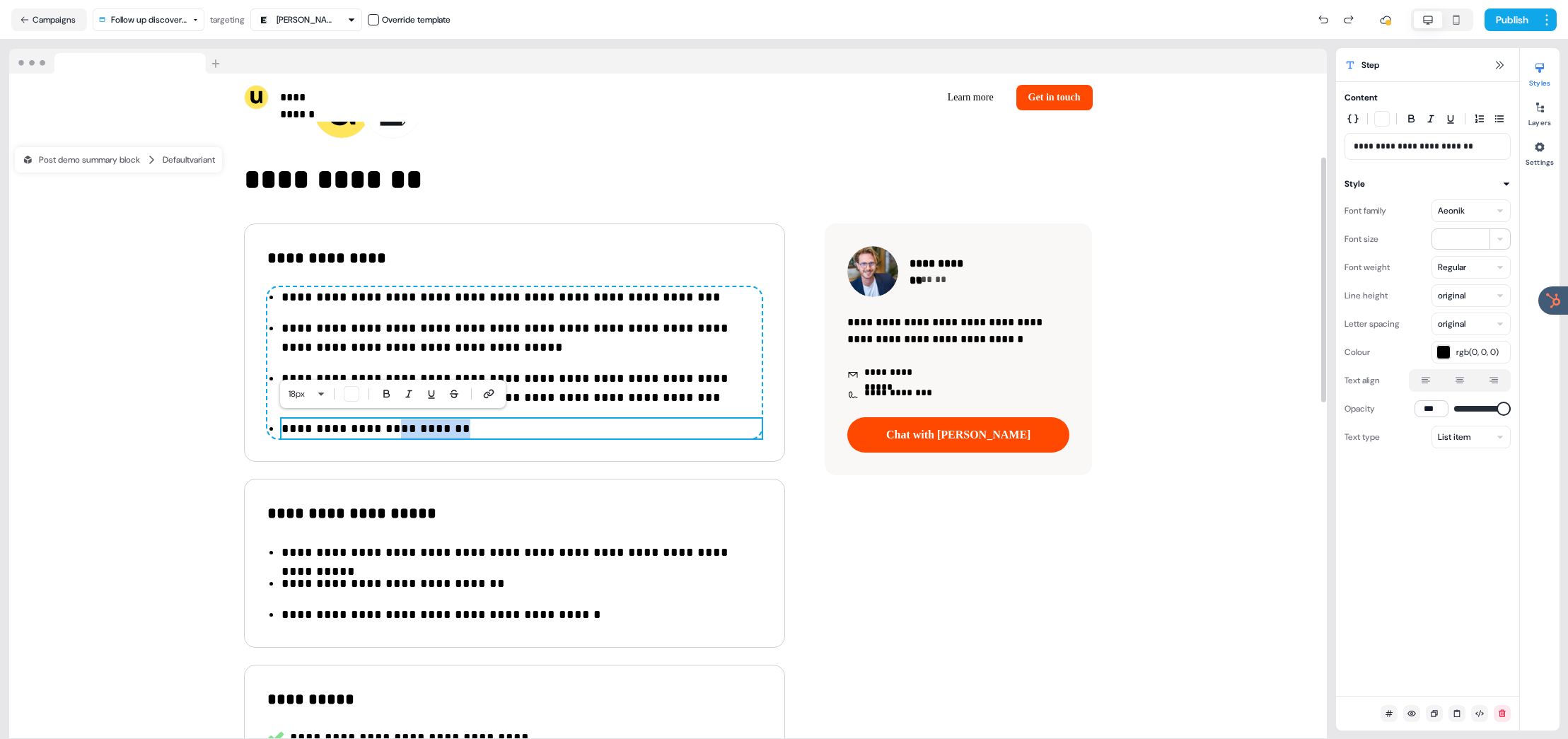 click on "**********" at bounding box center (521, 429) 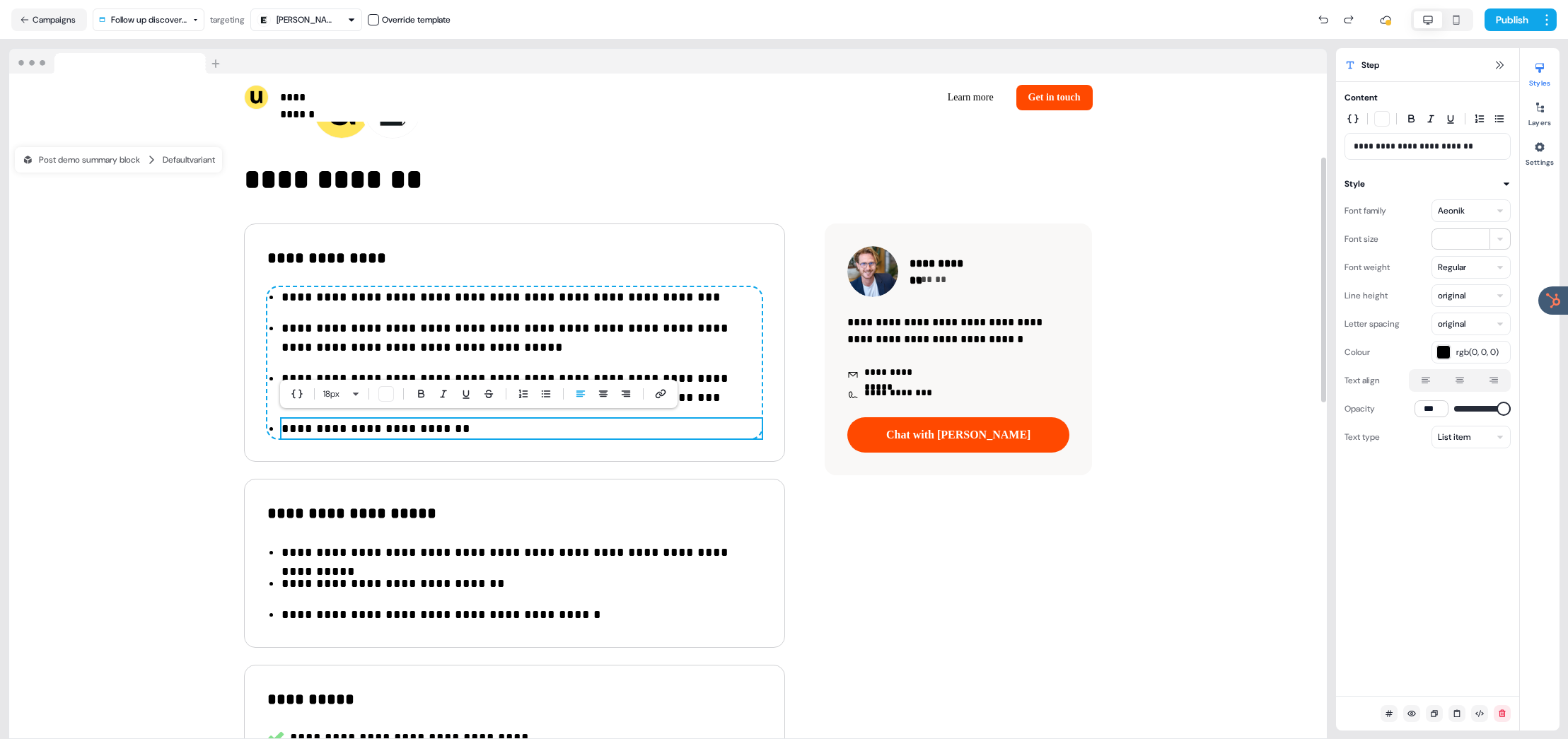 drag, startPoint x: 474, startPoint y: 427, endPoint x: 446, endPoint y: 428, distance: 28.017851 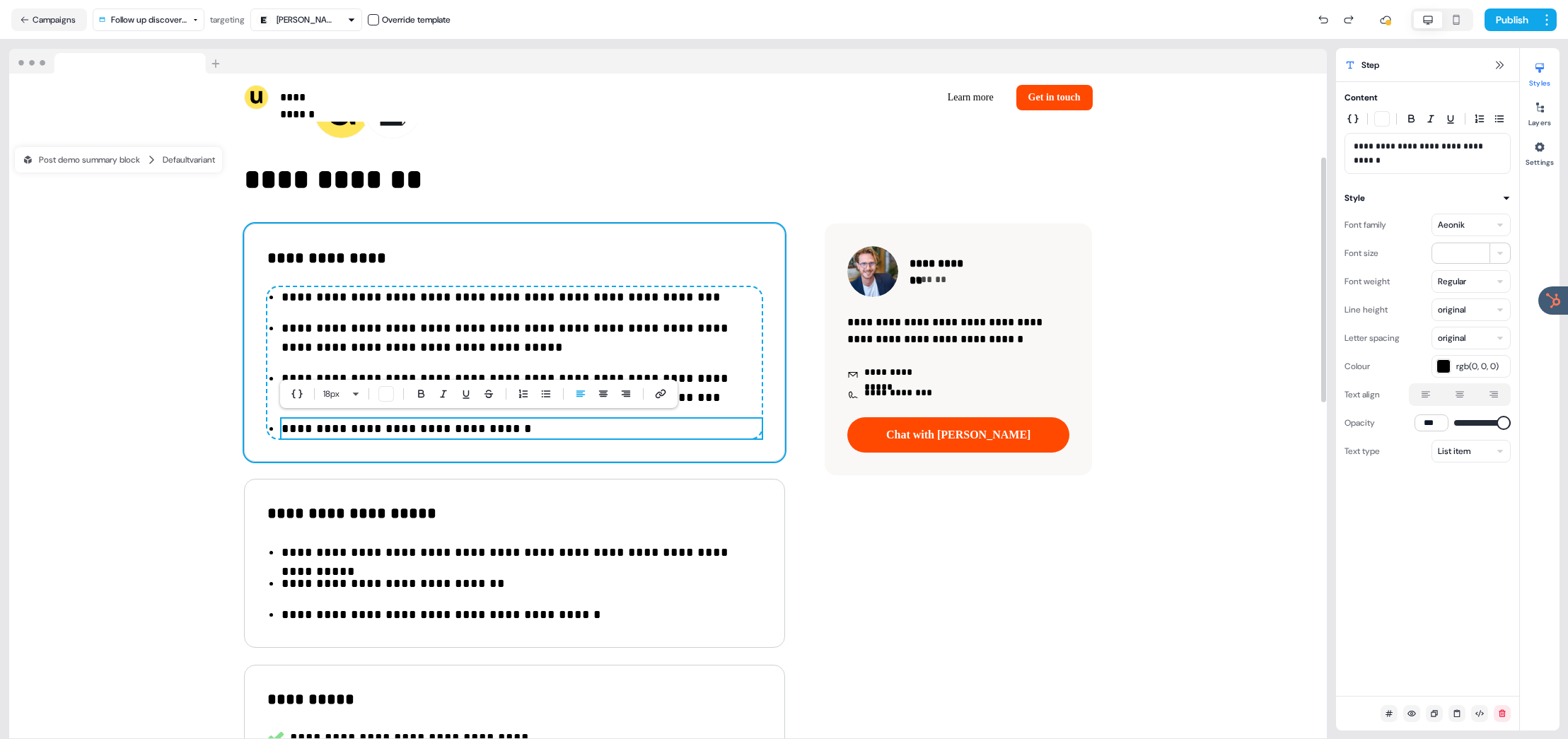 click on "**********" at bounding box center [514, 342] 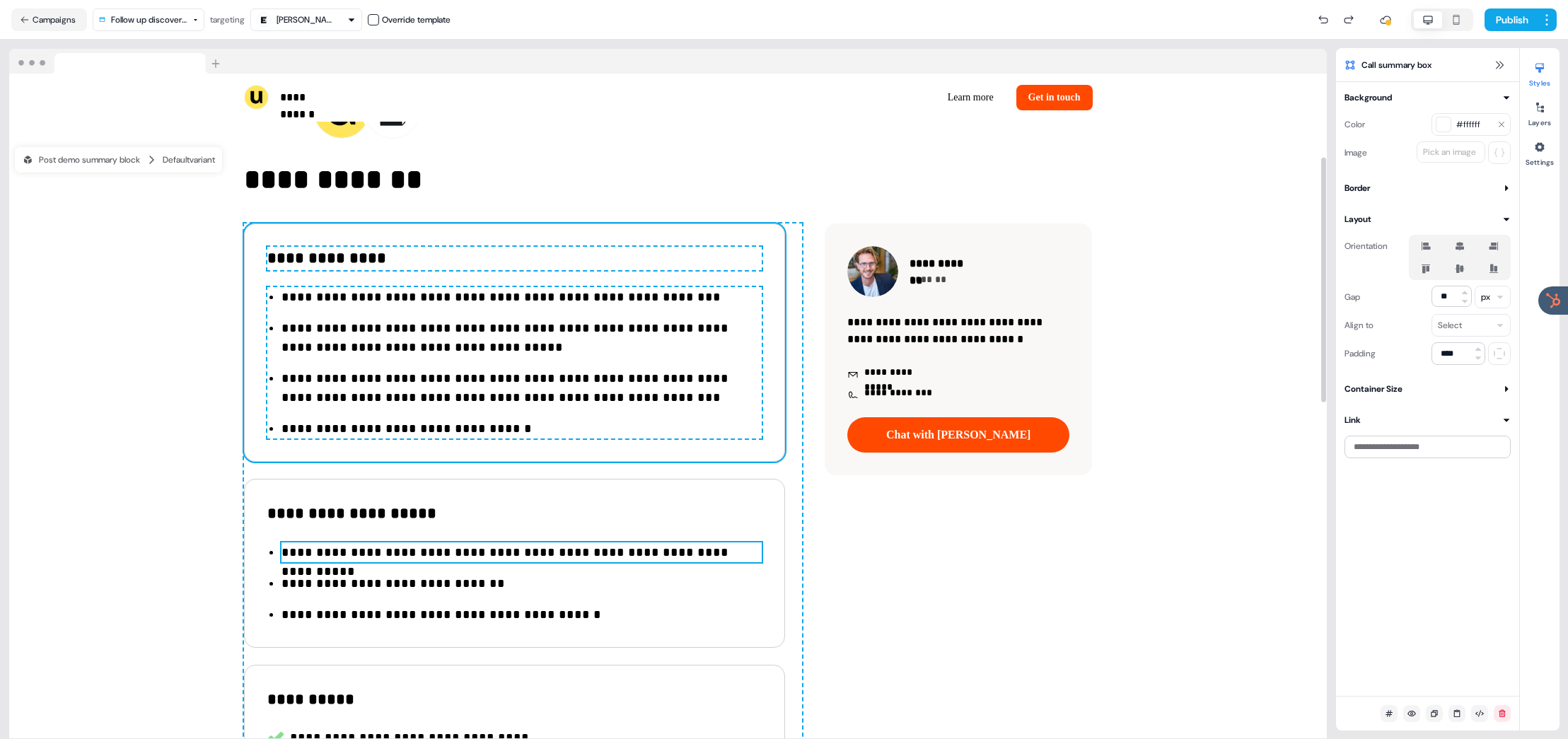 click on "**********" at bounding box center (521, 552) 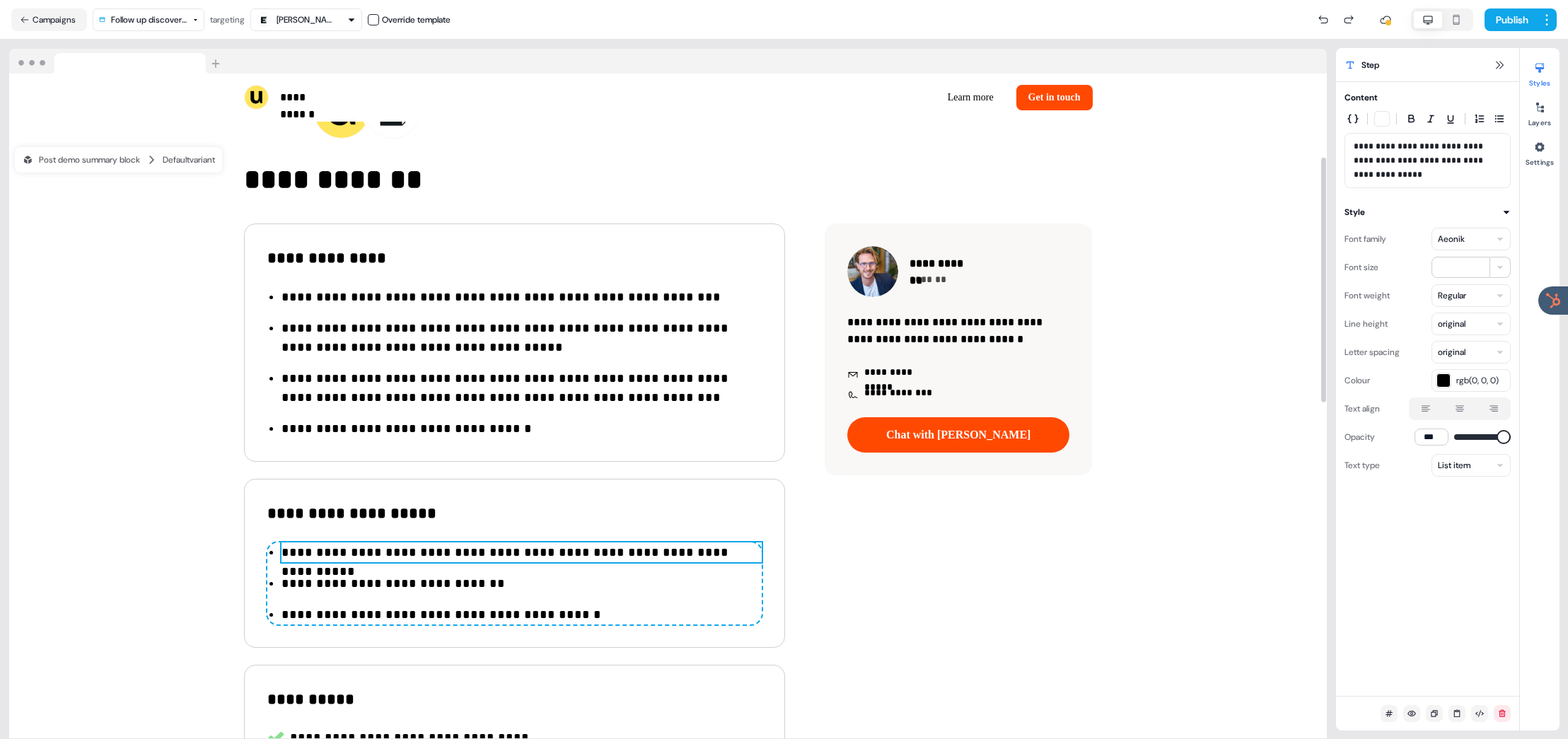 click on "**********" at bounding box center [521, 552] 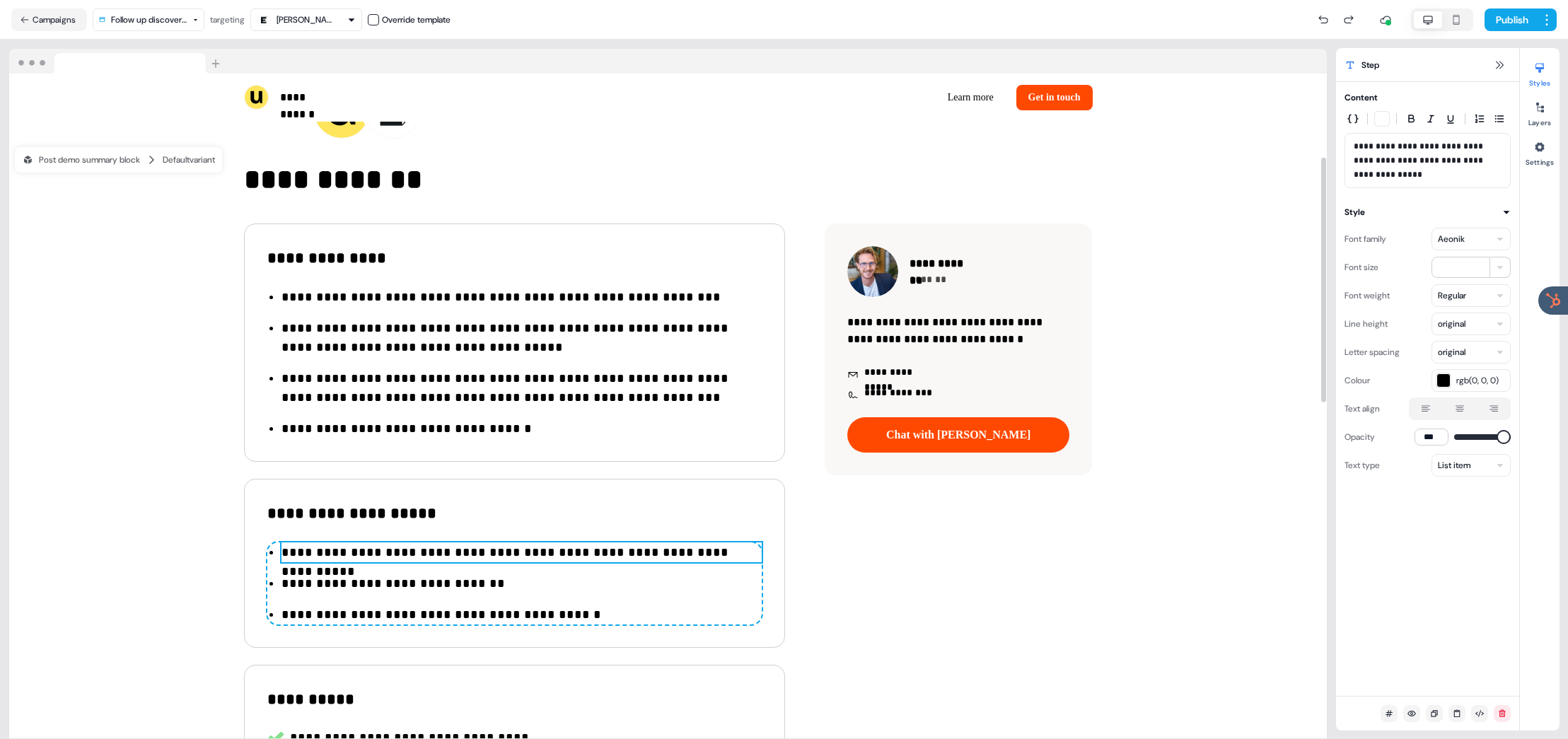 click on "**********" at bounding box center [521, 552] 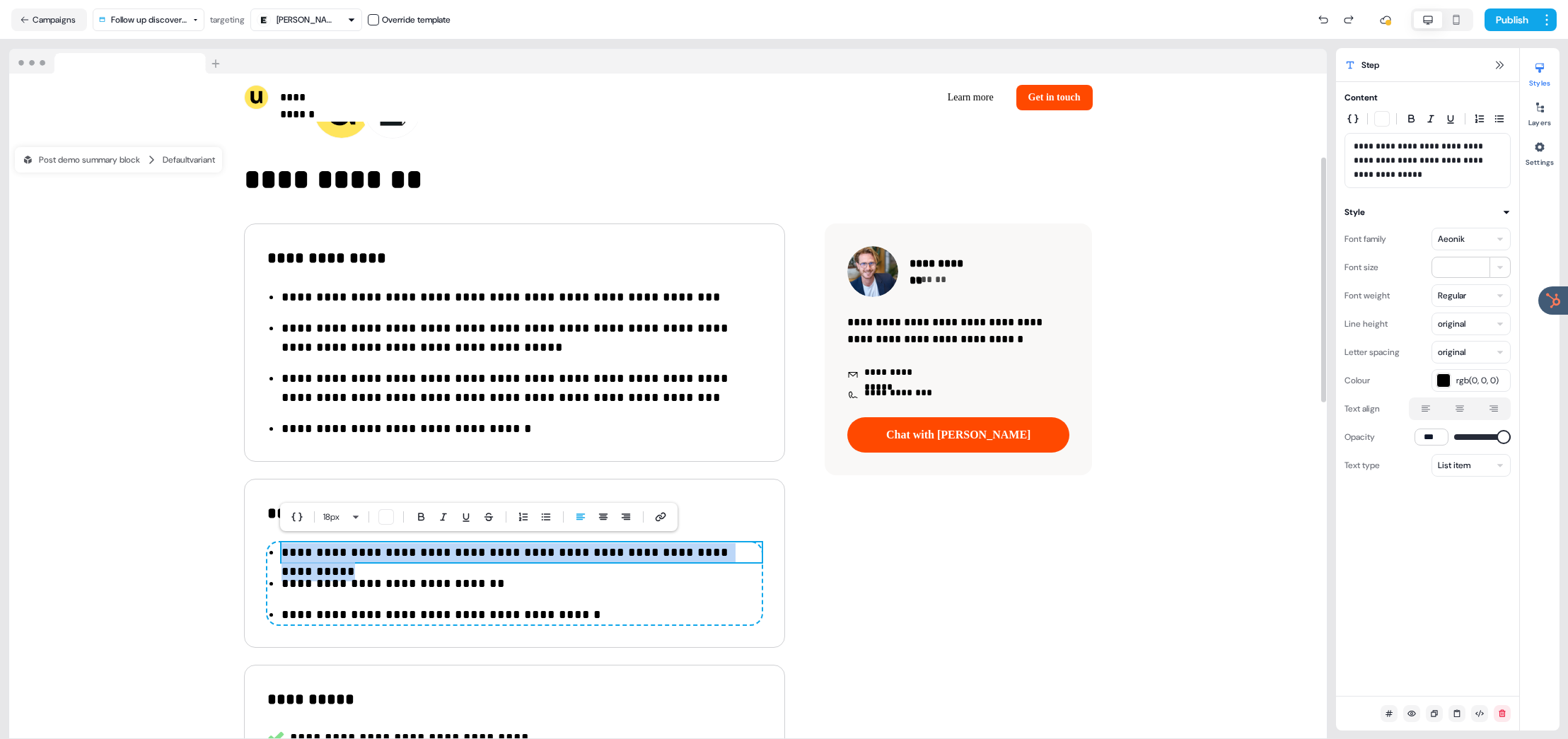 click on "**********" at bounding box center [521, 552] 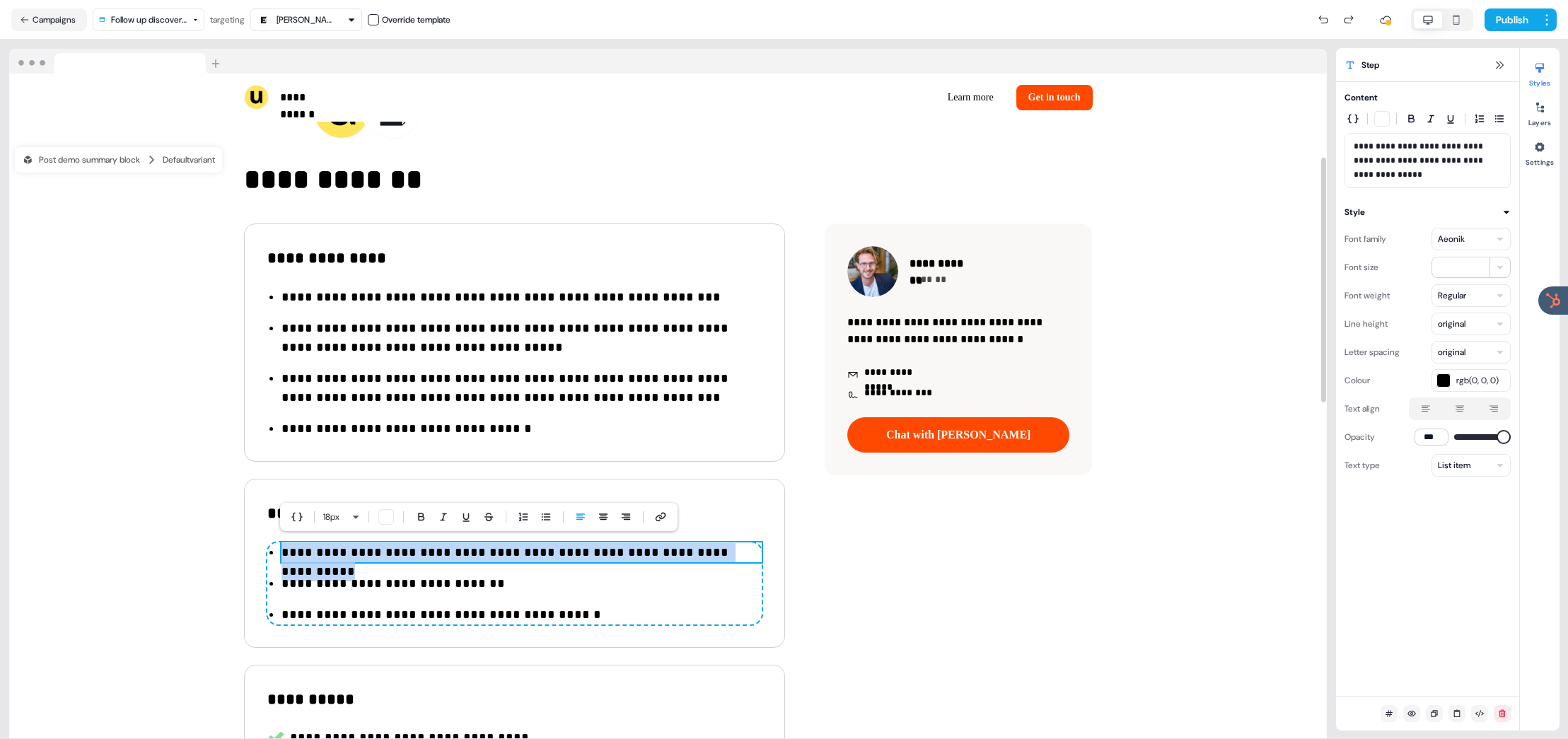 click on "**********" at bounding box center (521, 552) 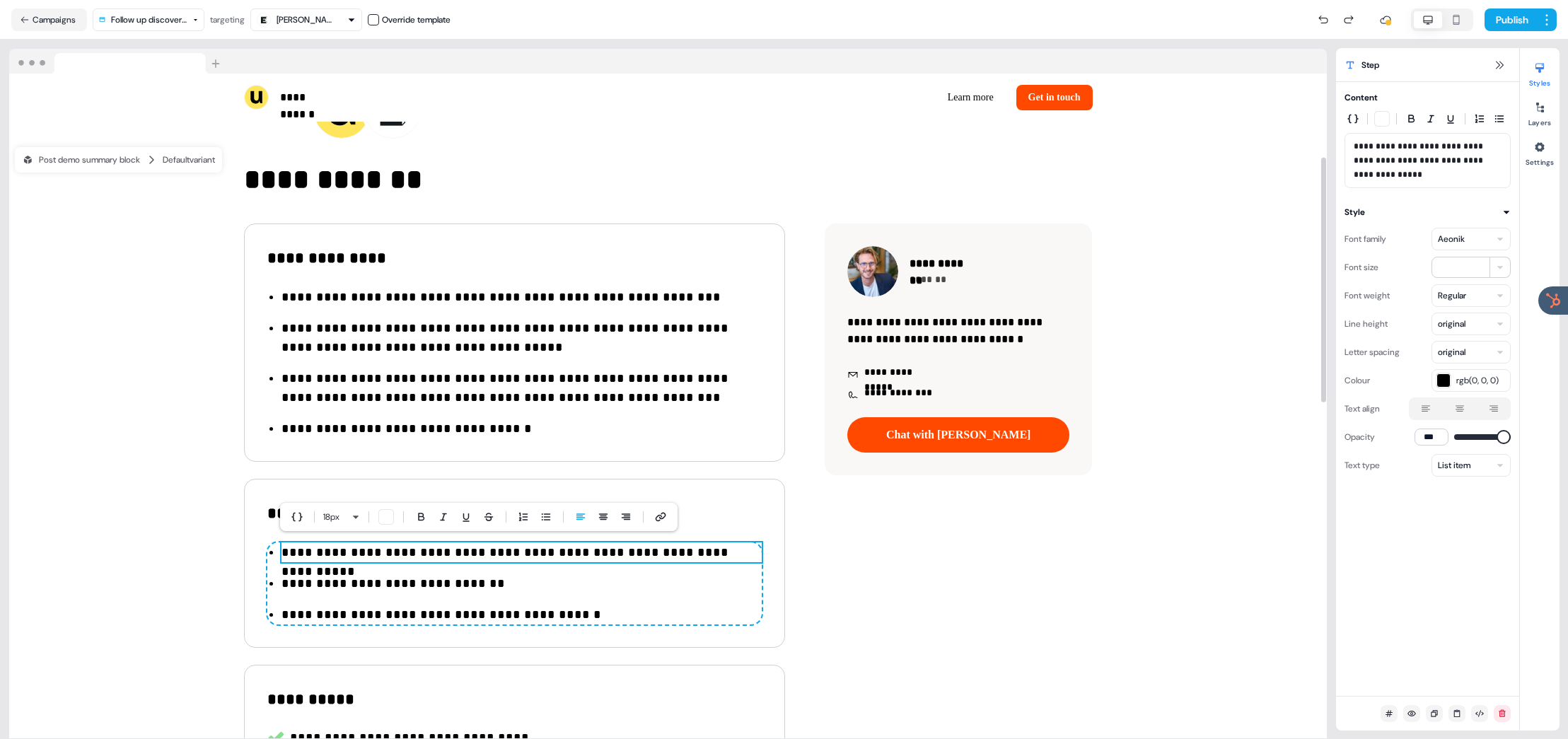 click on "**********" at bounding box center (521, 552) 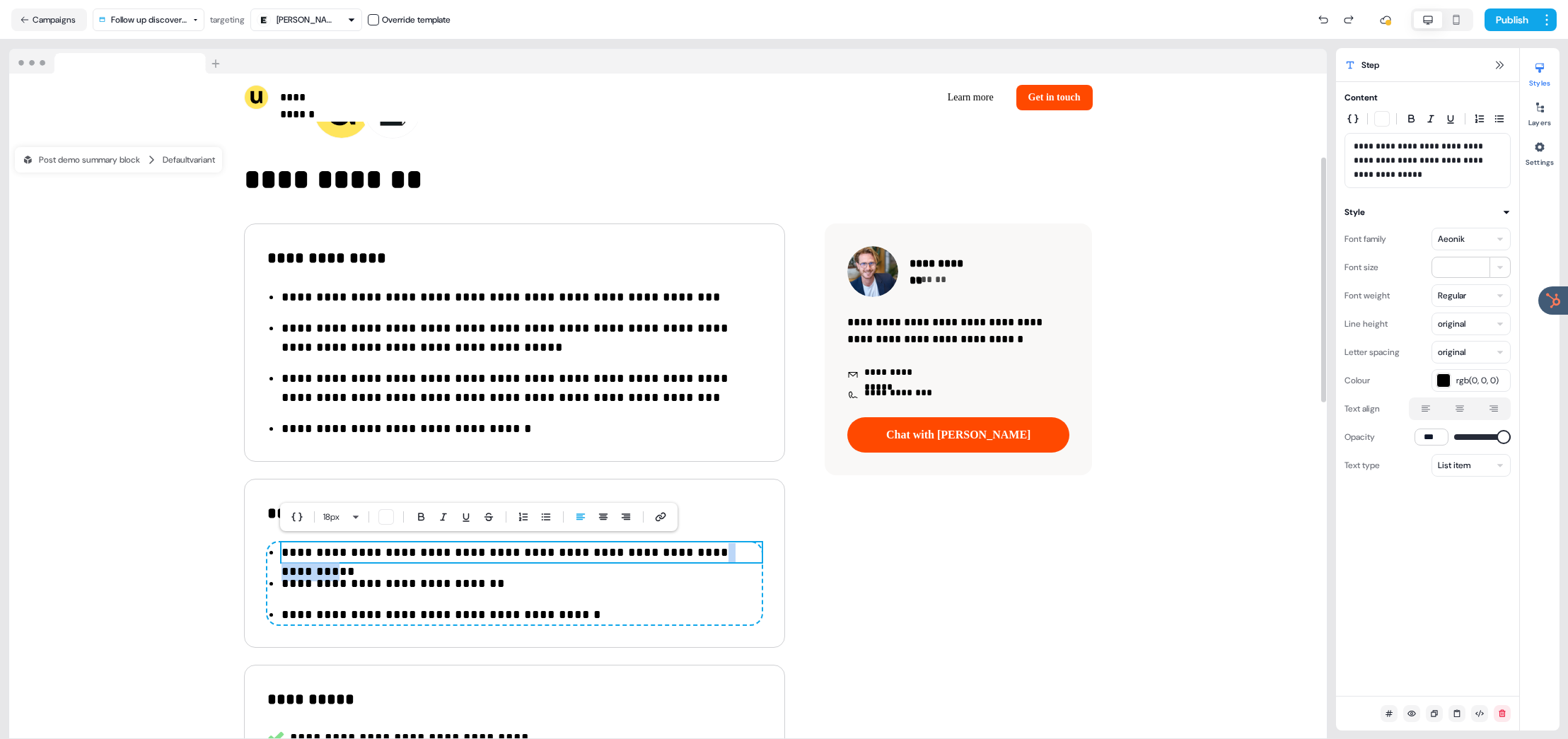 drag, startPoint x: 661, startPoint y: 550, endPoint x: 746, endPoint y: 556, distance: 85.2115 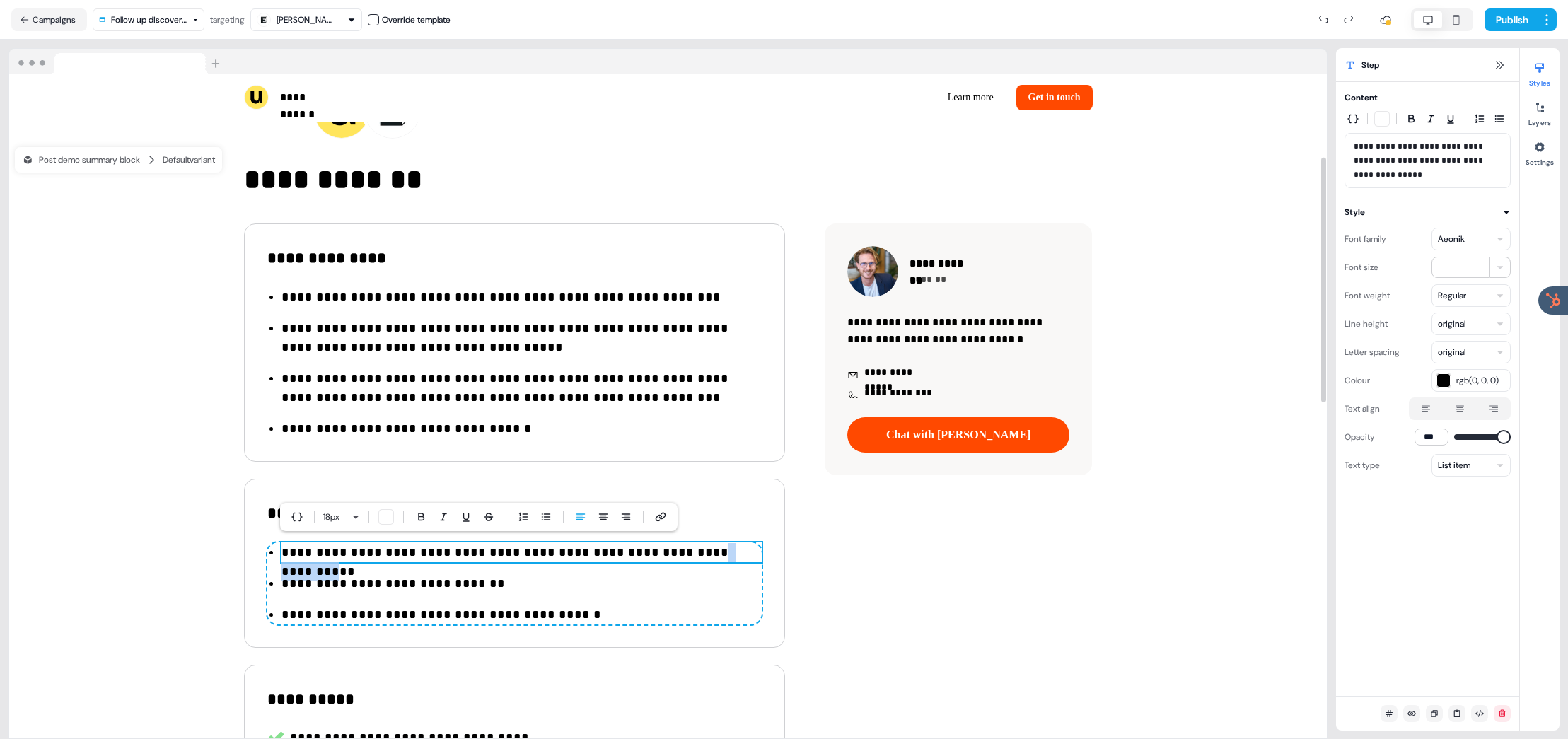 click on "**********" at bounding box center (521, 552) 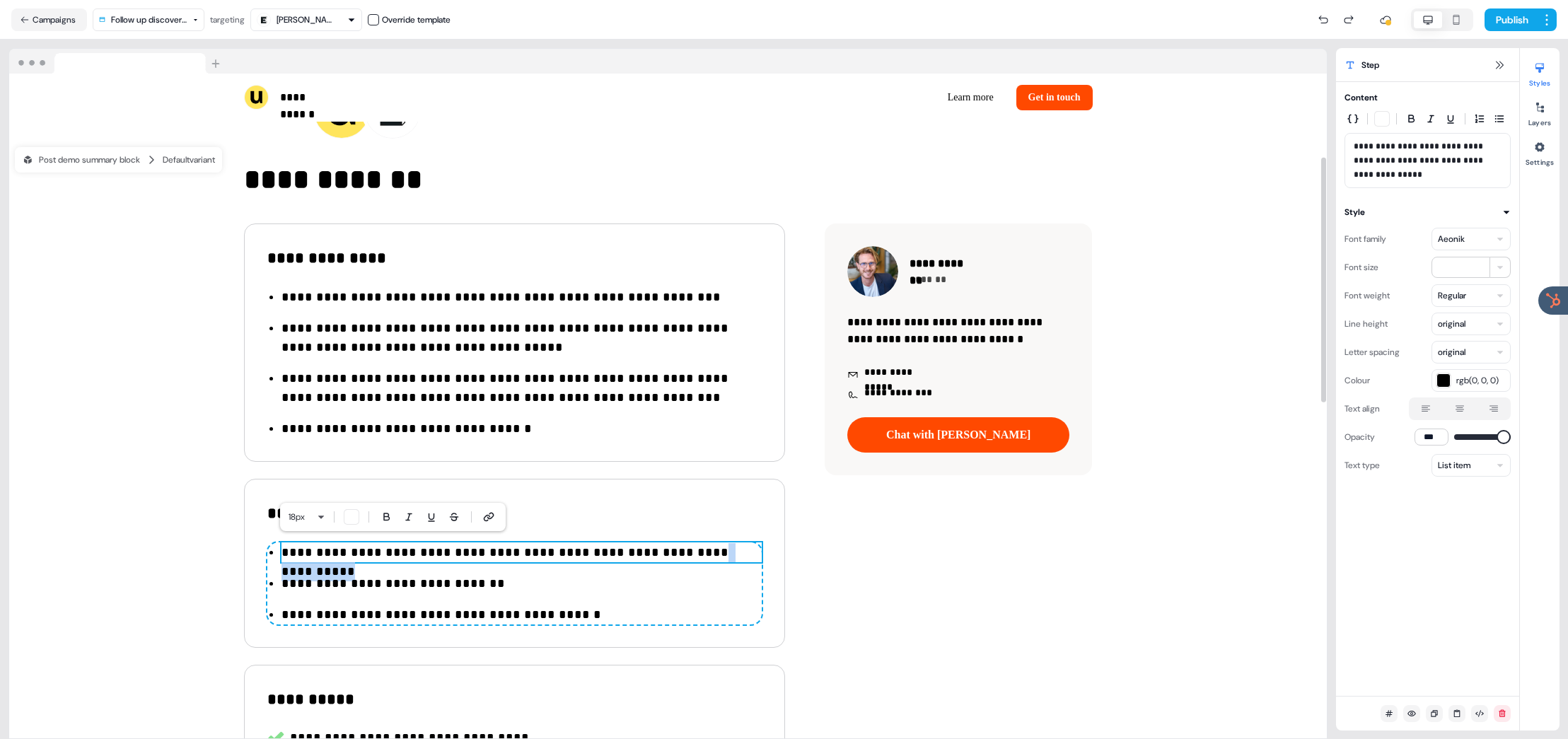 click on "**********" at bounding box center (521, 552) 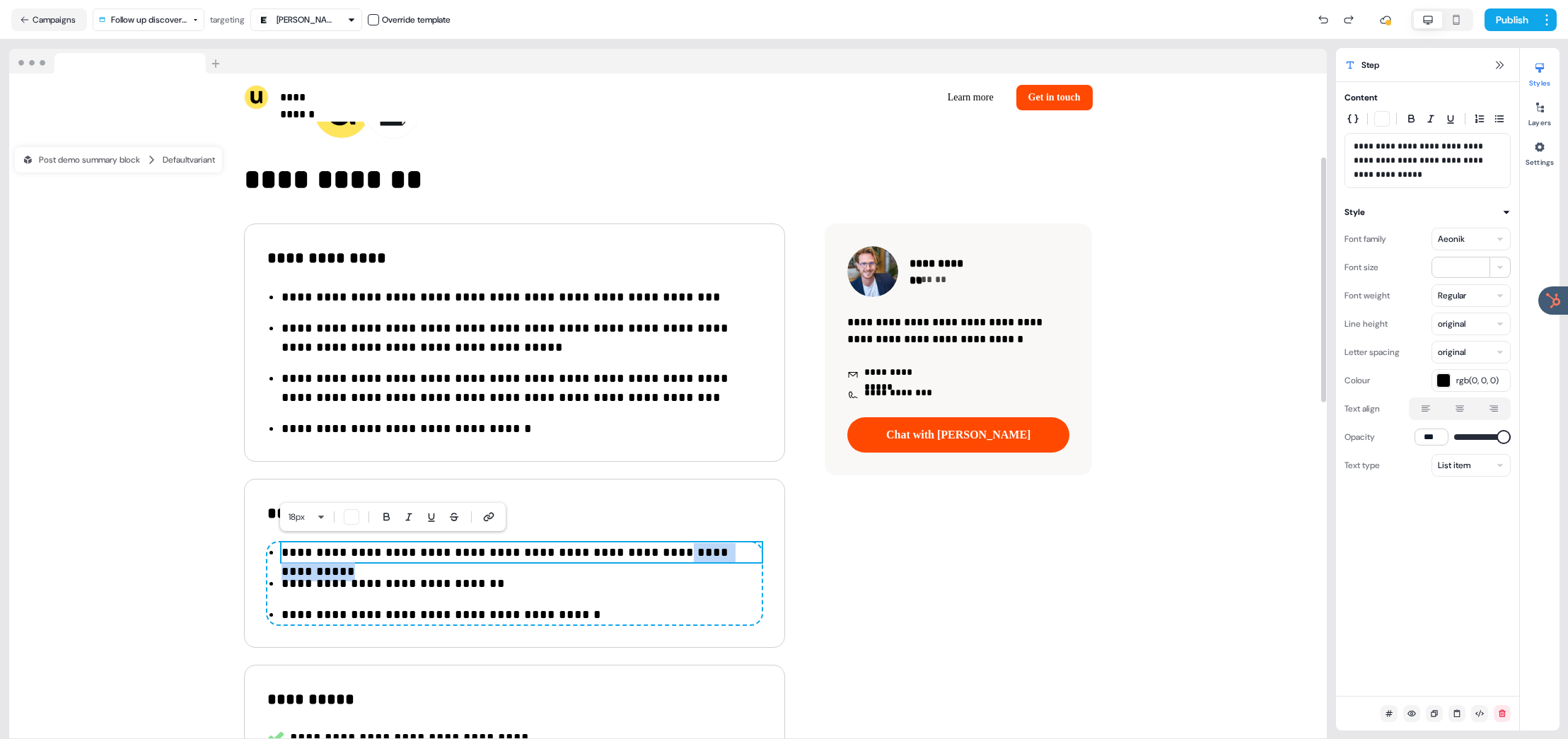drag, startPoint x: 732, startPoint y: 554, endPoint x: 602, endPoint y: 551, distance: 130.03461 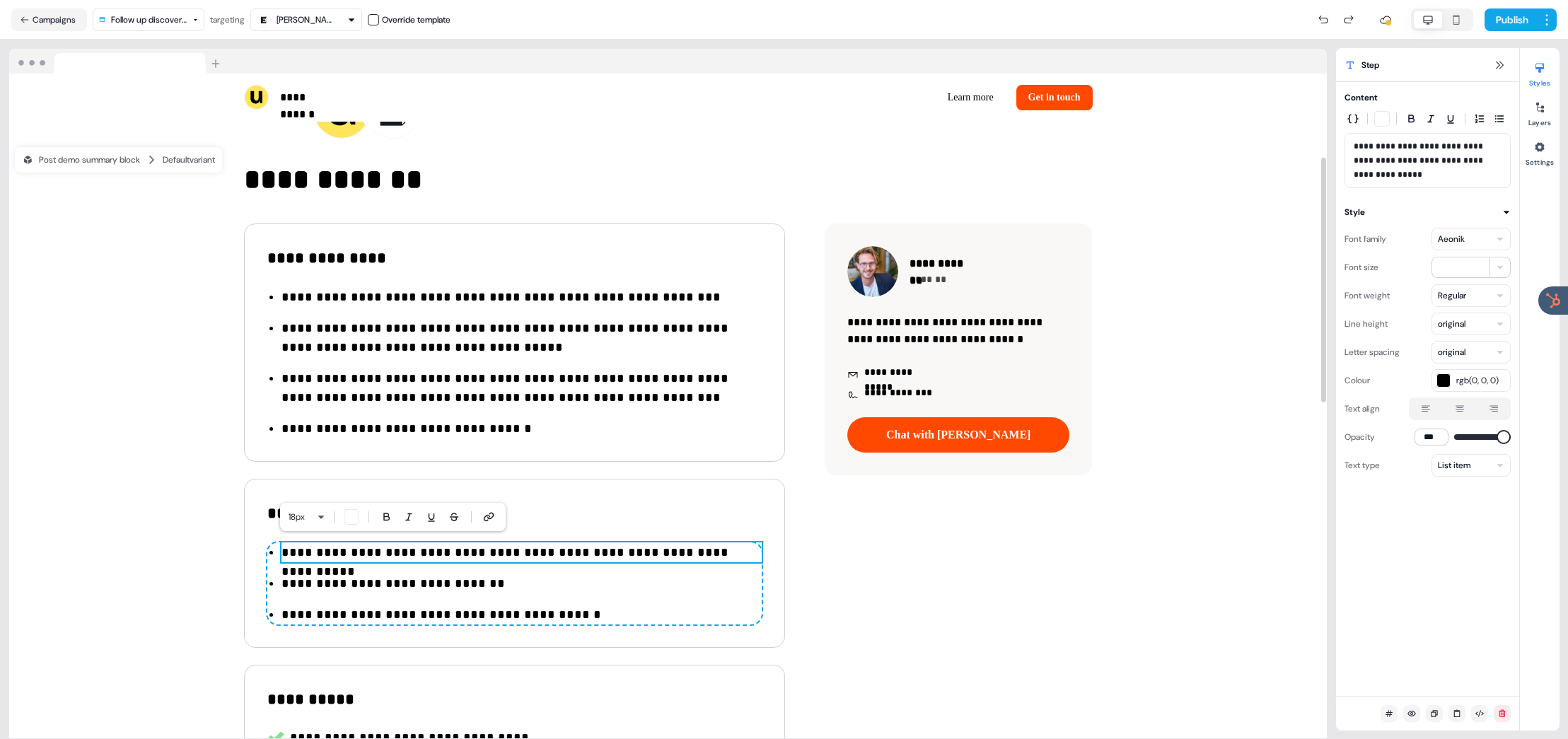 click on "**********" at bounding box center (521, 552) 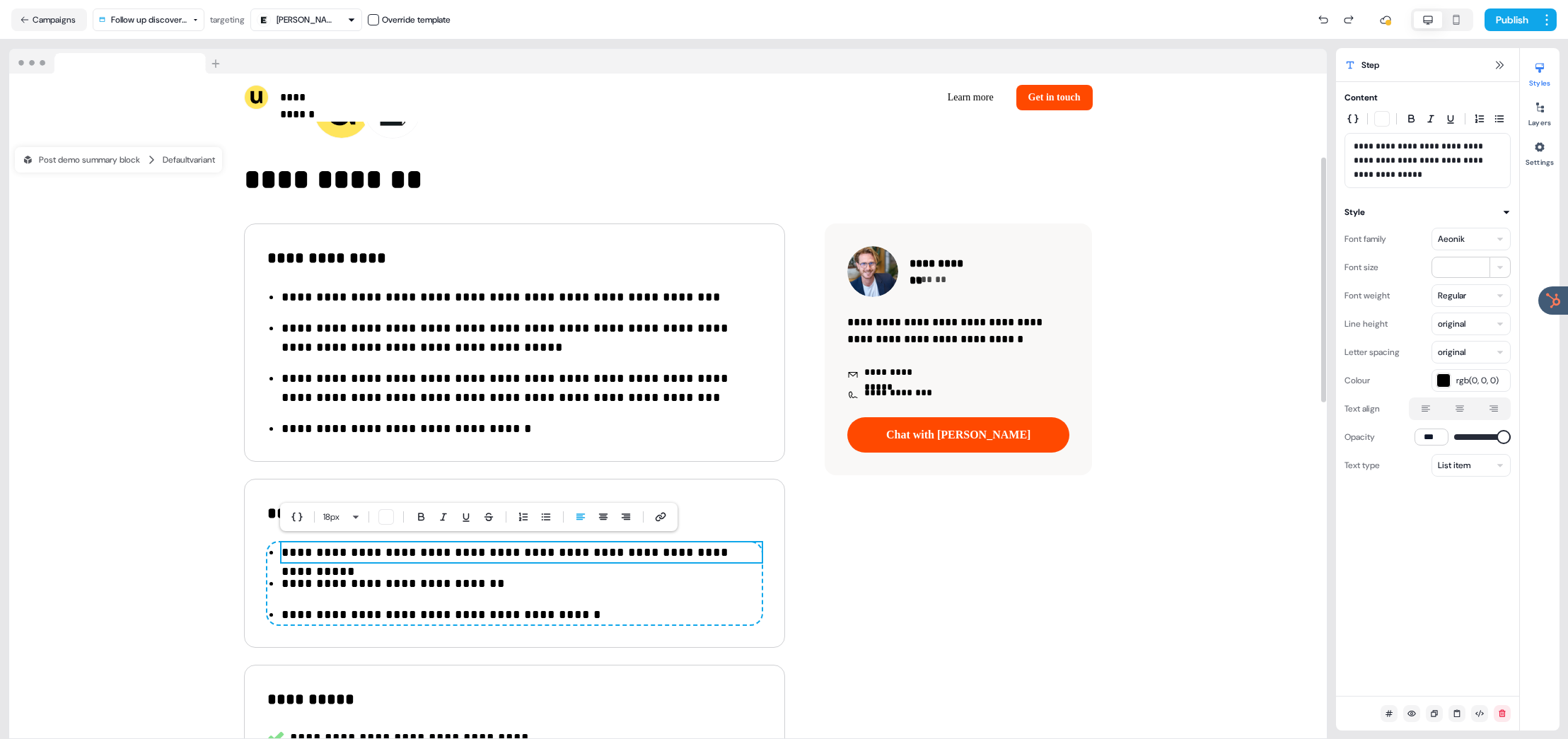 click on "**********" at bounding box center (514, 583) 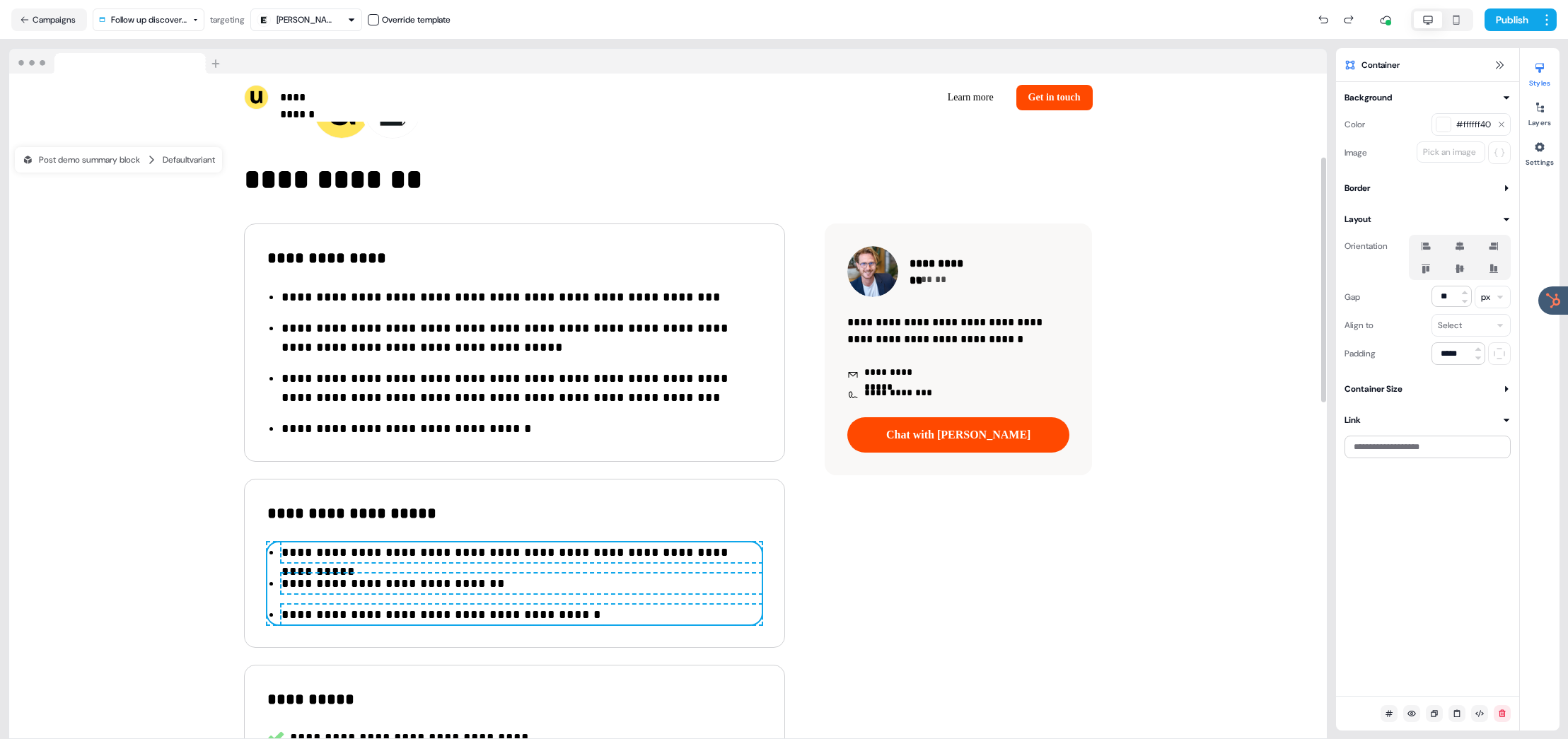 click on "**********" at bounding box center (521, 583) 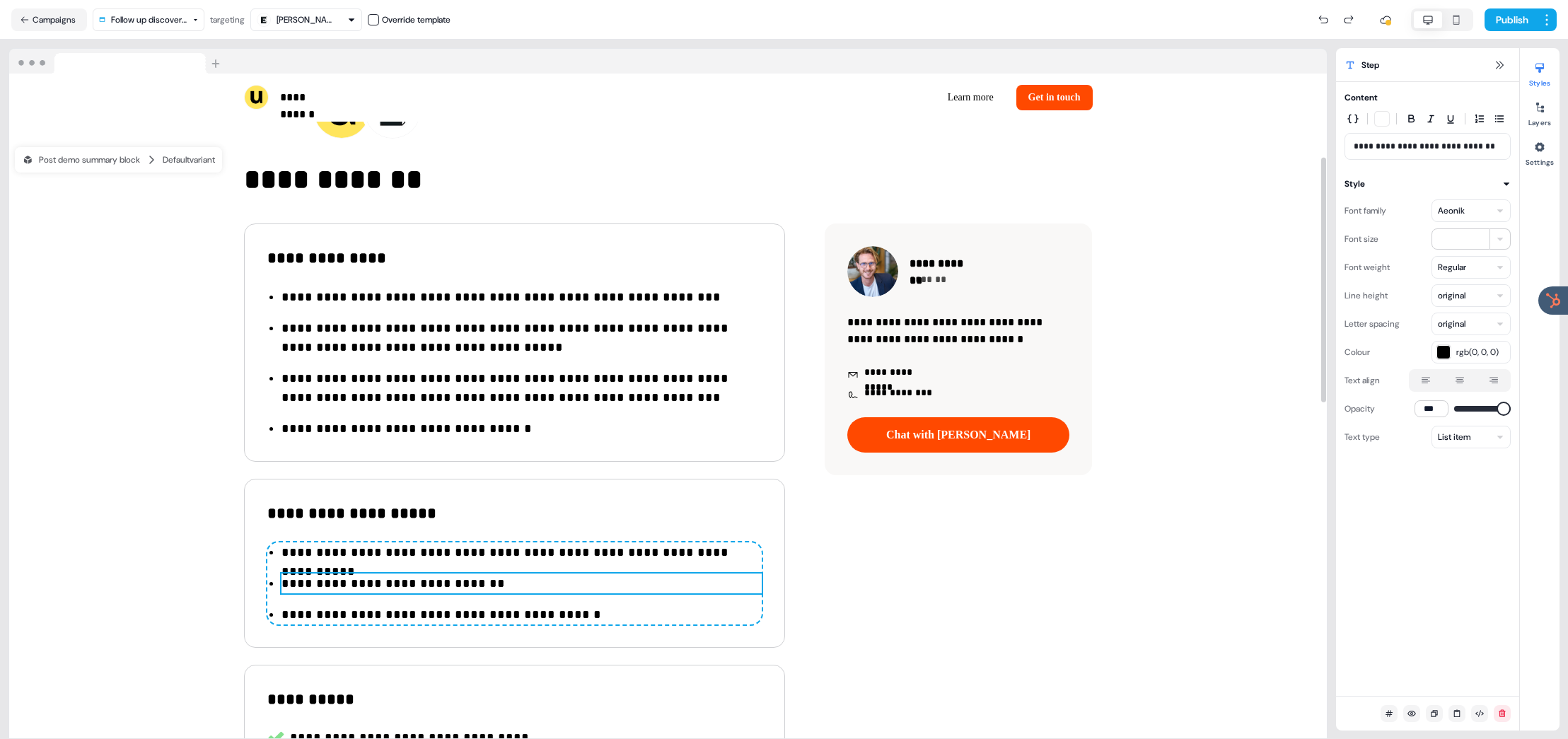 click on "**********" at bounding box center (521, 583) 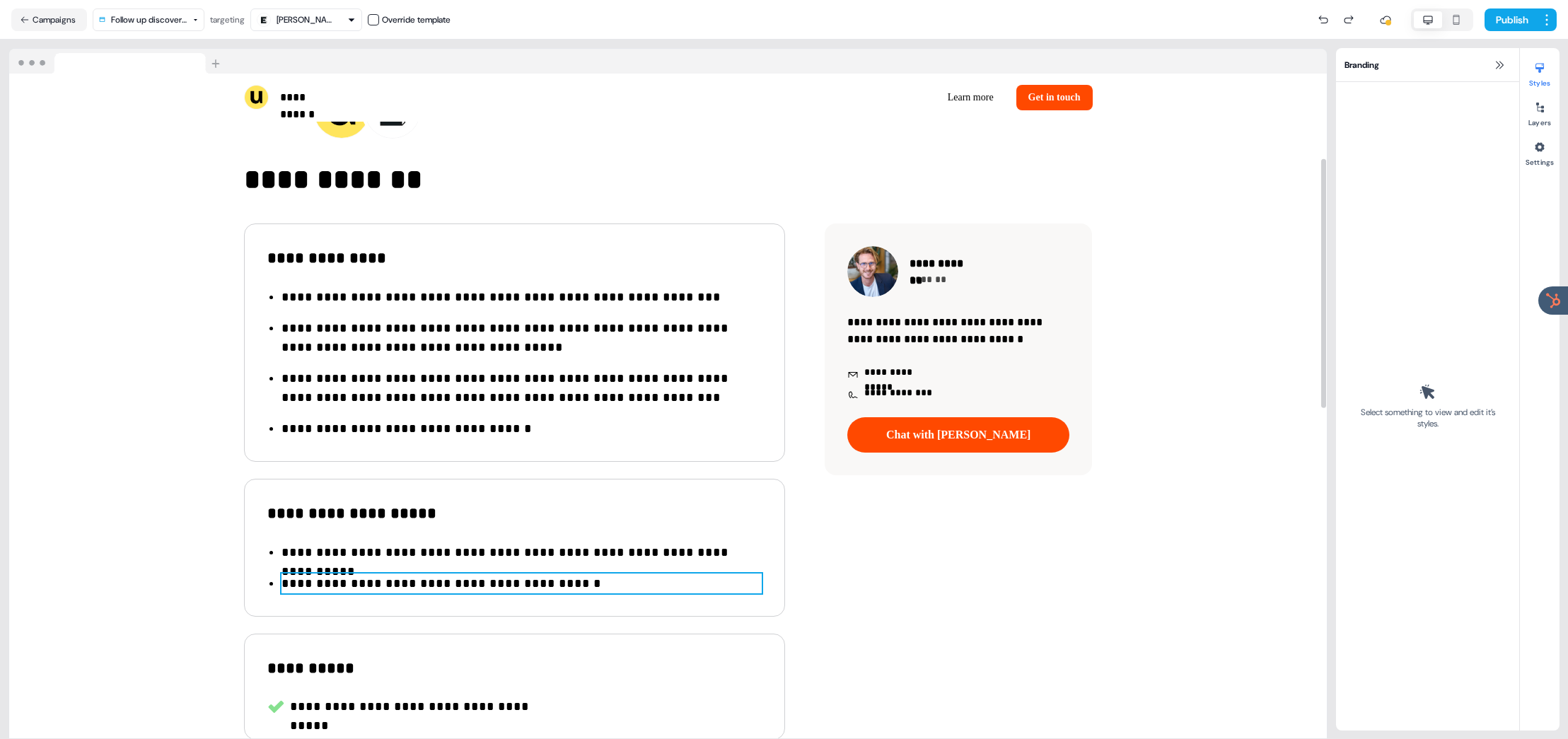 click on "**********" at bounding box center [521, 583] 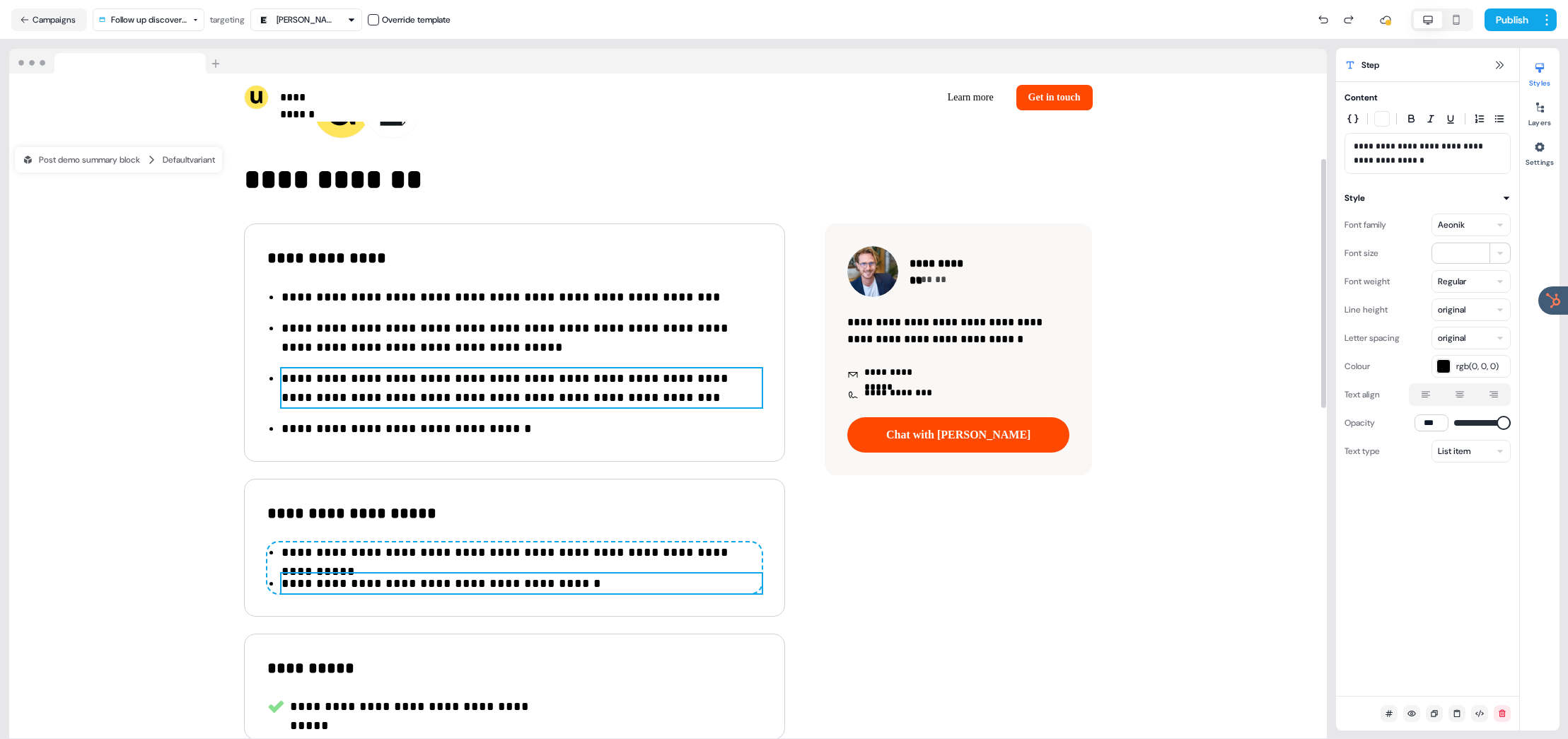 click on "**********" at bounding box center (521, 388) 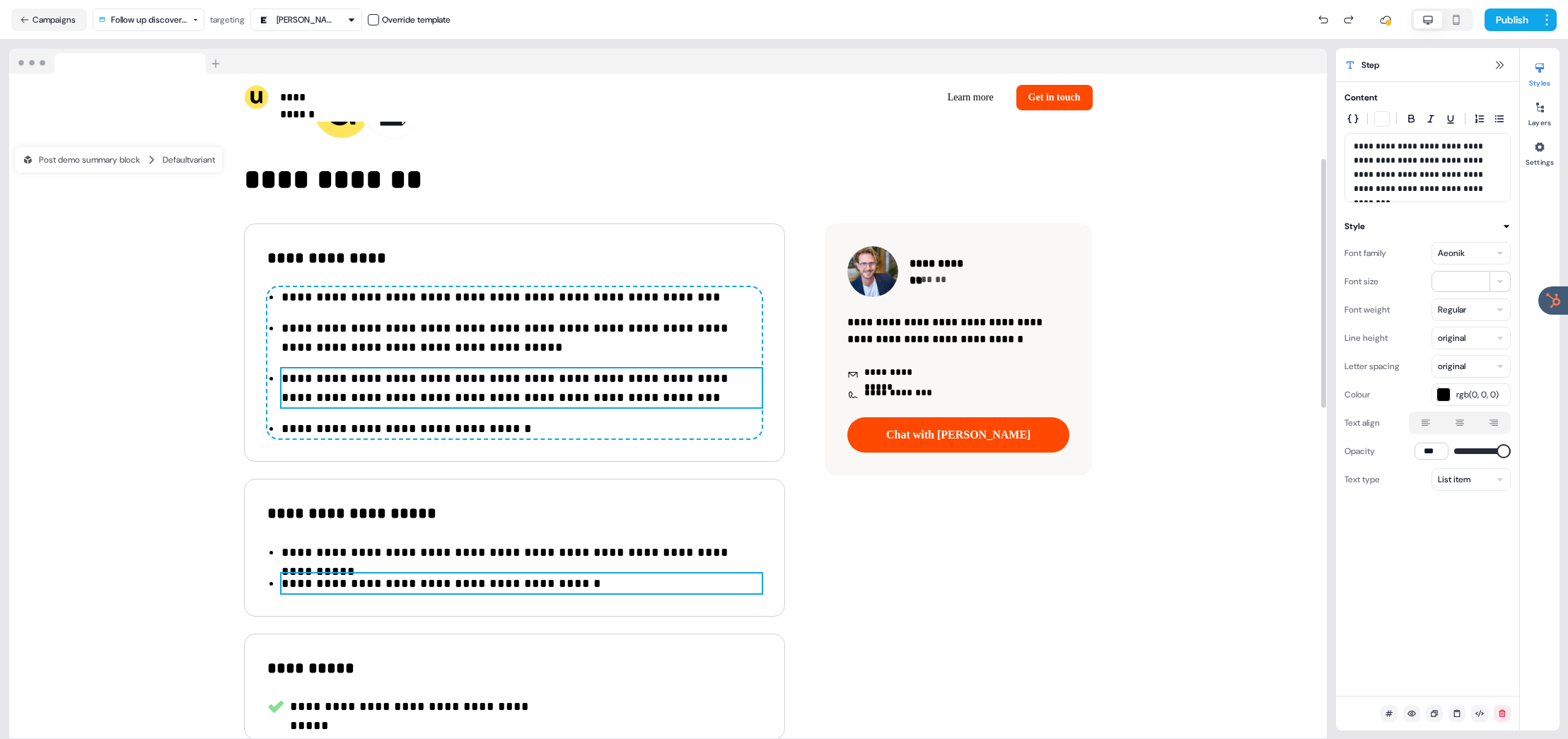 click on "**********" at bounding box center [521, 583] 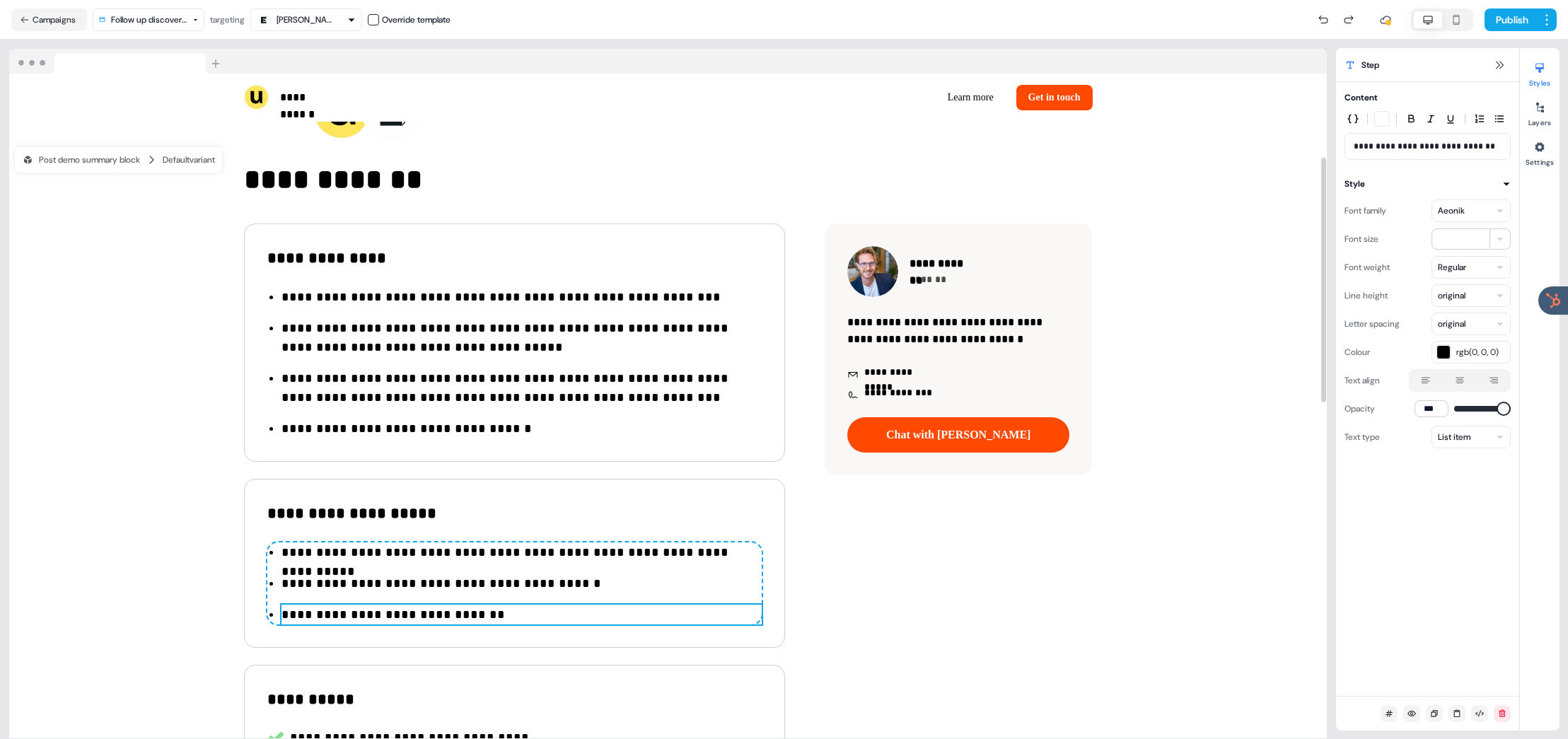 click on "**********" at bounding box center [521, 615] 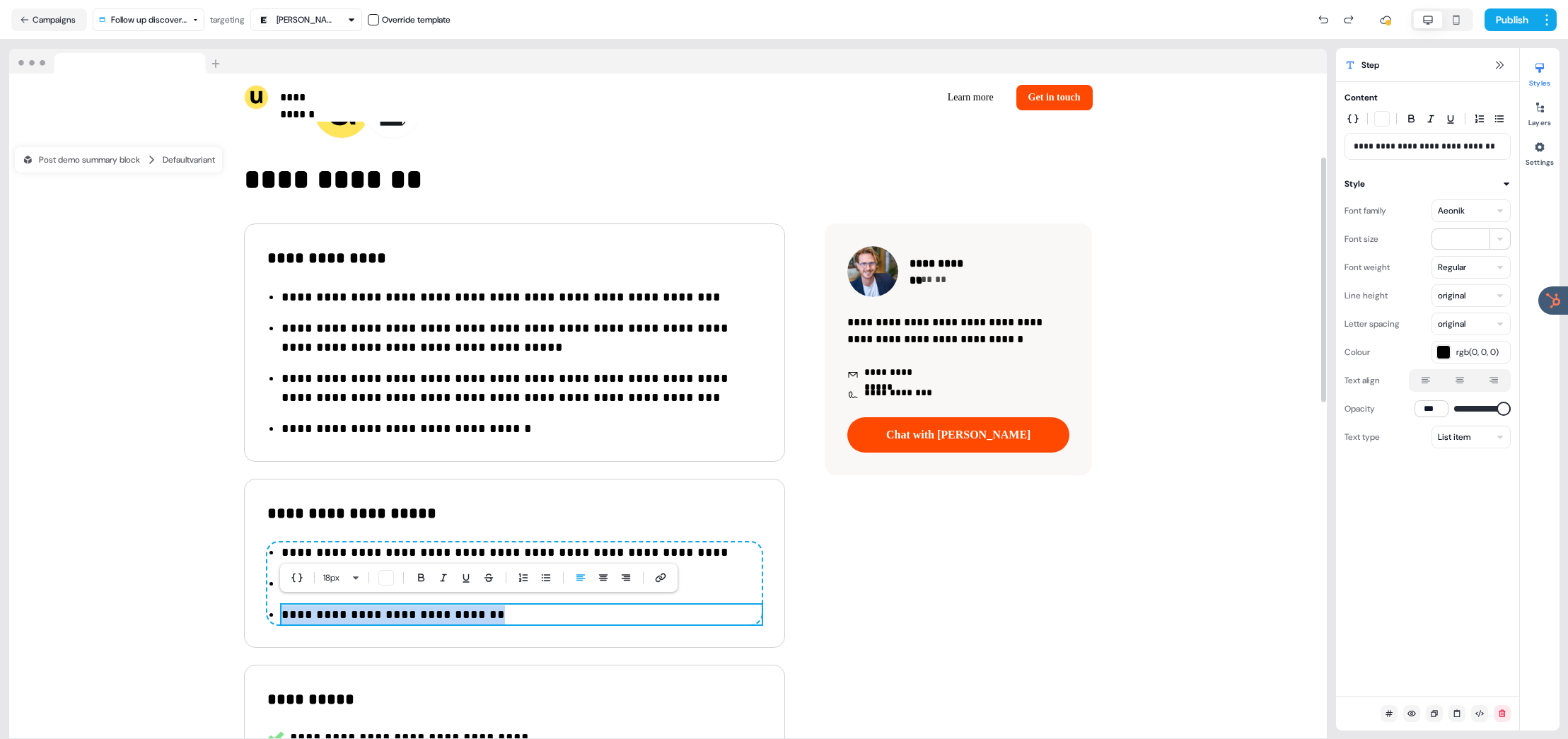 type 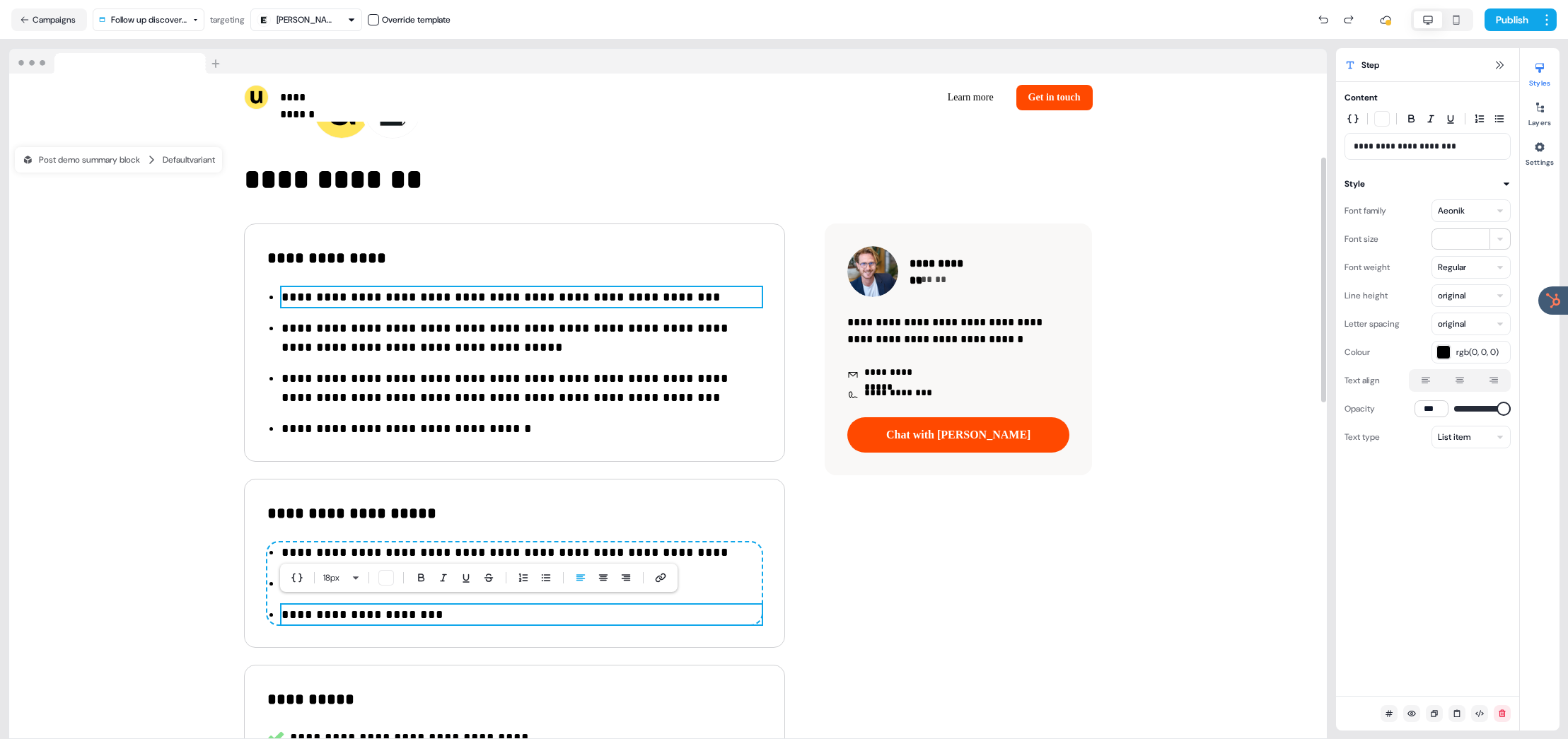click on "**********" at bounding box center [521, 297] 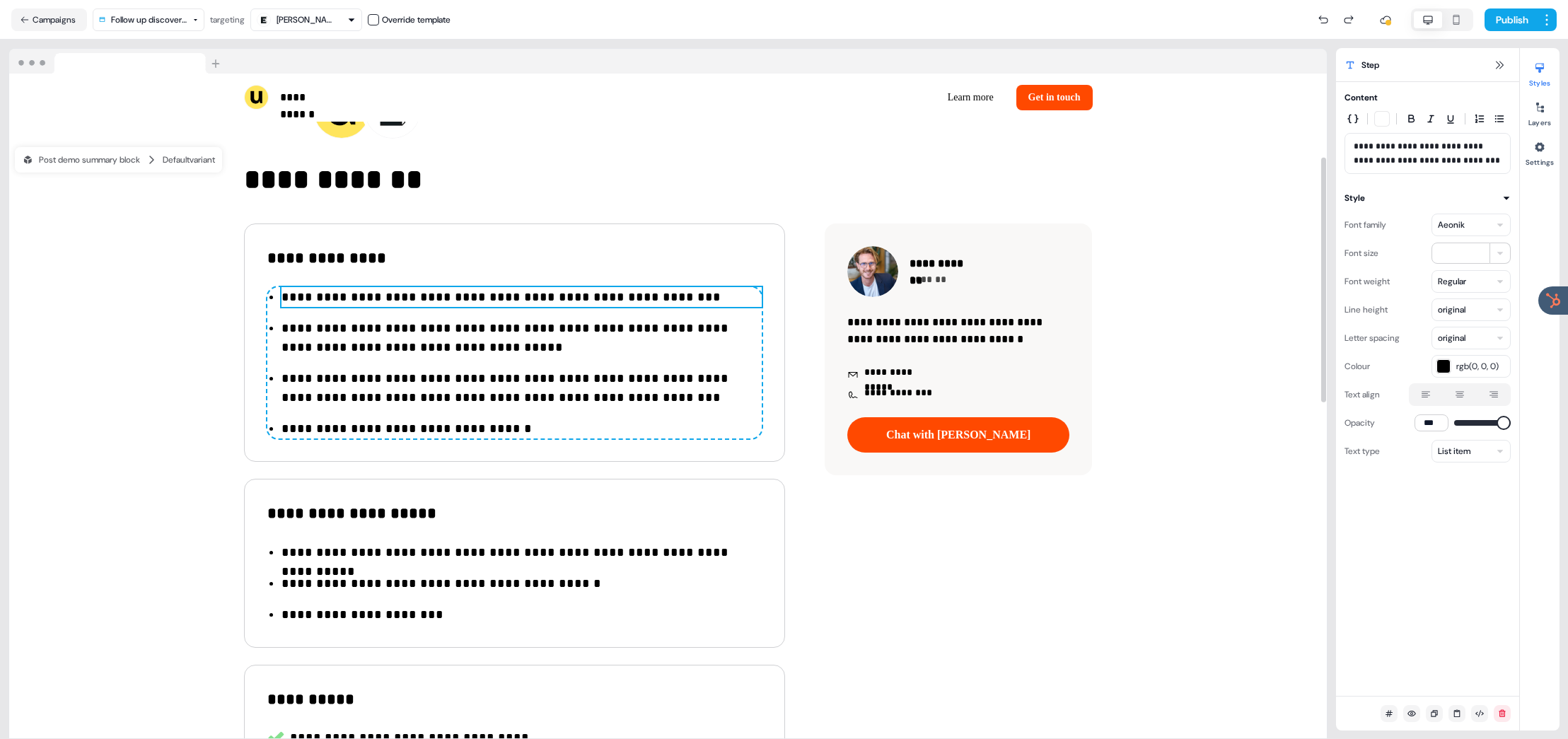 click on "**********" at bounding box center (521, 297) 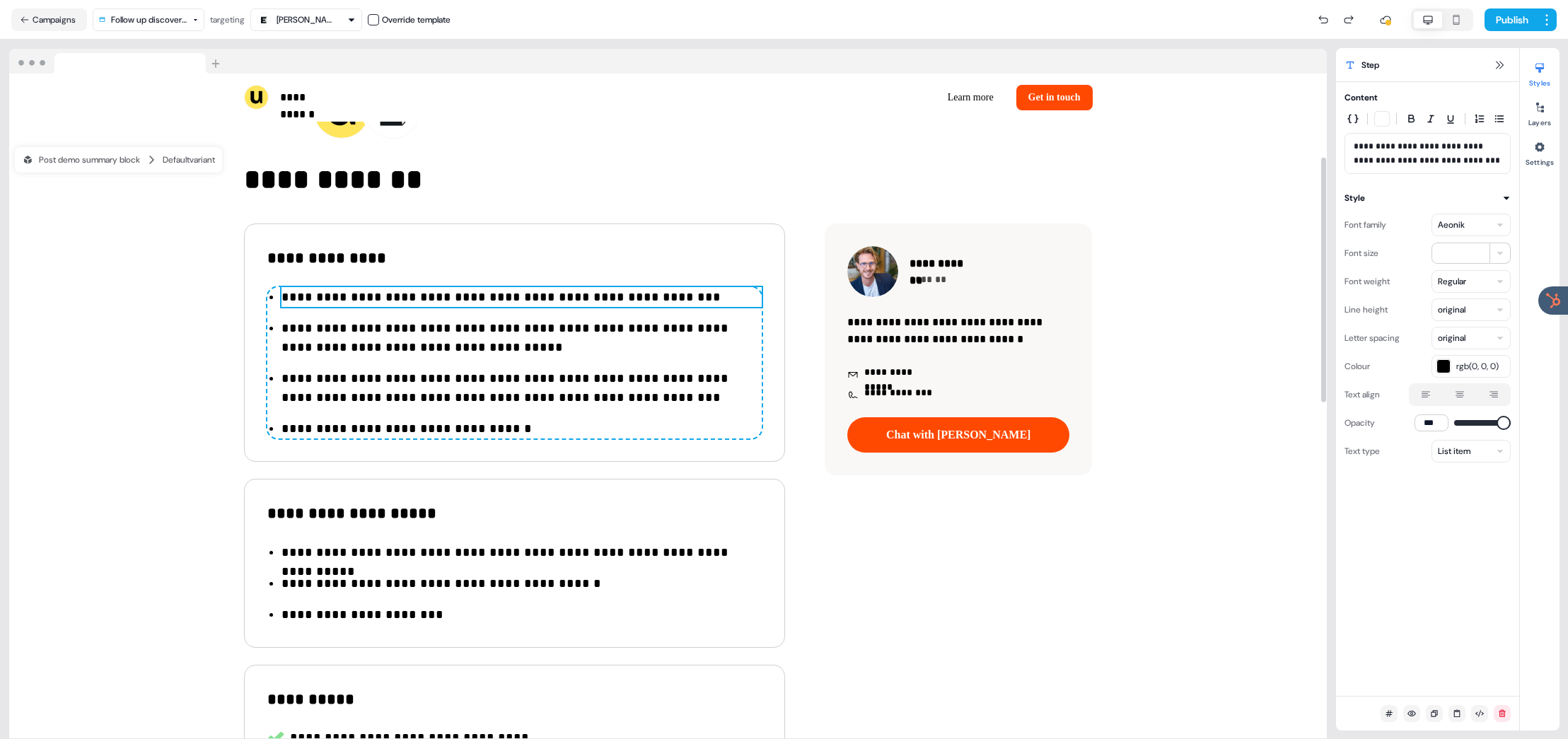 click on "**********" at bounding box center (521, 297) 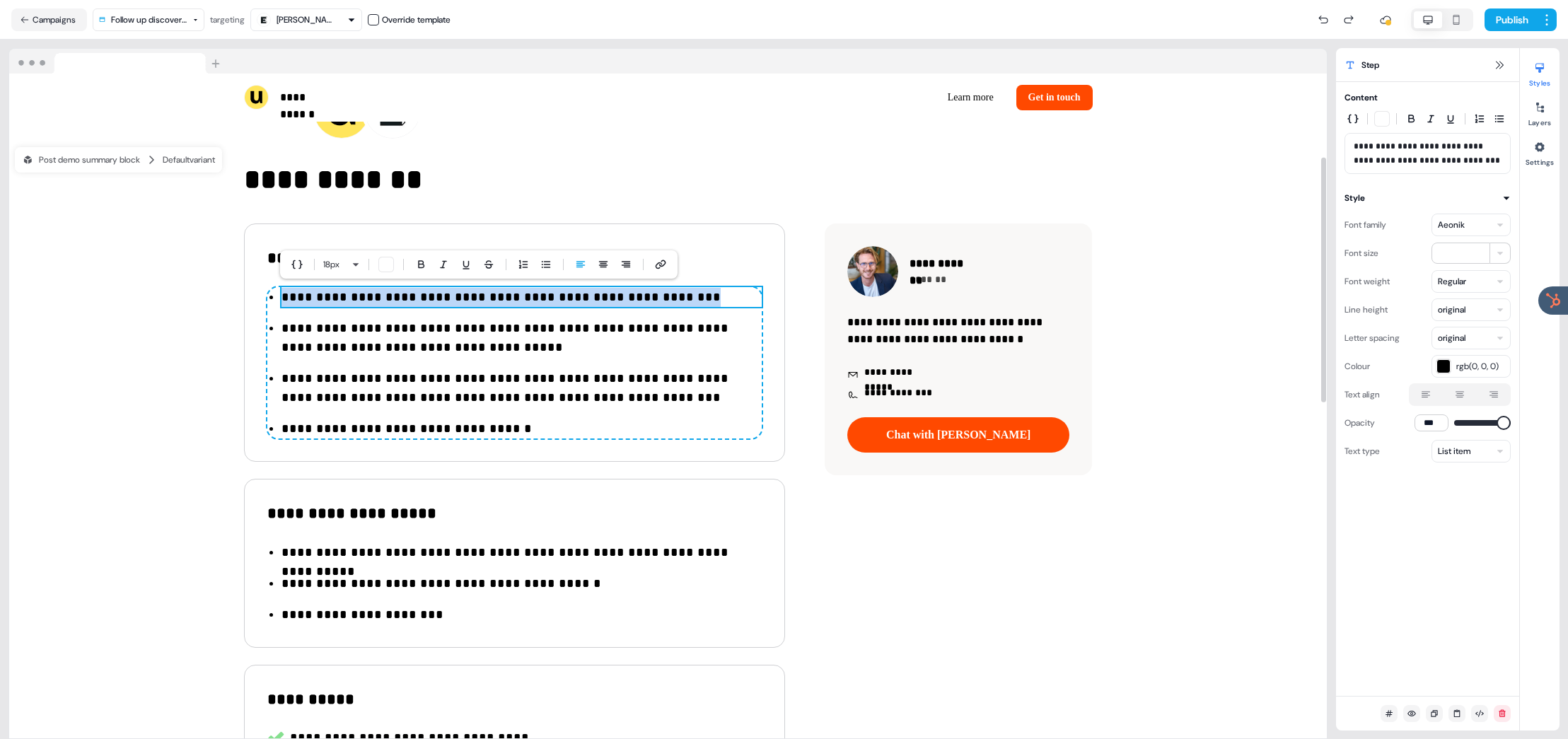 click on "**********" at bounding box center (521, 297) 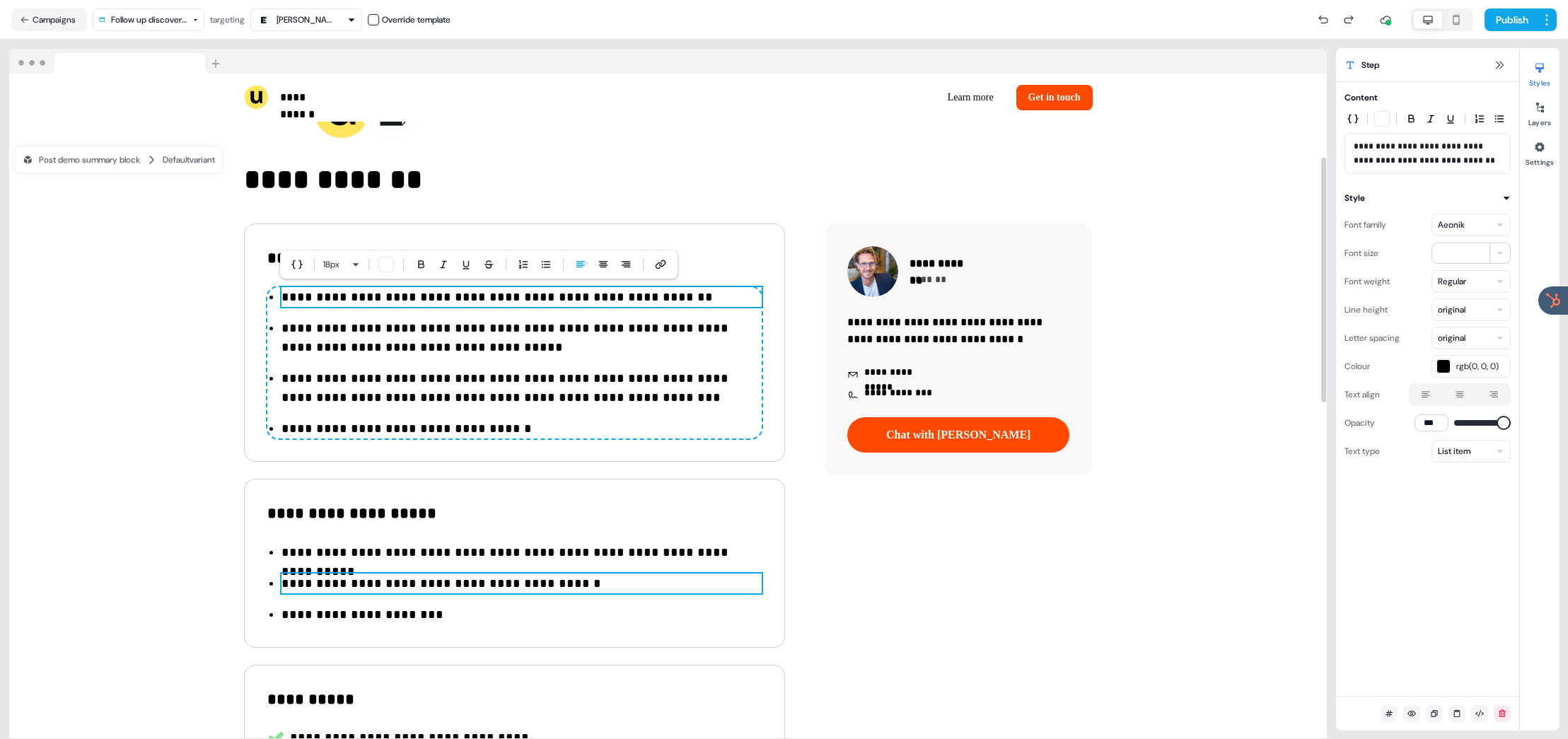 click on "**********" at bounding box center [521, 583] 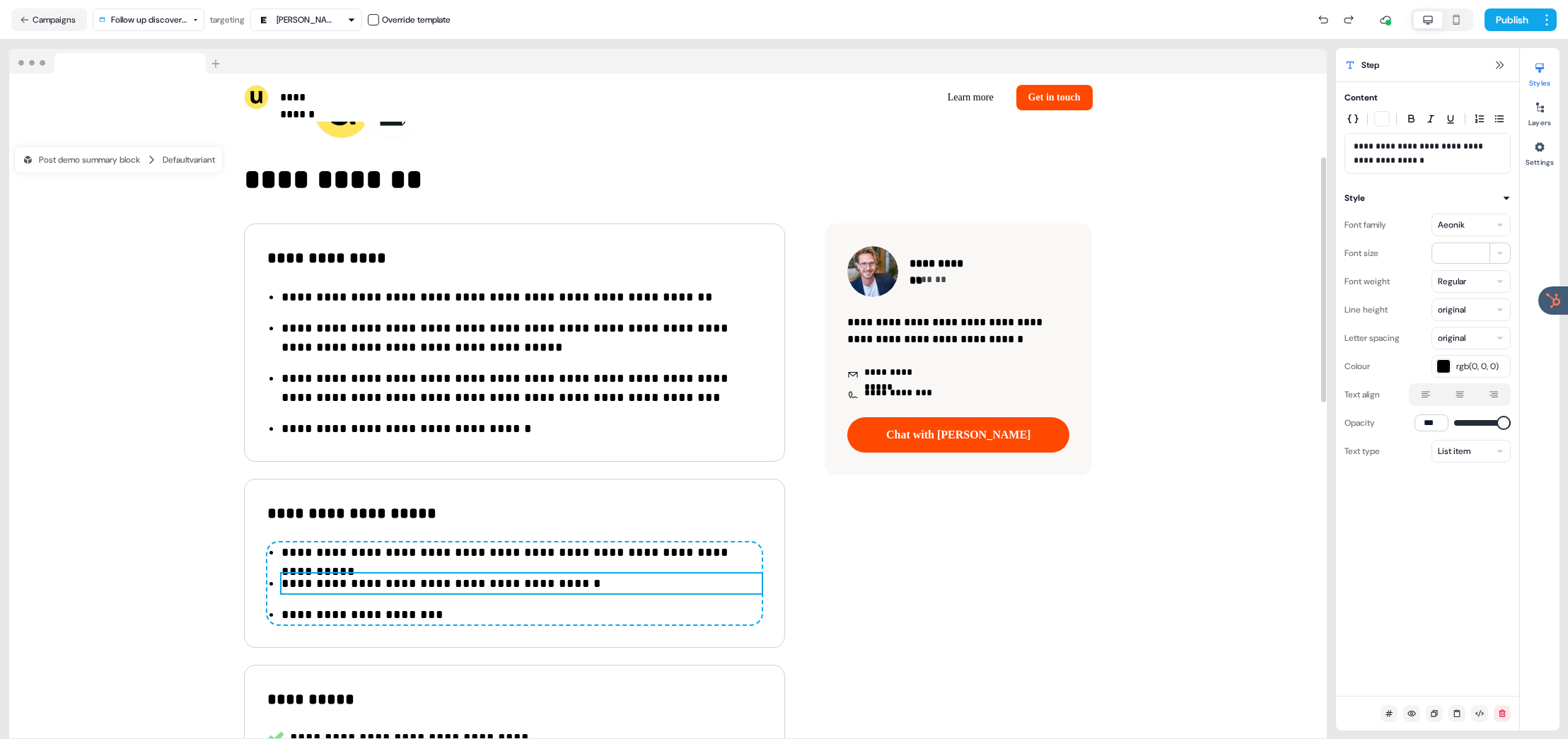 click on "**********" at bounding box center (521, 583) 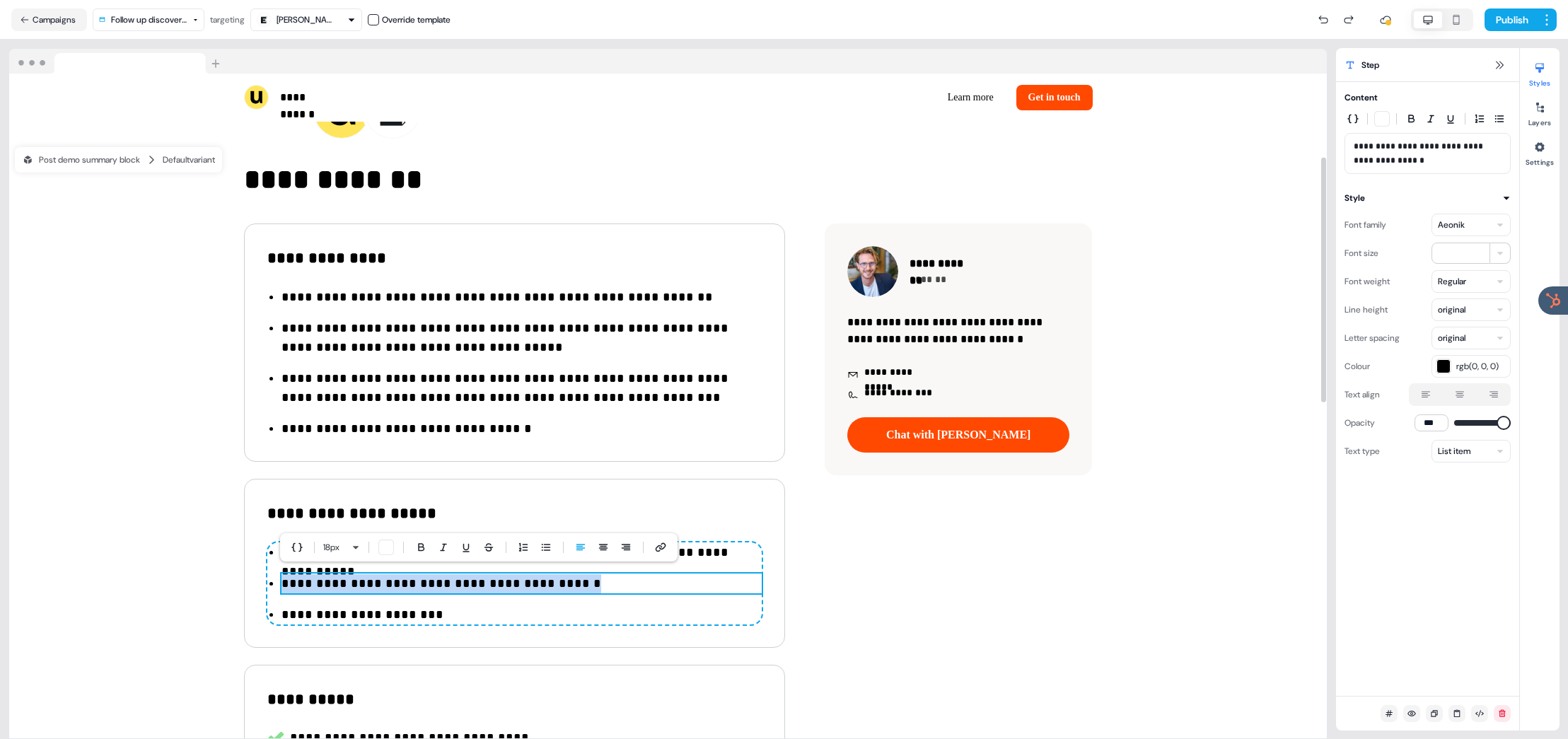 click on "**********" at bounding box center [521, 583] 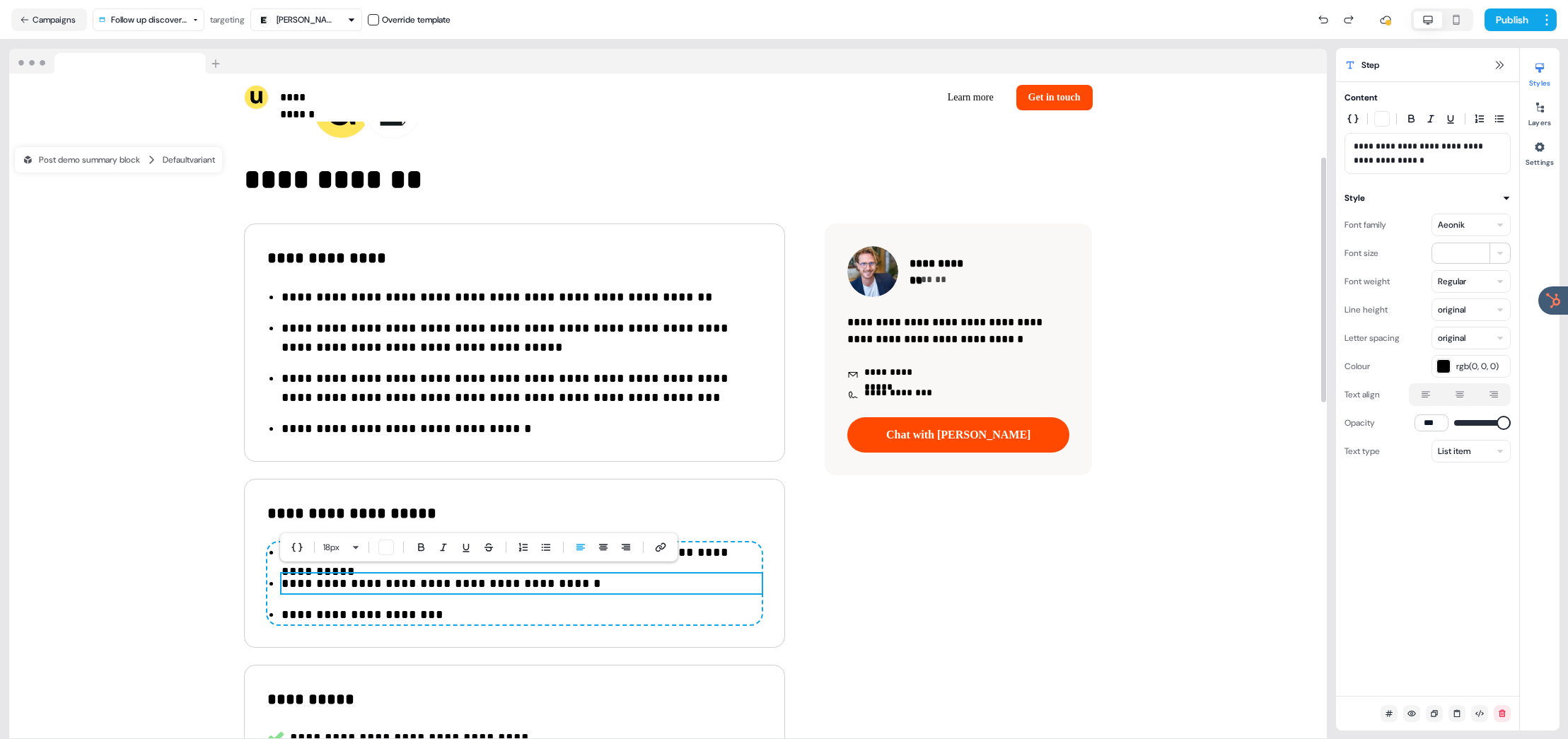 click on "**********" at bounding box center (521, 583) 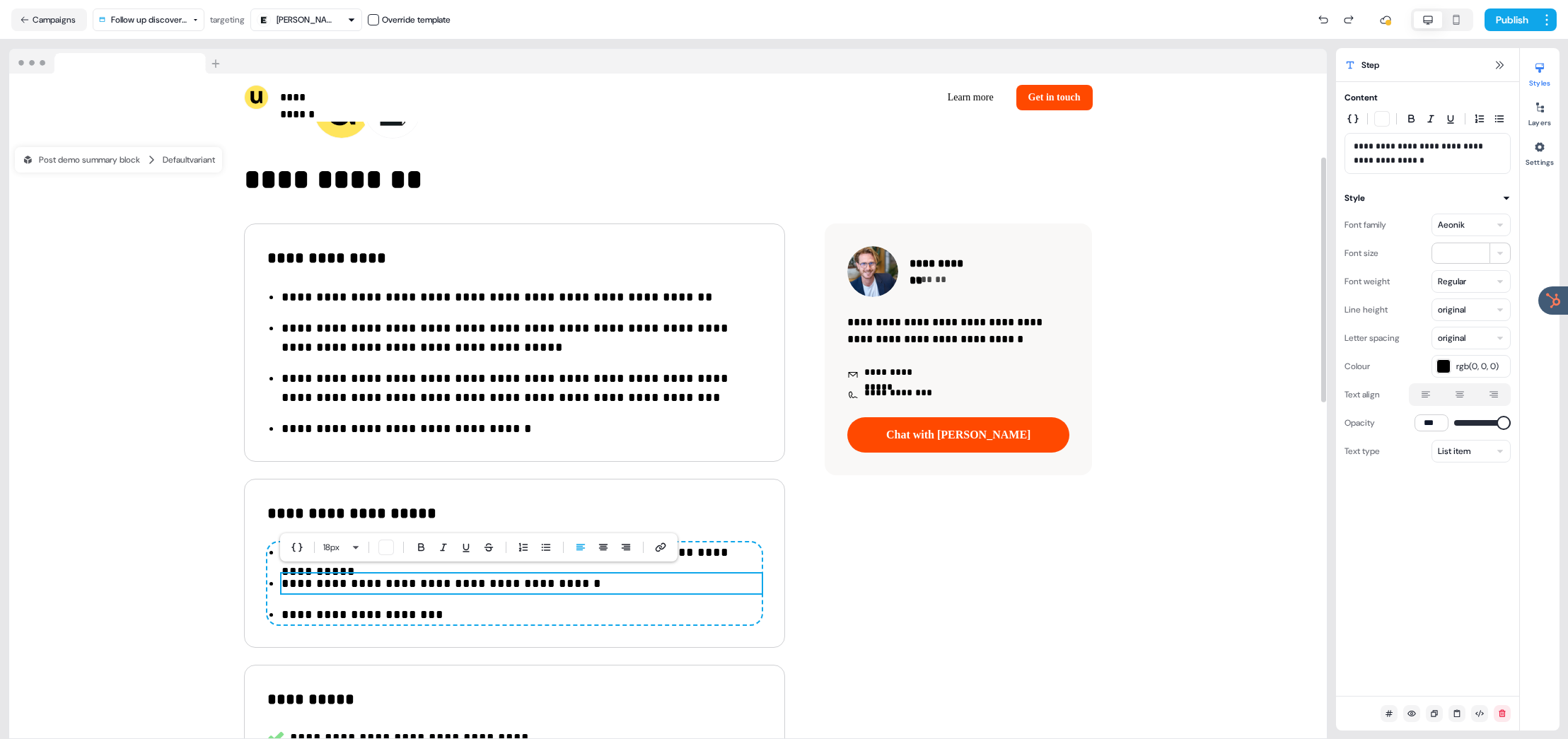 click on "**********" at bounding box center [521, 583] 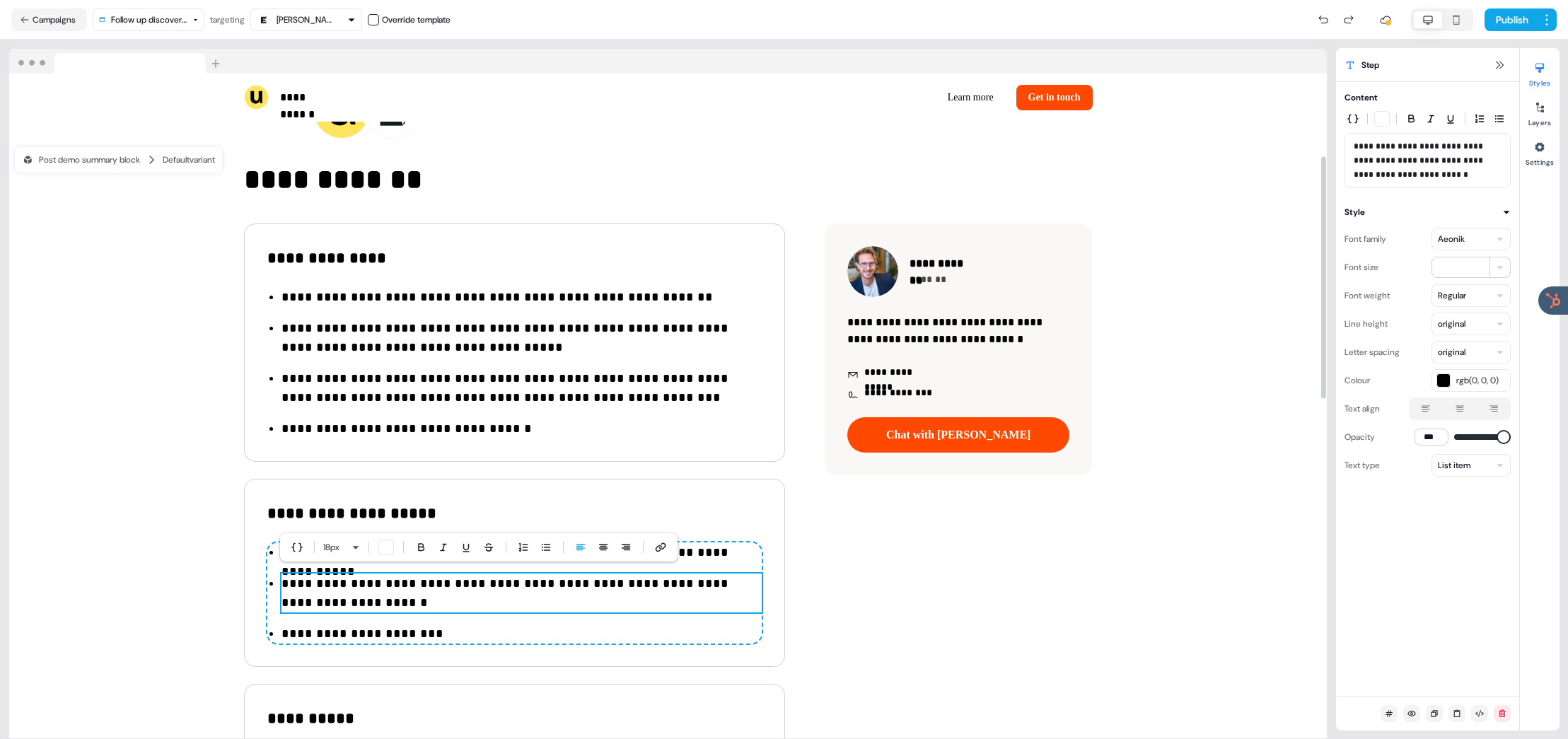 click on "**********" at bounding box center (521, 593) 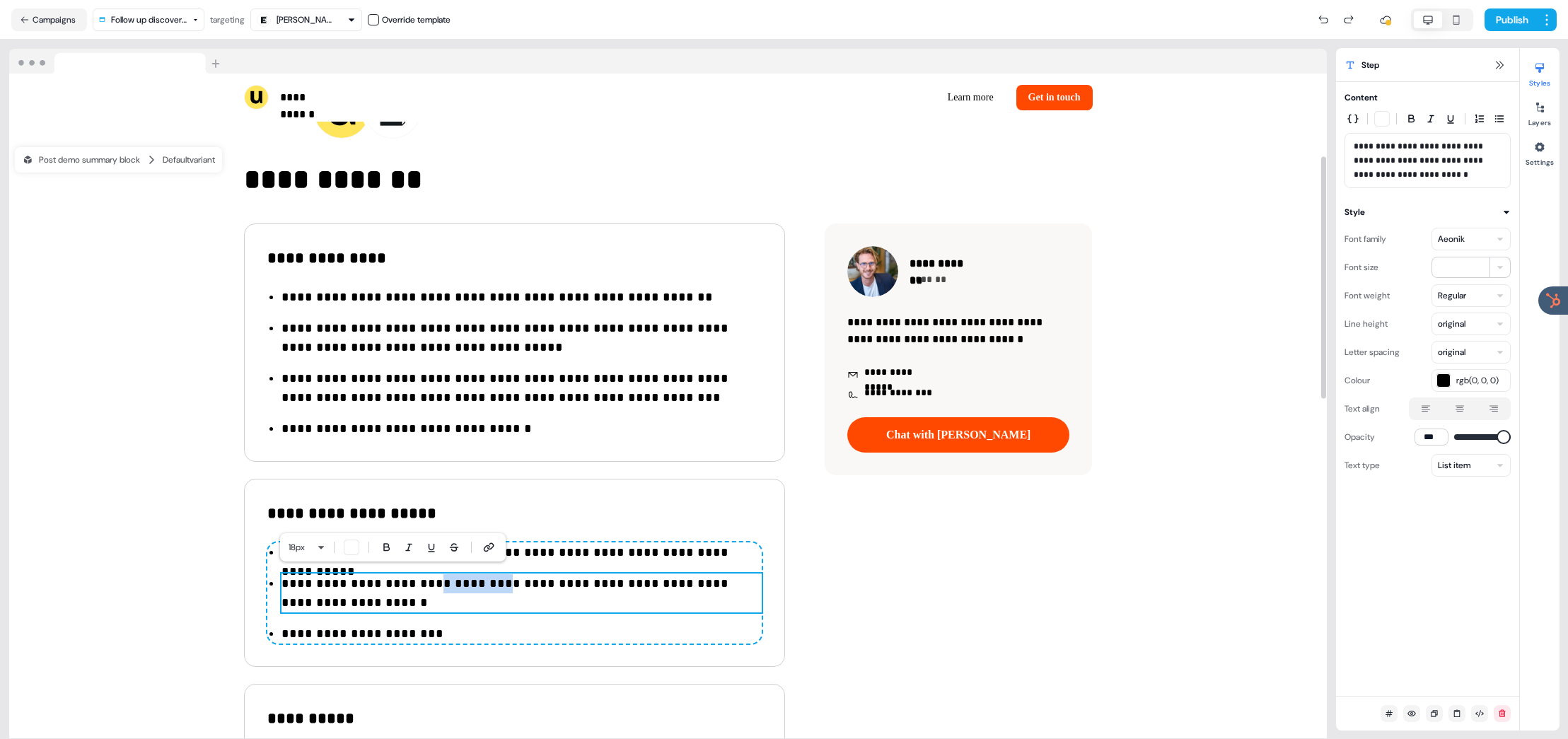 drag, startPoint x: 451, startPoint y: 579, endPoint x: 509, endPoint y: 606, distance: 63.976558 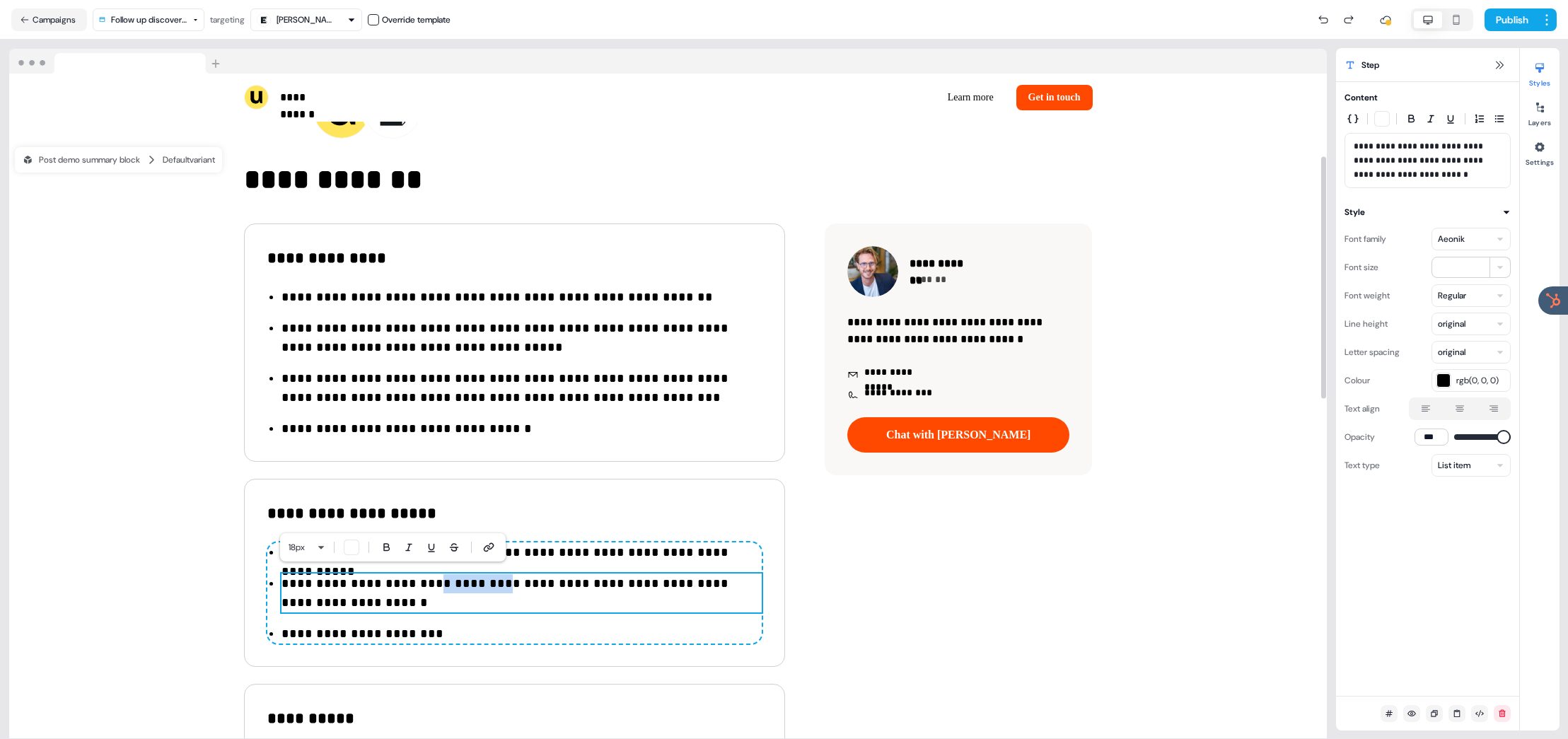 click on "**********" at bounding box center [521, 593] 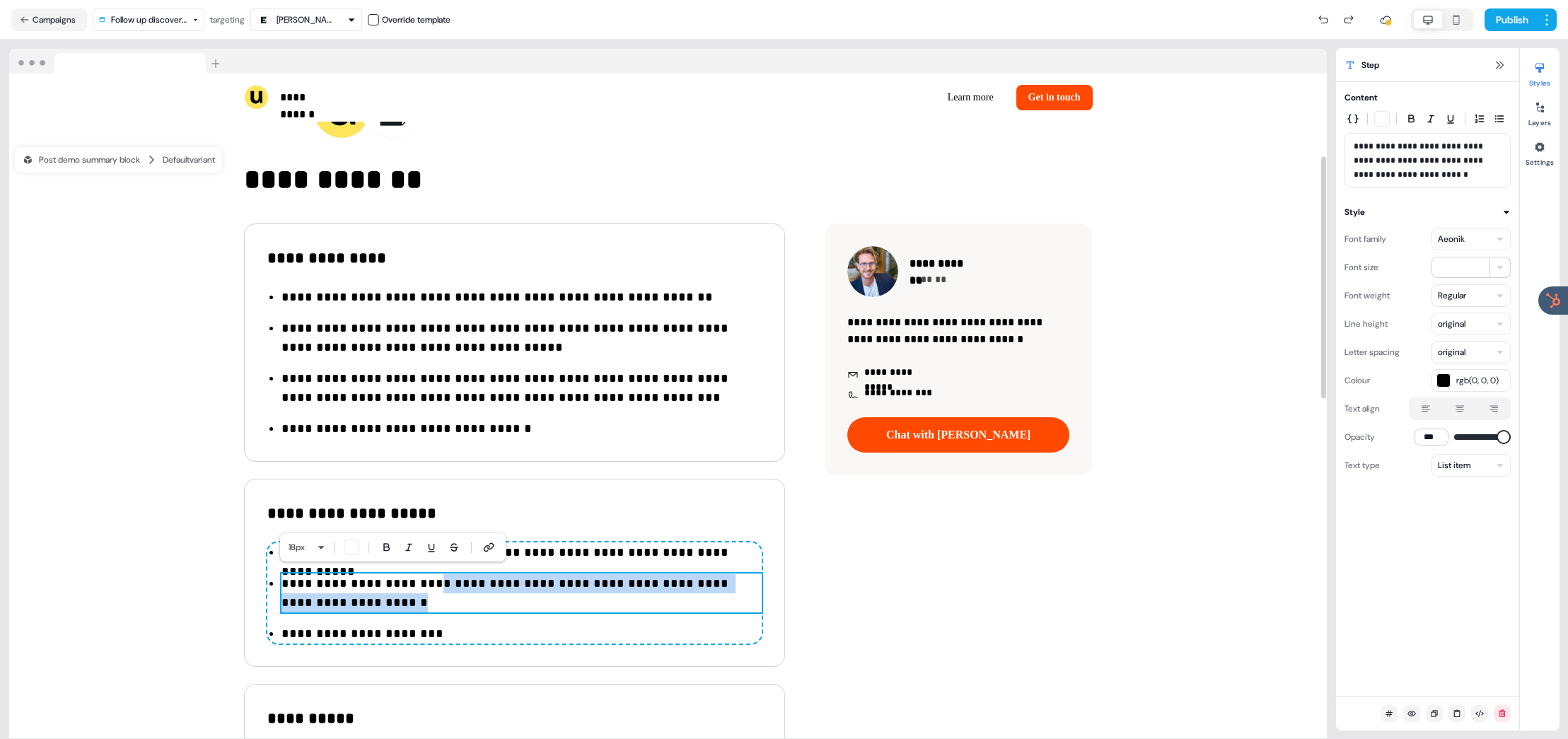 click on "**********" at bounding box center [521, 593] 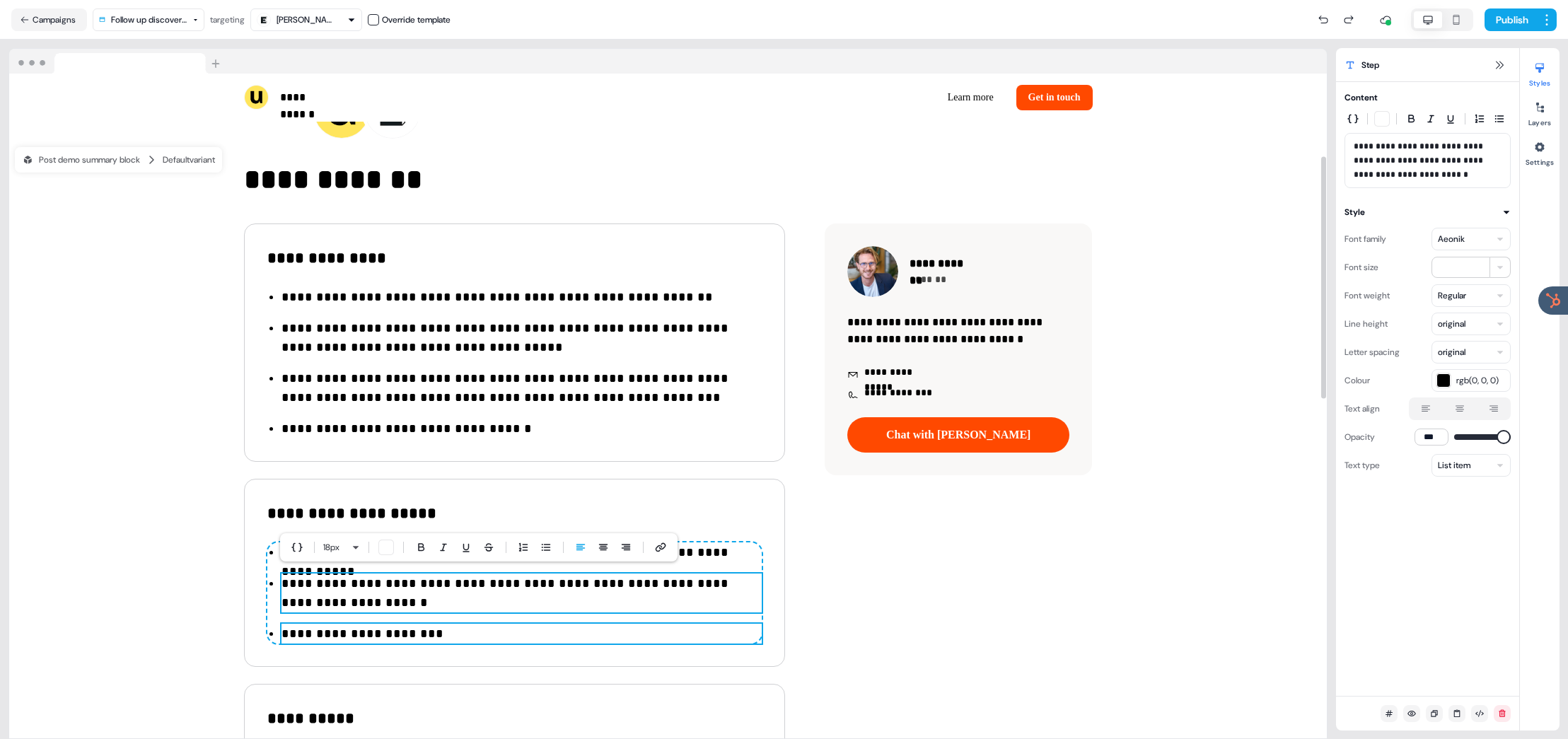 click on "**********" at bounding box center [521, 634] 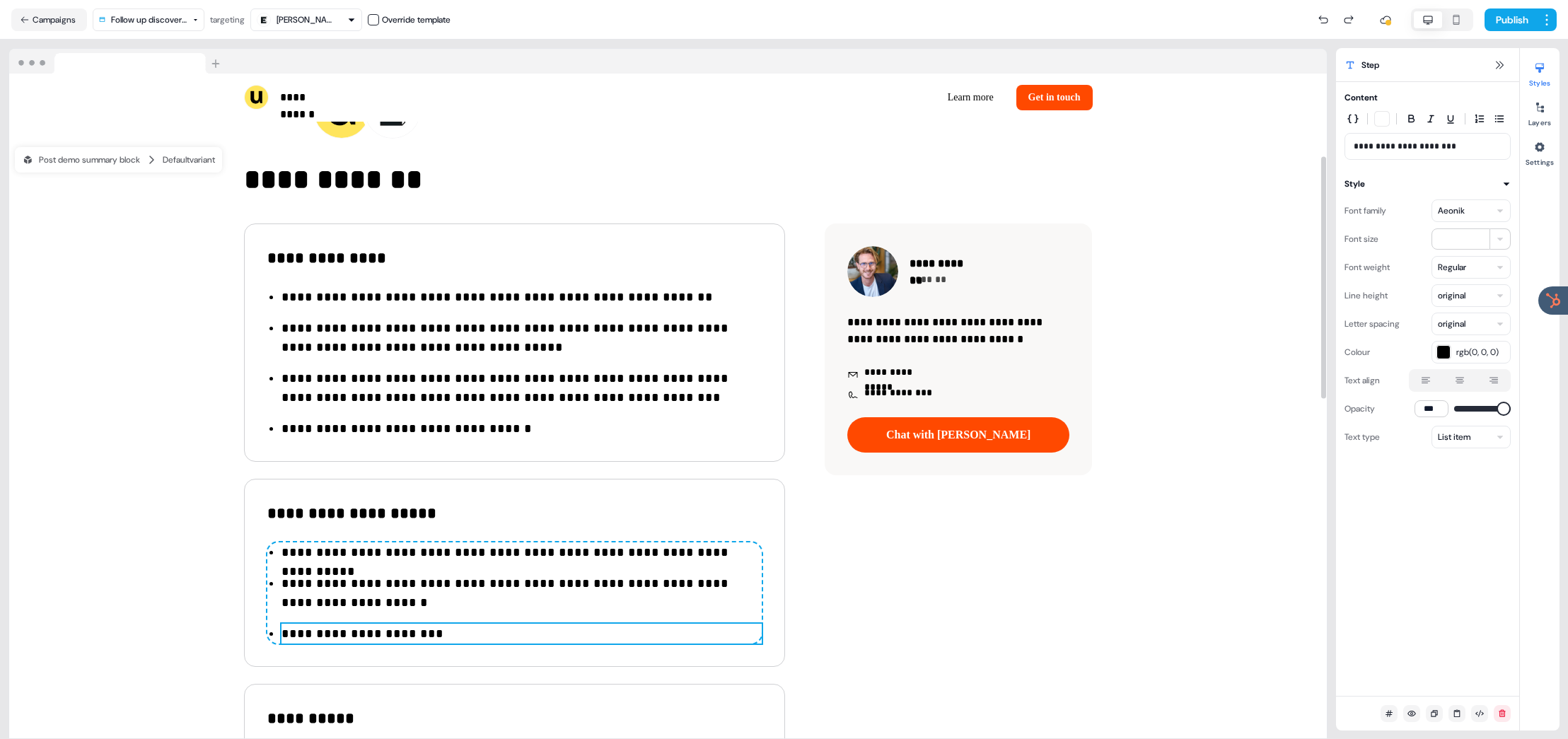 click on "**********" at bounding box center (521, 634) 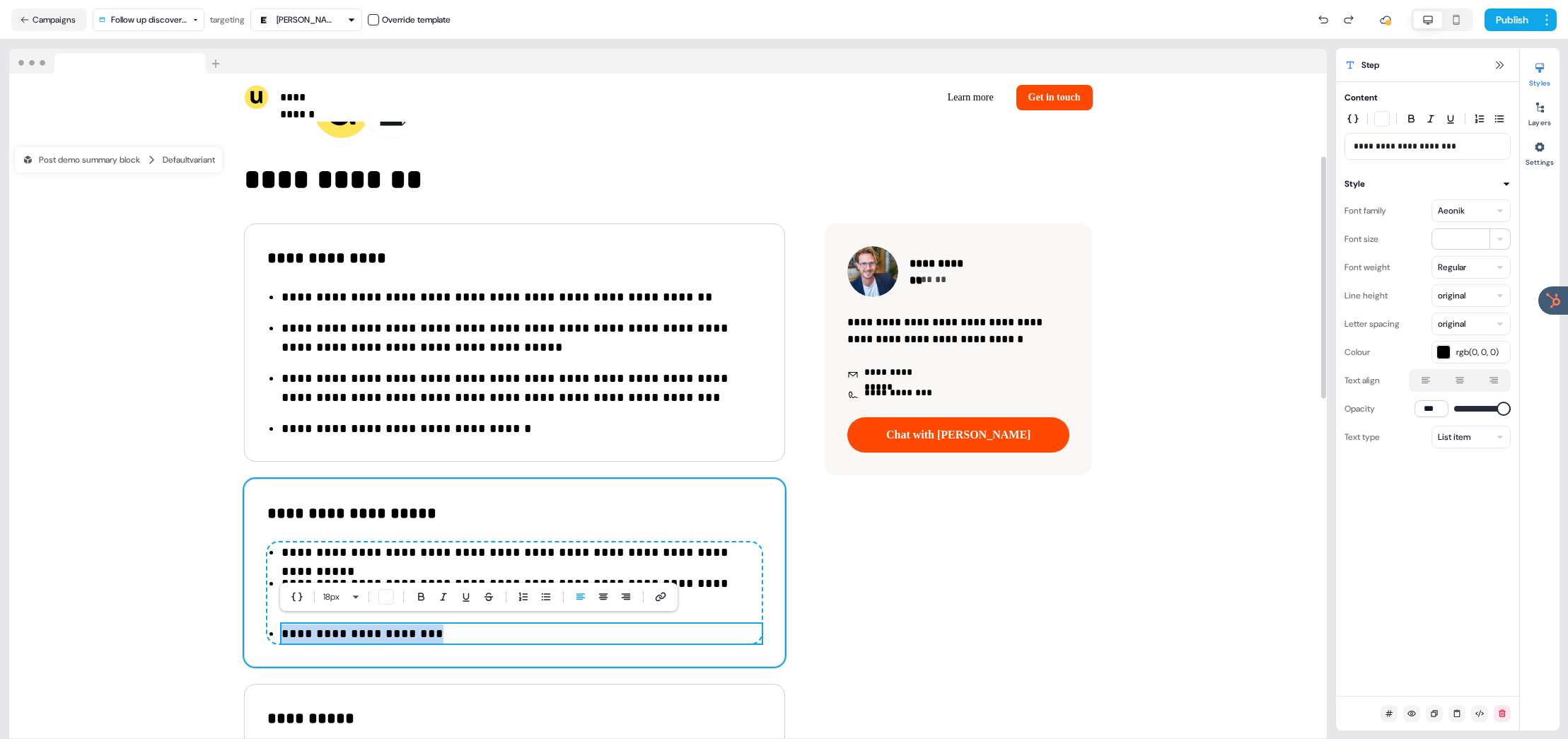 click on "**********" at bounding box center [514, 573] 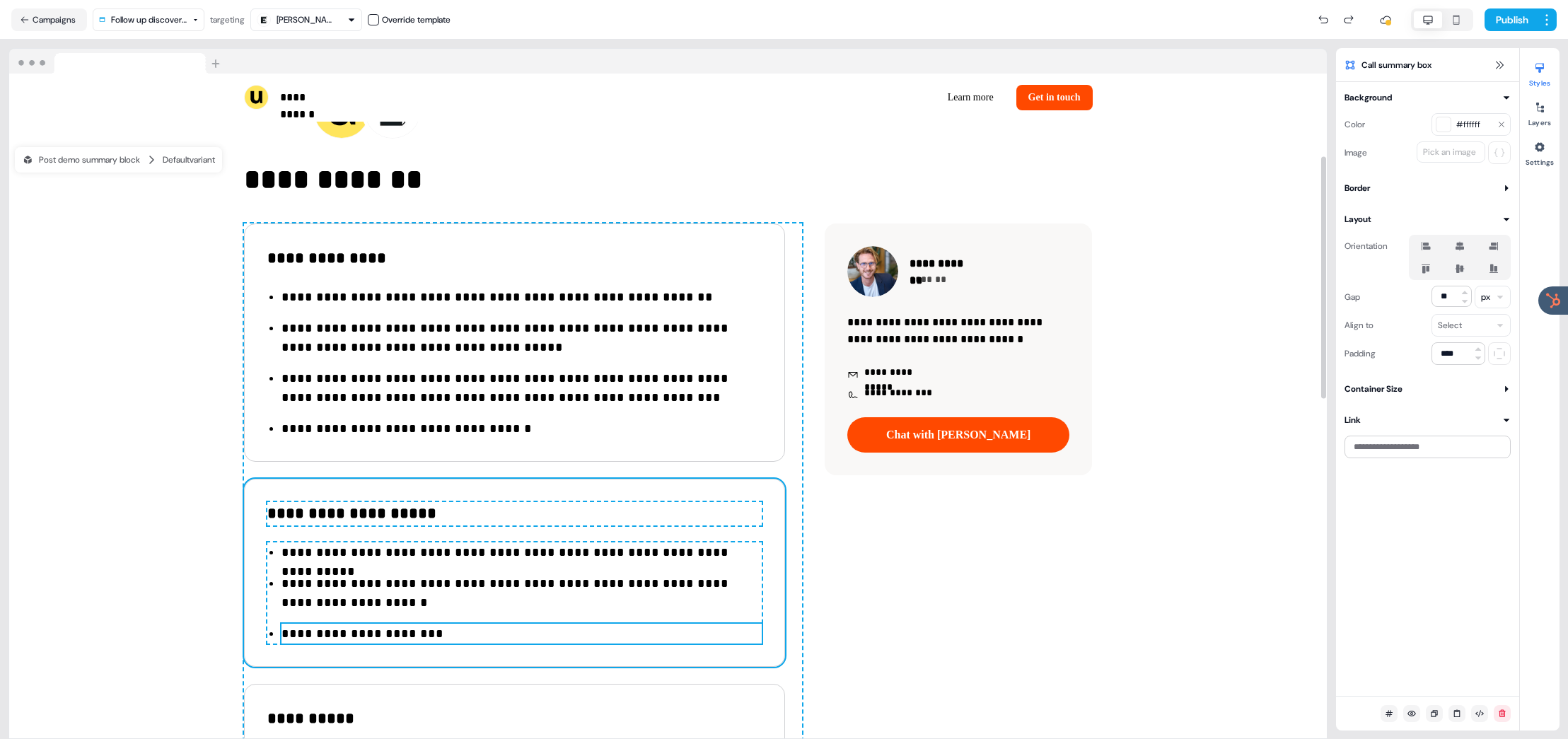click on "**********" at bounding box center (521, 634) 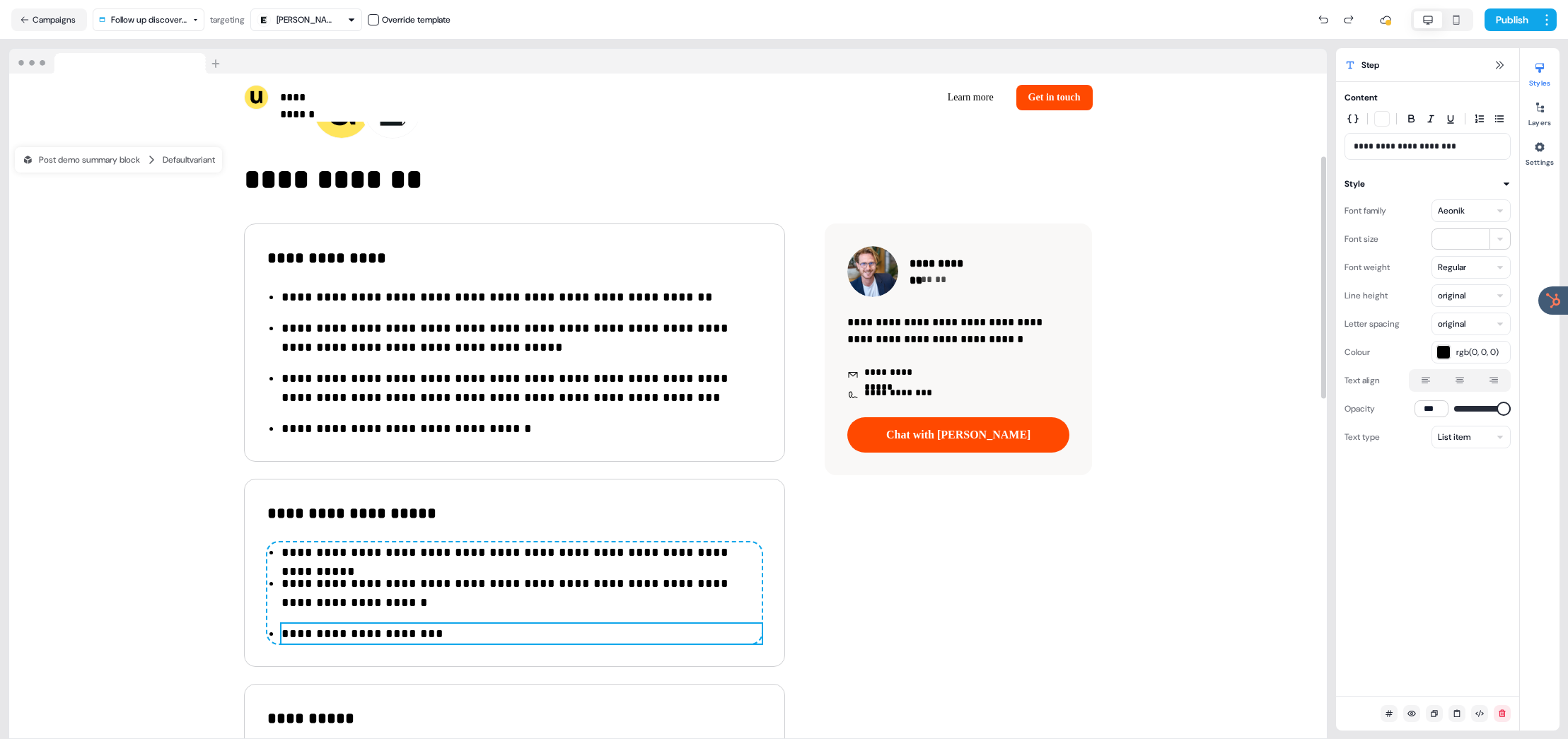 click on "**********" at bounding box center [521, 634] 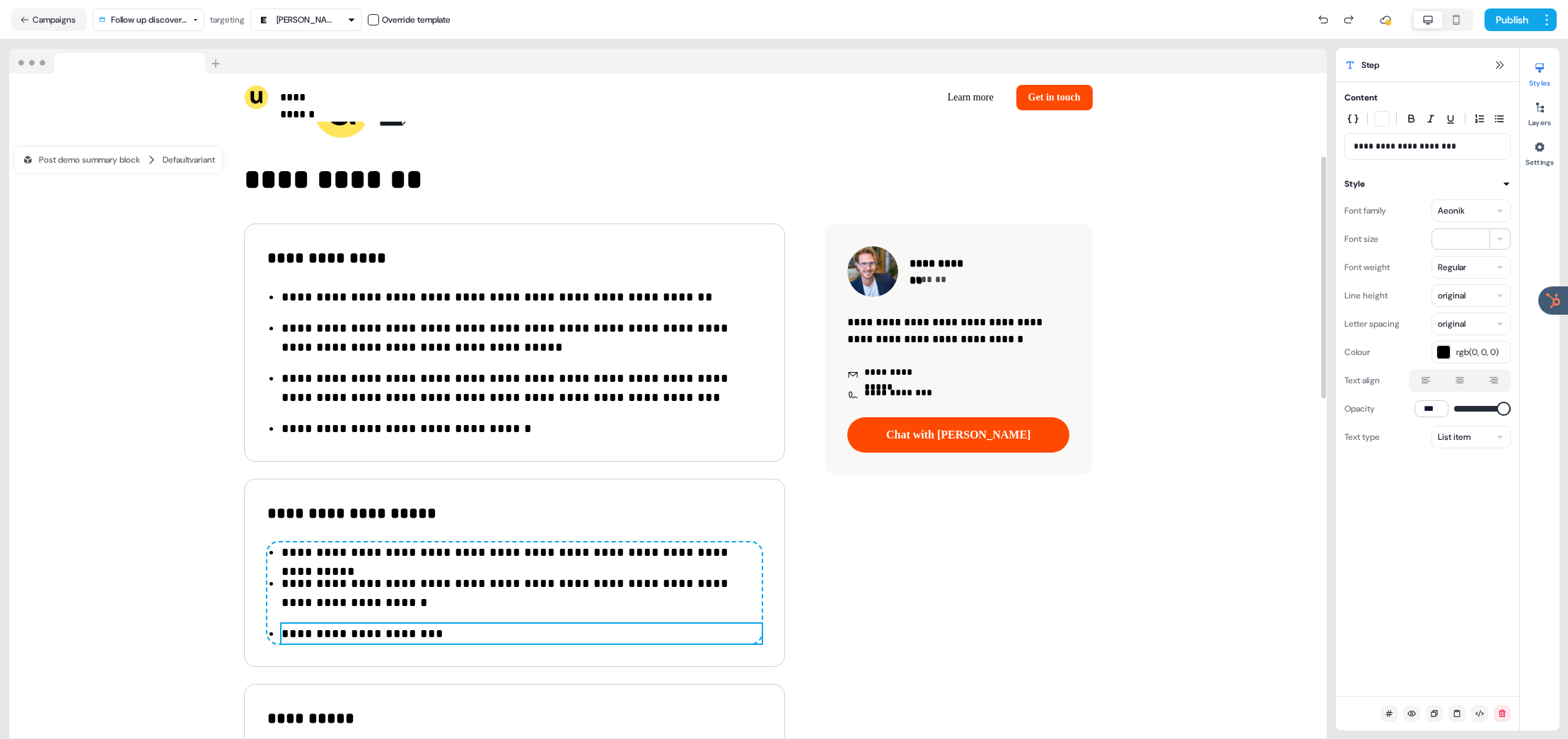 click on "**********" at bounding box center (521, 634) 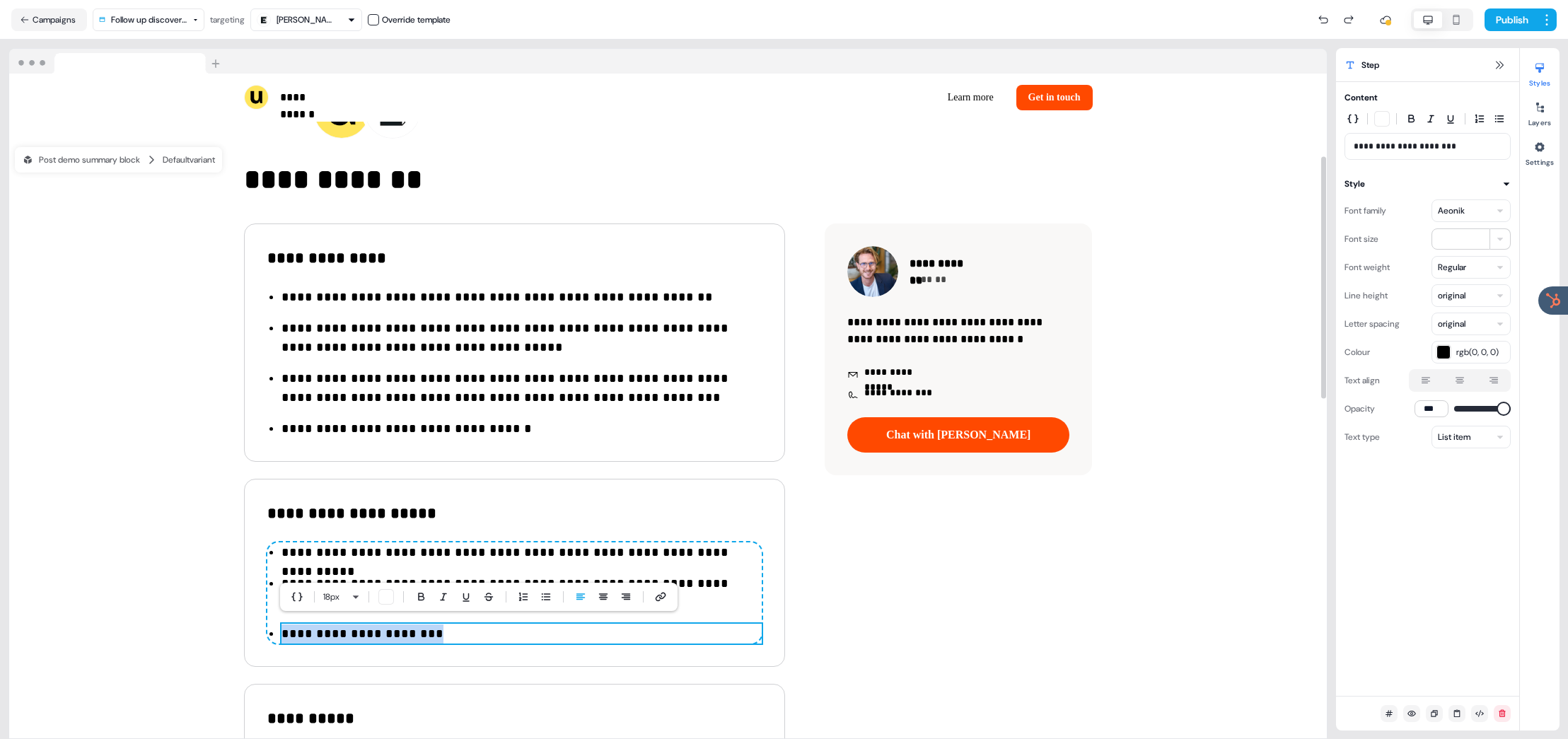 click on "**********" at bounding box center (521, 634) 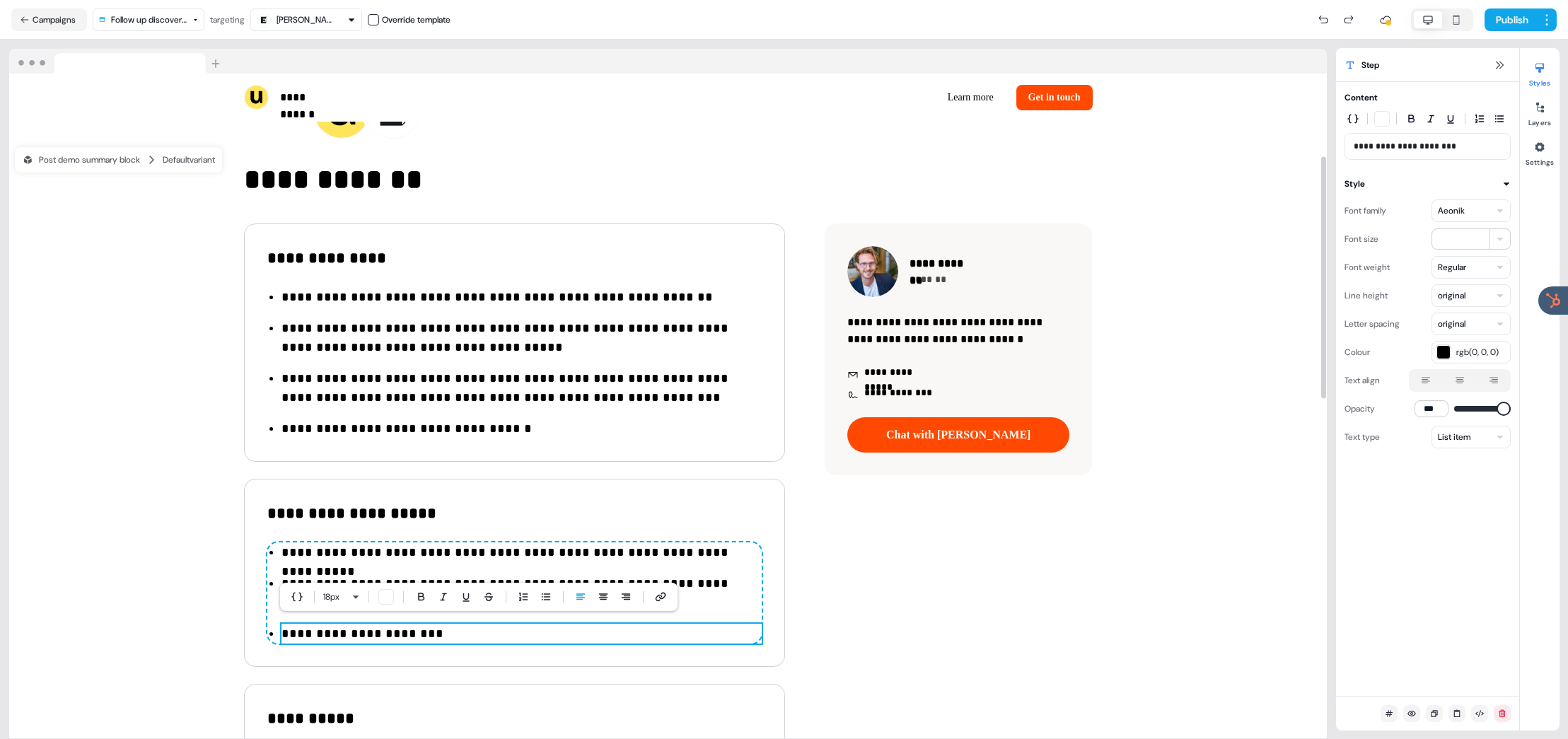 click on "**********" at bounding box center (521, 634) 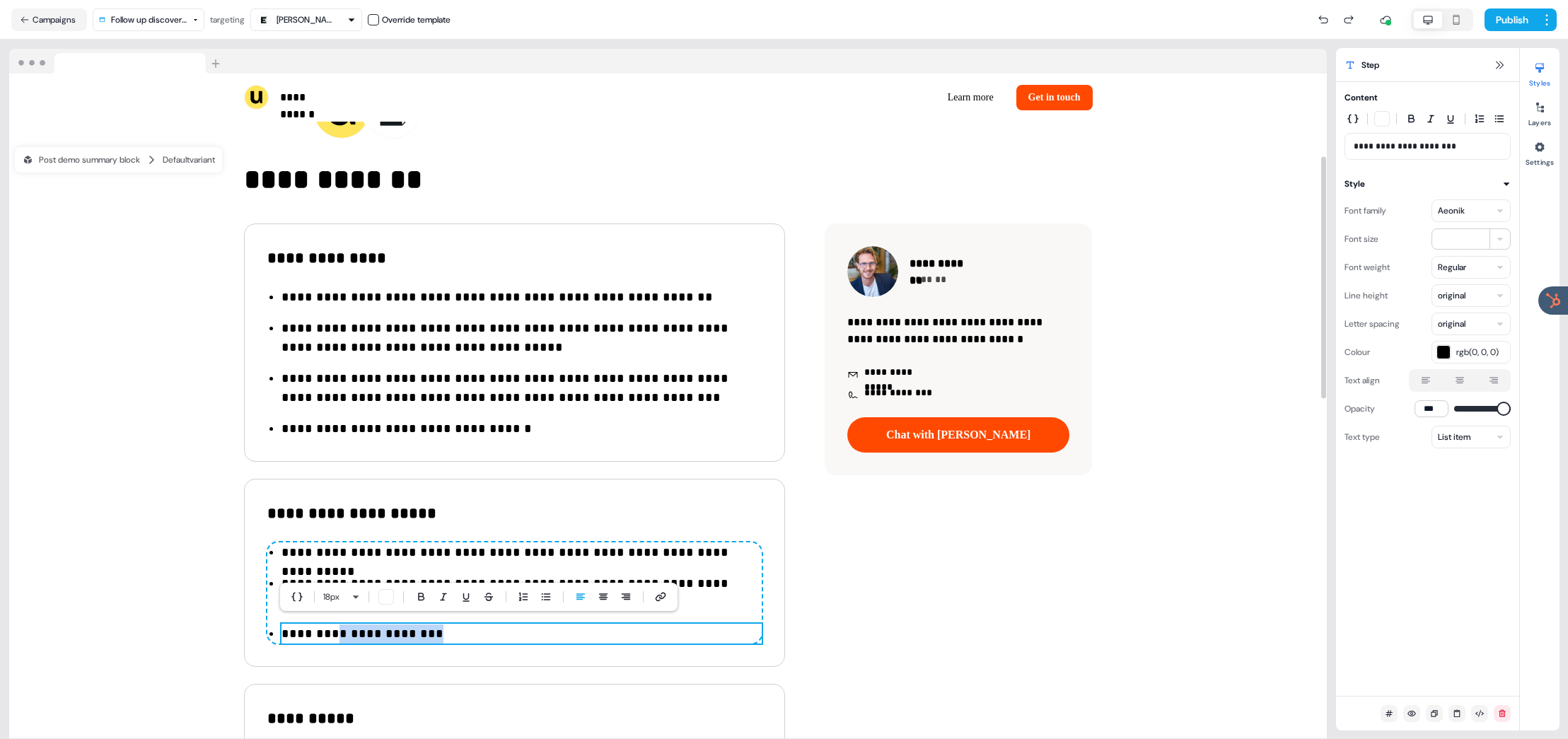 drag, startPoint x: 324, startPoint y: 627, endPoint x: 465, endPoint y: 631, distance: 141.05673 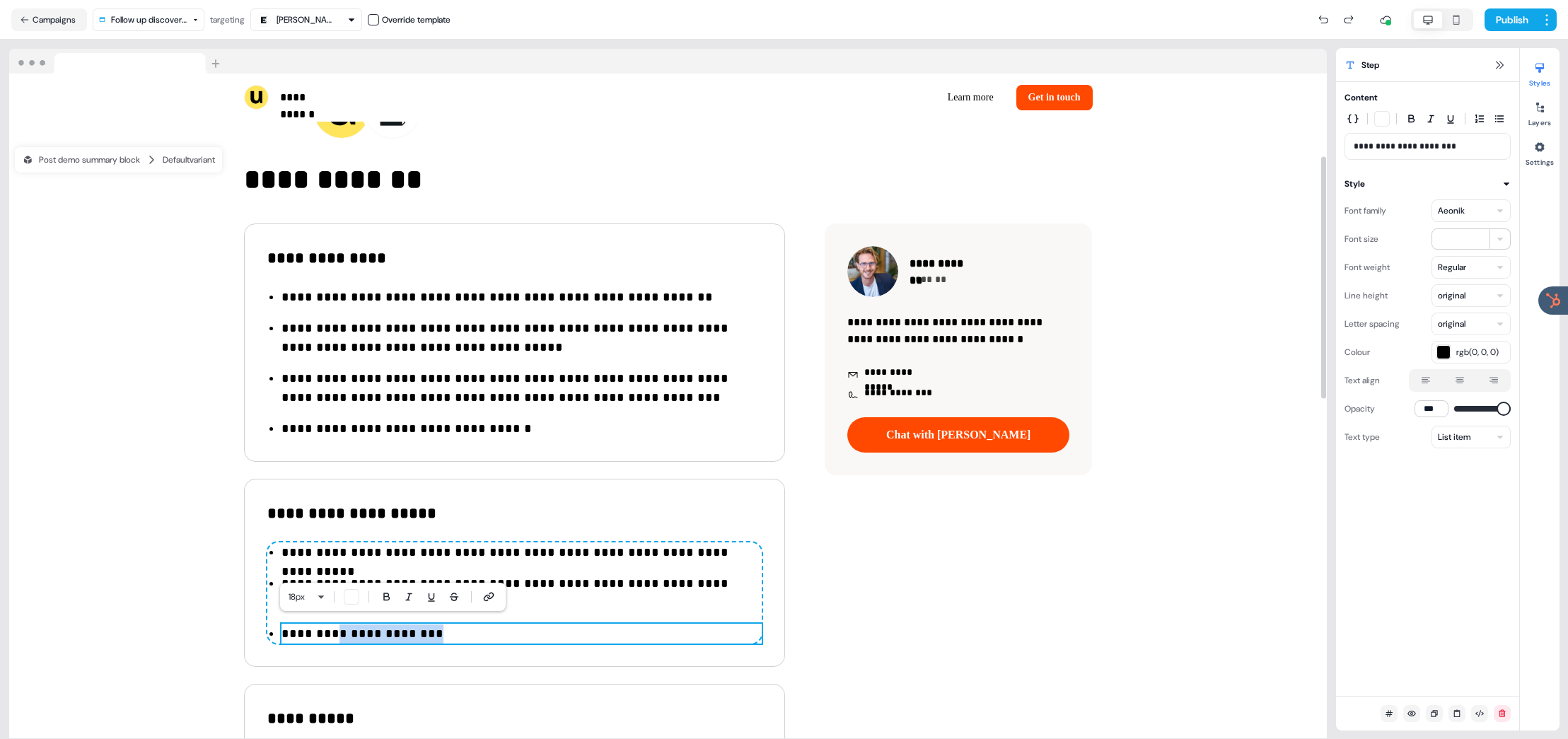 click on "**********" at bounding box center [521, 634] 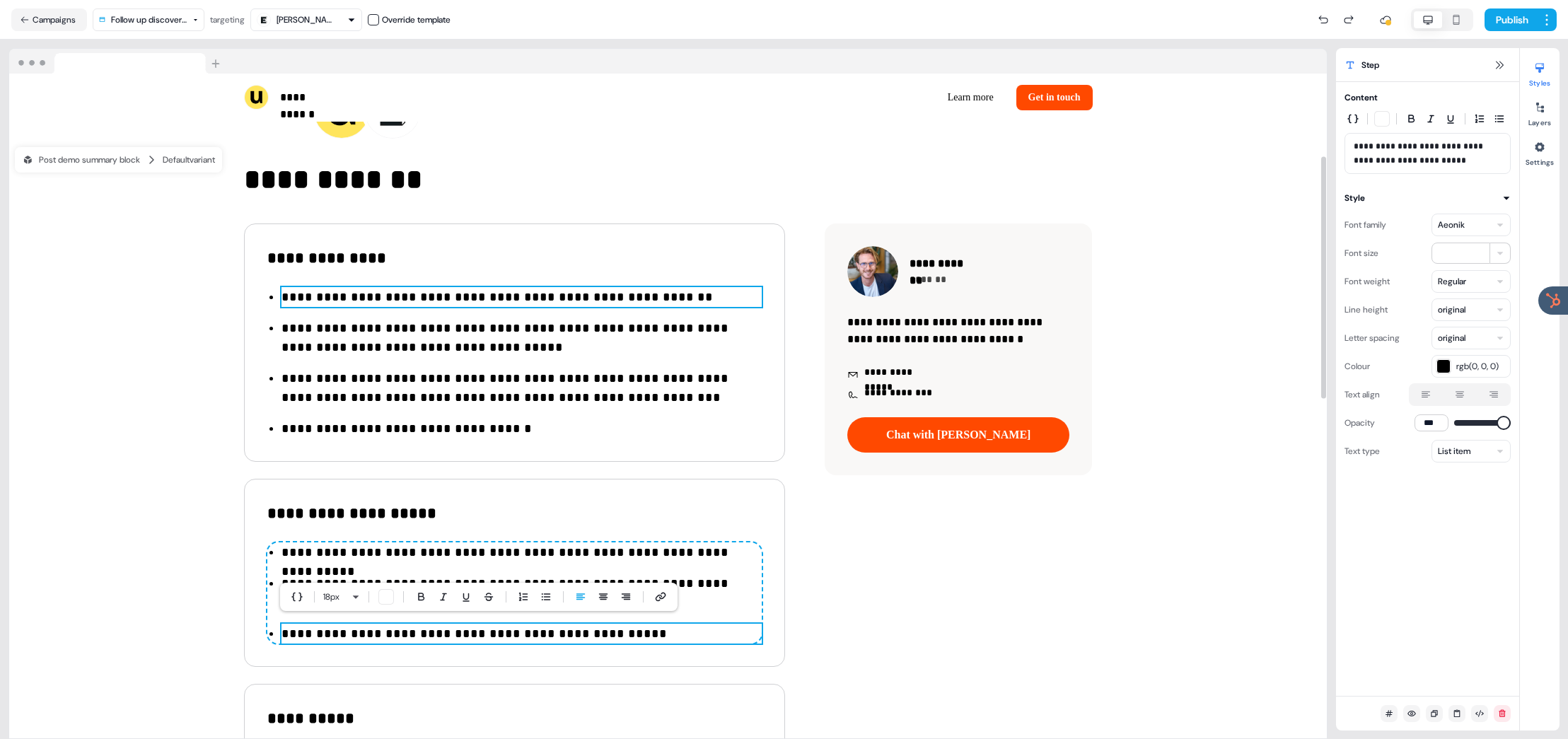 click on "**********" at bounding box center (521, 297) 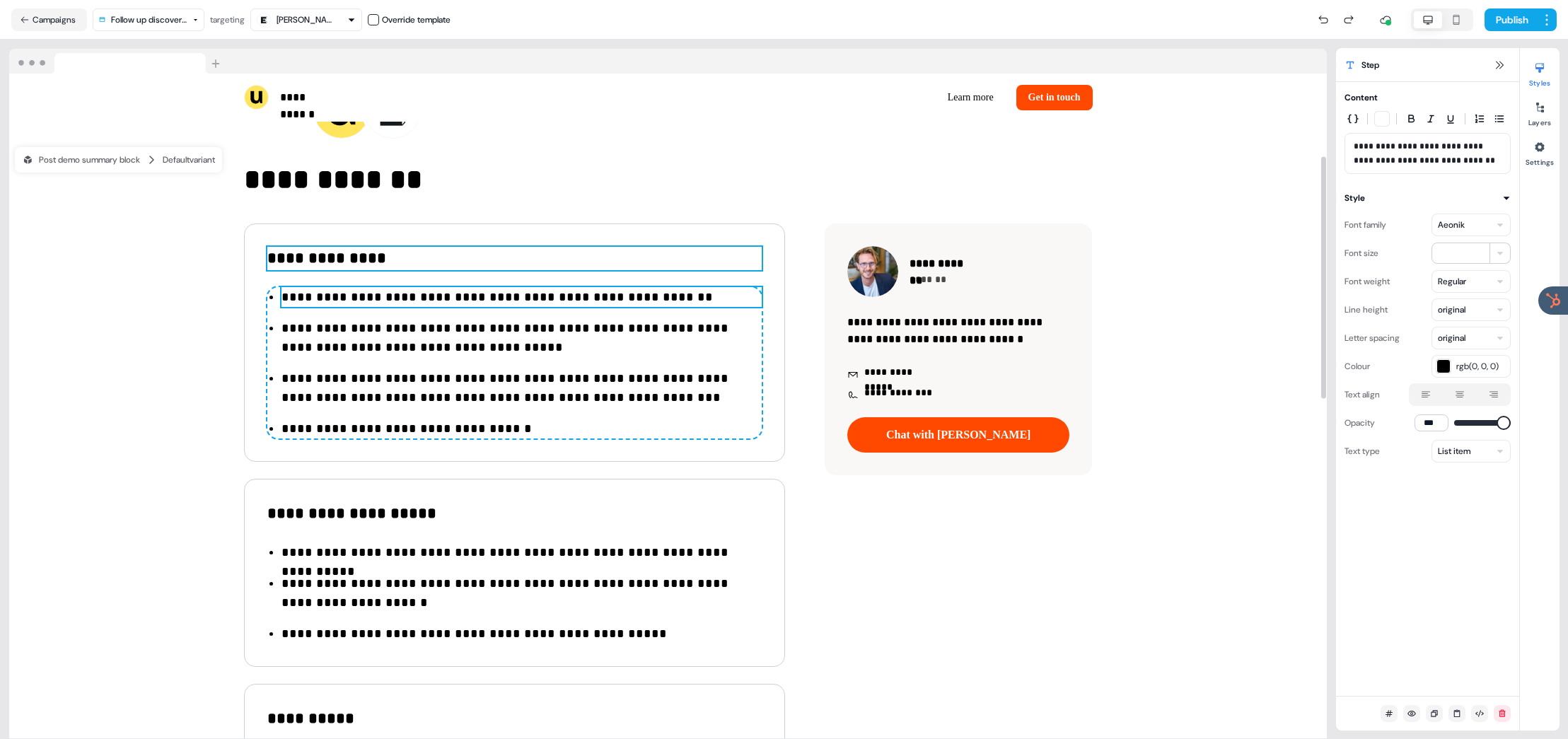 click on "**********" at bounding box center (514, 258) 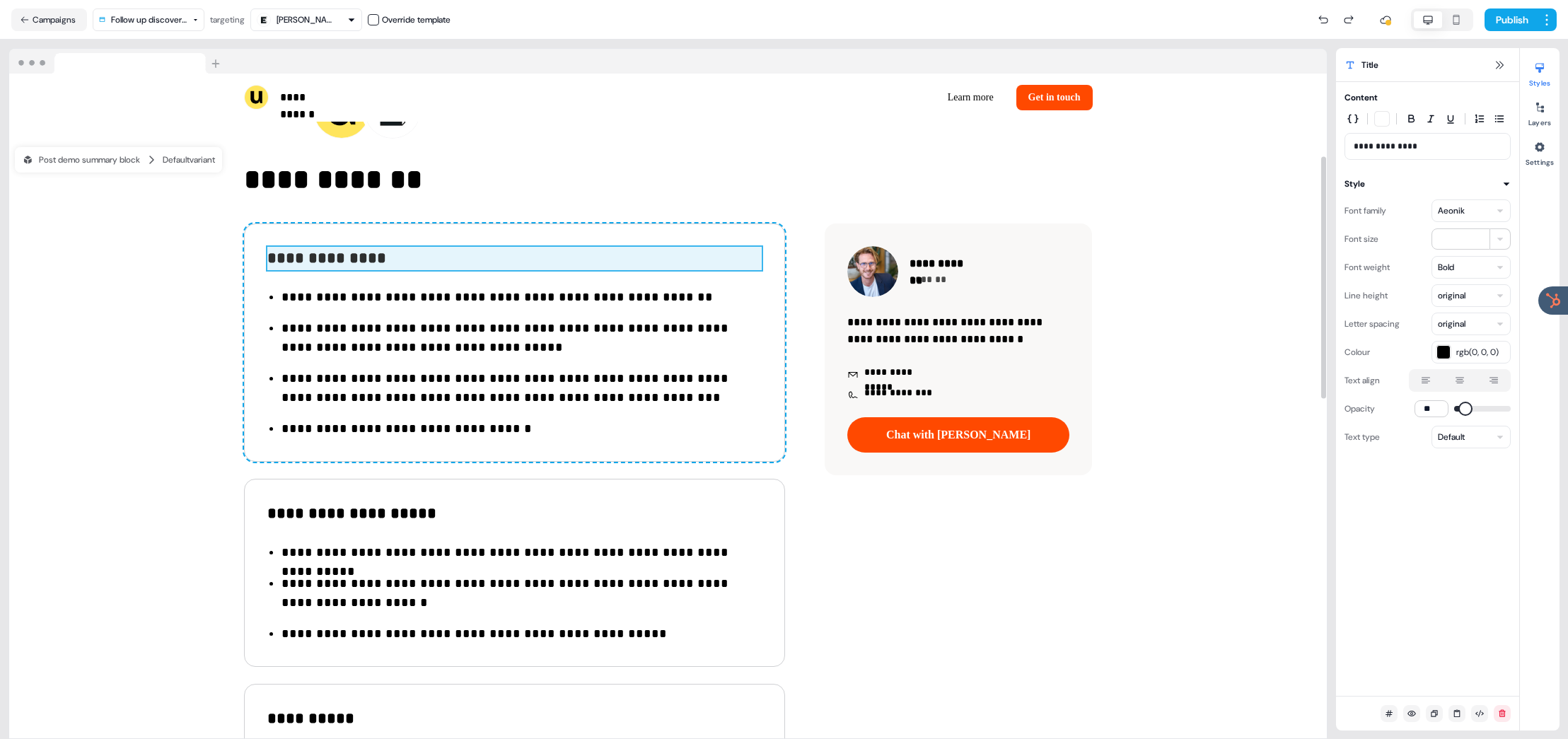 drag, startPoint x: 270, startPoint y: 251, endPoint x: 332, endPoint y: 303, distance: 80.91971 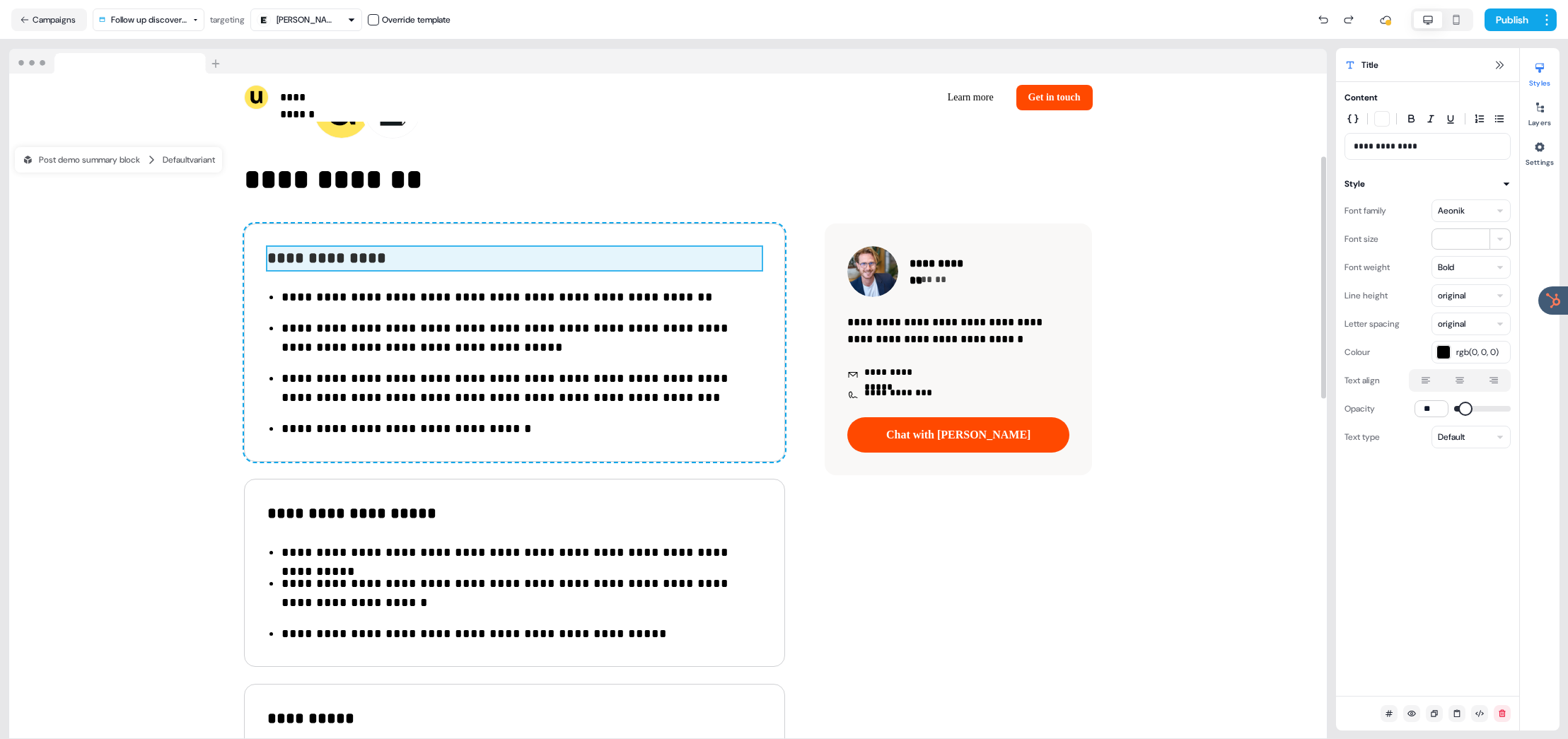 click on "**********" at bounding box center [514, 342] 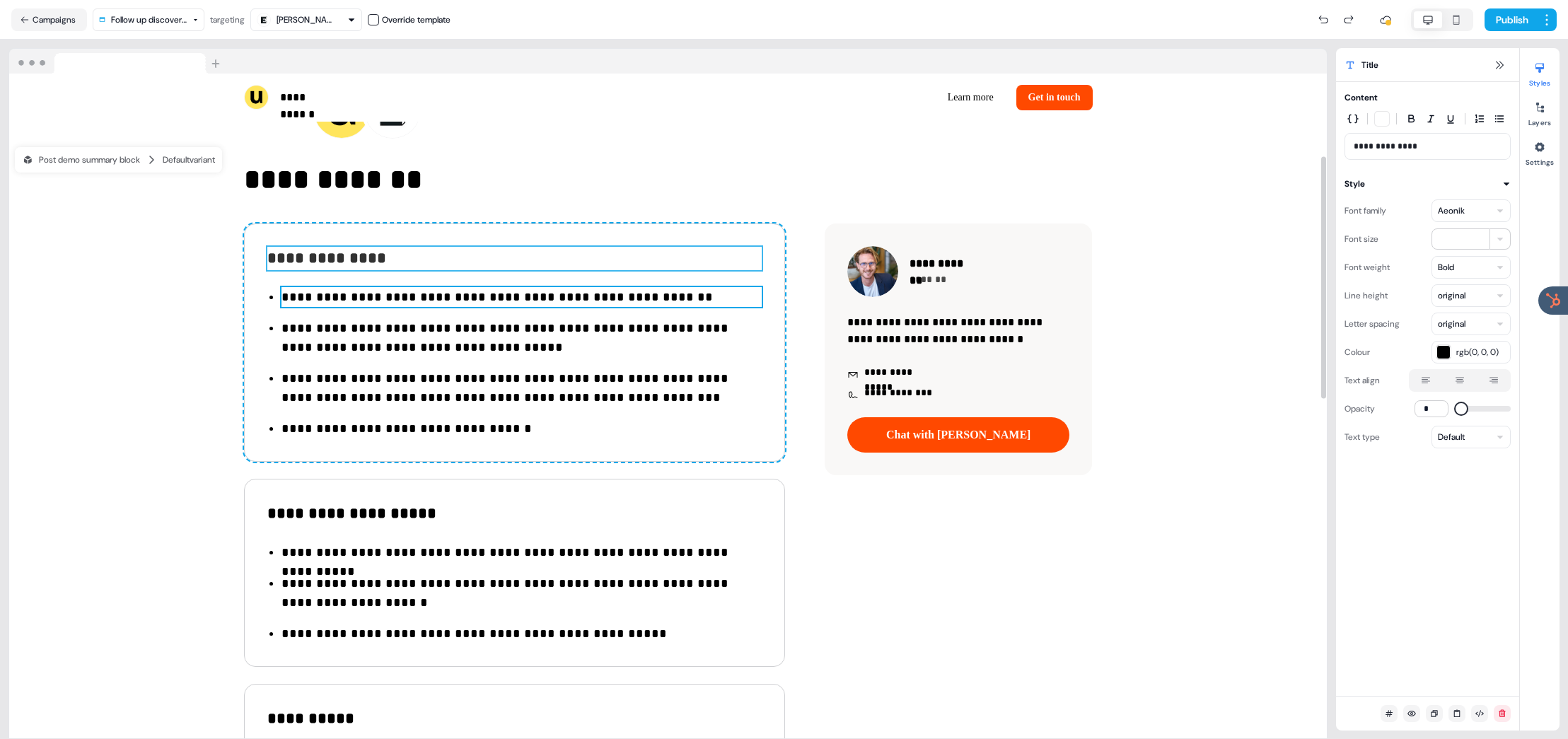 type on "***" 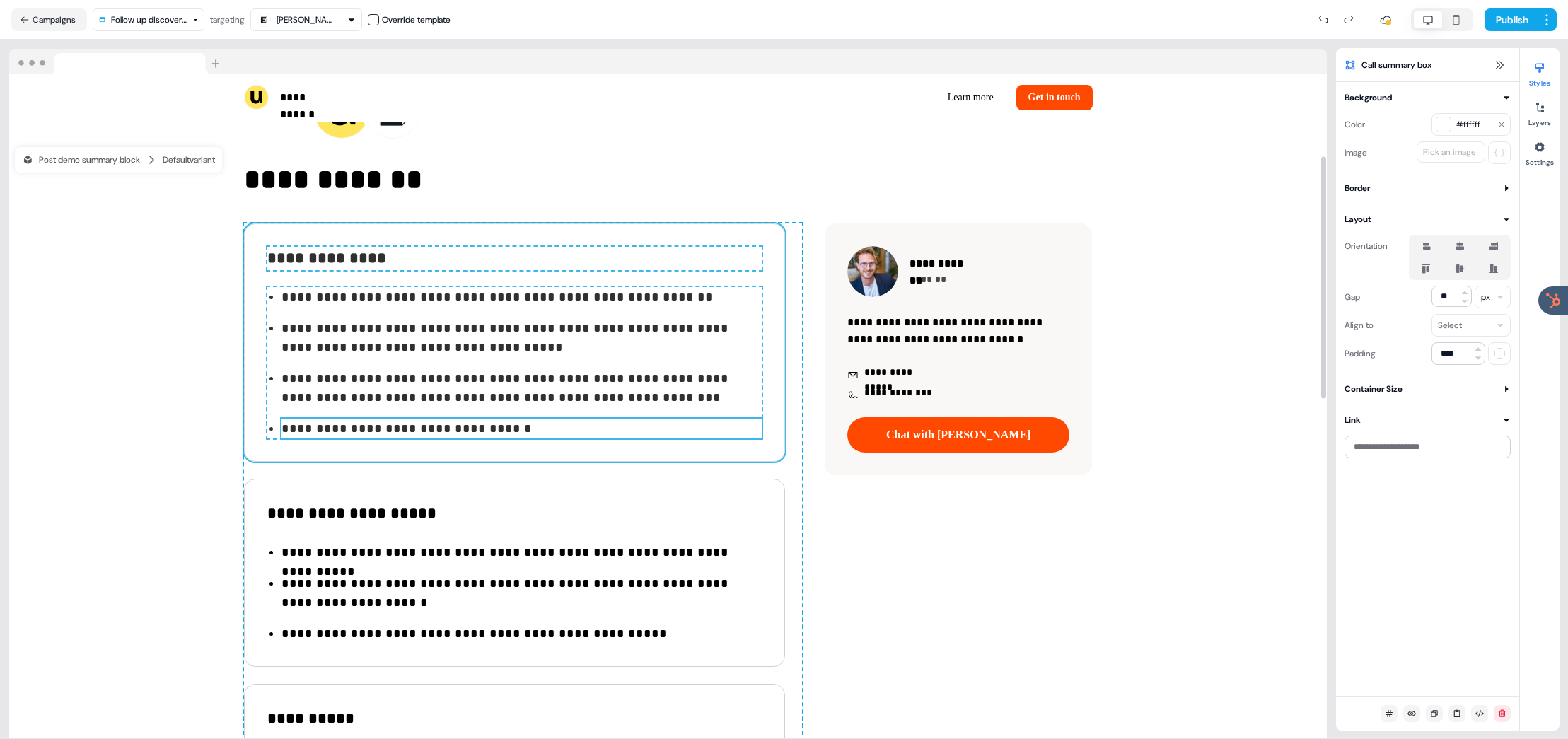 drag, startPoint x: 768, startPoint y: 448, endPoint x: 718, endPoint y: 436, distance: 51.41984 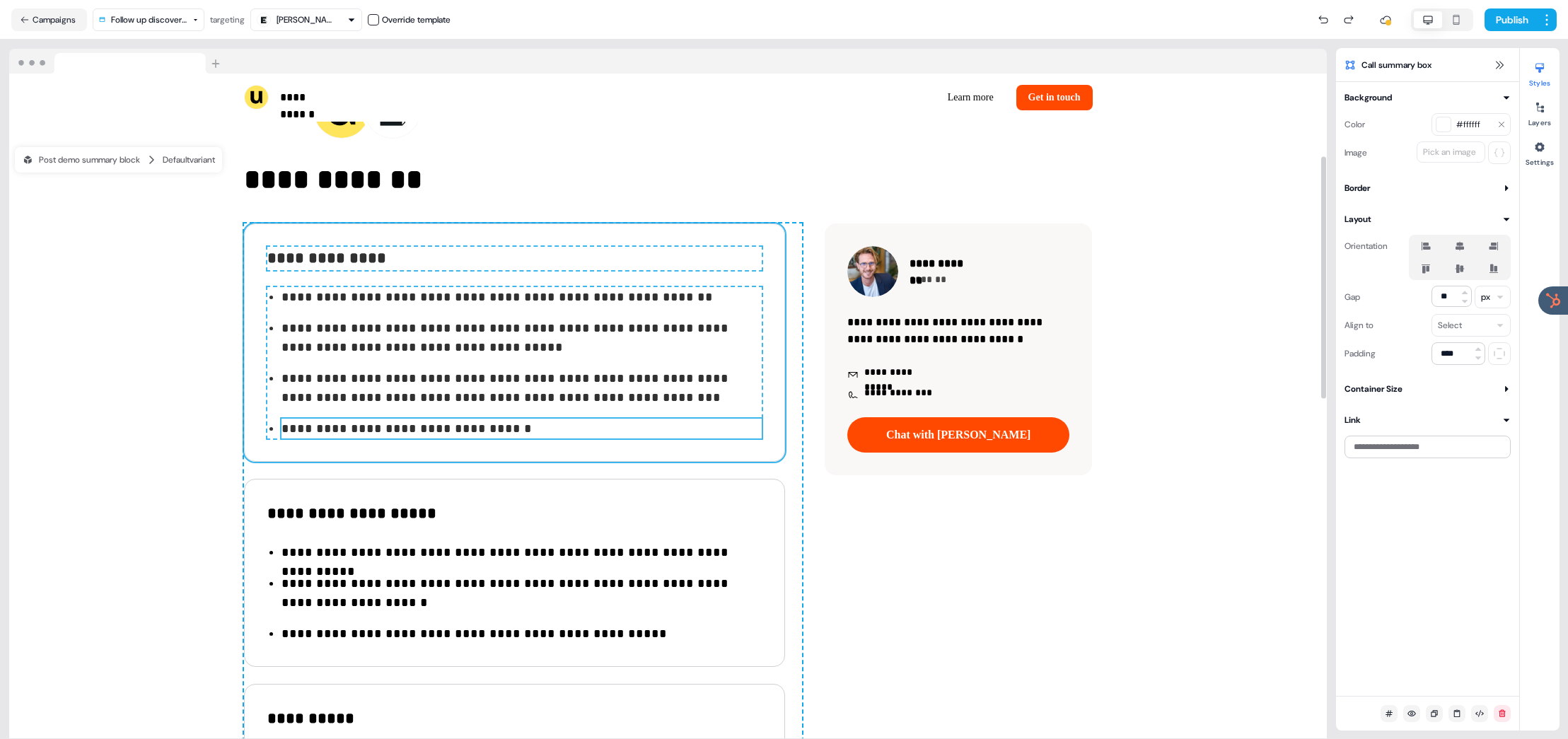click on "**********" at bounding box center (523, 506) 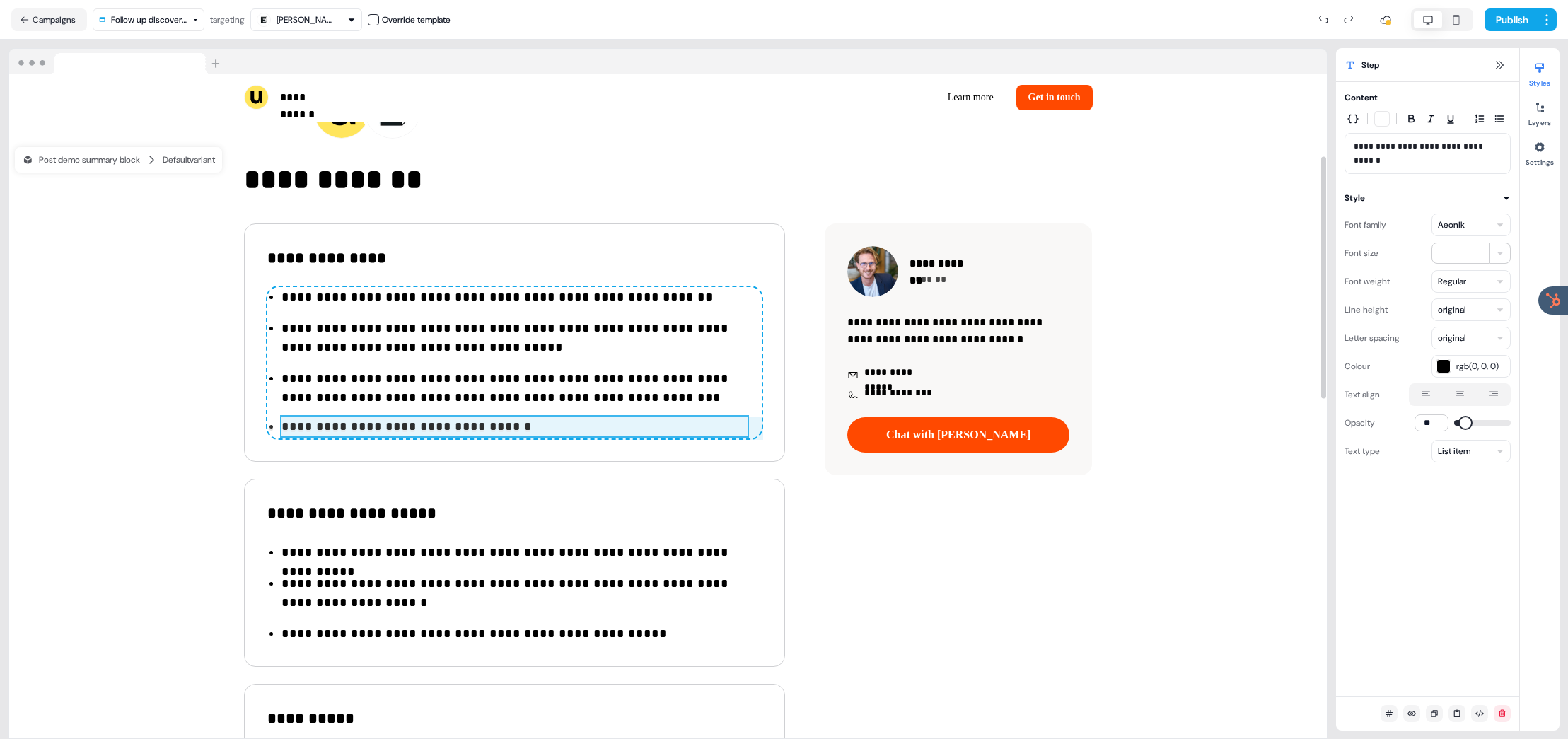 drag, startPoint x: 609, startPoint y: 431, endPoint x: 523, endPoint y: 429, distance: 86.023253 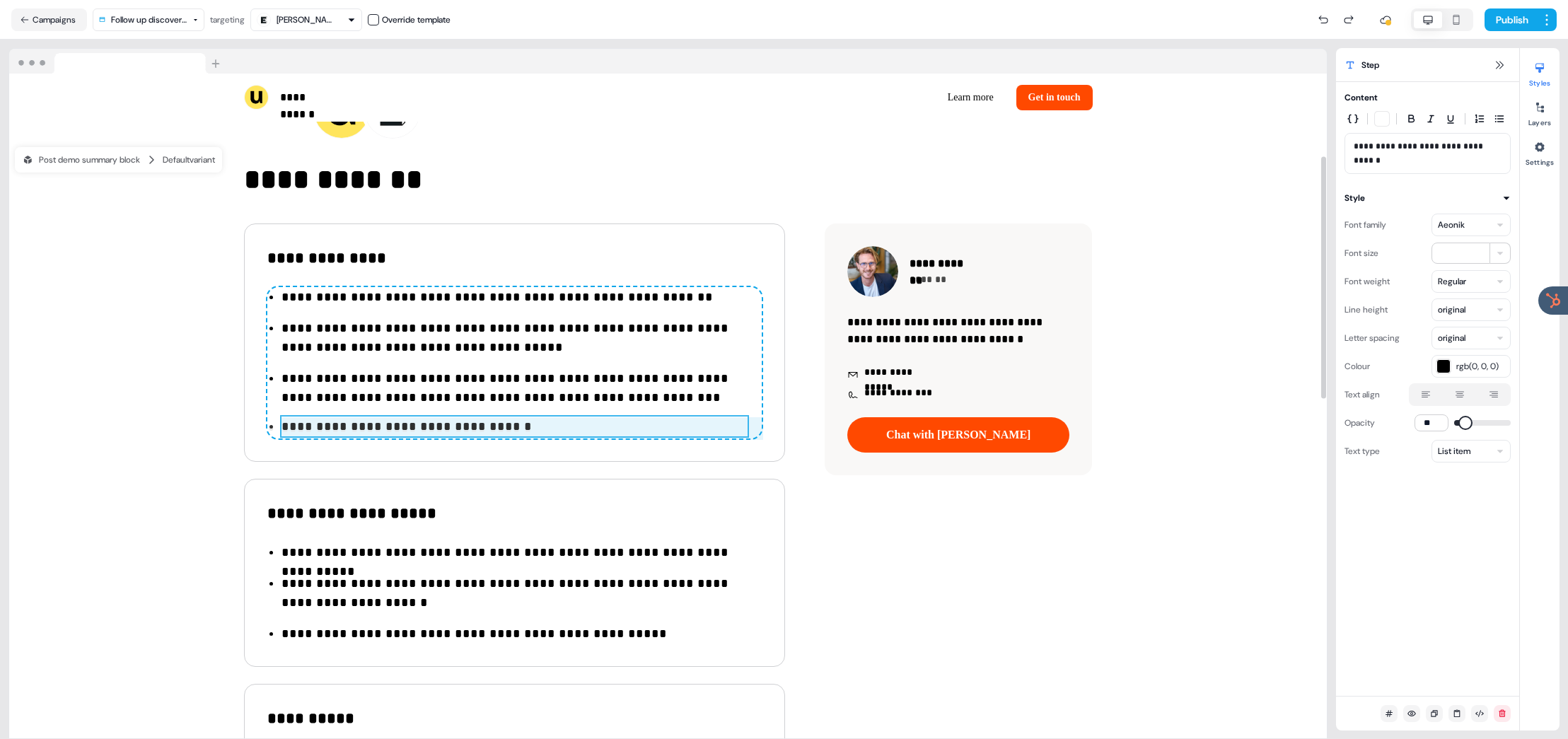 click on "**********" at bounding box center [514, 363] 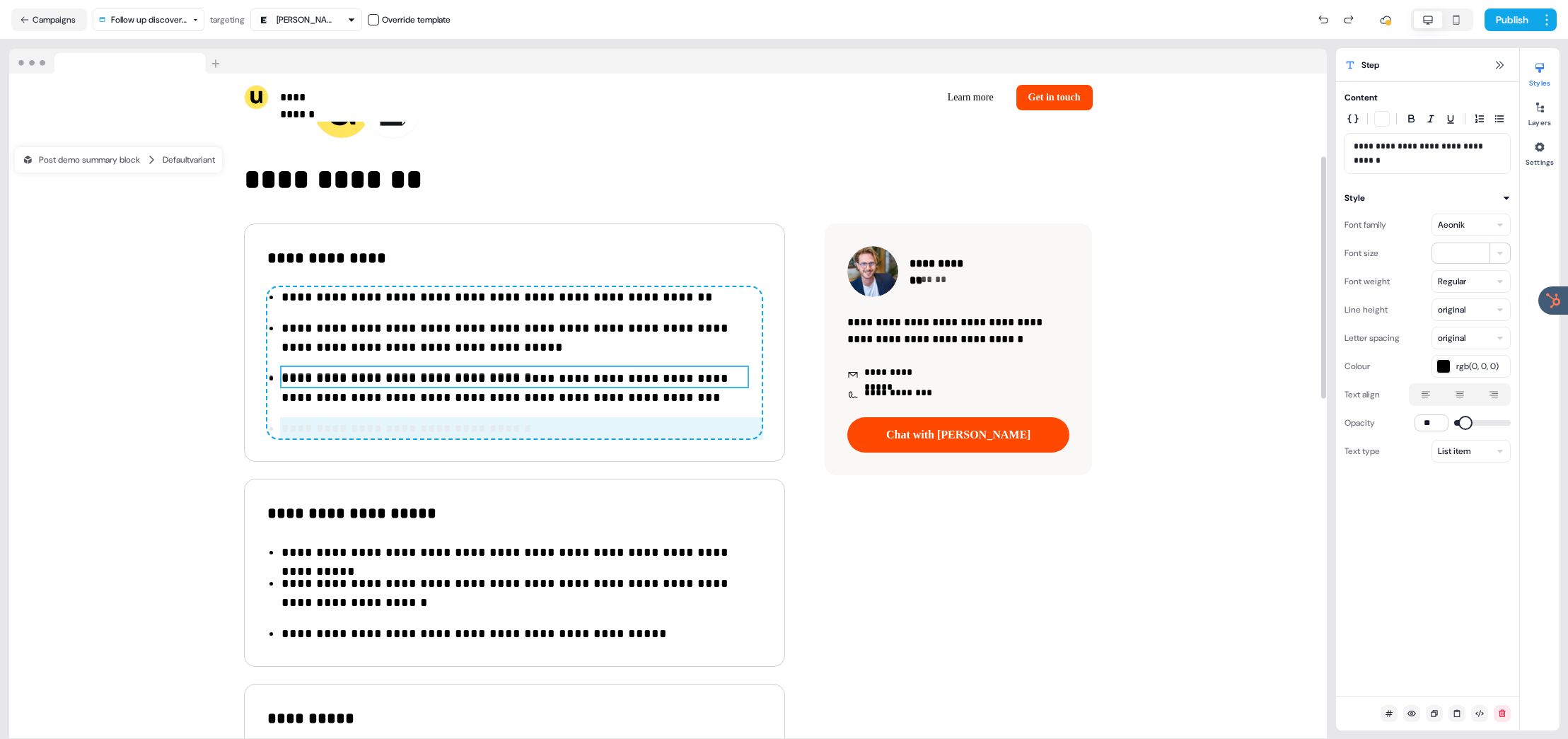 drag, startPoint x: 494, startPoint y: 427, endPoint x: 424, endPoint y: 380, distance: 84.31489 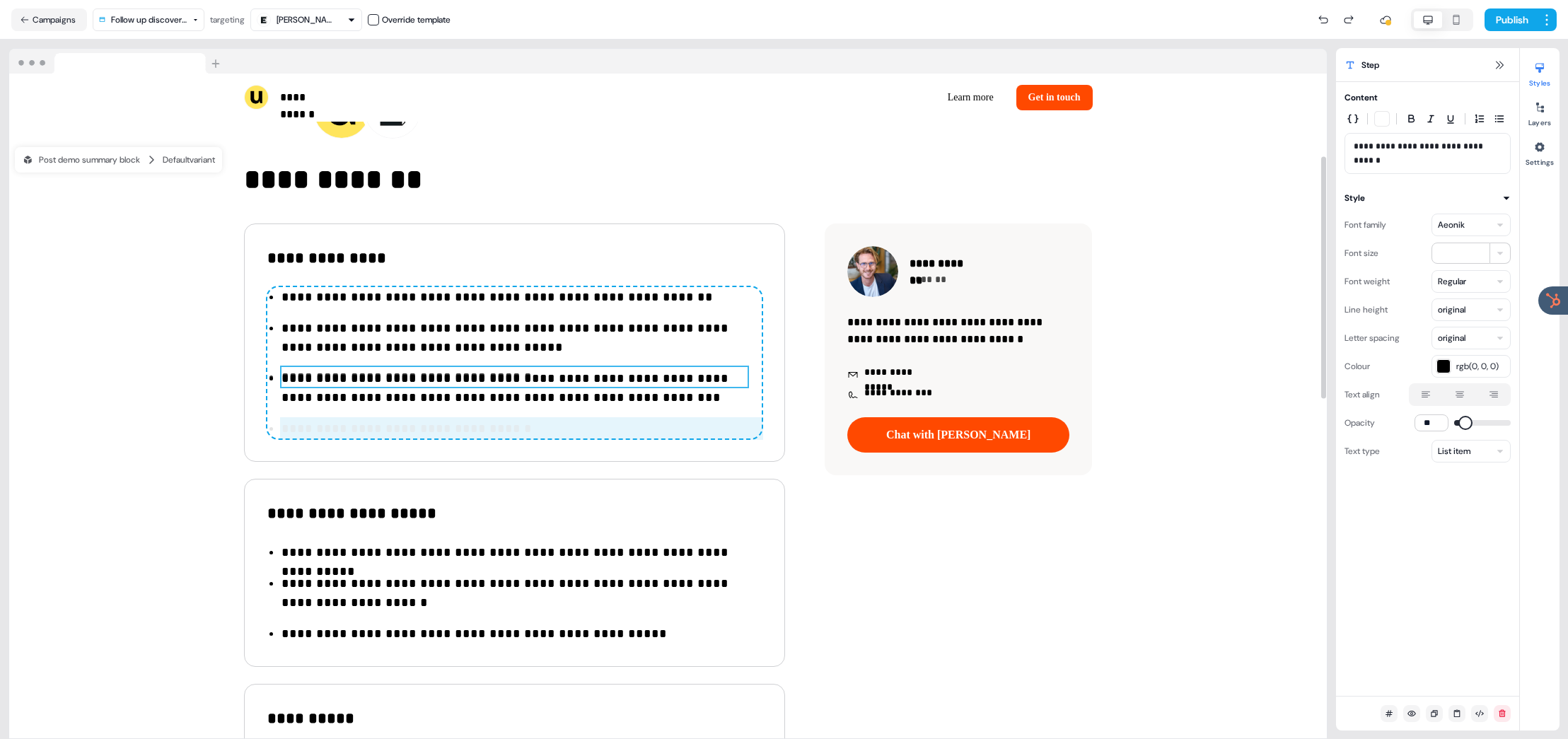 click on "**********" at bounding box center [514, 363] 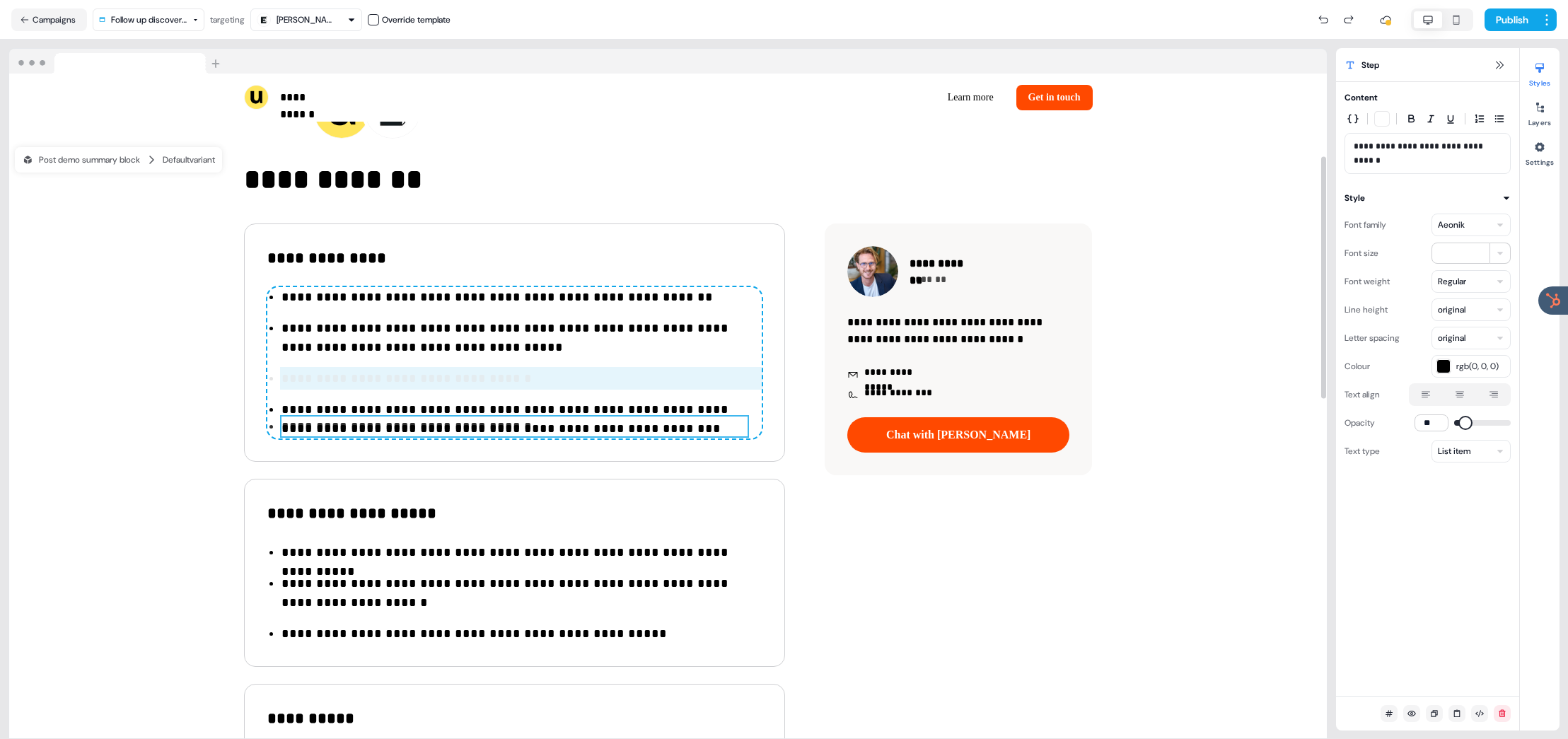 drag, startPoint x: 422, startPoint y: 381, endPoint x: 446, endPoint y: 455, distance: 77.7946 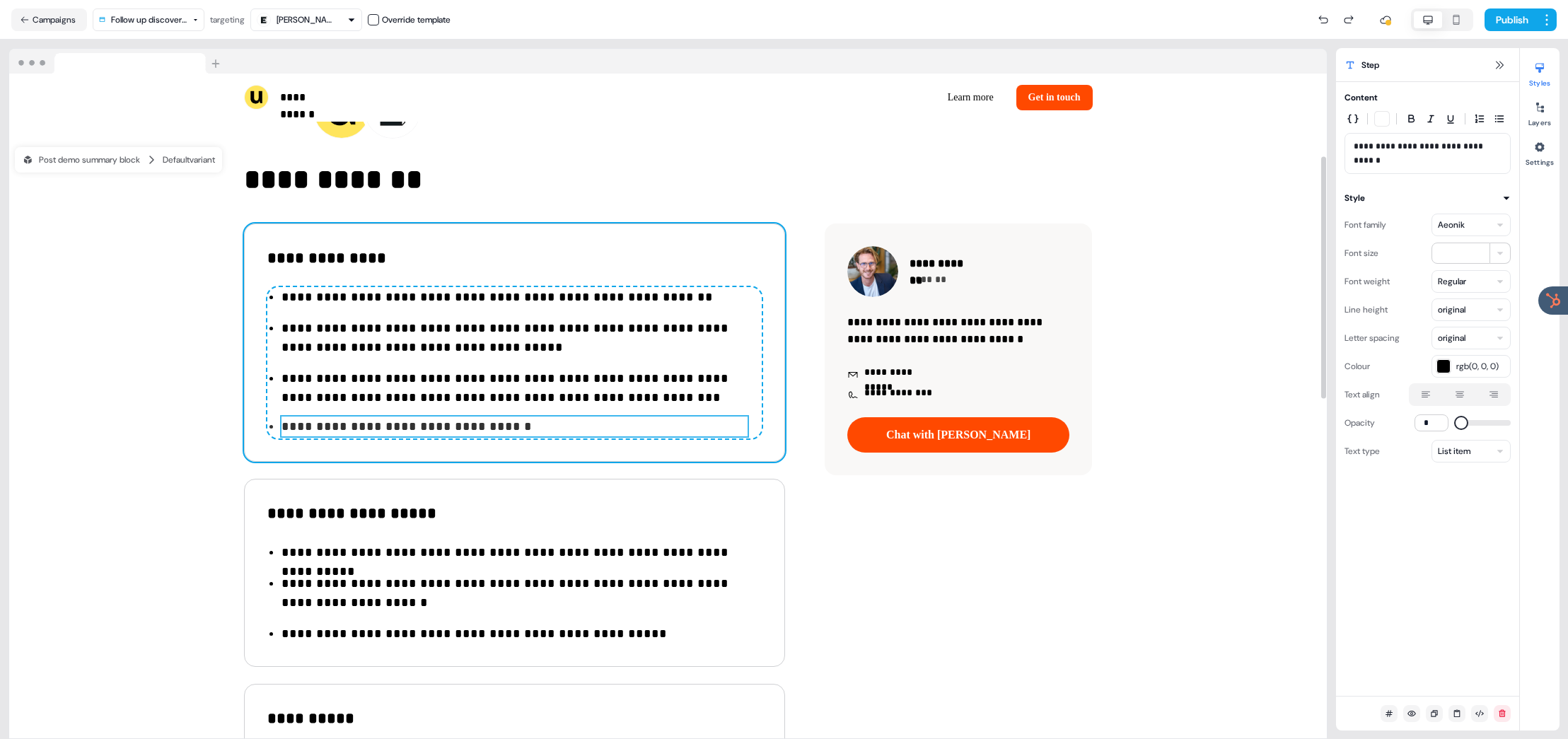 type on "***" 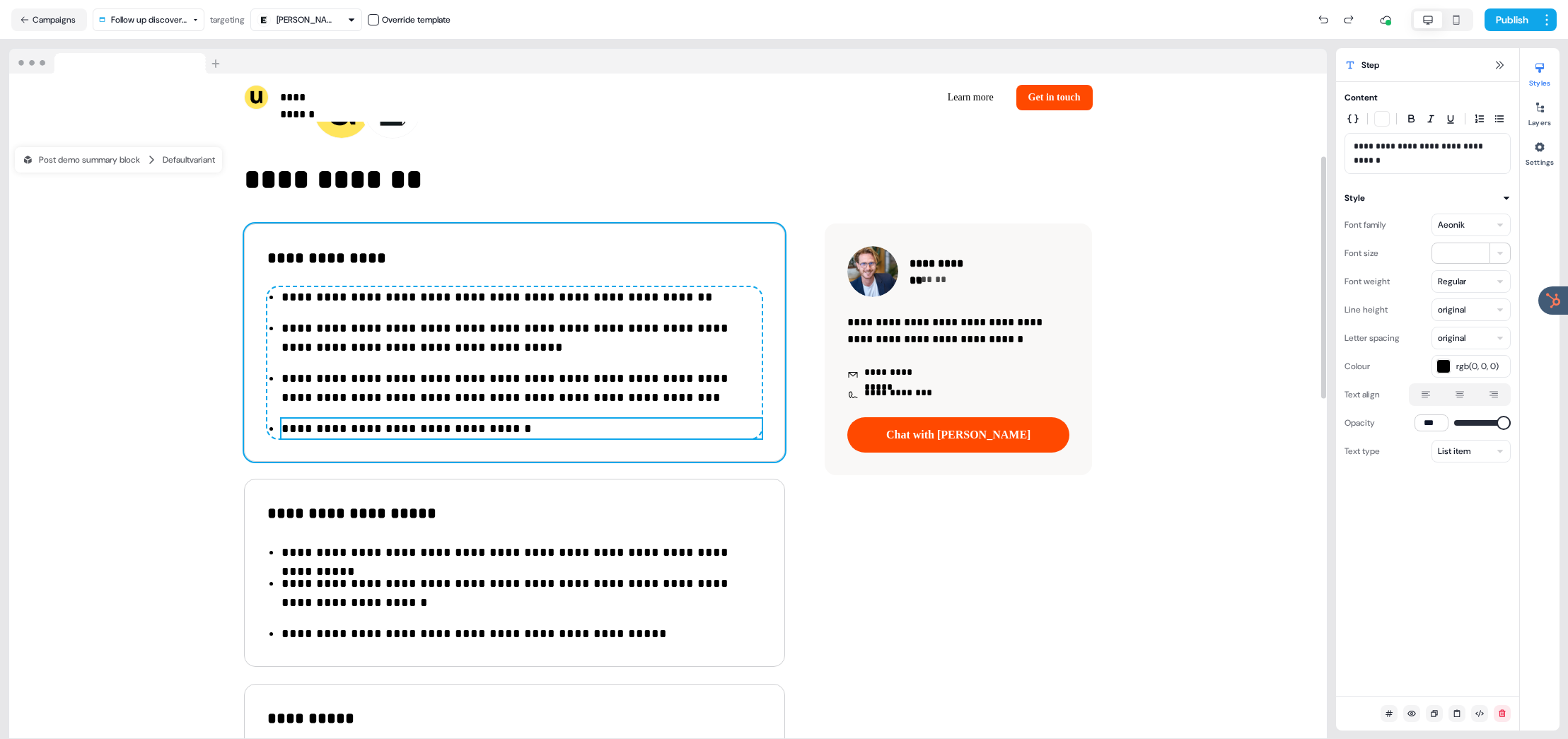 click on "**********" at bounding box center (514, 342) 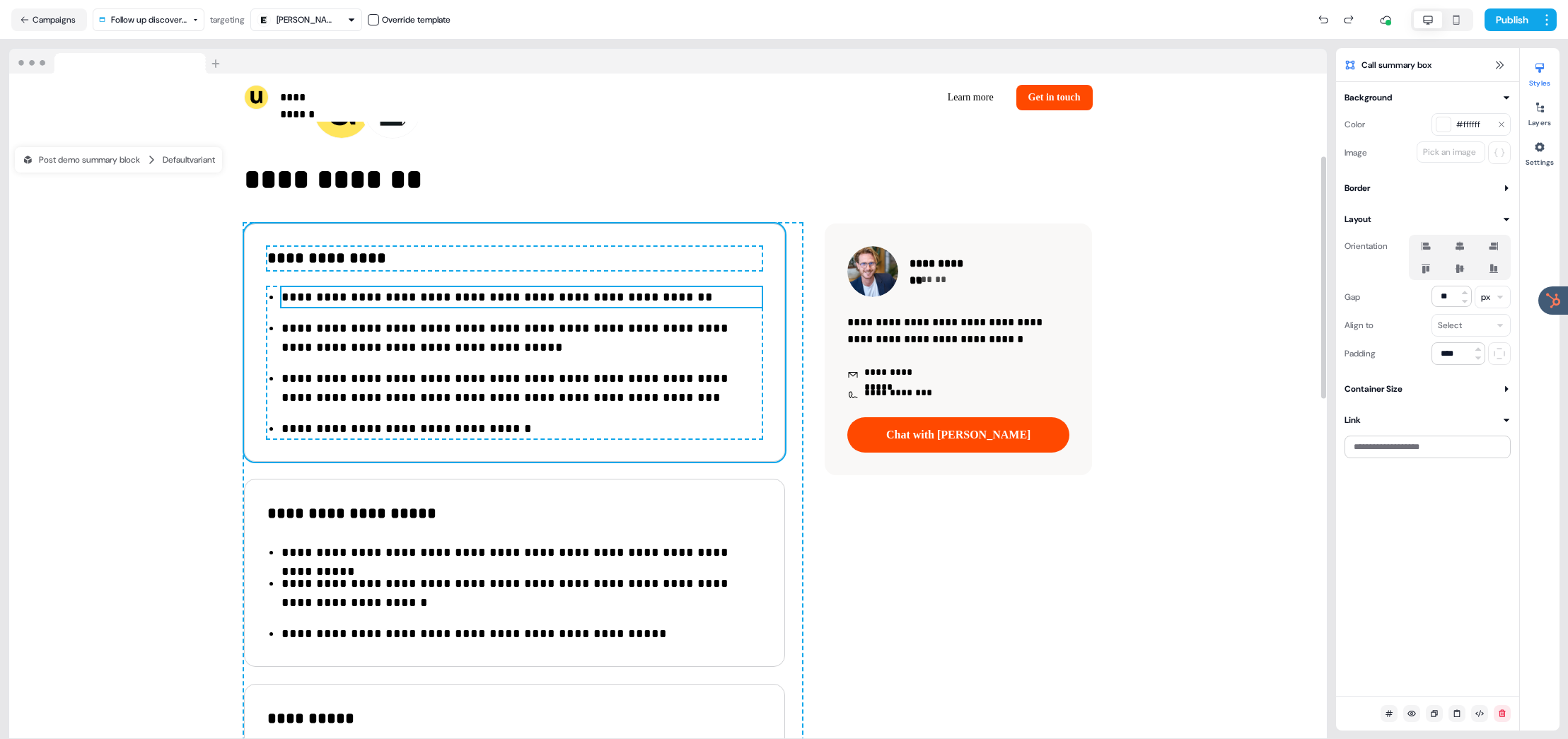 click on "**********" at bounding box center [521, 297] 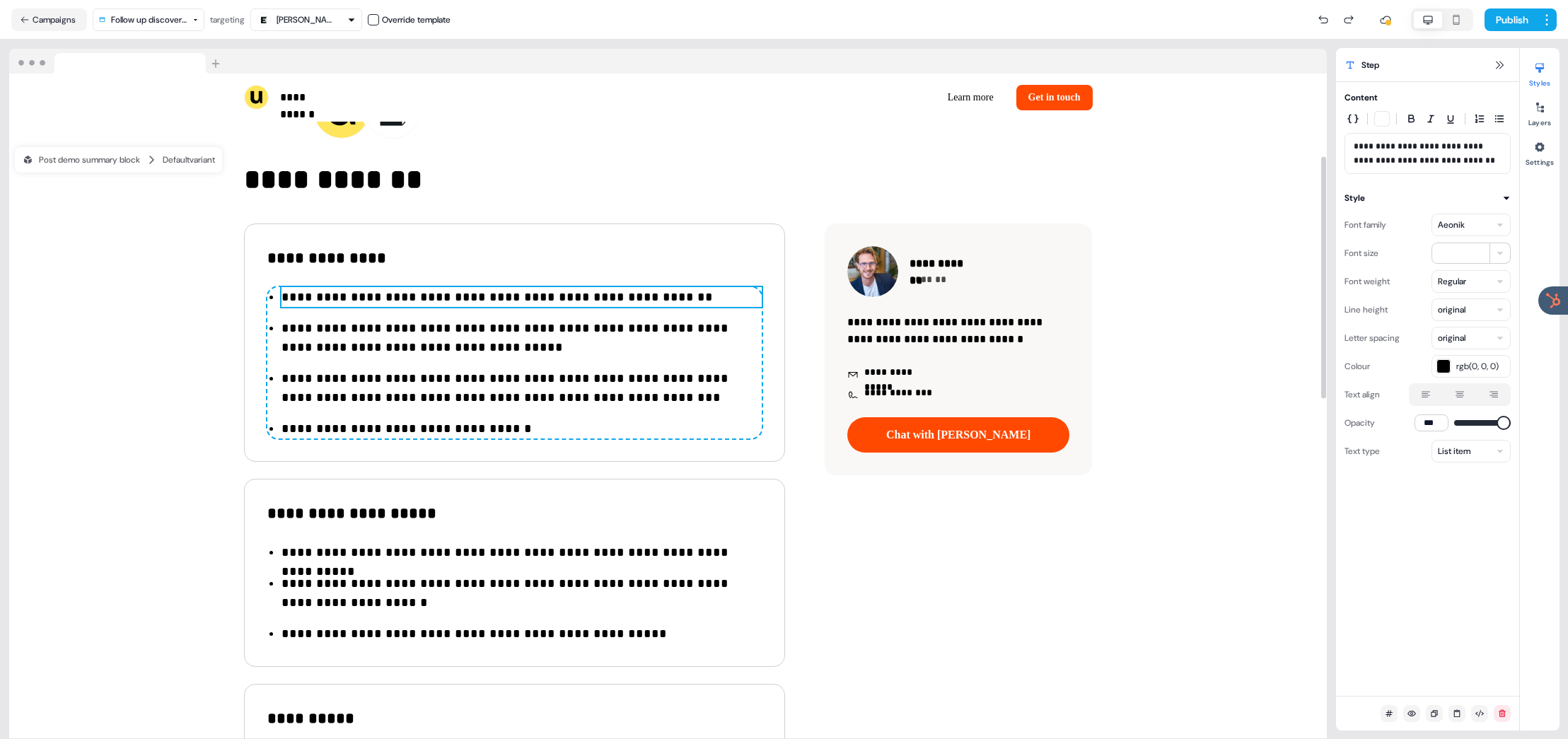 click on "**********" at bounding box center (521, 297) 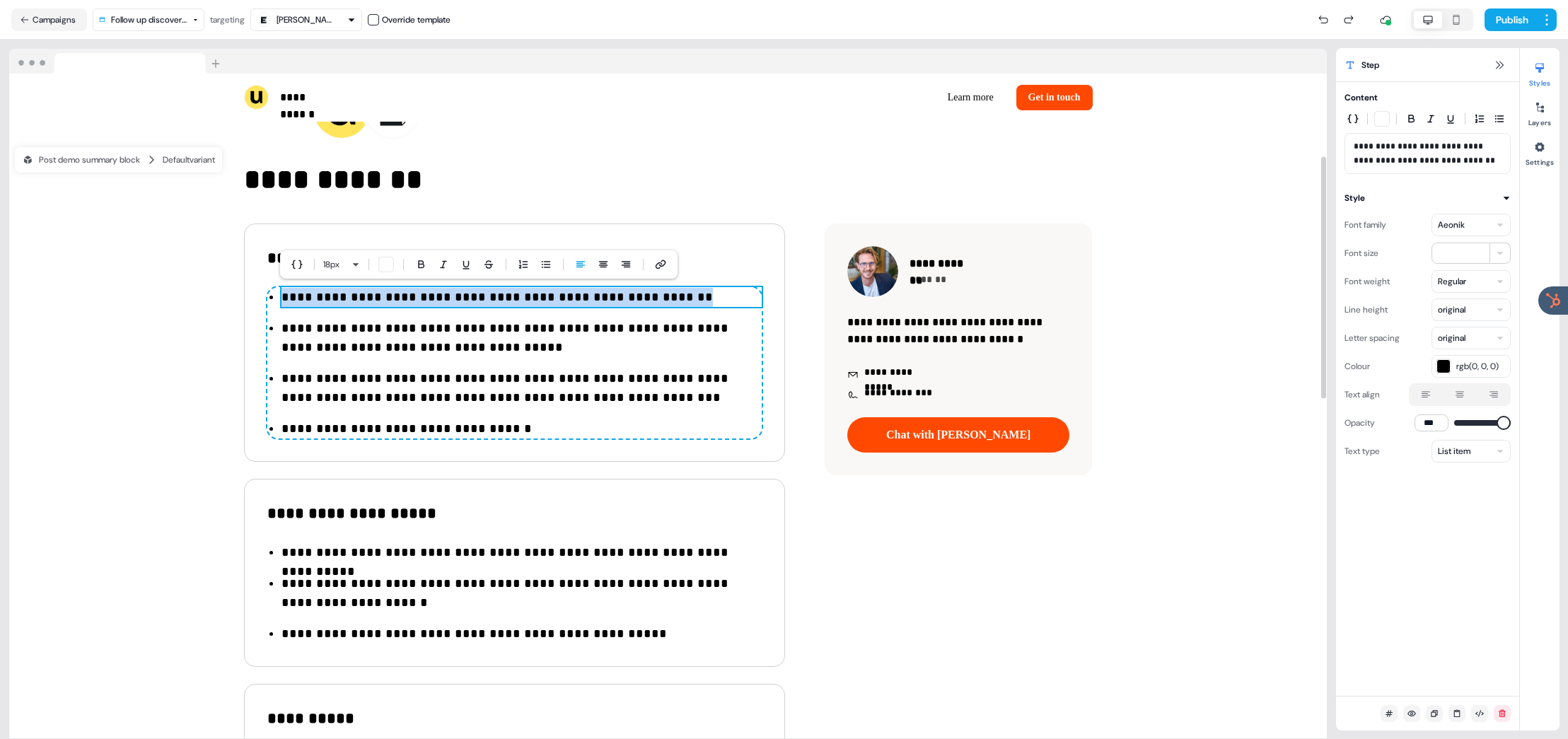 click on "**********" at bounding box center (521, 338) 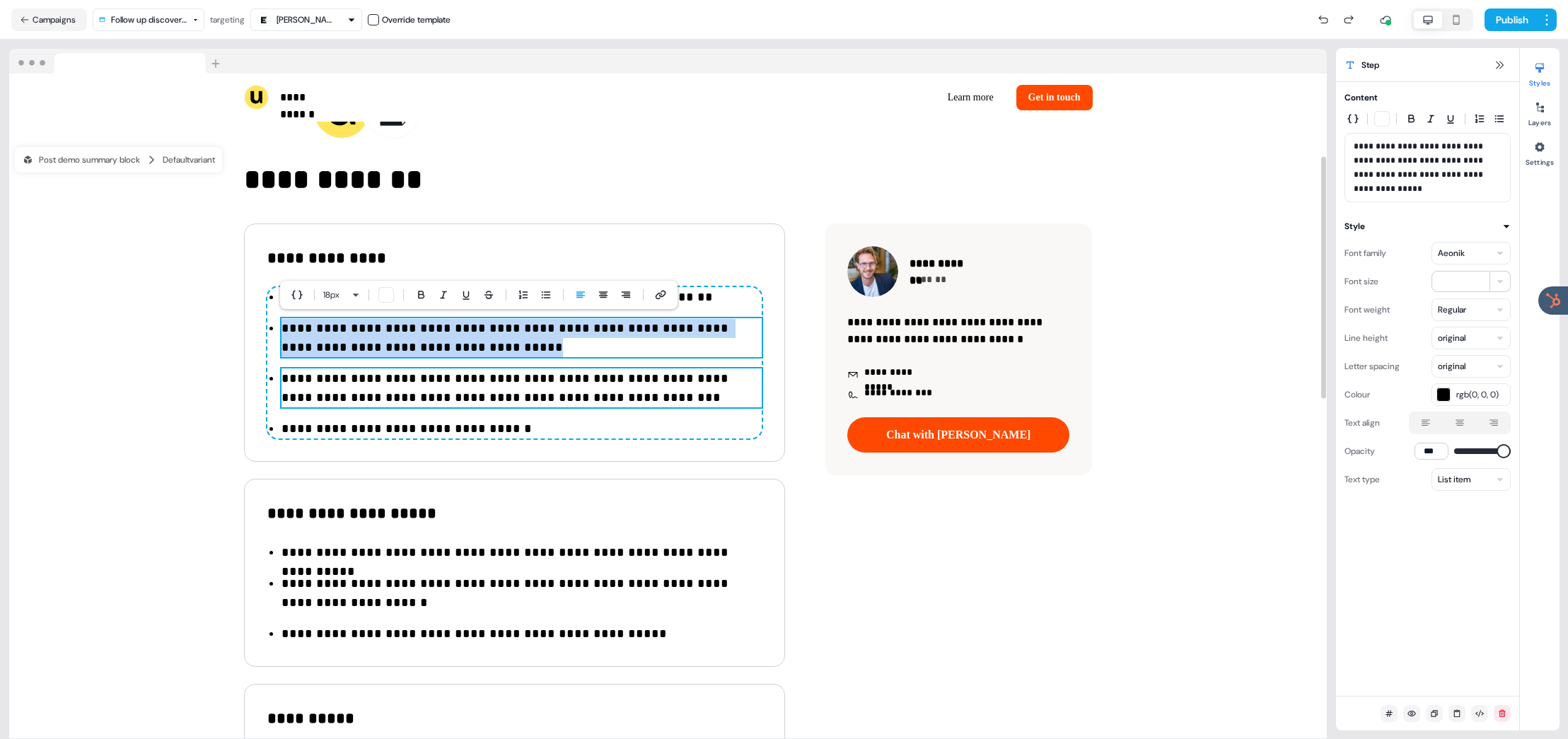 click on "**********" at bounding box center (521, 388) 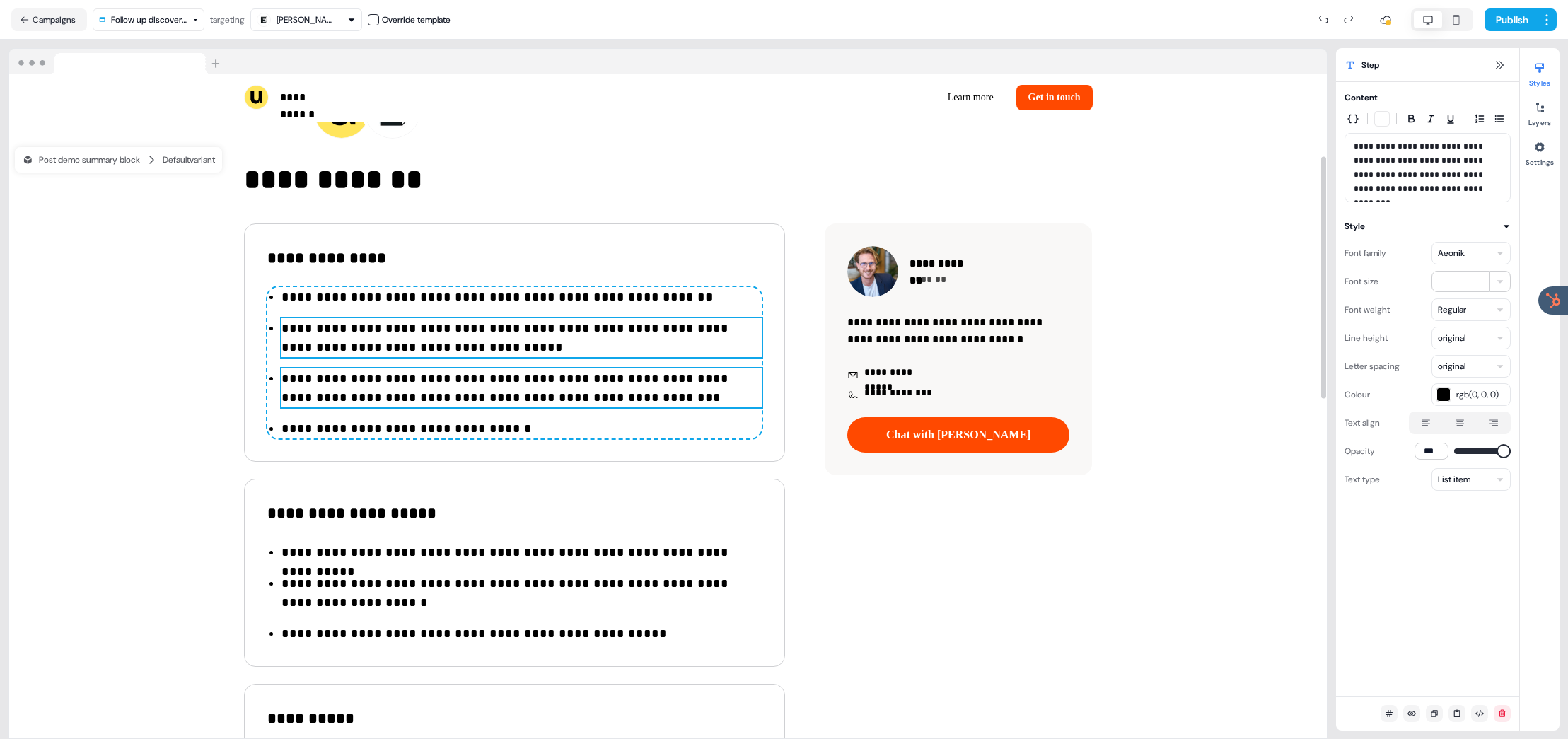 click on "**********" at bounding box center (521, 338) 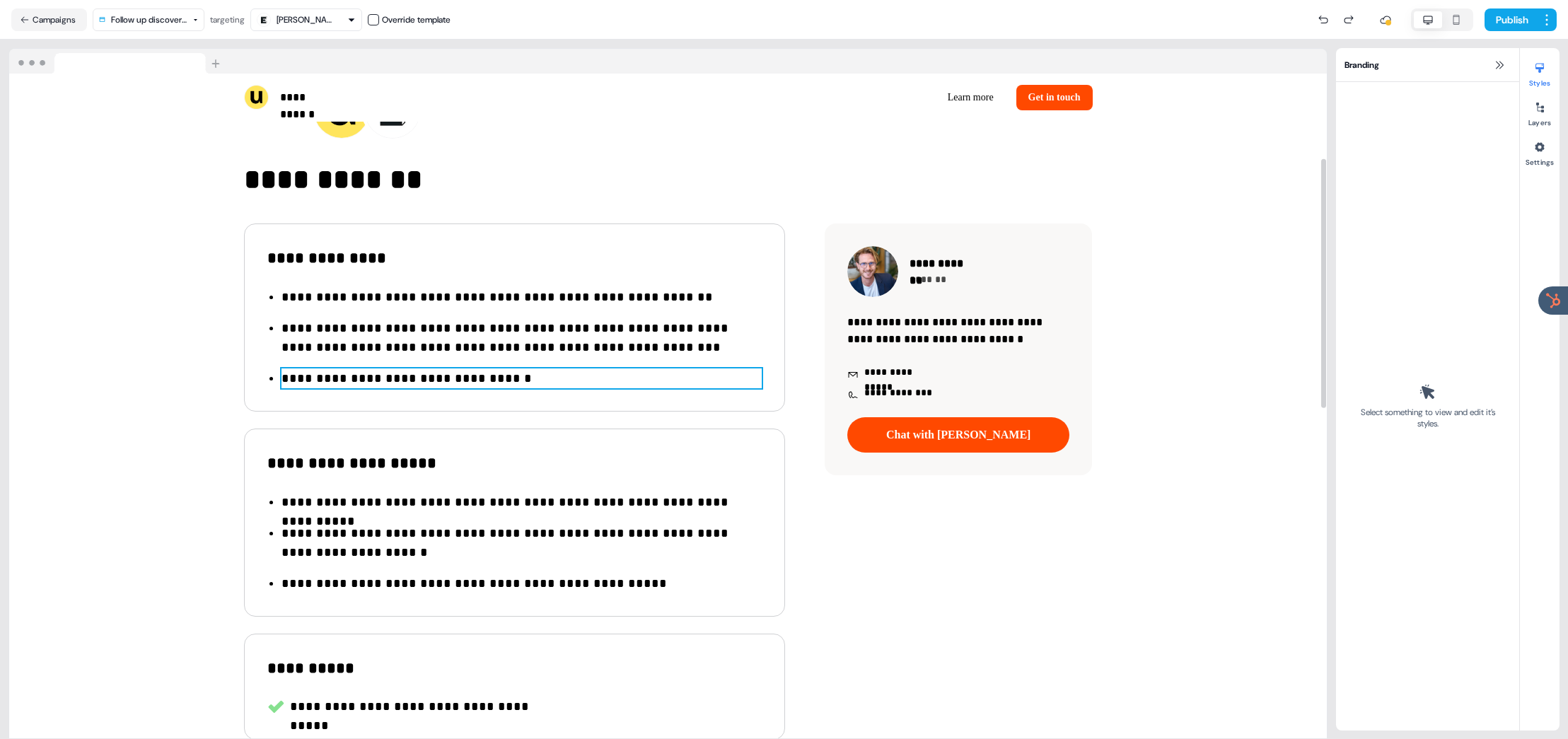 click on "**********" at bounding box center (521, 378) 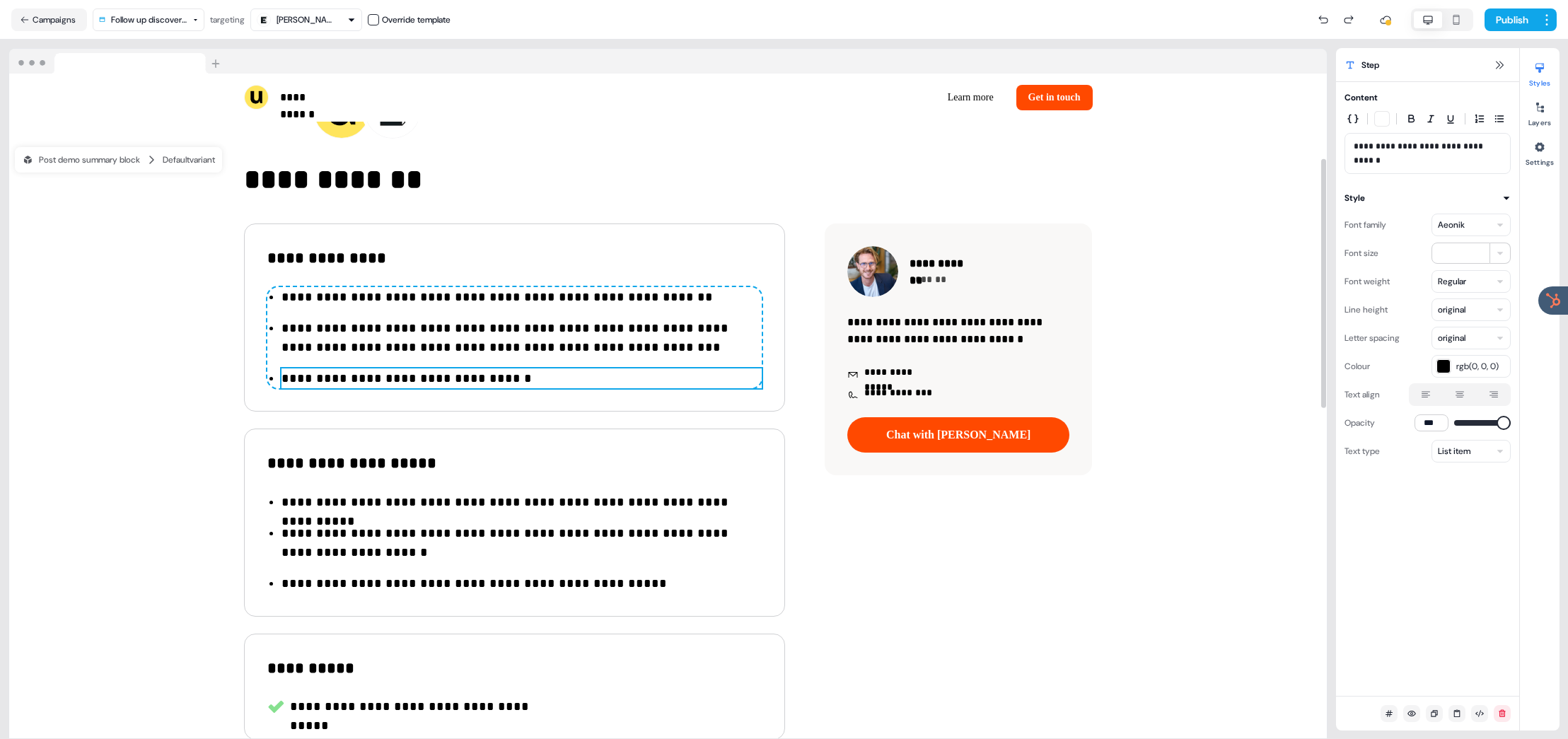 click on "**********" at bounding box center [521, 378] 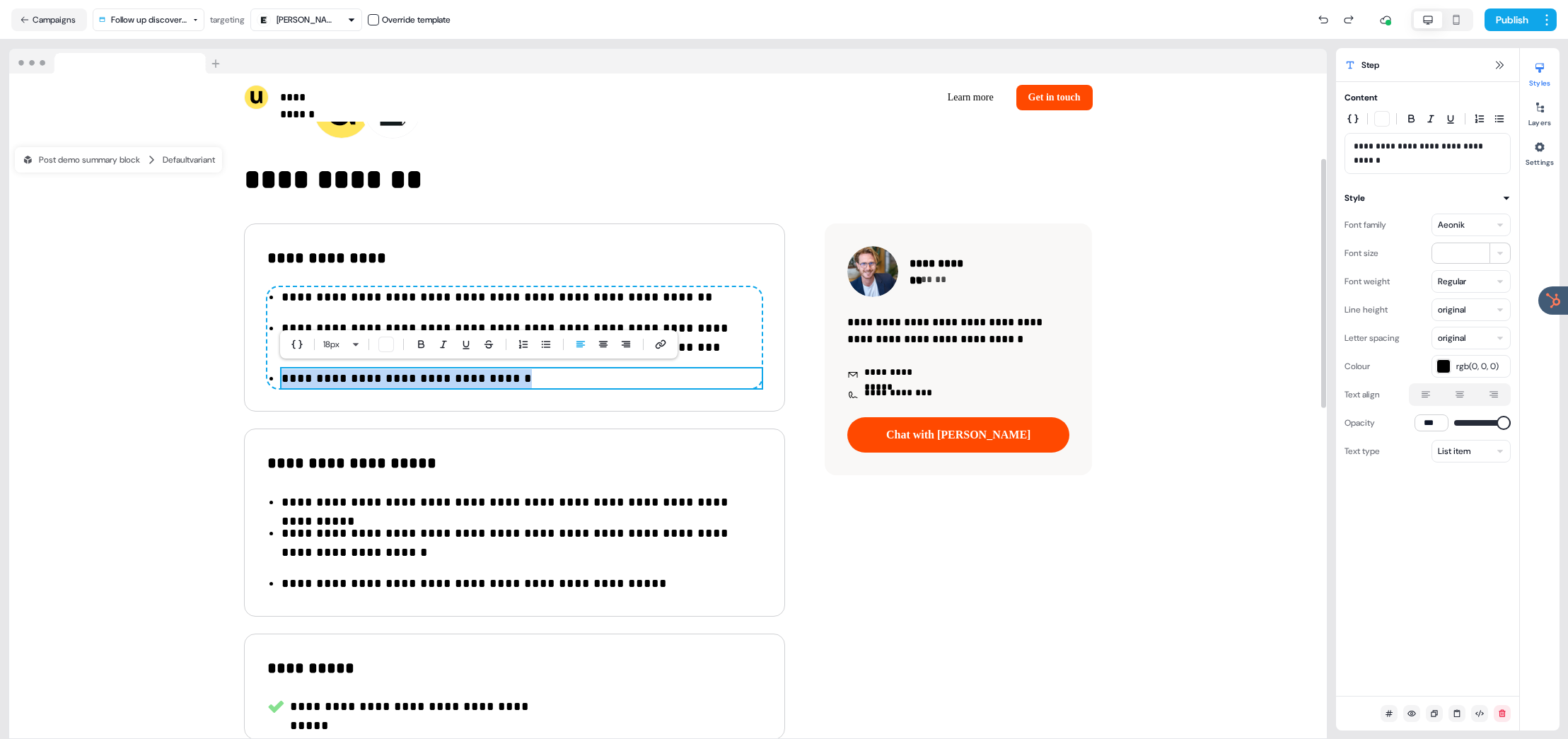 click on "**********" at bounding box center [521, 502] 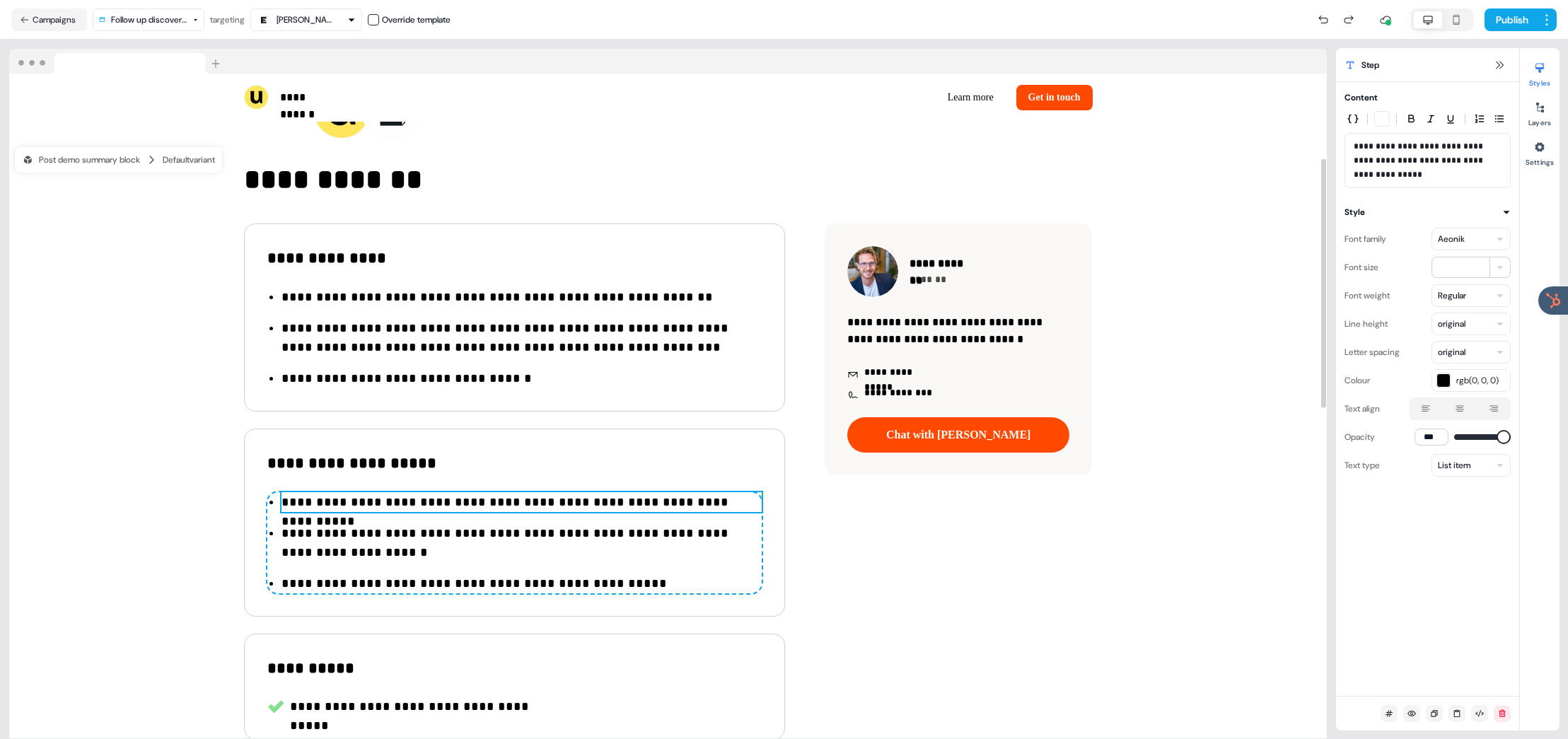 click on "**********" at bounding box center [521, 502] 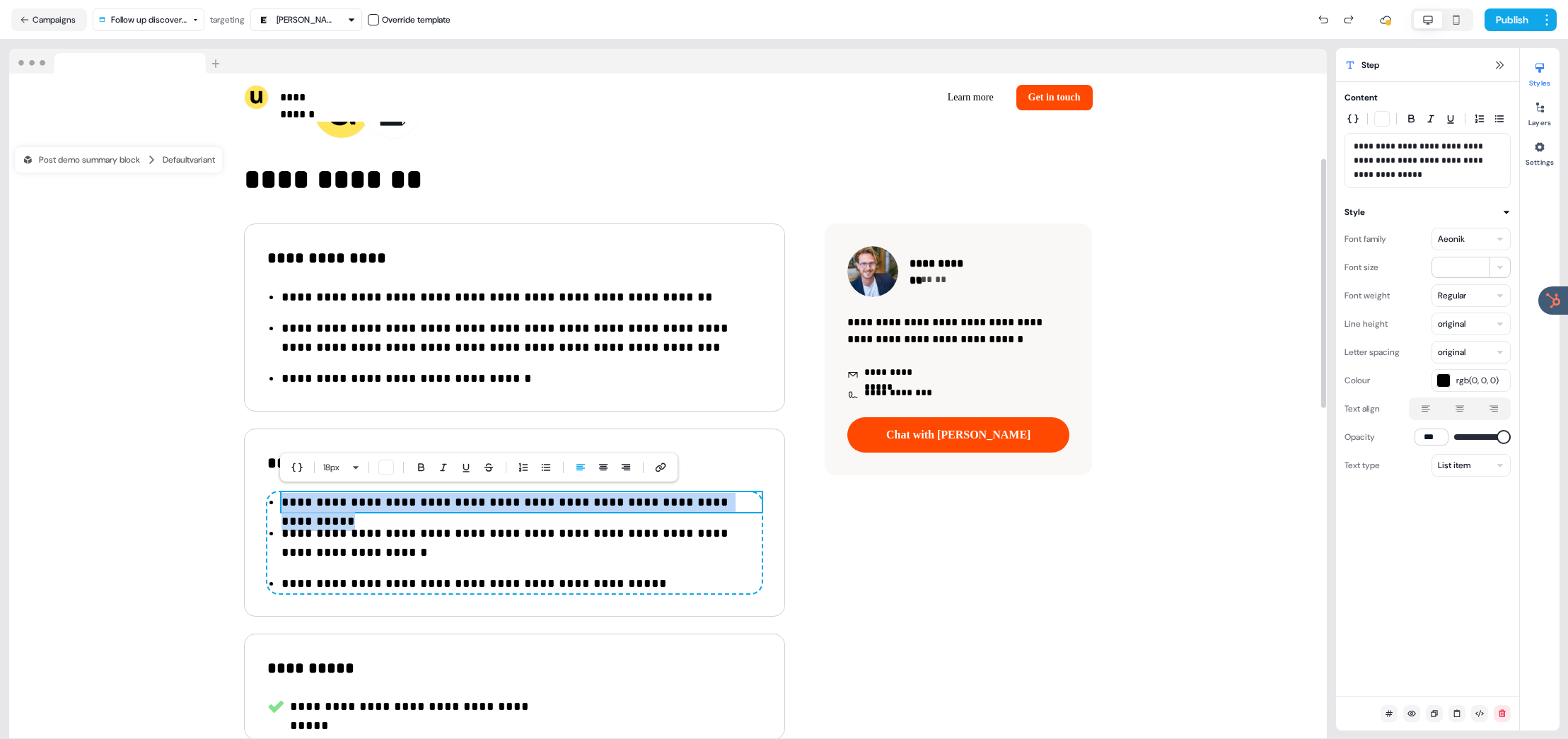 click on "**********" at bounding box center [521, 543] 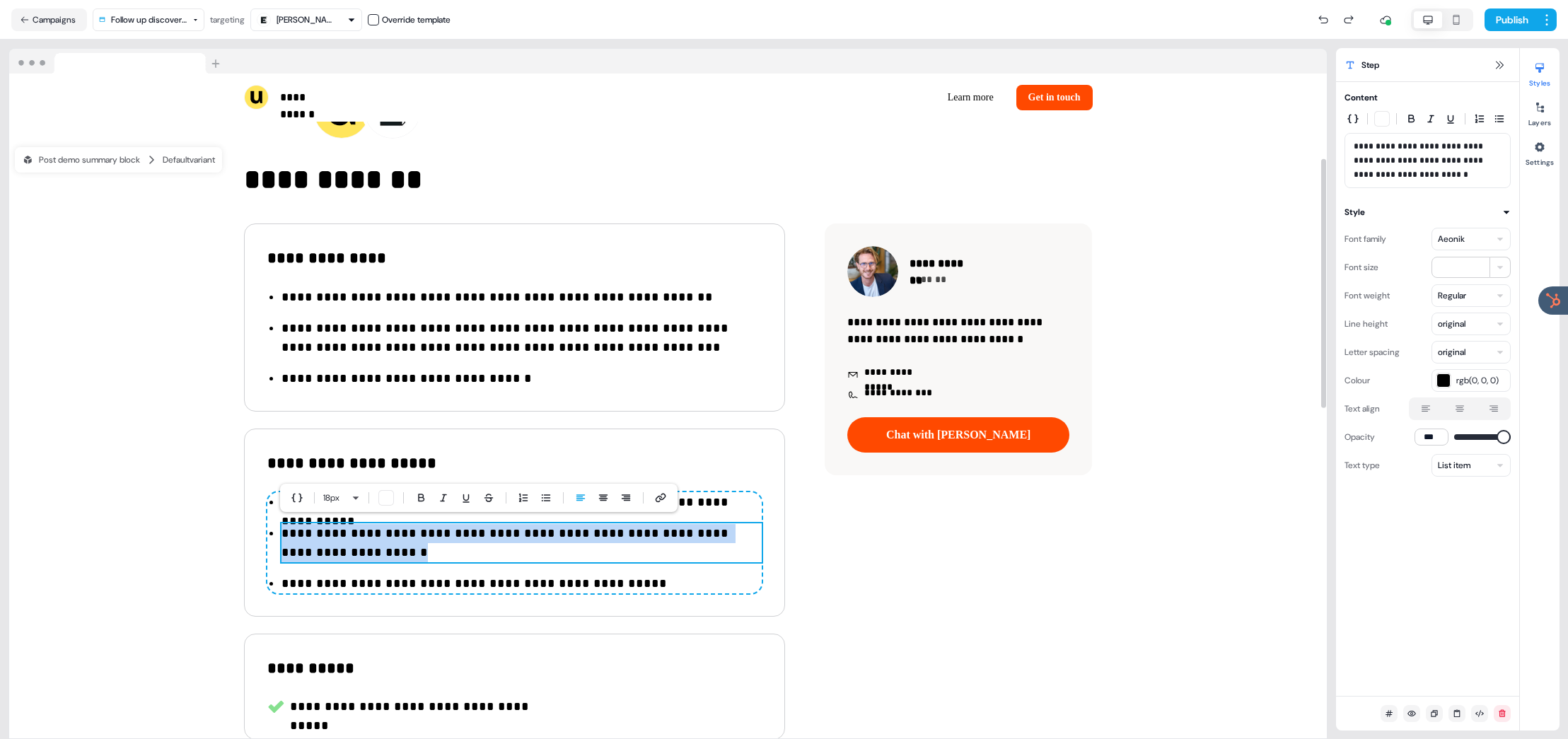 click on "**********" at bounding box center (521, 583) 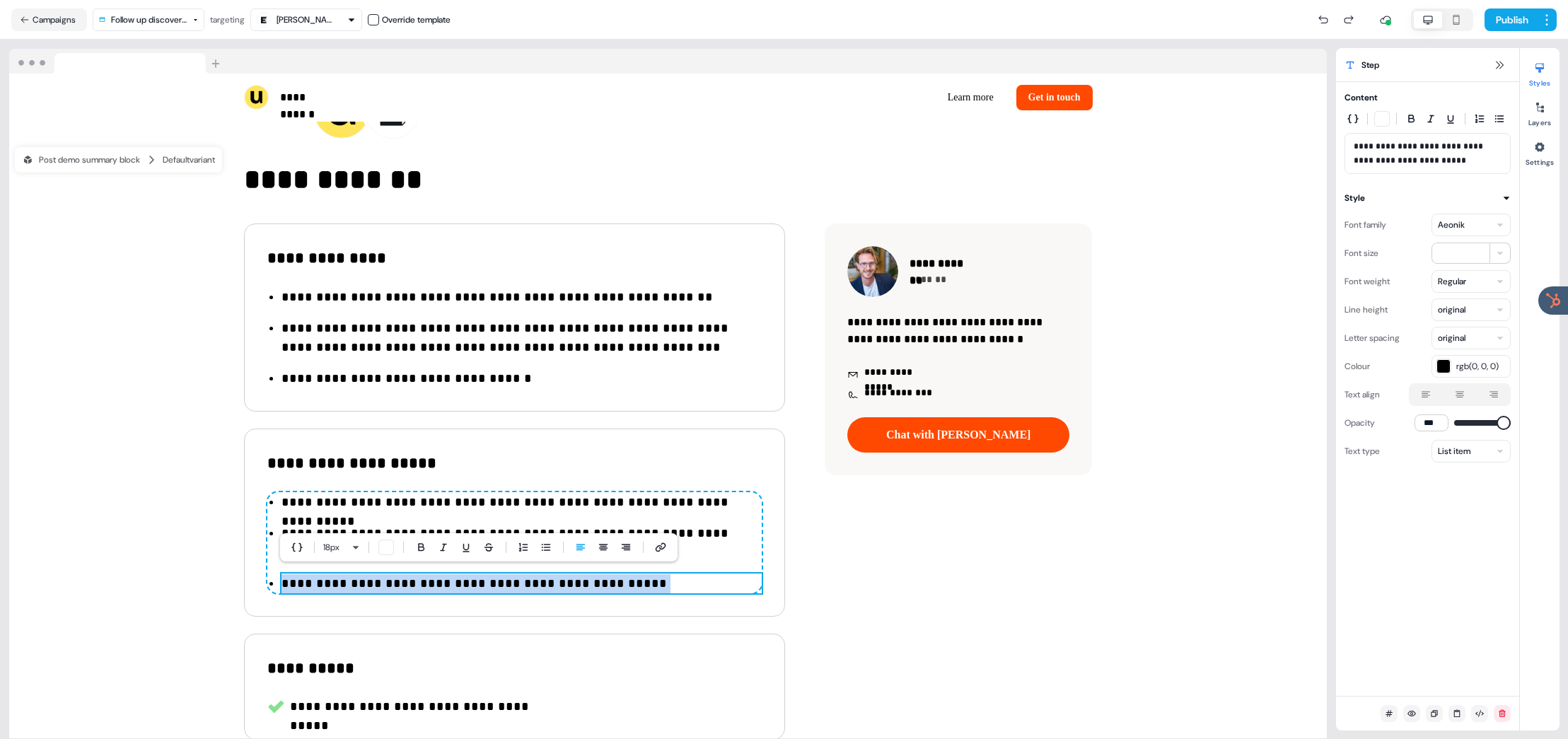 click on "**********" at bounding box center [521, 297] 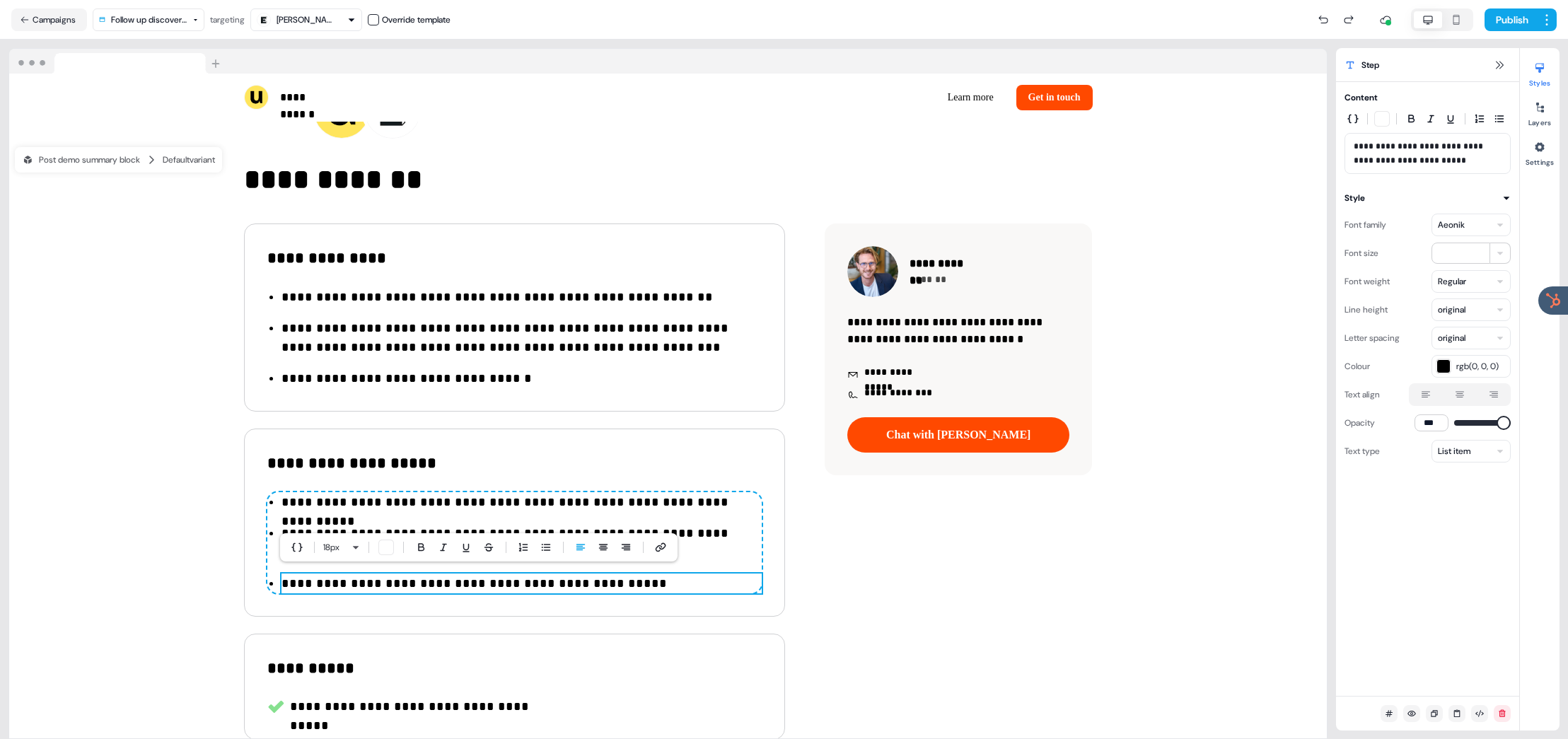 click on "**********" at bounding box center [521, 297] 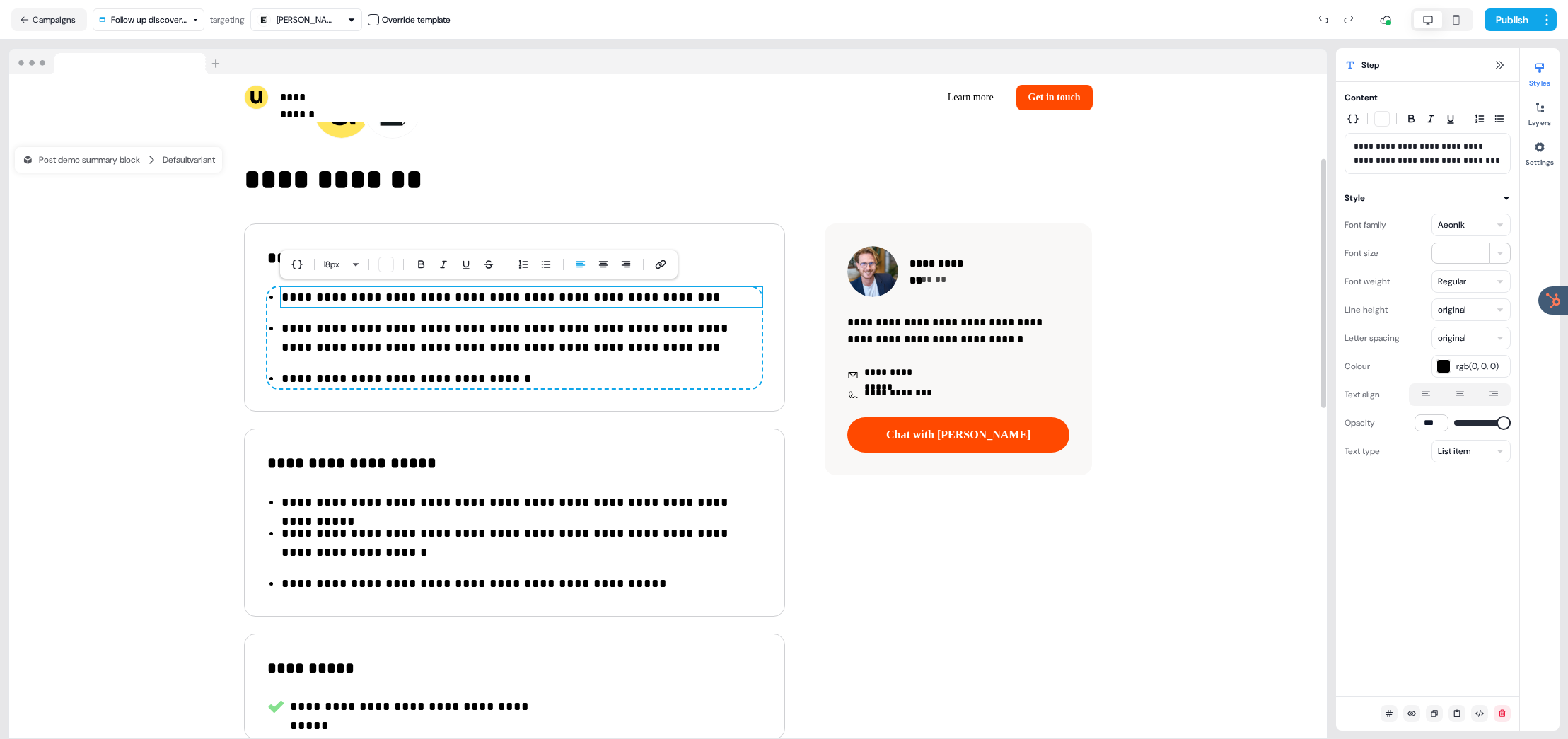click on "**********" at bounding box center (521, 297) 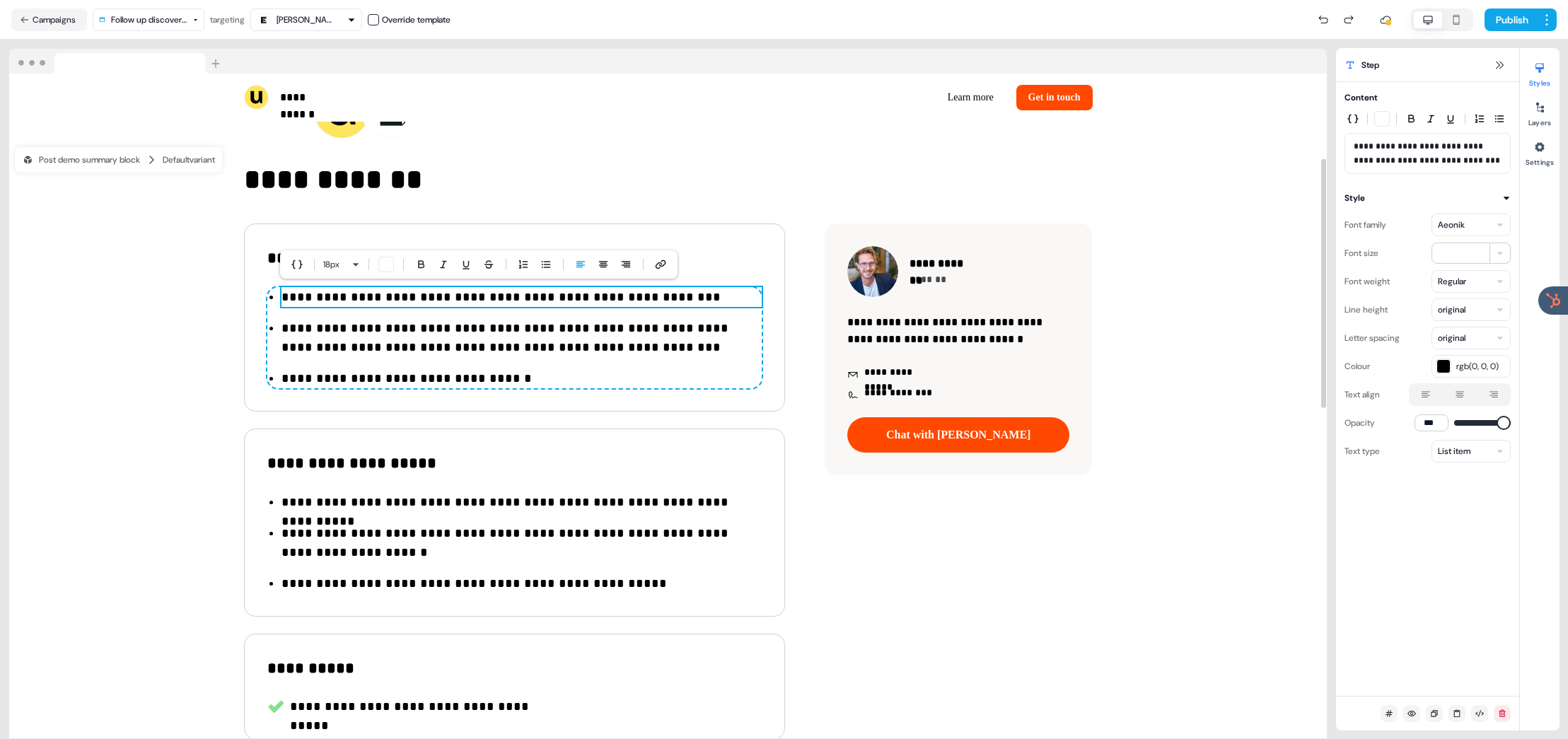 click on "**********" at bounding box center (521, 297) 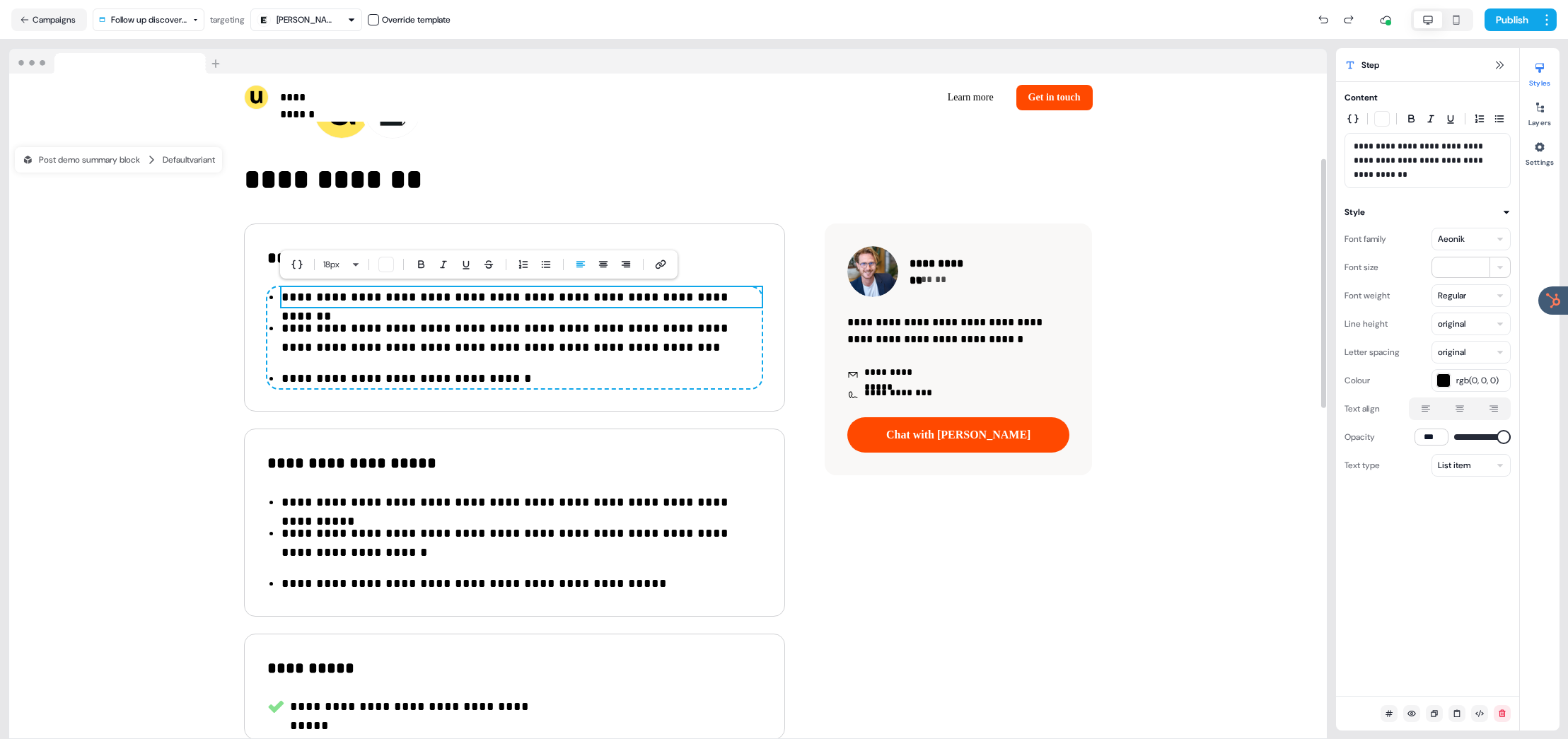 click on "**********" at bounding box center (521, 338) 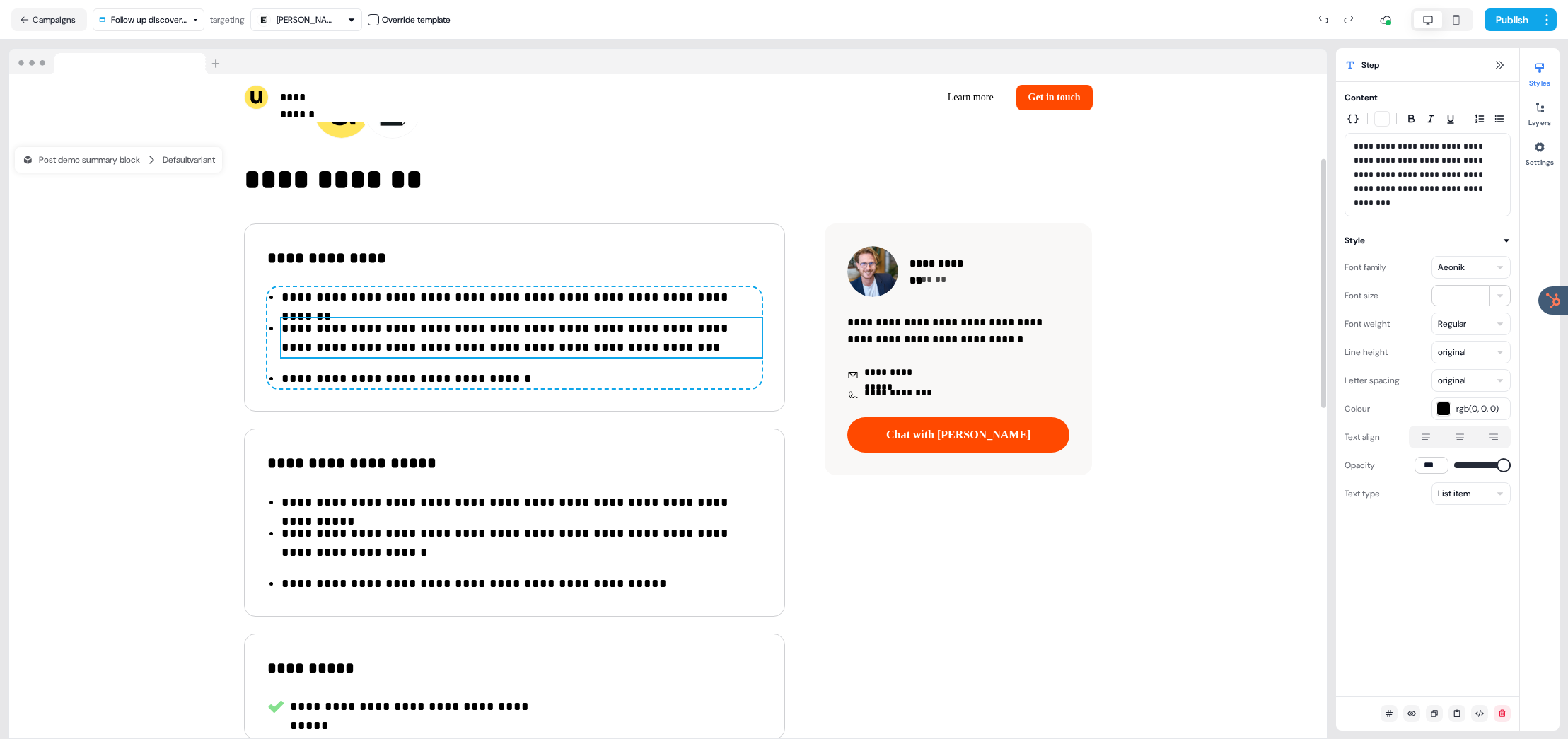 click on "**********" at bounding box center (521, 338) 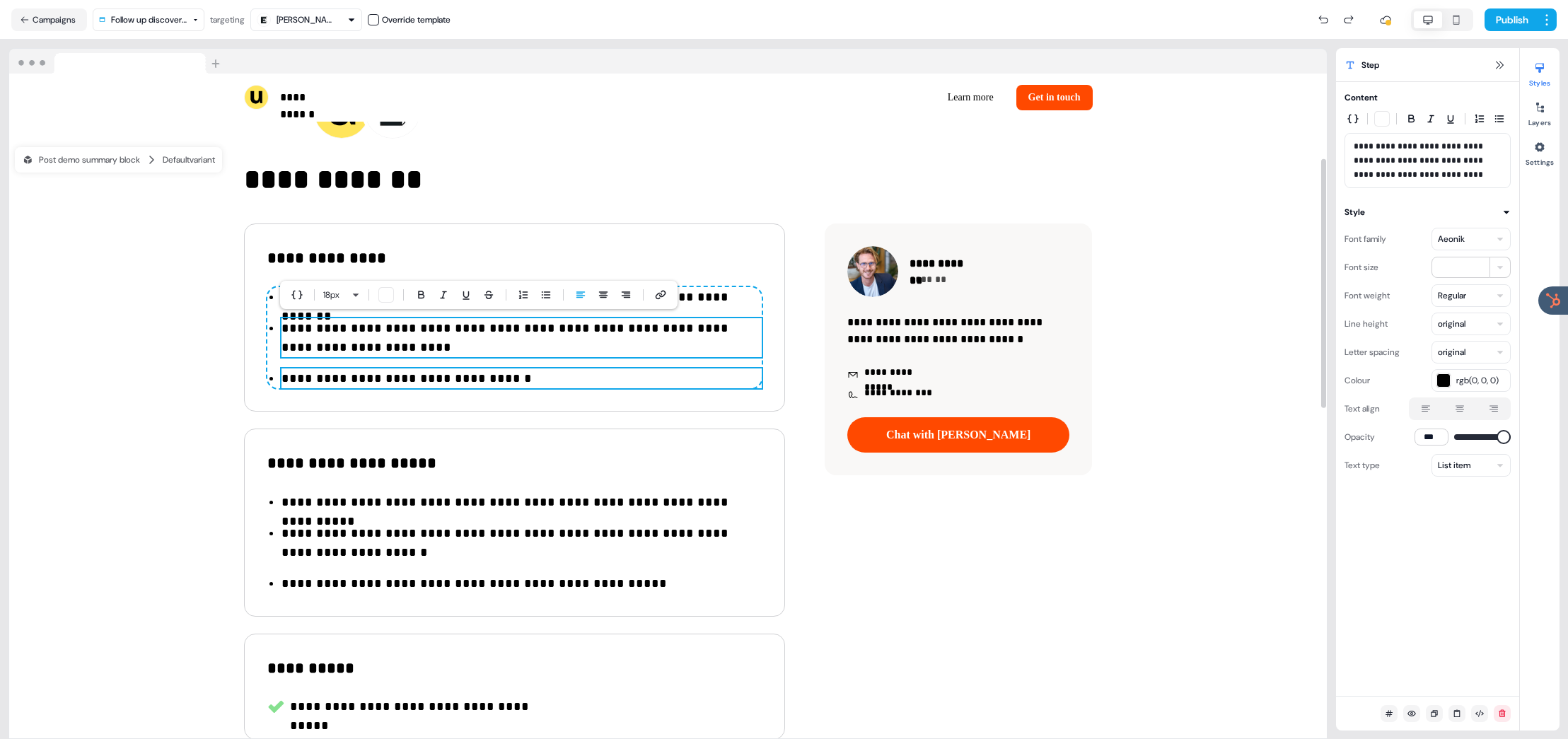 click on "**********" at bounding box center [521, 378] 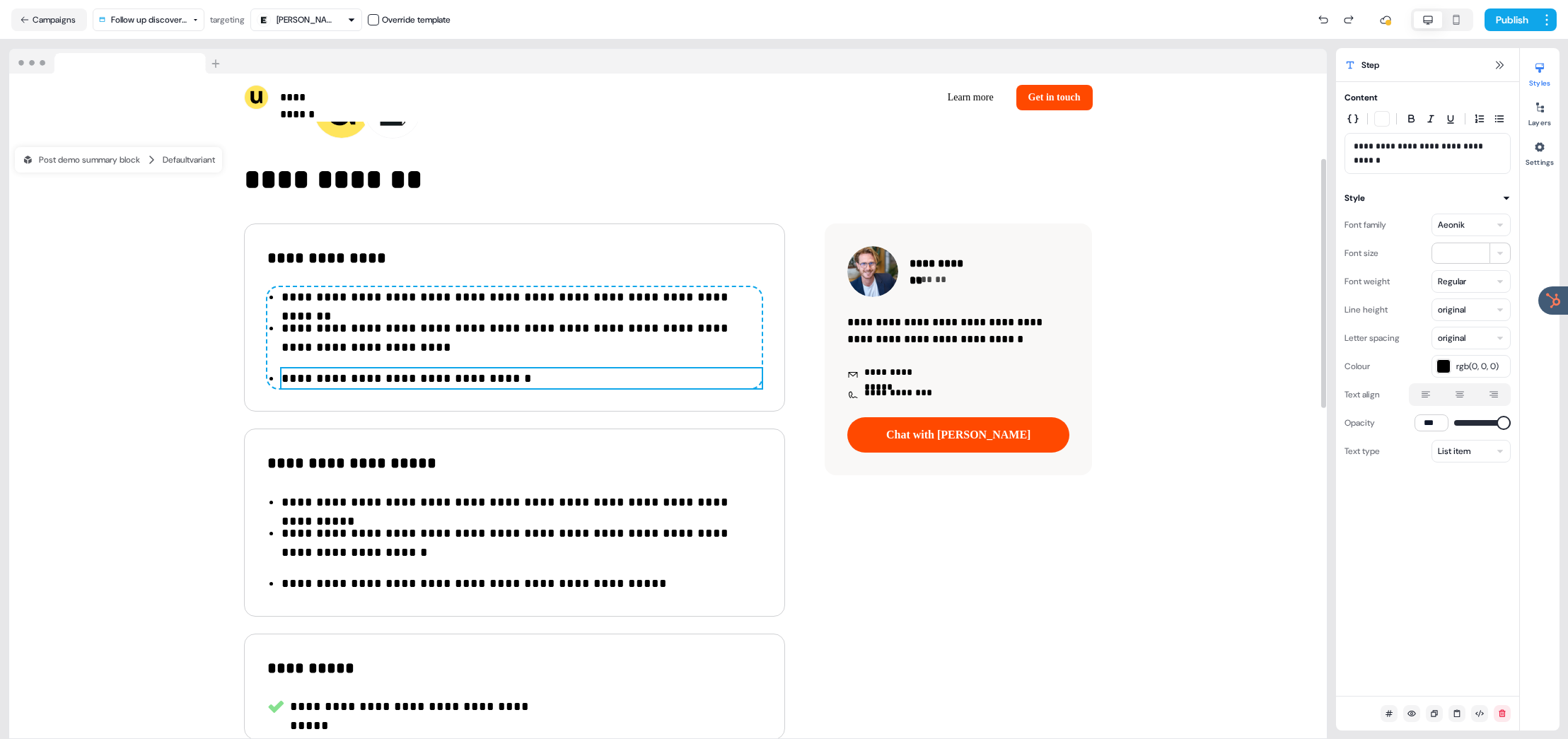 click on "**********" at bounding box center [521, 378] 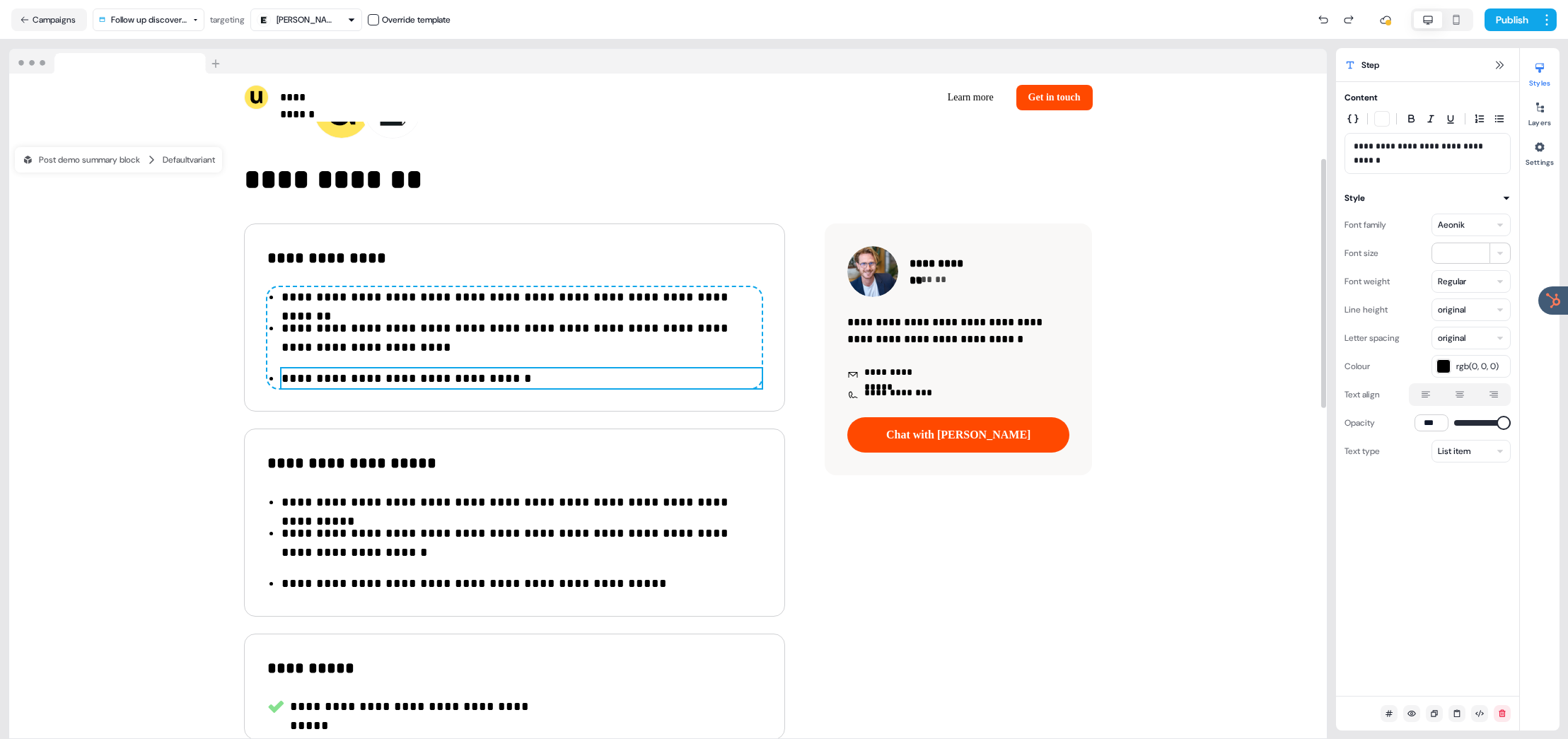 click on "**********" at bounding box center [521, 378] 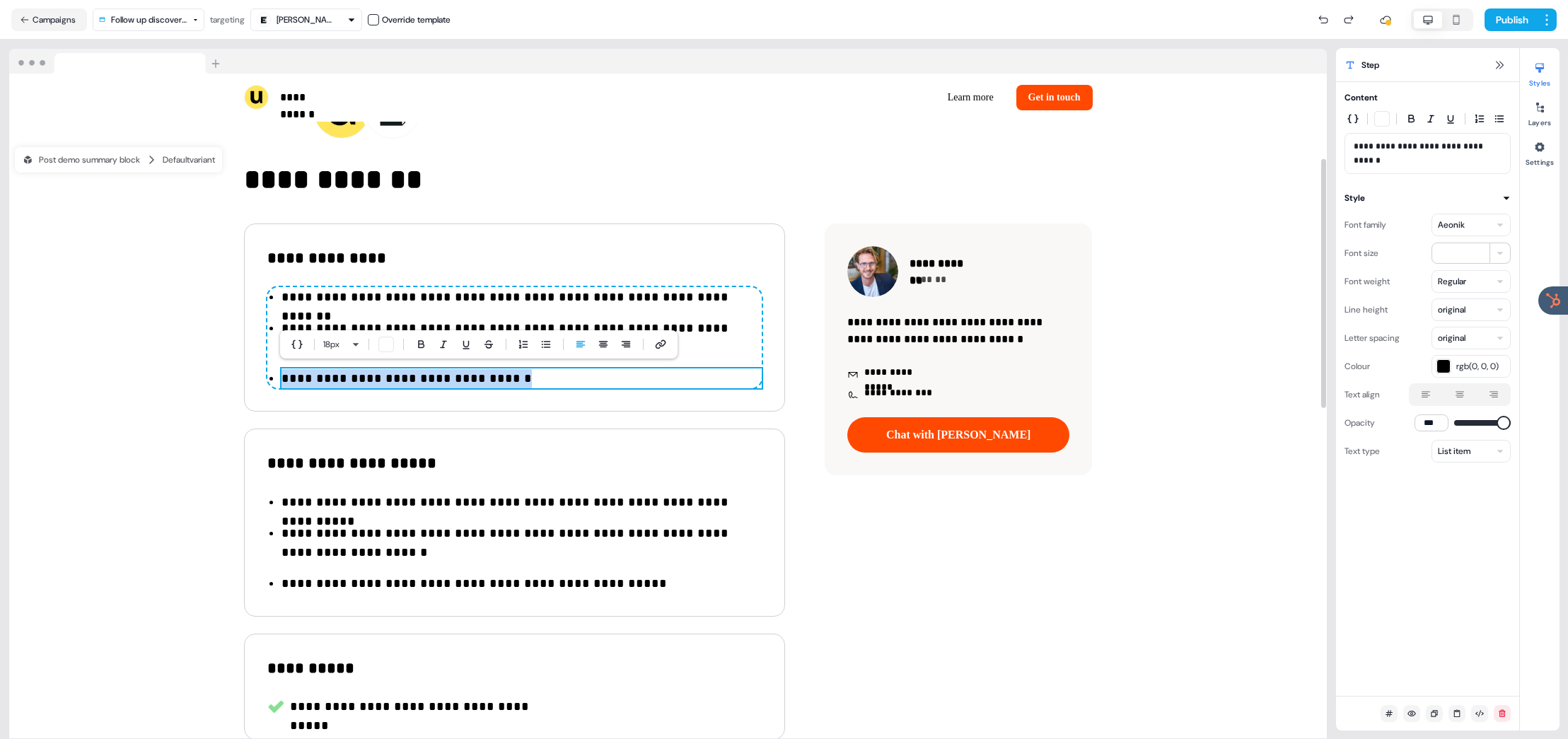 click on "**********" at bounding box center [521, 378] 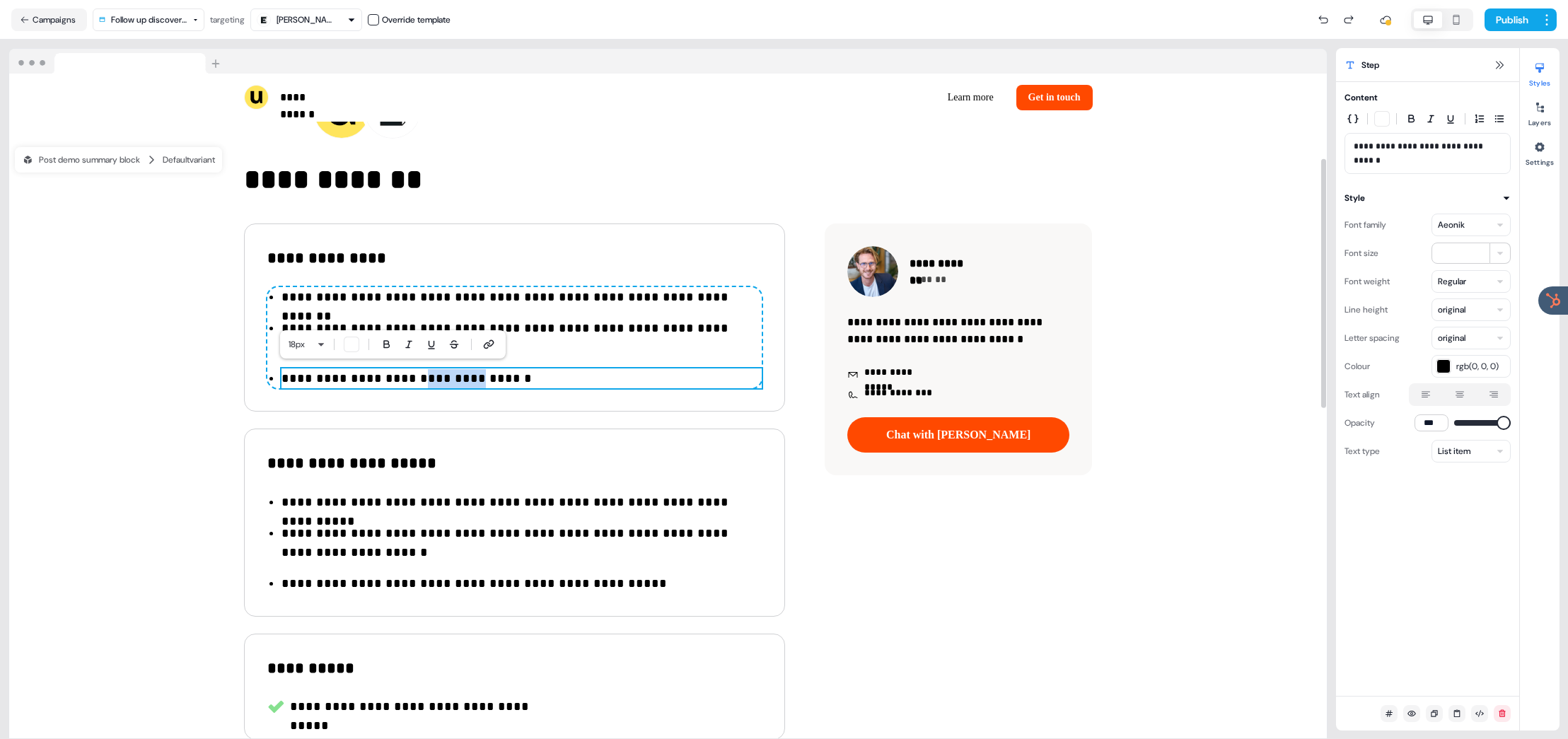 drag, startPoint x: 457, startPoint y: 378, endPoint x: 406, endPoint y: 376, distance: 51.0392 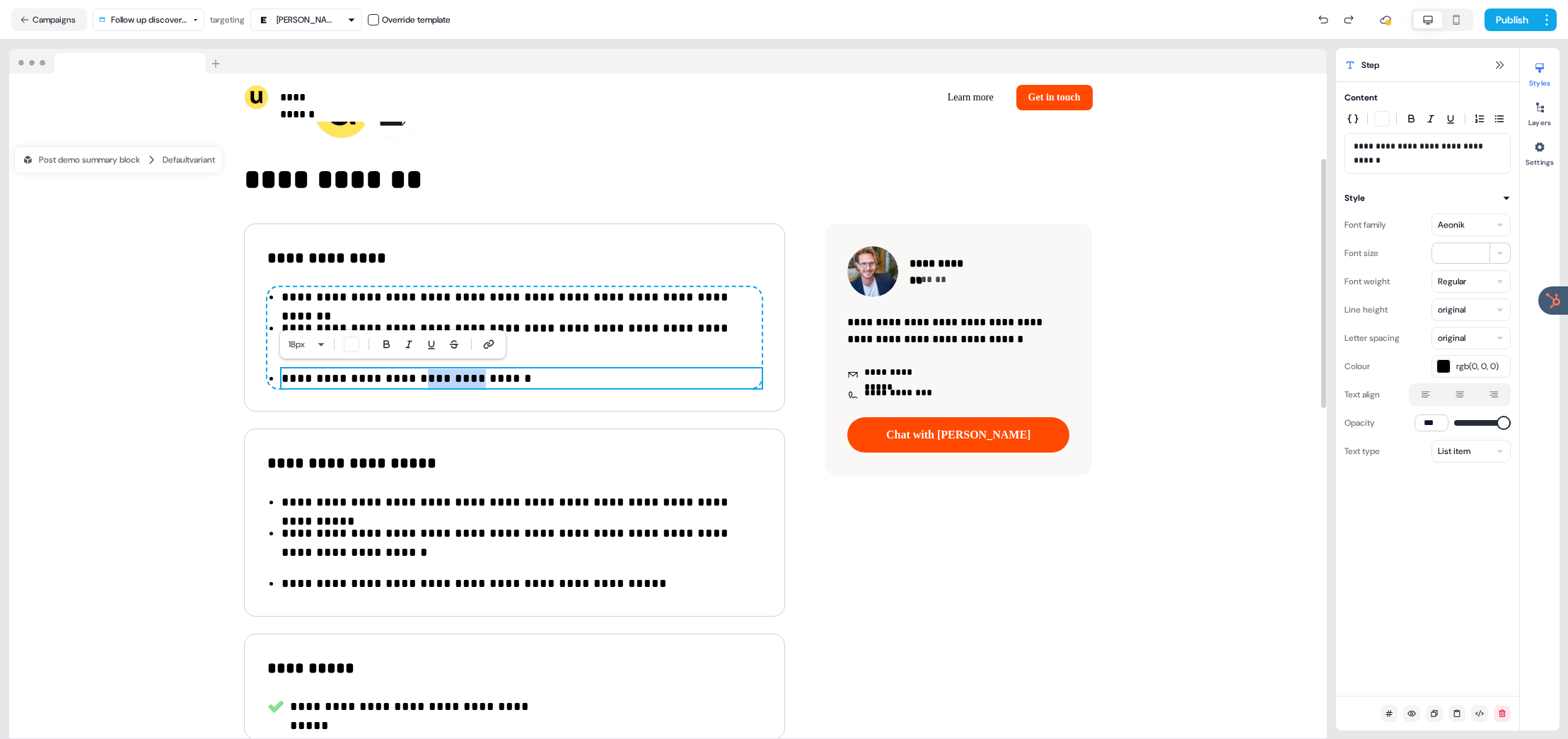 click on "**********" at bounding box center (521, 378) 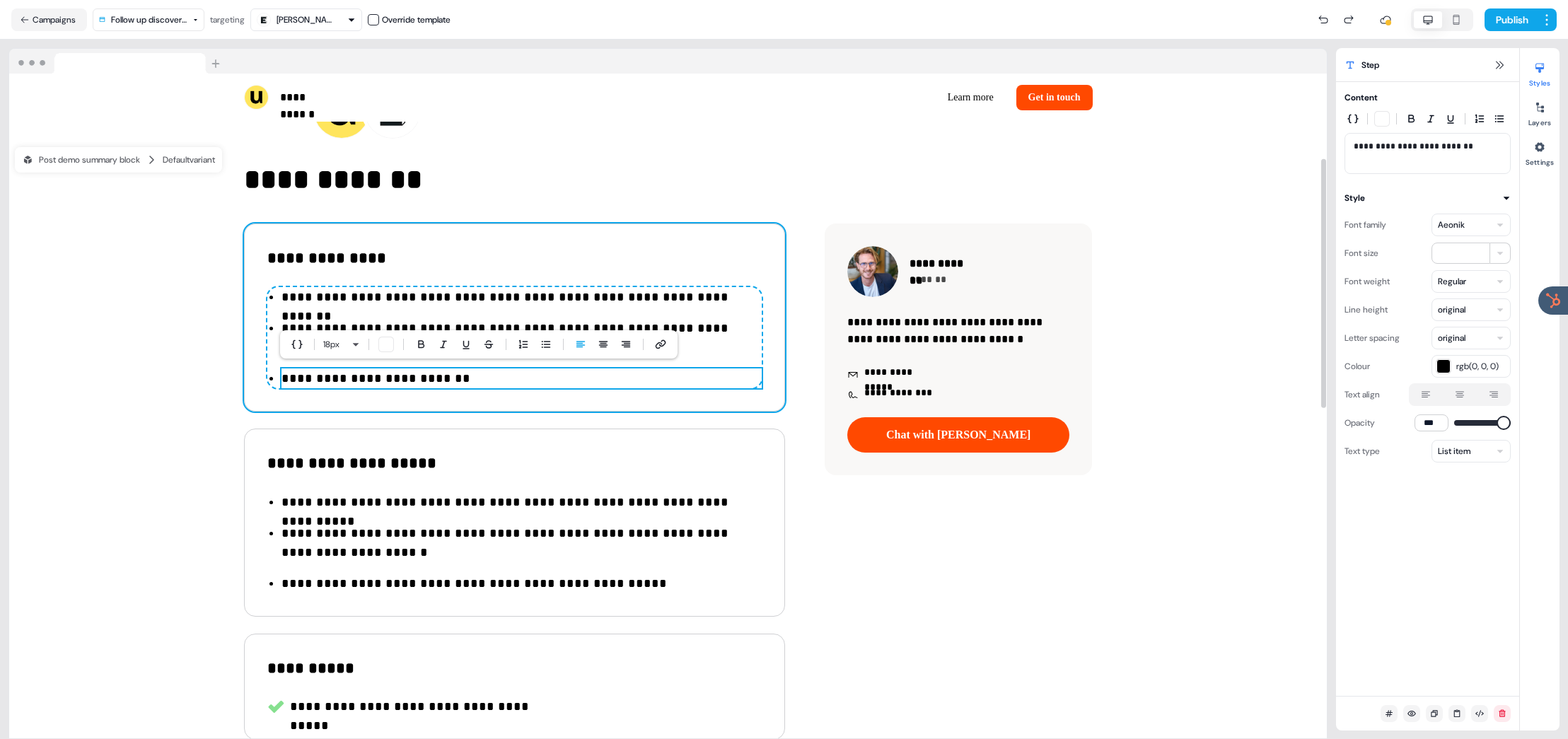 type 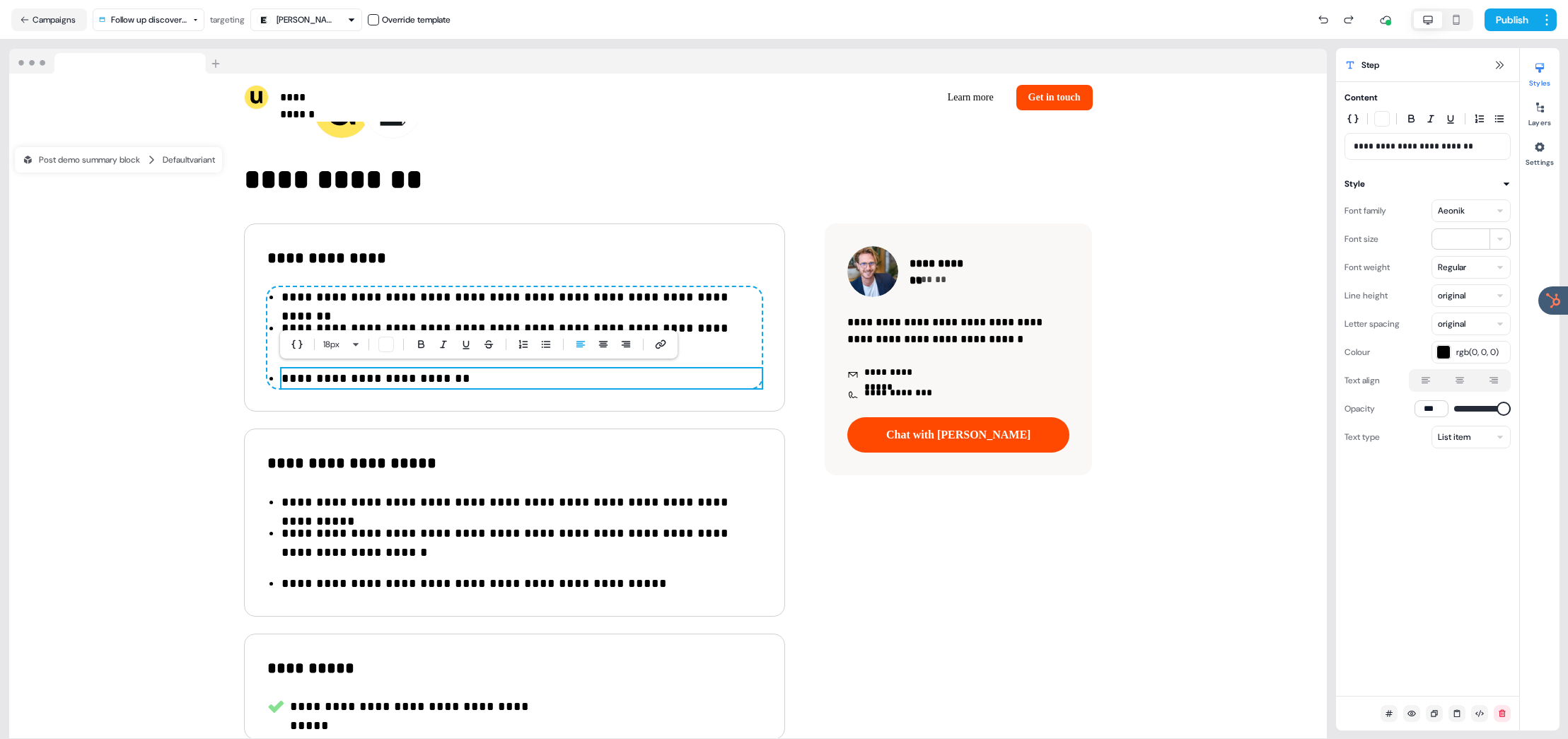 click on "**********" at bounding box center (521, 502) 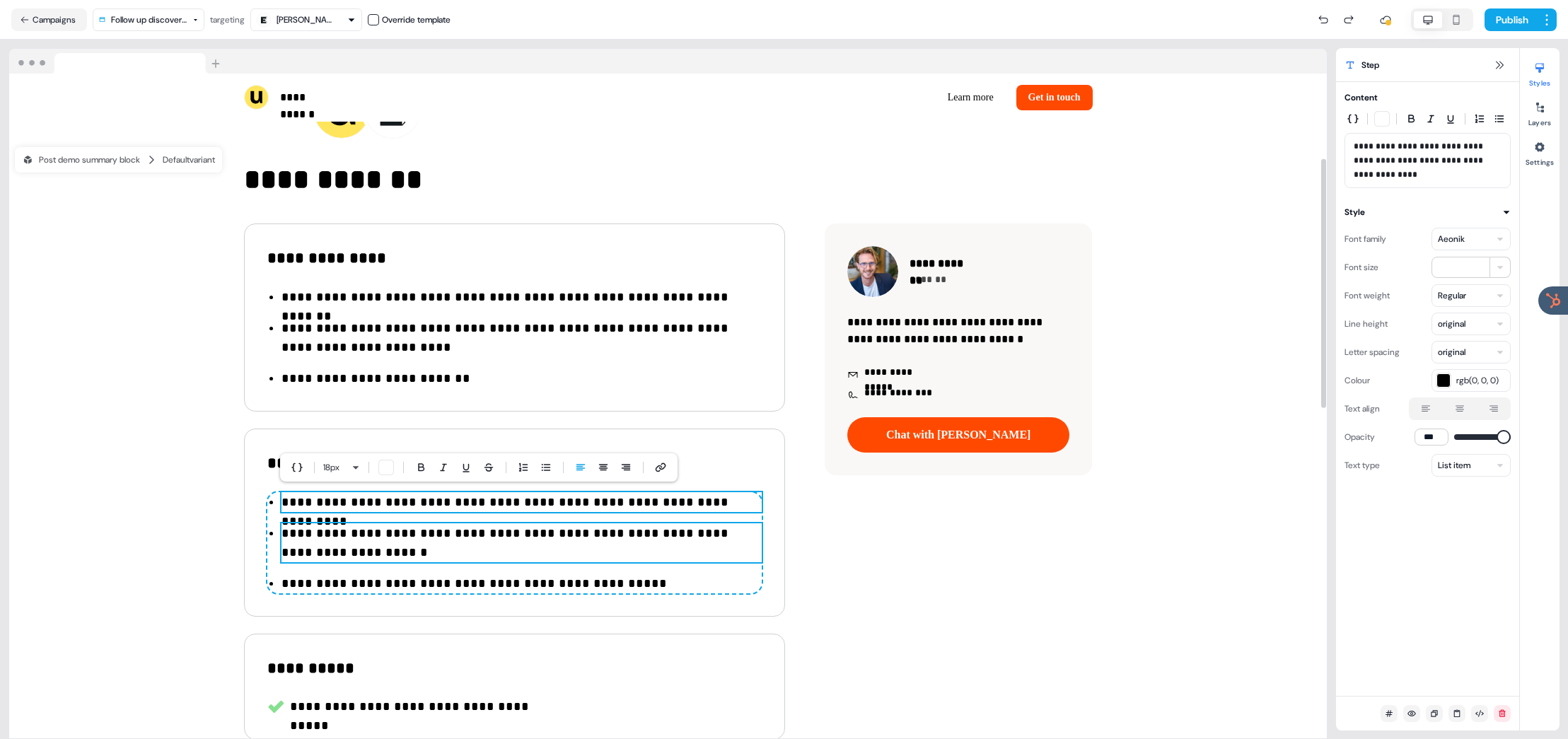 click on "**********" at bounding box center (521, 543) 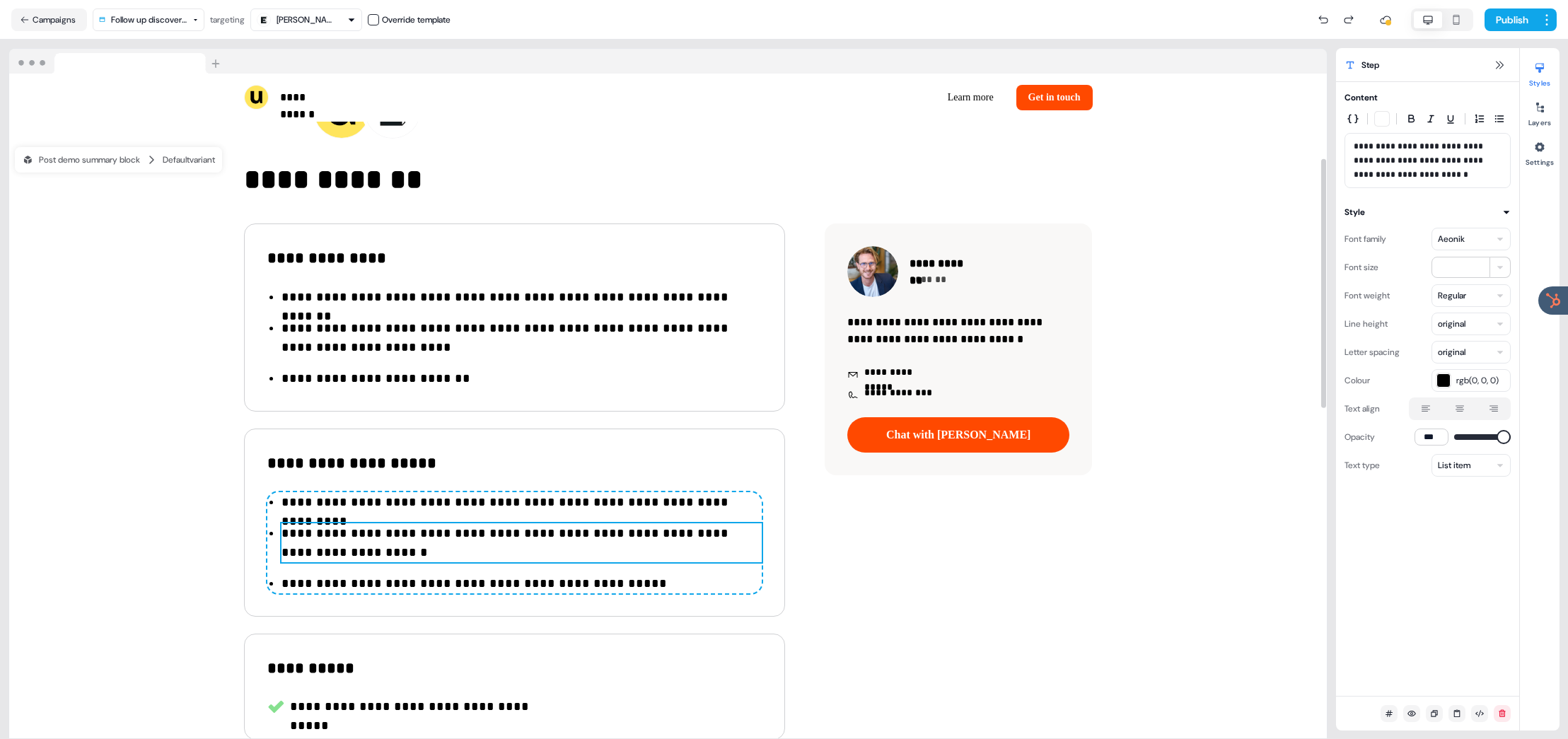 click on "**********" at bounding box center [514, 542] 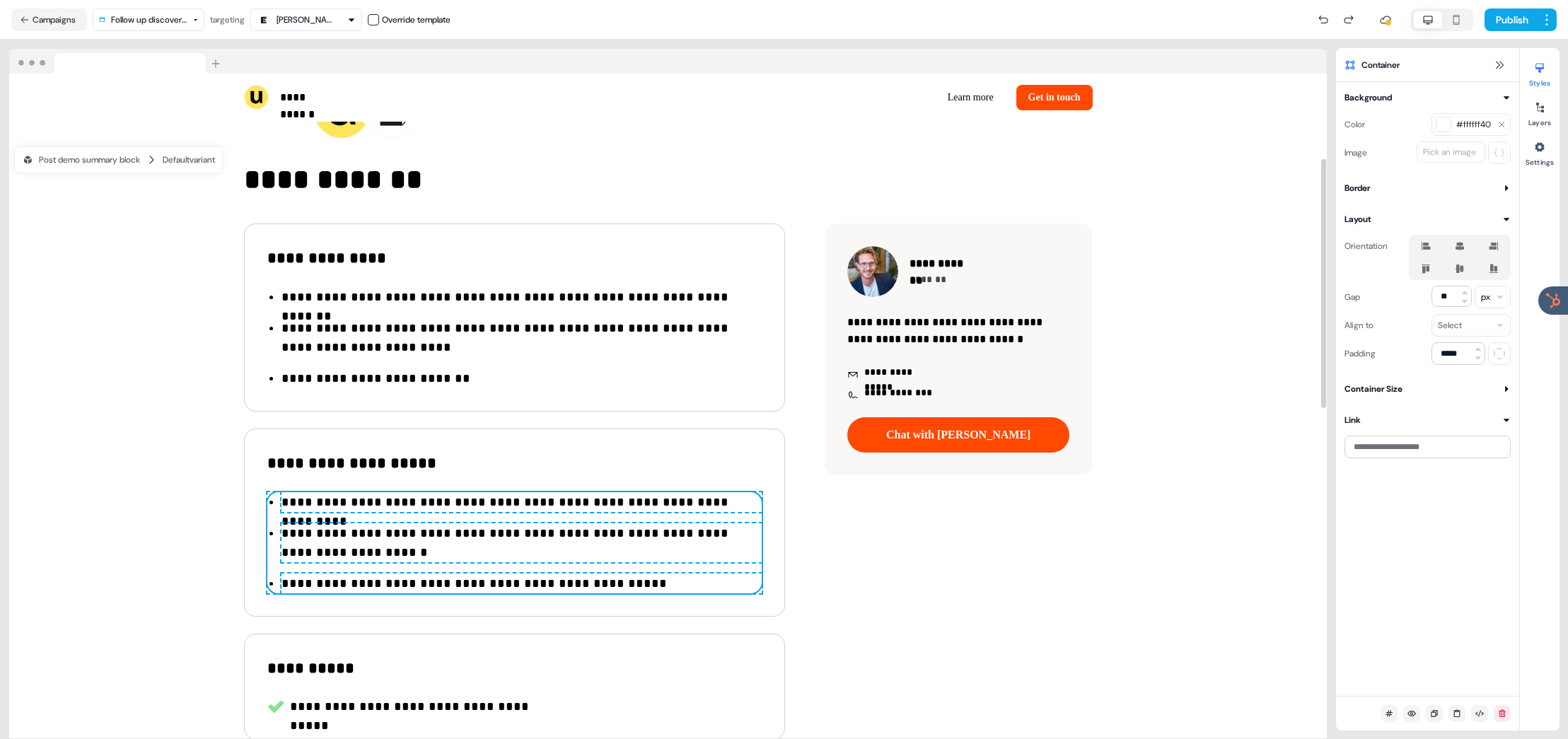click on "**********" at bounding box center [521, 502] 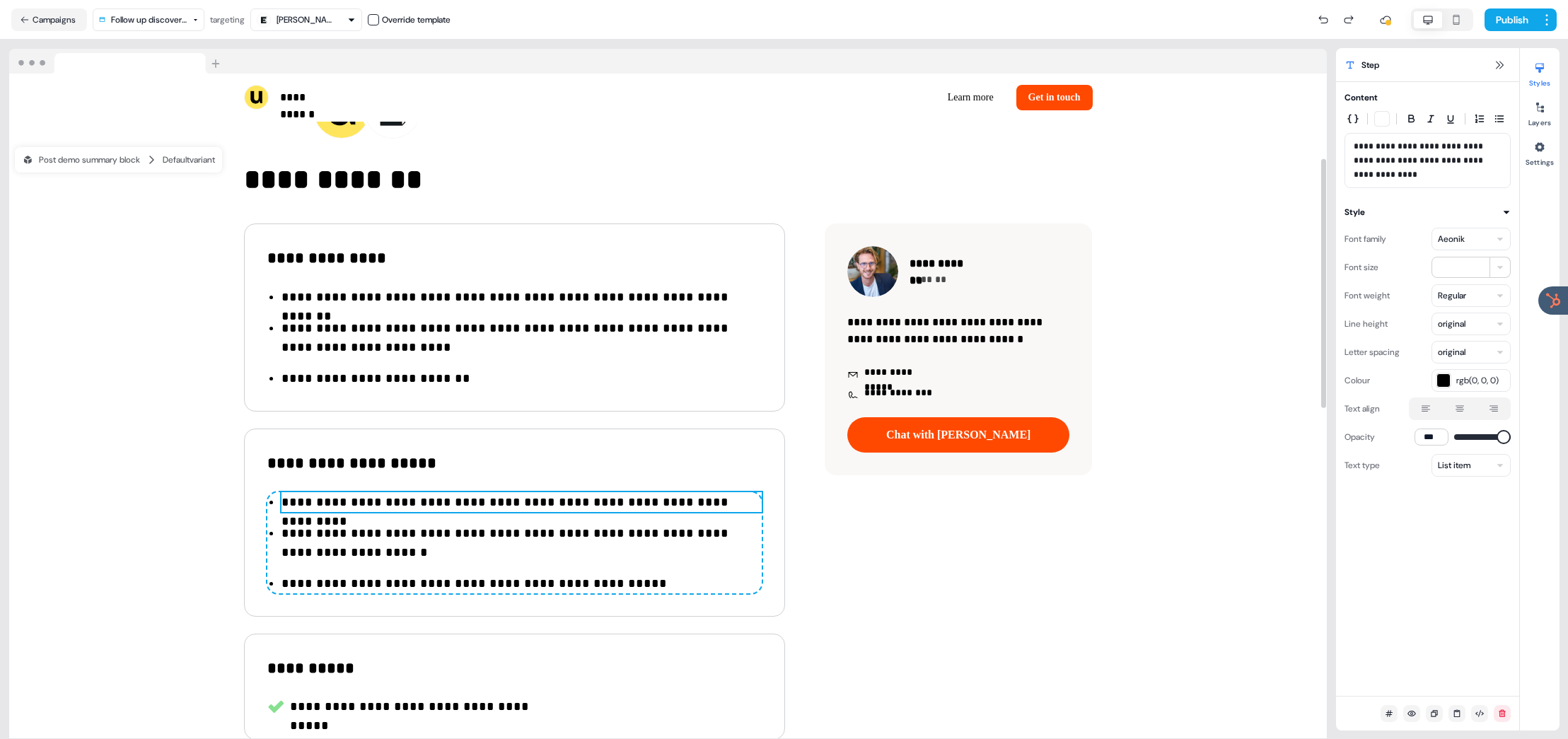 click on "**********" at bounding box center [521, 502] 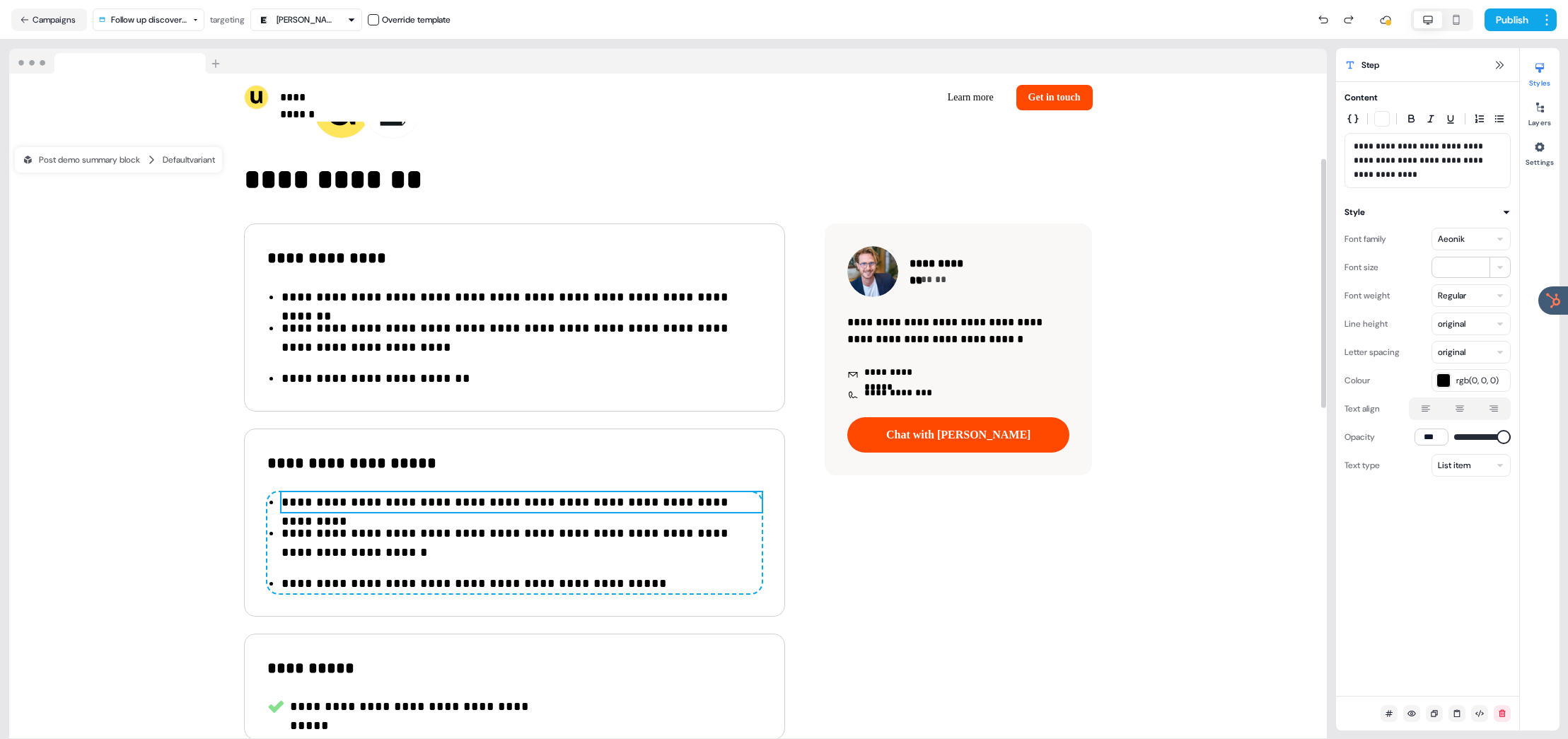click on "**********" at bounding box center [521, 502] 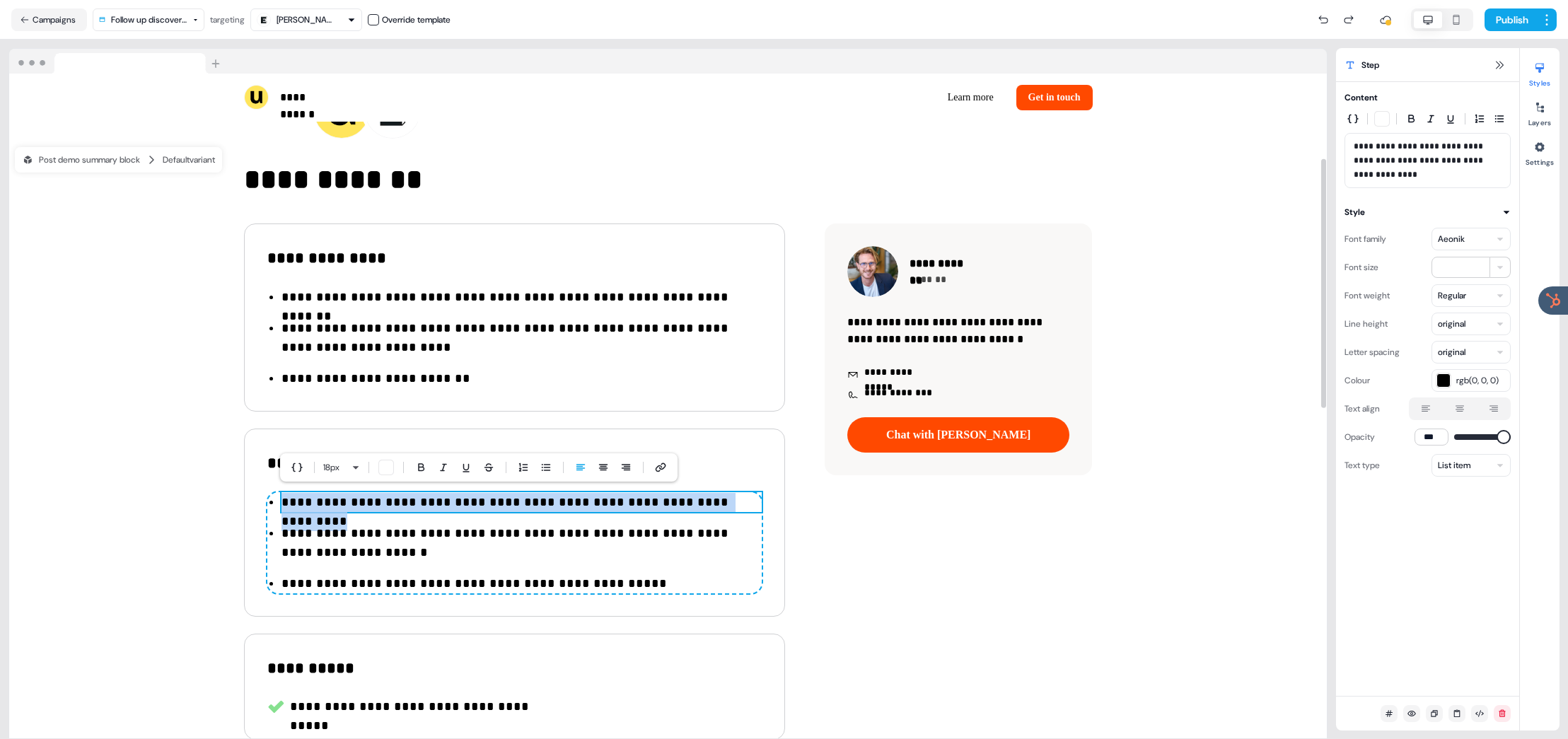 click on "**********" at bounding box center (521, 543) 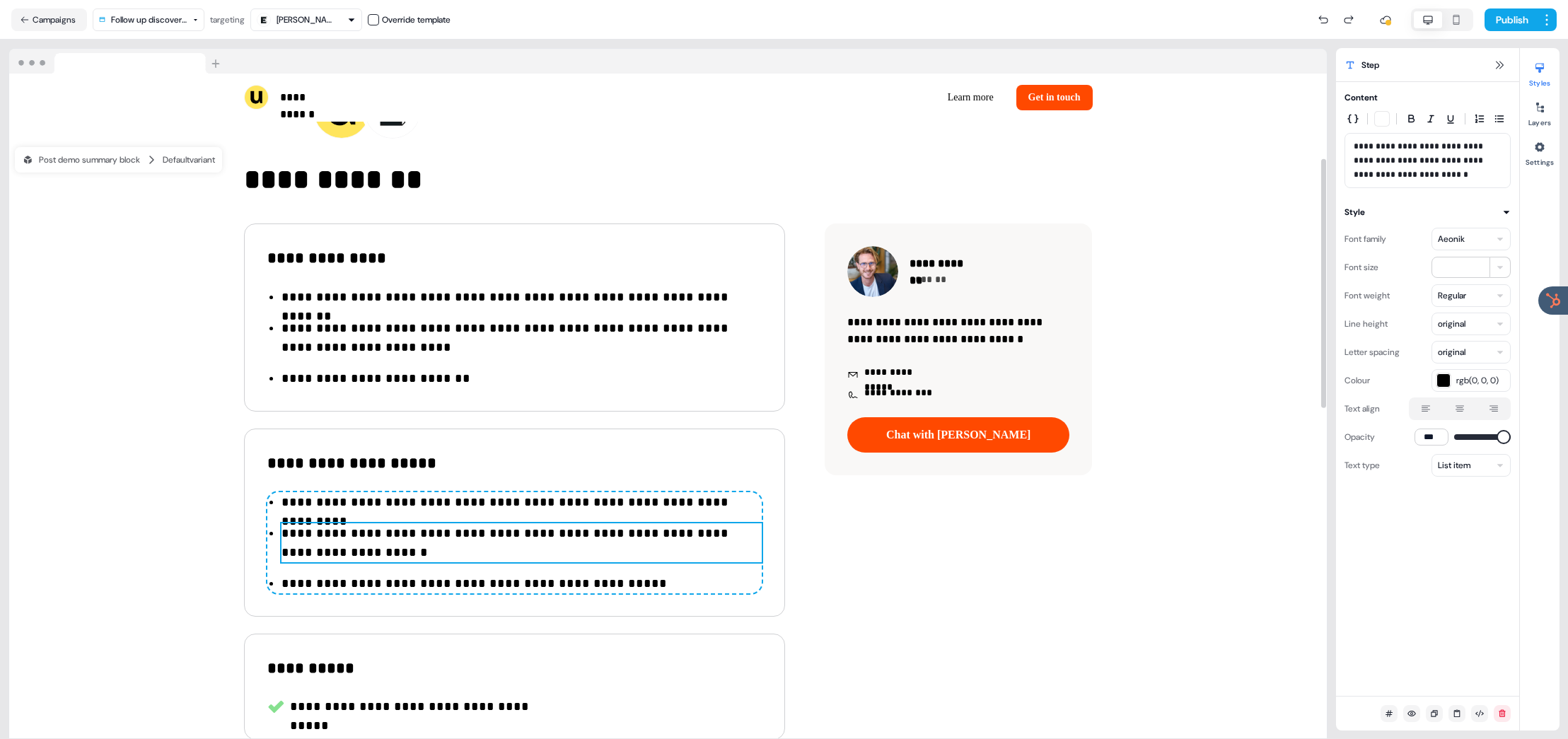 click on "**********" at bounding box center (521, 543) 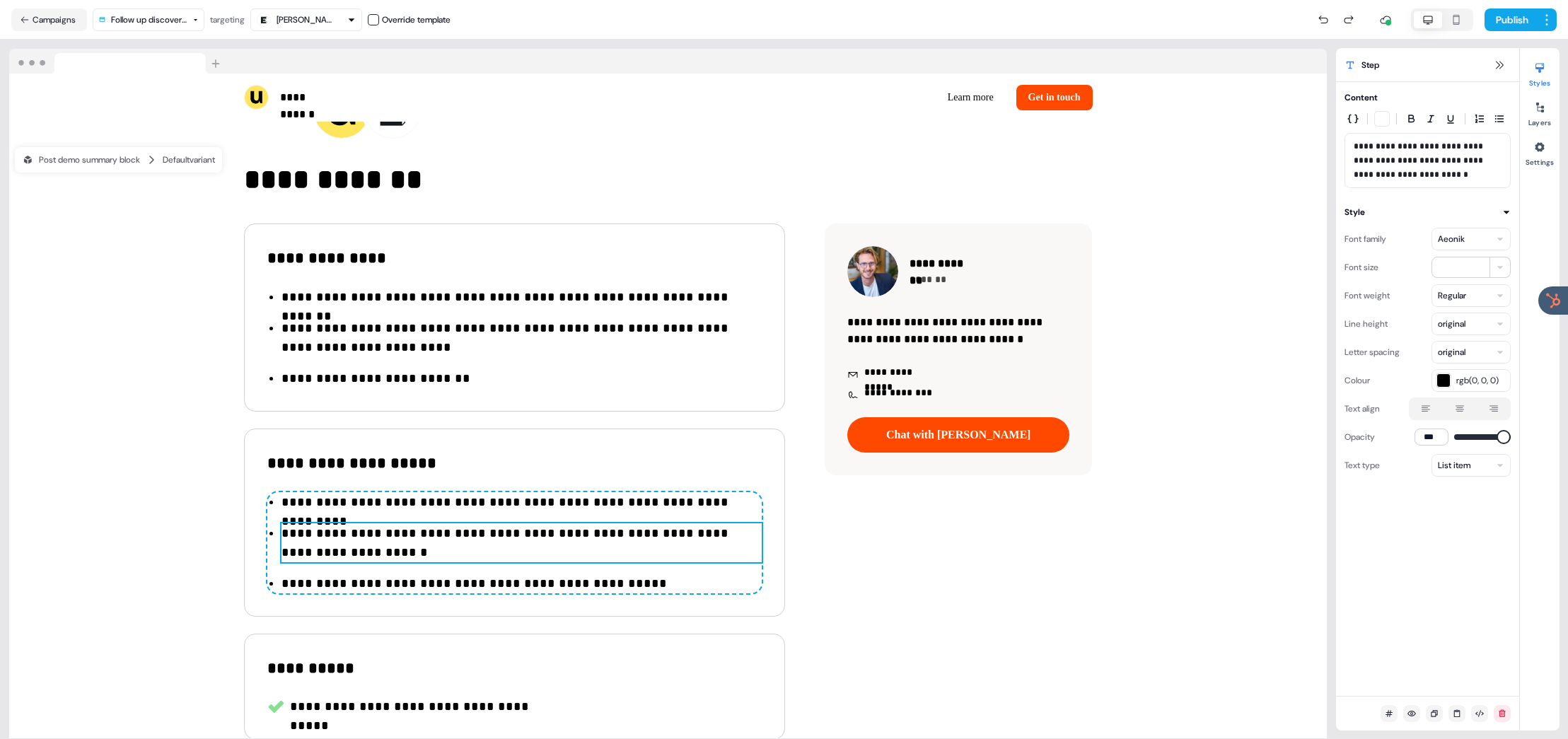 click on "**********" at bounding box center [521, 543] 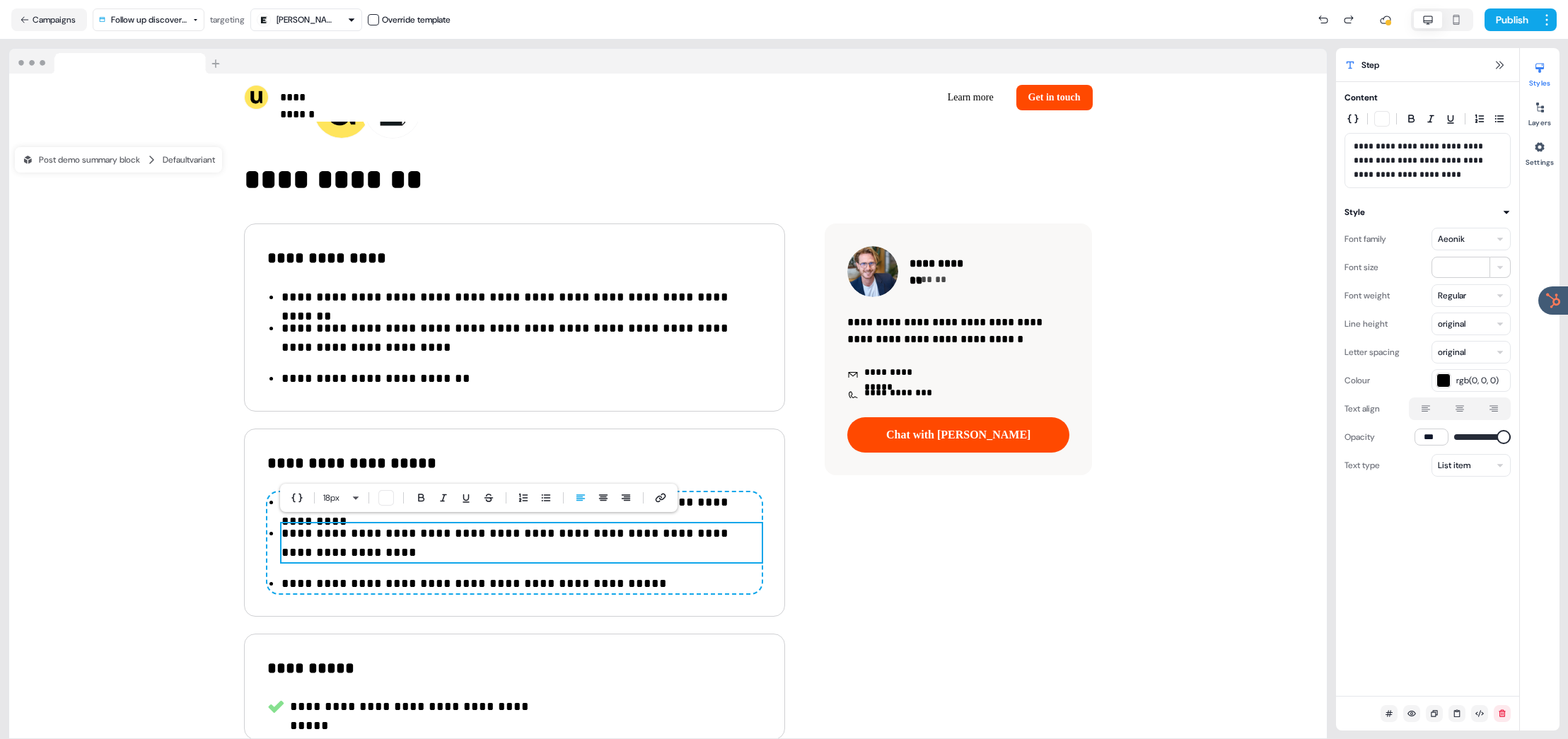click on "**********" at bounding box center [521, 583] 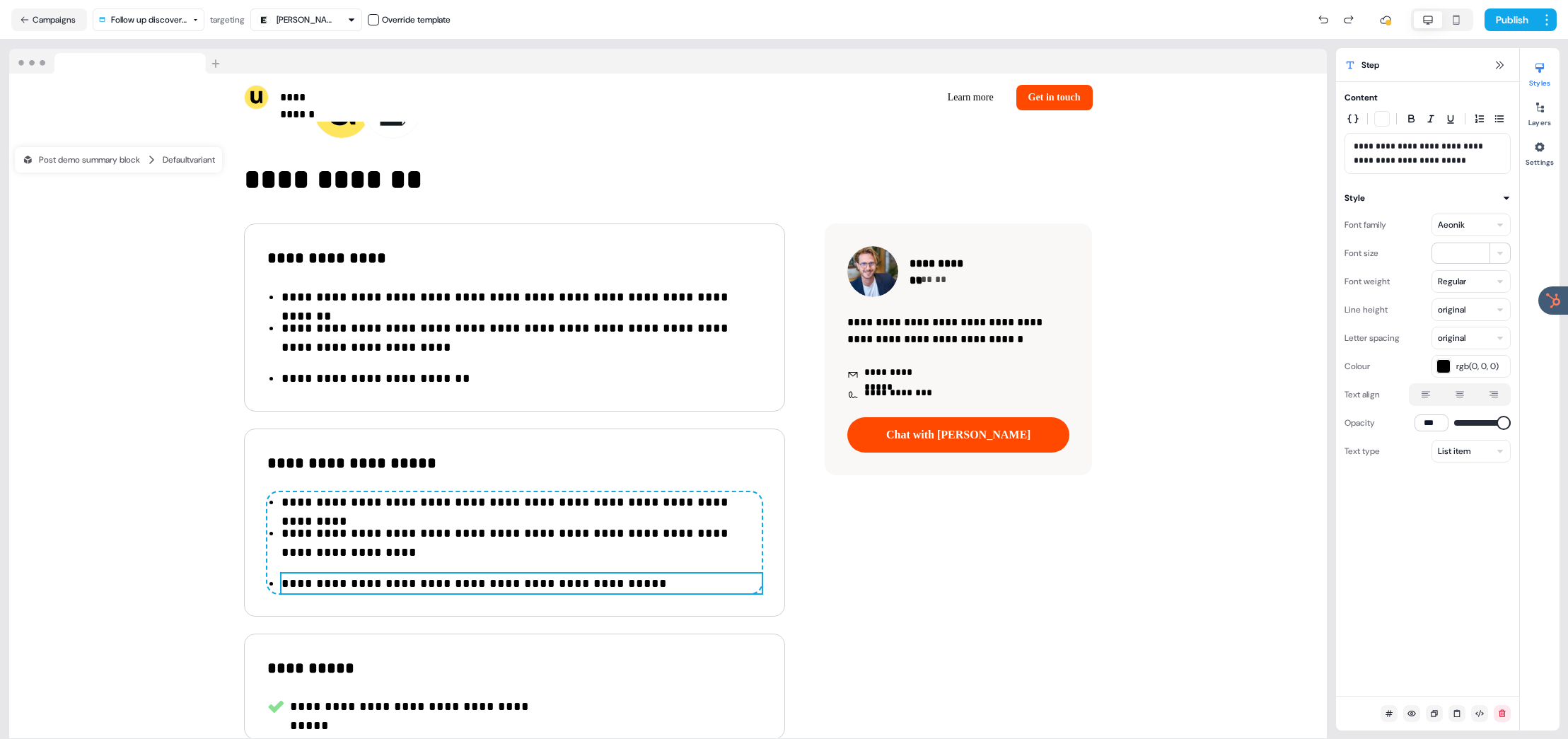 click on "**********" at bounding box center [521, 583] 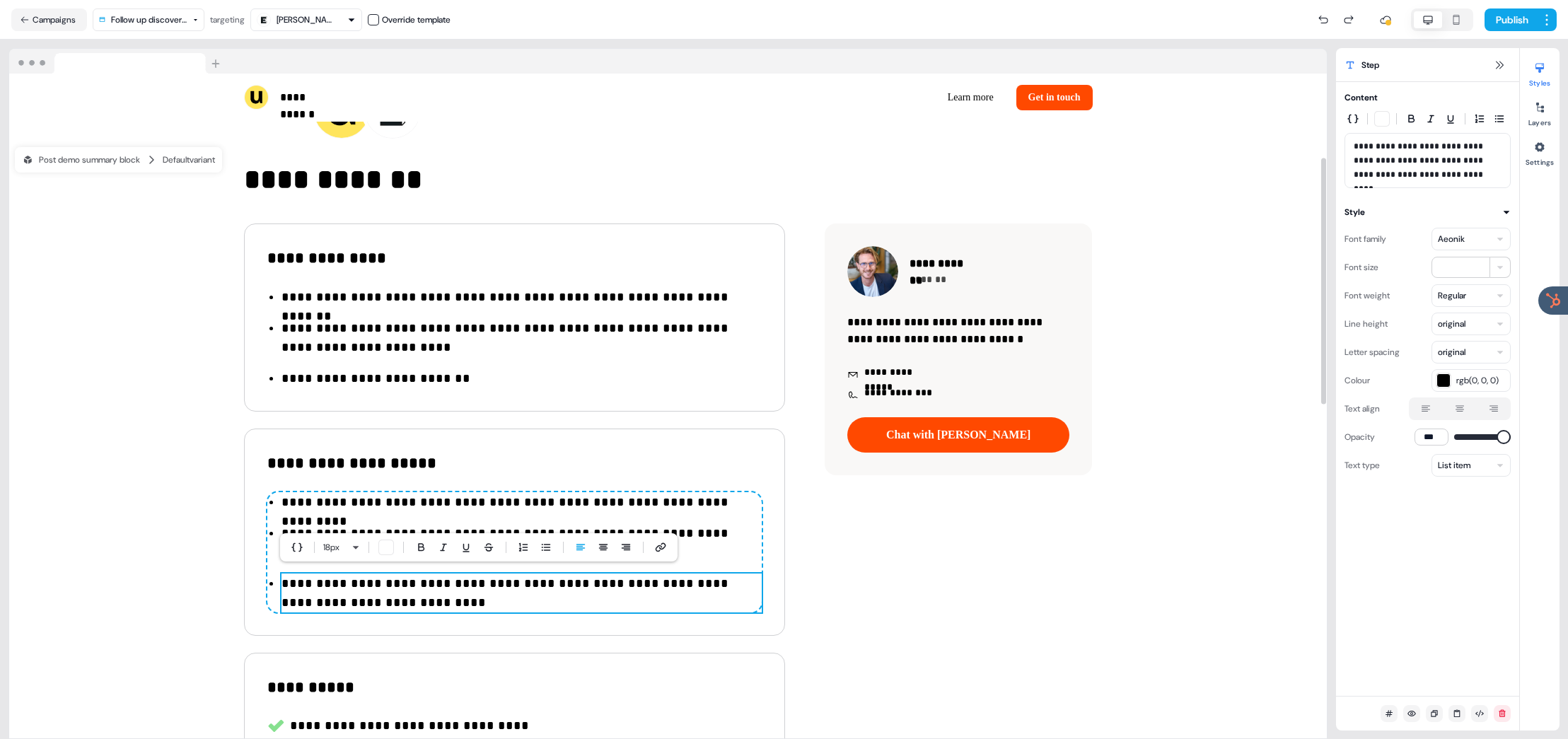 click on "**********" at bounding box center [521, 593] 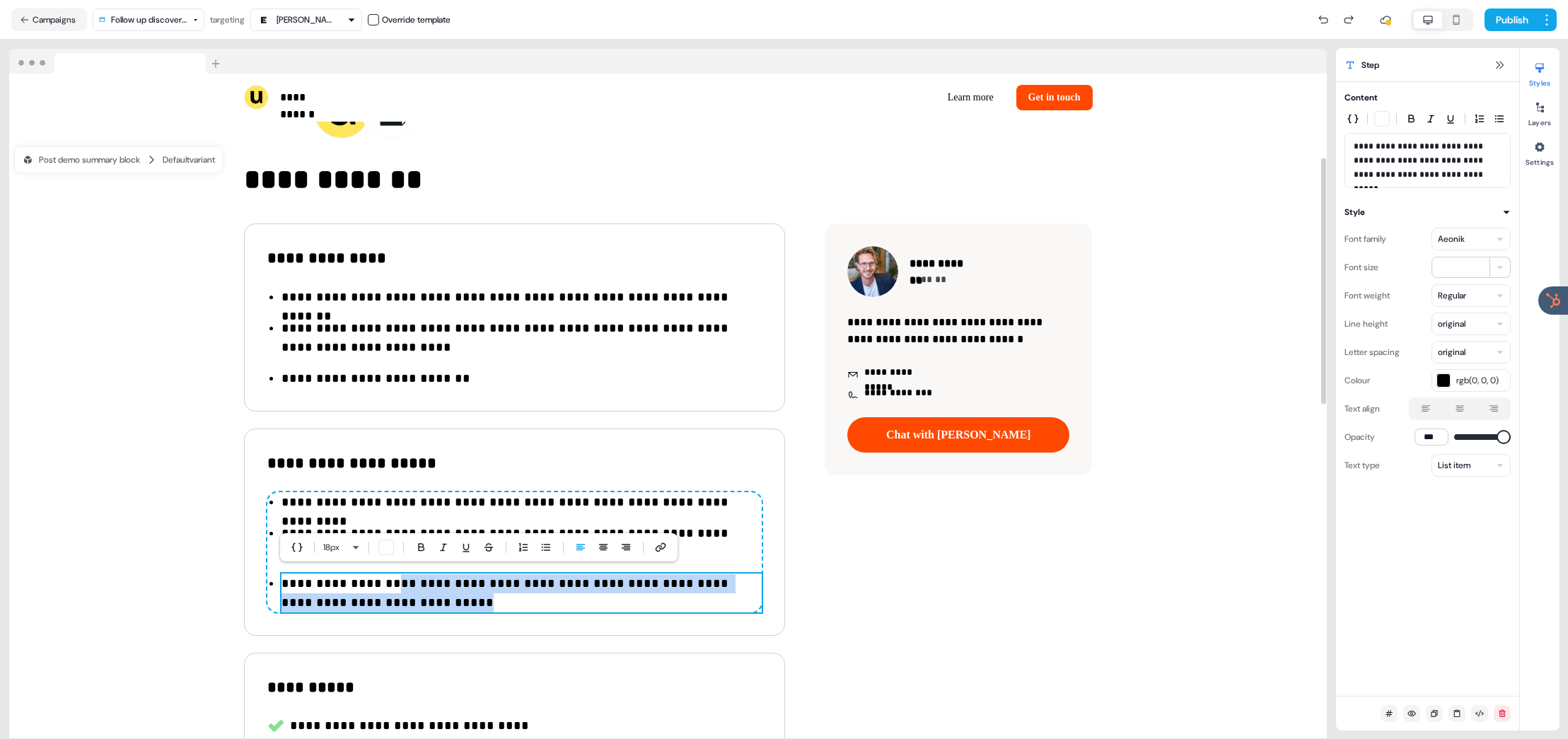 click on "**********" at bounding box center [521, 593] 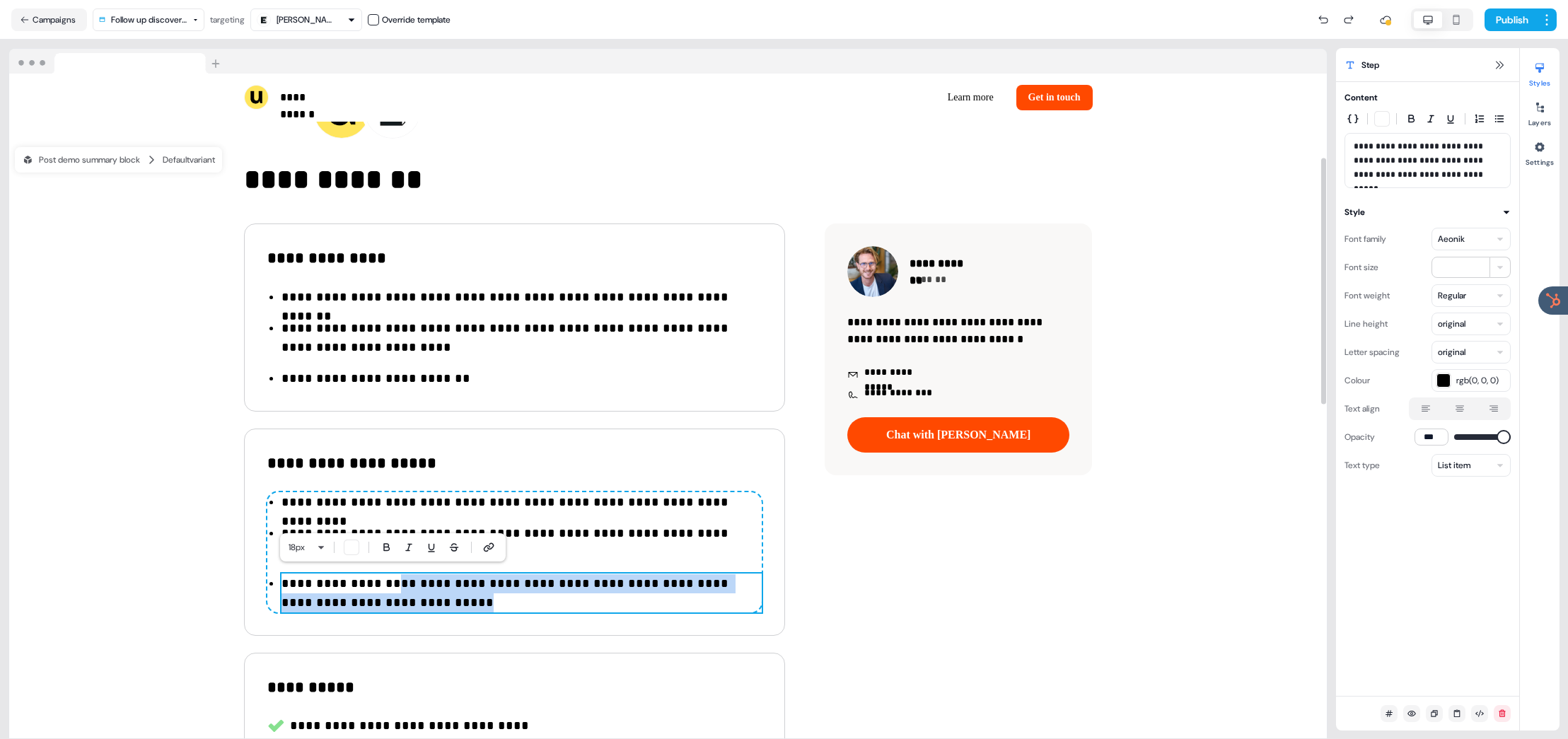 click on "**********" at bounding box center [521, 593] 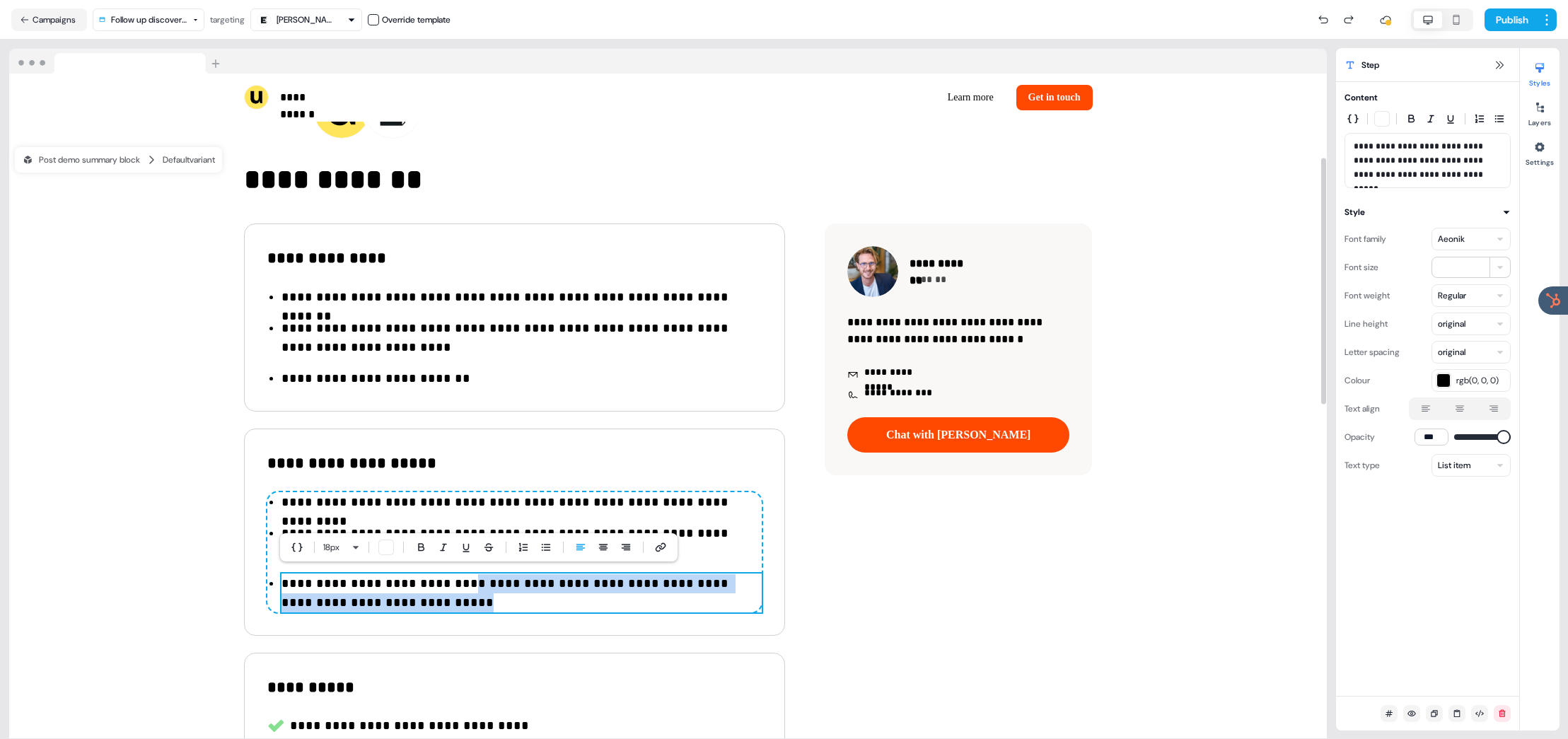 drag, startPoint x: 469, startPoint y: 581, endPoint x: 492, endPoint y: 590, distance: 24.698178 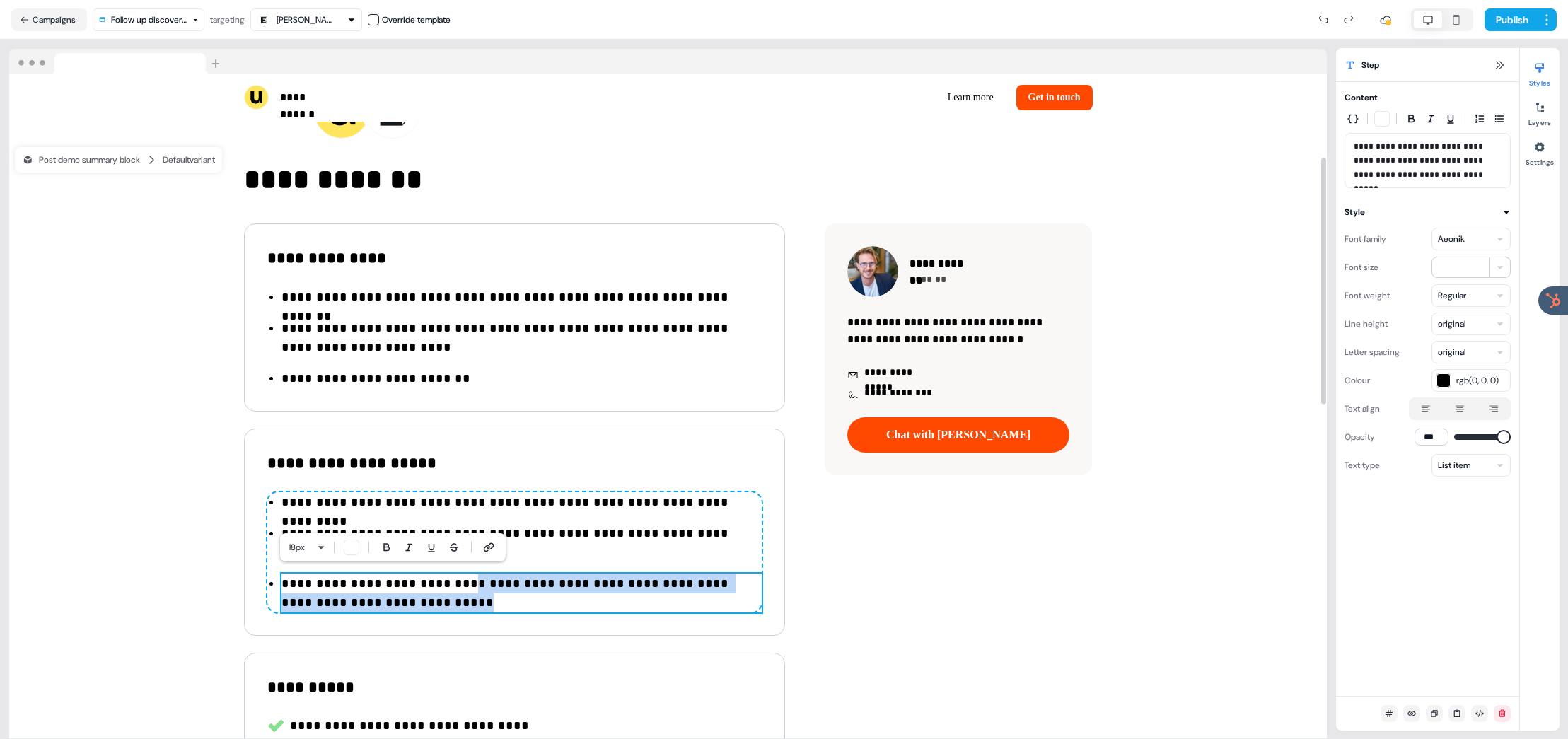 drag, startPoint x: 492, startPoint y: 590, endPoint x: 500, endPoint y: 598, distance: 11.313708 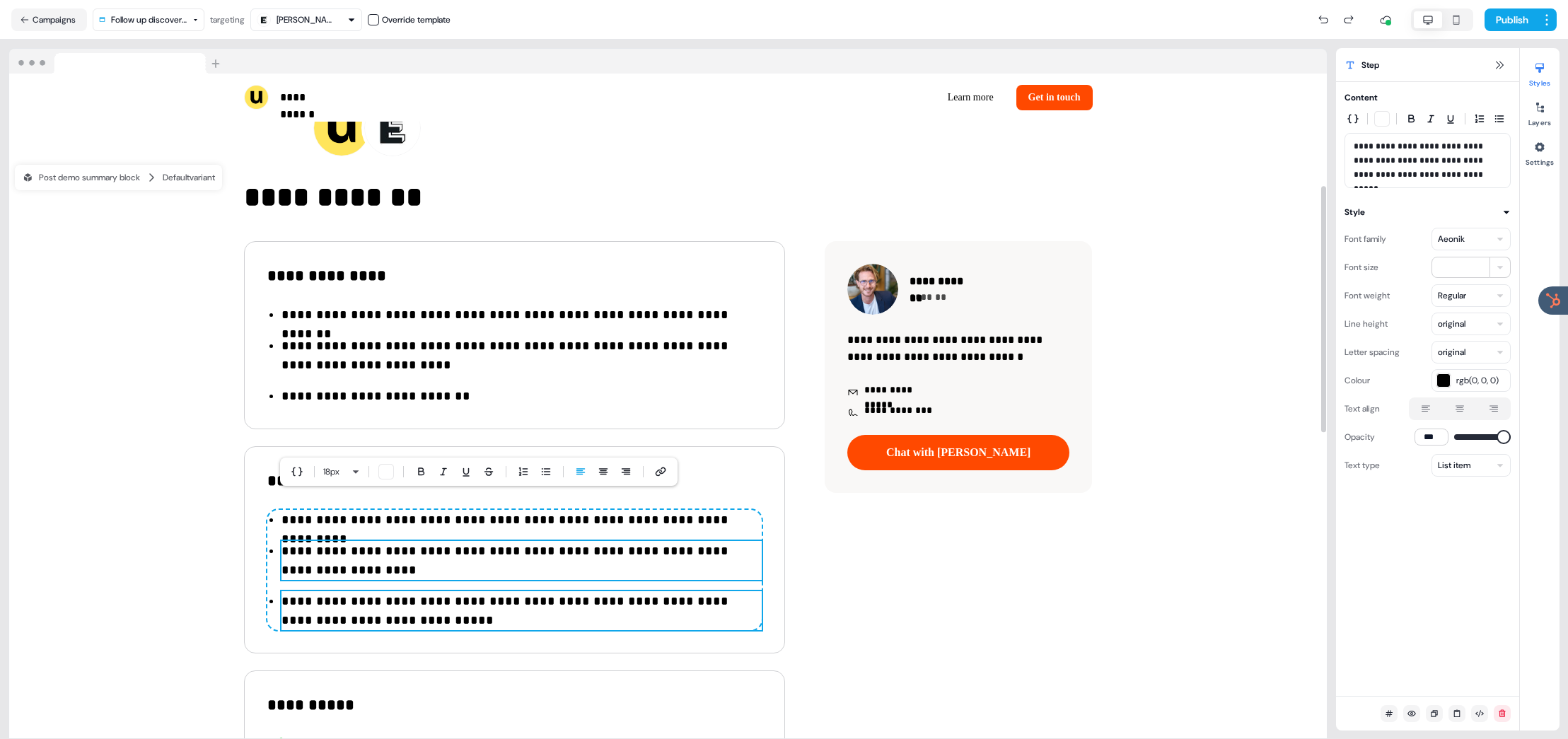 scroll, scrollTop: 60, scrollLeft: 0, axis: vertical 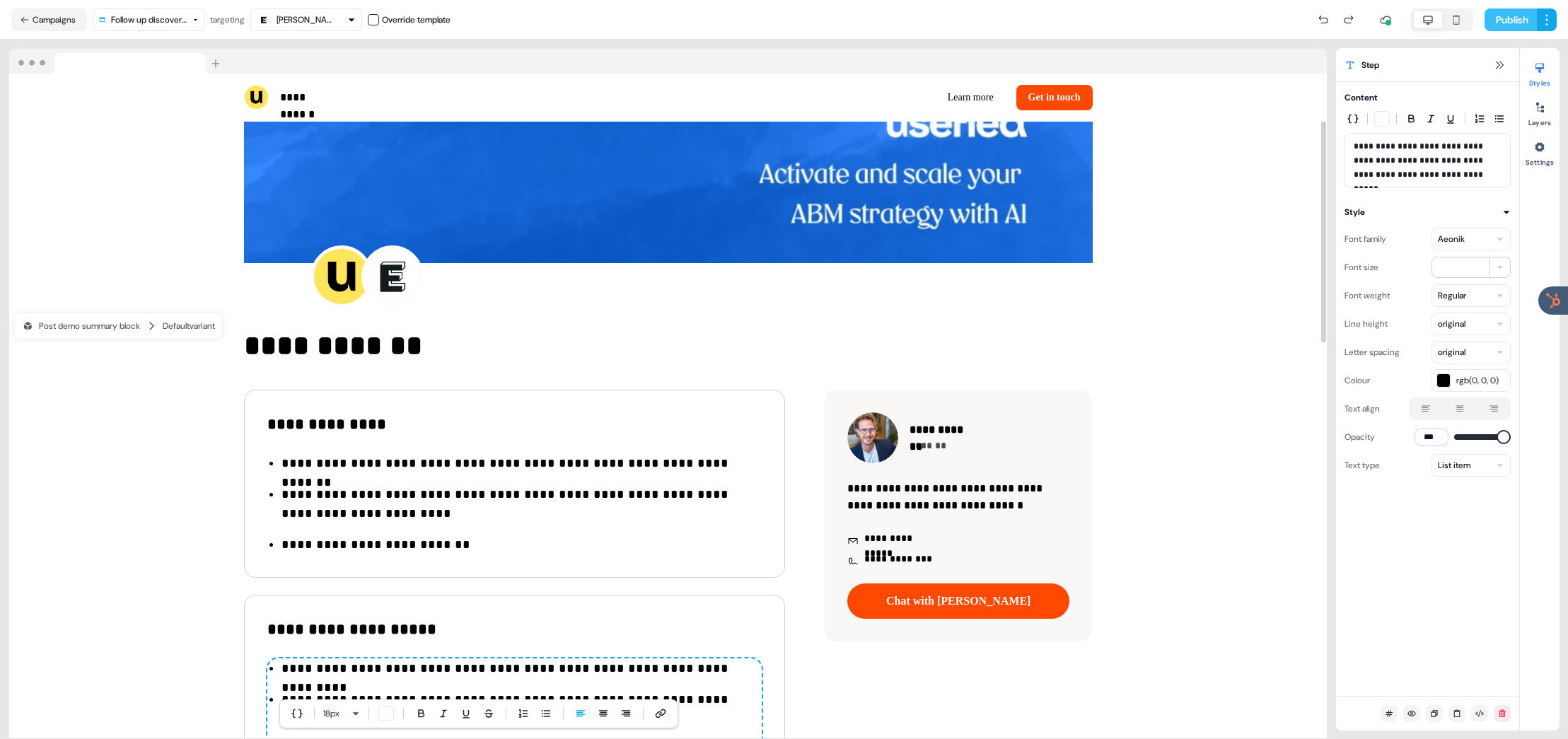 click on "Publish" at bounding box center (1511, 20) 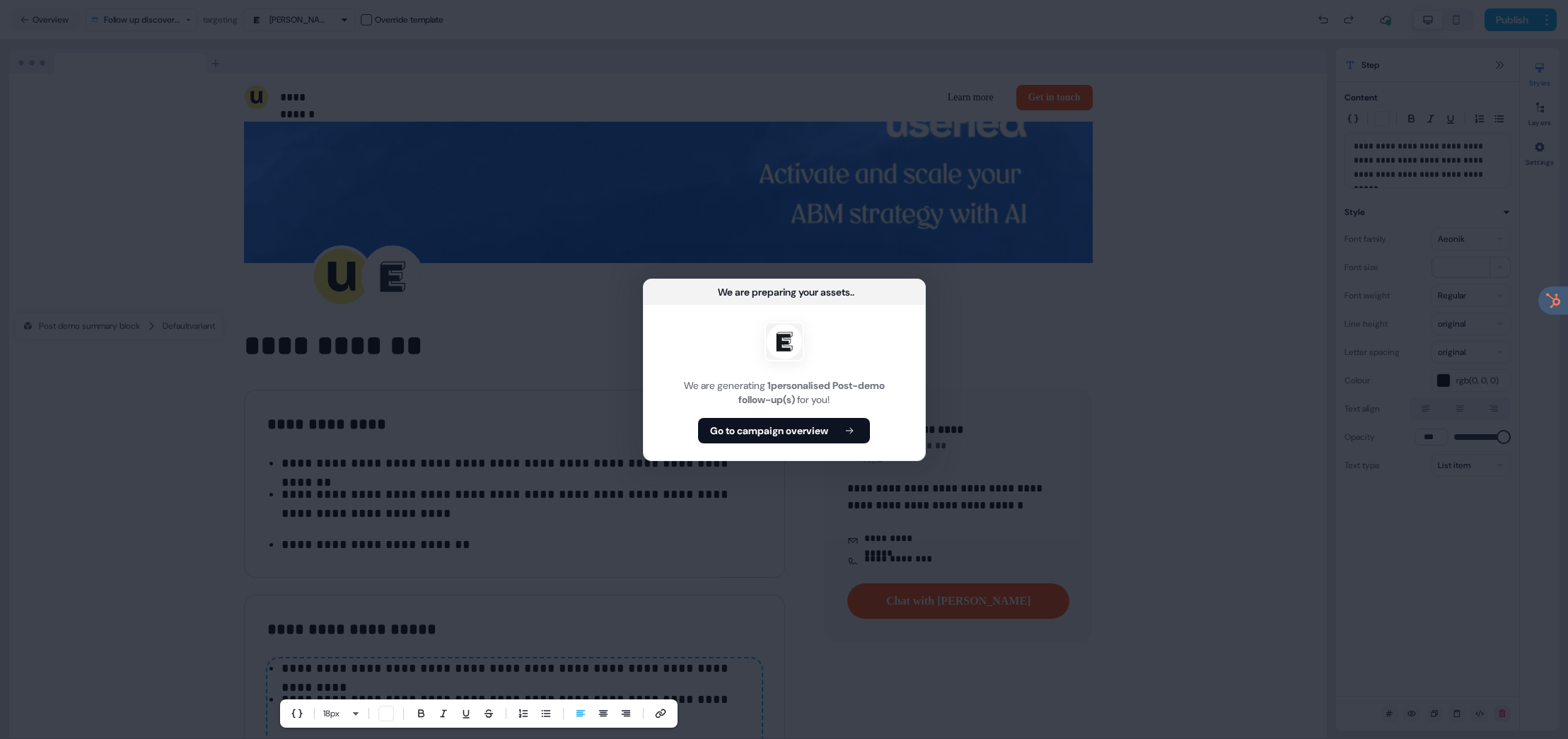 drag, startPoint x: 784, startPoint y: 420, endPoint x: 782, endPoint y: 430, distance: 10.198039 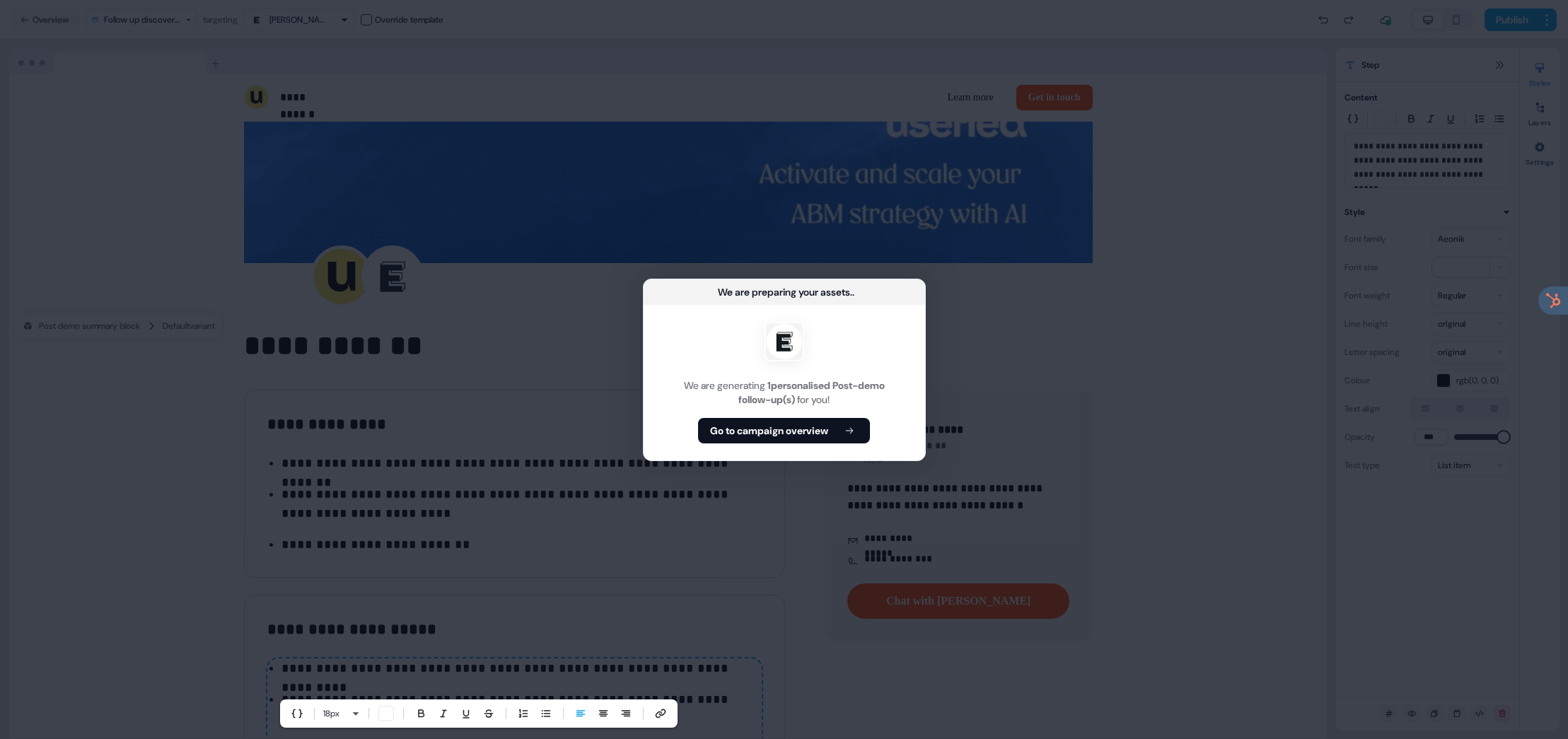 click on "Go to campaign overview" at bounding box center [784, 431] 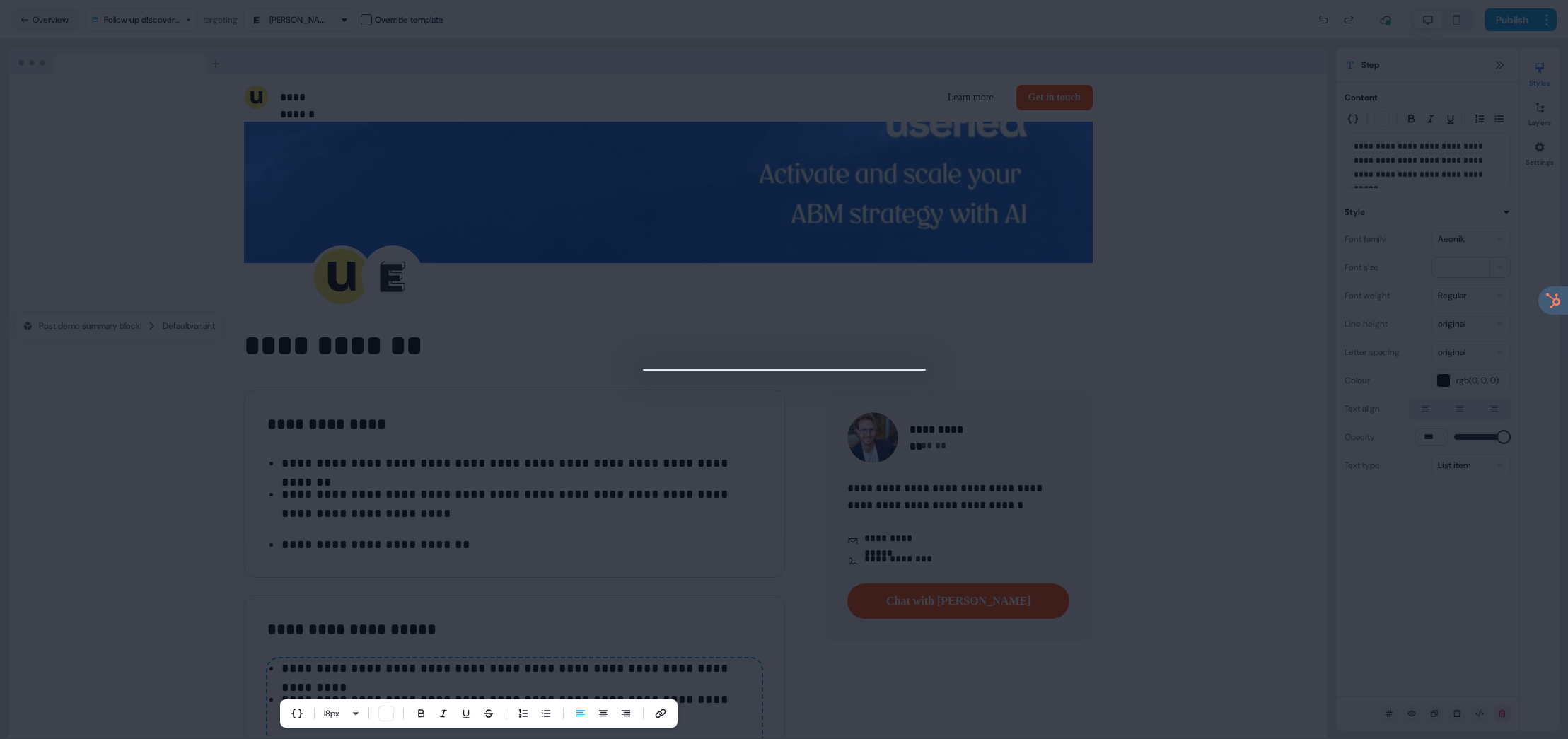 click at bounding box center (784, 369) 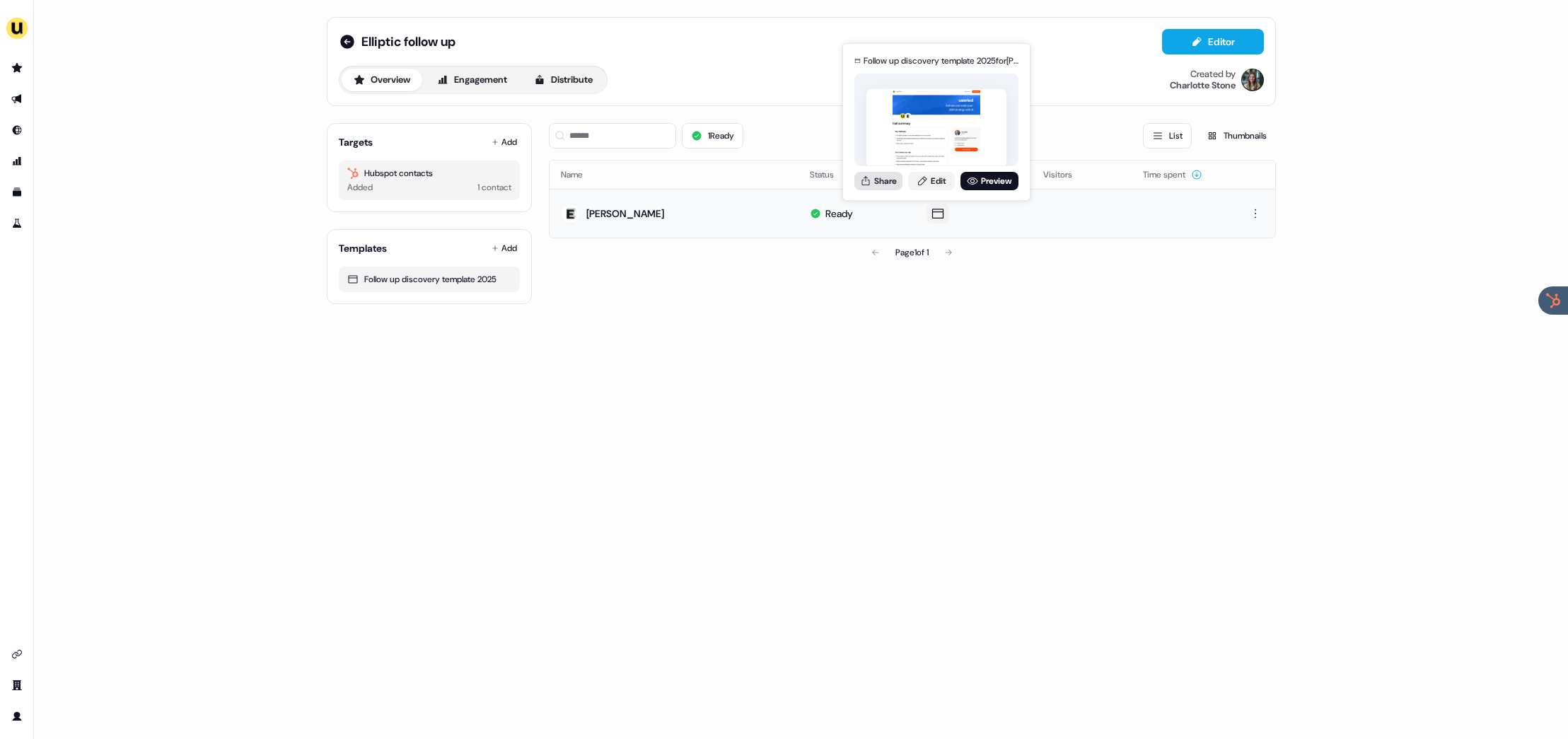 click on "Share" at bounding box center [878, 181] 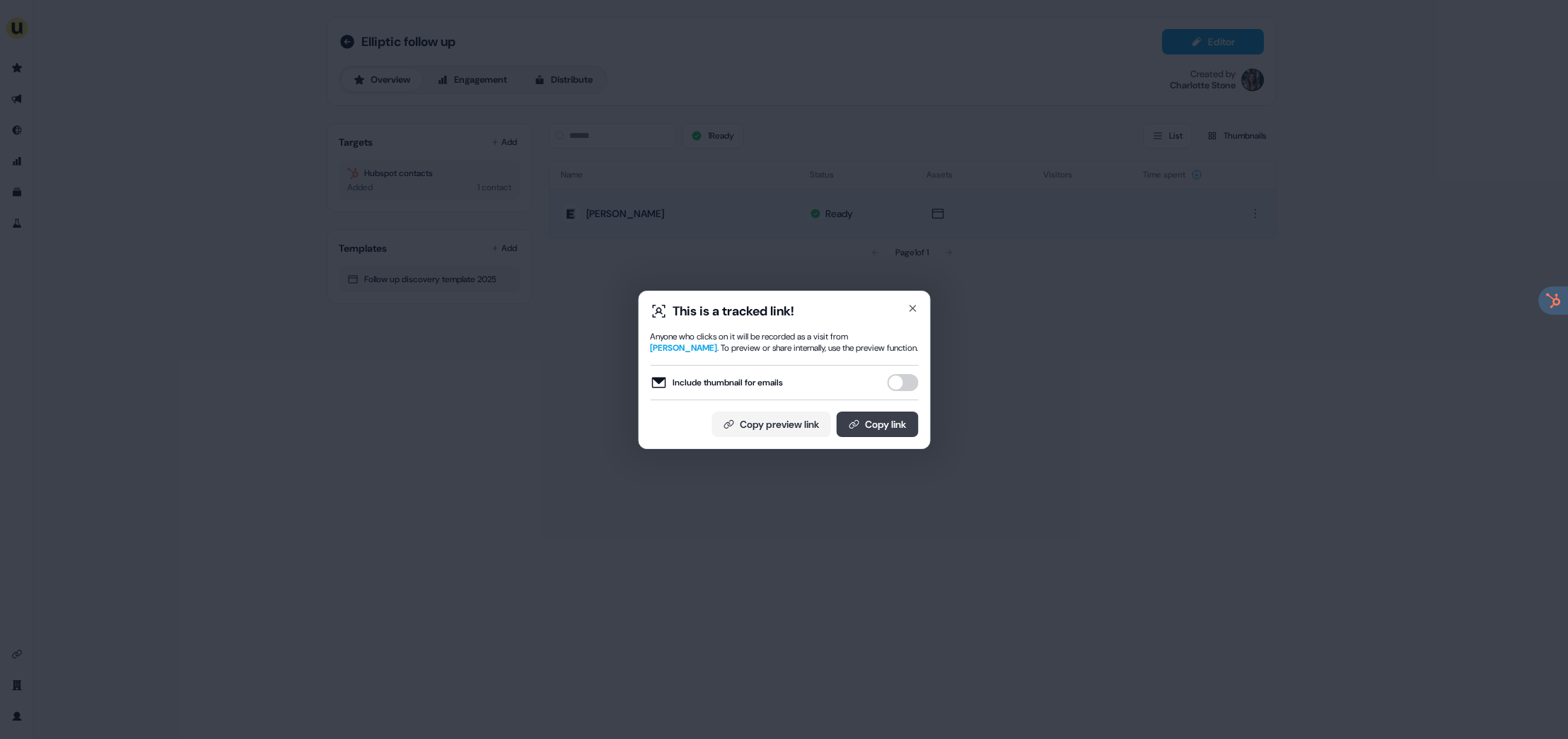 click on "Copy link" at bounding box center (877, 424) 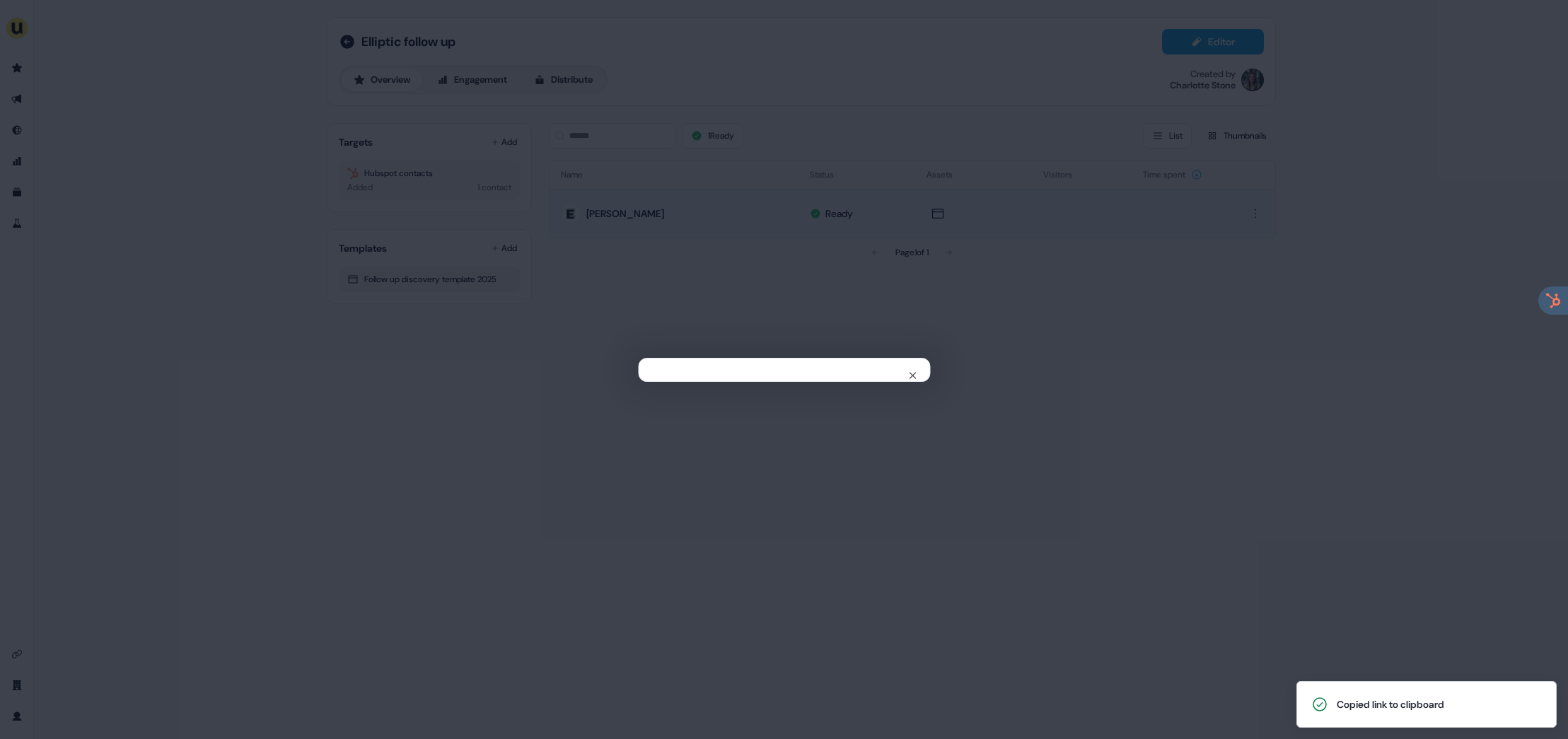 click on "Close" at bounding box center [784, 369] 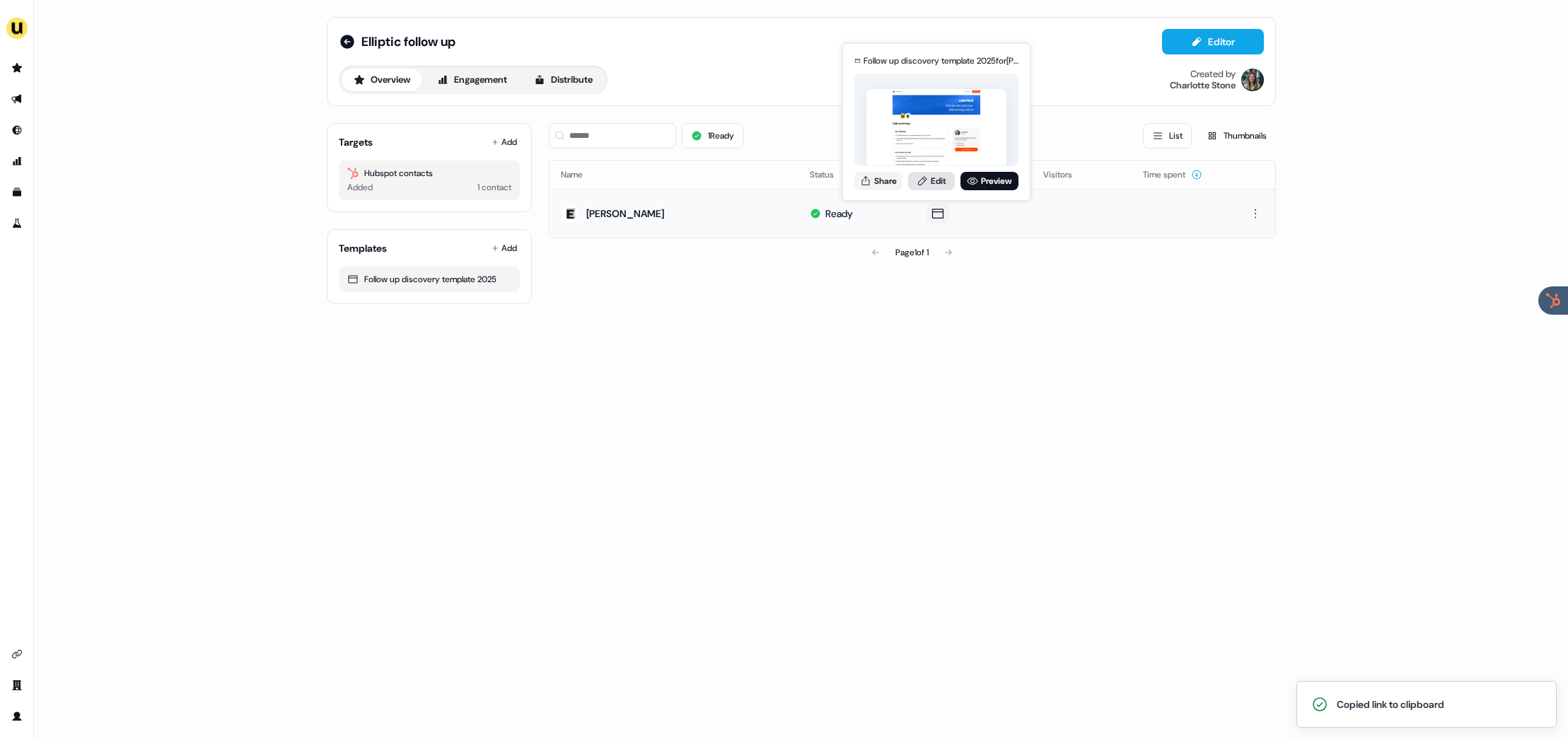 click on "Edit" at bounding box center (931, 181) 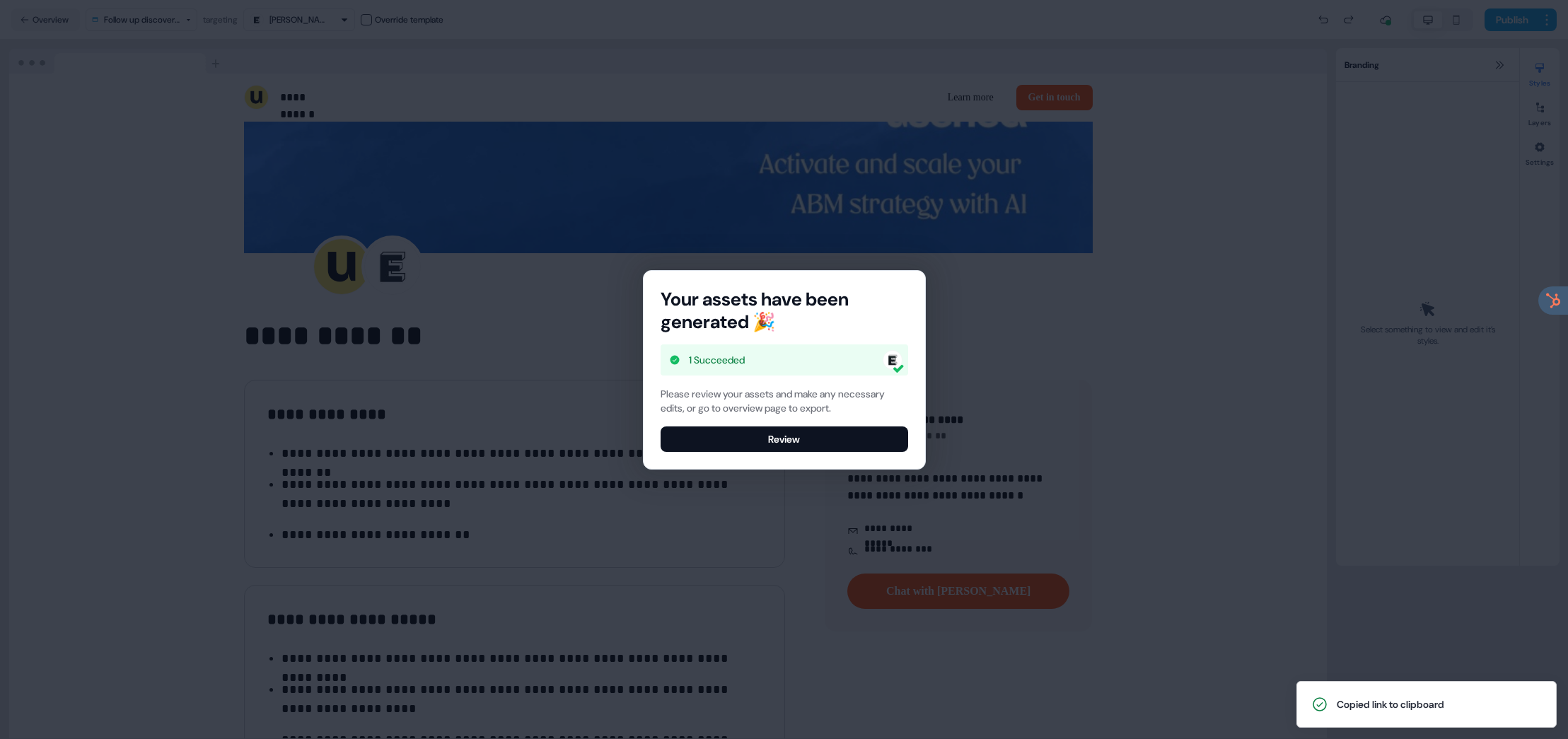 scroll, scrollTop: 127, scrollLeft: 0, axis: vertical 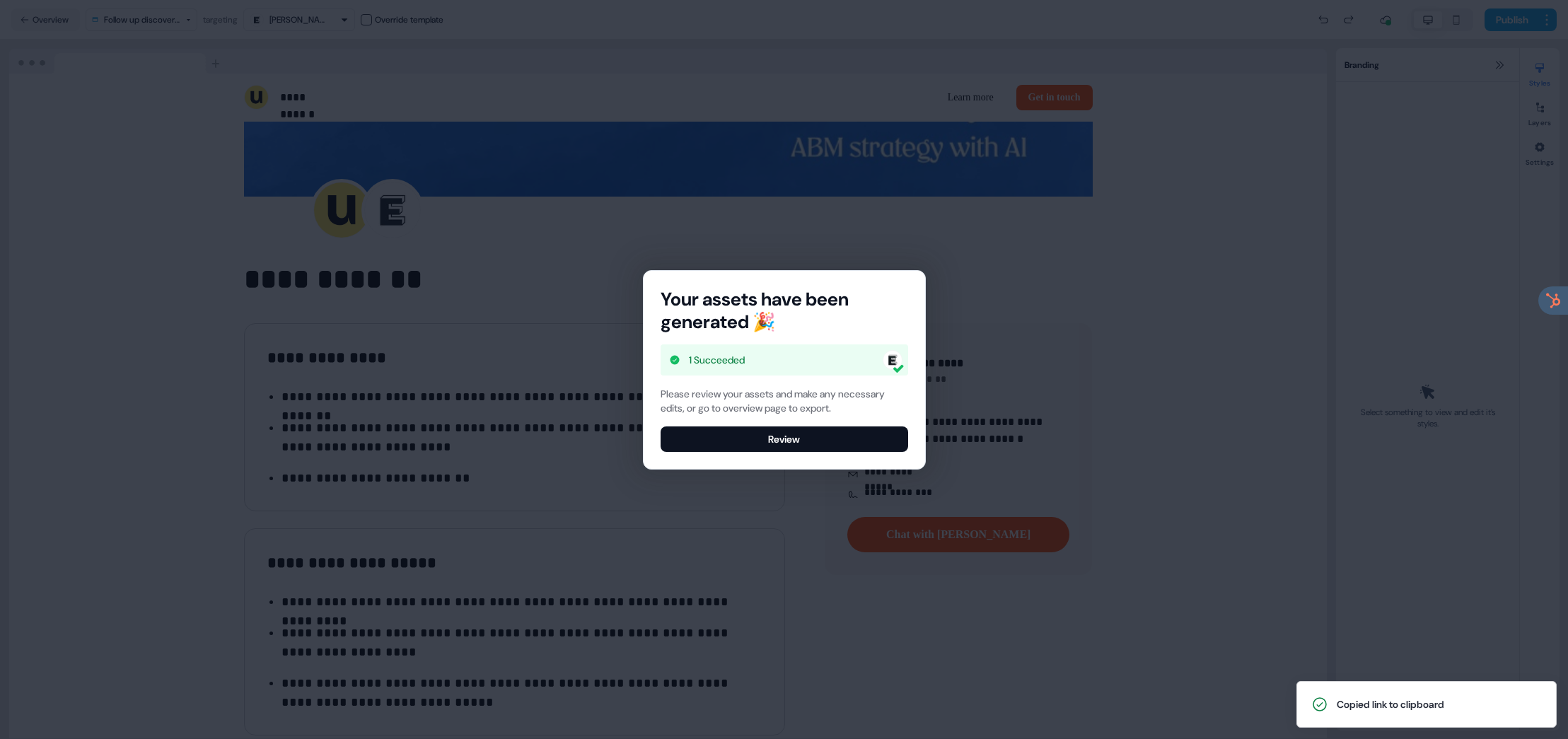 click on "Review" at bounding box center [784, 439] 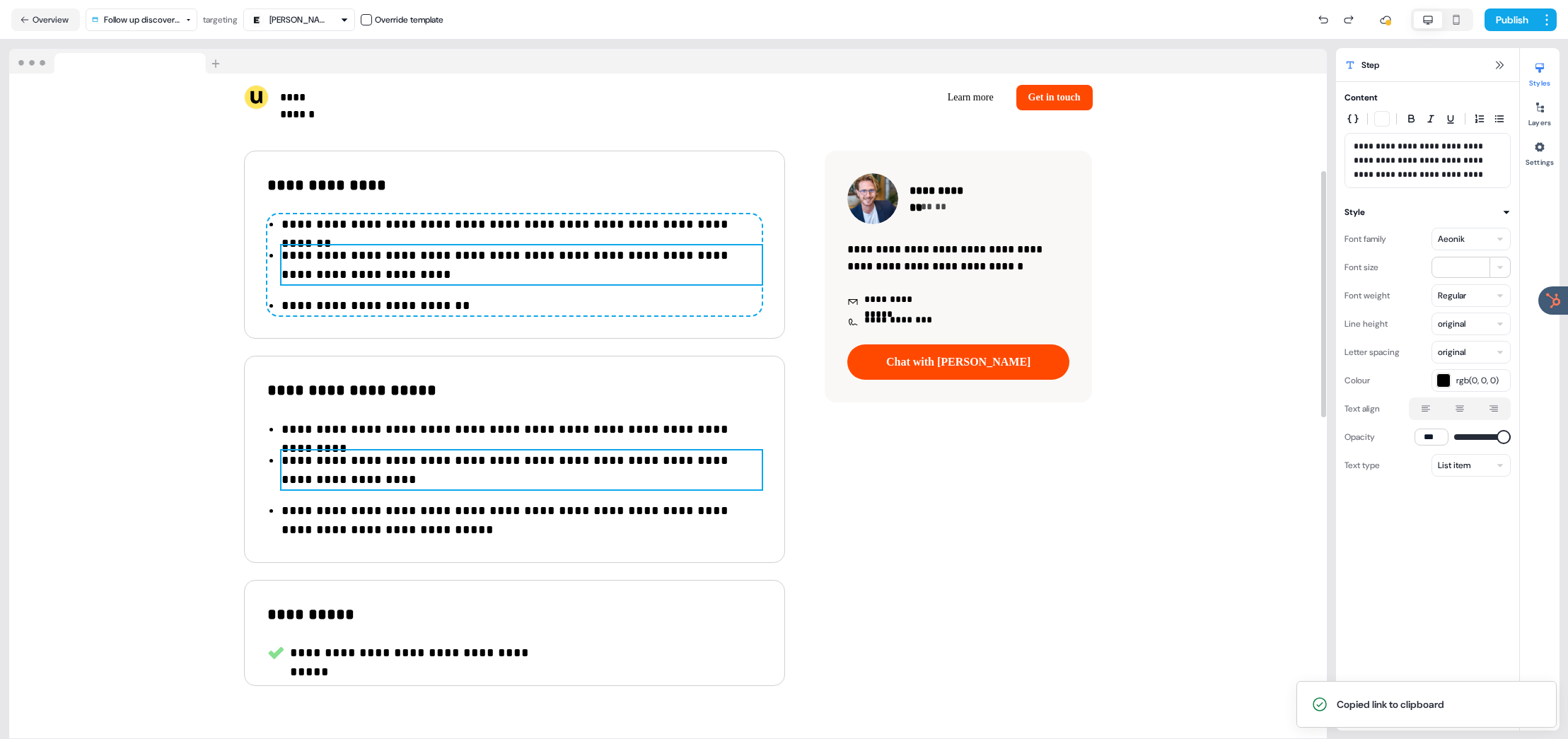 scroll, scrollTop: 340, scrollLeft: 0, axis: vertical 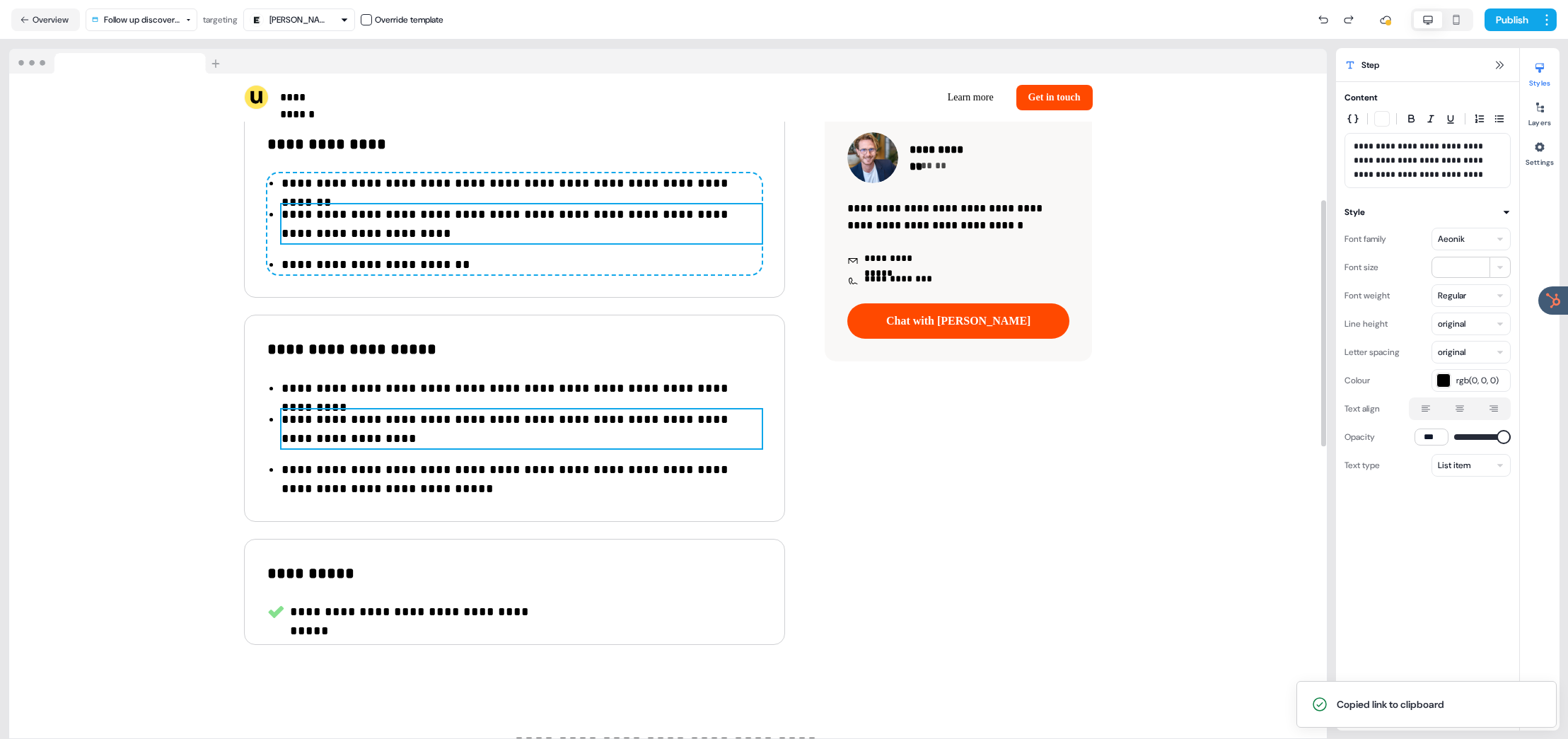 click on "**********" at bounding box center (521, 388) 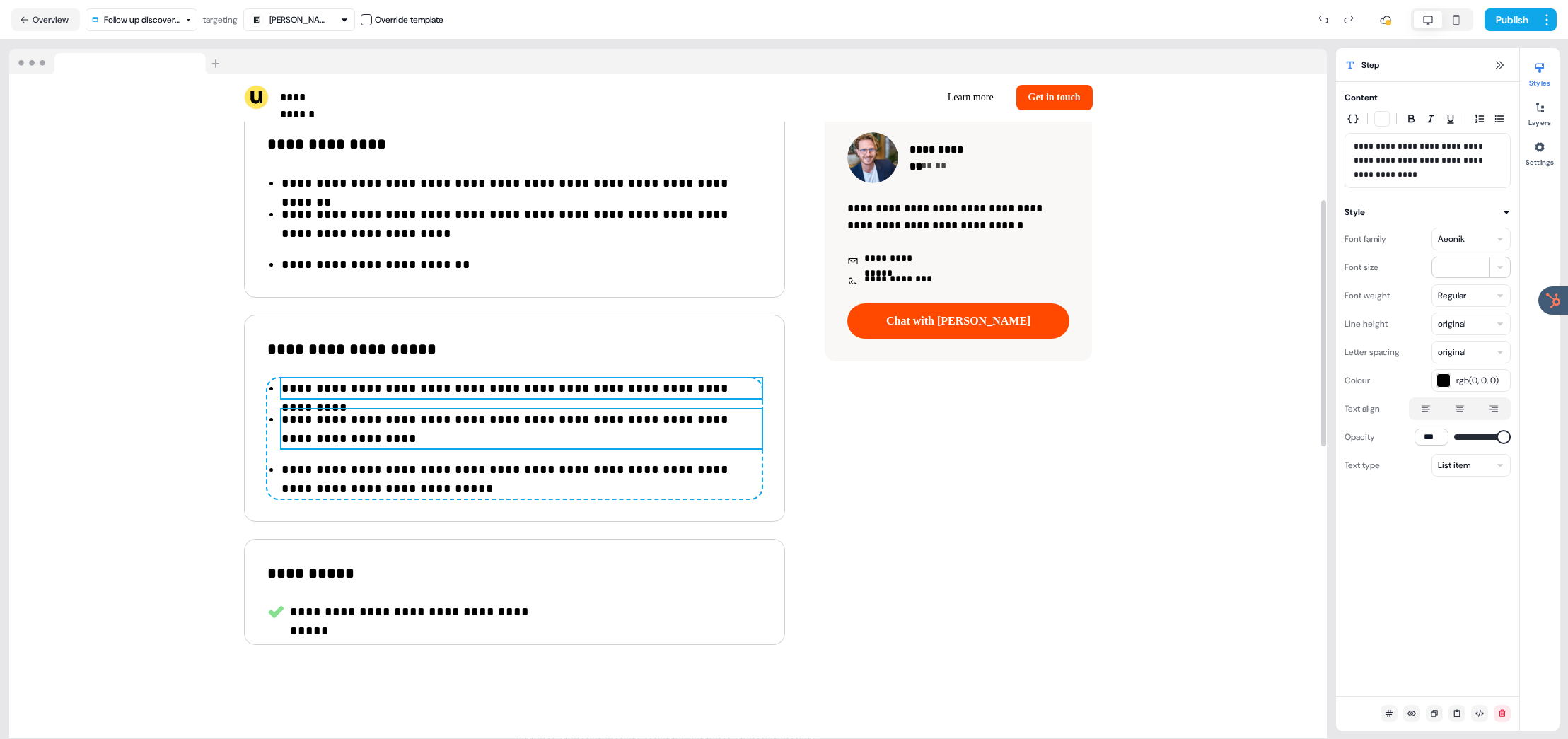 click on "**********" at bounding box center [521, 429] 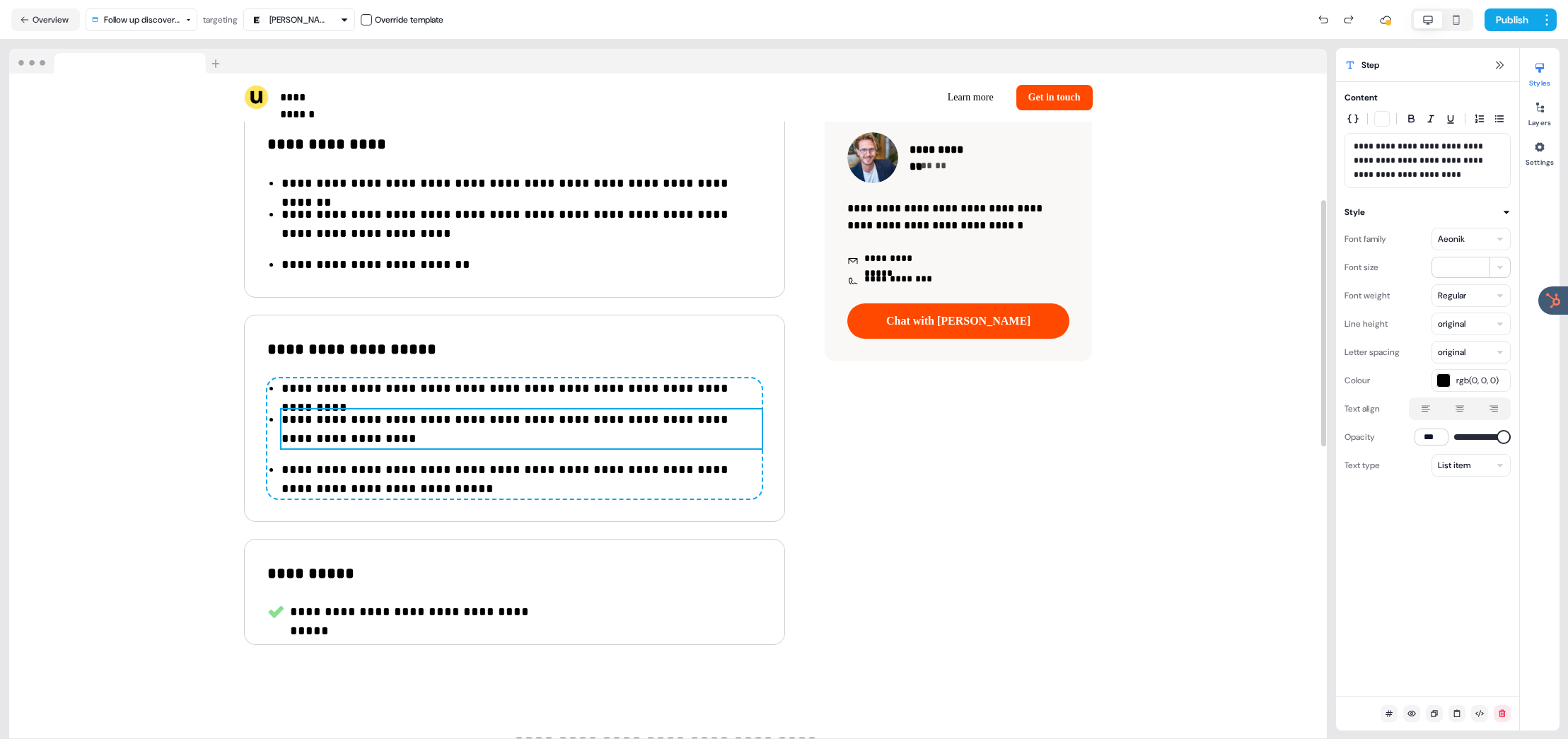 click on "**********" at bounding box center [521, 429] 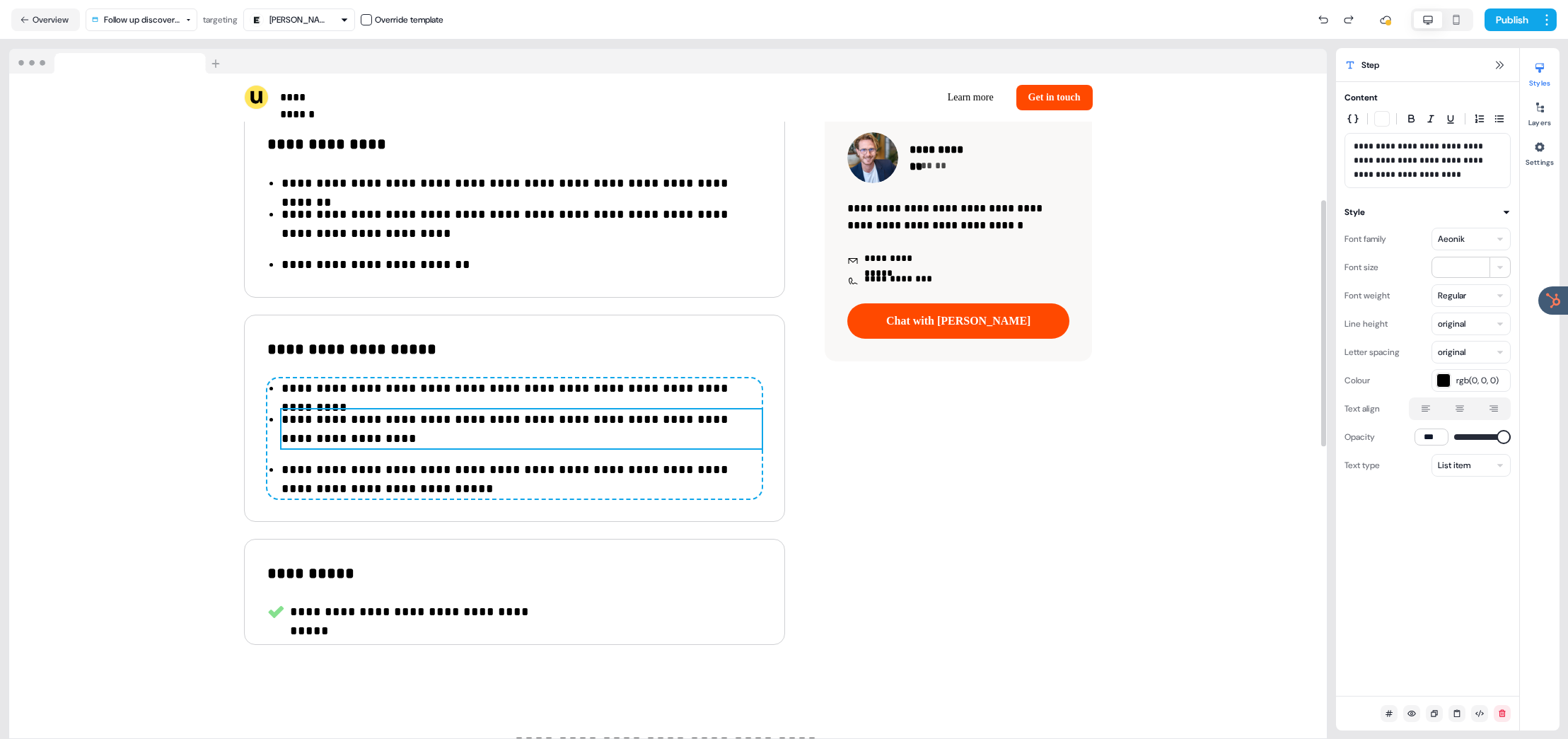 click on "**********" at bounding box center [521, 429] 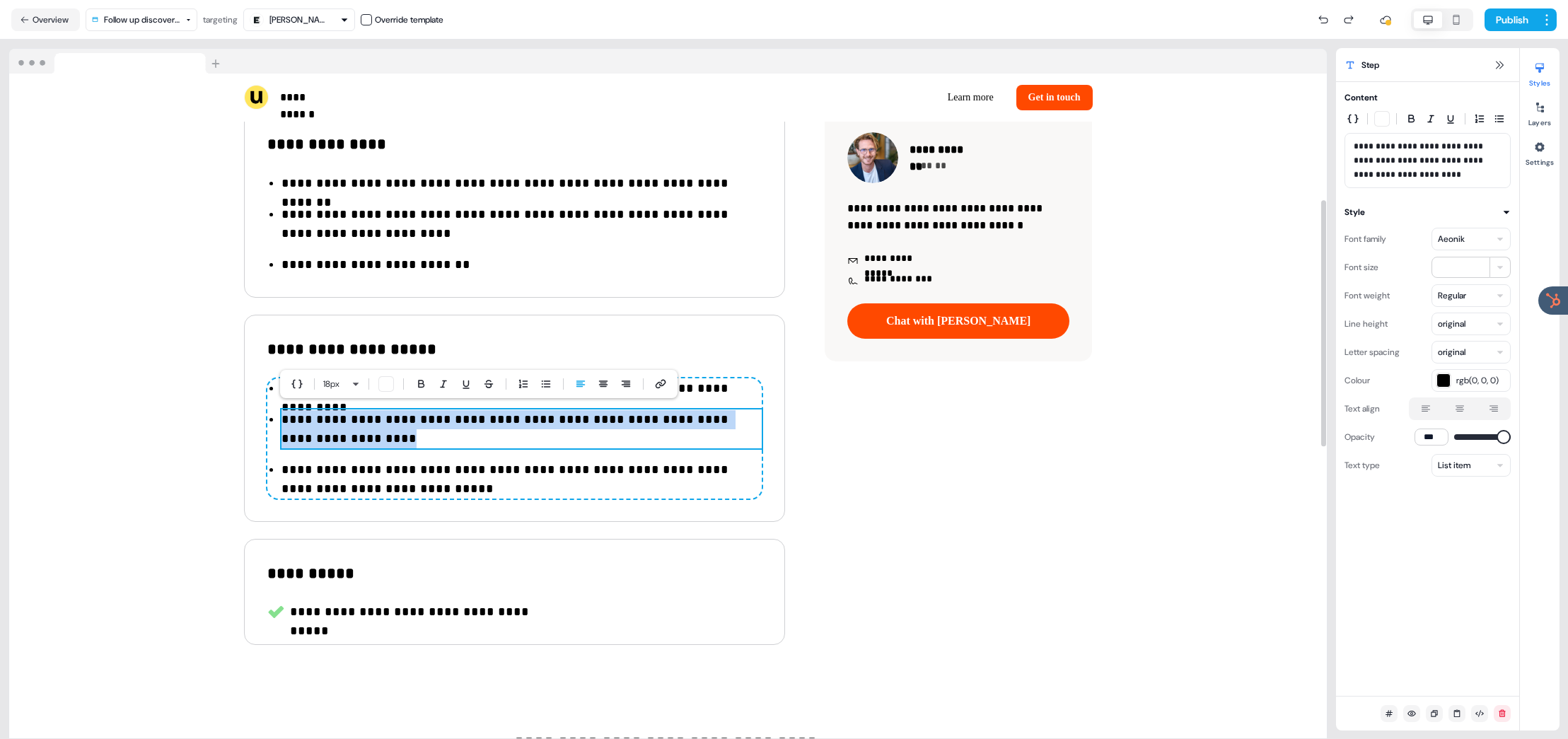click on "**********" at bounding box center [521, 429] 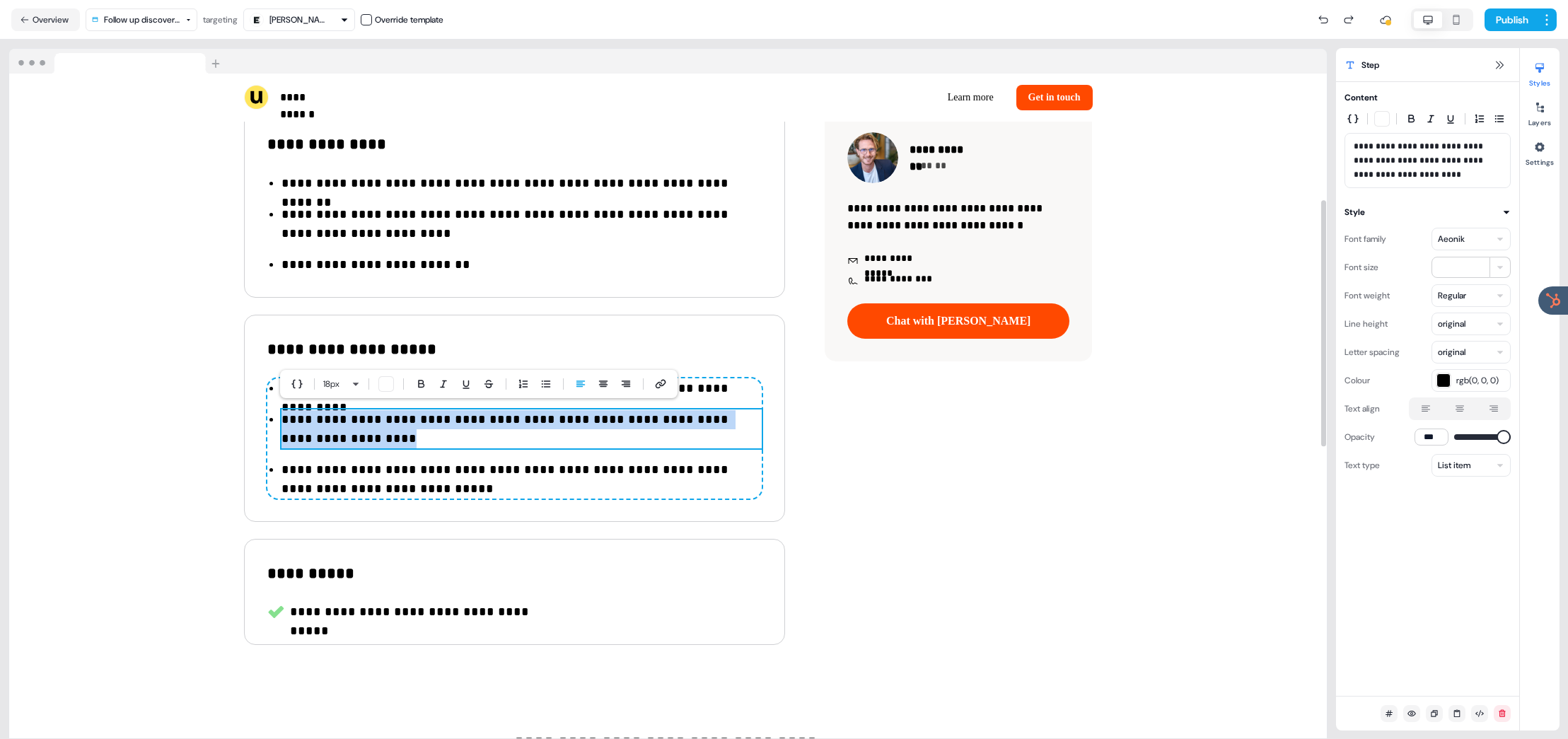 click on "**********" at bounding box center [521, 479] 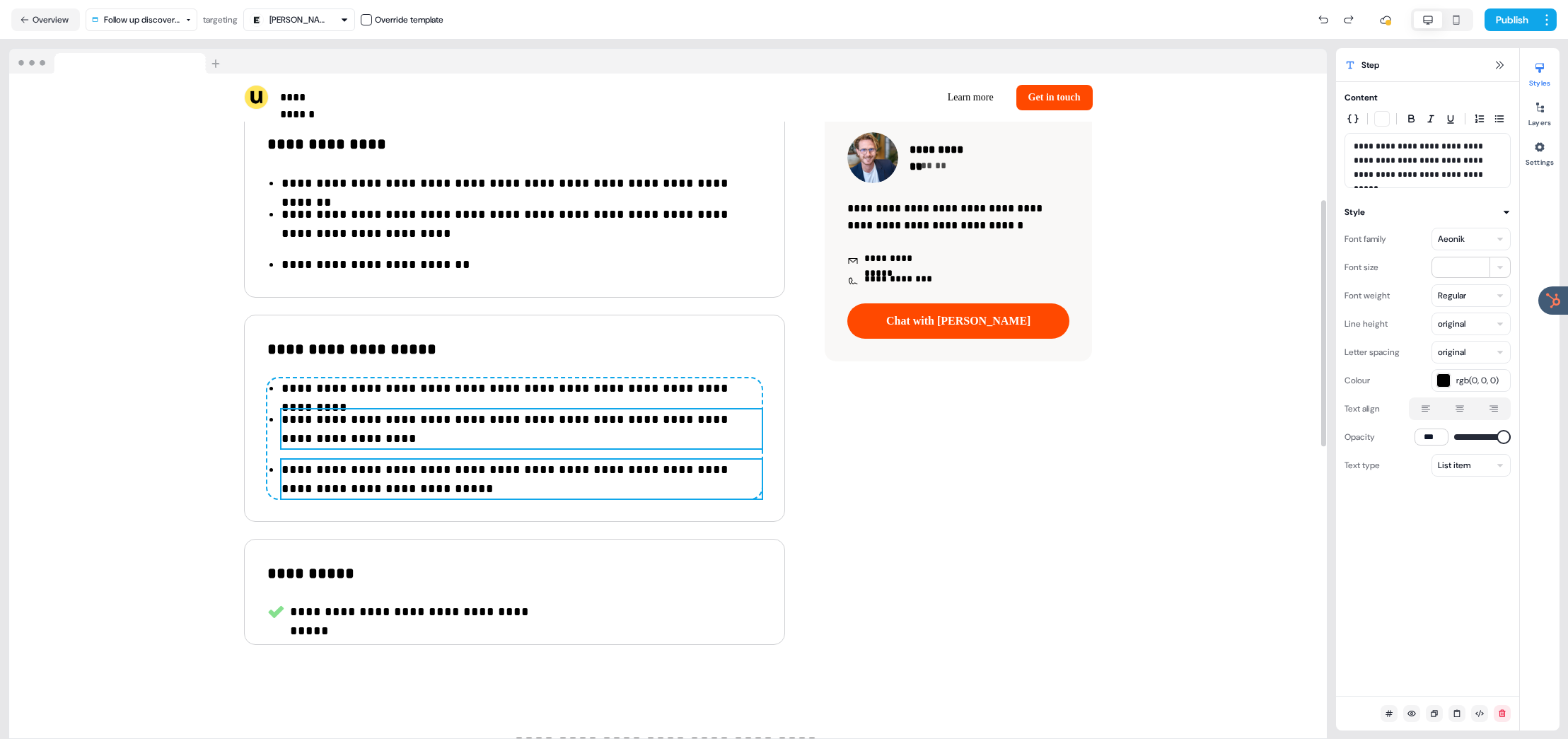 click on "**********" at bounding box center (521, 429) 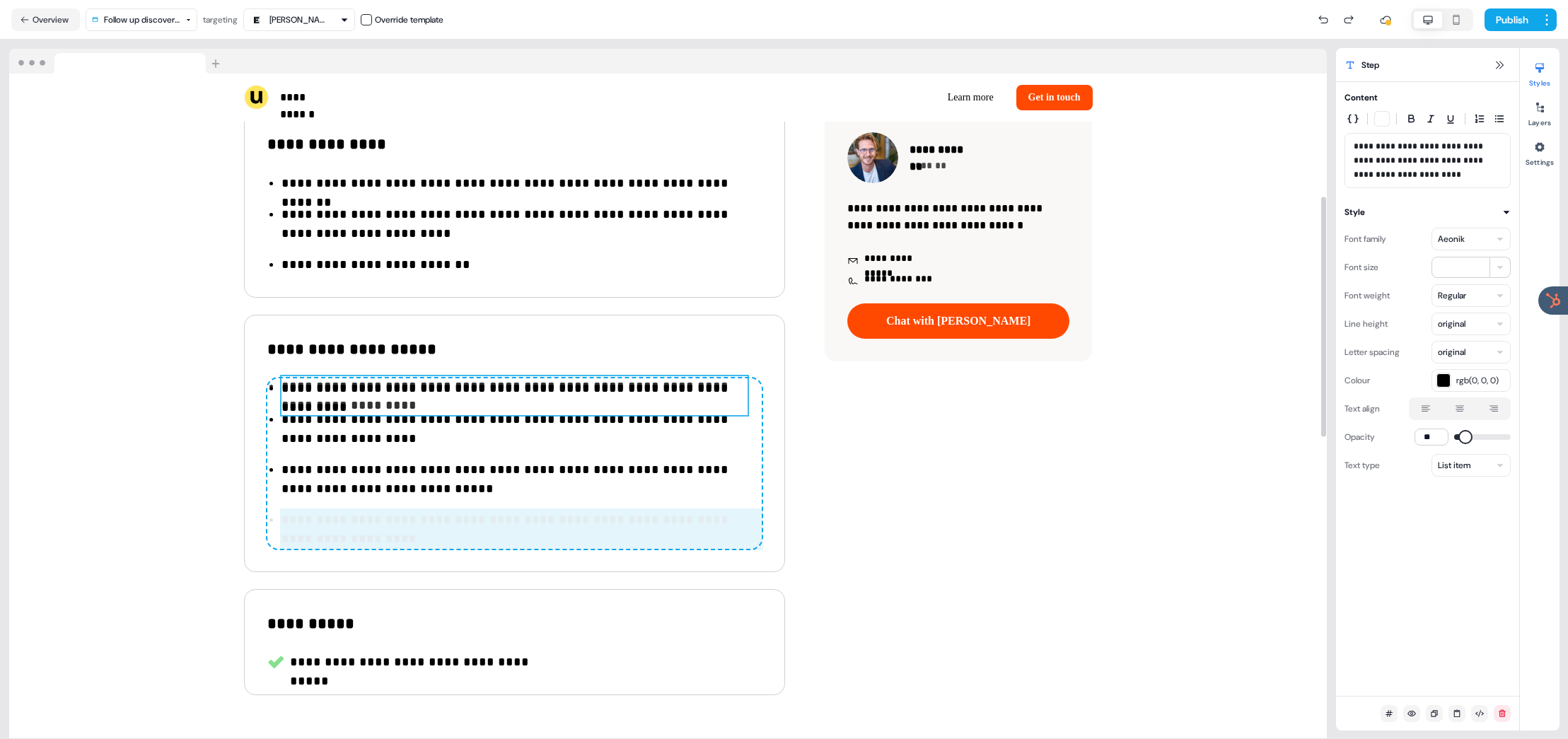 drag, startPoint x: 402, startPoint y: 520, endPoint x: 400, endPoint y: 425, distance: 95.02105 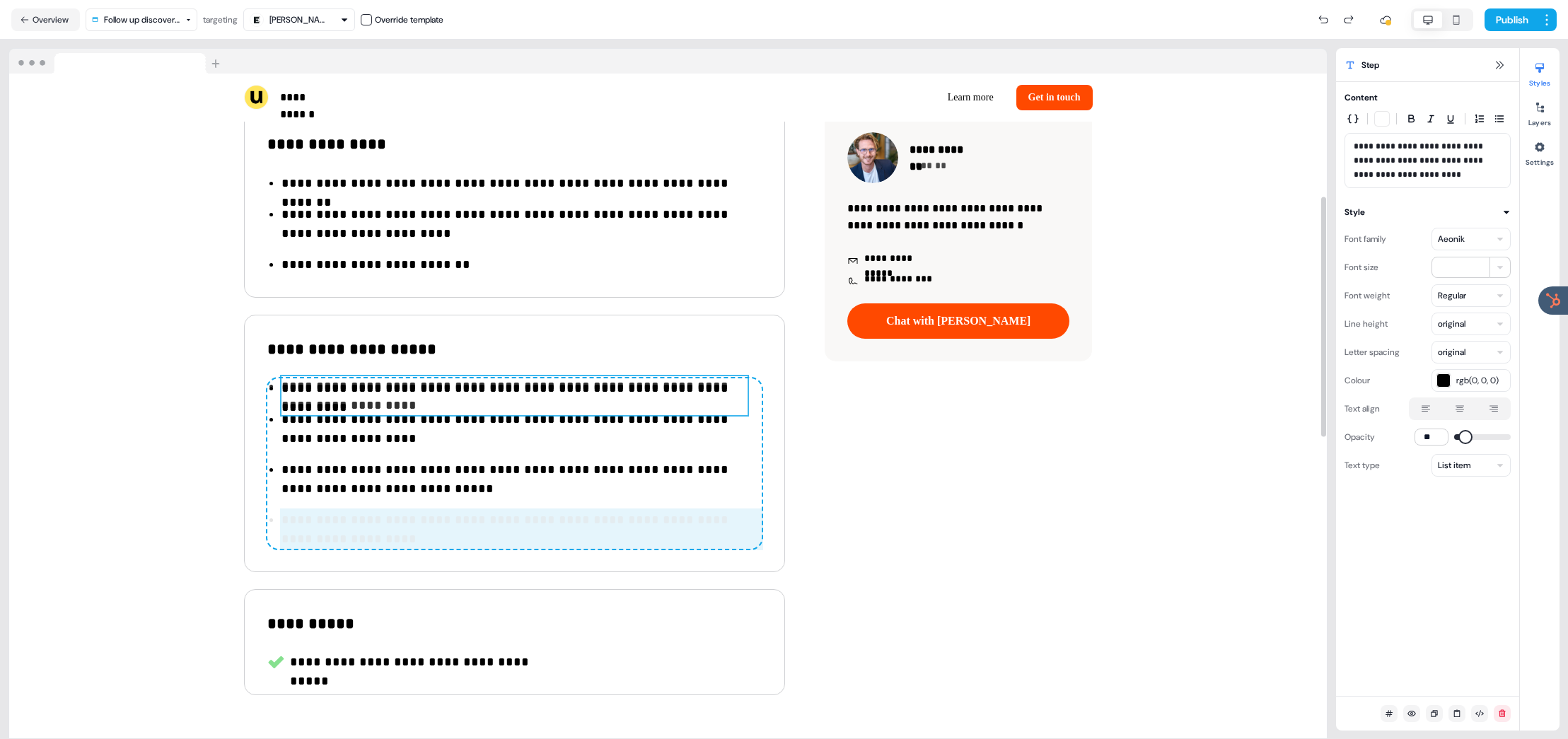 click on "**********" at bounding box center (514, 463) 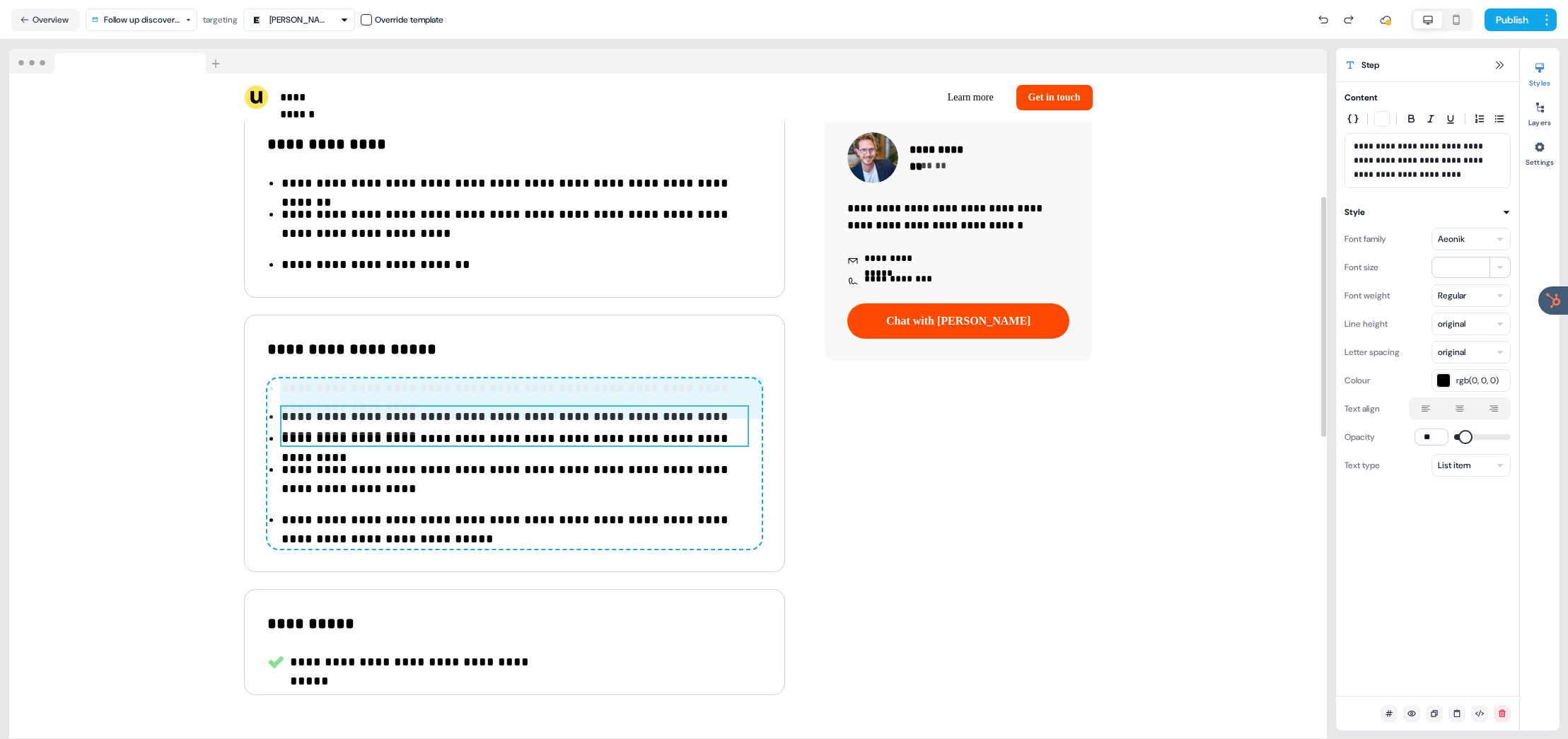 drag, startPoint x: 386, startPoint y: 388, endPoint x: 374, endPoint y: 446, distance: 59.22837 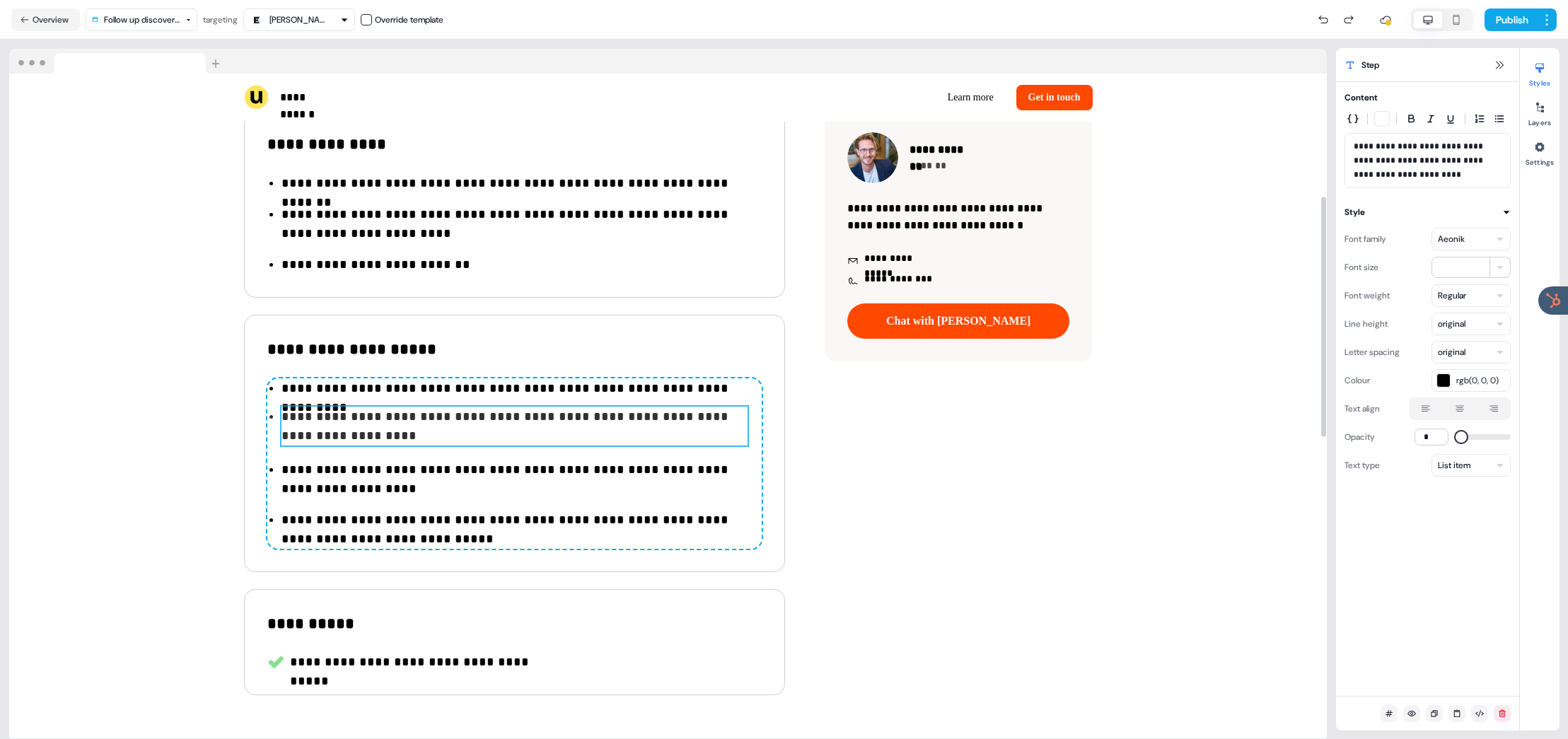 type on "***" 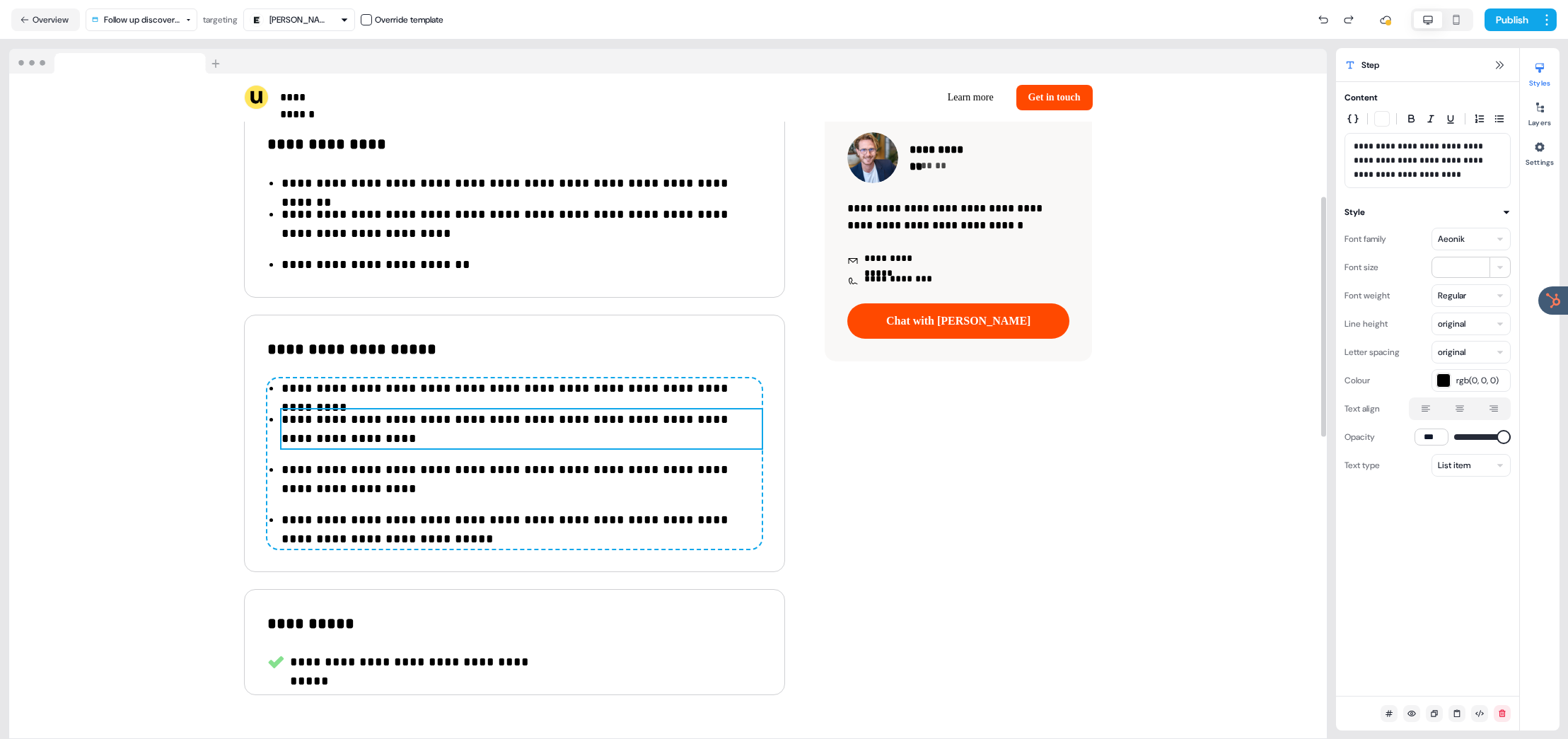 click on "**********" at bounding box center (521, 429) 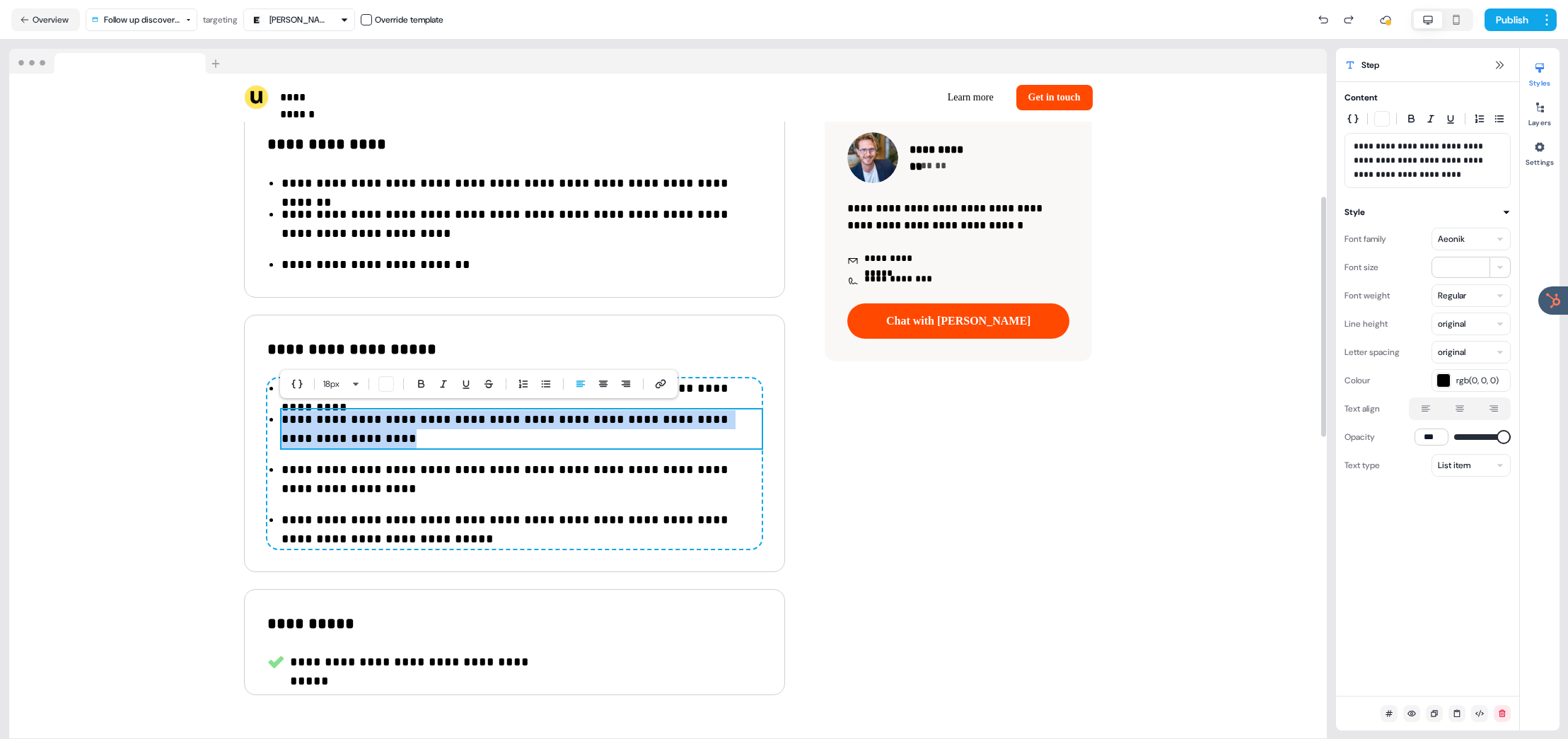 type 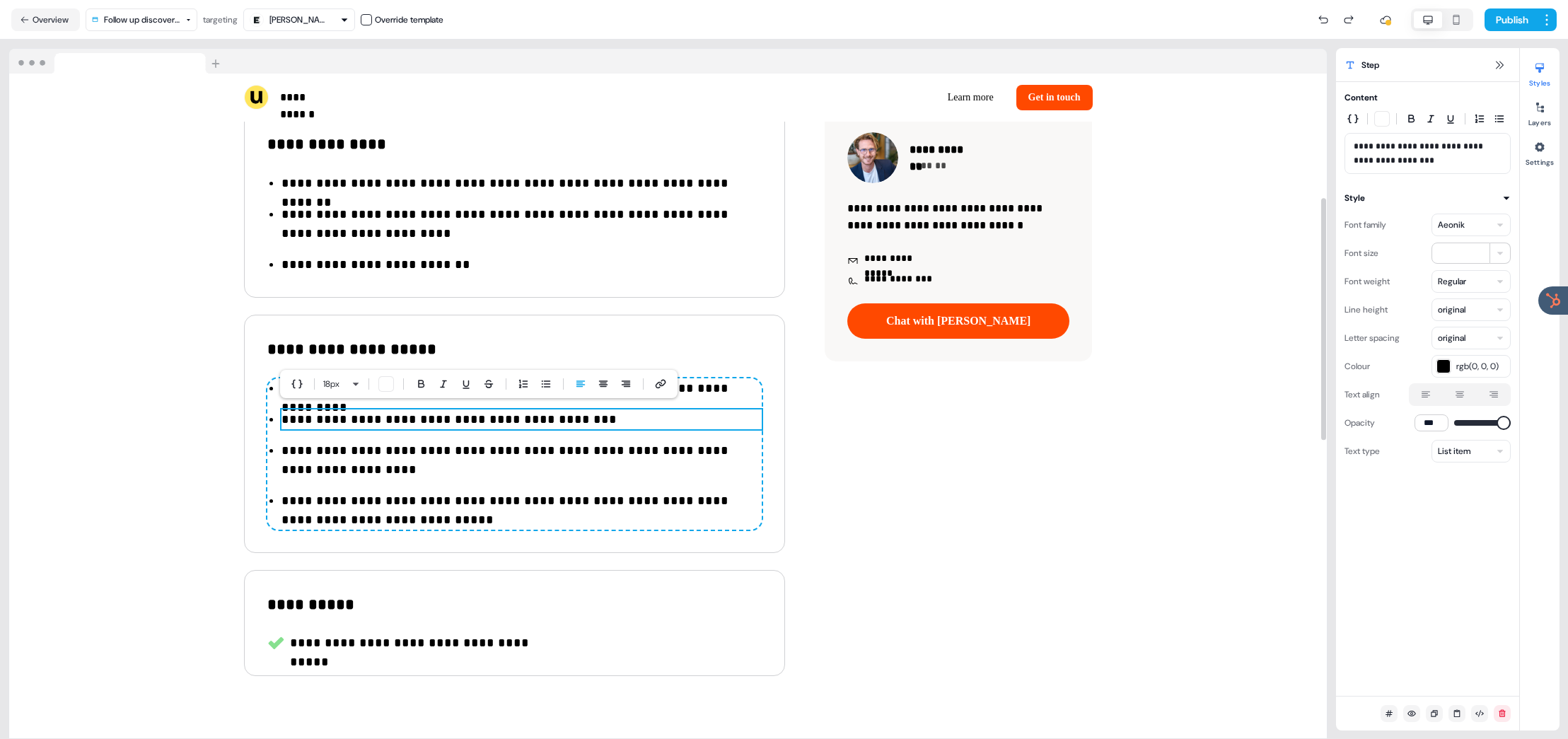 click on "**********" at bounding box center [521, 419] 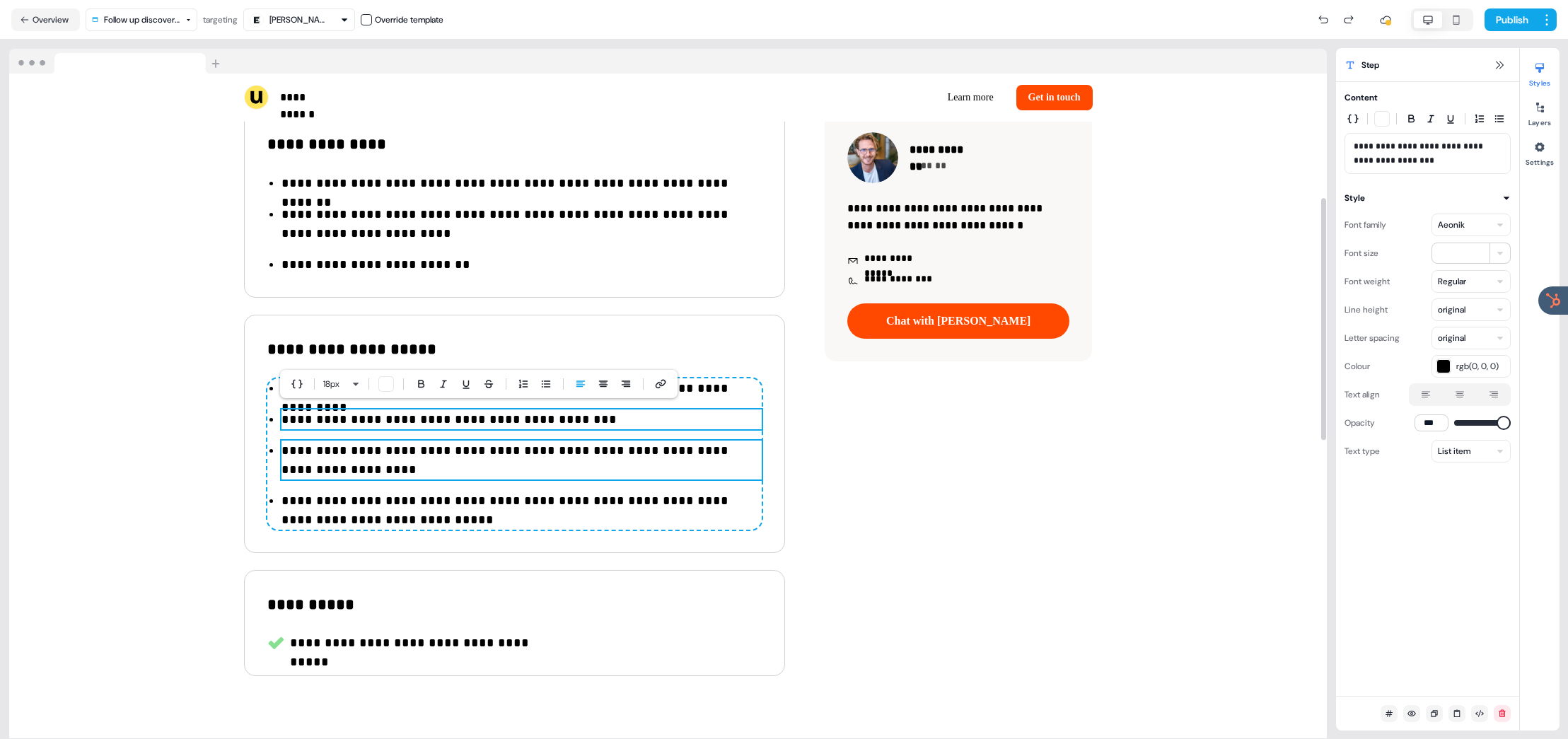 drag, startPoint x: 481, startPoint y: 462, endPoint x: 464, endPoint y: 486, distance: 29.410882 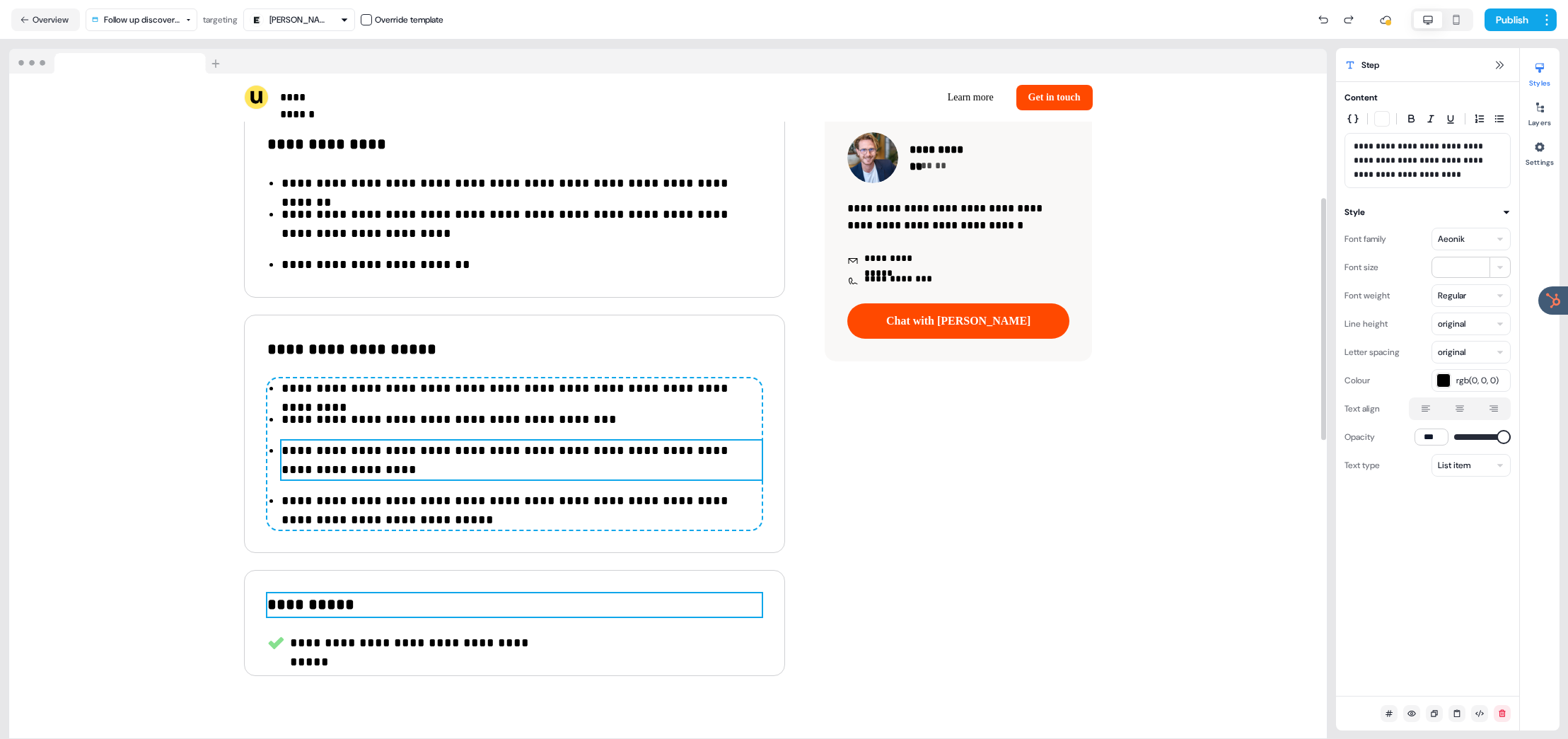 click on "**********" at bounding box center [514, 605] 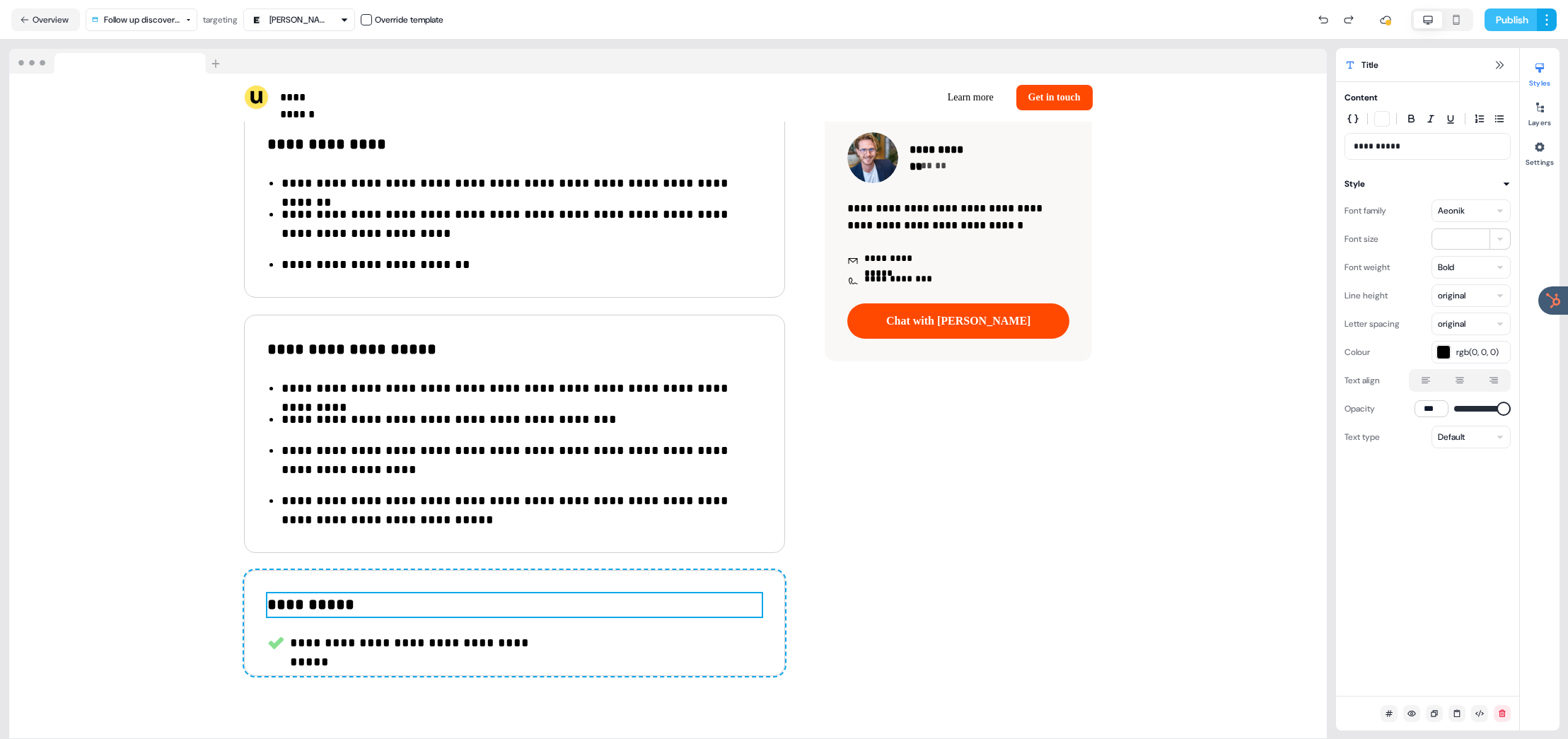click on "Publish" at bounding box center [1511, 20] 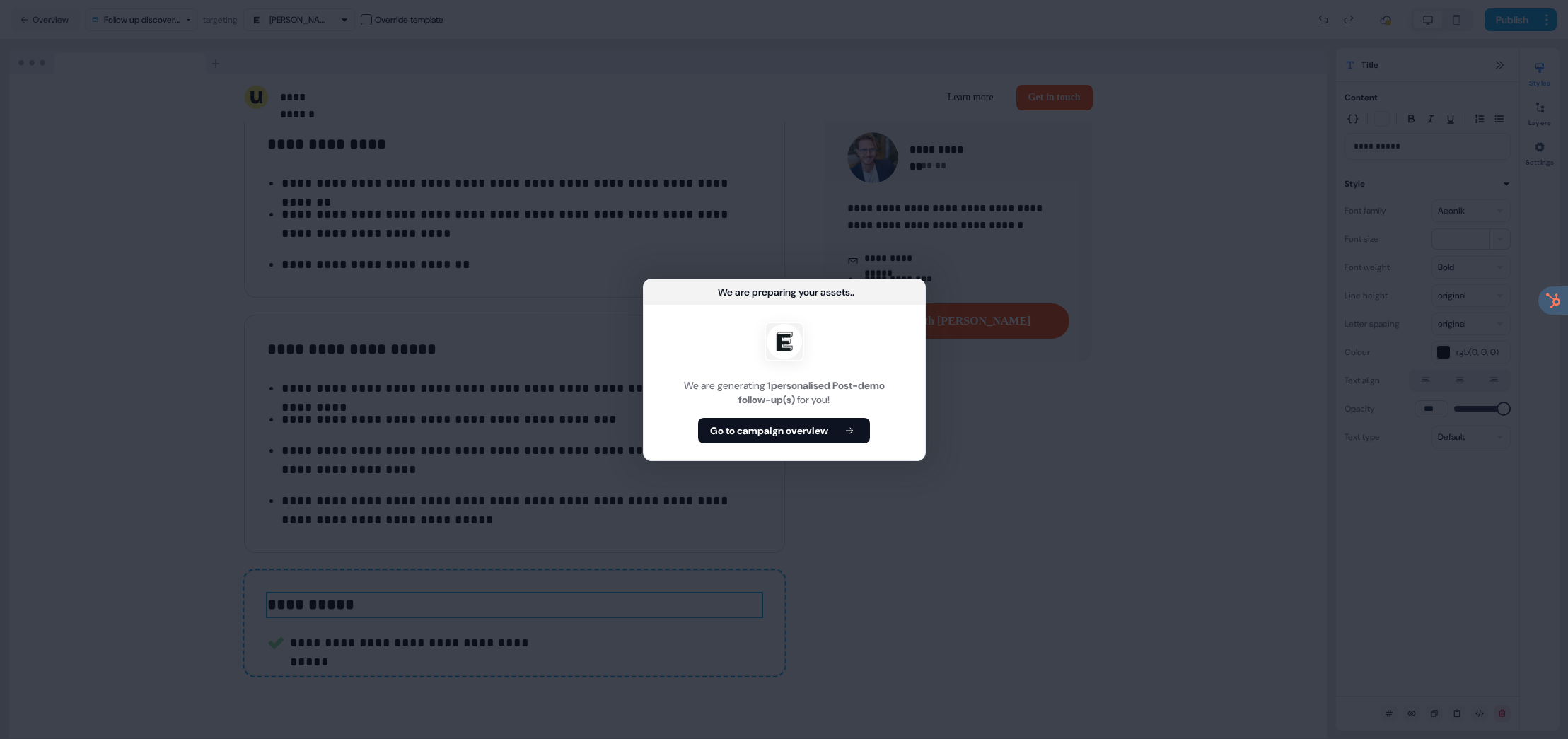 click on "We are preparing your assets ... We are generating   1  personalised   Post-demo follow-up(s)     for you! Go to campaign overview" at bounding box center [784, 369] 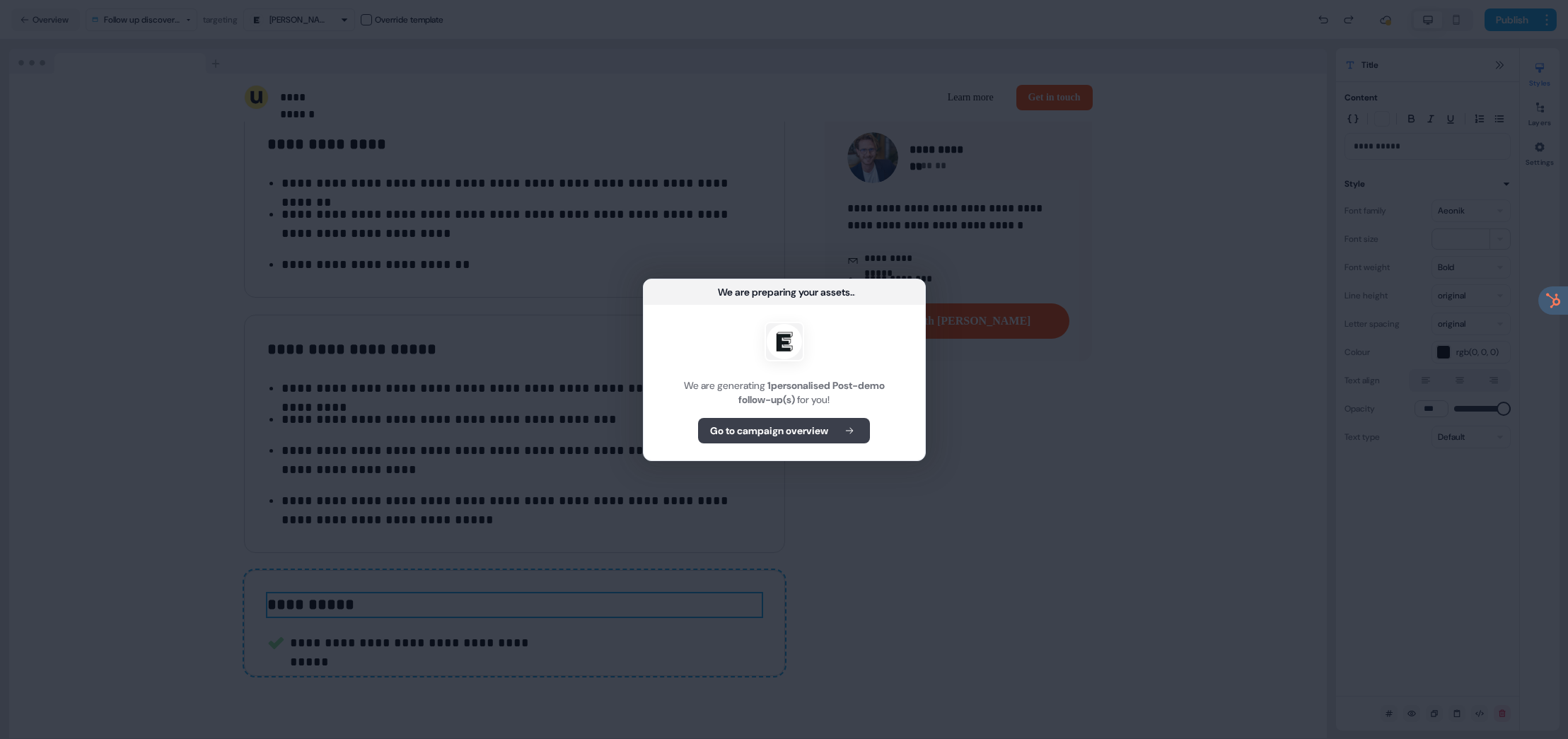 click on "Go to campaign overview" at bounding box center (769, 431) 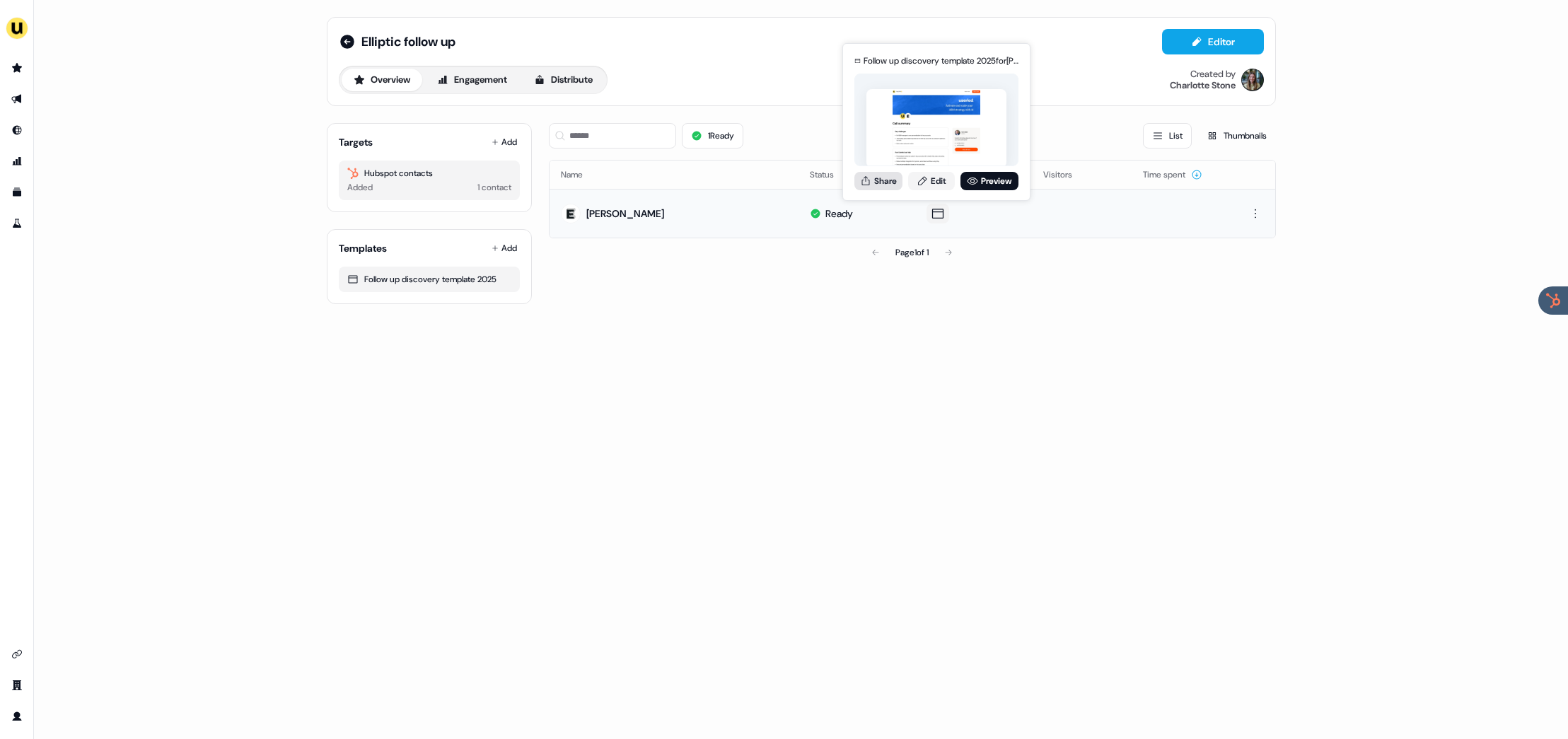 click on "Share" at bounding box center [878, 181] 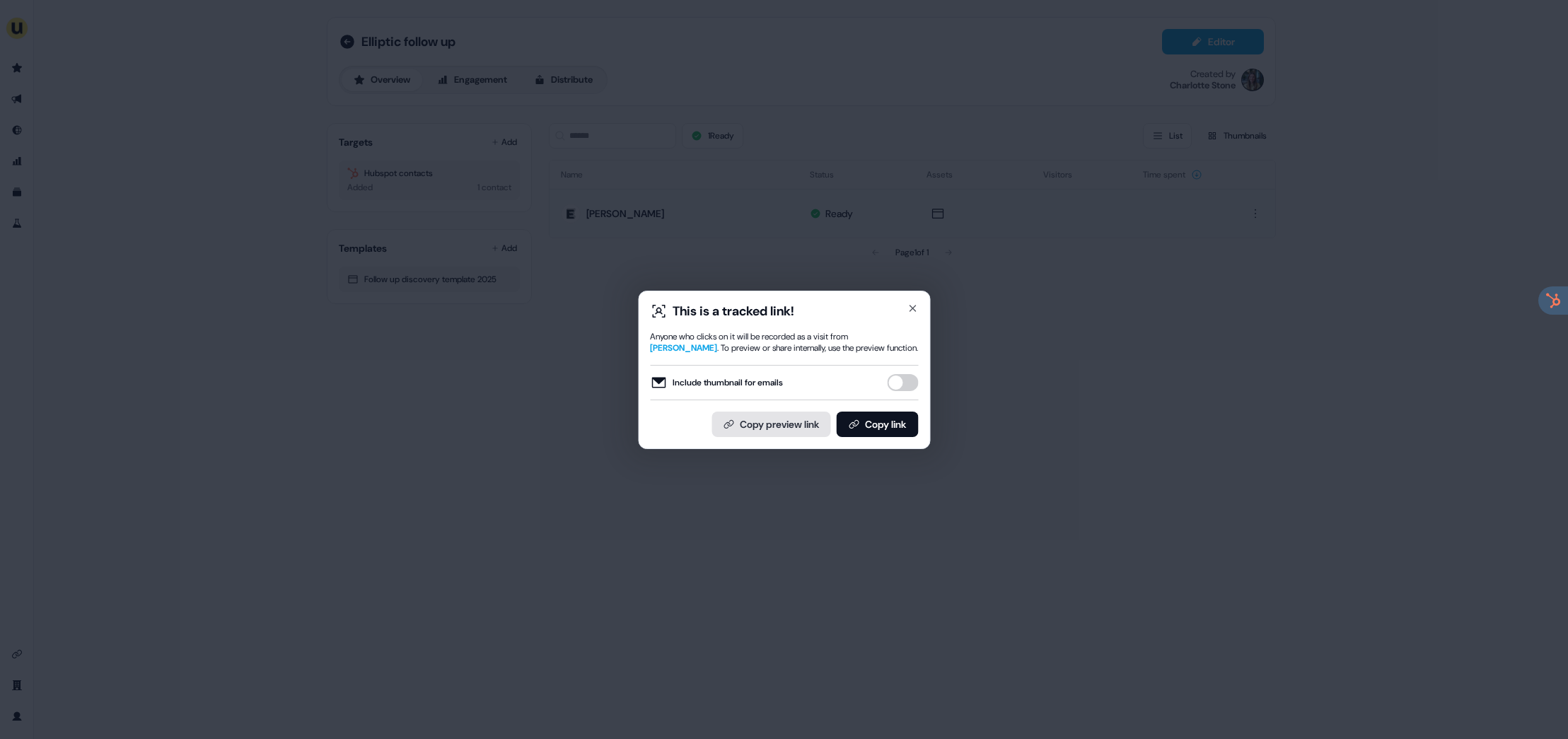 click on "Copy preview link" at bounding box center [771, 424] 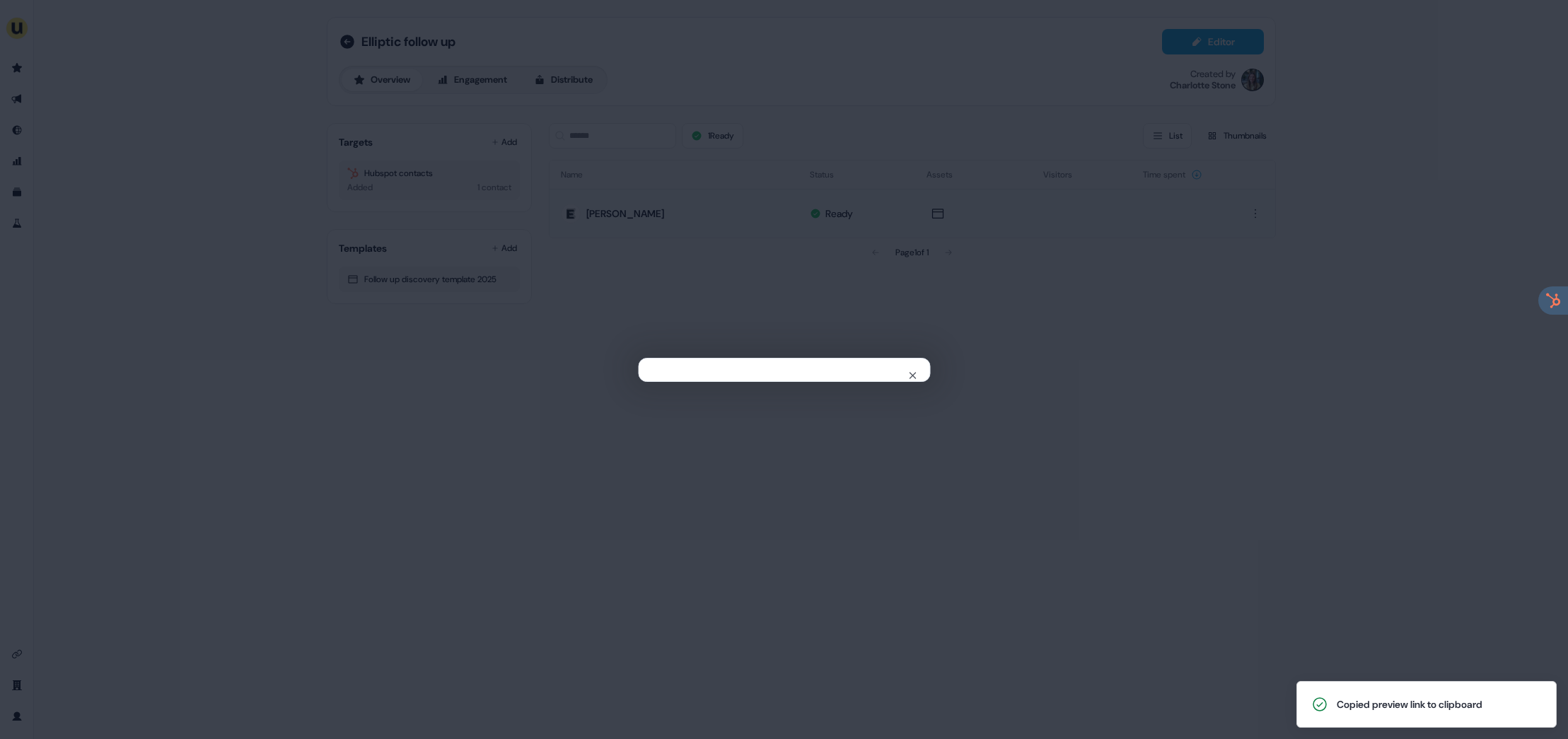 click on "Close" at bounding box center [784, 369] 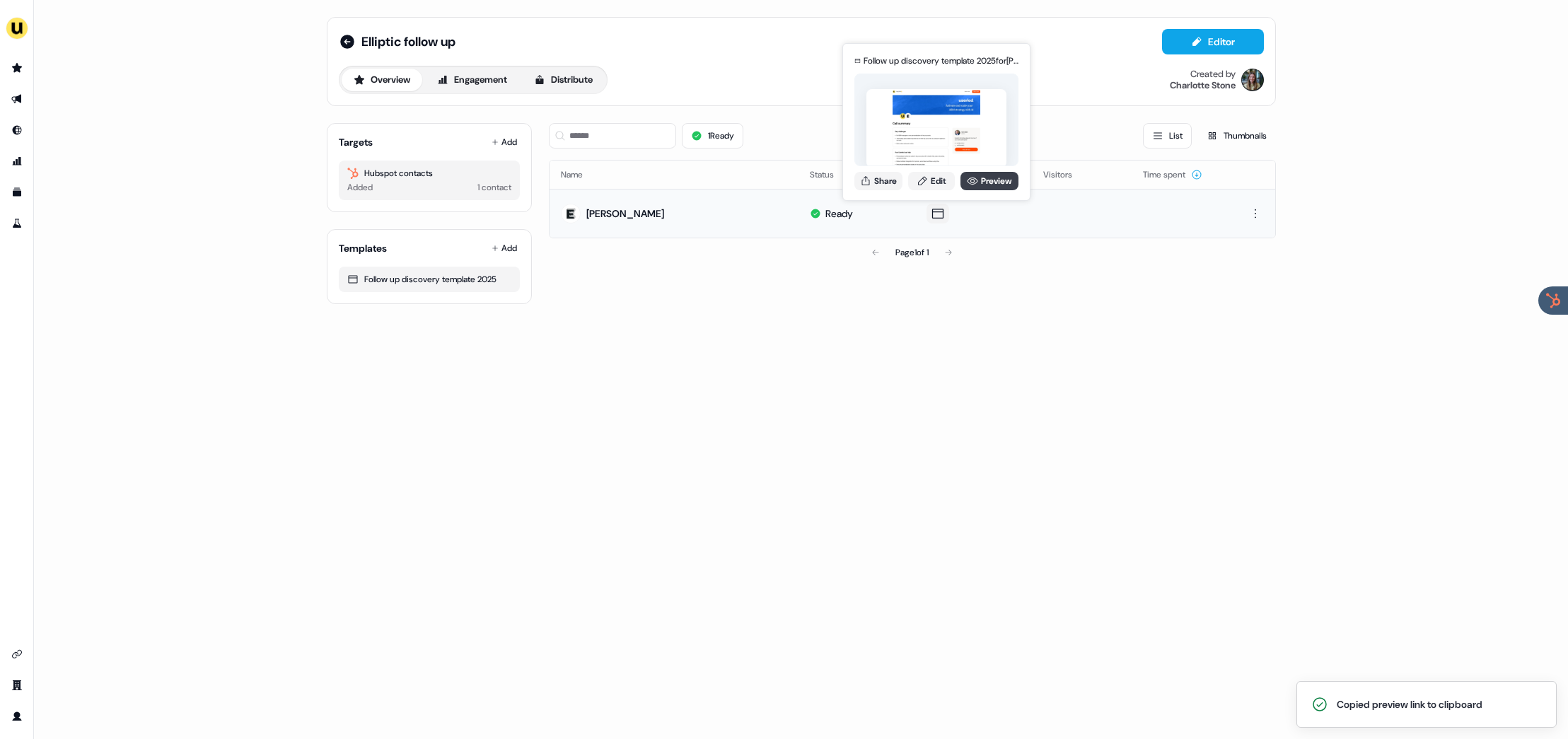 click on "Preview" at bounding box center (989, 181) 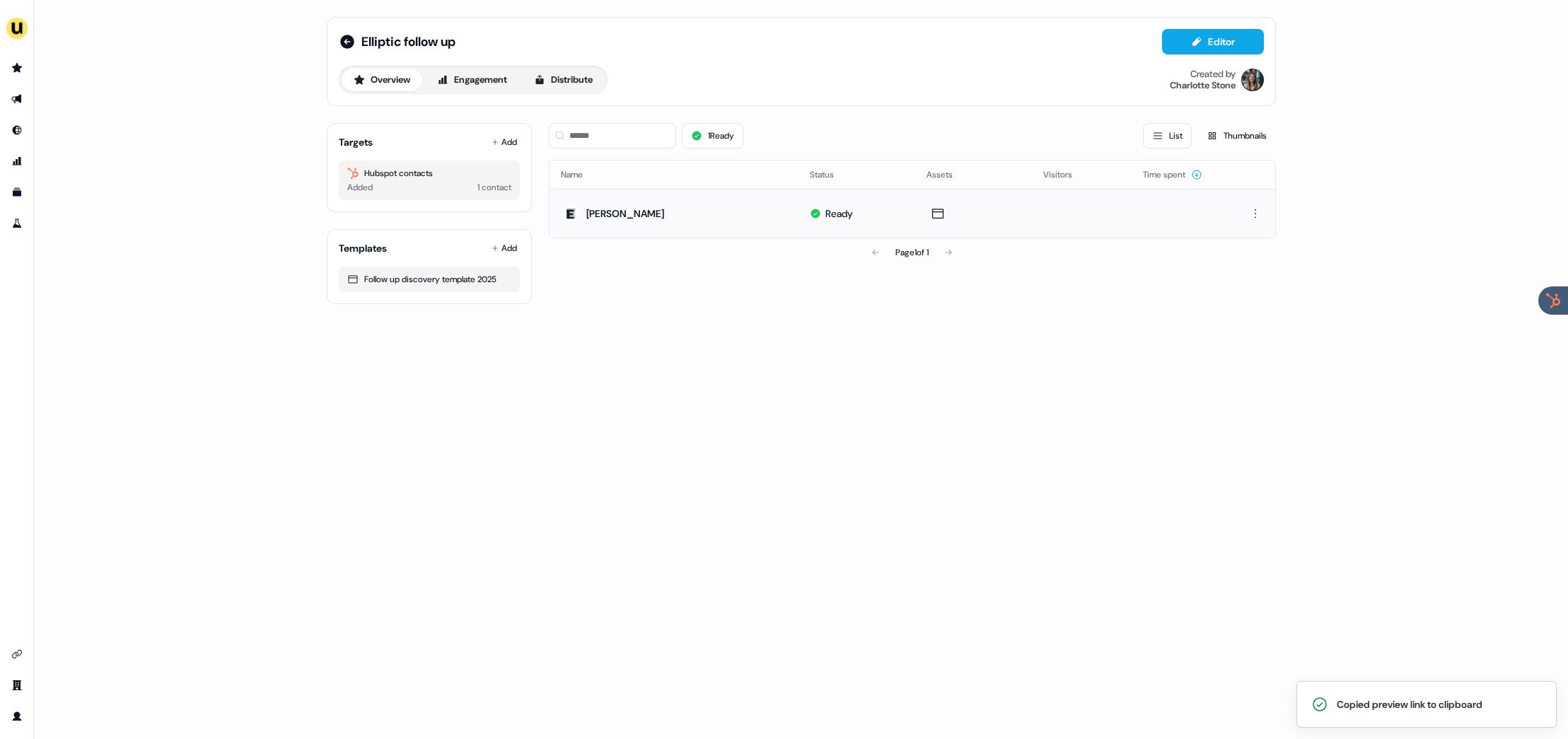 click on "1  Ready List Thumbnails Name Status Assets Visitors Time spent Phill Palmer Ready Page  1  of 1" at bounding box center (912, 208) 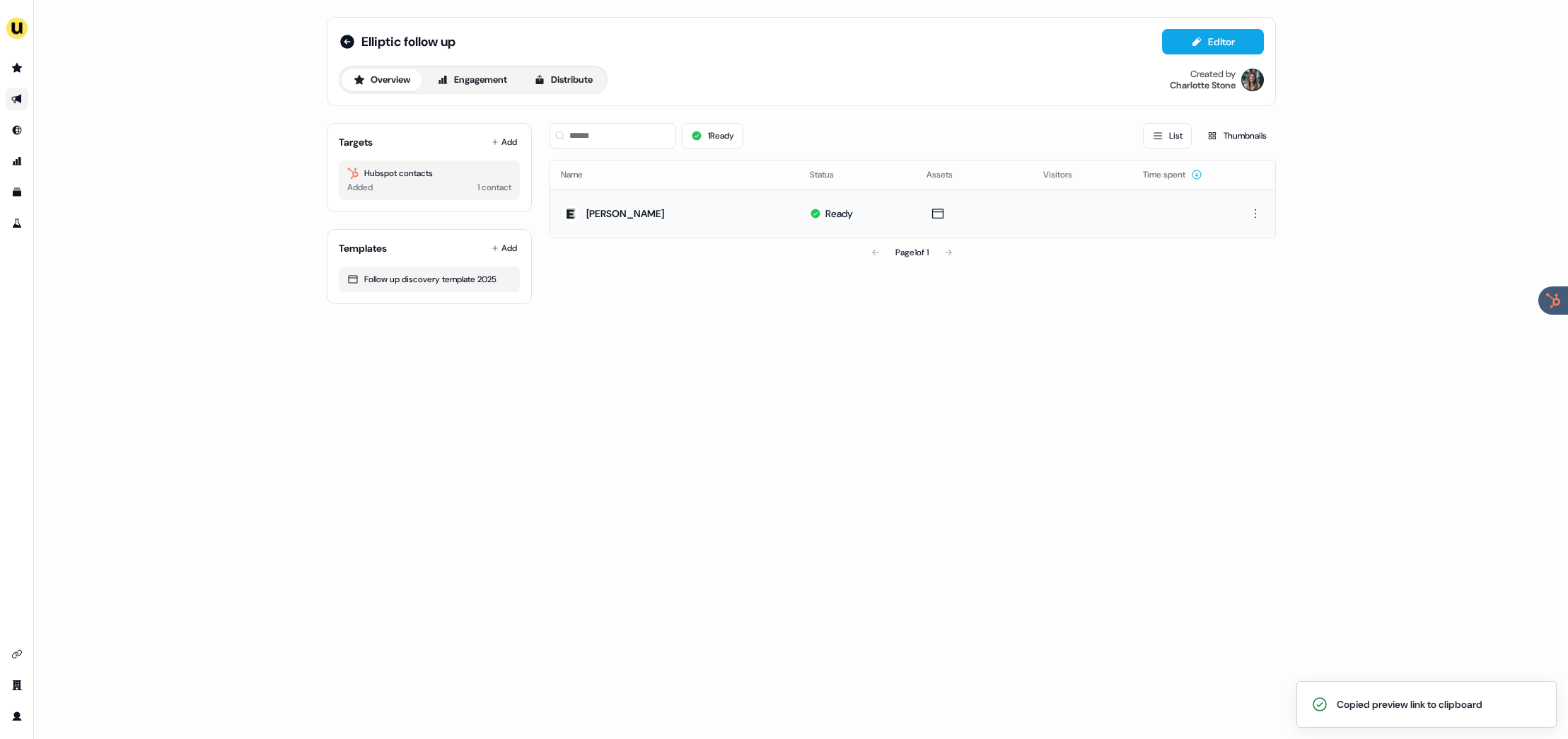 click 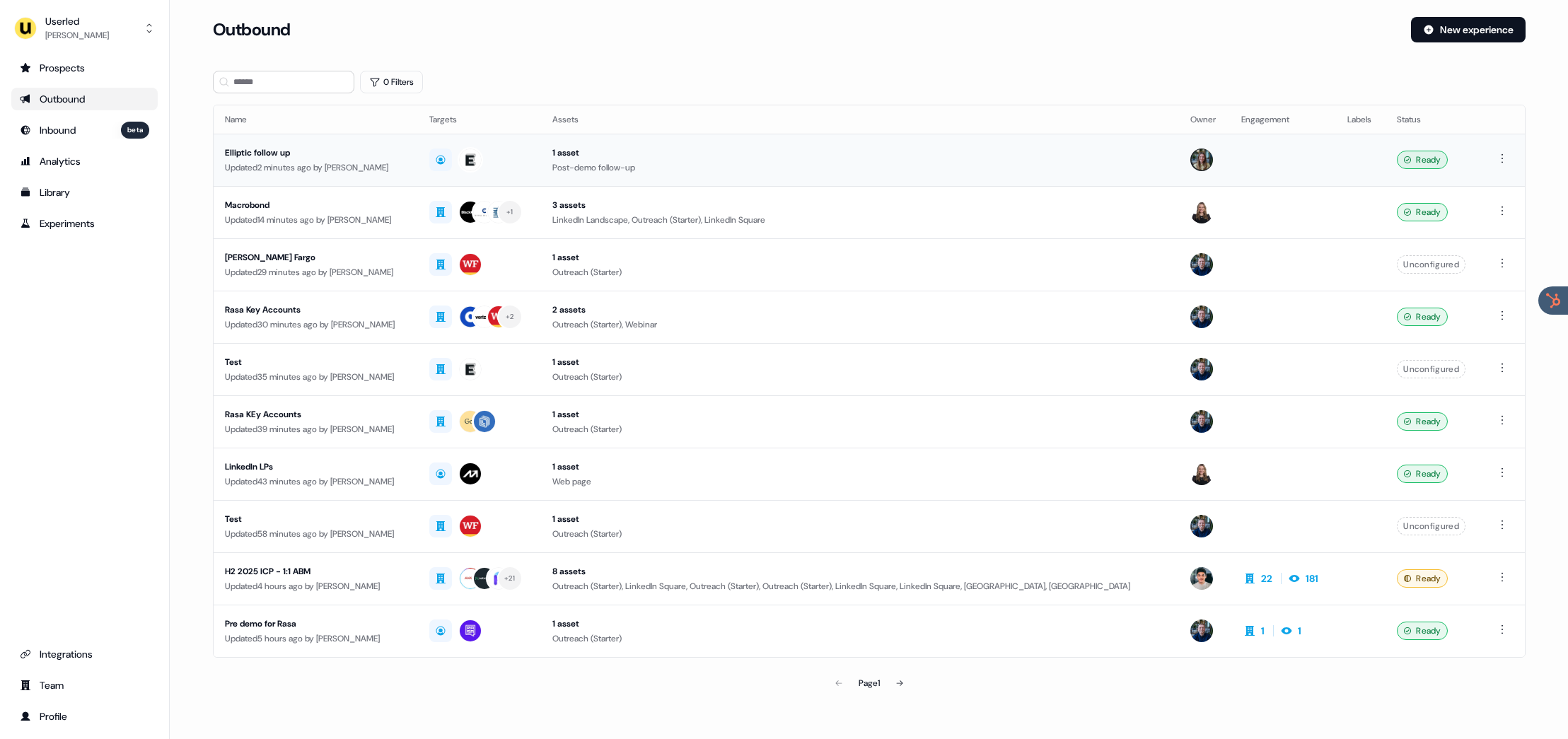 click on "Post-demo follow-up" at bounding box center [860, 168] 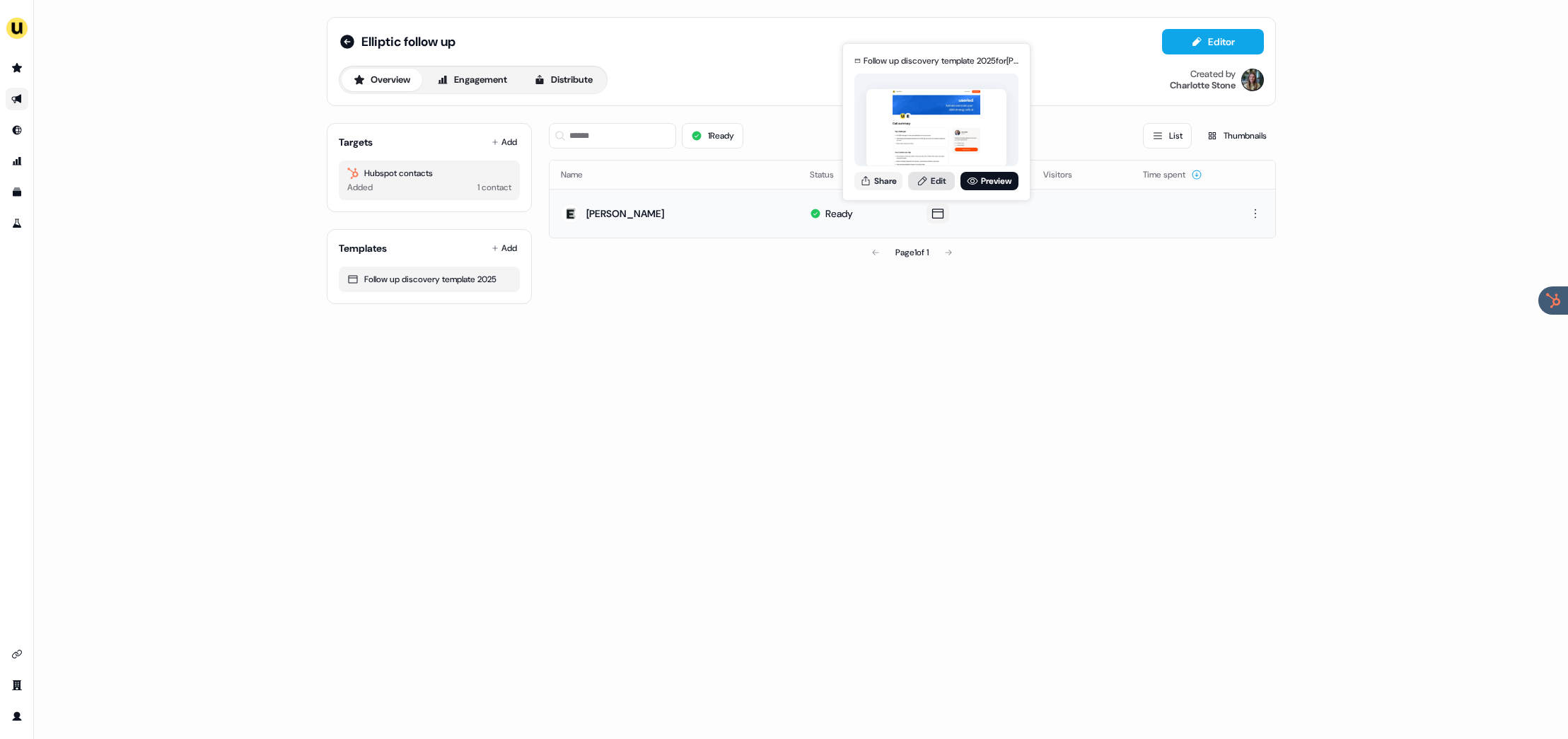 click on "Edit" at bounding box center (931, 181) 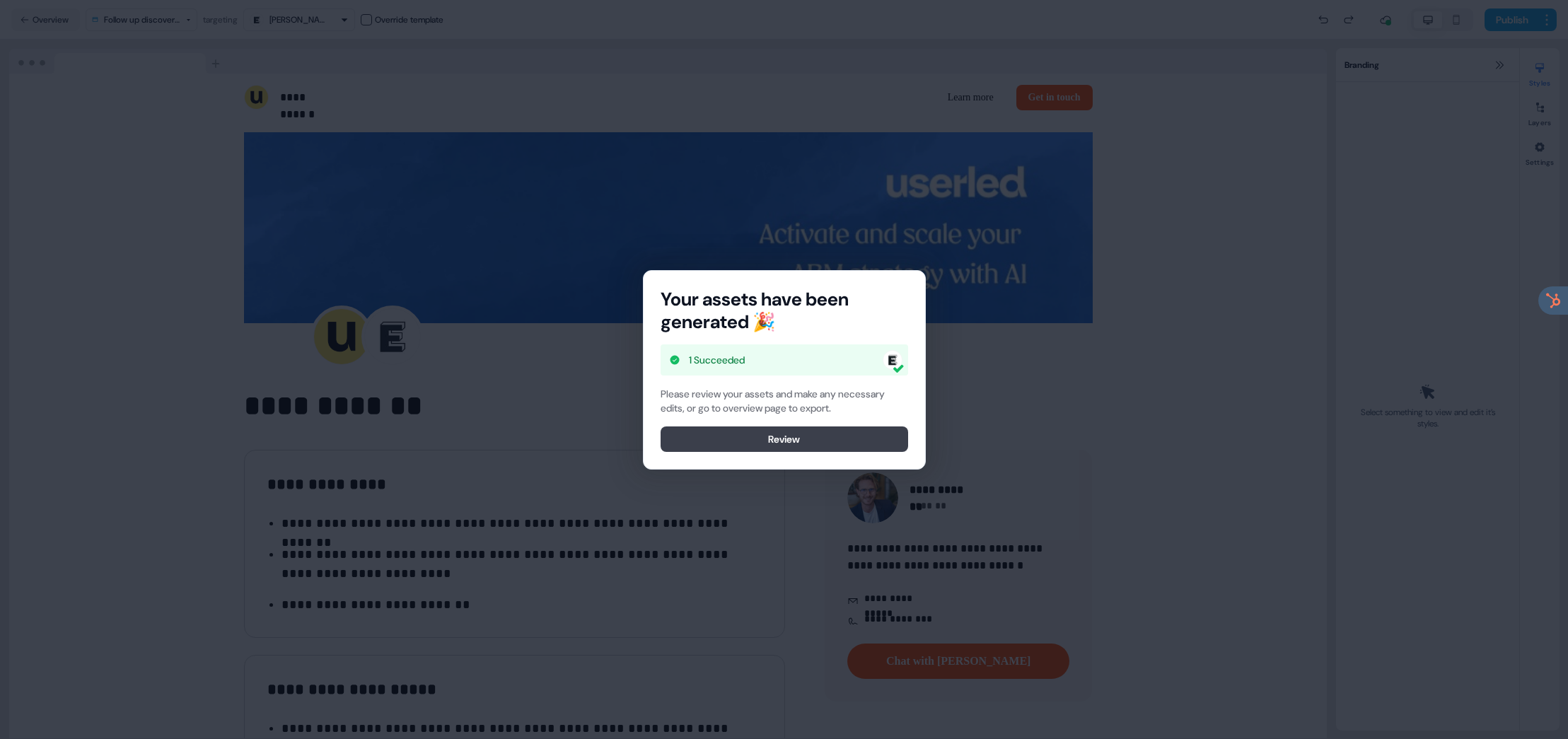 click on "Review" at bounding box center [784, 439] 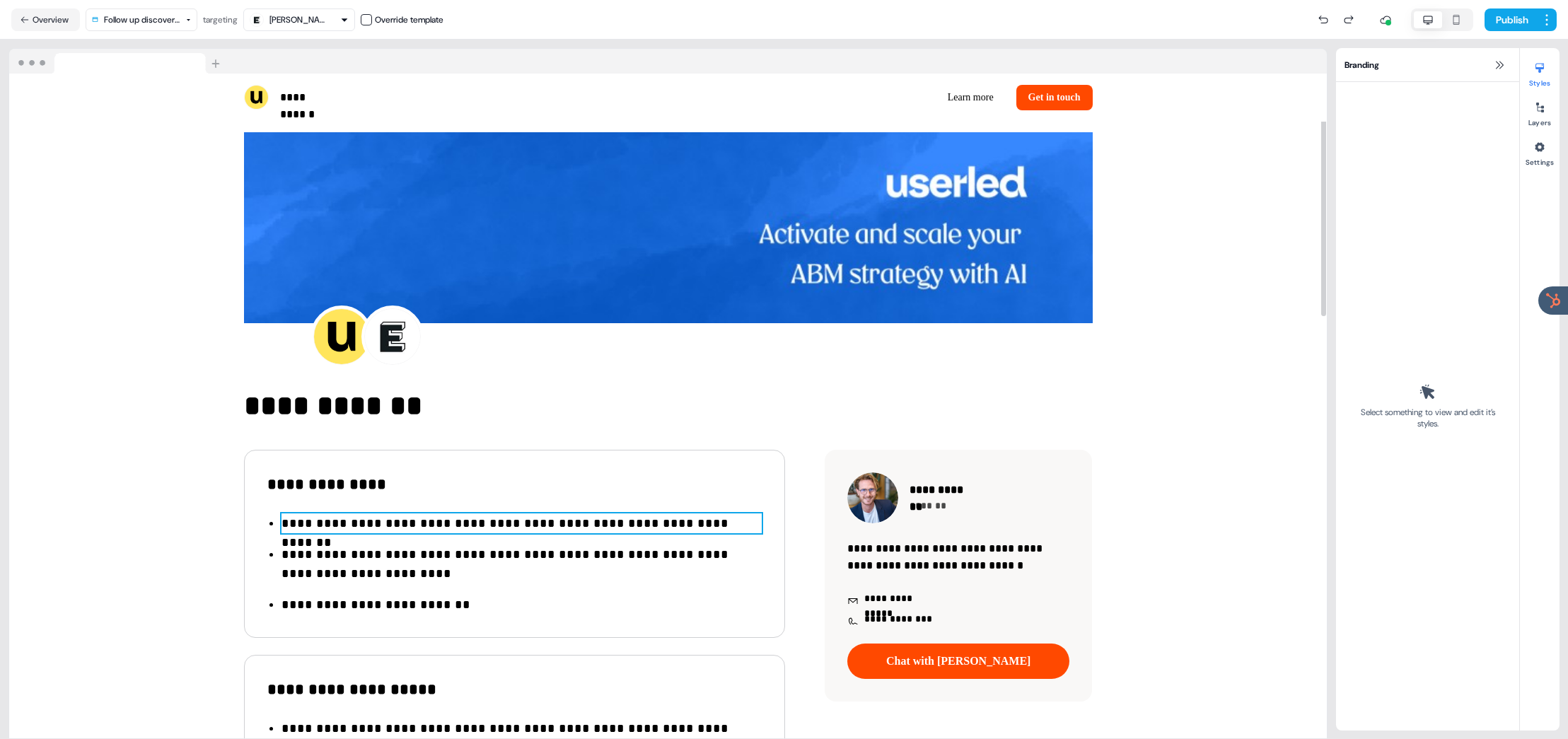 click on "**********" at bounding box center [521, 523] 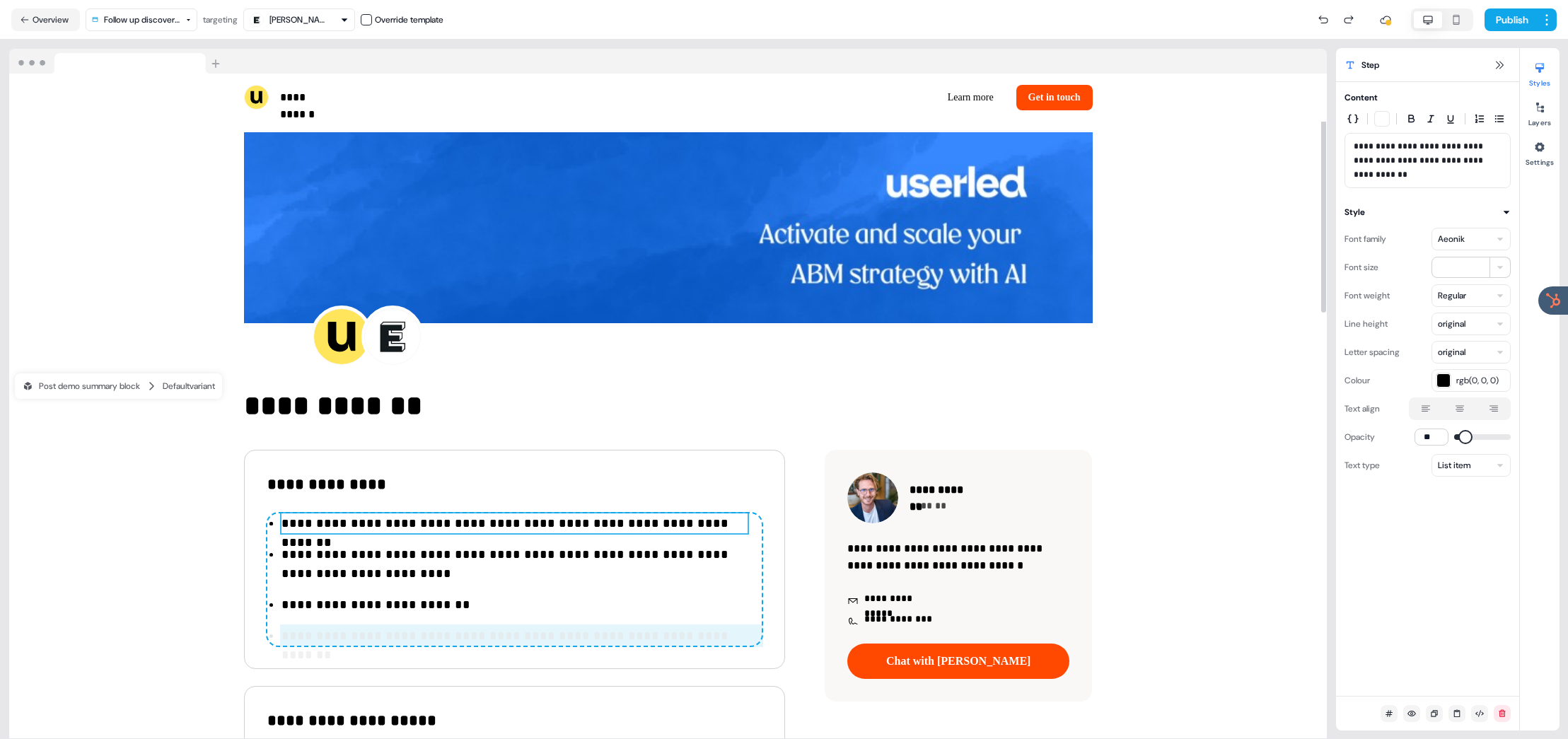 drag, startPoint x: 456, startPoint y: 627, endPoint x: 455, endPoint y: 522, distance: 105.00476 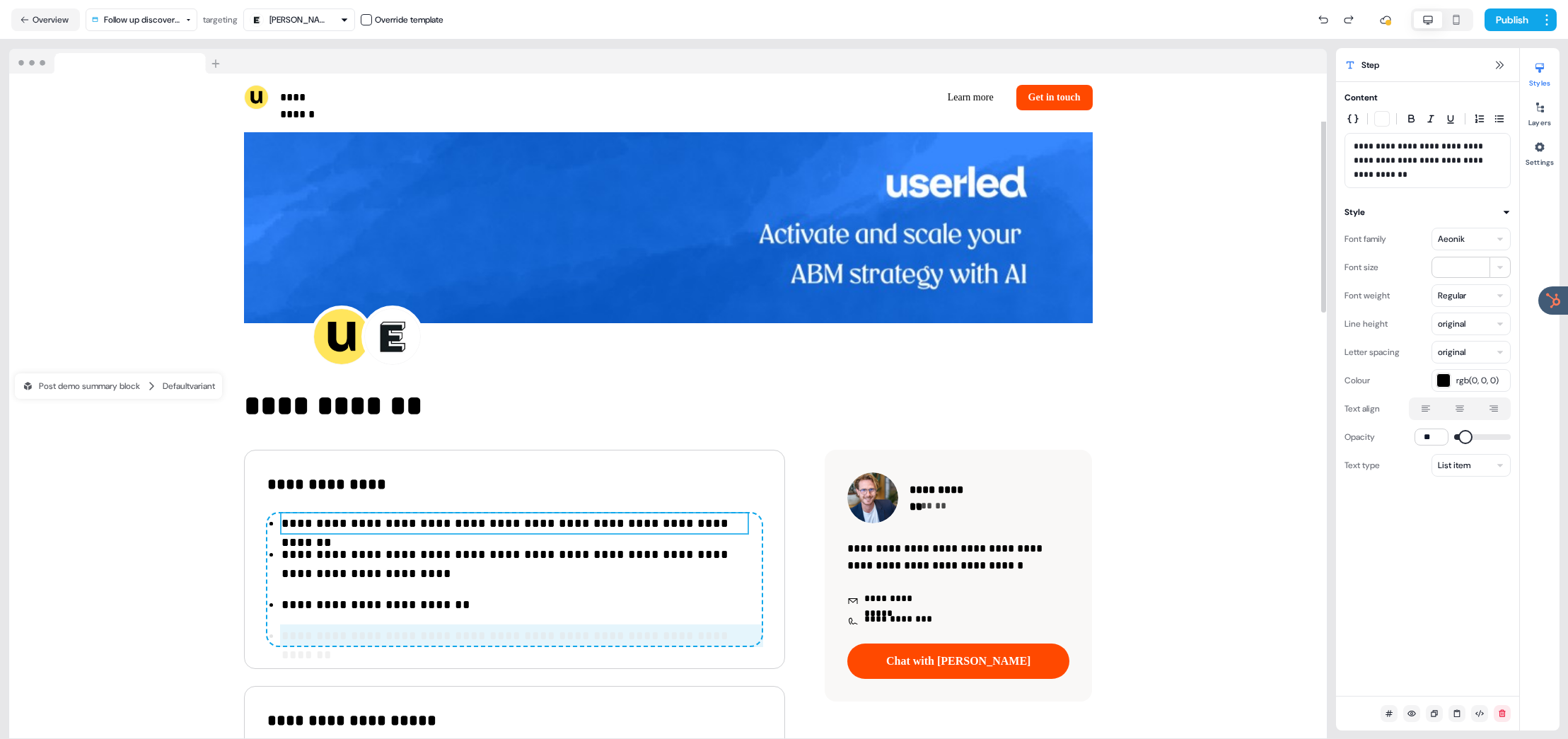 click on "**********" at bounding box center [514, 579] 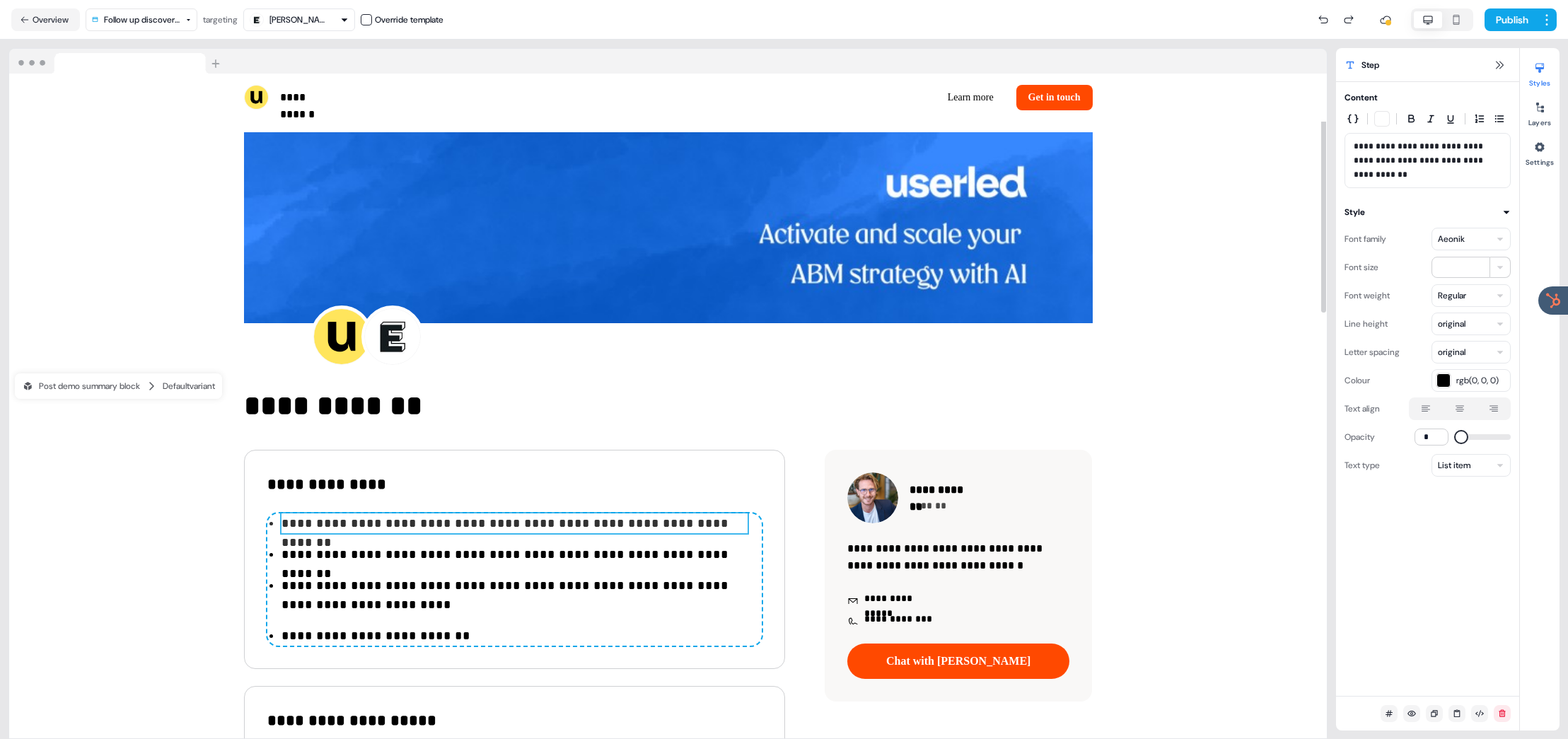 type on "***" 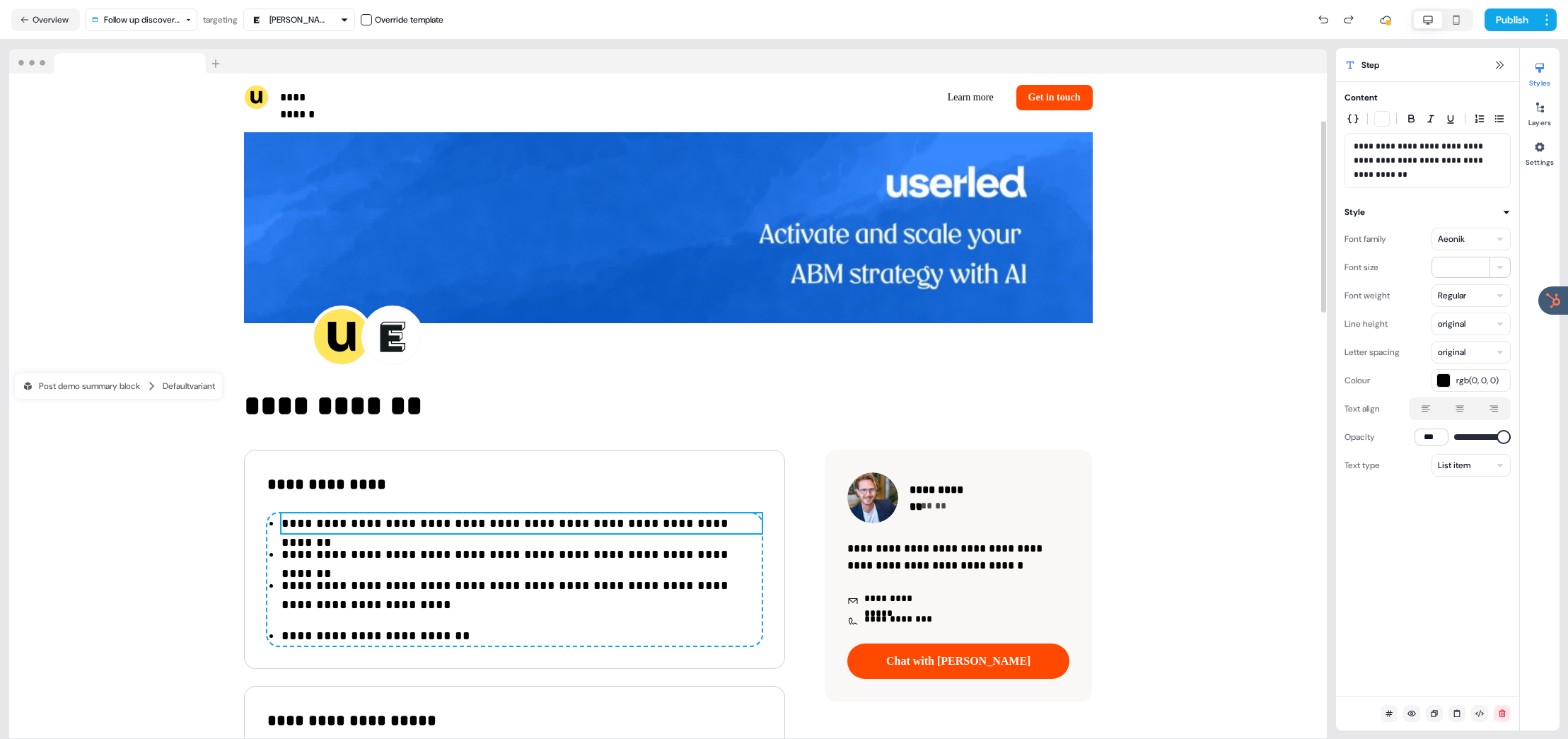 click on "**********" at bounding box center (521, 523) 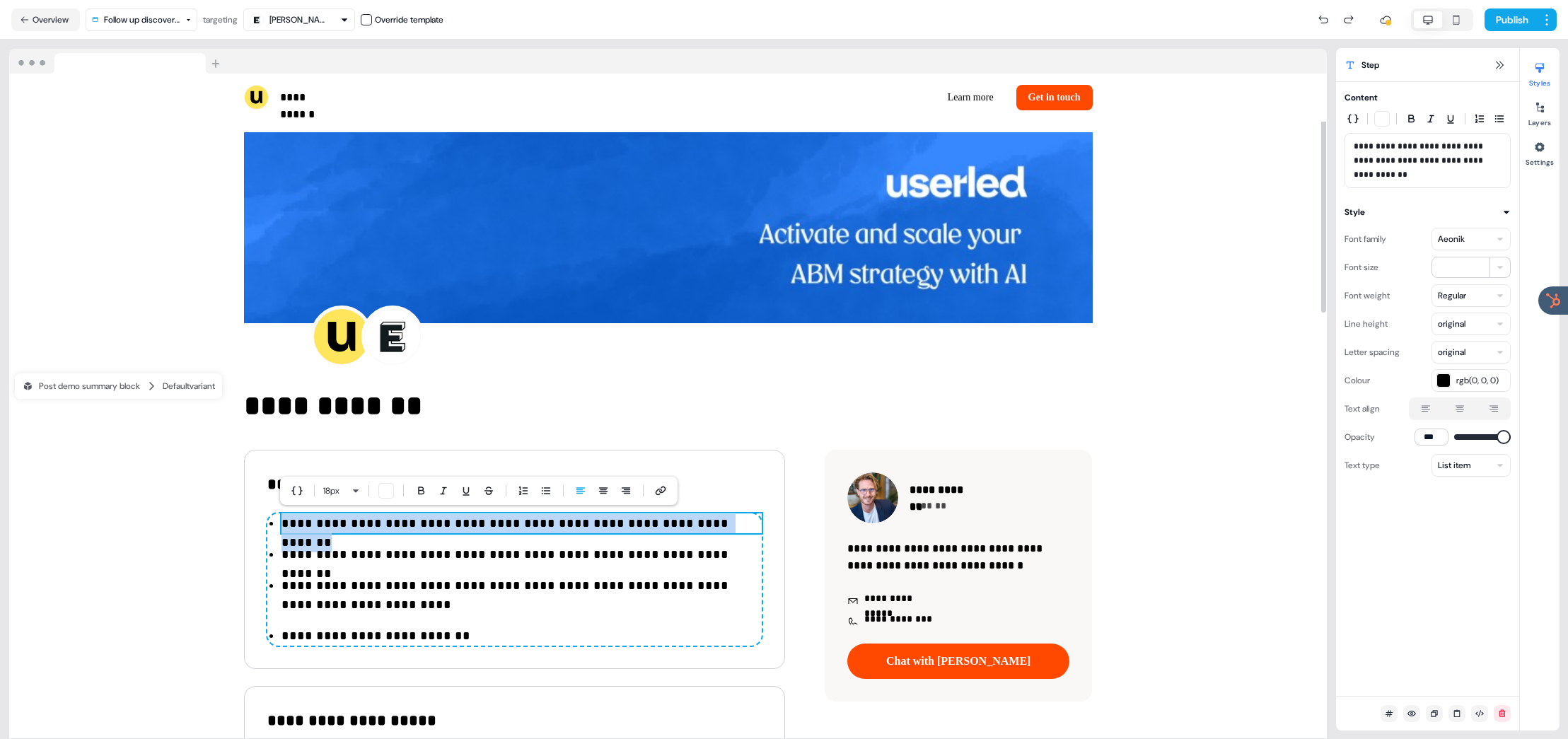 type 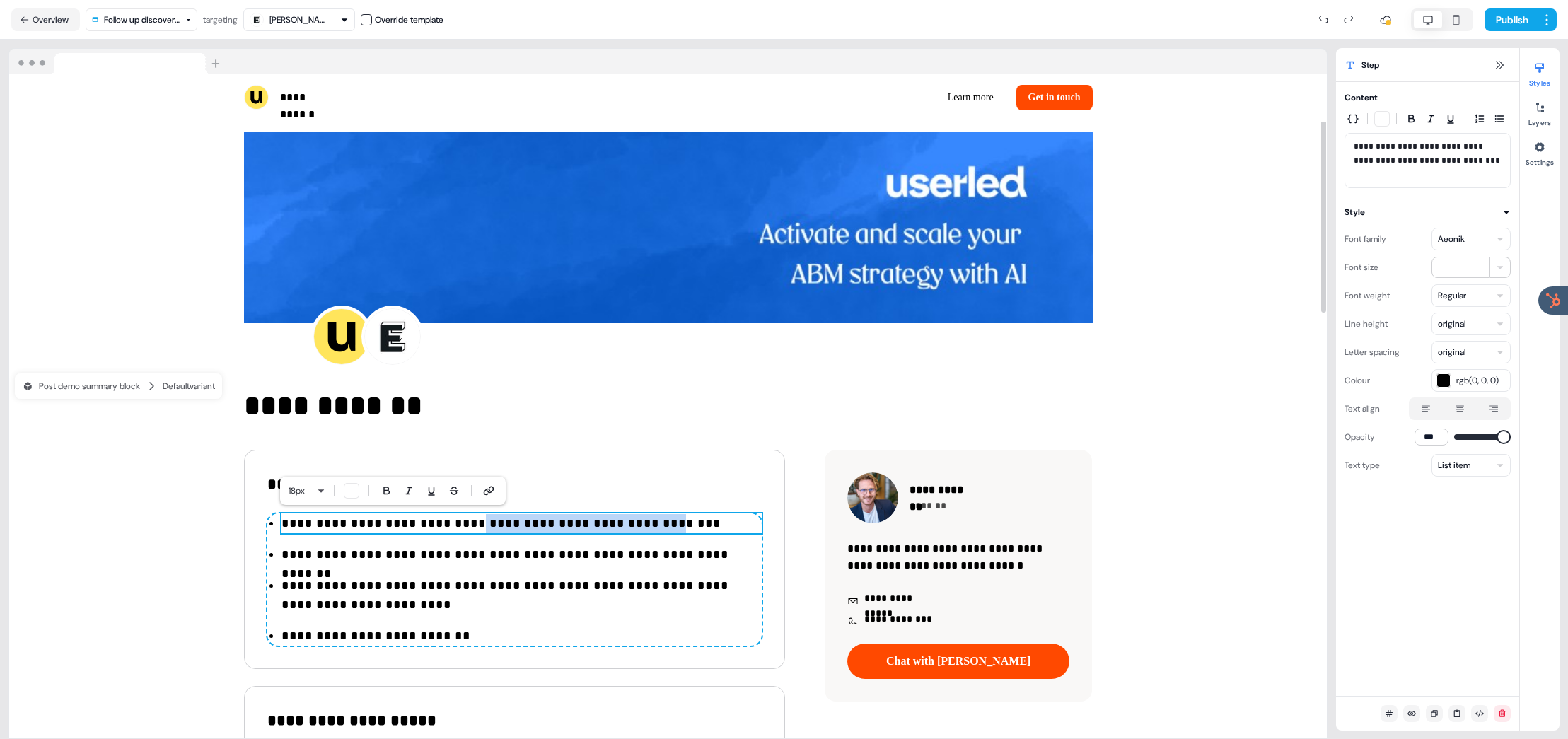 drag, startPoint x: 475, startPoint y: 525, endPoint x: 632, endPoint y: 523, distance: 157.01274 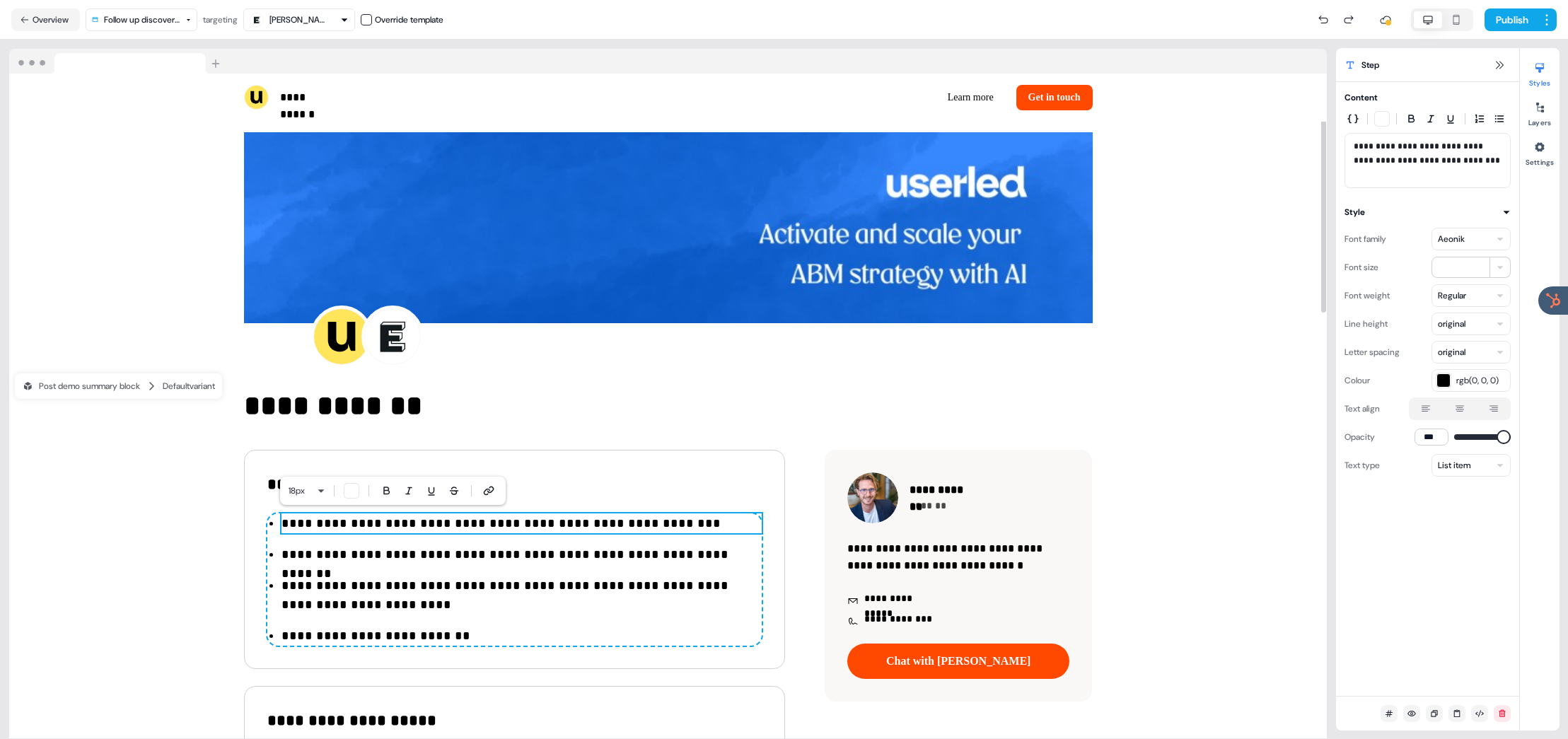 click on "**********" at bounding box center (521, 523) 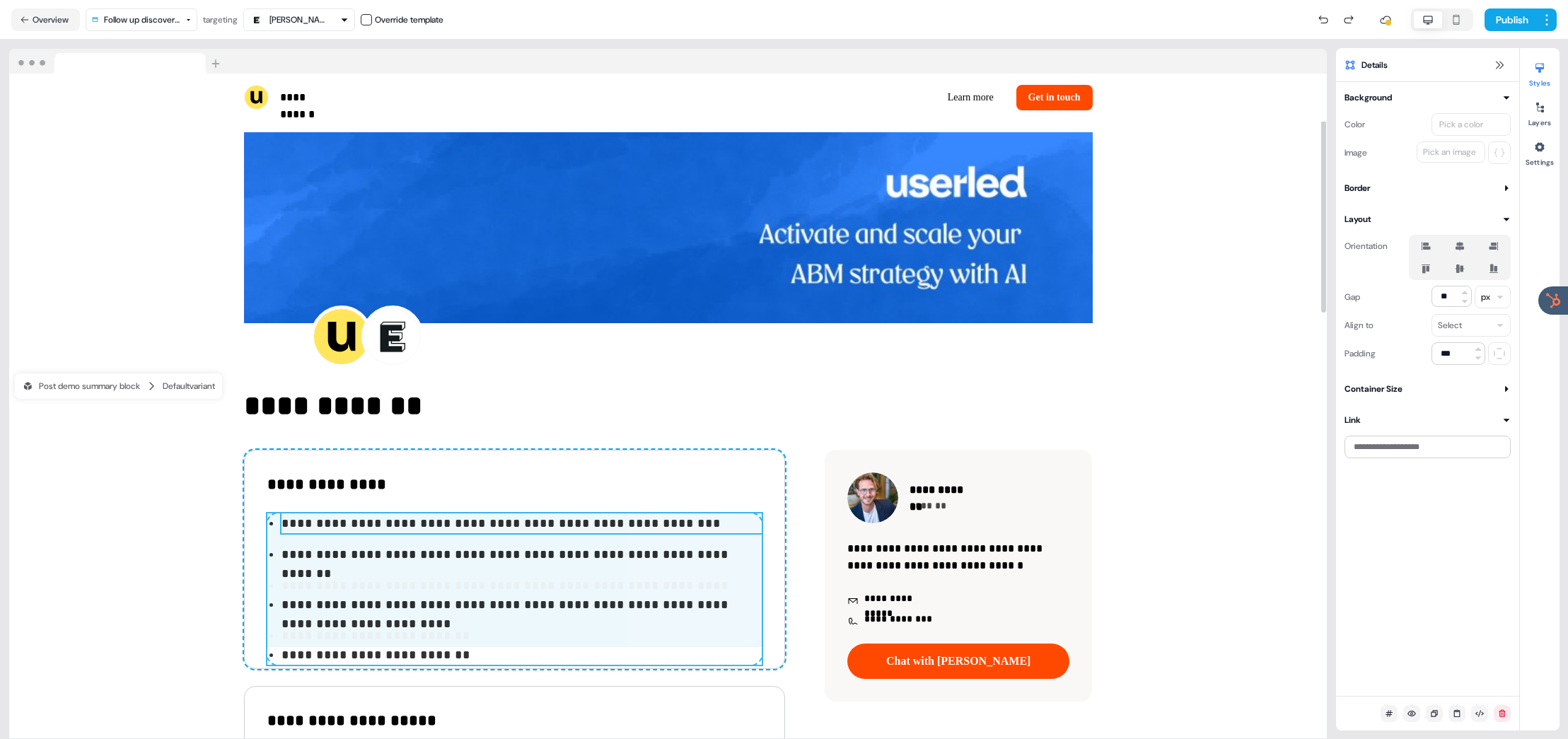 drag, startPoint x: 687, startPoint y: 532, endPoint x: 553, endPoint y: 524, distance: 134.23859 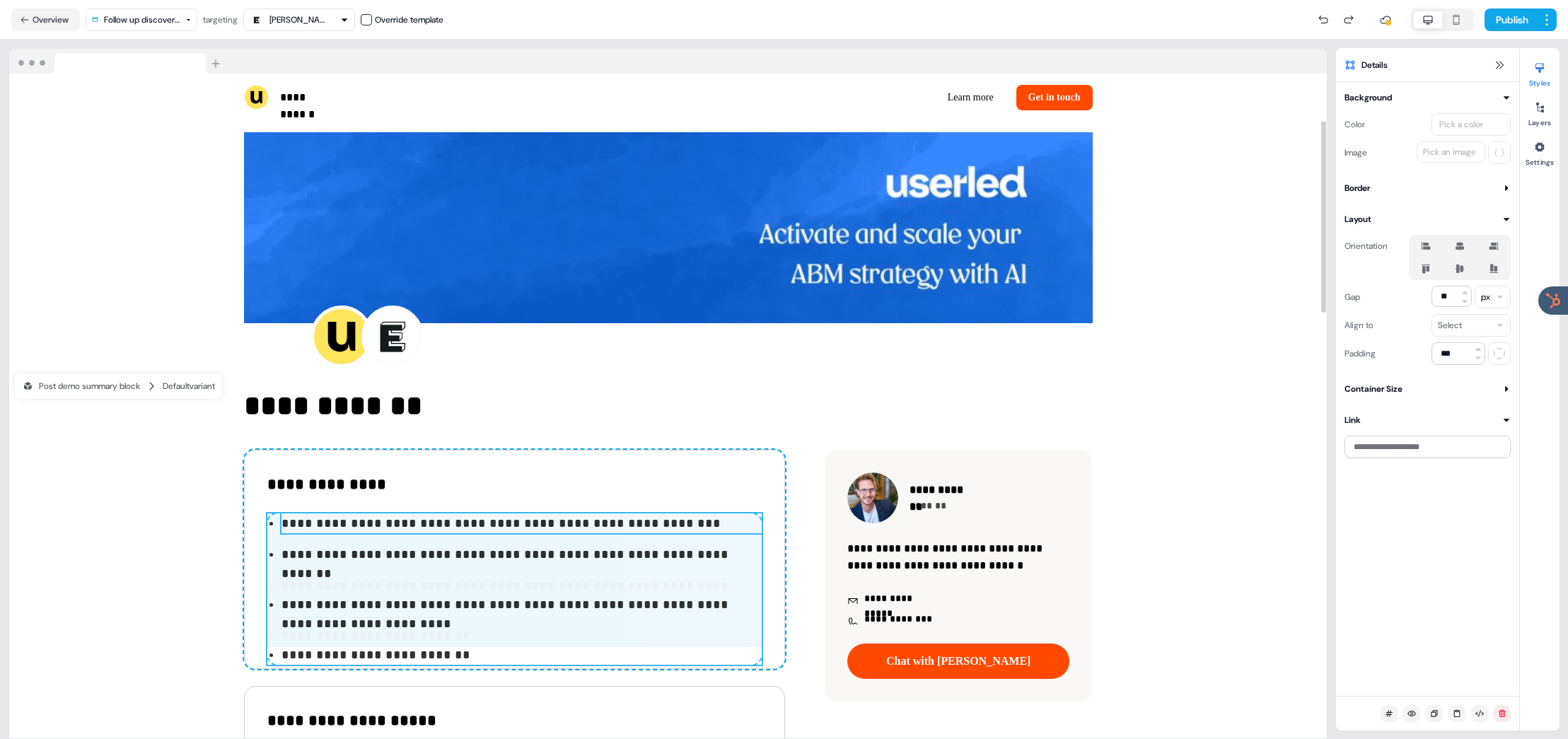 click on "**********" at bounding box center [514, 559] 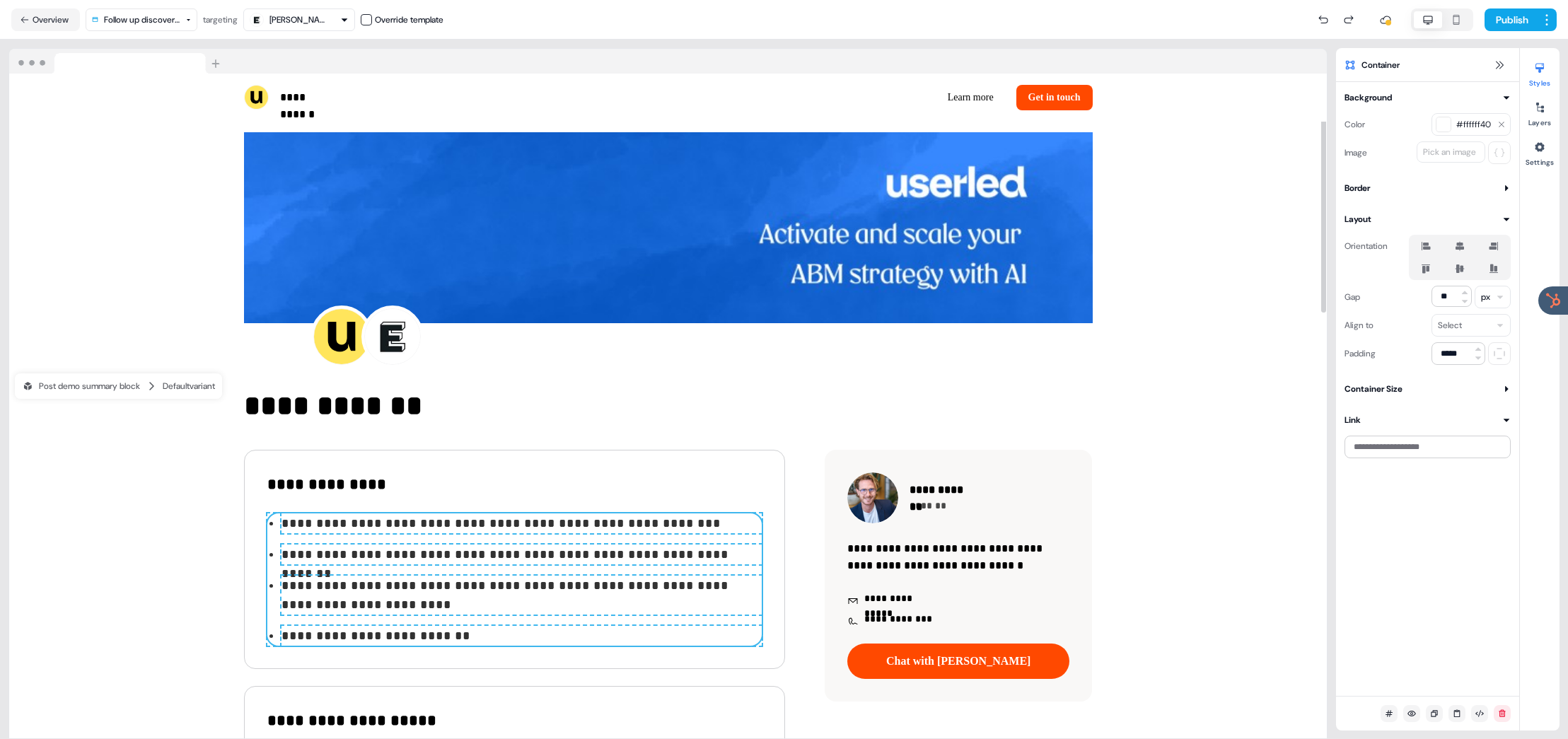 click on "**********" at bounding box center [521, 523] 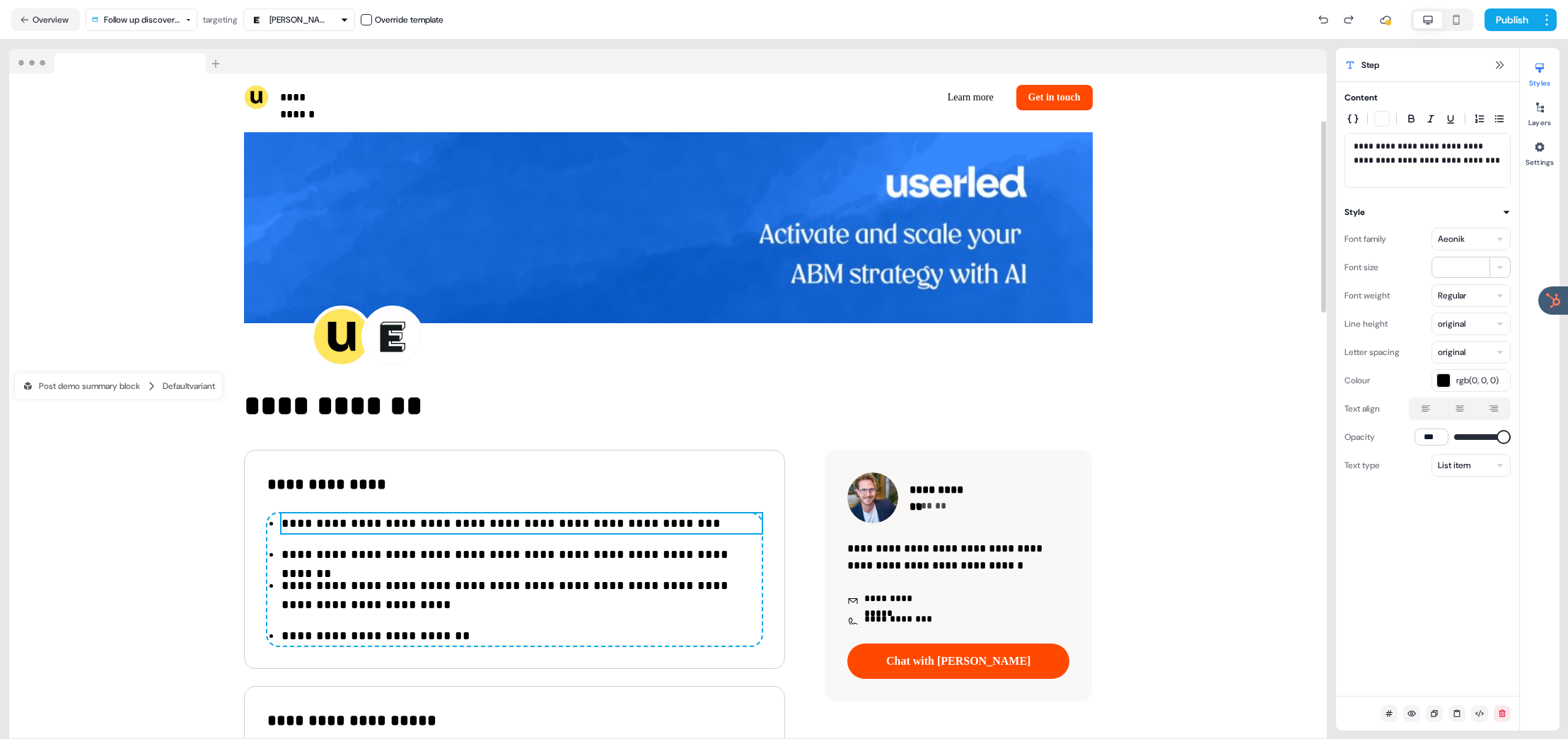 click on "**********" at bounding box center (521, 523) 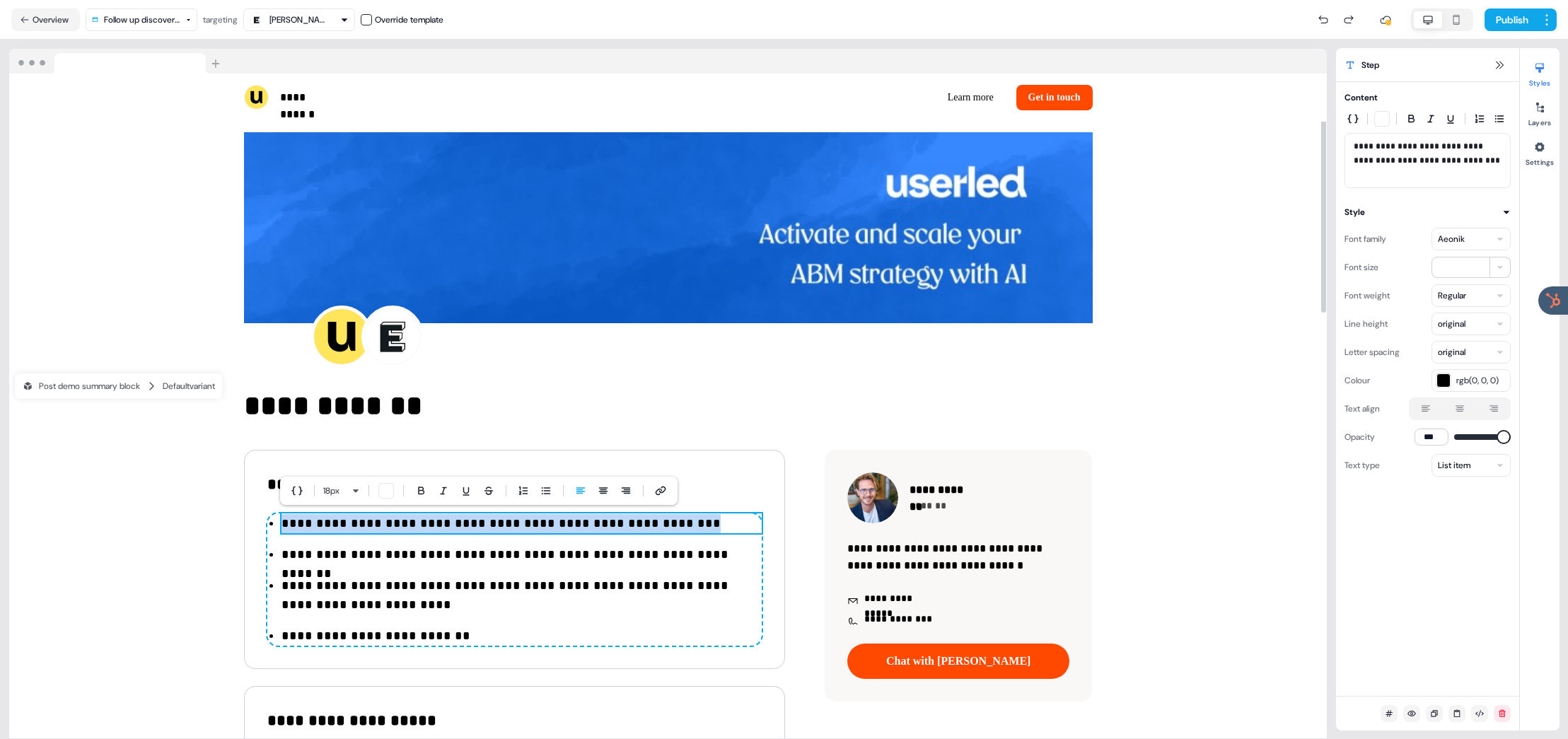 click on "**********" at bounding box center (521, 523) 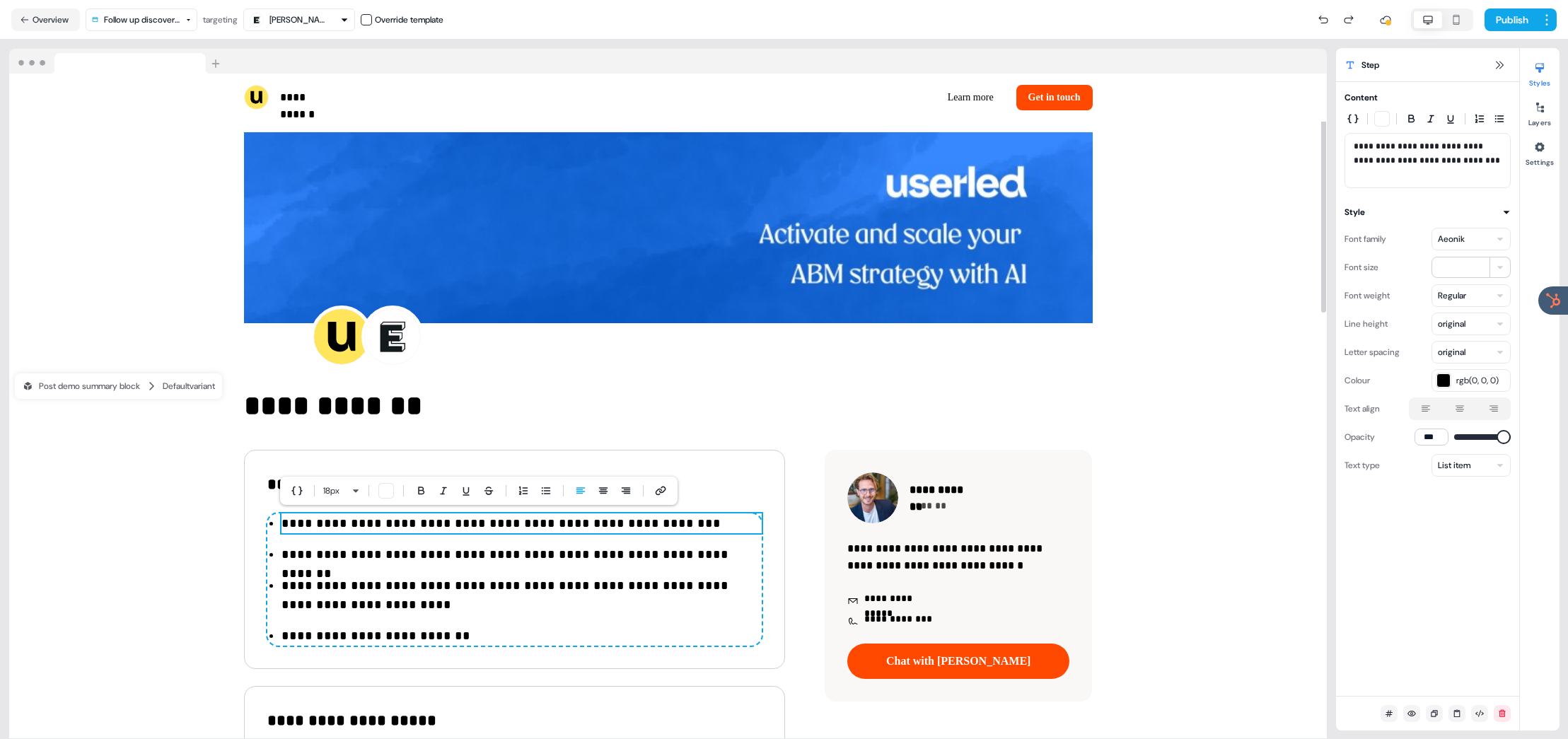 click on "**********" at bounding box center [521, 523] 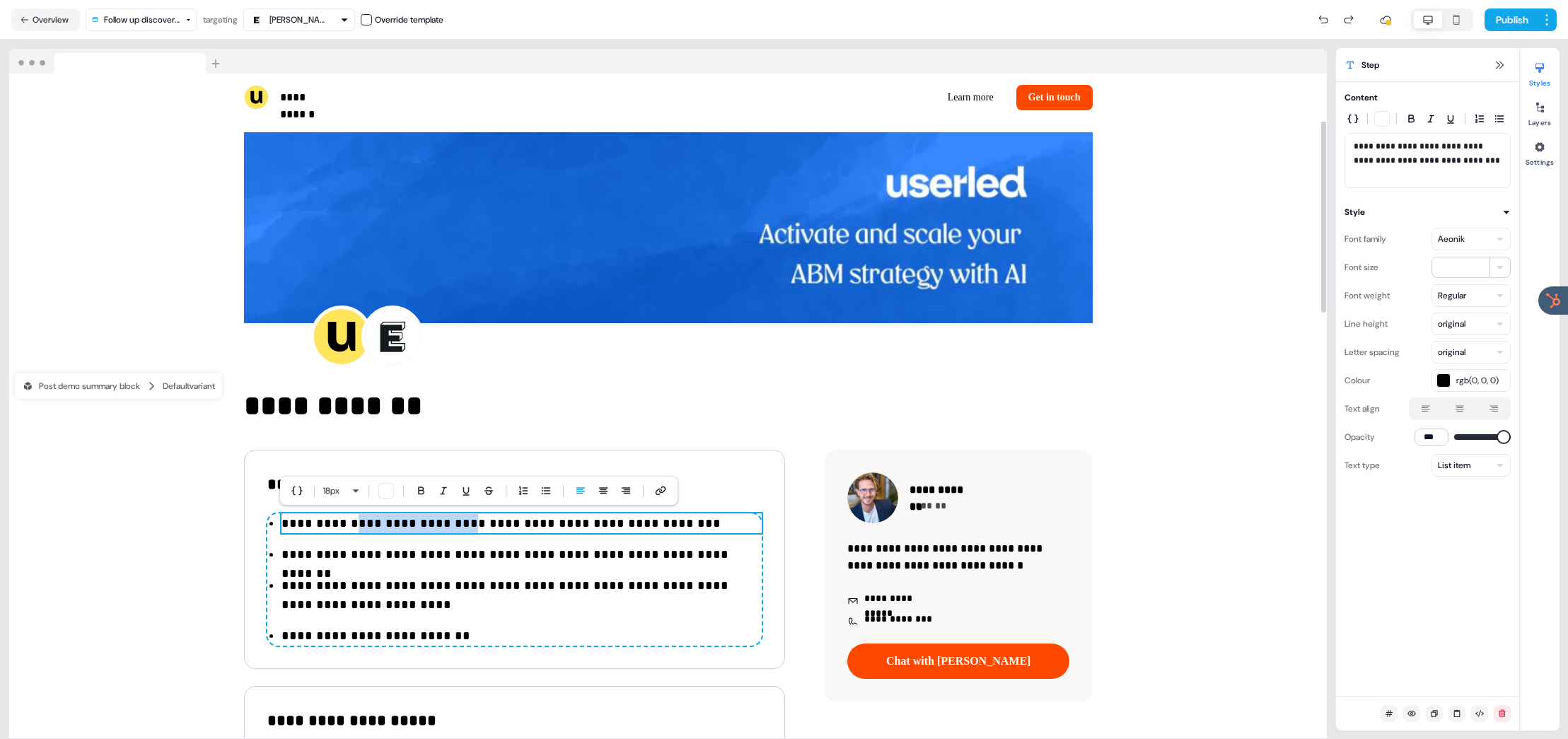 drag, startPoint x: 447, startPoint y: 523, endPoint x: 495, endPoint y: 521, distance: 48.0416 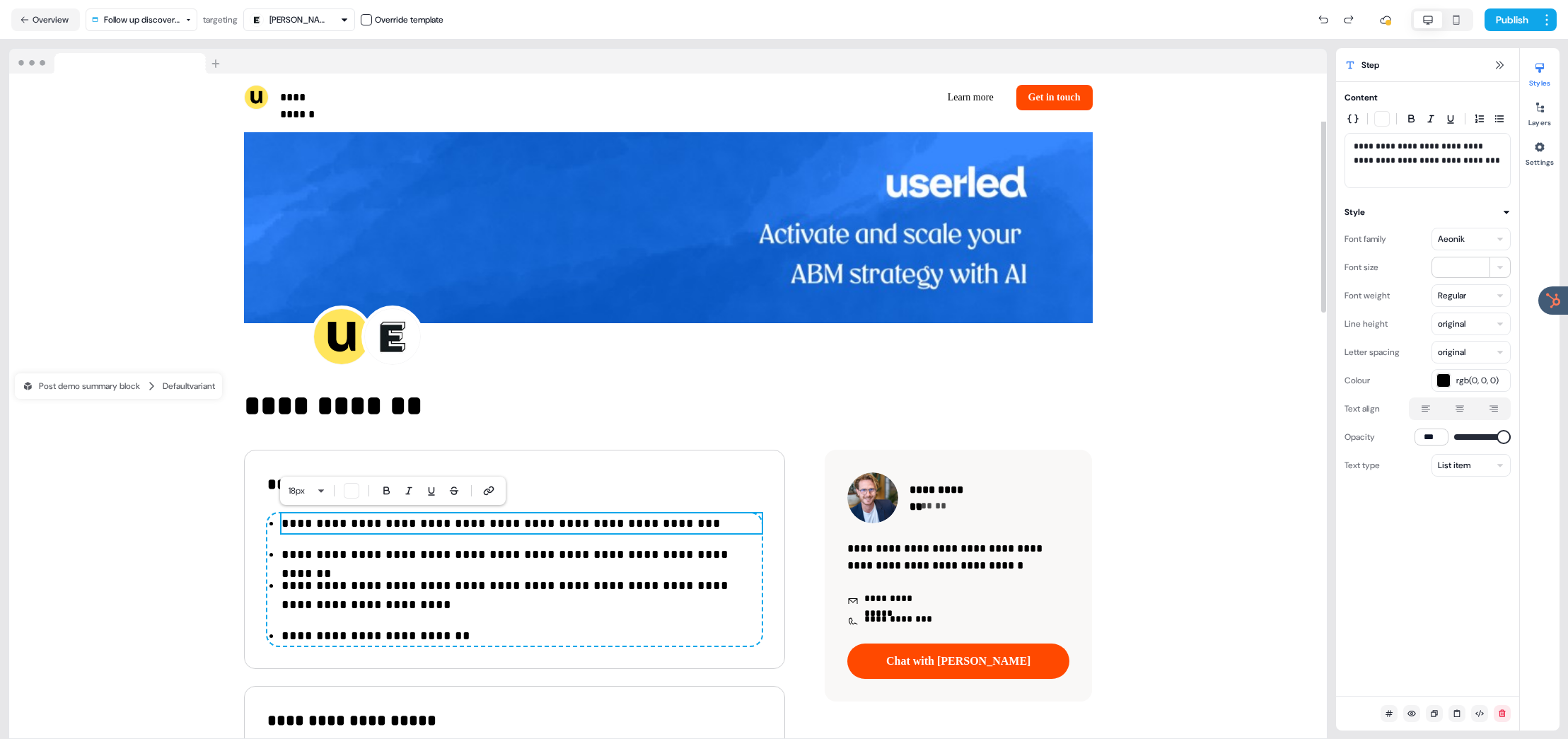 click on "**********" at bounding box center [521, 523] 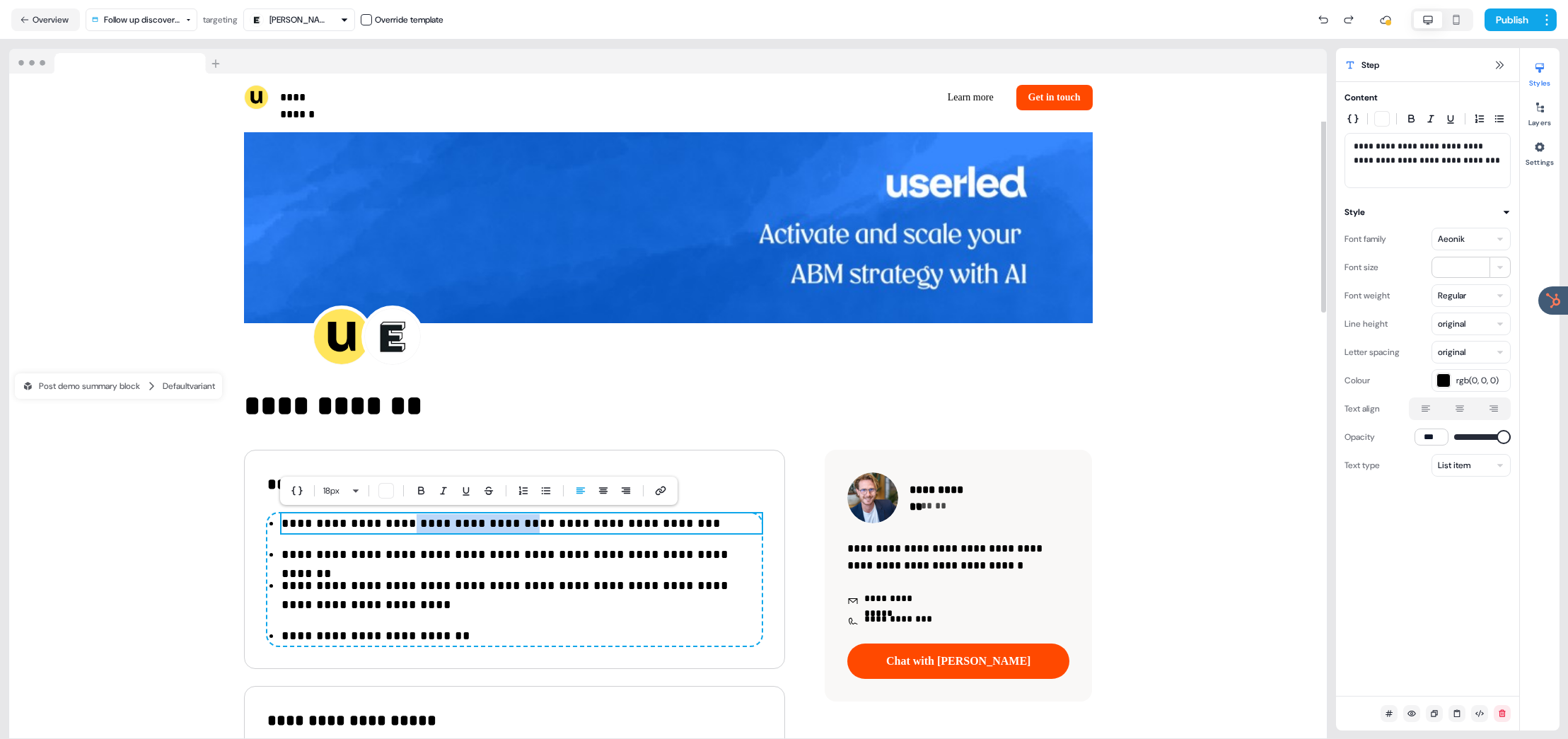 drag, startPoint x: 509, startPoint y: 523, endPoint x: 388, endPoint y: 523, distance: 121 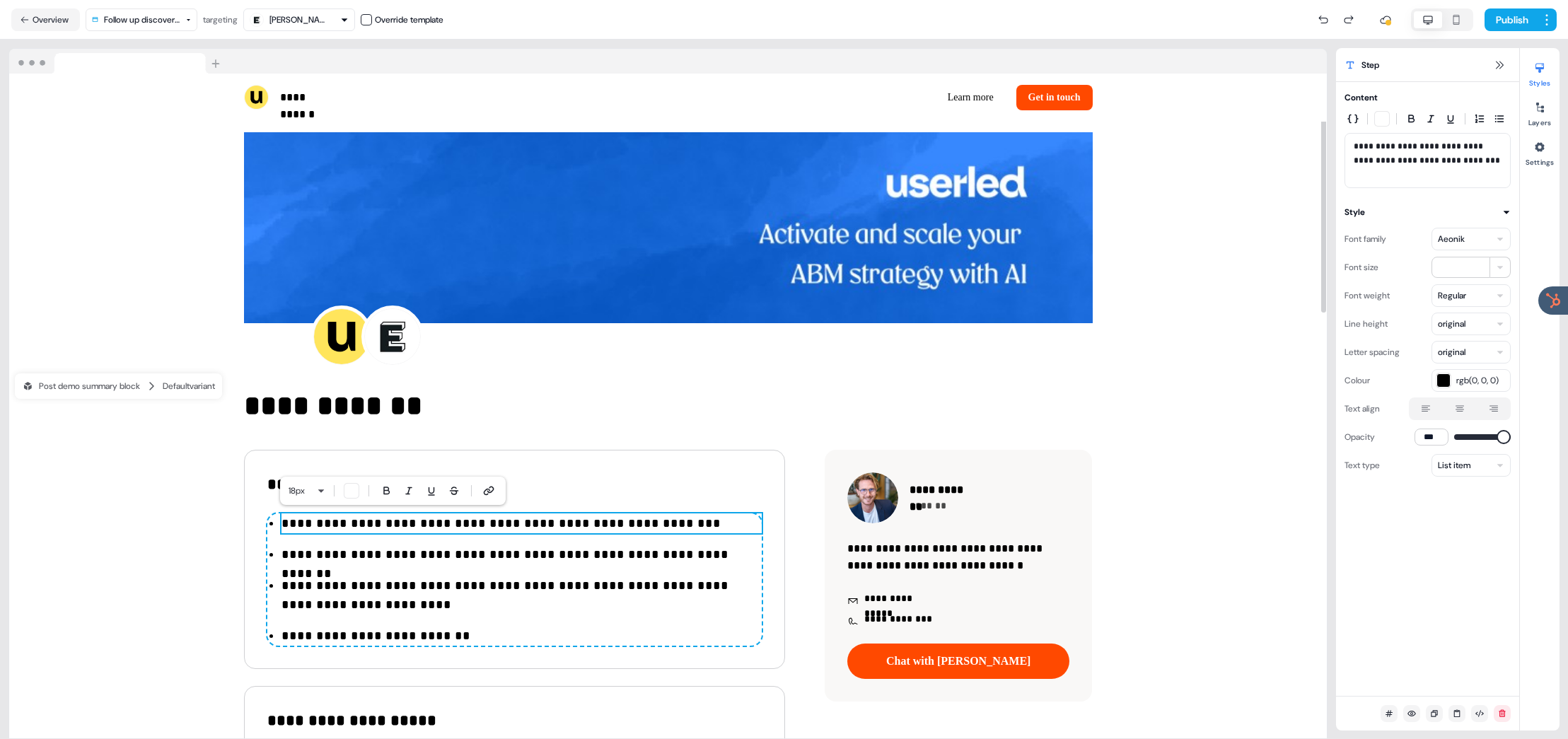 click on "**********" at bounding box center [521, 523] 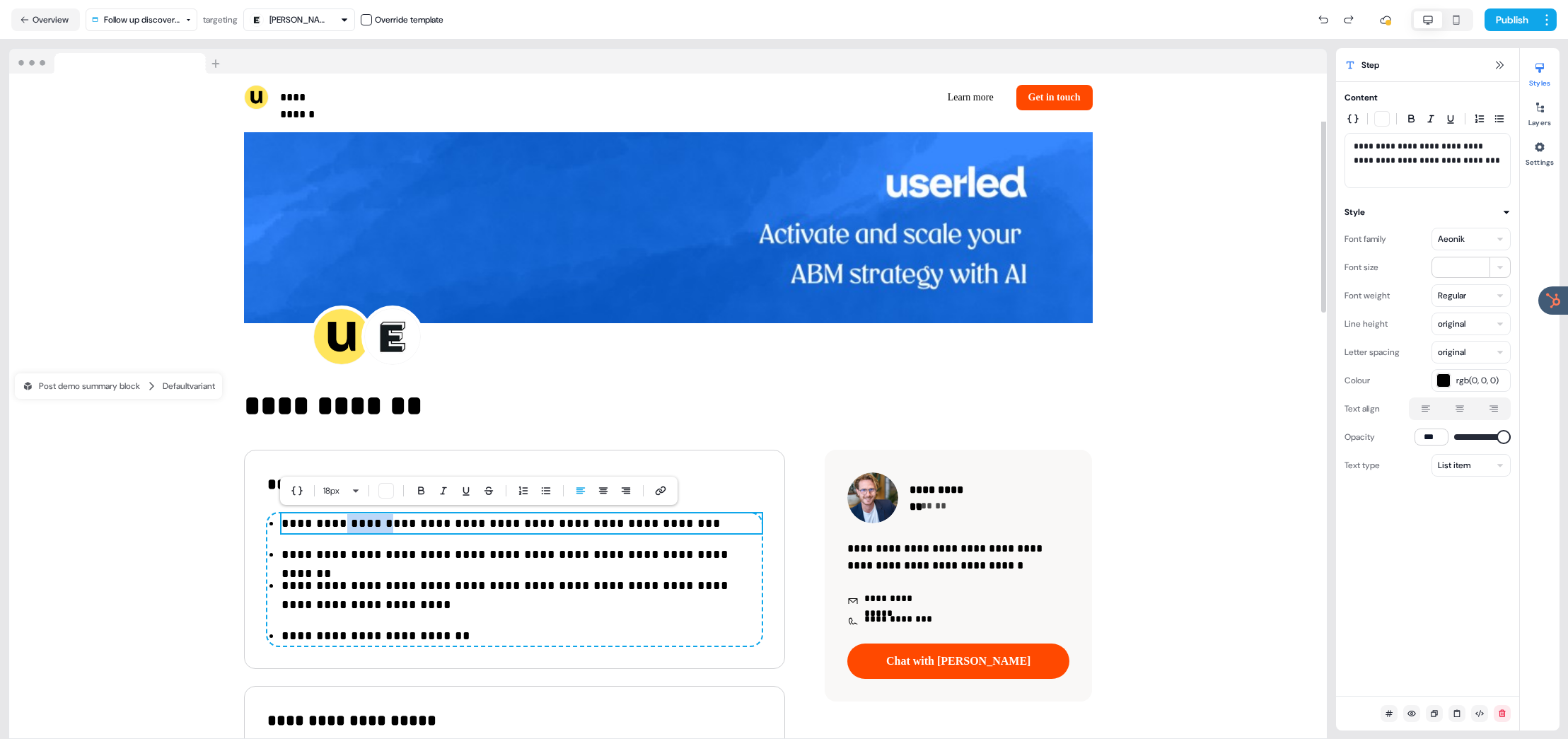 drag, startPoint x: 349, startPoint y: 523, endPoint x: 462, endPoint y: 521, distance: 113.0177 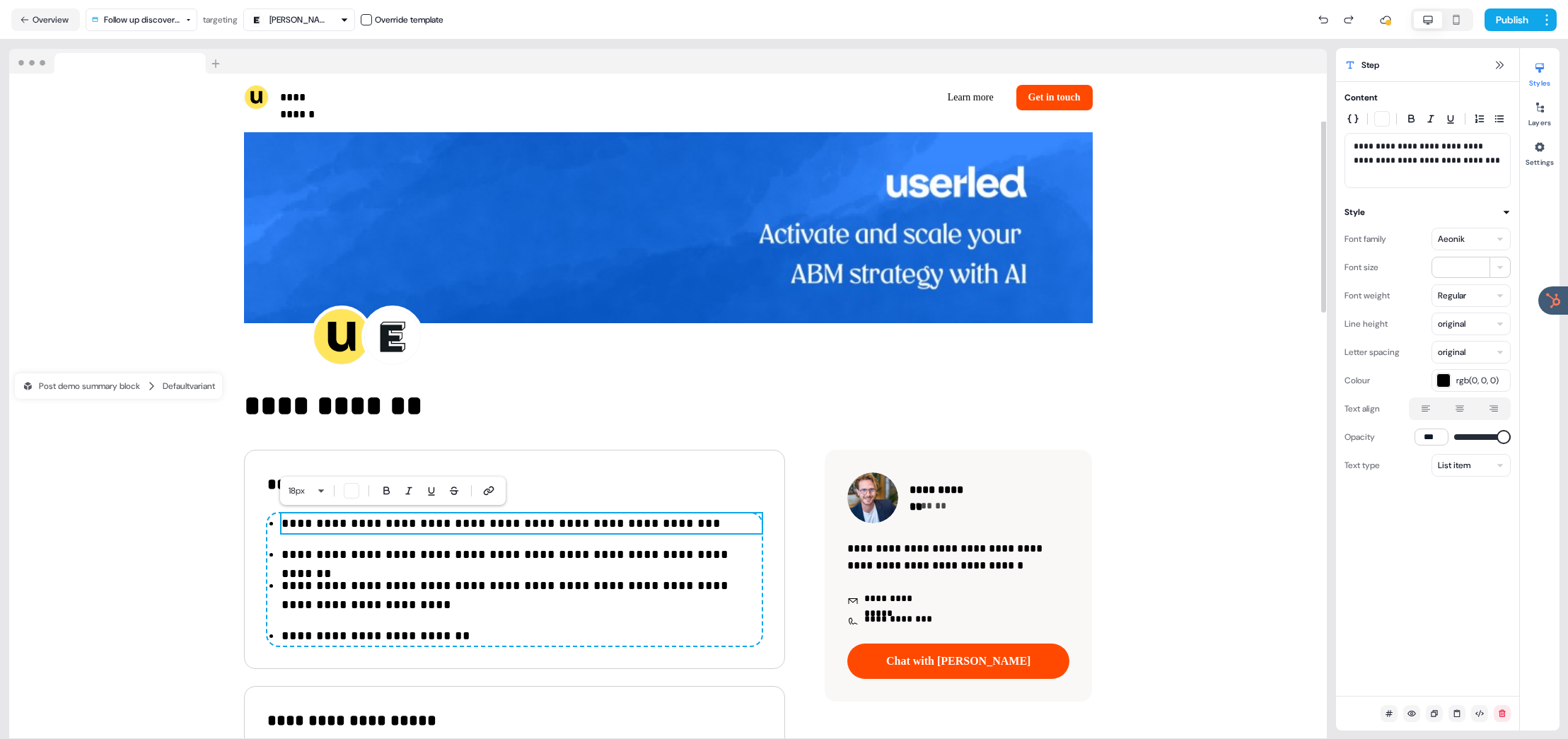 click on "**********" at bounding box center (521, 523) 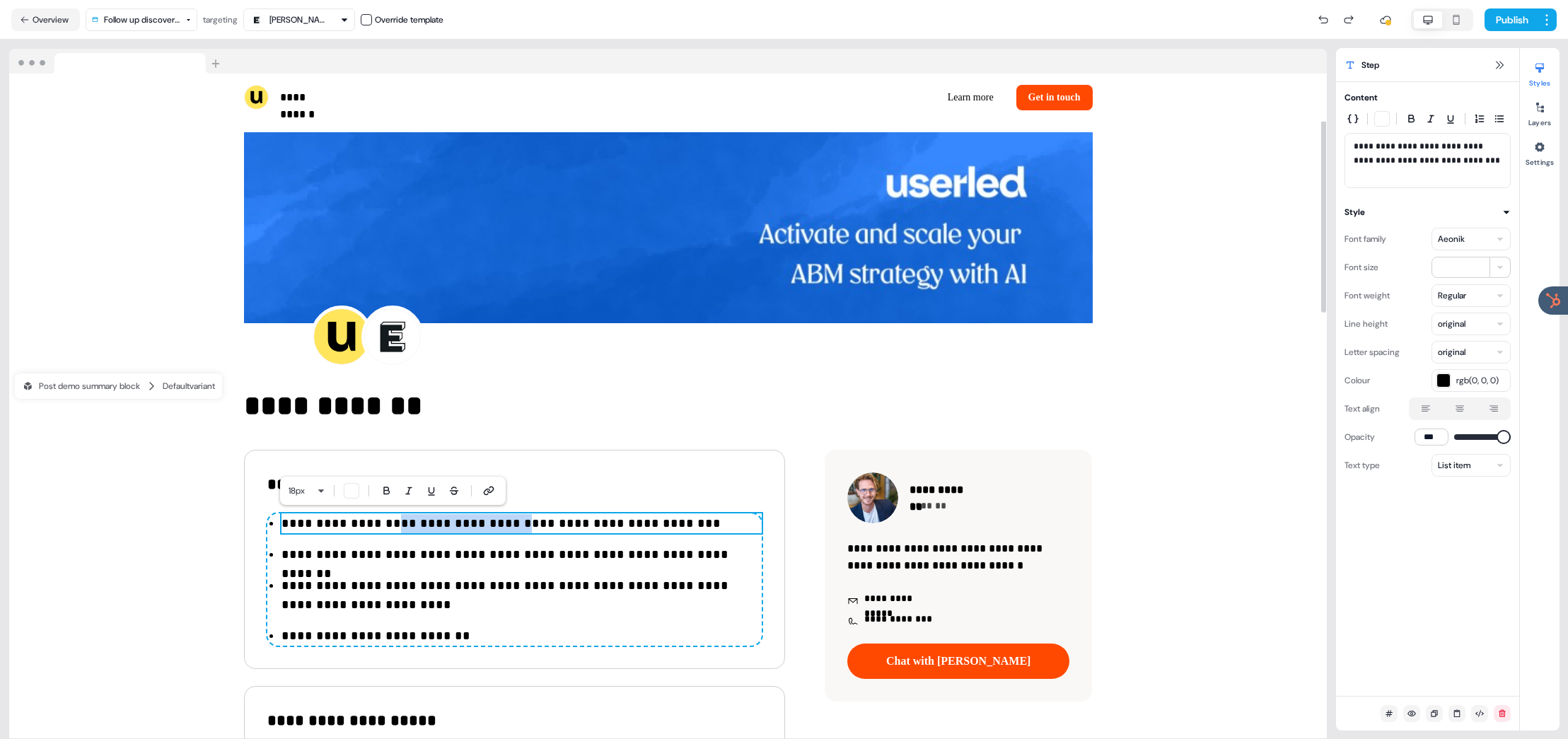 drag, startPoint x: 501, startPoint y: 528, endPoint x: 368, endPoint y: 522, distance: 133.13527 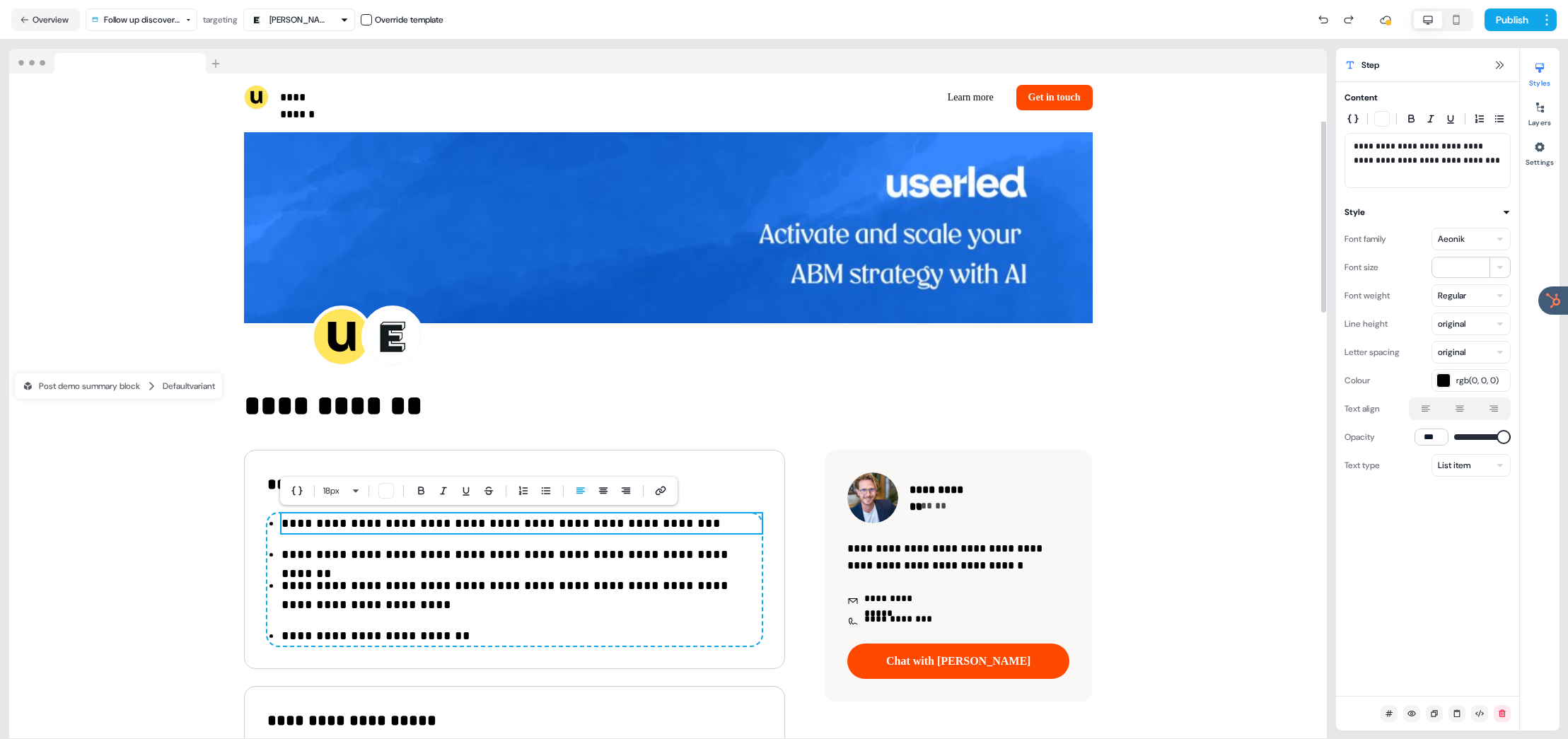 click on "**********" at bounding box center (521, 523) 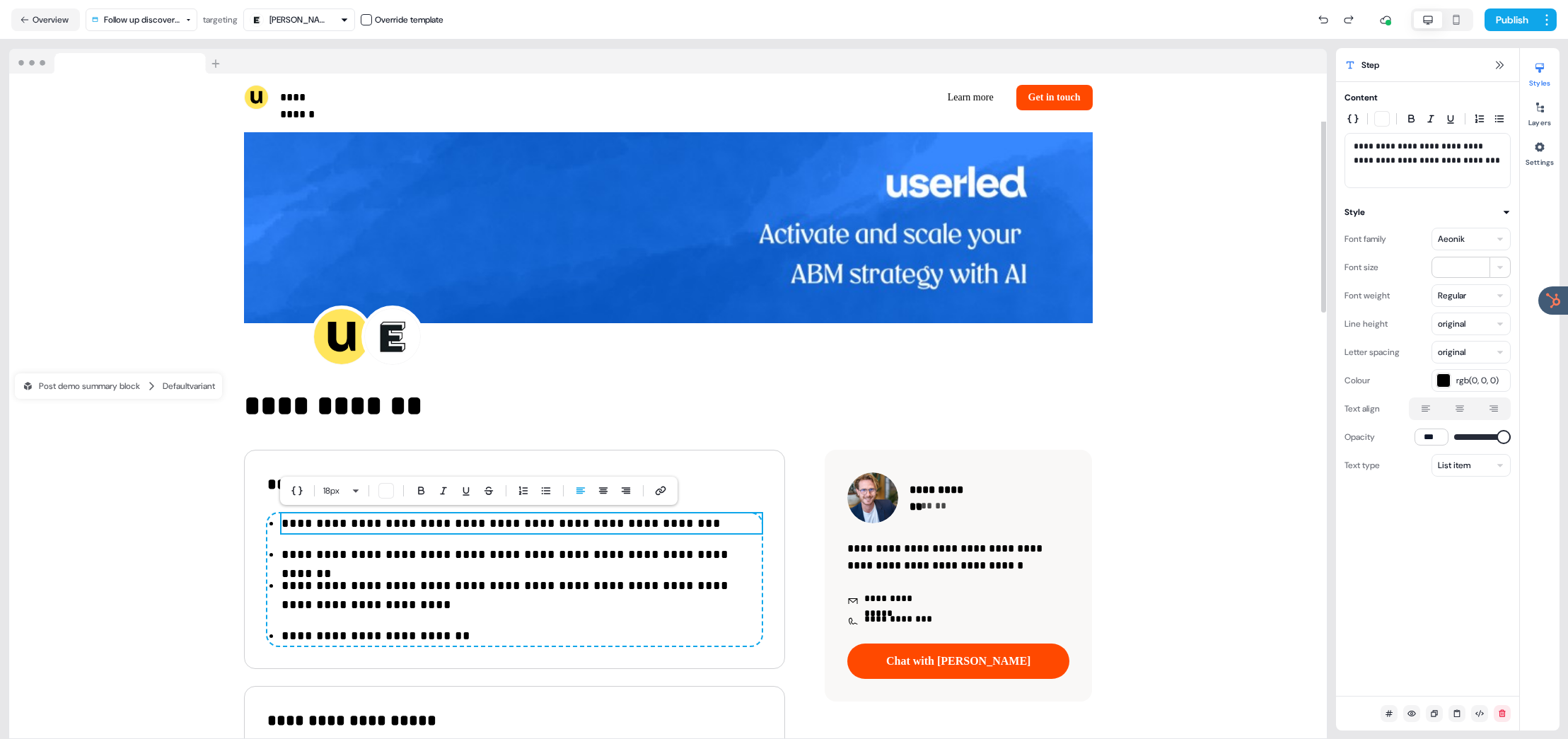 drag, startPoint x: 361, startPoint y: 523, endPoint x: 523, endPoint y: 525, distance: 162.01235 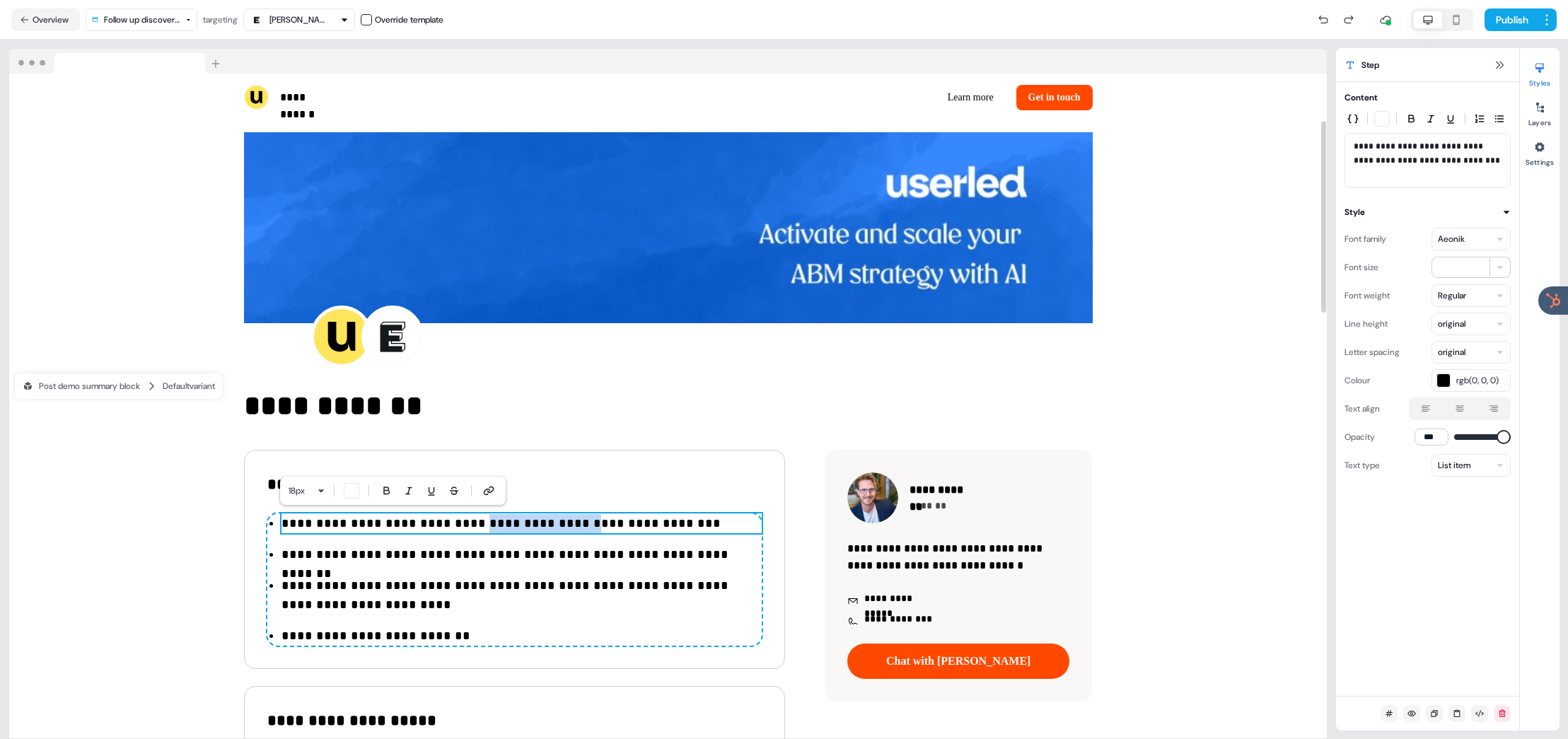 drag, startPoint x: 560, startPoint y: 527, endPoint x: 453, endPoint y: 523, distance: 107.07474 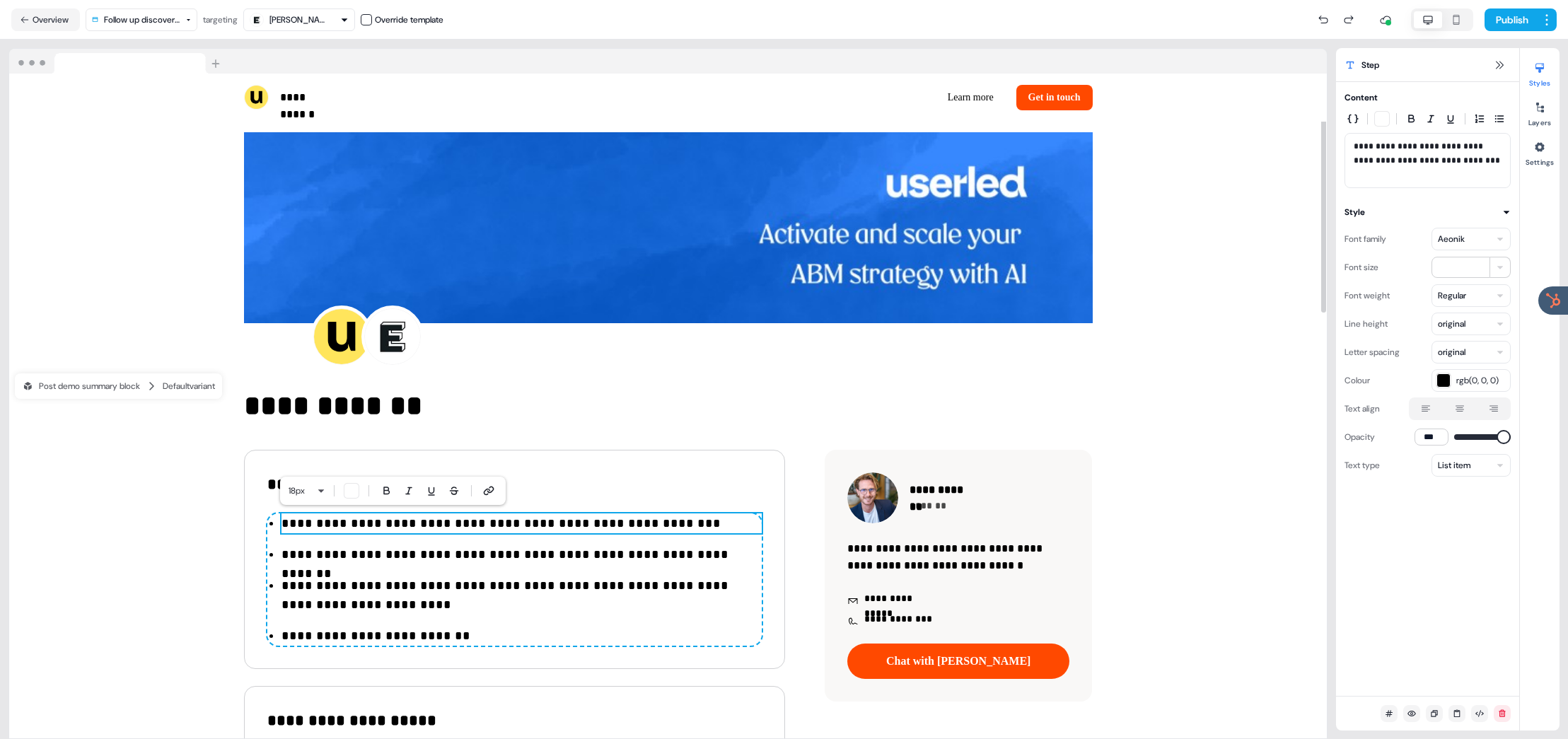 click on "**********" at bounding box center (521, 523) 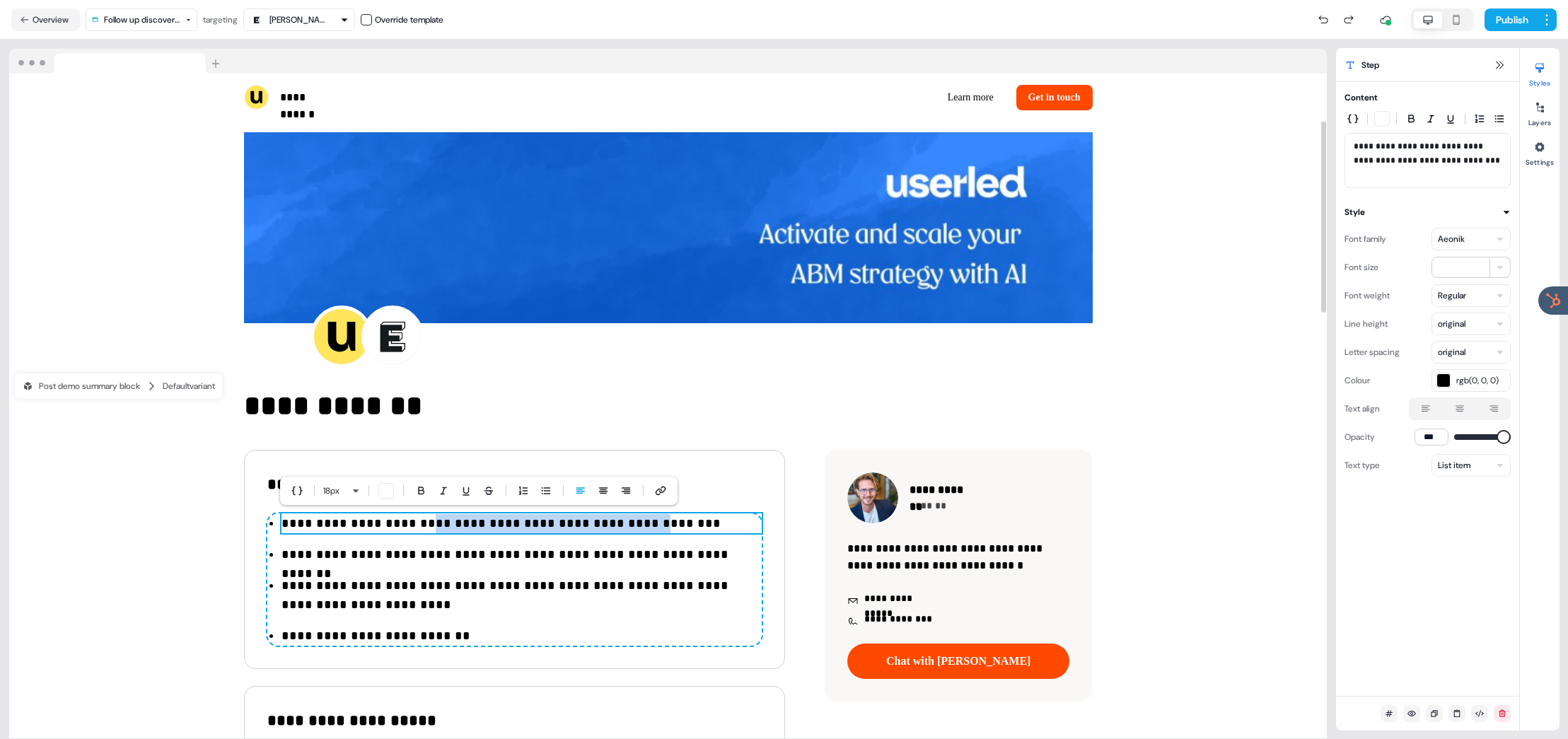 drag, startPoint x: 430, startPoint y: 522, endPoint x: 644, endPoint y: 520, distance: 214.00935 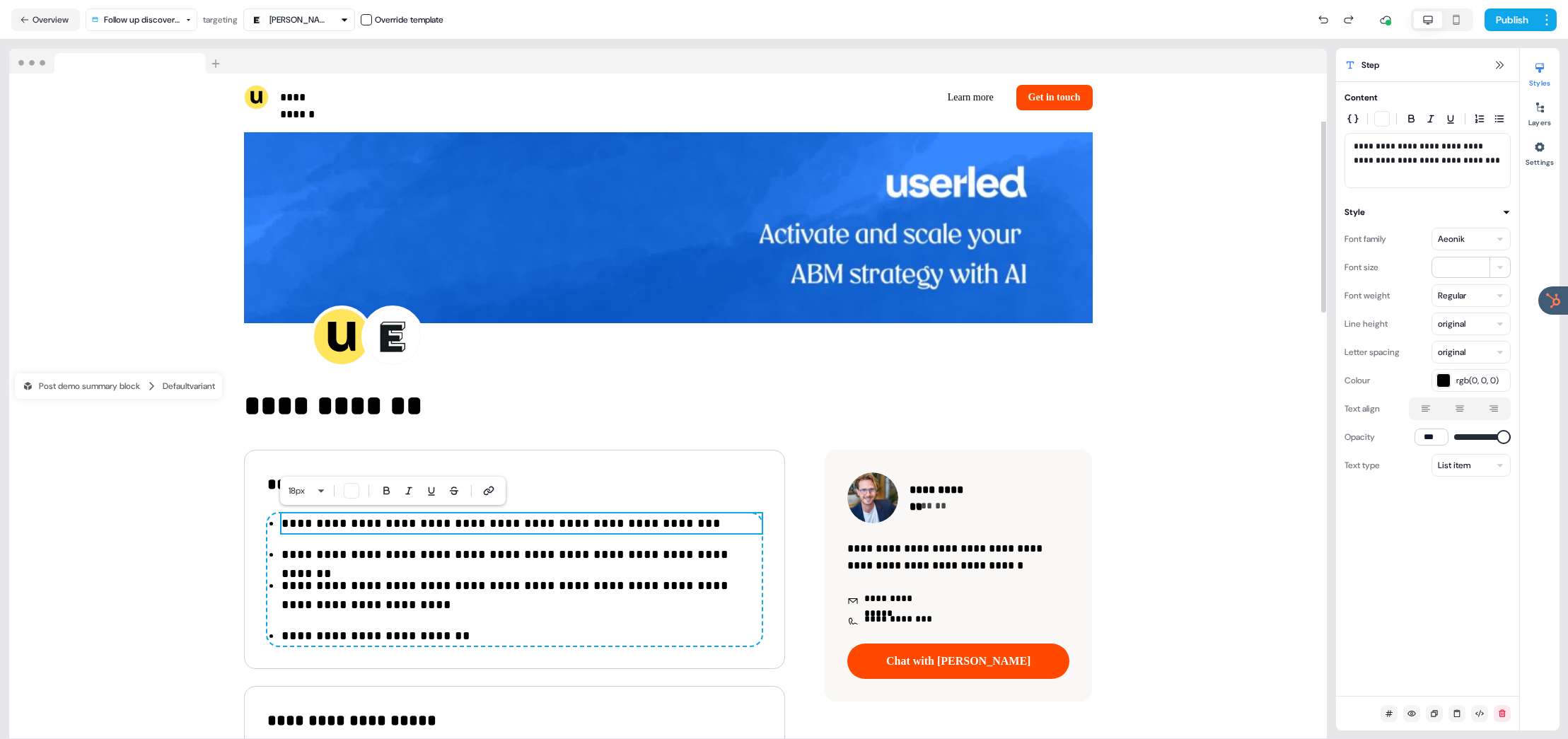 click on "**********" at bounding box center [521, 523] 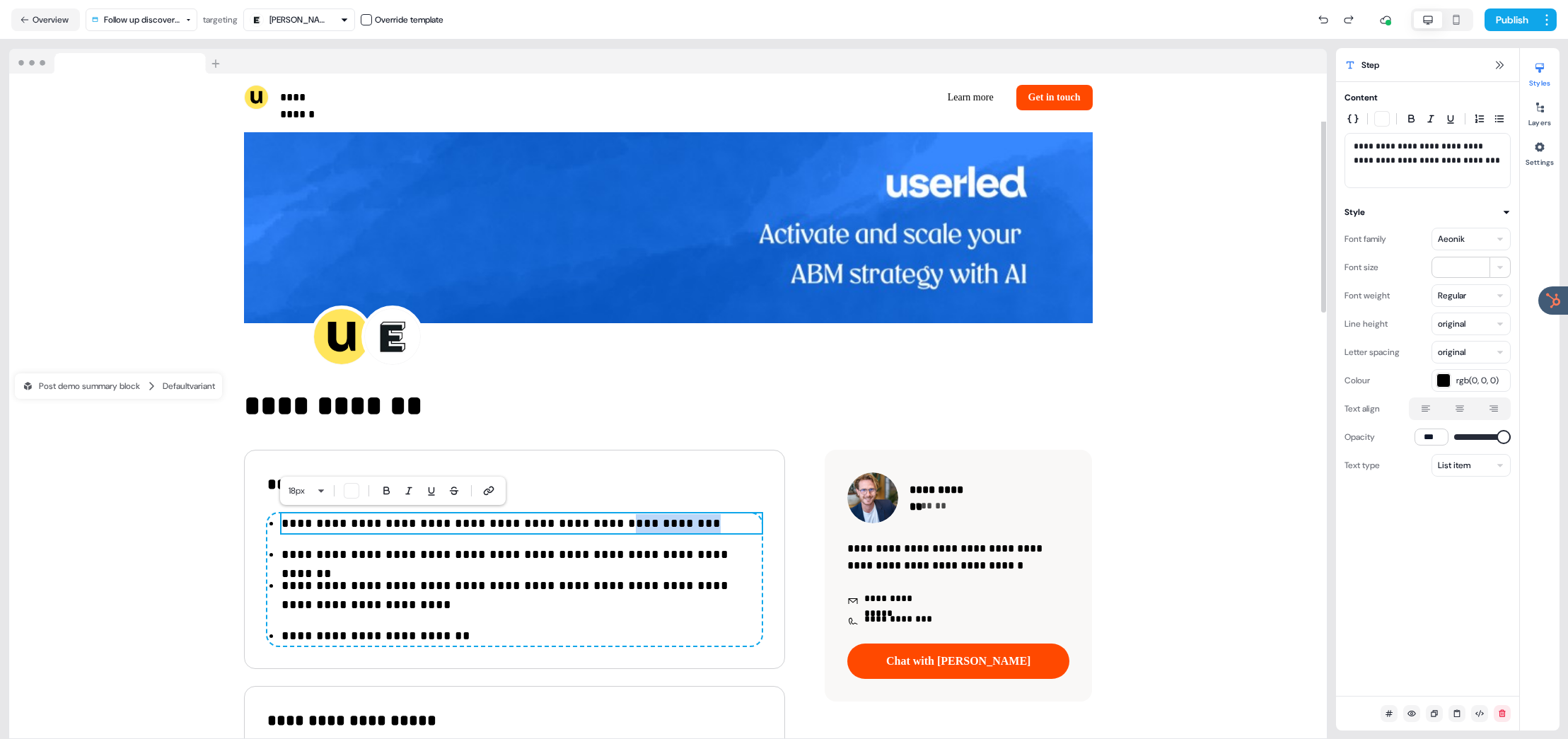 drag, startPoint x: 676, startPoint y: 525, endPoint x: 485, endPoint y: 520, distance: 191.06543 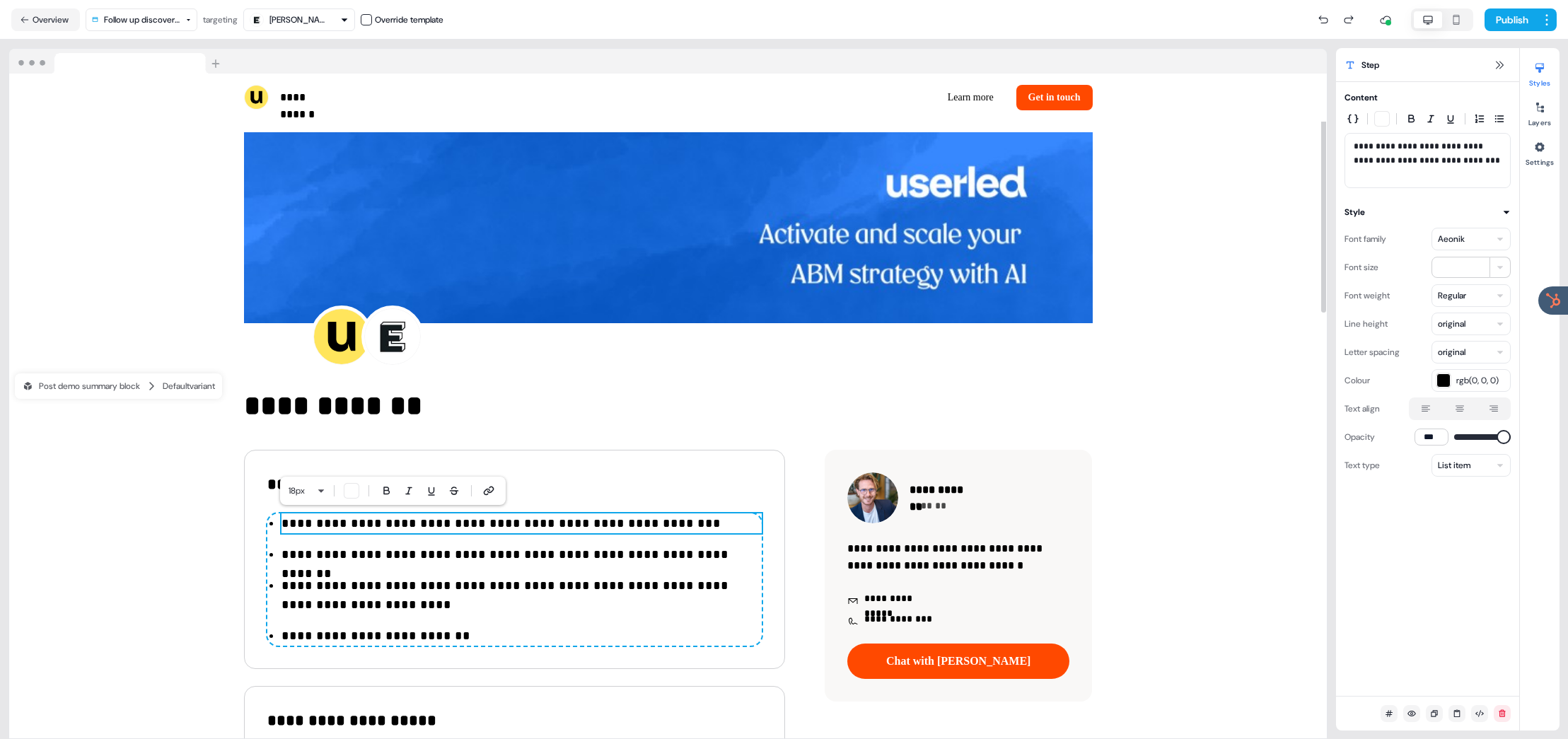 click on "**********" at bounding box center (521, 523) 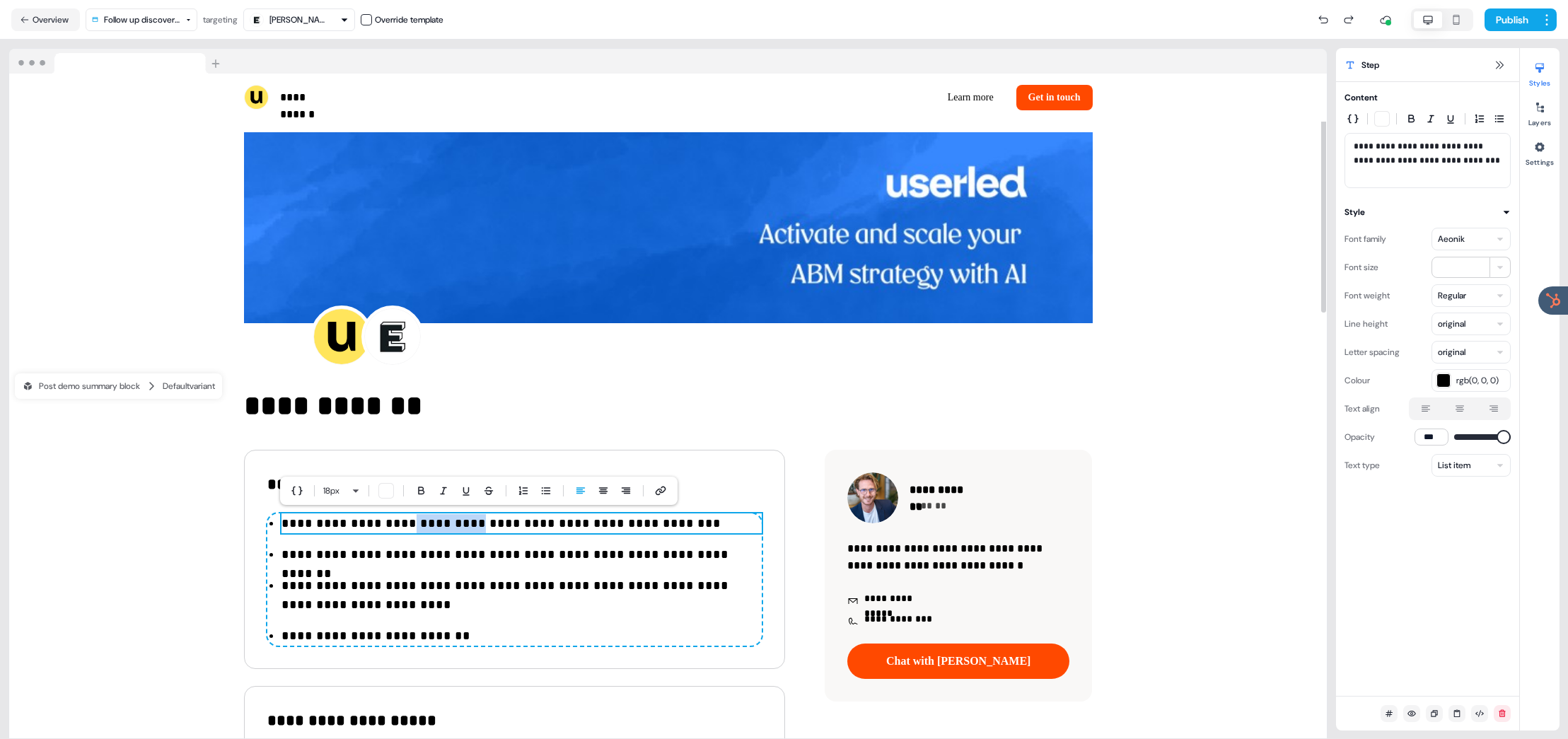drag, startPoint x: 408, startPoint y: 520, endPoint x: 576, endPoint y: 519, distance: 168.003 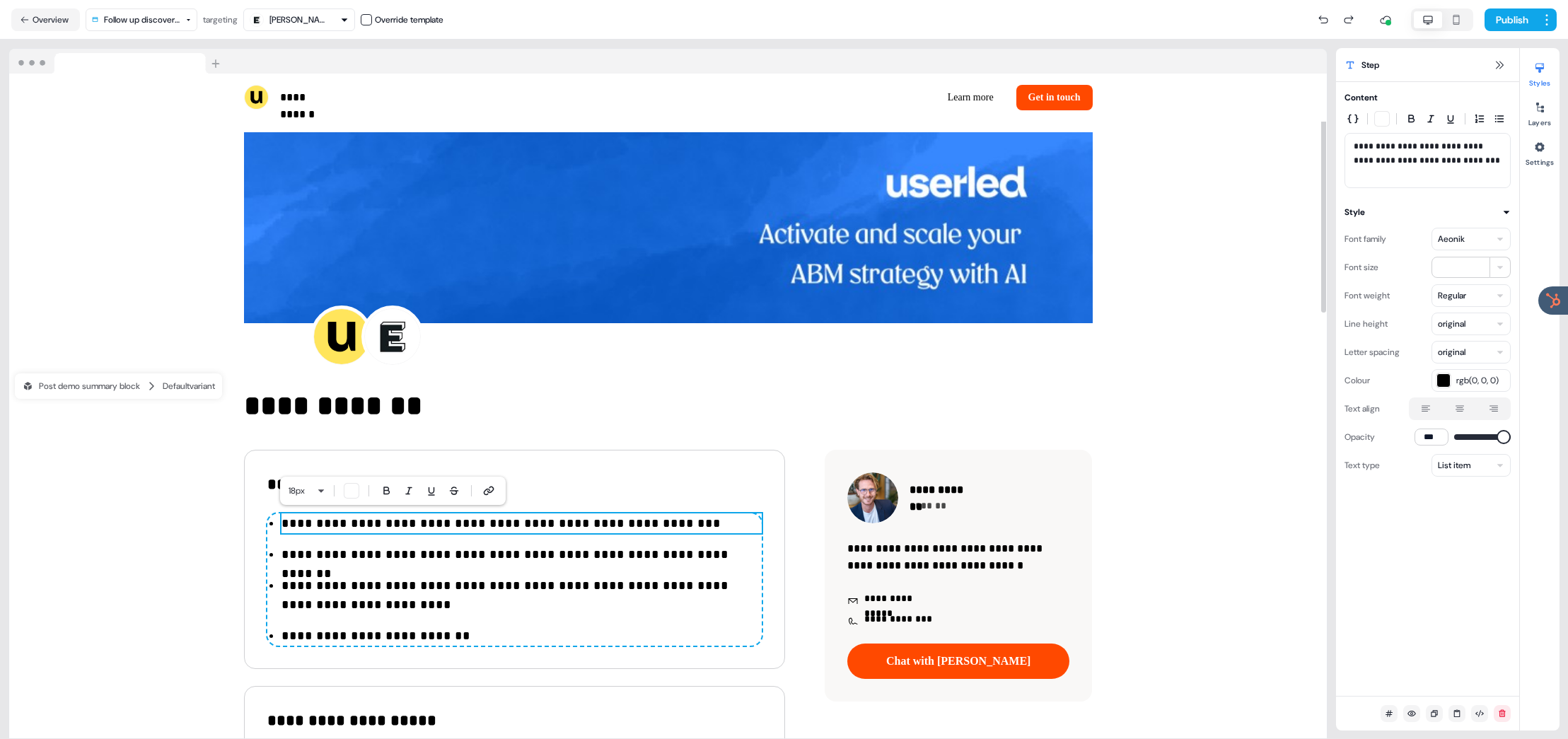 click on "**********" at bounding box center [521, 523] 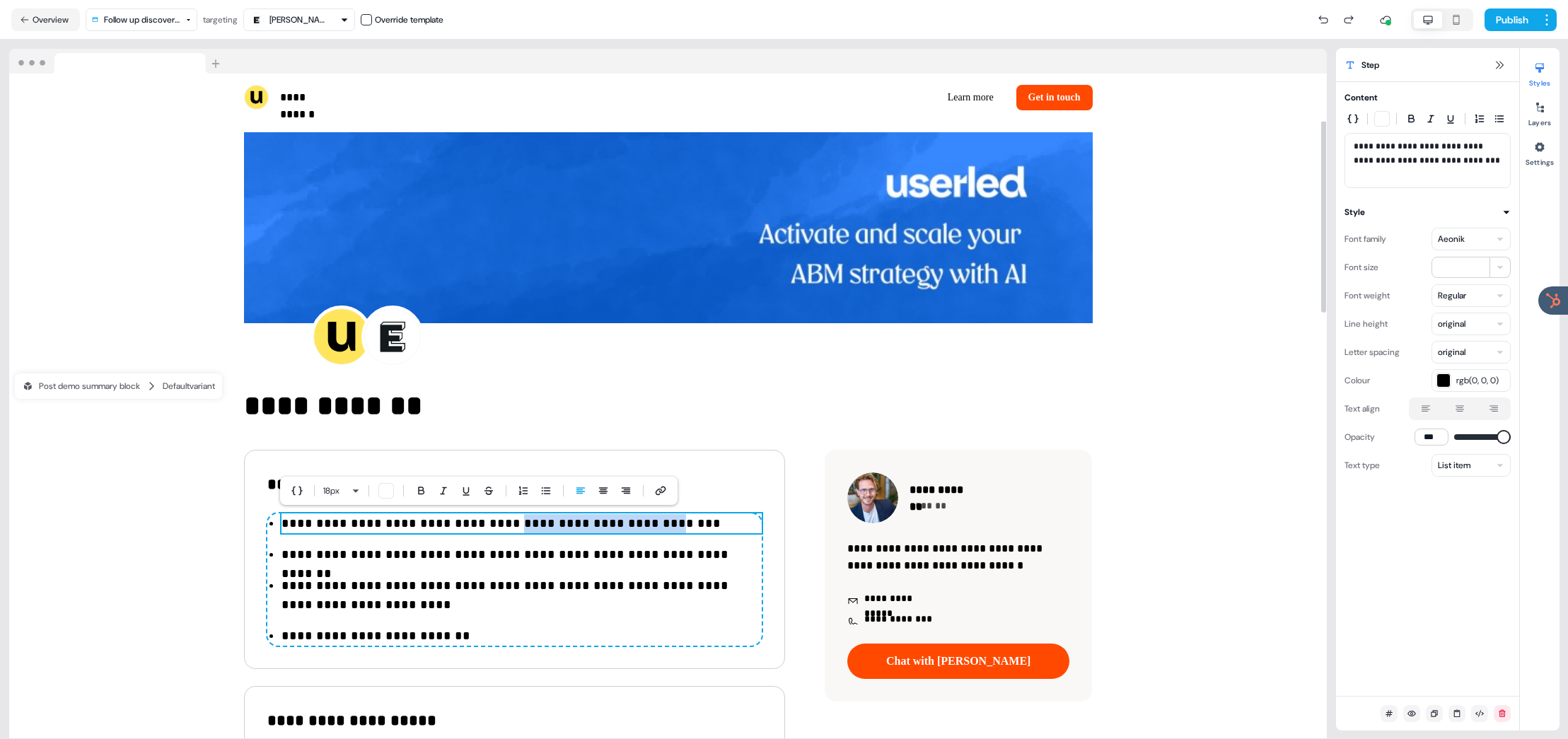 drag, startPoint x: 627, startPoint y: 520, endPoint x: 466, endPoint y: 518, distance: 161.01242 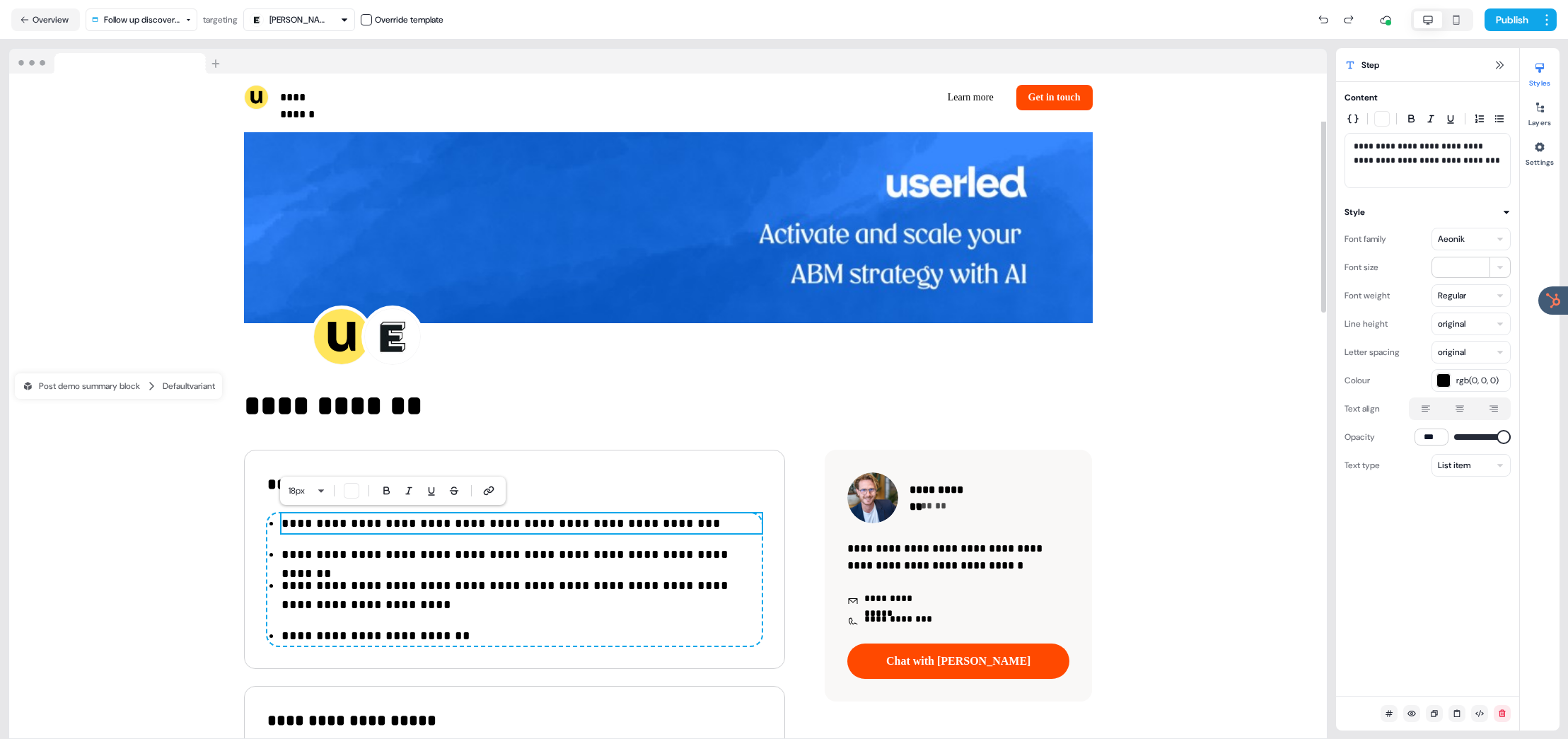 click on "**********" at bounding box center [521, 523] 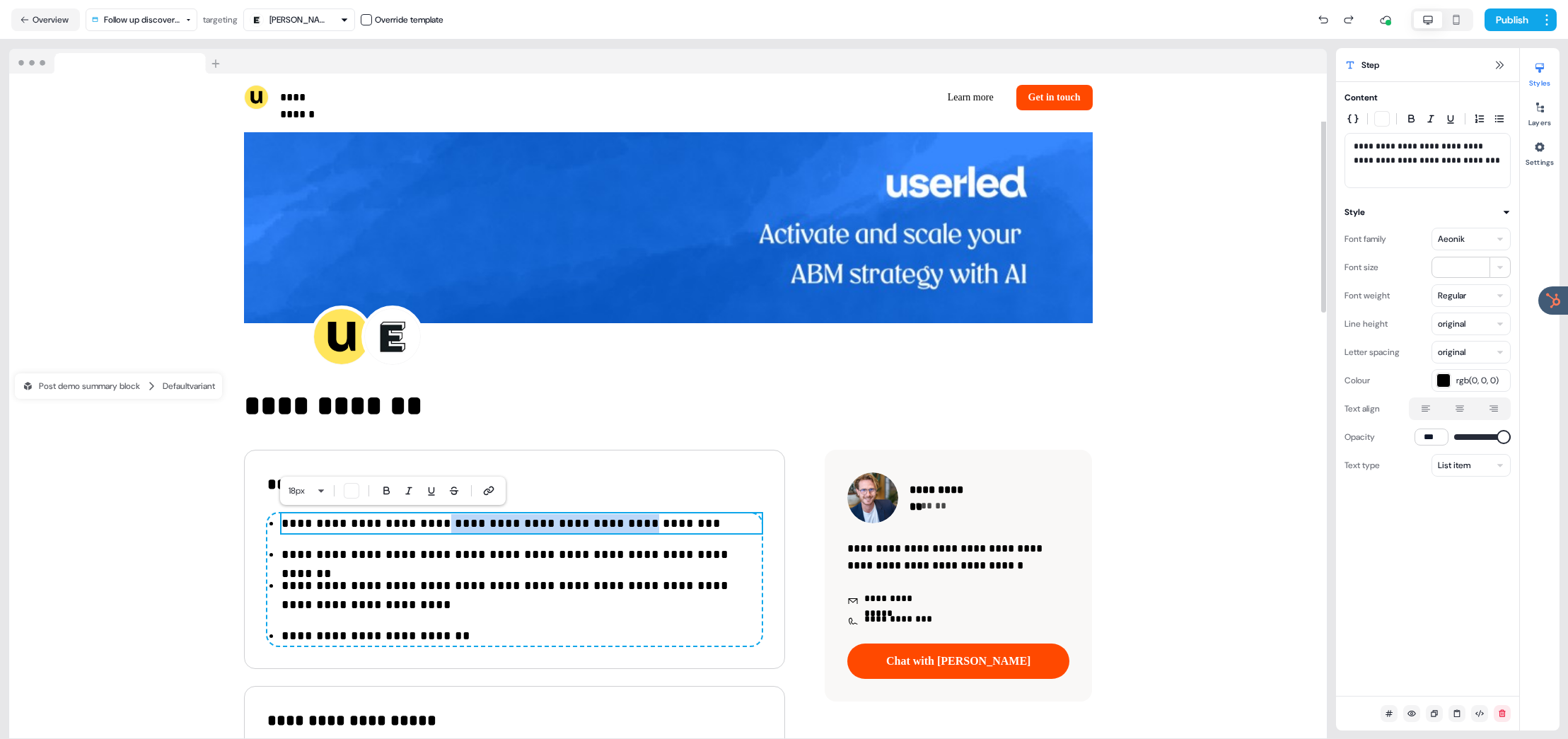 drag, startPoint x: 599, startPoint y: 518, endPoint x: 676, endPoint y: 526, distance: 77.41447 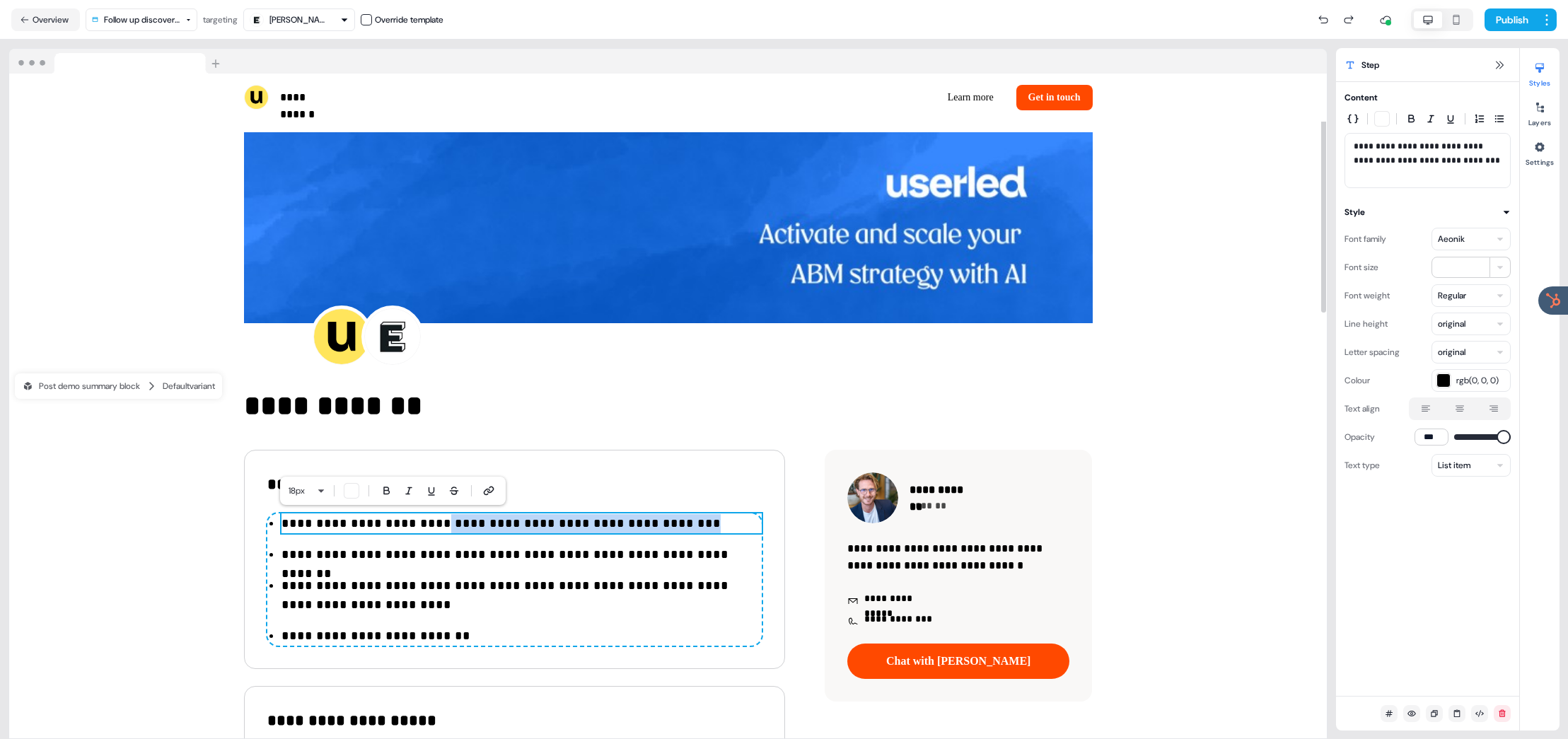 click on "**********" at bounding box center [521, 523] 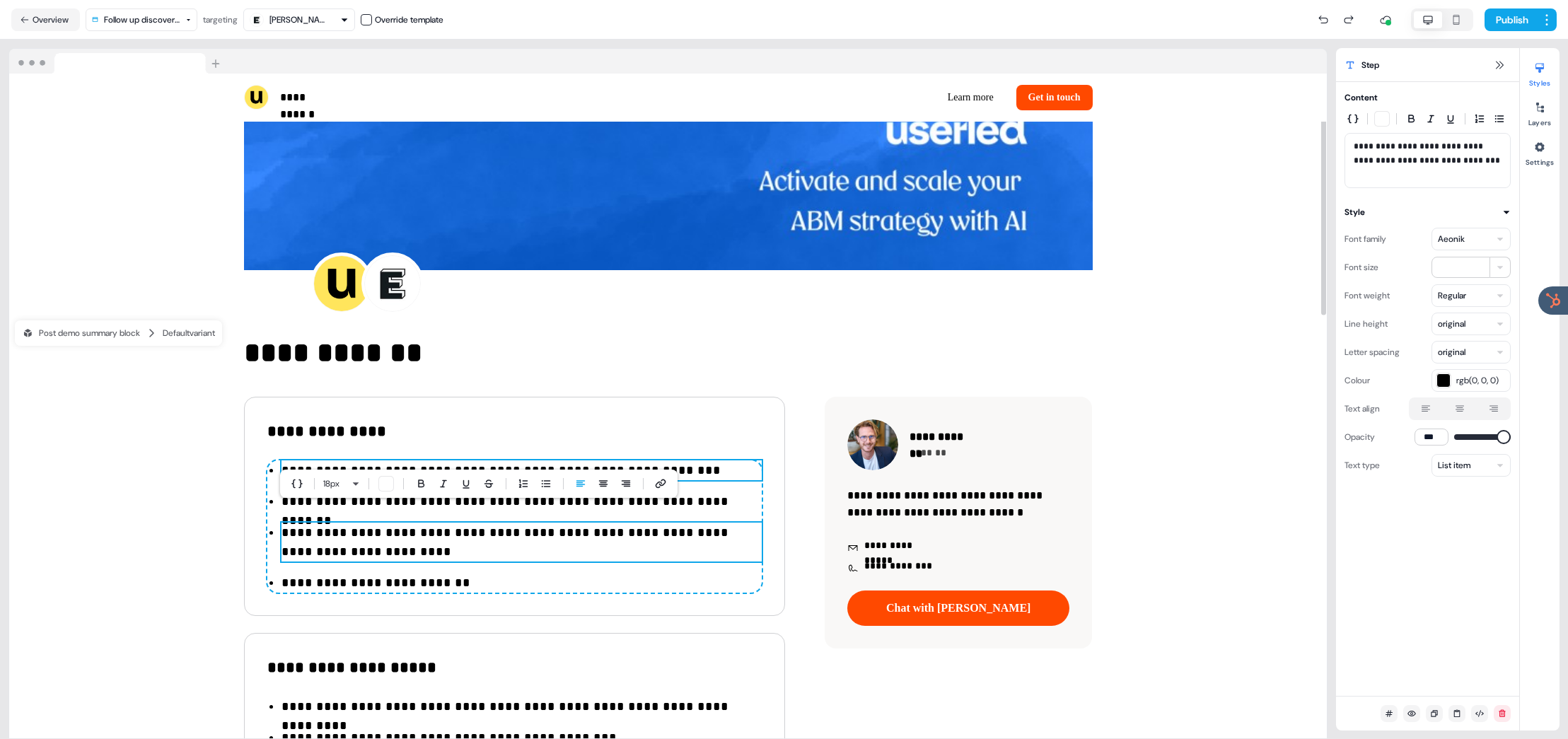 scroll, scrollTop: 292, scrollLeft: 0, axis: vertical 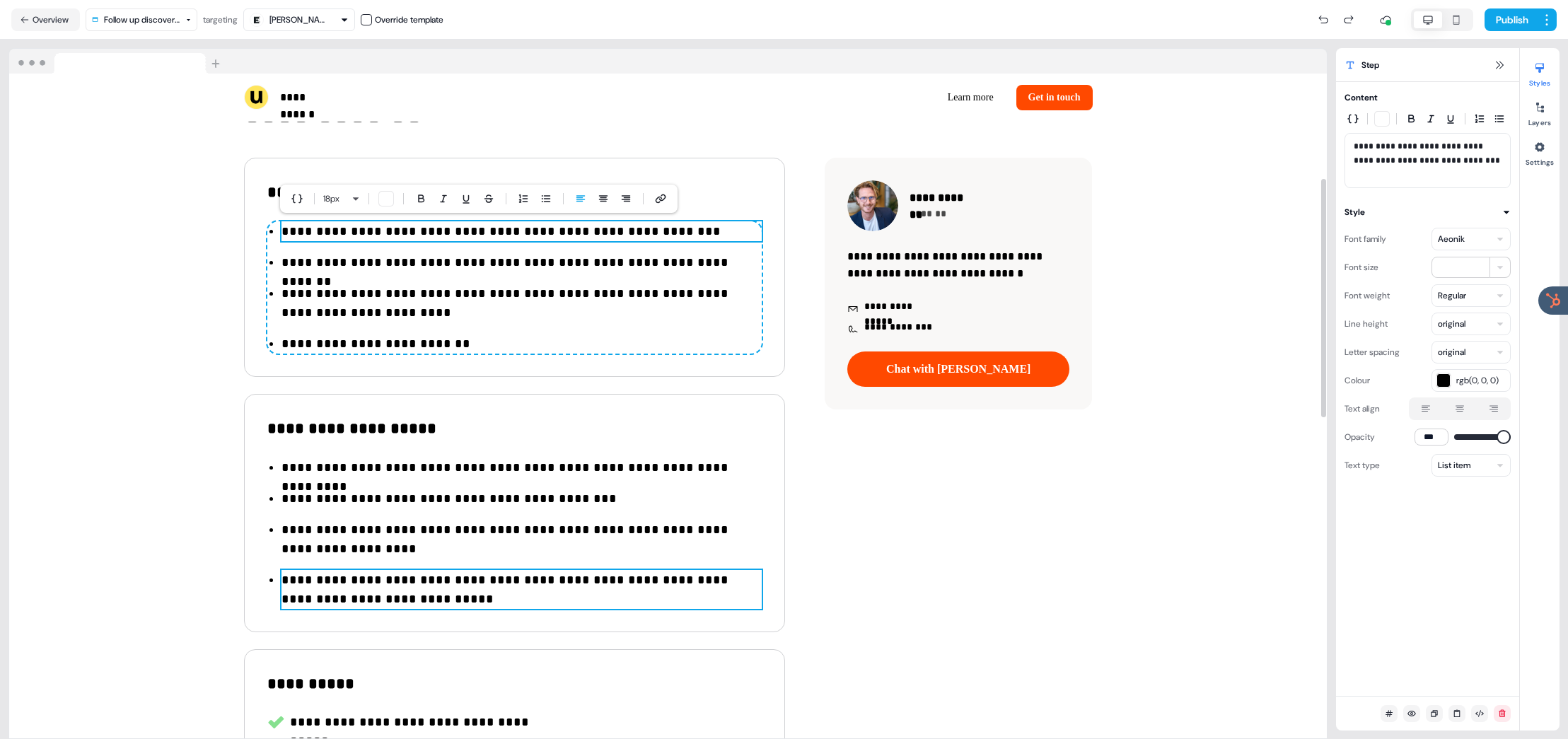 click on "**********" at bounding box center [521, 590] 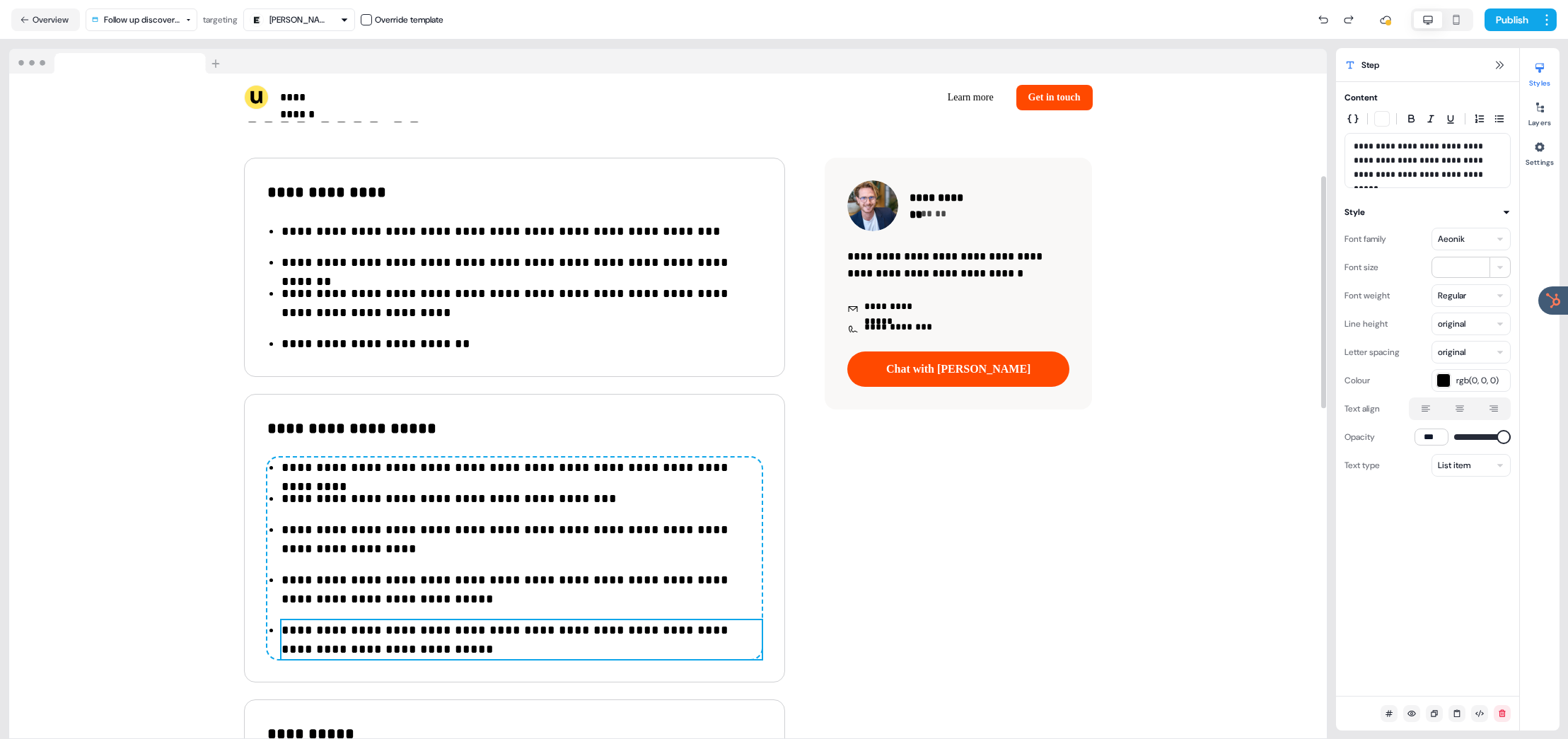 click on "**********" at bounding box center (521, 640) 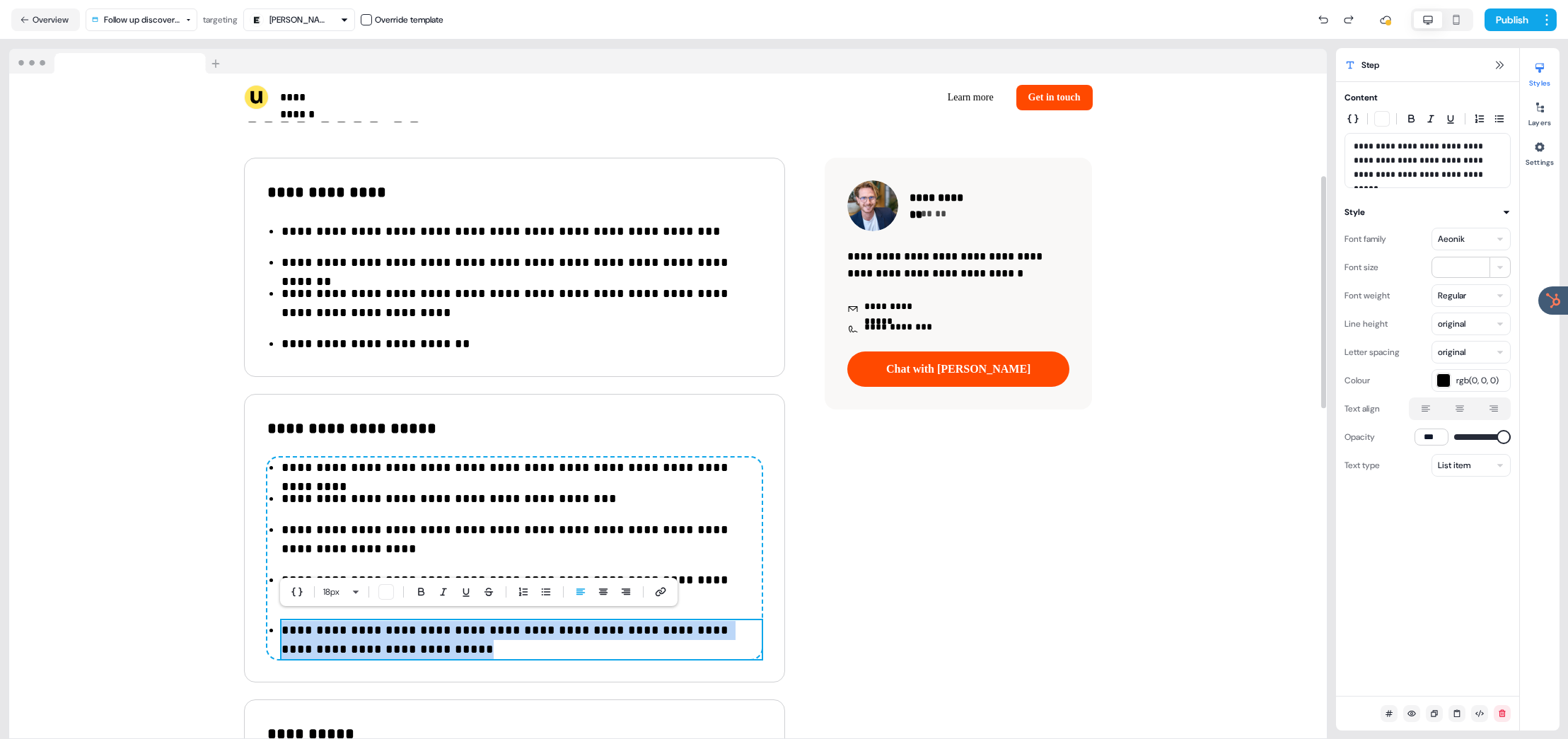 type 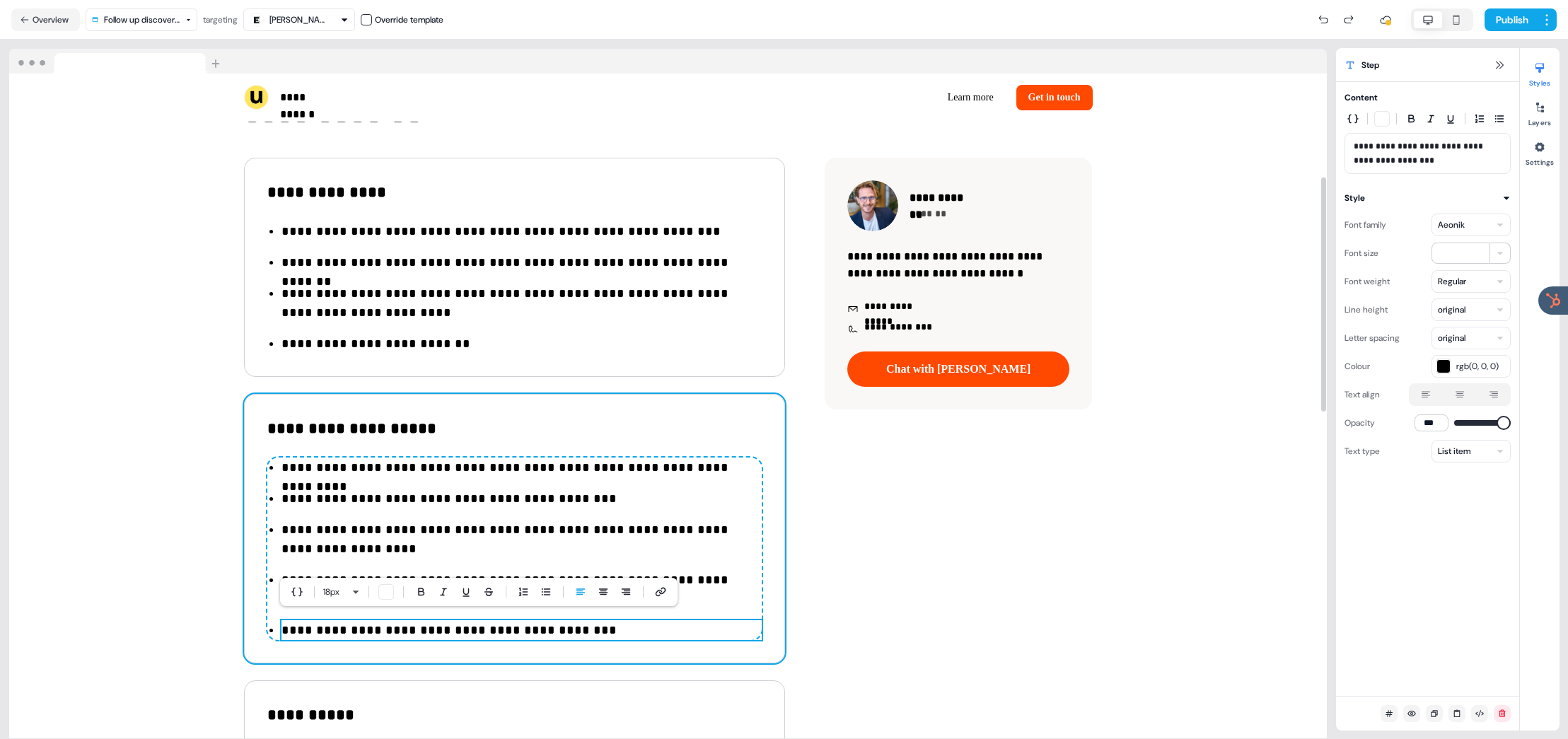 click on "**********" at bounding box center (514, 528) 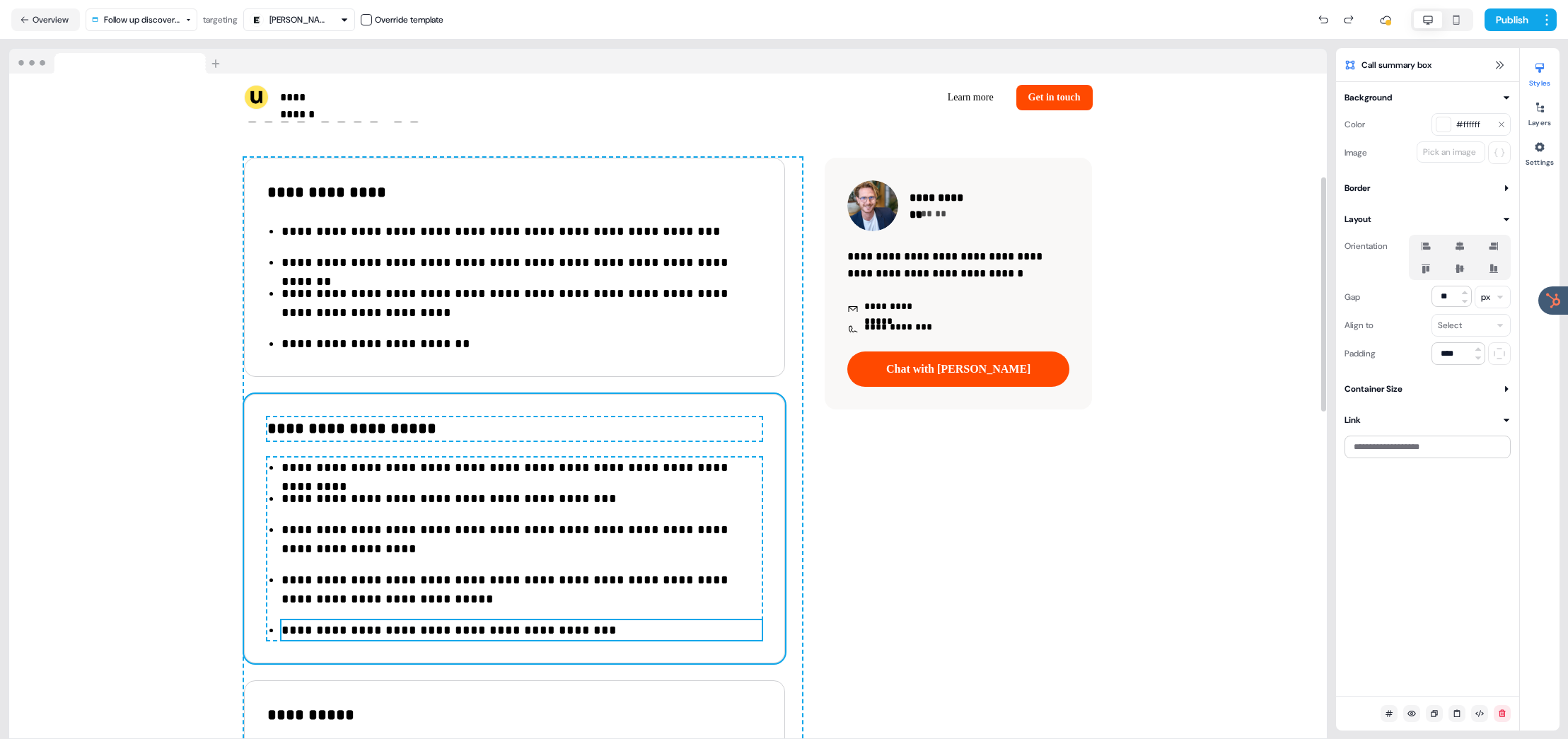 click on "**********" at bounding box center [521, 630] 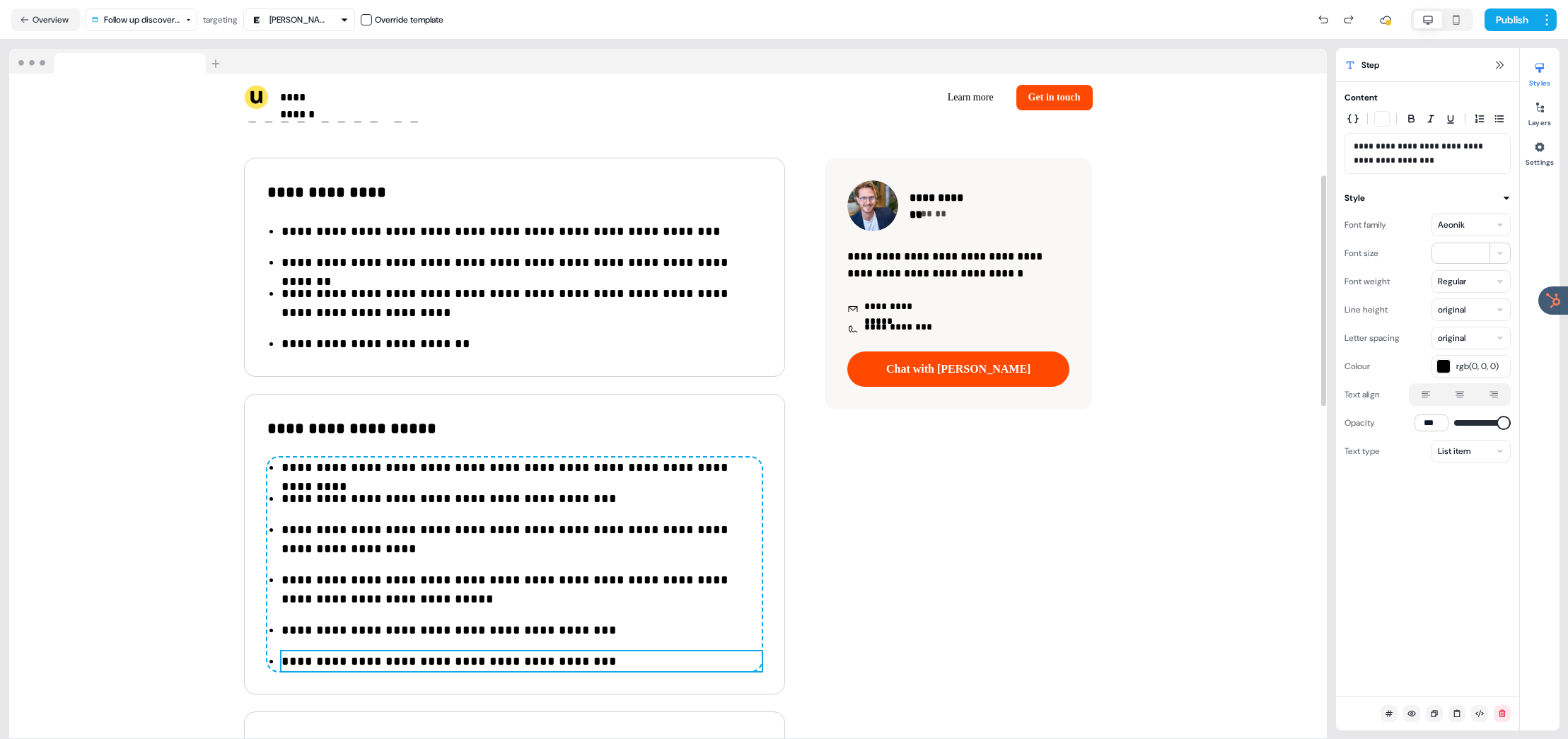 click on "**********" at bounding box center (521, 661) 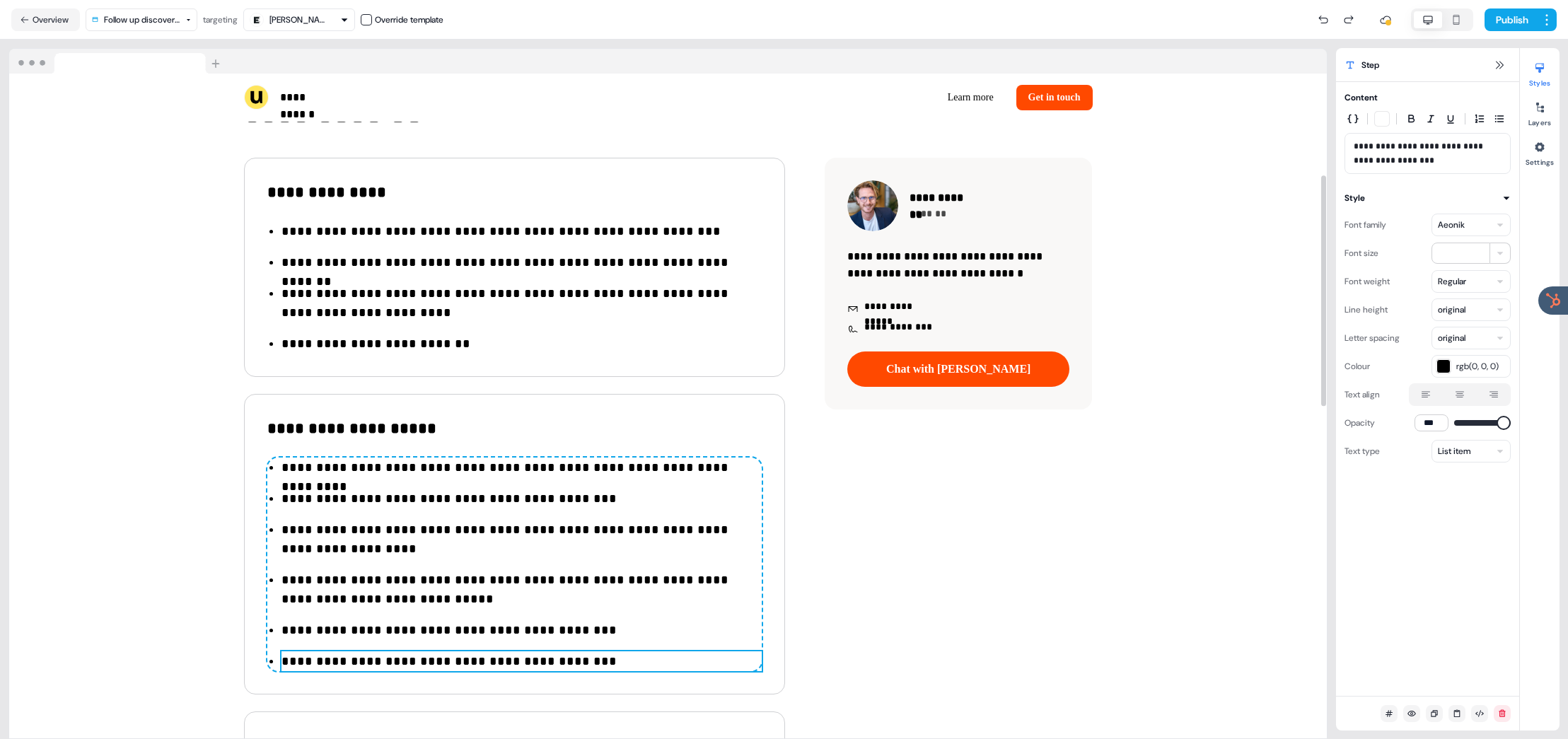 click on "**********" at bounding box center (521, 661) 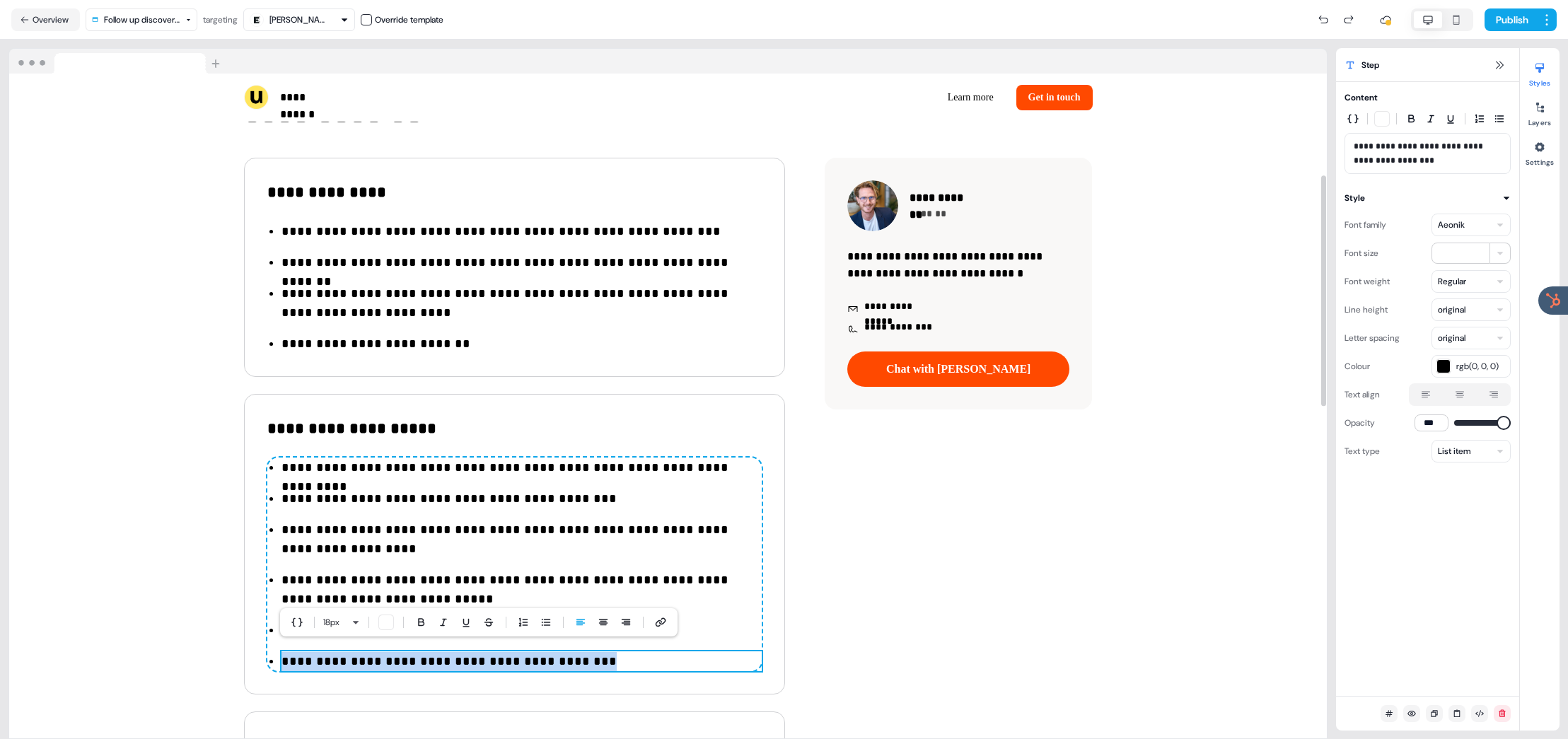 type 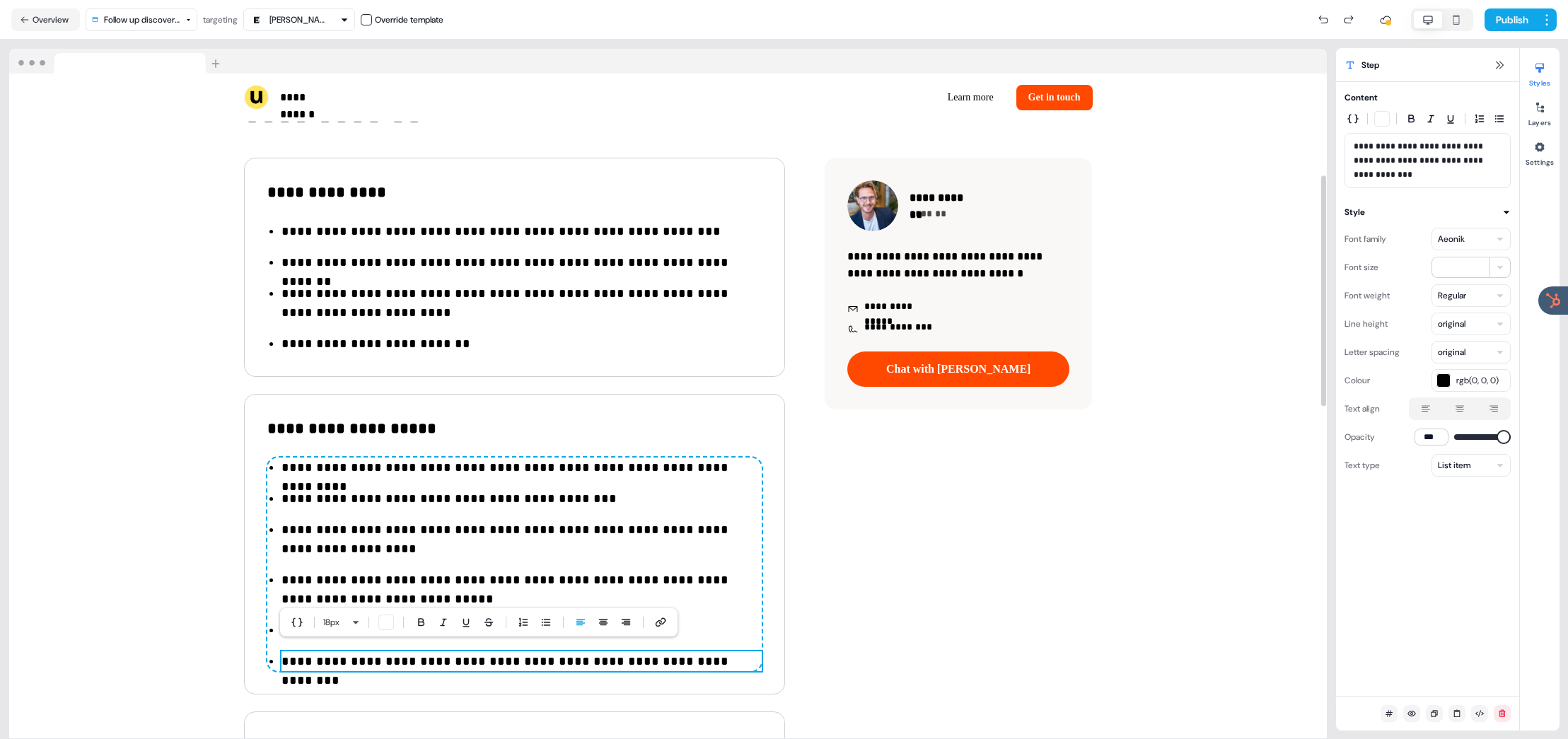 click on "**********" at bounding box center (521, 661) 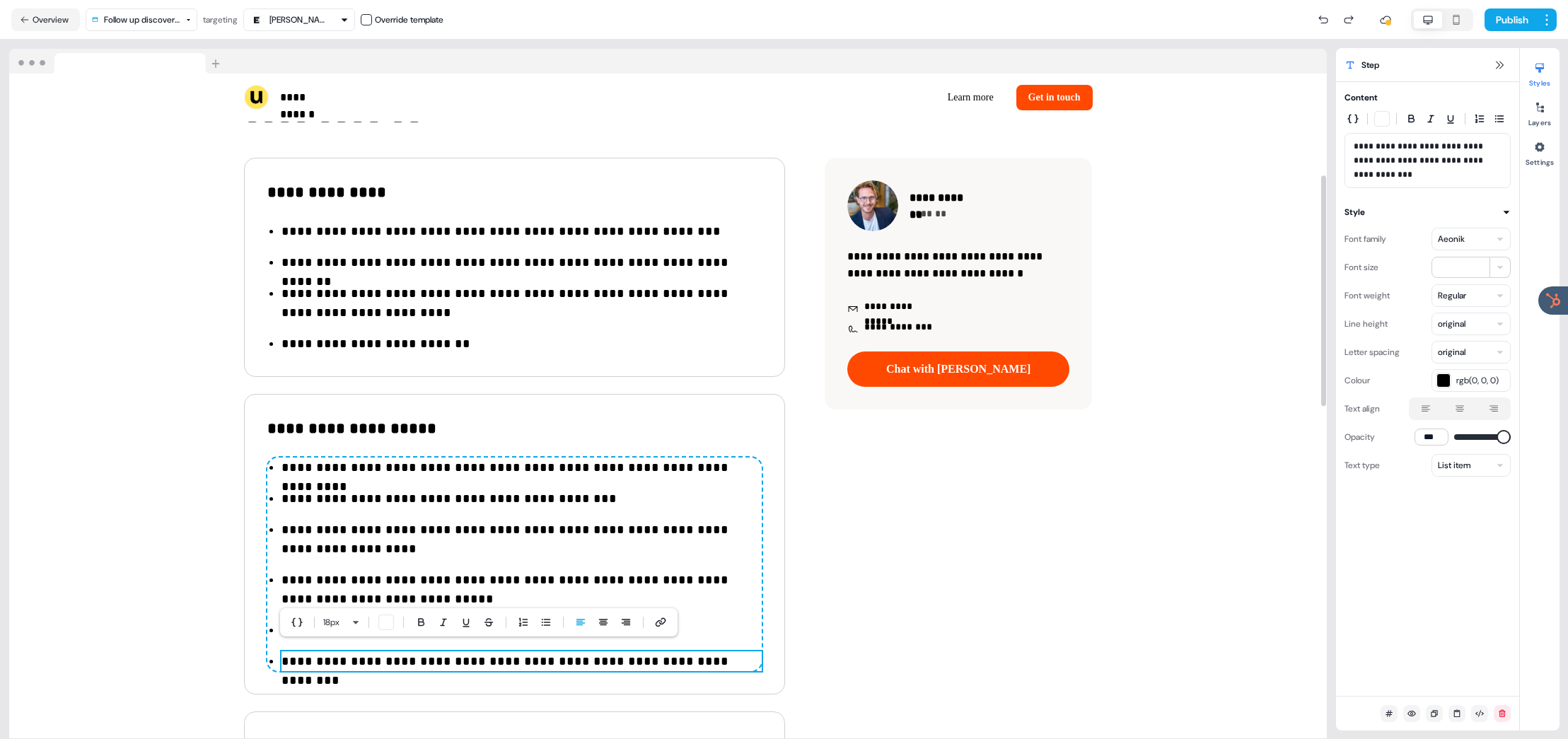 click on "**********" at bounding box center (521, 661) 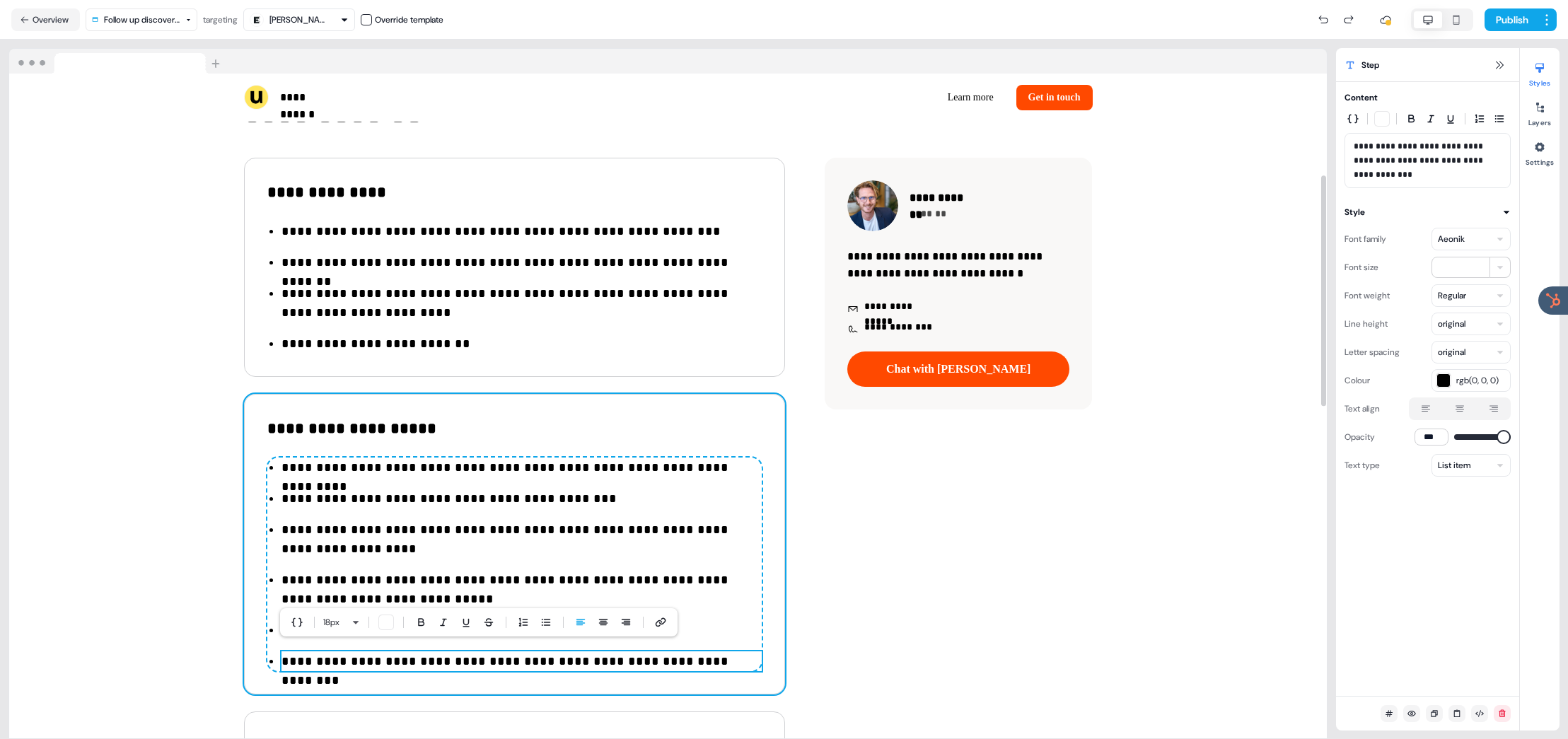 drag, startPoint x: 701, startPoint y: 687, endPoint x: 687, endPoint y: 658, distance: 32.20248 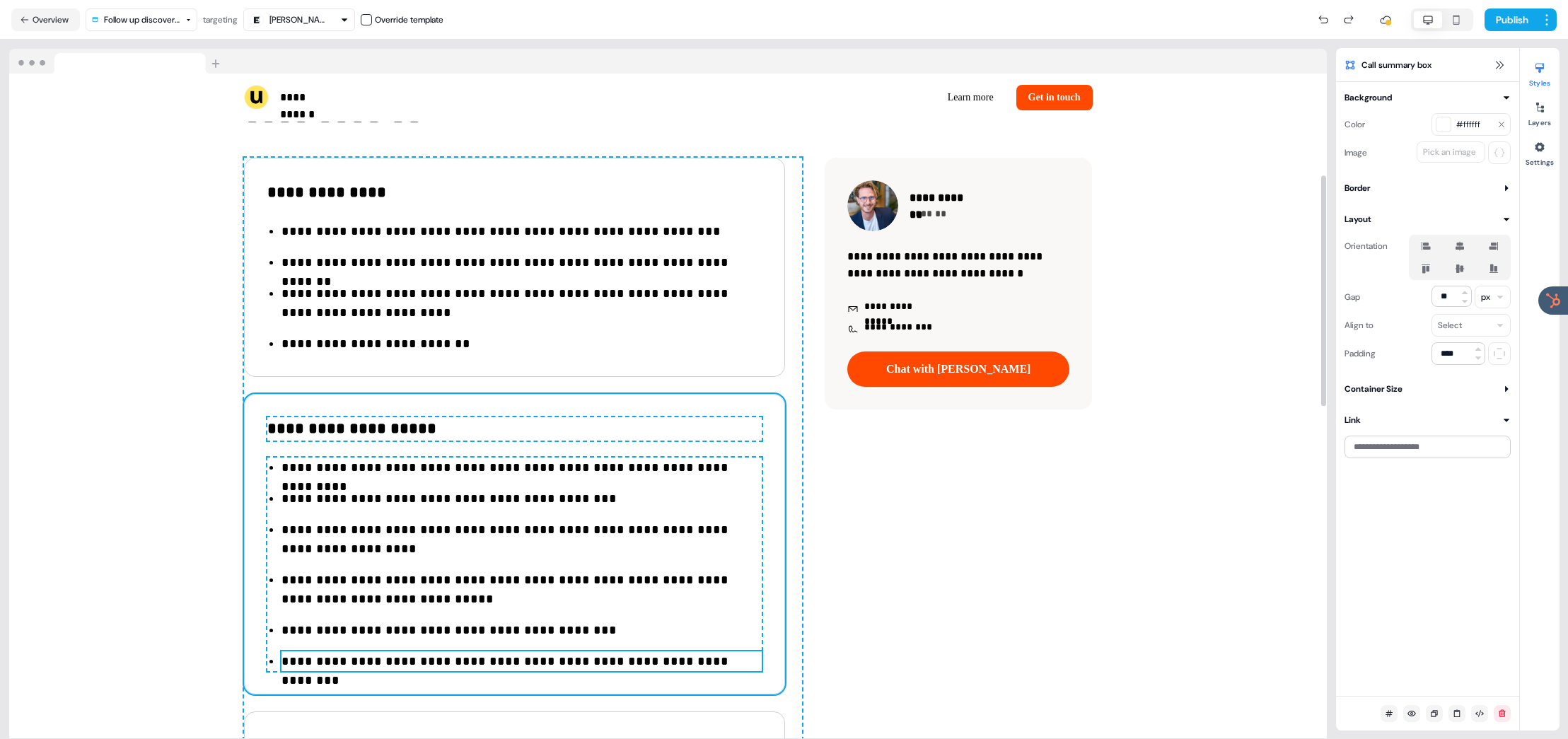 click on "**********" at bounding box center [521, 661] 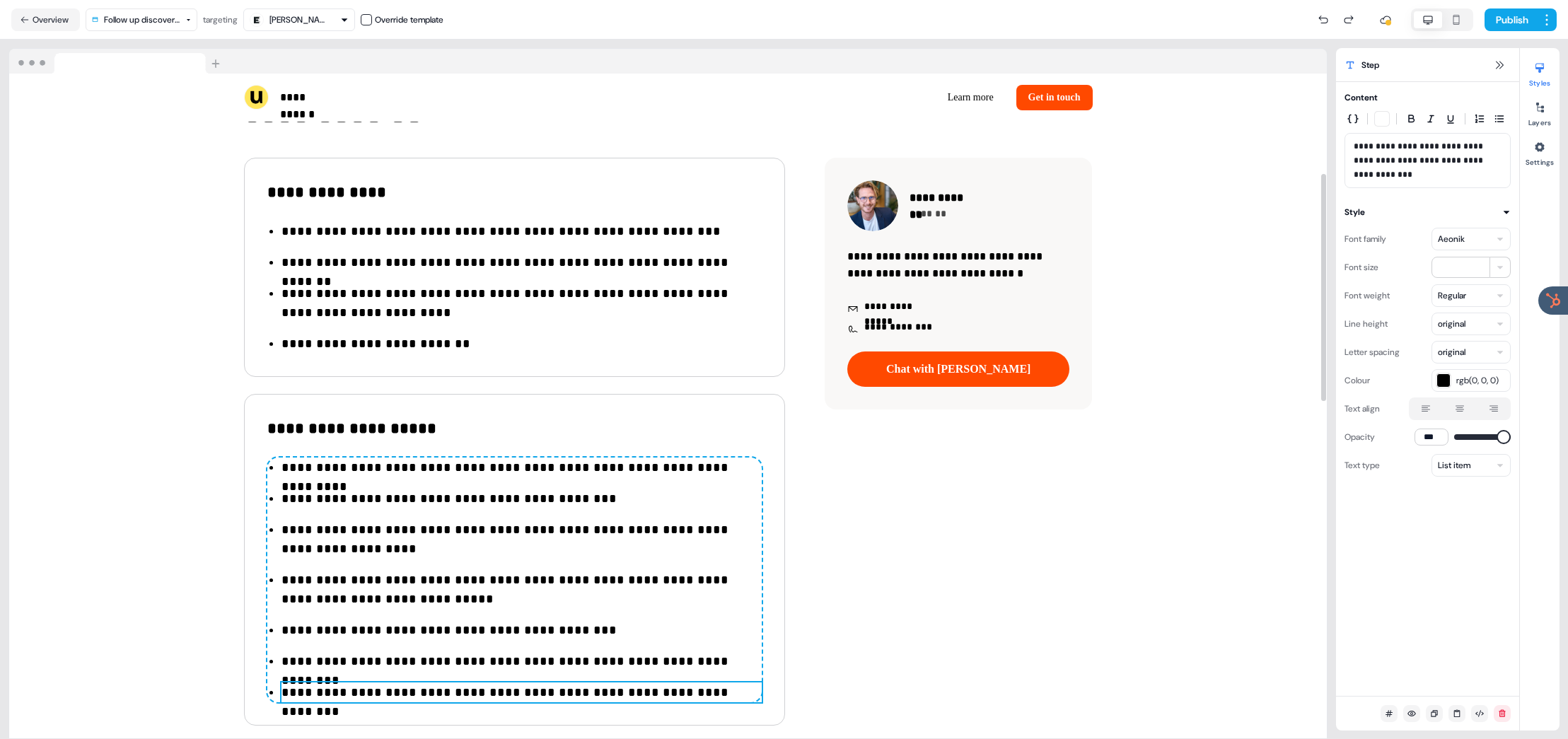 click on "**********" at bounding box center (521, 692) 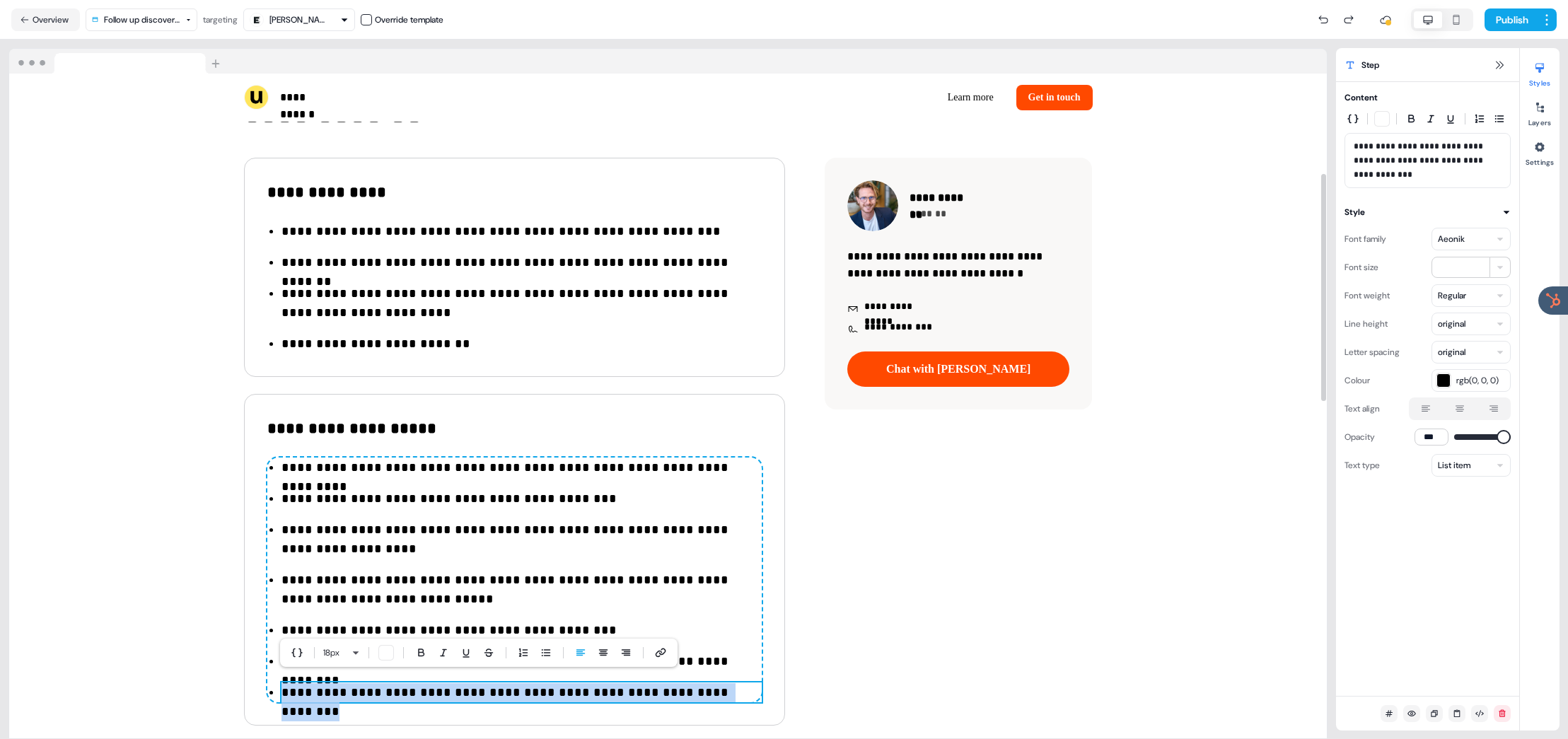 type 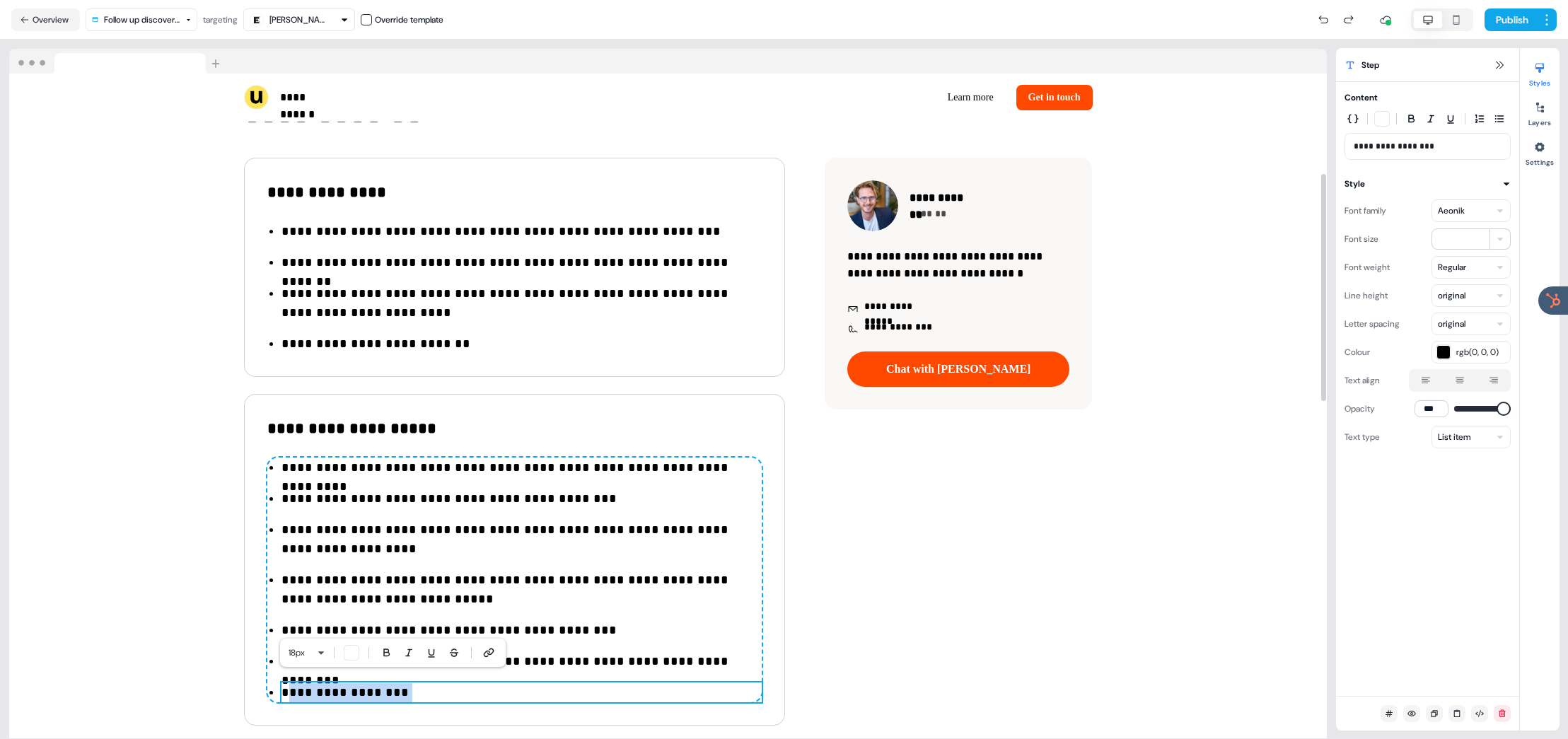 drag, startPoint x: 400, startPoint y: 685, endPoint x: 286, endPoint y: 683, distance: 114.01754 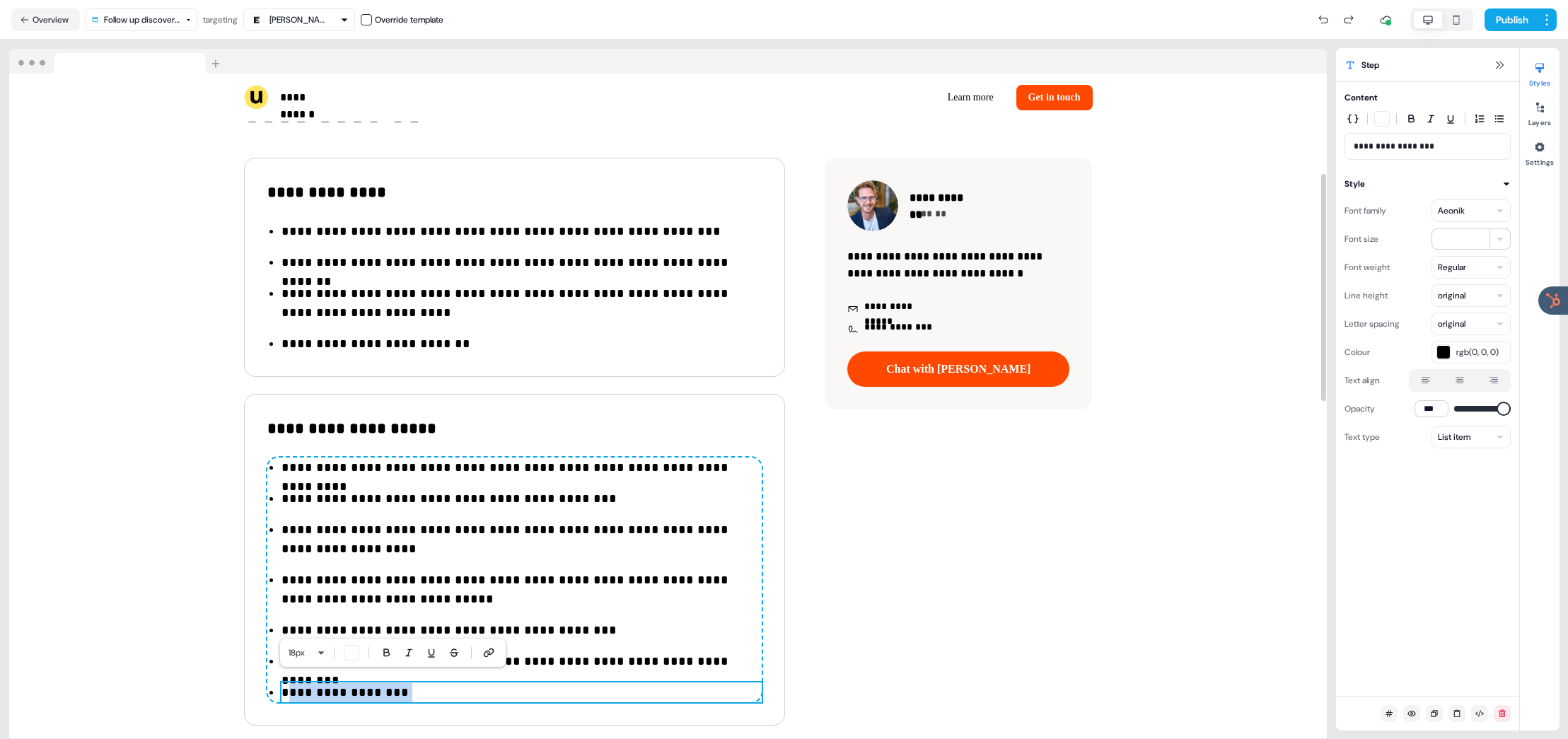 click on "**********" at bounding box center [521, 692] 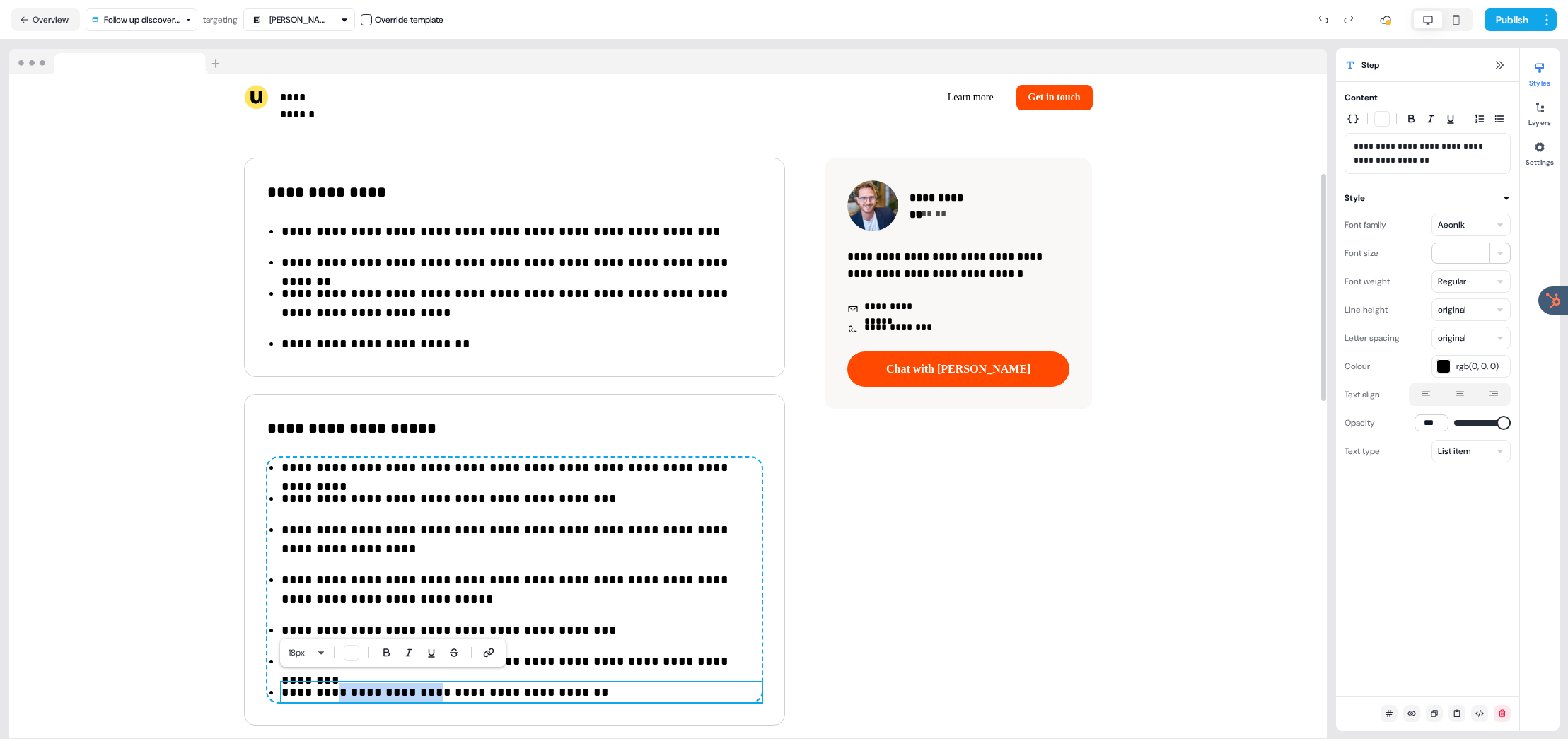 click on "**********" at bounding box center (521, 692) 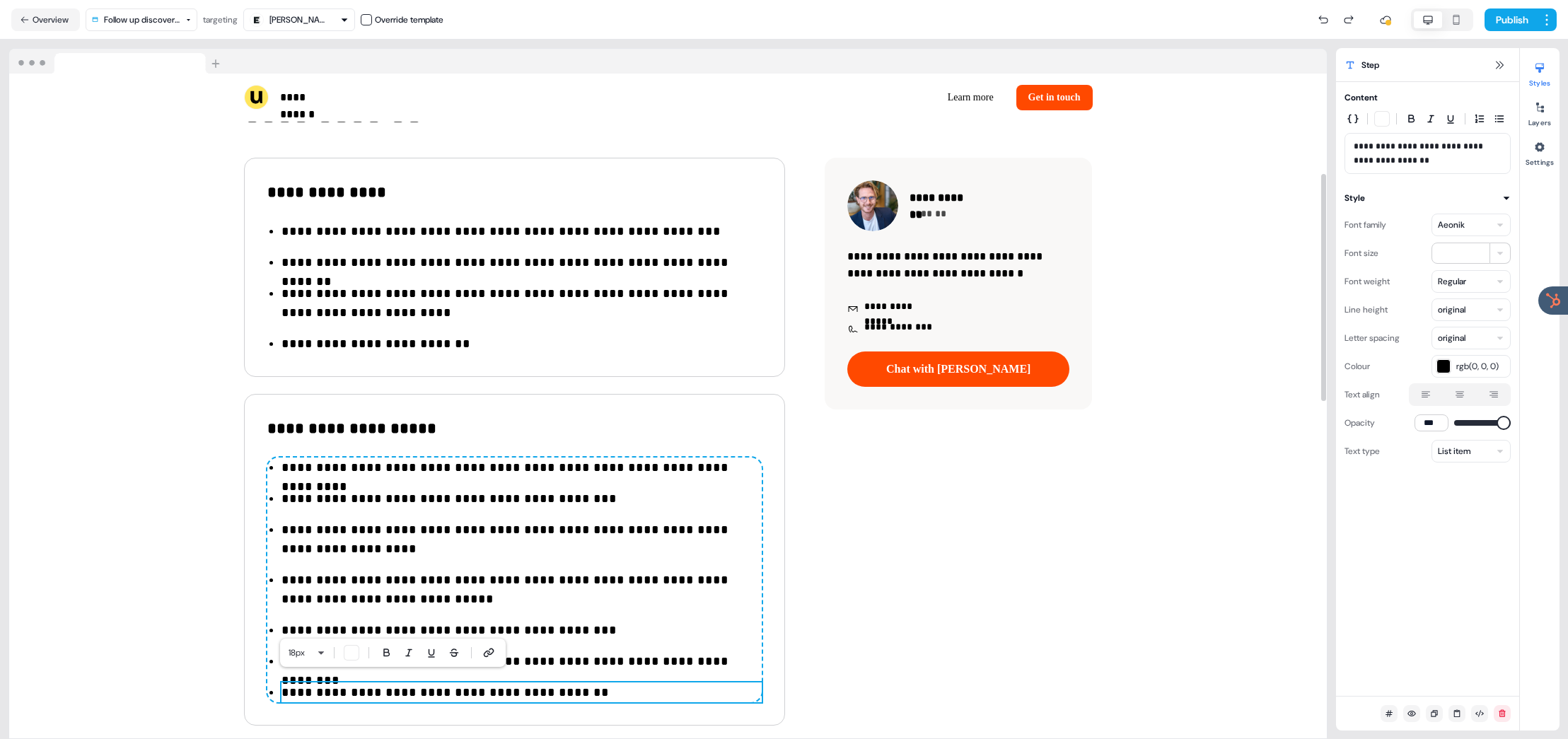 click on "**********" at bounding box center (521, 692) 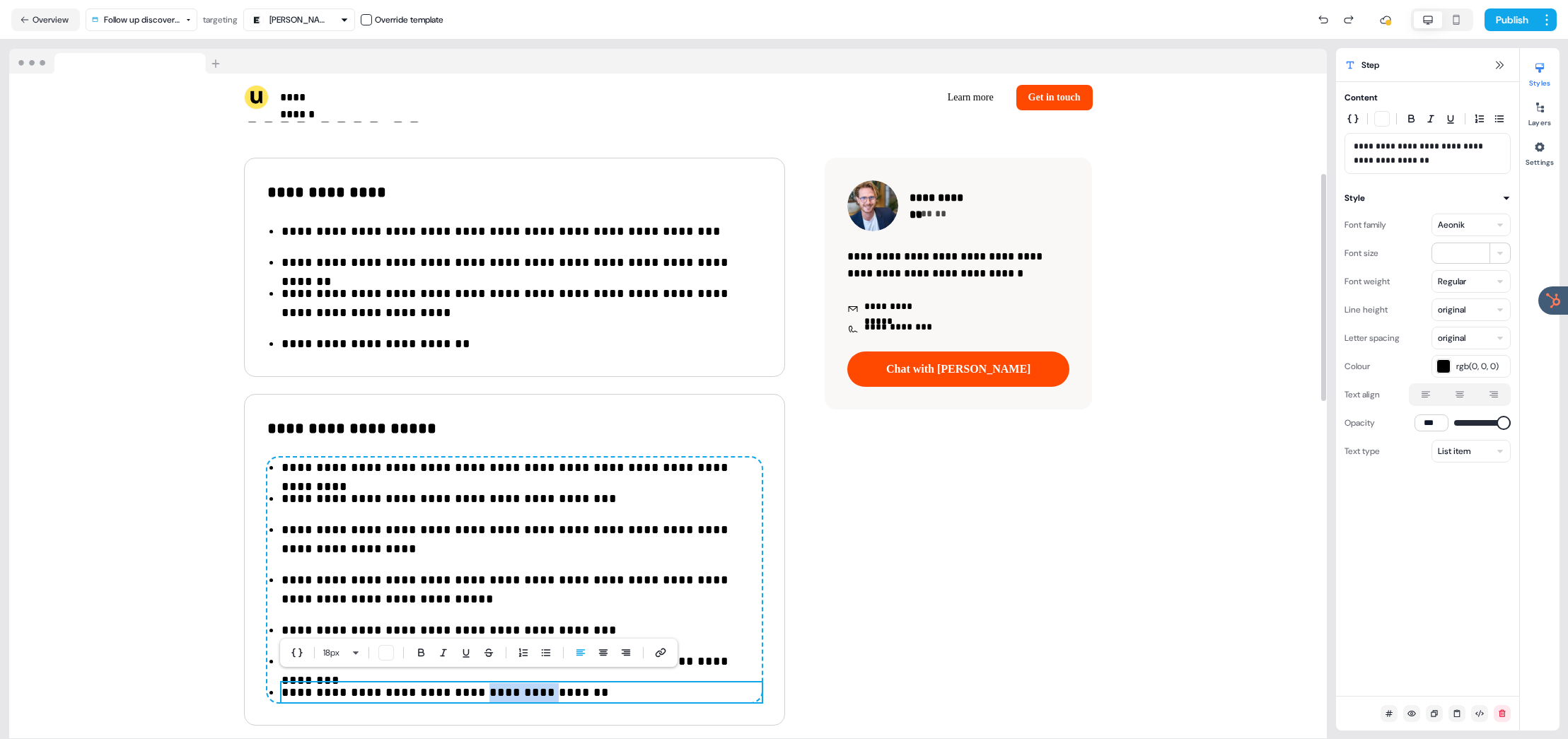 drag, startPoint x: 478, startPoint y: 680, endPoint x: 549, endPoint y: 682, distance: 71.02816 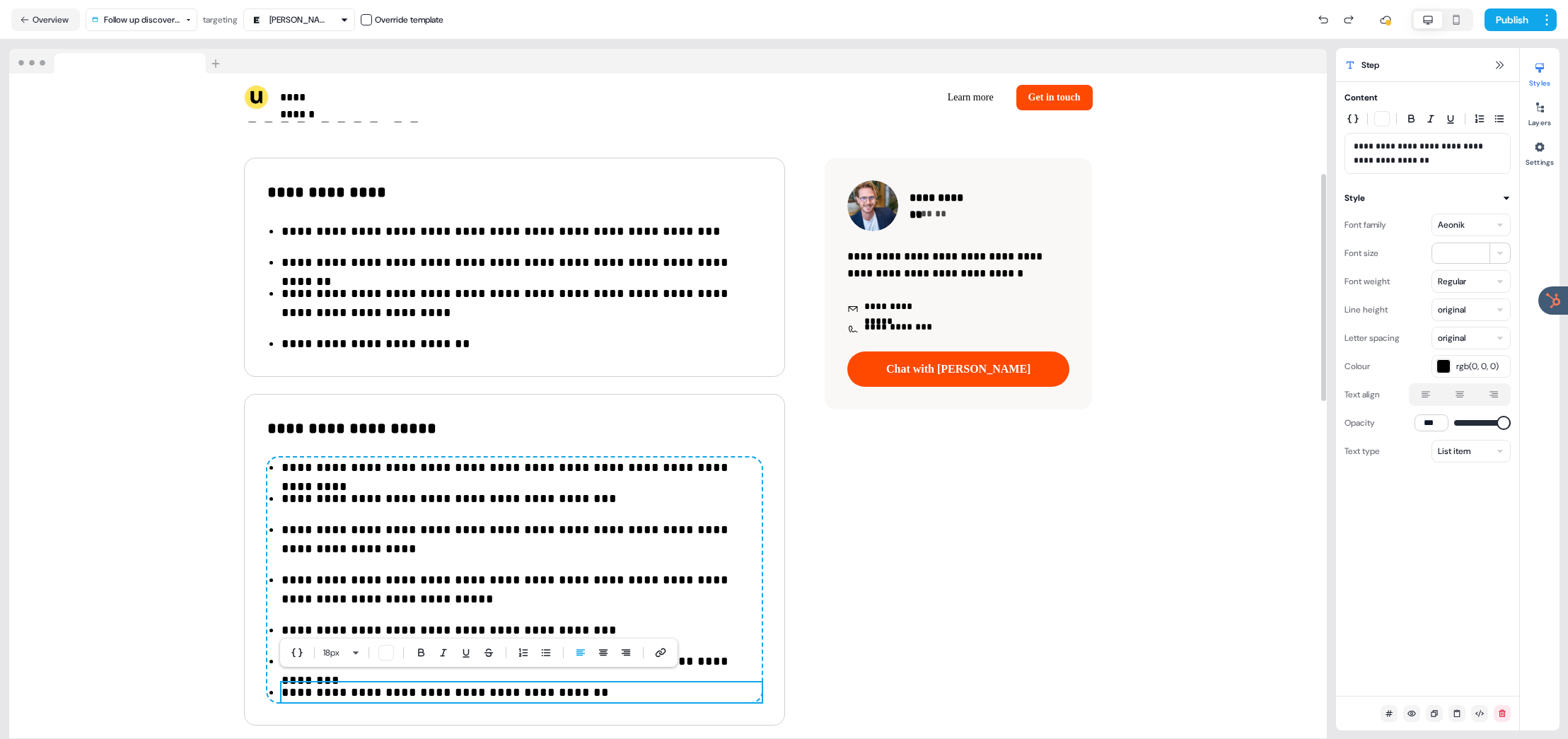 click on "**********" at bounding box center [521, 692] 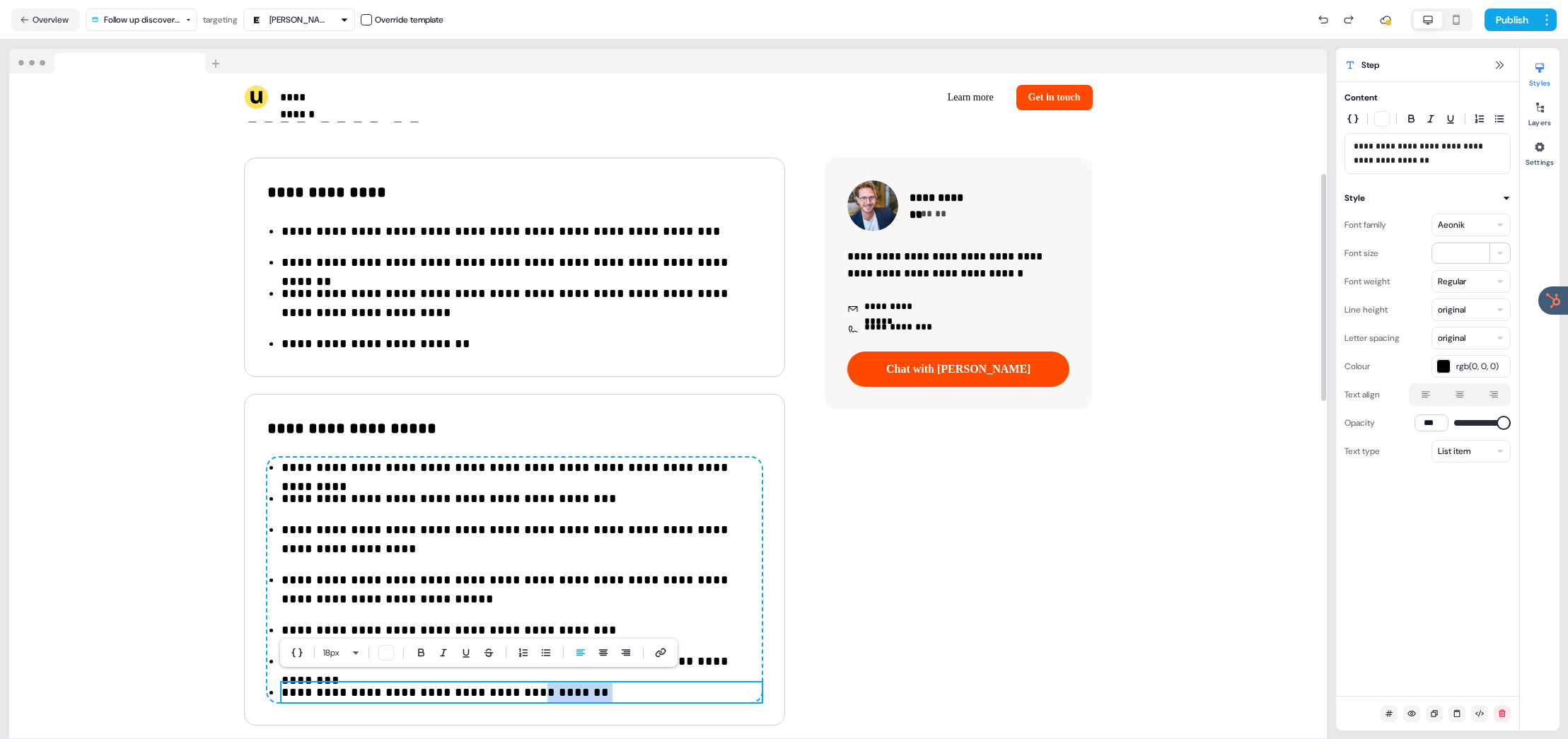 drag, startPoint x: 567, startPoint y: 686, endPoint x: 477, endPoint y: 682, distance: 90.08885 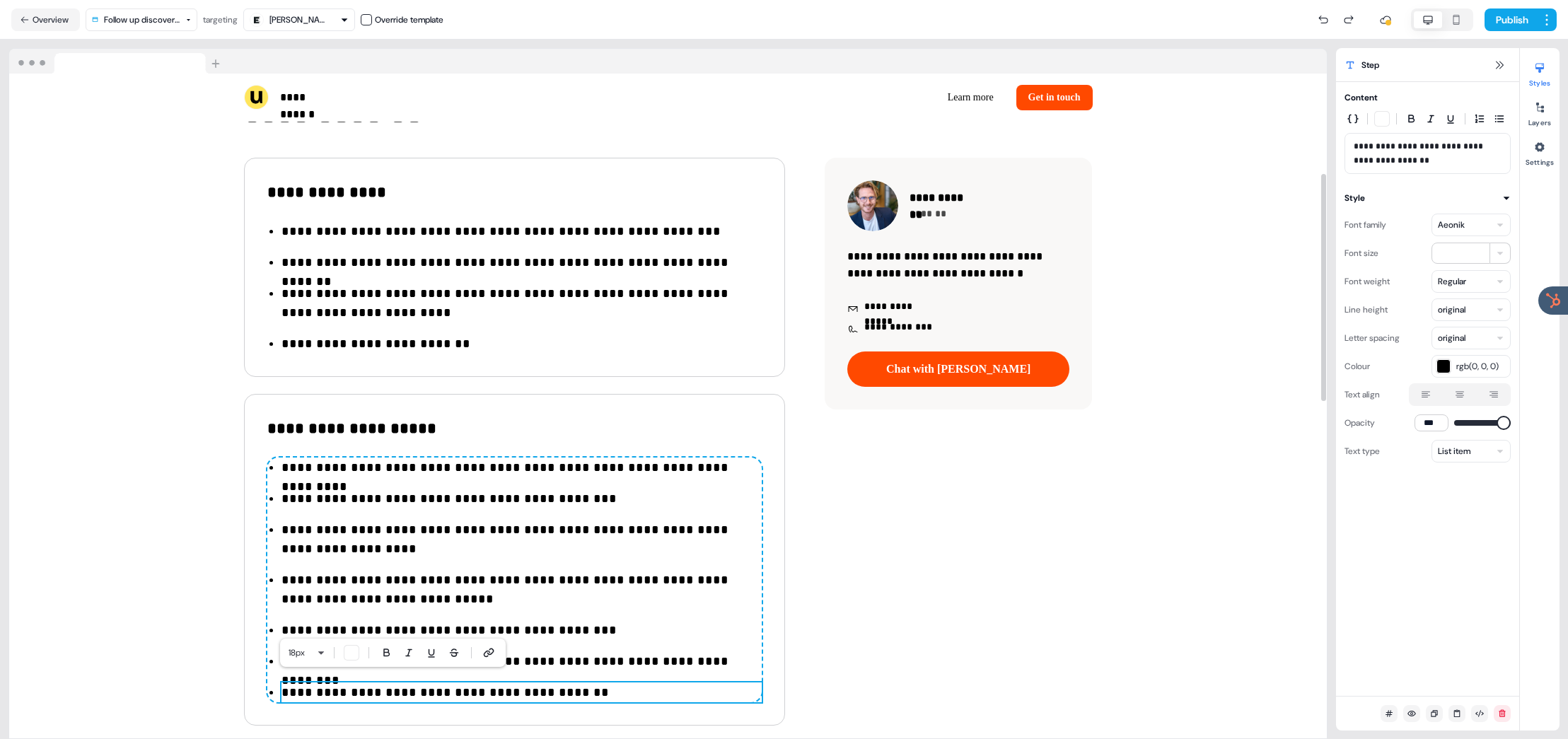 click on "**********" at bounding box center (521, 692) 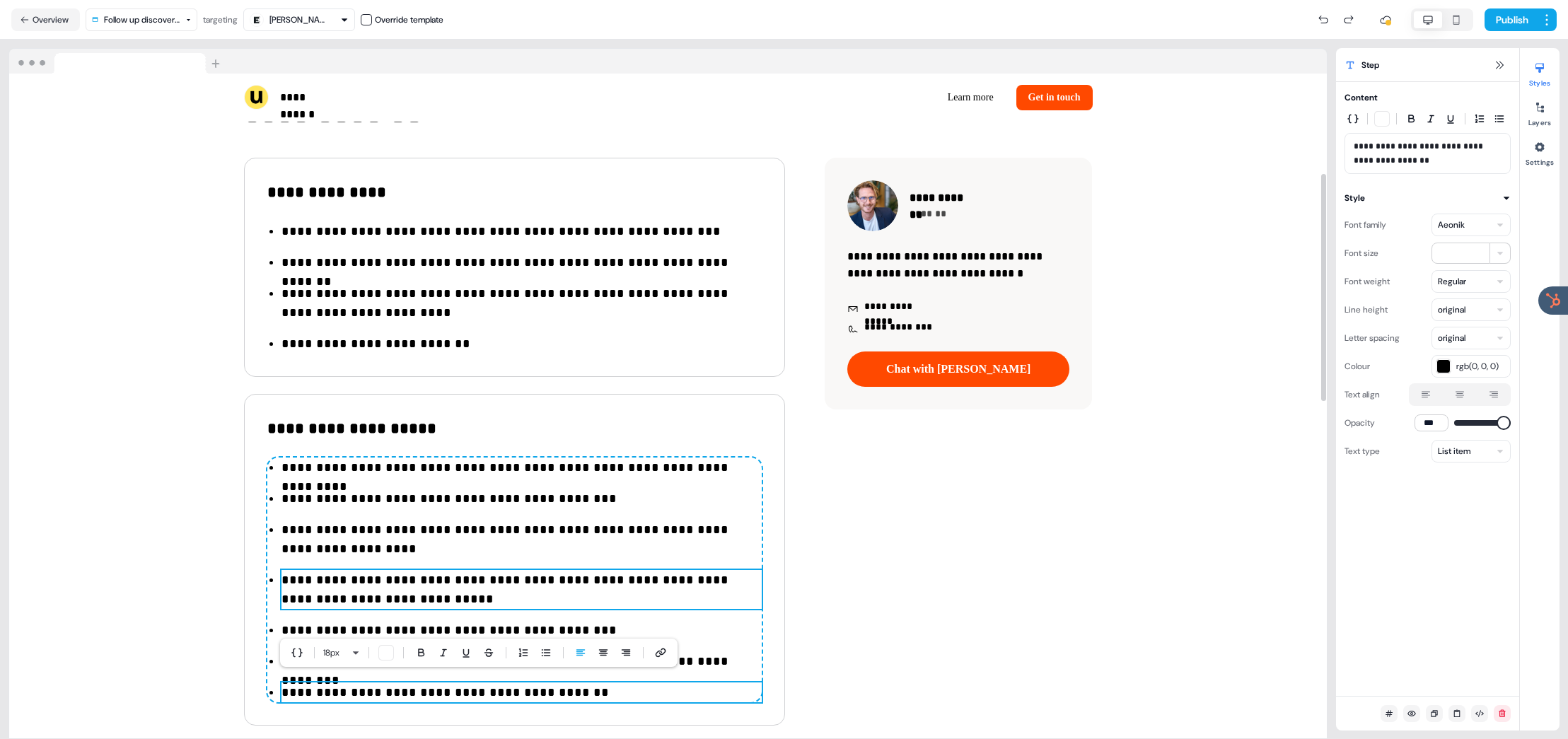 click on "**********" at bounding box center [521, 590] 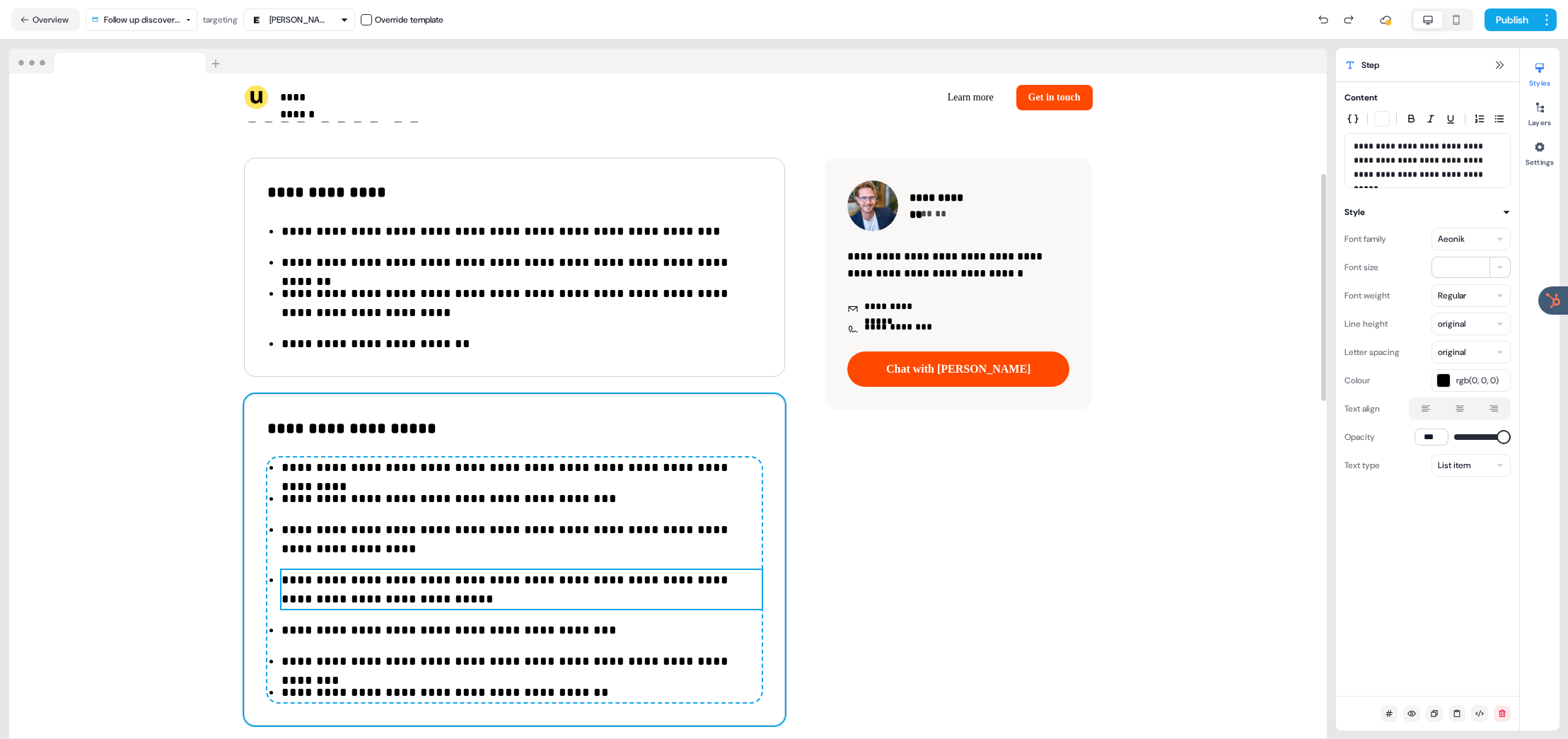 click on "**********" at bounding box center (521, 692) 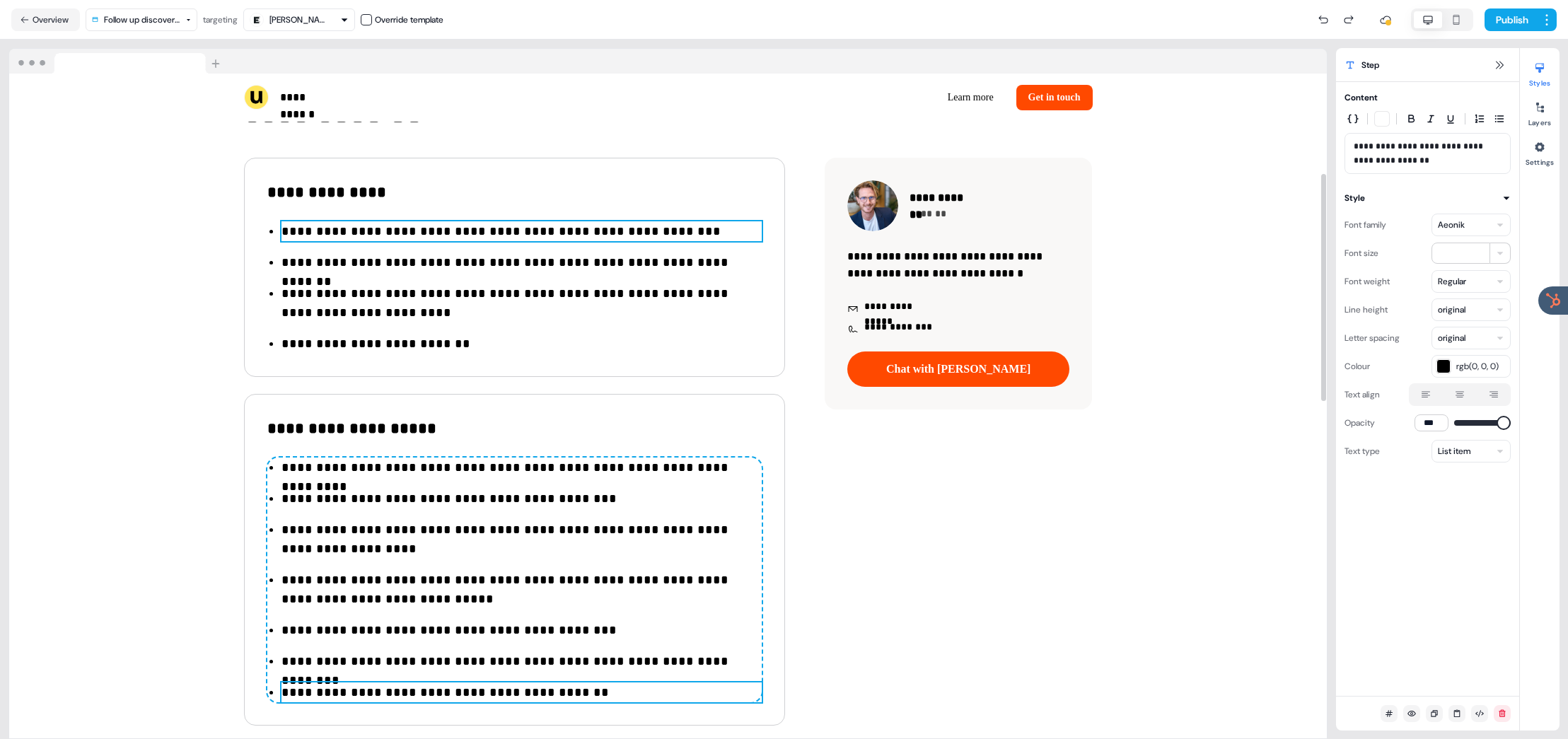 click on "**********" at bounding box center [521, 231] 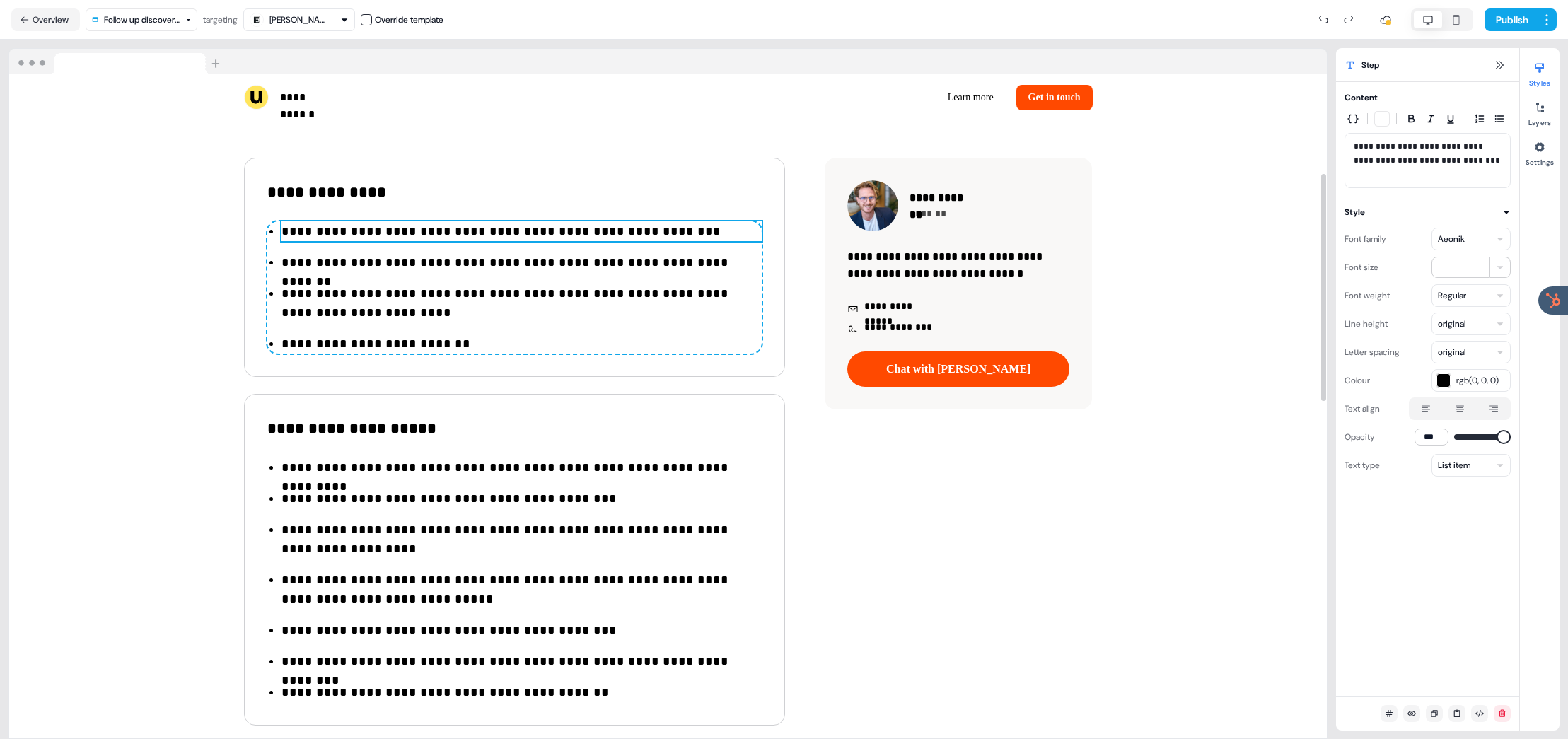 click on "**********" at bounding box center (521, 262) 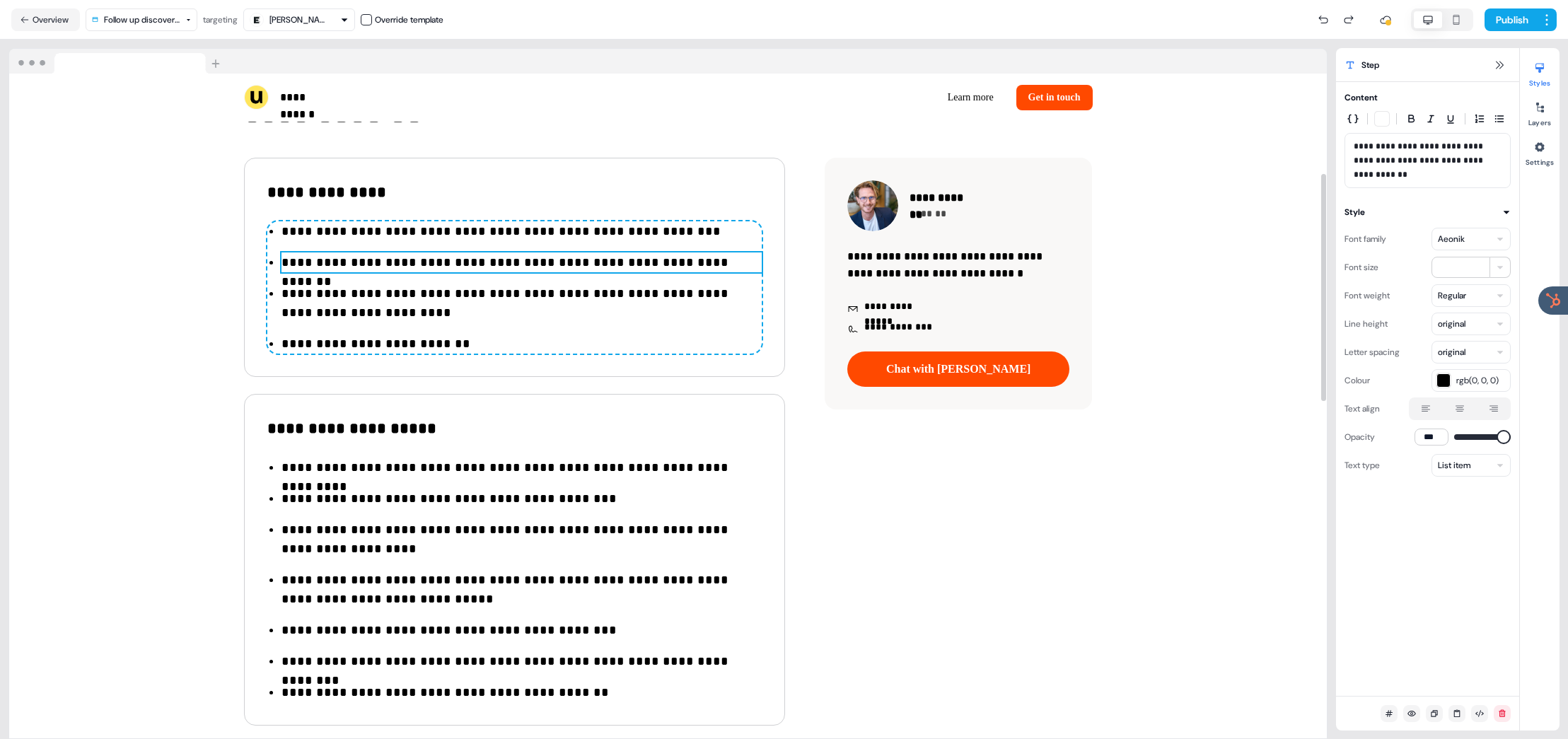 click on "**********" at bounding box center [521, 262] 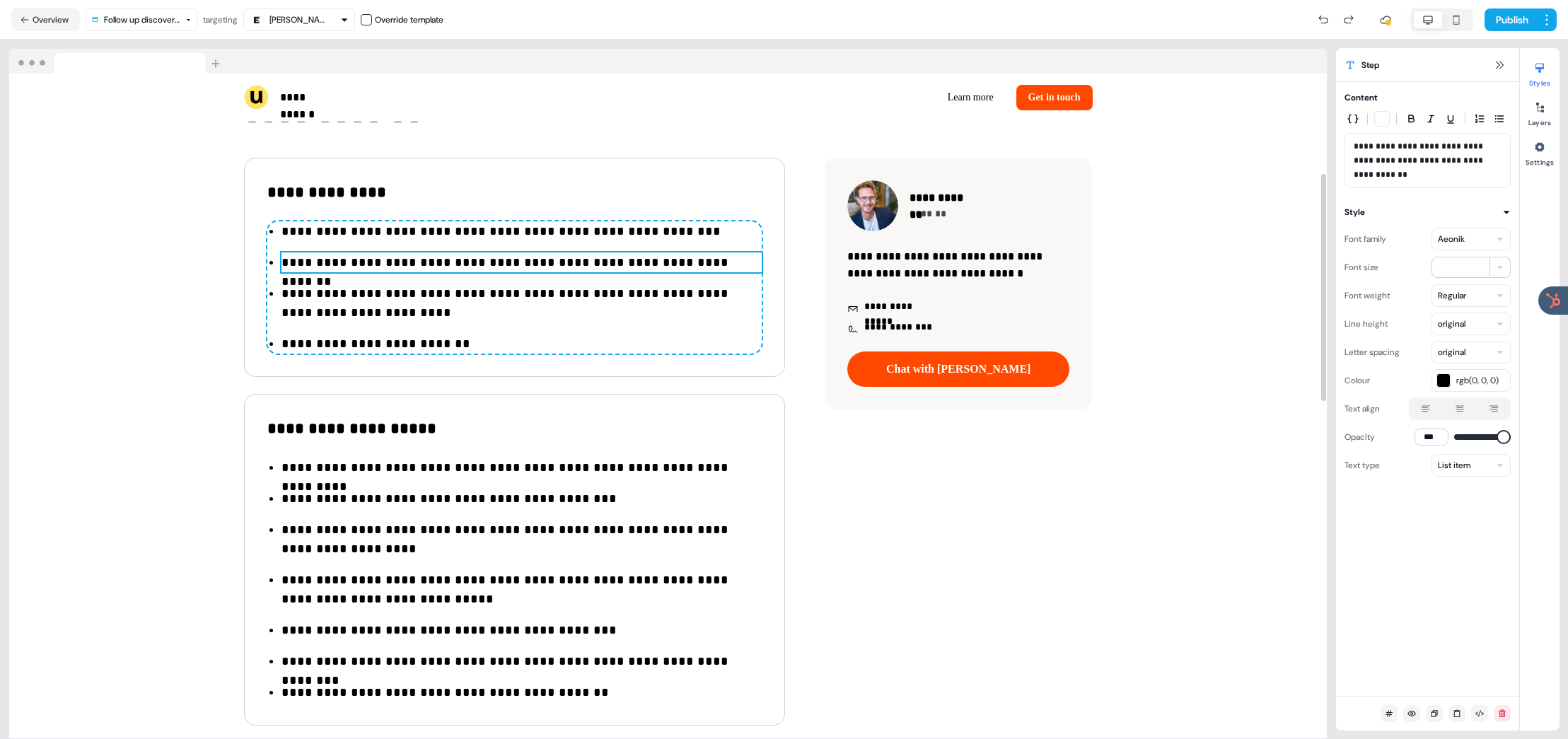 click on "**********" at bounding box center [521, 262] 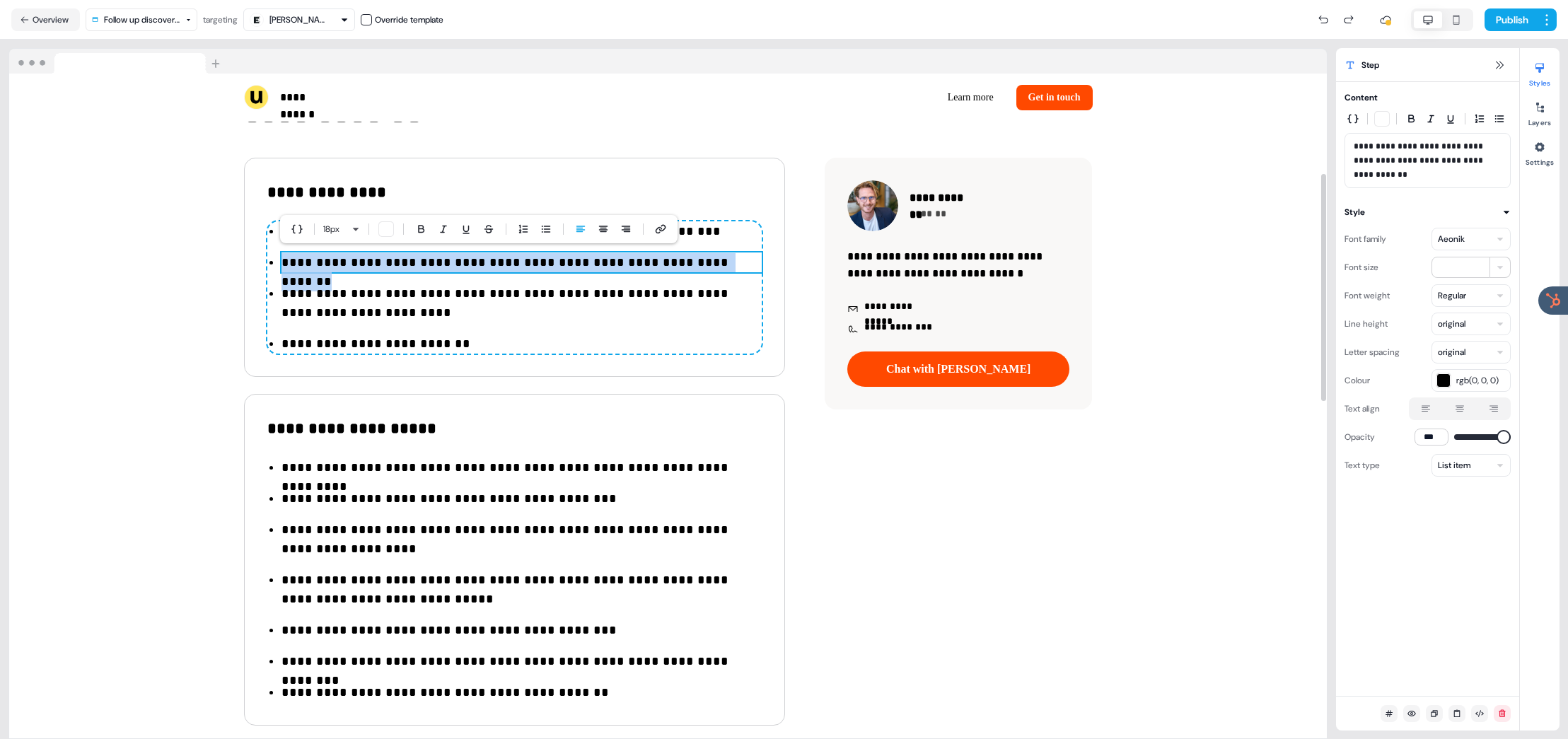 click on "**********" at bounding box center (521, 262) 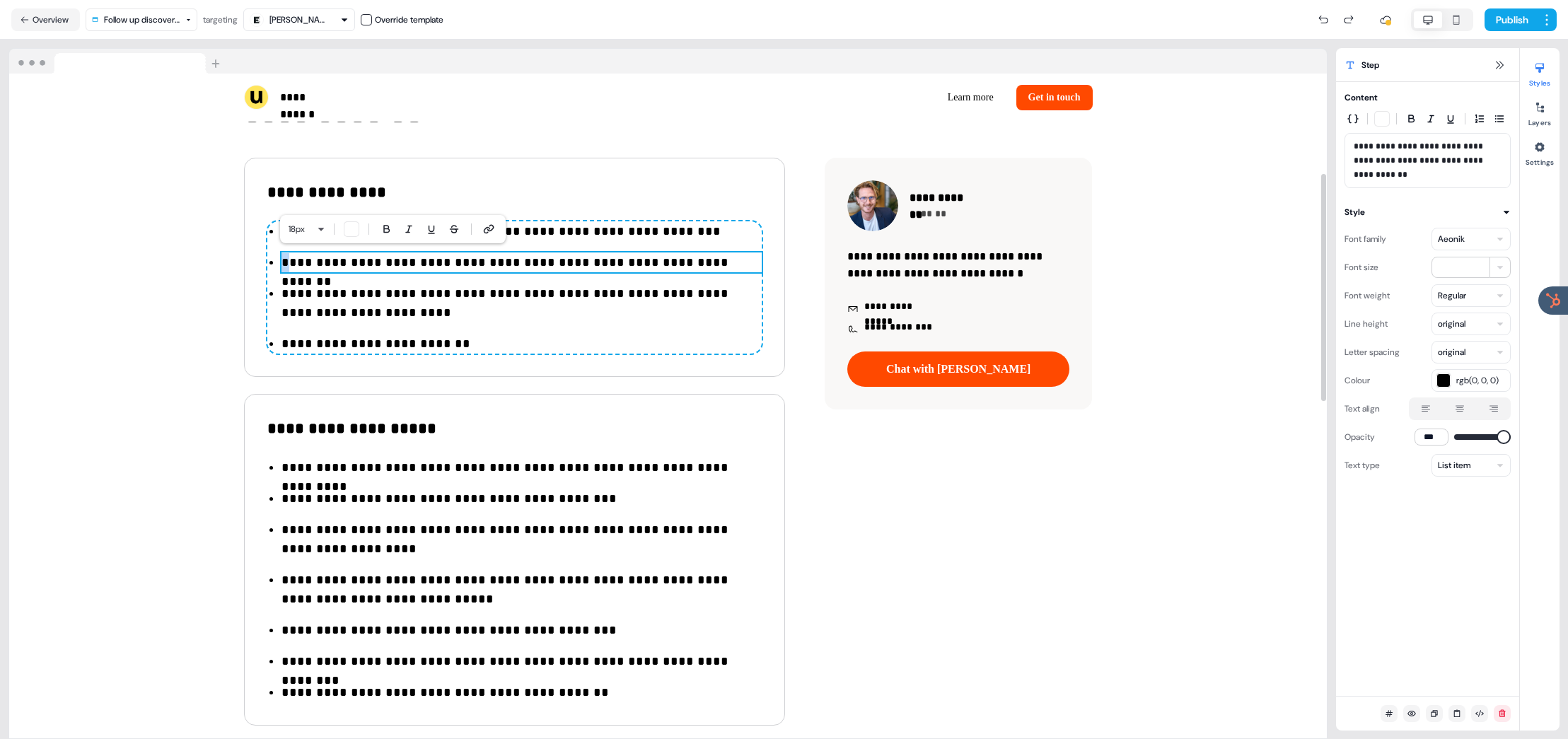 click on "**********" at bounding box center [521, 262] 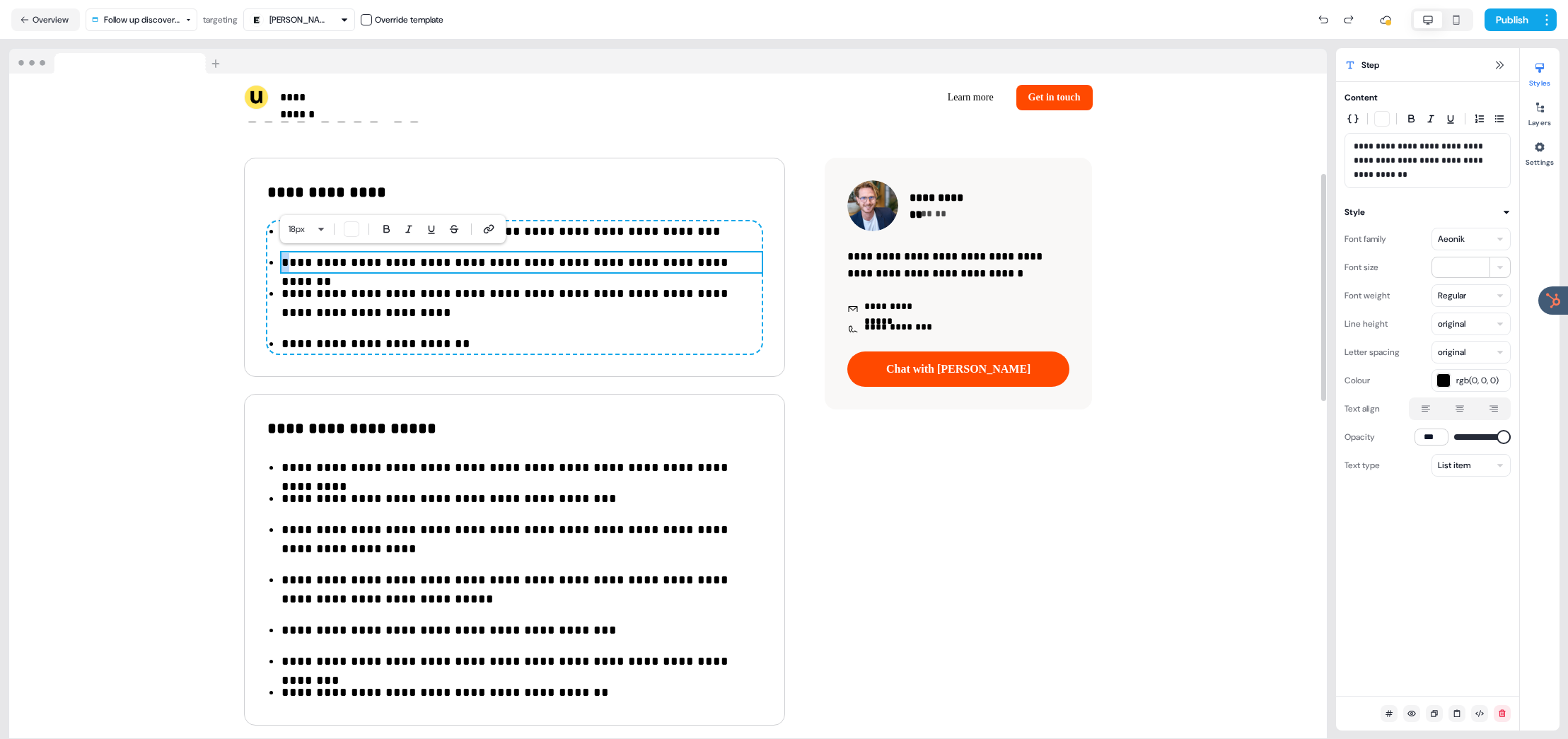 type 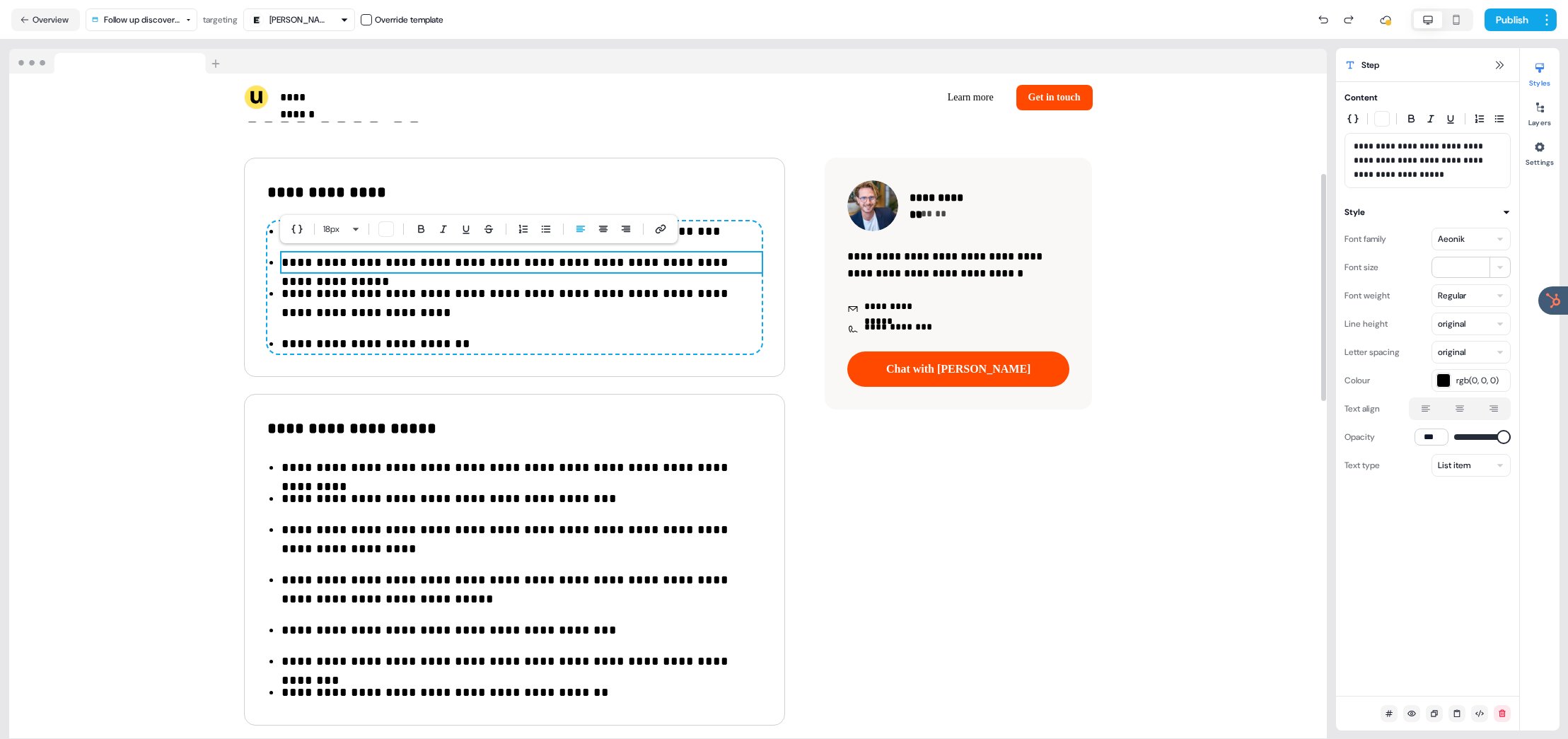 click on "**********" at bounding box center (521, 262) 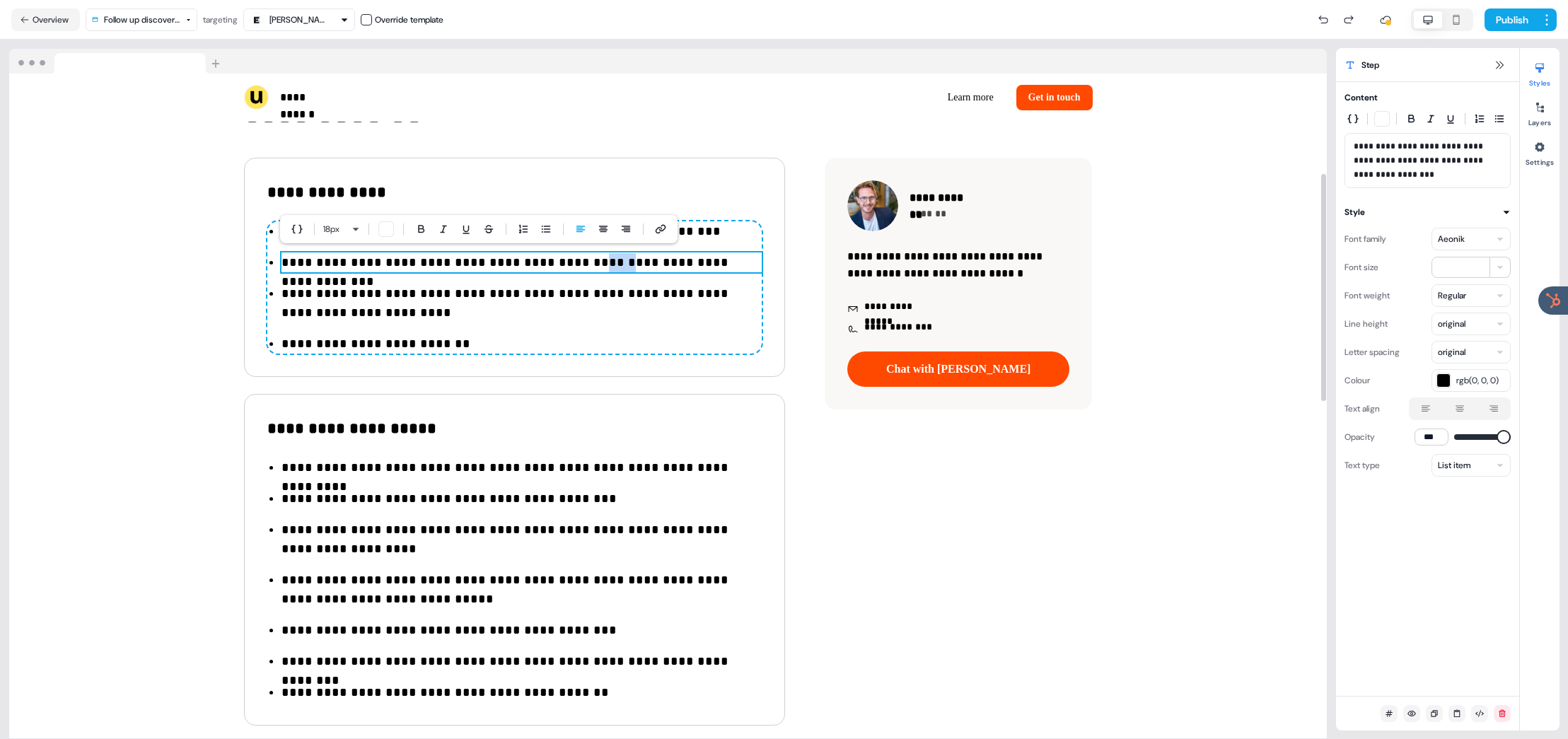 drag, startPoint x: 562, startPoint y: 259, endPoint x: 649, endPoint y: 267, distance: 87.367042 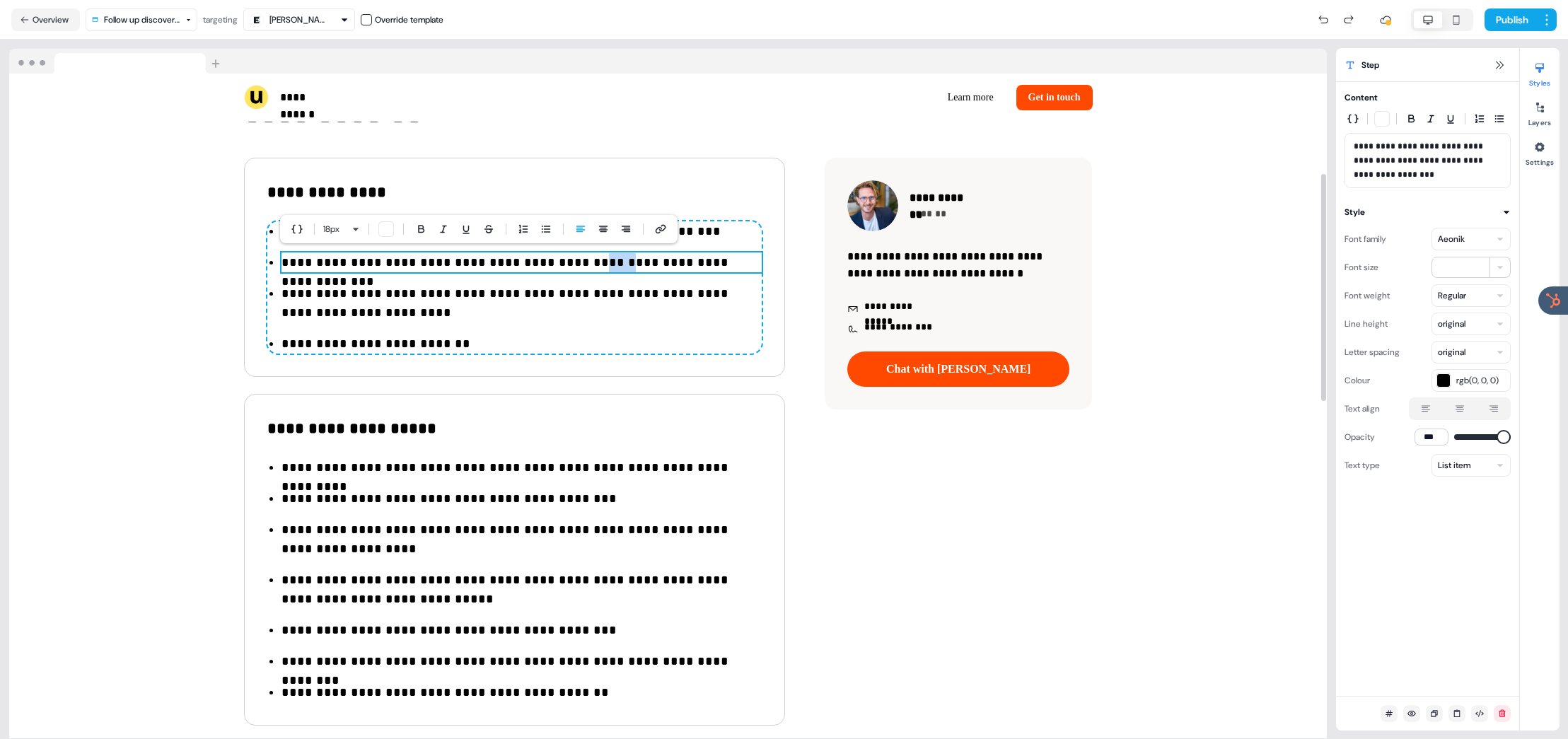 click on "**********" at bounding box center (521, 262) 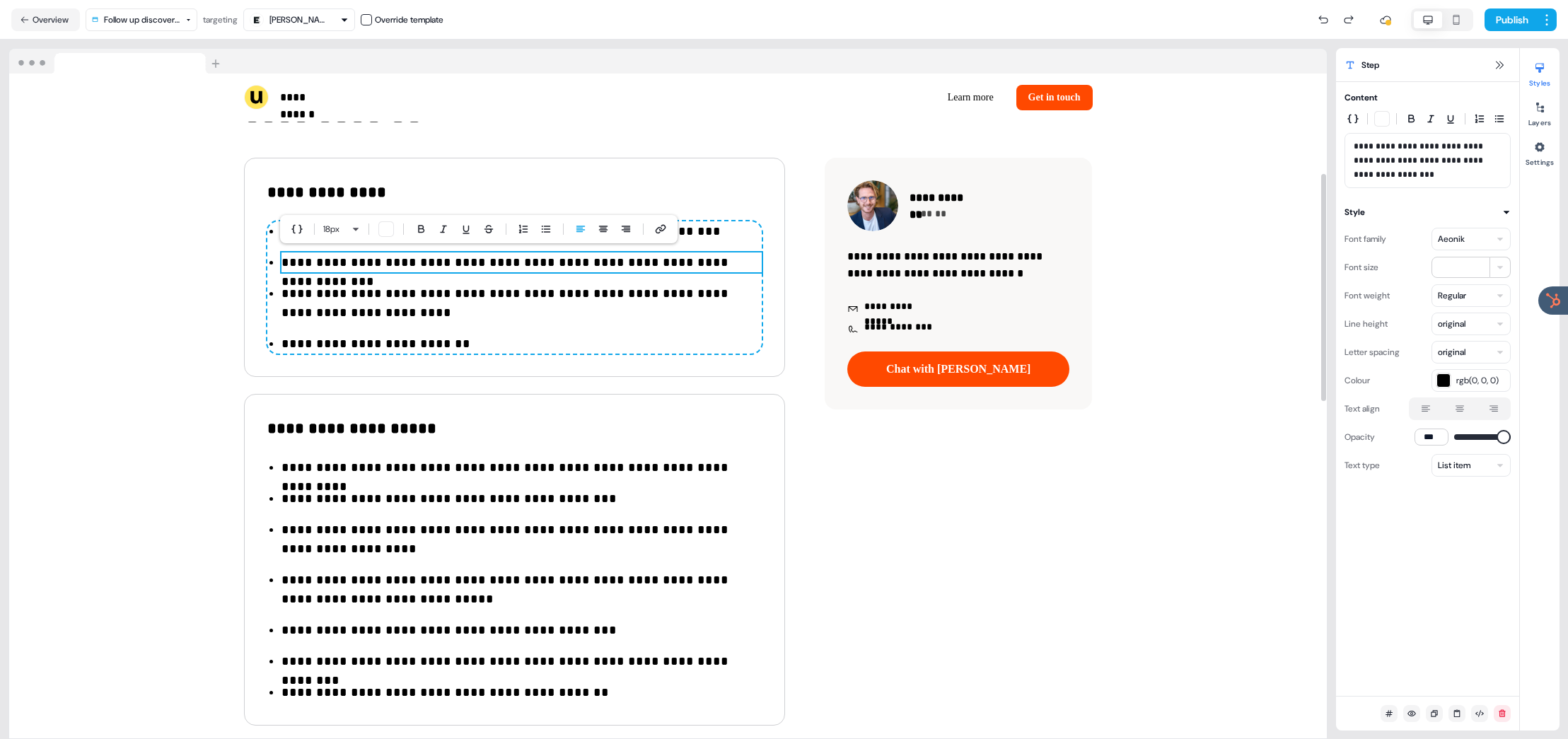 click on "**********" at bounding box center [521, 262] 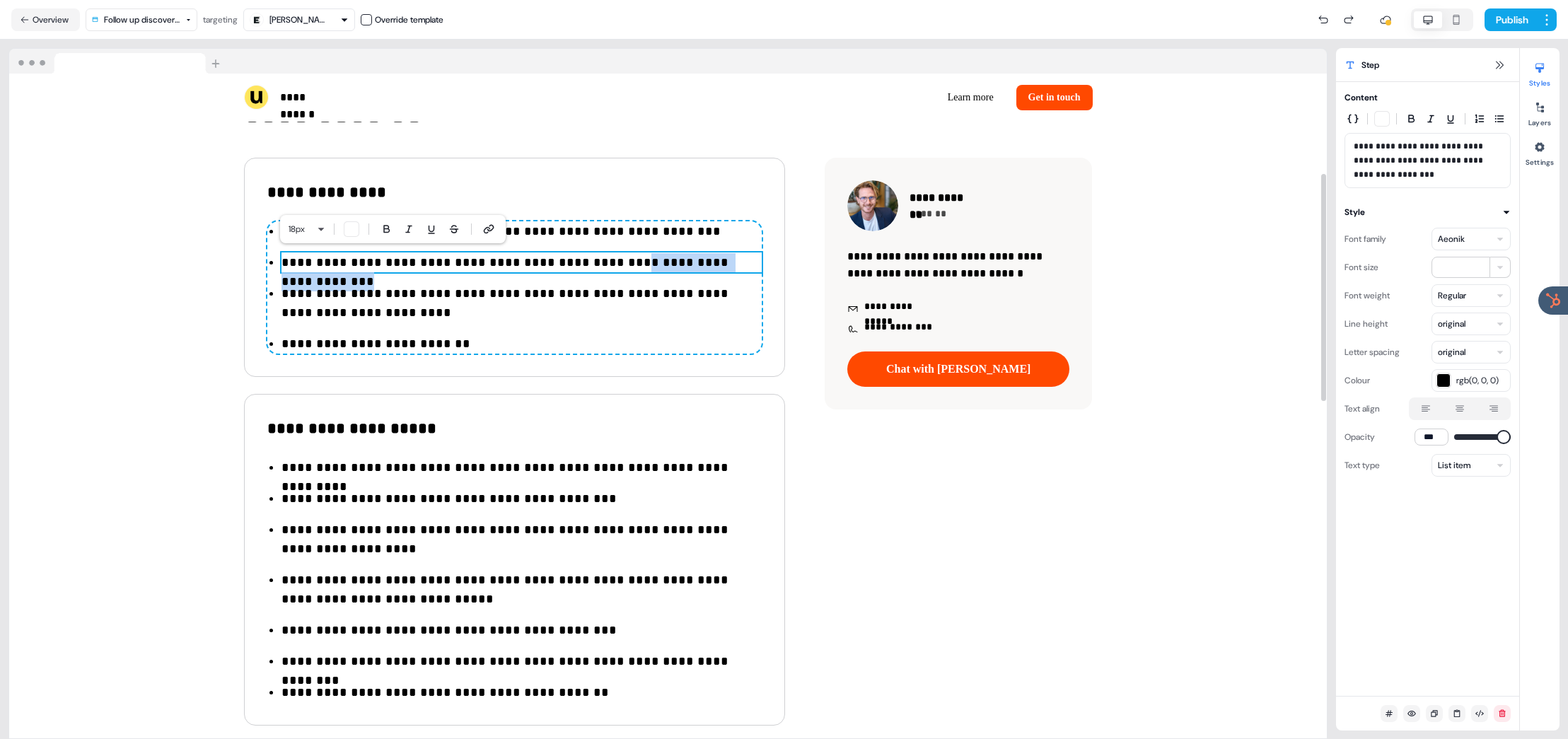 drag, startPoint x: 749, startPoint y: 264, endPoint x: 591, endPoint y: 267, distance: 158.02848 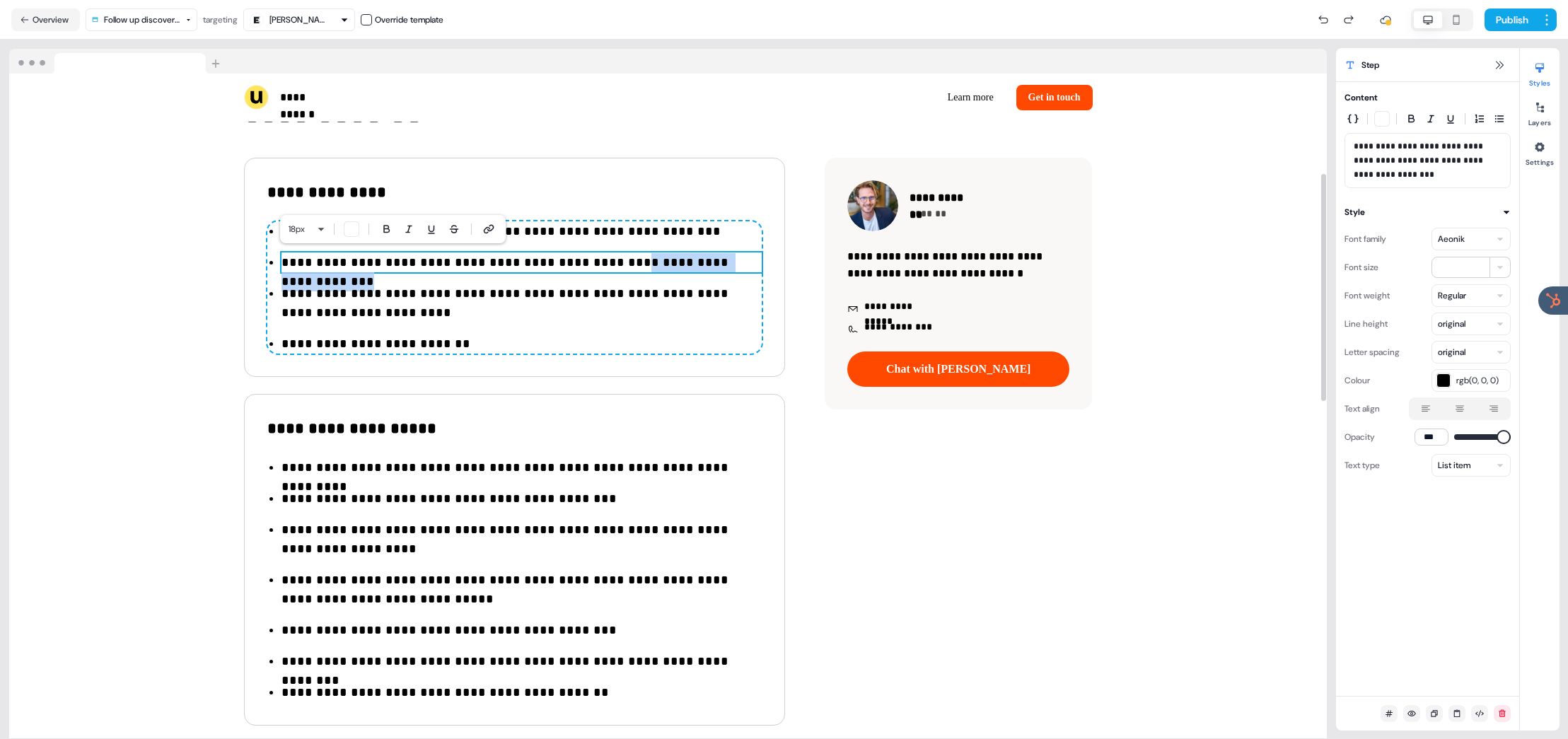 click on "**********" at bounding box center [521, 262] 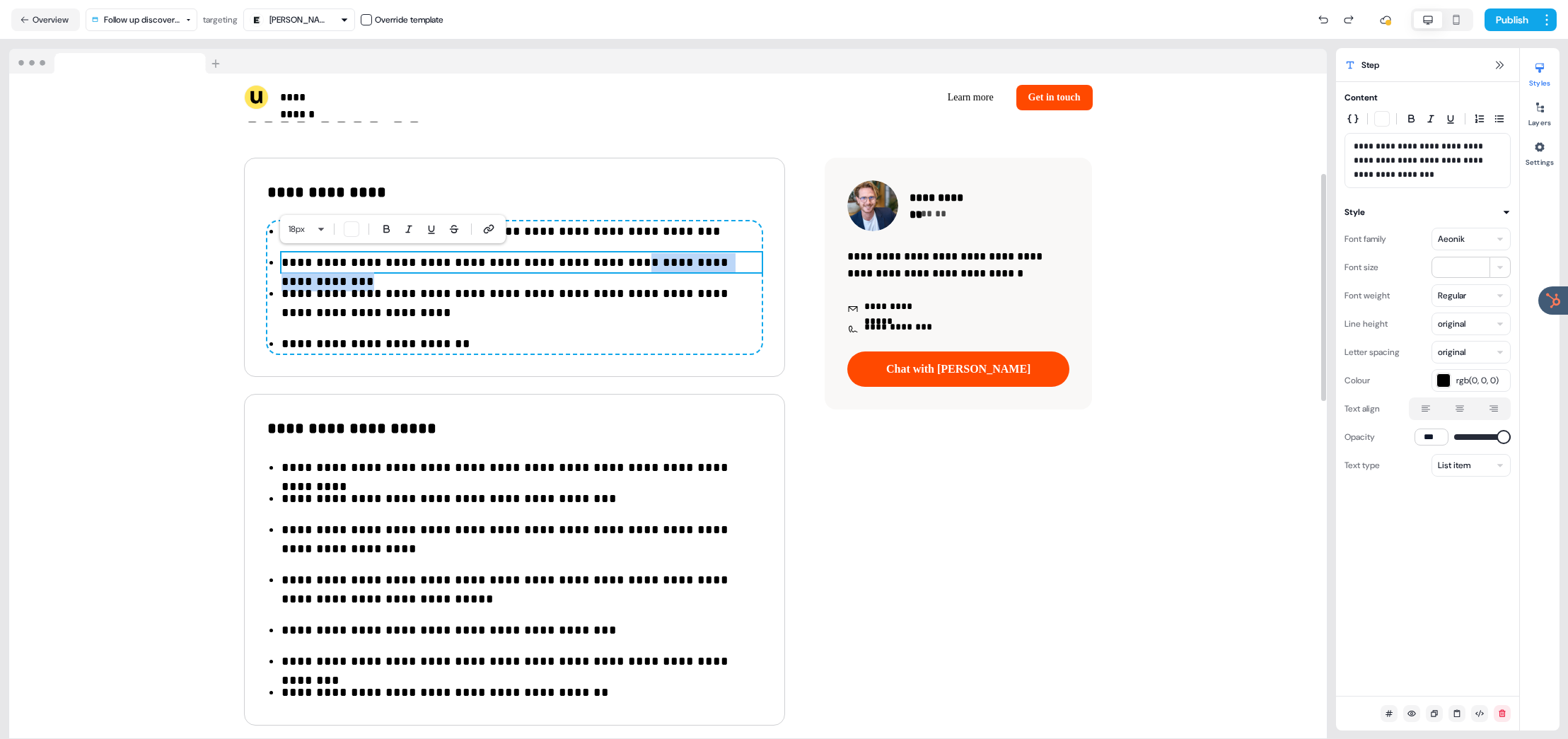 click on "**********" at bounding box center (521, 262) 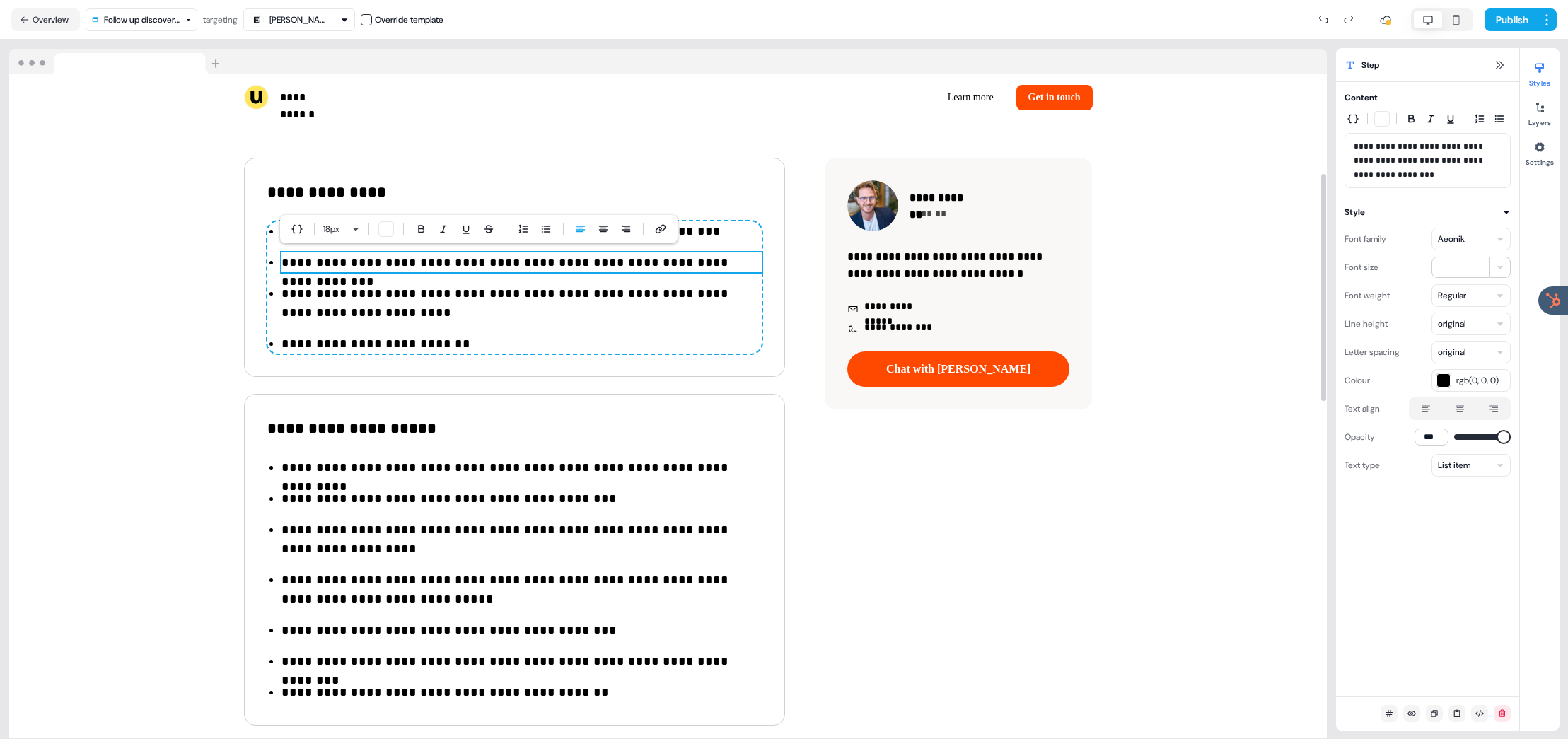 click on "**********" at bounding box center (521, 262) 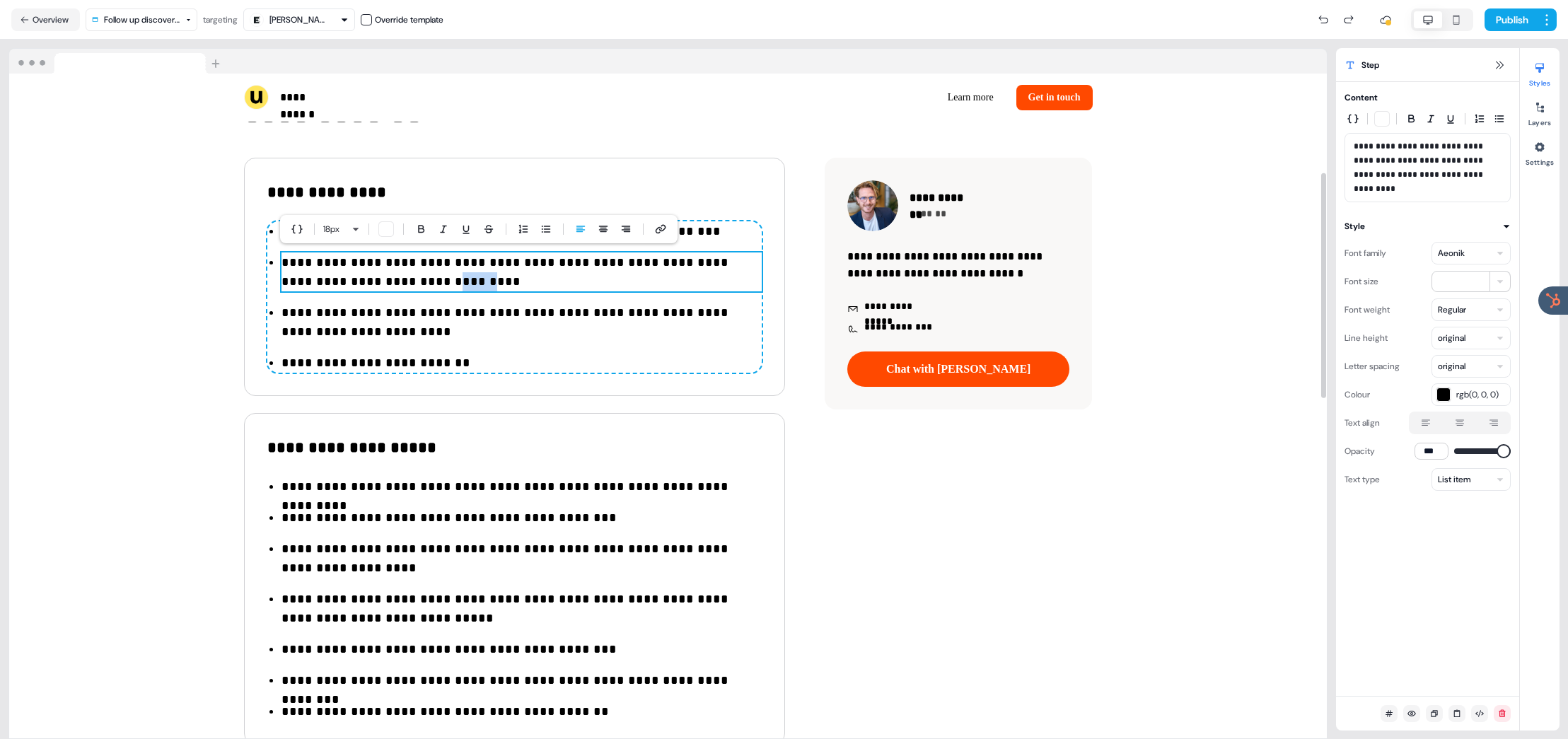 drag, startPoint x: 393, startPoint y: 279, endPoint x: 471, endPoint y: 284, distance: 78.16009 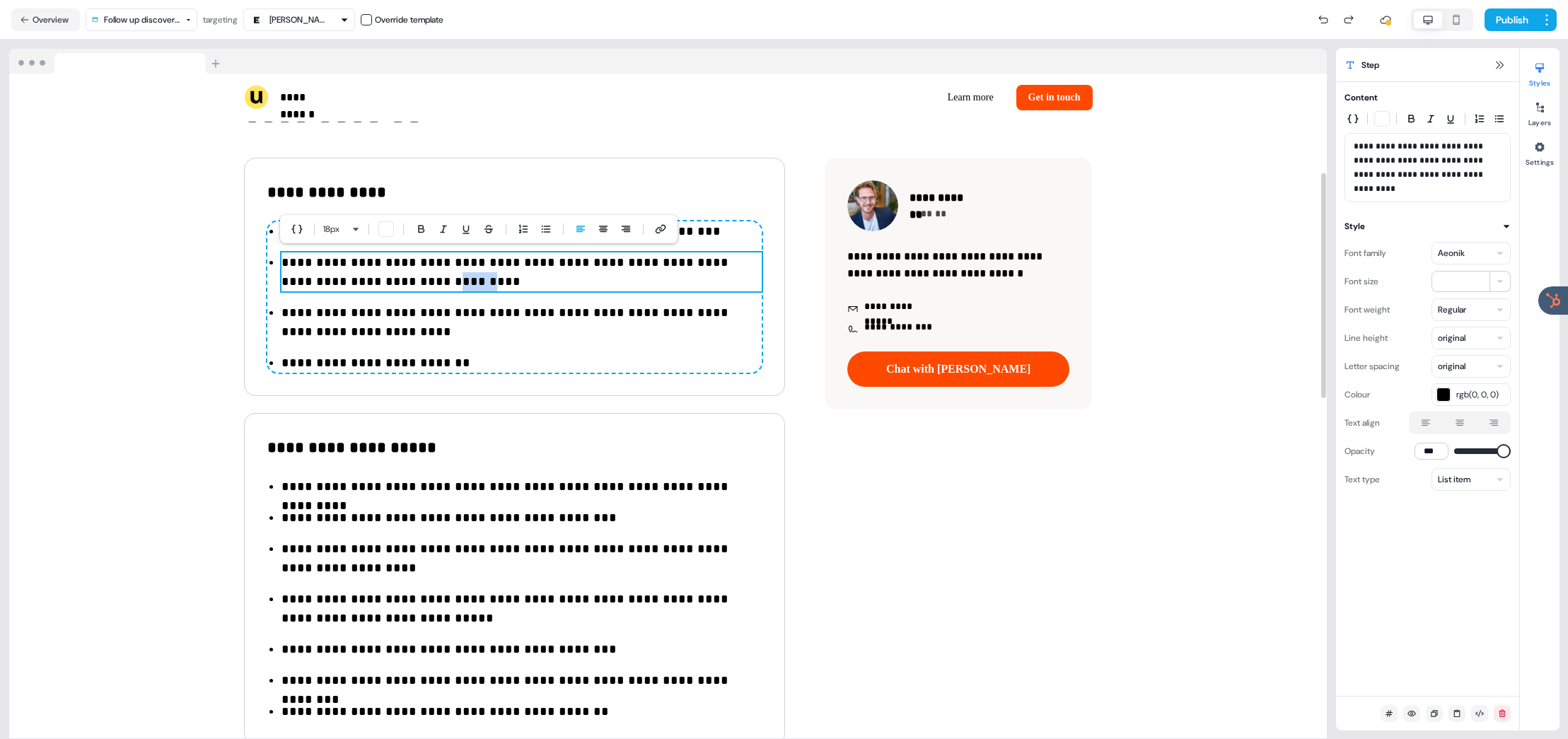 click on "**********" at bounding box center (521, 272) 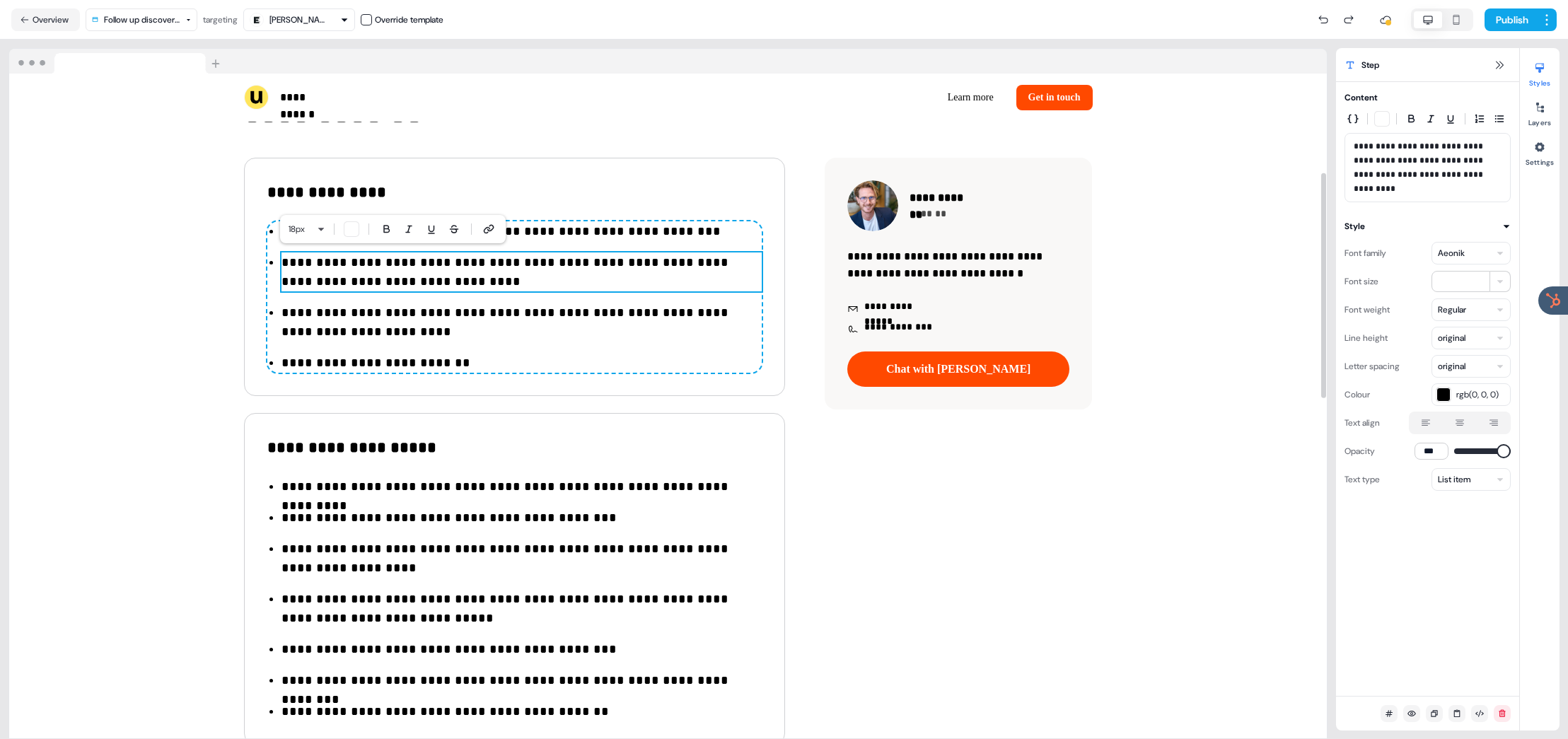click on "**********" at bounding box center (521, 272) 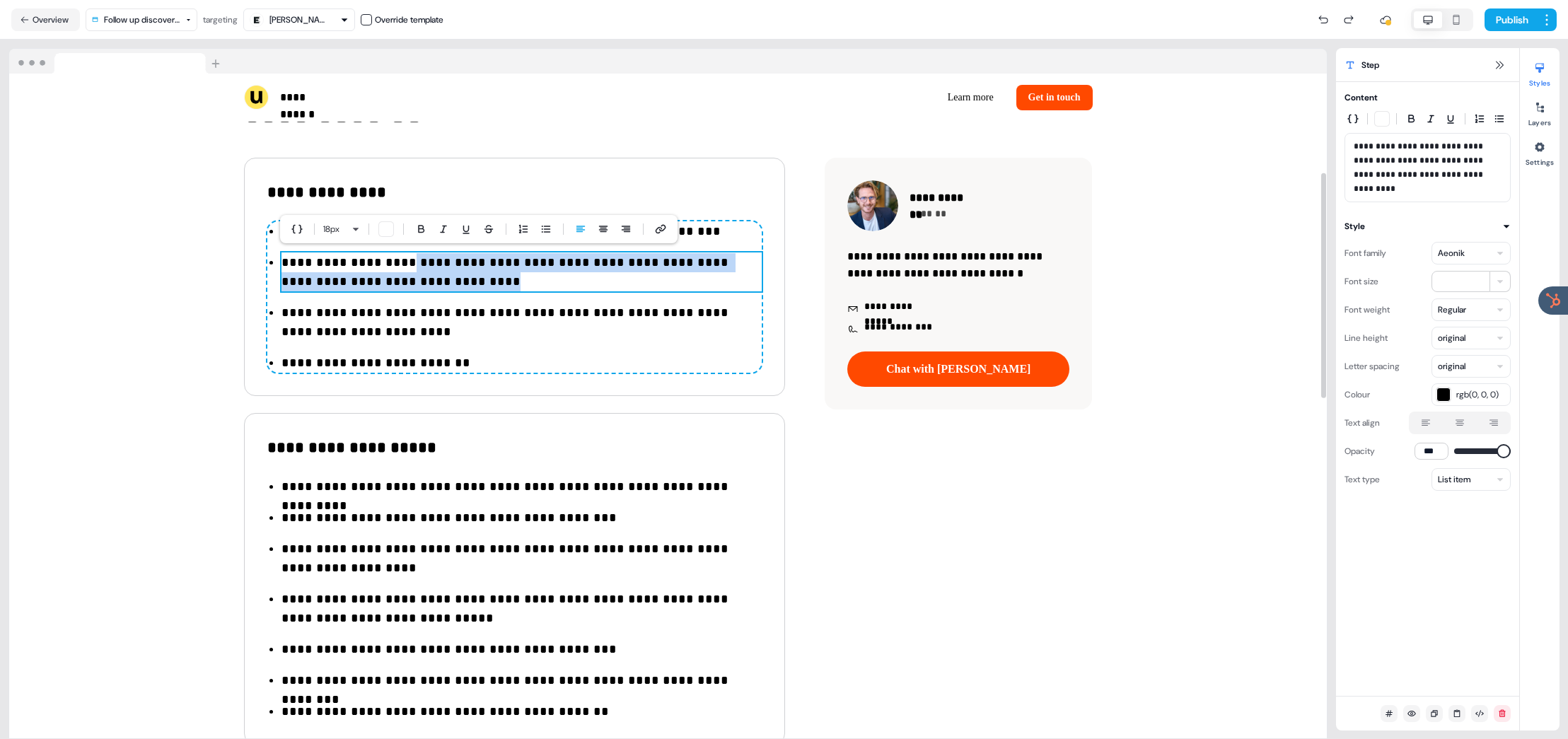 drag, startPoint x: 484, startPoint y: 281, endPoint x: 385, endPoint y: 264, distance: 100.44899 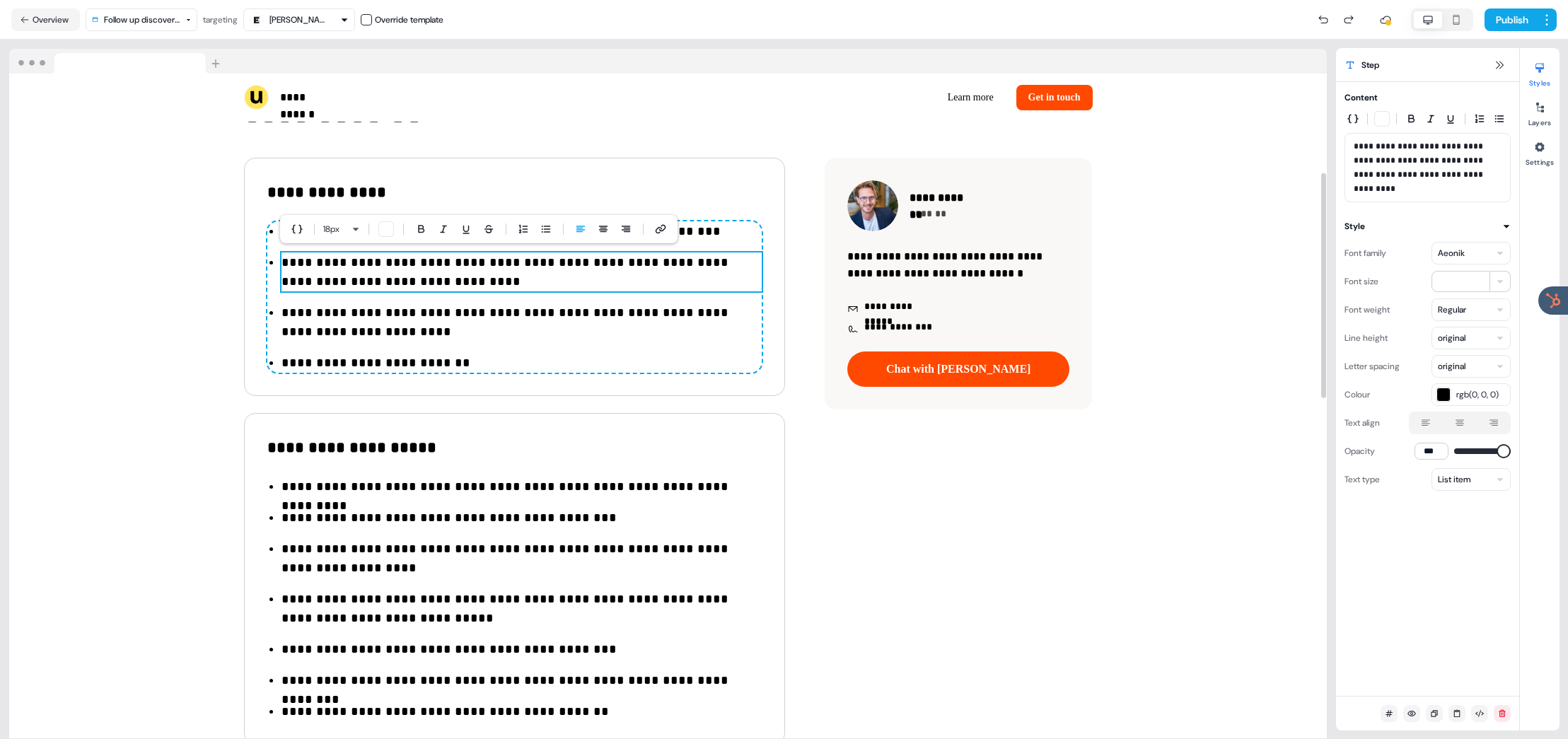 click on "**********" at bounding box center [521, 272] 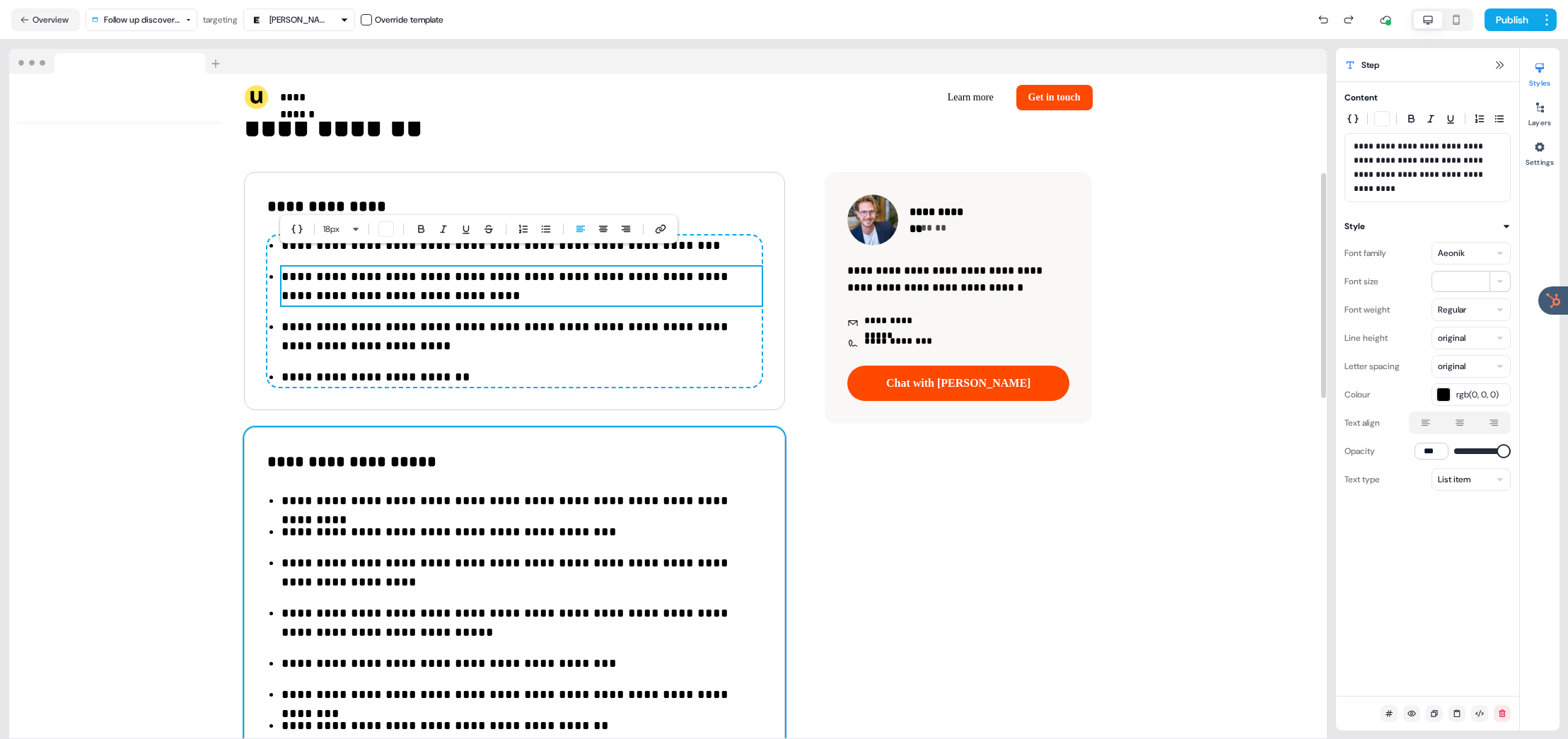 scroll, scrollTop: 265, scrollLeft: 0, axis: vertical 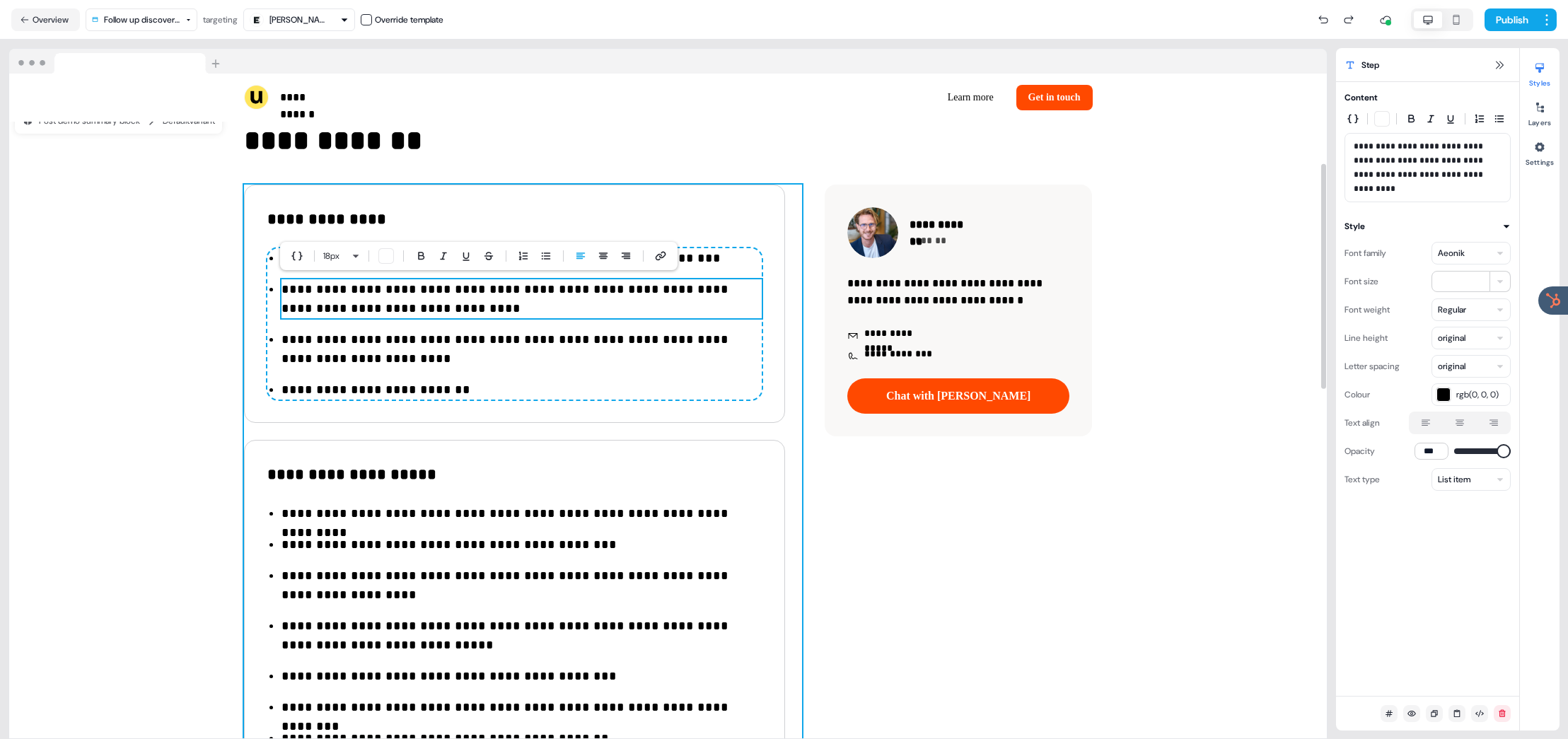 click on "**********" at bounding box center (514, 324) 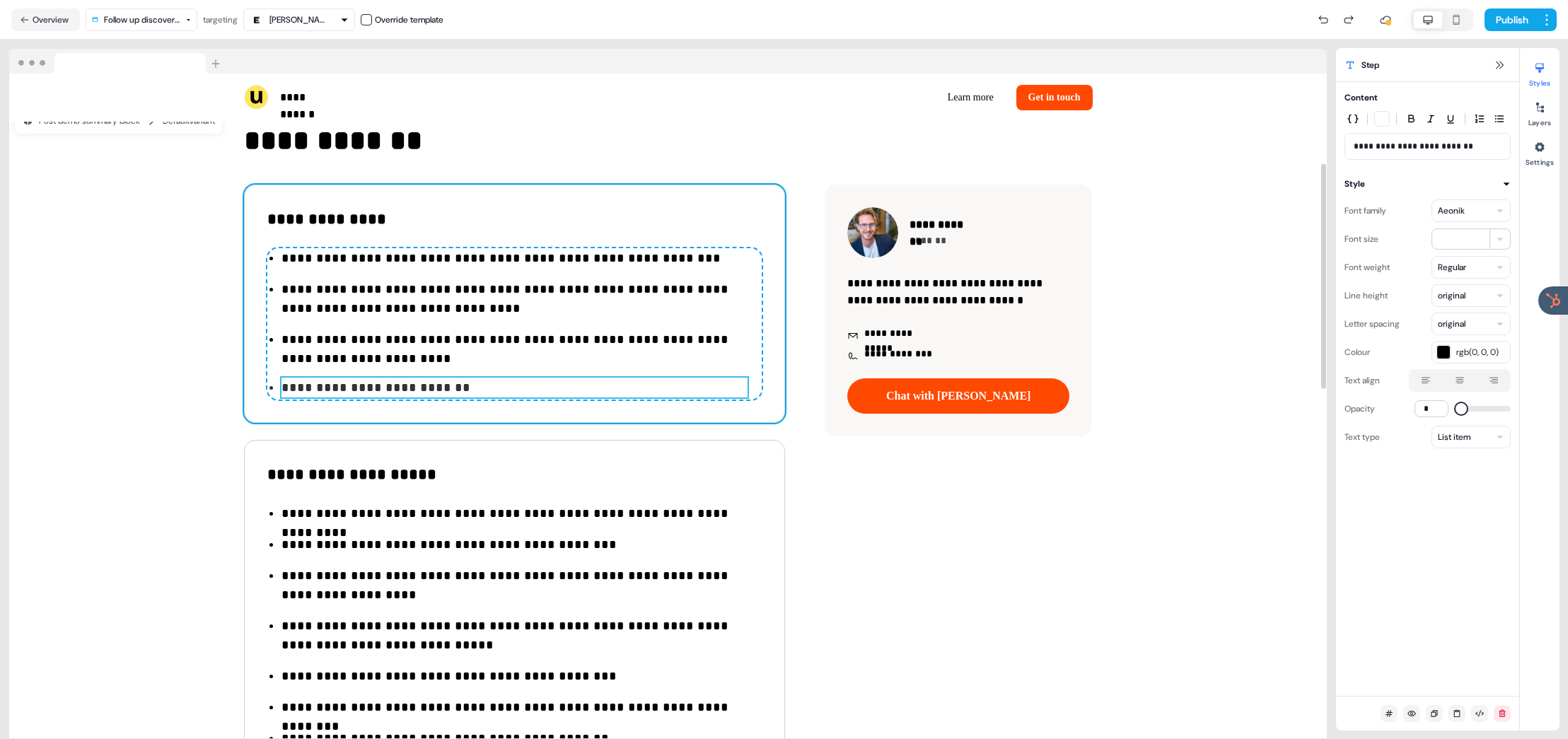 click on "**********" at bounding box center [668, 527] 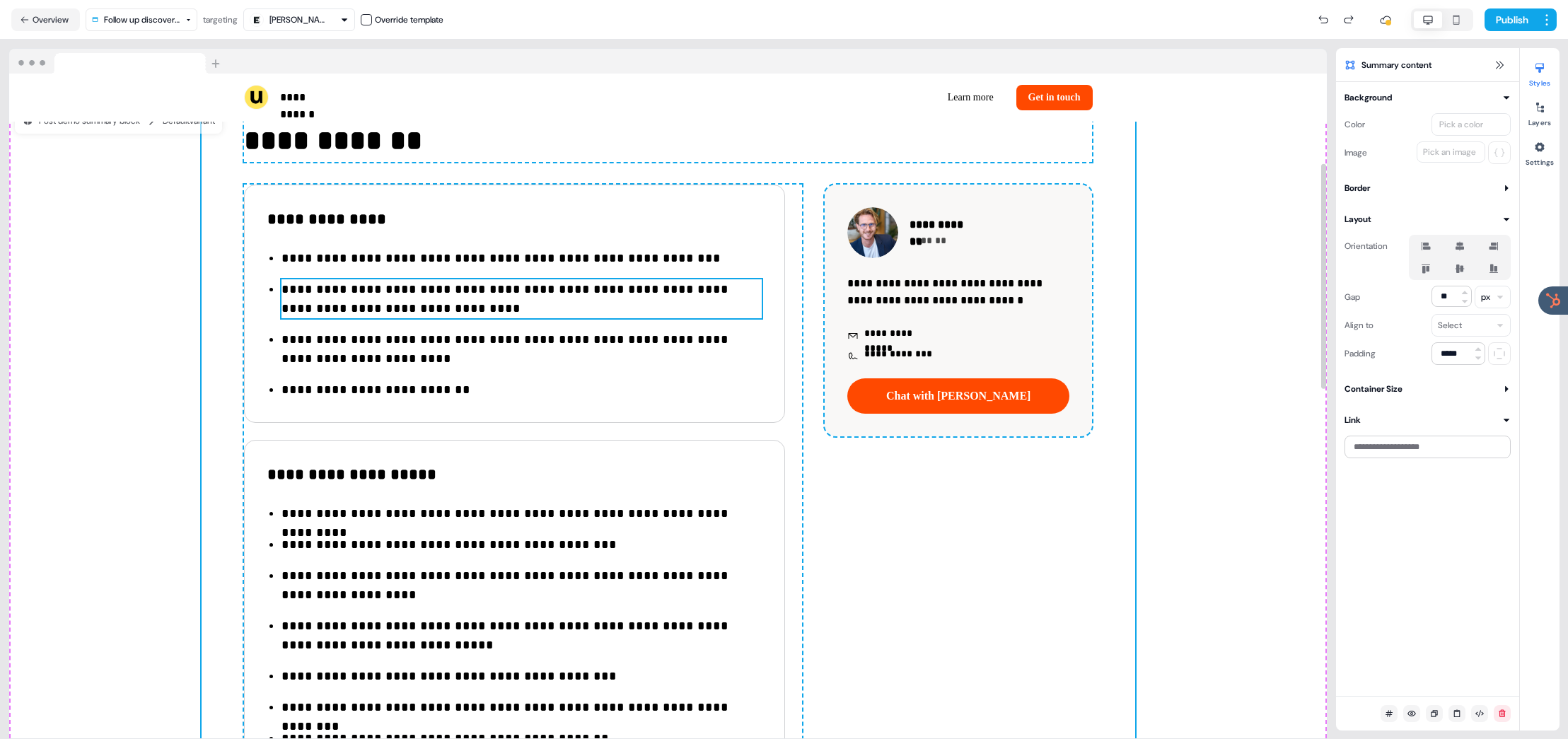 click on "**********" at bounding box center [514, 324] 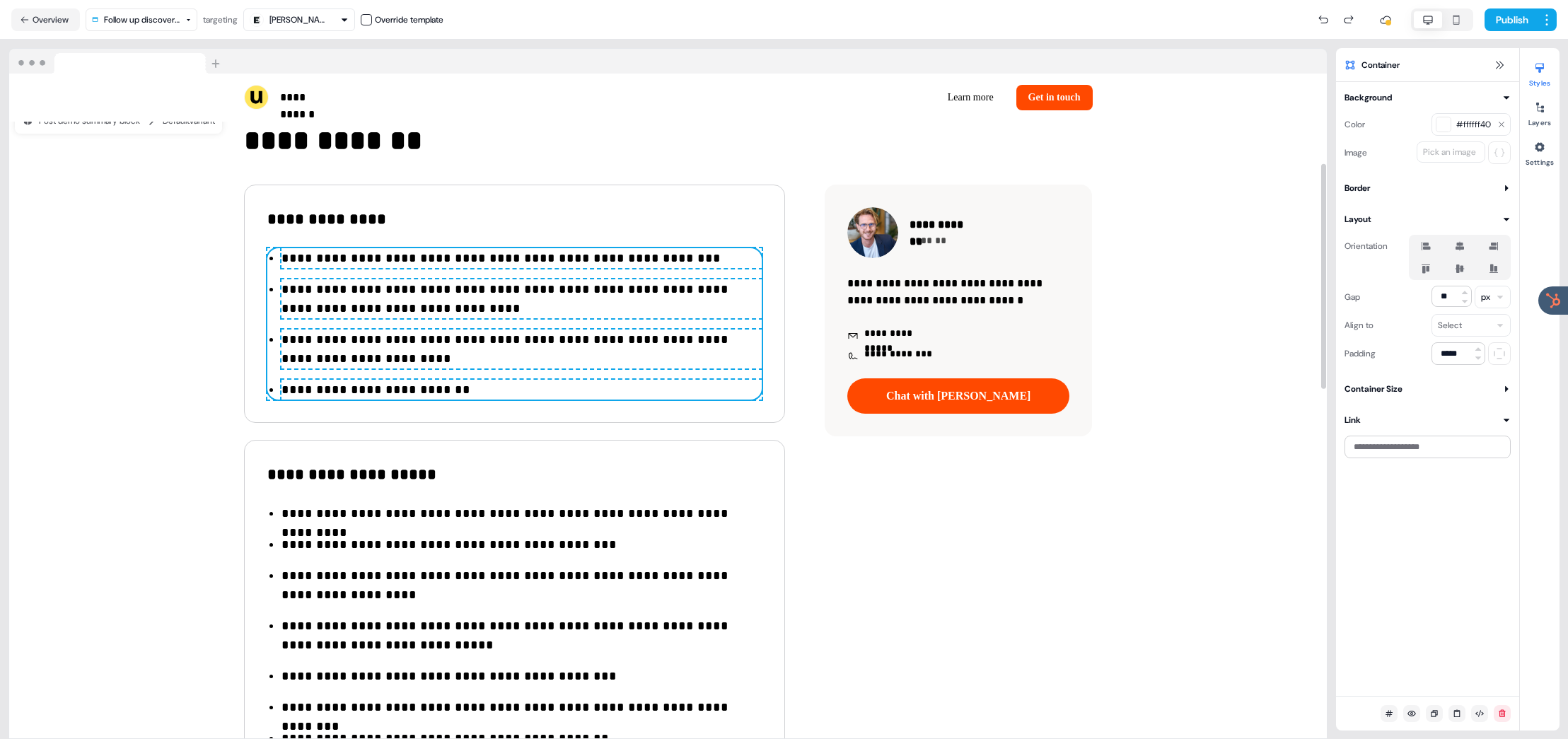 click on "**********" at bounding box center [521, 258] 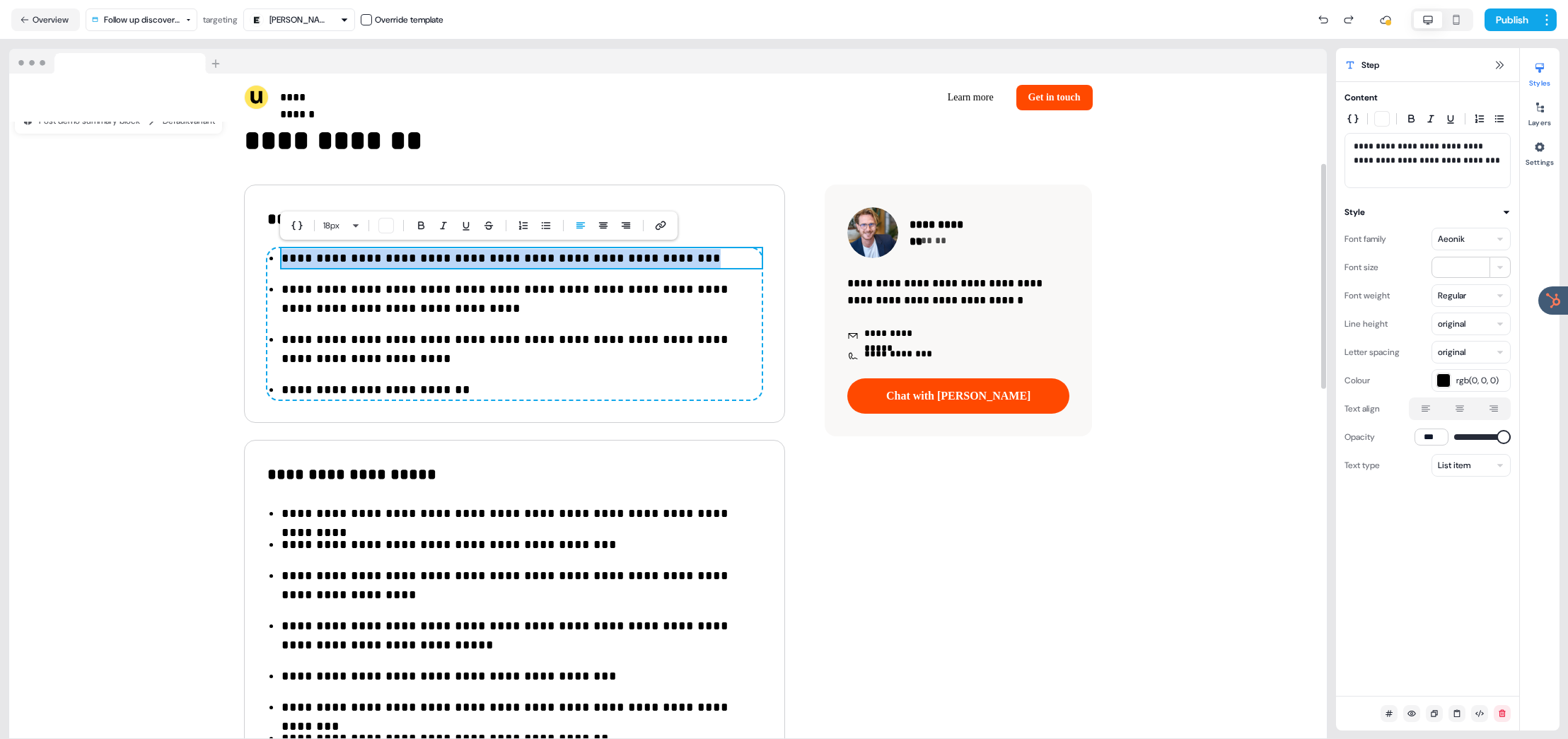 click on "**********" at bounding box center (521, 258) 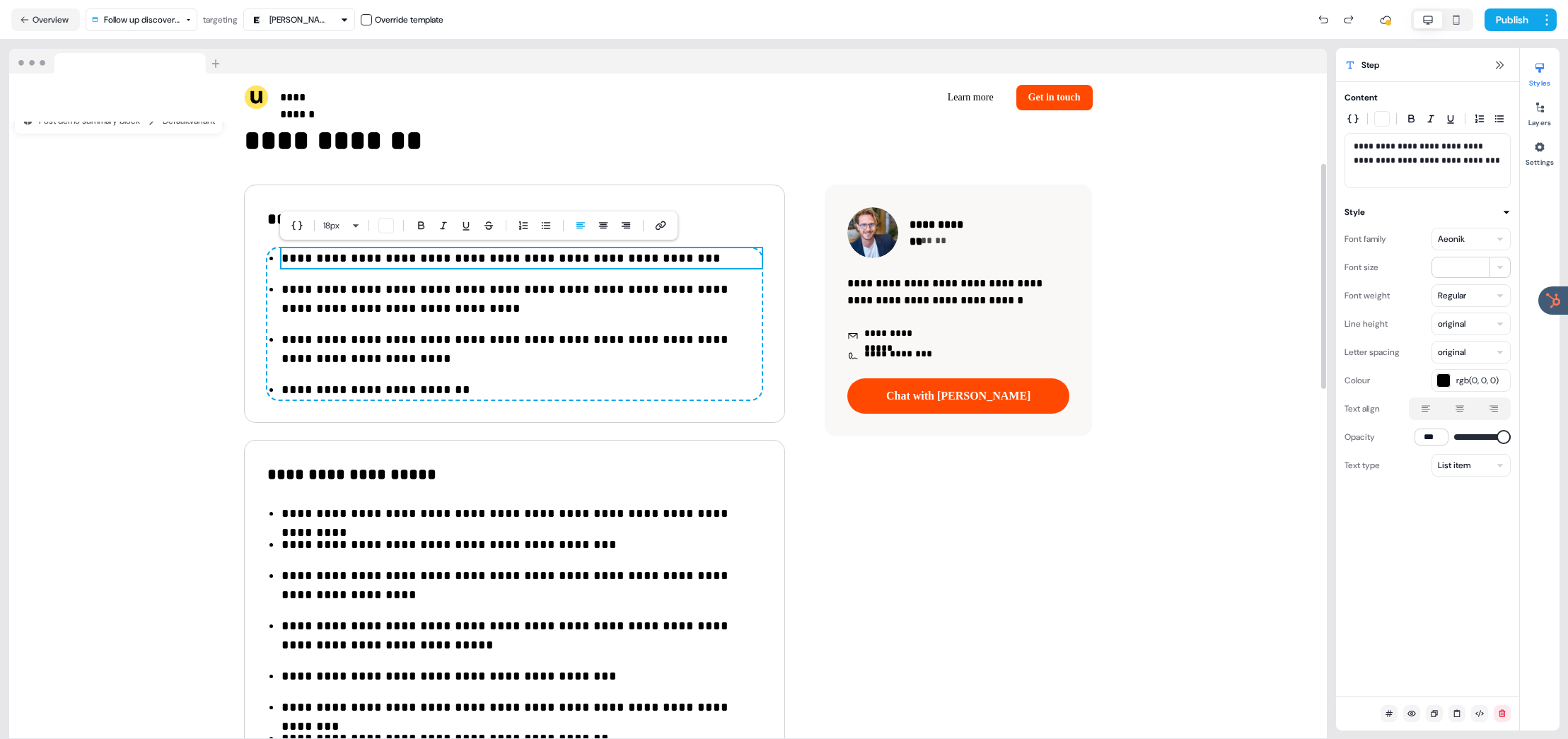 click on "**********" at bounding box center (521, 258) 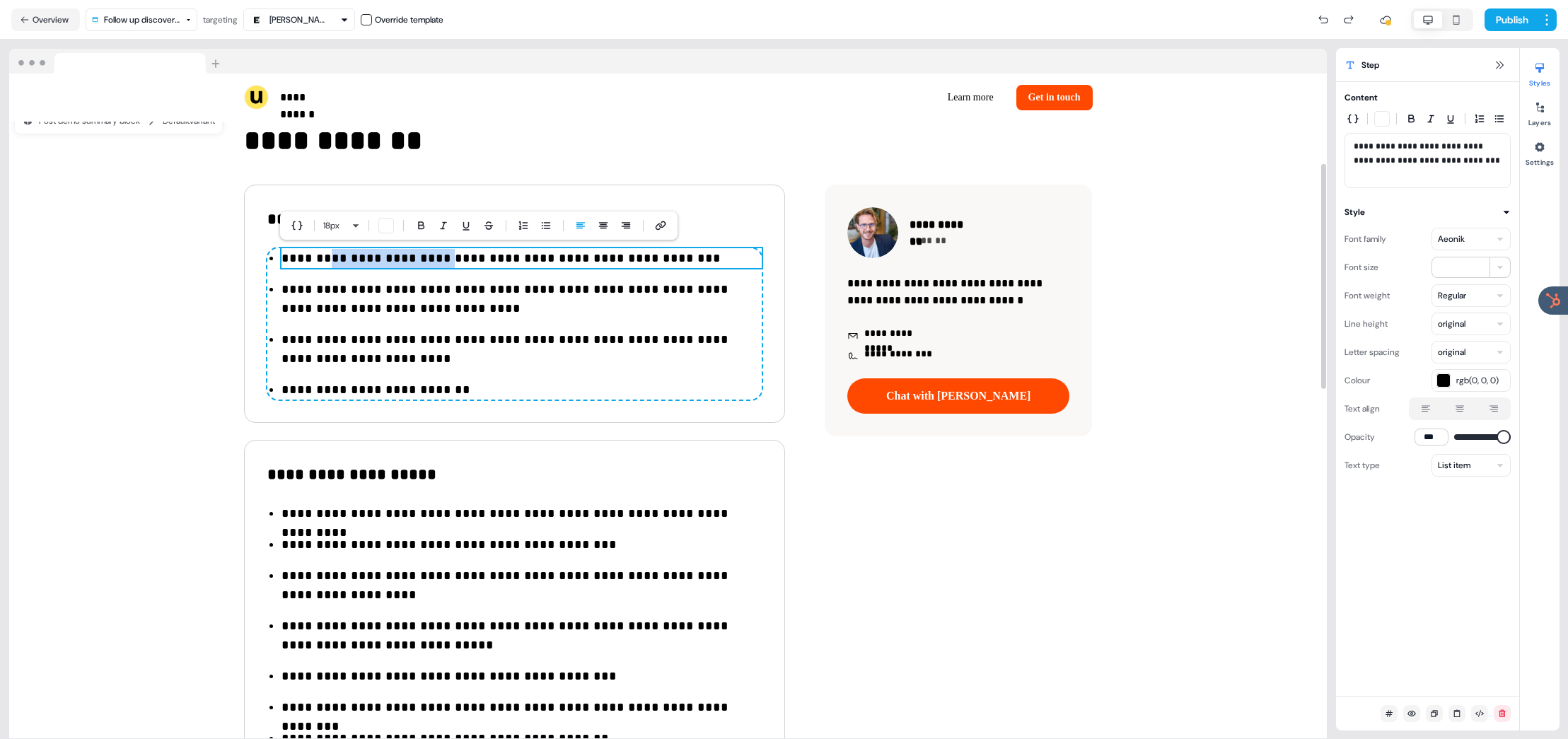 drag, startPoint x: 331, startPoint y: 260, endPoint x: 468, endPoint y: 260, distance: 137 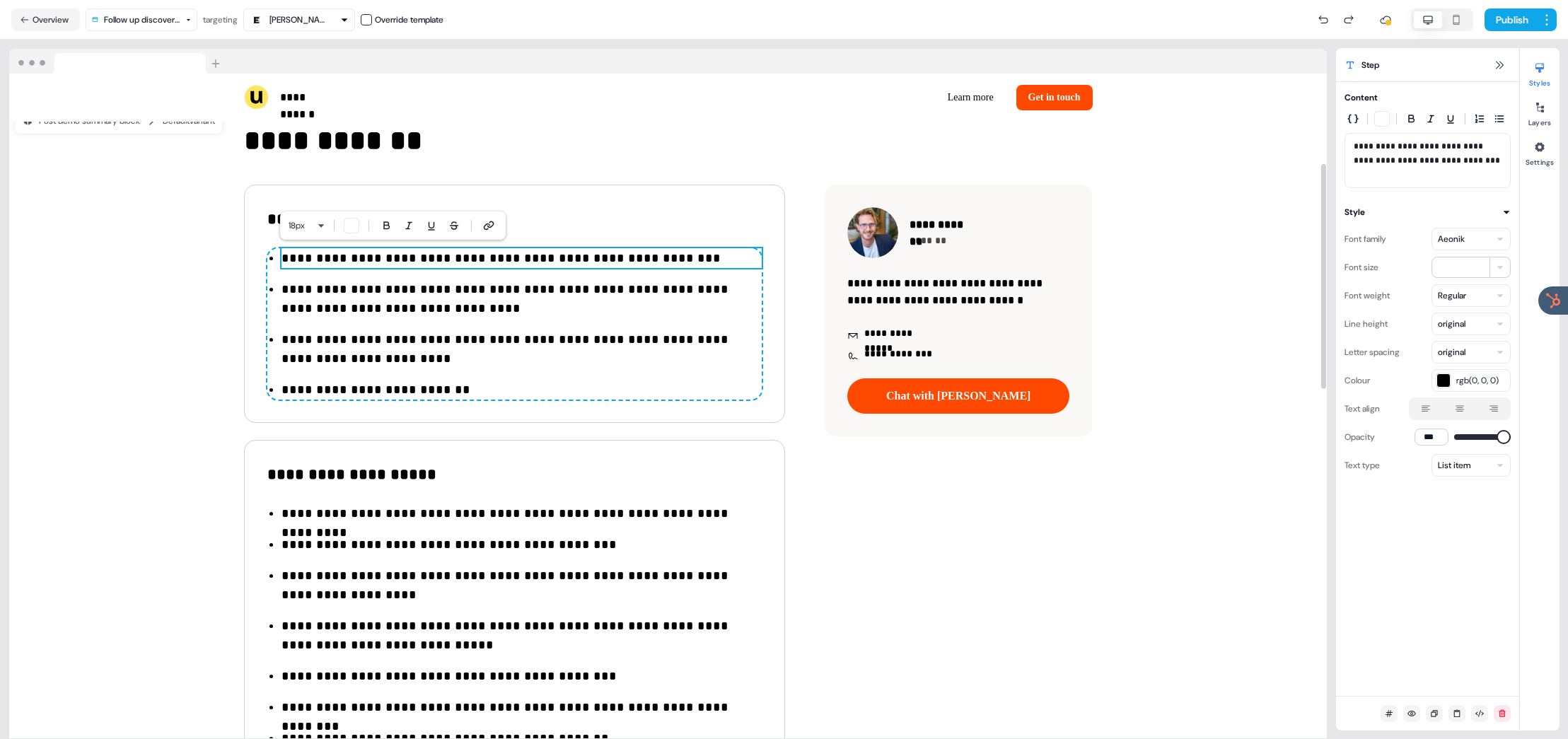 click on "**********" at bounding box center [521, 258] 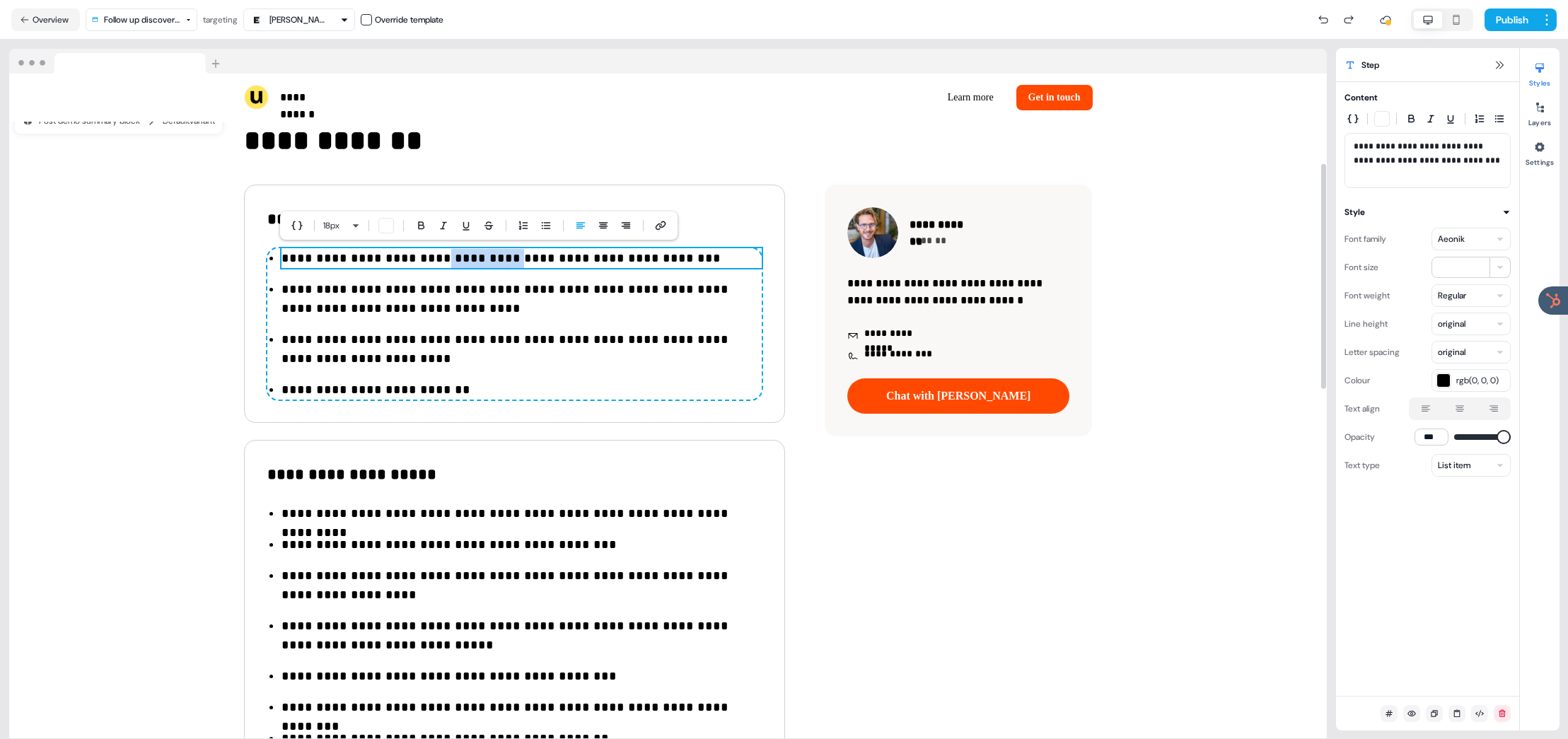 drag, startPoint x: 501, startPoint y: 262, endPoint x: 377, endPoint y: 260, distance: 124.01613 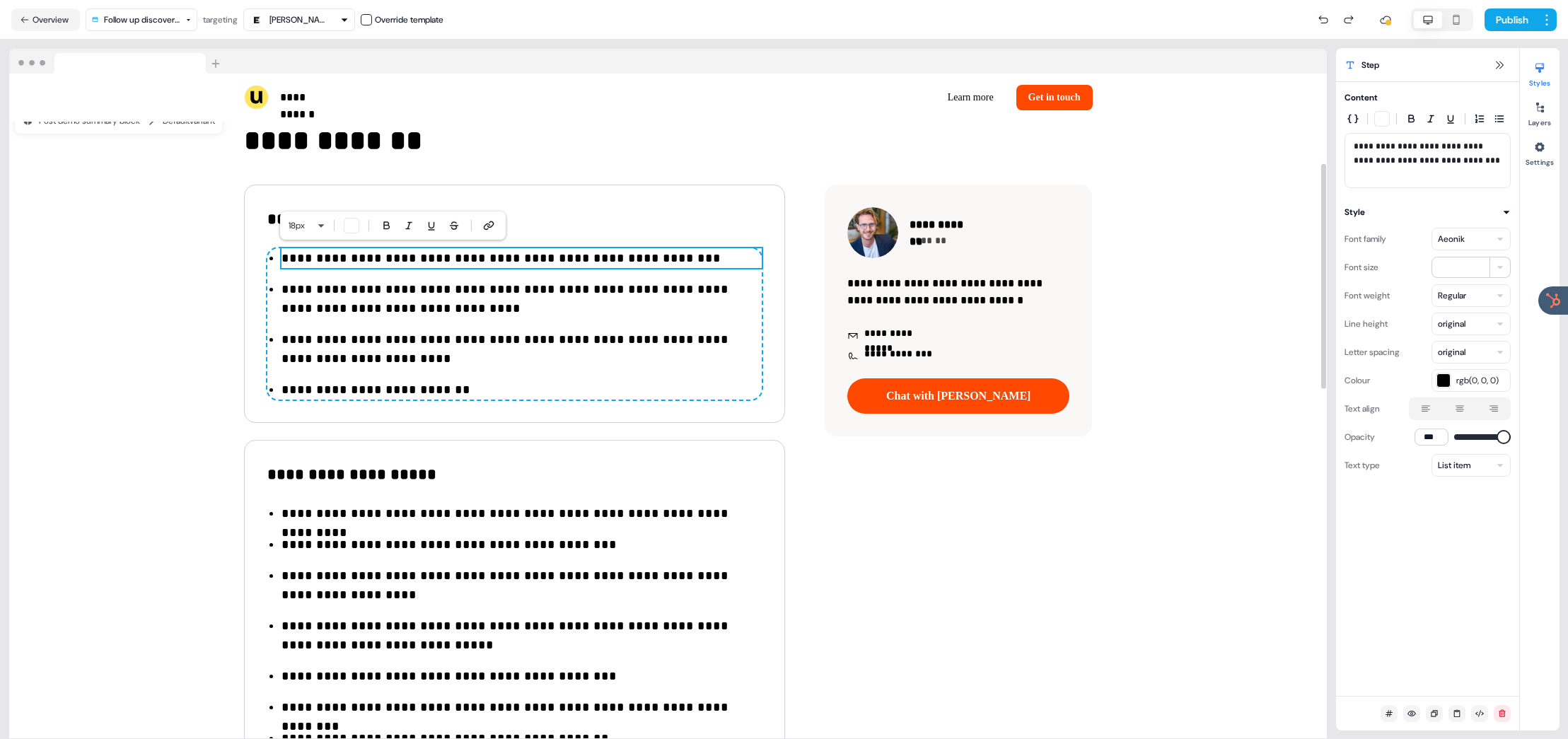 click on "**********" at bounding box center (521, 258) 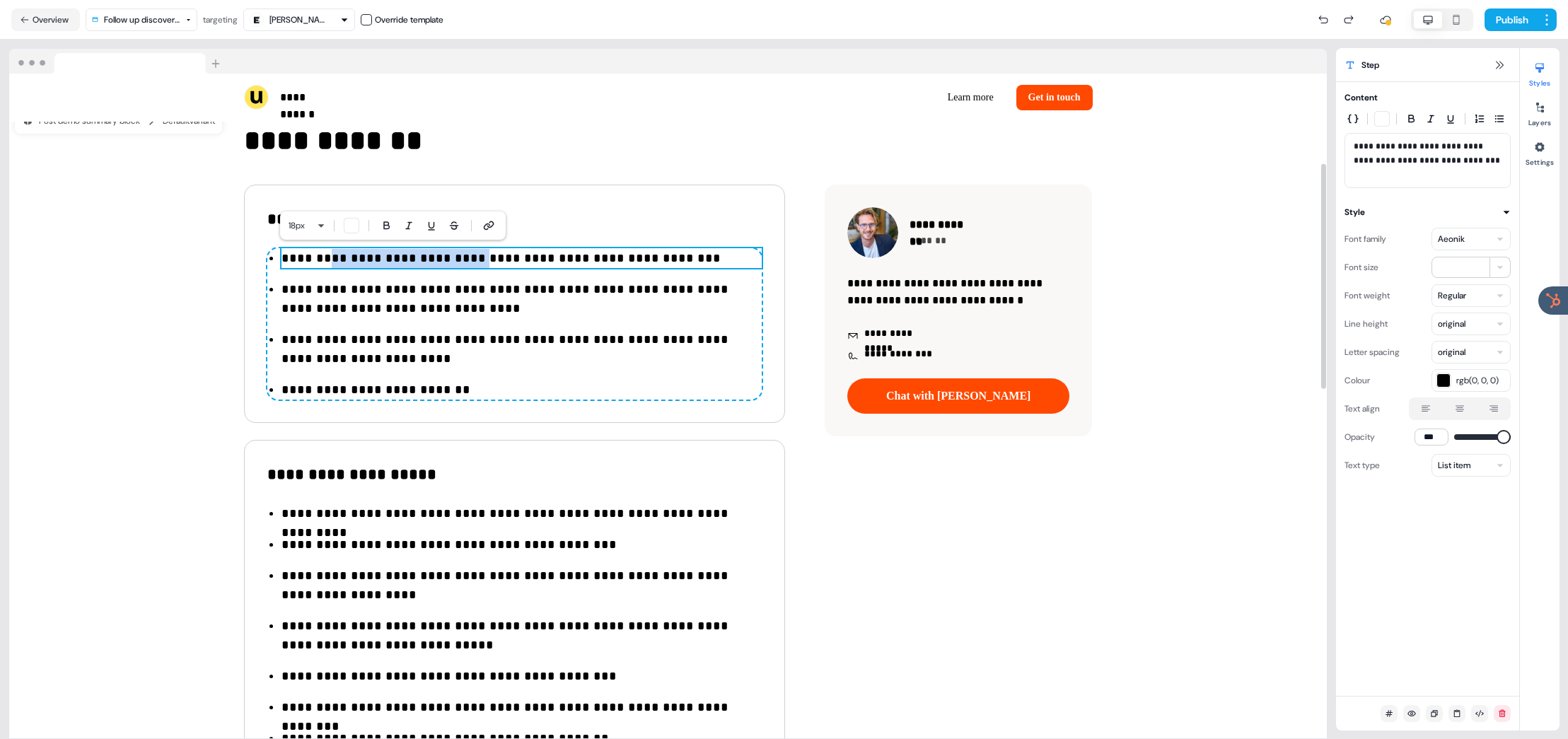 drag, startPoint x: 337, startPoint y: 257, endPoint x: 504, endPoint y: 260, distance: 167.02694 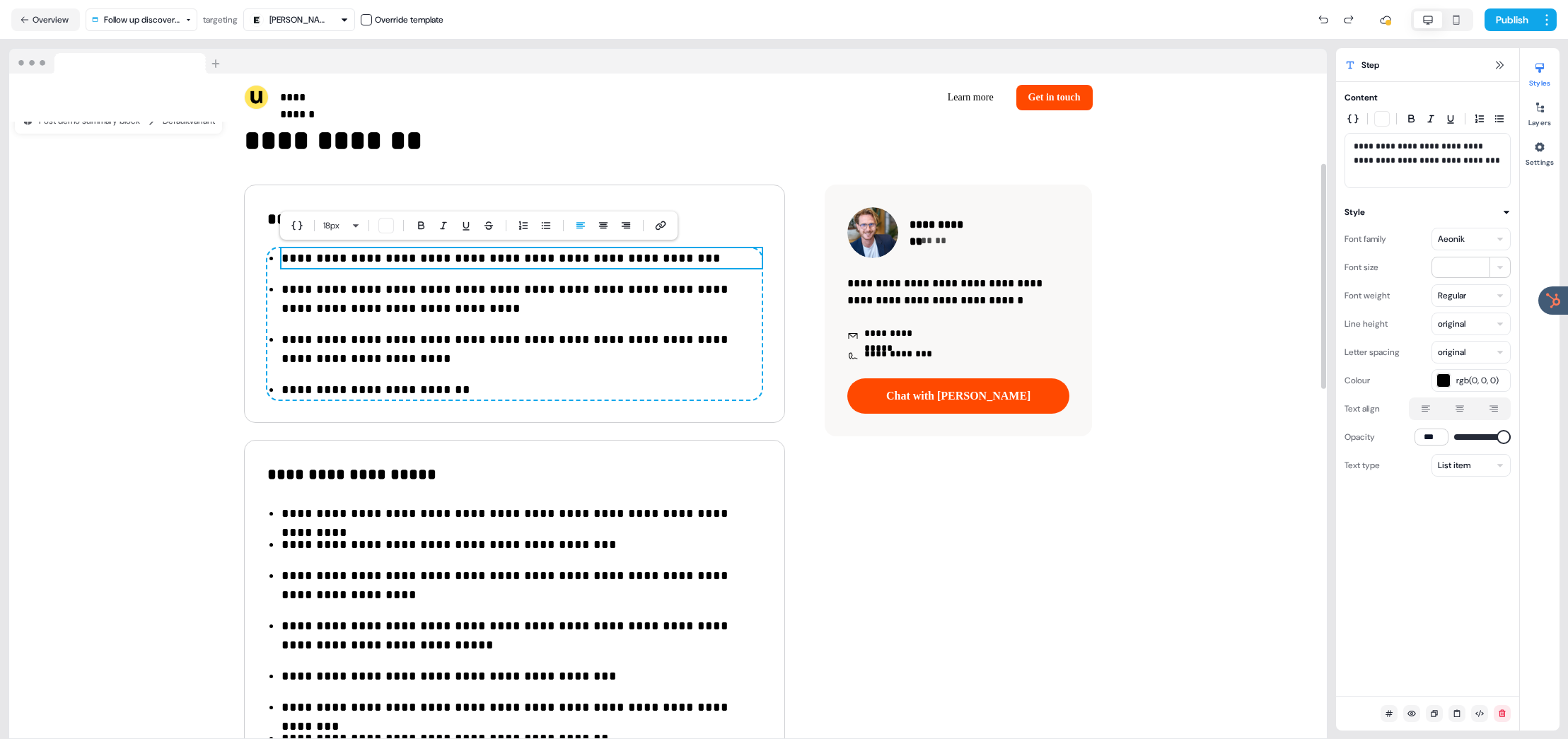 click on "**********" at bounding box center [521, 258] 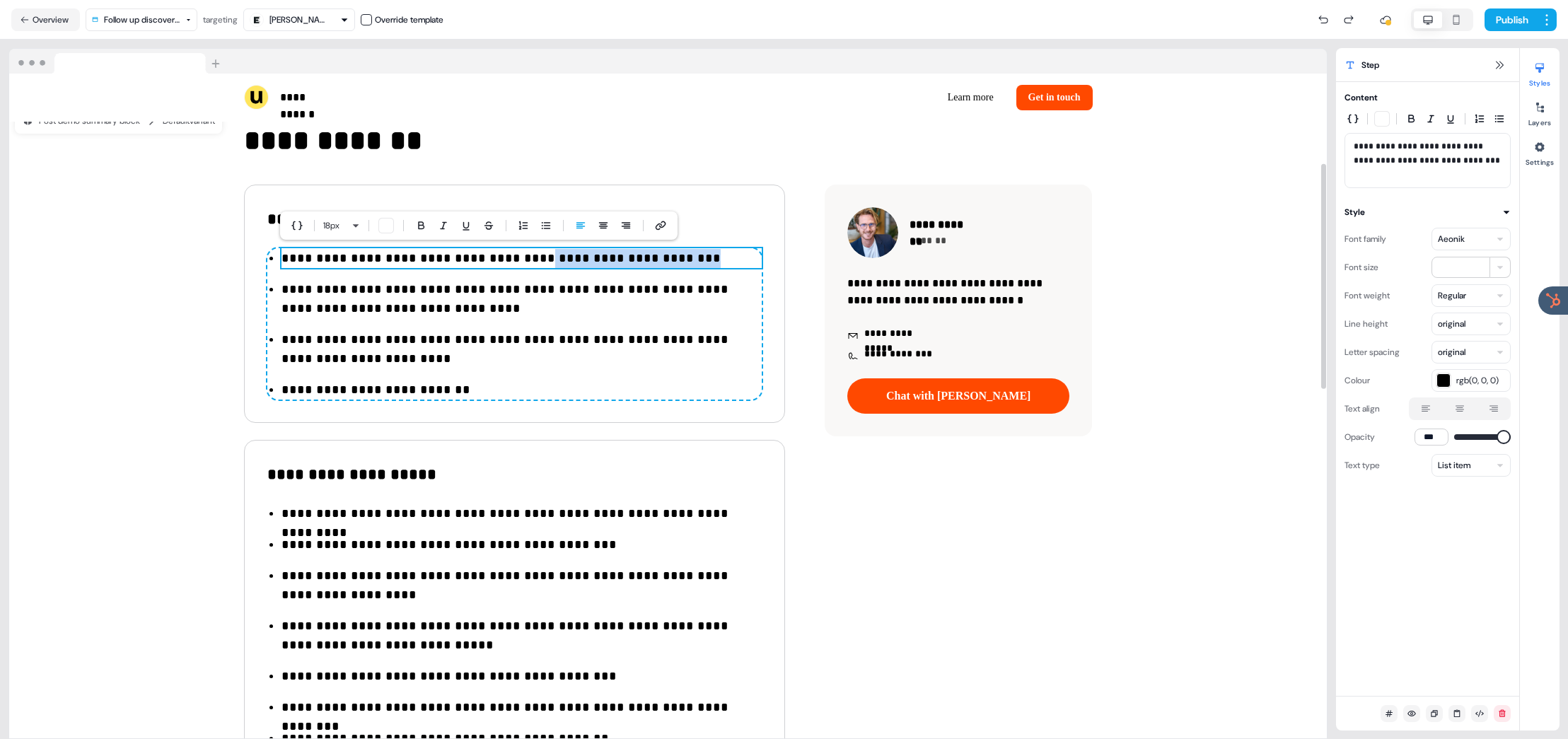 drag, startPoint x: 675, startPoint y: 259, endPoint x: 458, endPoint y: 258, distance: 217.0023 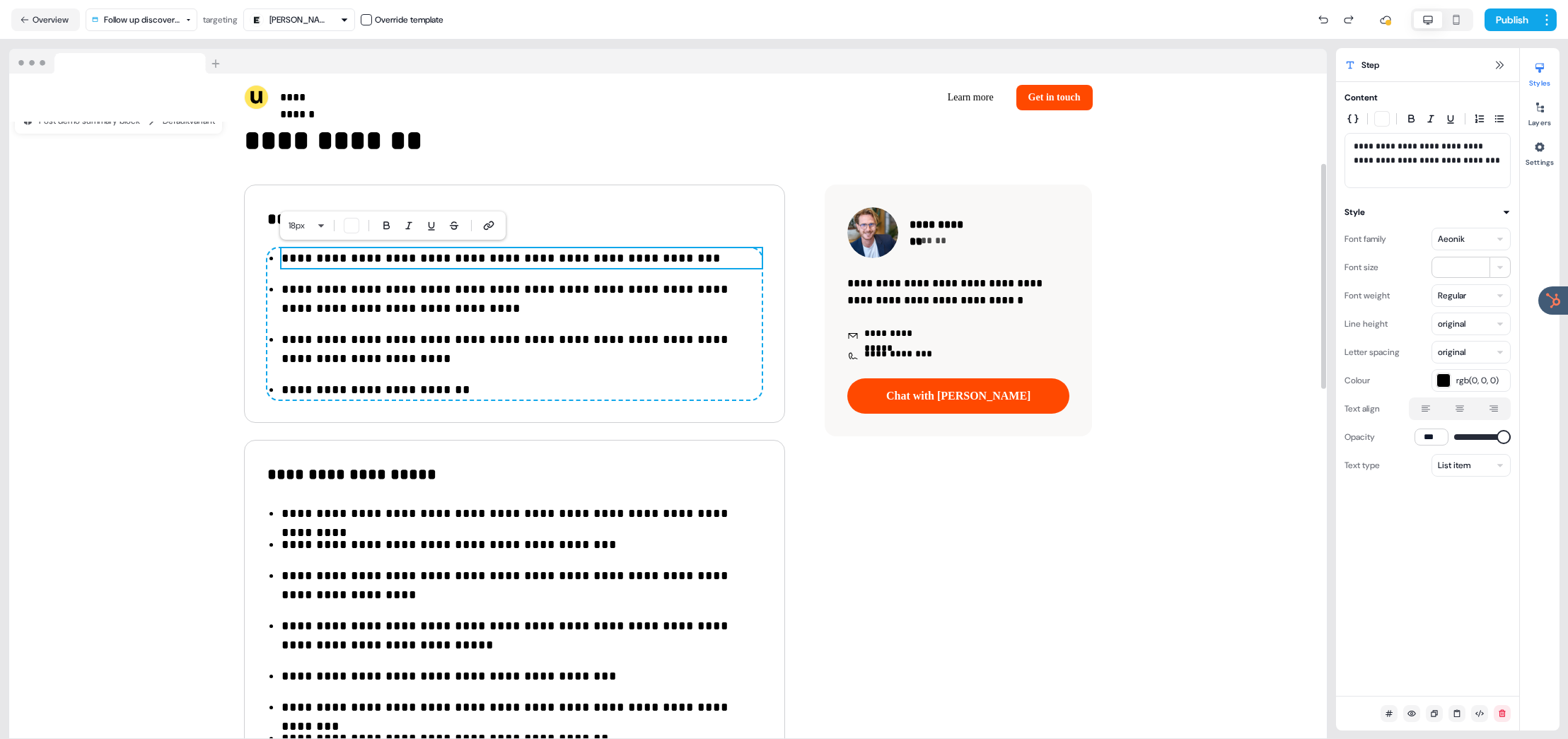 click on "**********" at bounding box center (521, 258) 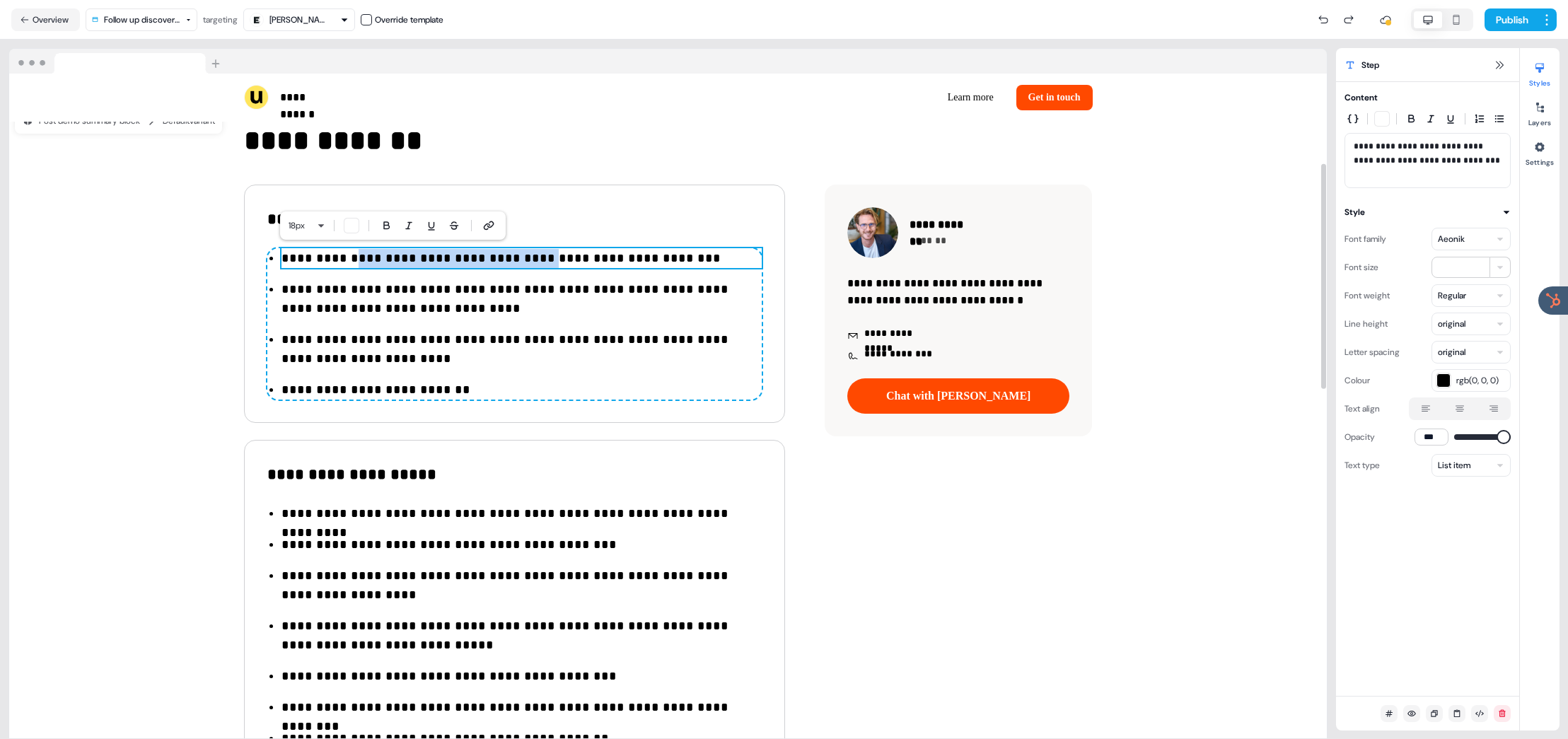 drag, startPoint x: 422, startPoint y: 260, endPoint x: 530, endPoint y: 261, distance: 108.00463 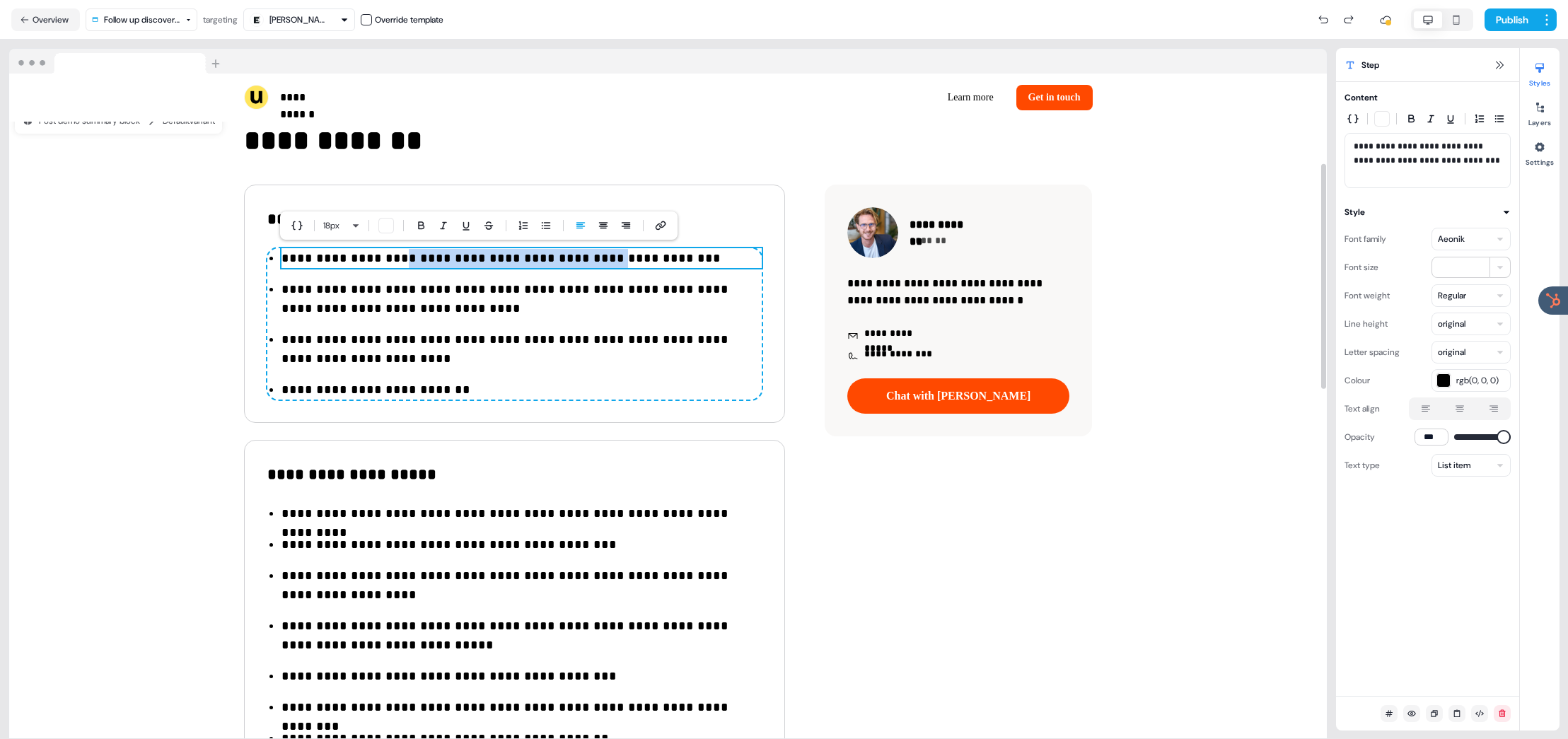 drag, startPoint x: 454, startPoint y: 260, endPoint x: 596, endPoint y: 261, distance: 142.00352 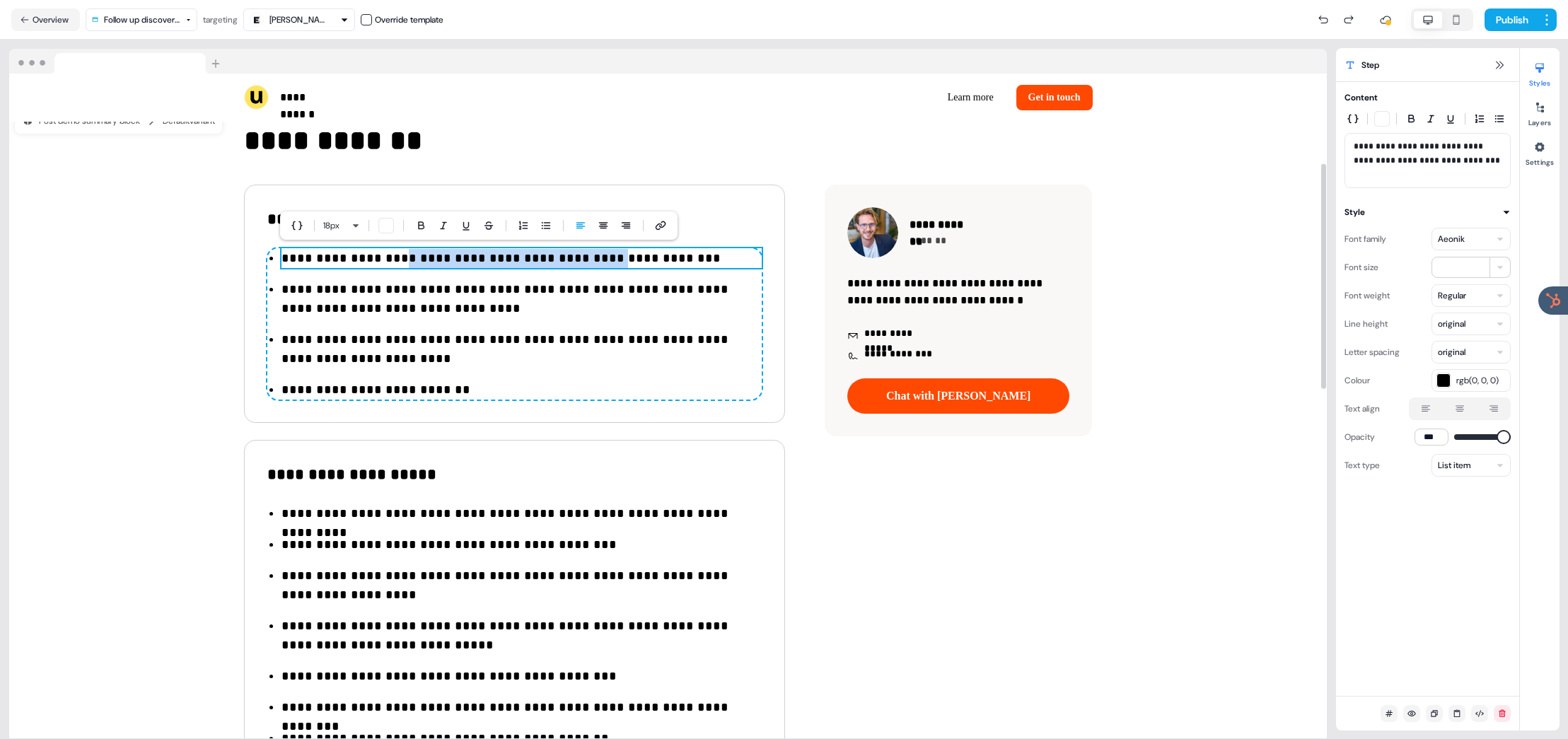 click on "**********" at bounding box center (521, 258) 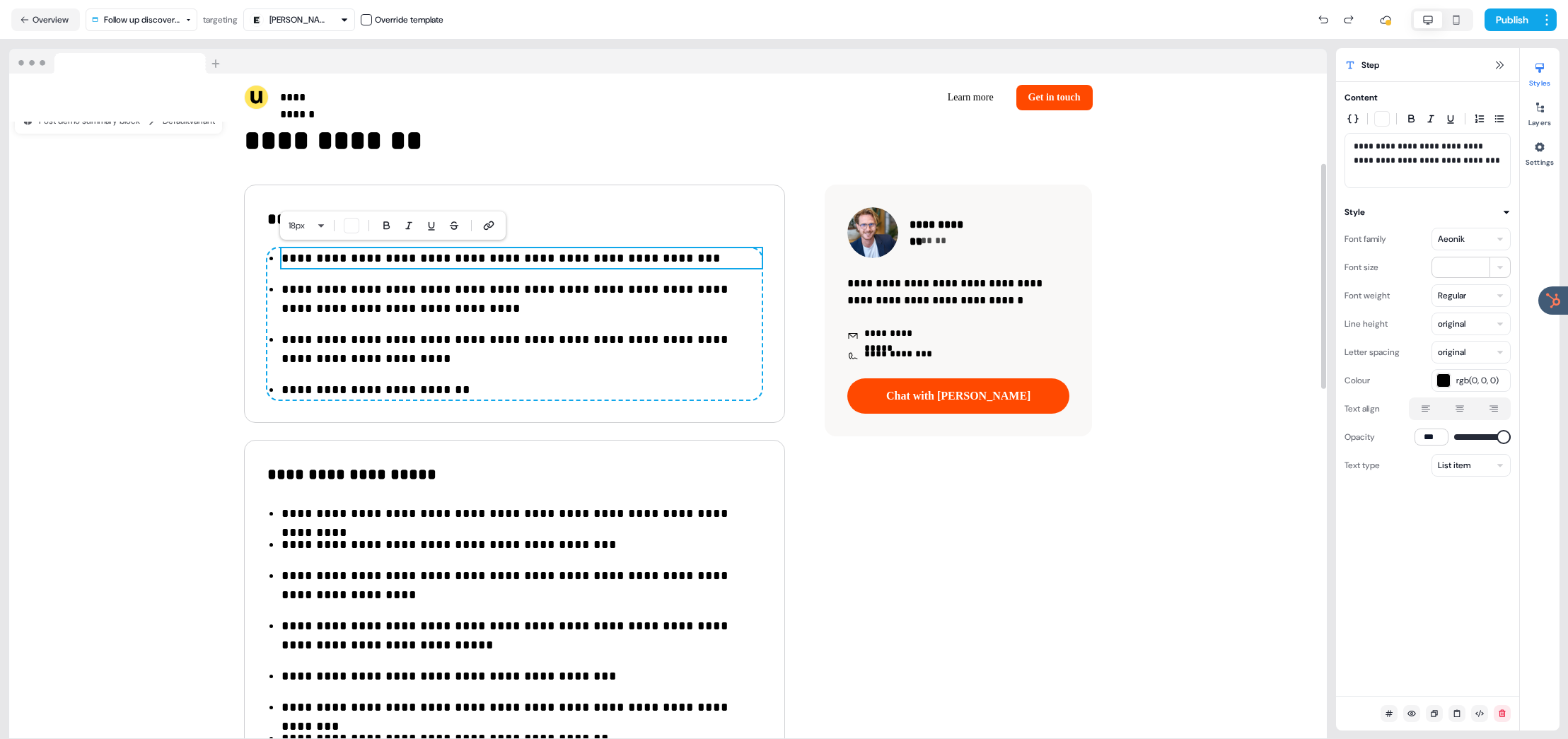 click on "**********" at bounding box center (521, 258) 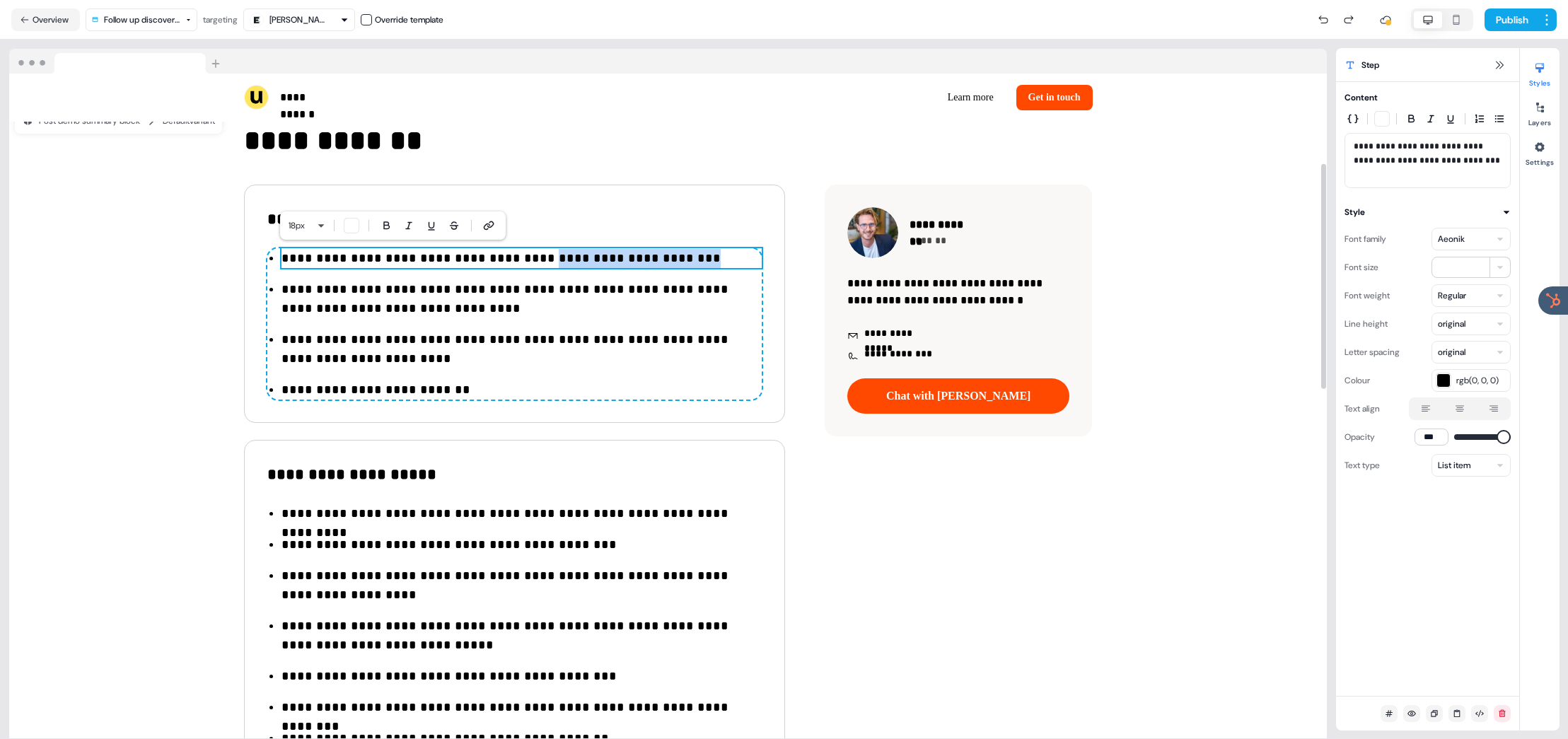 drag, startPoint x: 662, startPoint y: 260, endPoint x: 453, endPoint y: 259, distance: 209.0024 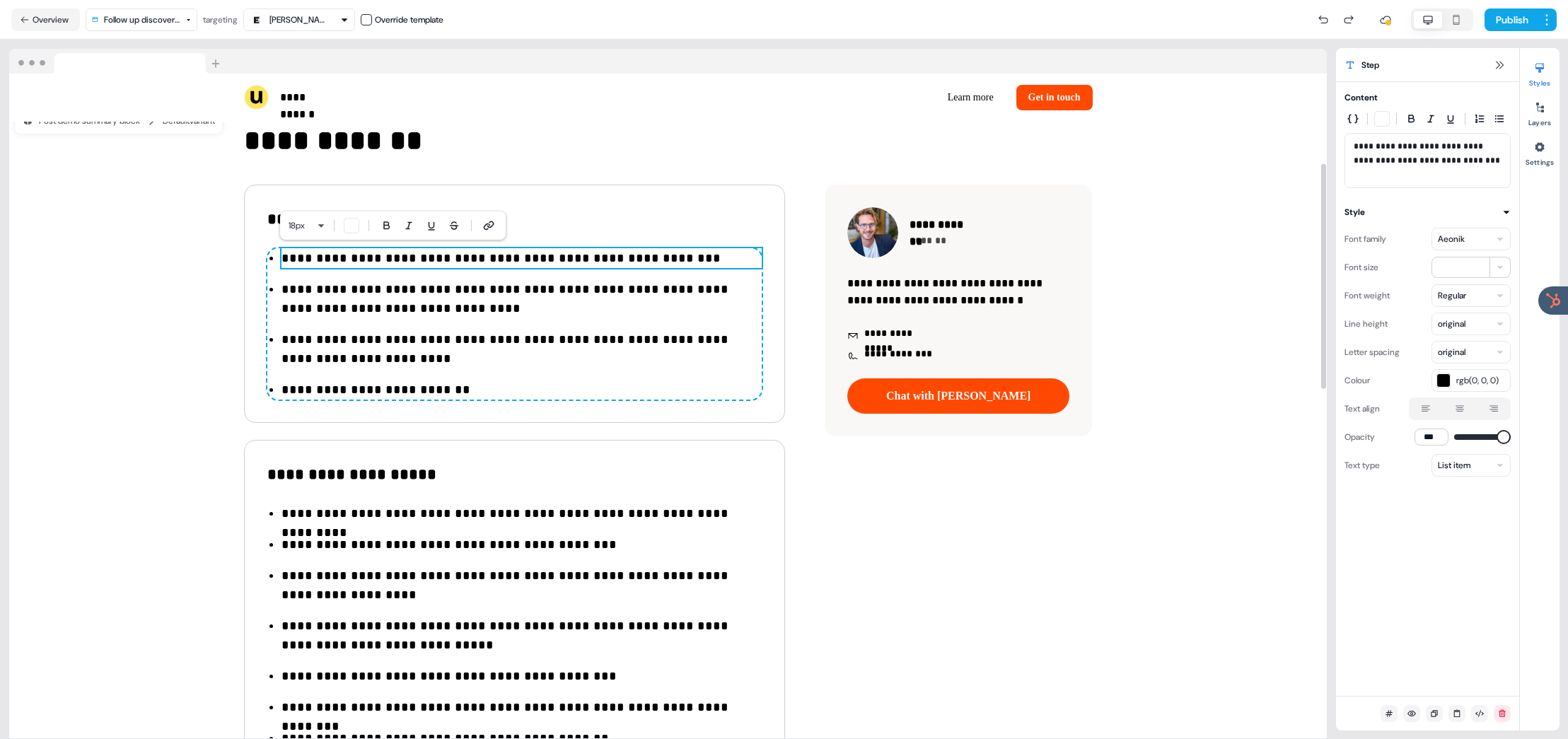 click on "**********" at bounding box center [521, 258] 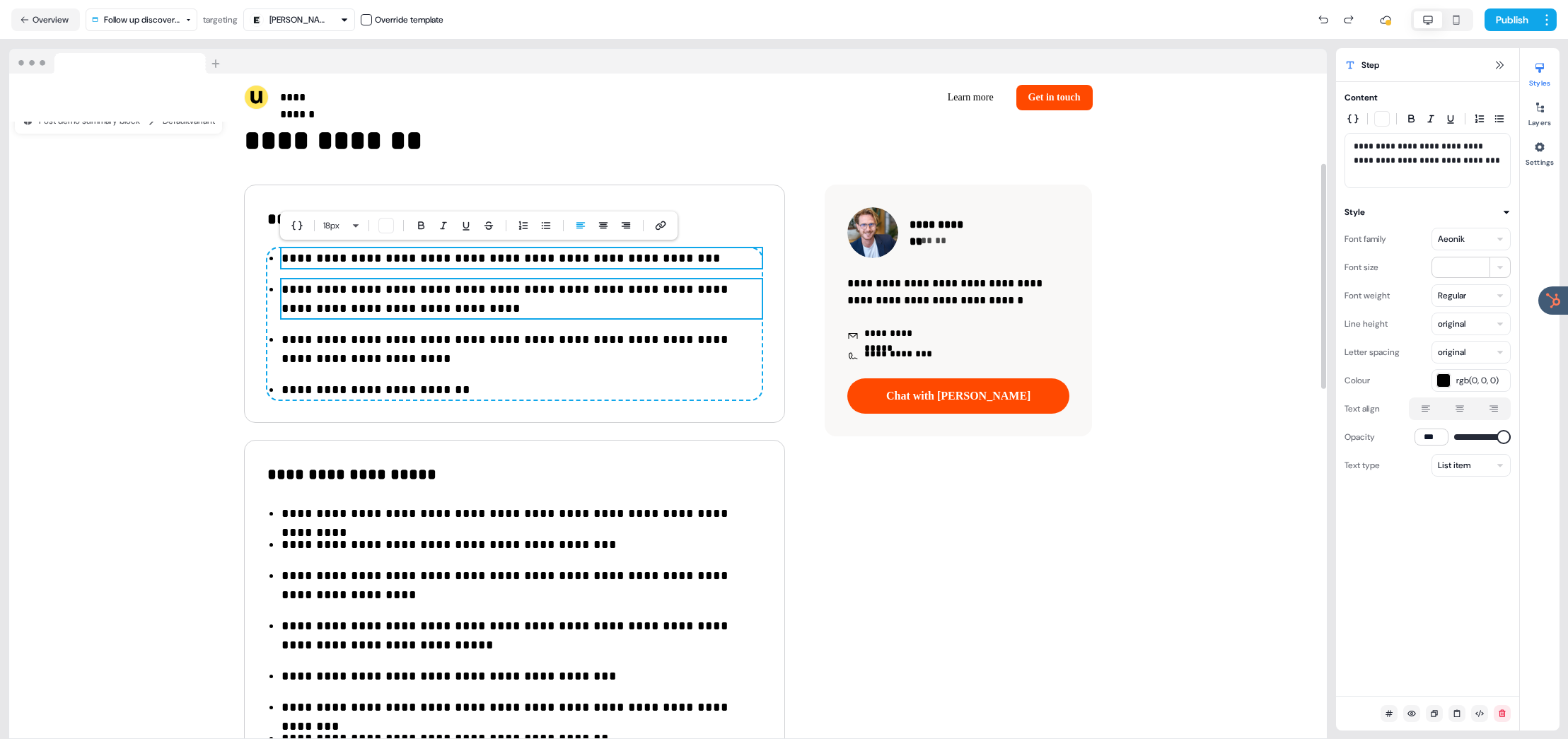 click on "**********" at bounding box center (521, 299) 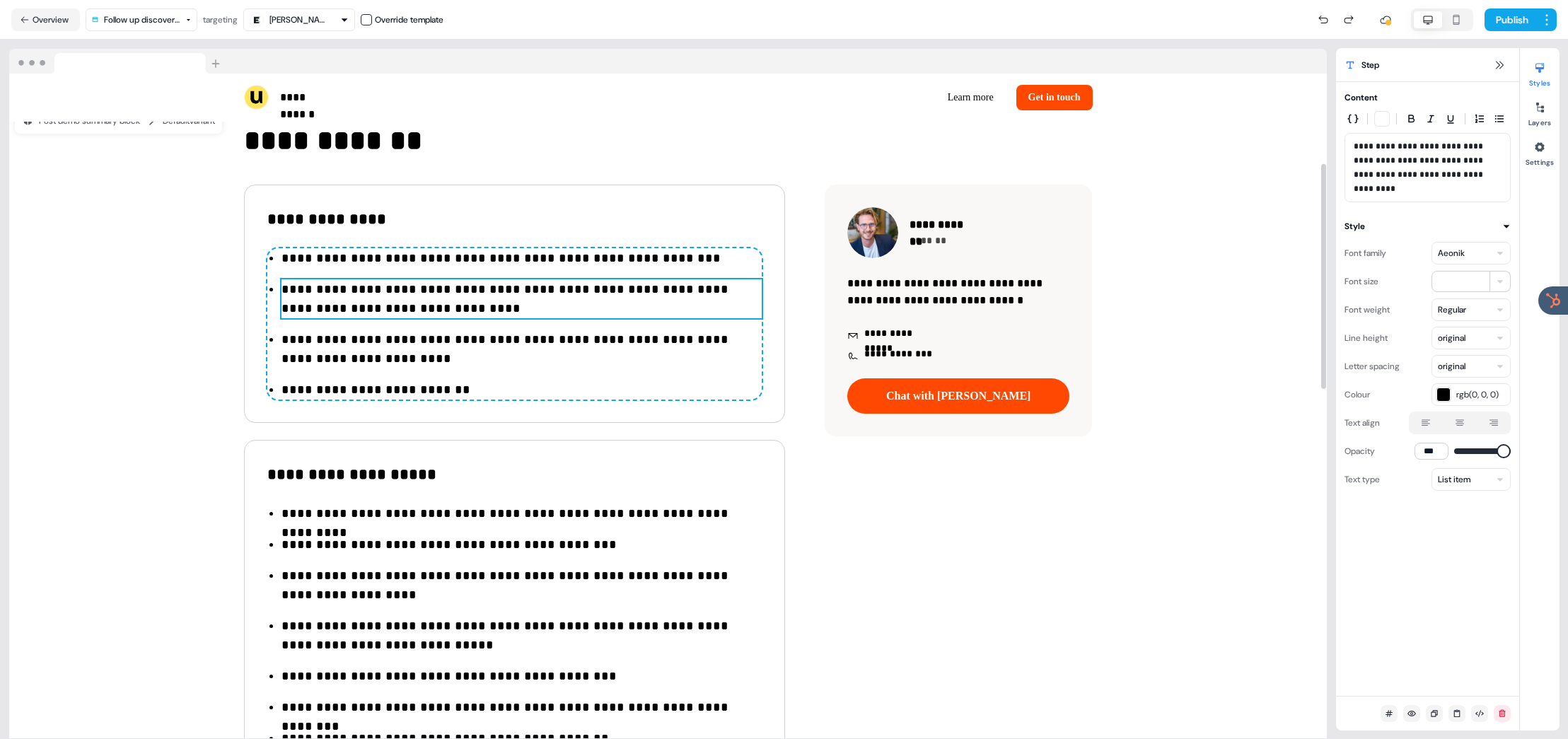 click on "**********" at bounding box center (521, 299) 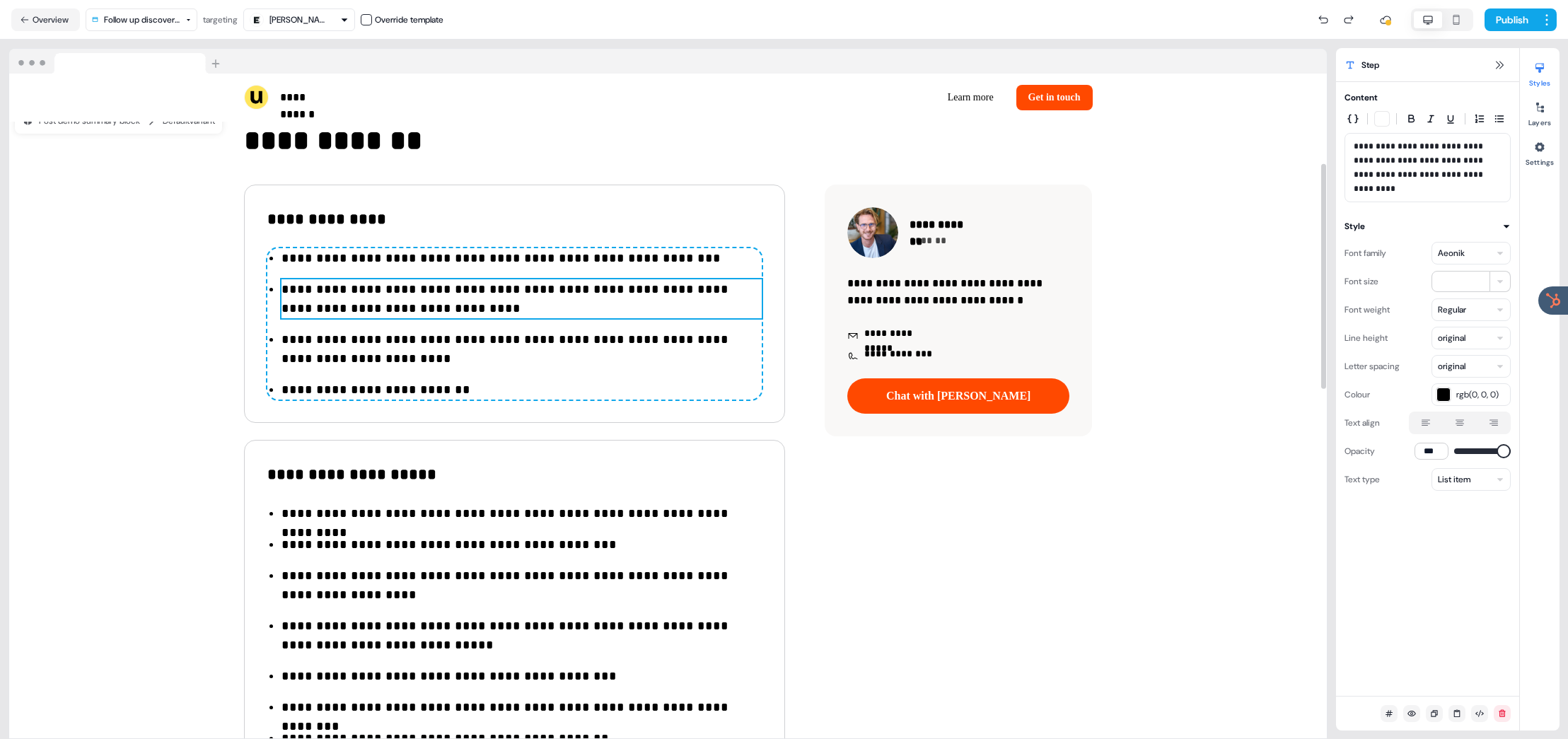 click on "**********" at bounding box center [521, 299] 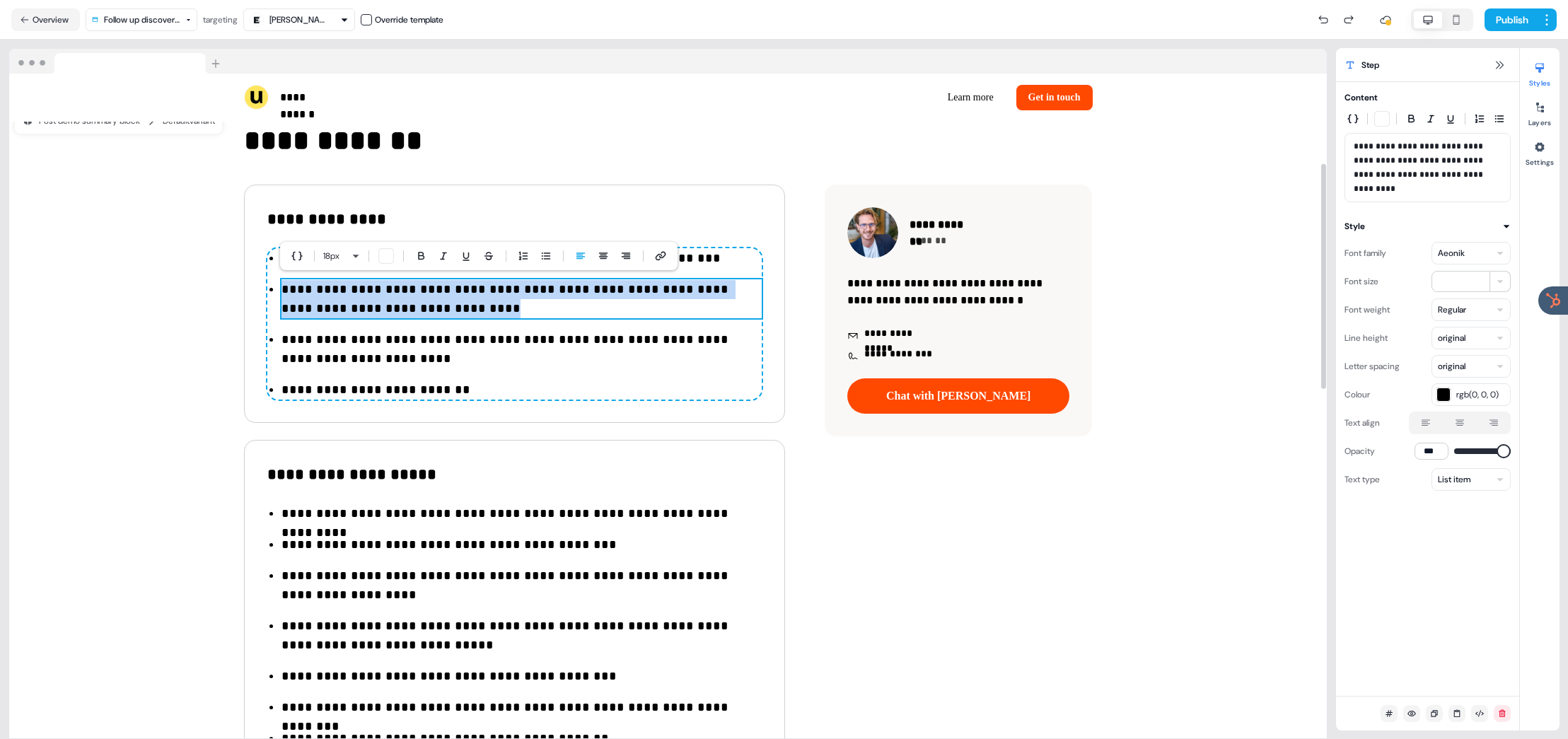 click on "**********" at bounding box center (521, 299) 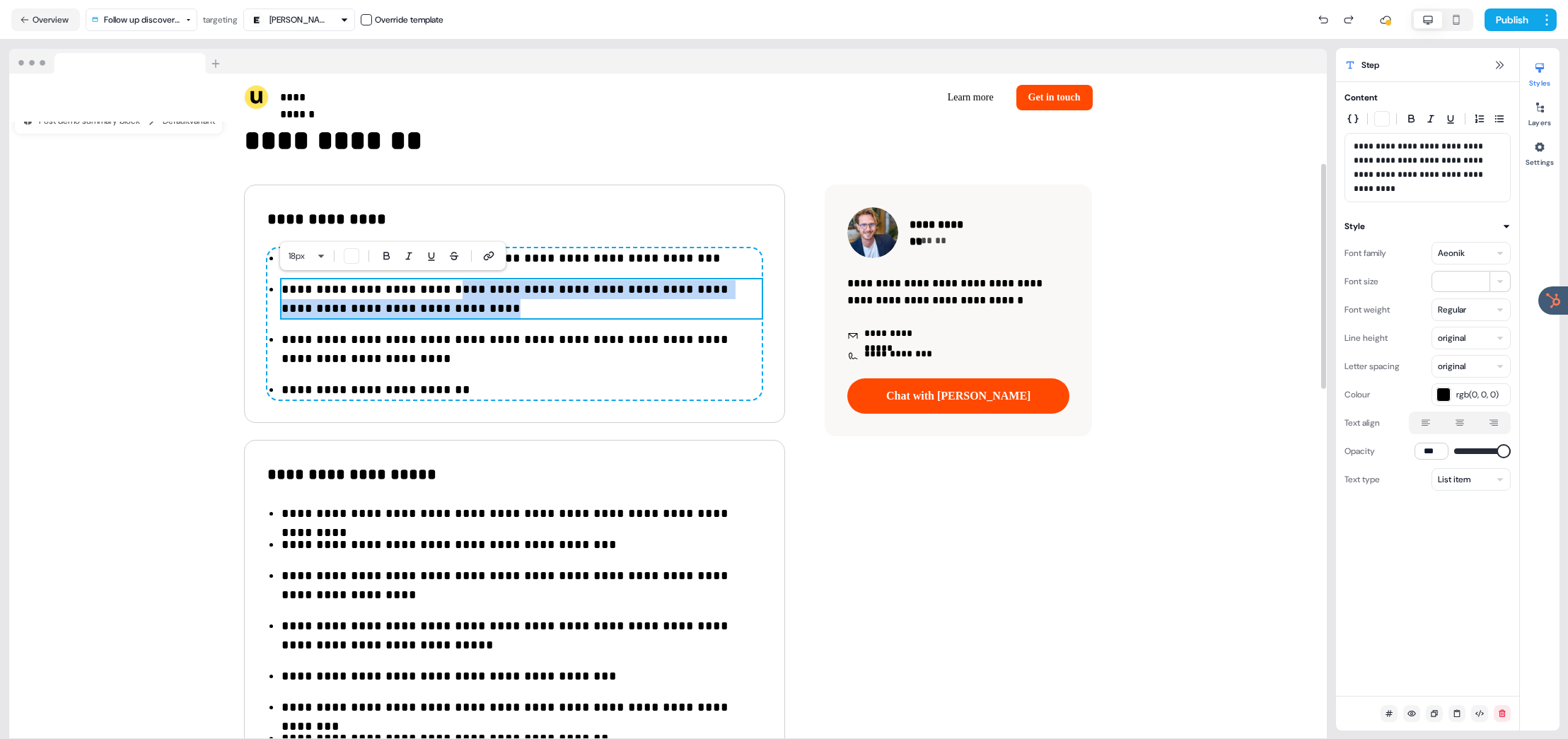 drag, startPoint x: 488, startPoint y: 298, endPoint x: 511, endPoint y: 306, distance: 24.3516 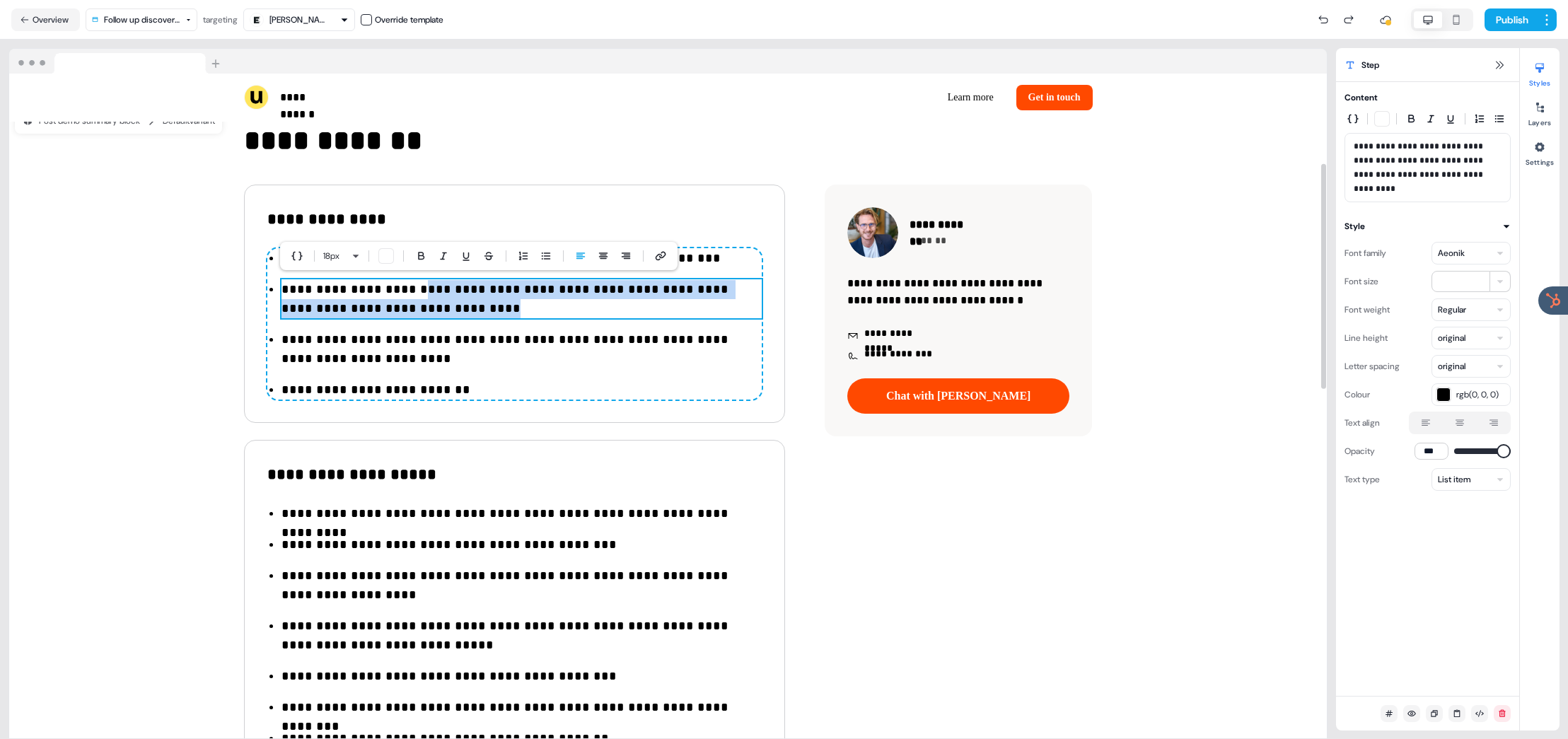 drag, startPoint x: 410, startPoint y: 296, endPoint x: 496, endPoint y: 311, distance: 87.29834 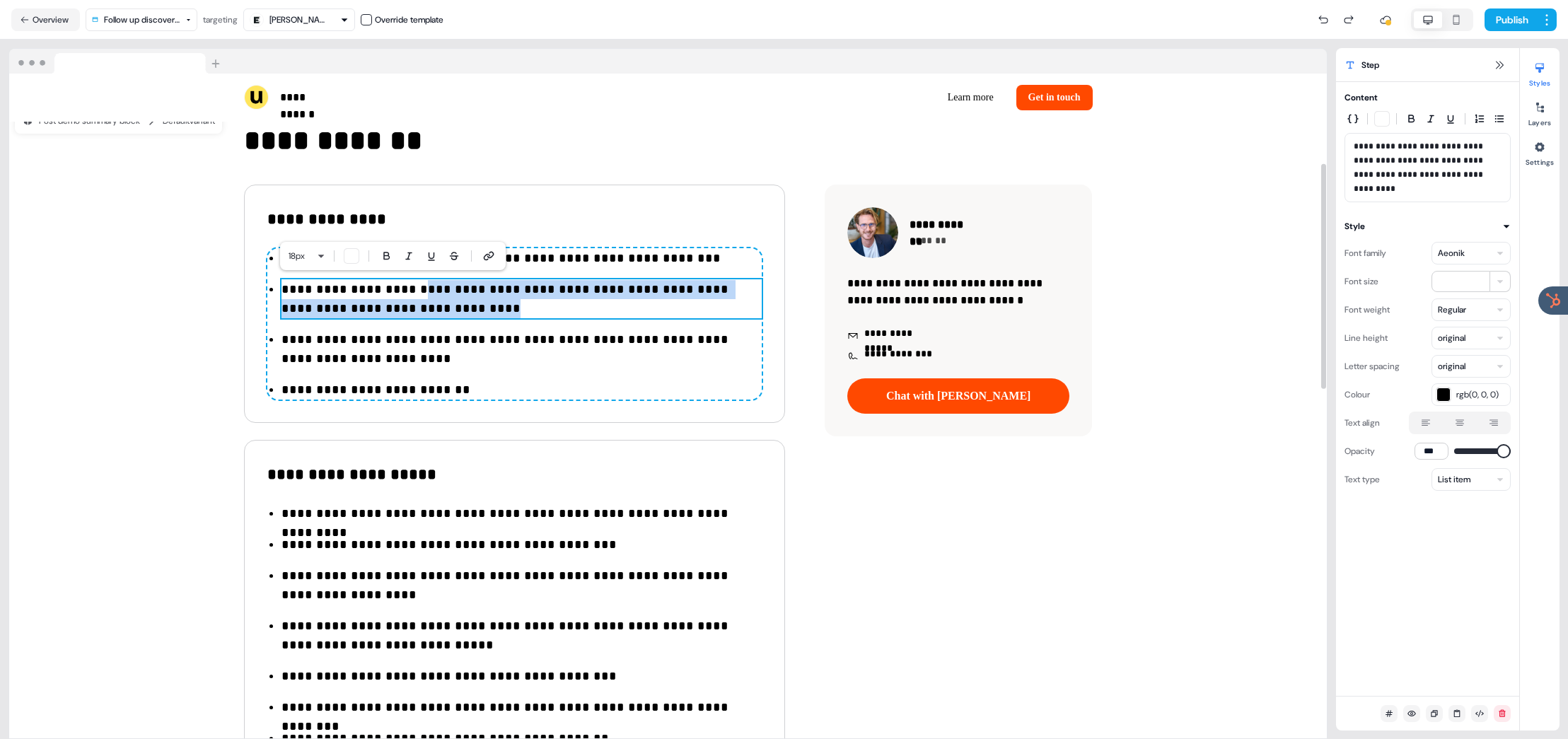 click on "**********" at bounding box center [521, 299] 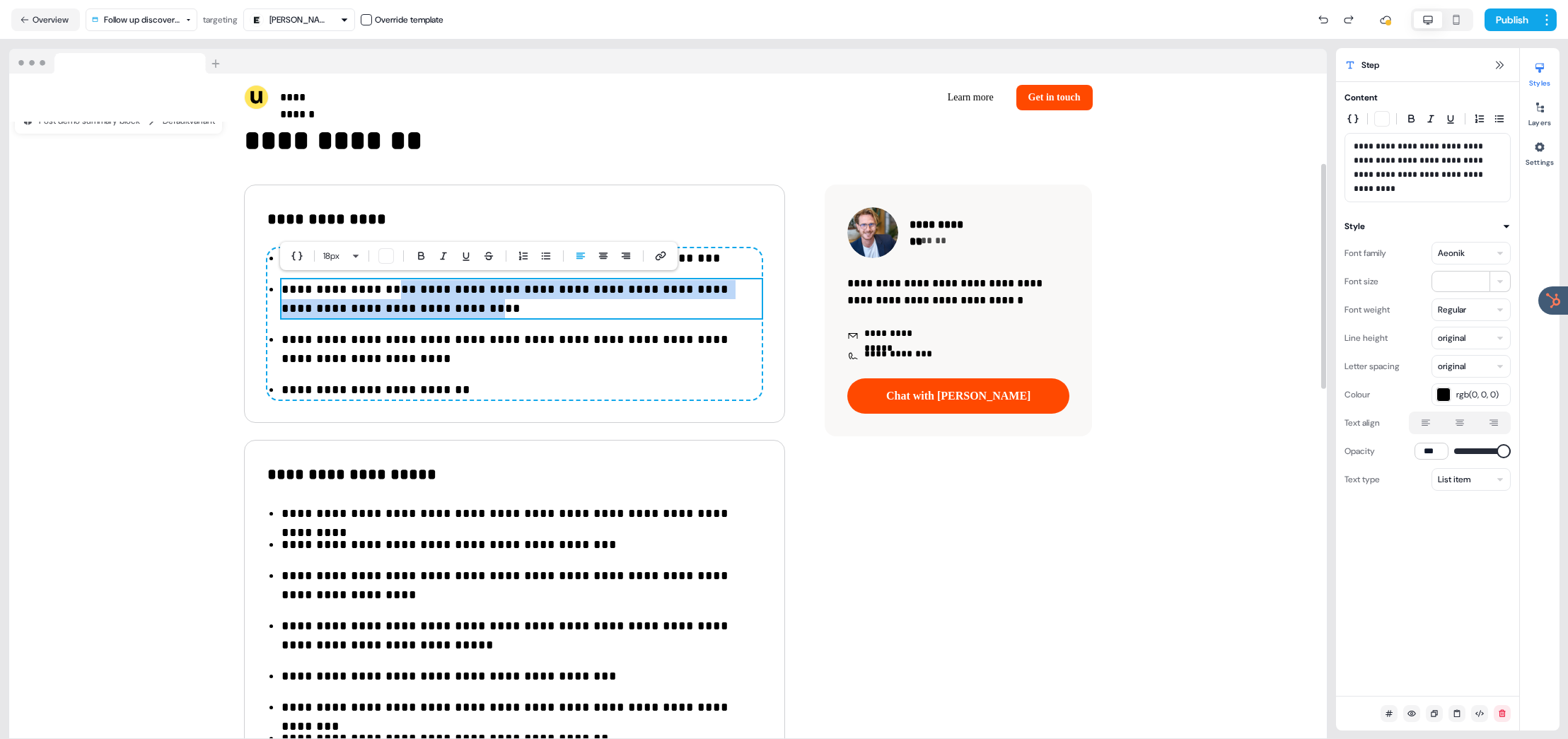 drag, startPoint x: 422, startPoint y: 297, endPoint x: 469, endPoint y: 305, distance: 47.67599 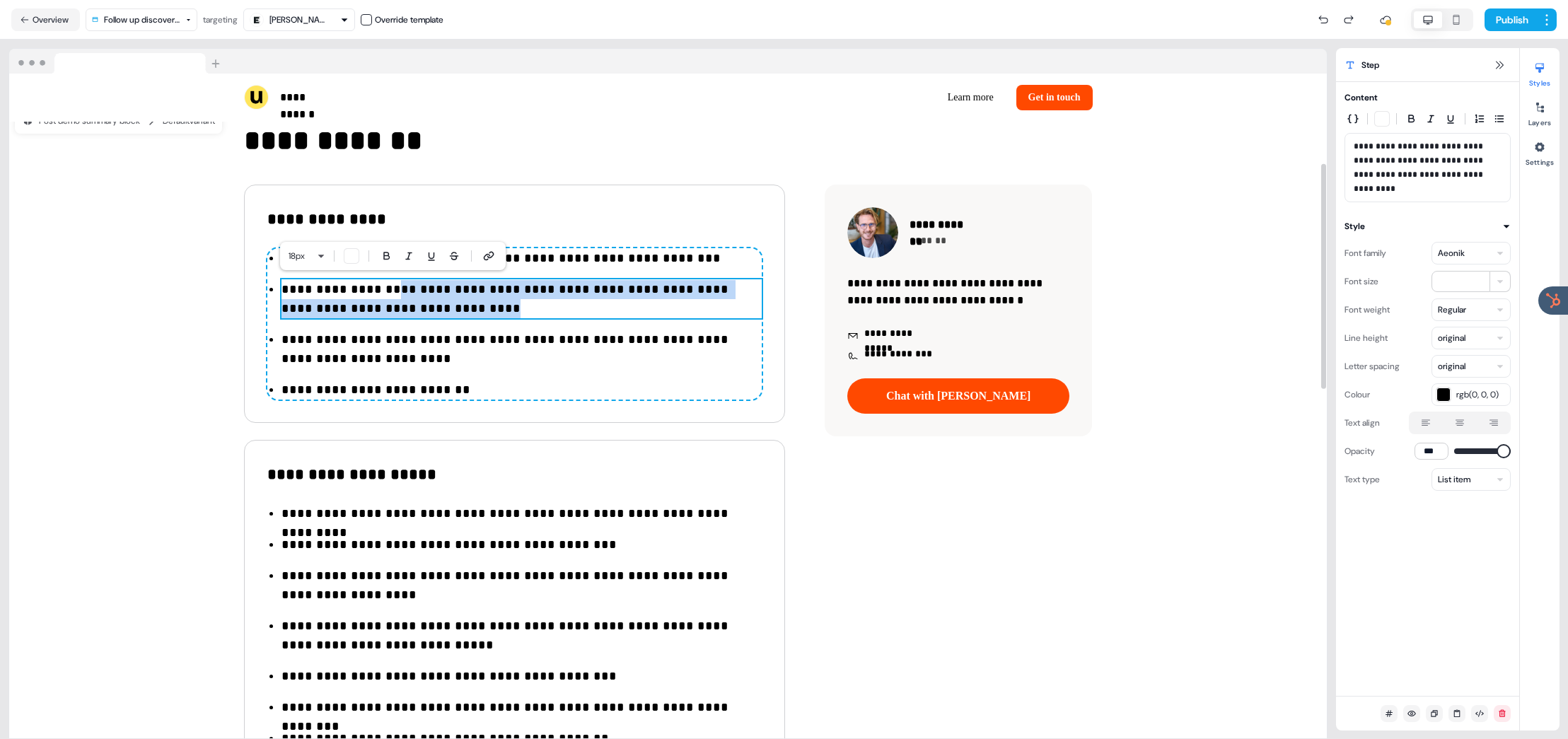 click on "**********" at bounding box center (521, 299) 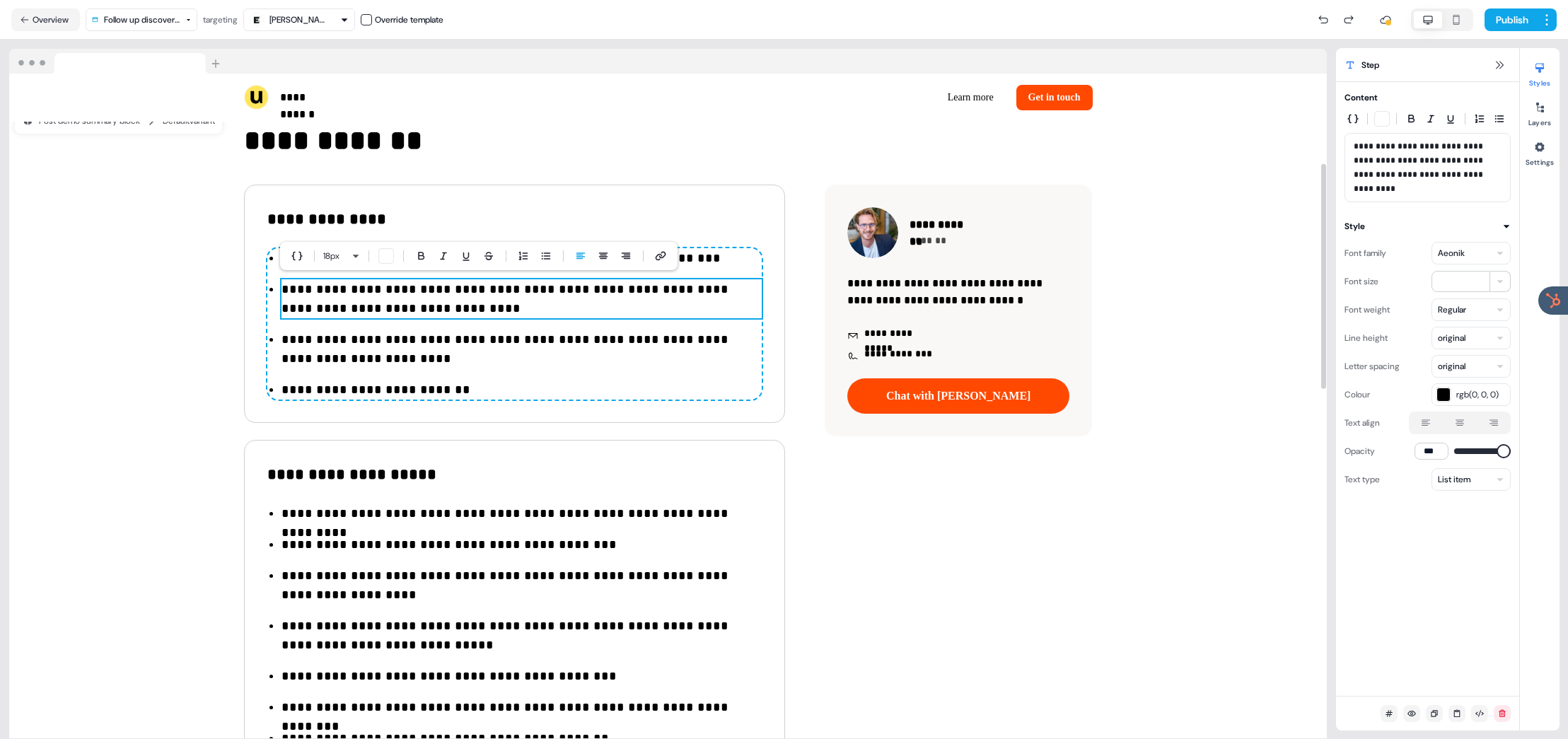 click on "**********" at bounding box center (521, 299) 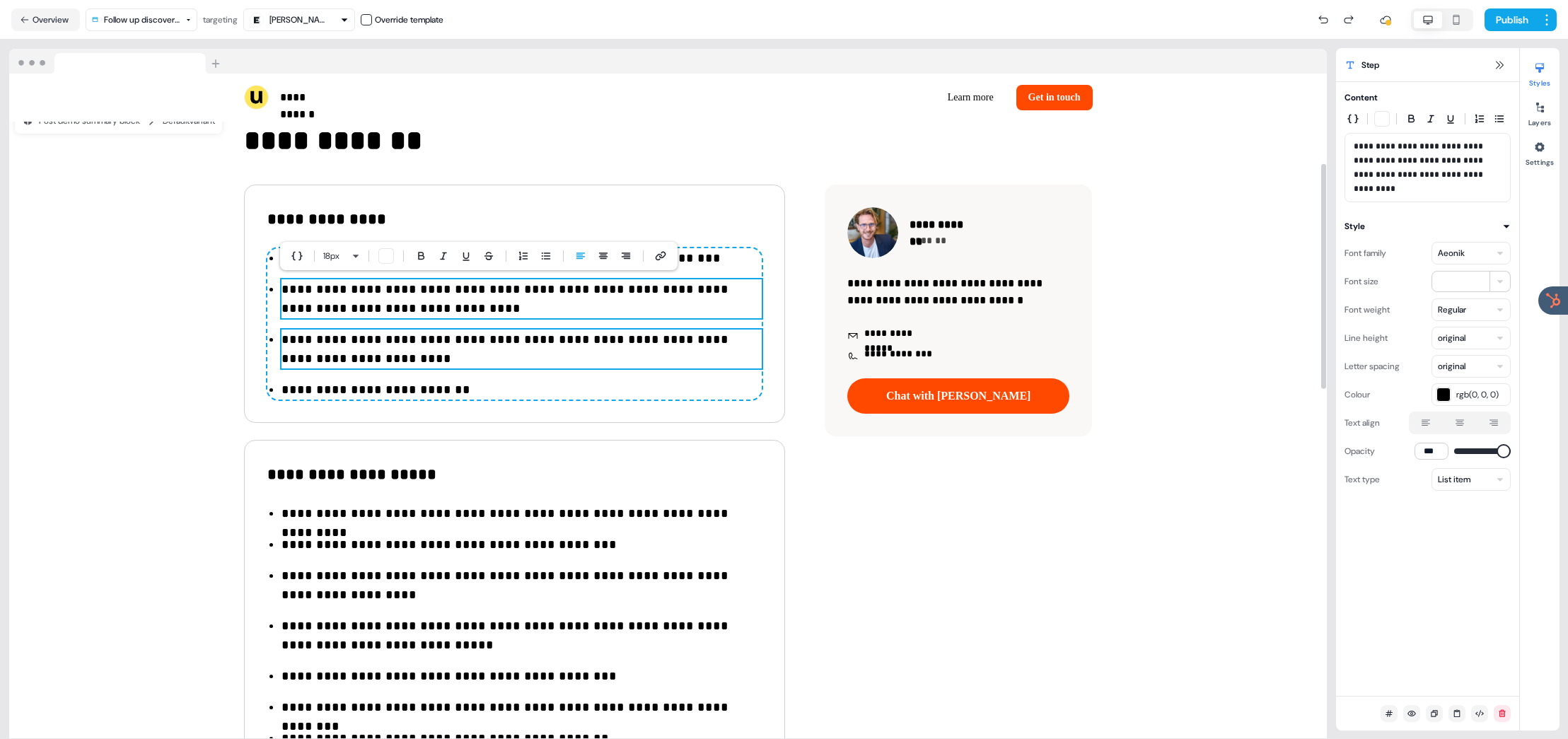 click on "**********" at bounding box center [521, 349] 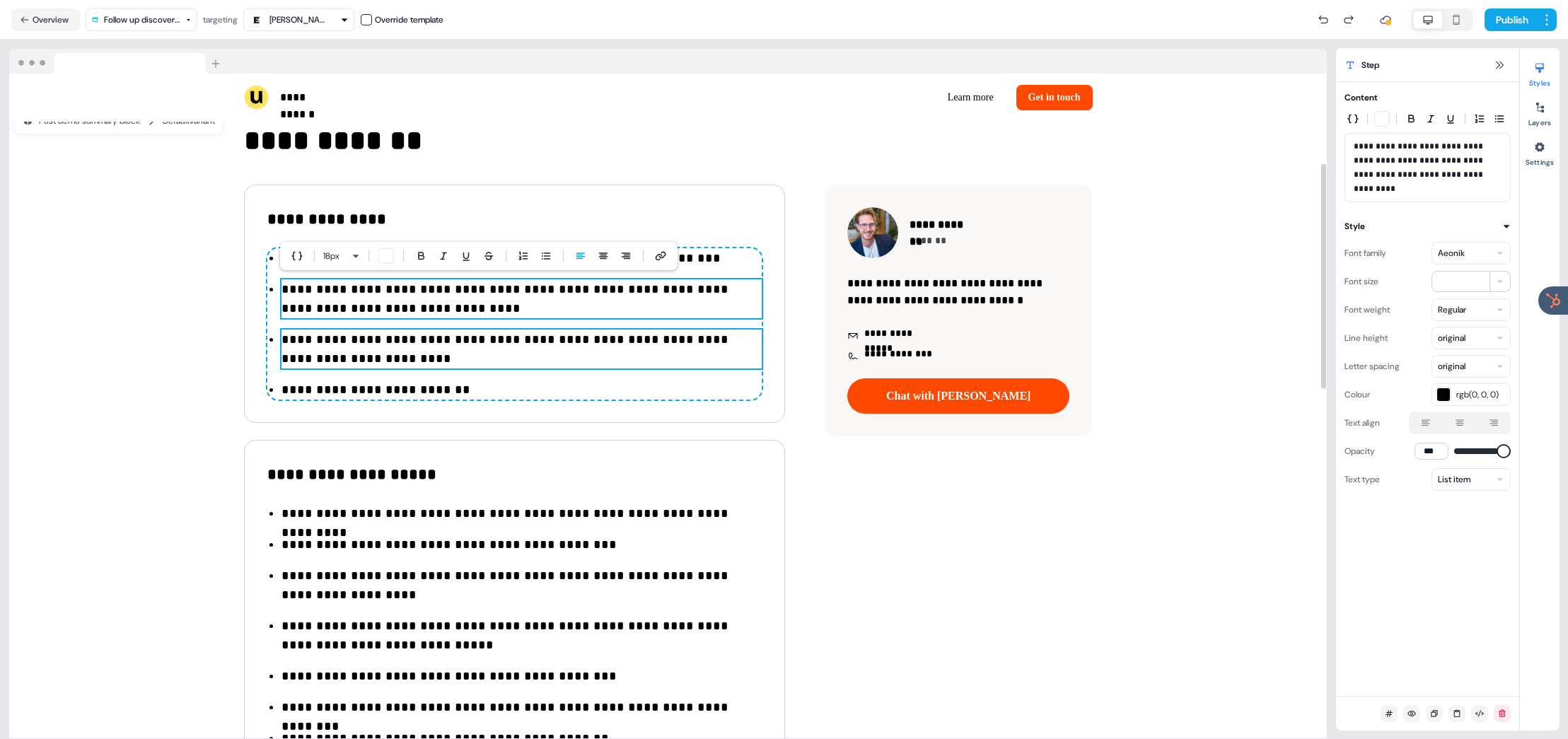 click on "**********" at bounding box center (521, 349) 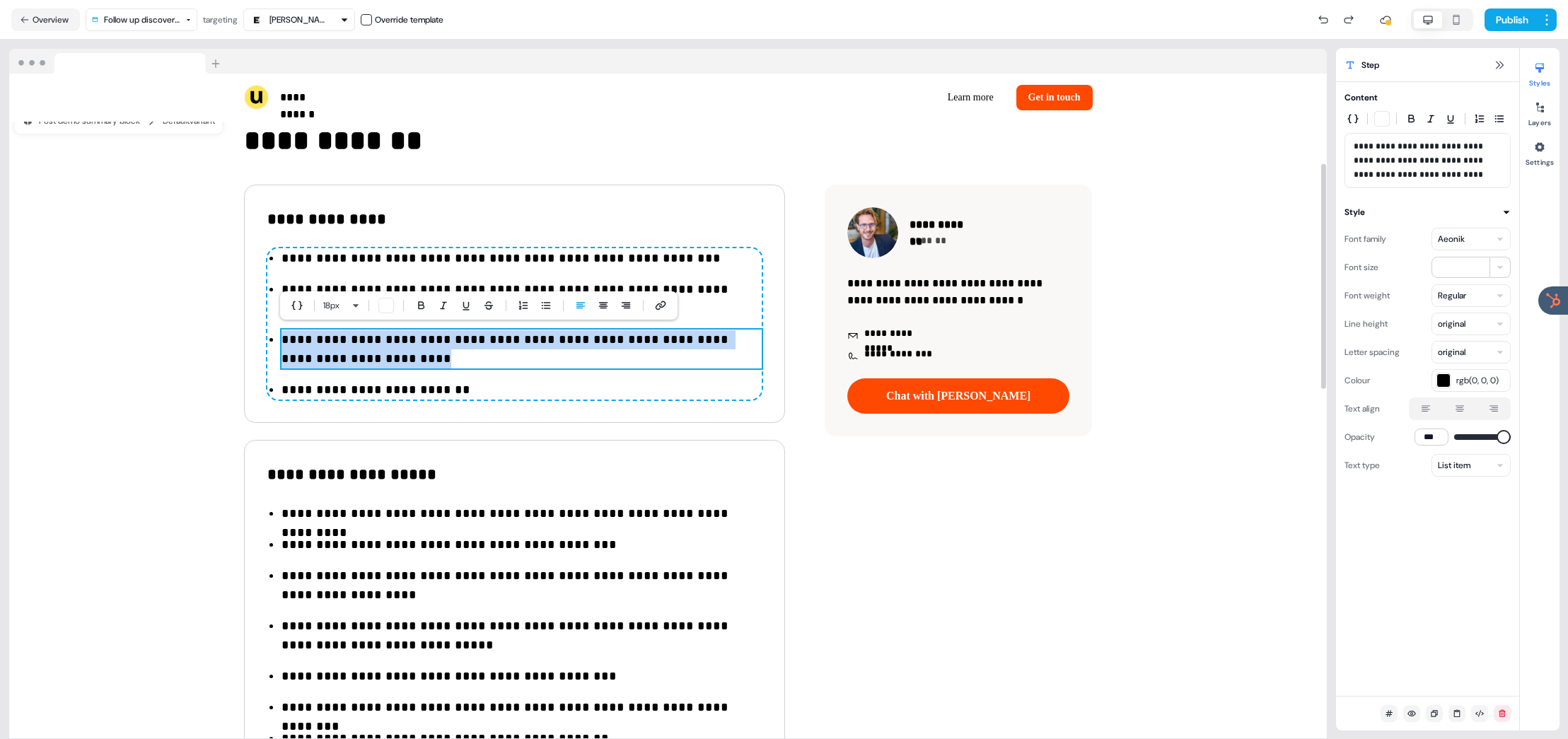 click on "**********" at bounding box center (521, 349) 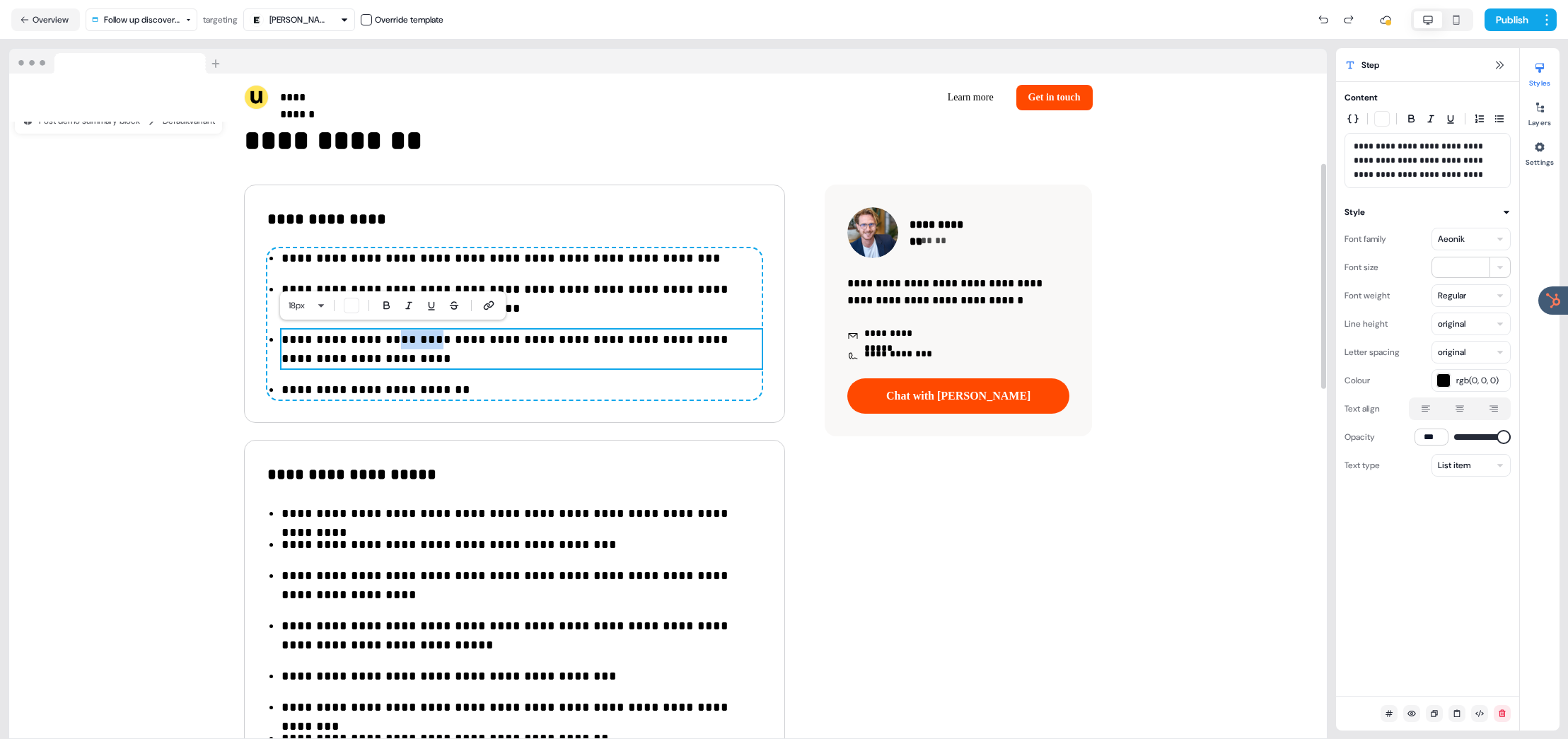 drag, startPoint x: 403, startPoint y: 340, endPoint x: 419, endPoint y: 348, distance: 17.888544 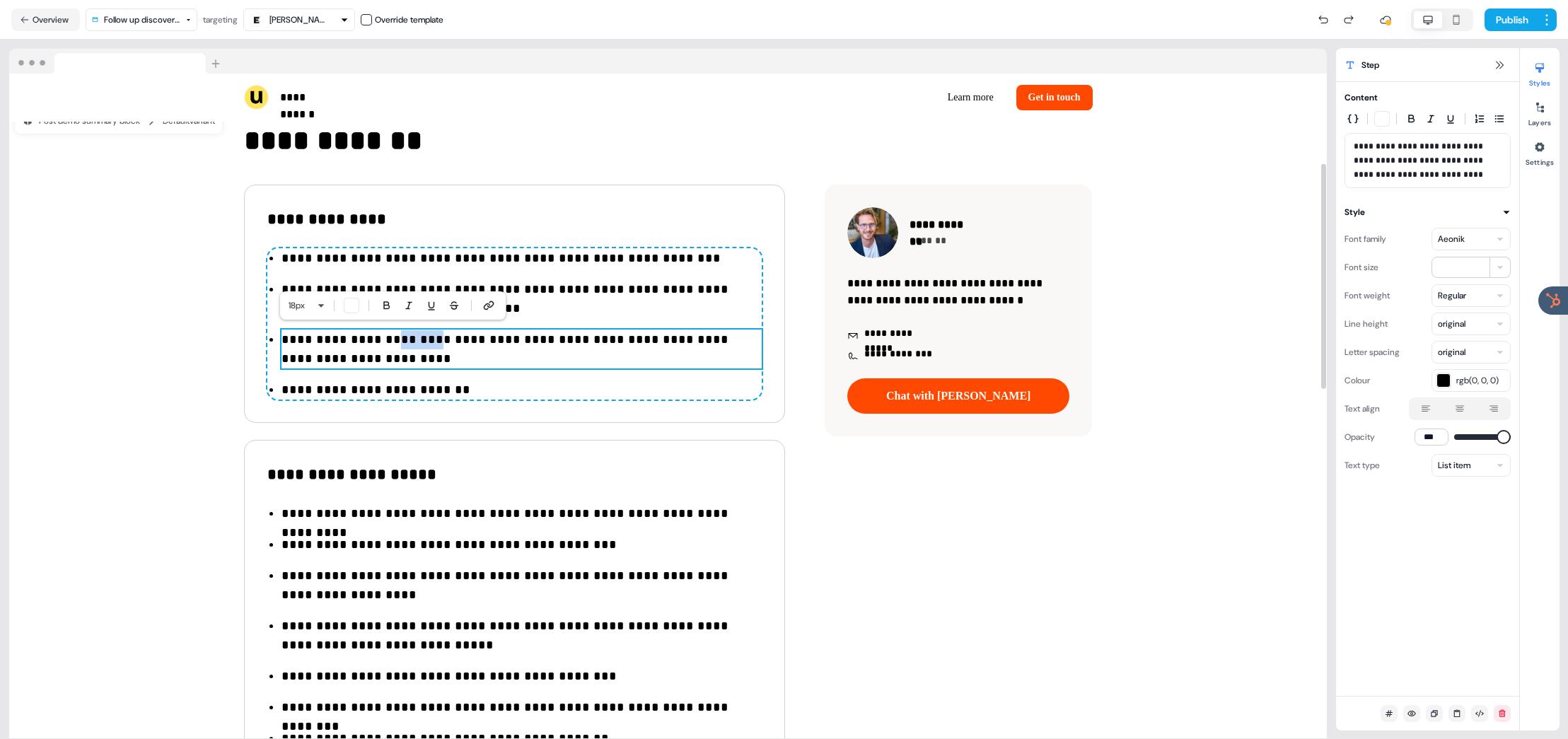 click on "**********" at bounding box center (521, 349) 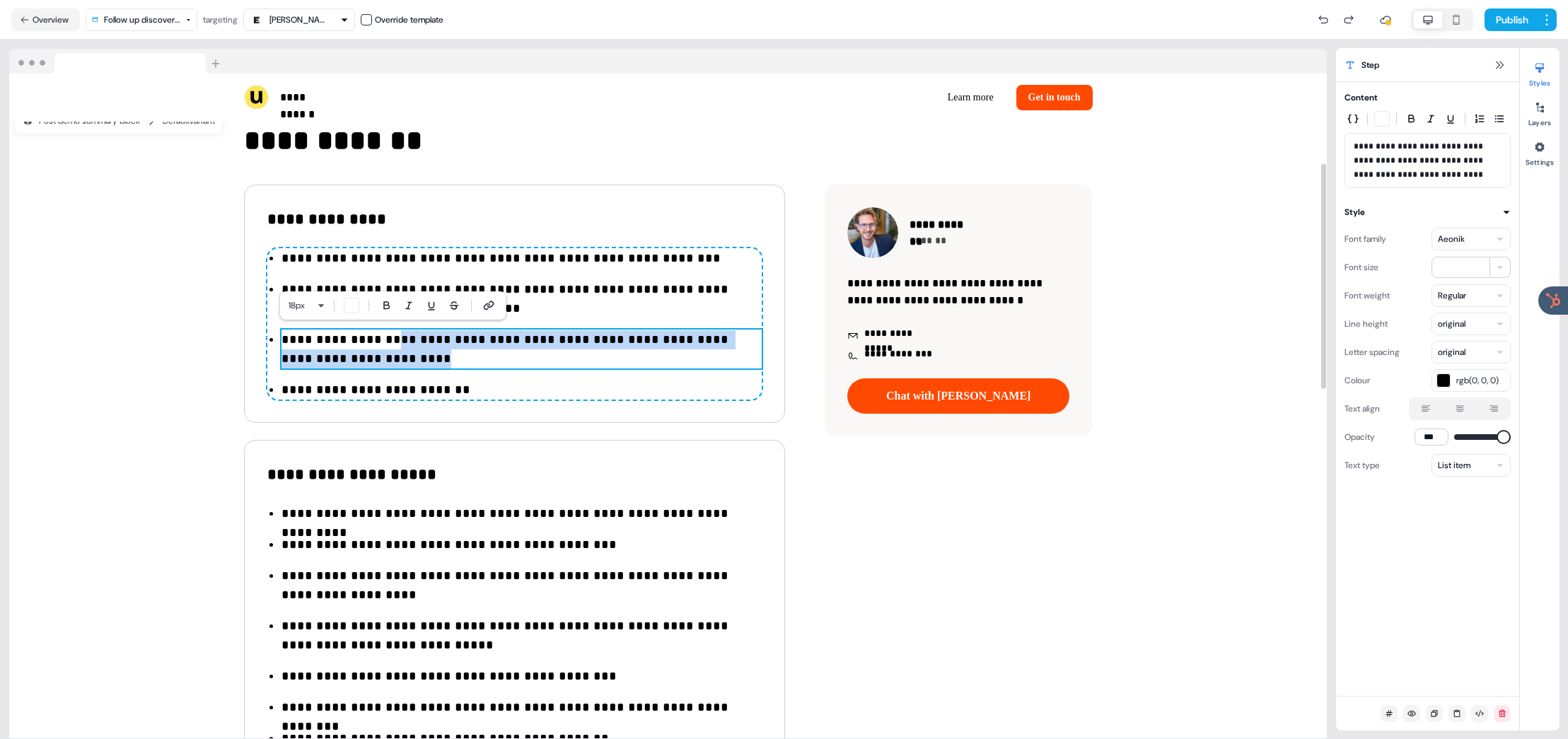 click on "**********" at bounding box center (521, 349) 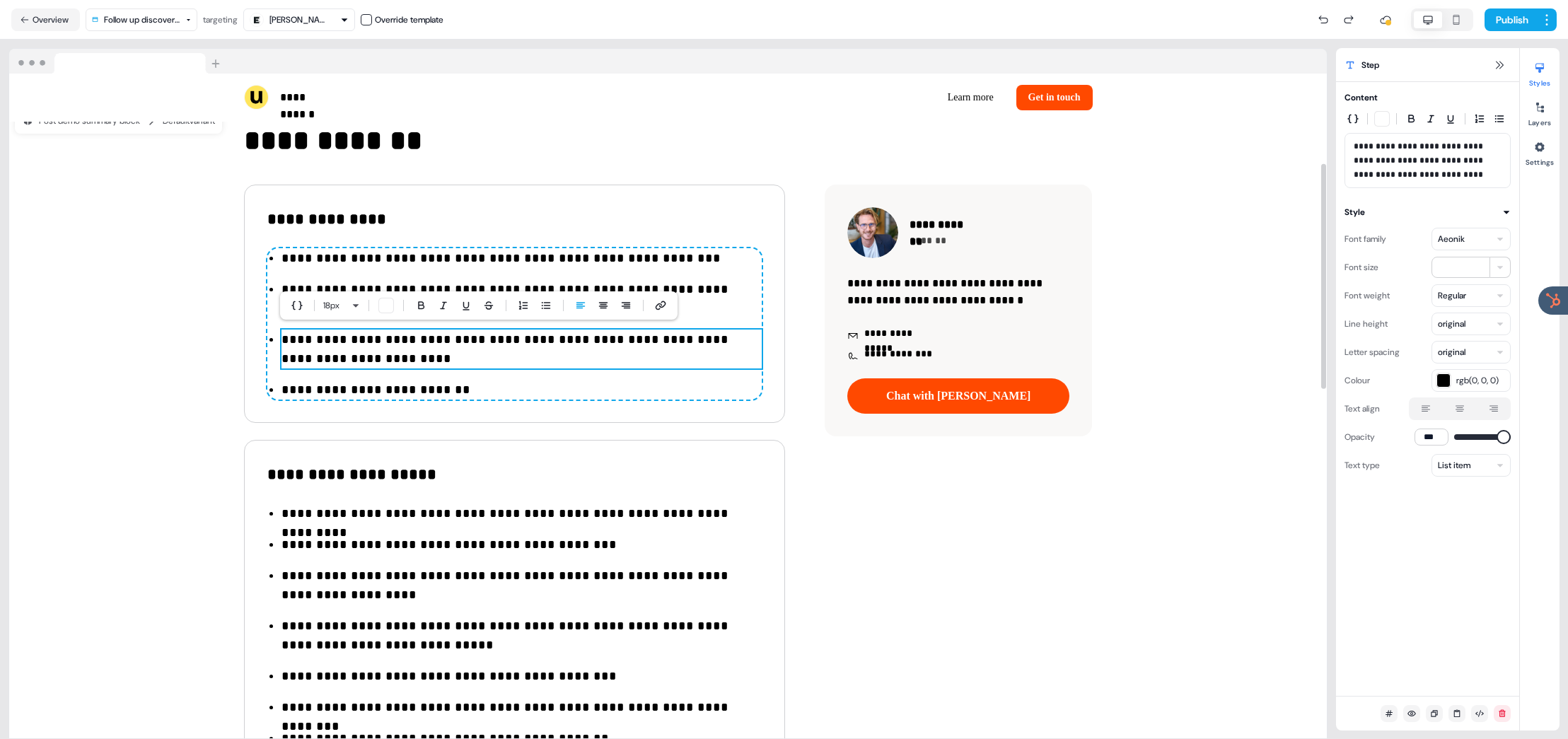 type 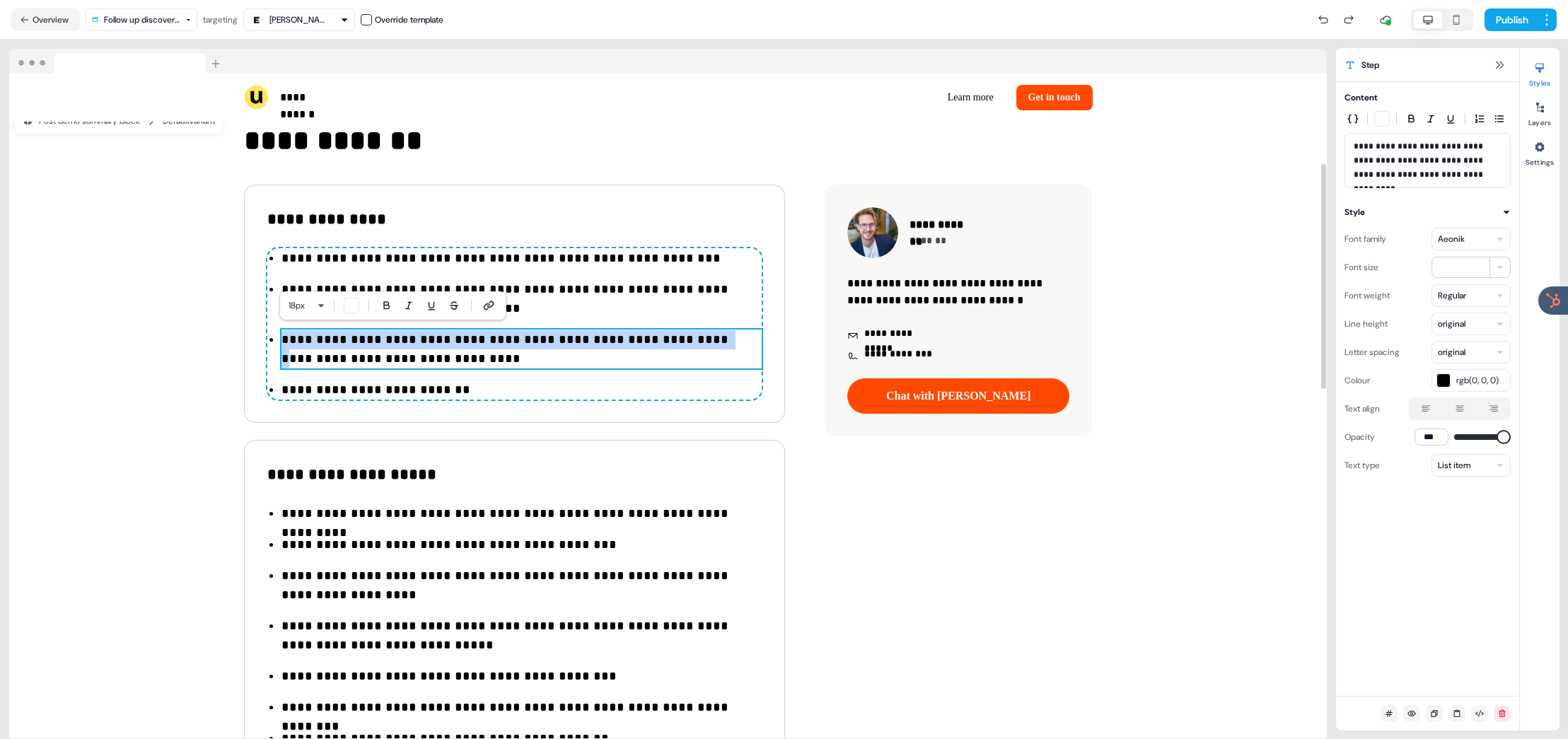 drag, startPoint x: 647, startPoint y: 339, endPoint x: 282, endPoint y: 339, distance: 365 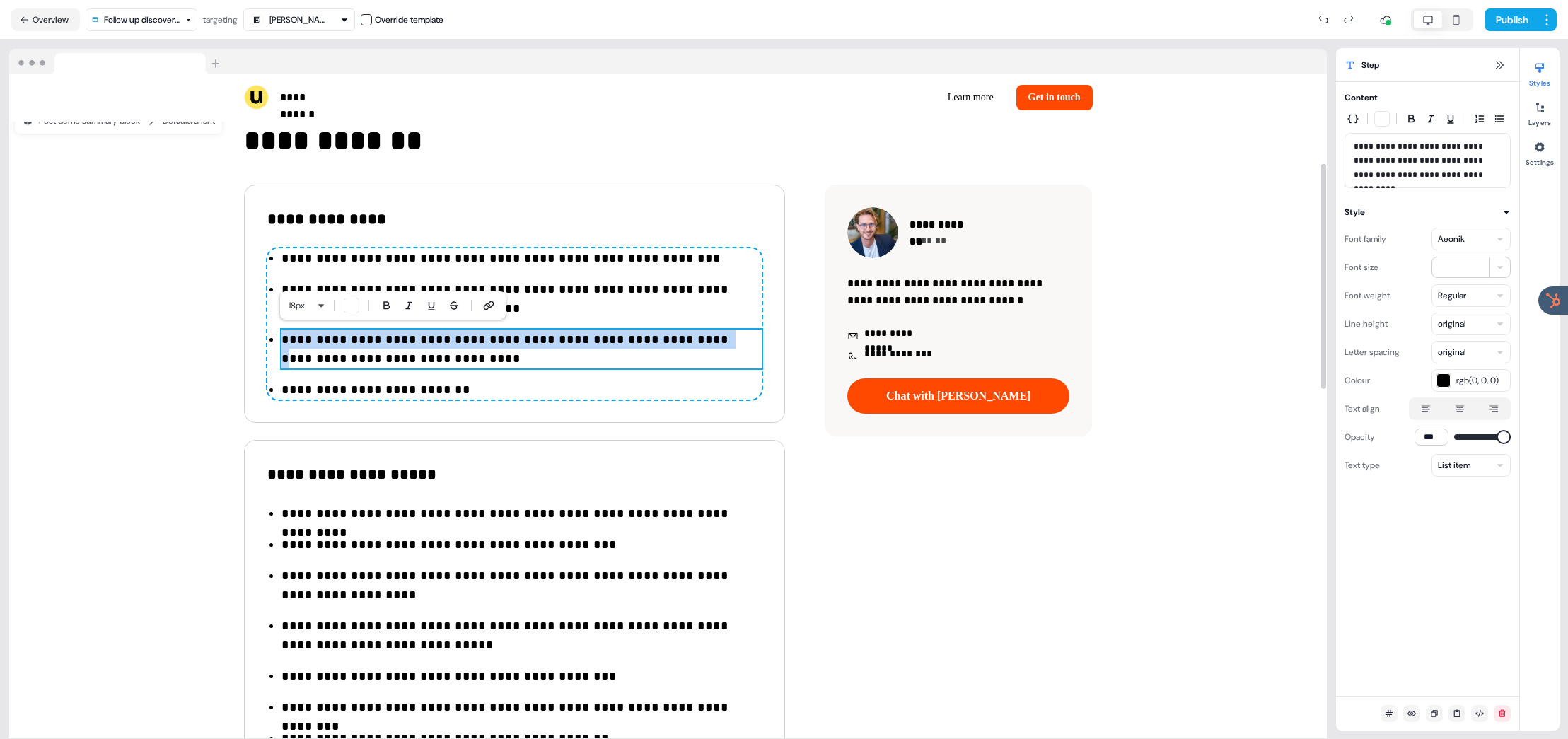 click on "**********" at bounding box center (521, 349) 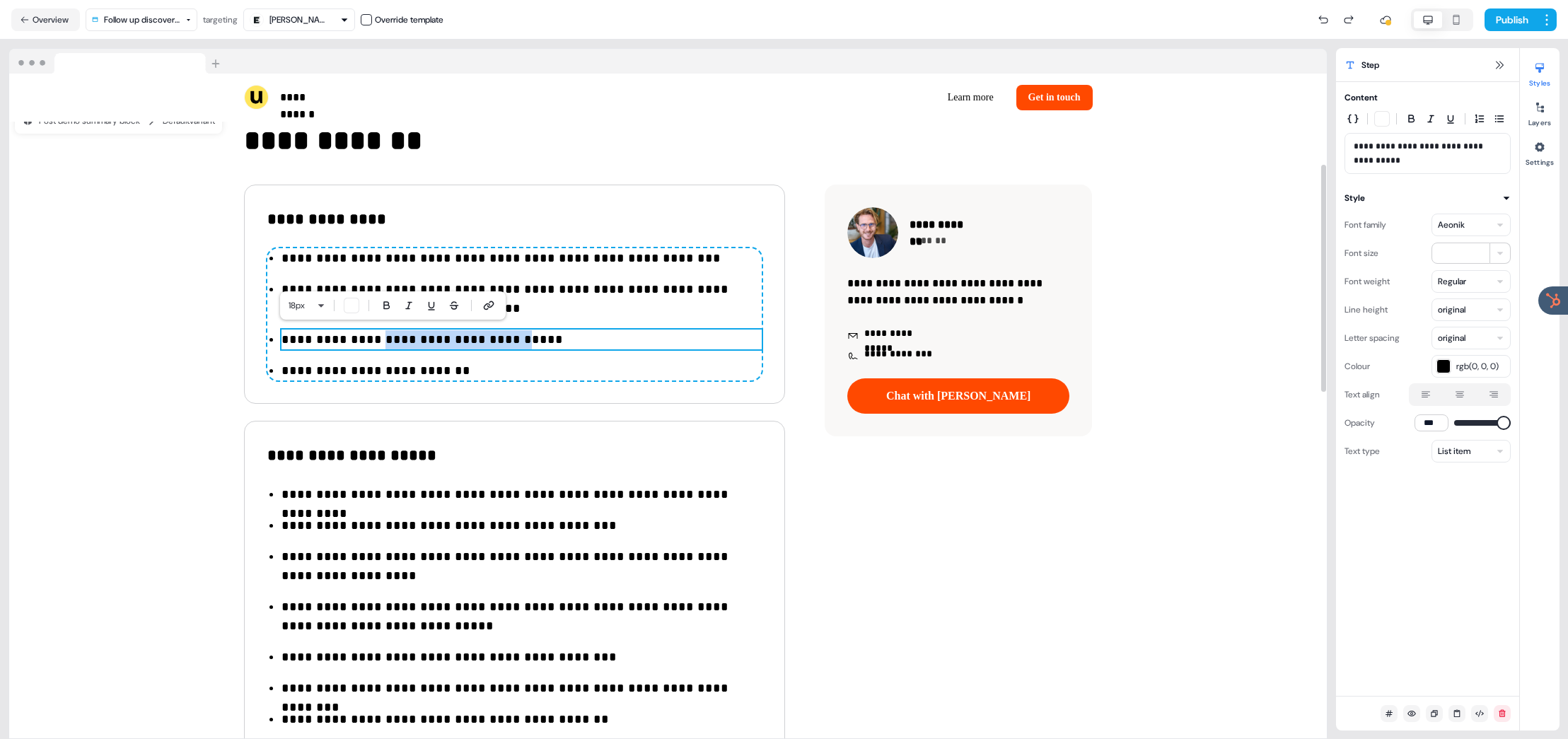 drag, startPoint x: 376, startPoint y: 337, endPoint x: 509, endPoint y: 344, distance: 133.18408 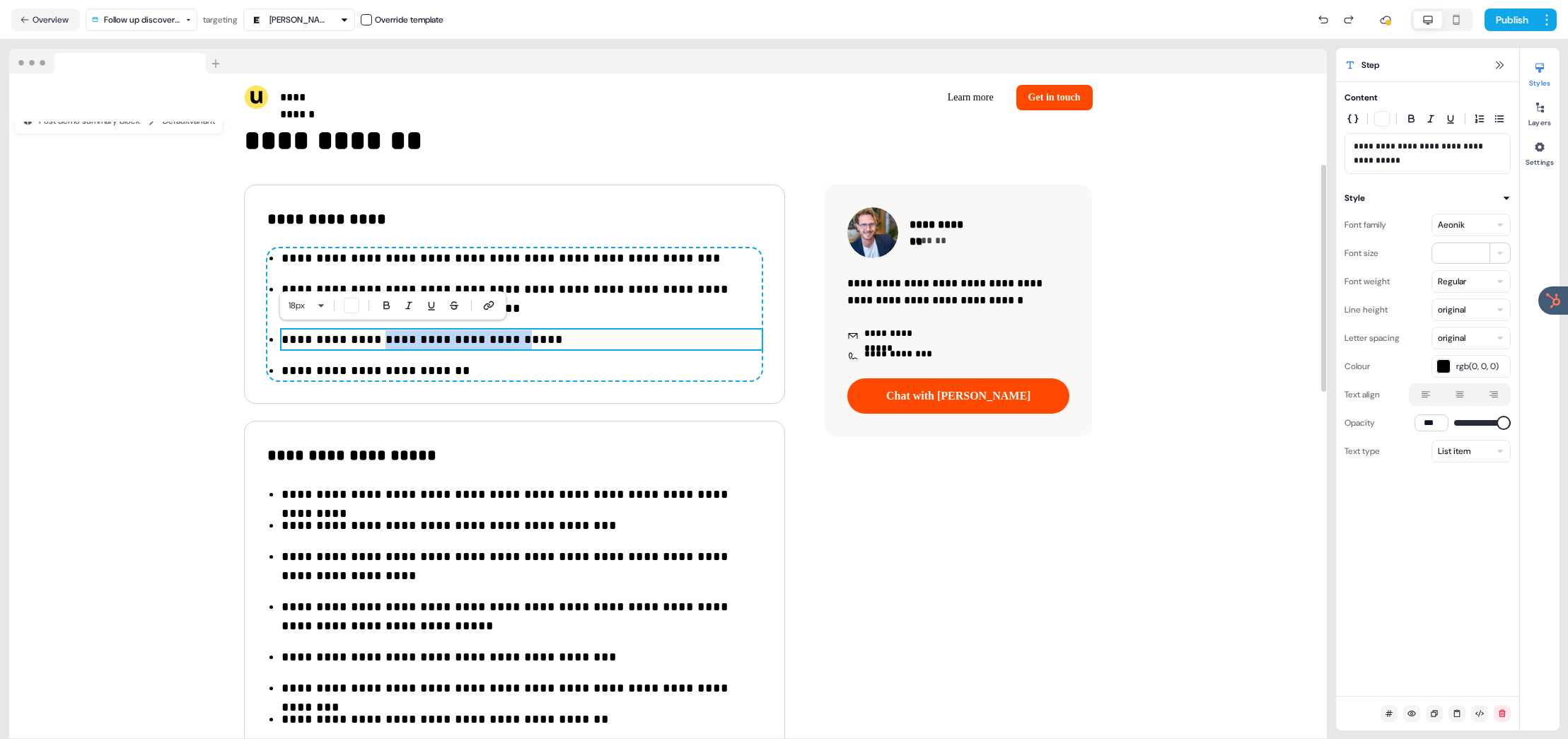 click on "**********" at bounding box center [521, 339] 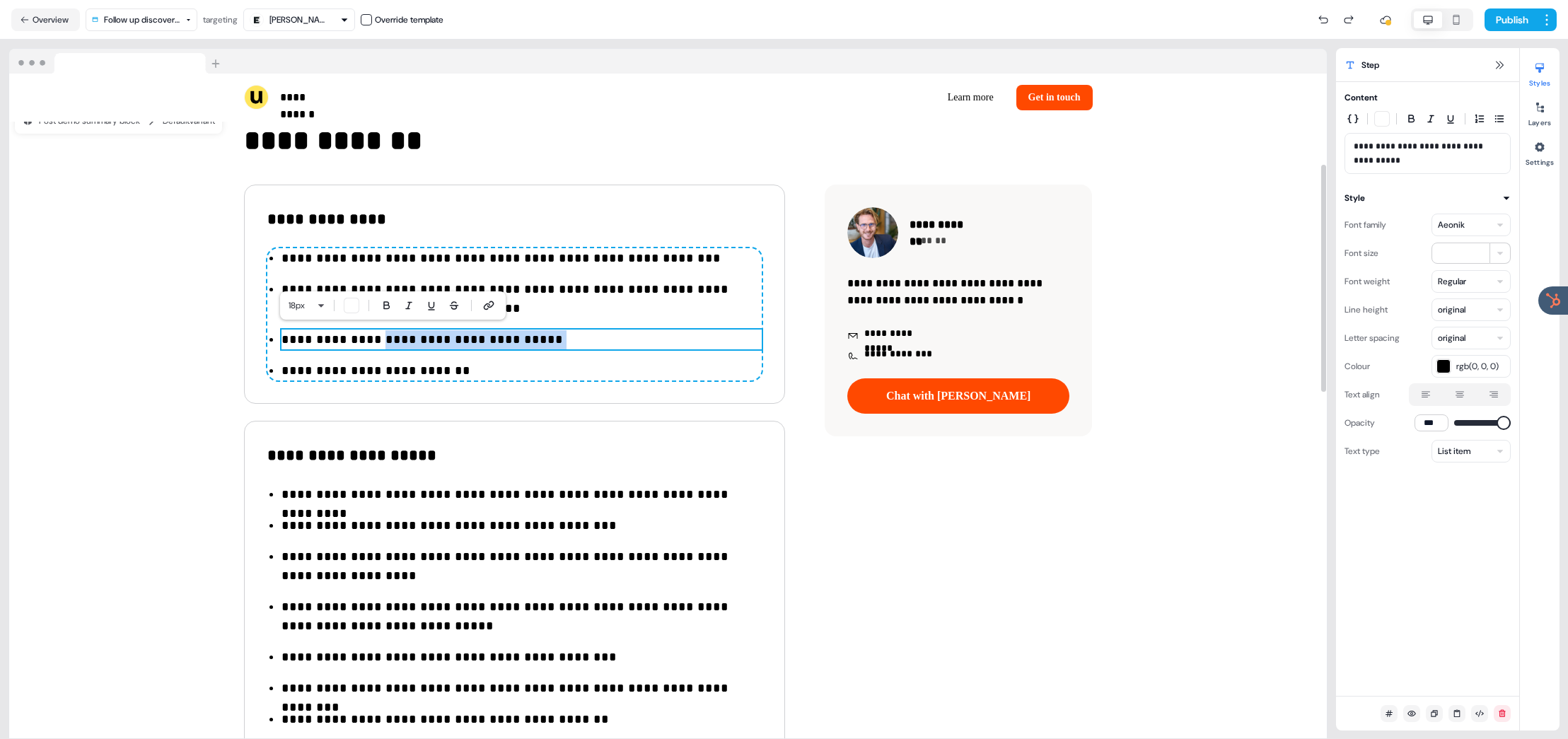 click on "**********" at bounding box center [521, 339] 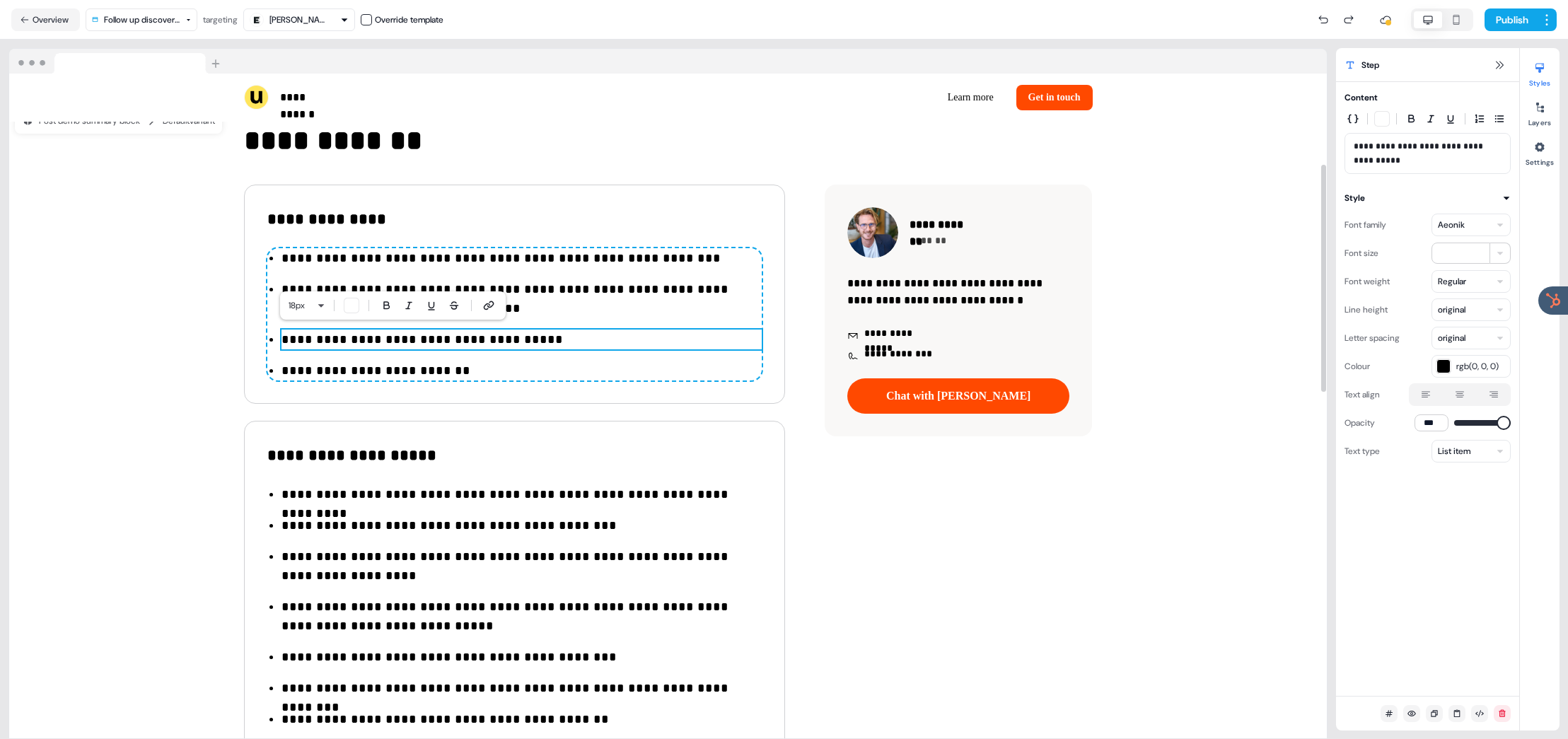 click on "**********" at bounding box center (521, 339) 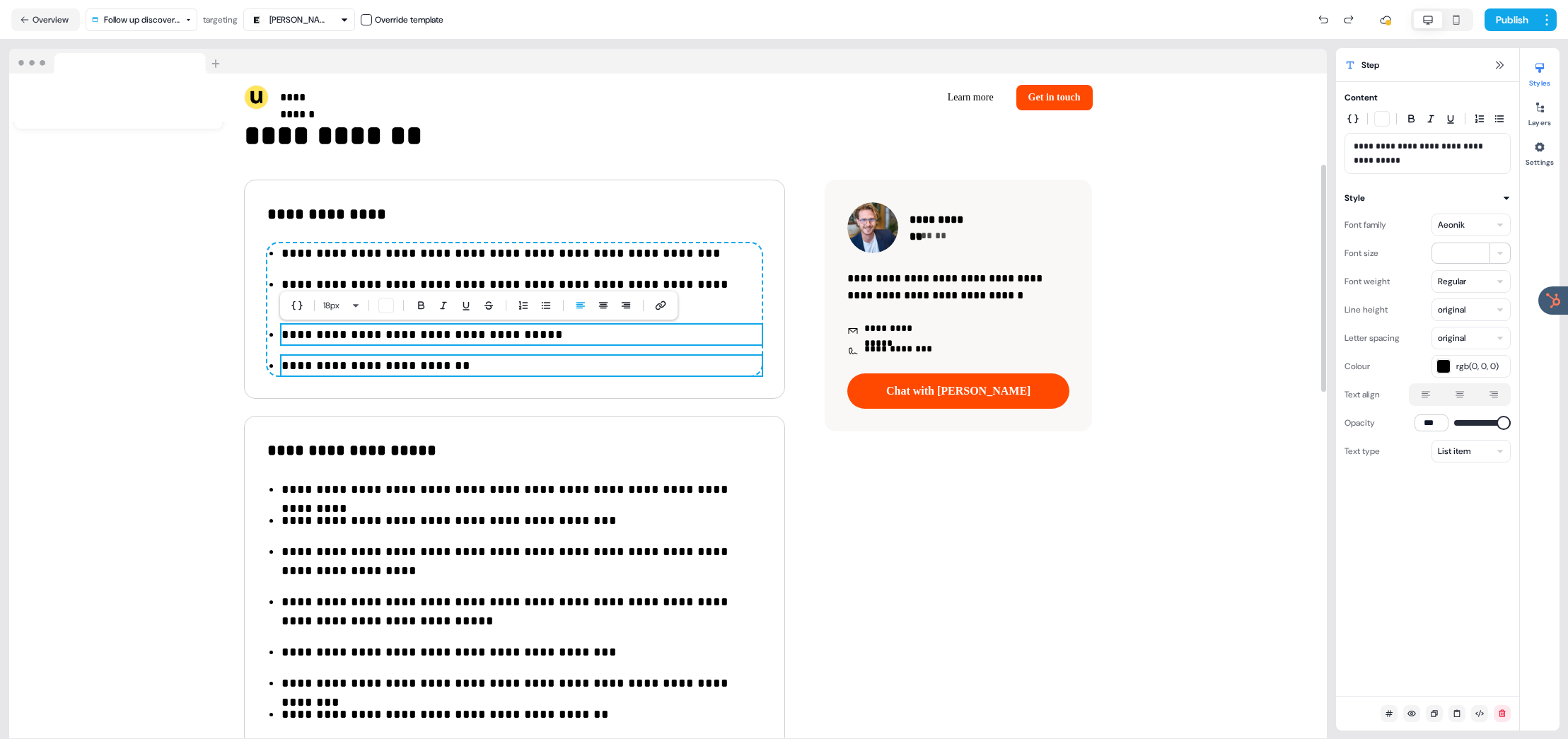 scroll, scrollTop: 279, scrollLeft: 0, axis: vertical 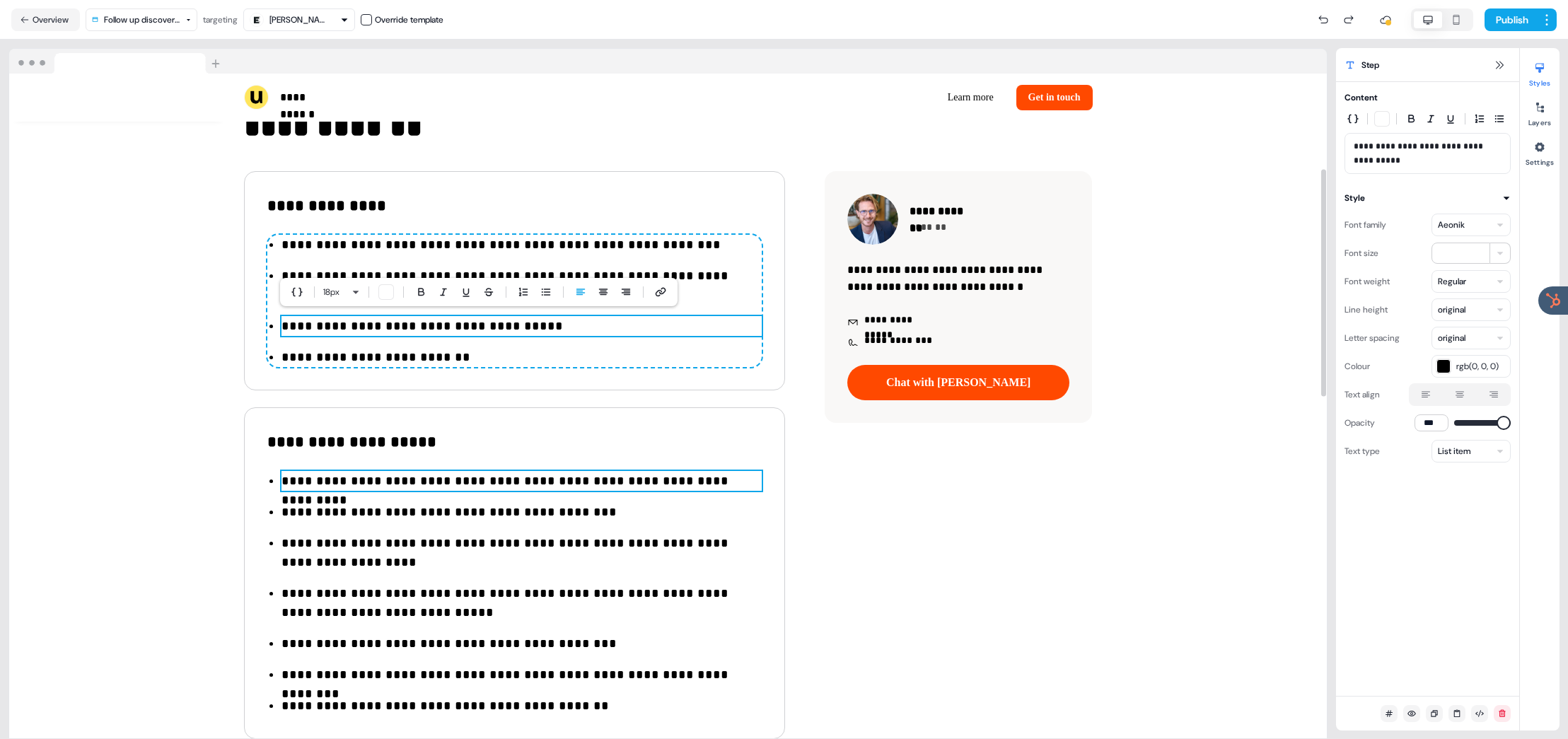click on "**********" at bounding box center (521, 481) 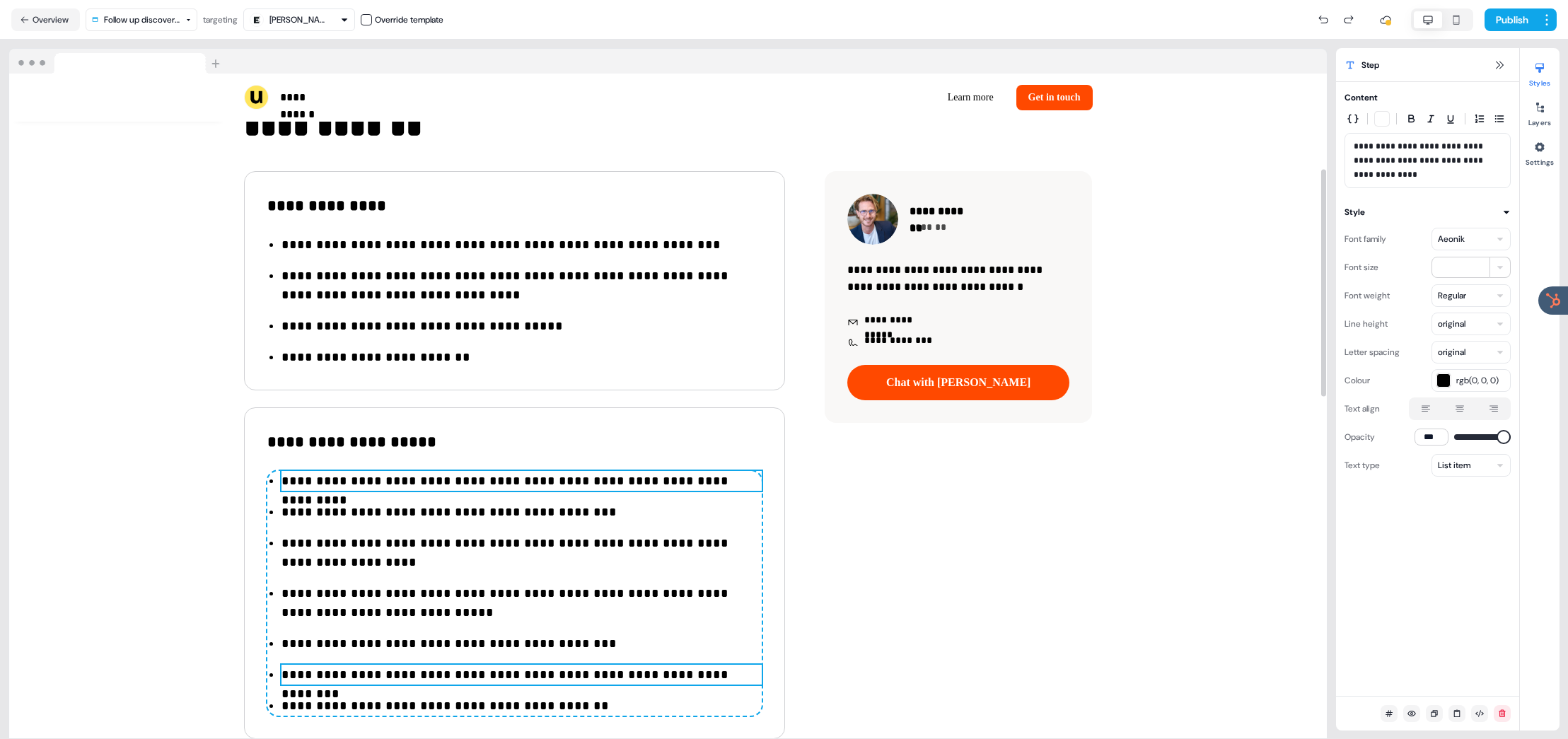 click on "**********" at bounding box center (521, 675) 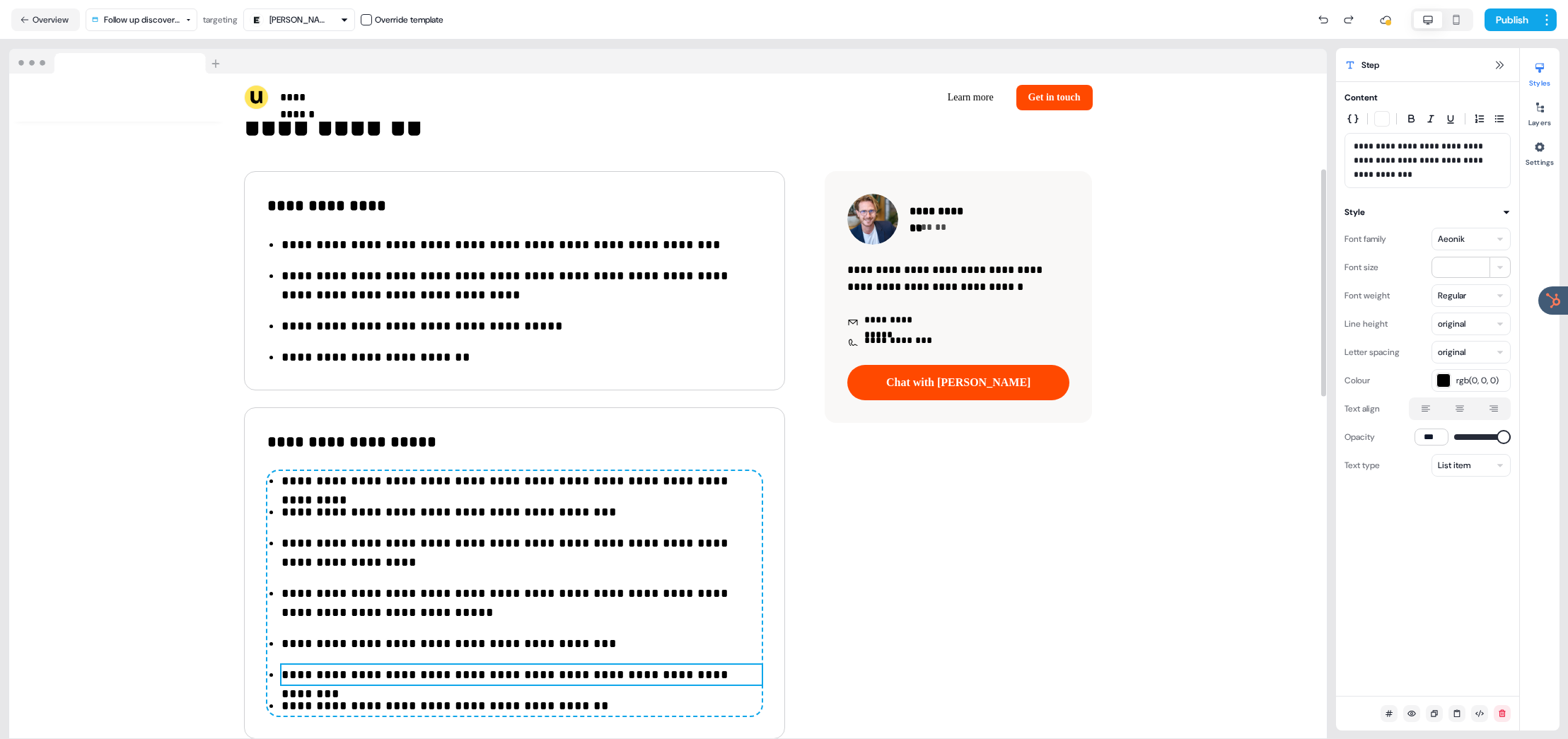 click on "**********" at bounding box center [521, 675] 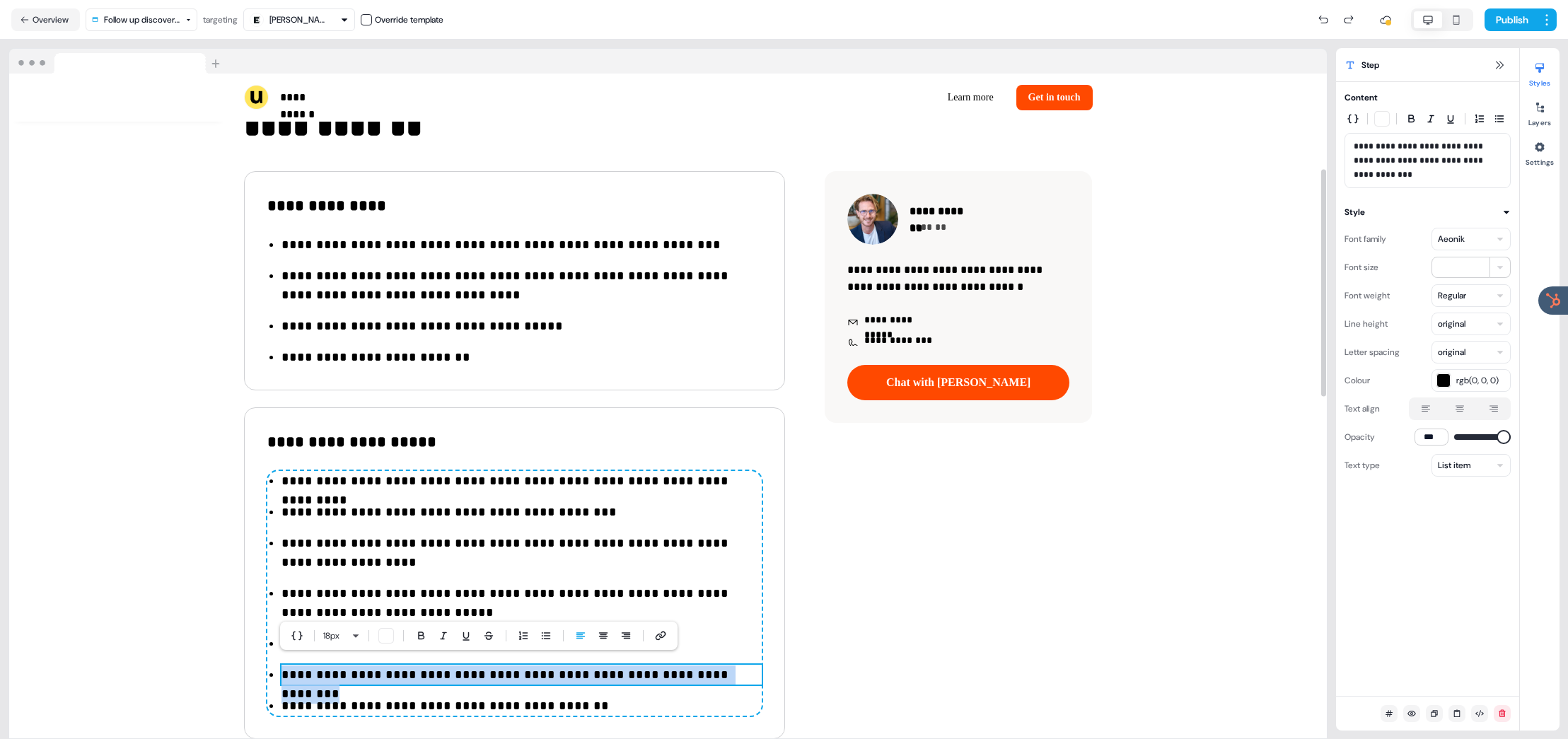 click on "**********" at bounding box center [521, 675] 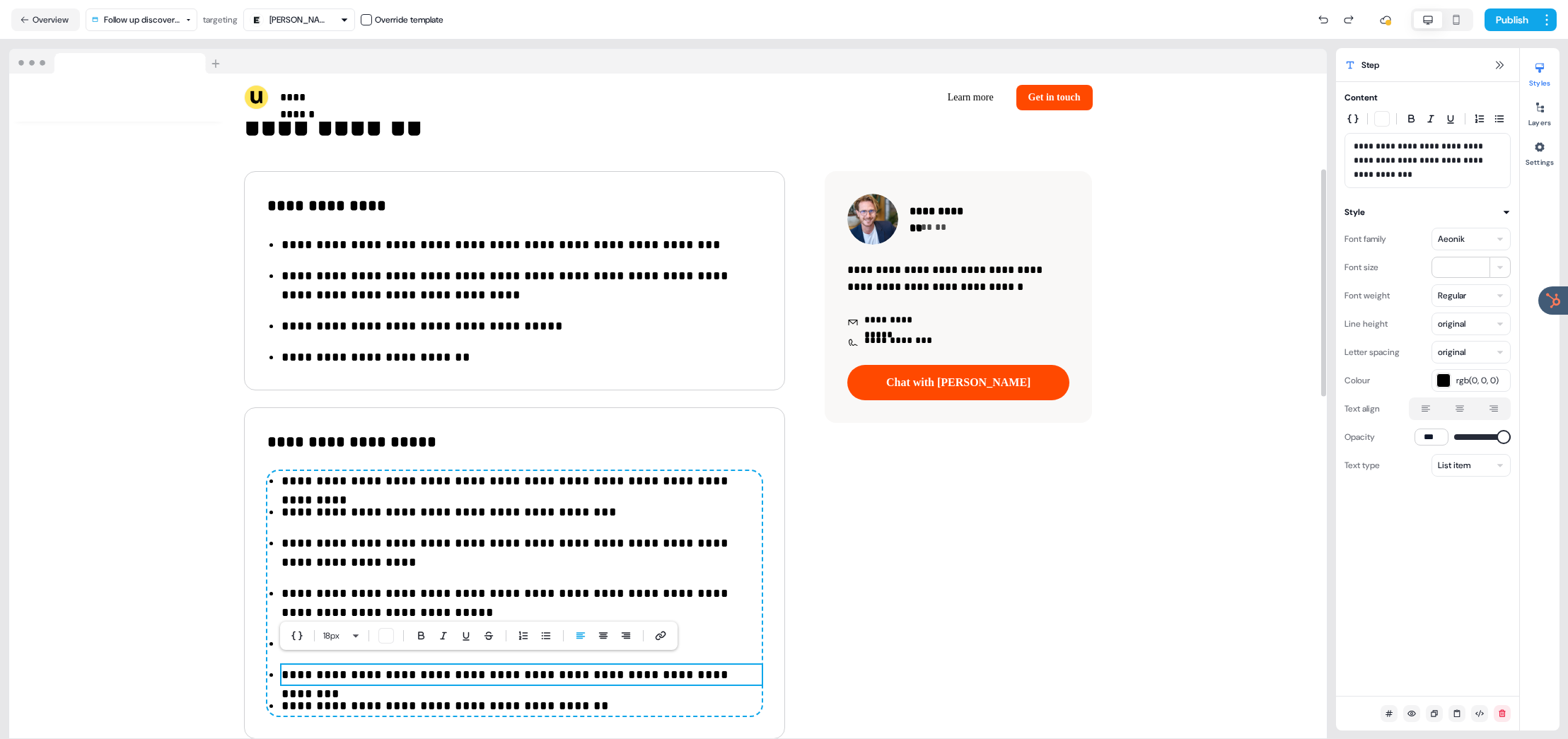 click on "**********" at bounding box center (521, 706) 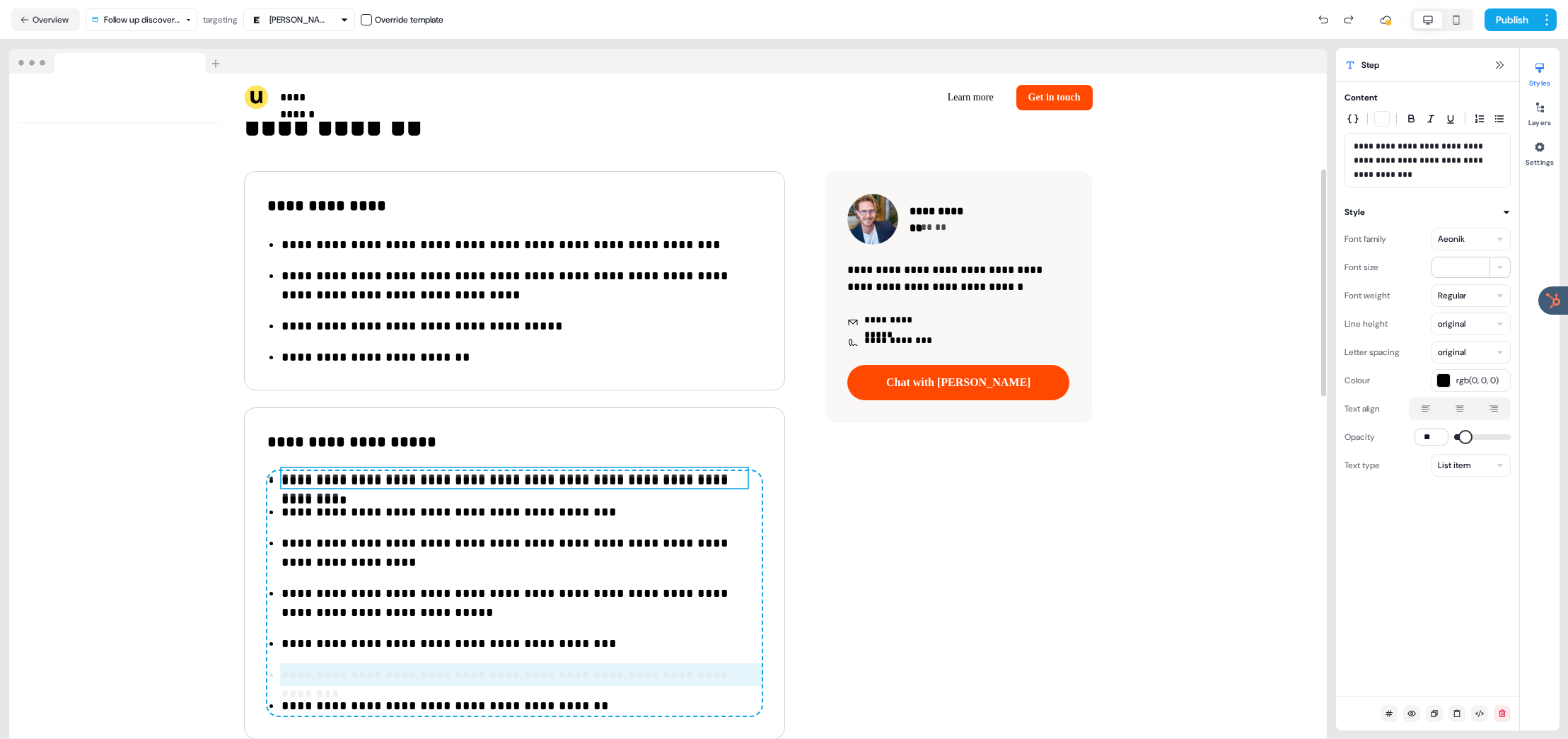 drag, startPoint x: 498, startPoint y: 673, endPoint x: 463, endPoint y: 493, distance: 183.3712 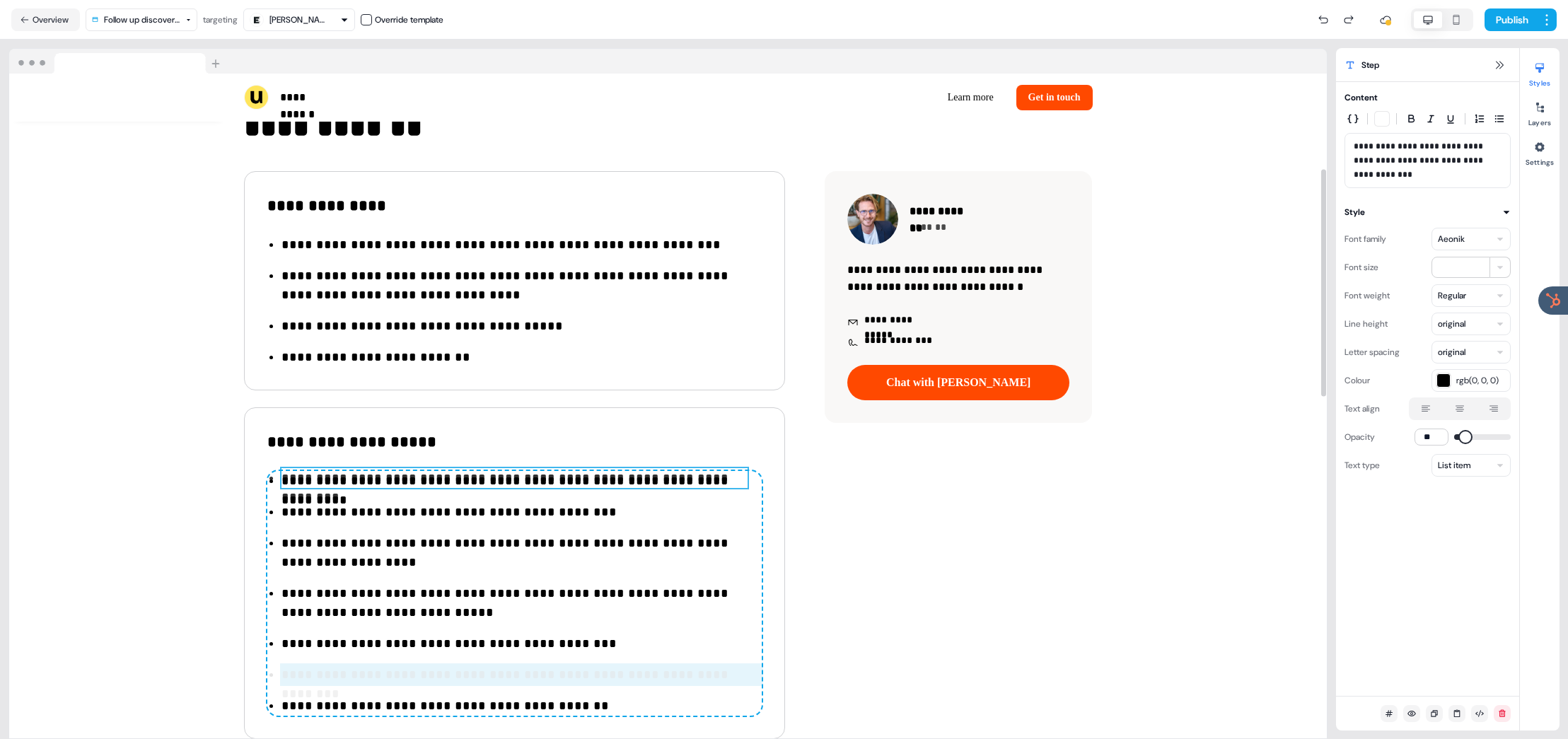 click on "**********" at bounding box center [514, 593] 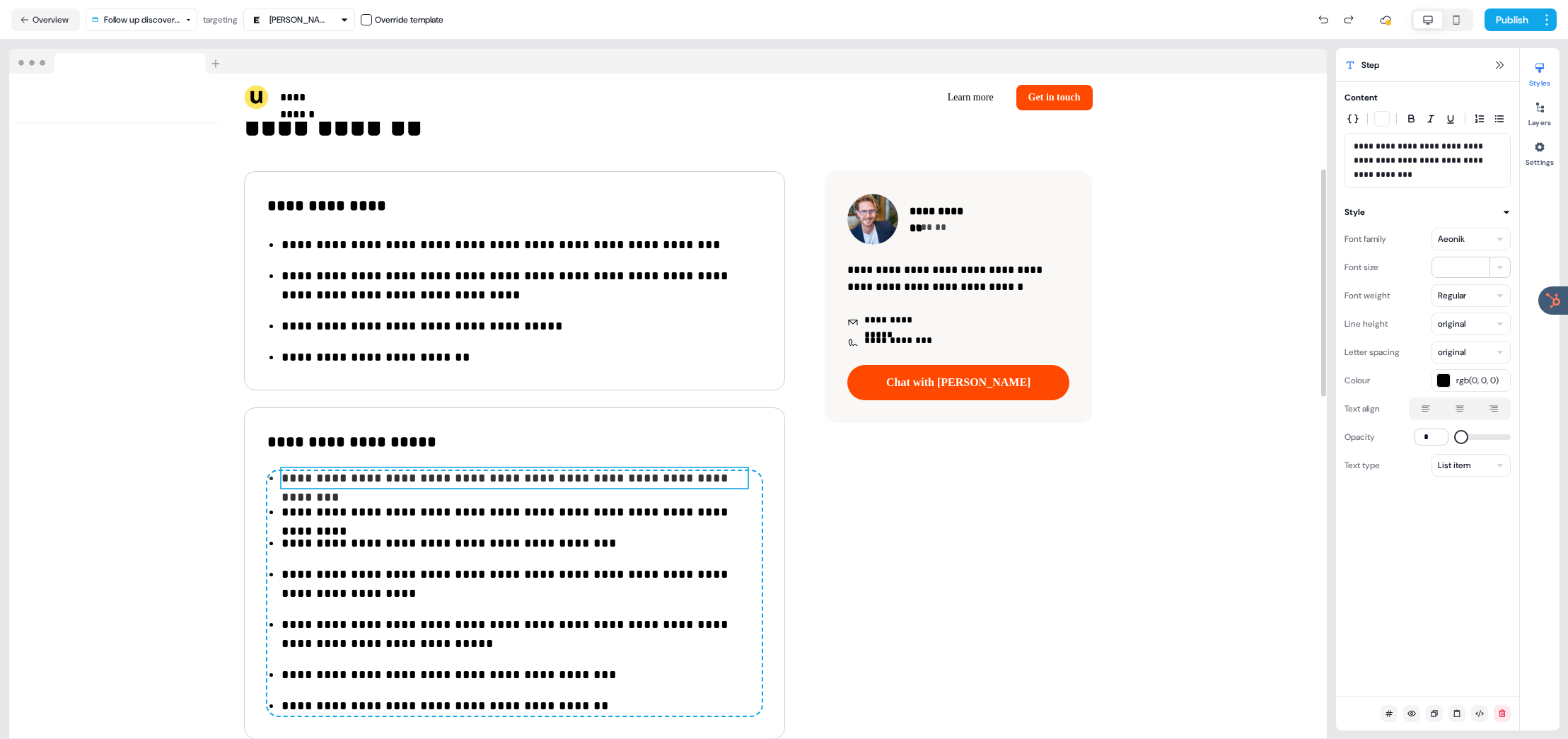 type on "***" 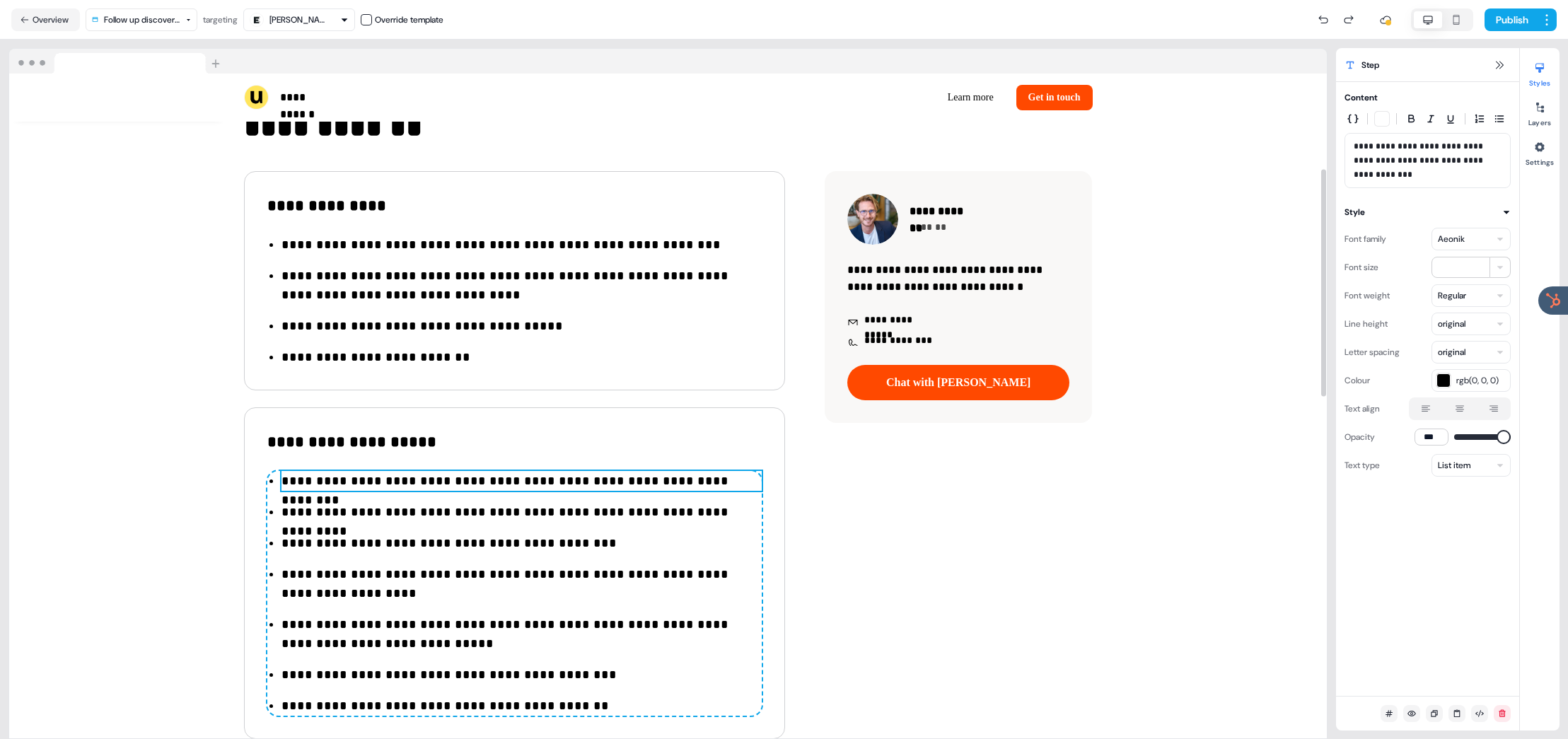 click on "**********" at bounding box center [514, 593] 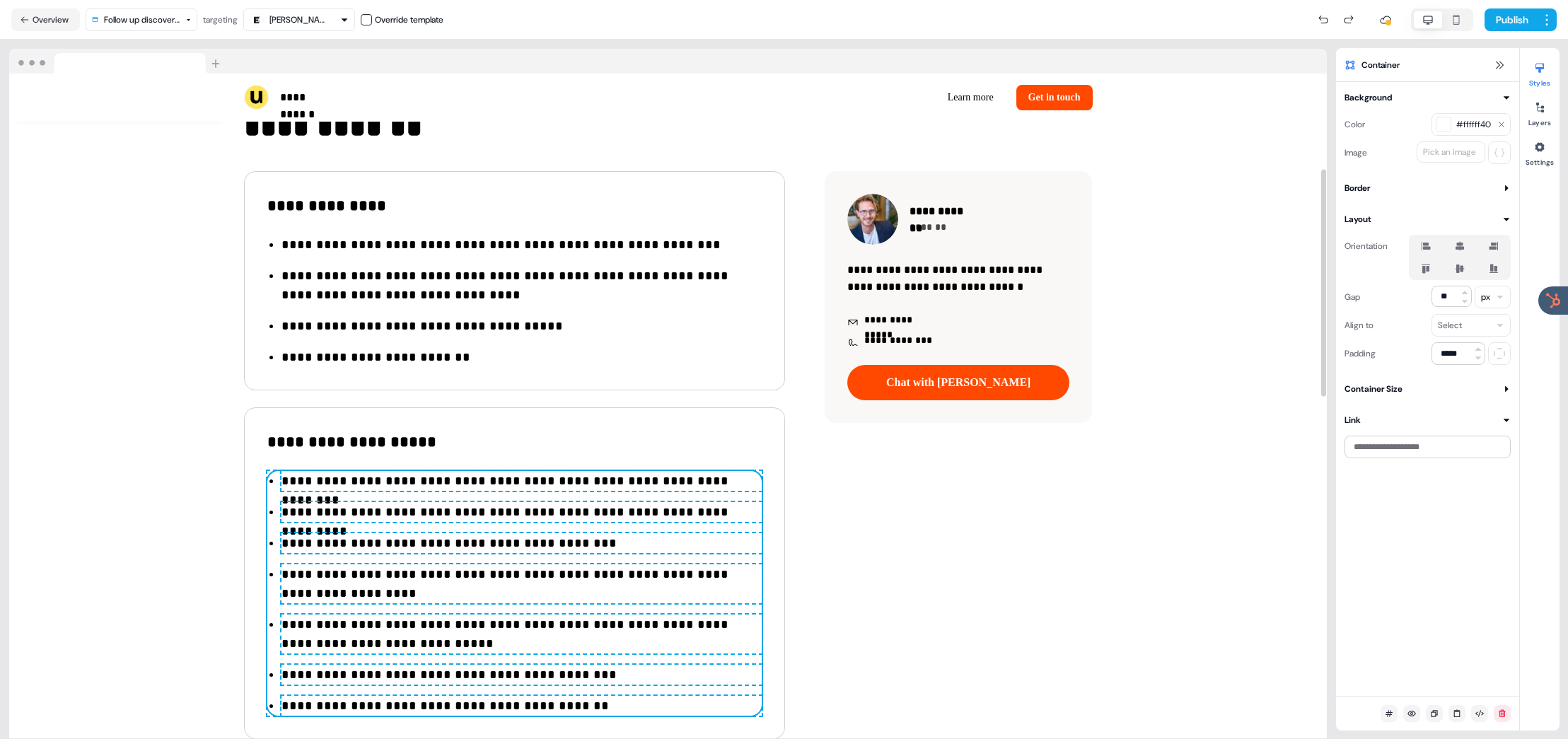 click on "**********" at bounding box center [521, 481] 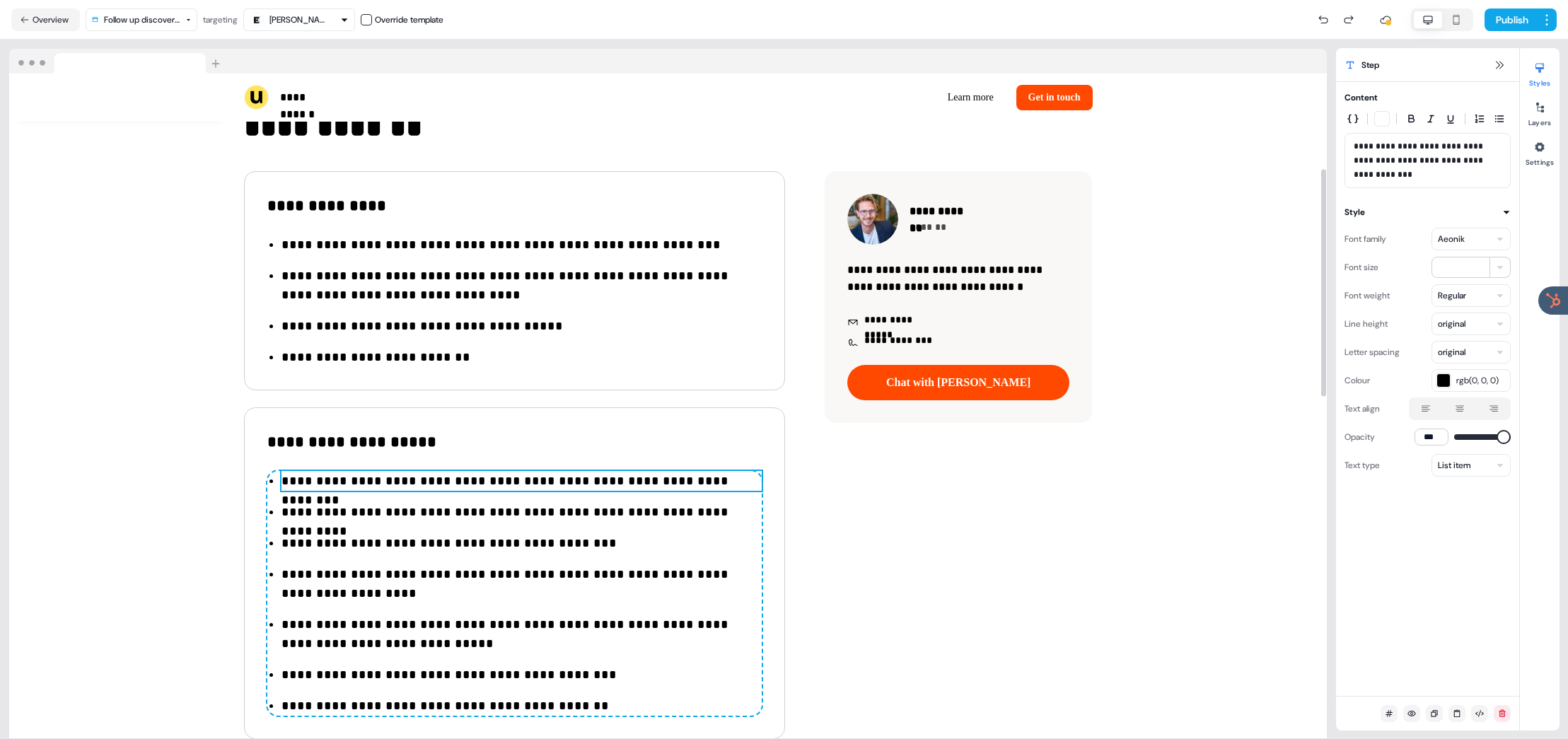 click on "**********" at bounding box center (521, 481) 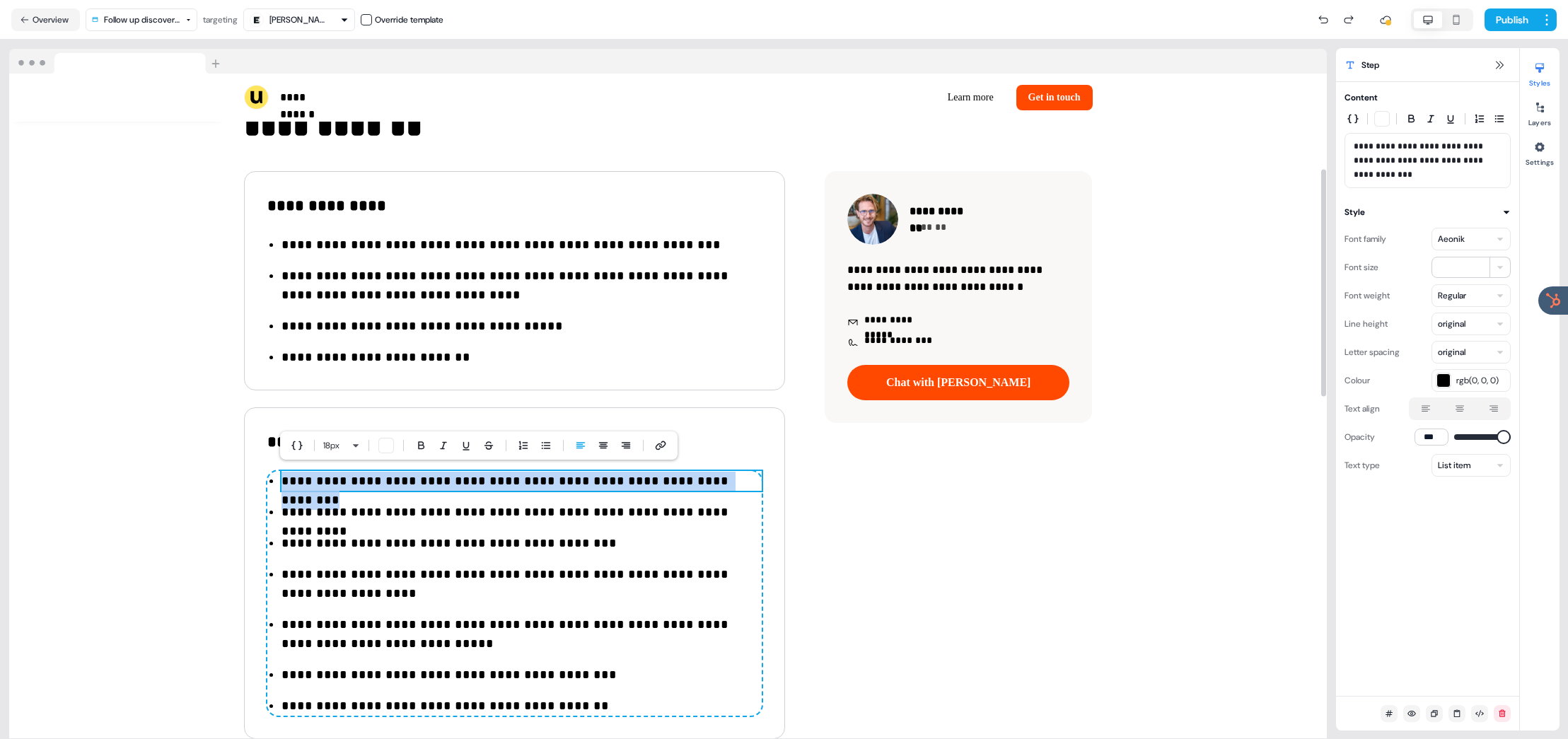 click on "**********" at bounding box center (521, 481) 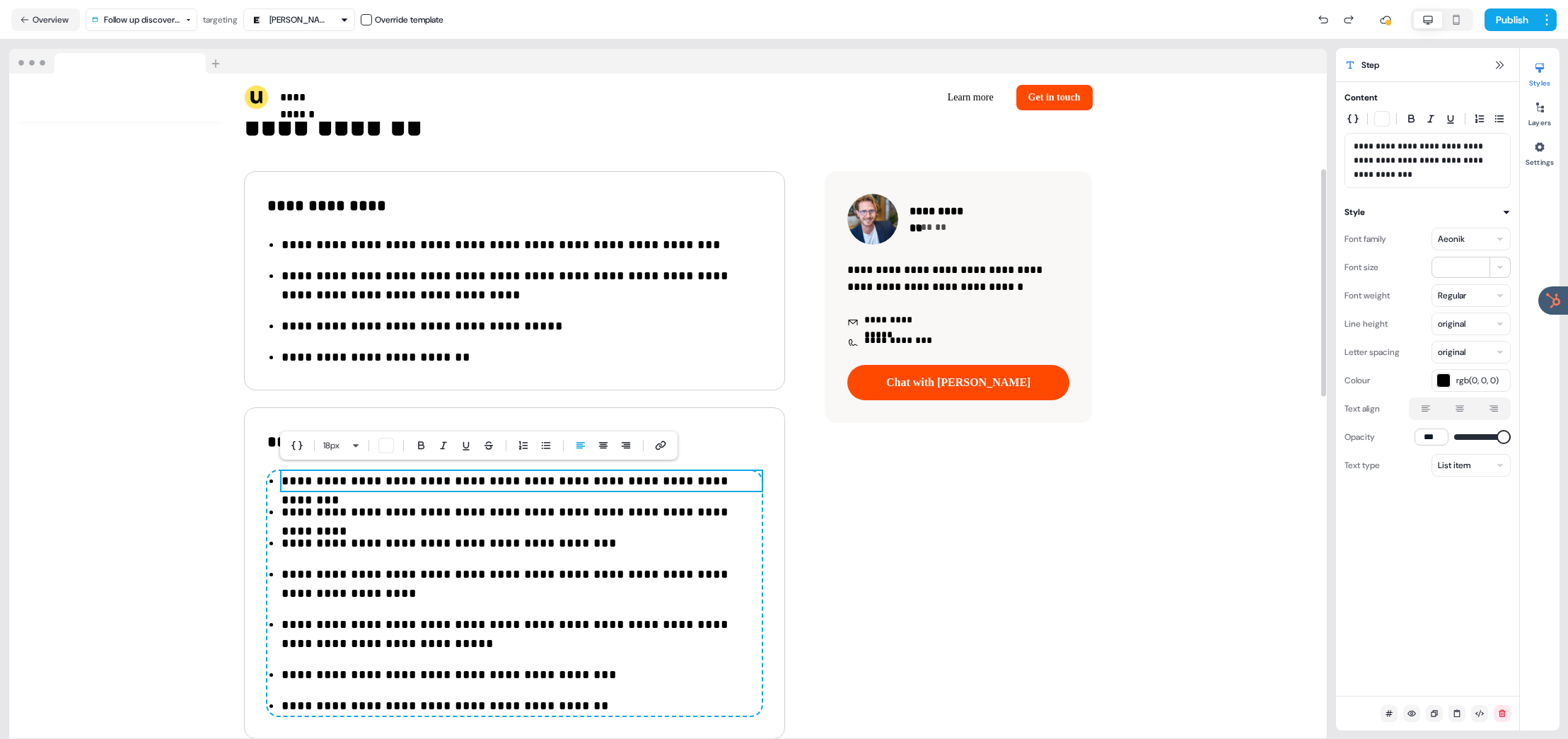 click on "**********" at bounding box center [521, 481] 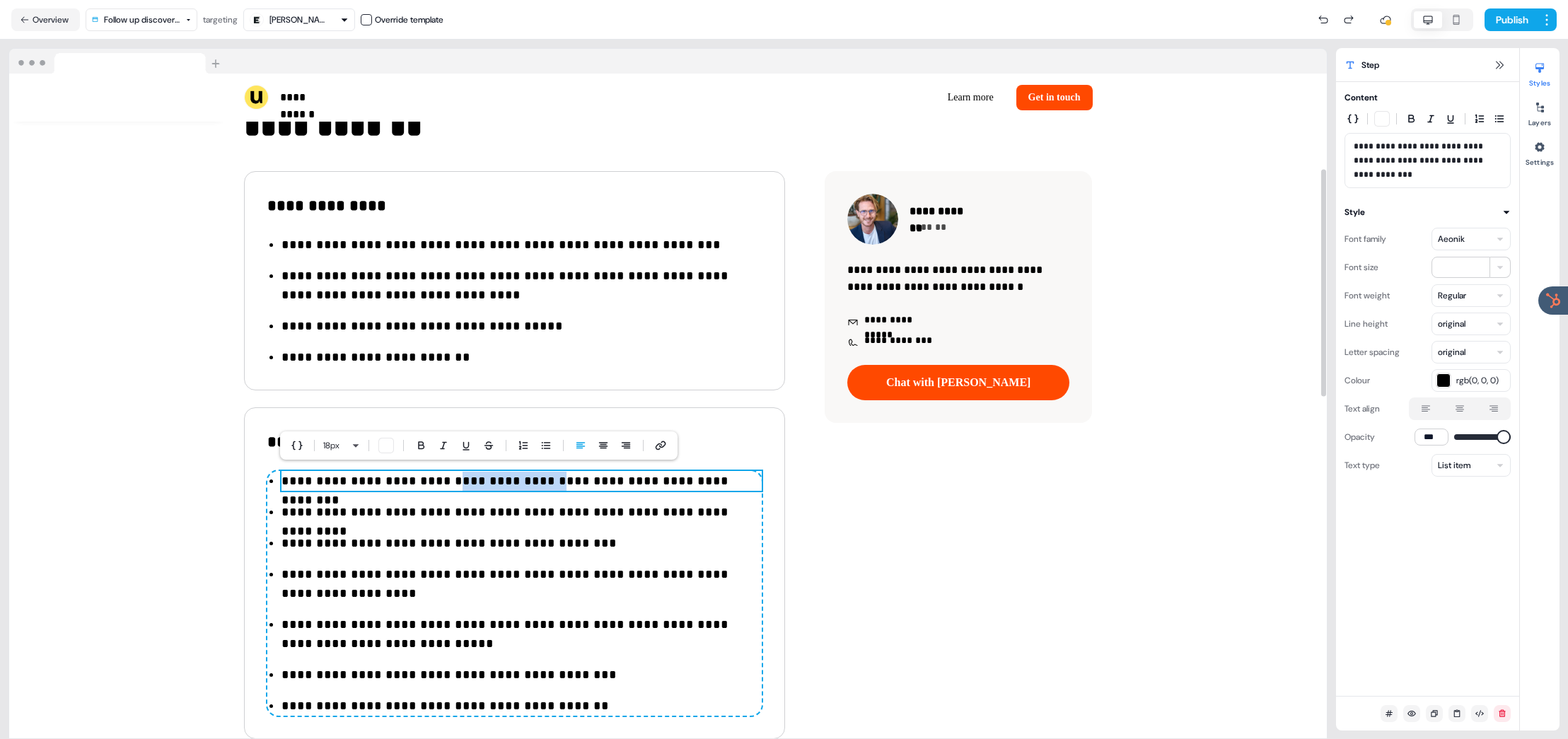 drag, startPoint x: 426, startPoint y: 482, endPoint x: 554, endPoint y: 484, distance: 128.01562 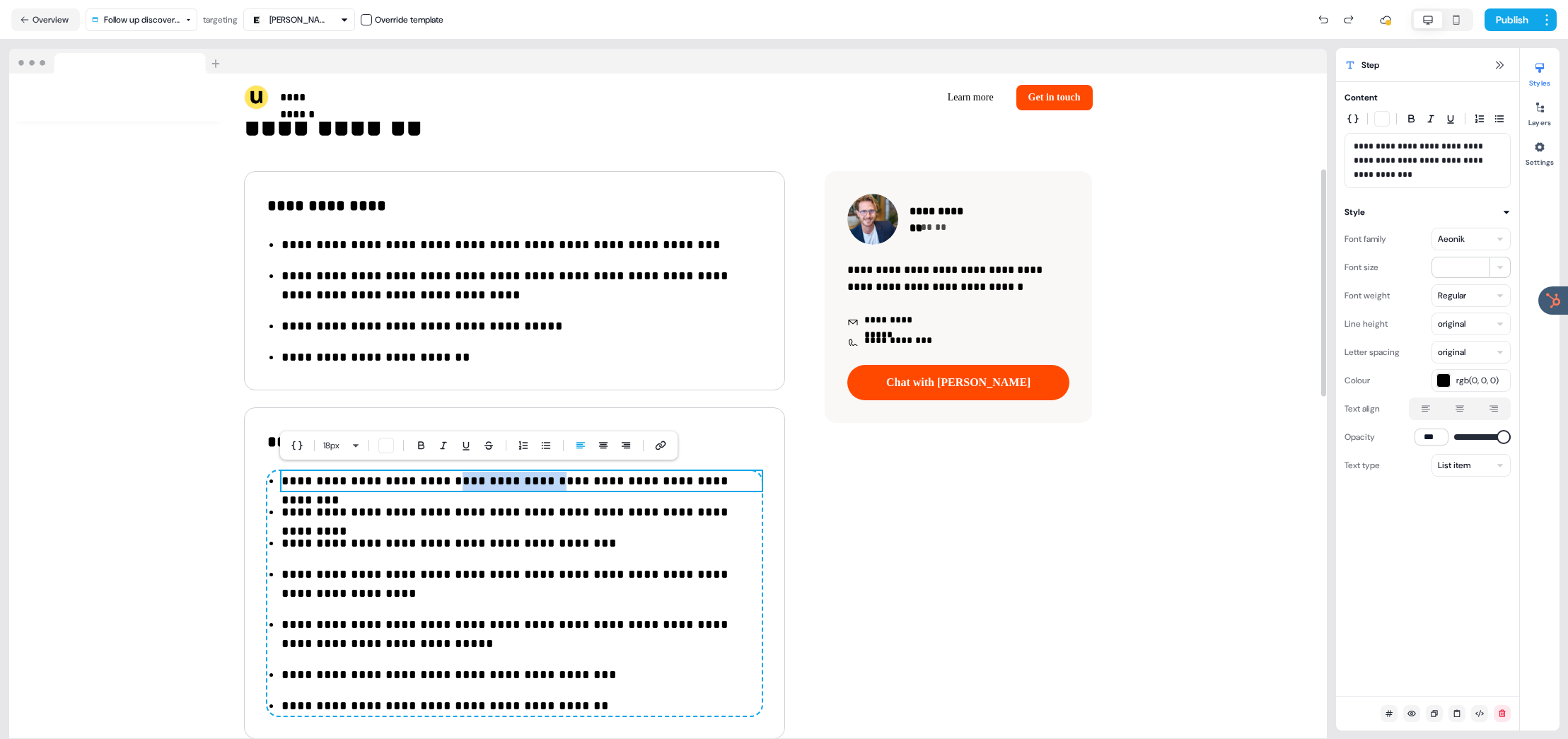 click on "**********" at bounding box center [521, 481] 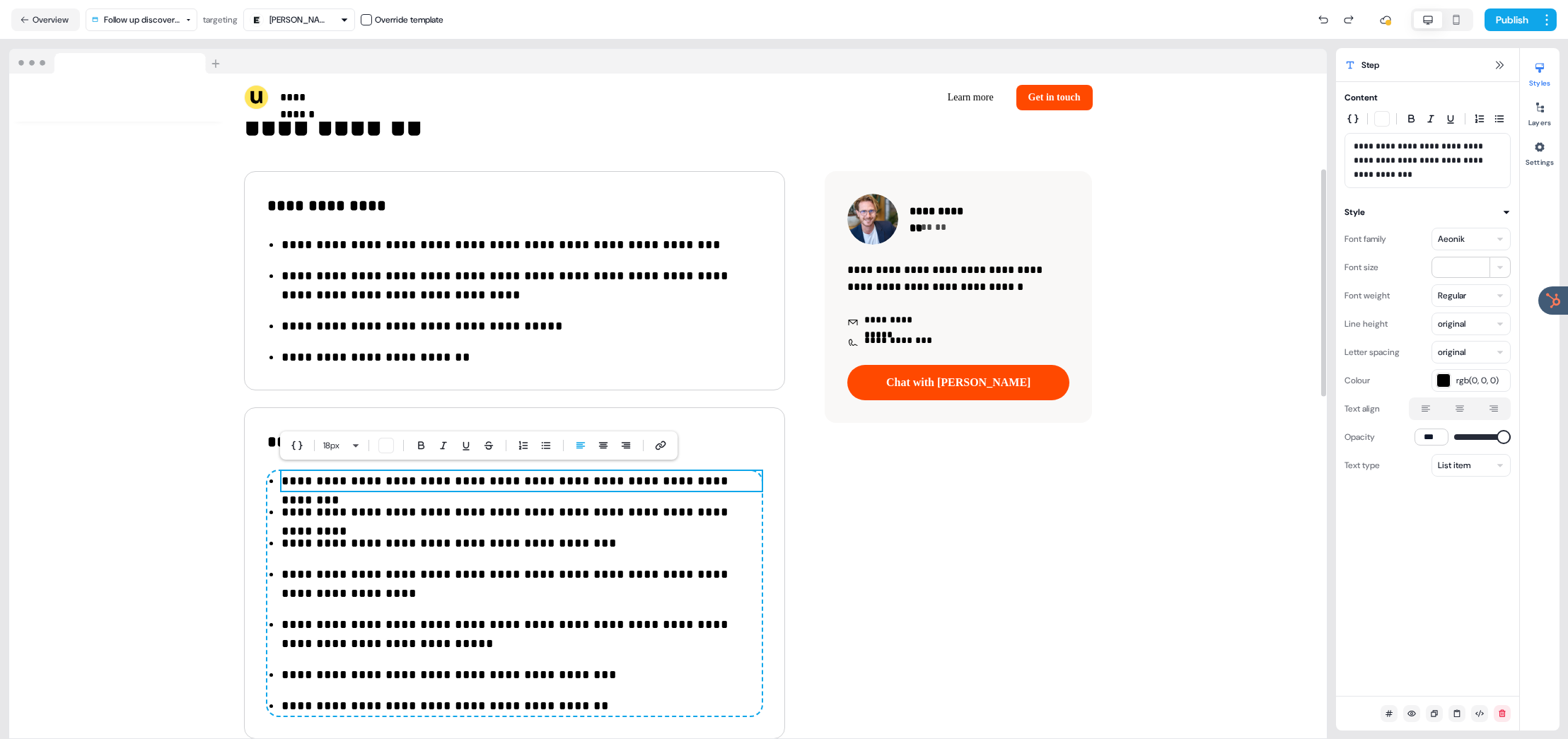 click on "**********" at bounding box center (521, 481) 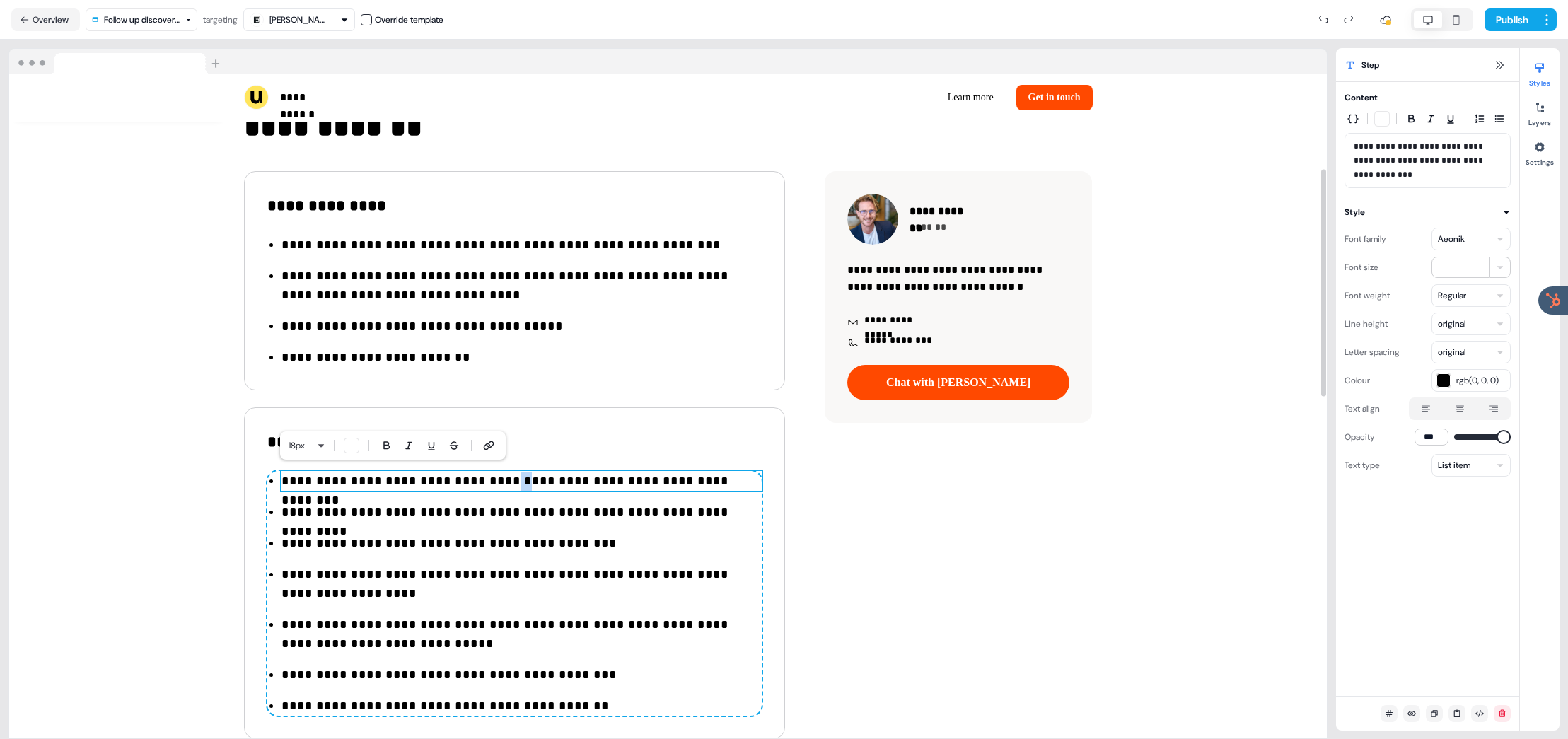 drag, startPoint x: 490, startPoint y: 480, endPoint x: 482, endPoint y: 480, distance: 8 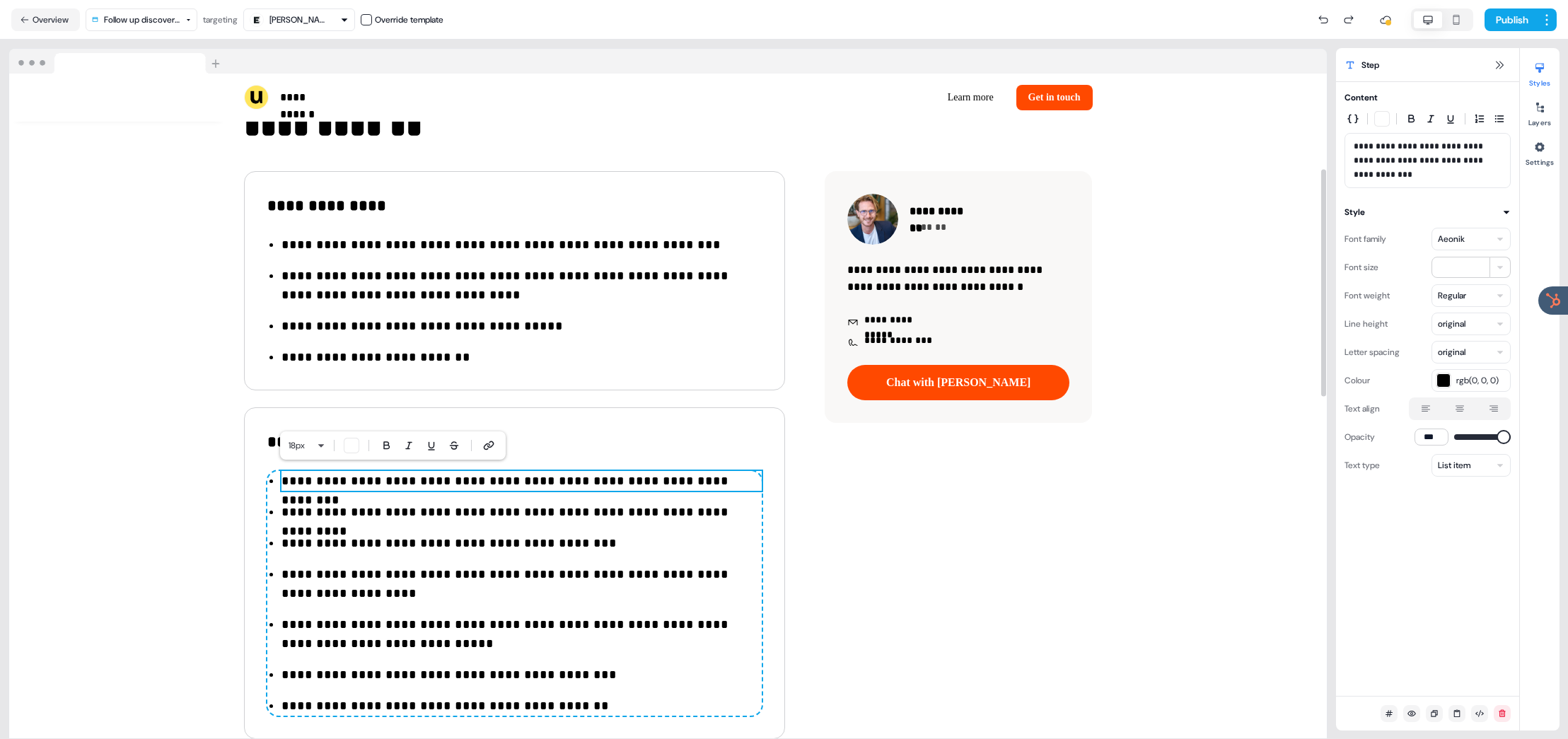 click on "**********" at bounding box center [521, 481] 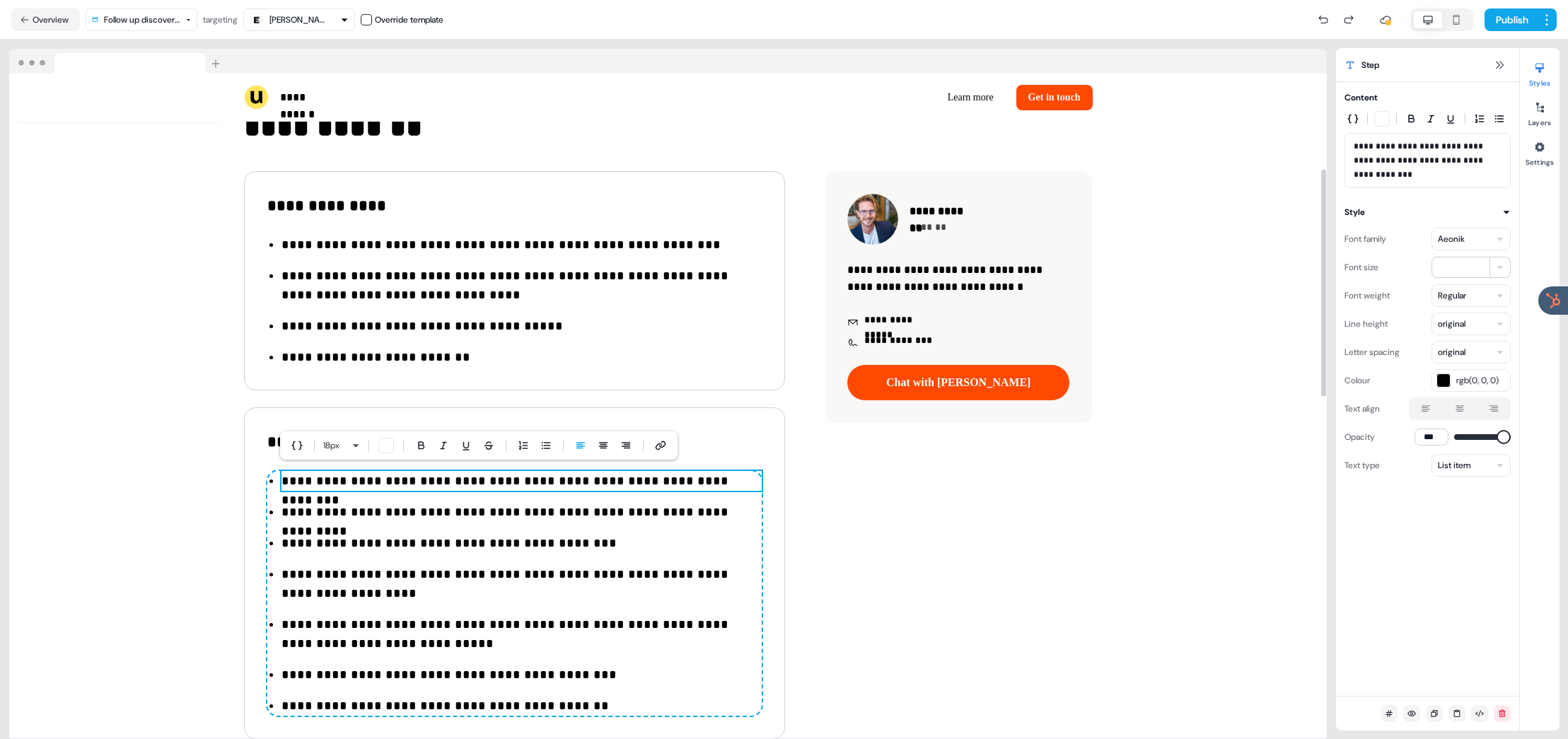 click on "**********" at bounding box center (521, 481) 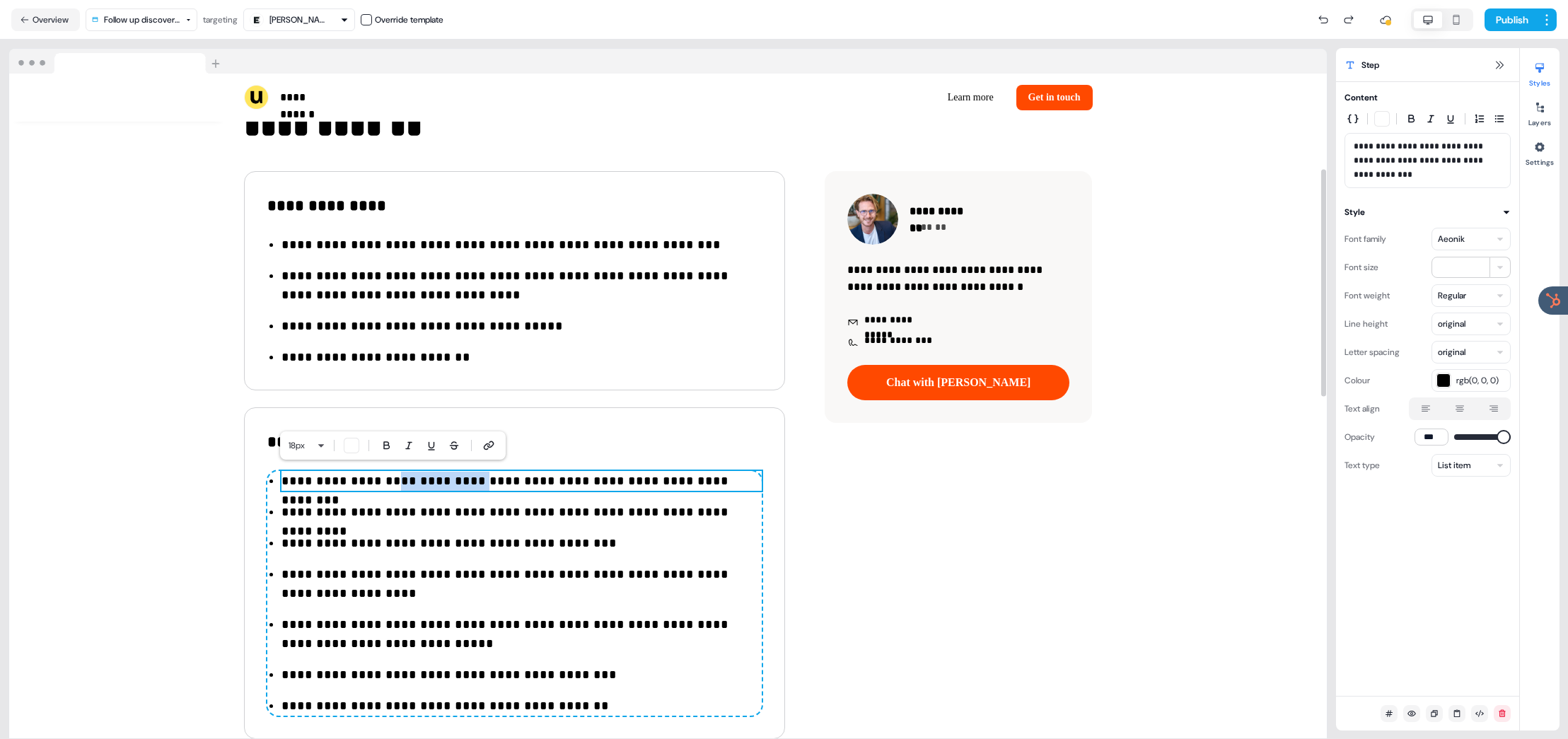 drag, startPoint x: 444, startPoint y: 477, endPoint x: 468, endPoint y: 480, distance: 24.18677 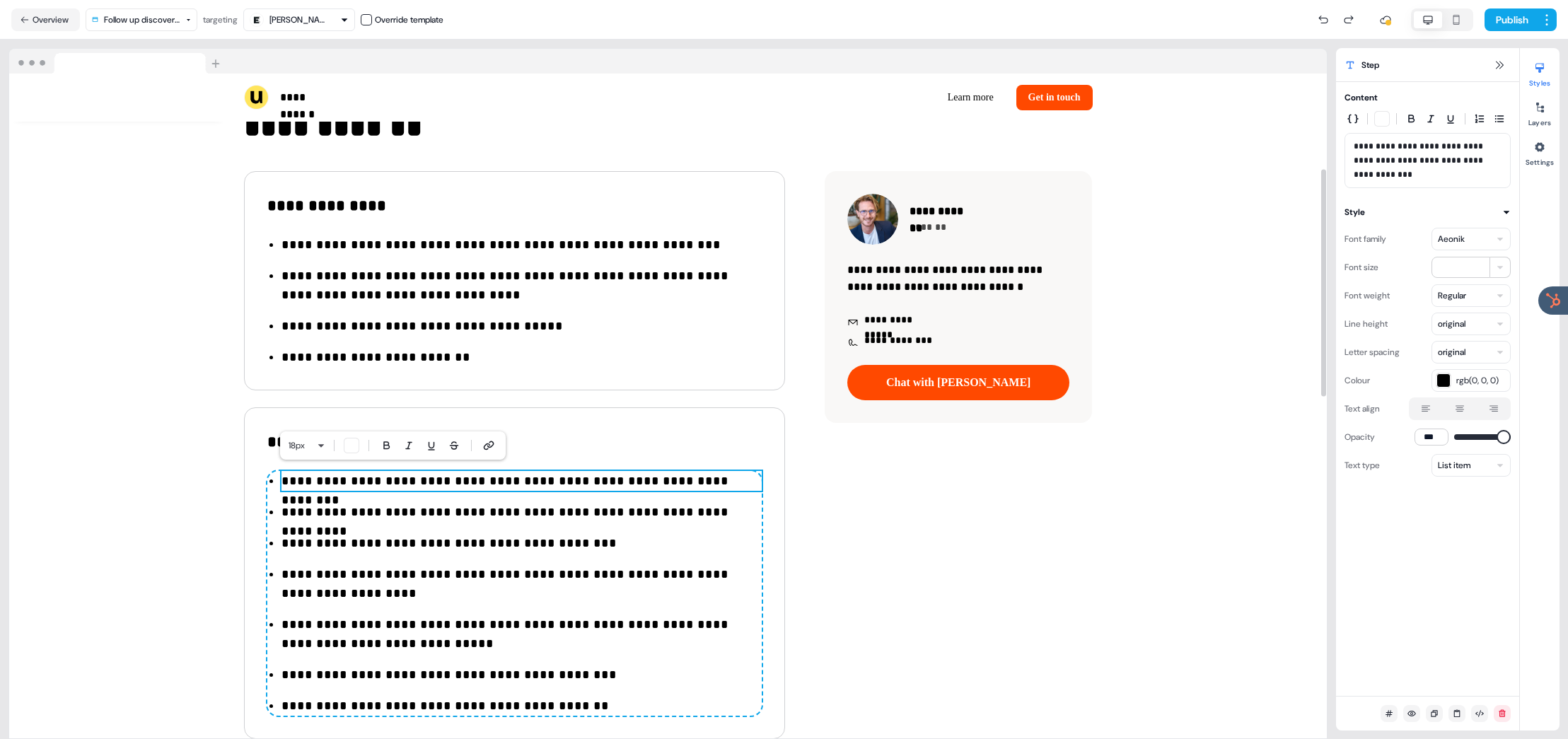 click on "**********" at bounding box center [521, 481] 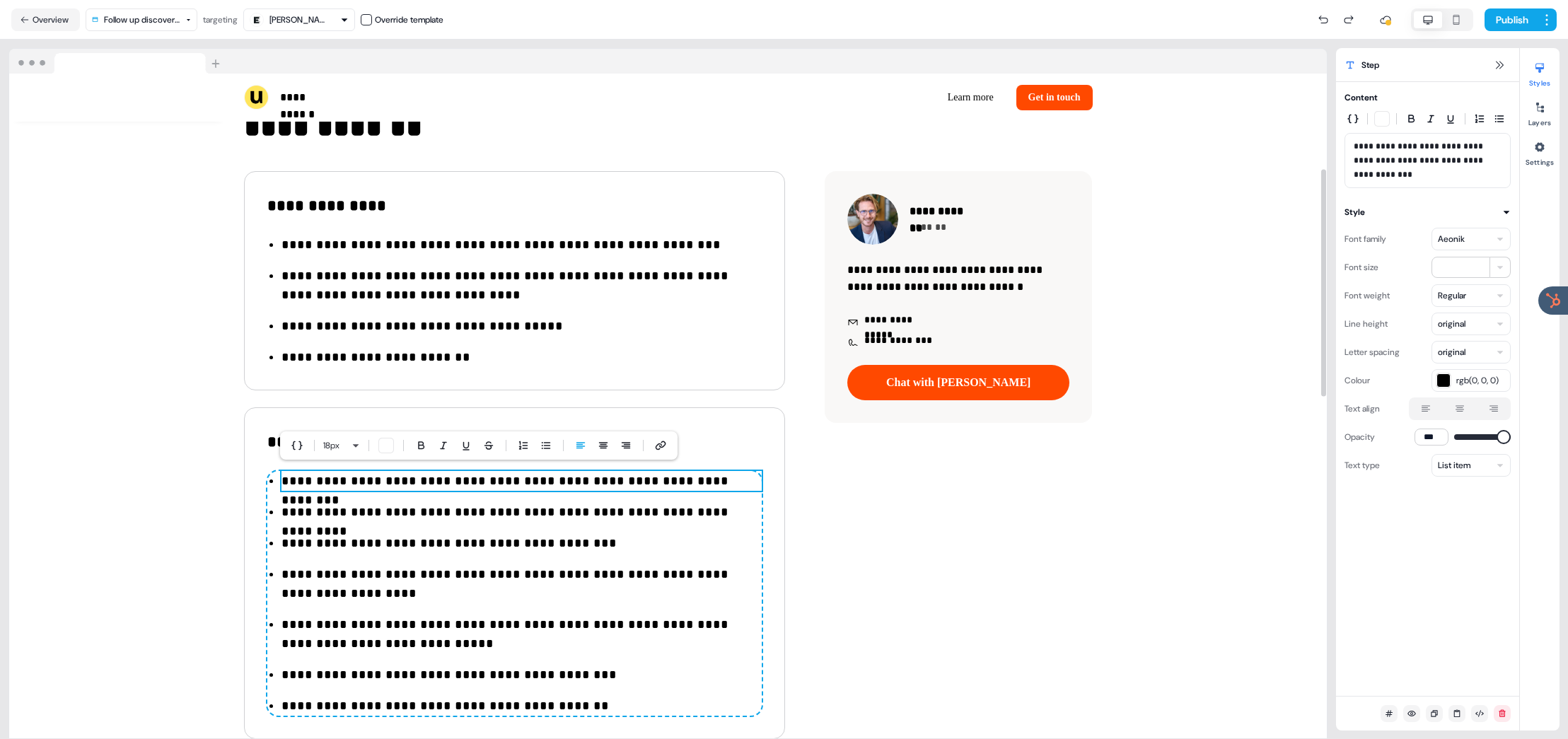click on "**********" at bounding box center [521, 481] 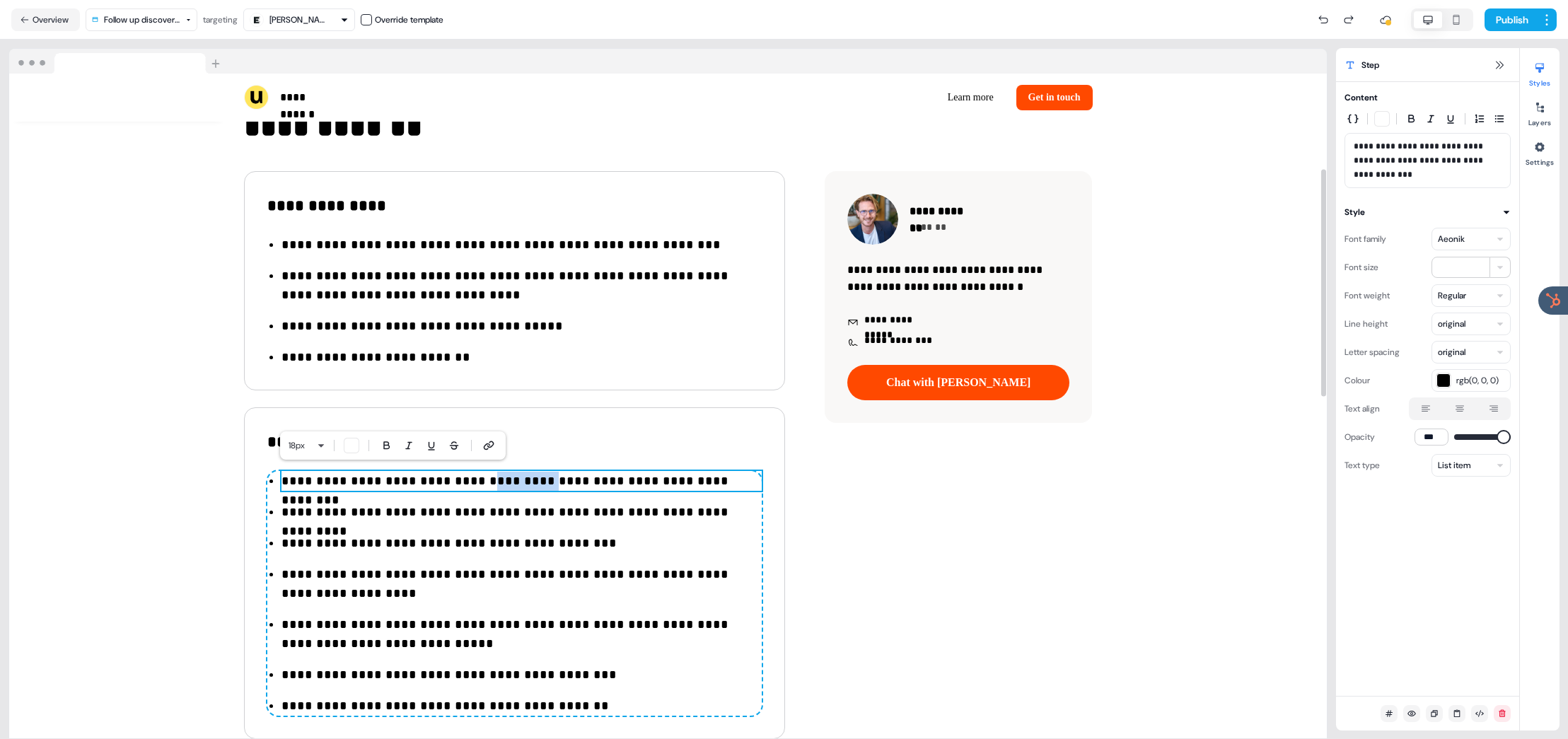 drag, startPoint x: 463, startPoint y: 479, endPoint x: 568, endPoint y: 482, distance: 105.04285 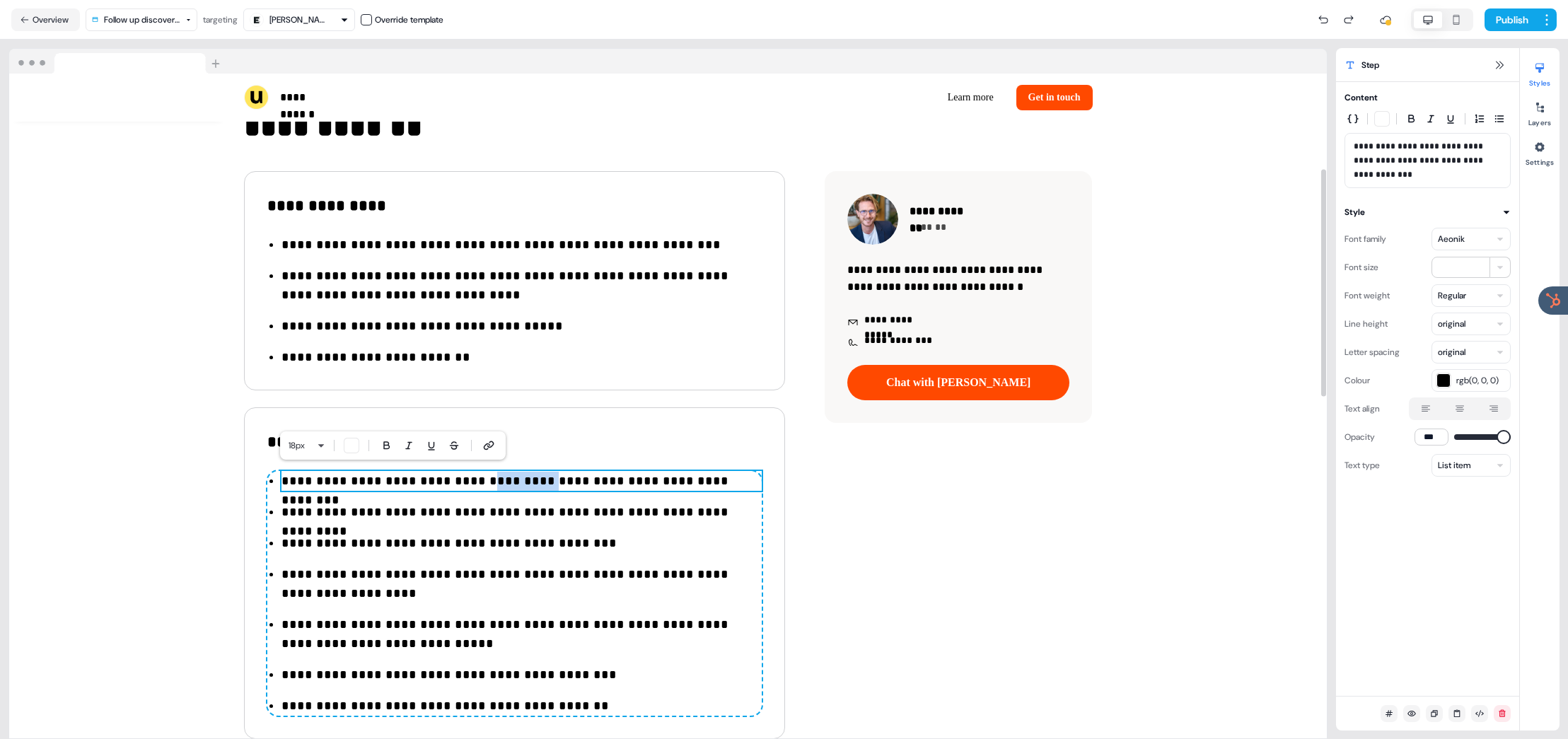 click on "**********" at bounding box center (521, 481) 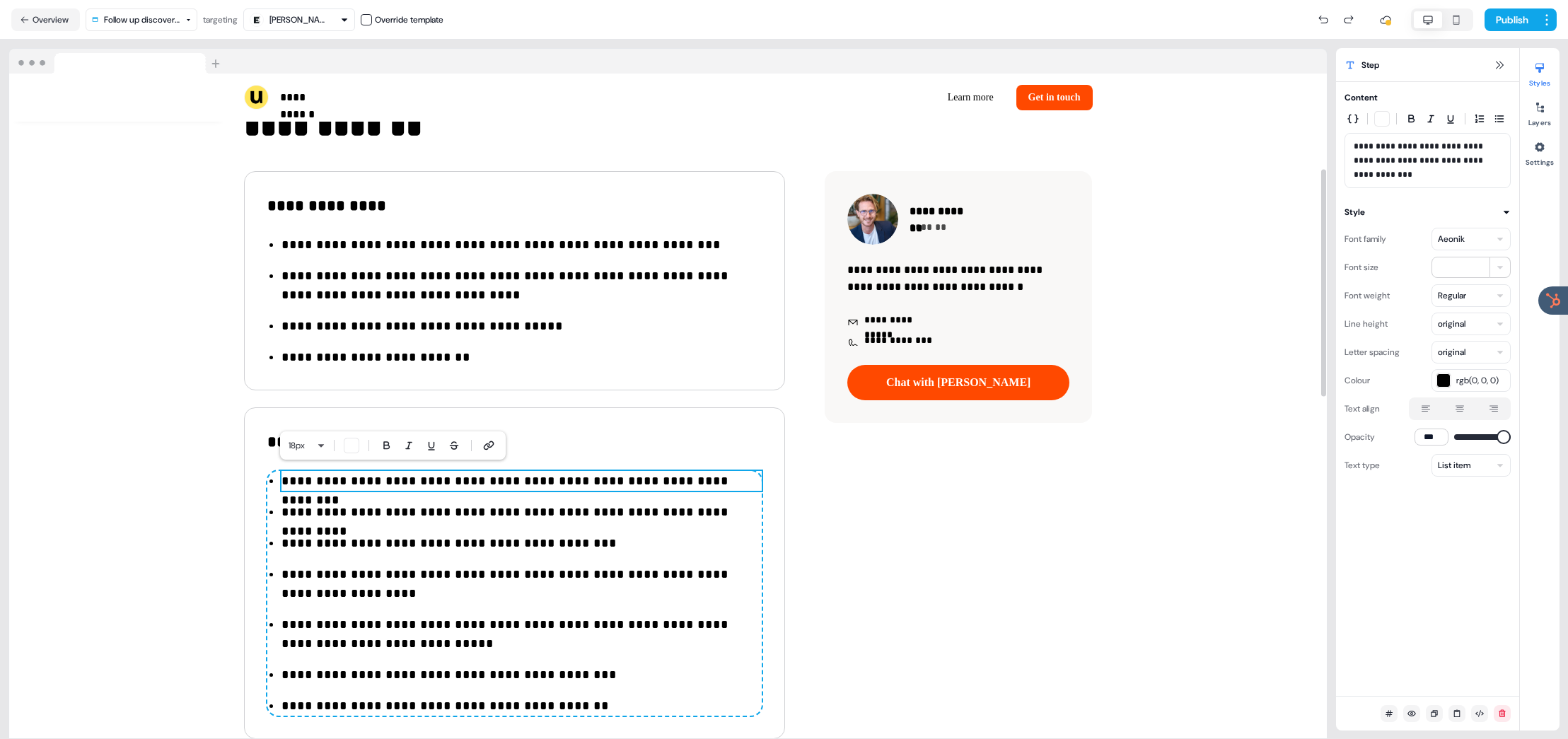 click on "**********" at bounding box center [521, 481] 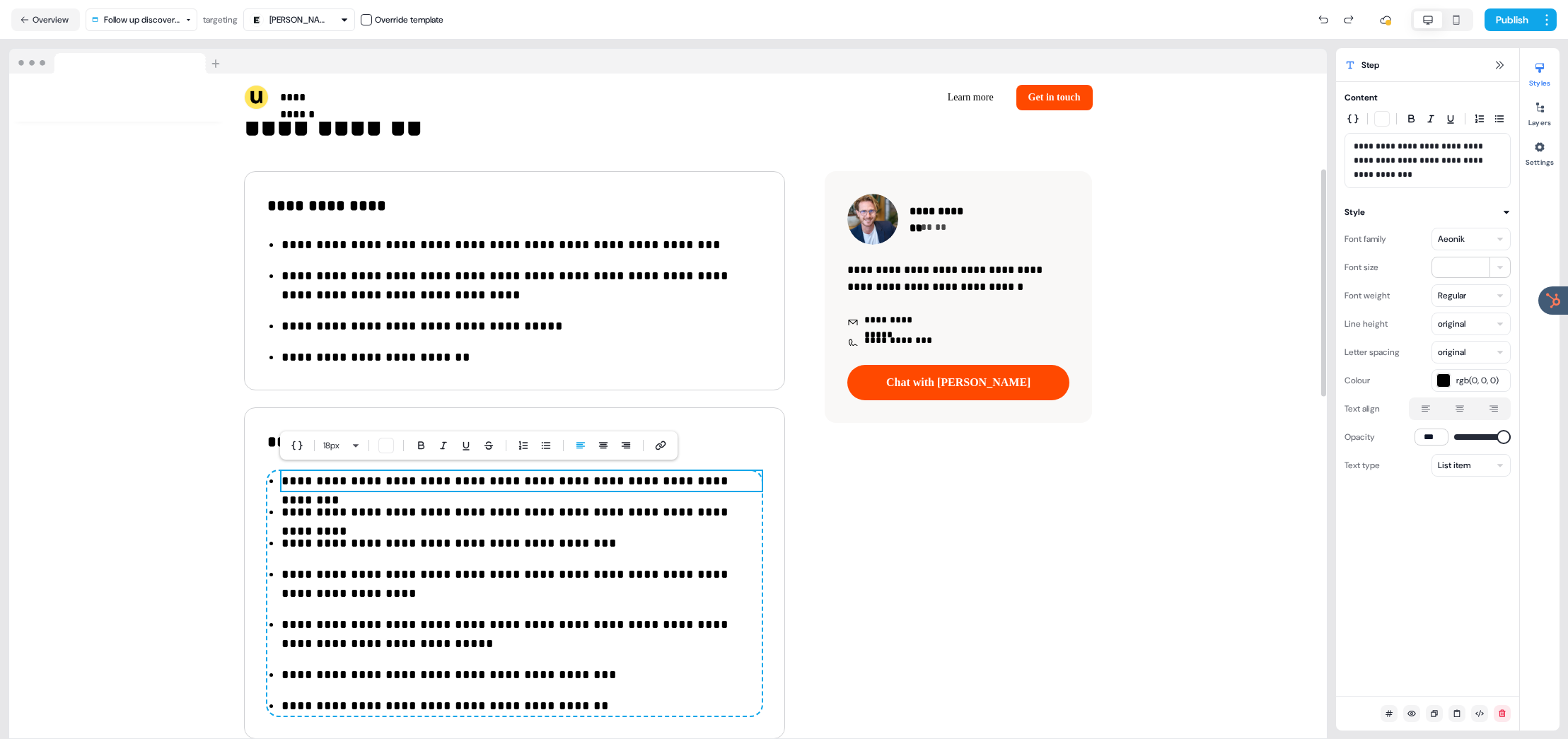 click on "**********" at bounding box center [521, 481] 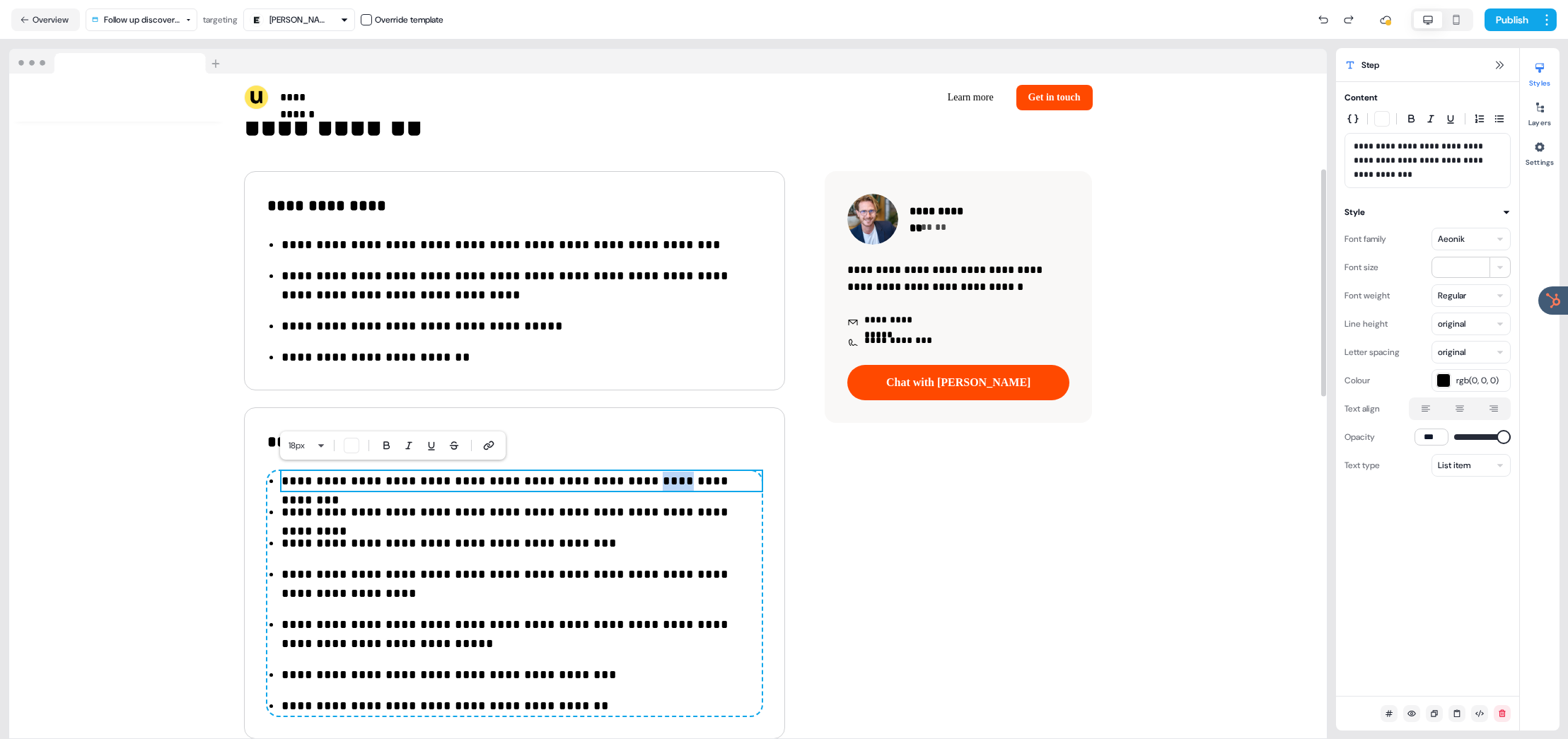 drag, startPoint x: 620, startPoint y: 481, endPoint x: 600, endPoint y: 480, distance: 20.024984 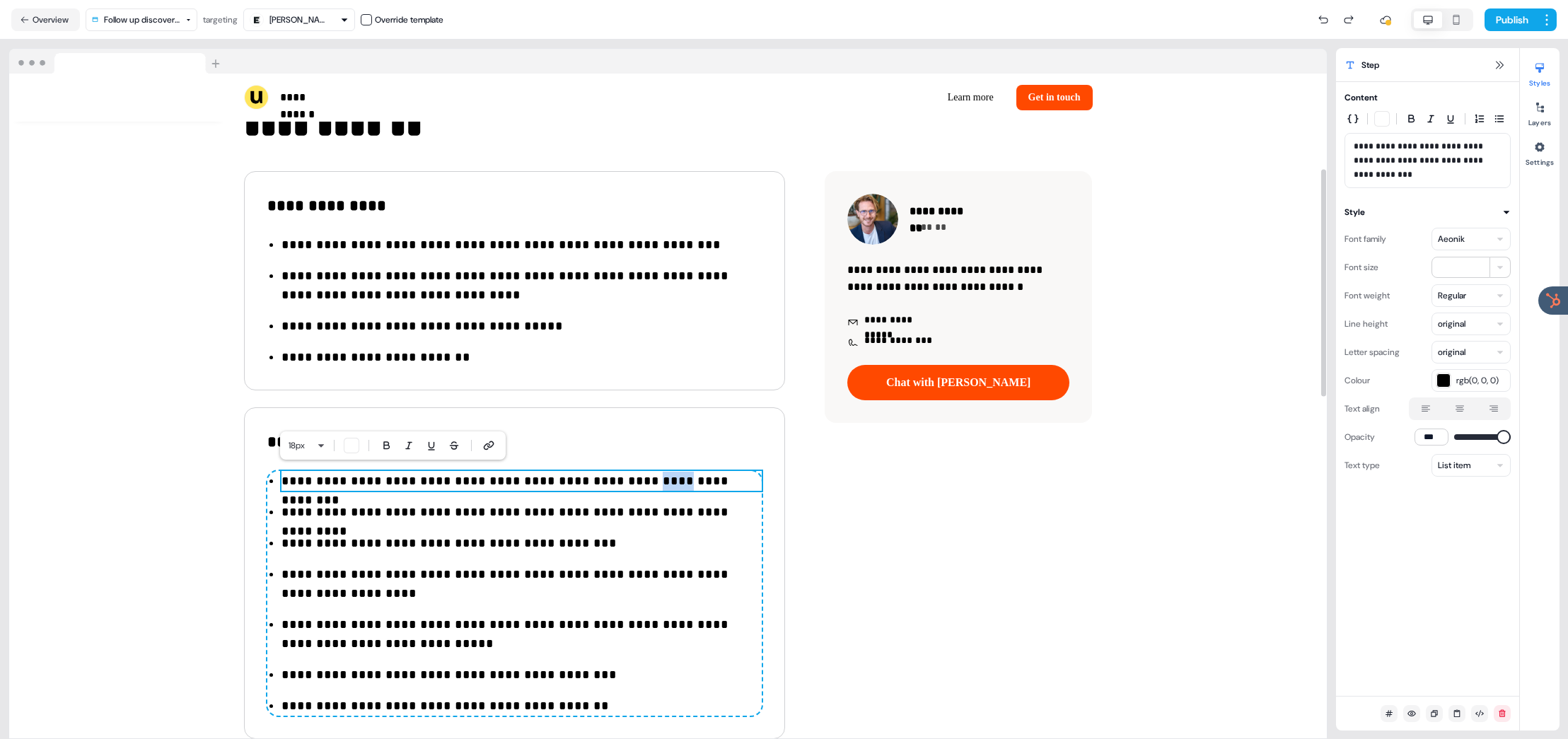 click on "**********" at bounding box center (521, 481) 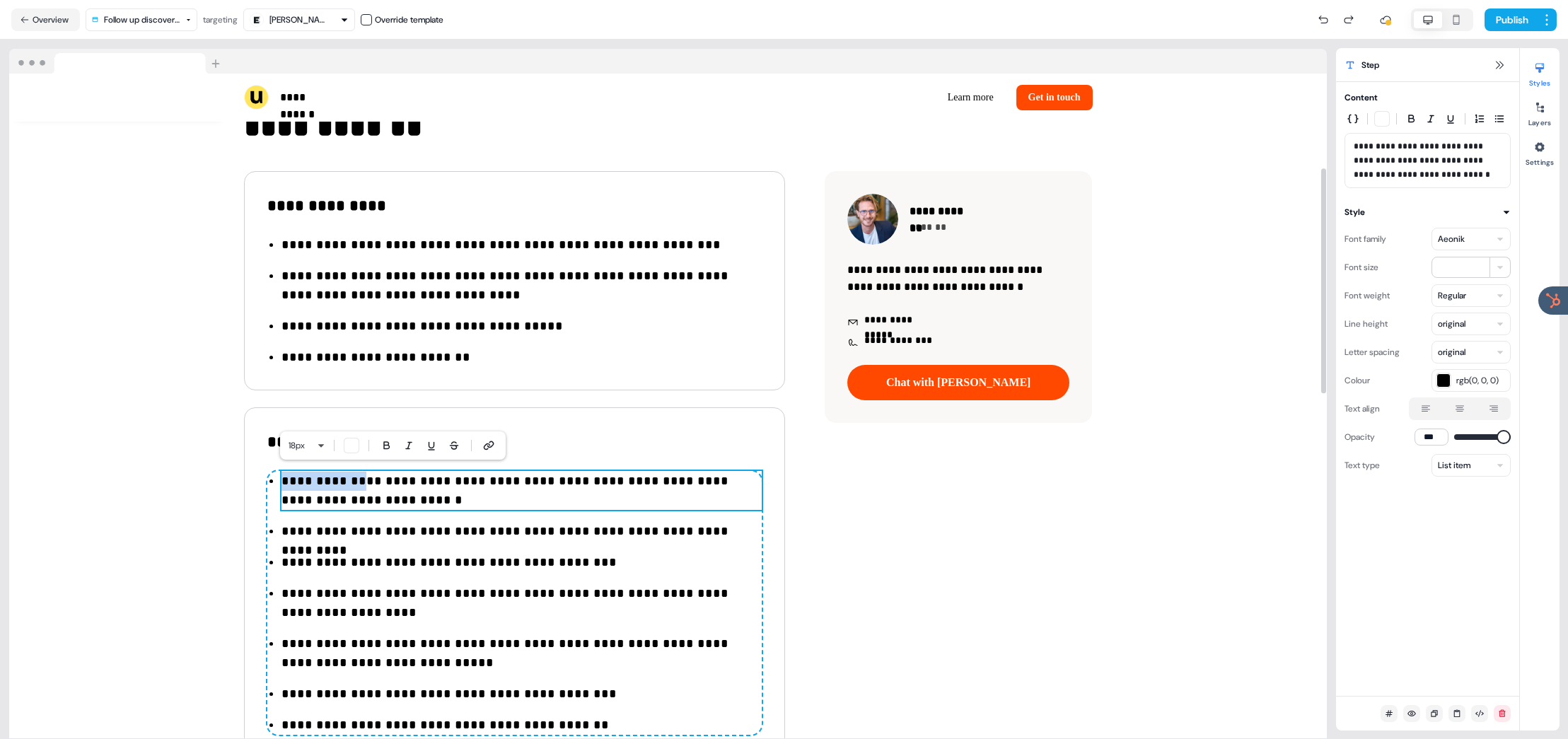 drag, startPoint x: 339, startPoint y: 484, endPoint x: 523, endPoint y: 660, distance: 254.62129 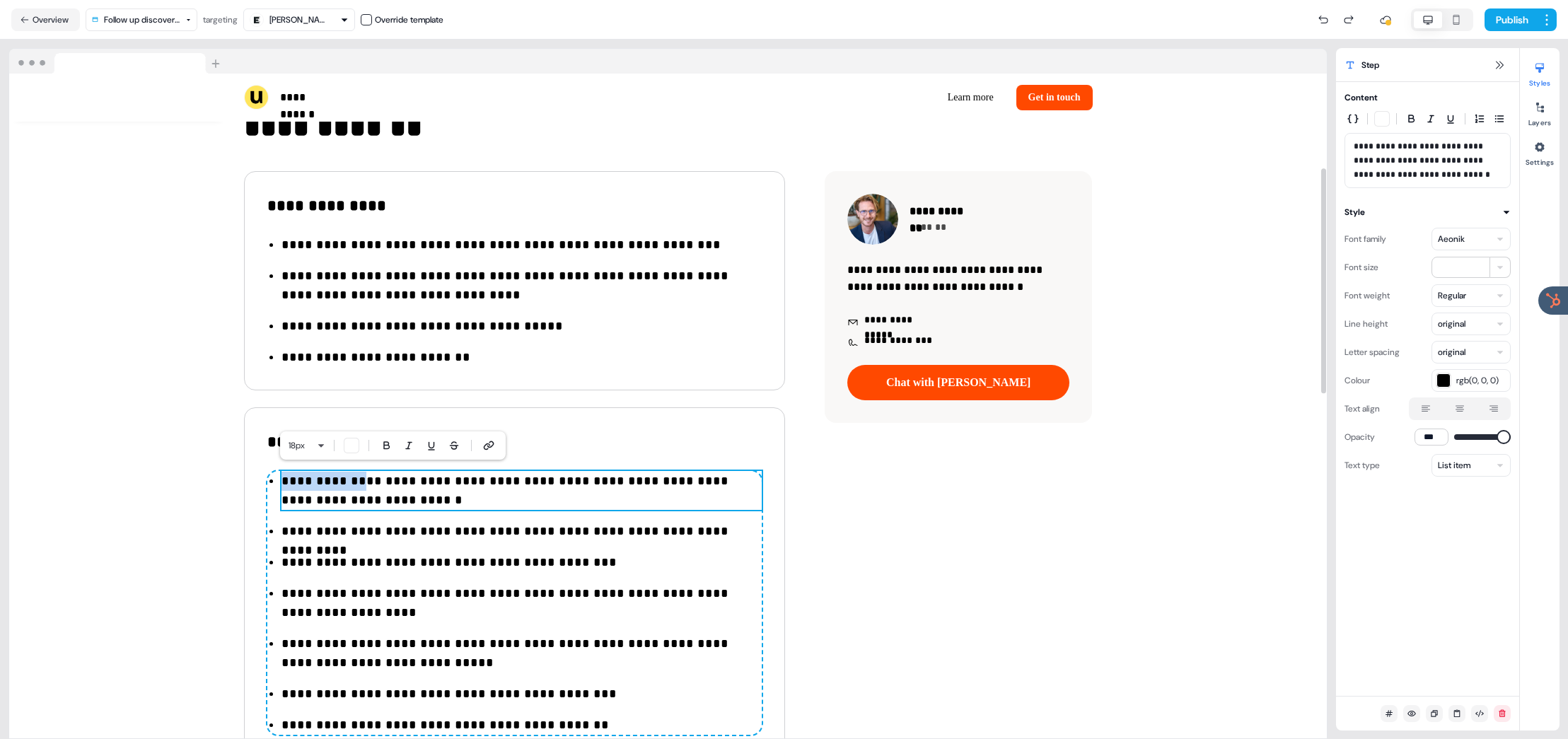 click on "**********" at bounding box center (521, 491) 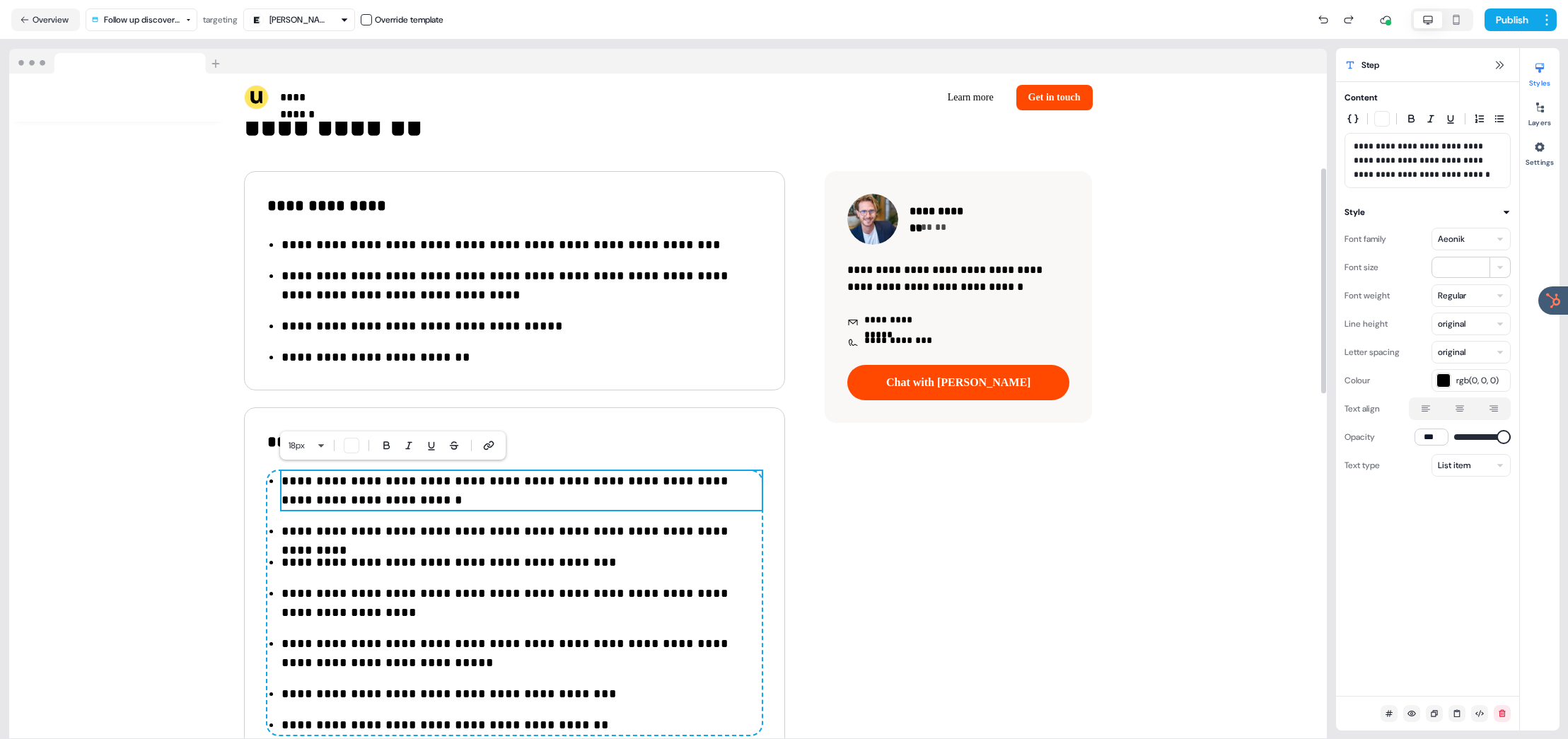click on "**********" at bounding box center (521, 491) 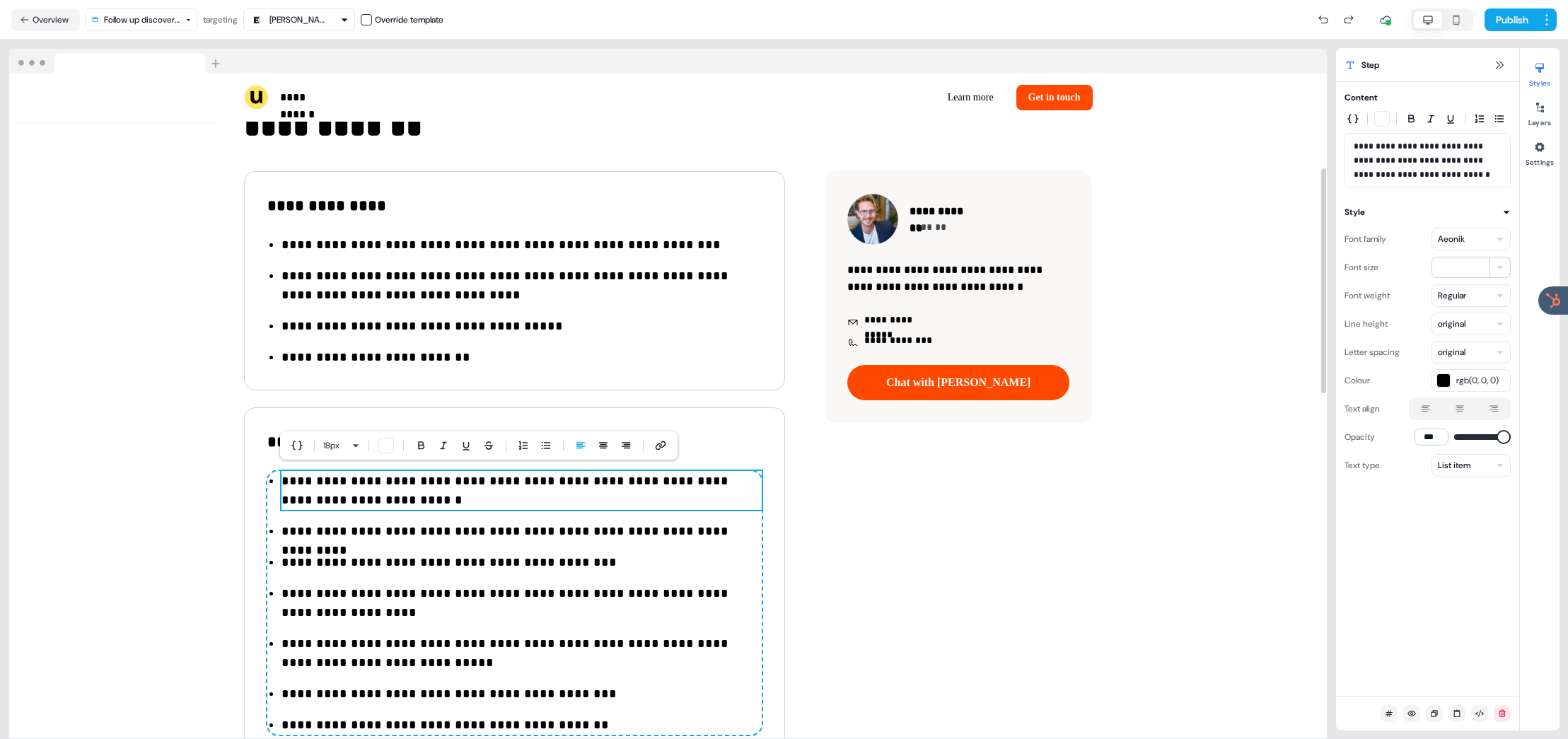 click on "**********" at bounding box center [521, 491] 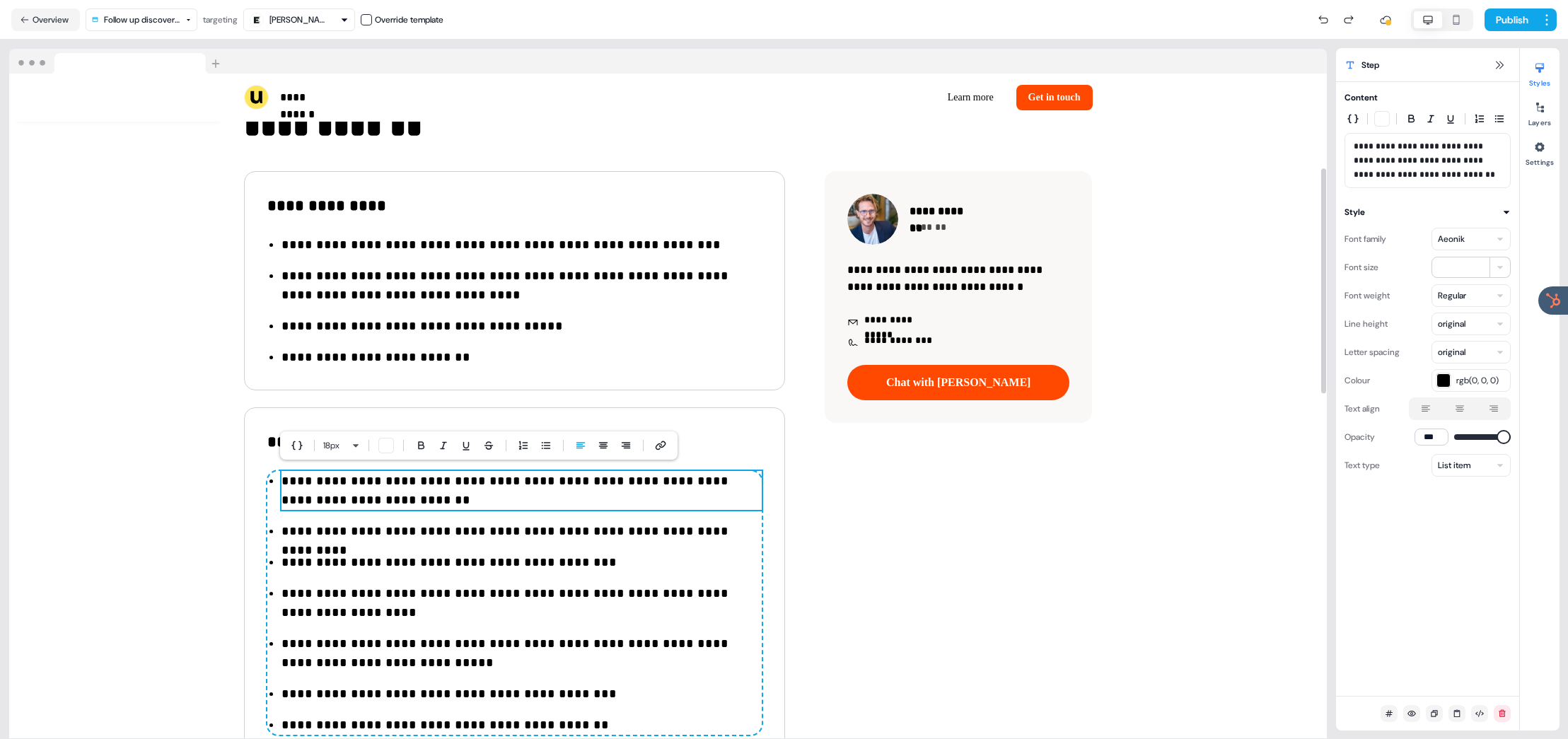 click on "**********" at bounding box center [521, 491] 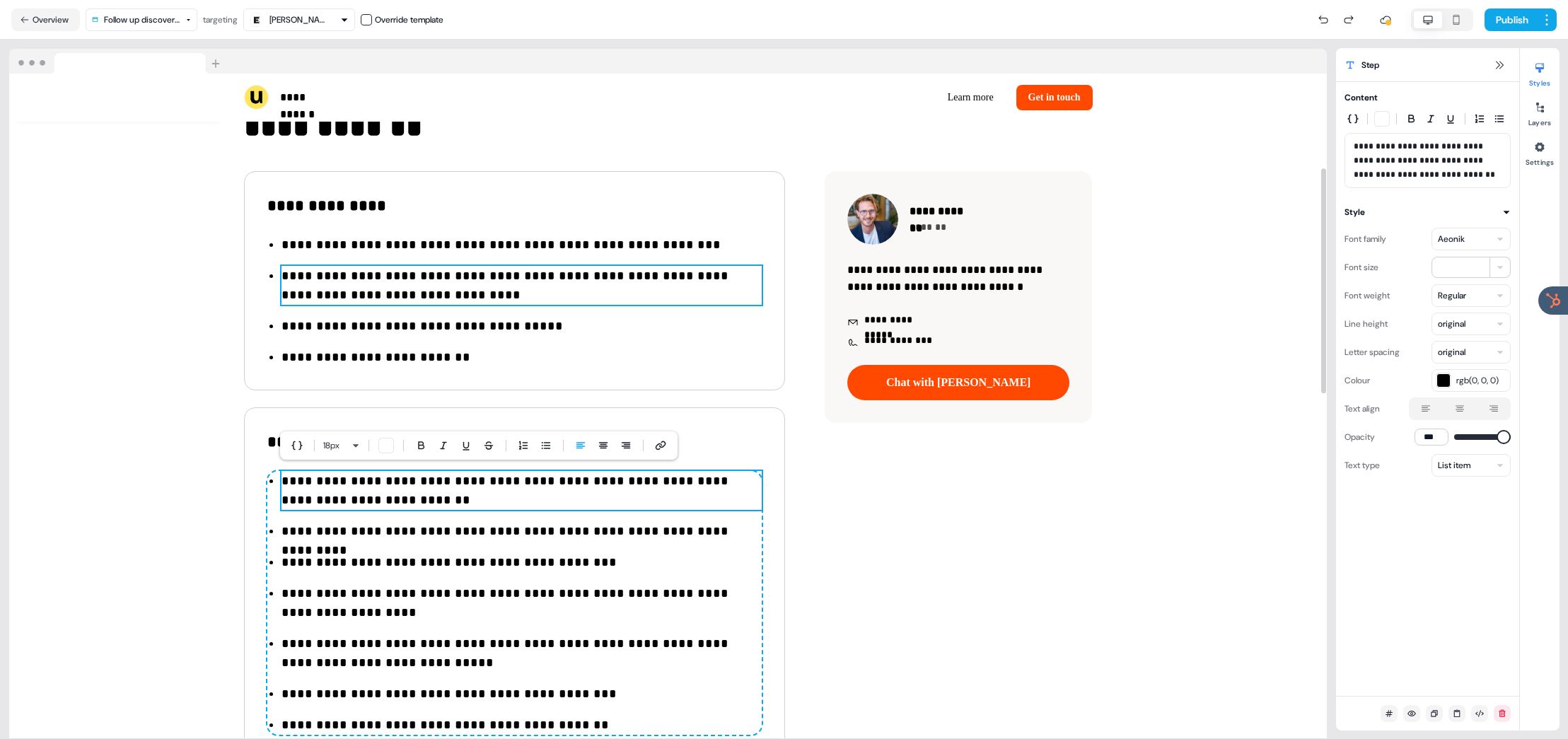 click on "**********" at bounding box center [521, 286] 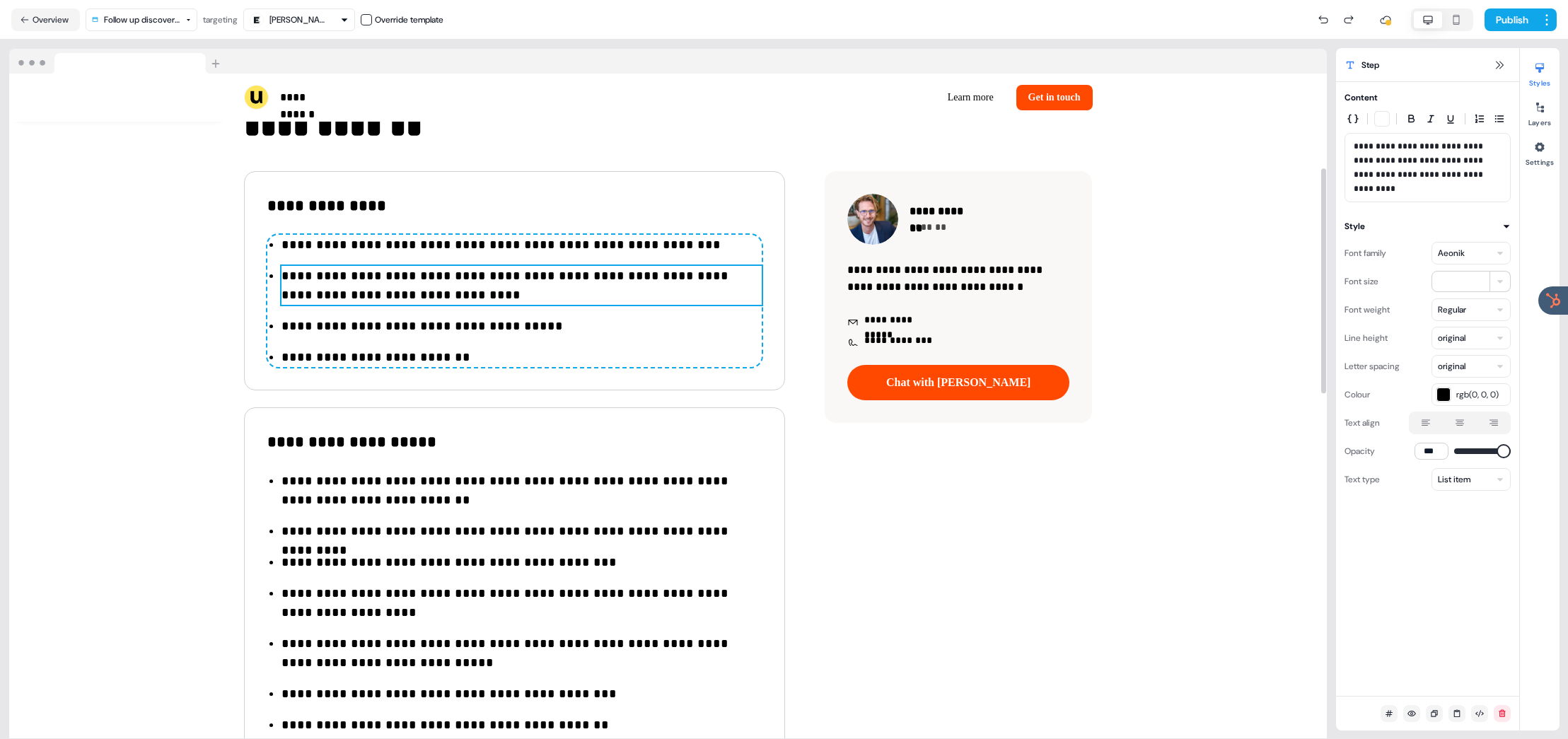 click on "**********" at bounding box center (521, 245) 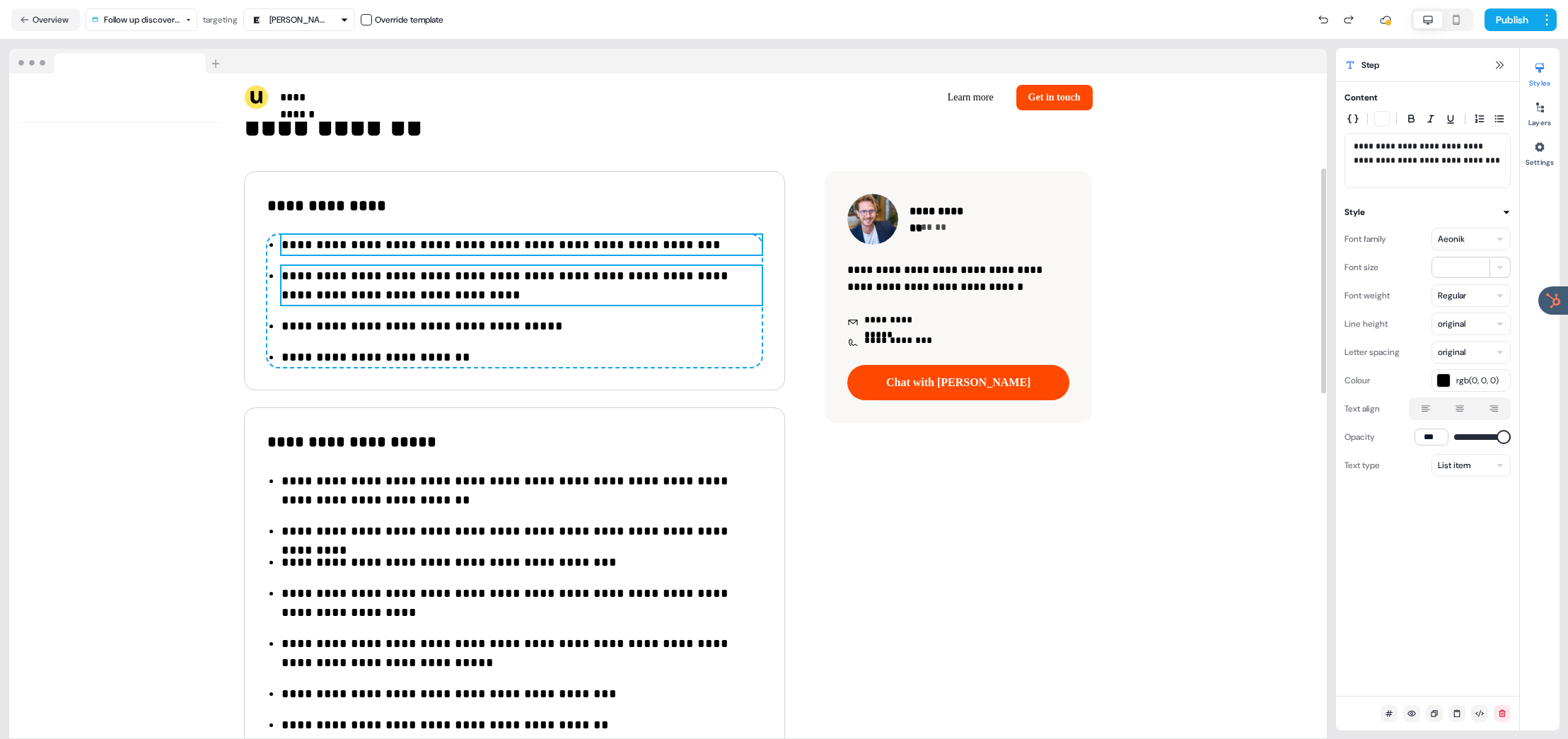 click on "**********" at bounding box center [521, 286] 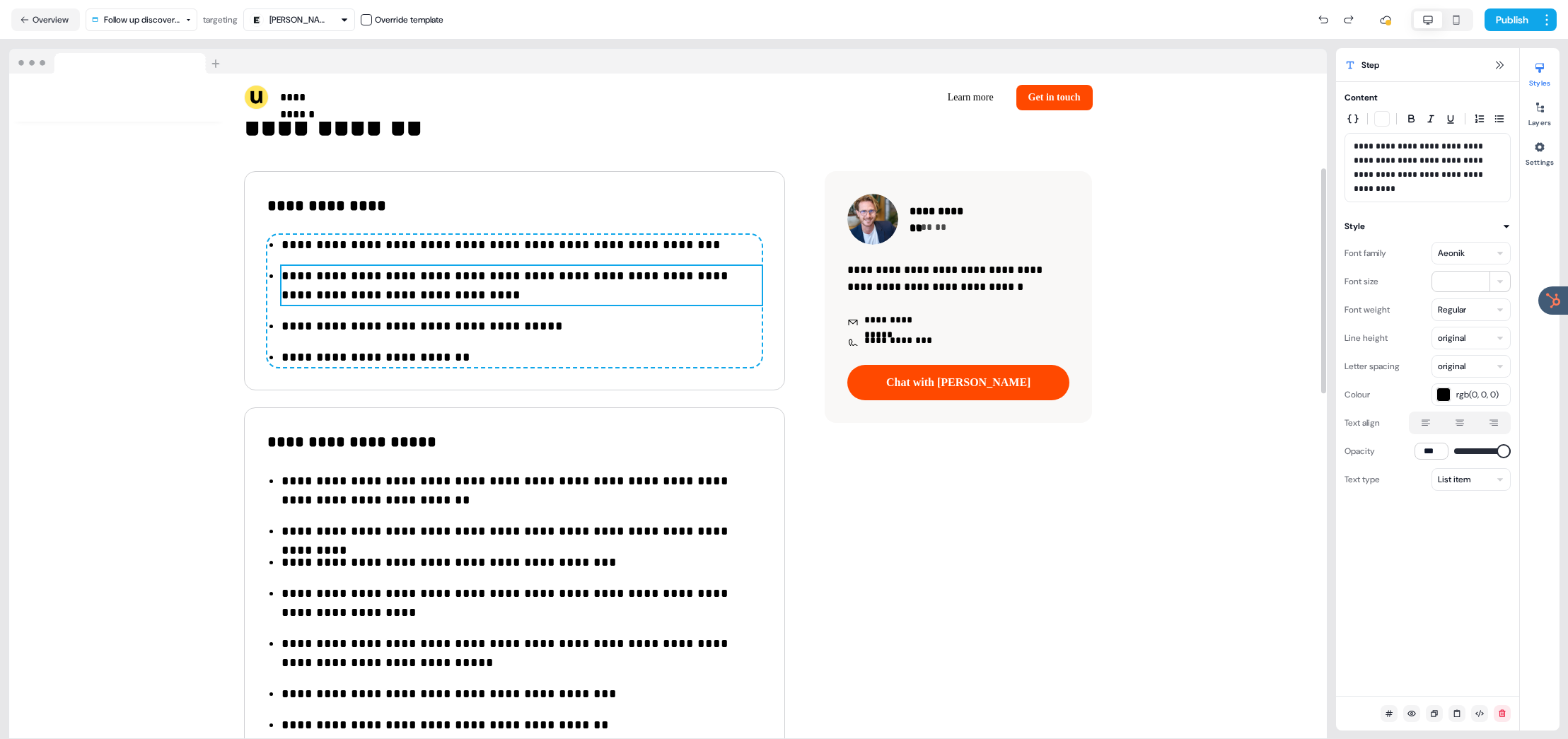 click on "**********" at bounding box center [521, 286] 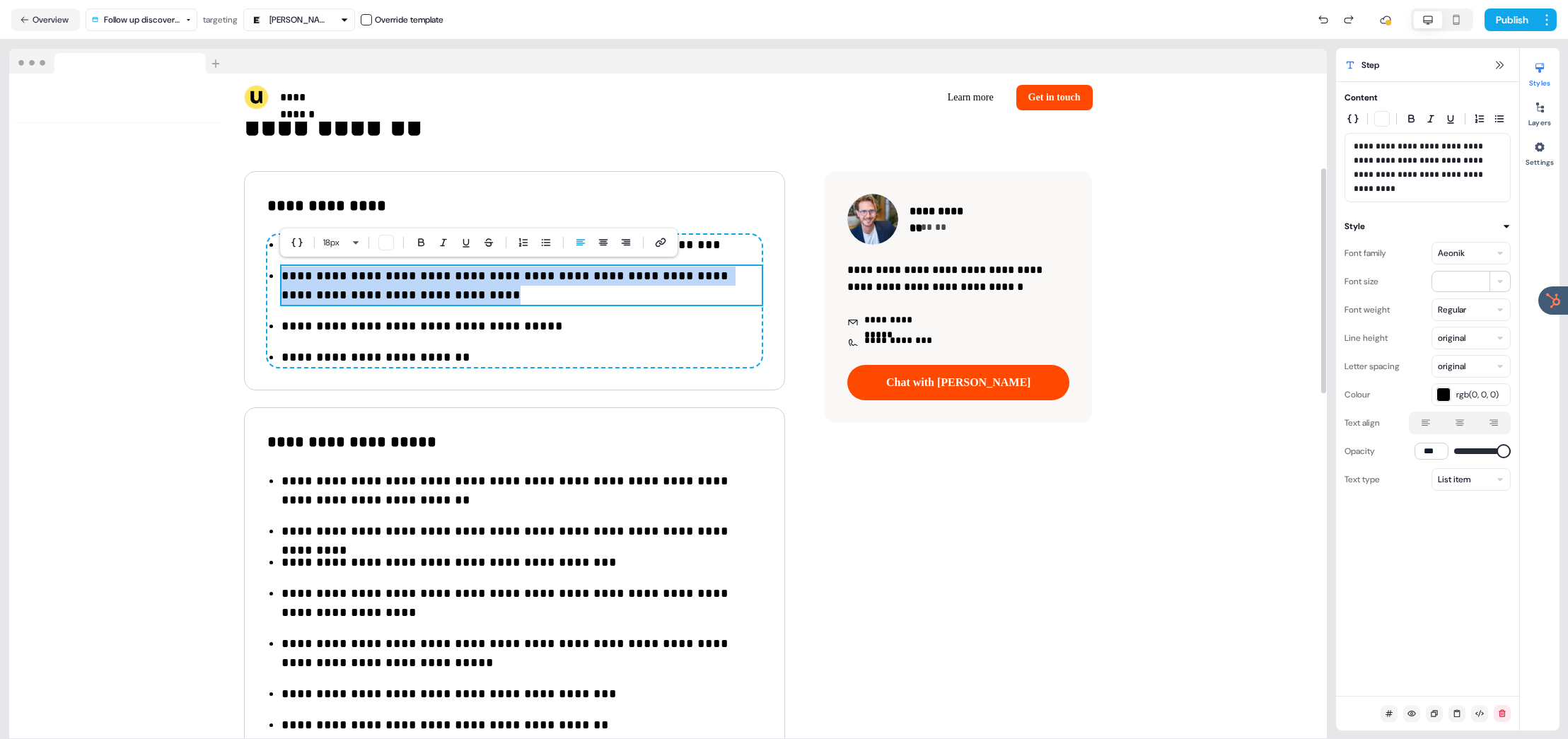 click on "**********" at bounding box center (521, 286) 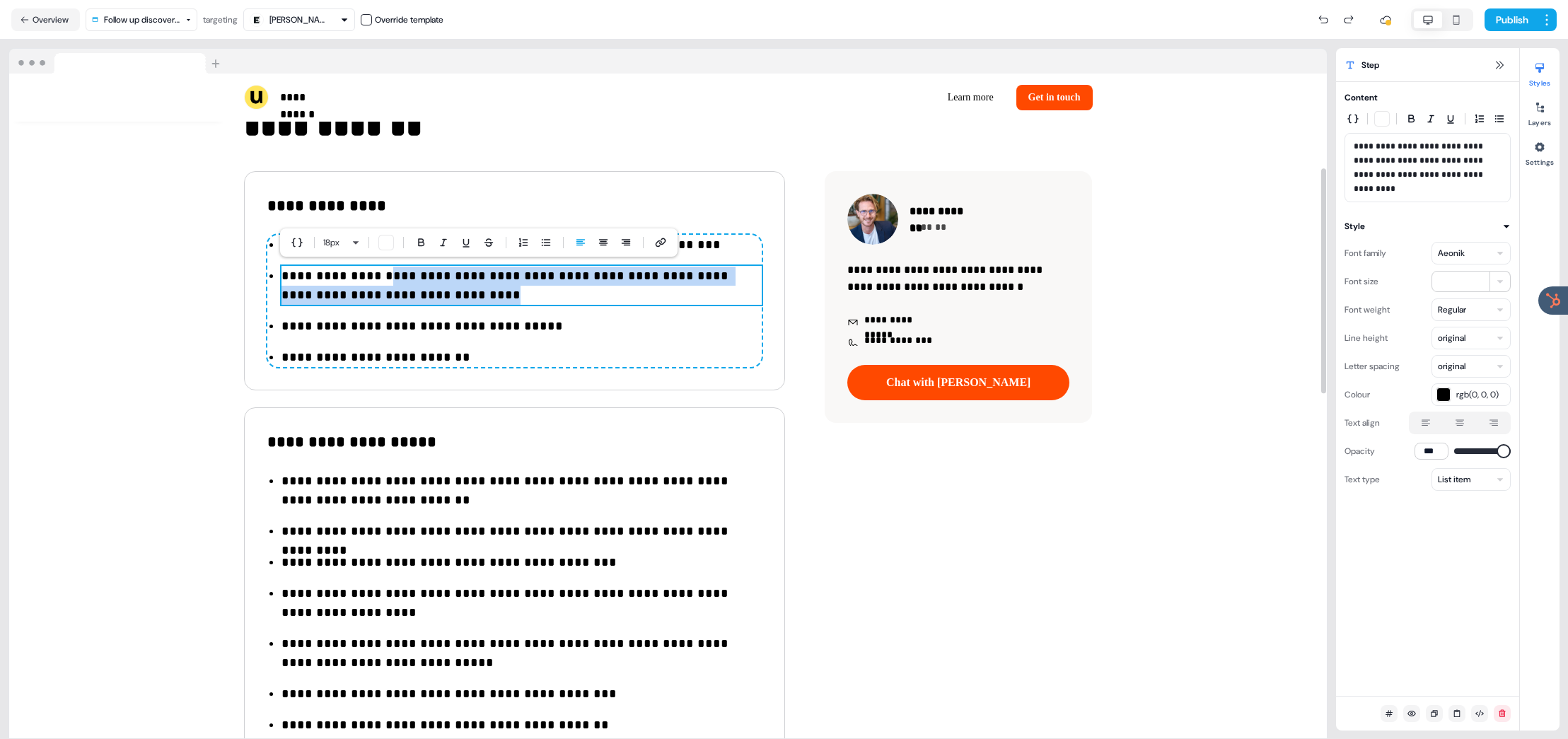 drag, startPoint x: 382, startPoint y: 272, endPoint x: 471, endPoint y: 294, distance: 91.67879 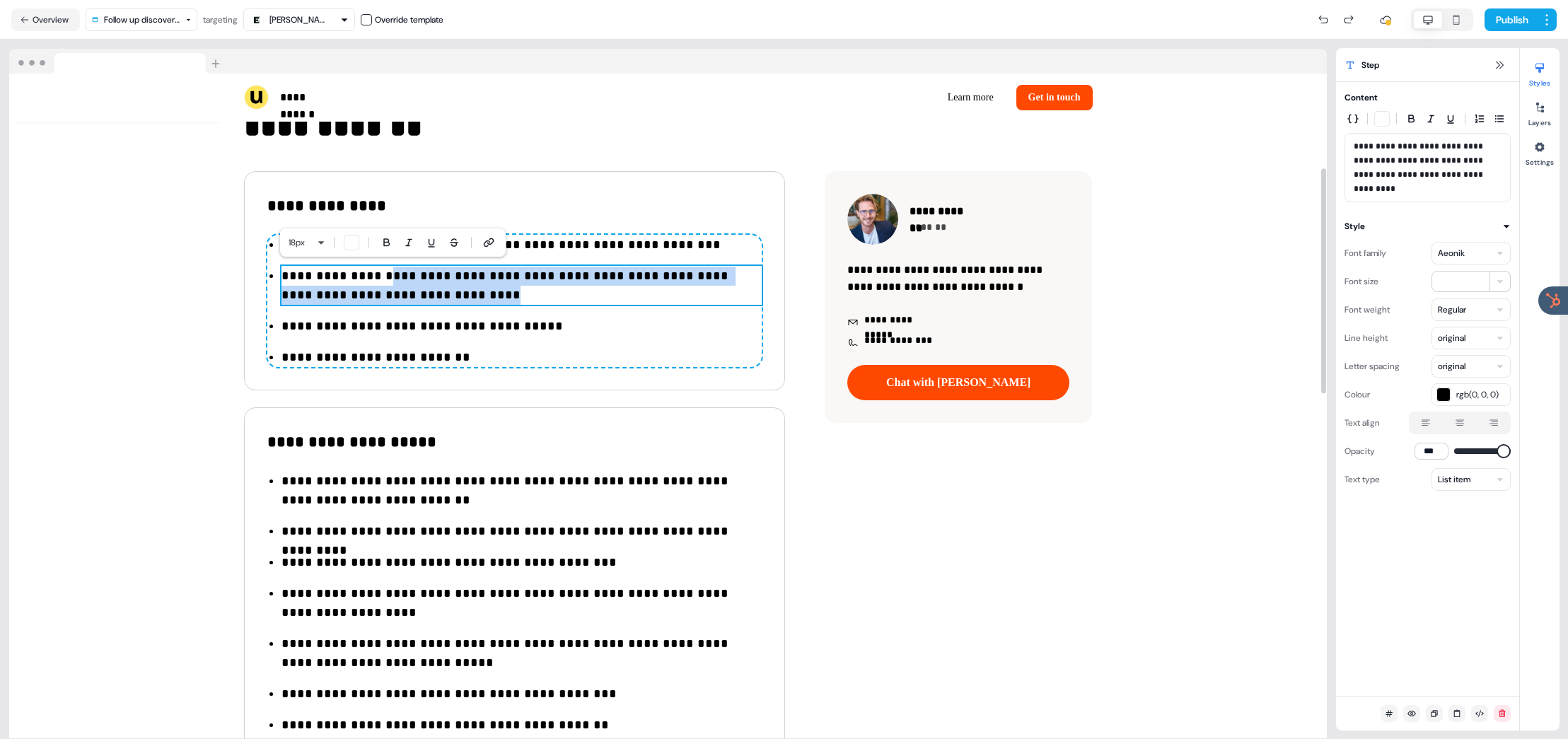 click on "**********" at bounding box center (521, 286) 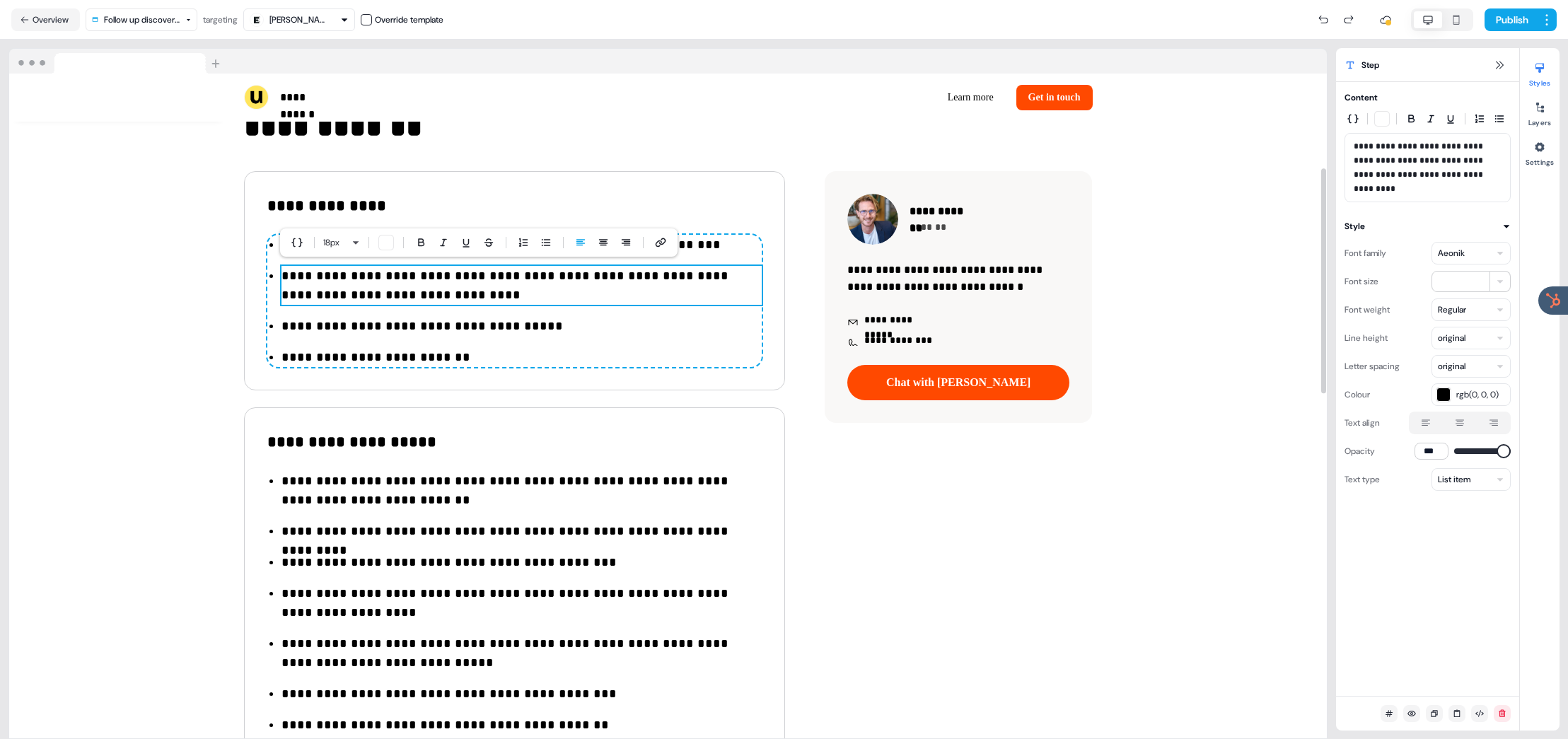 drag, startPoint x: 499, startPoint y: 296, endPoint x: 407, endPoint y: 279, distance: 93.55747 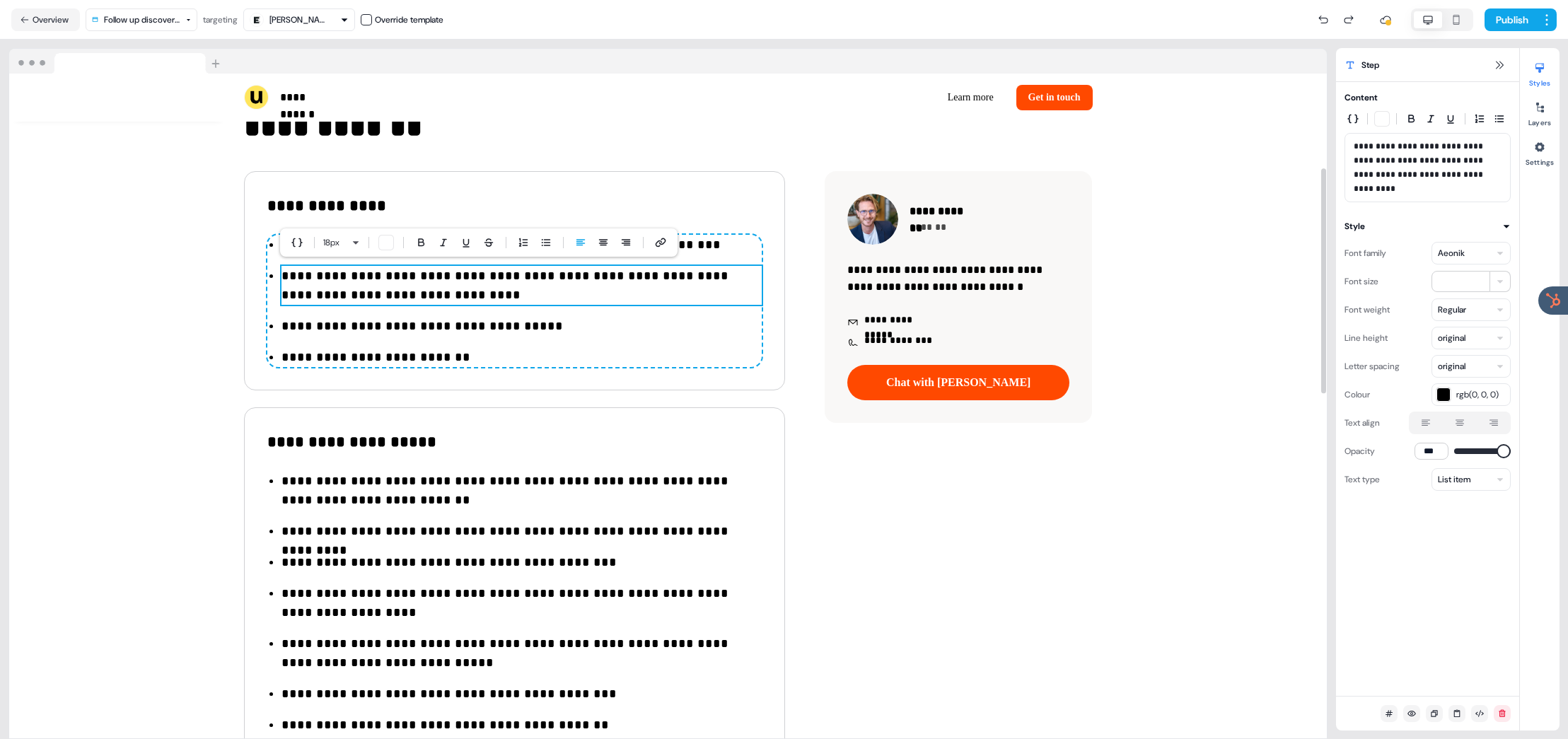 click on "**********" at bounding box center [521, 286] 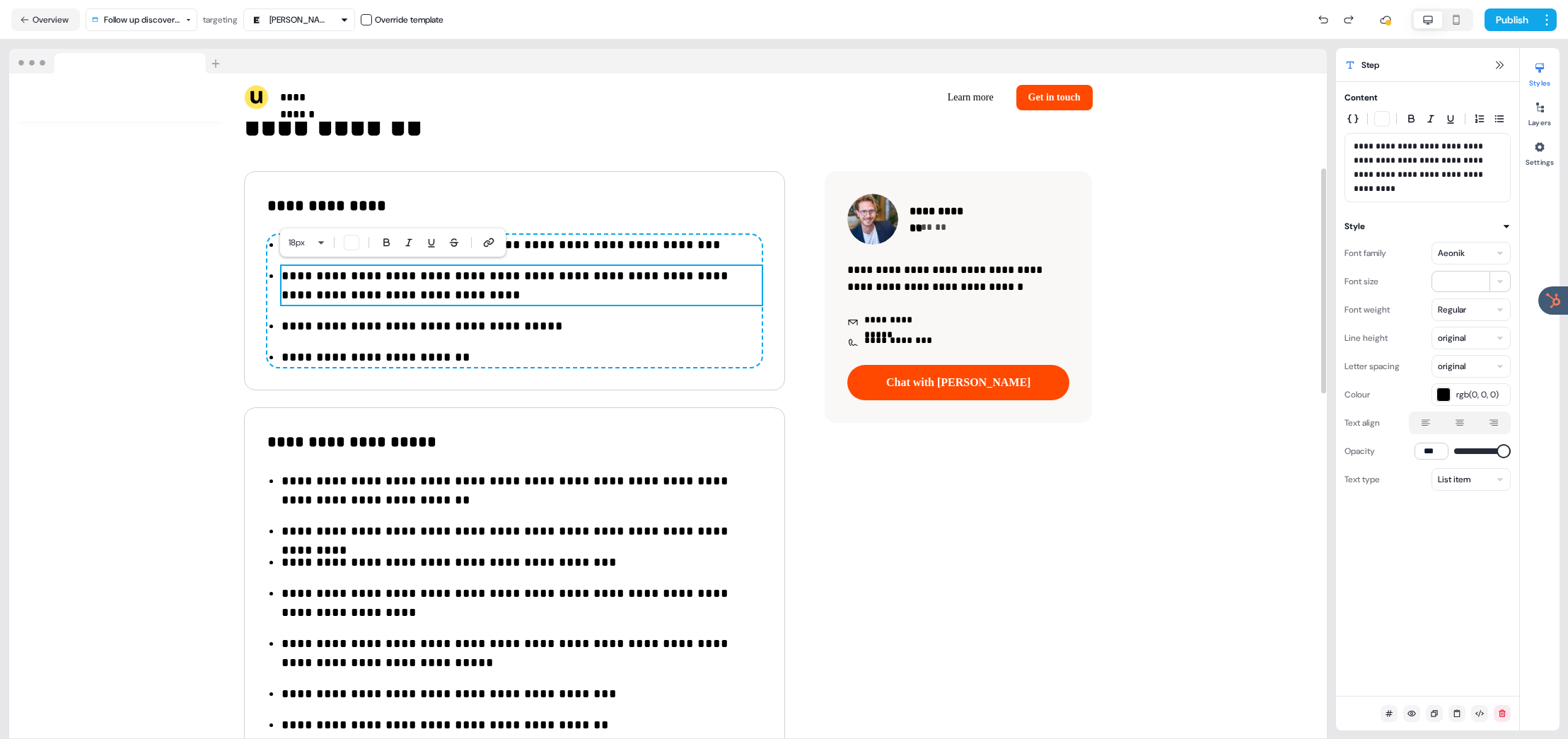click on "**********" at bounding box center [521, 286] 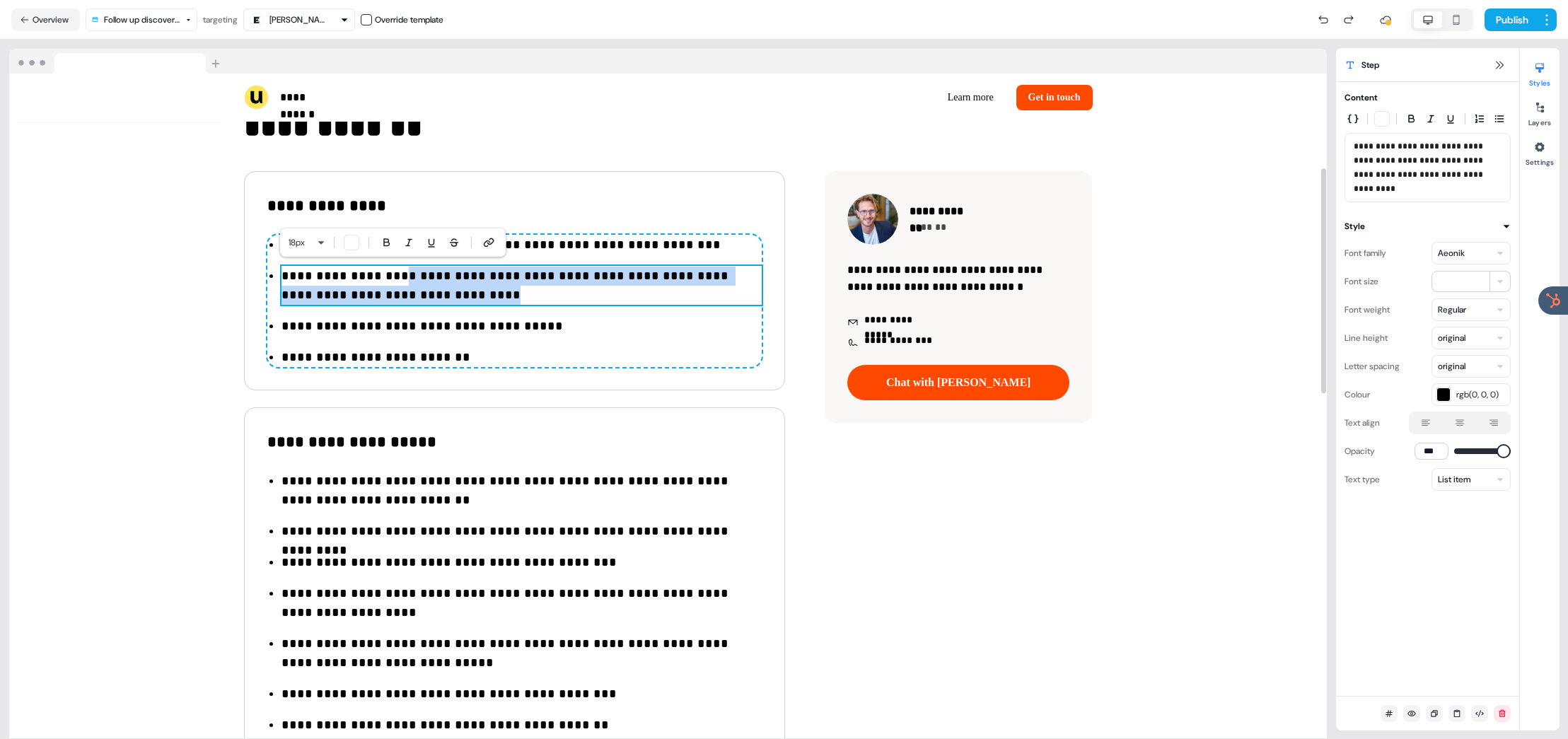 drag, startPoint x: 395, startPoint y: 277, endPoint x: 498, endPoint y: 298, distance: 105.11898 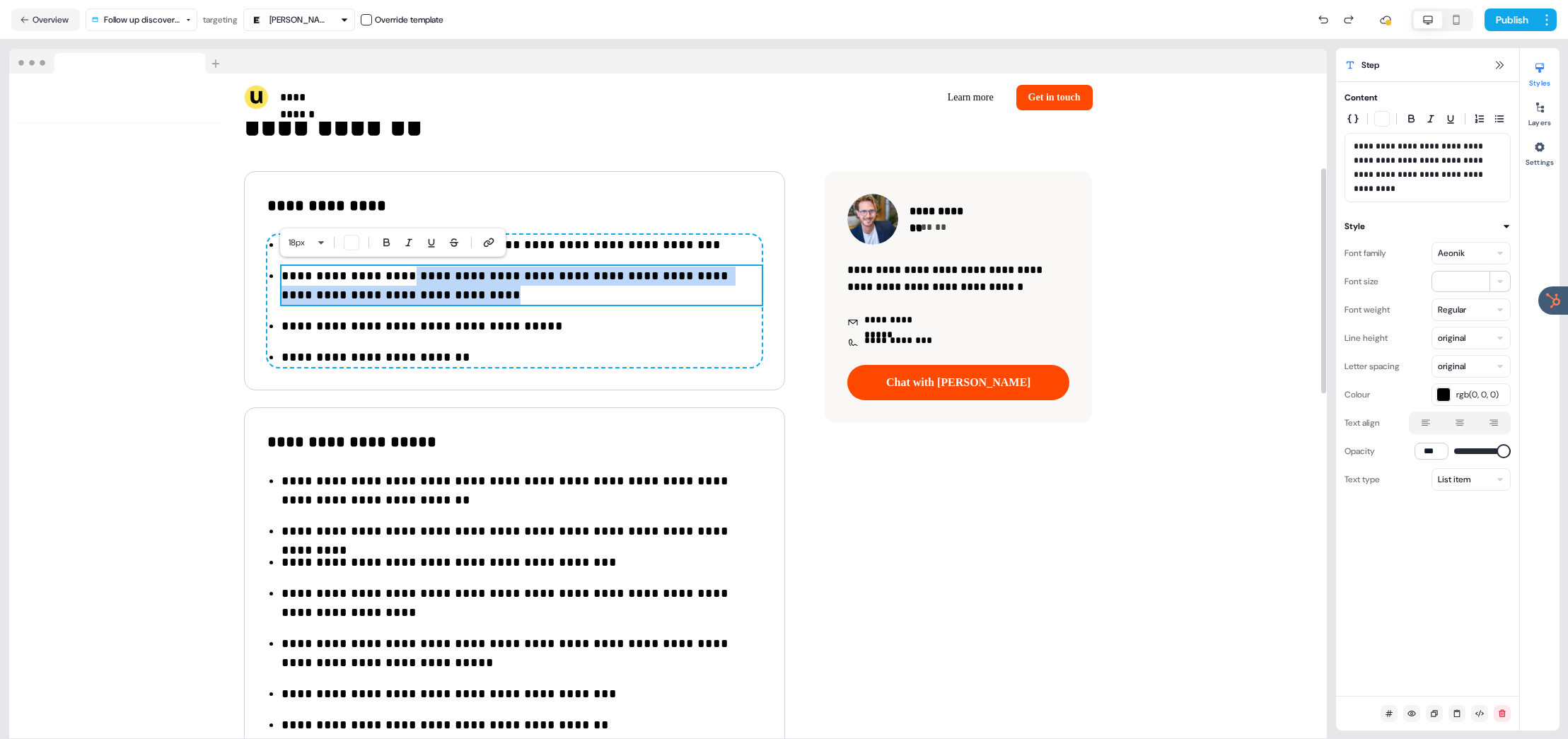drag, startPoint x: 410, startPoint y: 280, endPoint x: 378, endPoint y: 278, distance: 32.06244 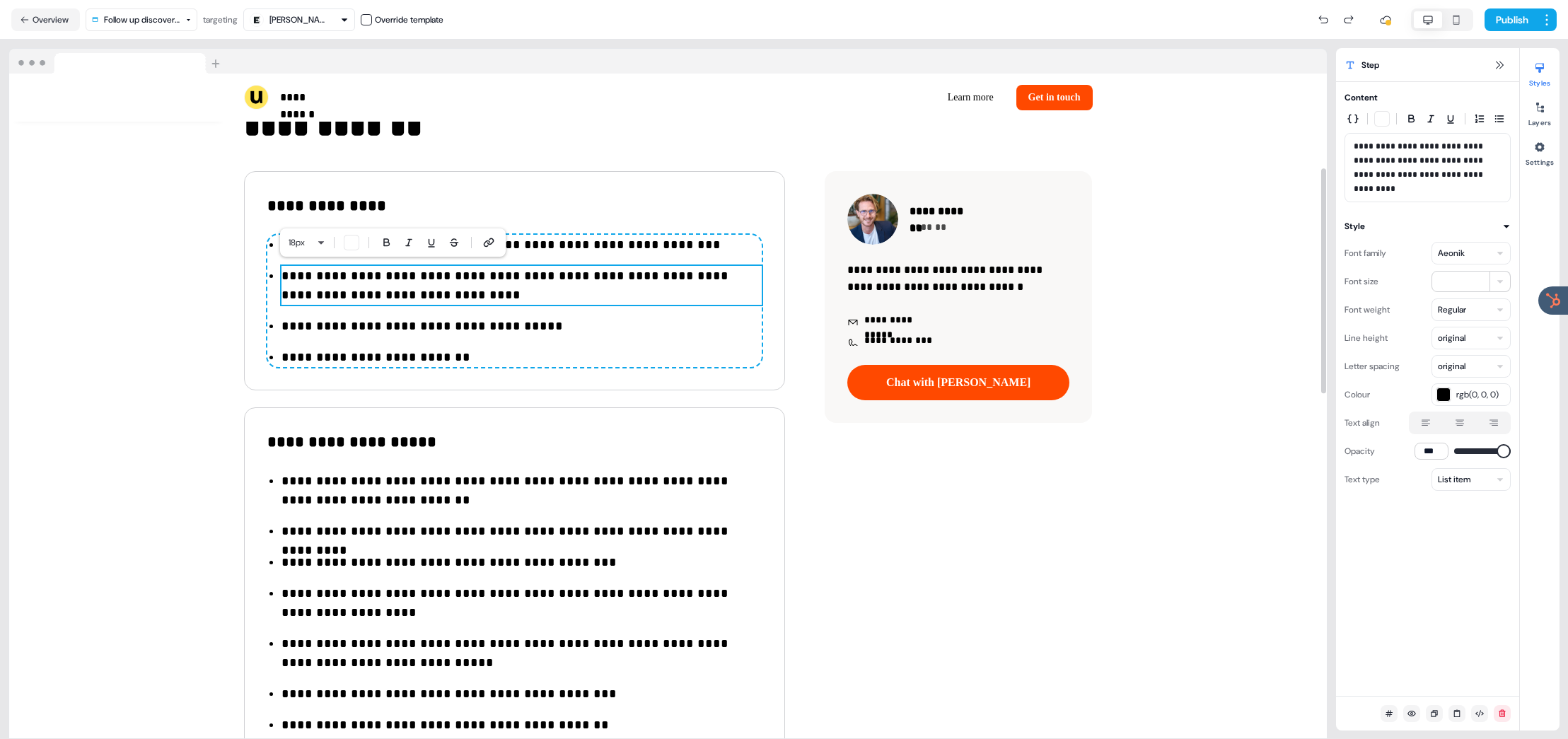 click on "**********" at bounding box center (521, 286) 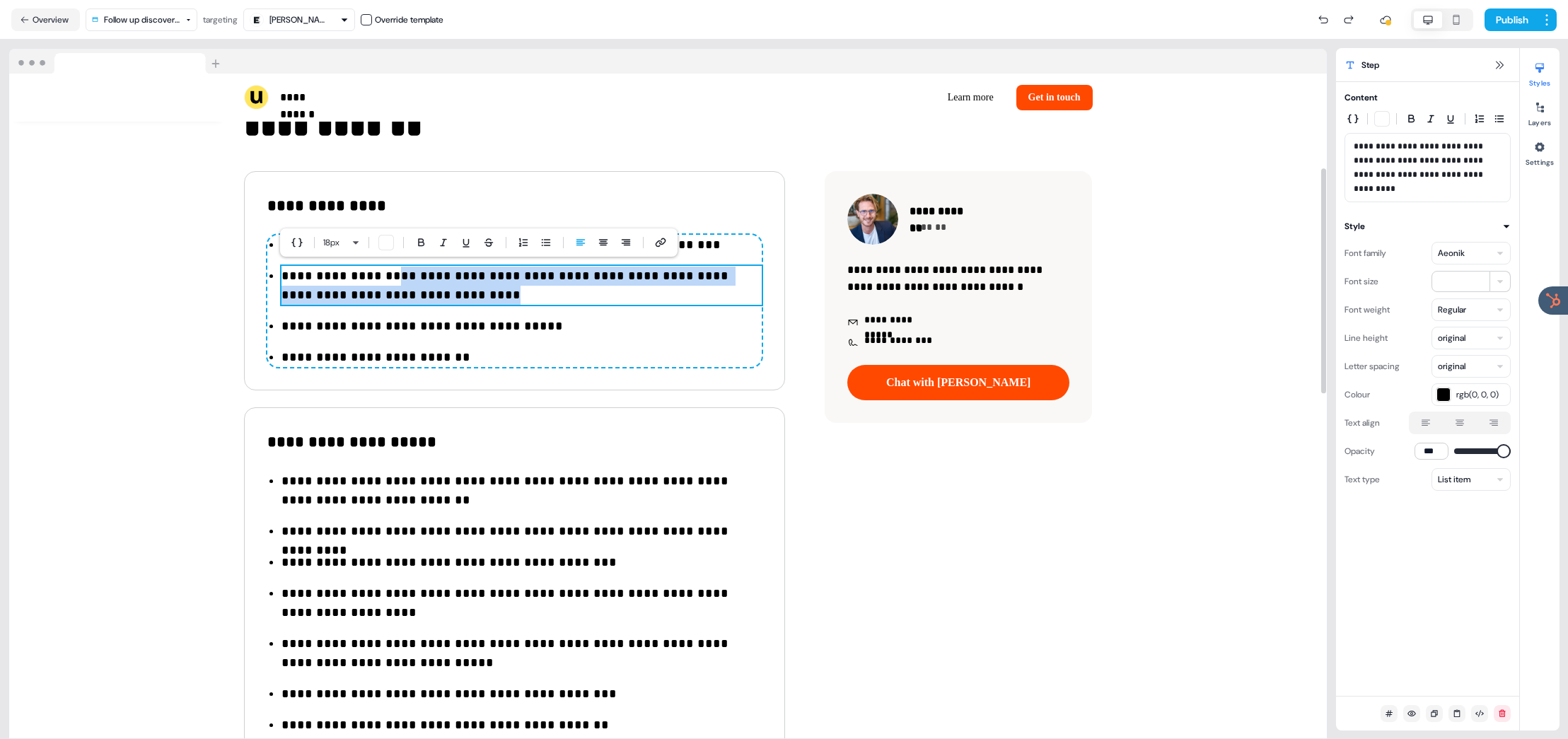 drag, startPoint x: 402, startPoint y: 276, endPoint x: 474, endPoint y: 289, distance: 73.1642 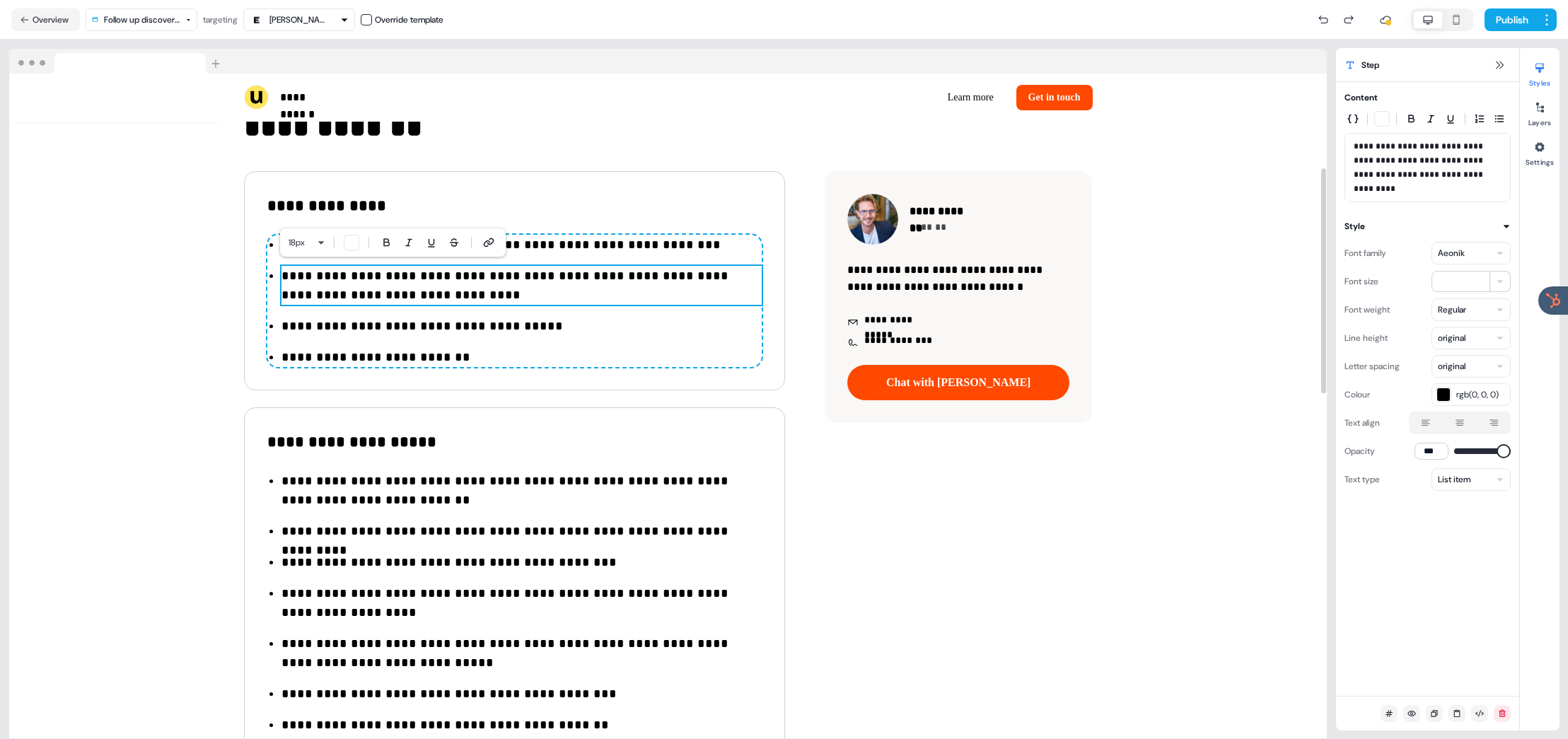 drag, startPoint x: 474, startPoint y: 289, endPoint x: 422, endPoint y: 278, distance: 53.15073 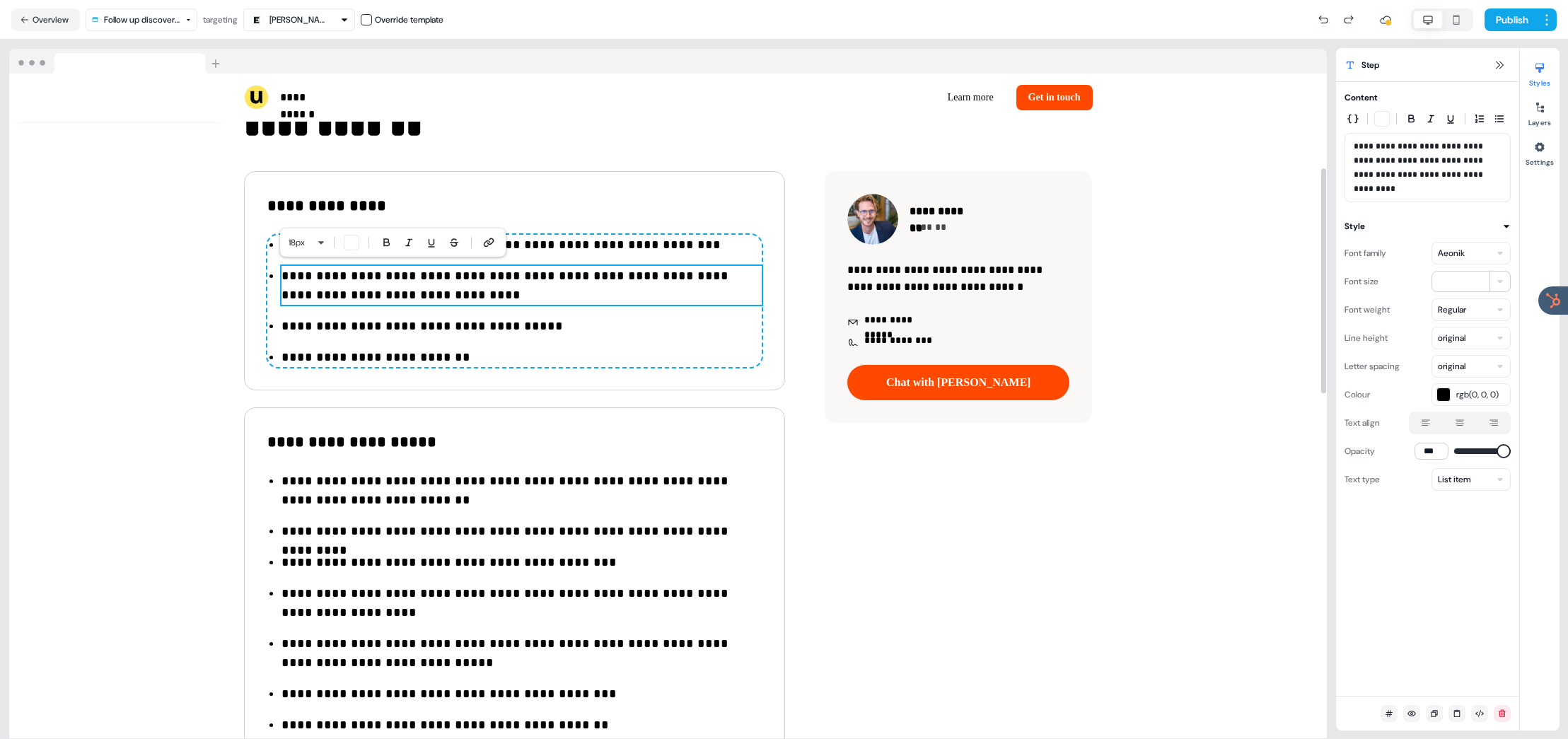 click on "**********" at bounding box center (521, 286) 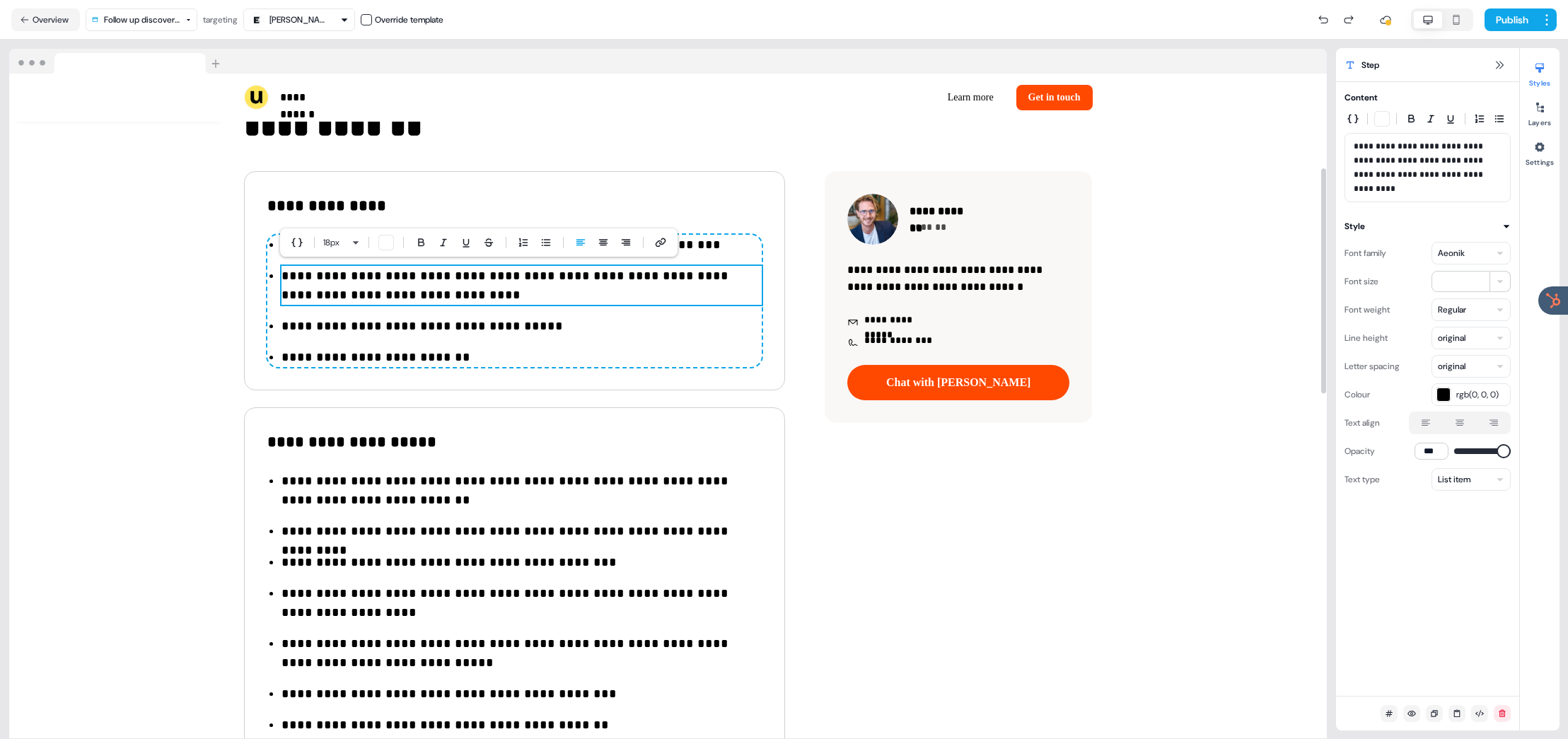 click on "**********" at bounding box center [521, 286] 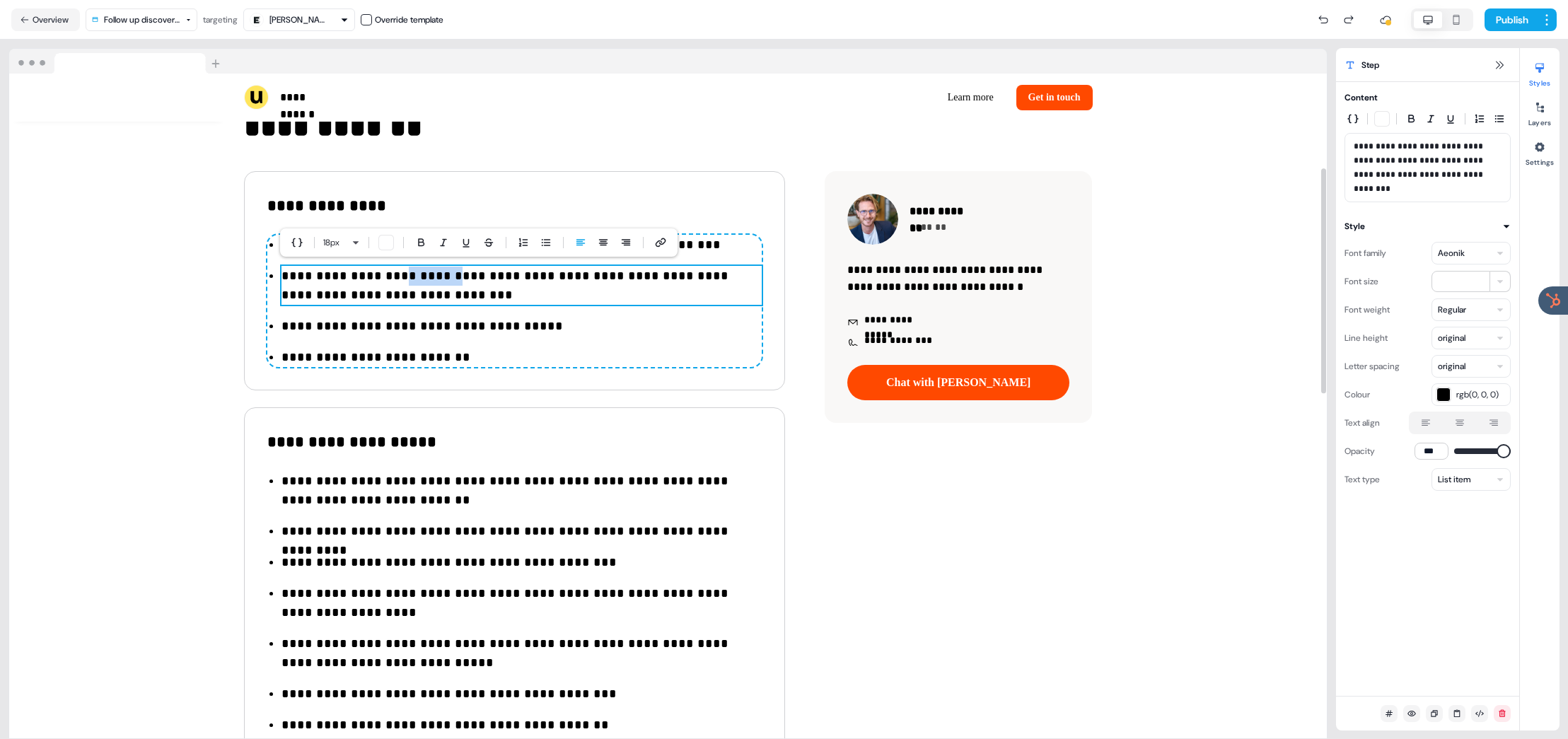 drag, startPoint x: 389, startPoint y: 269, endPoint x: 460, endPoint y: 274, distance: 71.1758 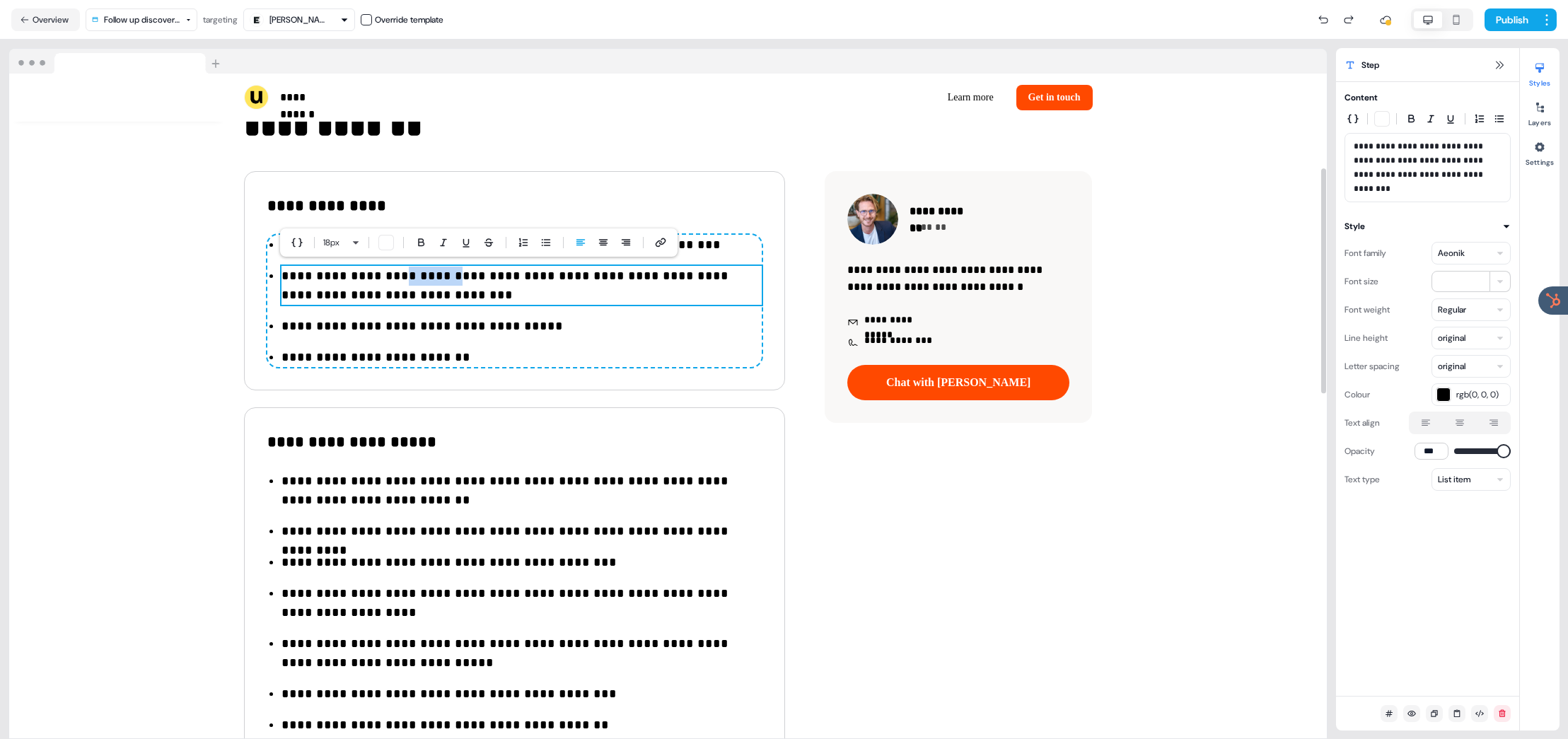 click on "**********" at bounding box center [521, 286] 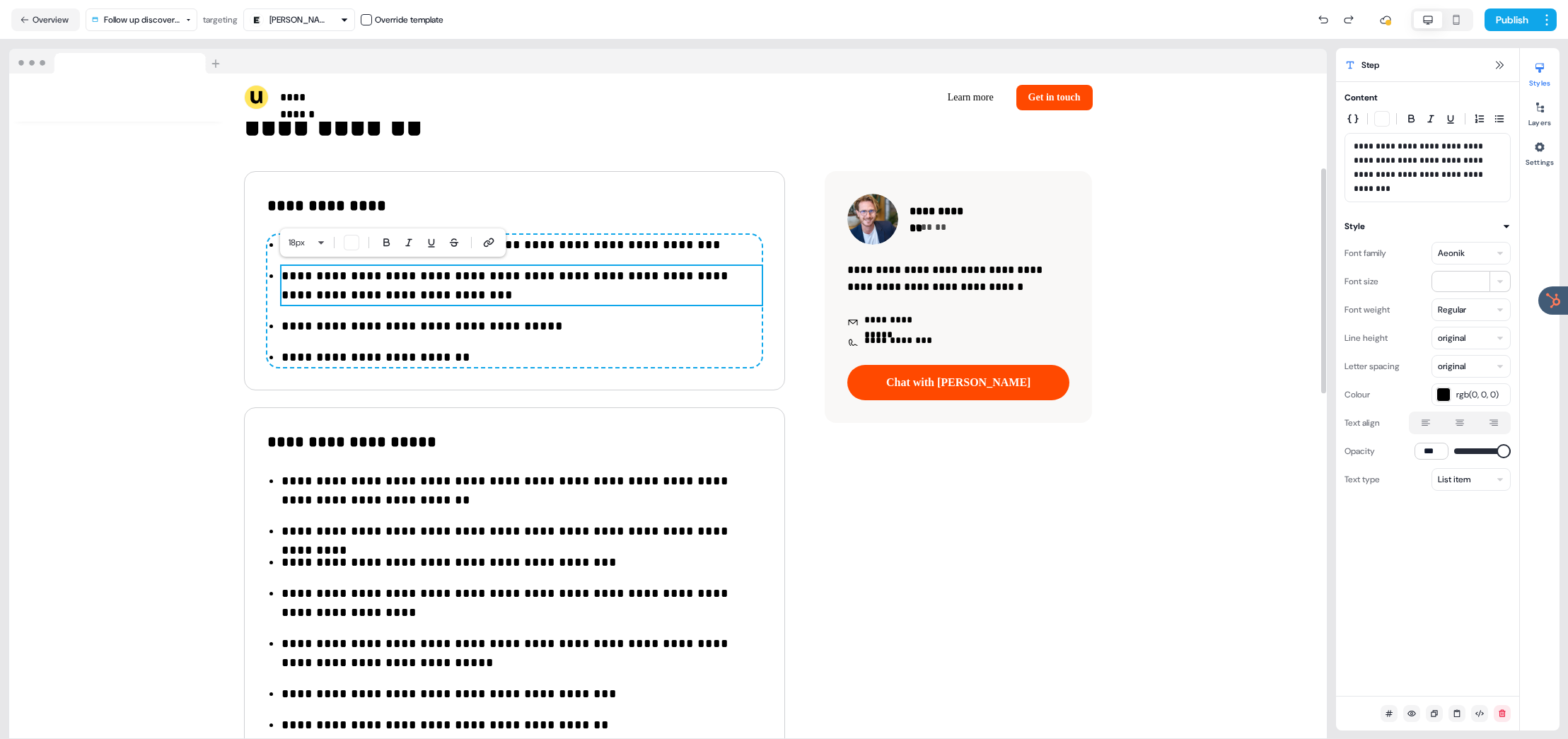 click on "**********" at bounding box center (521, 286) 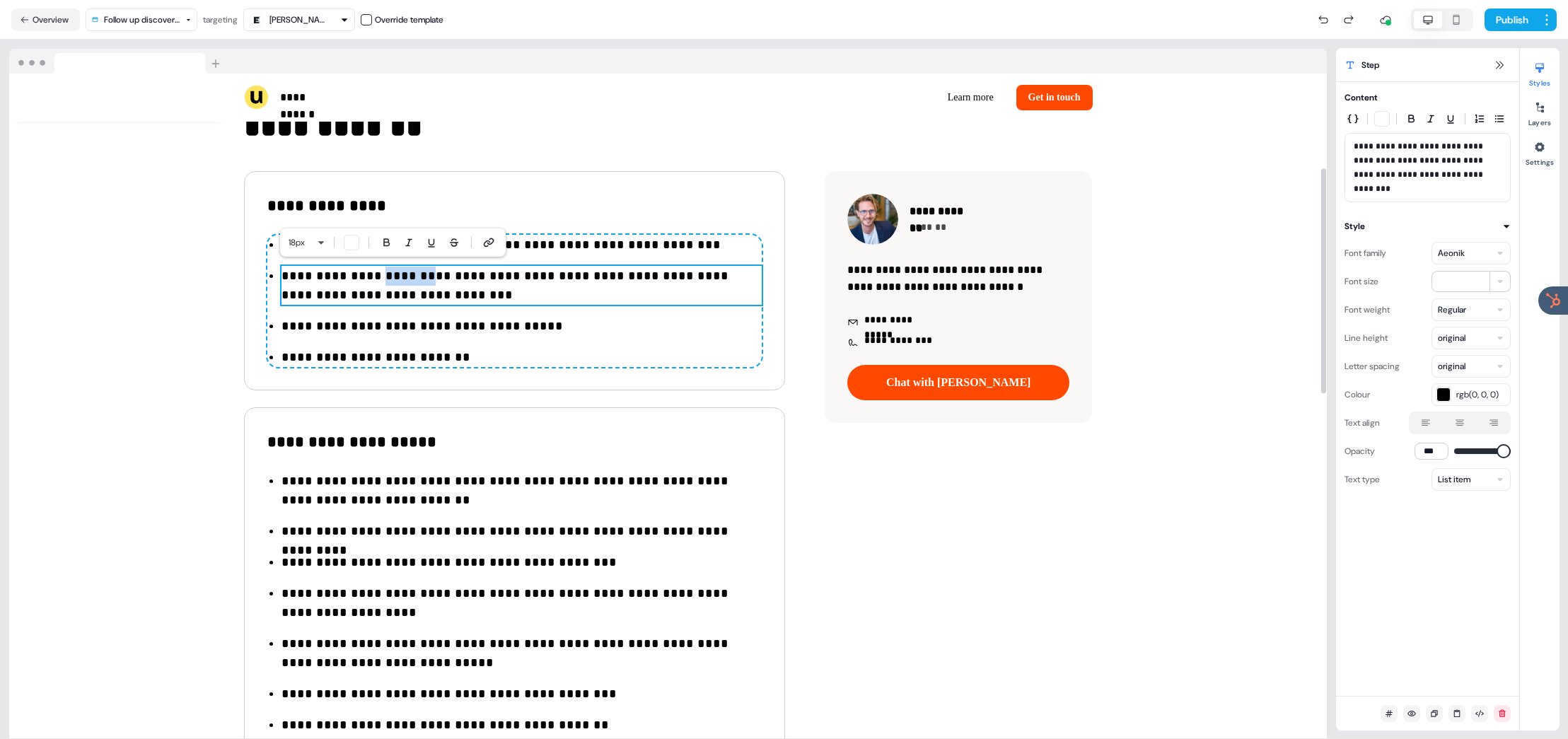 drag, startPoint x: 417, startPoint y: 277, endPoint x: 371, endPoint y: 277, distance: 46 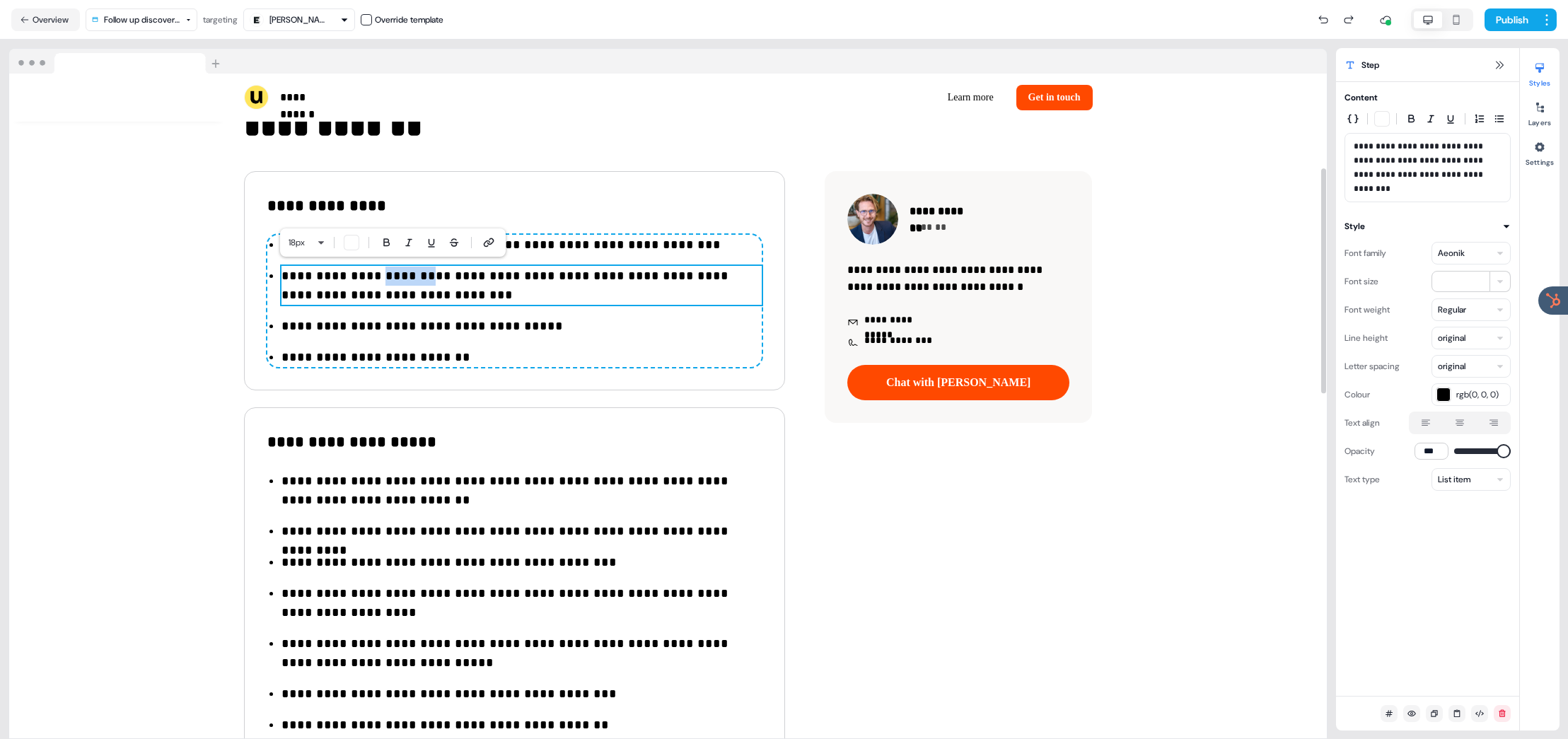 click on "**********" at bounding box center (521, 286) 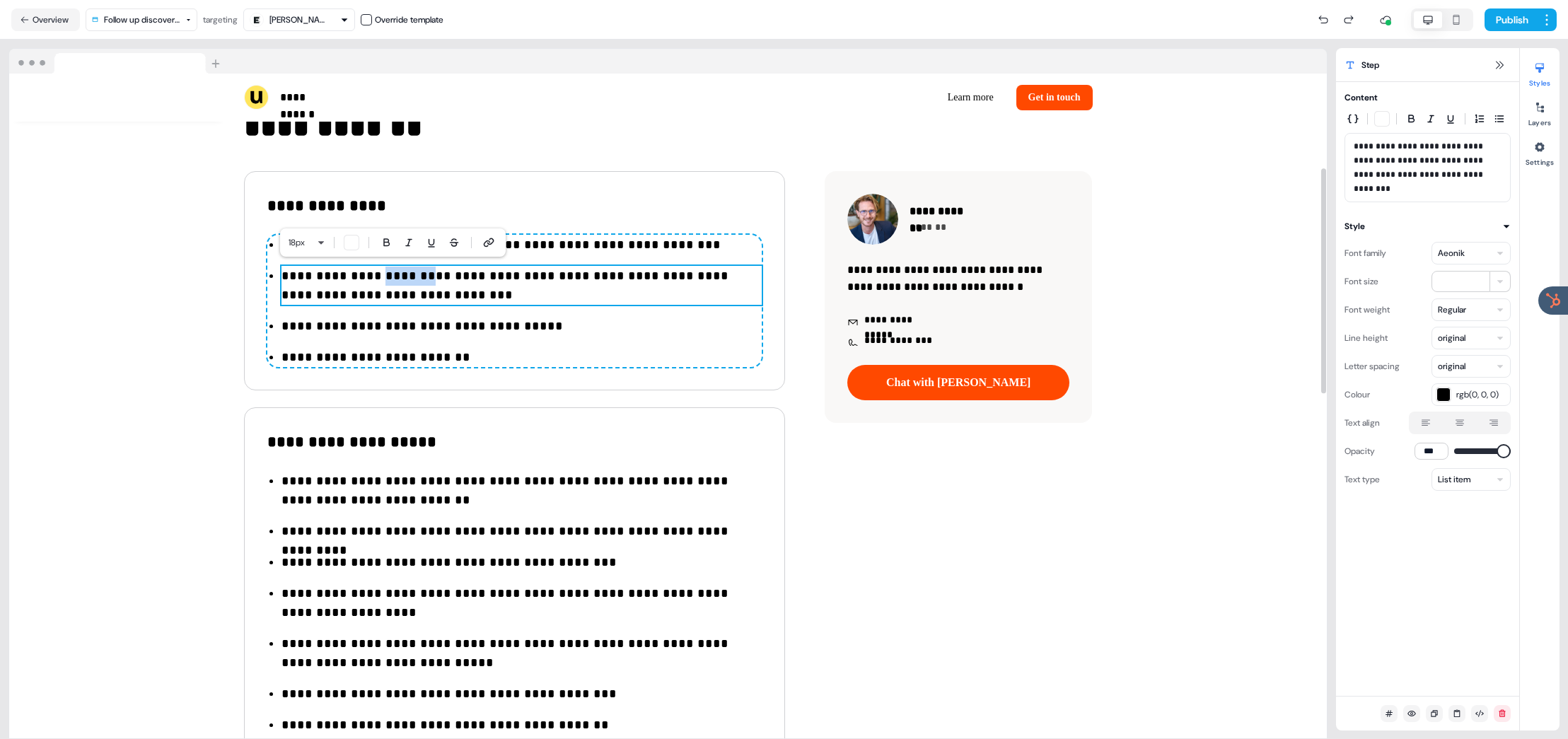 drag, startPoint x: 414, startPoint y: 279, endPoint x: 422, endPoint y: 284, distance: 9.433981 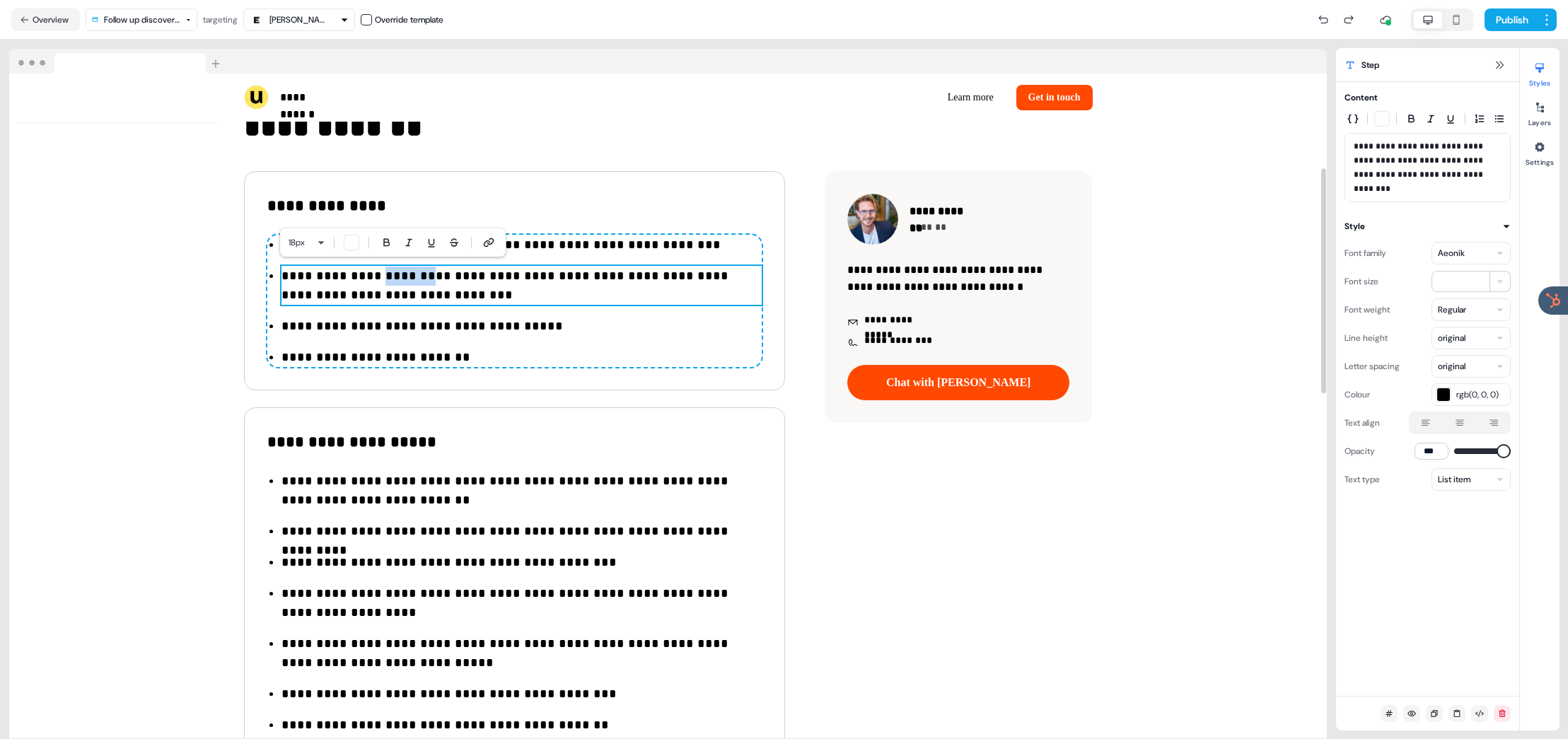 click on "**********" at bounding box center [521, 286] 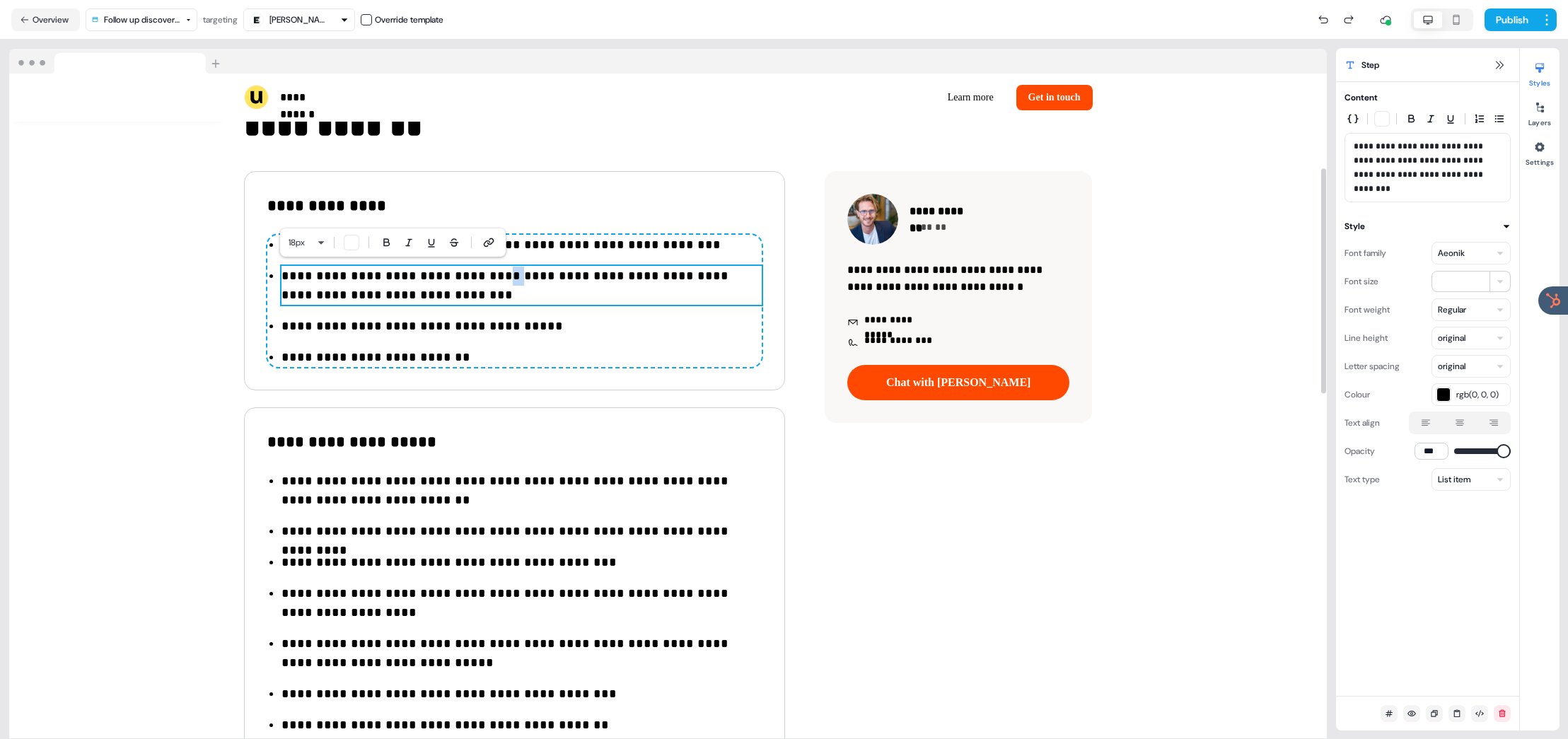 drag, startPoint x: 493, startPoint y: 274, endPoint x: 480, endPoint y: 275, distance: 13.038405 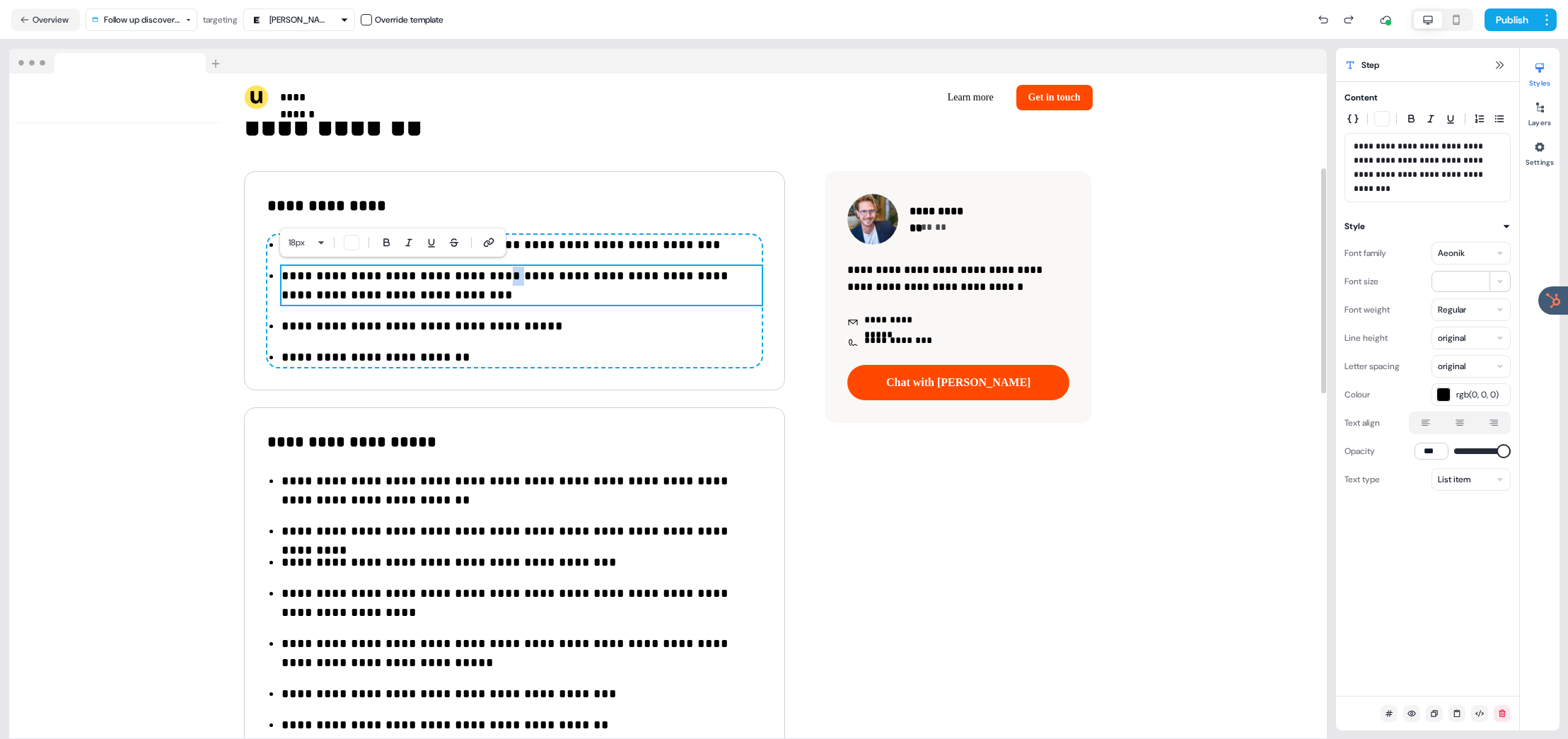 click on "**********" at bounding box center (521, 286) 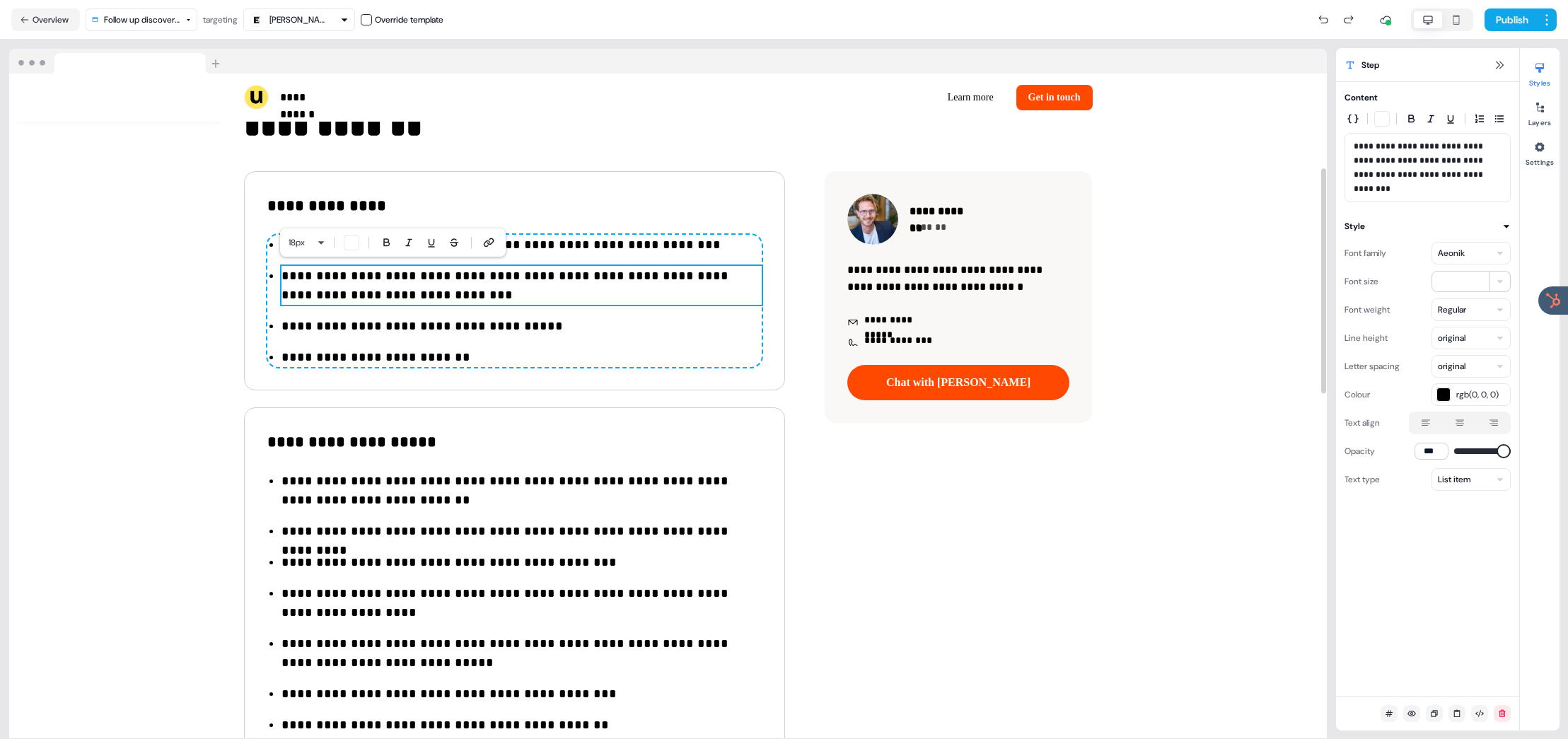 click on "**********" at bounding box center (521, 286) 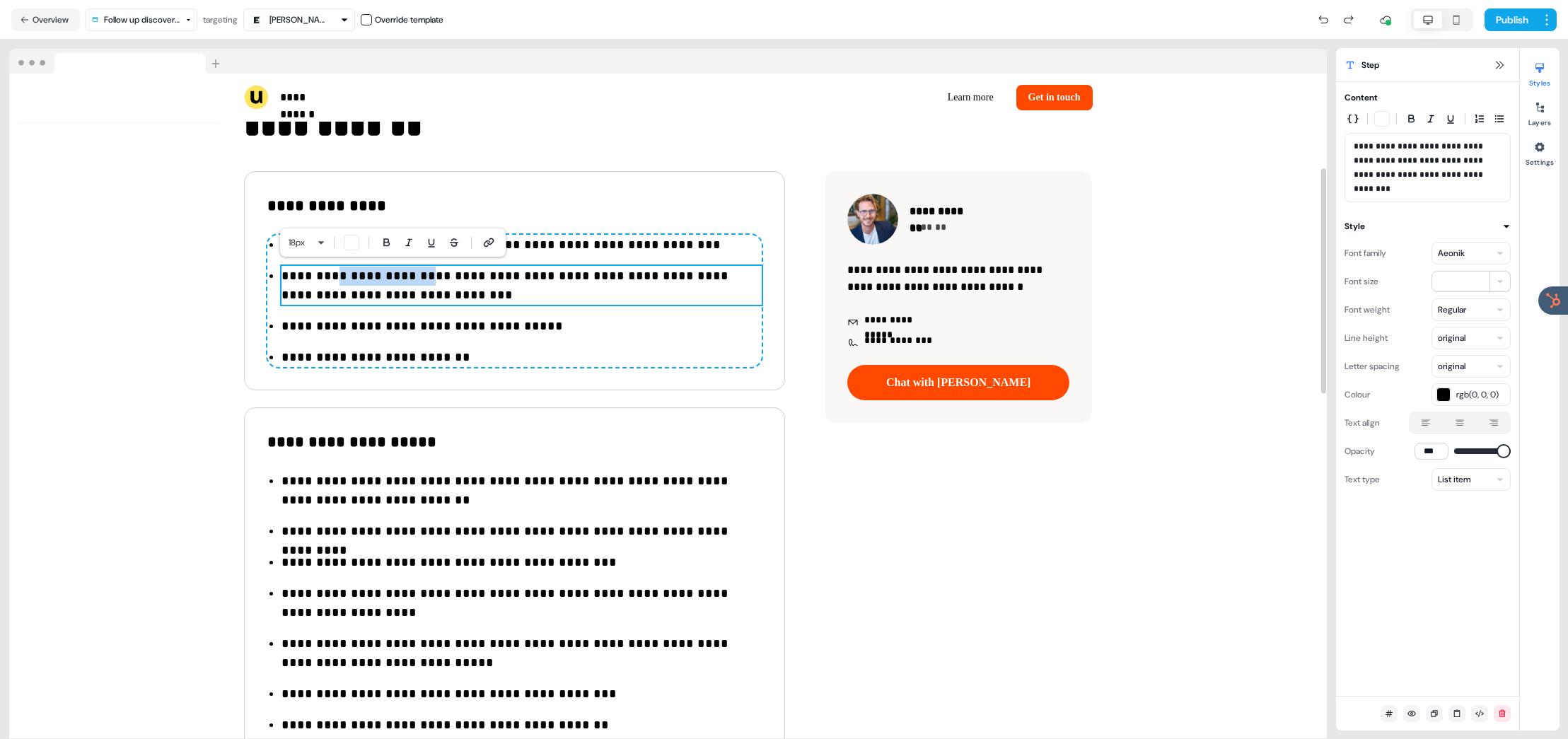 drag, startPoint x: 417, startPoint y: 277, endPoint x: 330, endPoint y: 276, distance: 87.0057 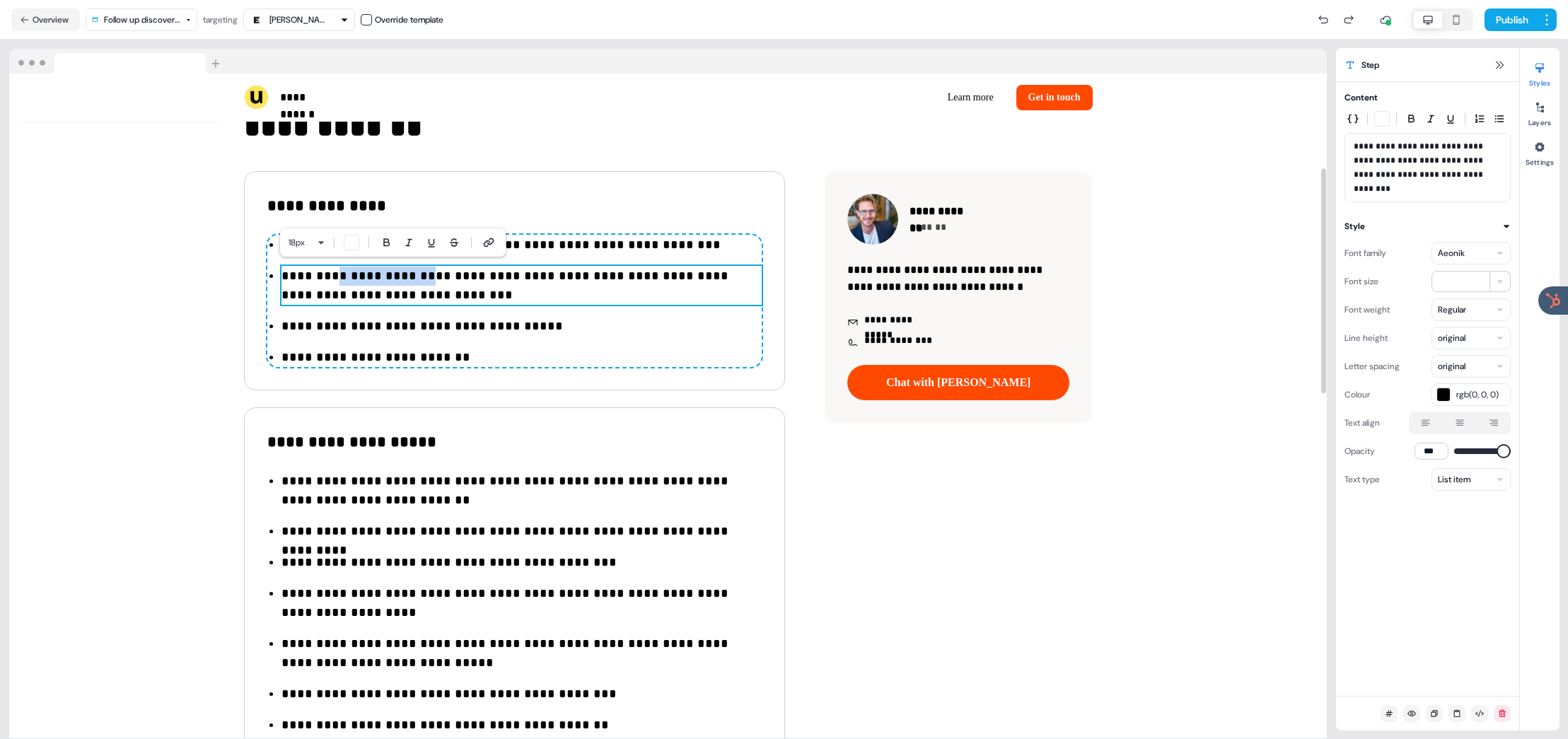 click on "**********" at bounding box center [521, 286] 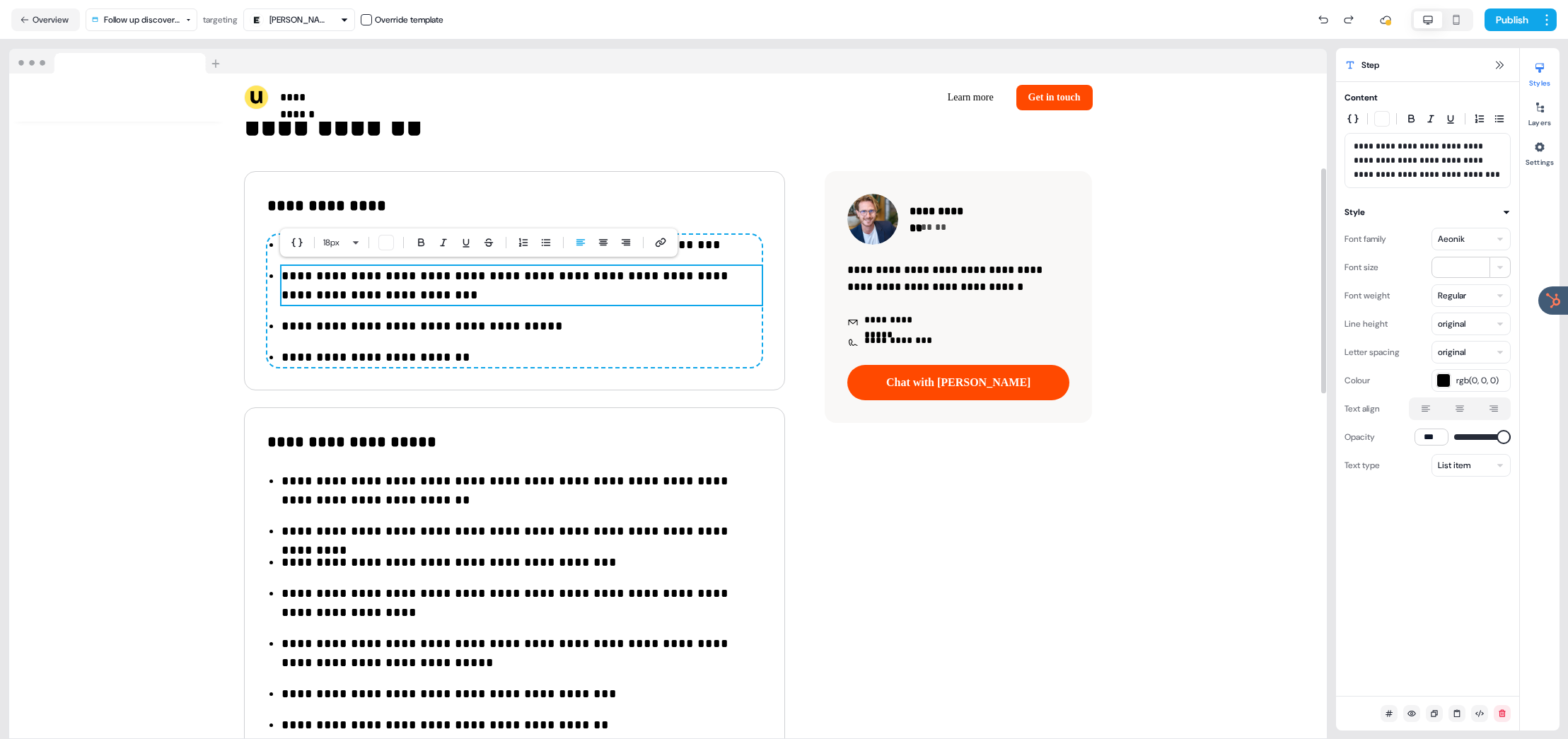 click on "**********" at bounding box center (521, 286) 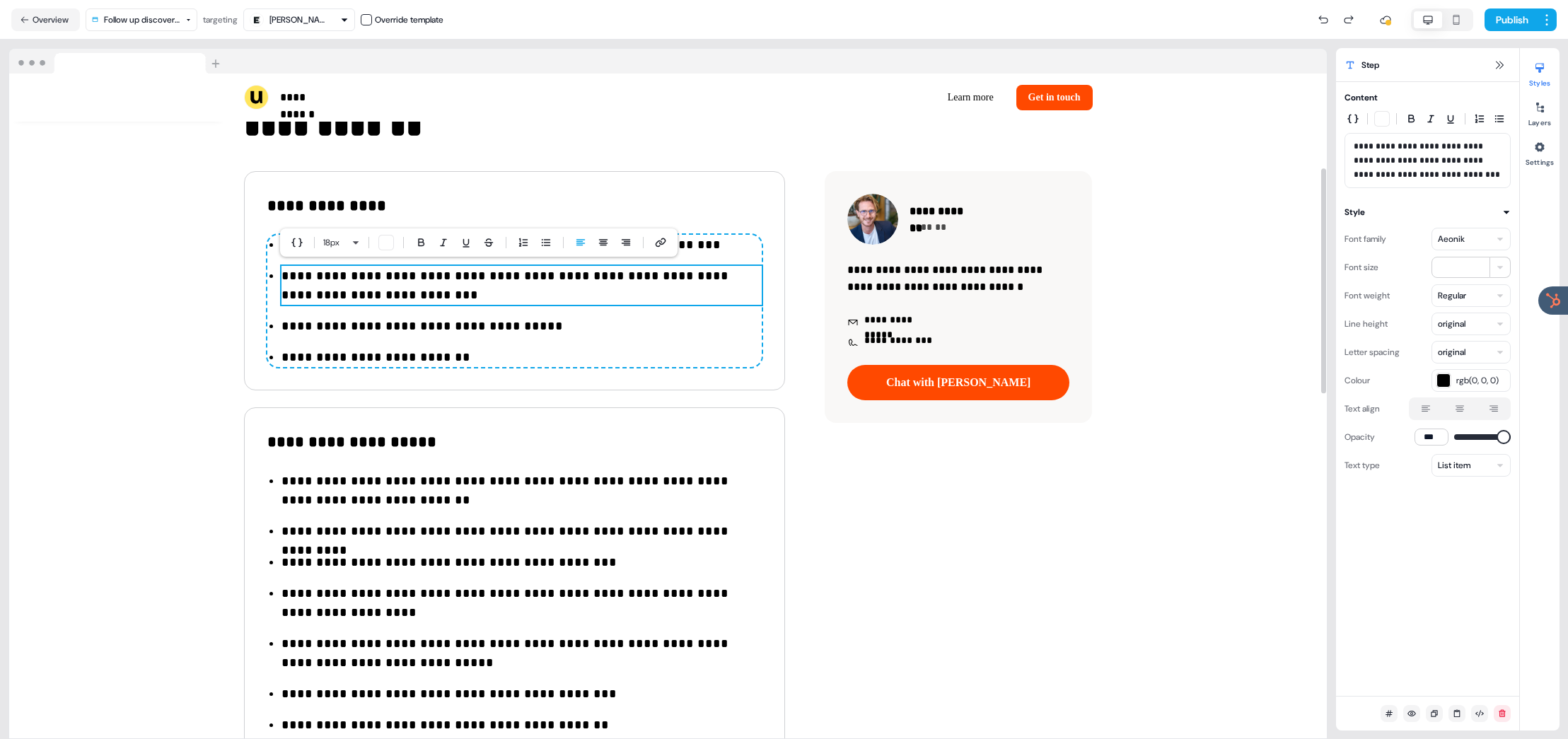 click on "**********" at bounding box center [521, 286] 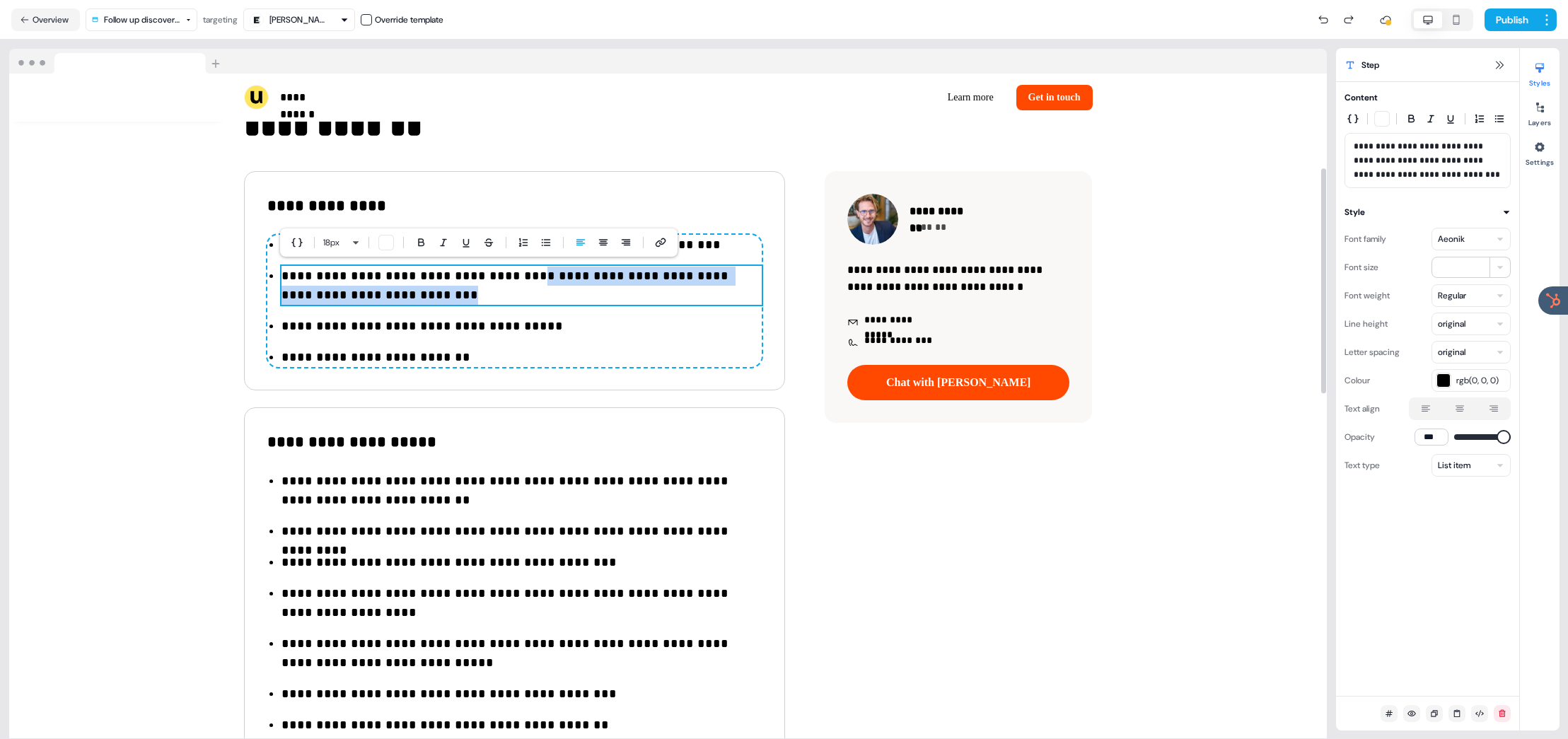drag, startPoint x: 639, startPoint y: 285, endPoint x: 506, endPoint y: 272, distance: 133.63383 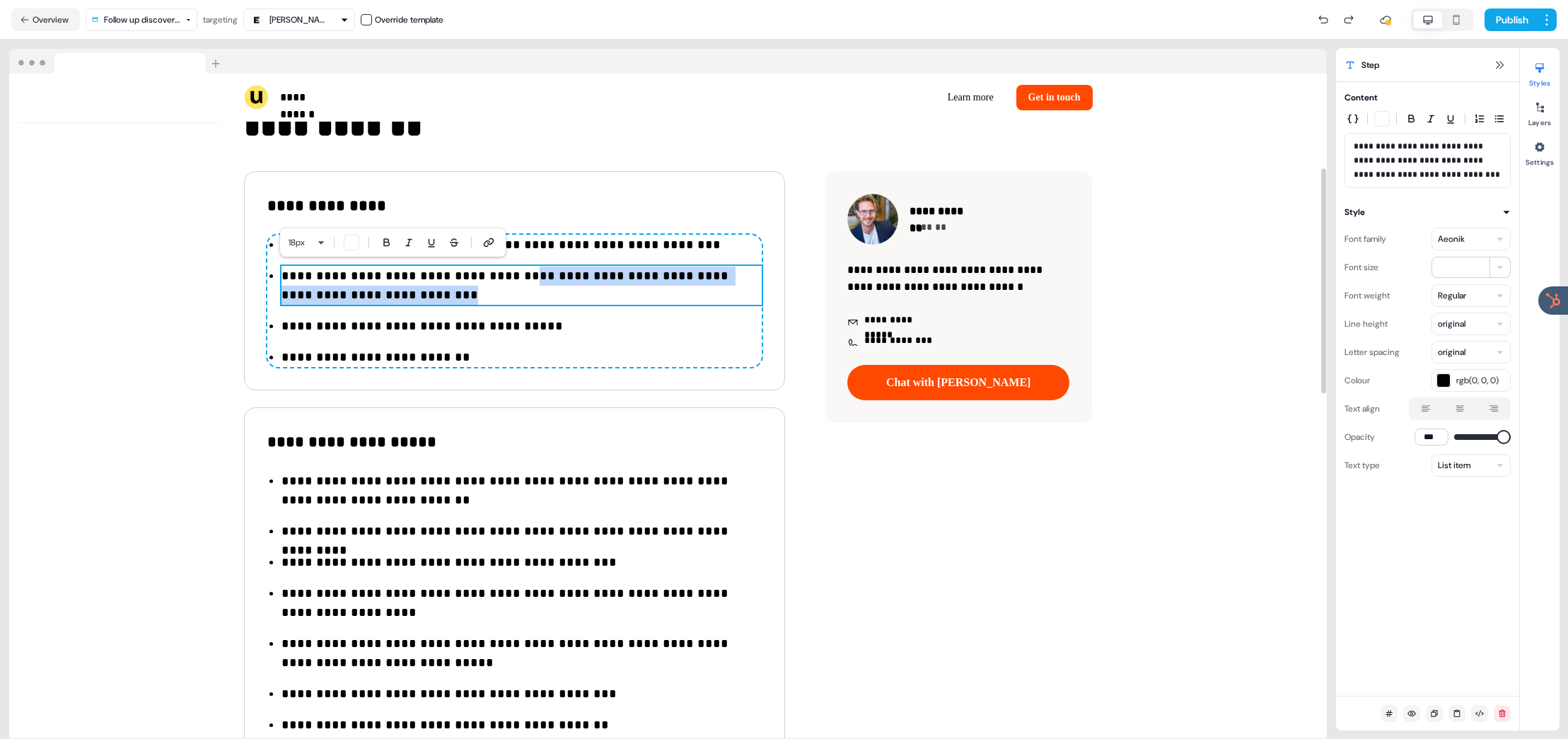 click on "**********" at bounding box center (521, 286) 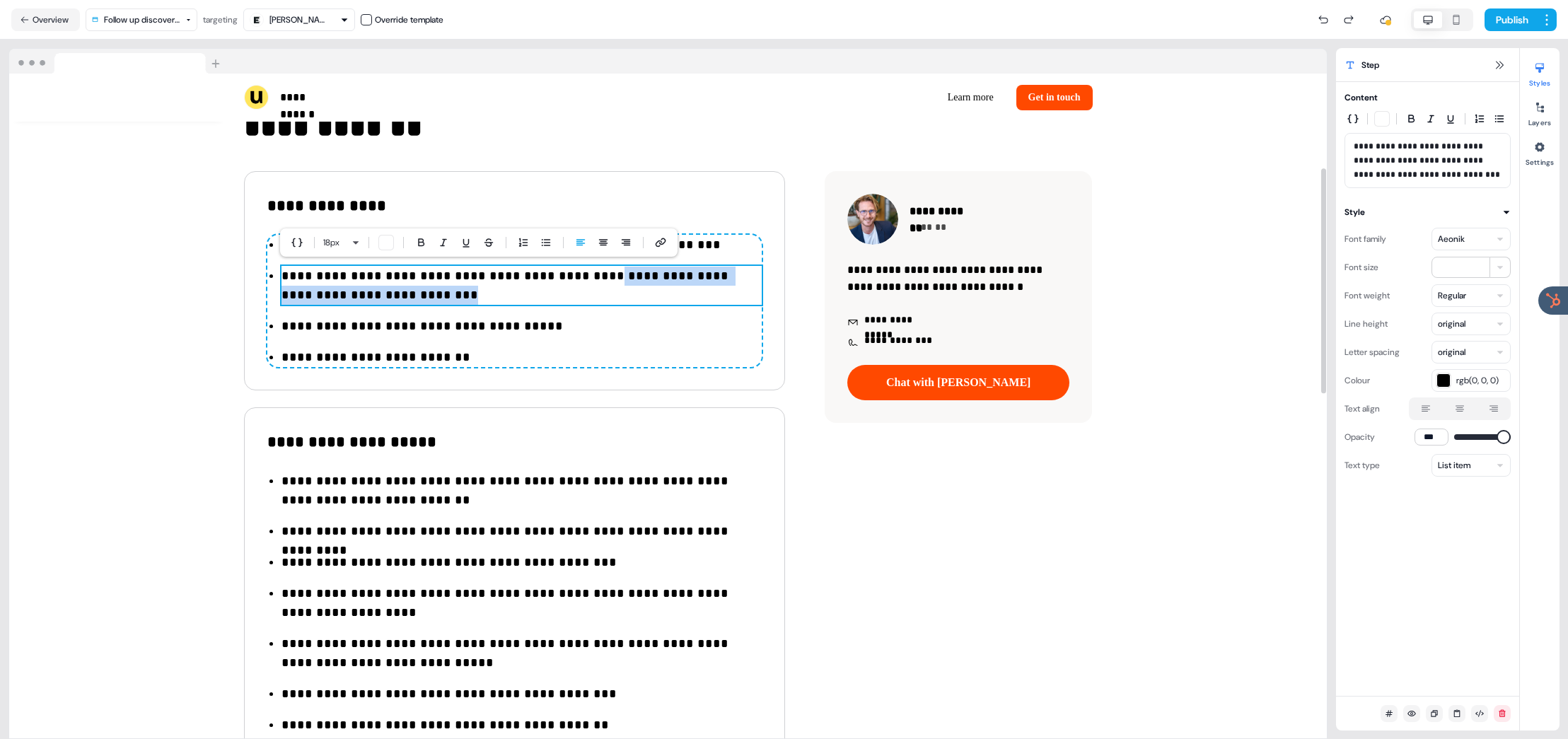 drag, startPoint x: 578, startPoint y: 269, endPoint x: 666, endPoint y: 289, distance: 90.24411 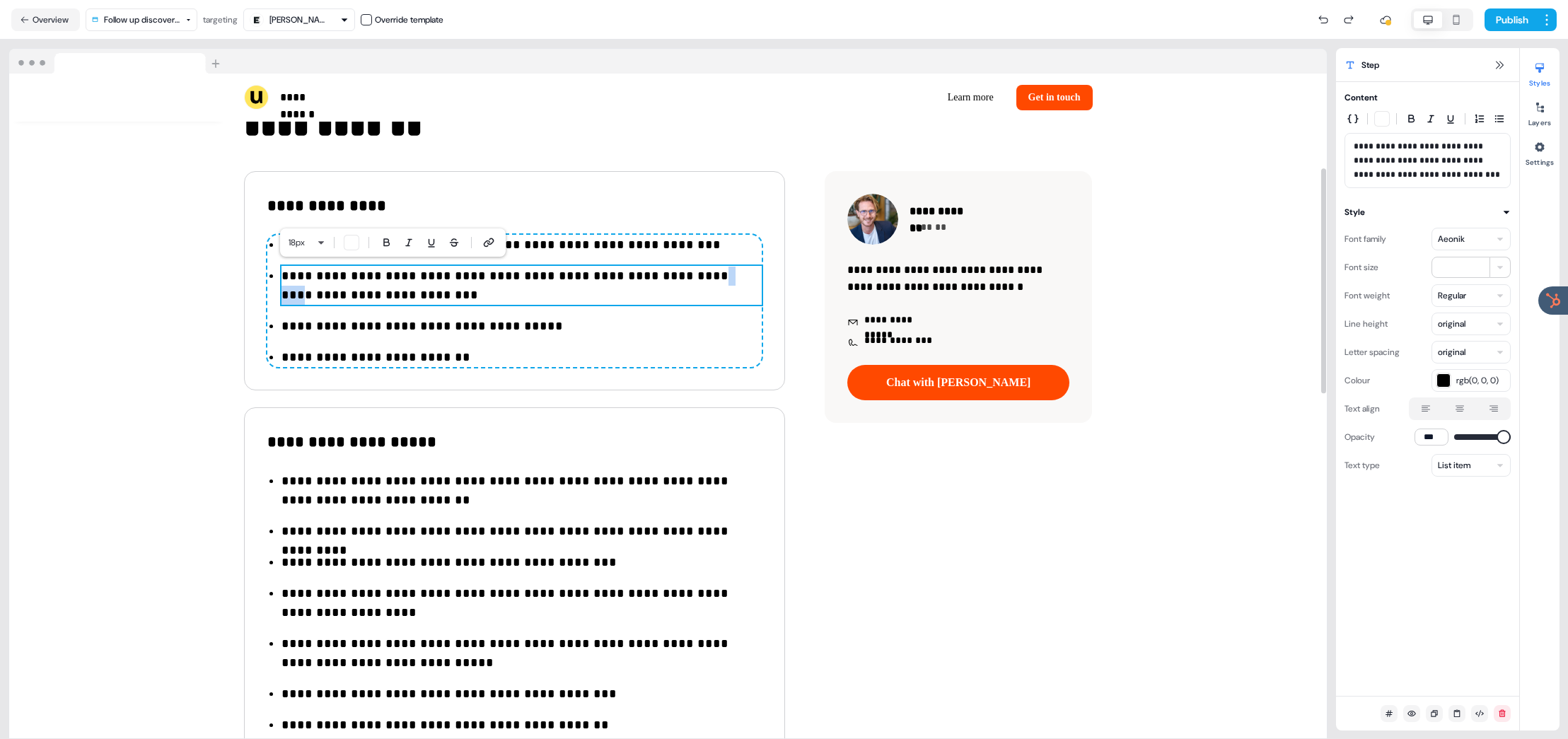 drag, startPoint x: 685, startPoint y: 277, endPoint x: 669, endPoint y: 275, distance: 16.124515 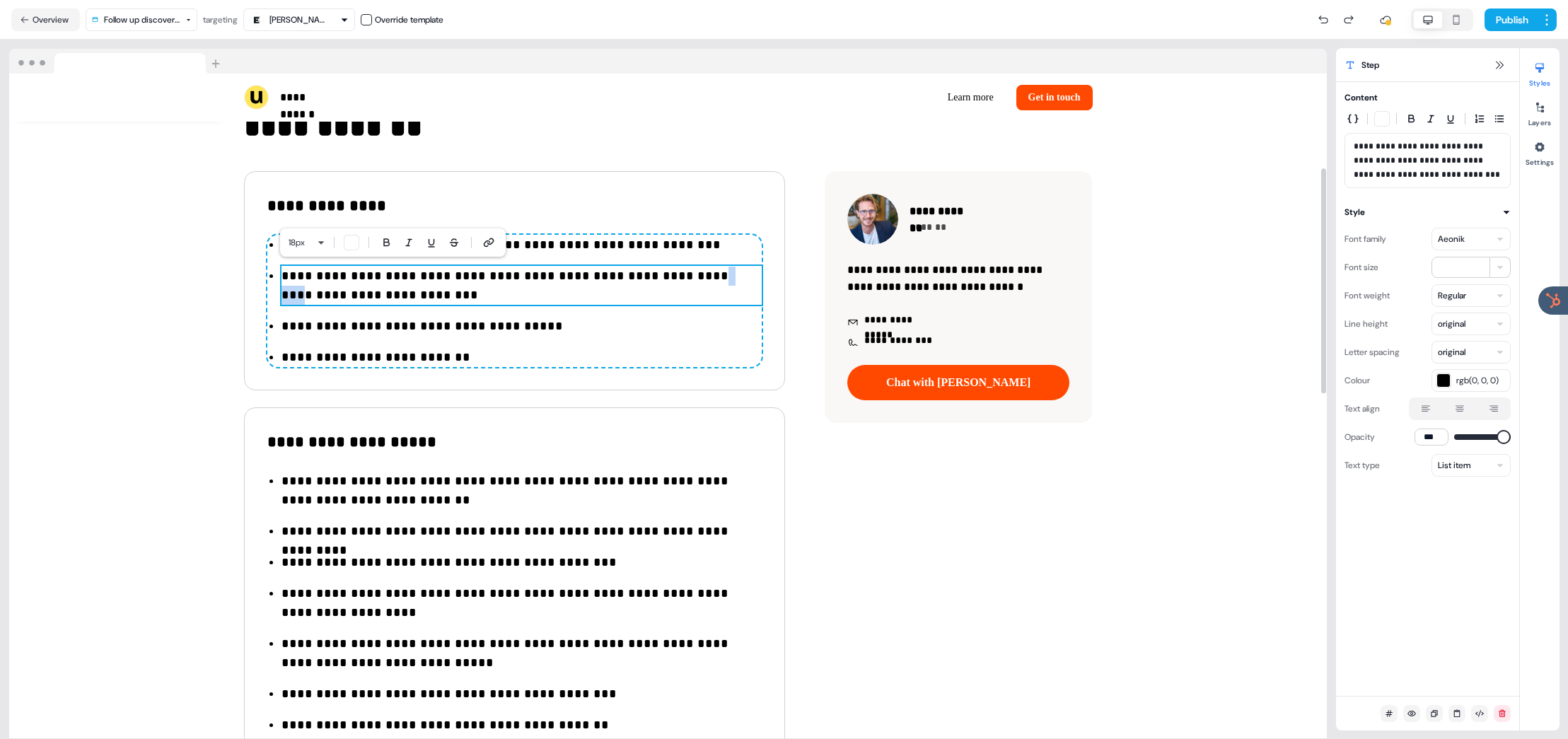 click on "**********" at bounding box center (521, 286) 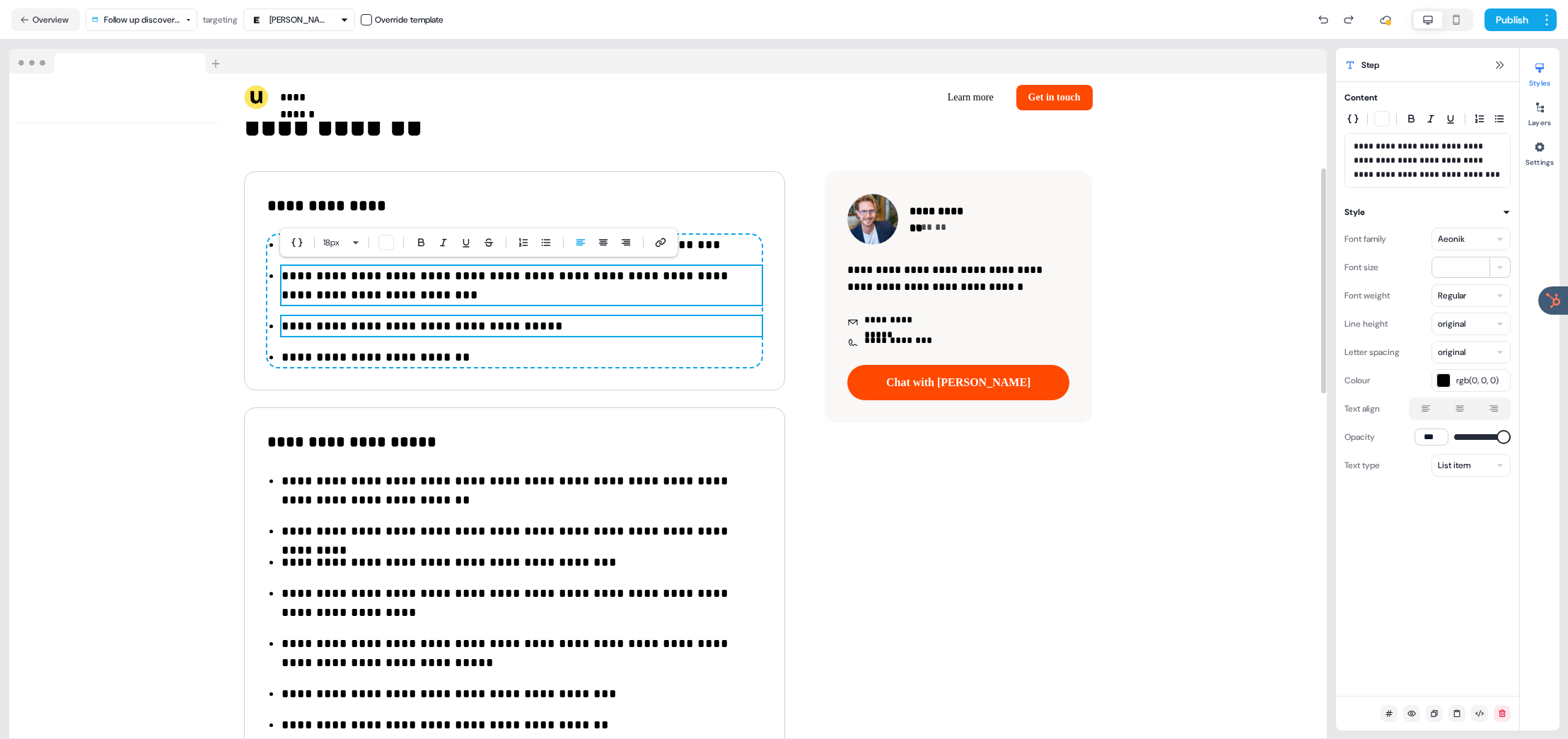 click on "**********" at bounding box center (521, 326) 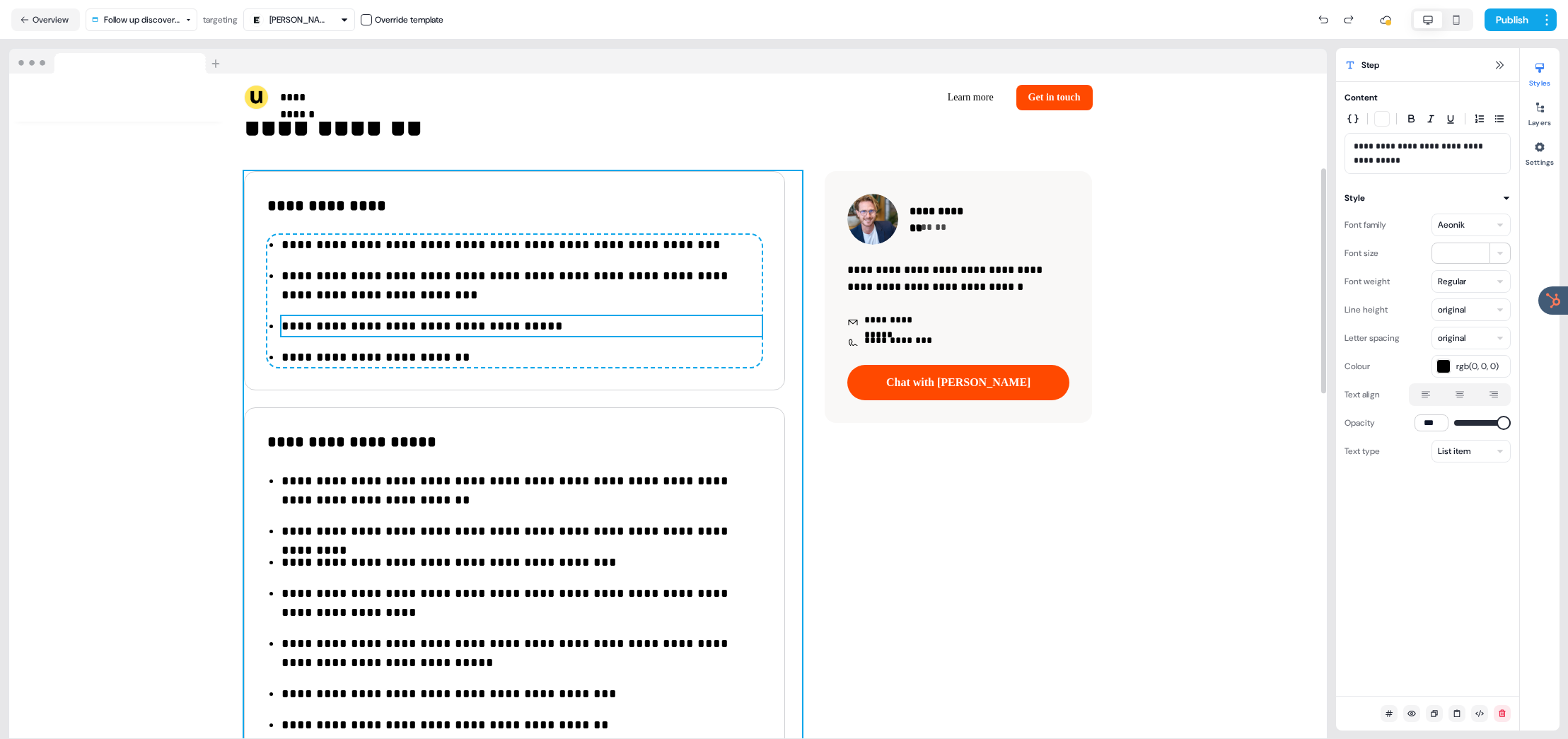 click on "**********" at bounding box center (523, 526) 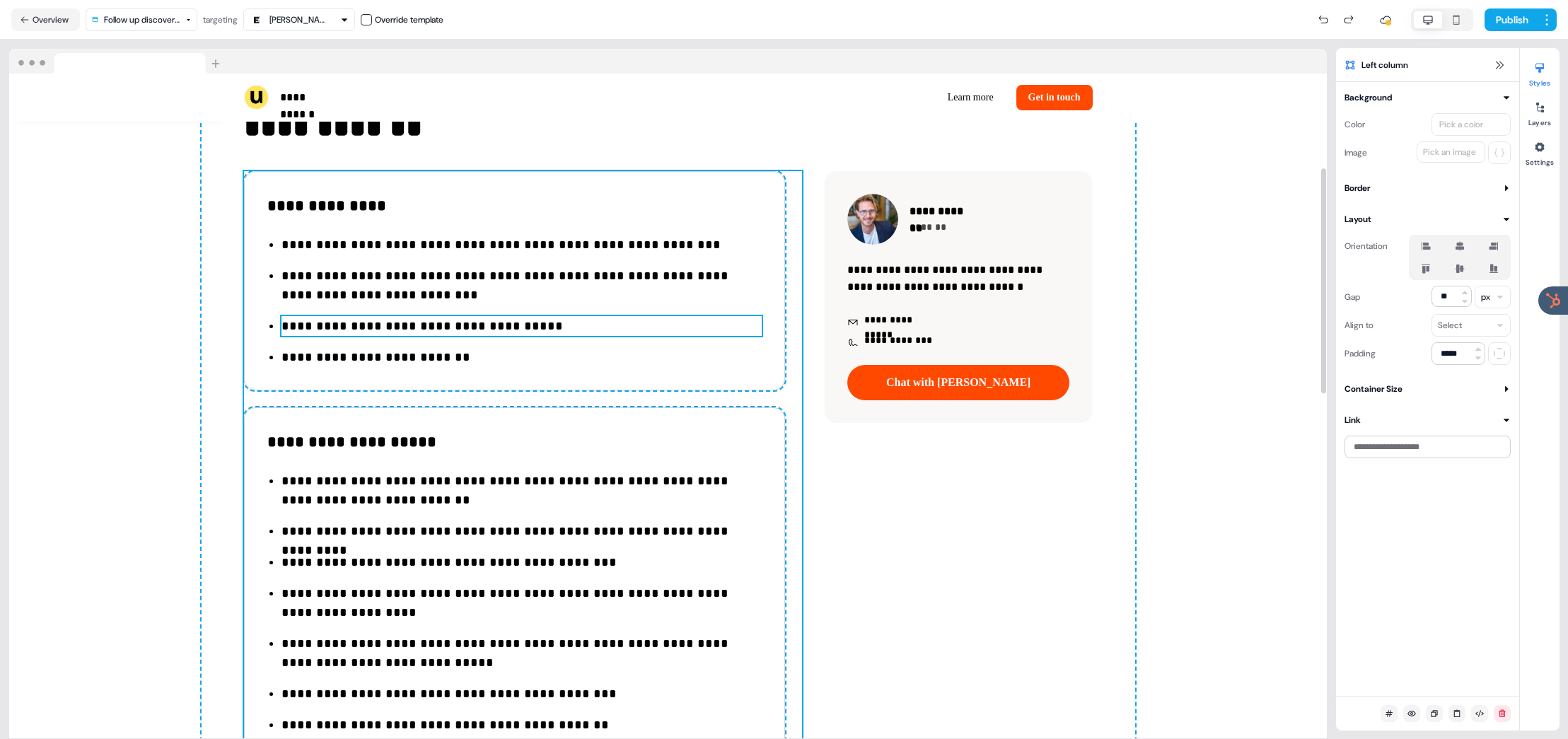 click on "**********" at bounding box center [521, 286] 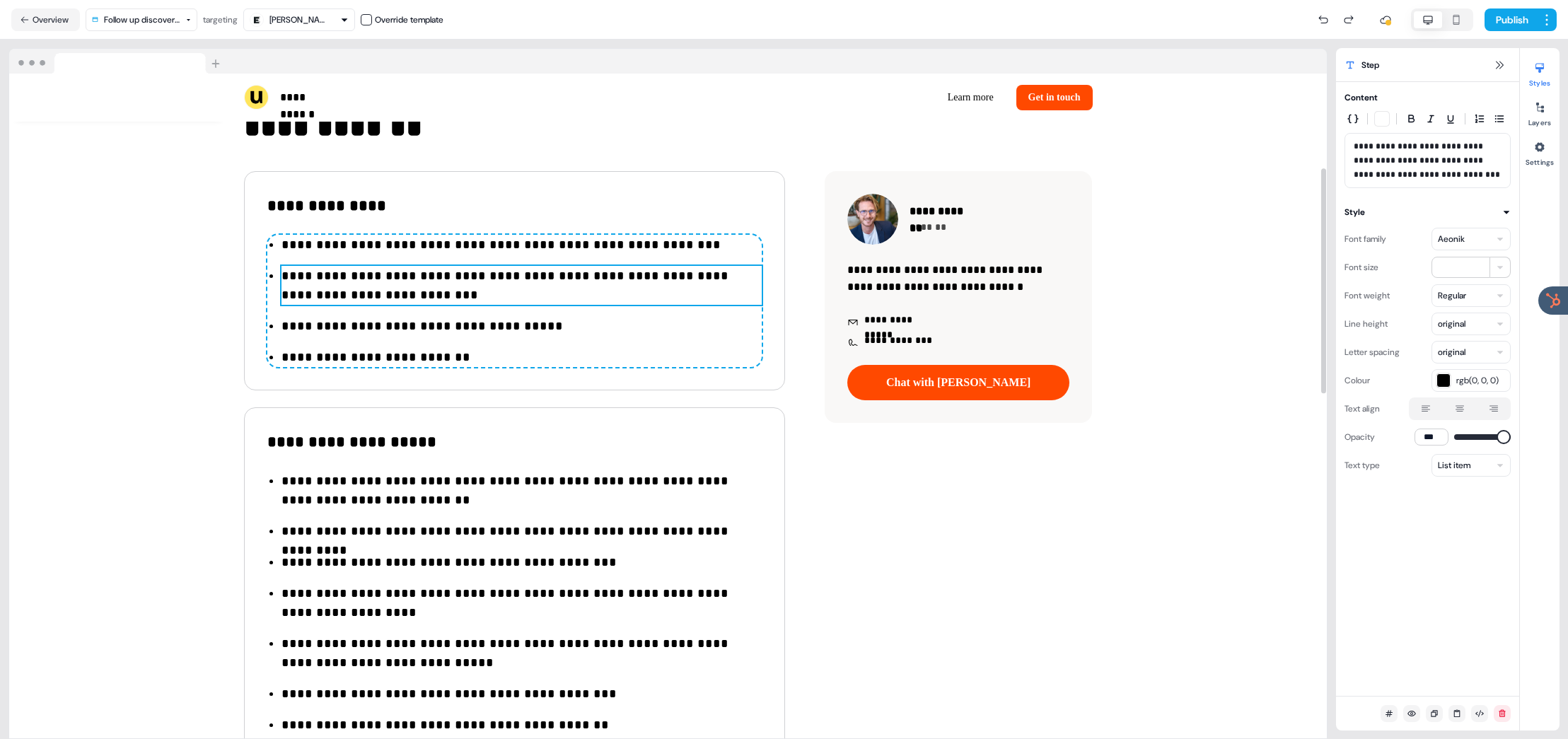 click on "**********" at bounding box center (521, 286) 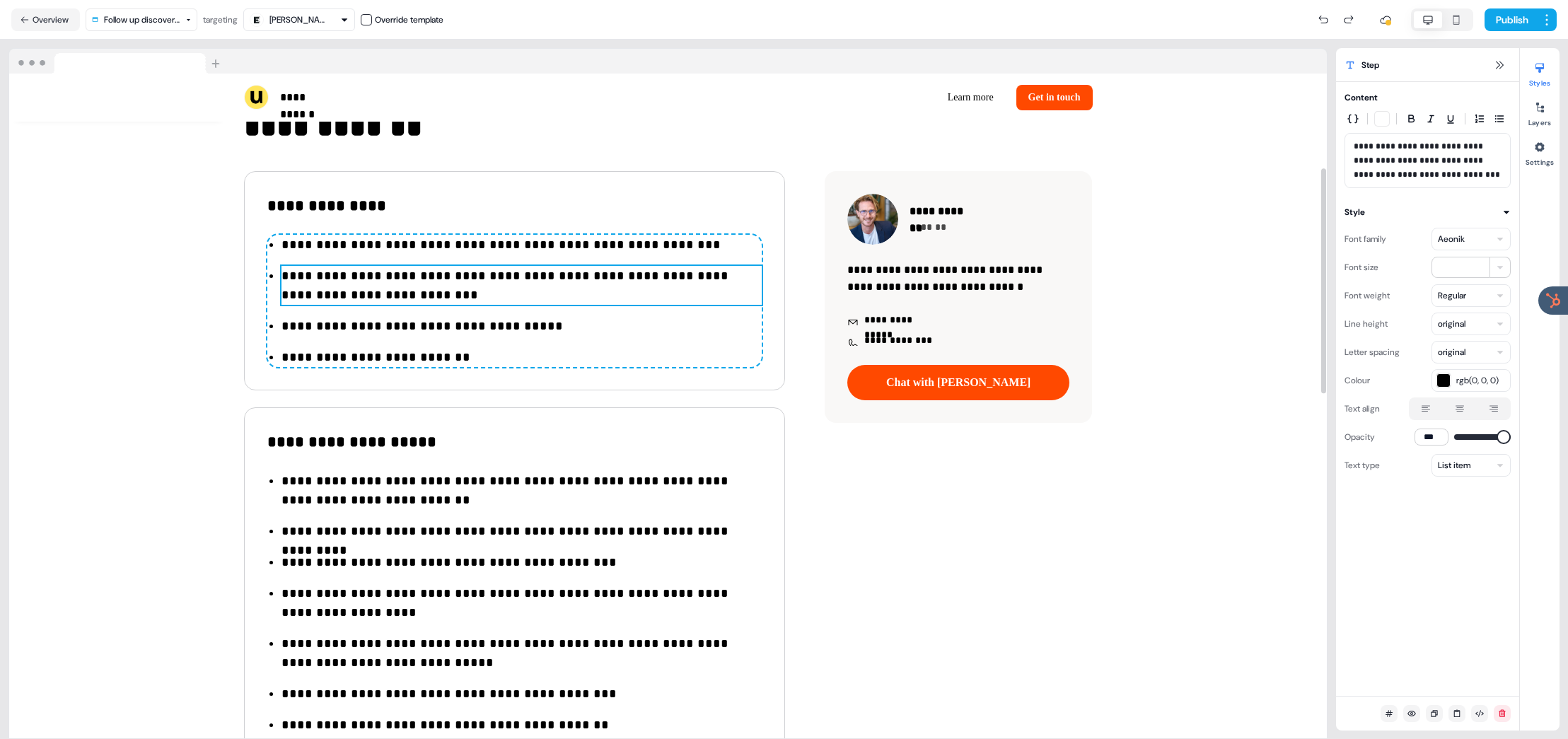 click on "**********" at bounding box center [521, 286] 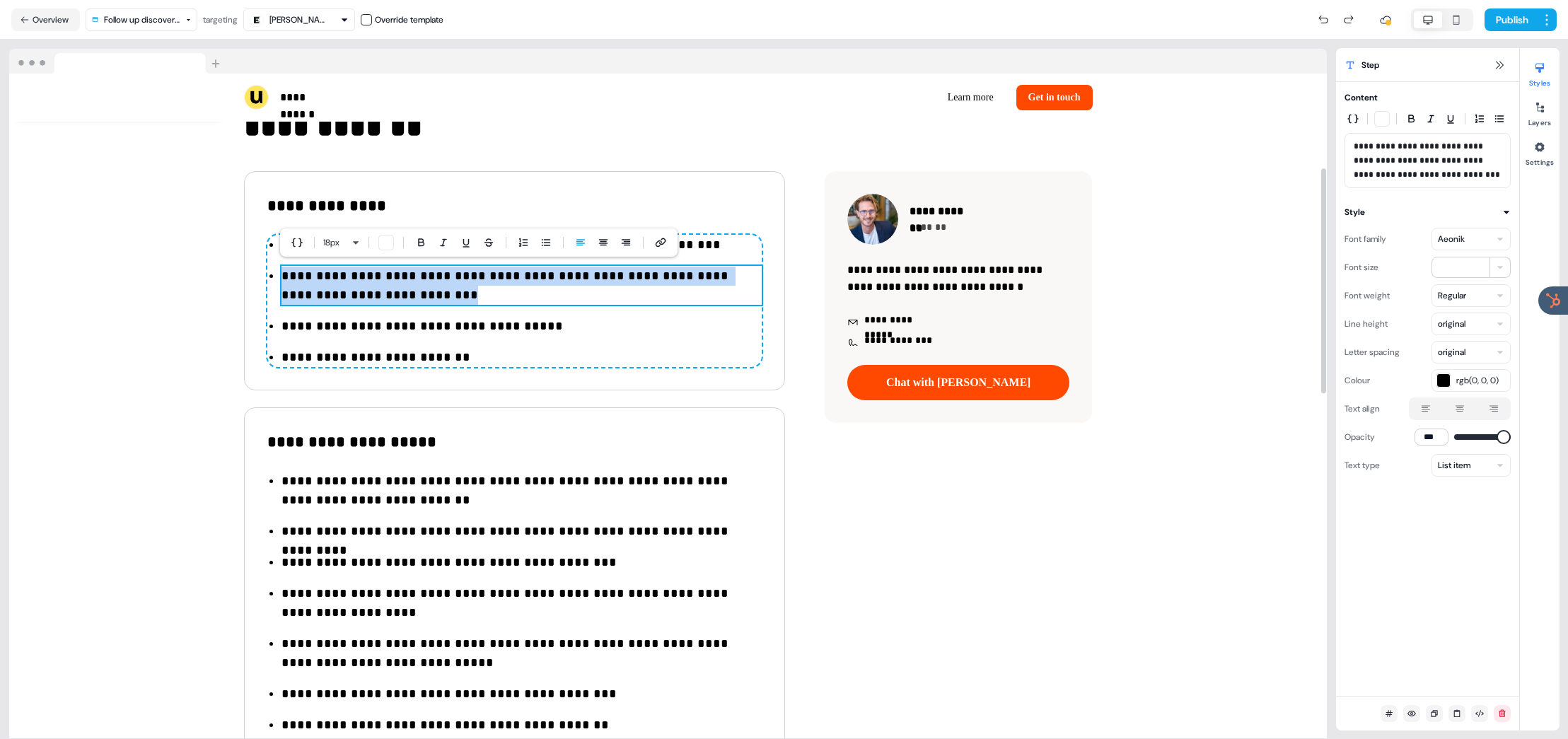drag, startPoint x: 389, startPoint y: 297, endPoint x: 400, endPoint y: 299, distance: 11.18034 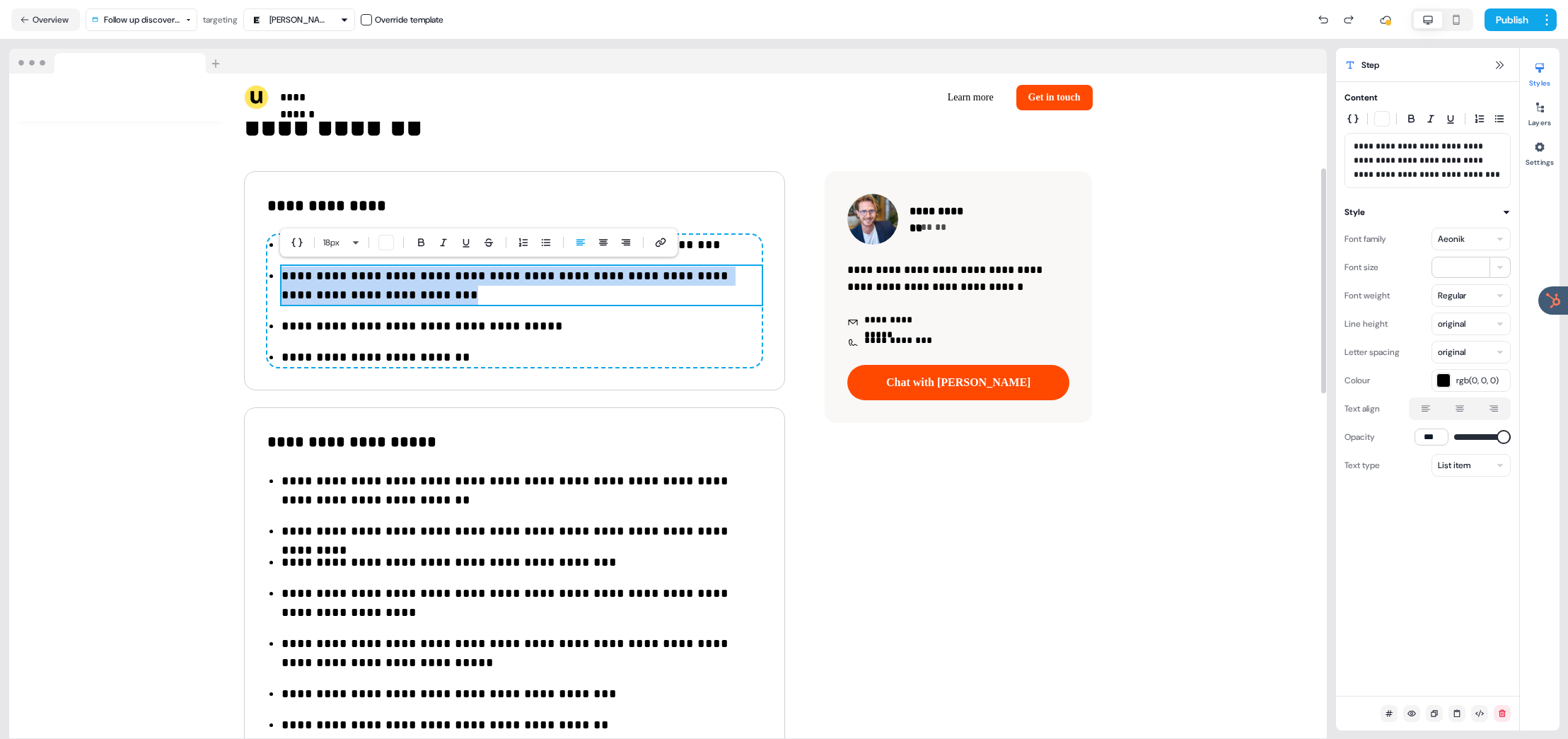 click on "**********" at bounding box center (521, 286) 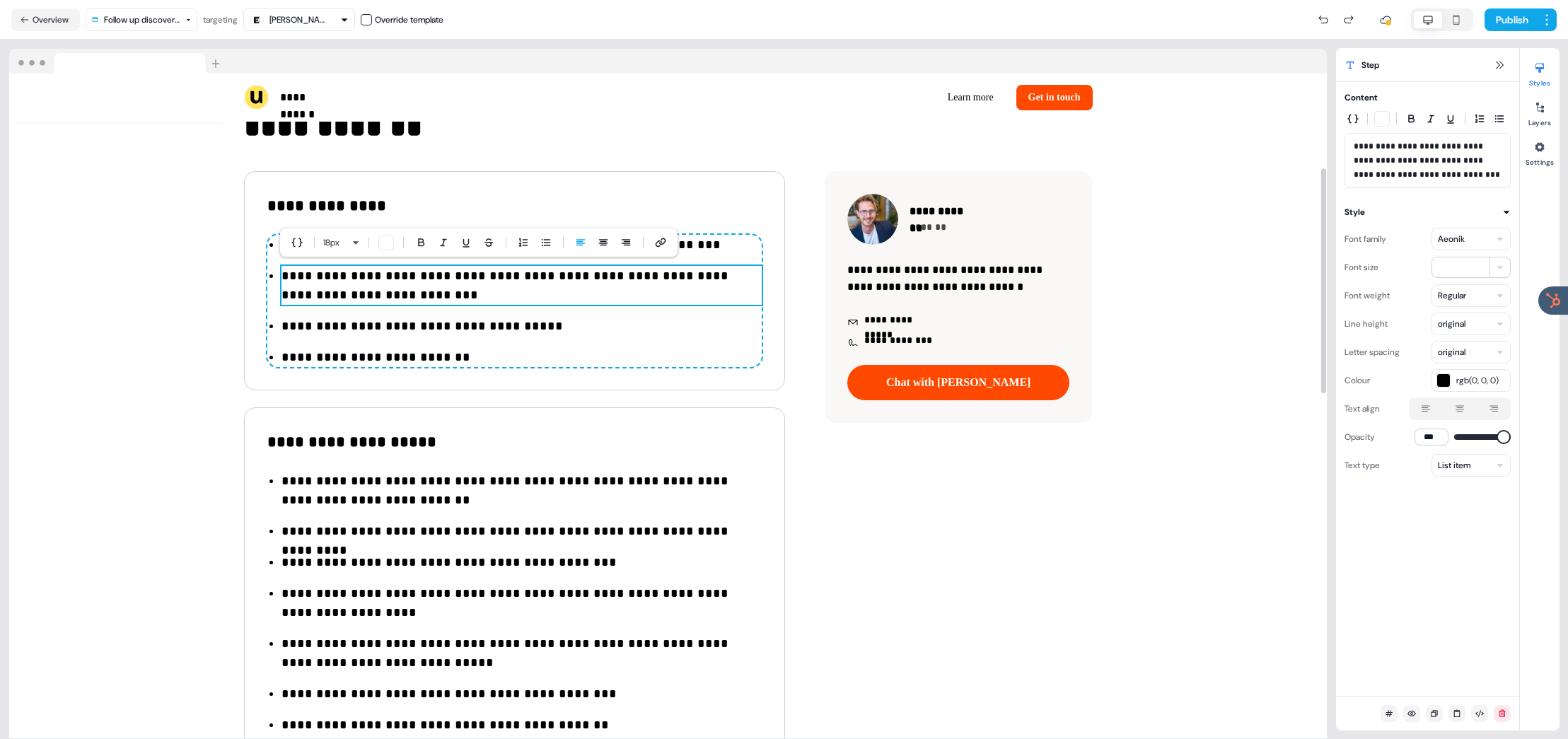 click on "**********" at bounding box center (521, 286) 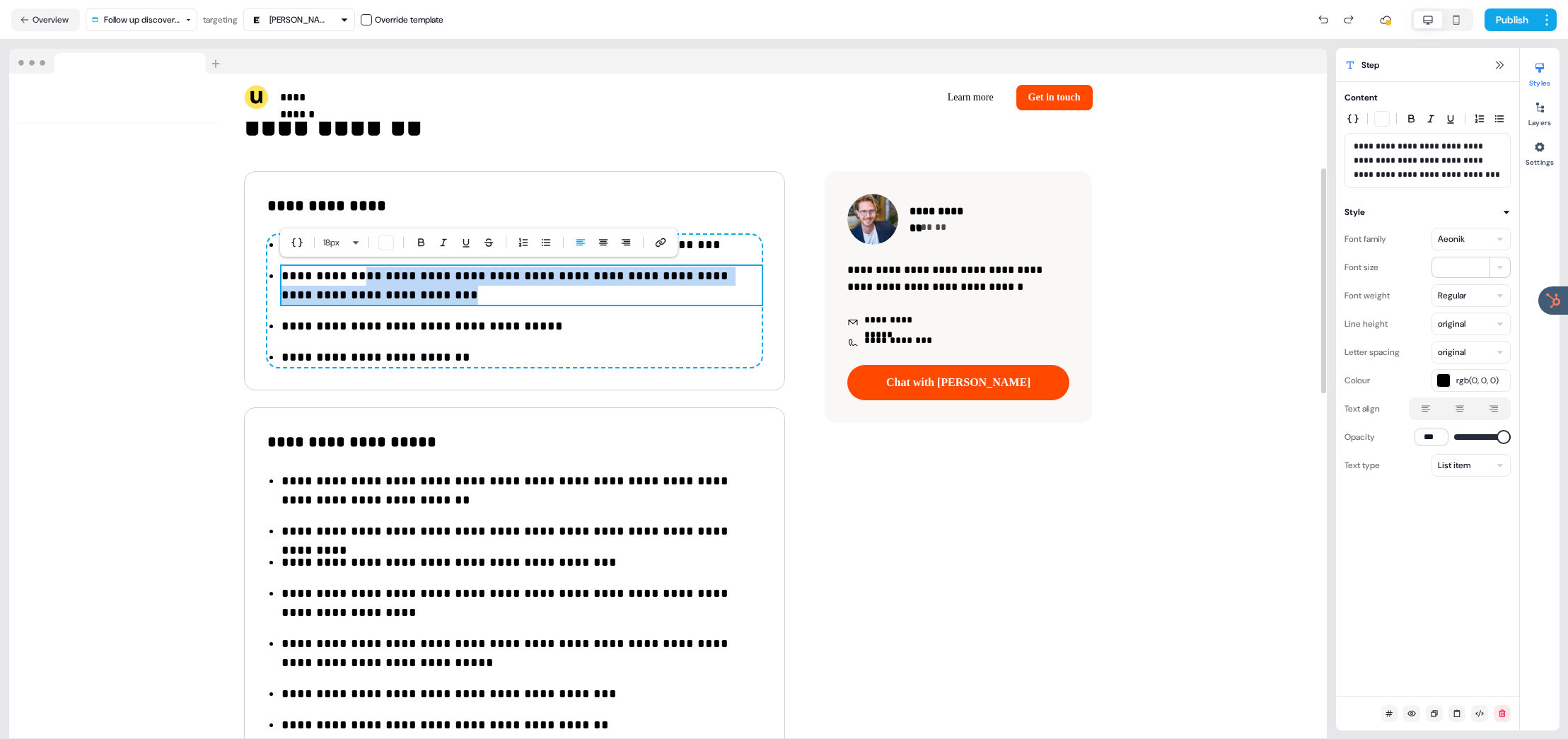 drag, startPoint x: 382, startPoint y: 279, endPoint x: 441, endPoint y: 295, distance: 61.131007 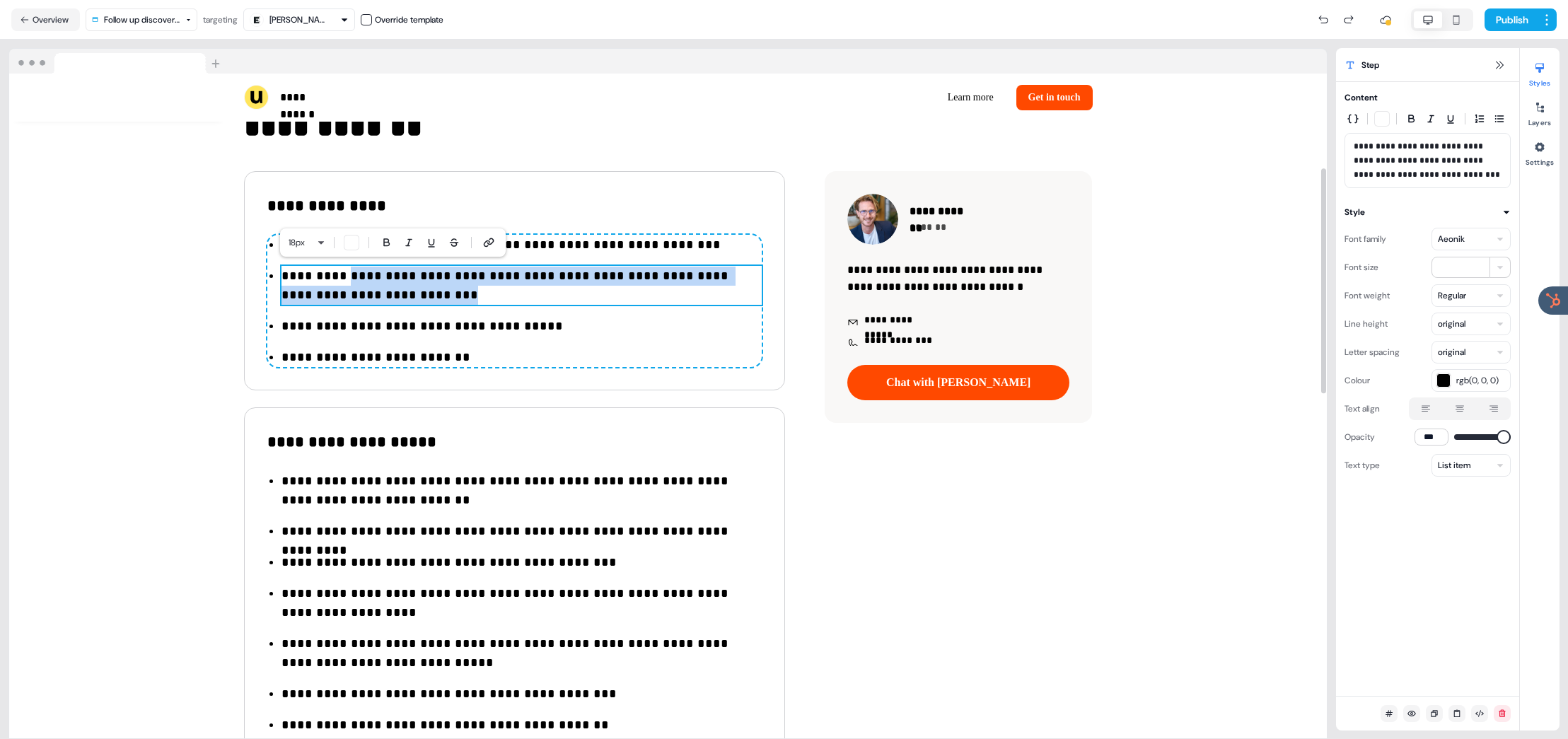 drag, startPoint x: 420, startPoint y: 289, endPoint x: 335, endPoint y: 280, distance: 85.47514 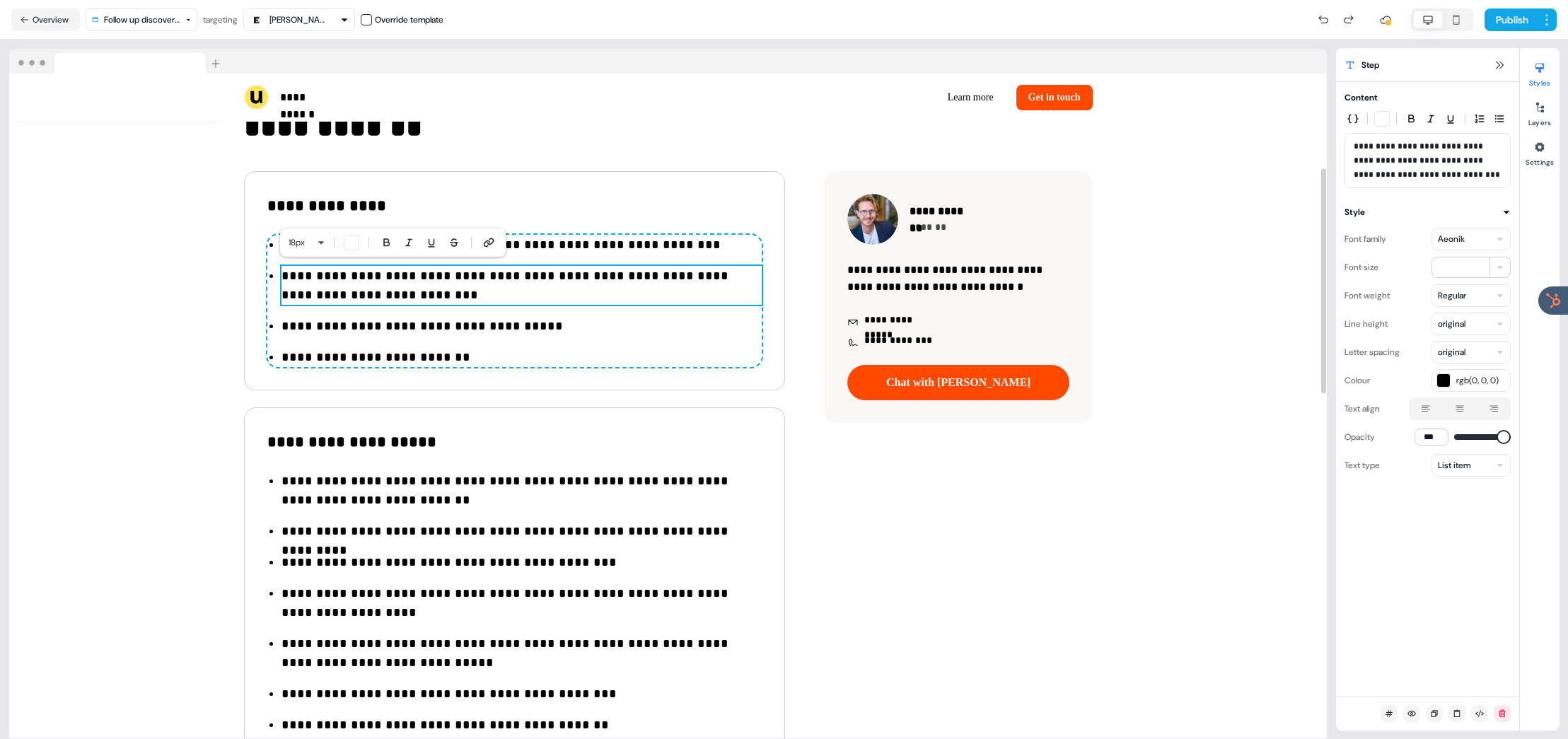 click on "**********" at bounding box center (521, 286) 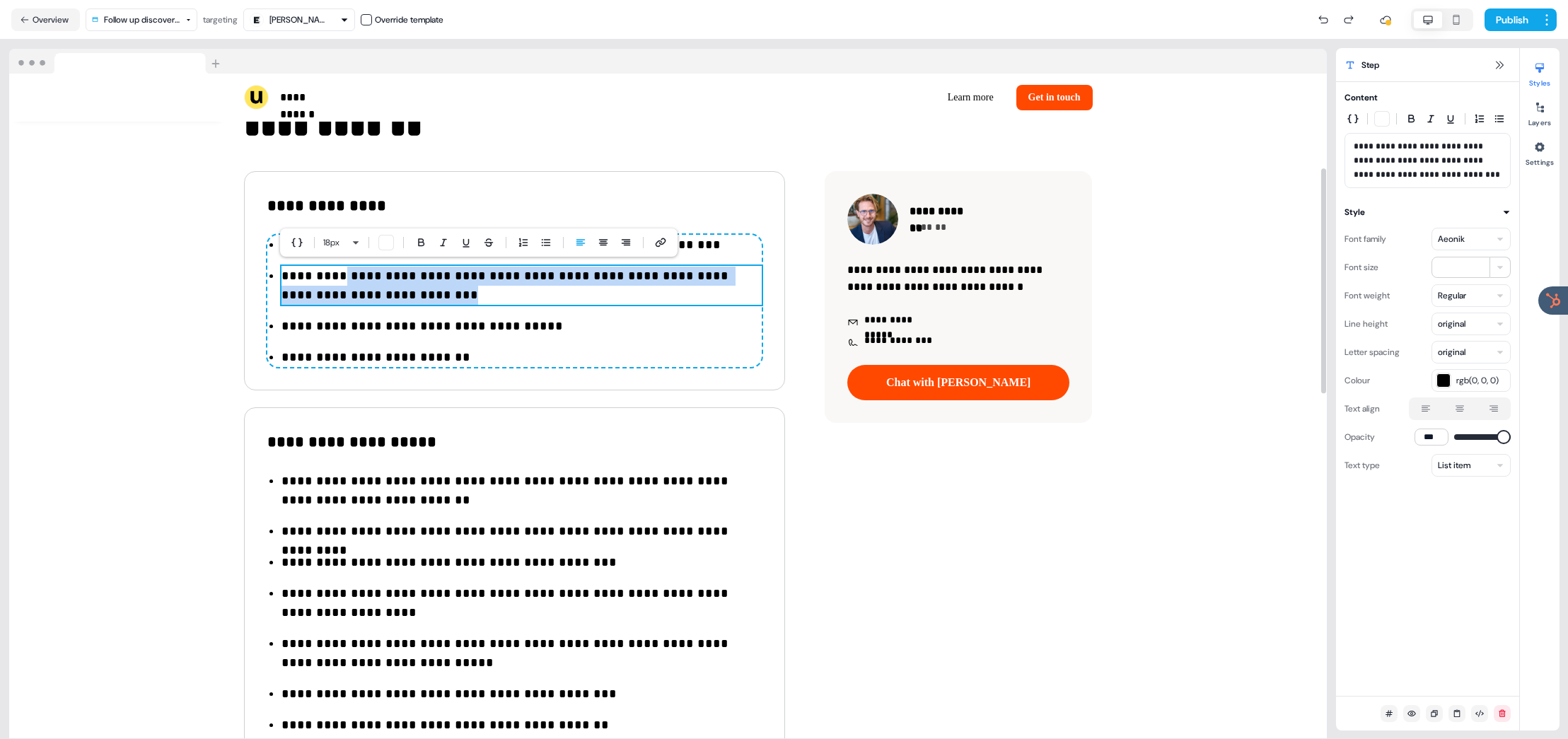 drag, startPoint x: 347, startPoint y: 272, endPoint x: 450, endPoint y: 293, distance: 105.11898 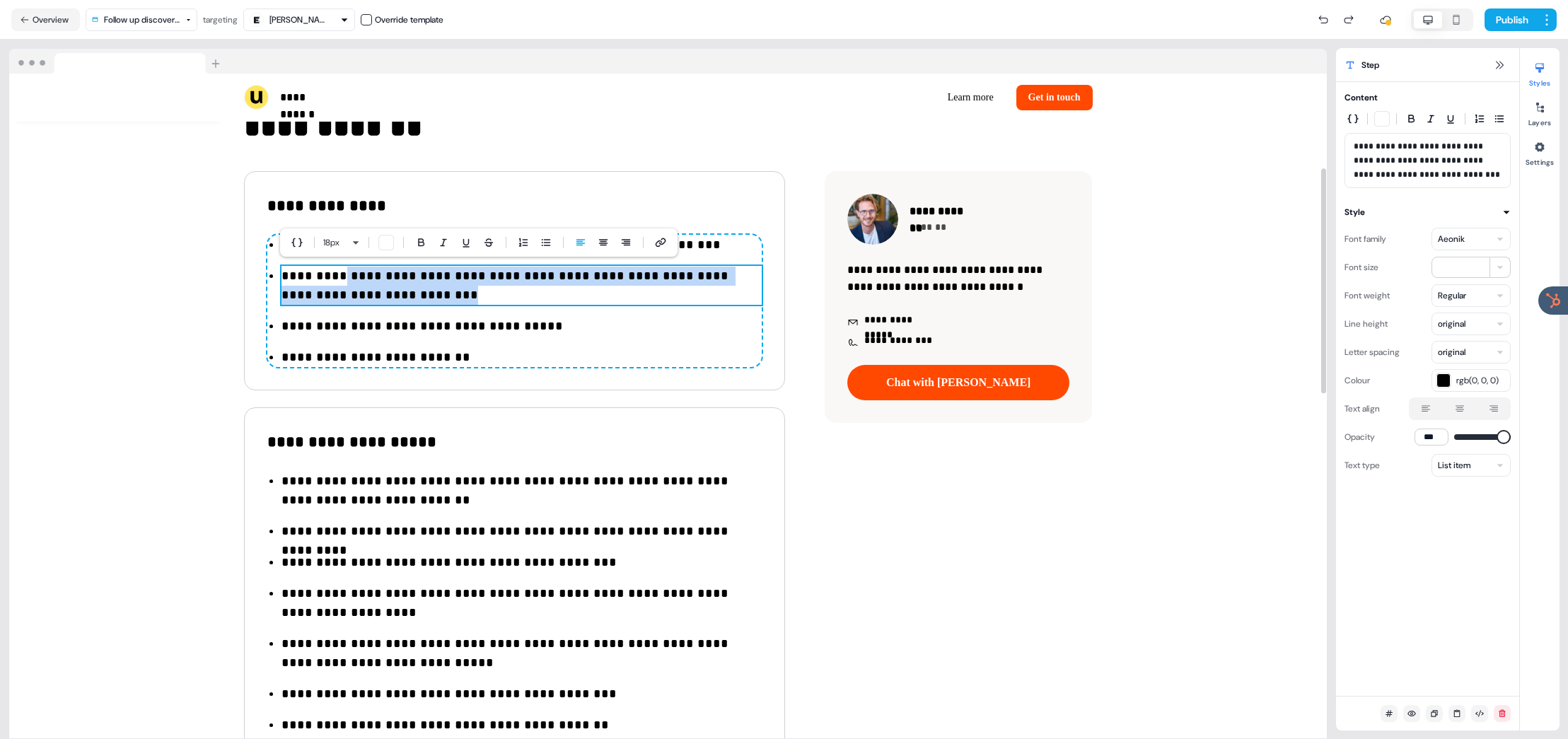 click on "**********" at bounding box center [521, 286] 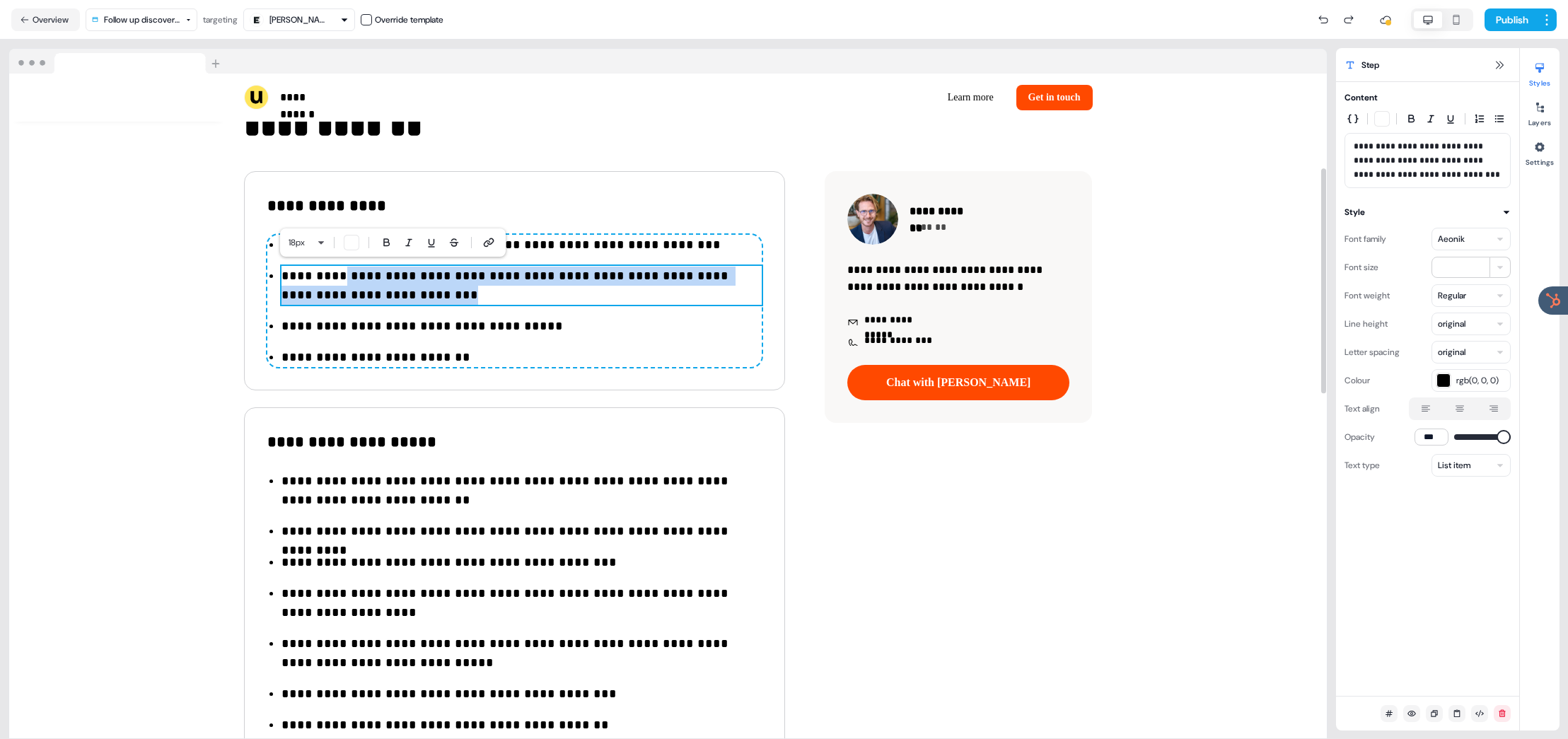 click on "**********" at bounding box center [521, 286] 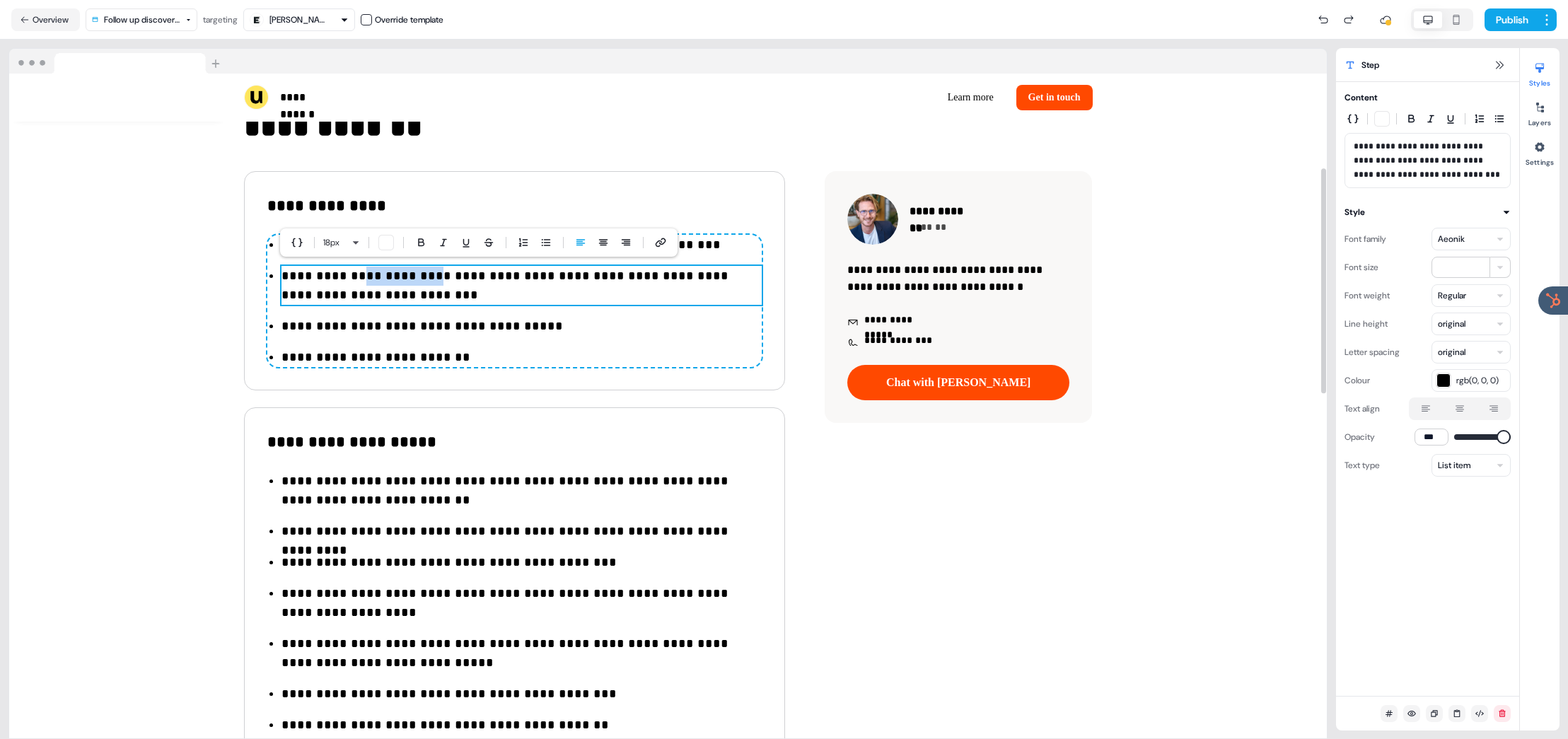 drag, startPoint x: 419, startPoint y: 282, endPoint x: 309, endPoint y: 274, distance: 110.29053 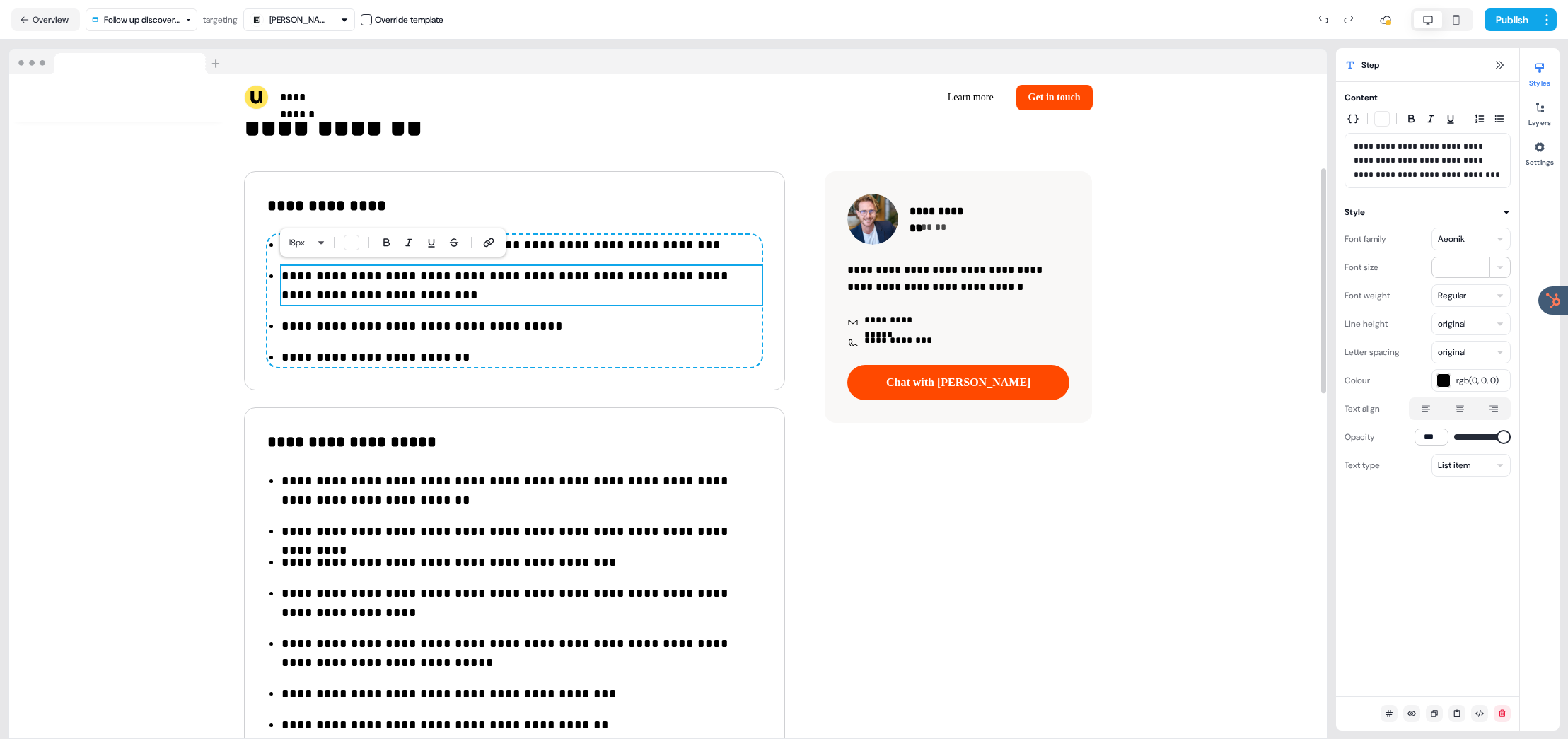 click on "**********" at bounding box center [521, 286] 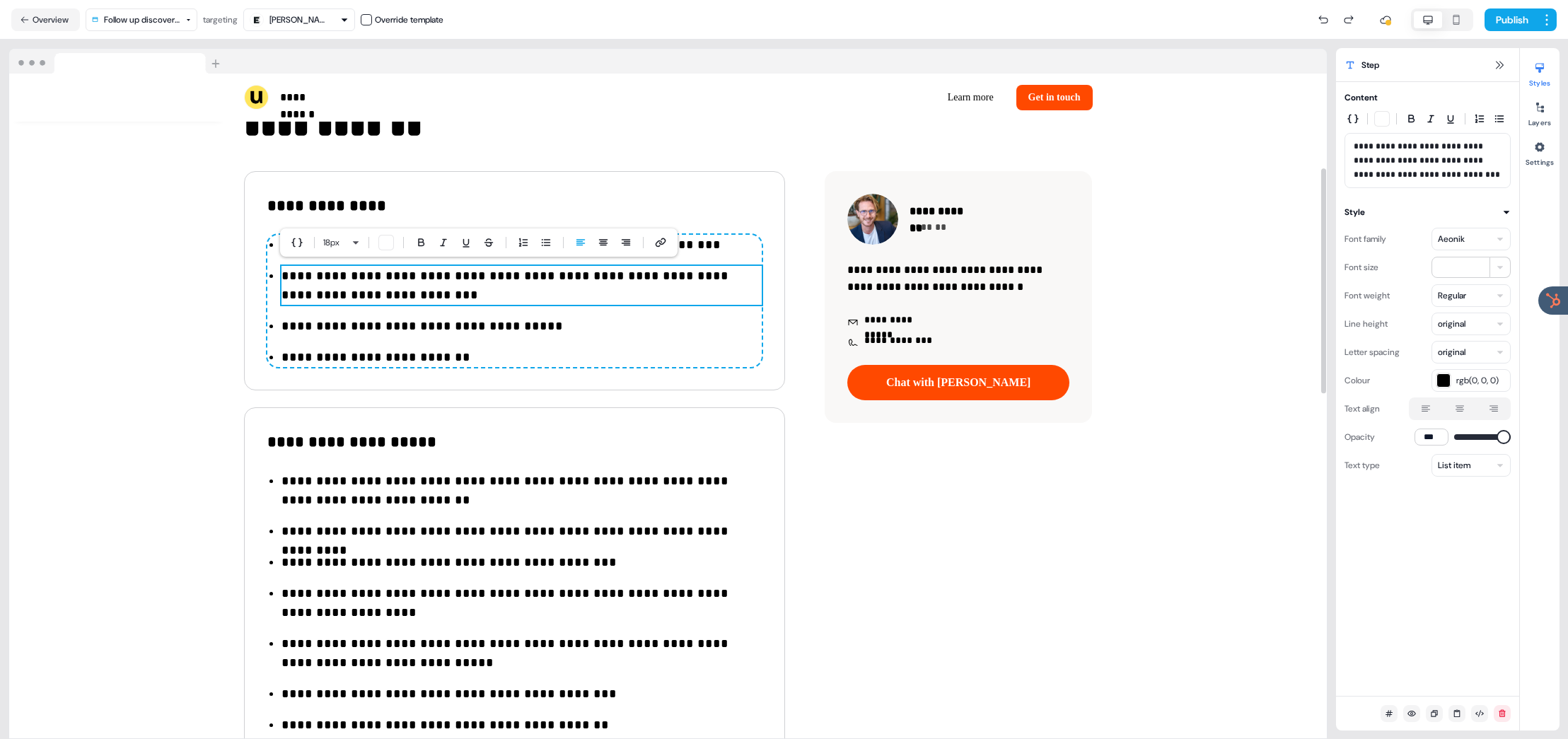 click on "**********" at bounding box center (521, 286) 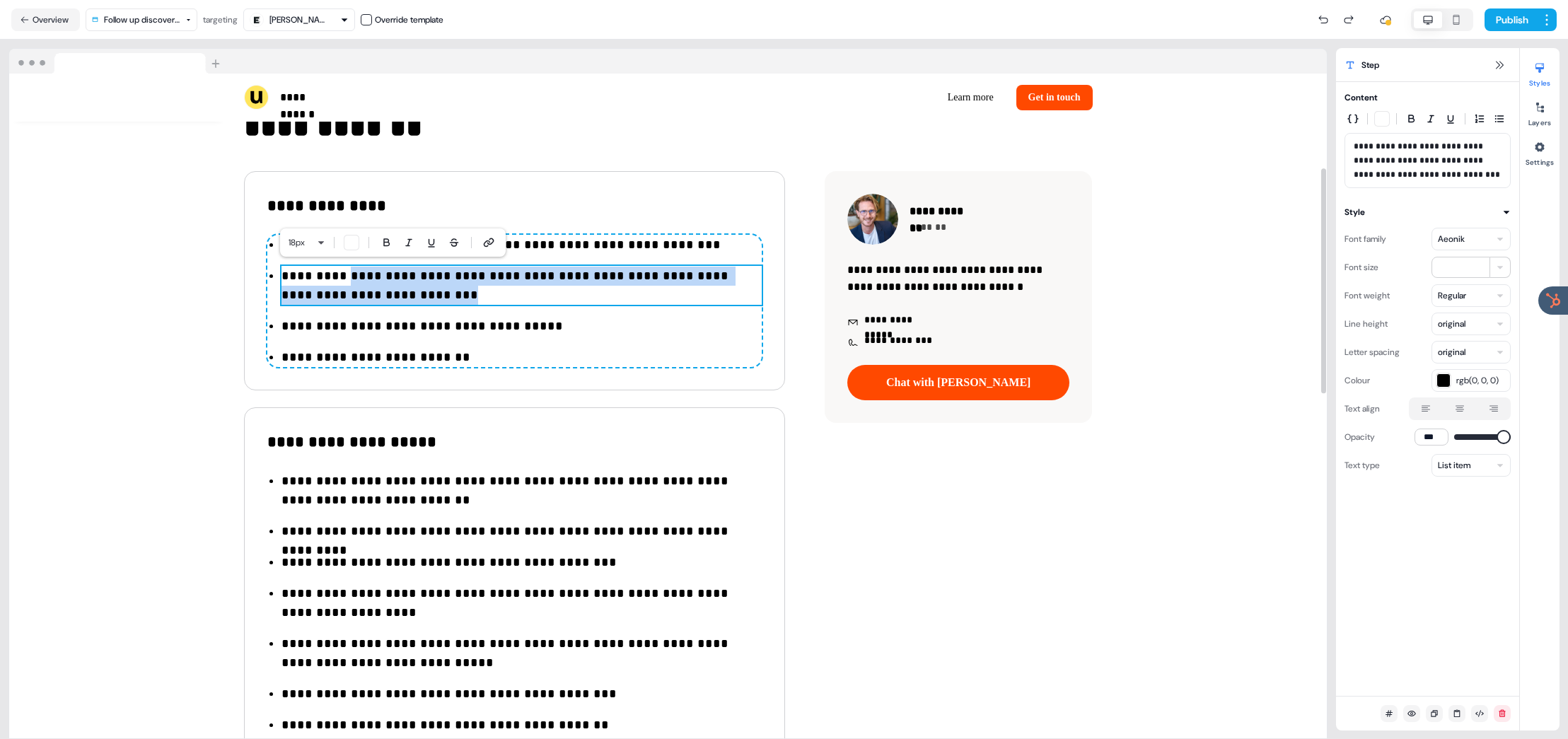 click on "**********" at bounding box center (521, 286) 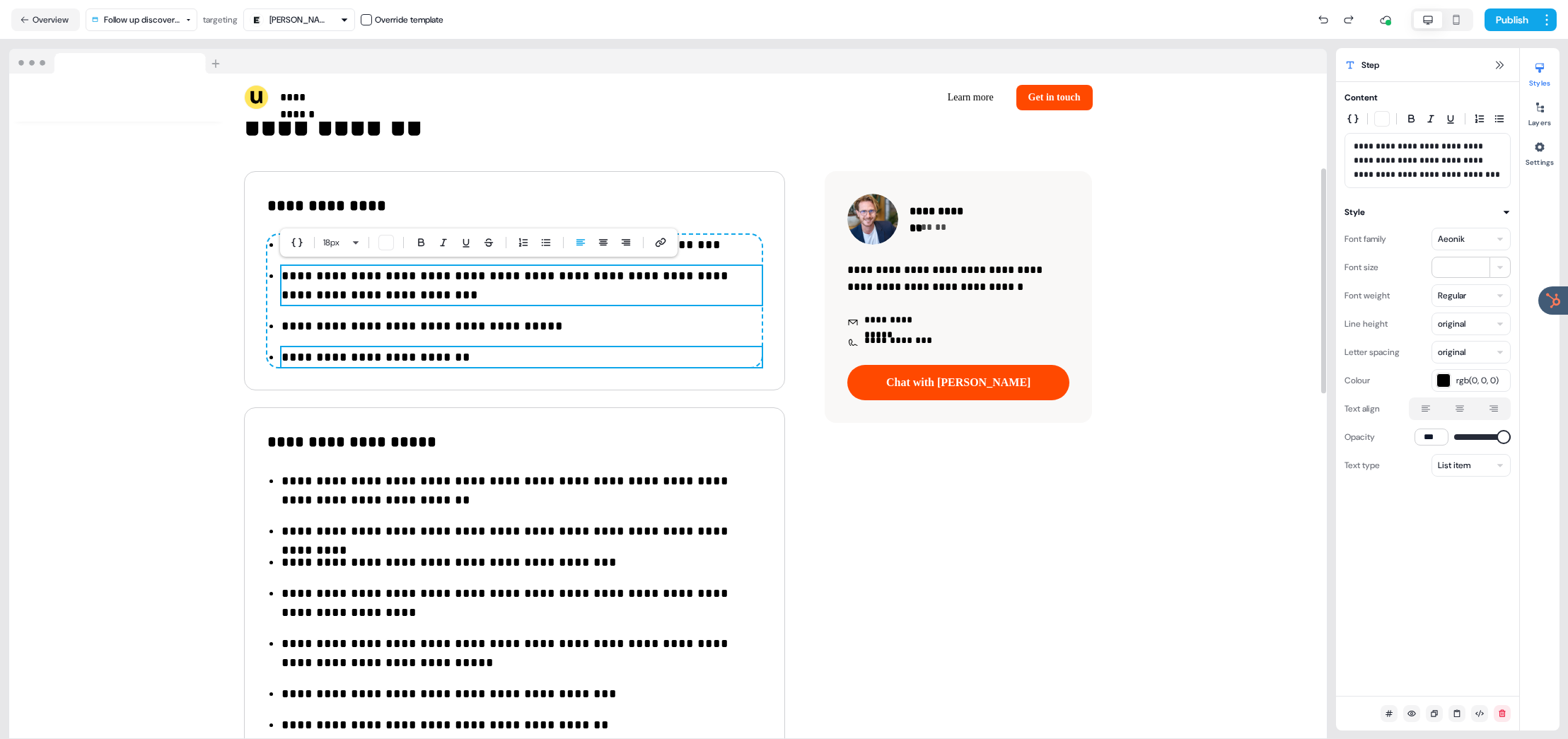 drag, startPoint x: 436, startPoint y: 346, endPoint x: 424, endPoint y: 334, distance: 16.970563 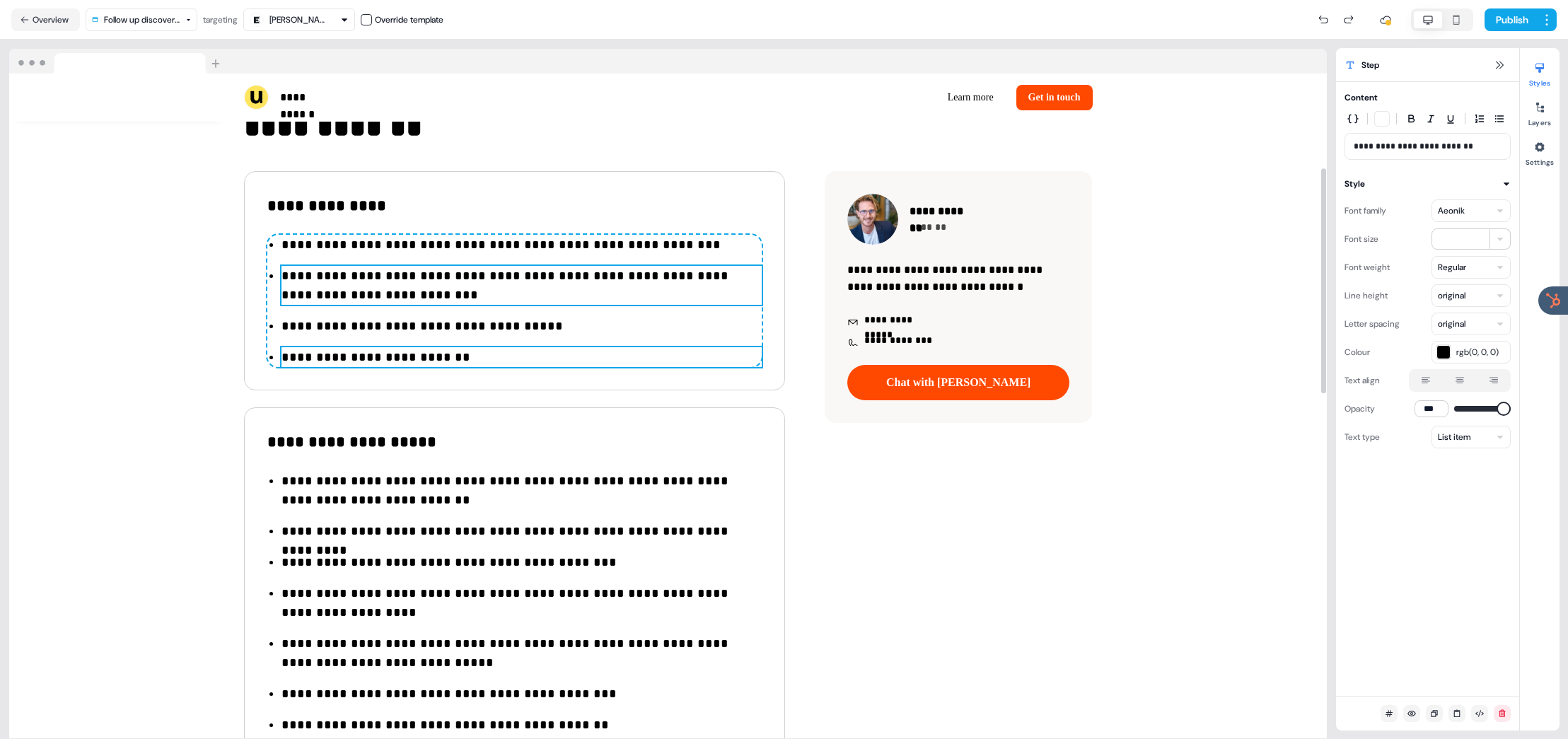 click on "**********" at bounding box center [521, 286] 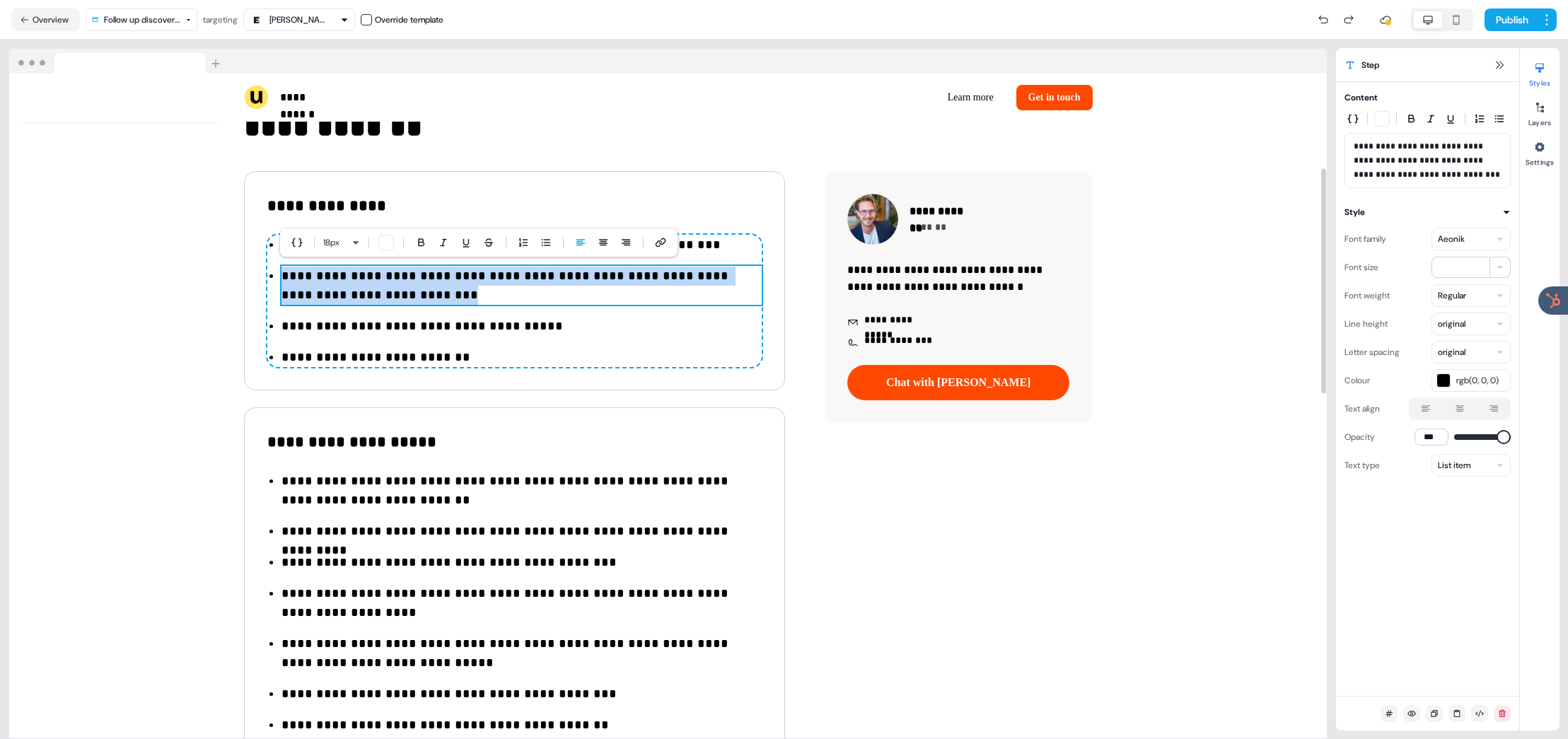click on "**********" at bounding box center (521, 286) 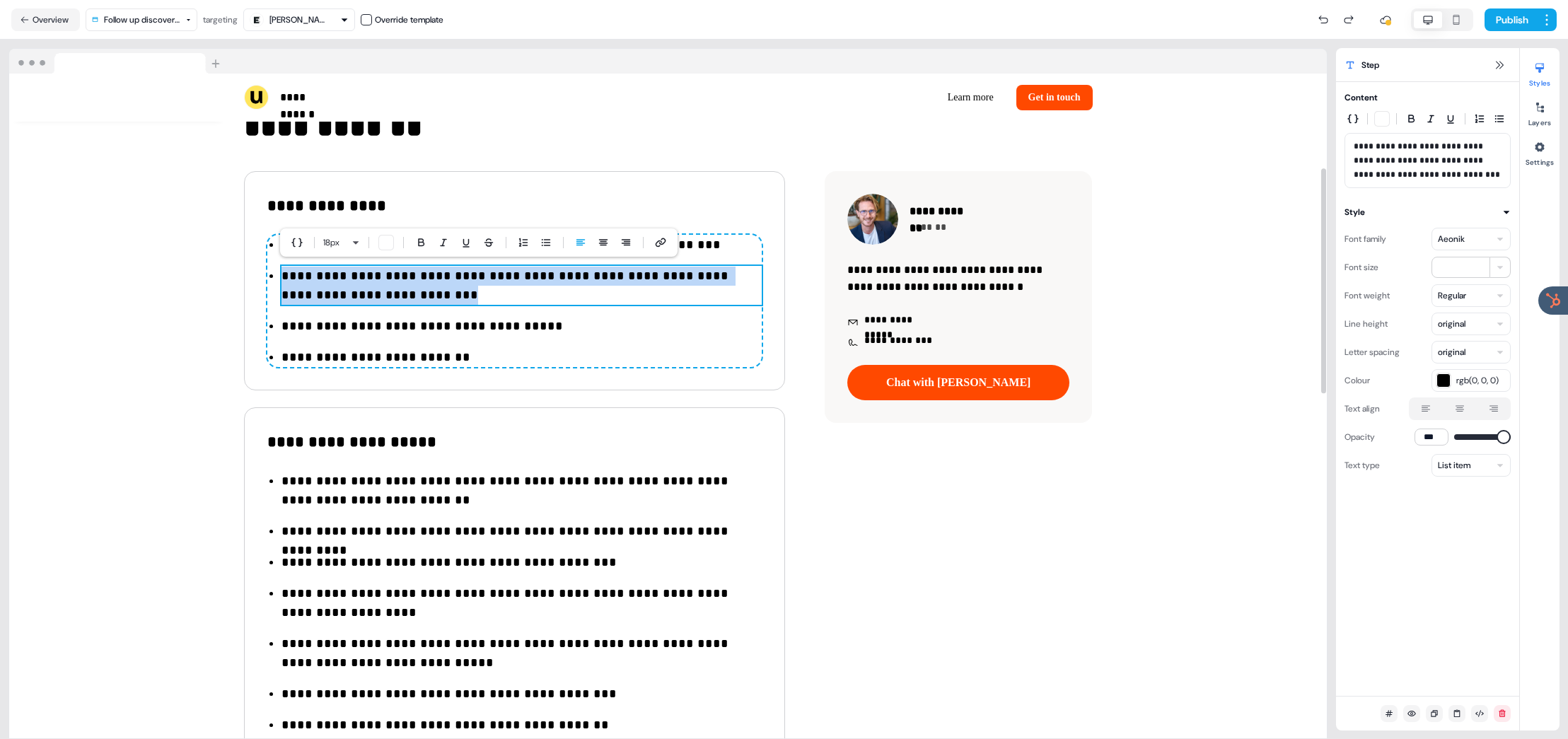 click on "**********" at bounding box center (521, 286) 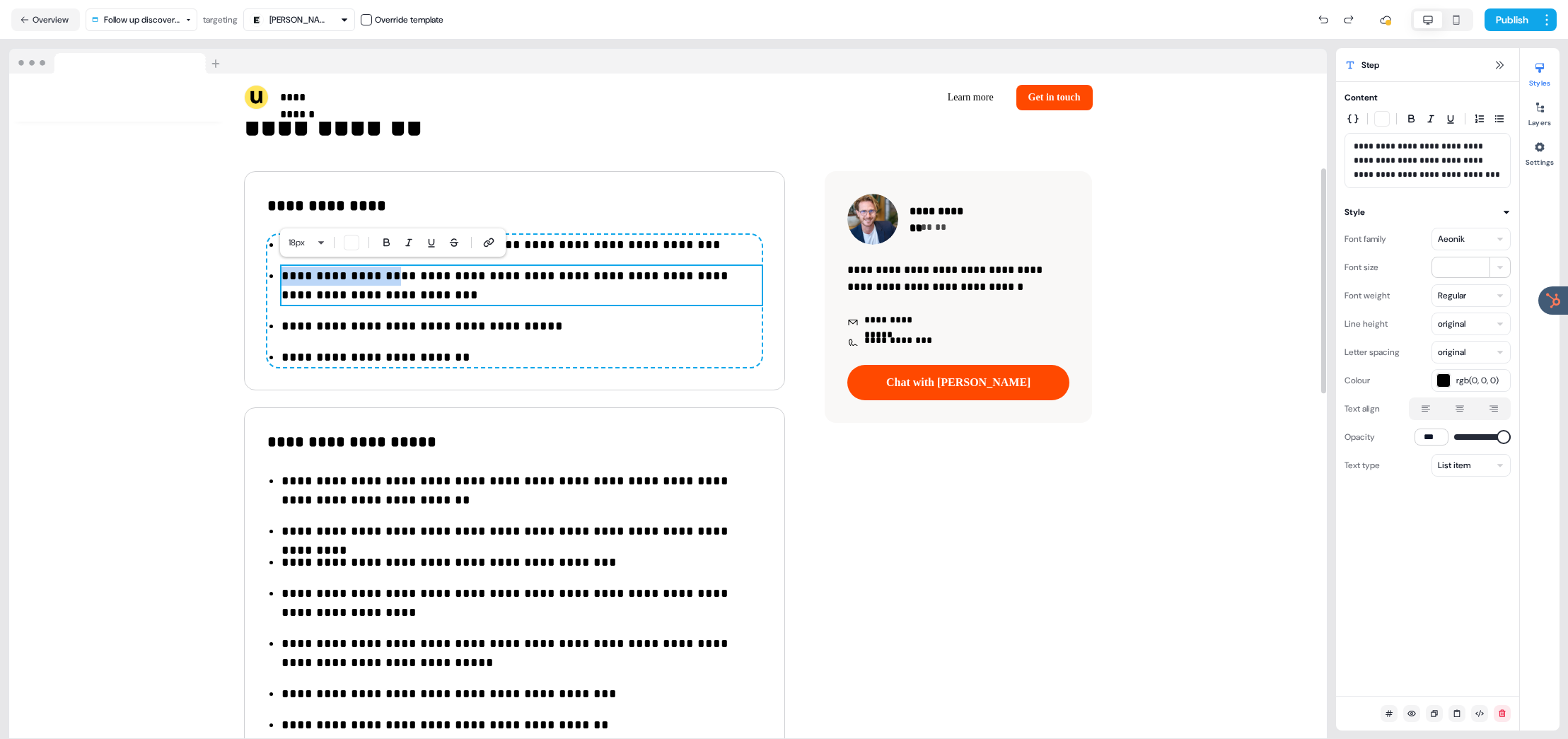 drag, startPoint x: 390, startPoint y: 277, endPoint x: 284, endPoint y: 275, distance: 106.01887 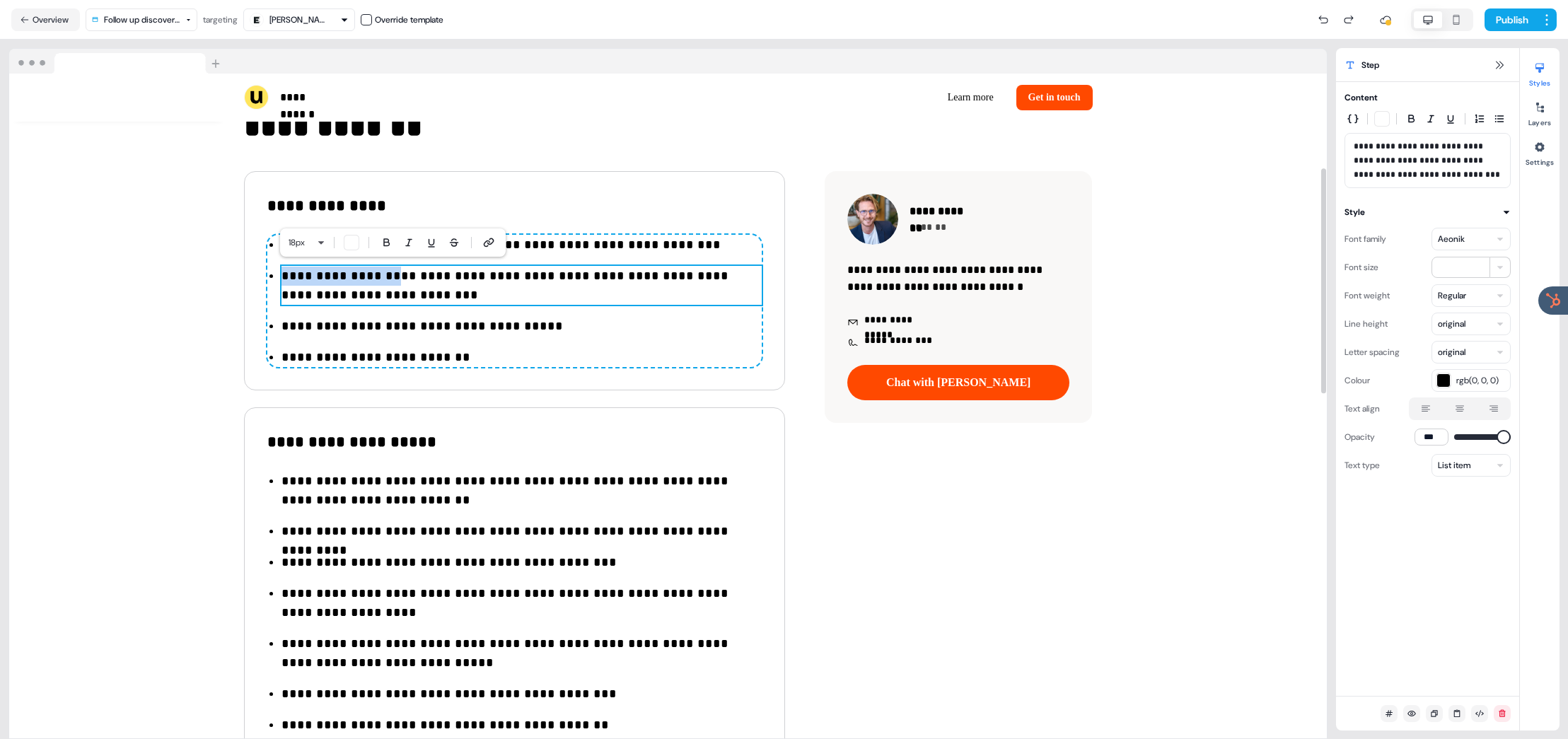 click on "**********" at bounding box center (521, 286) 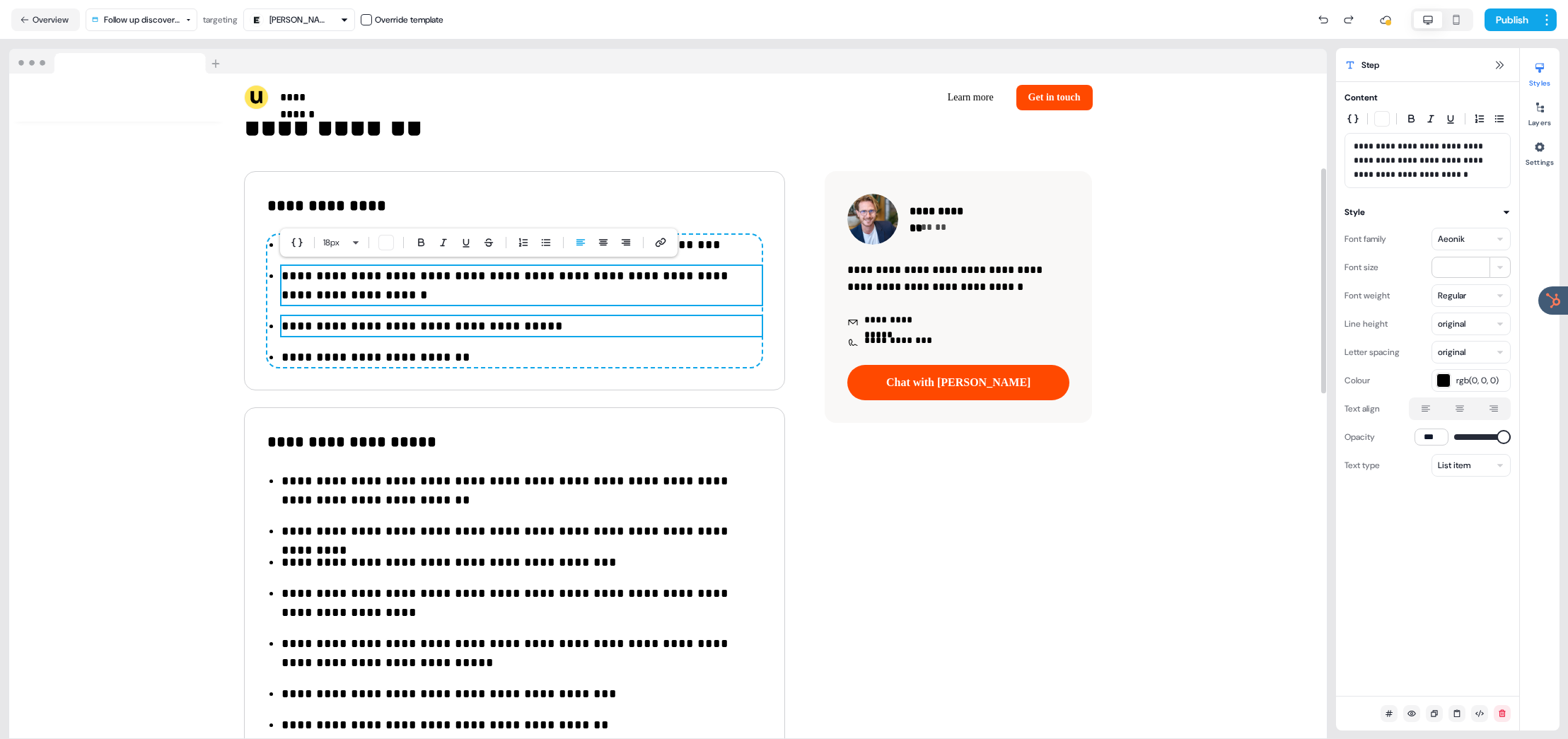click on "**********" at bounding box center [521, 326] 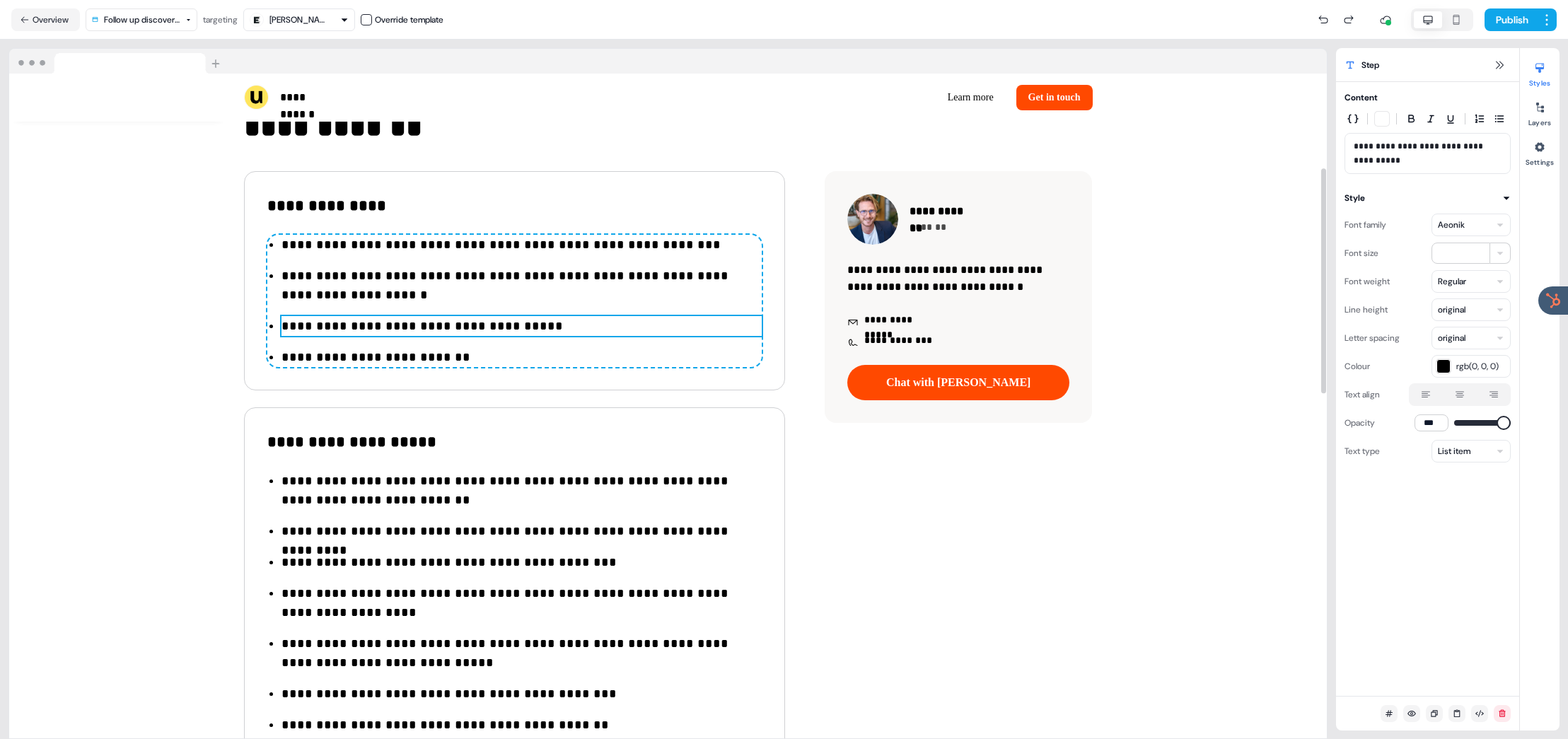click on "**********" at bounding box center (521, 326) 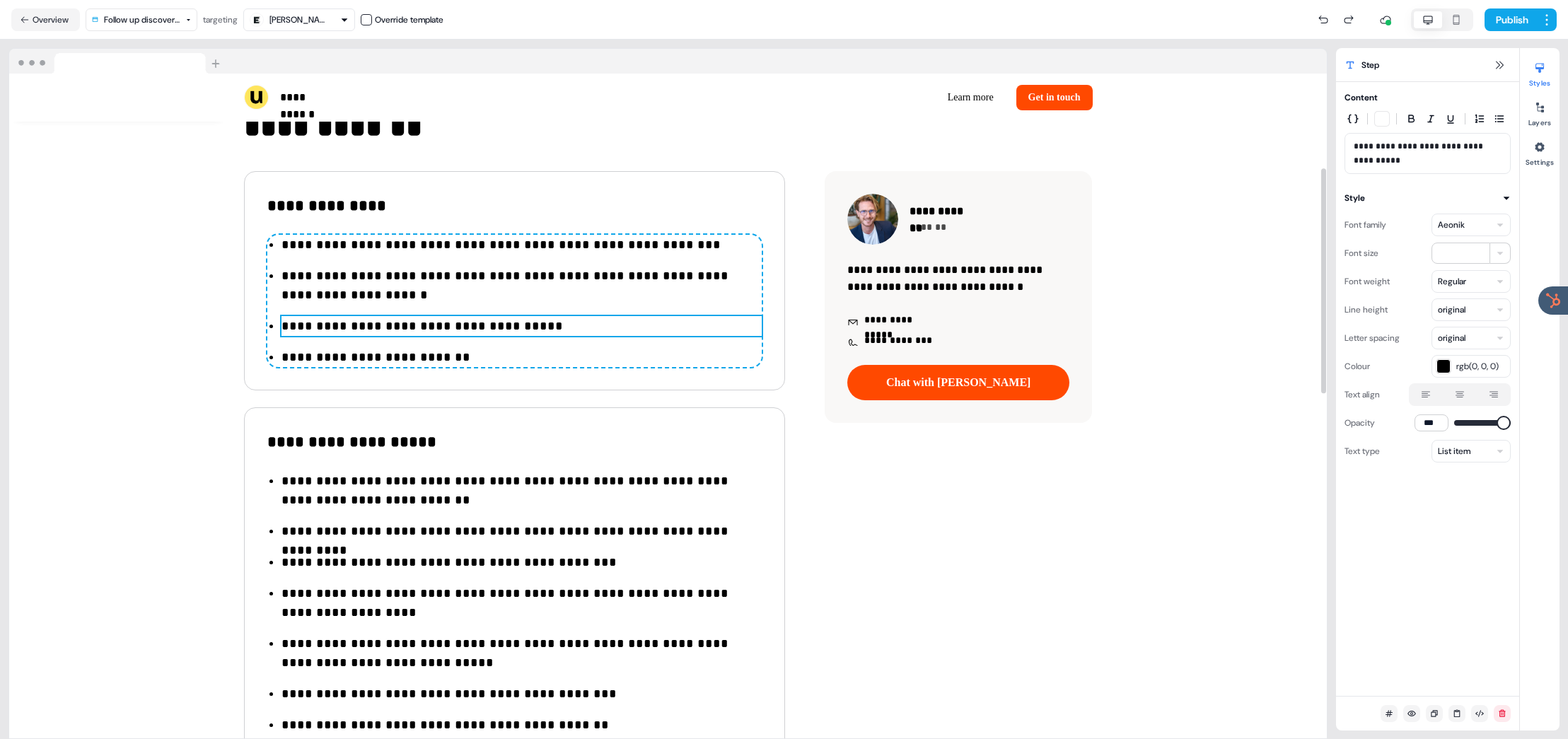 click on "**********" at bounding box center (521, 326) 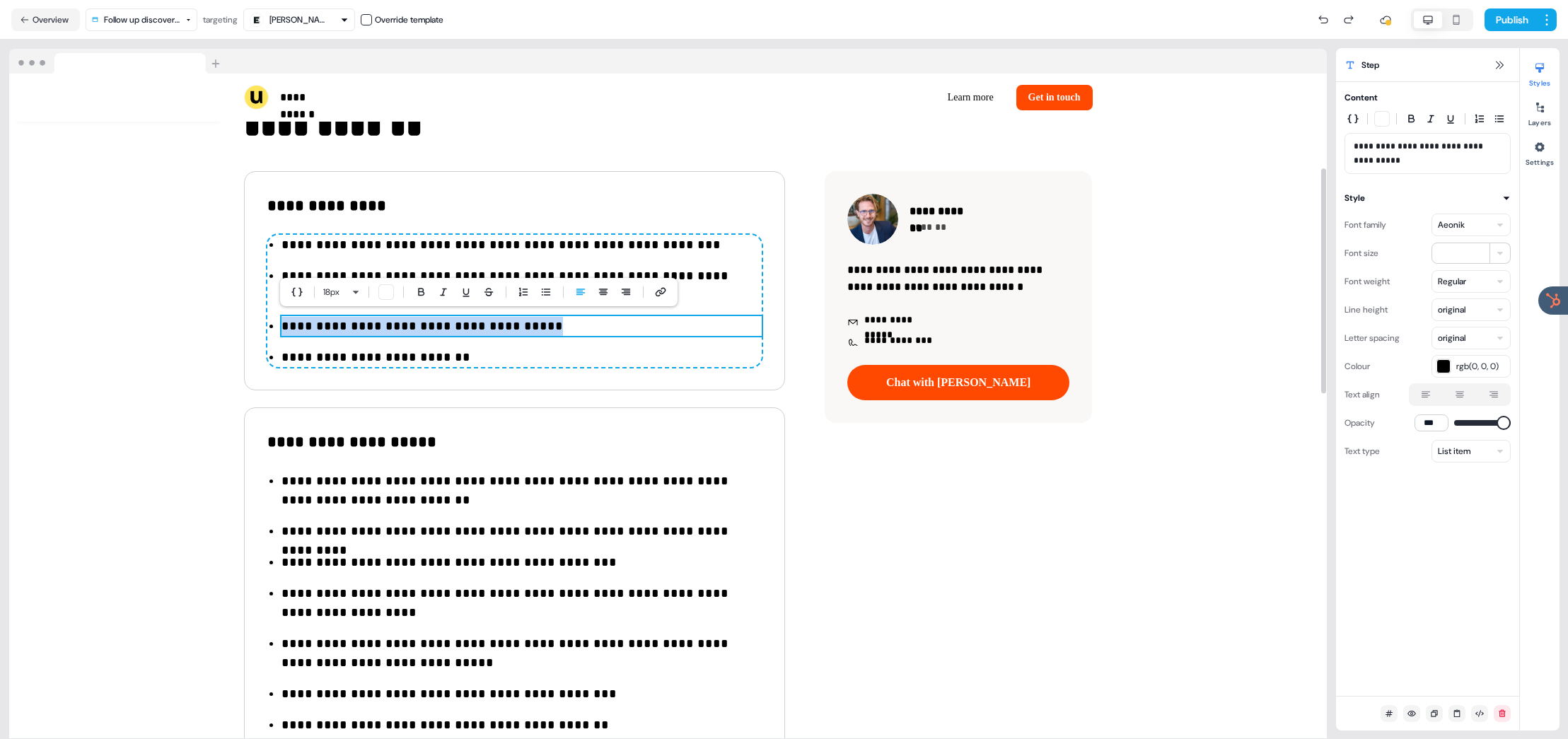 click on "**********" at bounding box center [521, 326] 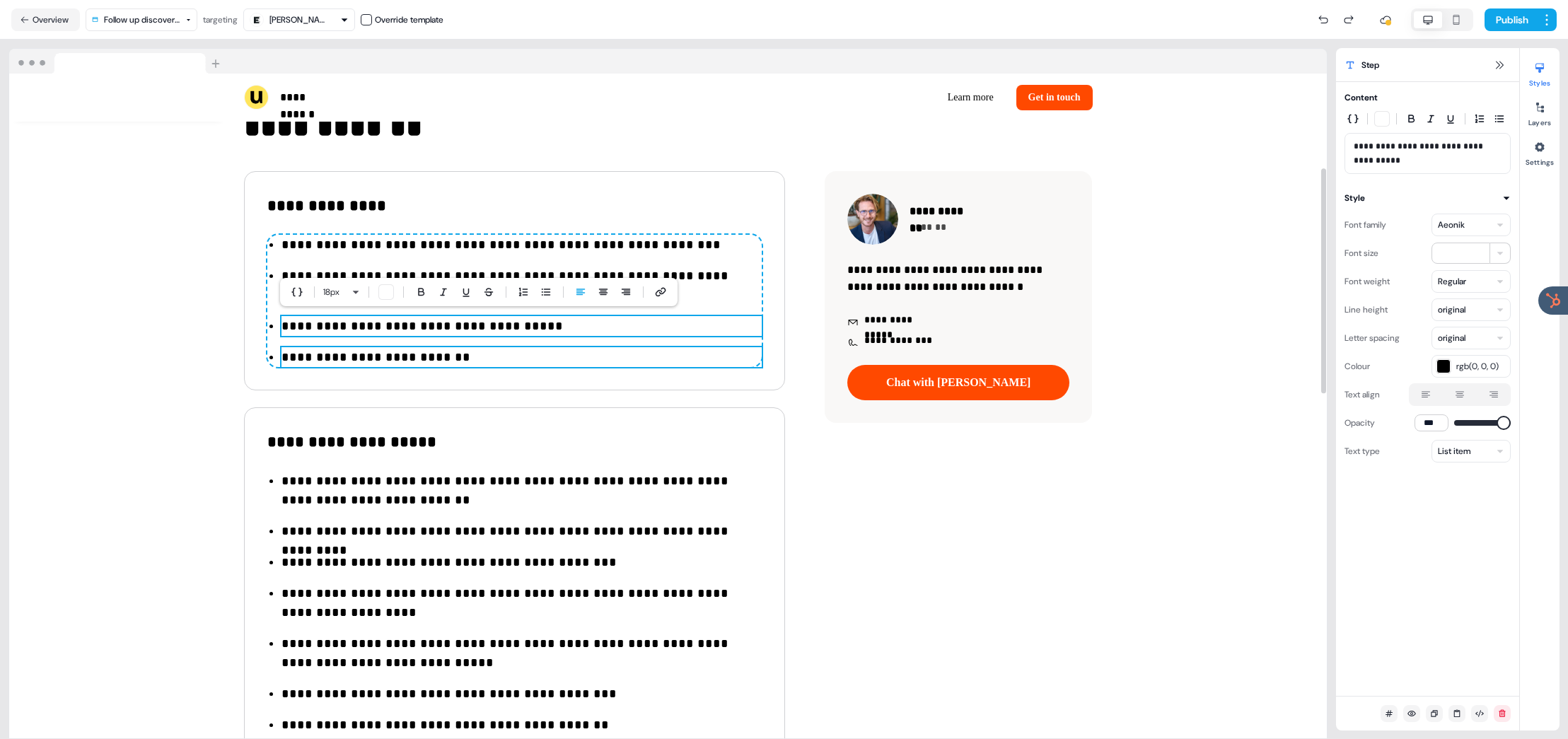 click on "**********" at bounding box center (521, 357) 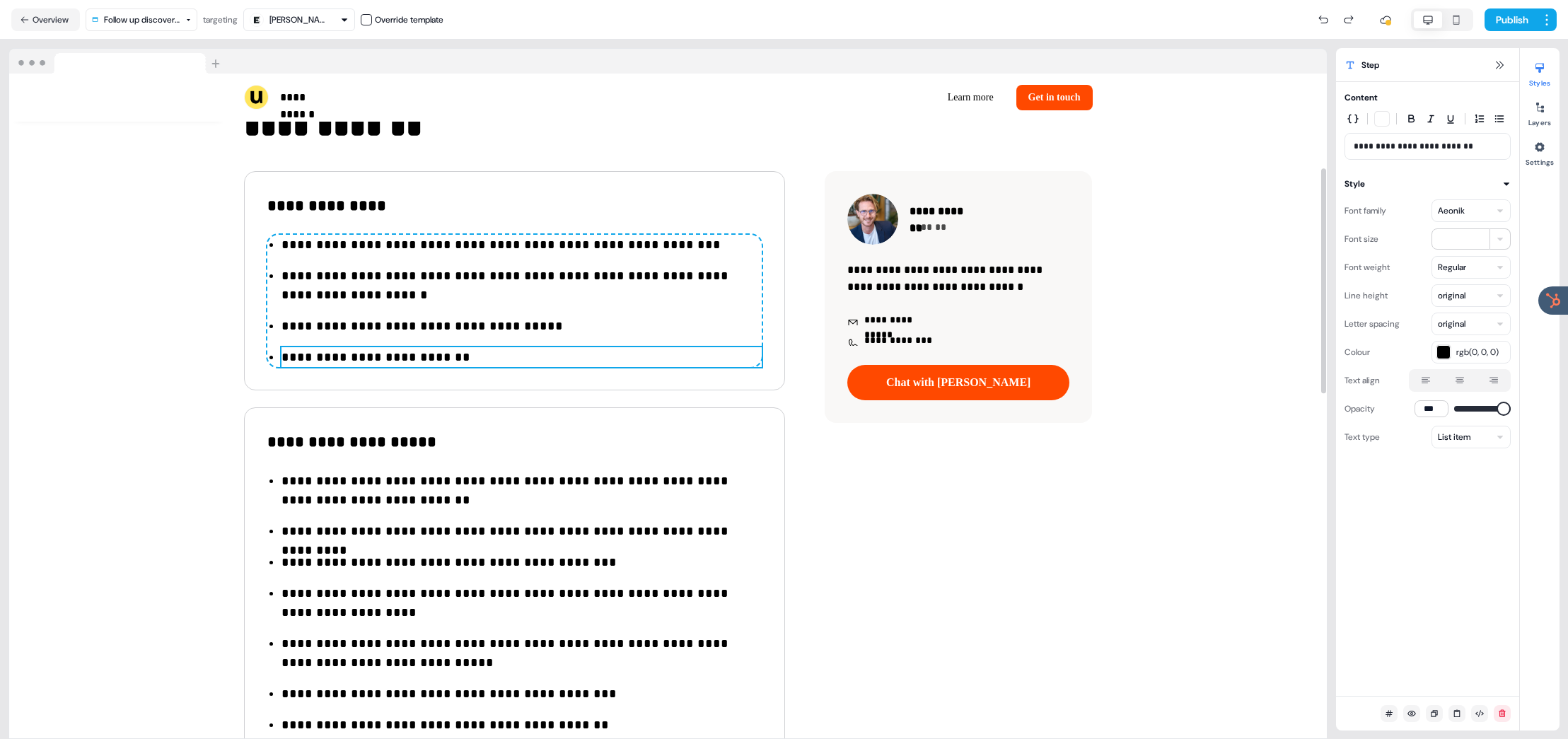 click on "**********" at bounding box center (521, 357) 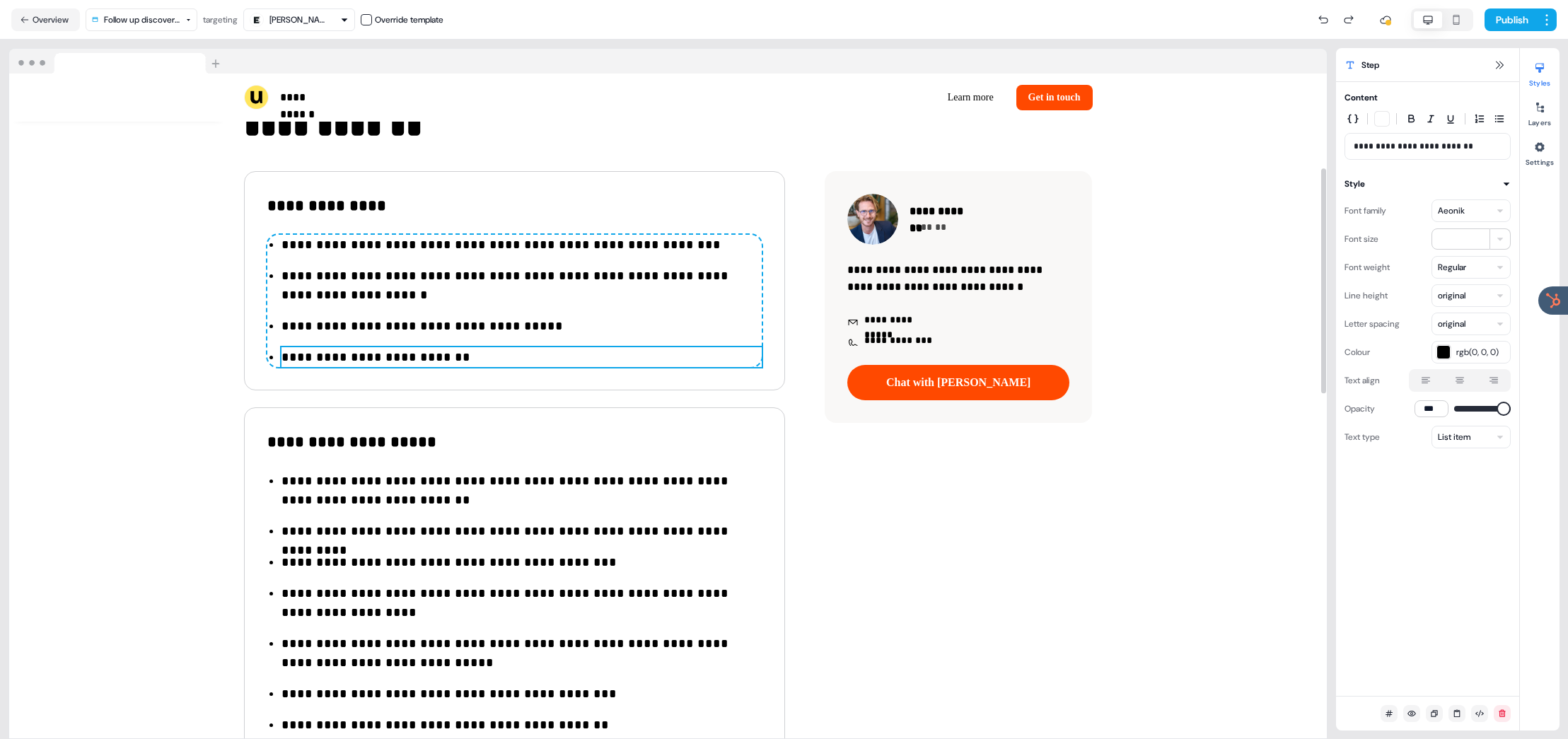 click on "**********" at bounding box center (521, 357) 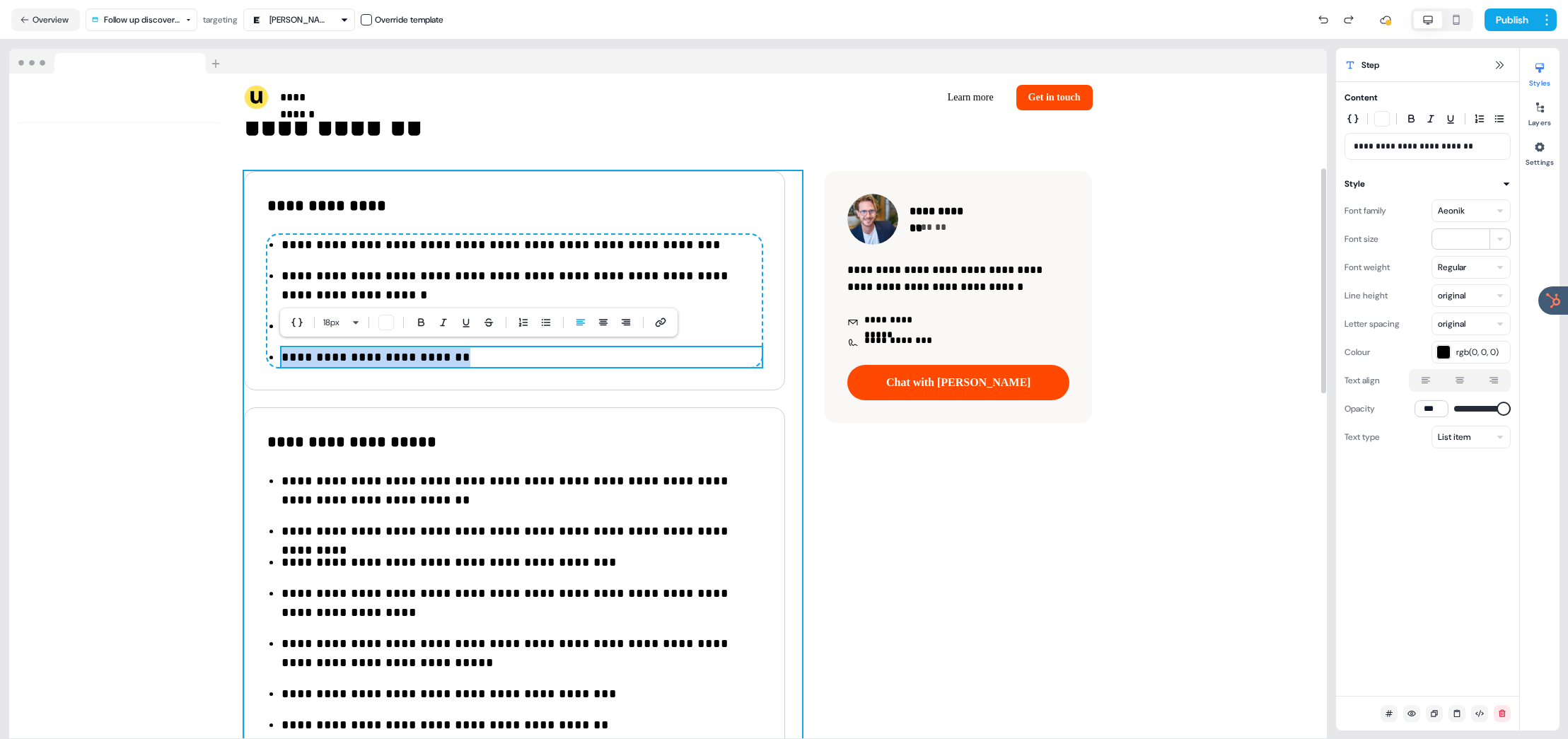 click on "**********" at bounding box center [668, 513] 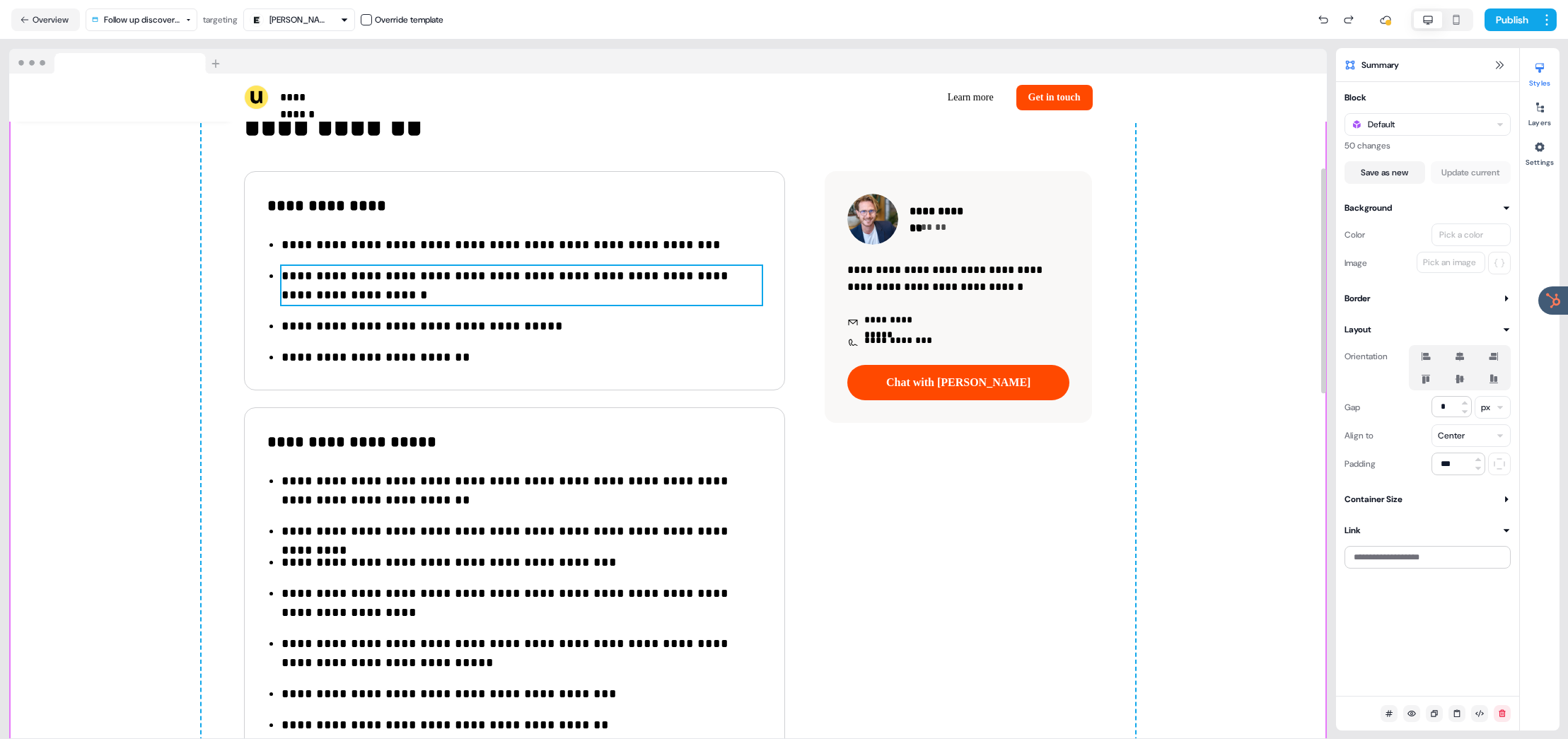 click on "**********" at bounding box center (521, 286) 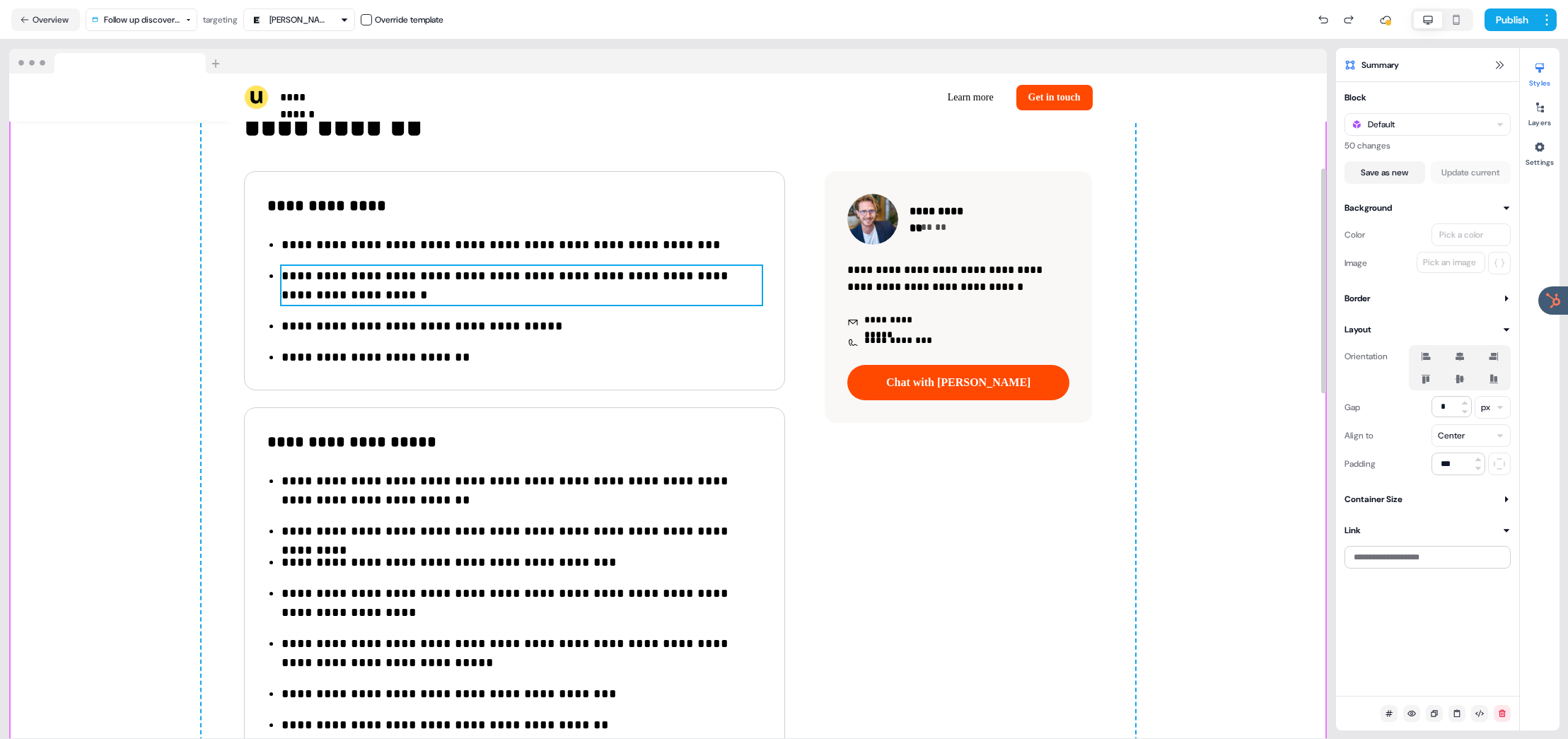 click on "**********" at bounding box center [521, 286] 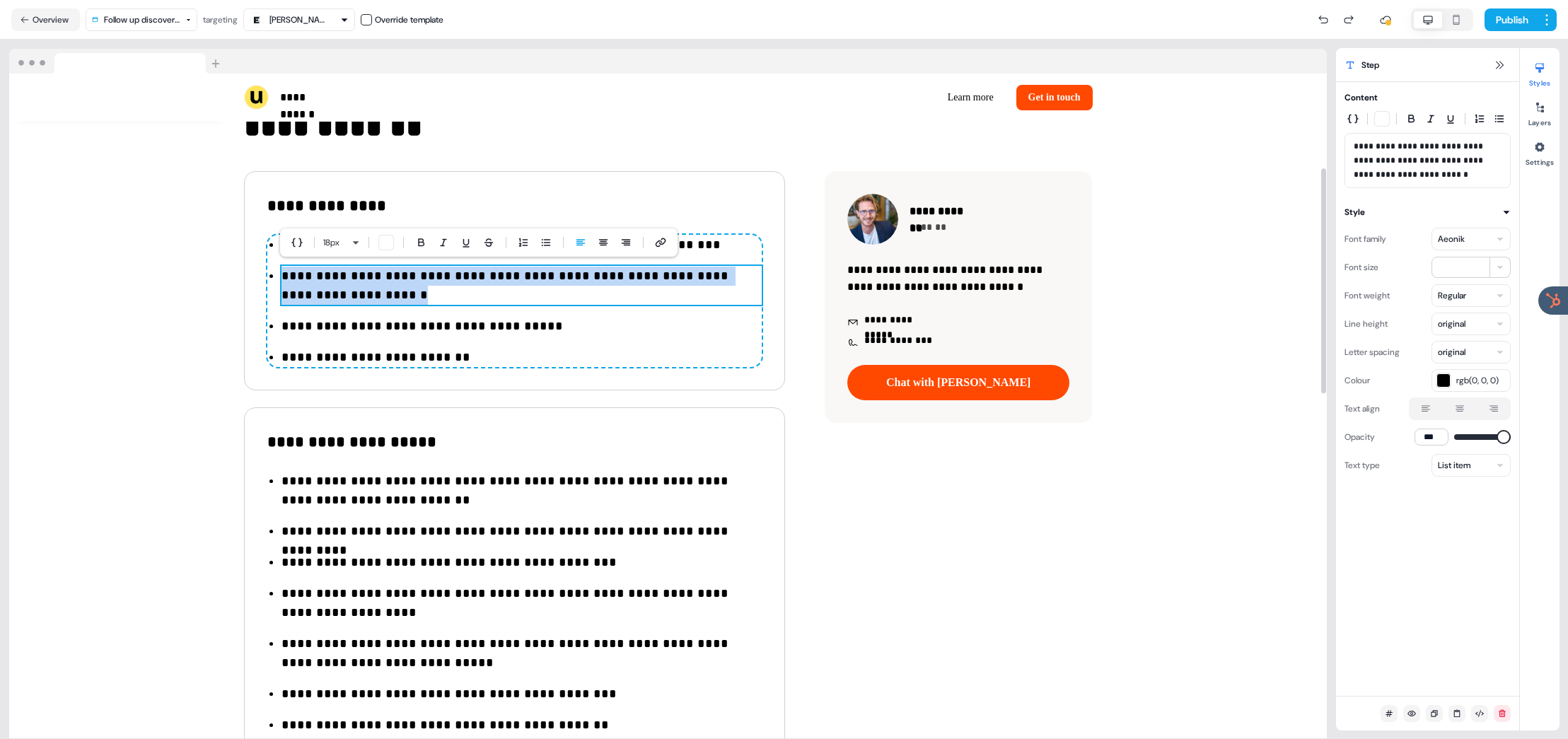 click on "**********" at bounding box center (521, 286) 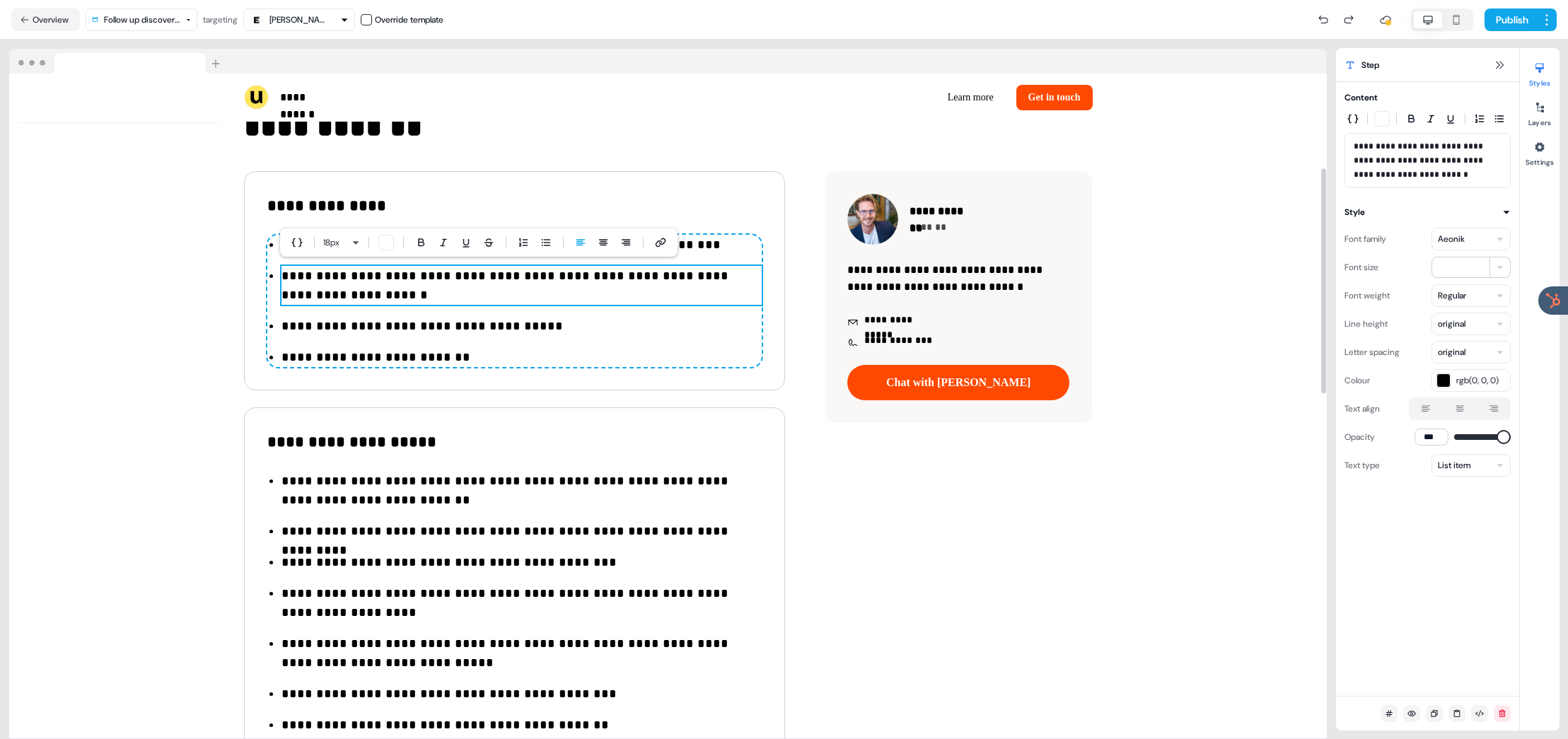 click on "**********" at bounding box center (521, 286) 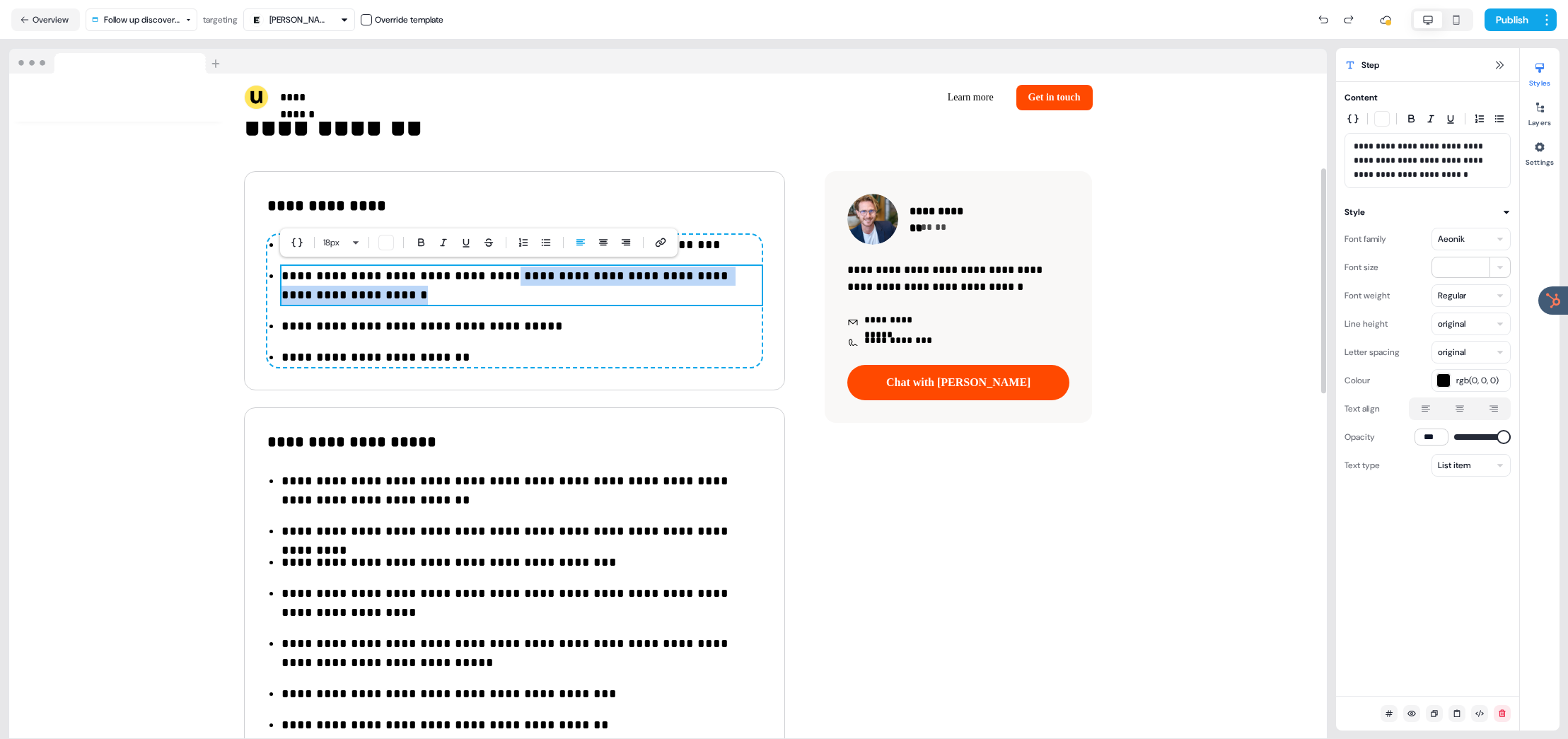 click on "**********" at bounding box center [521, 286] 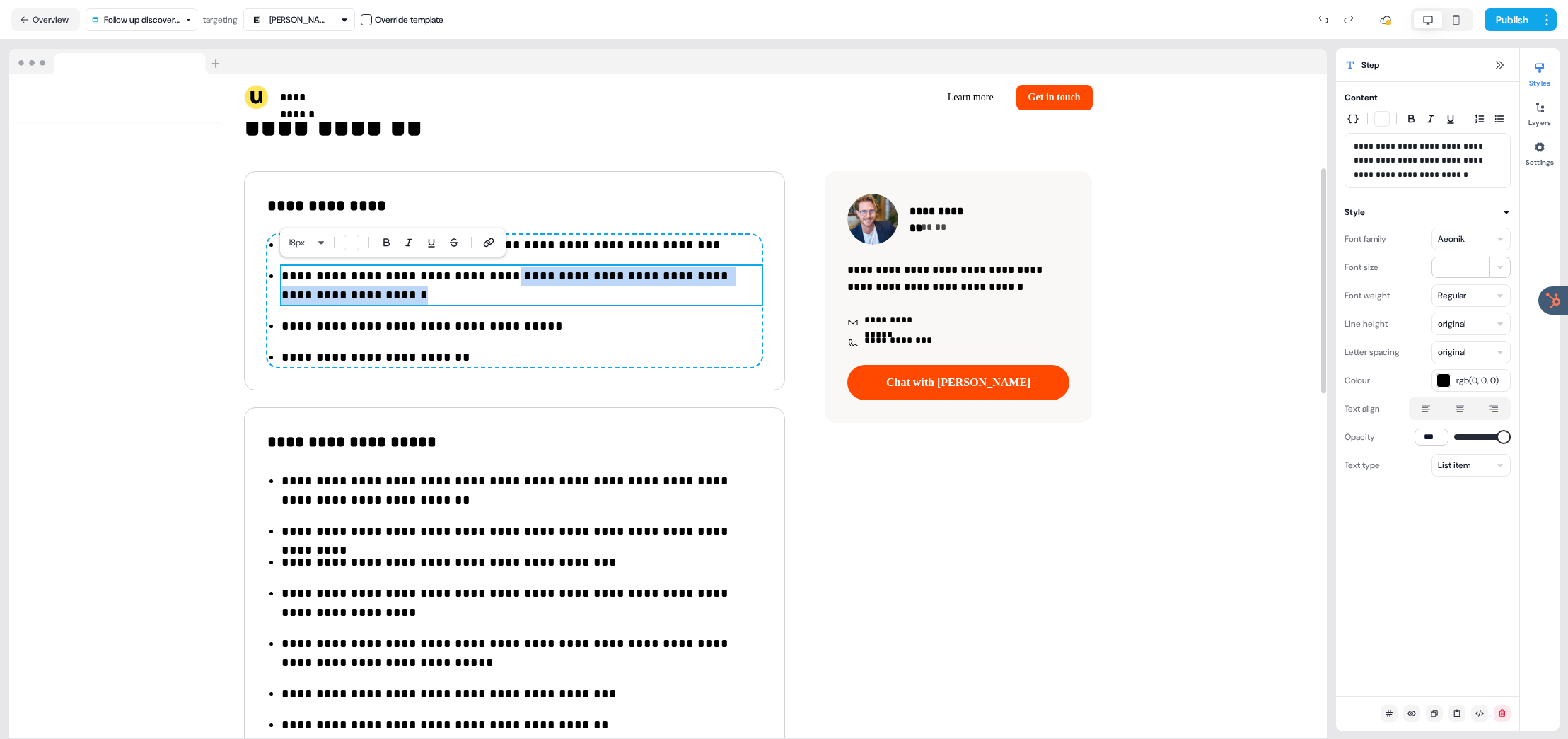 click on "**********" at bounding box center [521, 286] 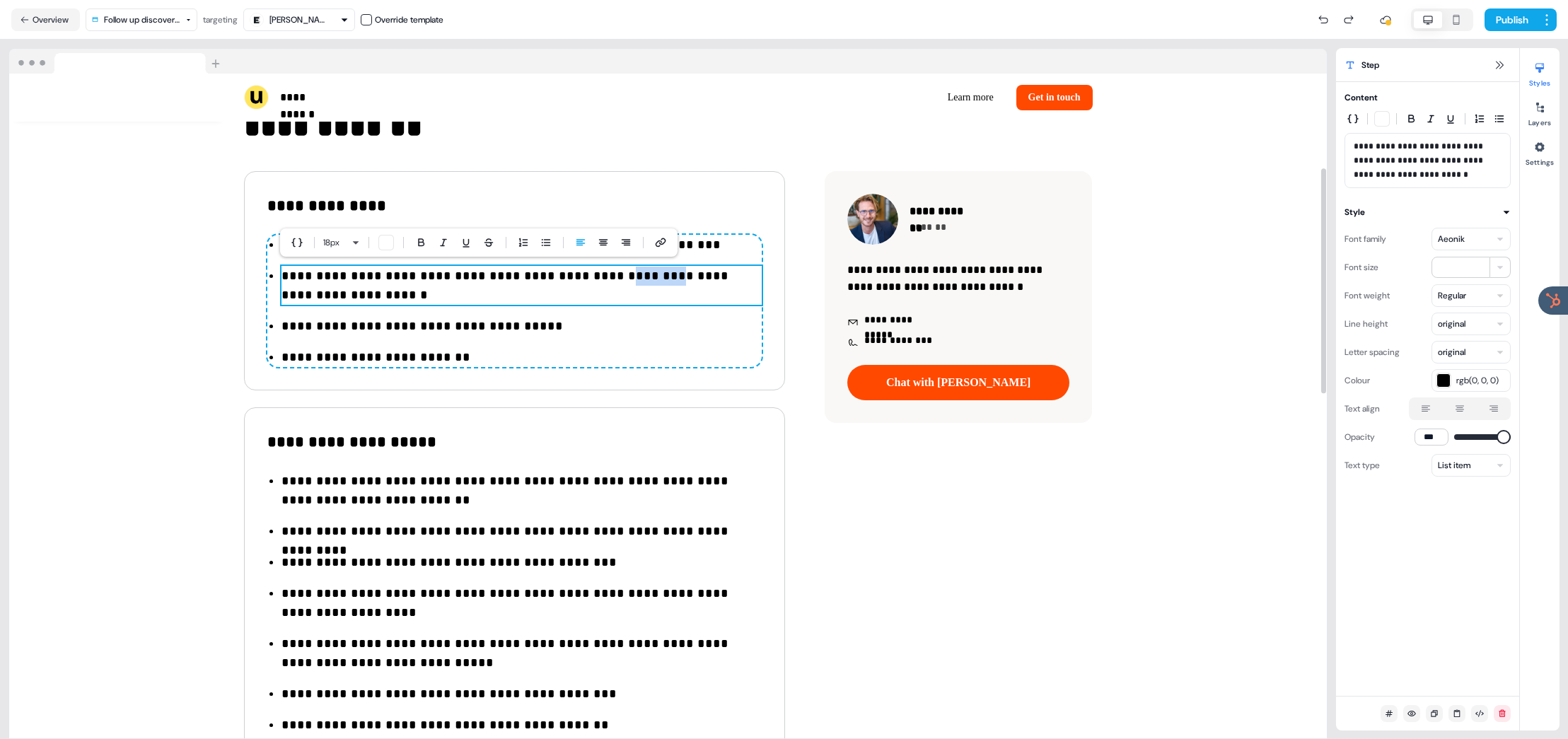 click on "**********" at bounding box center (521, 286) 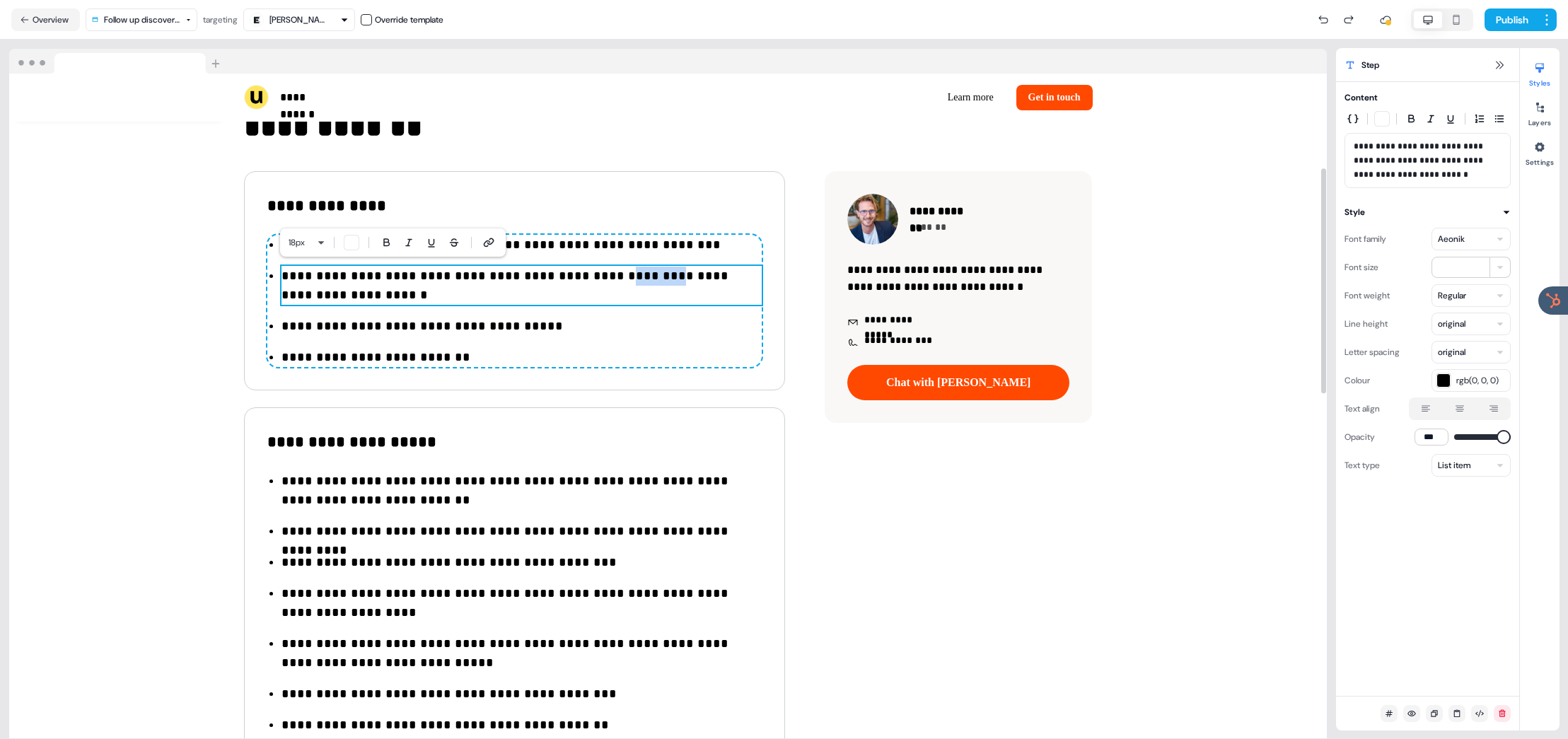 click on "**********" at bounding box center (521, 286) 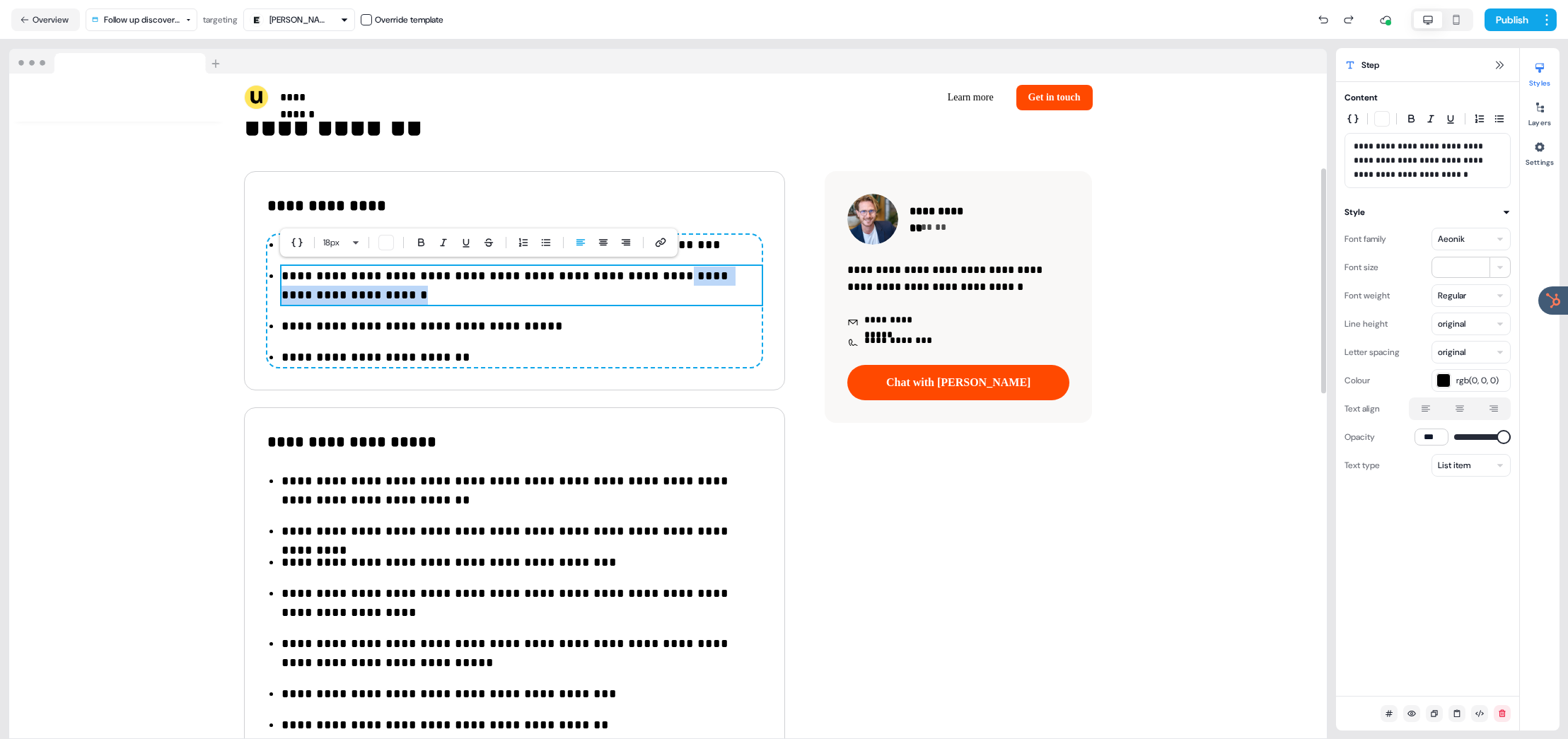 drag, startPoint x: 667, startPoint y: 291, endPoint x: 602, endPoint y: 278, distance: 66.287254 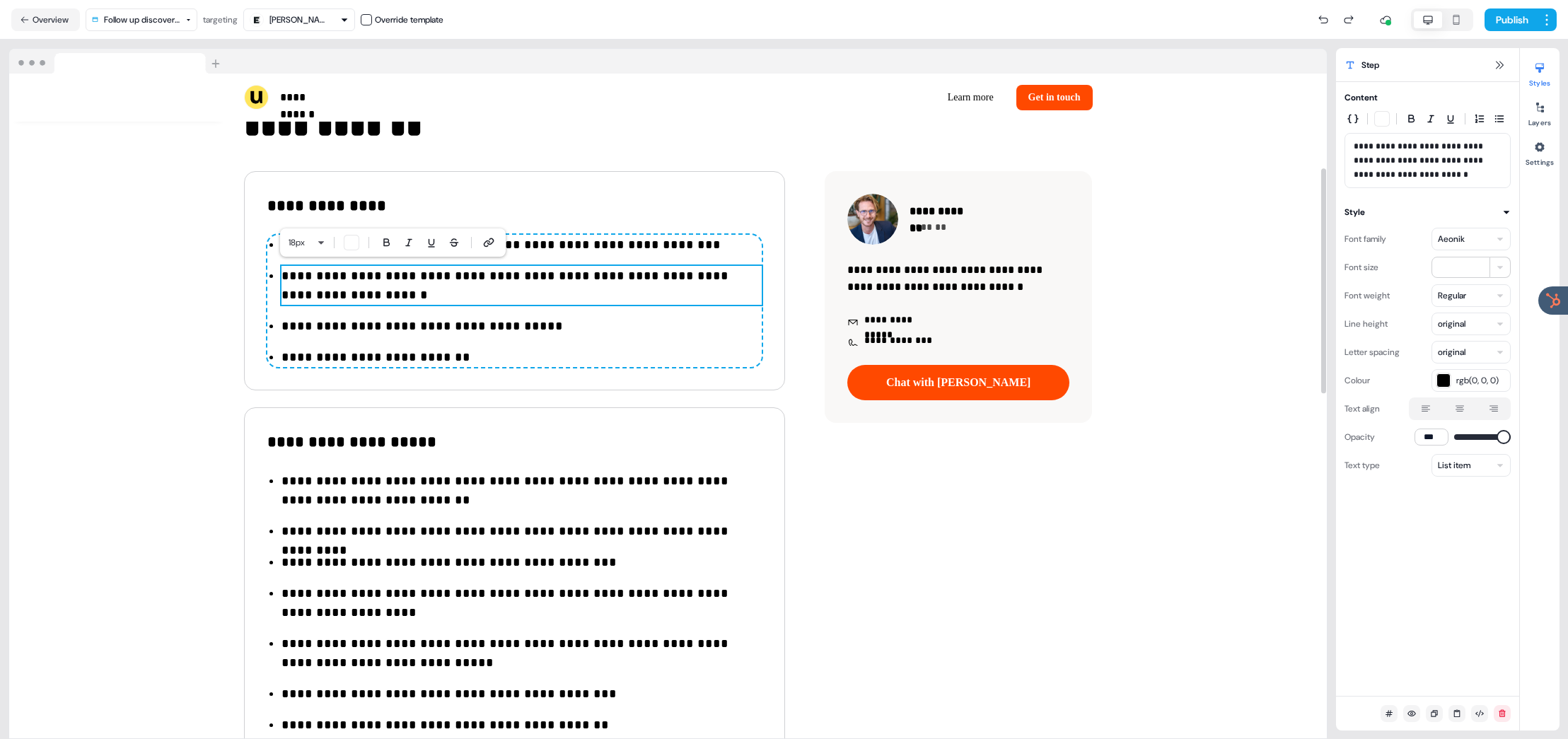 click on "**********" at bounding box center [521, 286] 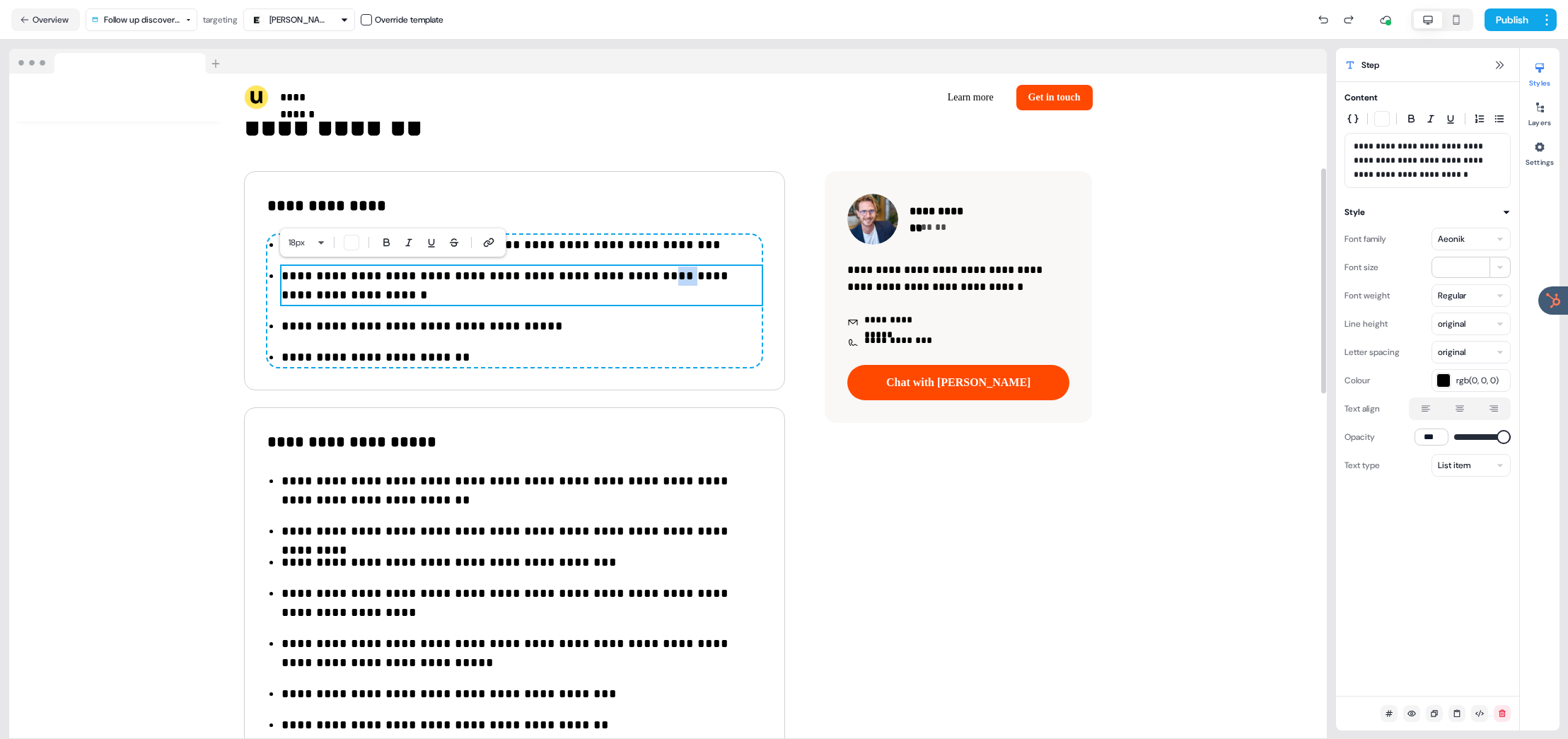 drag, startPoint x: 638, startPoint y: 276, endPoint x: 622, endPoint y: 277, distance: 16.03122 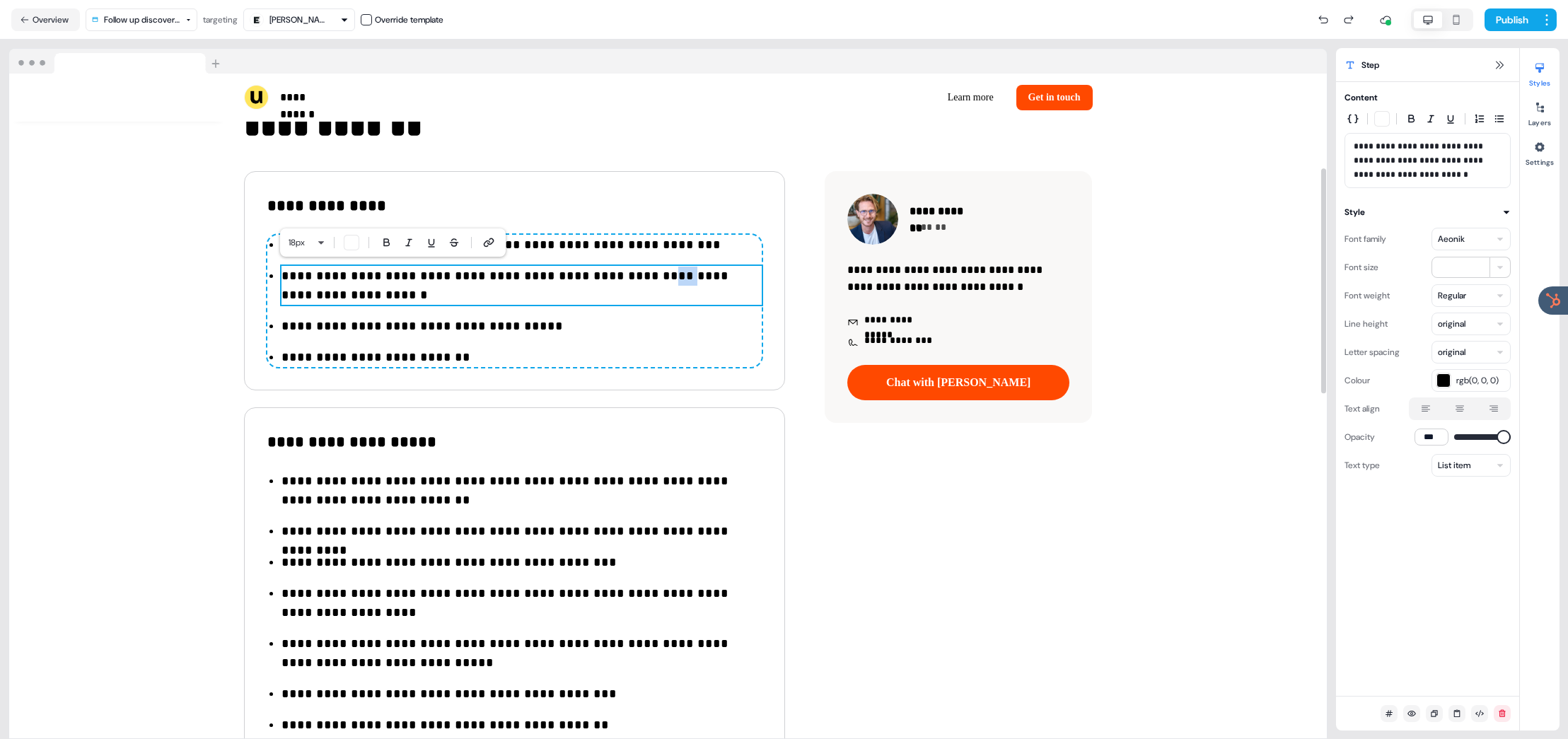 click on "**********" at bounding box center [521, 286] 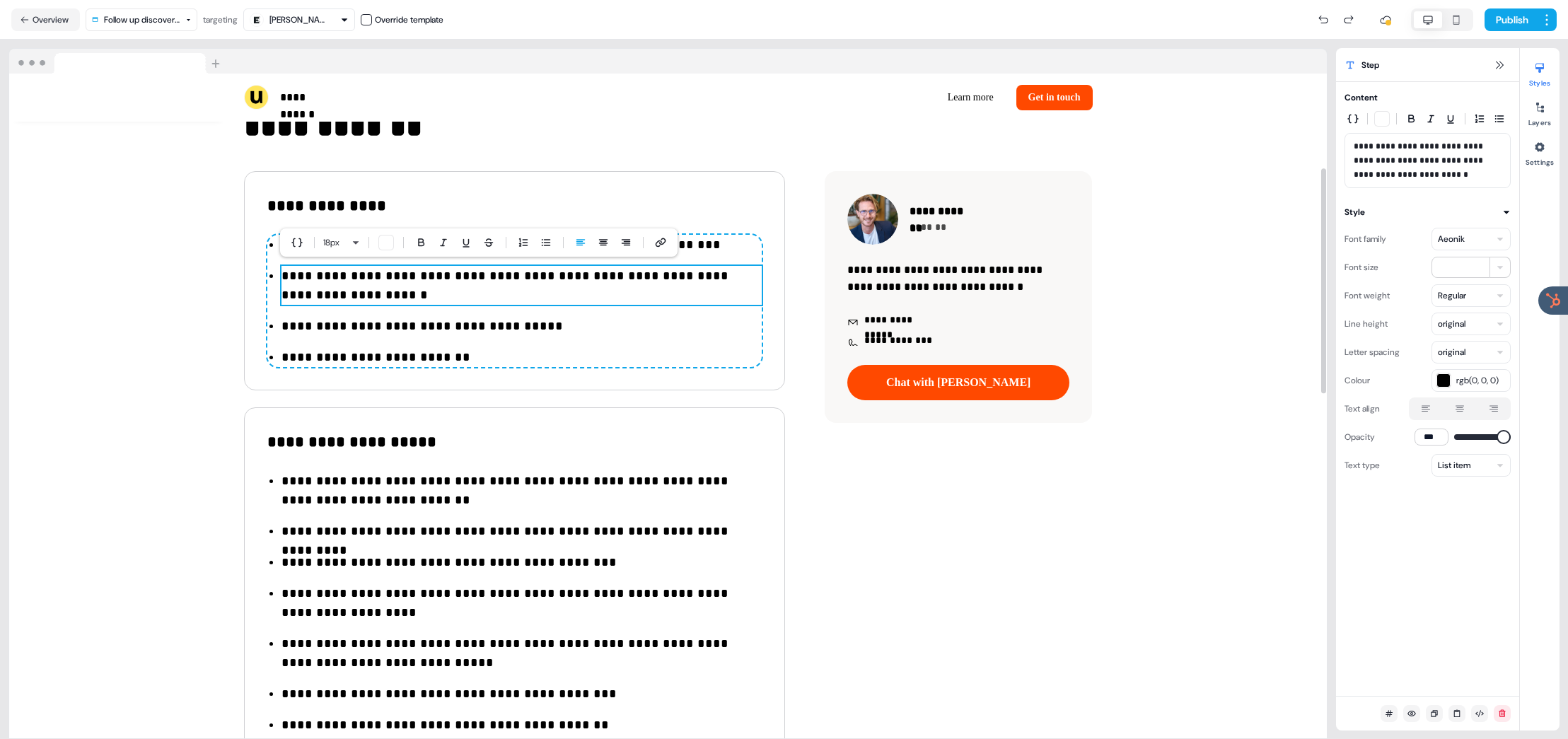 click on "**********" at bounding box center (521, 286) 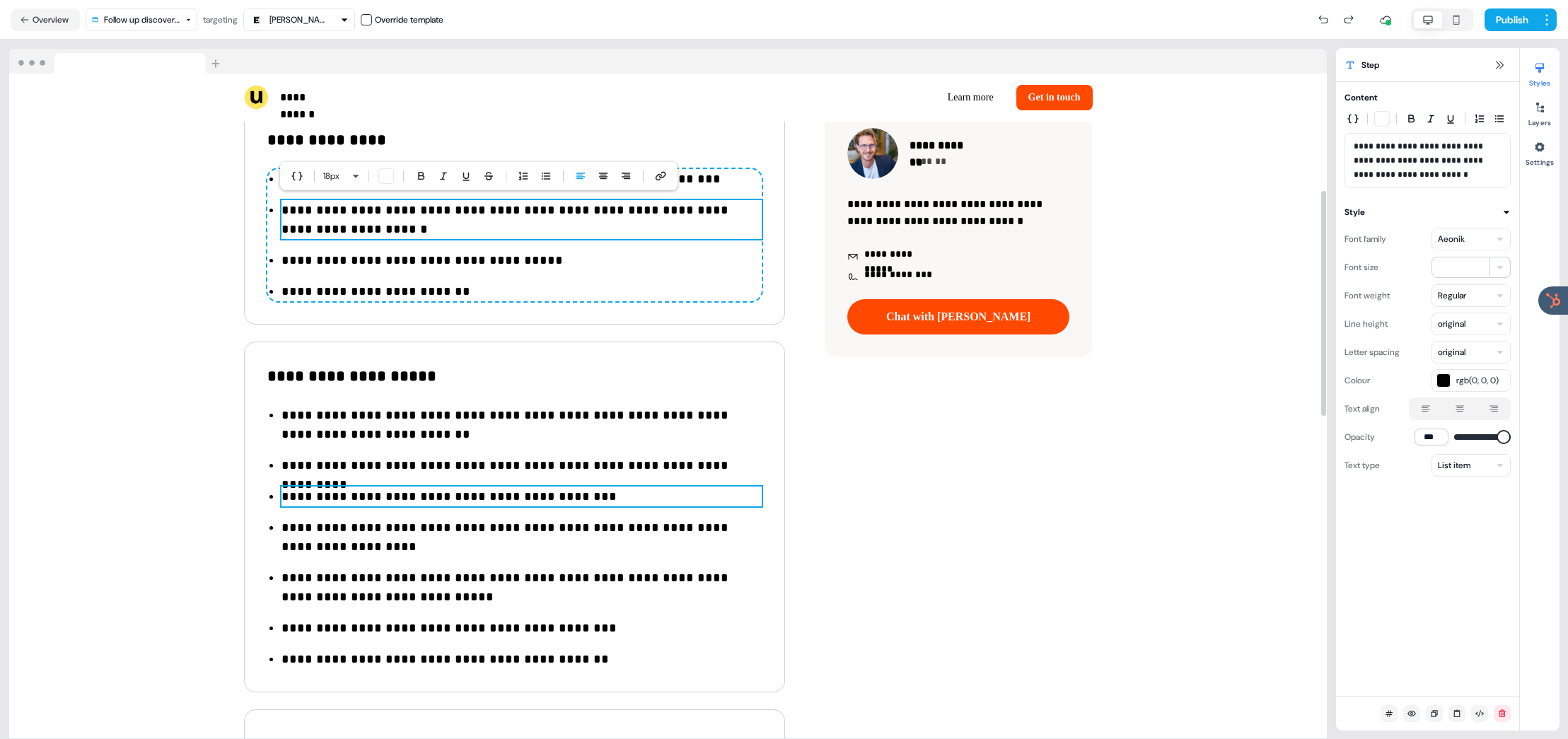 scroll, scrollTop: 345, scrollLeft: 0, axis: vertical 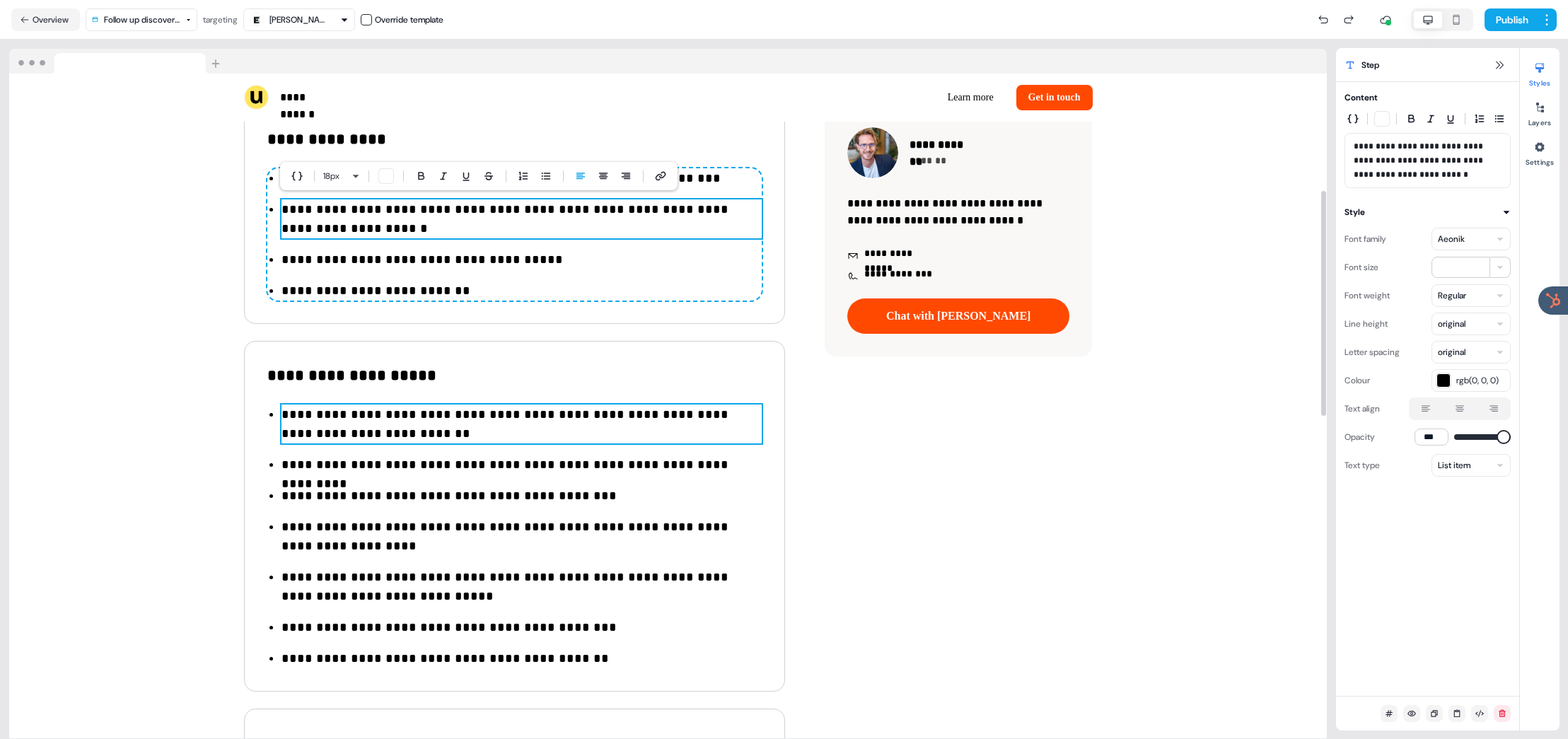 click on "**********" at bounding box center (521, 424) 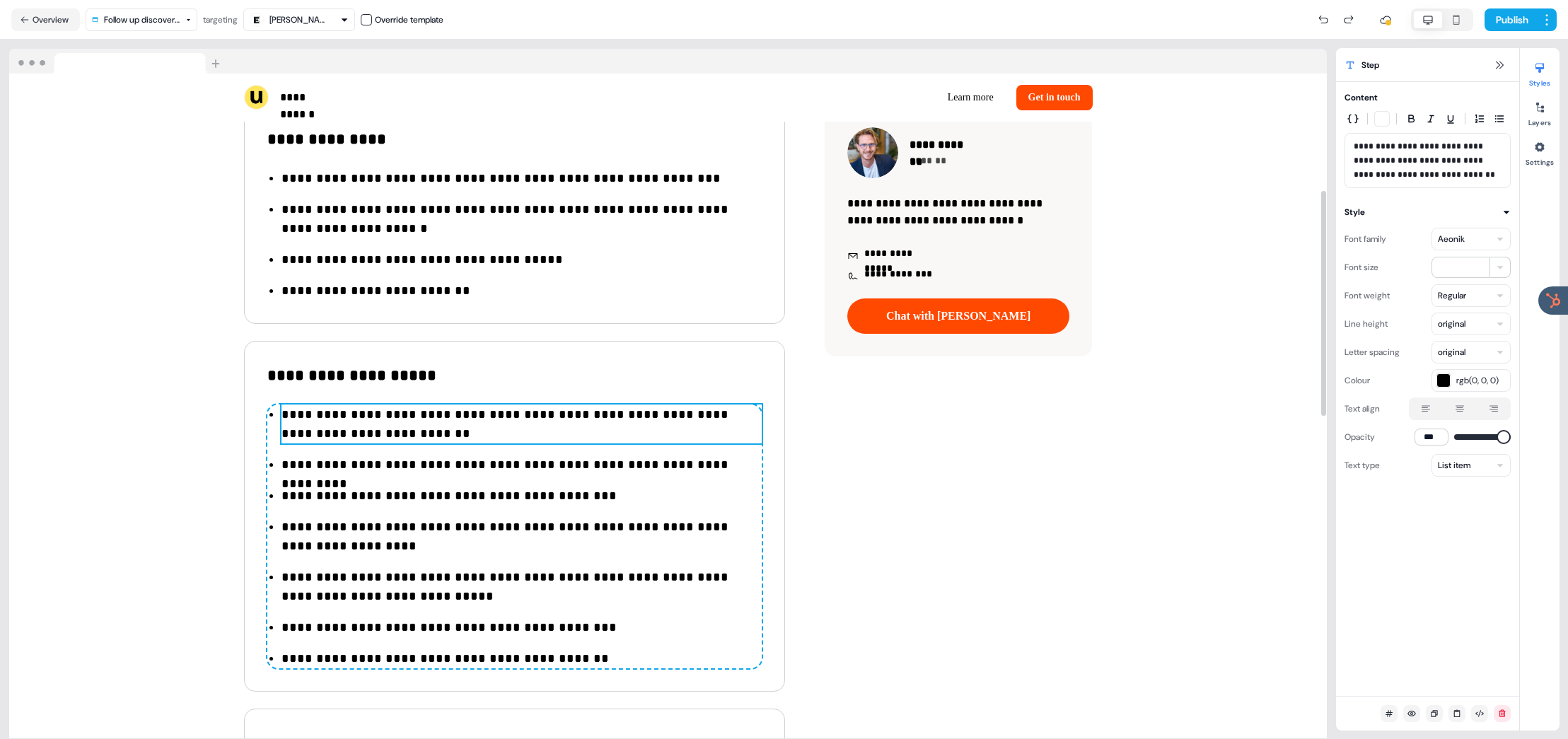 click on "**********" at bounding box center (521, 424) 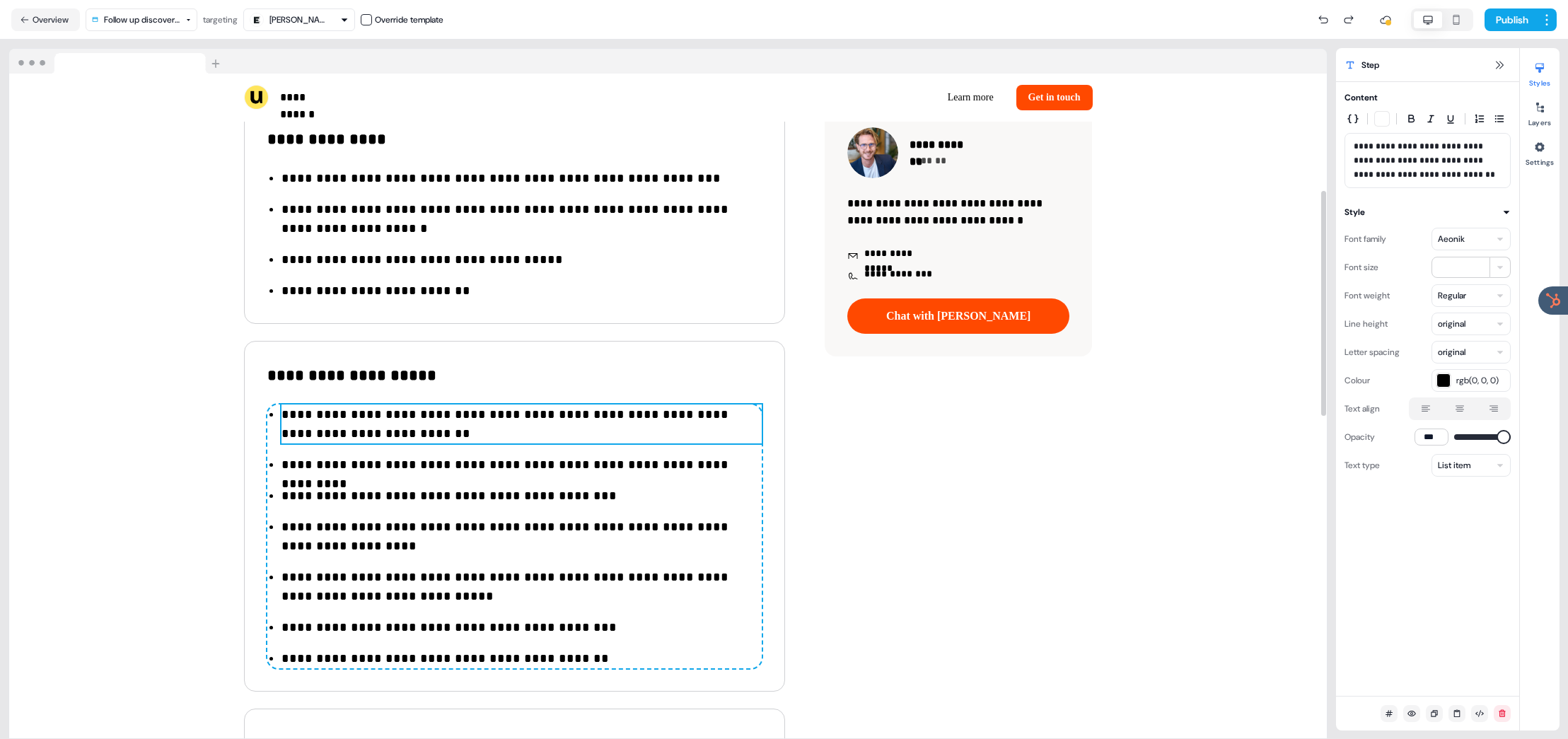 click on "**********" at bounding box center [521, 424] 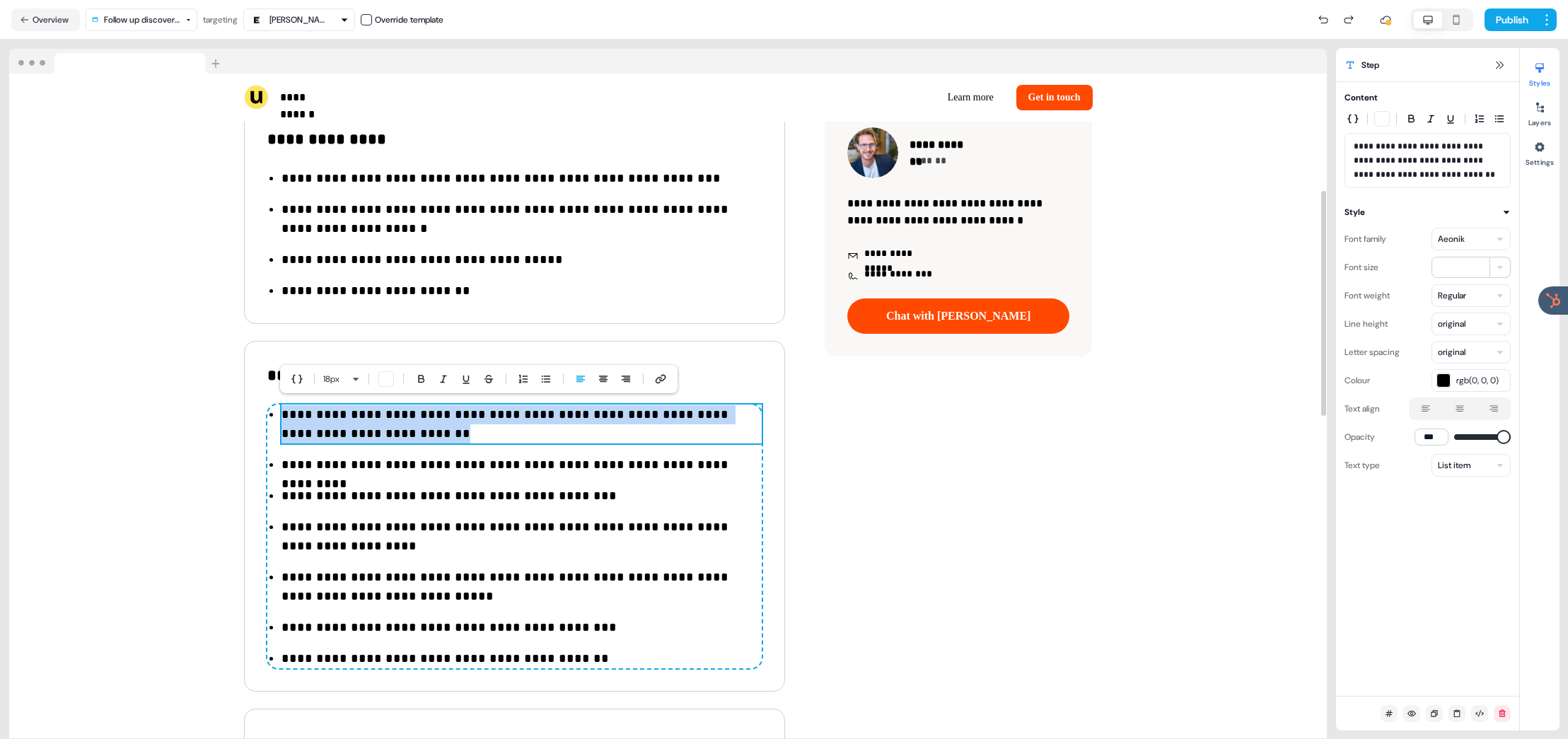 click on "**********" at bounding box center (521, 424) 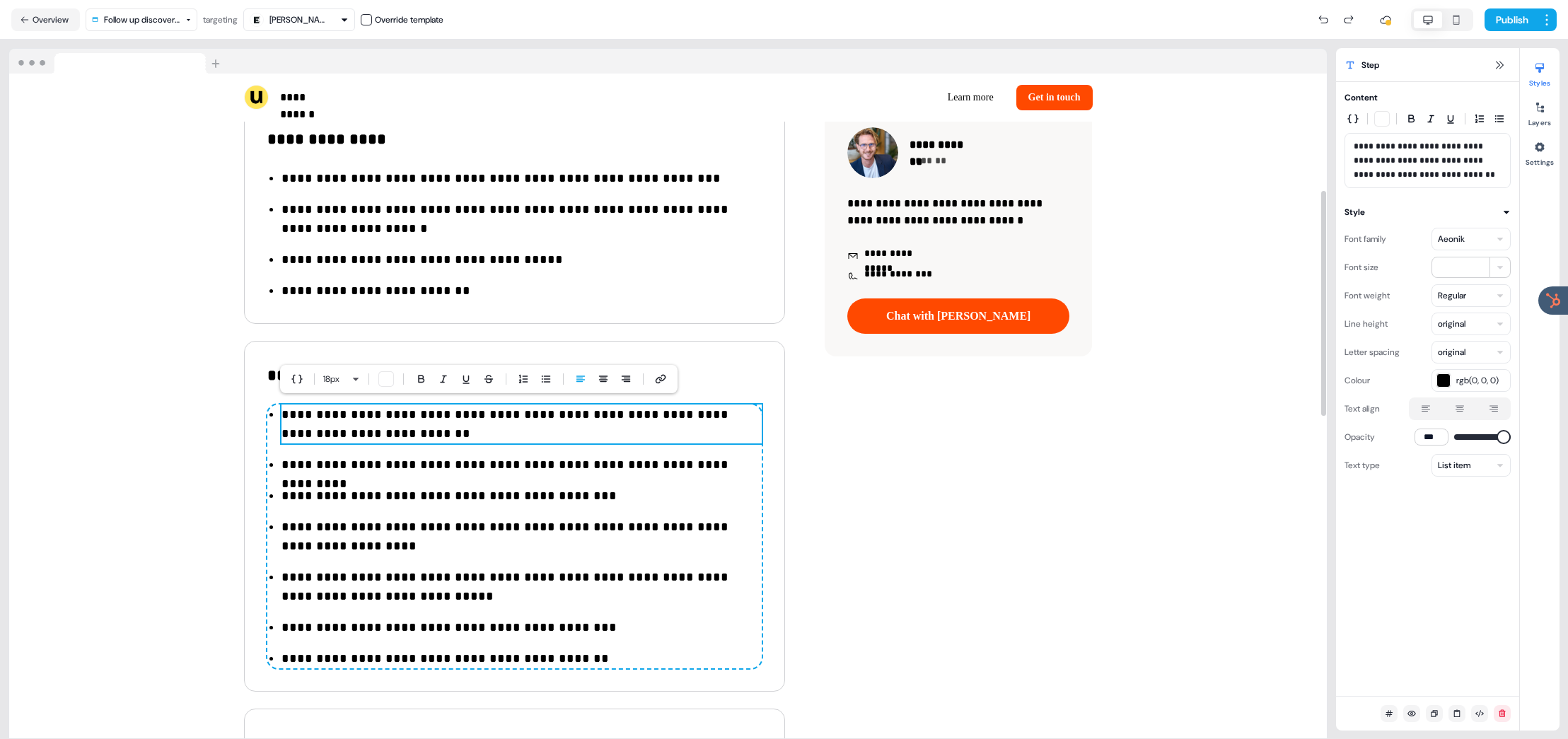click on "**********" at bounding box center [521, 424] 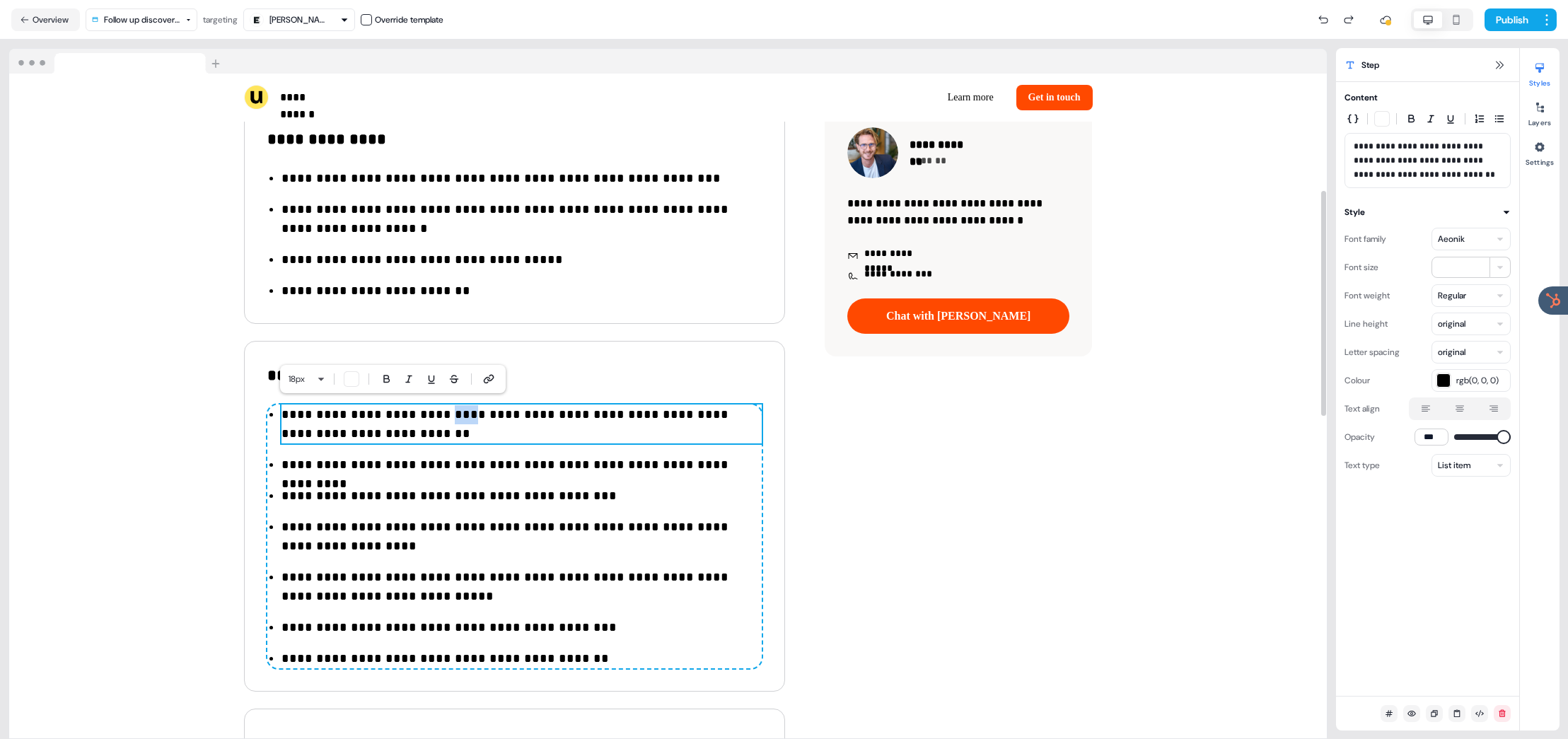 drag, startPoint x: 446, startPoint y: 413, endPoint x: 422, endPoint y: 412, distance: 24.02082 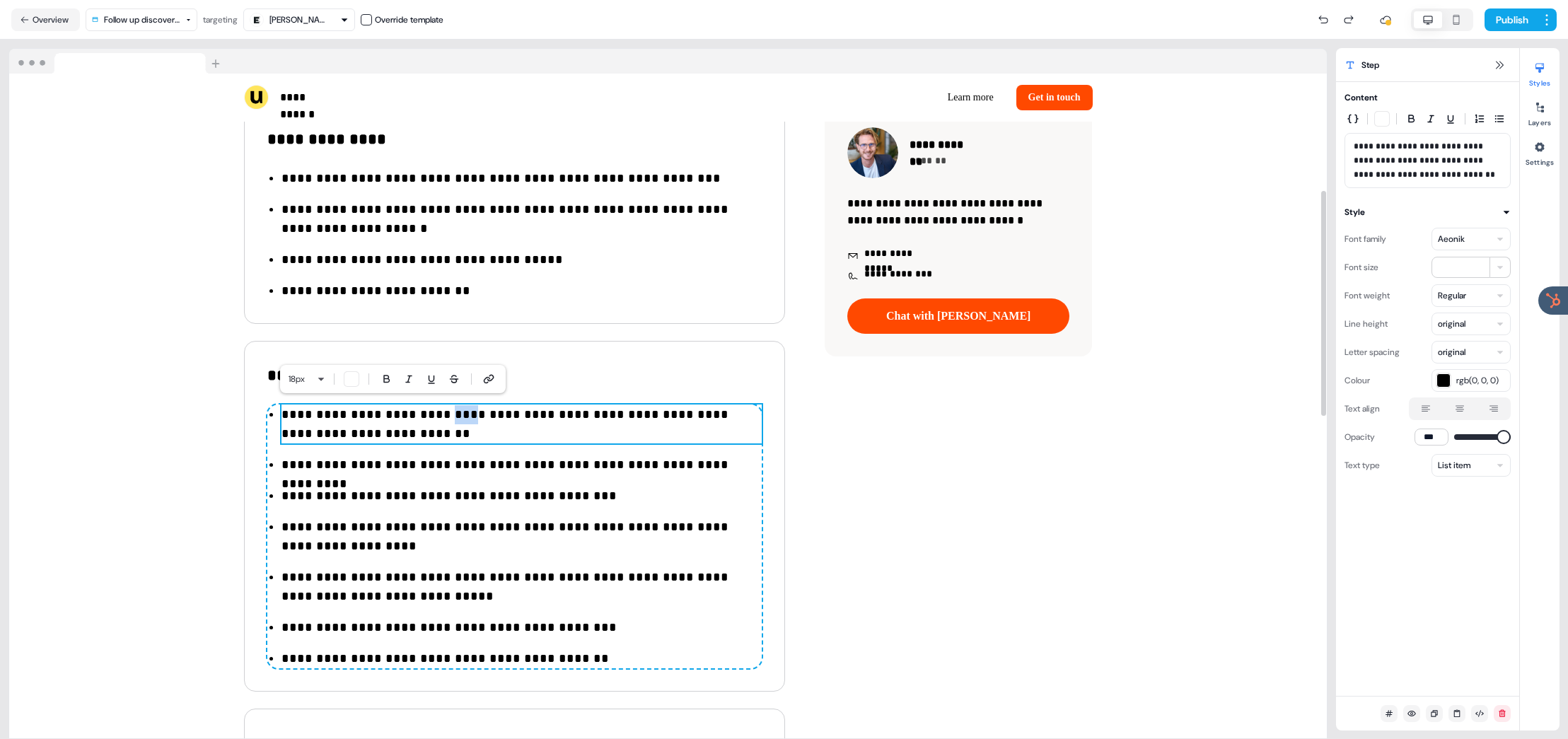 click on "**********" at bounding box center (521, 424) 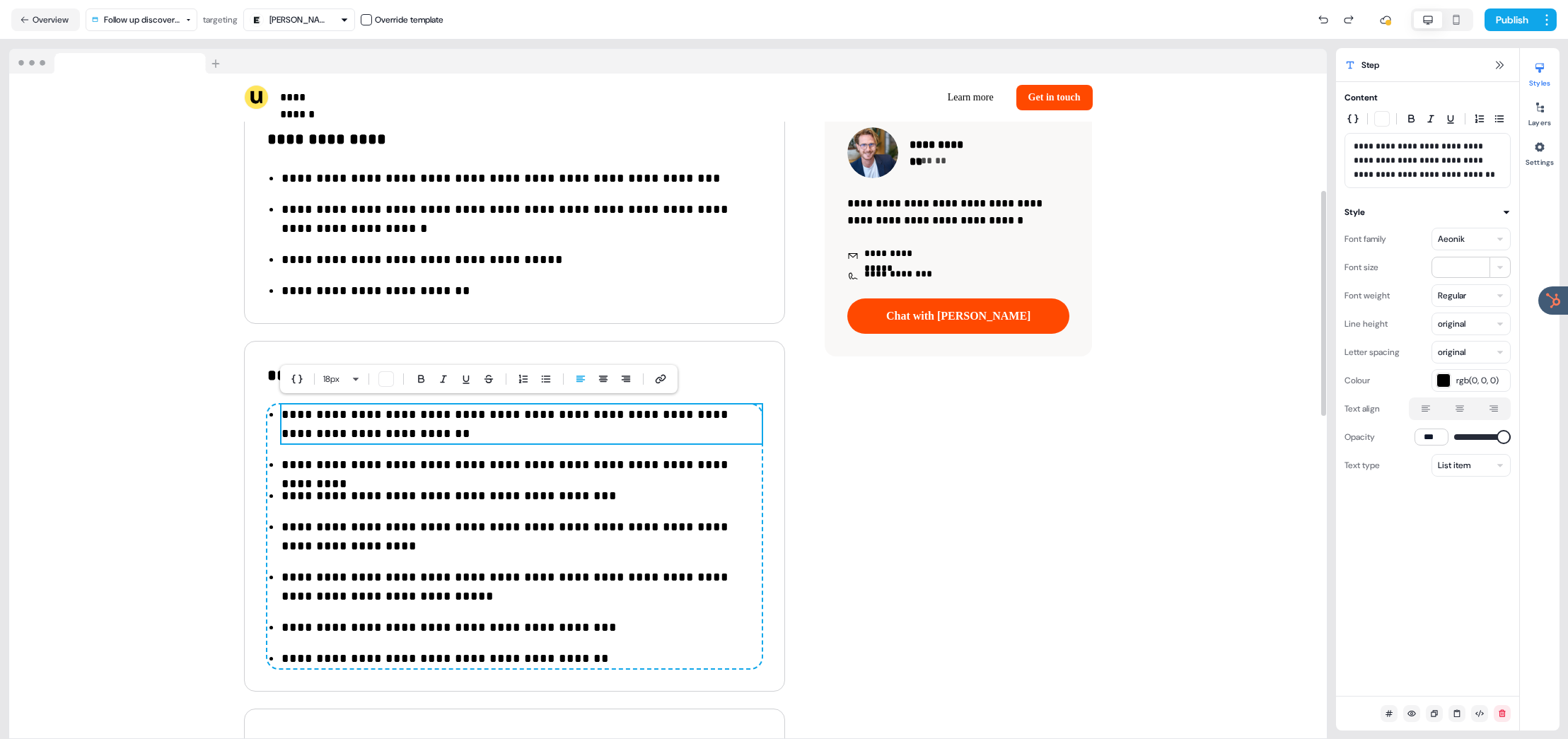 click on "**********" at bounding box center [521, 424] 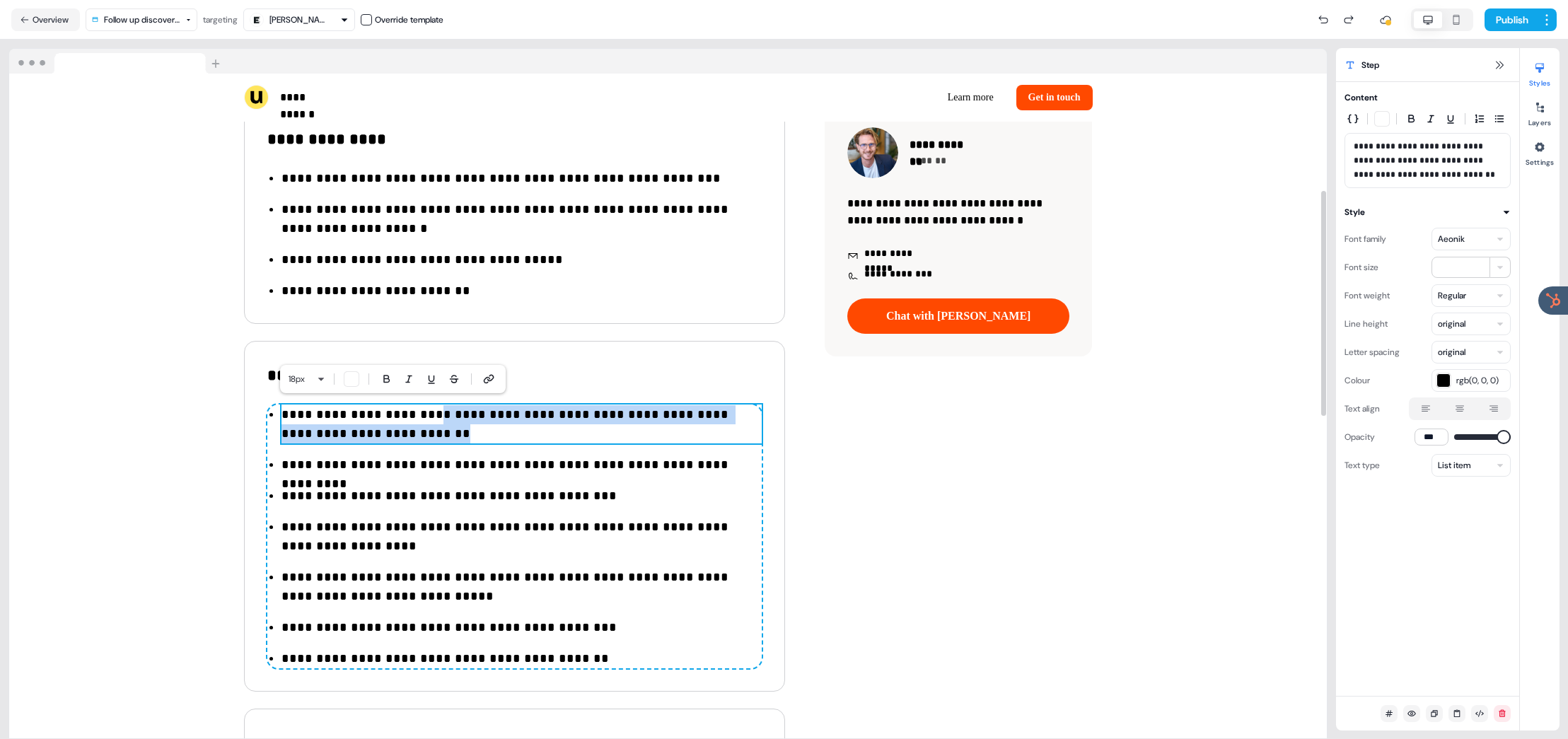 drag, startPoint x: 446, startPoint y: 417, endPoint x: 481, endPoint y: 428, distance: 36.687873 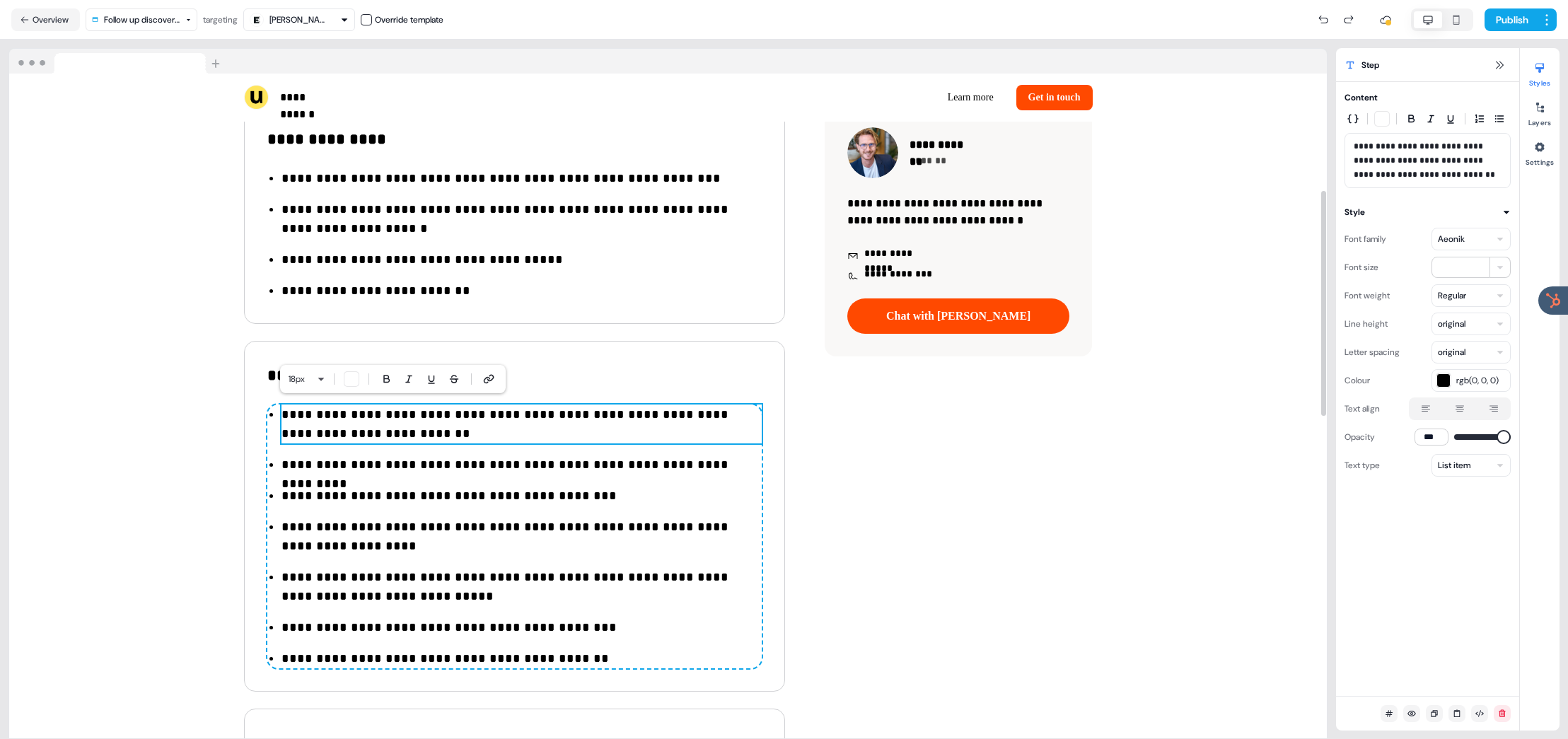 click on "**********" at bounding box center [521, 424] 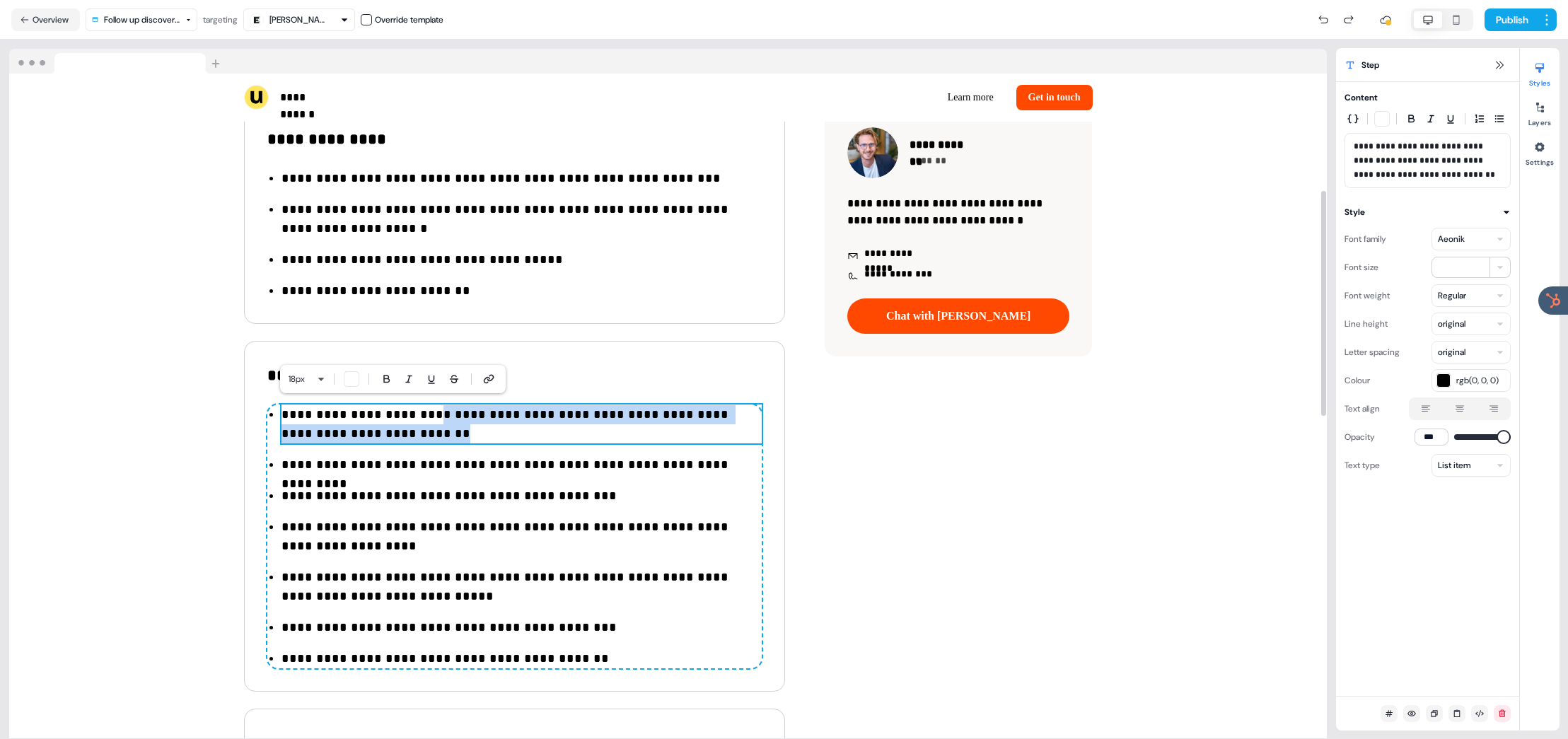 drag, startPoint x: 464, startPoint y: 431, endPoint x: 401, endPoint y: 407, distance: 67.41662 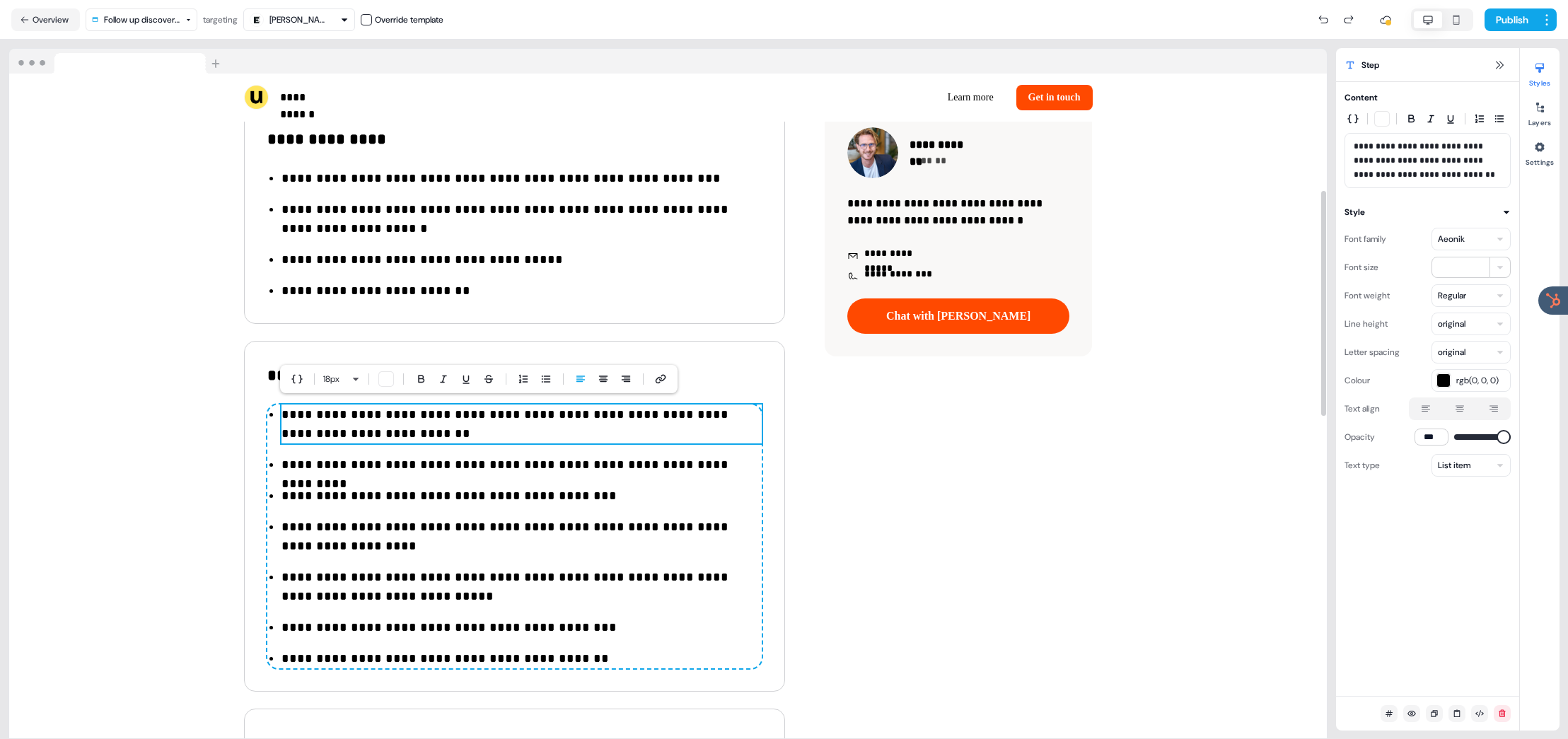 click on "**********" at bounding box center [521, 424] 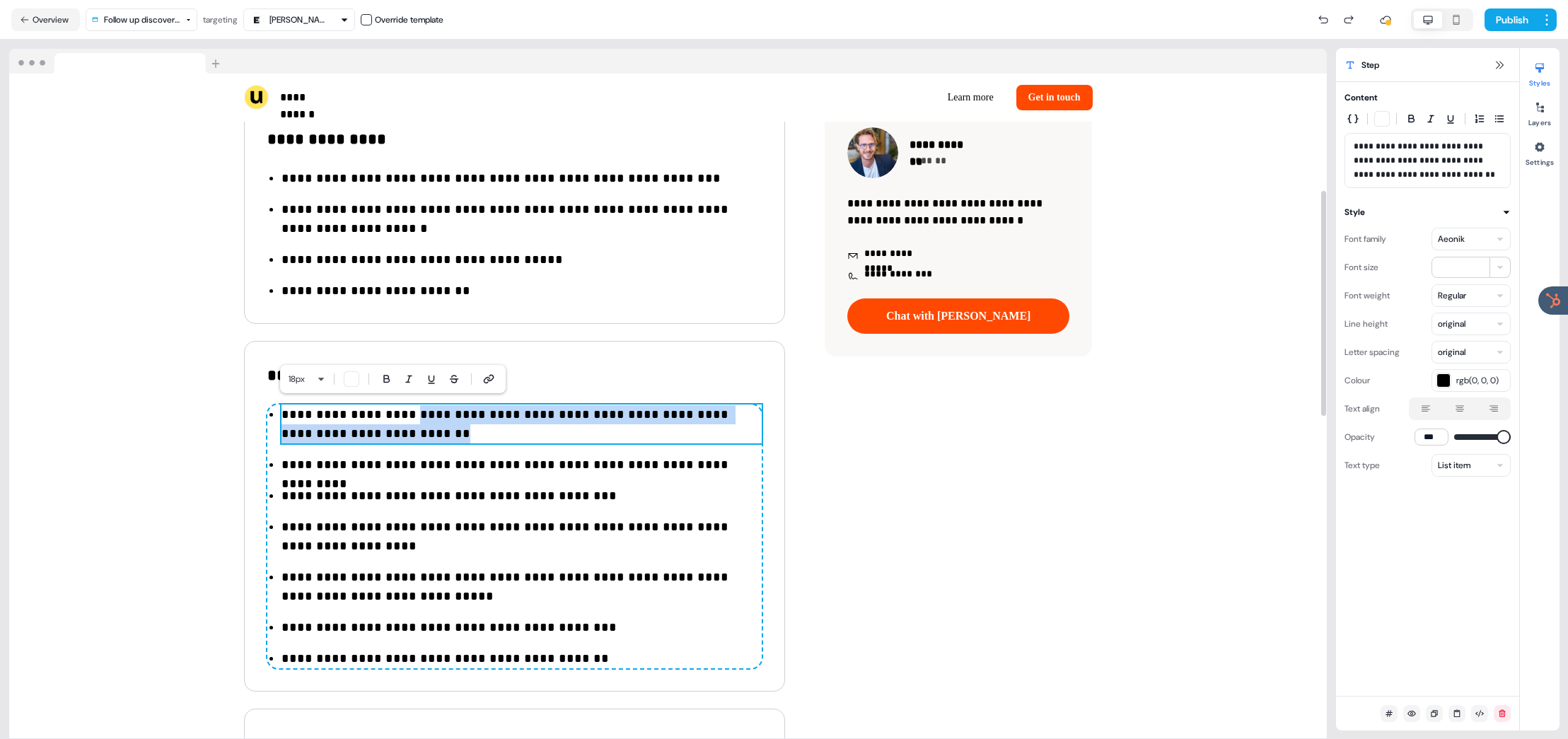 drag, startPoint x: 414, startPoint y: 413, endPoint x: 493, endPoint y: 426, distance: 80.06248 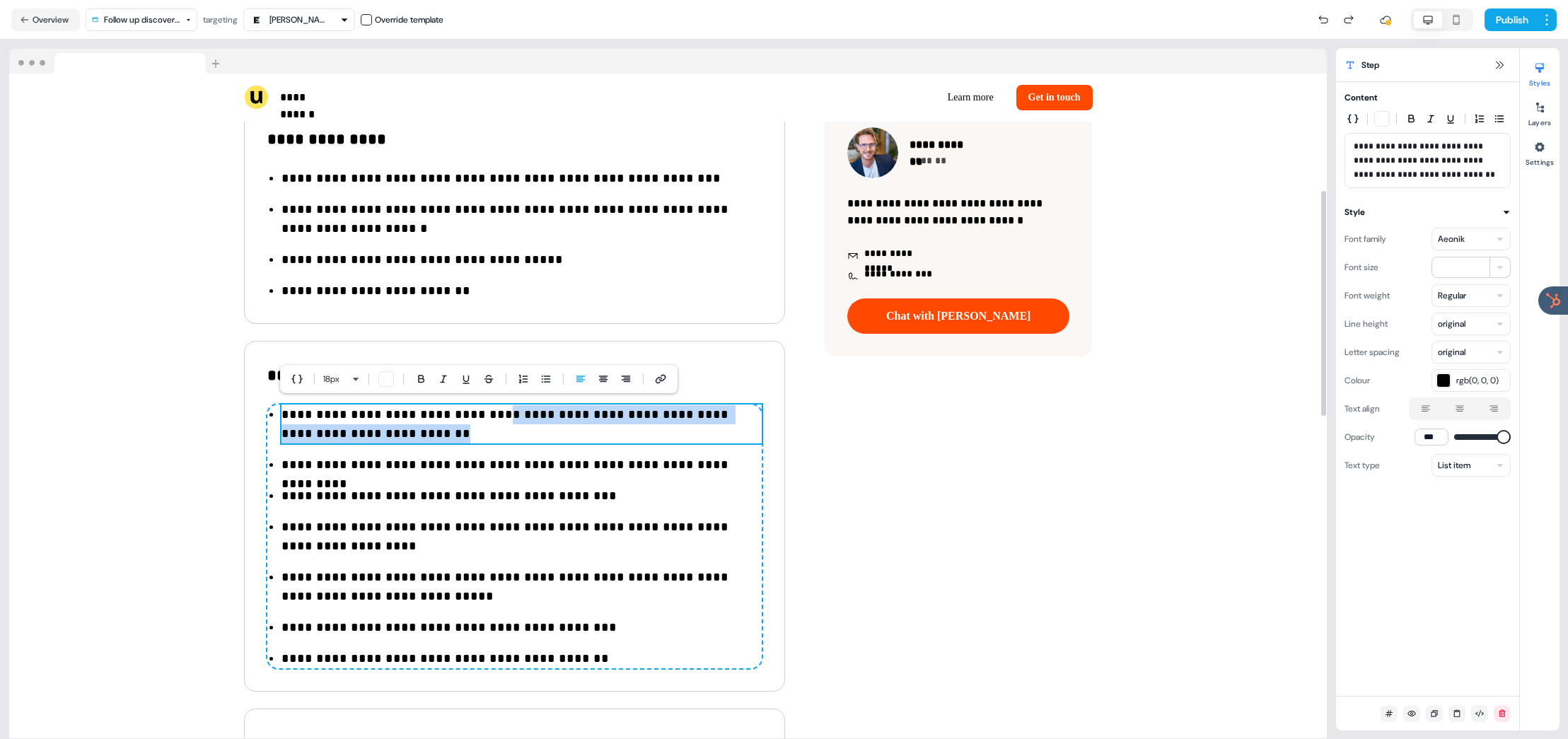 drag, startPoint x: 529, startPoint y: 429, endPoint x: 453, endPoint y: 415, distance: 77.27872 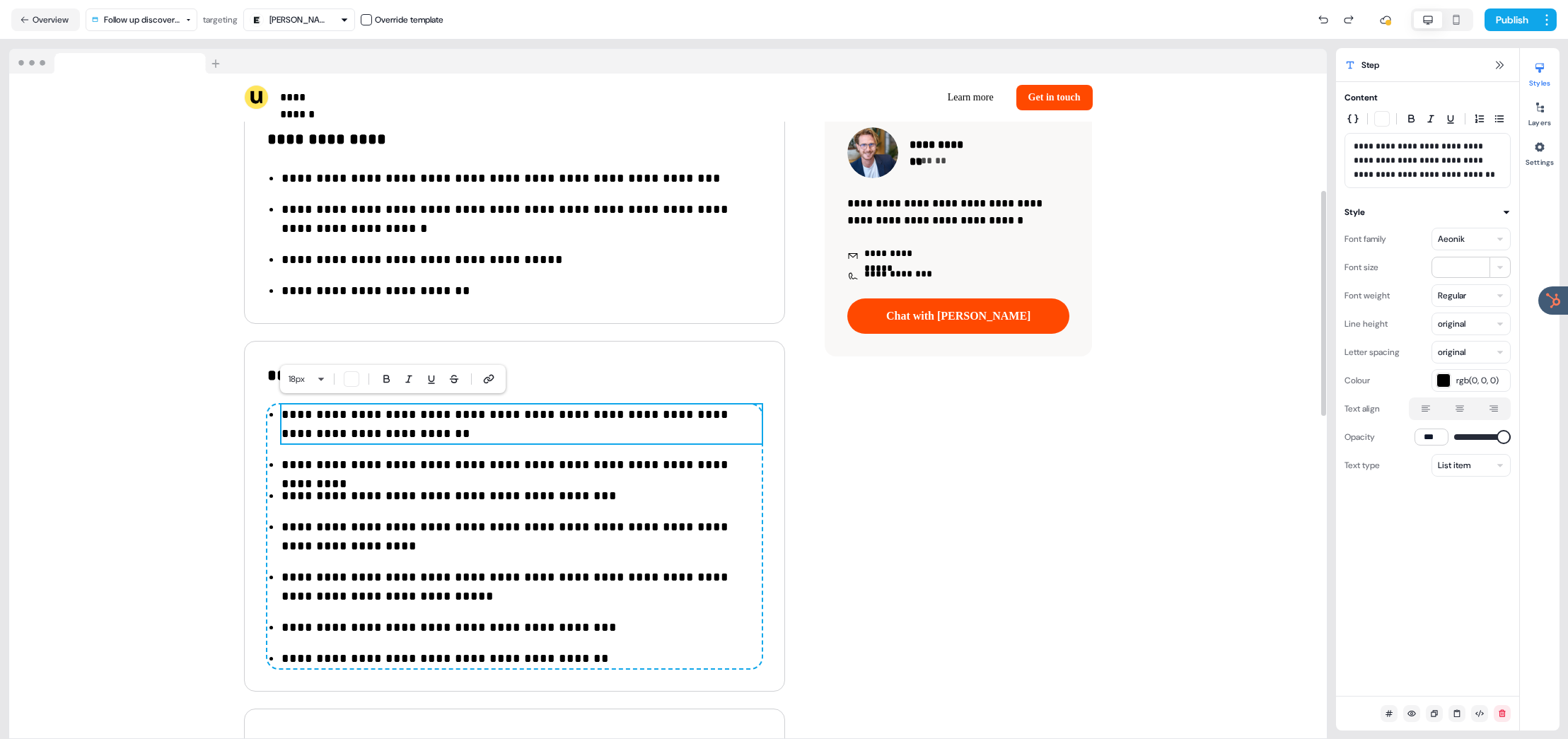 click on "**********" at bounding box center (521, 424) 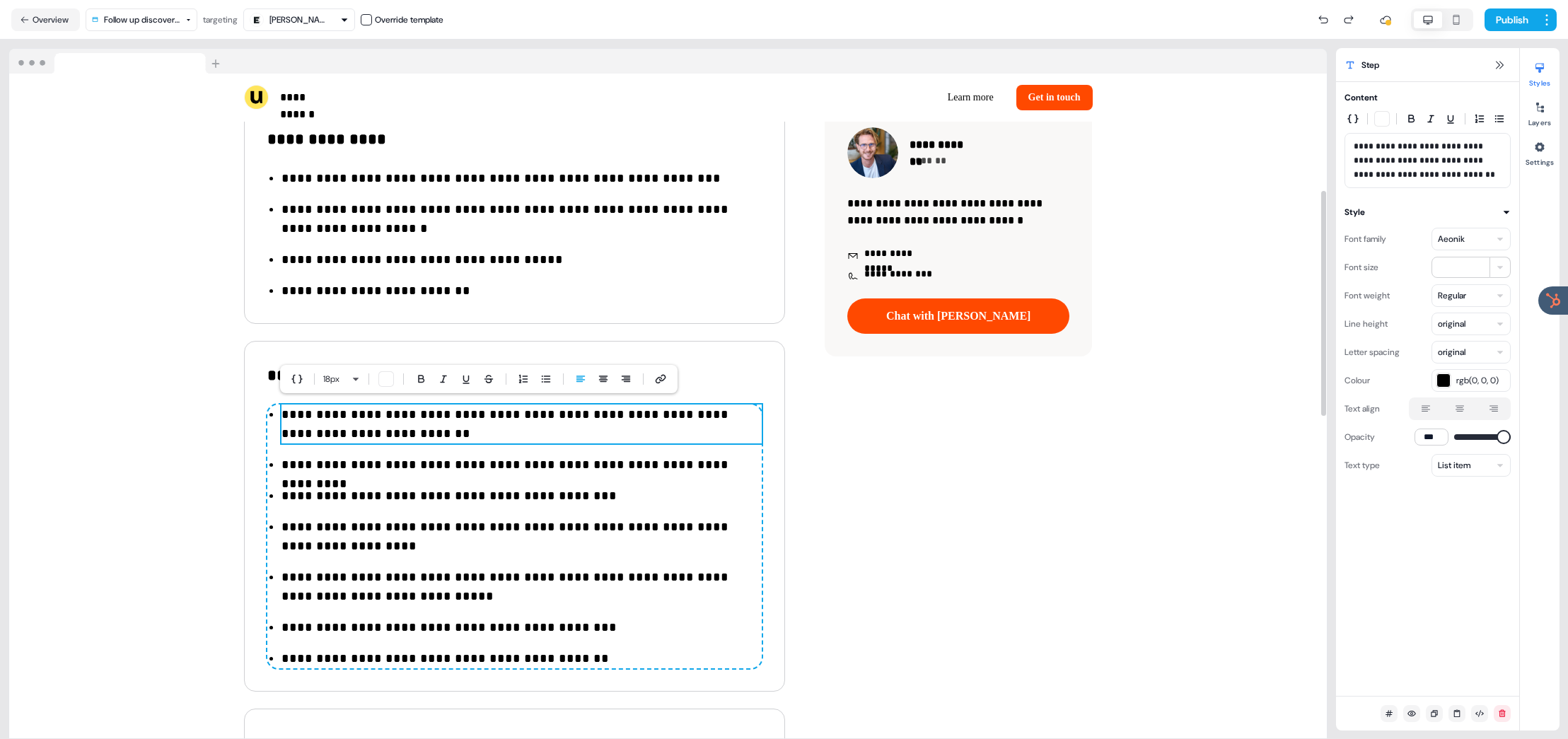 click on "**********" at bounding box center (521, 424) 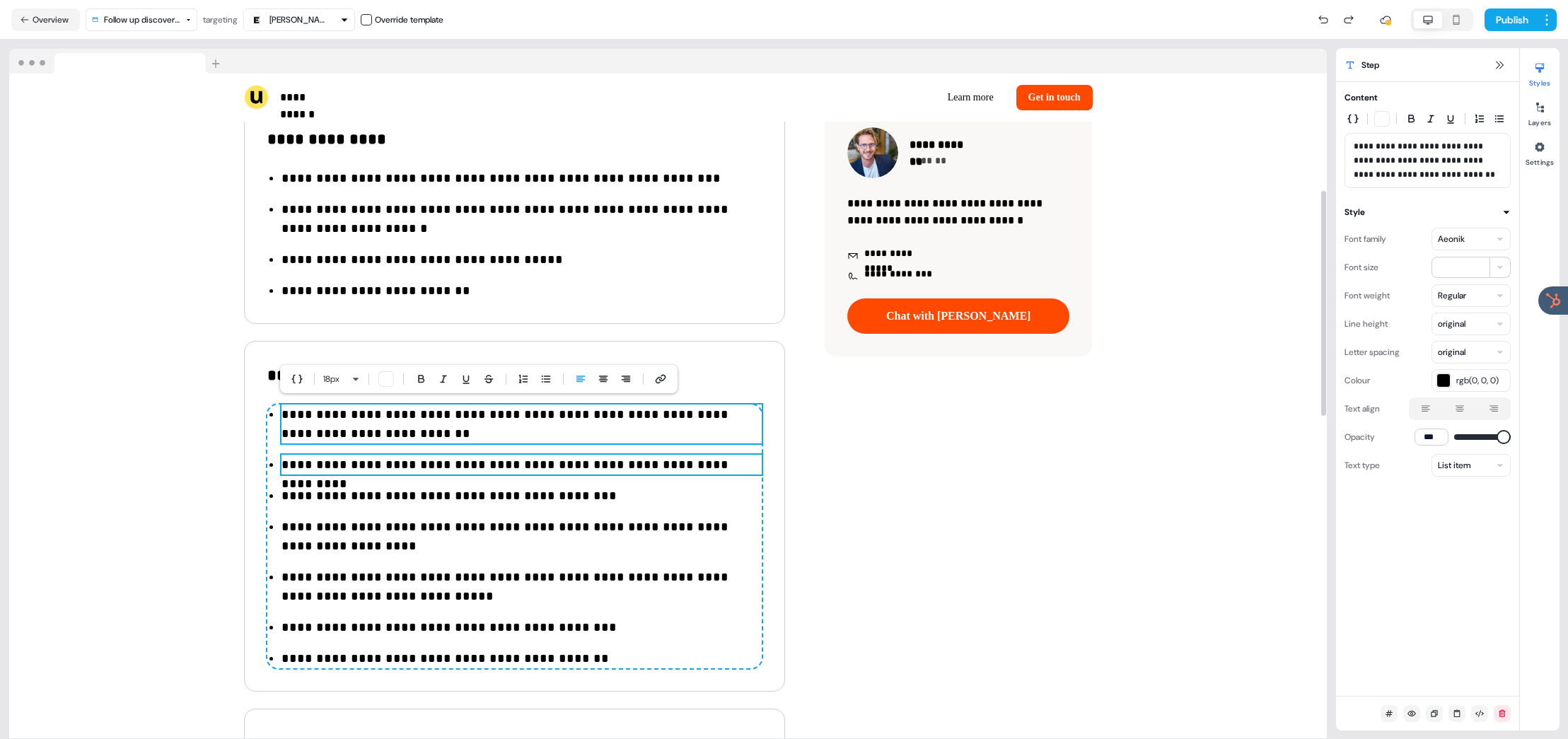 click on "**********" at bounding box center [521, 465] 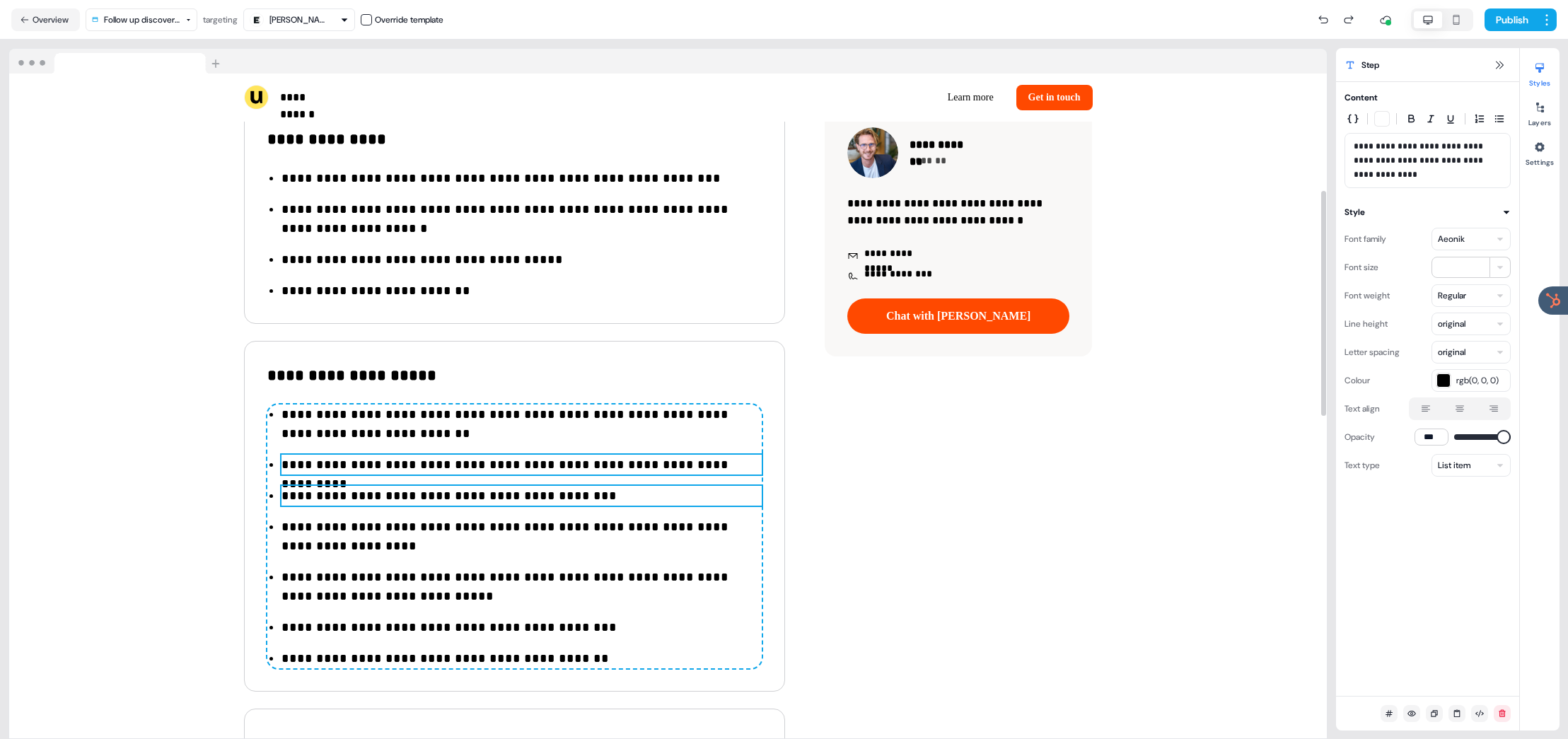 click on "**********" at bounding box center [521, 496] 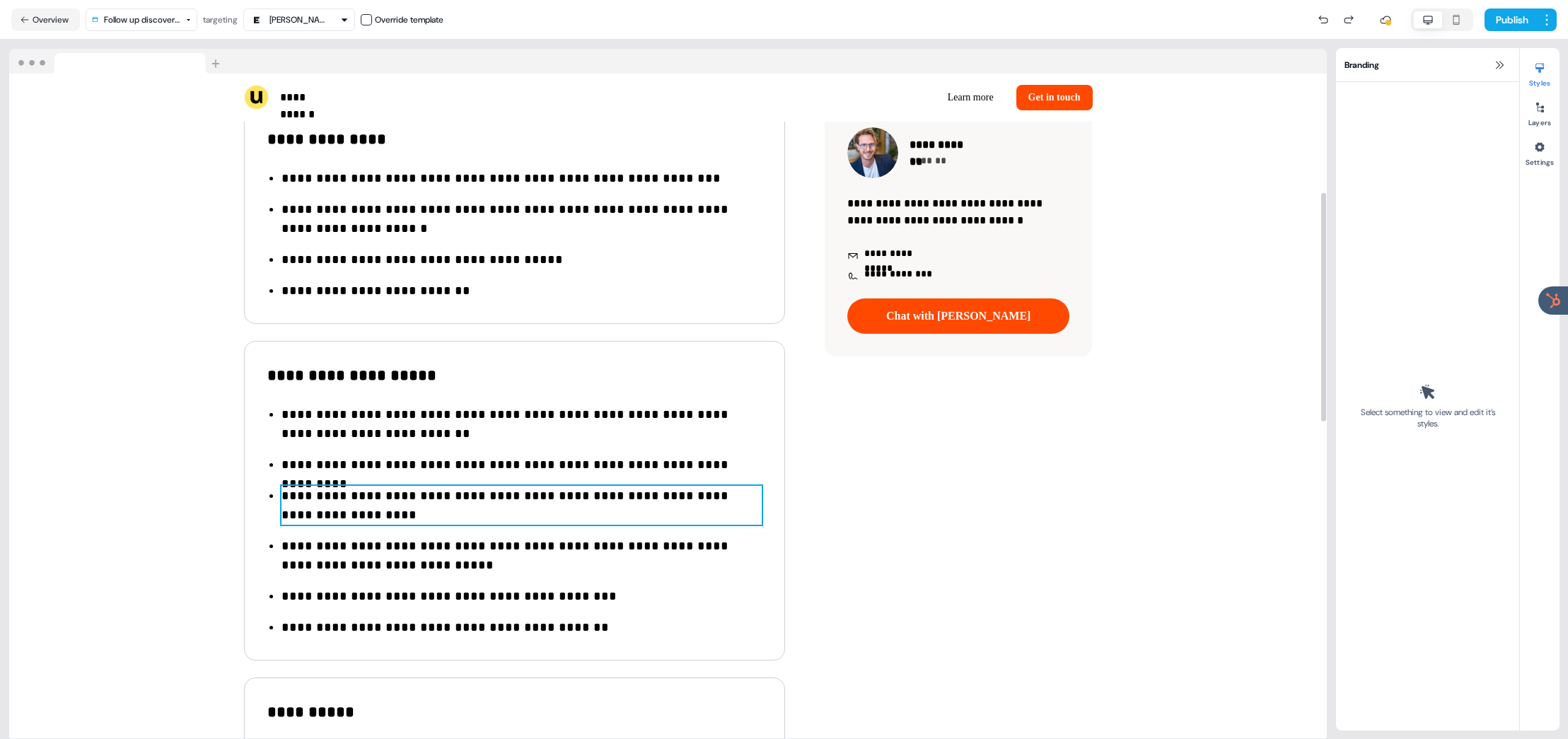 click on "**********" at bounding box center (521, 506) 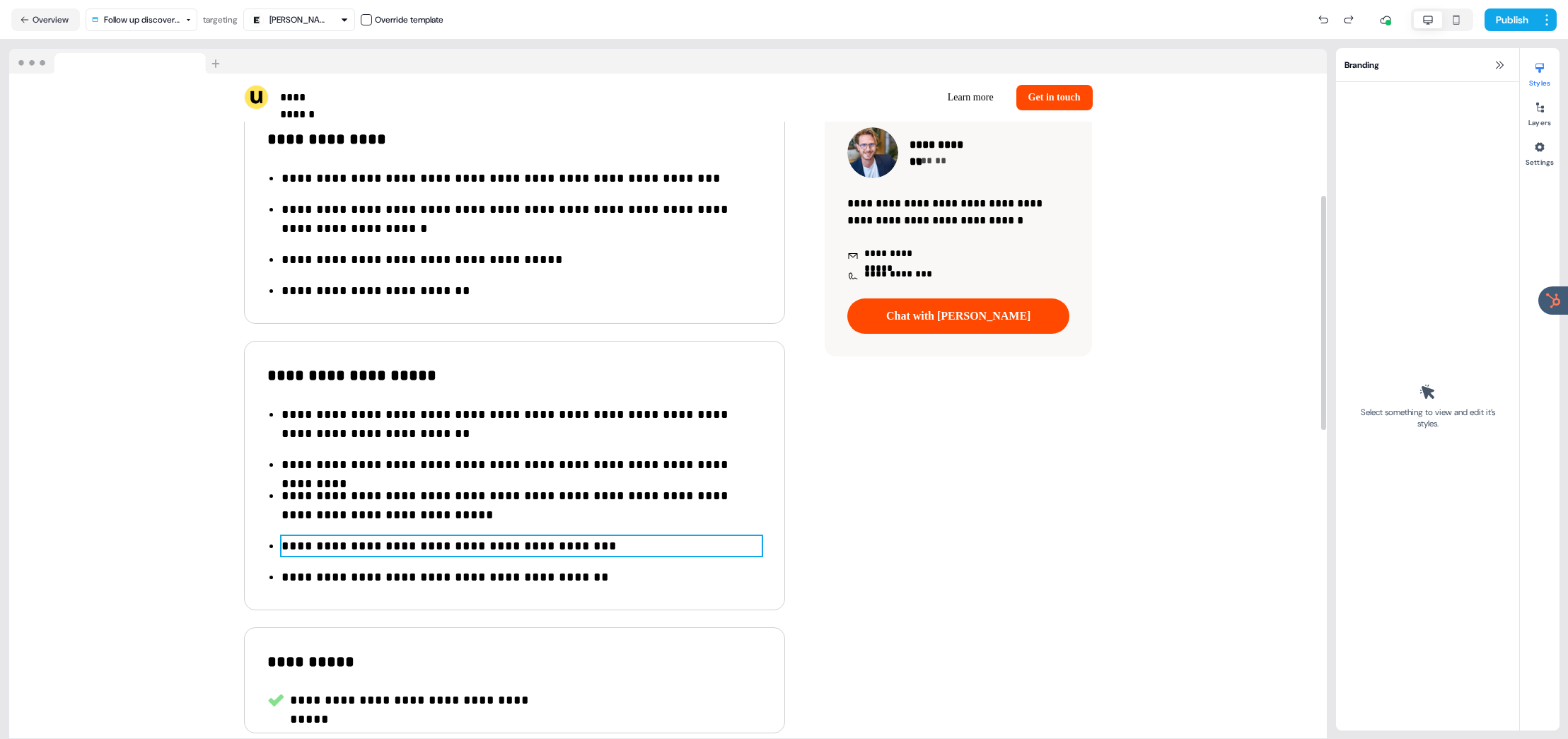 click on "**********" at bounding box center [521, 546] 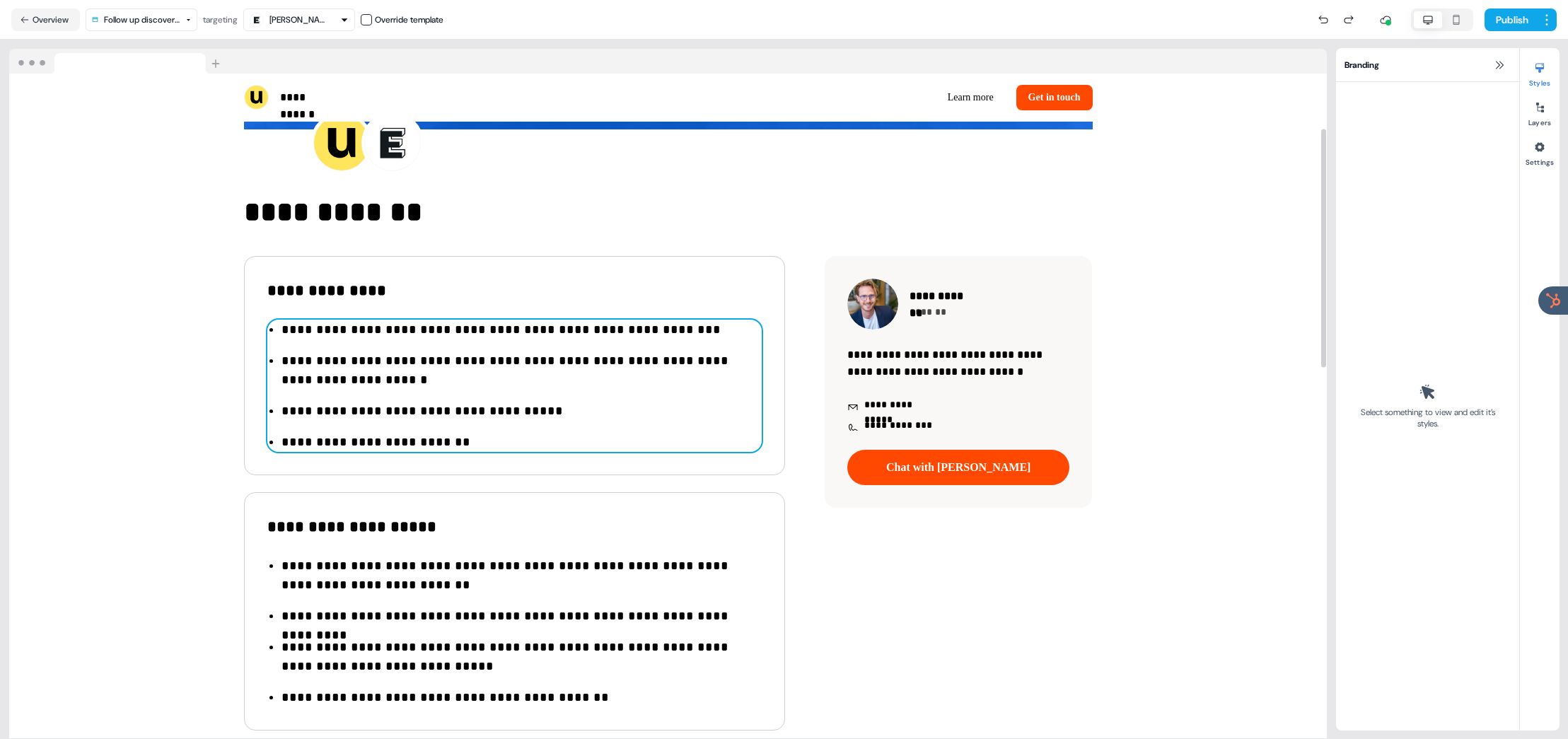 scroll, scrollTop: 216, scrollLeft: 0, axis: vertical 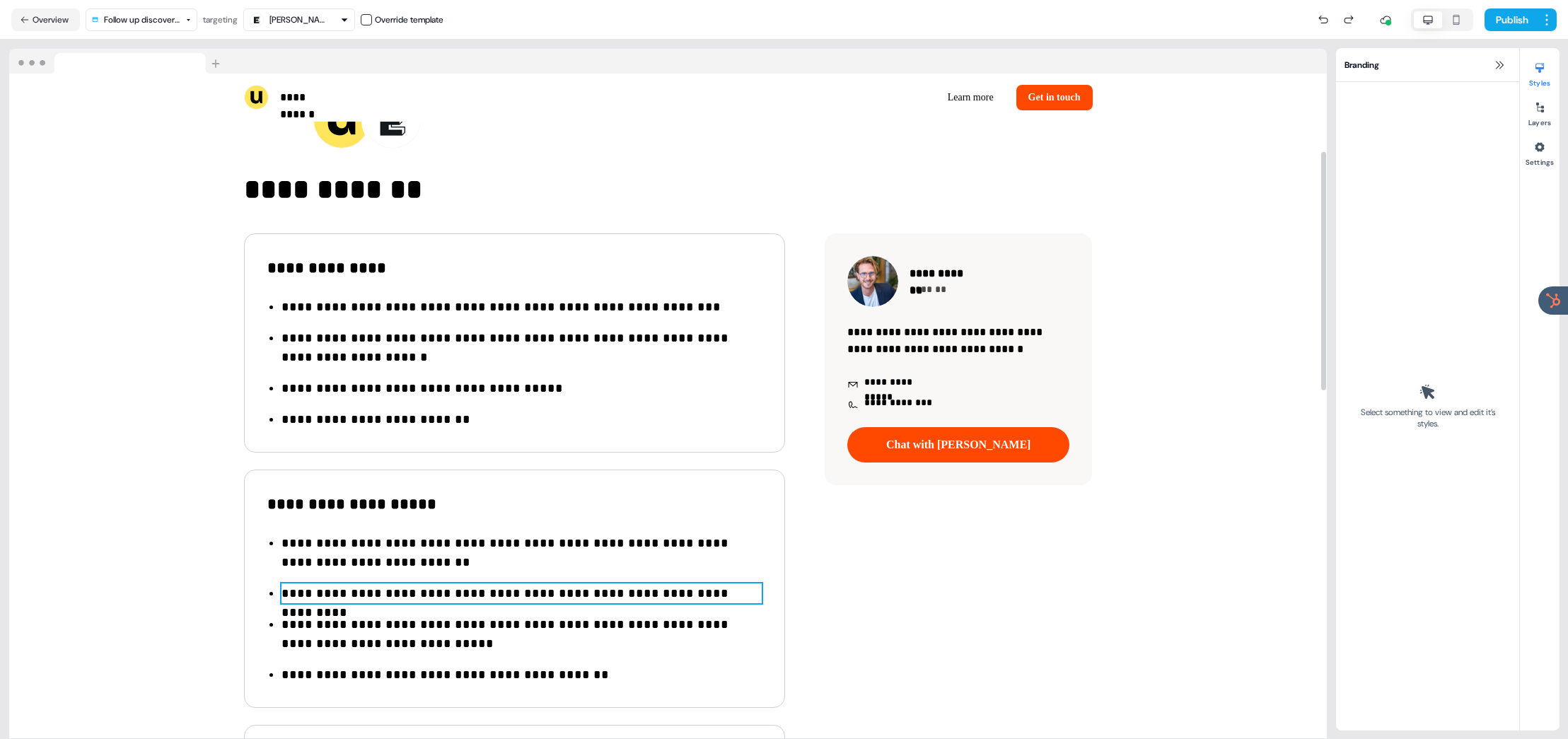 click on "**********" at bounding box center [521, 593] 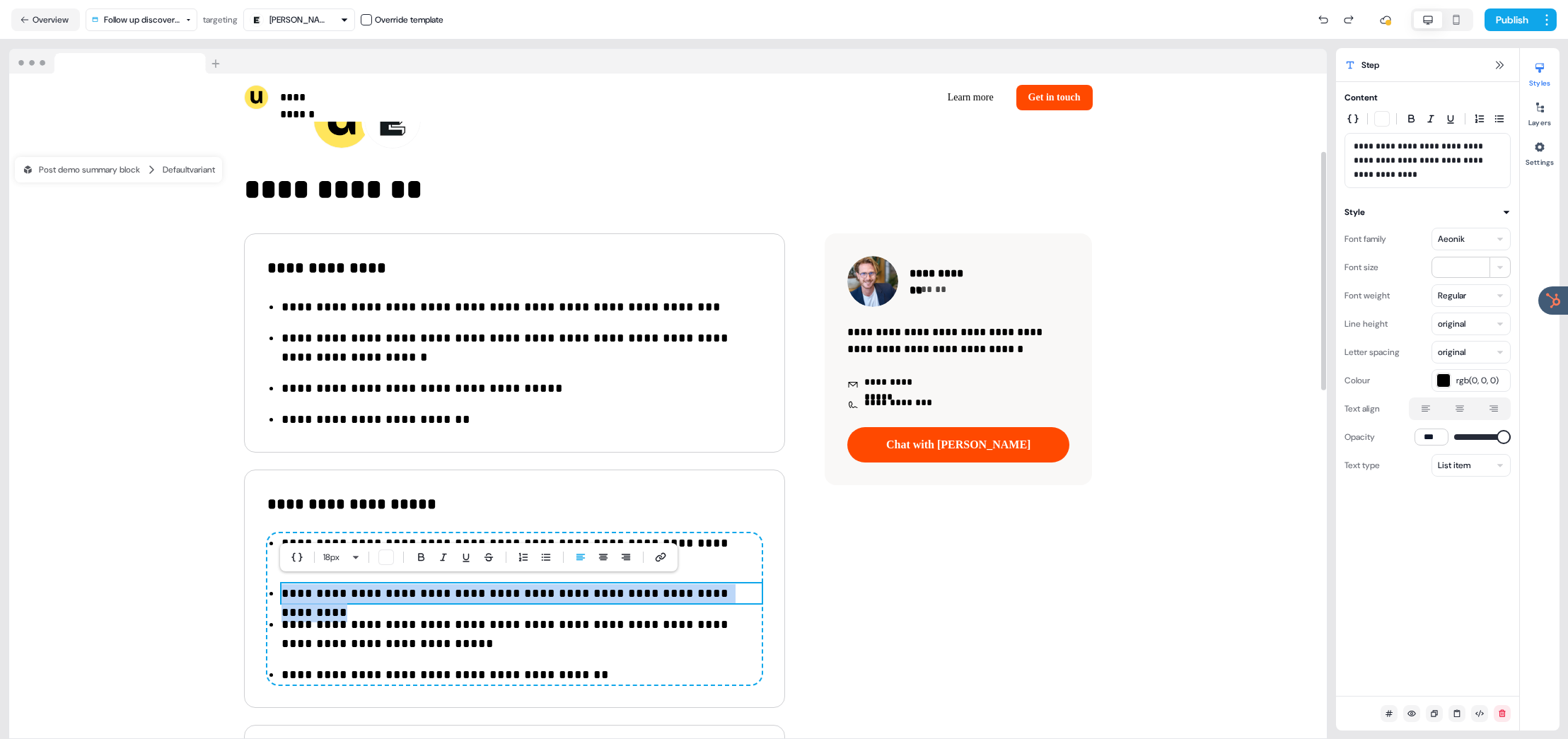 click on "**********" at bounding box center [521, 593] 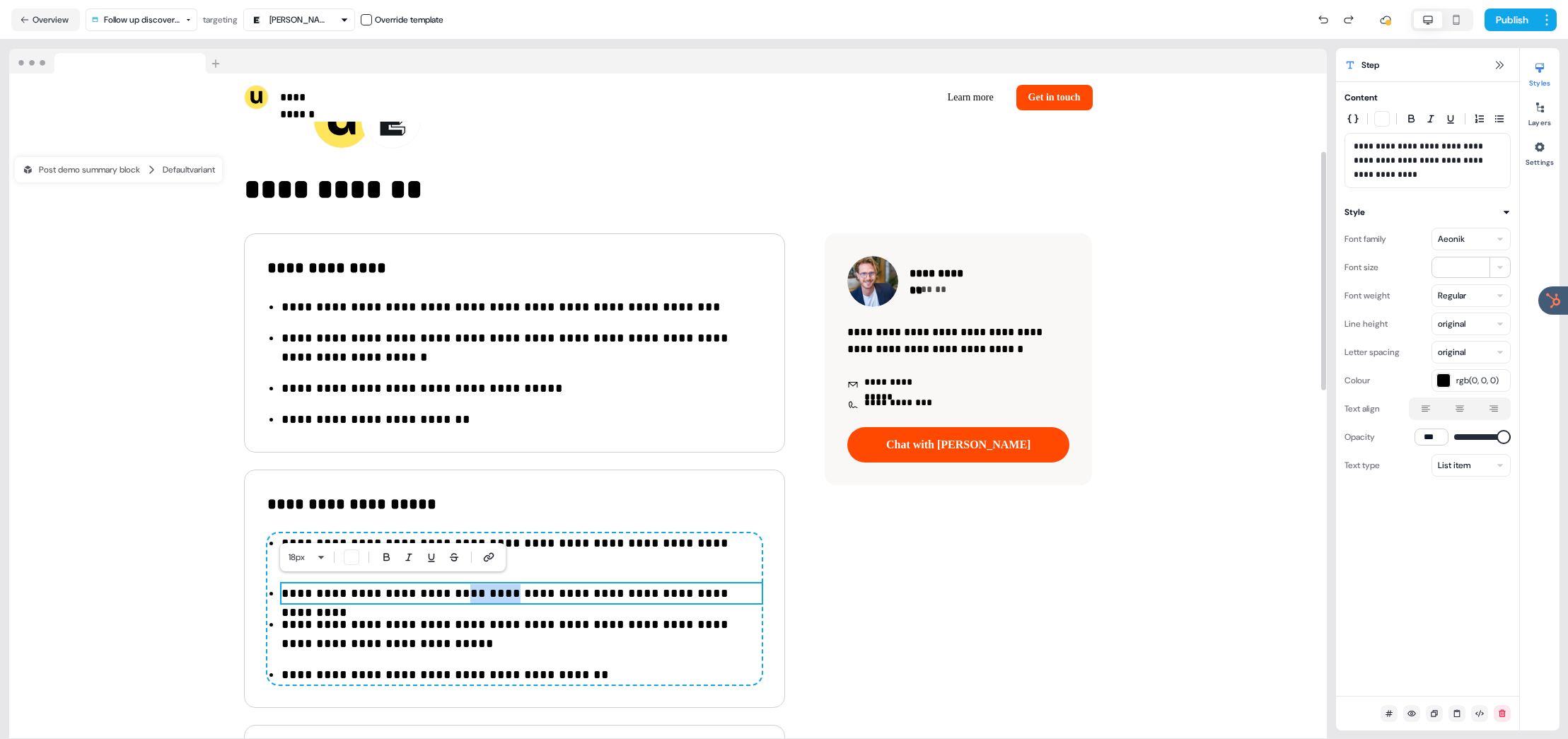 drag, startPoint x: 481, startPoint y: 591, endPoint x: 437, endPoint y: 592, distance: 44.011362 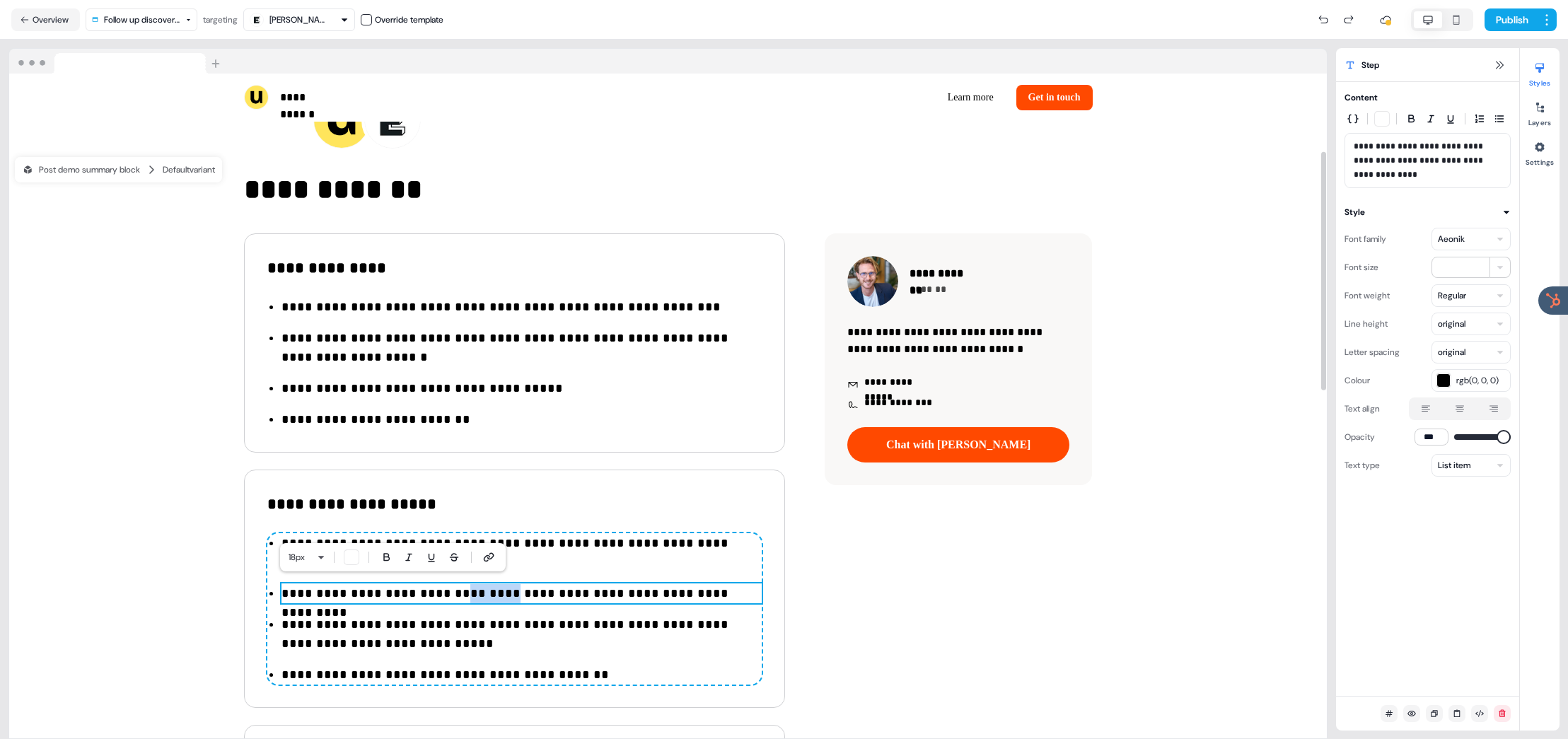 click on "**********" at bounding box center (521, 593) 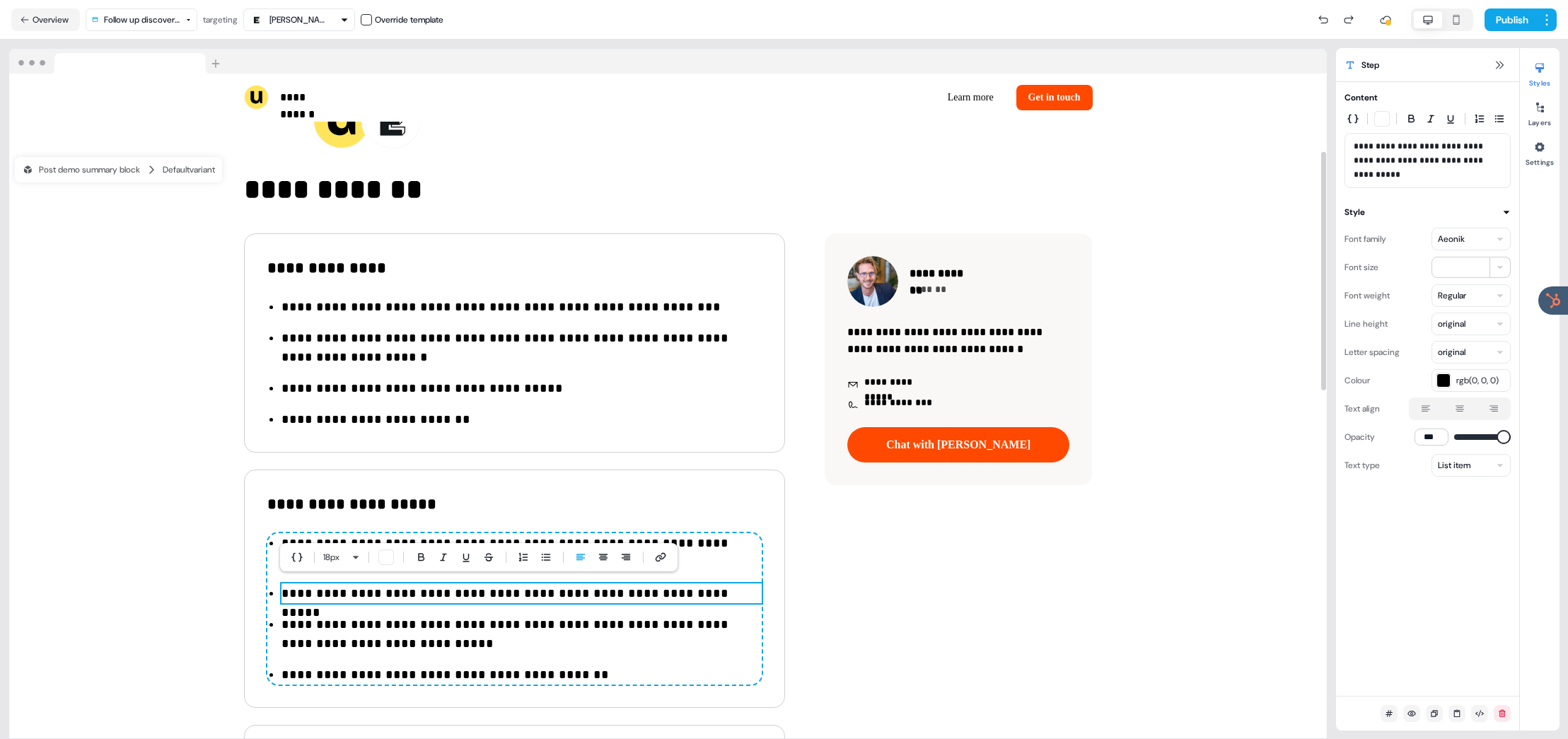 click on "**********" at bounding box center [521, 593] 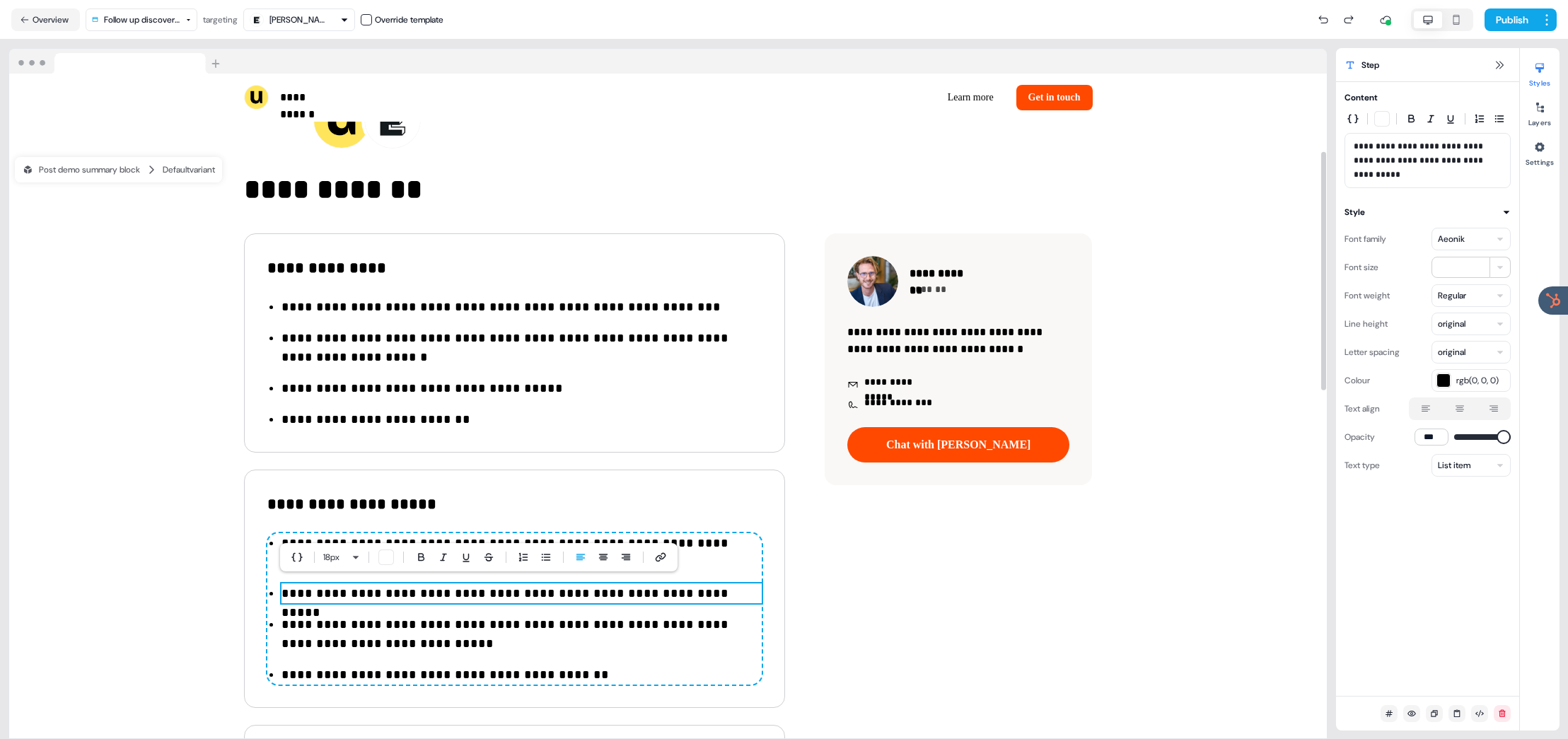 click on "**********" at bounding box center (521, 593) 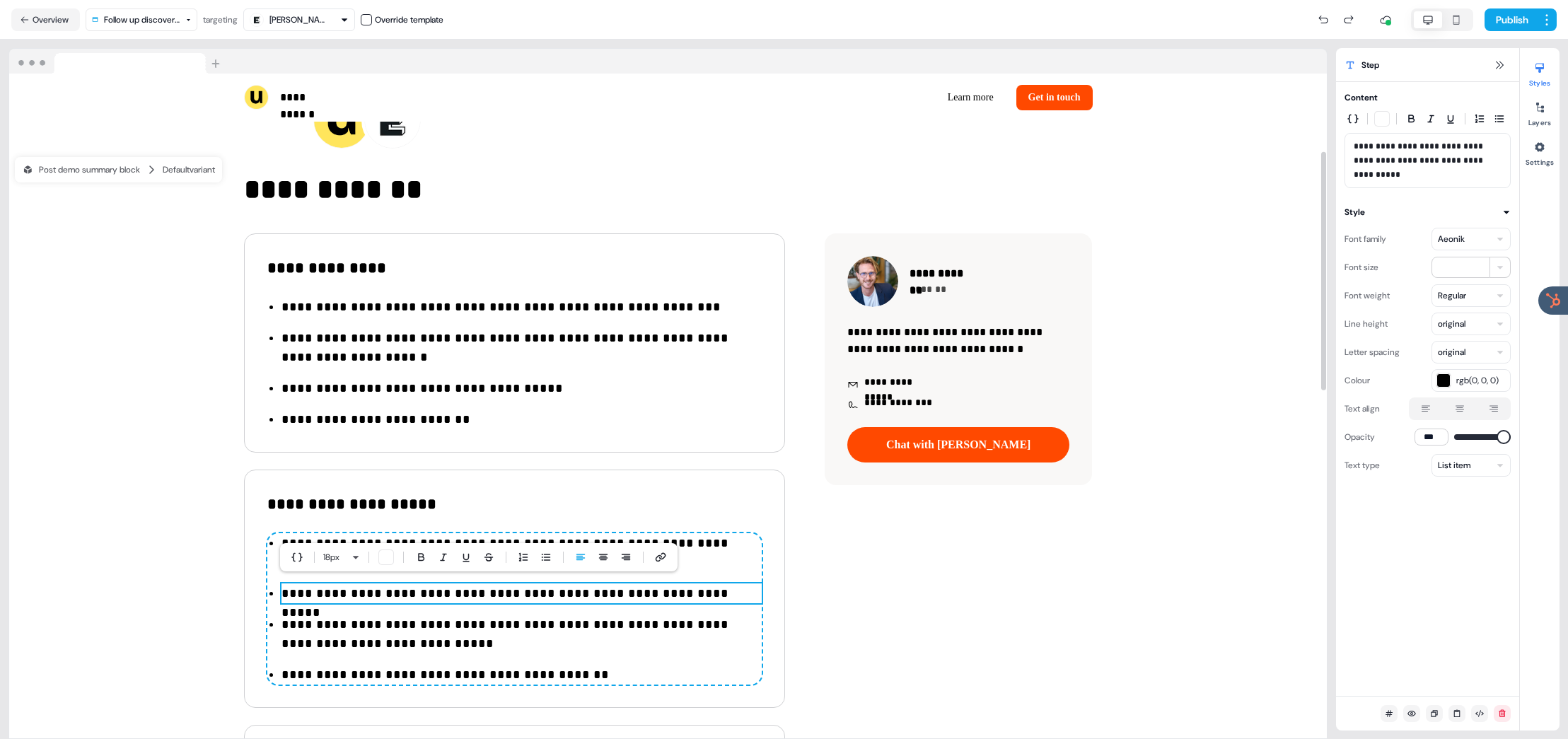 click on "**********" at bounding box center (521, 593) 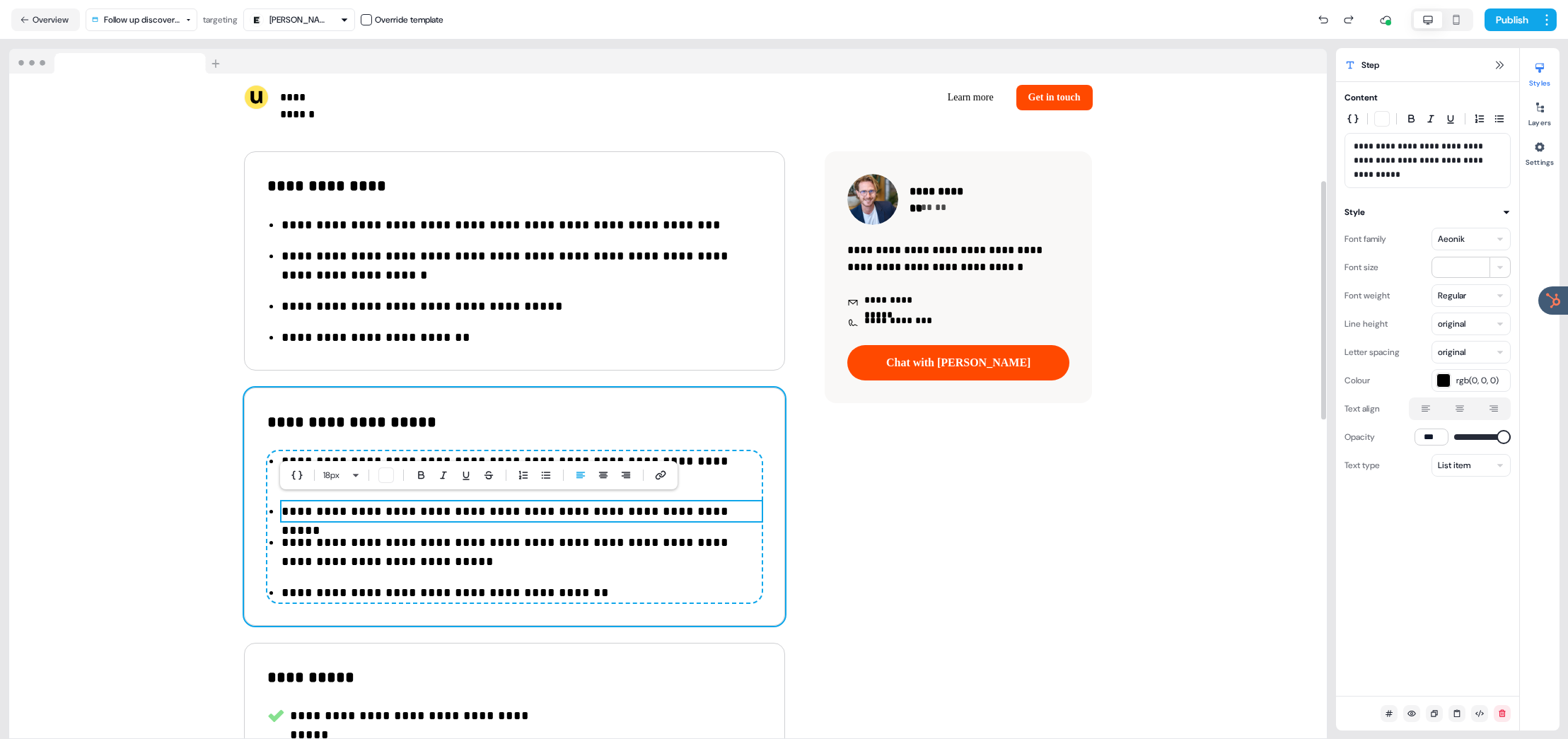 scroll, scrollTop: 316, scrollLeft: 0, axis: vertical 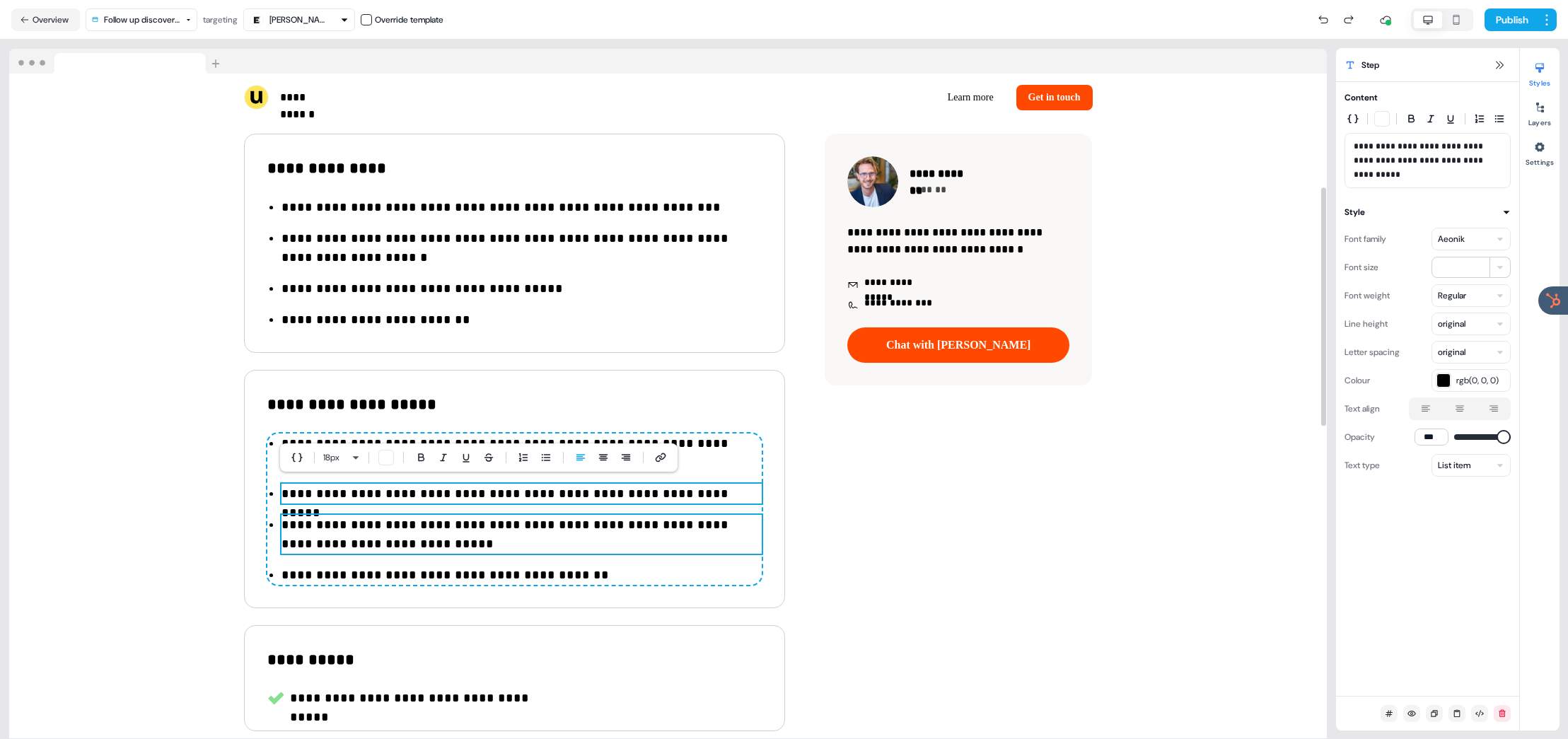 click on "**********" at bounding box center (521, 535) 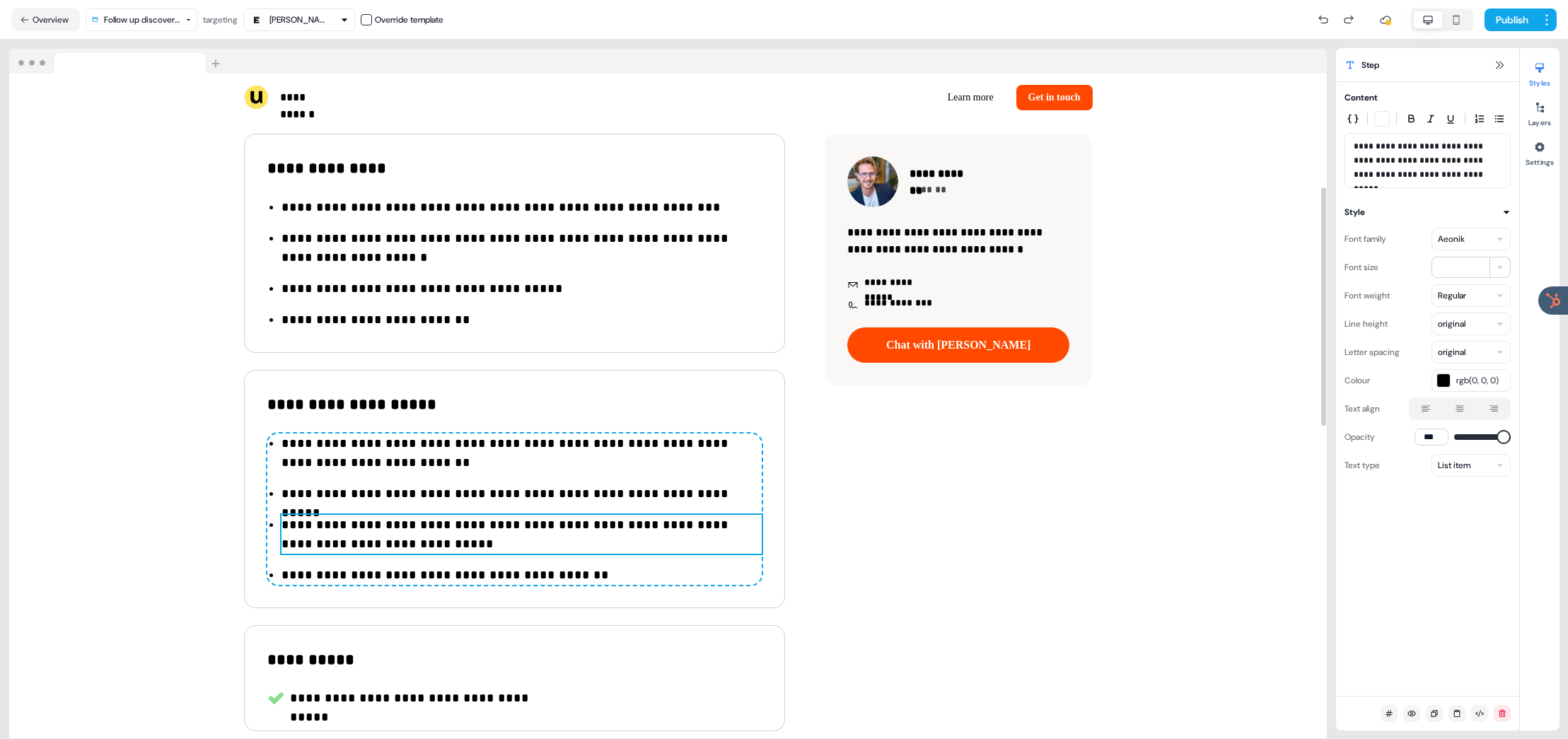 click on "**********" at bounding box center (521, 535) 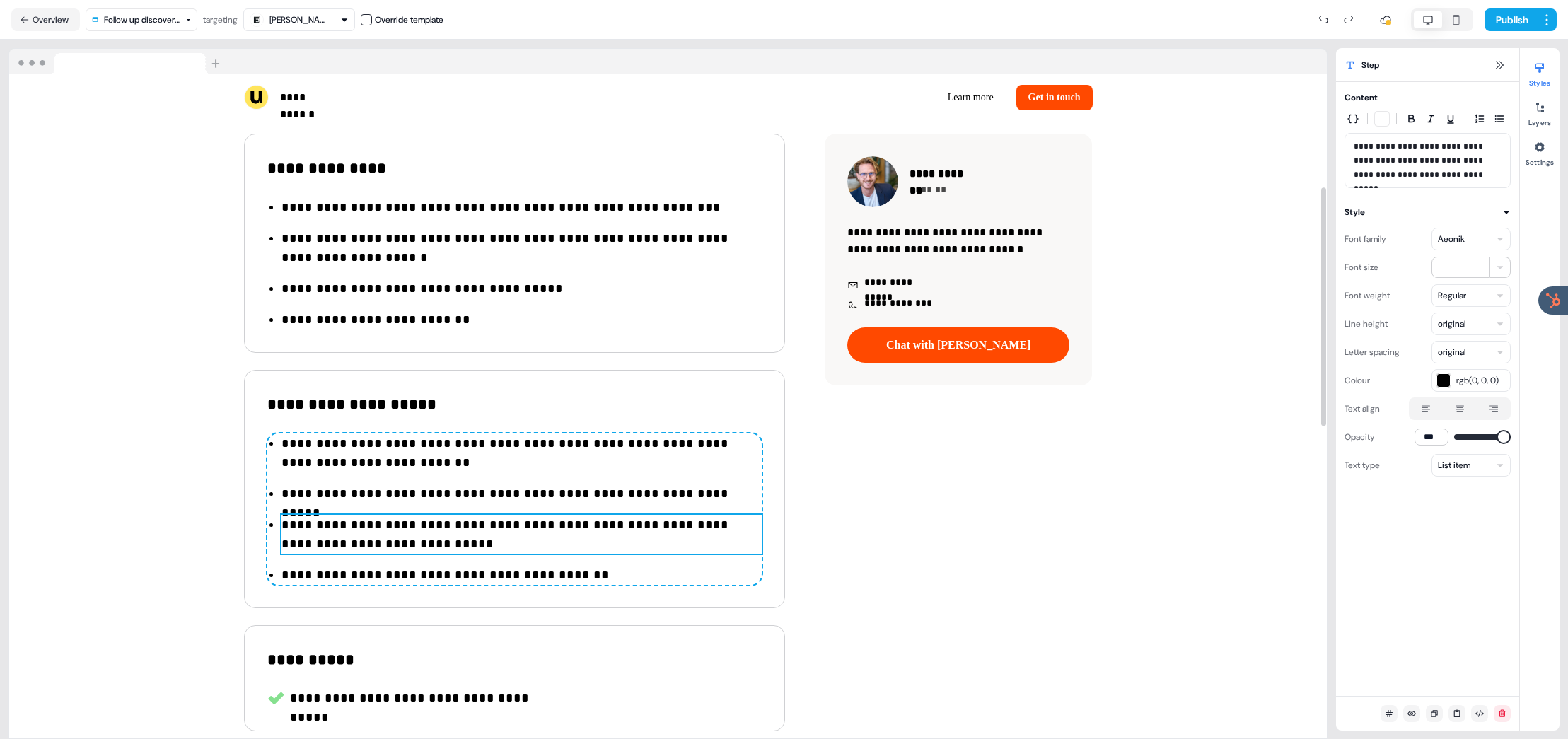 click on "**********" at bounding box center (521, 535) 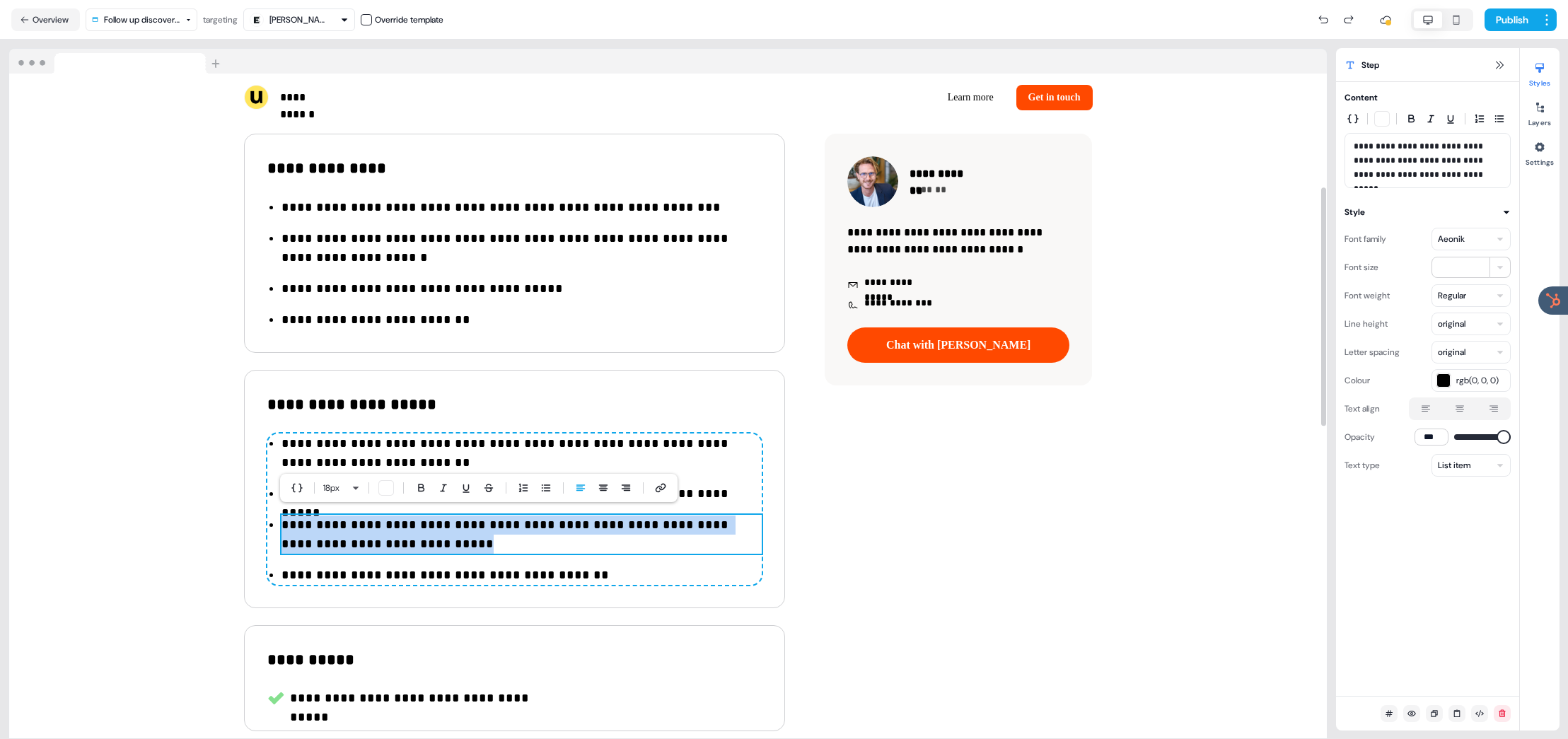 click on "**********" at bounding box center [521, 535] 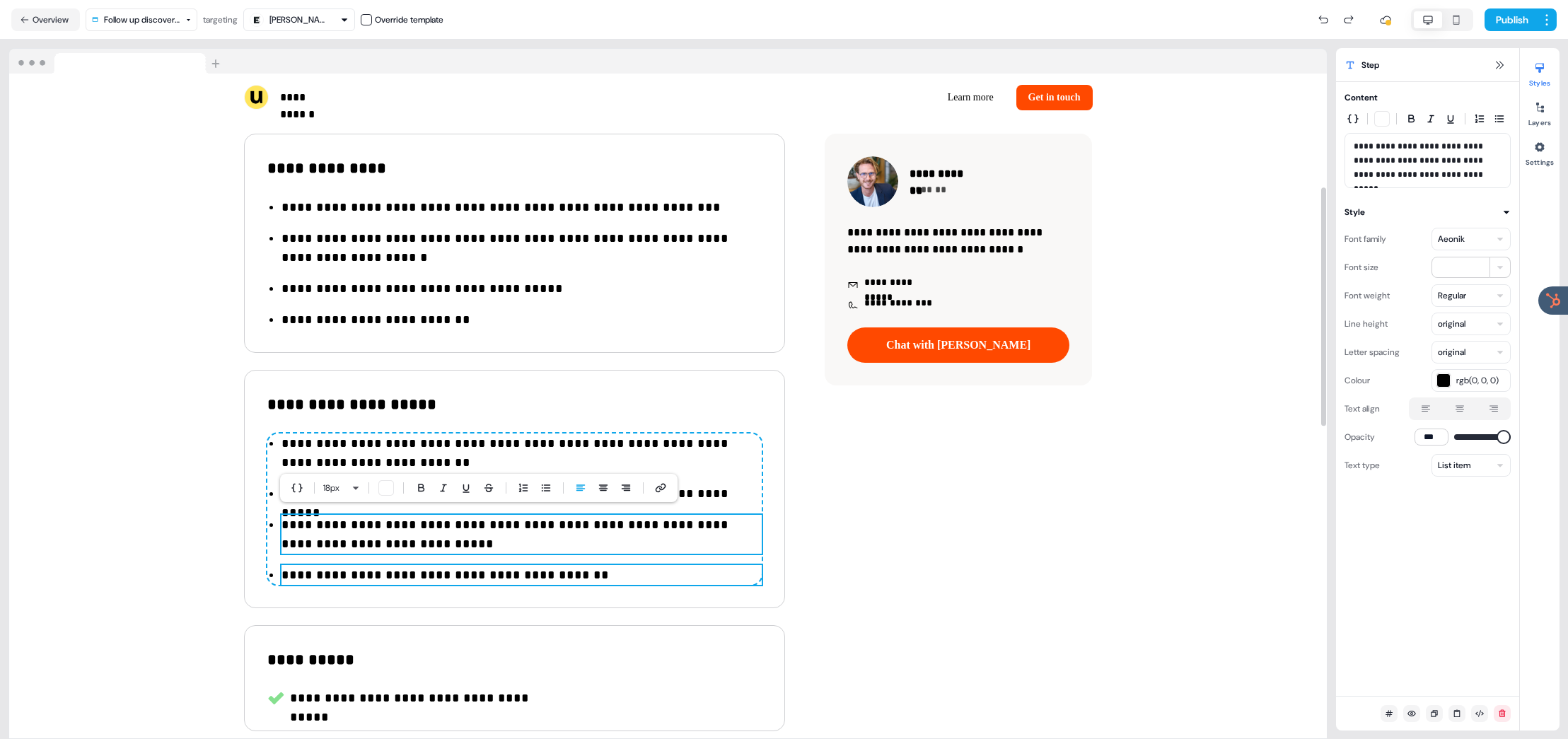 click on "**********" at bounding box center (521, 575) 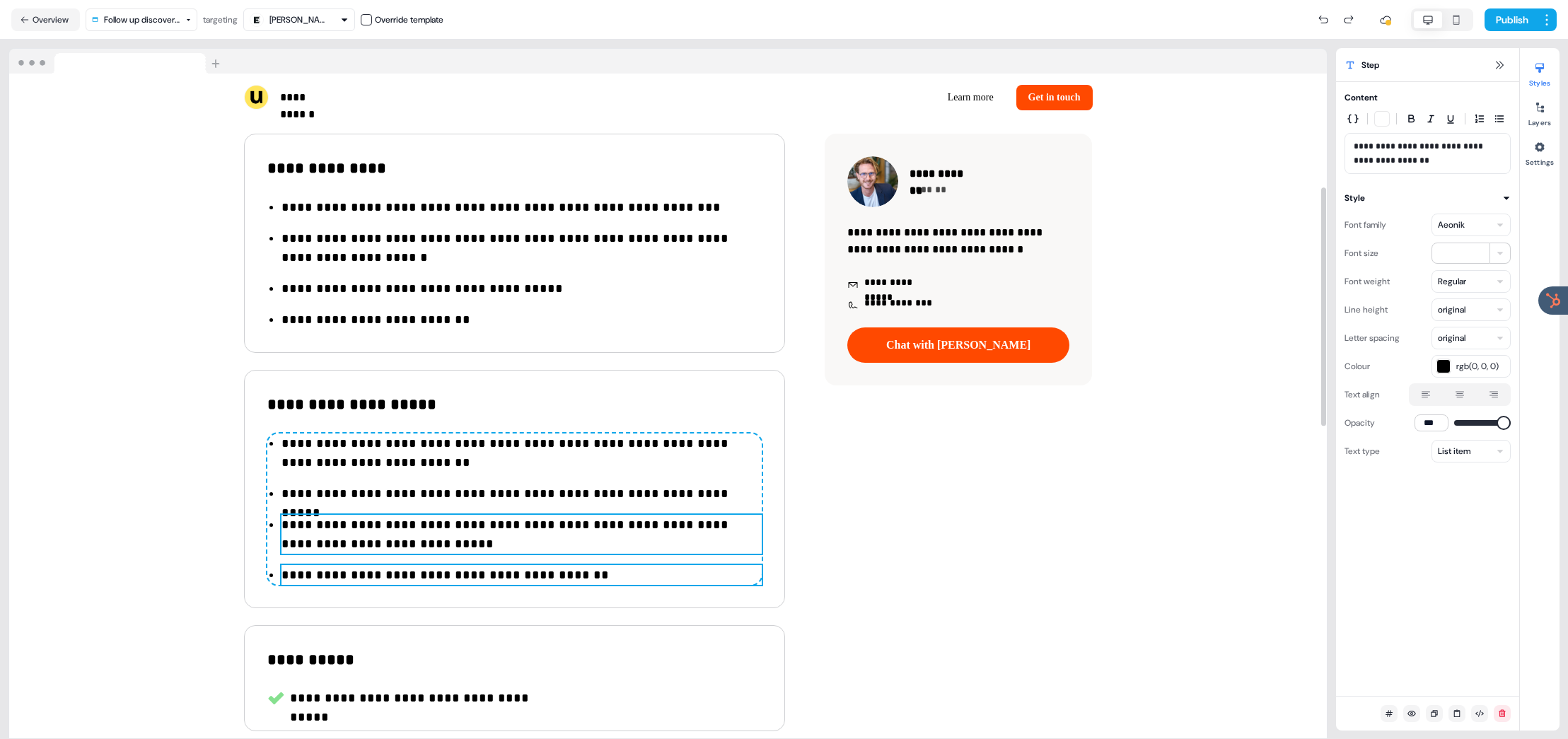 click on "**********" at bounding box center [521, 535] 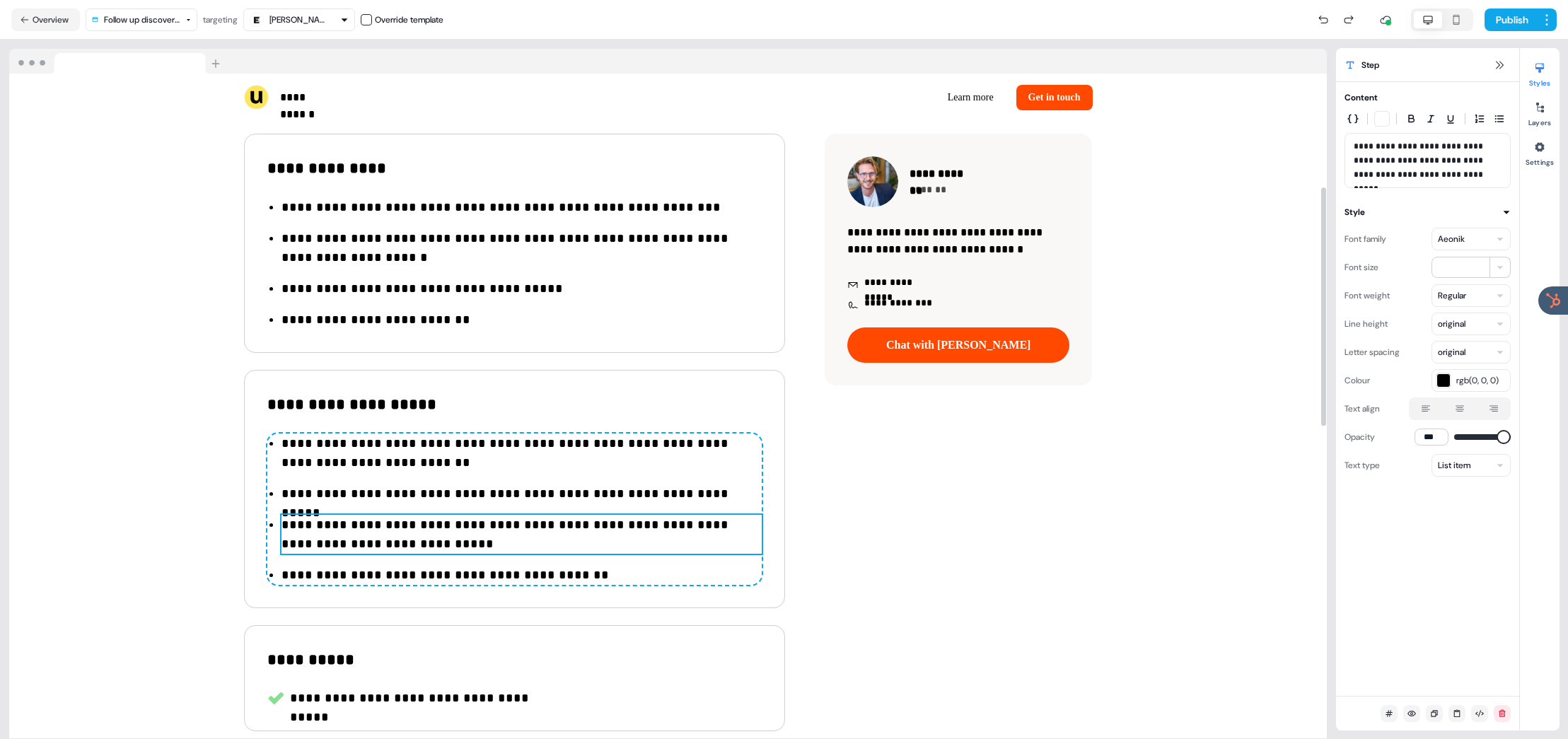 click on "**********" at bounding box center (521, 535) 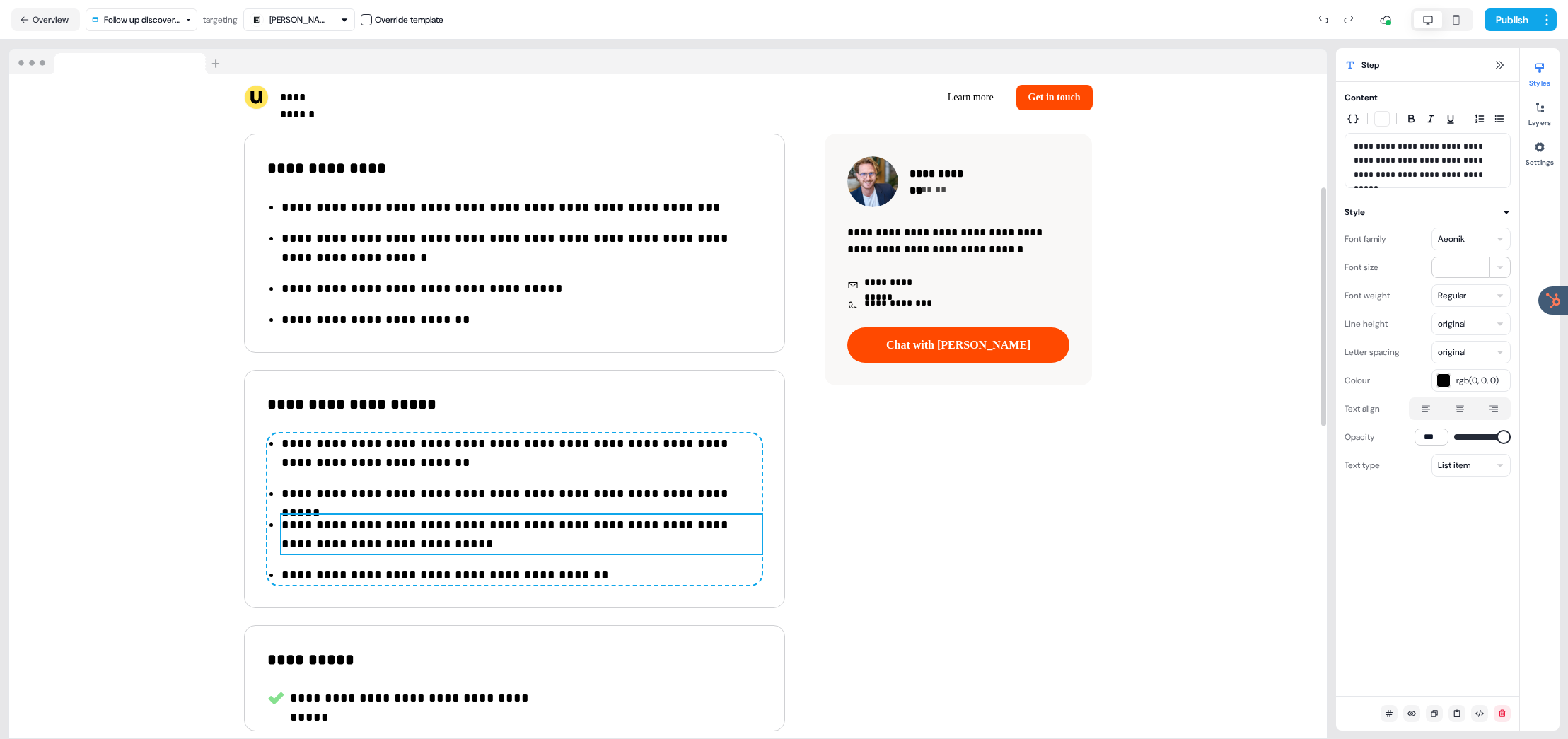 click on "**********" at bounding box center [521, 535] 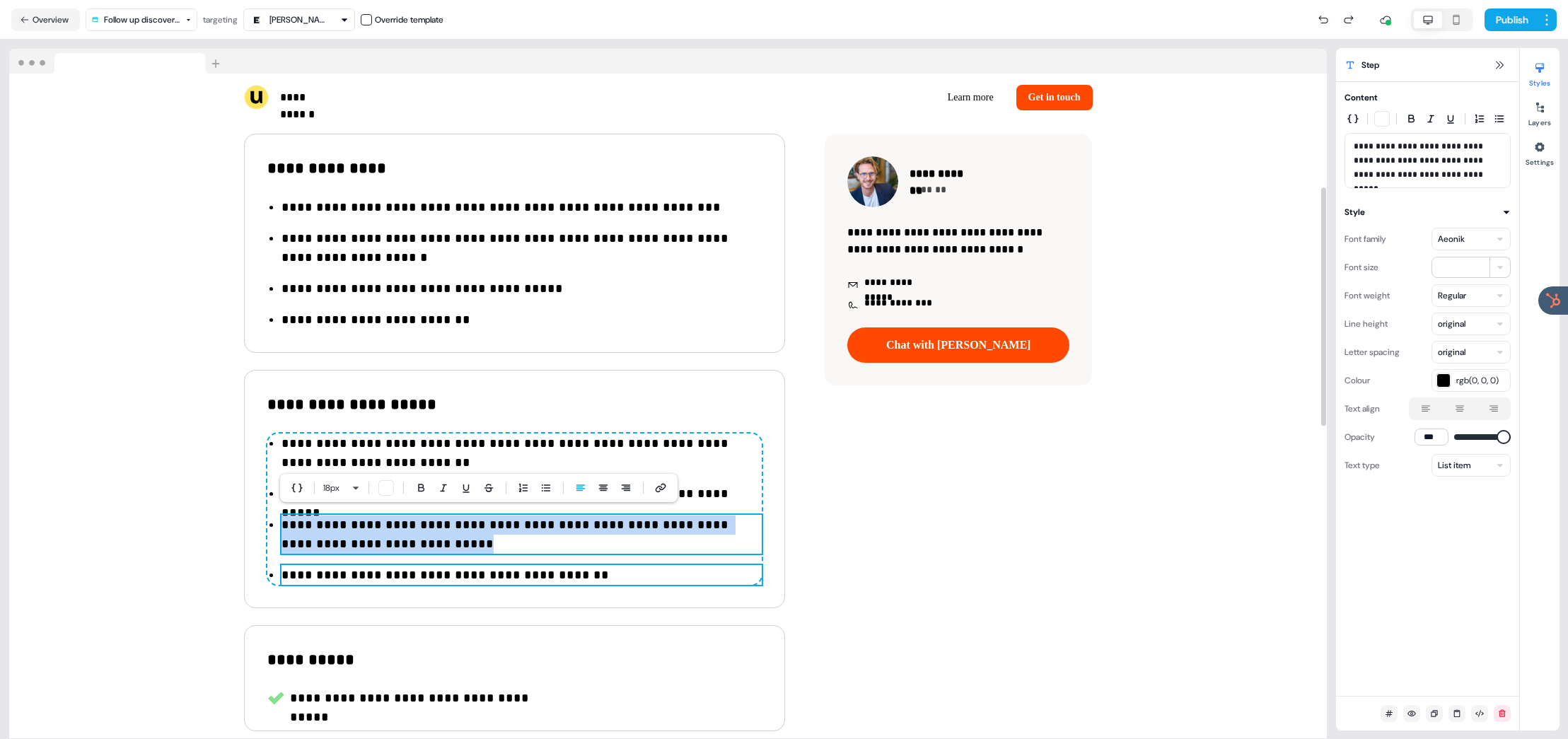 click on "**********" at bounding box center (521, 575) 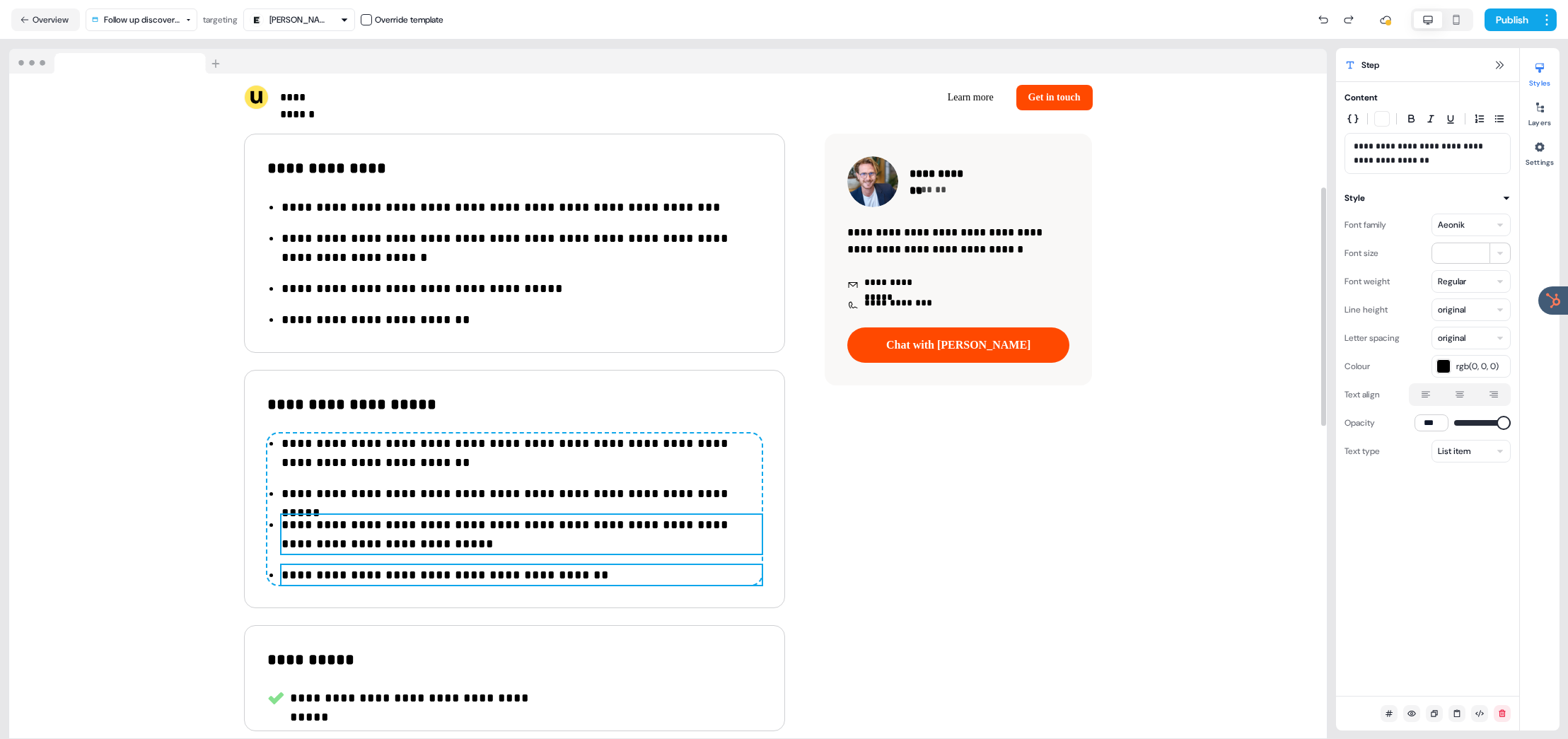 click on "**********" at bounding box center [521, 535] 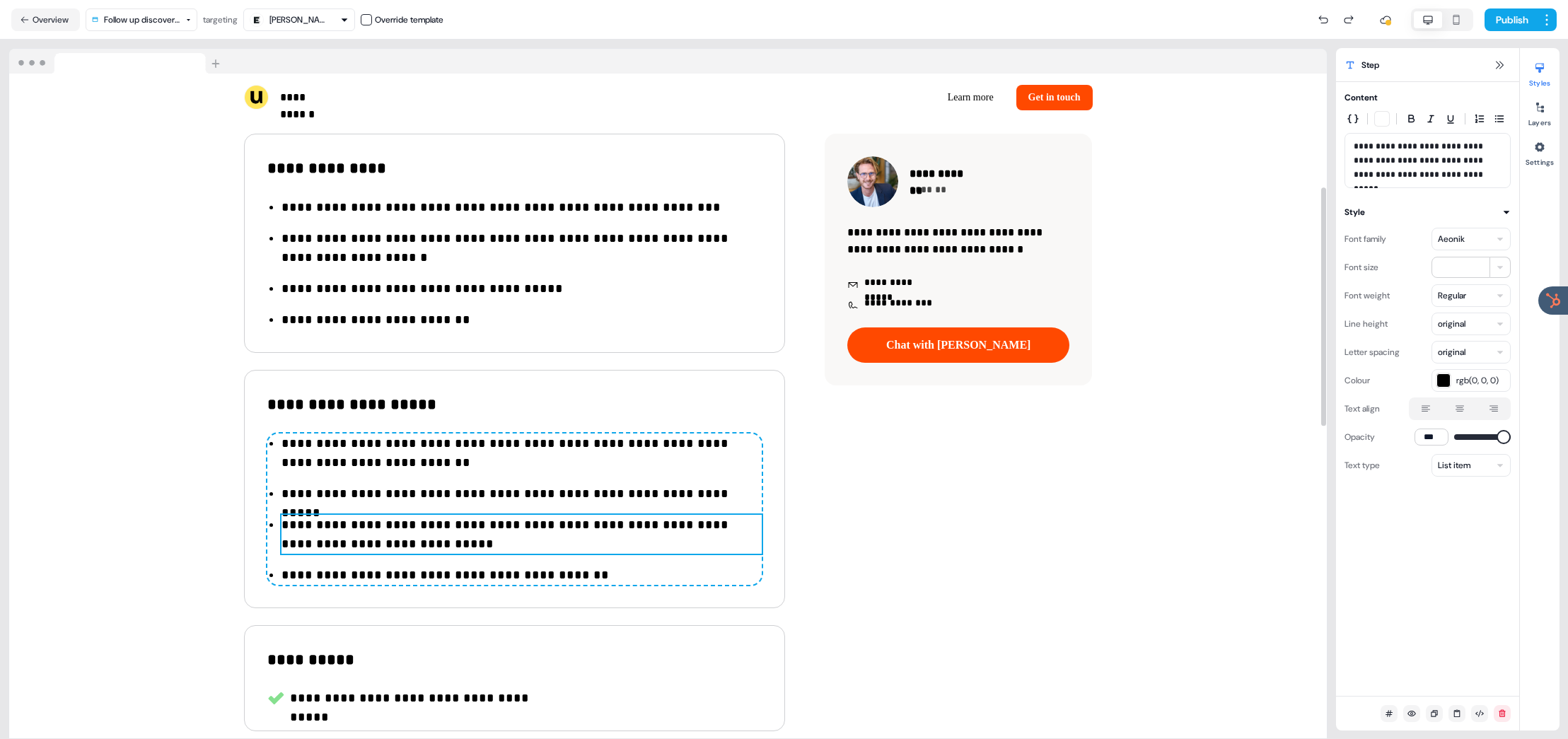 click on "**********" at bounding box center (521, 575) 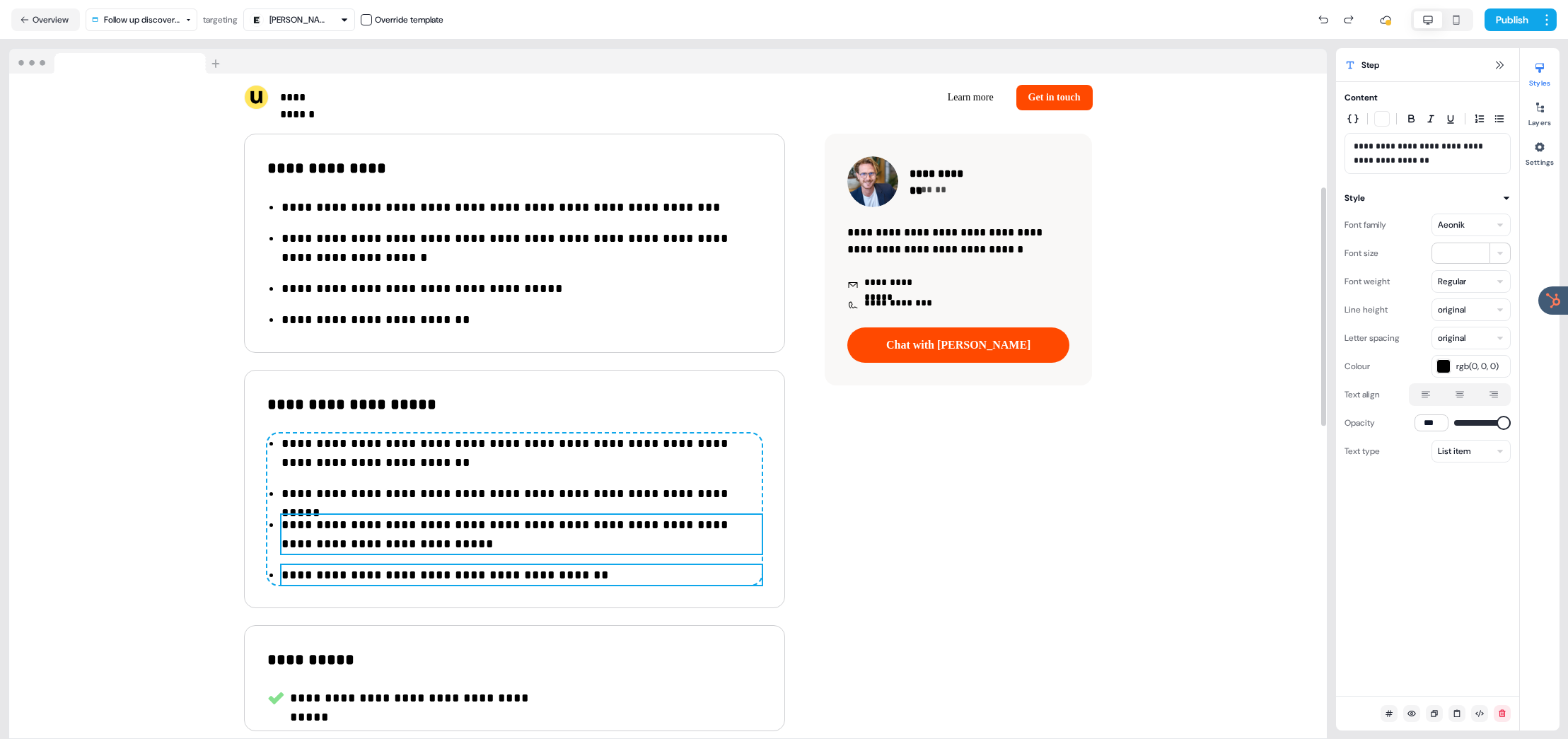click on "**********" at bounding box center [521, 535] 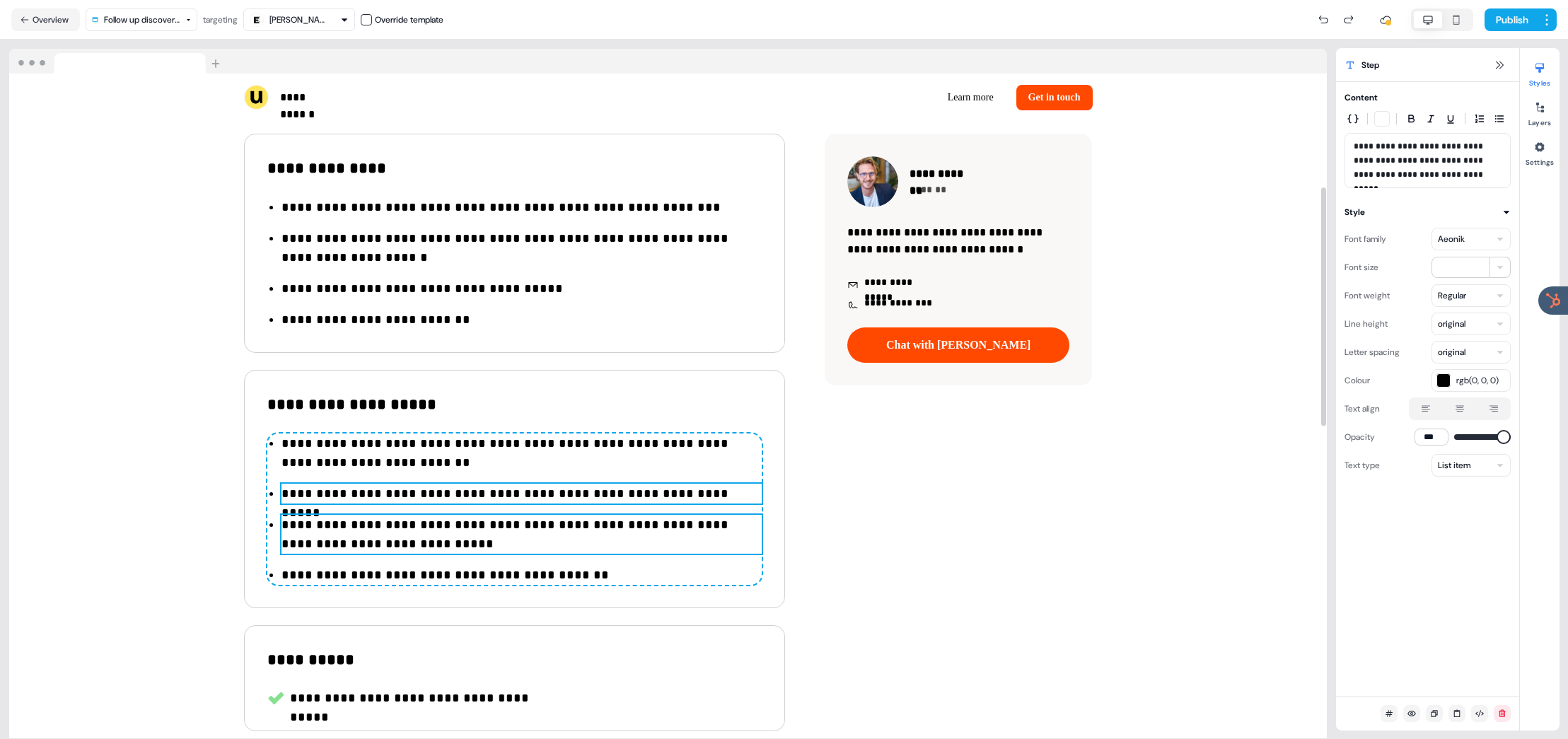 click on "**********" at bounding box center [521, 494] 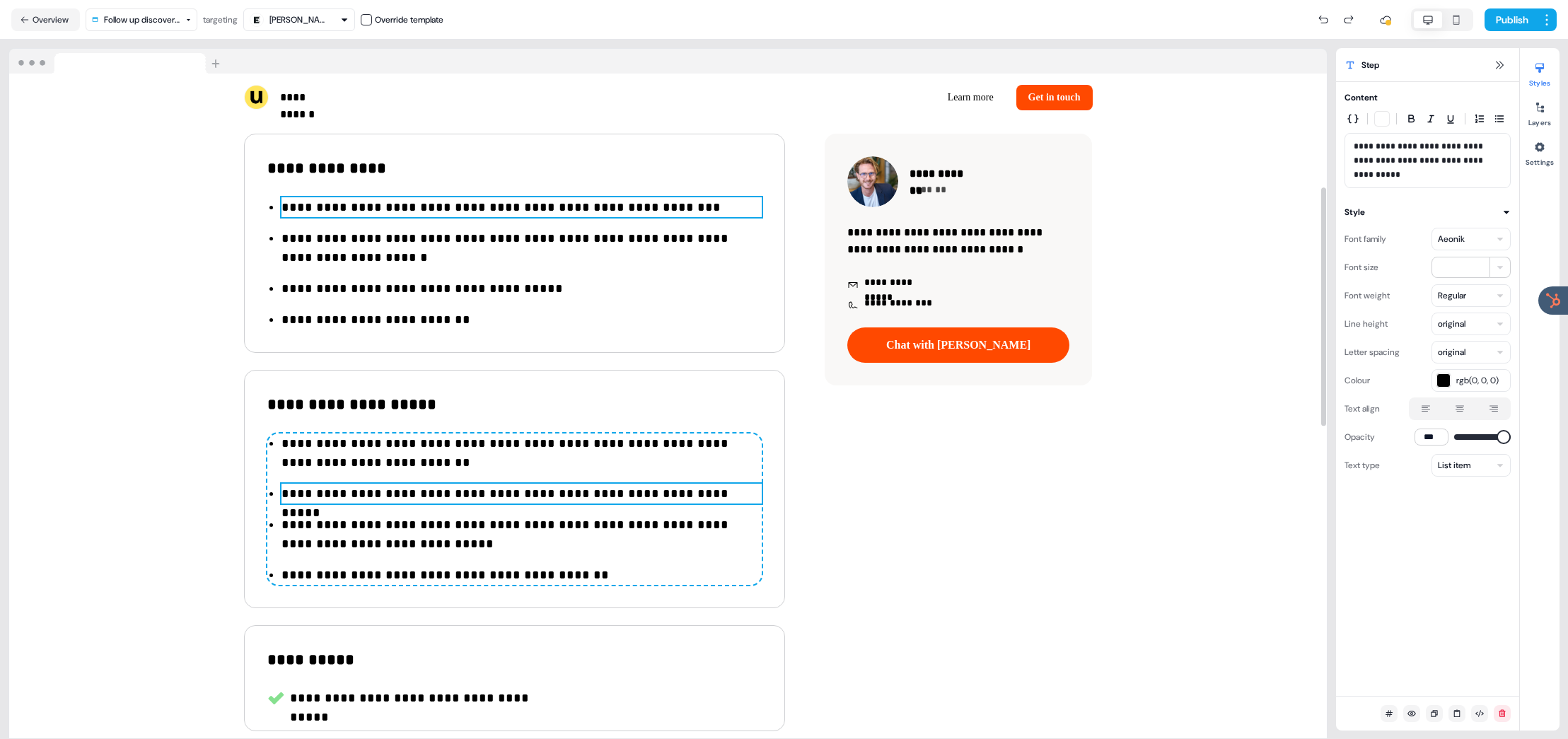 click on "**********" at bounding box center (521, 207) 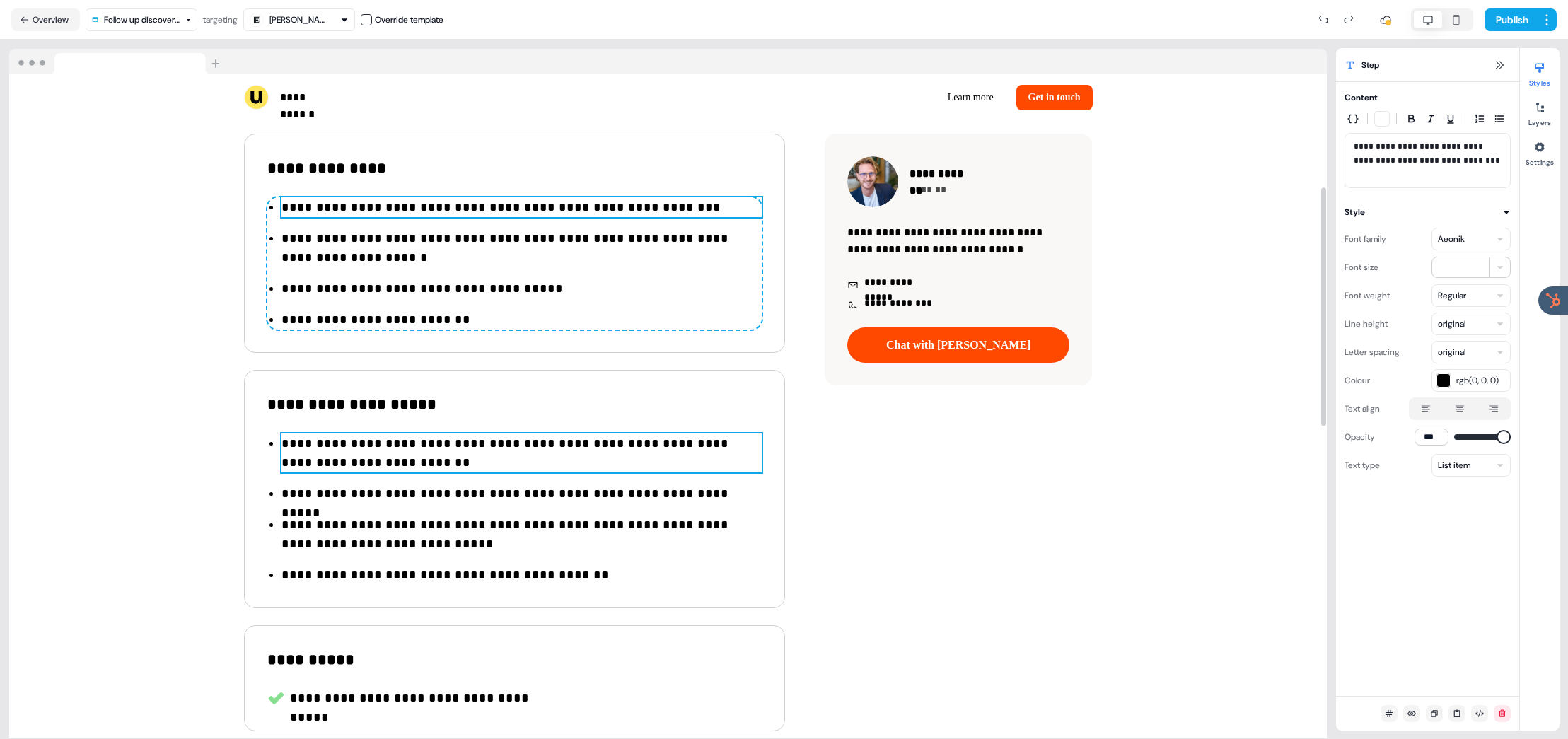 click on "**********" at bounding box center (521, 453) 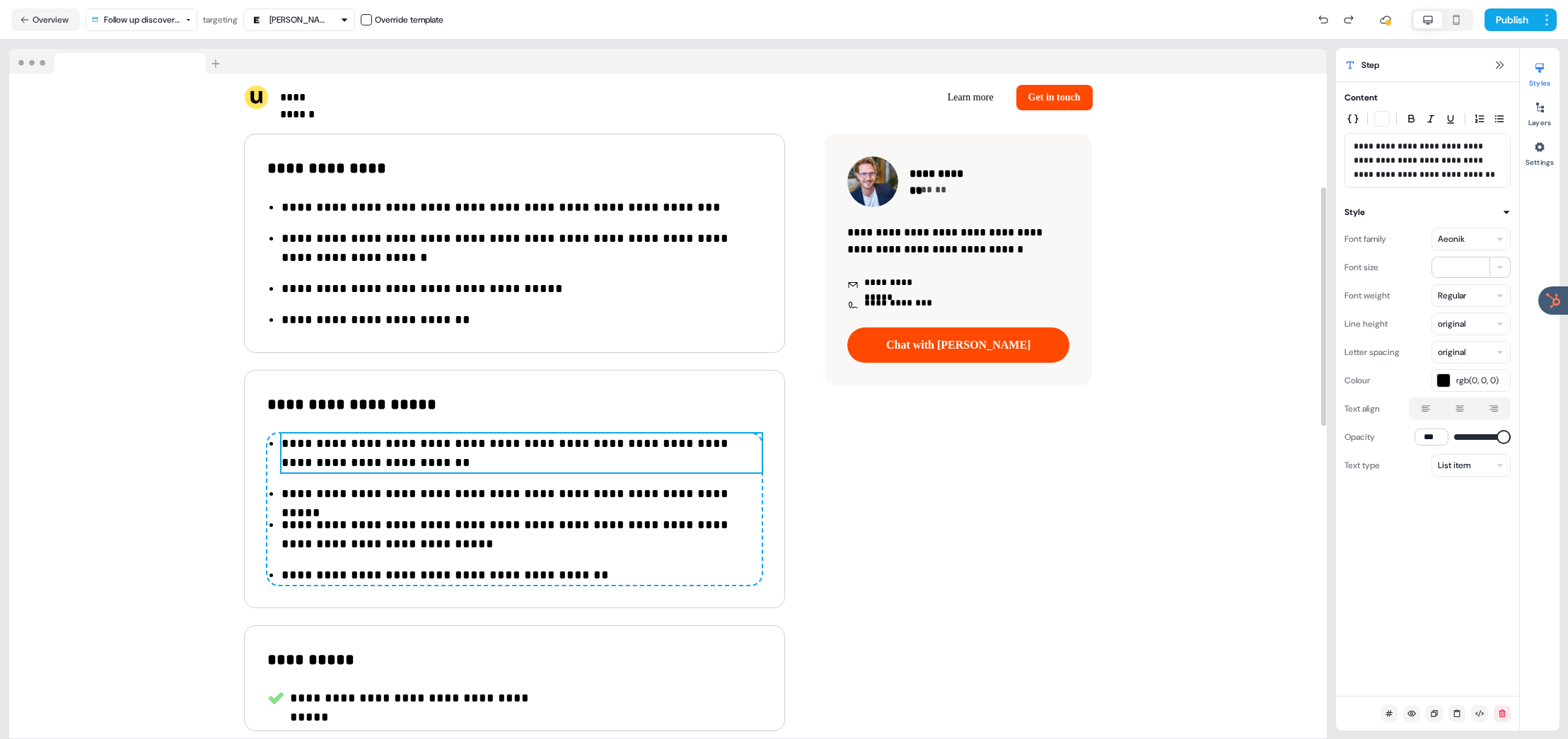 click on "**********" at bounding box center [521, 453] 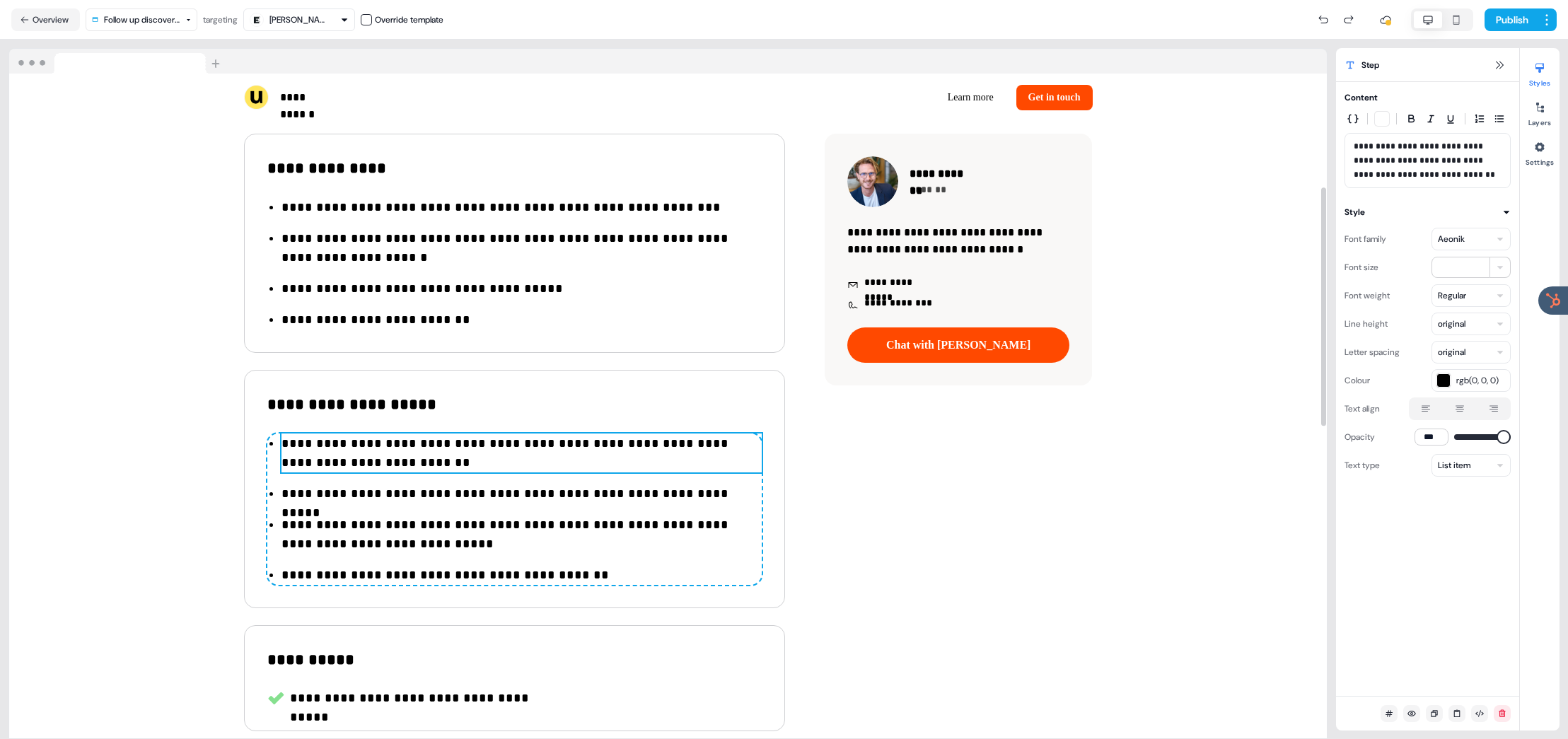 click on "**********" at bounding box center [521, 453] 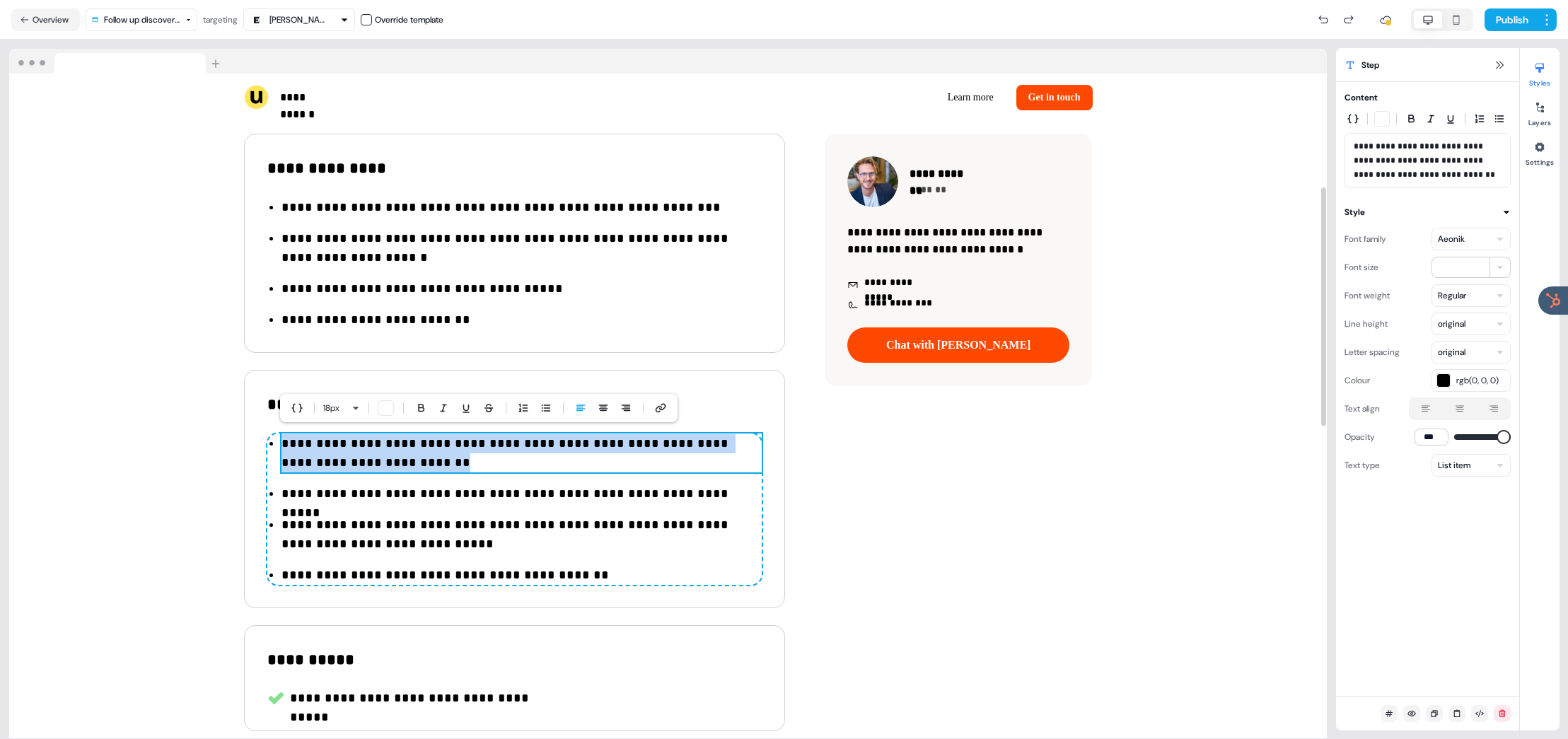 click on "**********" at bounding box center (521, 453) 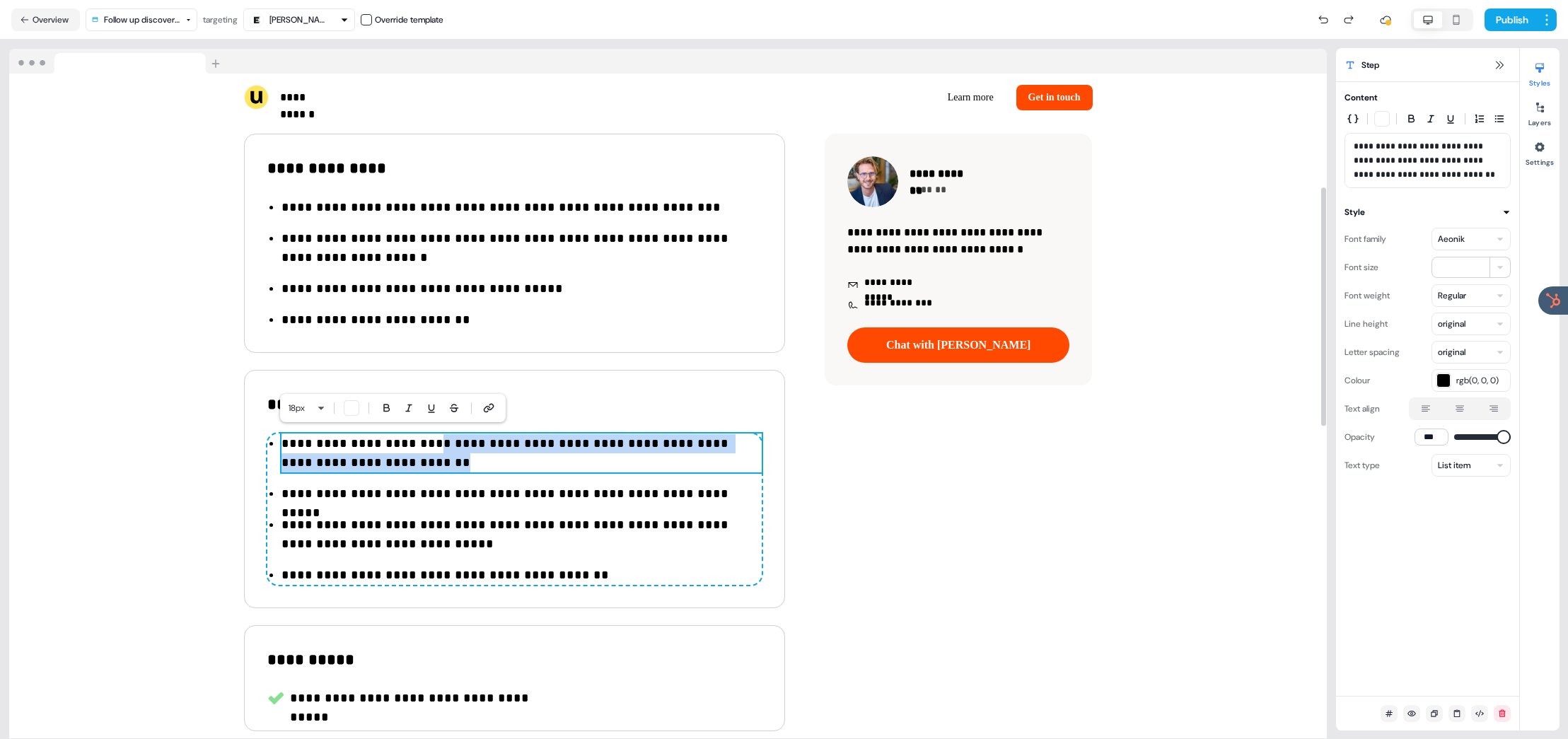 drag, startPoint x: 423, startPoint y: 447, endPoint x: 456, endPoint y: 462, distance: 36.24914 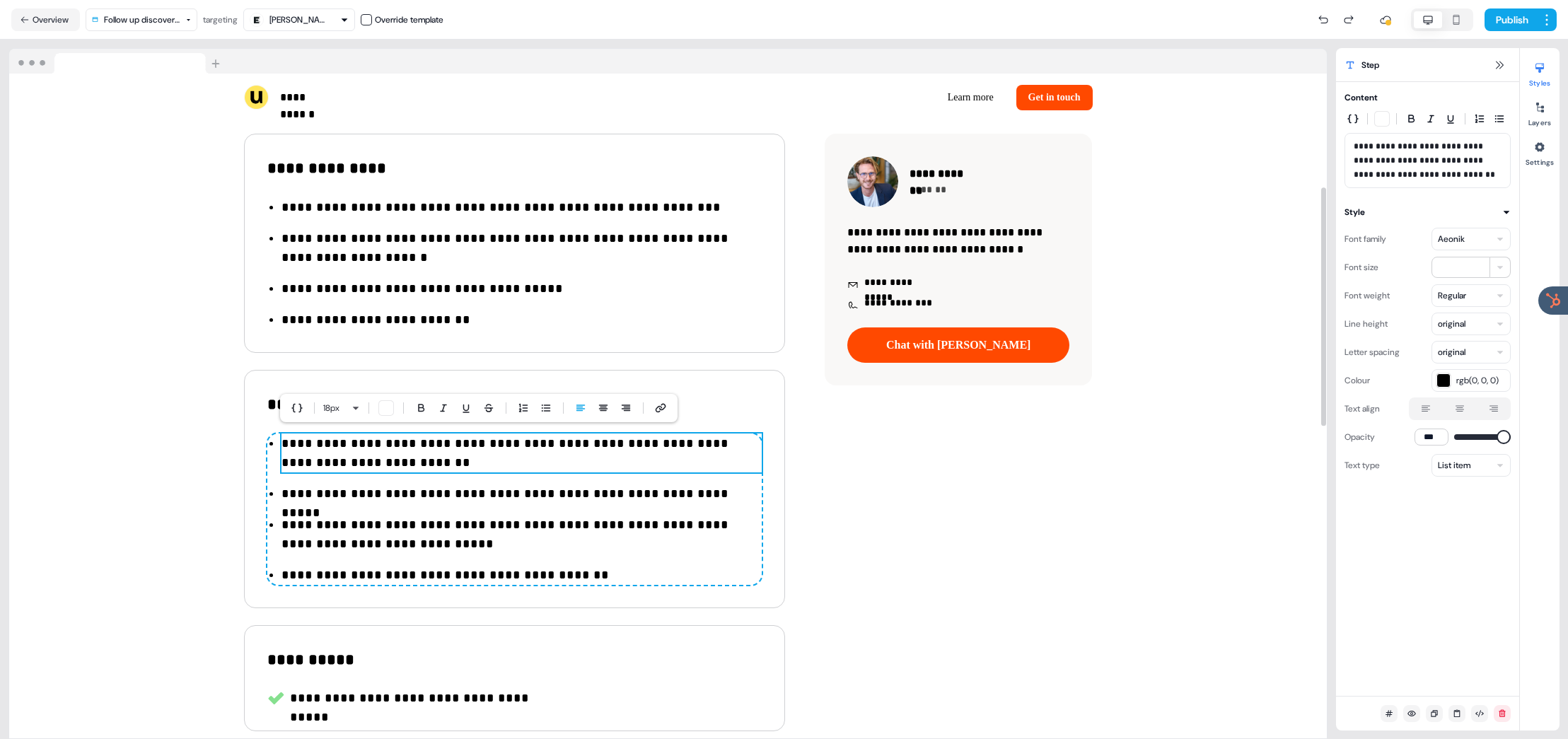 click on "**********" at bounding box center [521, 453] 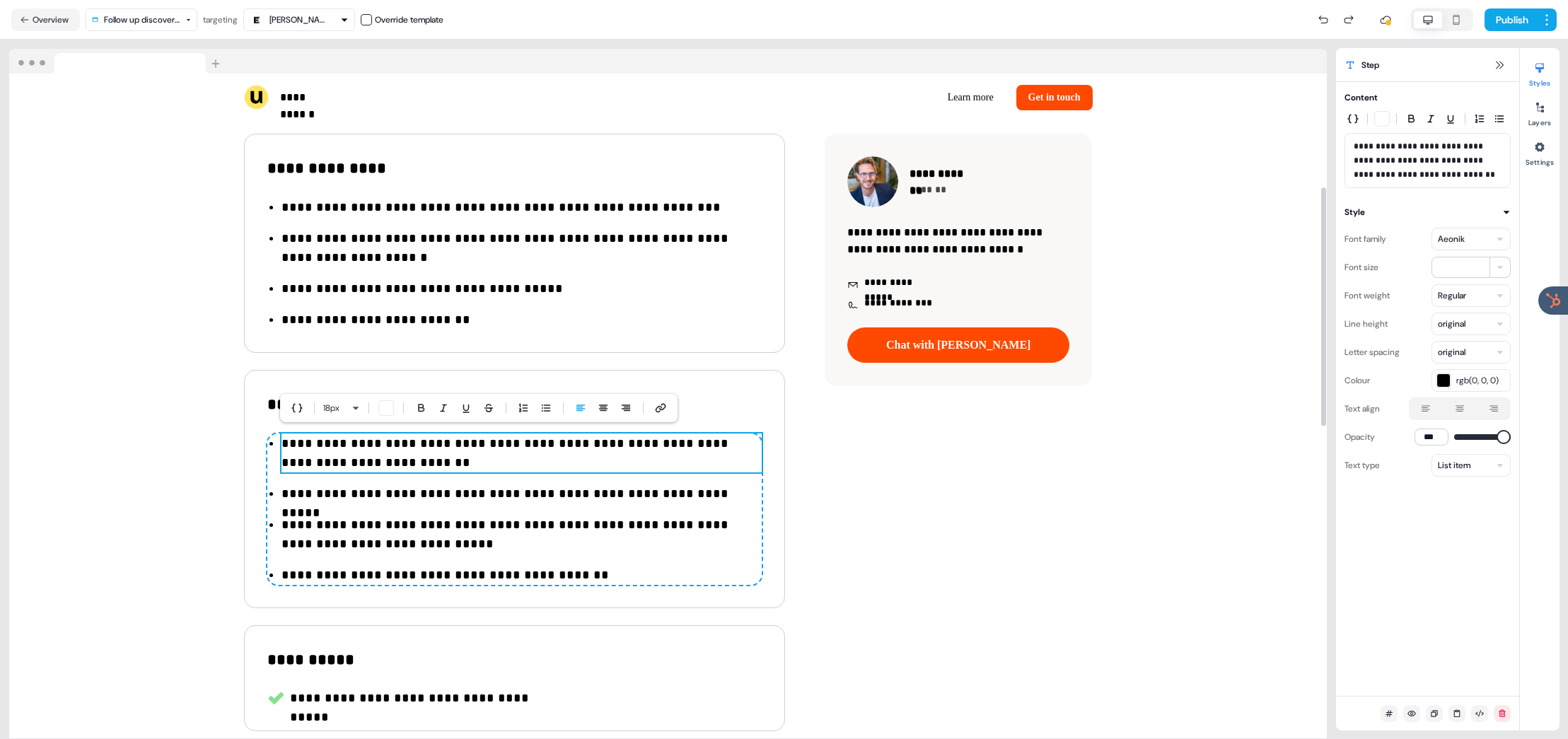 click on "**********" at bounding box center (521, 453) 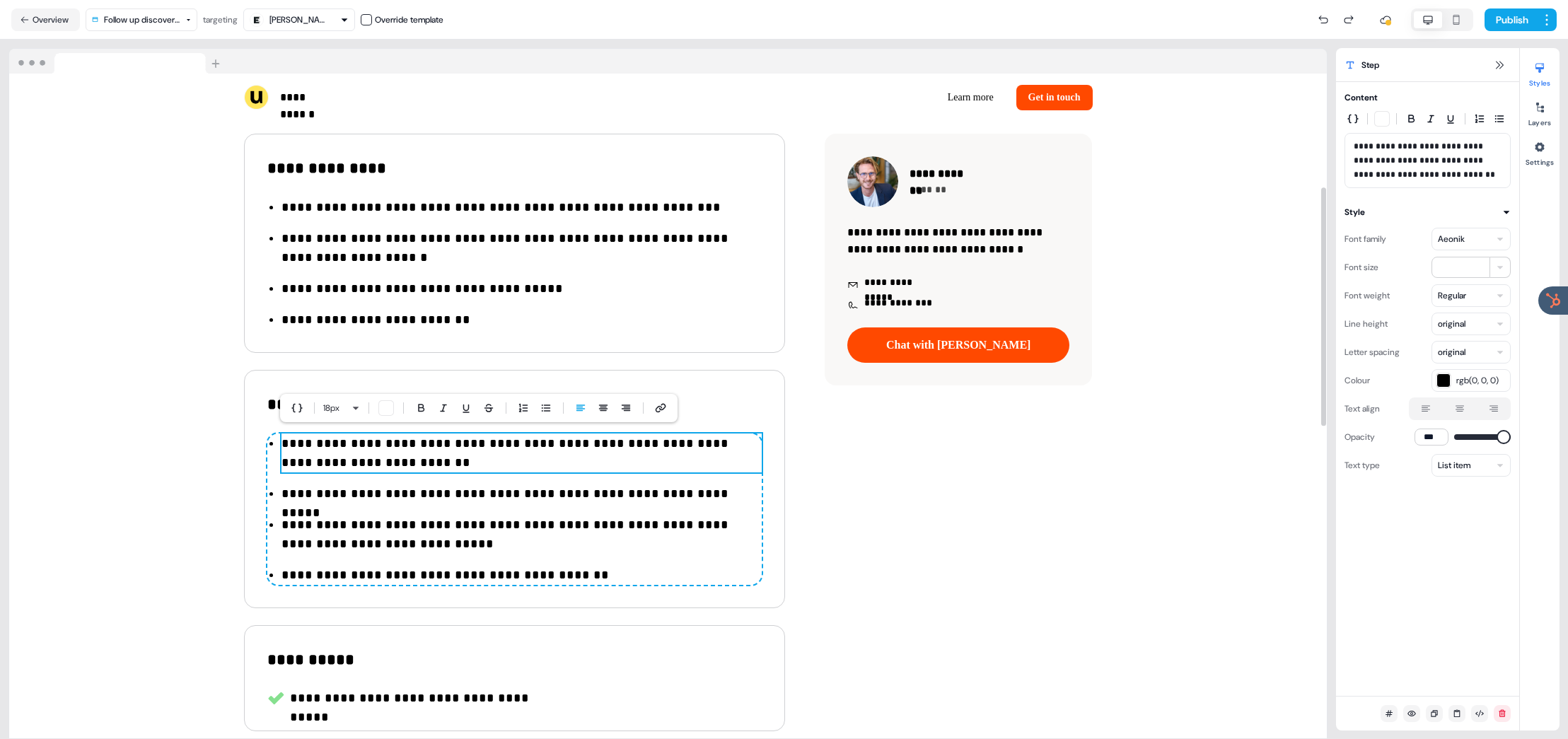 click on "**********" at bounding box center [521, 453] 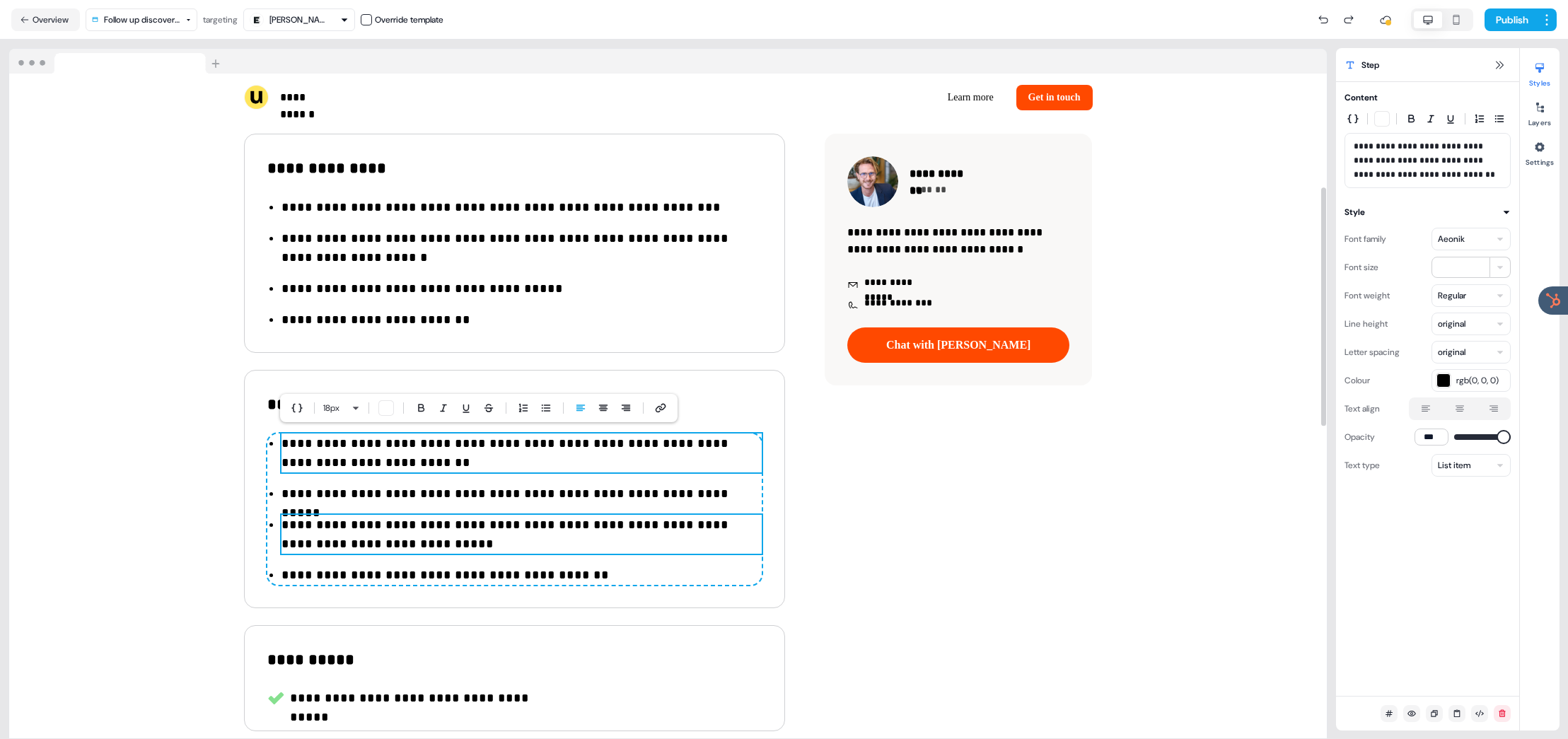 click on "**********" at bounding box center [521, 535] 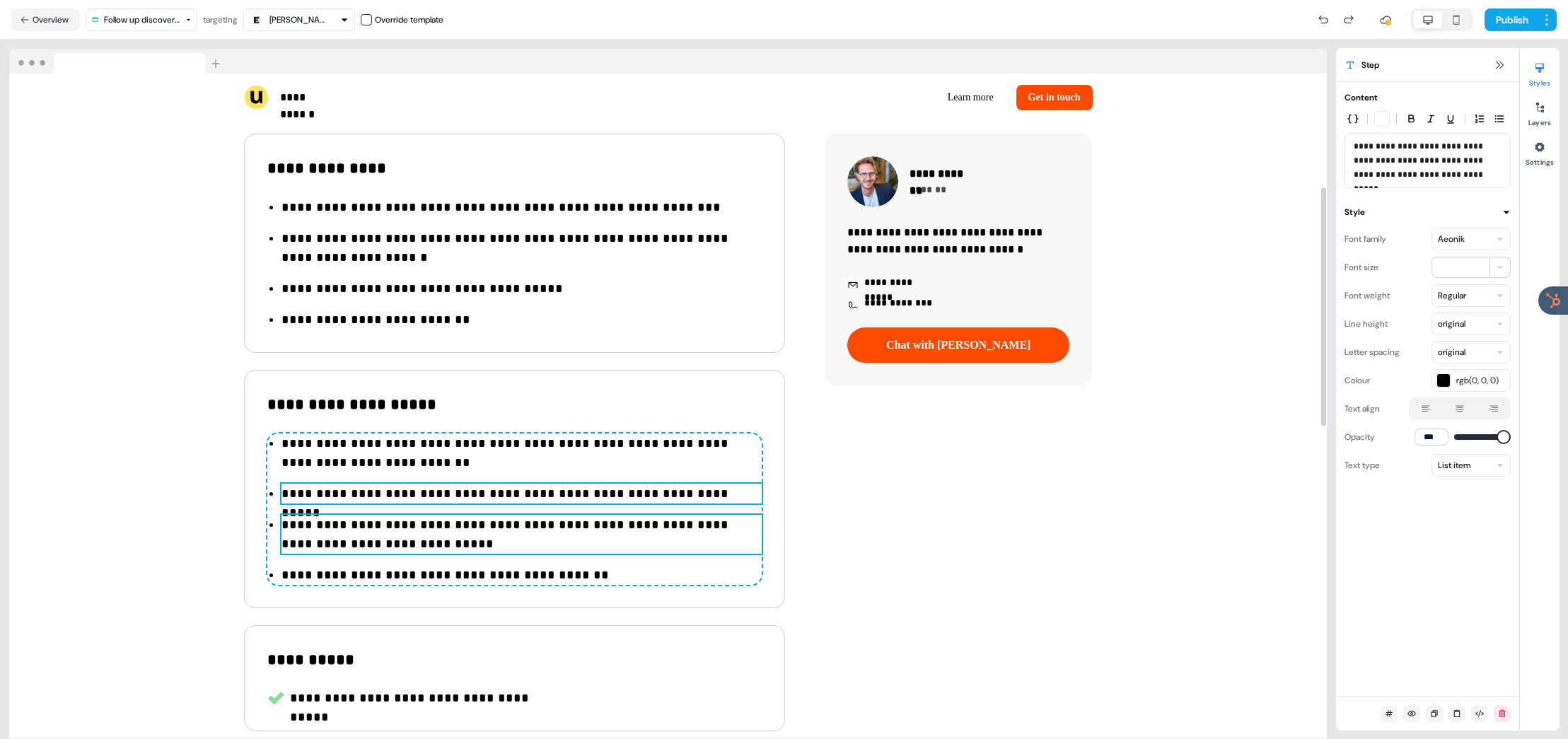 click on "**********" at bounding box center (521, 494) 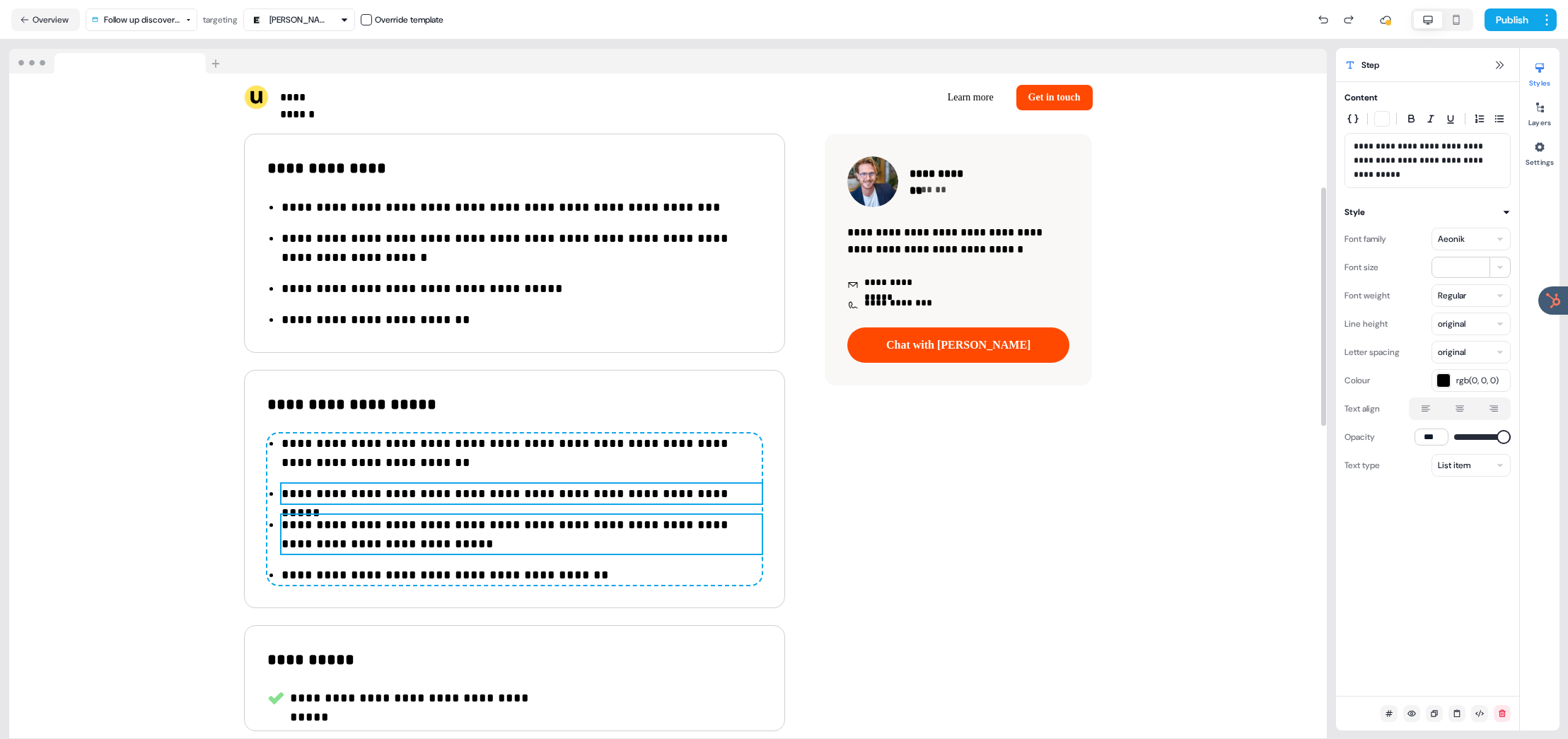click on "**********" at bounding box center (521, 535) 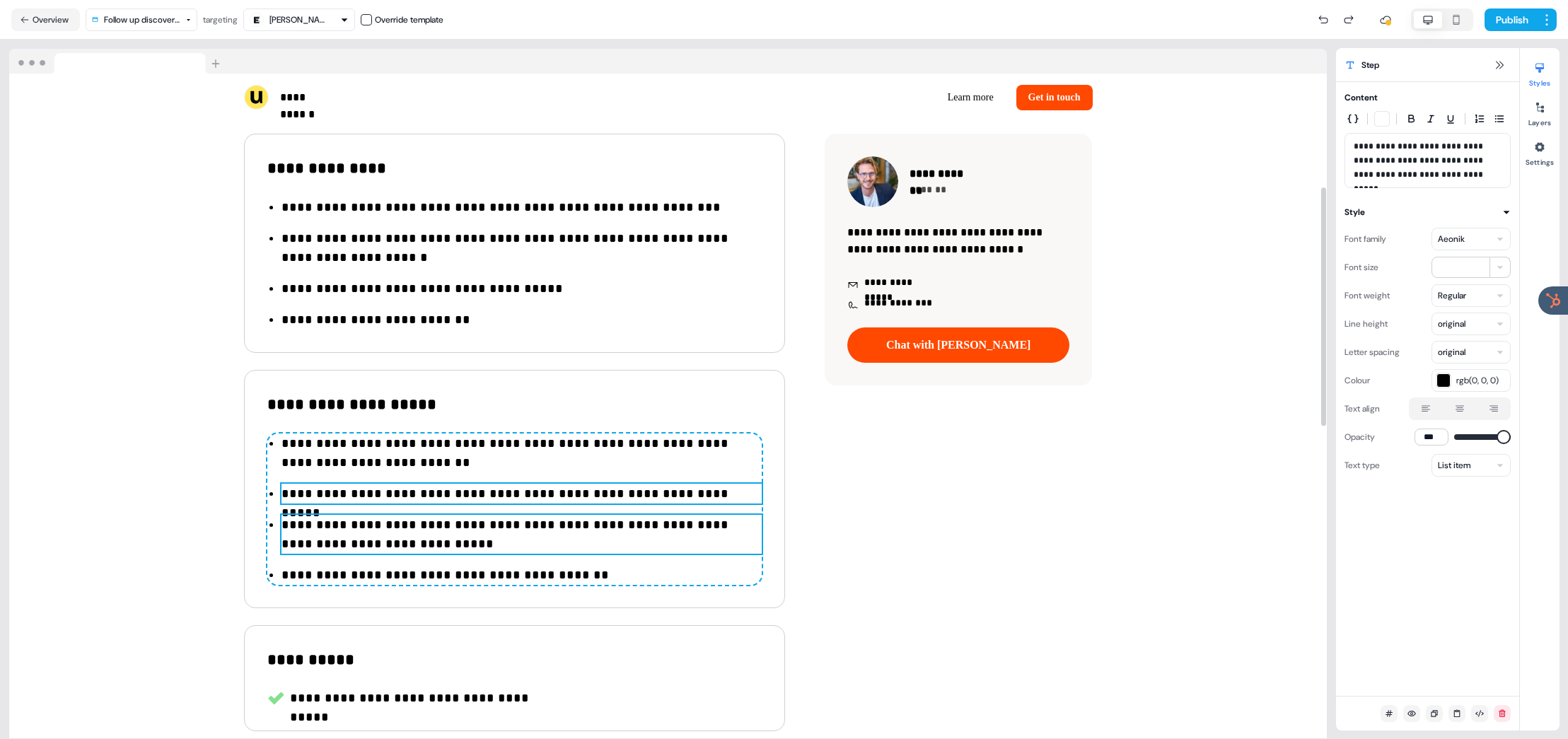 click on "**********" at bounding box center [521, 494] 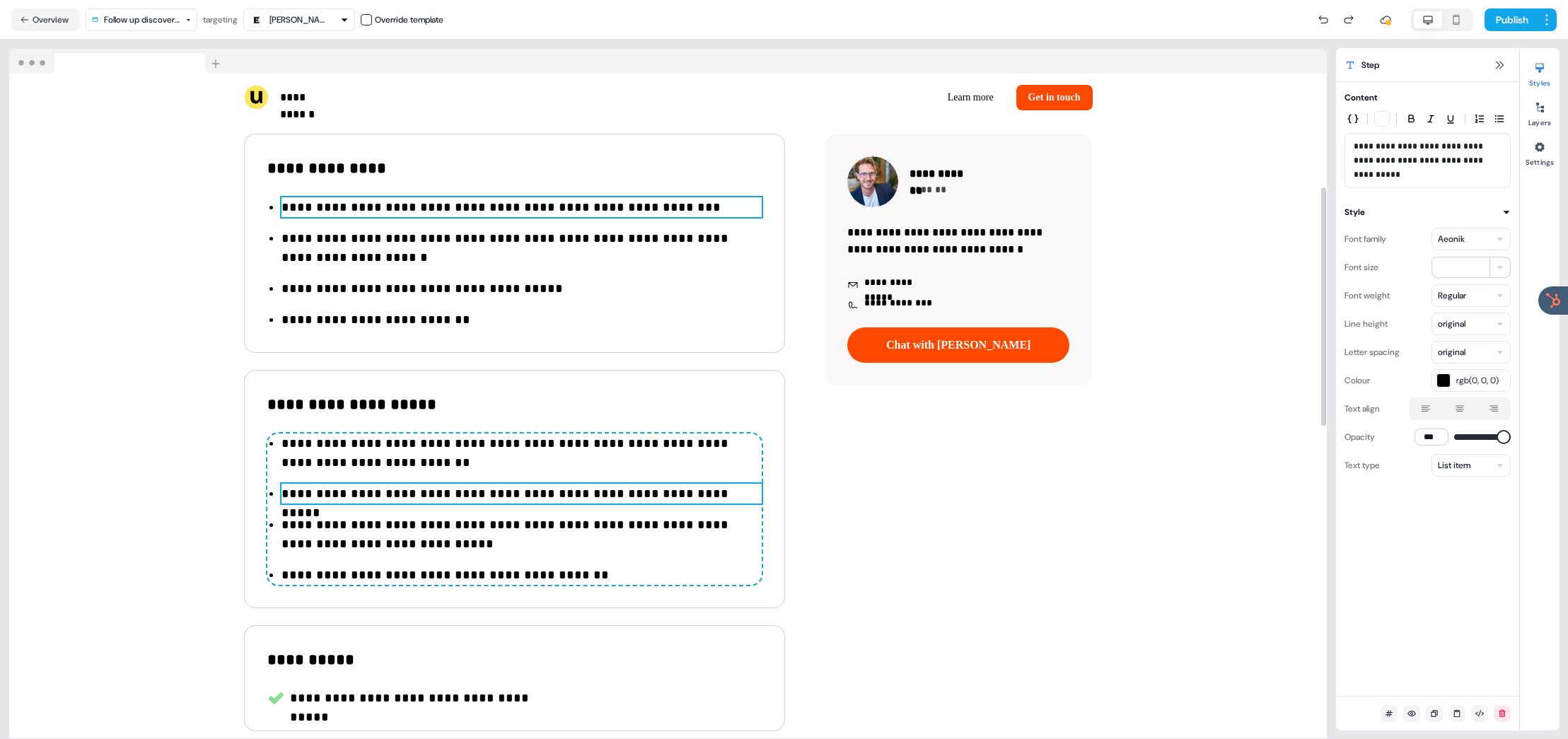 click on "**********" at bounding box center [521, 207] 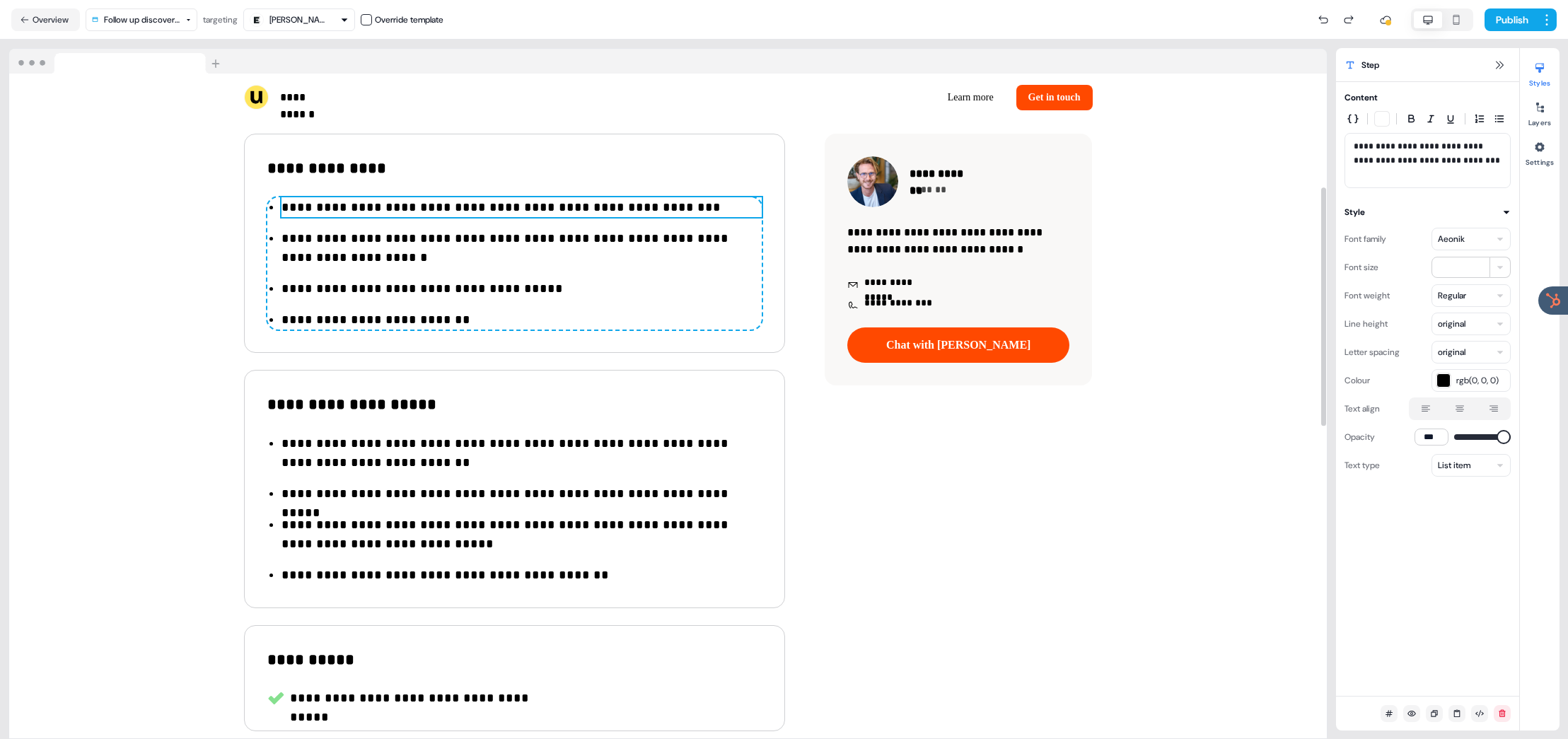 click on "**********" at bounding box center [521, 207] 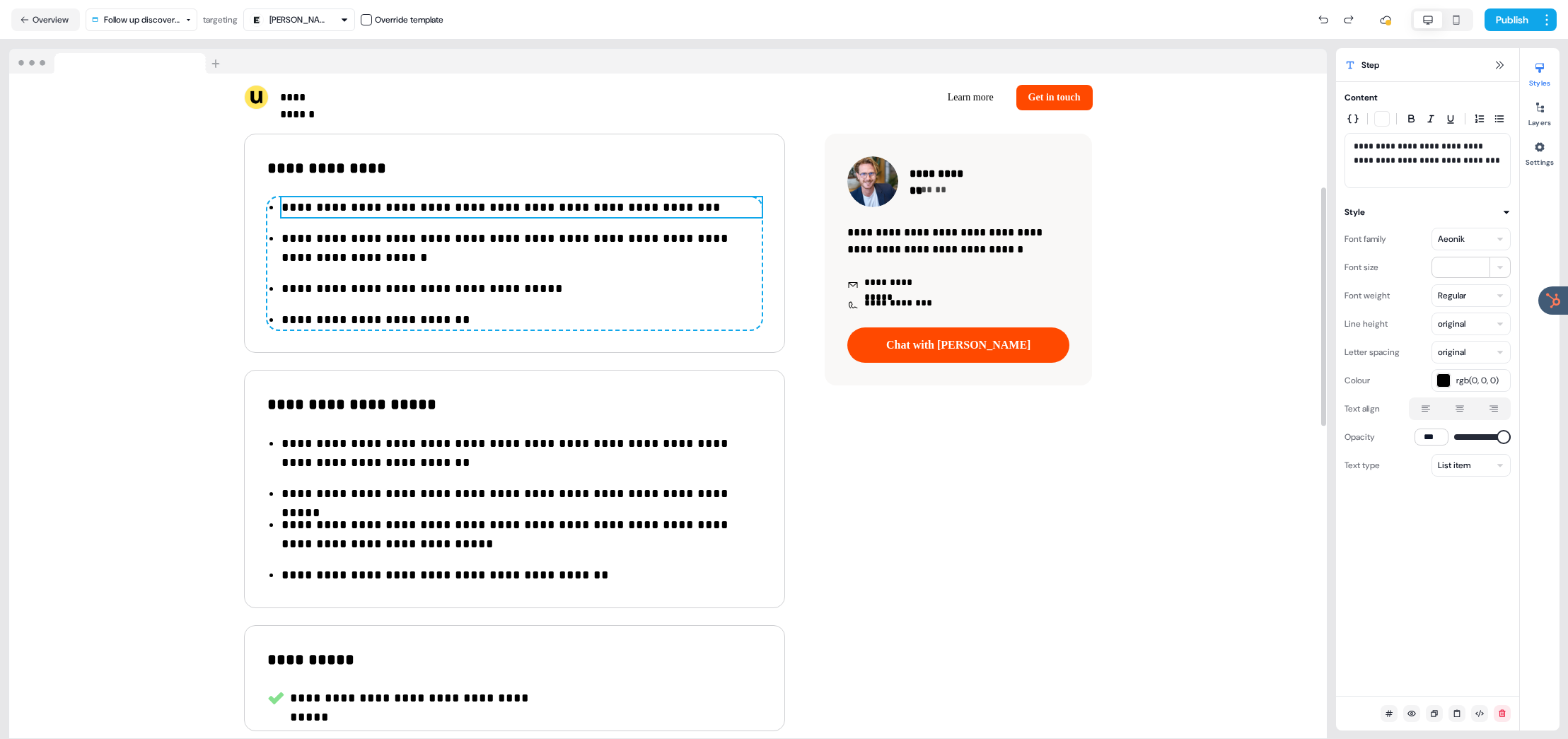click on "**********" at bounding box center [521, 207] 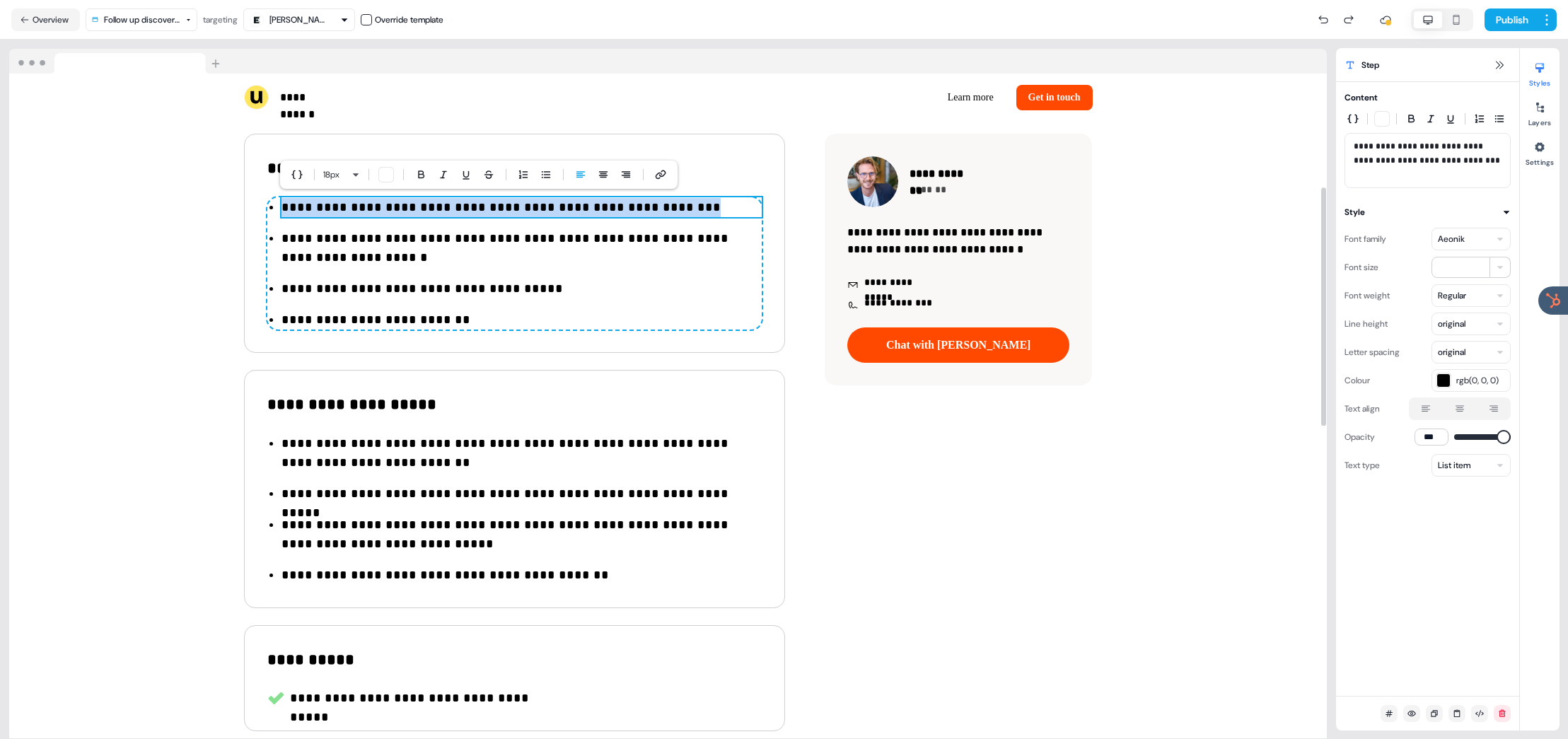 click on "**********" at bounding box center [521, 207] 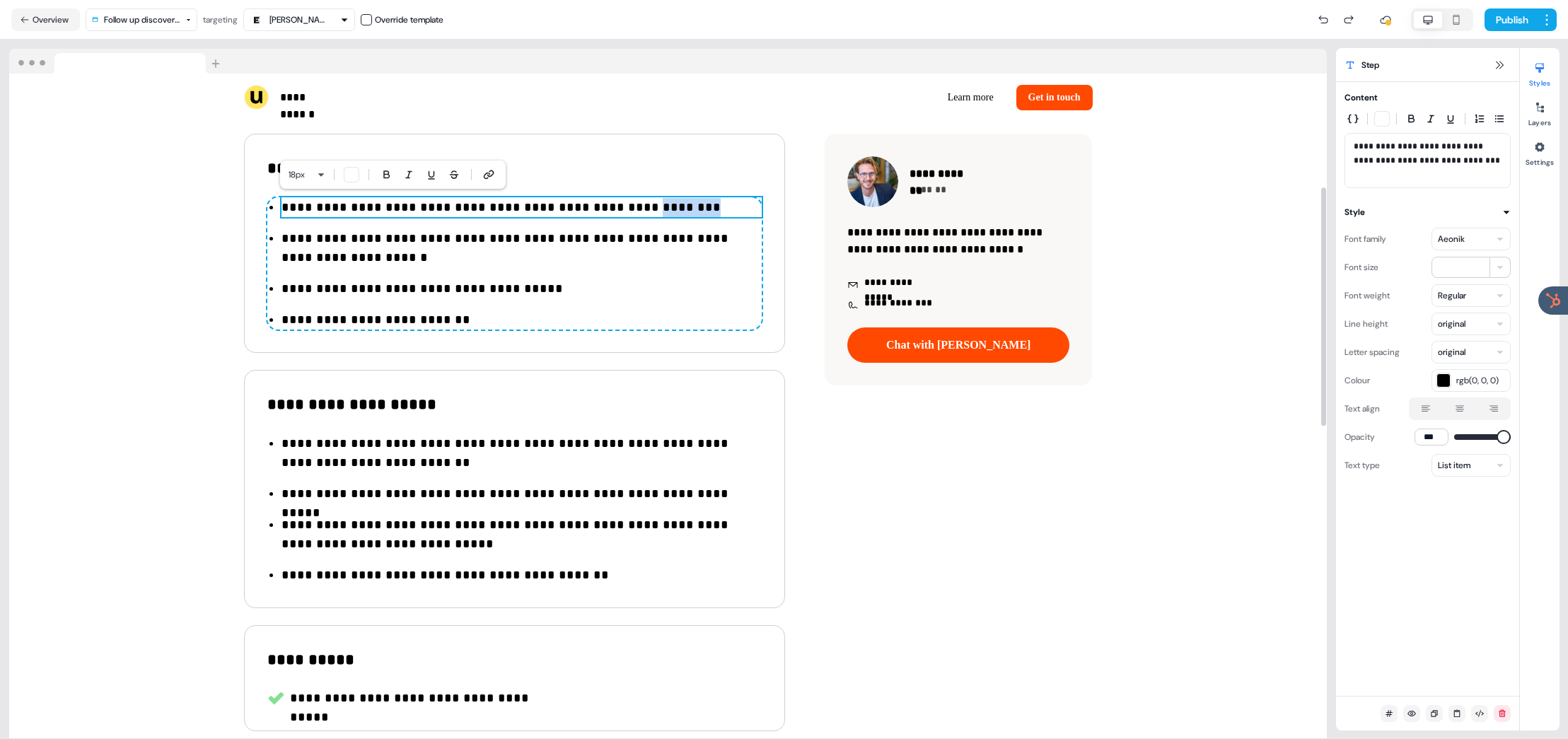 drag, startPoint x: 659, startPoint y: 208, endPoint x: 612, endPoint y: 209, distance: 47.0106 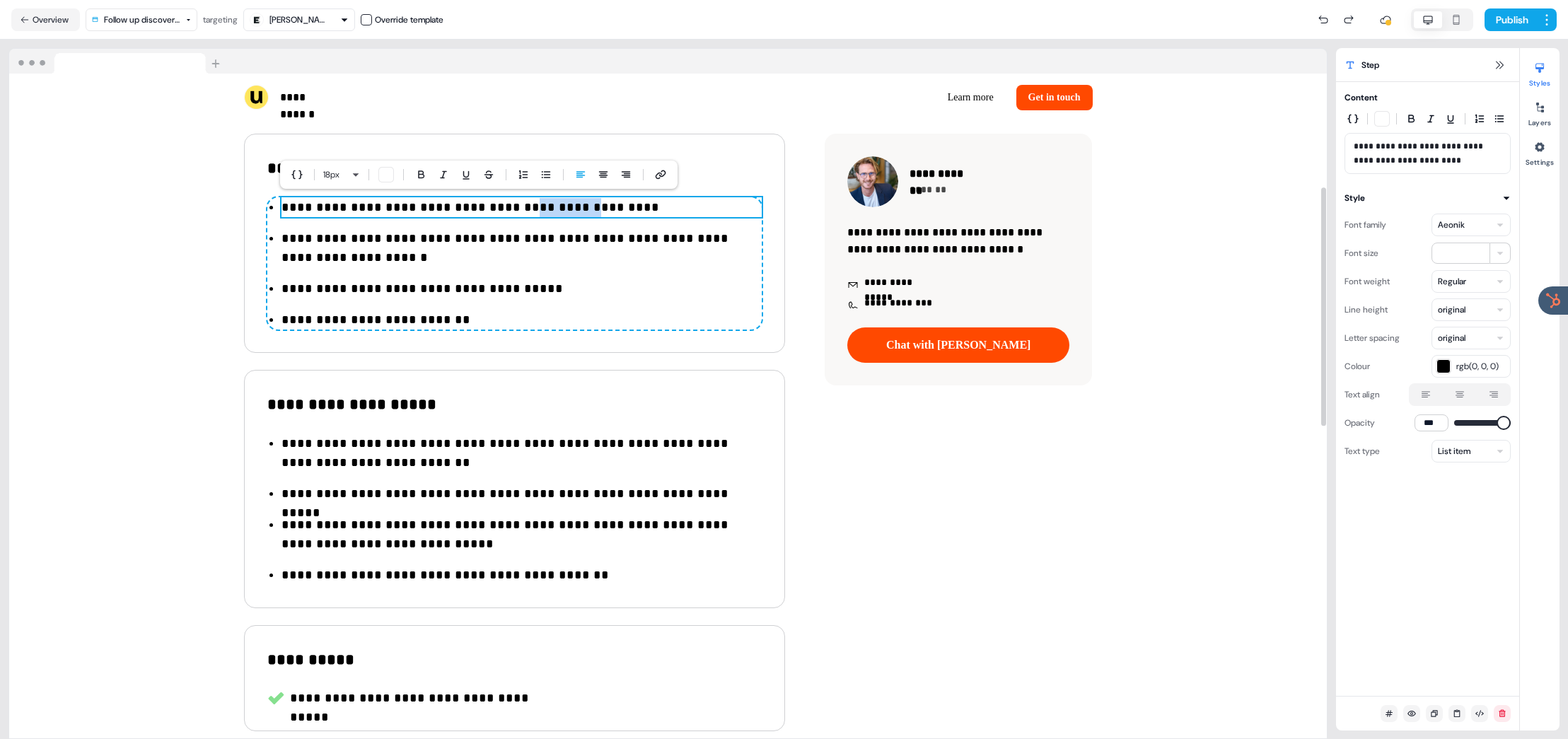 drag, startPoint x: 512, startPoint y: 207, endPoint x: 563, endPoint y: 206, distance: 51.0098 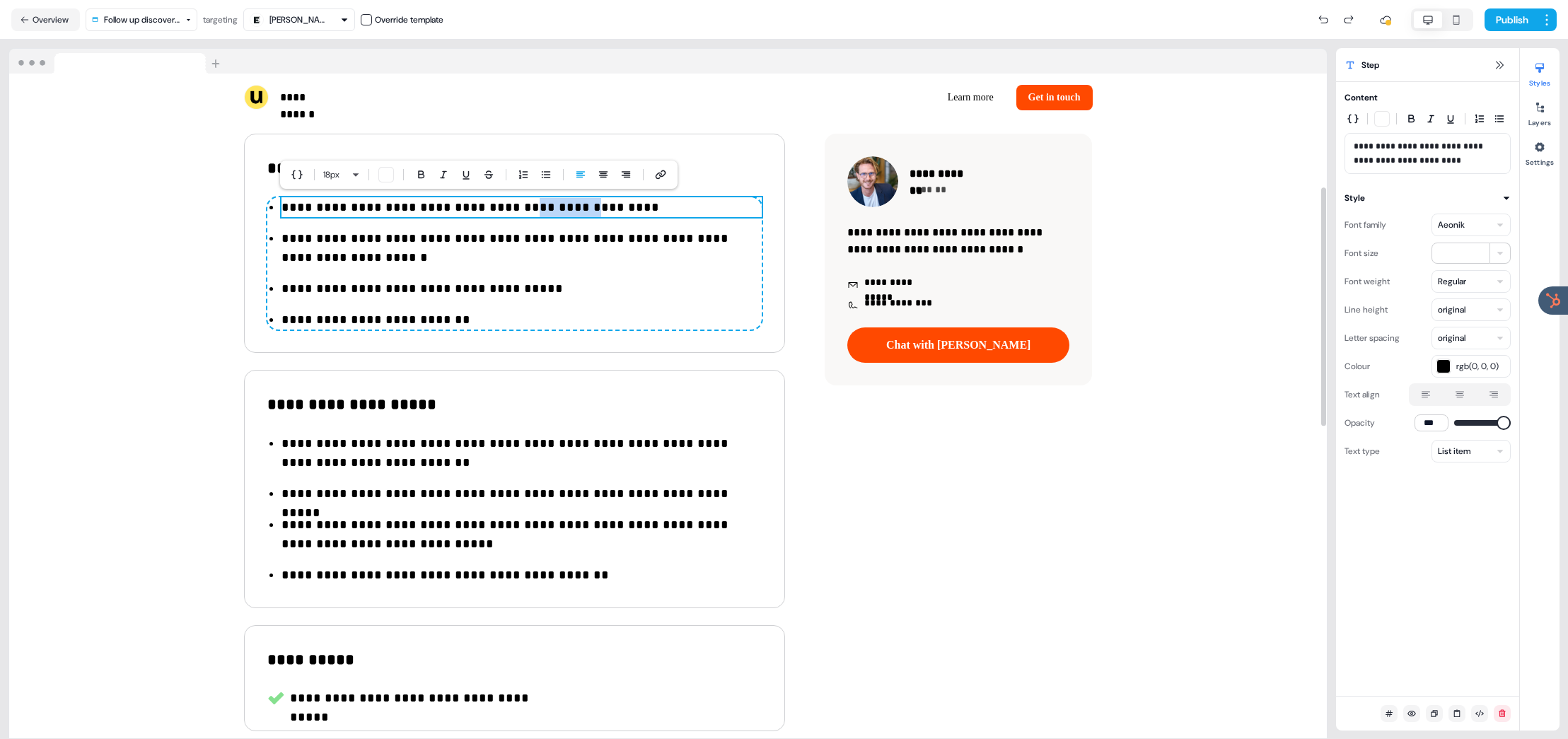click on "**********" at bounding box center (521, 207) 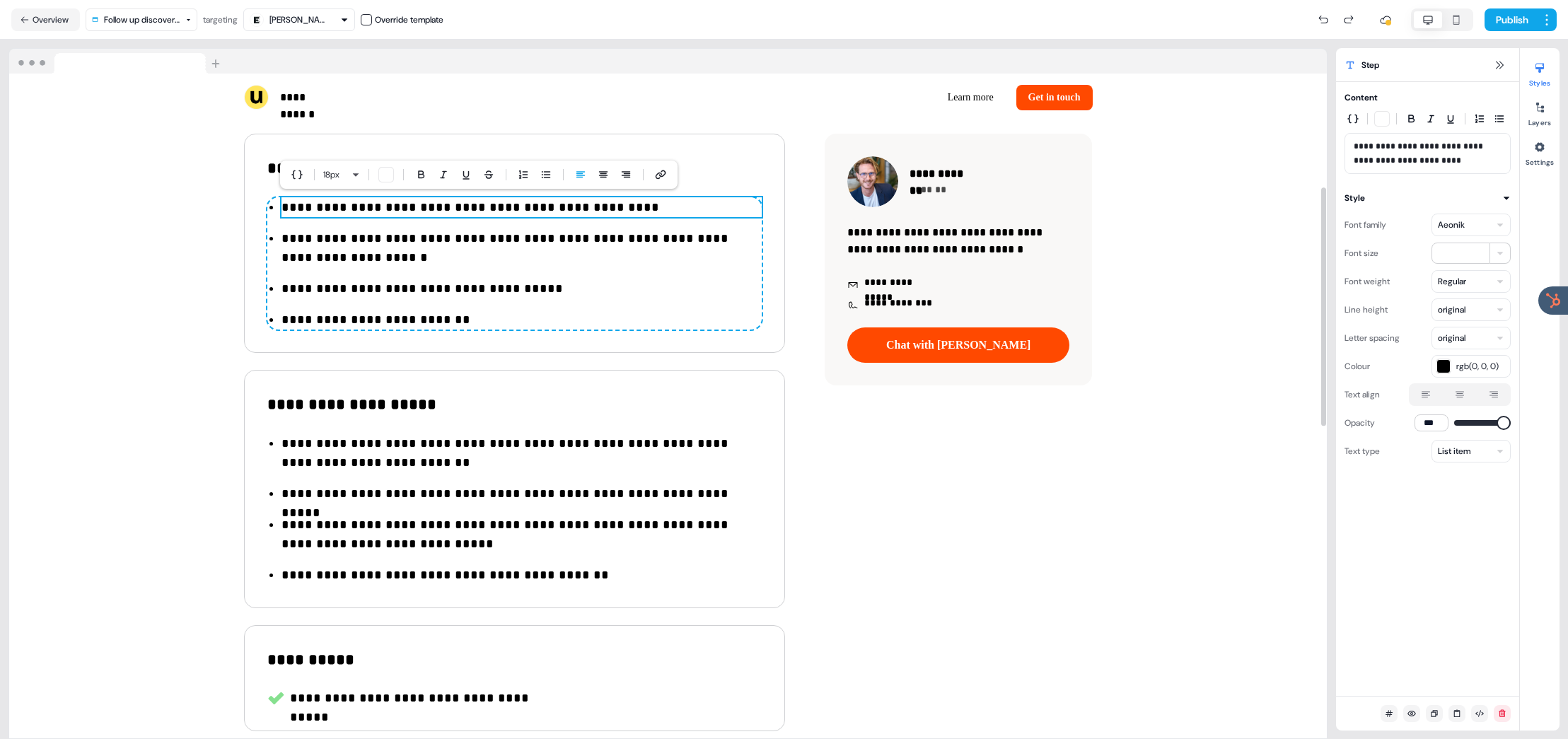 click on "**********" at bounding box center (521, 207) 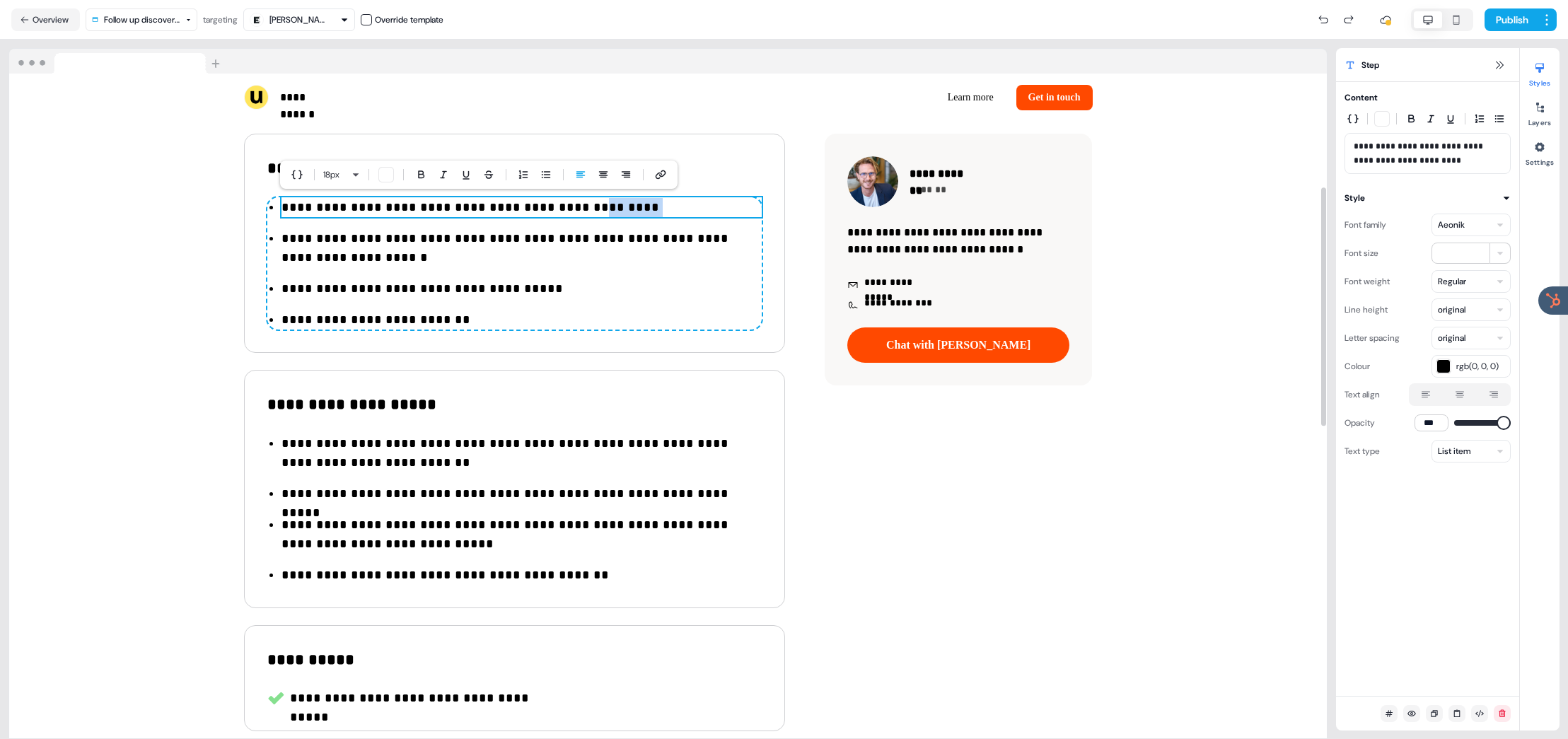 drag, startPoint x: 637, startPoint y: 211, endPoint x: 536, endPoint y: 212, distance: 101.00495 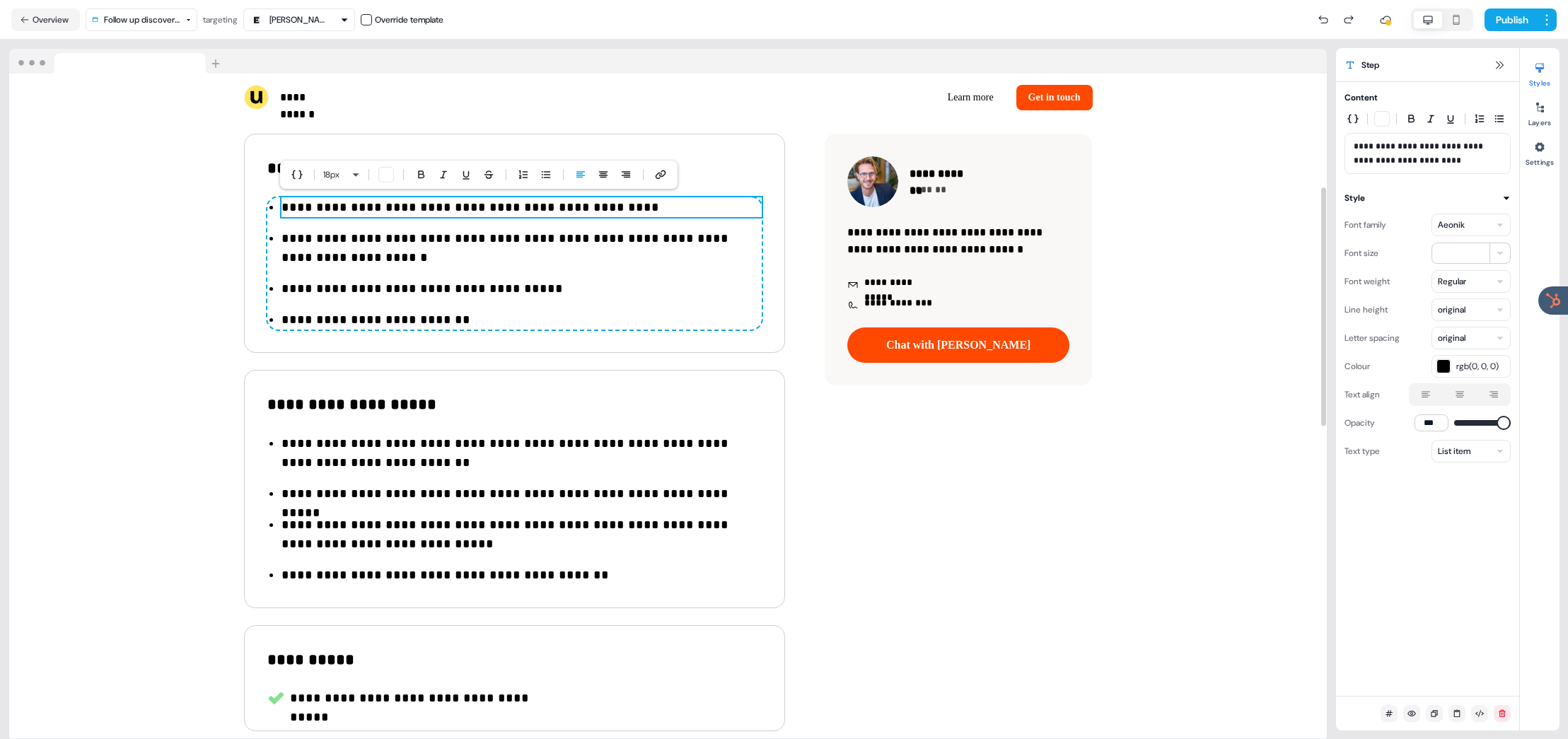click on "**********" at bounding box center (521, 207) 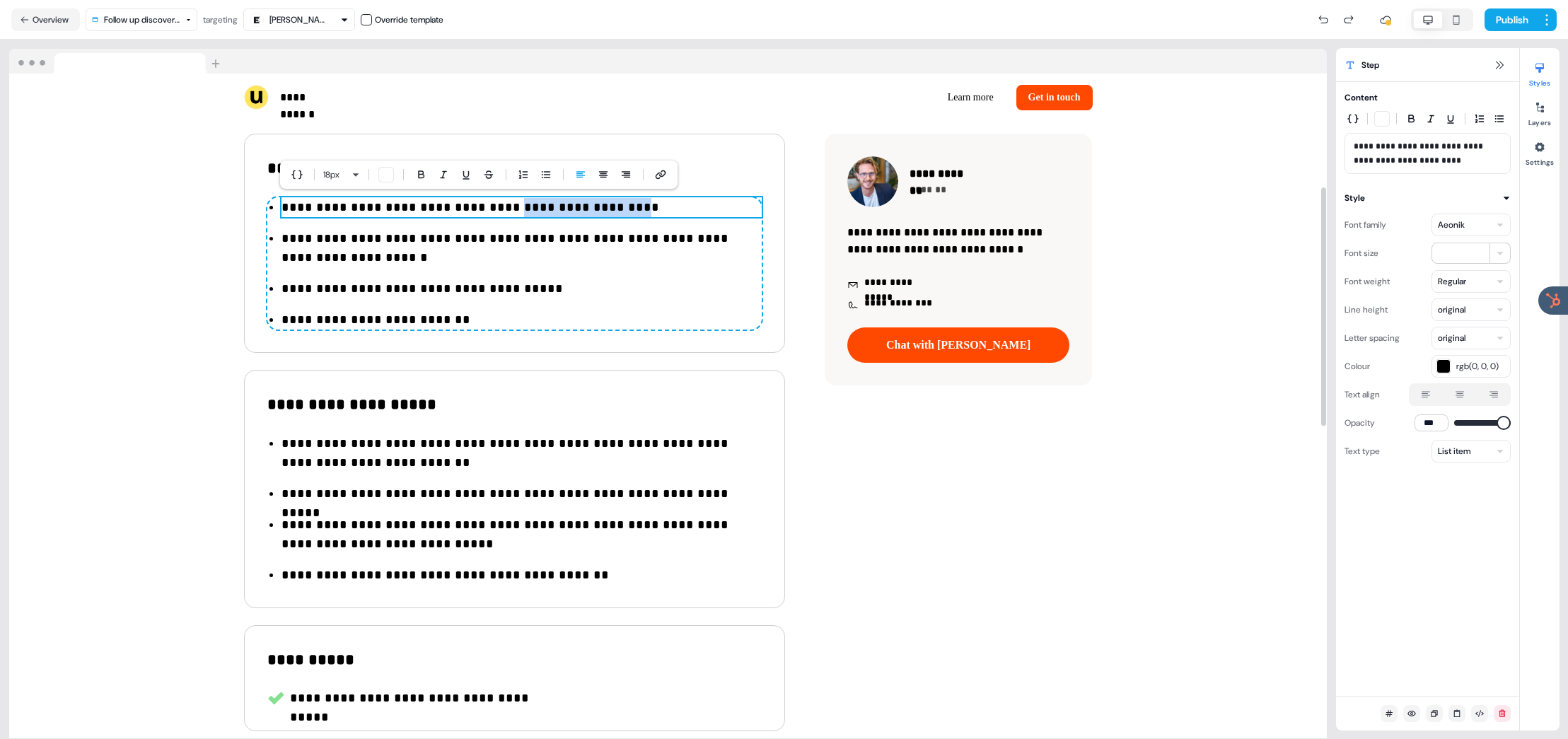 click on "**********" at bounding box center (521, 207) 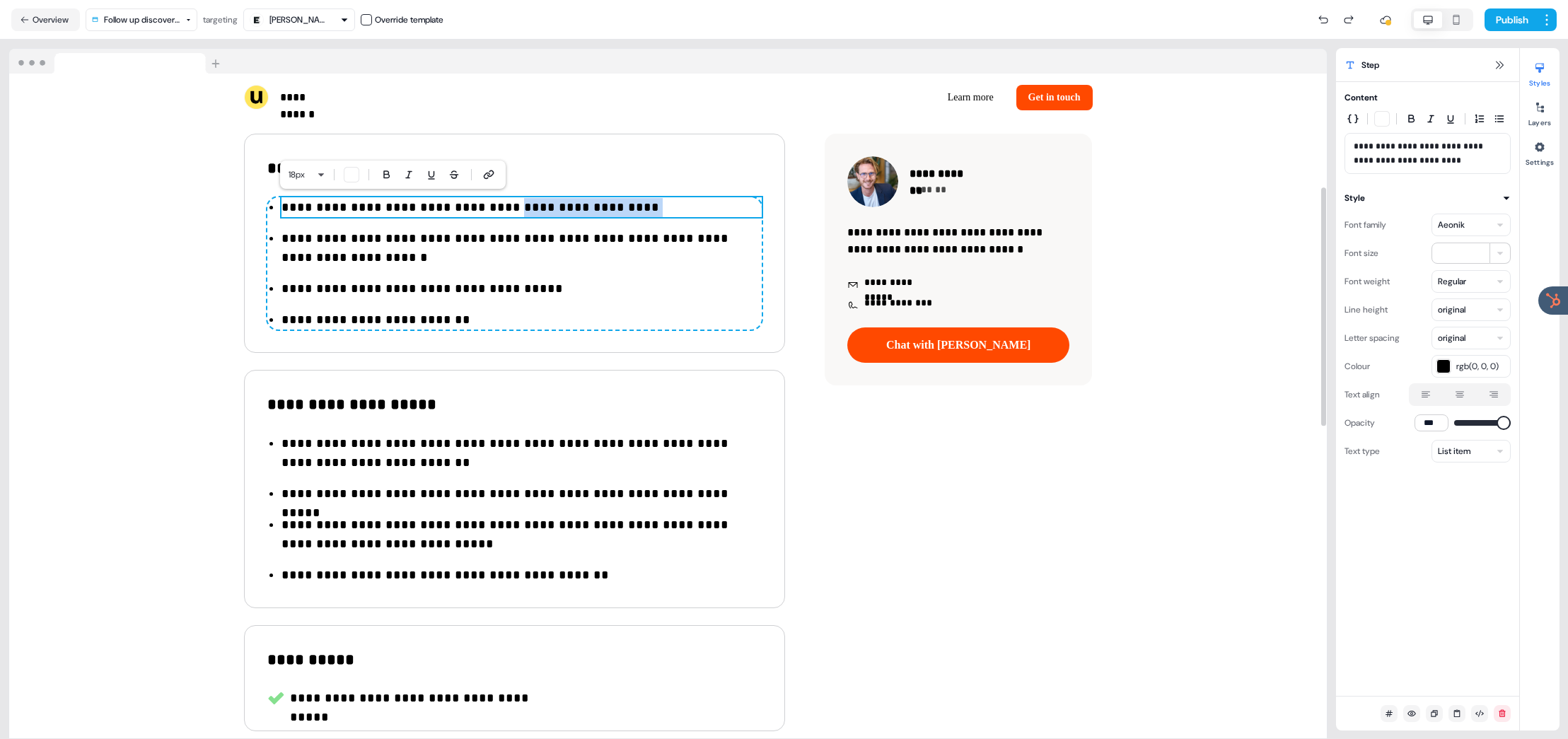 click on "**********" at bounding box center (521, 207) 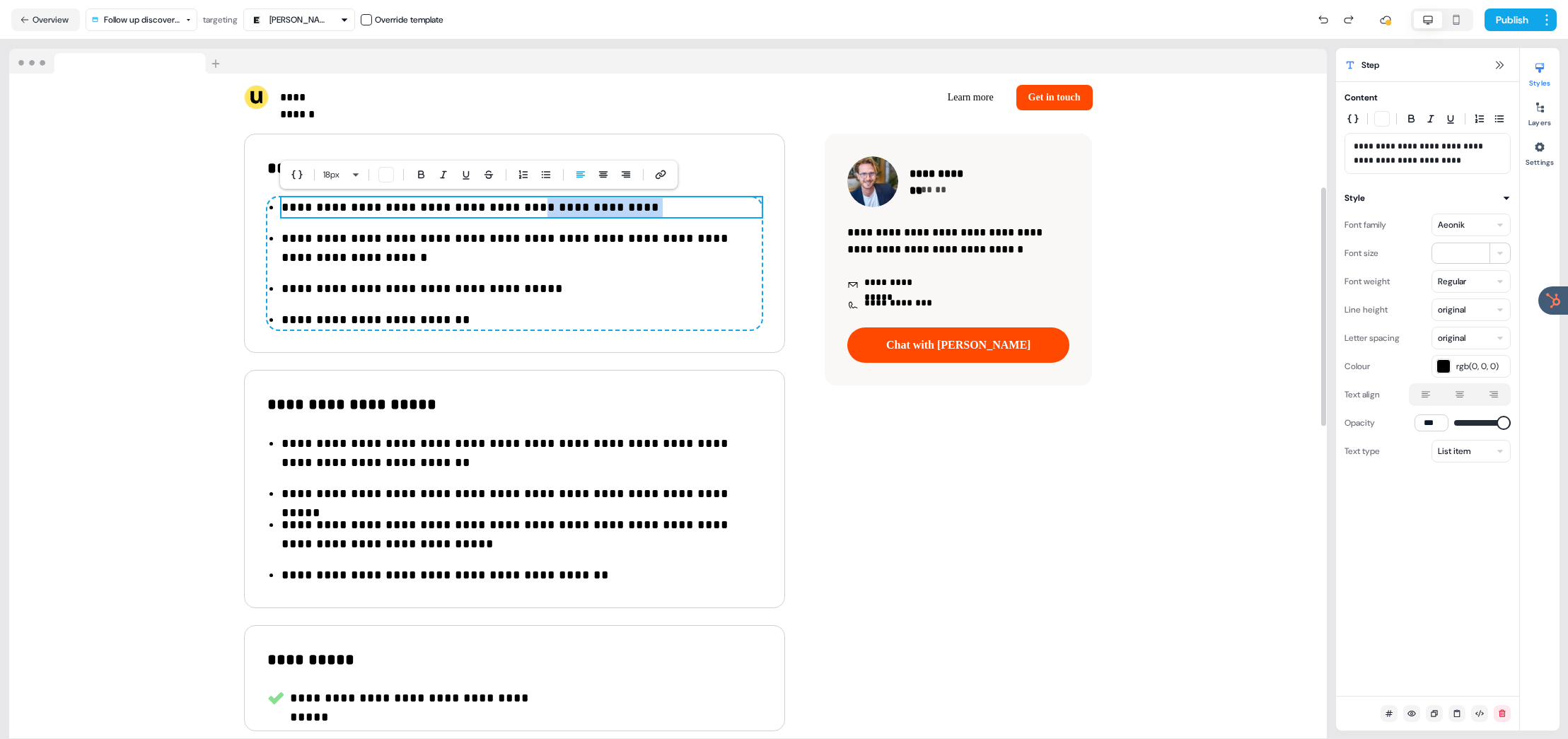 drag, startPoint x: 625, startPoint y: 206, endPoint x: 517, endPoint y: 207, distance: 108.00463 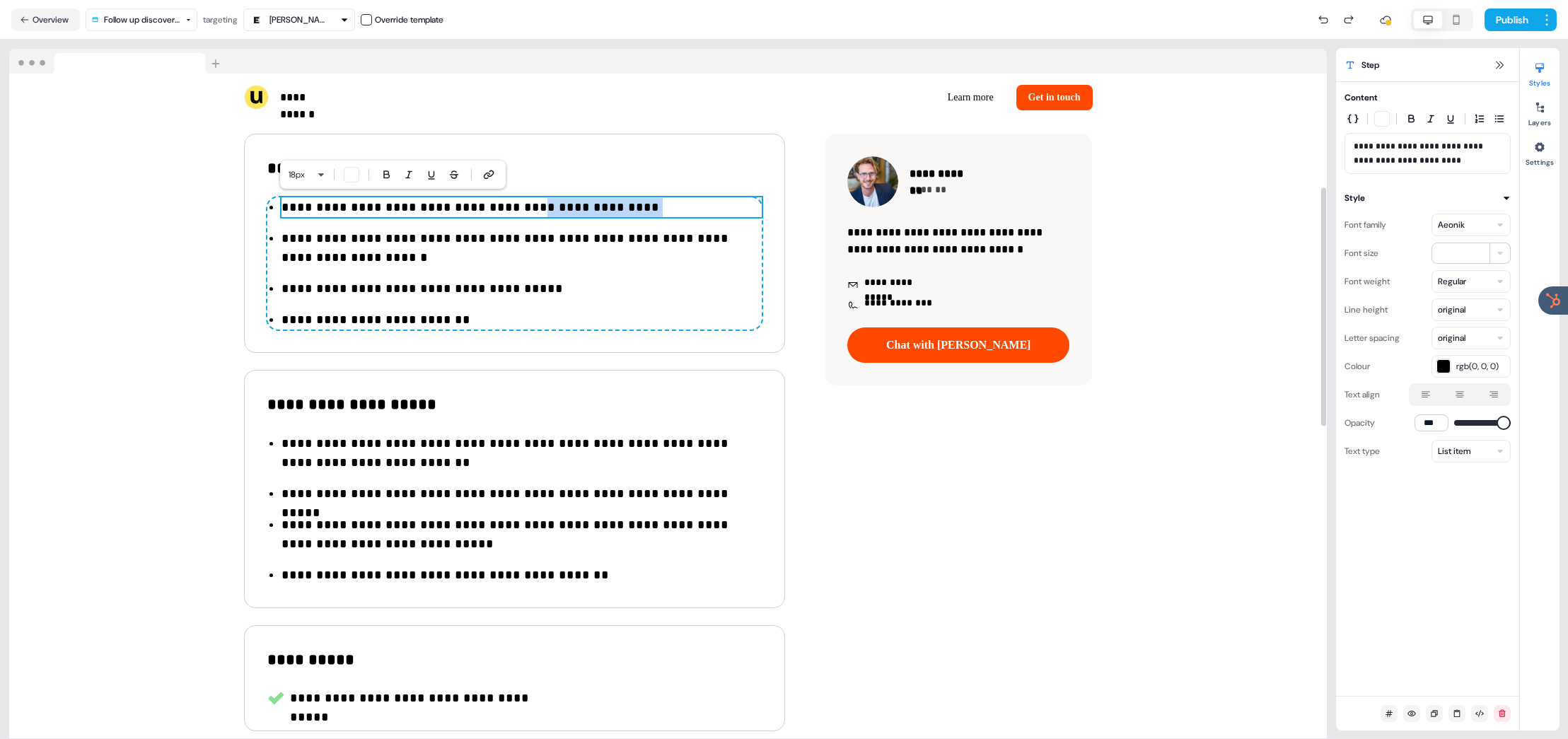 drag, startPoint x: 516, startPoint y: 209, endPoint x: 506, endPoint y: 210, distance: 10.049876 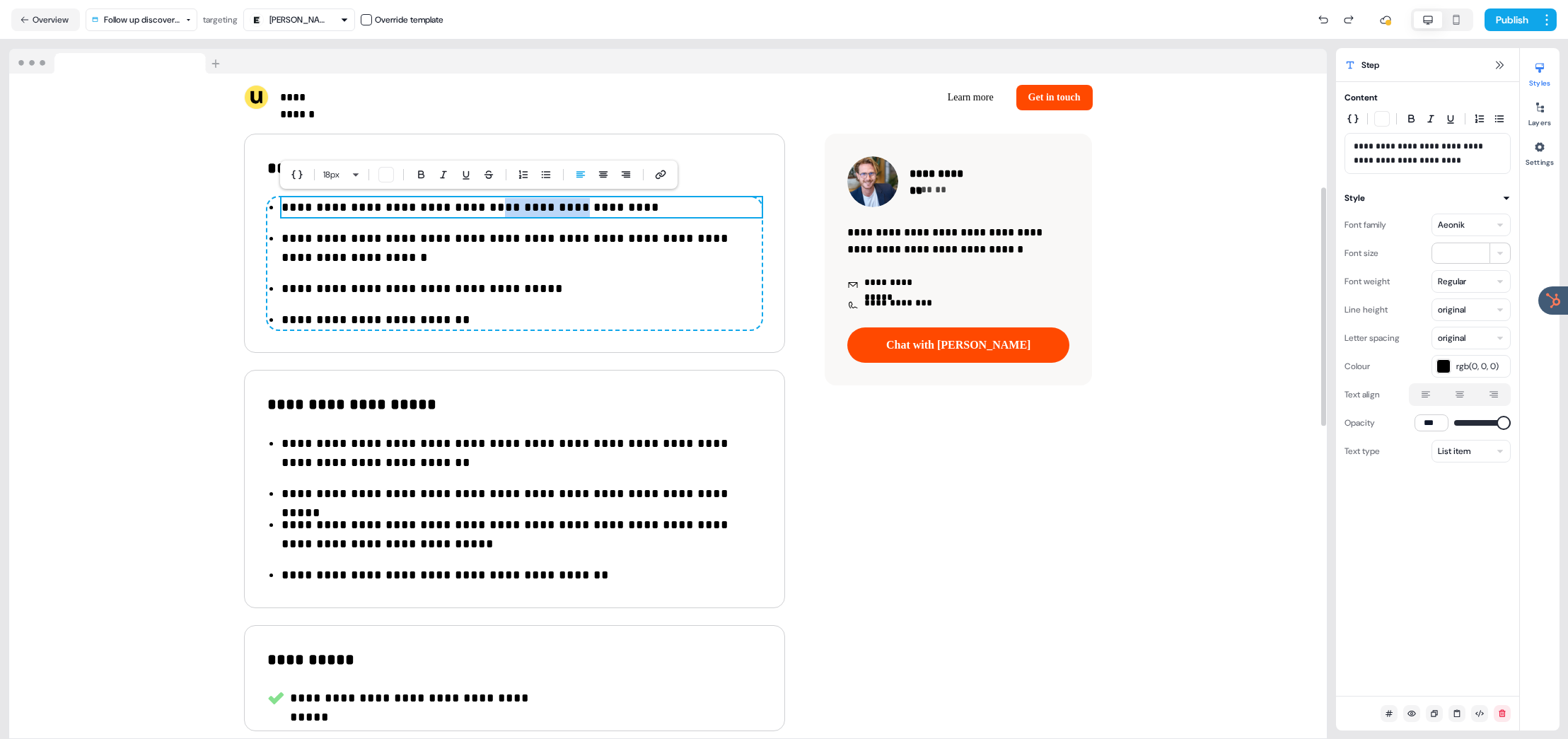 drag, startPoint x: 483, startPoint y: 206, endPoint x: 639, endPoint y: 204, distance: 156.01282 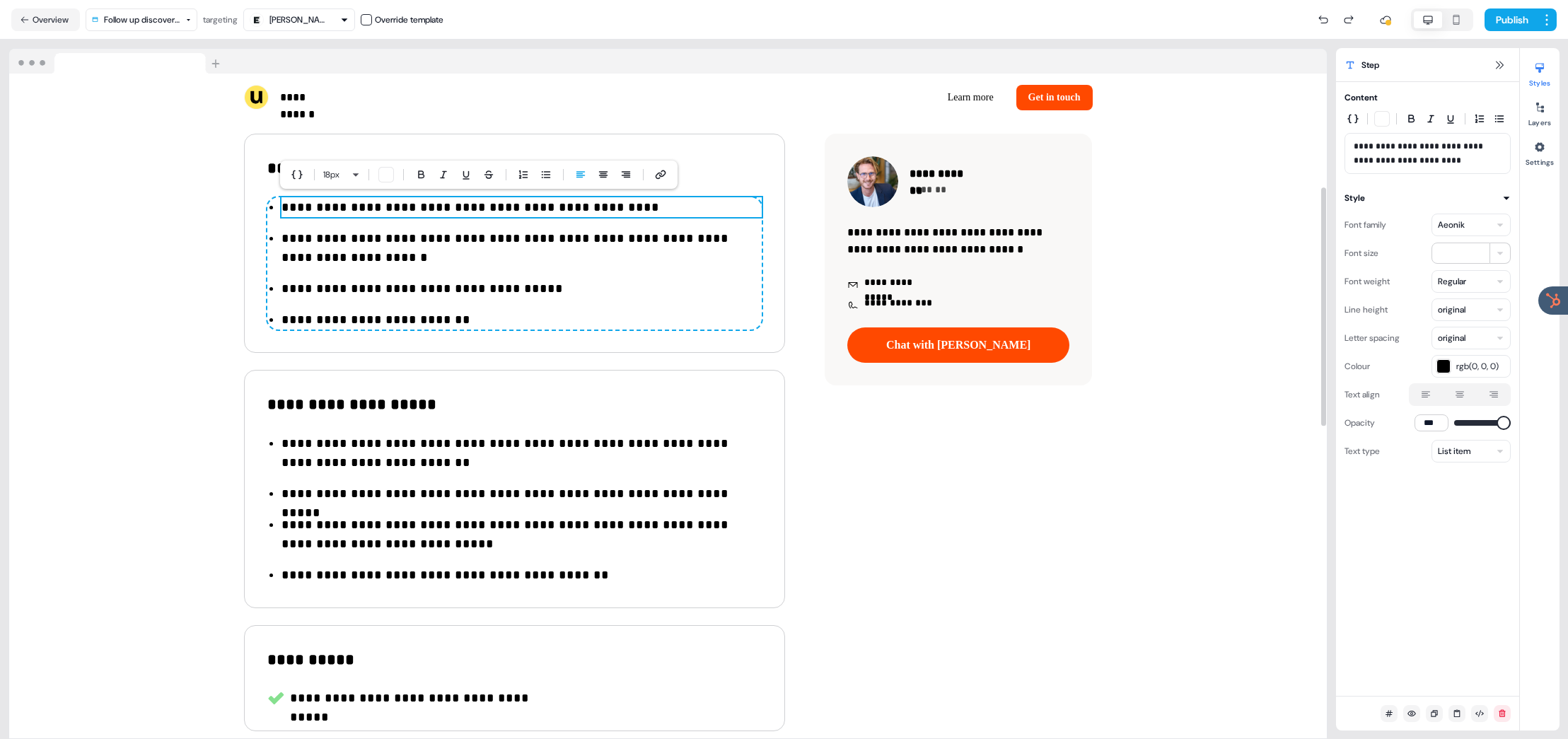 click on "**********" at bounding box center (521, 207) 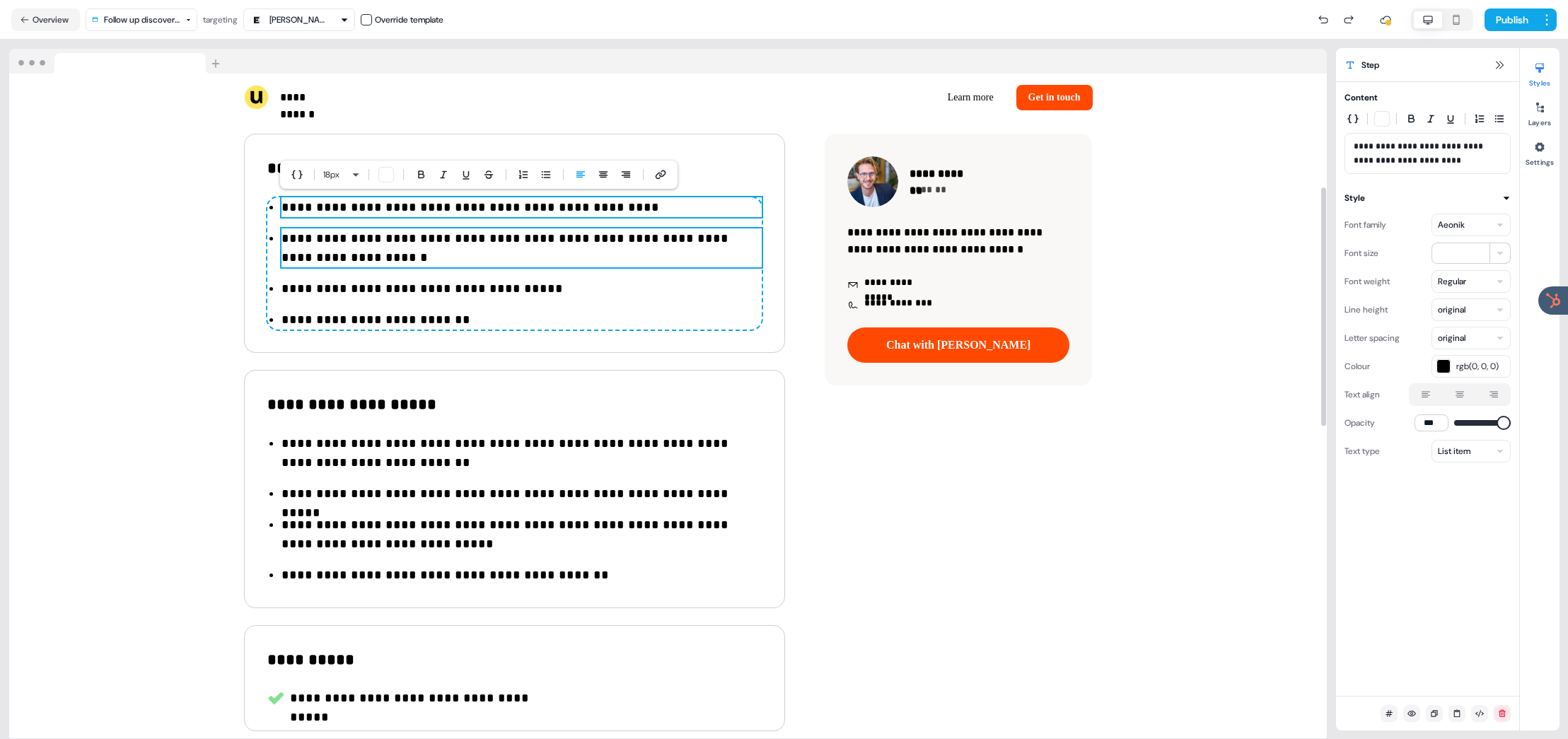 click on "**********" at bounding box center (521, 248) 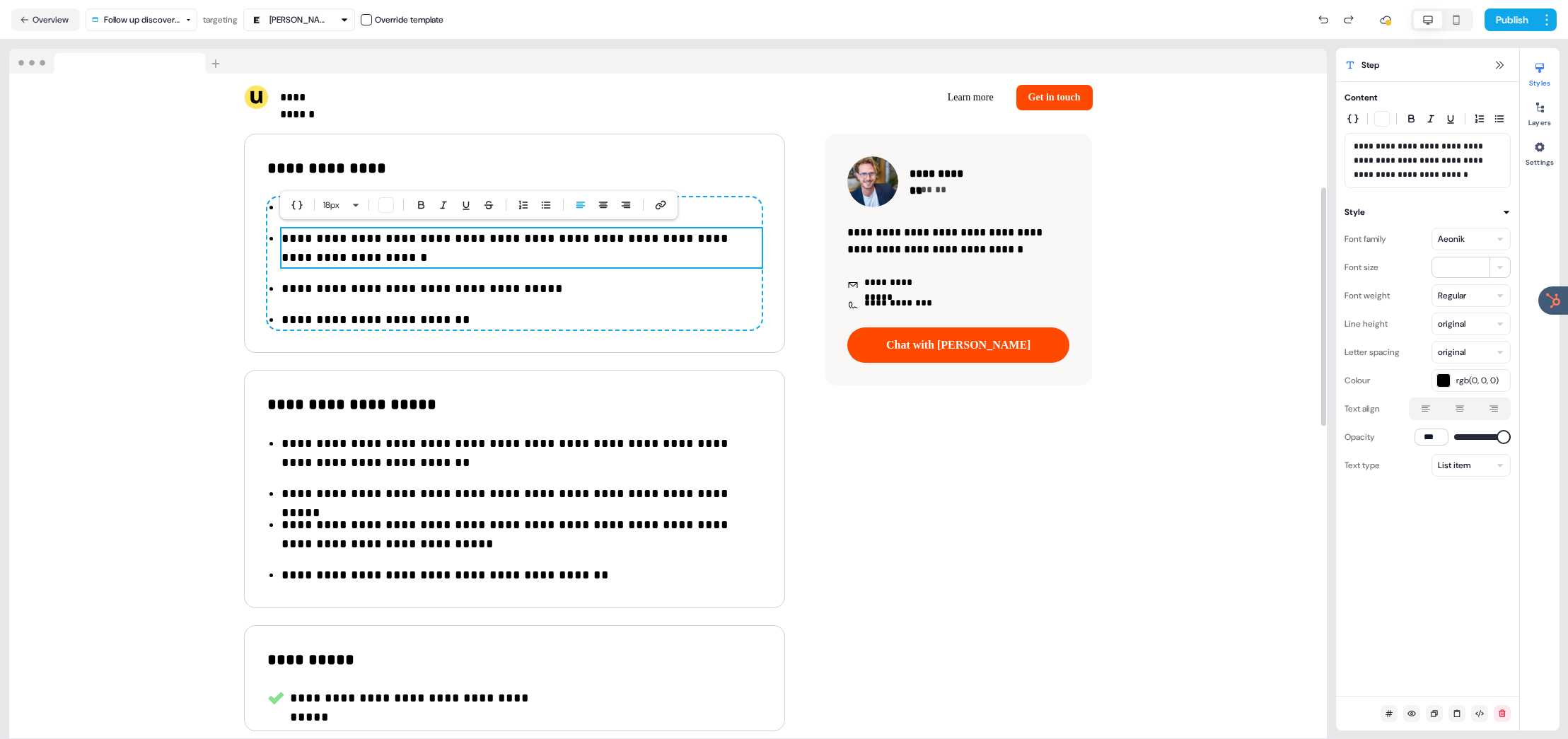 click on "**********" at bounding box center (521, 248) 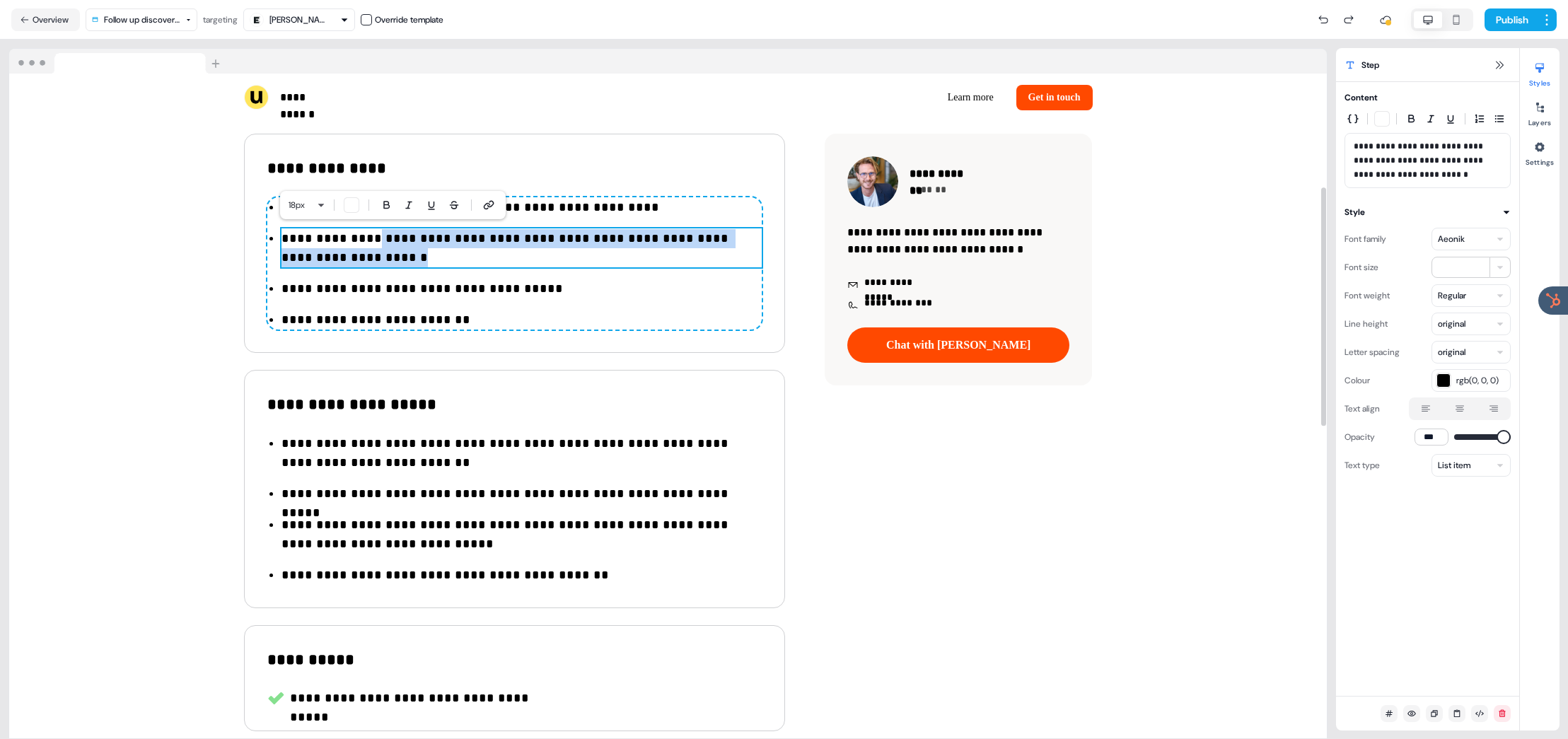 drag, startPoint x: 388, startPoint y: 240, endPoint x: 435, endPoint y: 256, distance: 49.648766 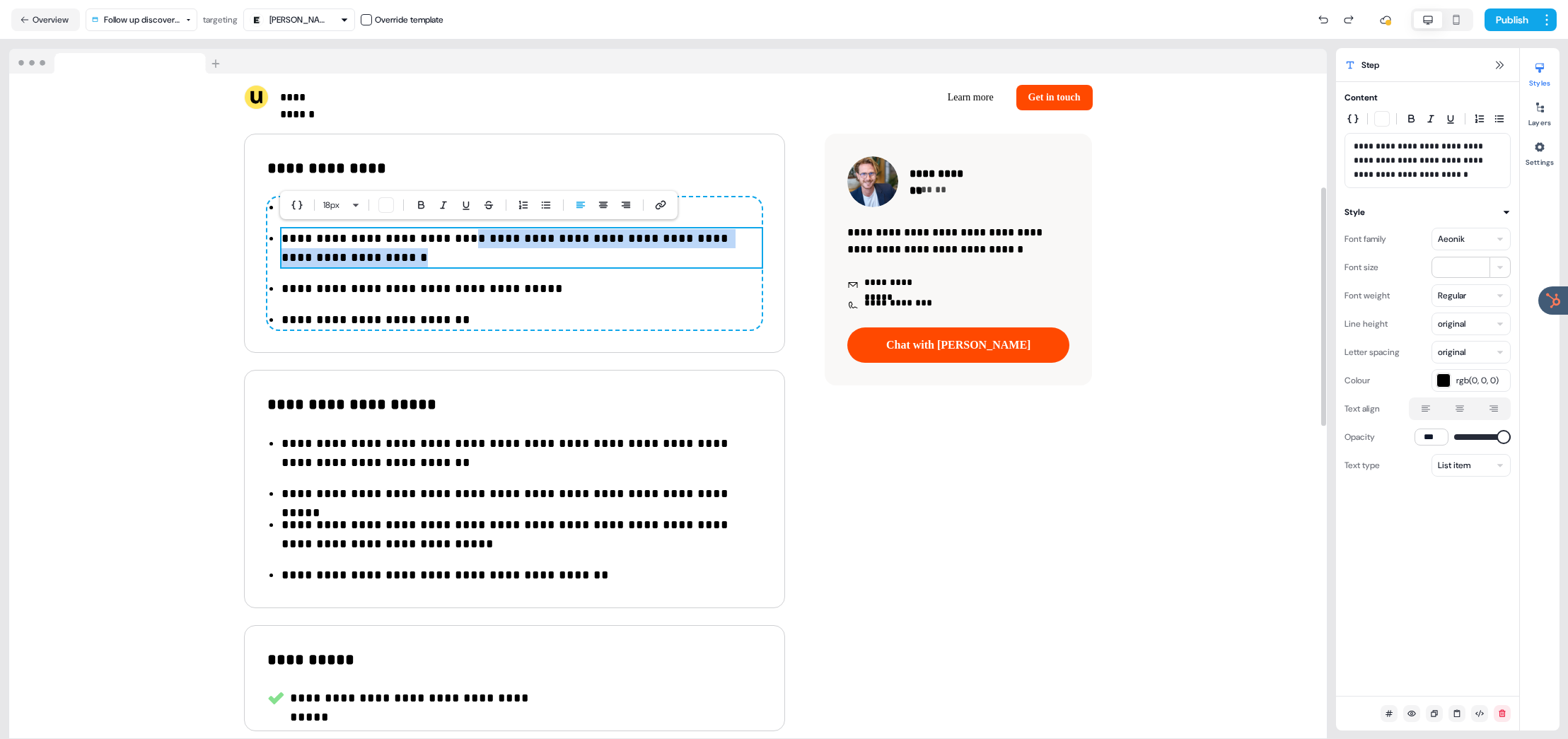 drag, startPoint x: 474, startPoint y: 241, endPoint x: 497, endPoint y: 257, distance: 28.017851 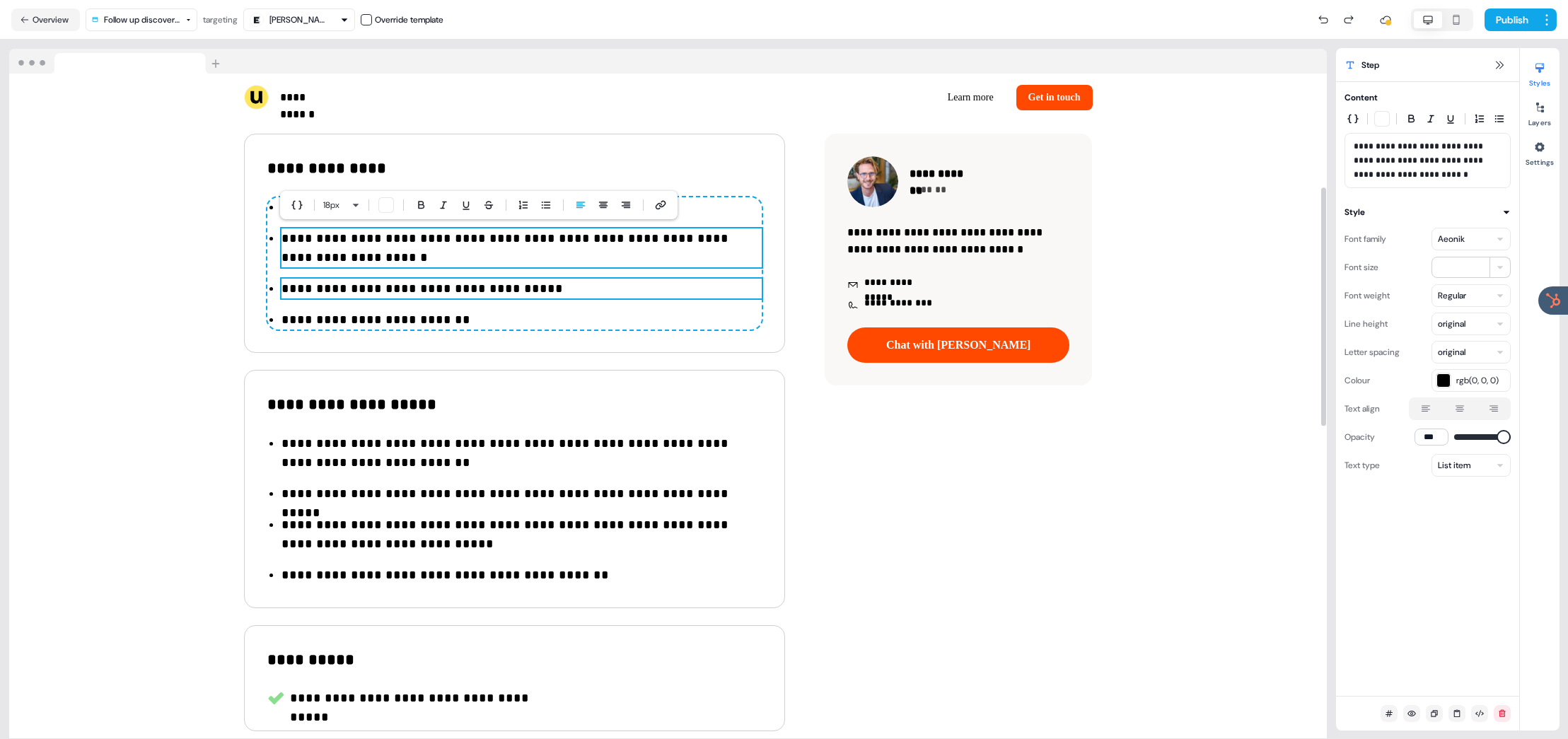click on "**********" at bounding box center (521, 289) 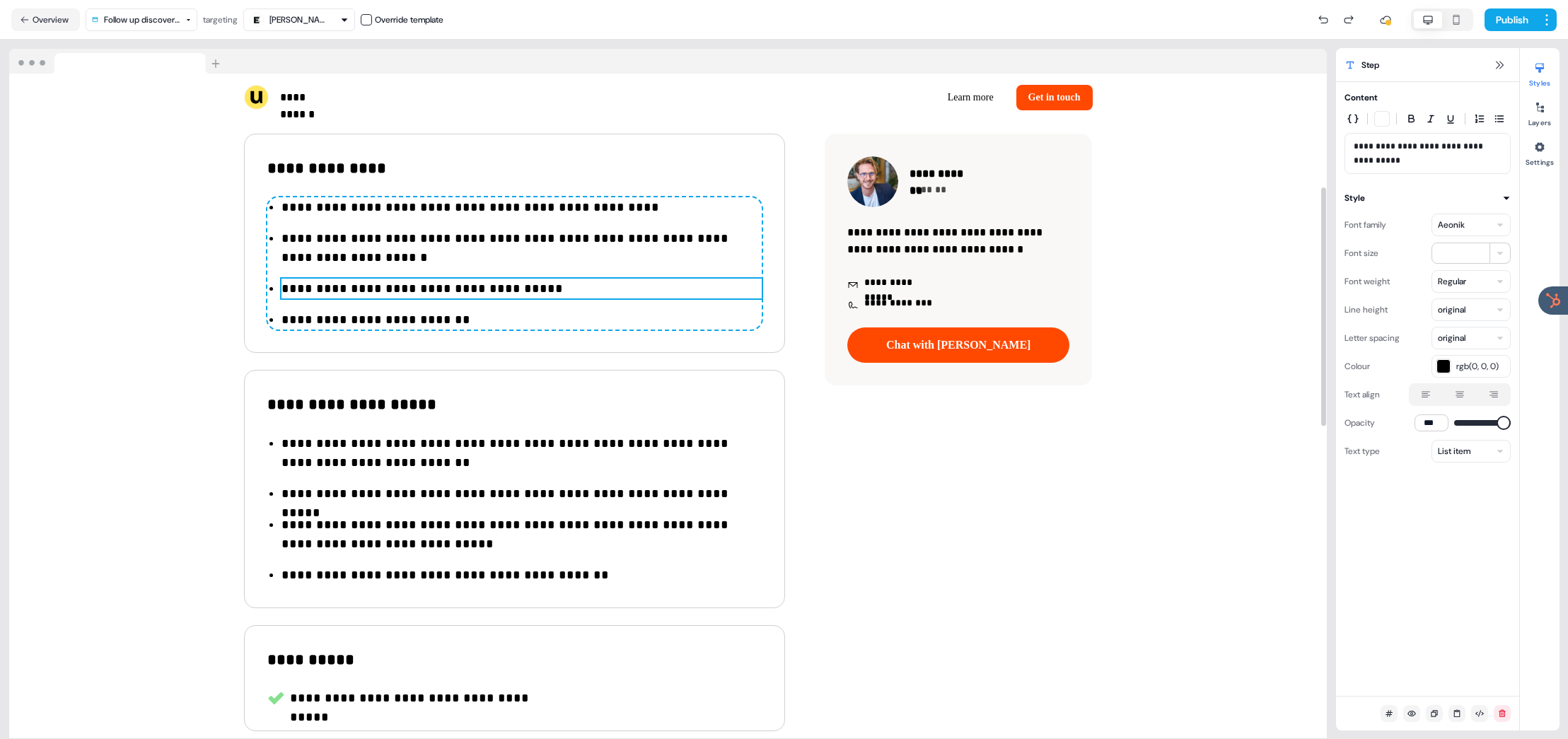 click on "**********" at bounding box center [521, 289] 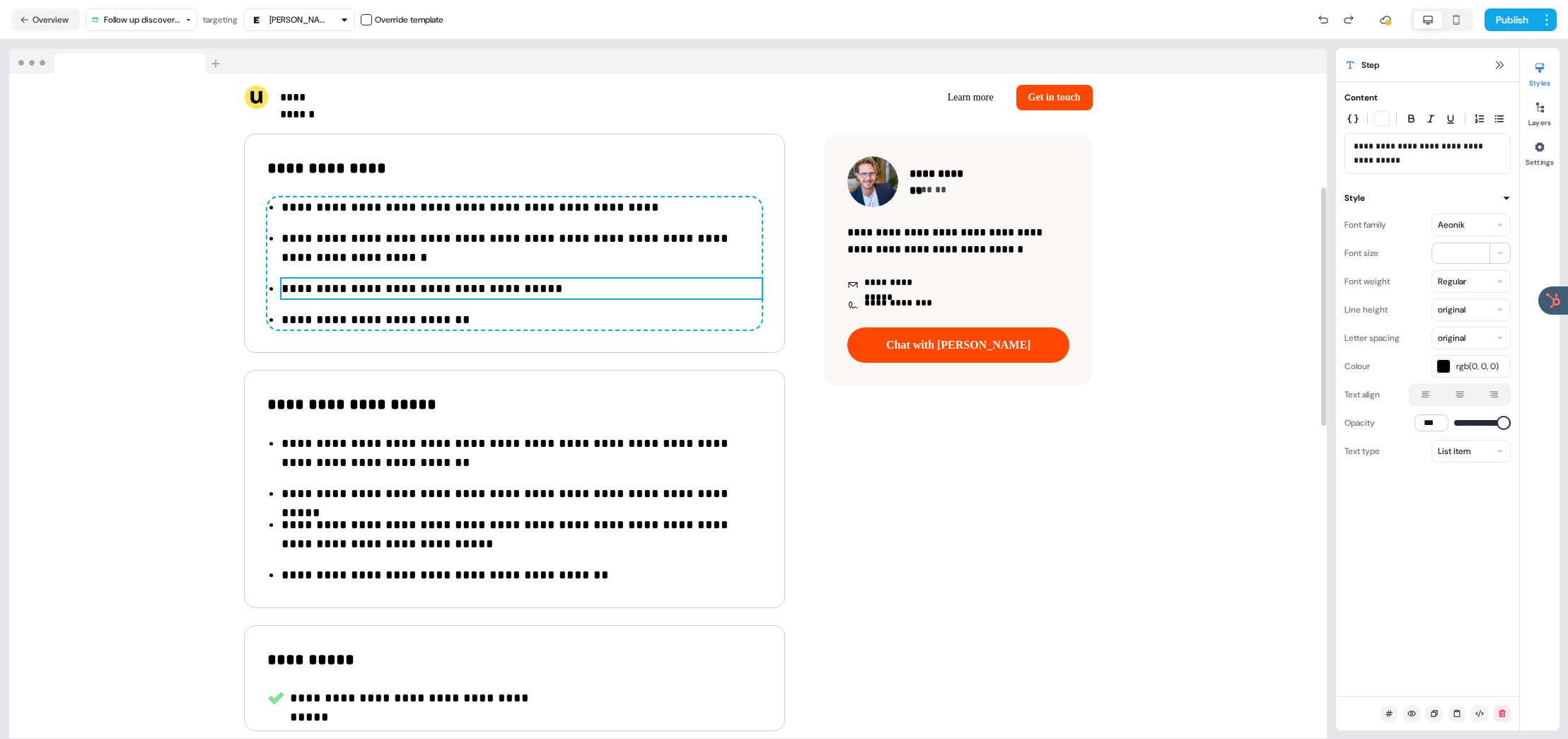 click on "**********" at bounding box center (521, 289) 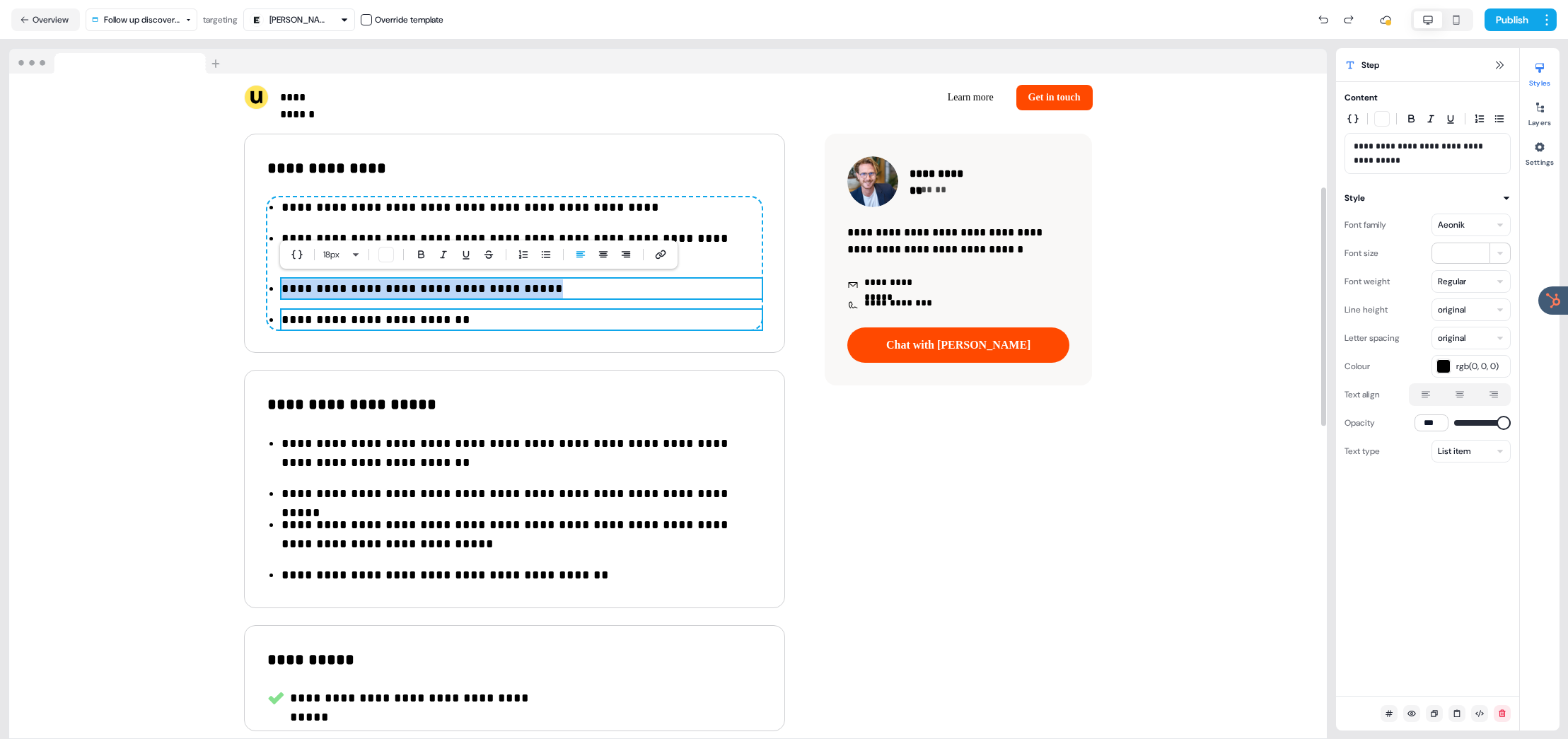 click on "**********" at bounding box center (521, 320) 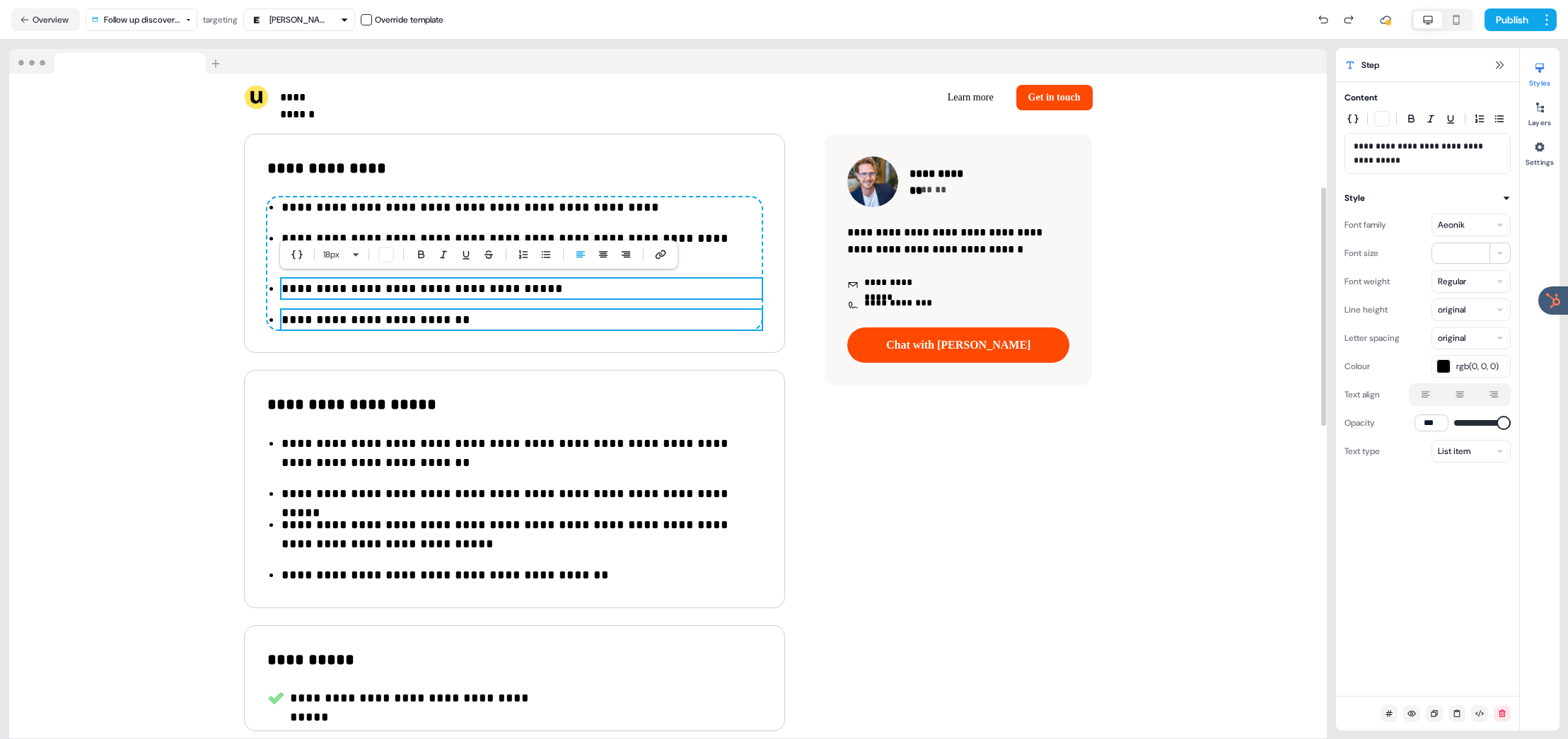 click on "**********" at bounding box center (521, 320) 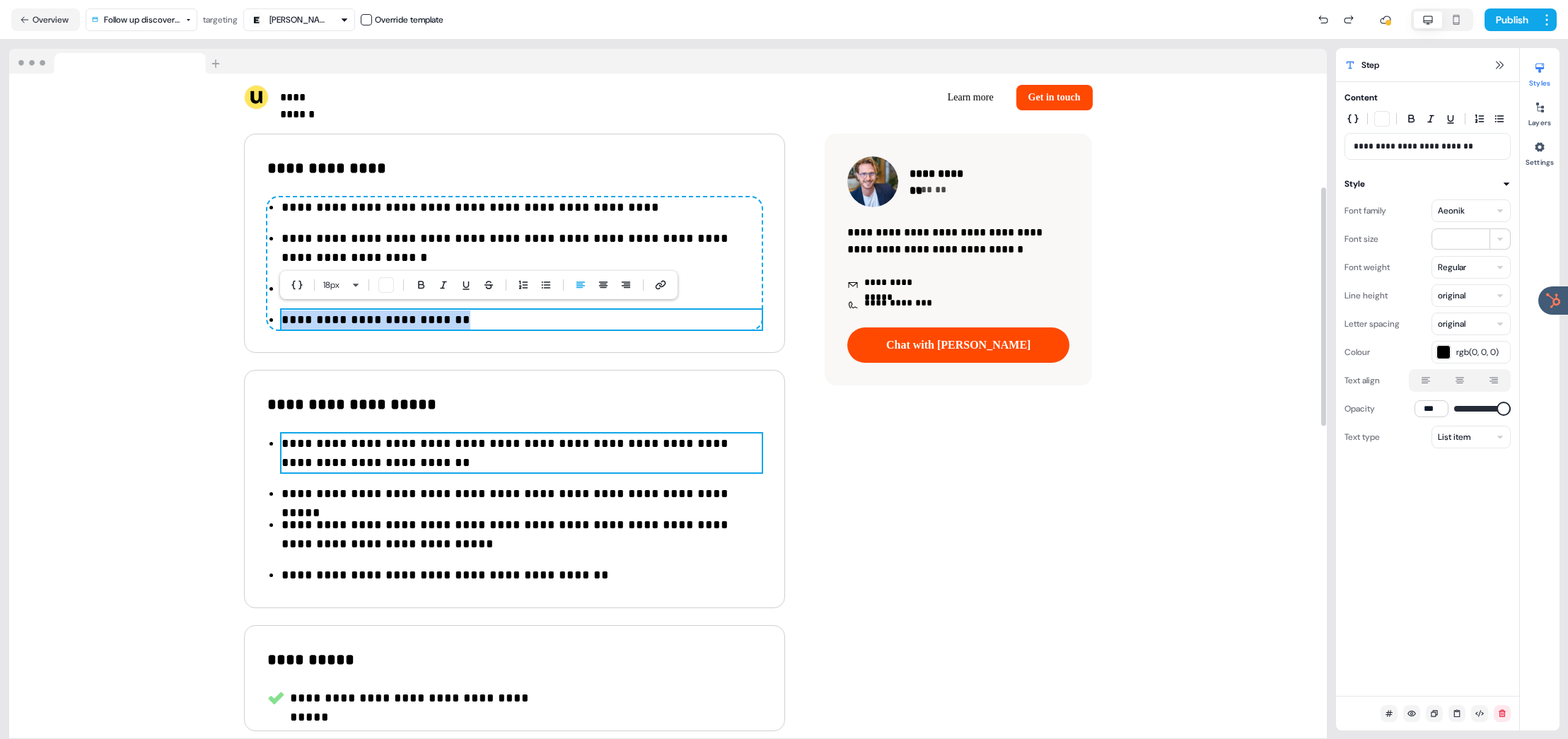 click on "**********" at bounding box center (521, 453) 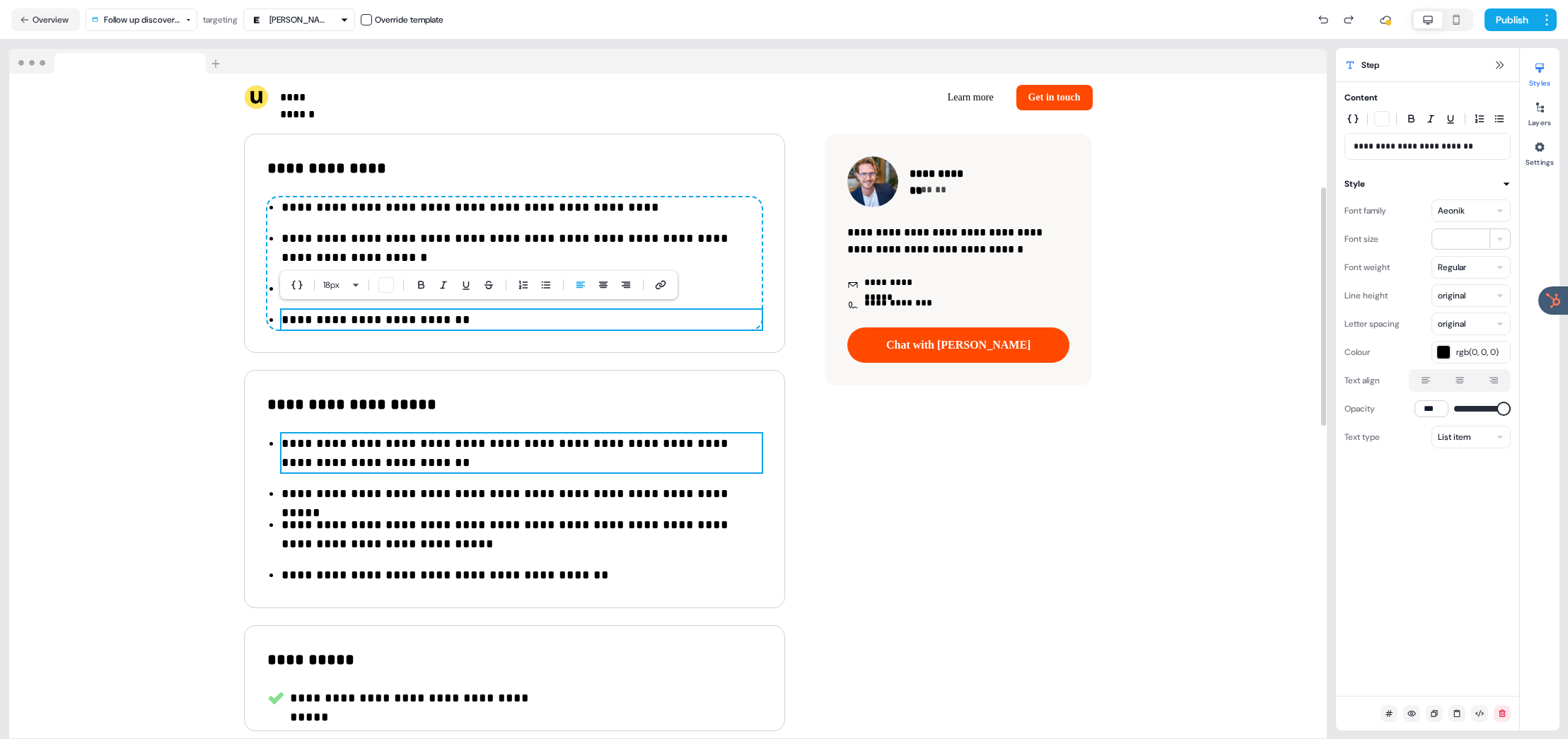 click on "**********" at bounding box center [521, 453] 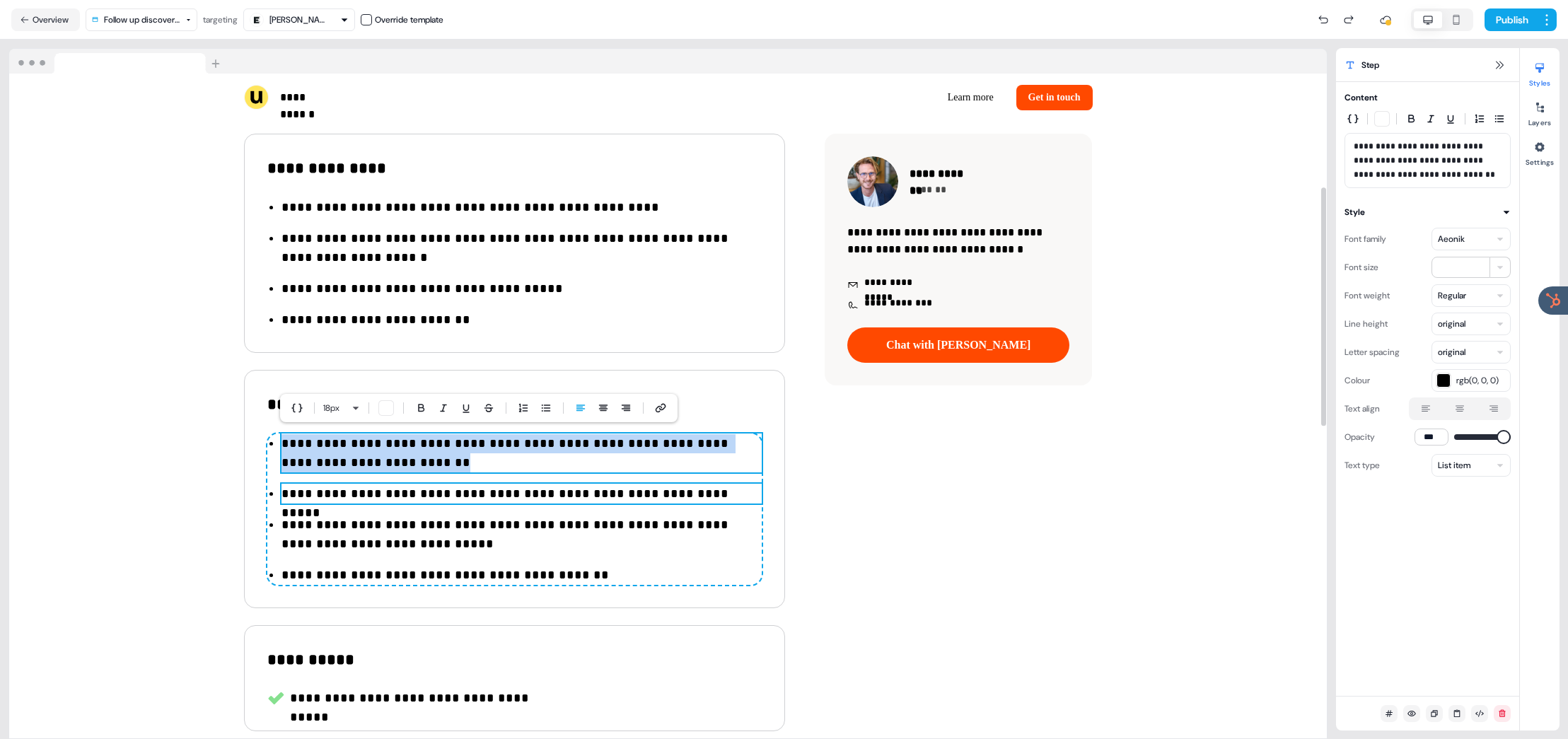click on "**********" at bounding box center [521, 494] 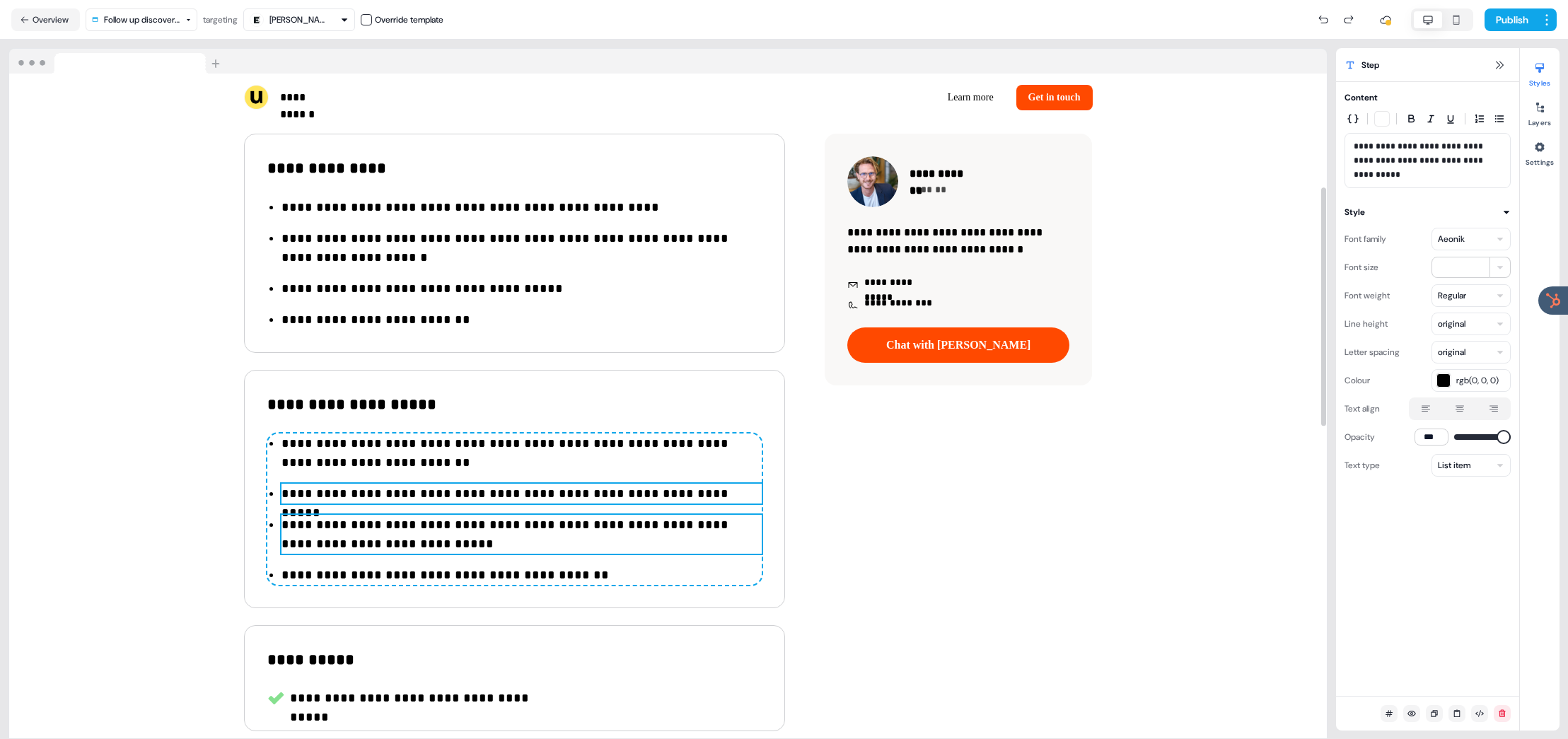 click on "**********" at bounding box center [521, 535] 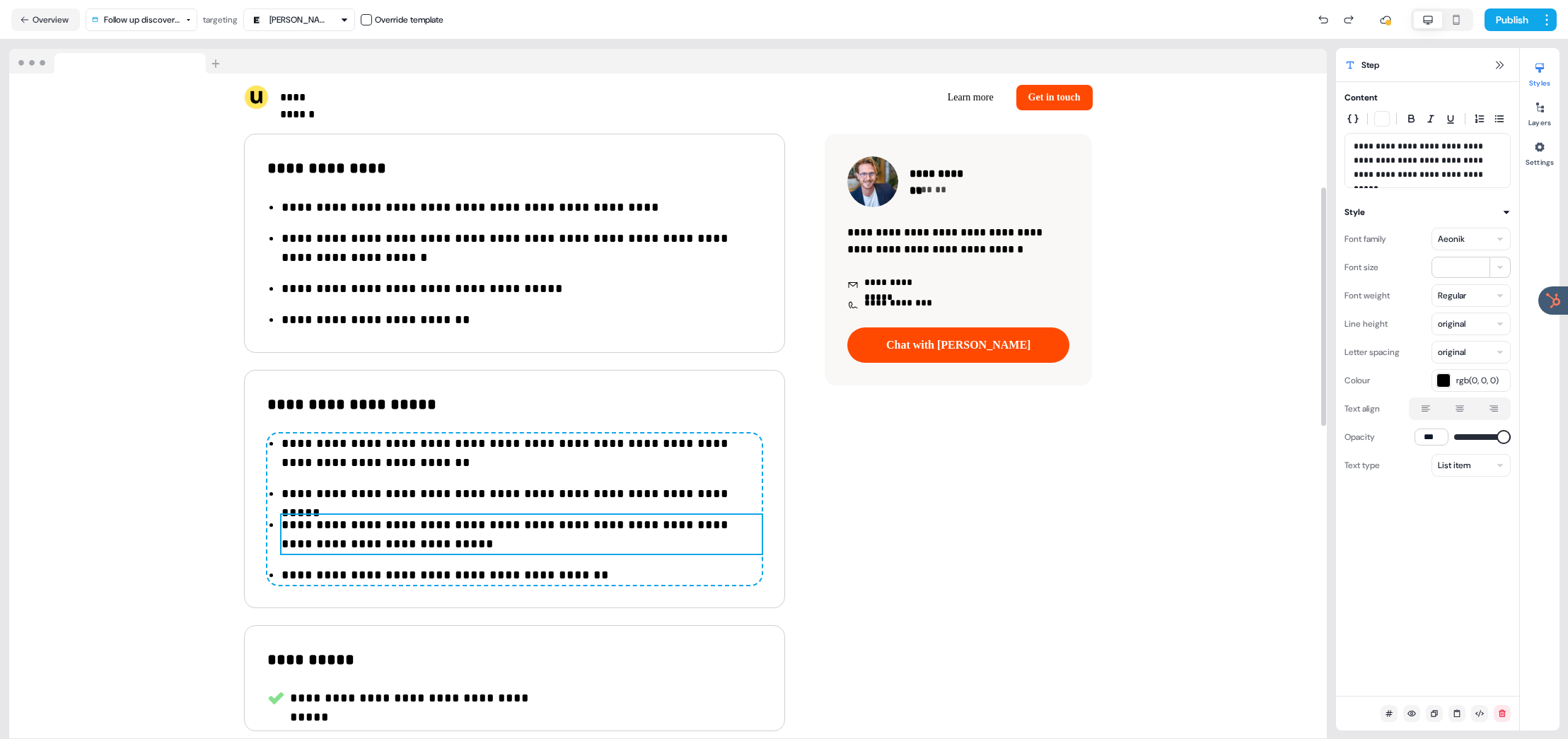 click on "**********" at bounding box center (521, 535) 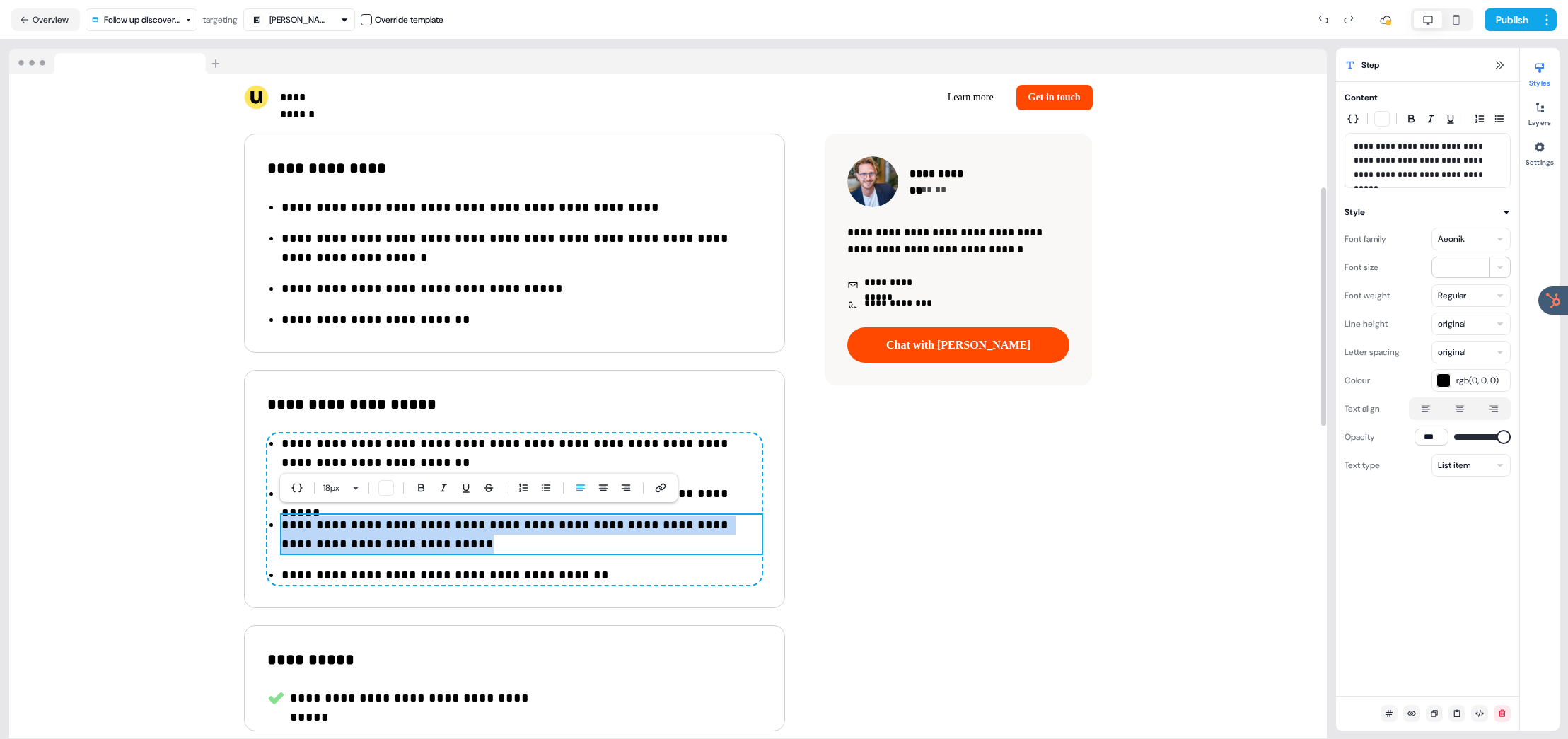 click on "**********" at bounding box center [521, 535] 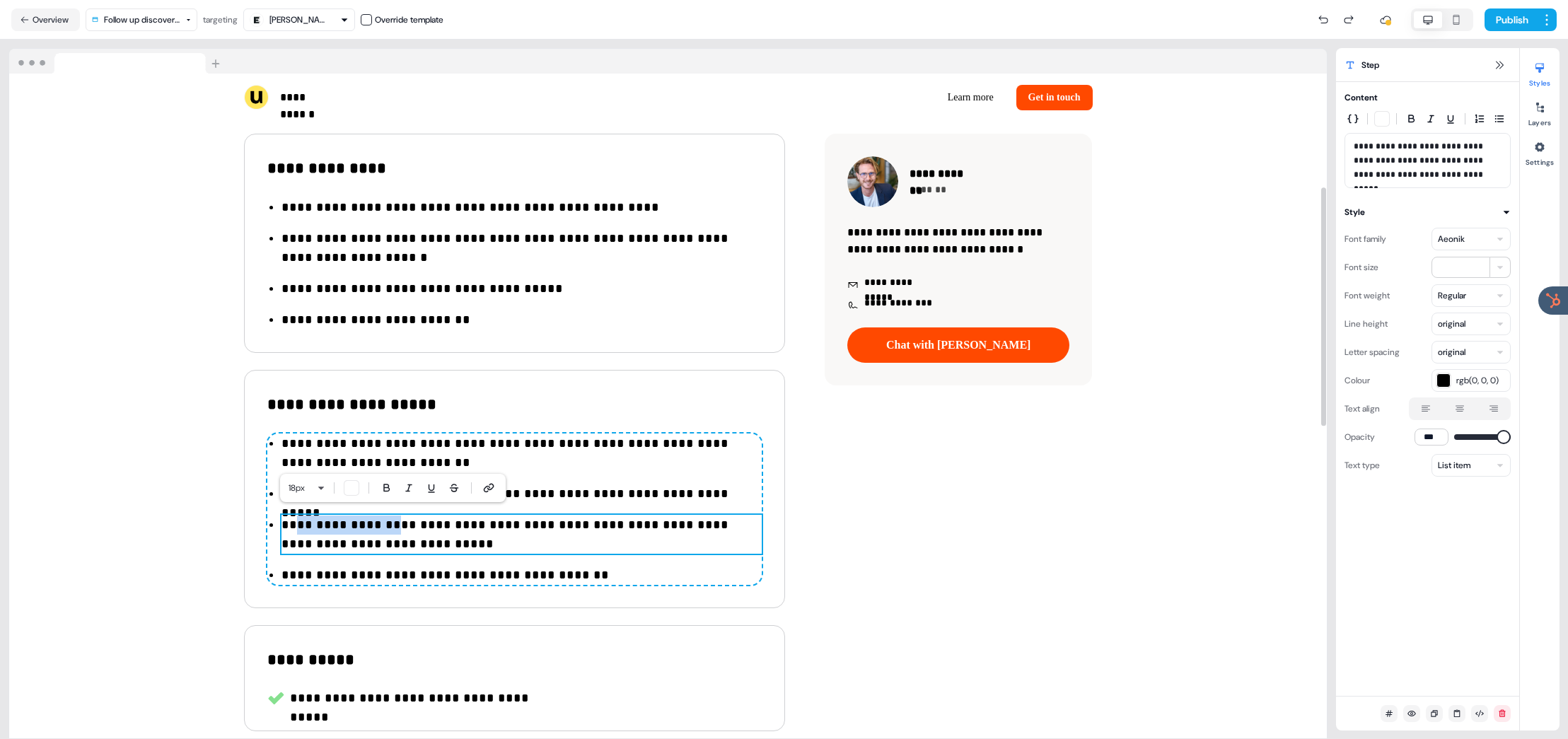 drag, startPoint x: 371, startPoint y: 520, endPoint x: 303, endPoint y: 521, distance: 68.00735 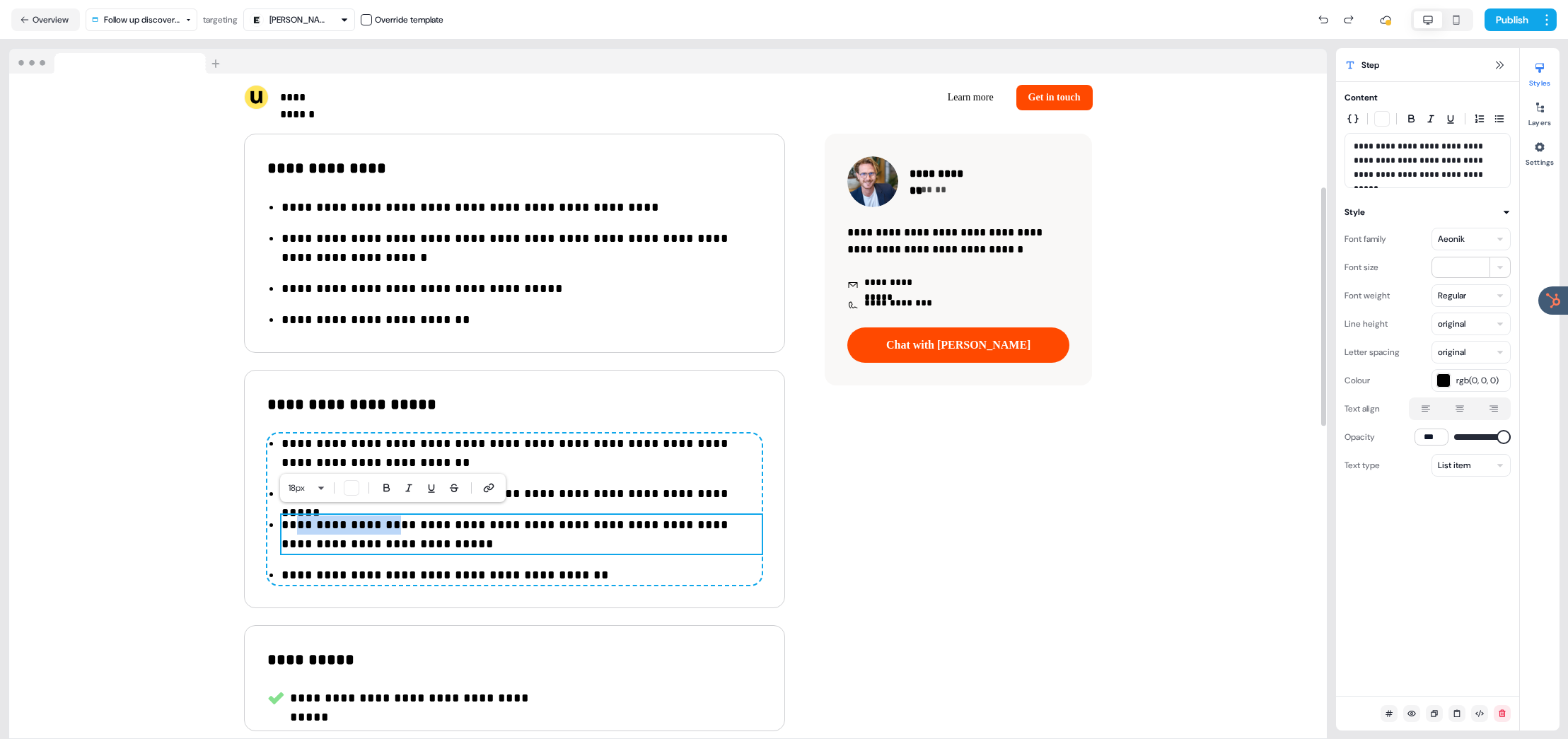 click on "**********" at bounding box center [521, 535] 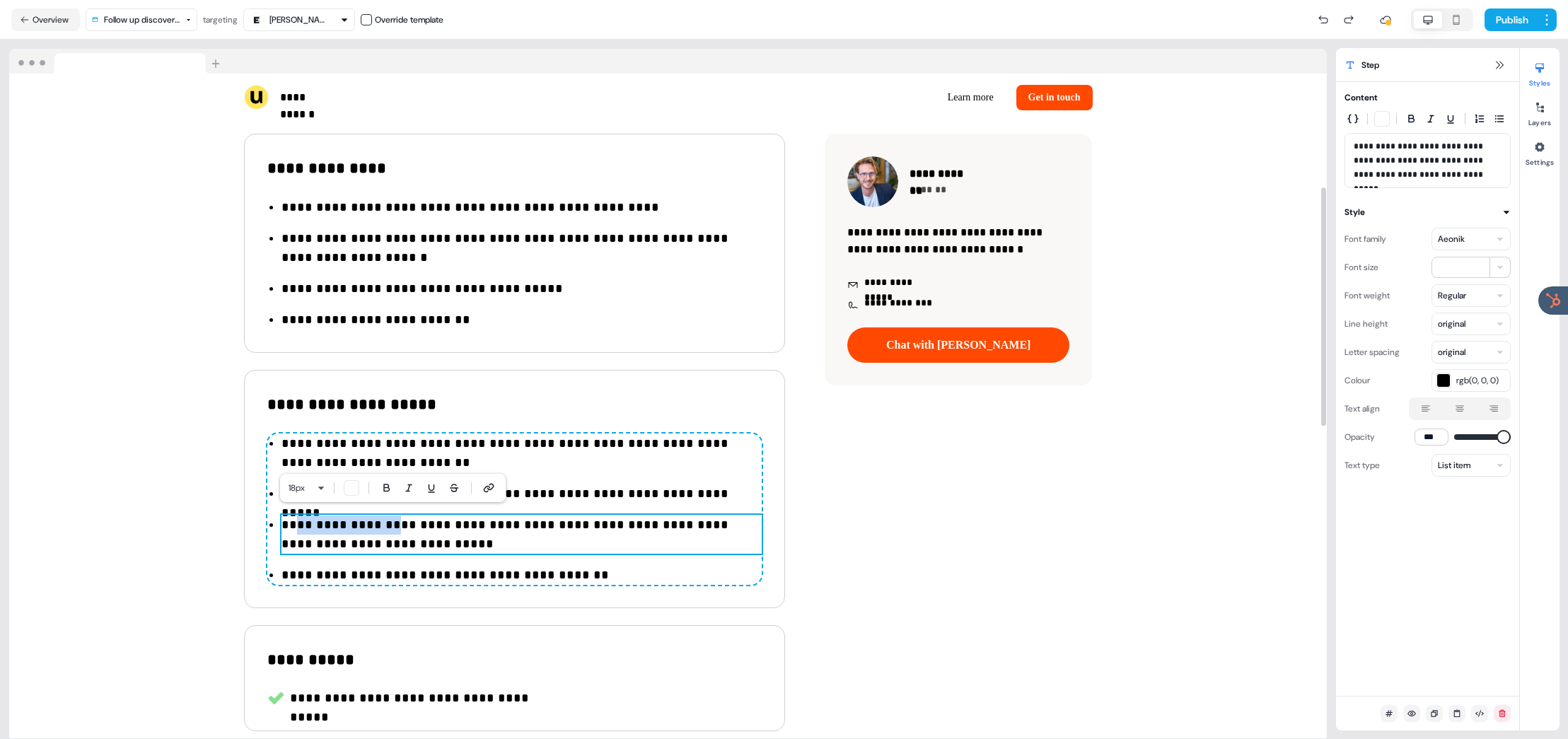 click on "**********" at bounding box center (514, 509) 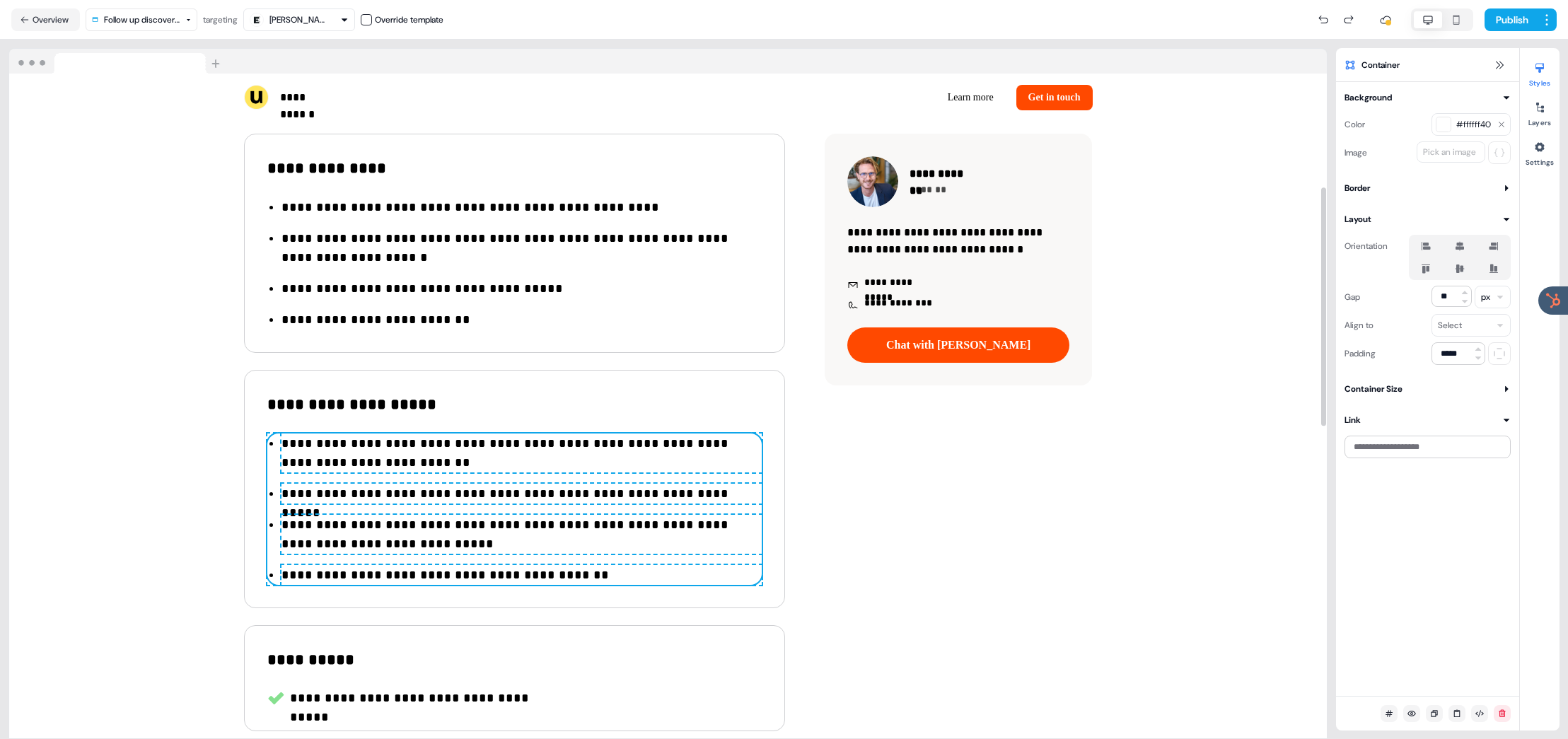 click on "**********" at bounding box center [514, 509] 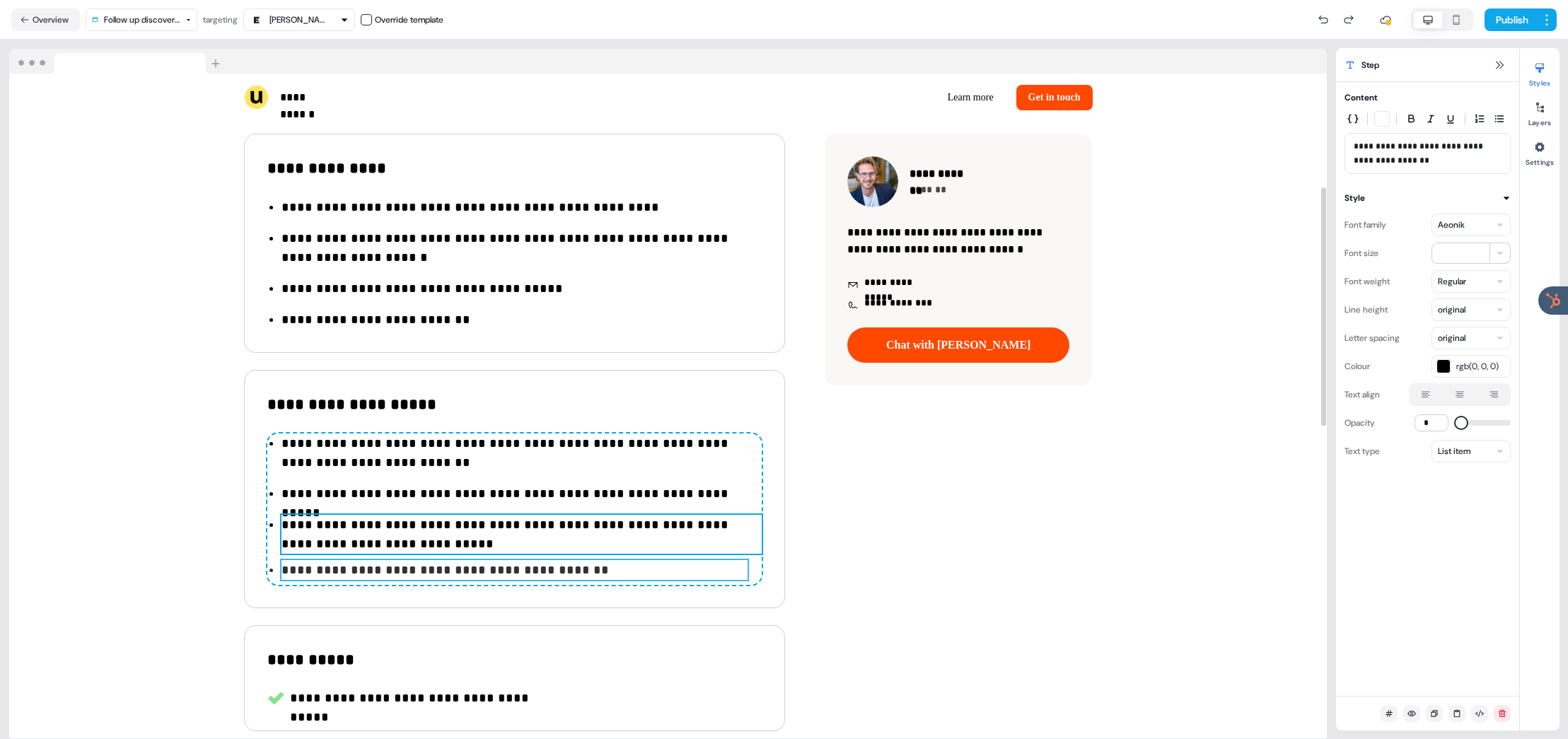 click on "**********" at bounding box center [521, 535] 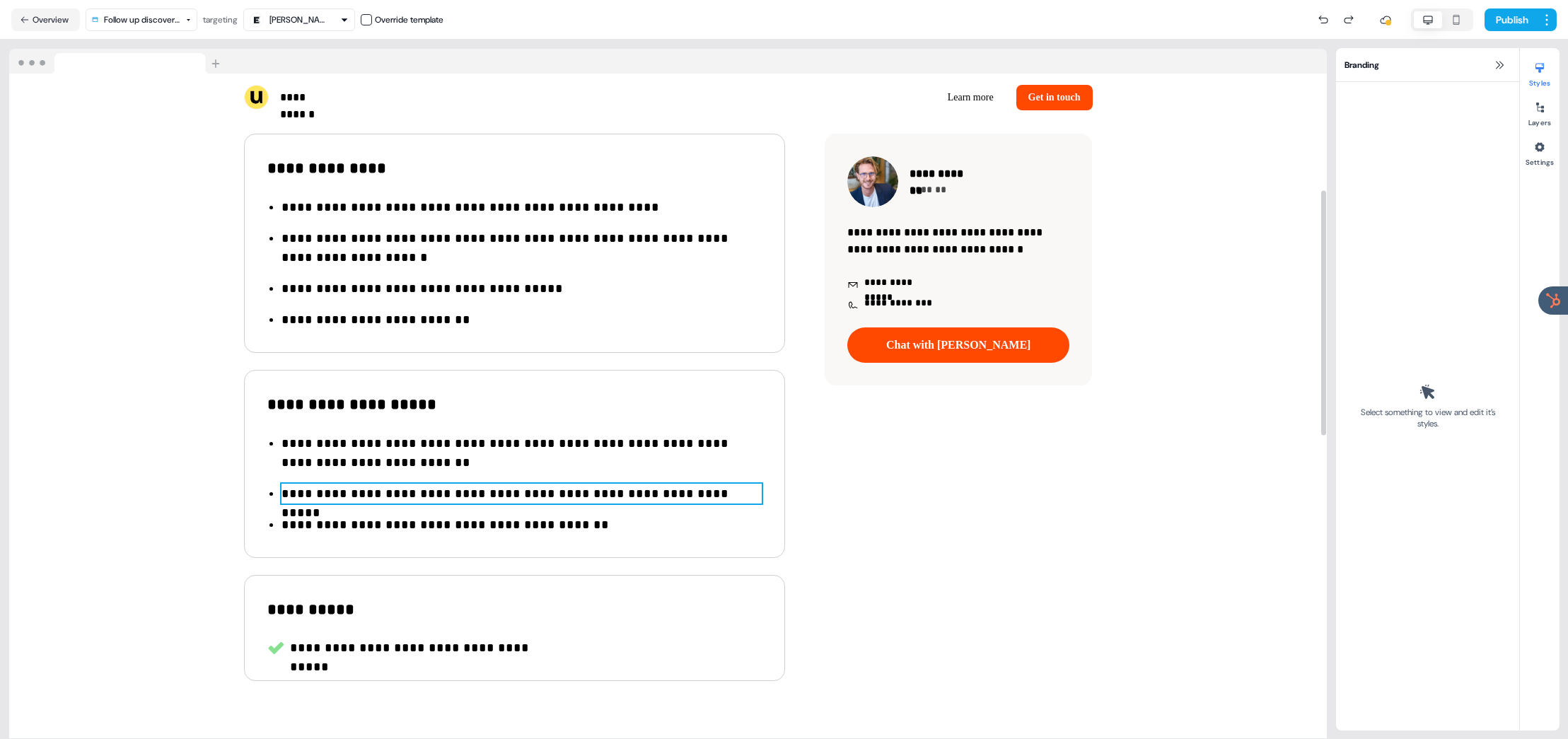 click on "**********" at bounding box center (521, 494) 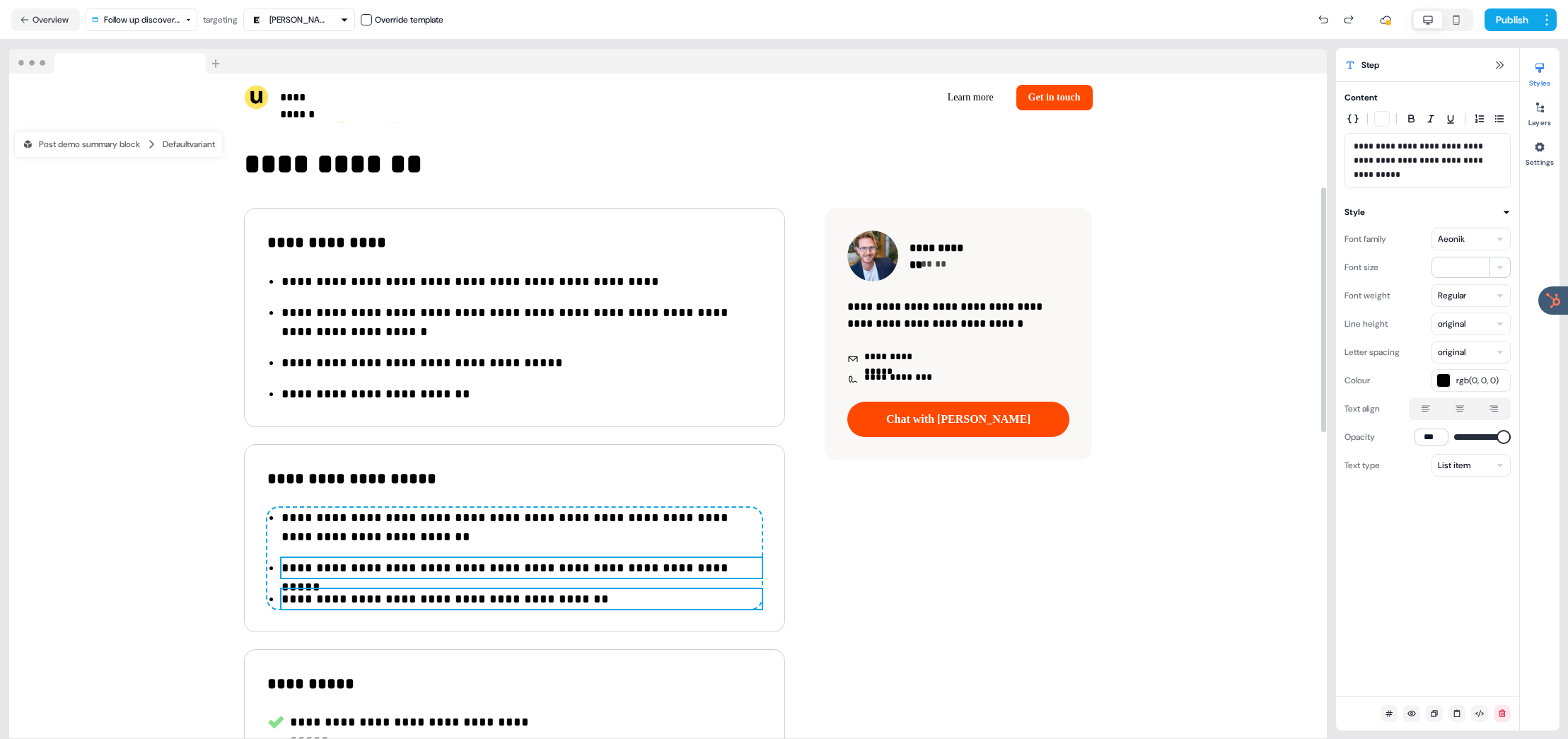 scroll, scrollTop: 219, scrollLeft: 0, axis: vertical 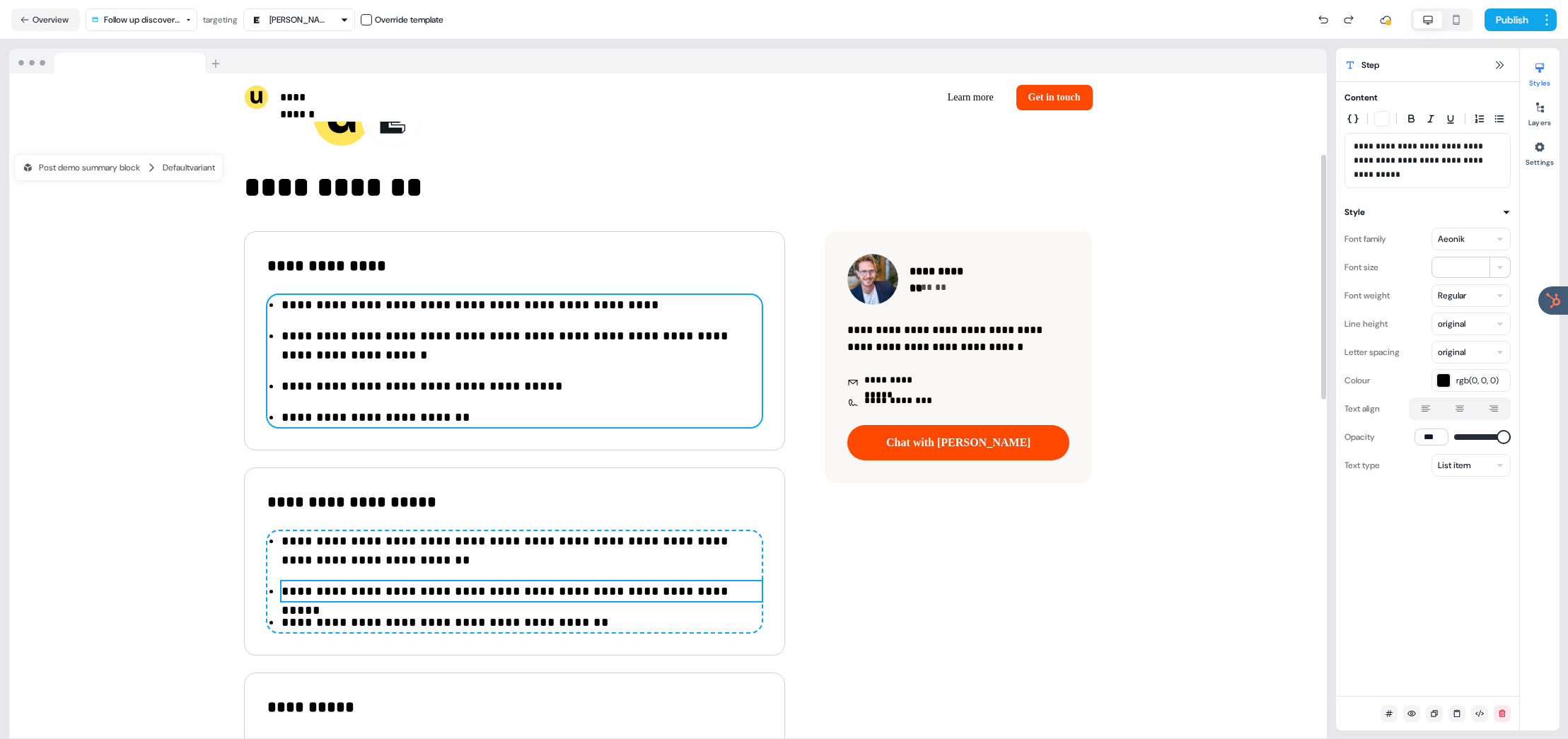 click on "**********" at bounding box center (521, 305) 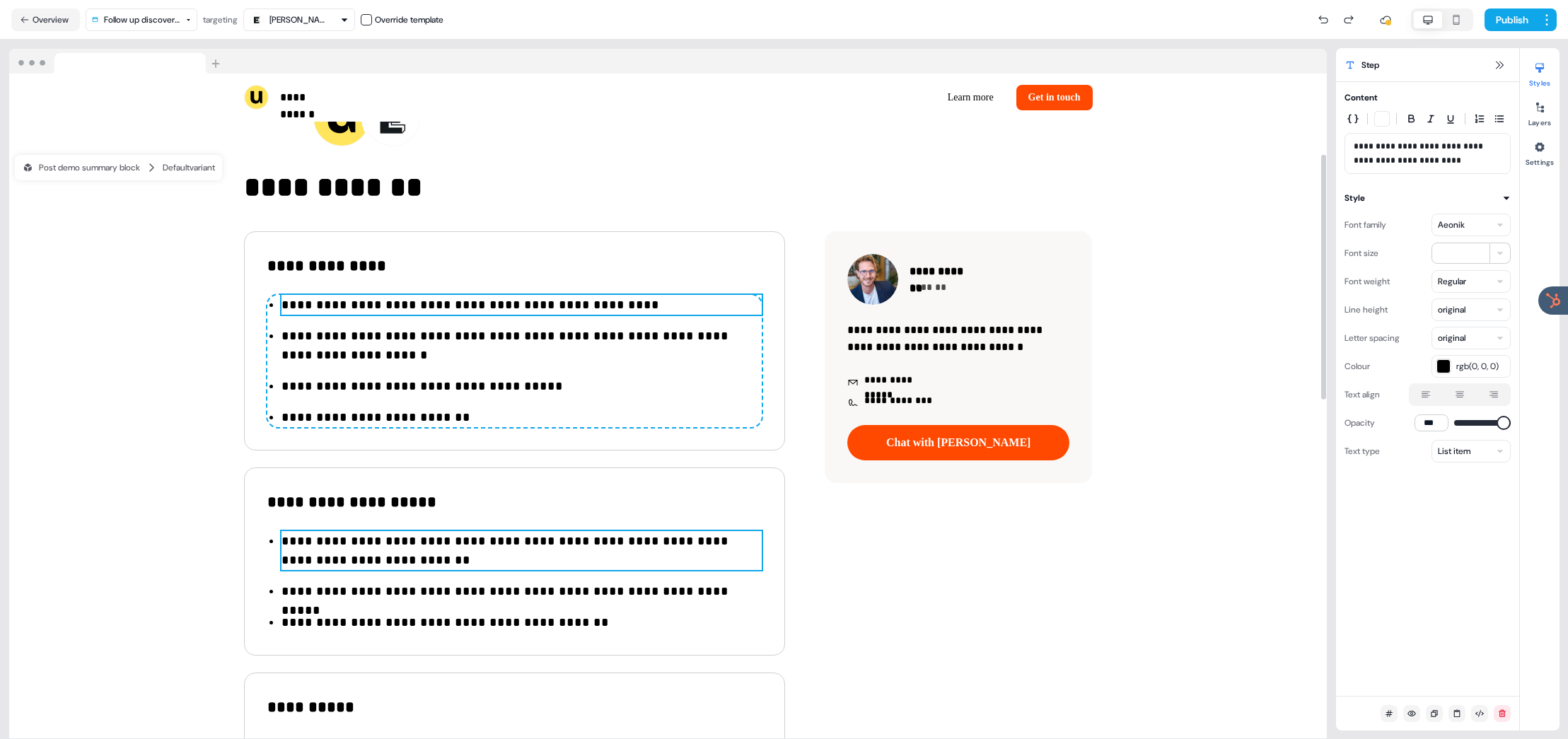 click on "**********" at bounding box center (521, 551) 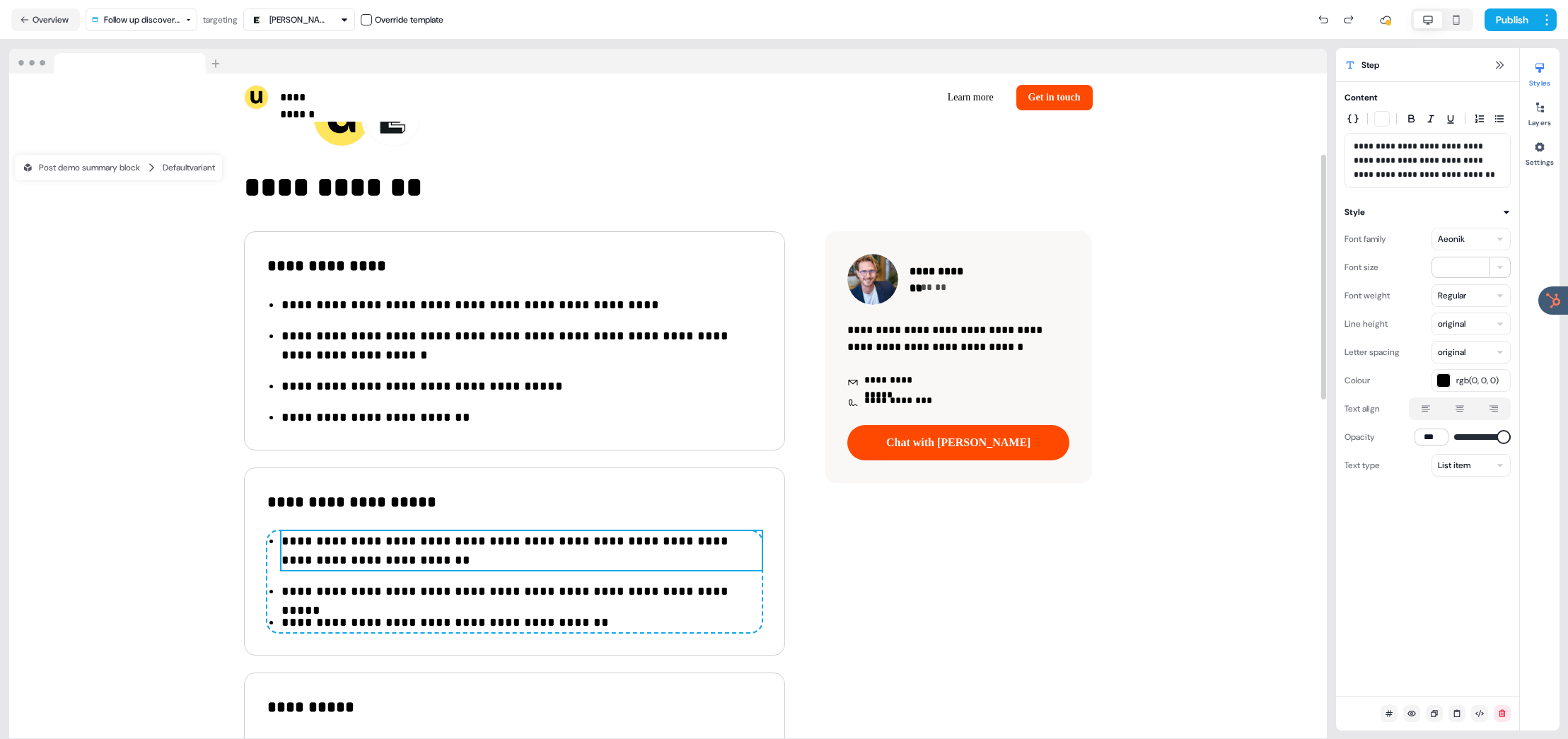 click on "**********" at bounding box center [521, 551] 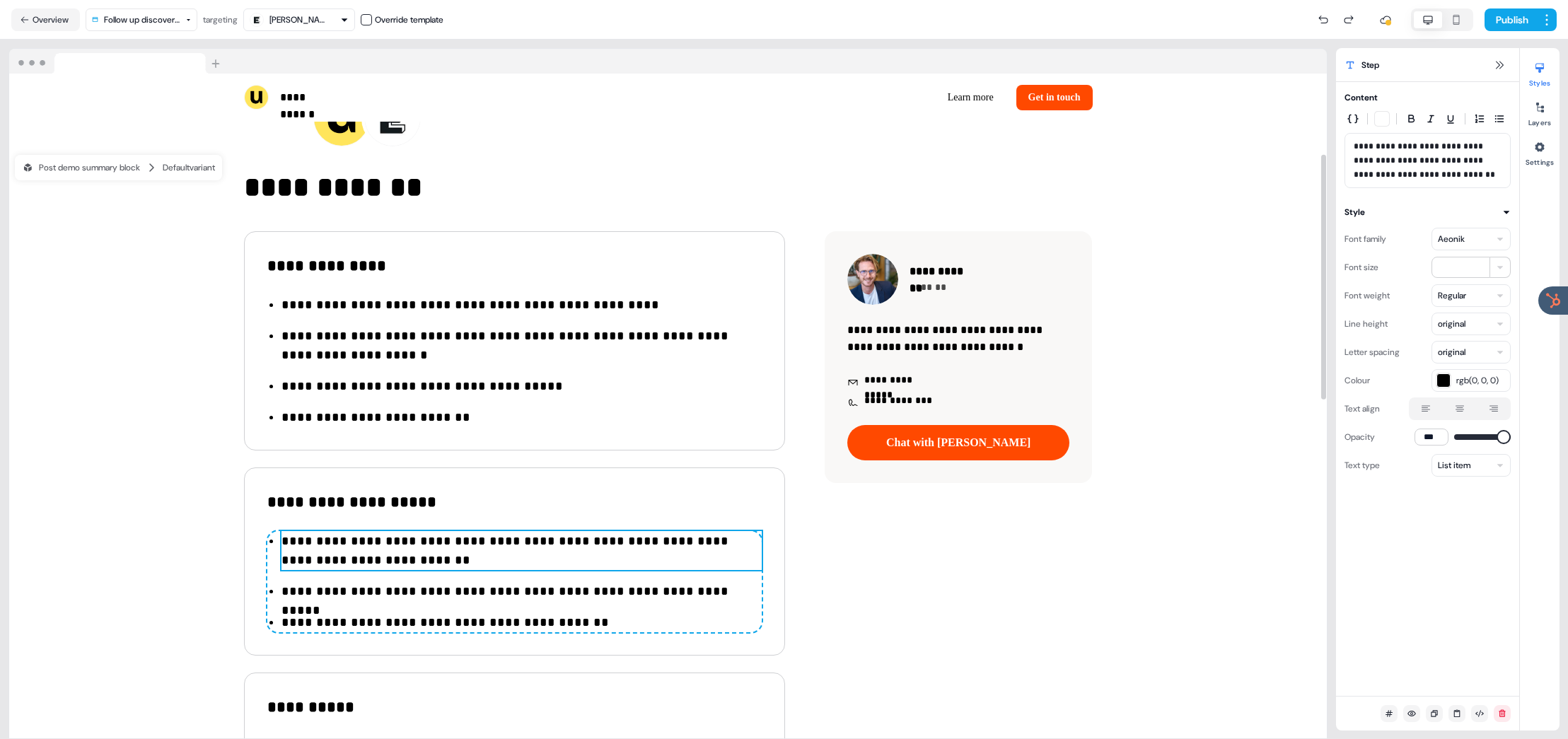 click on "**********" at bounding box center (521, 551) 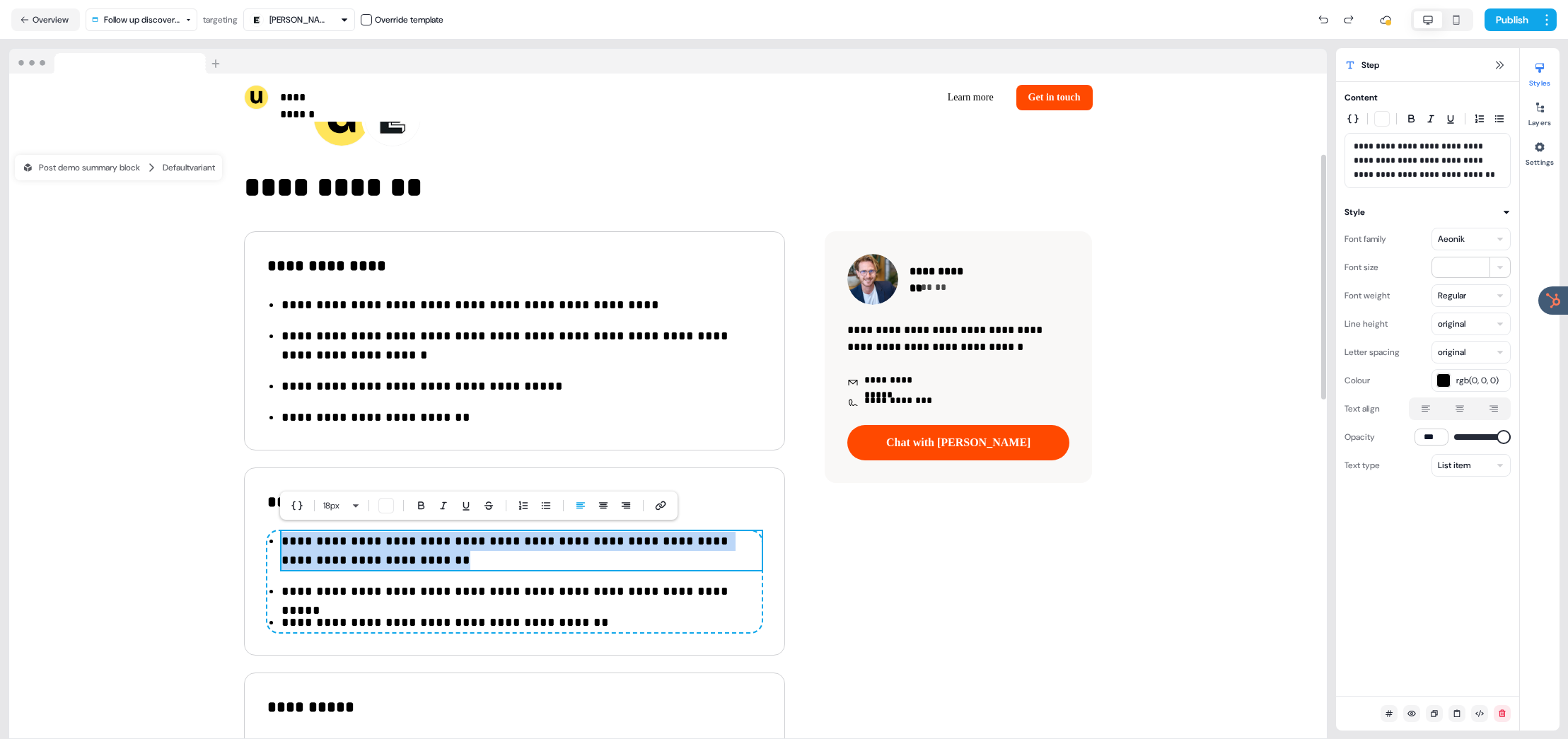 click on "**********" at bounding box center (521, 551) 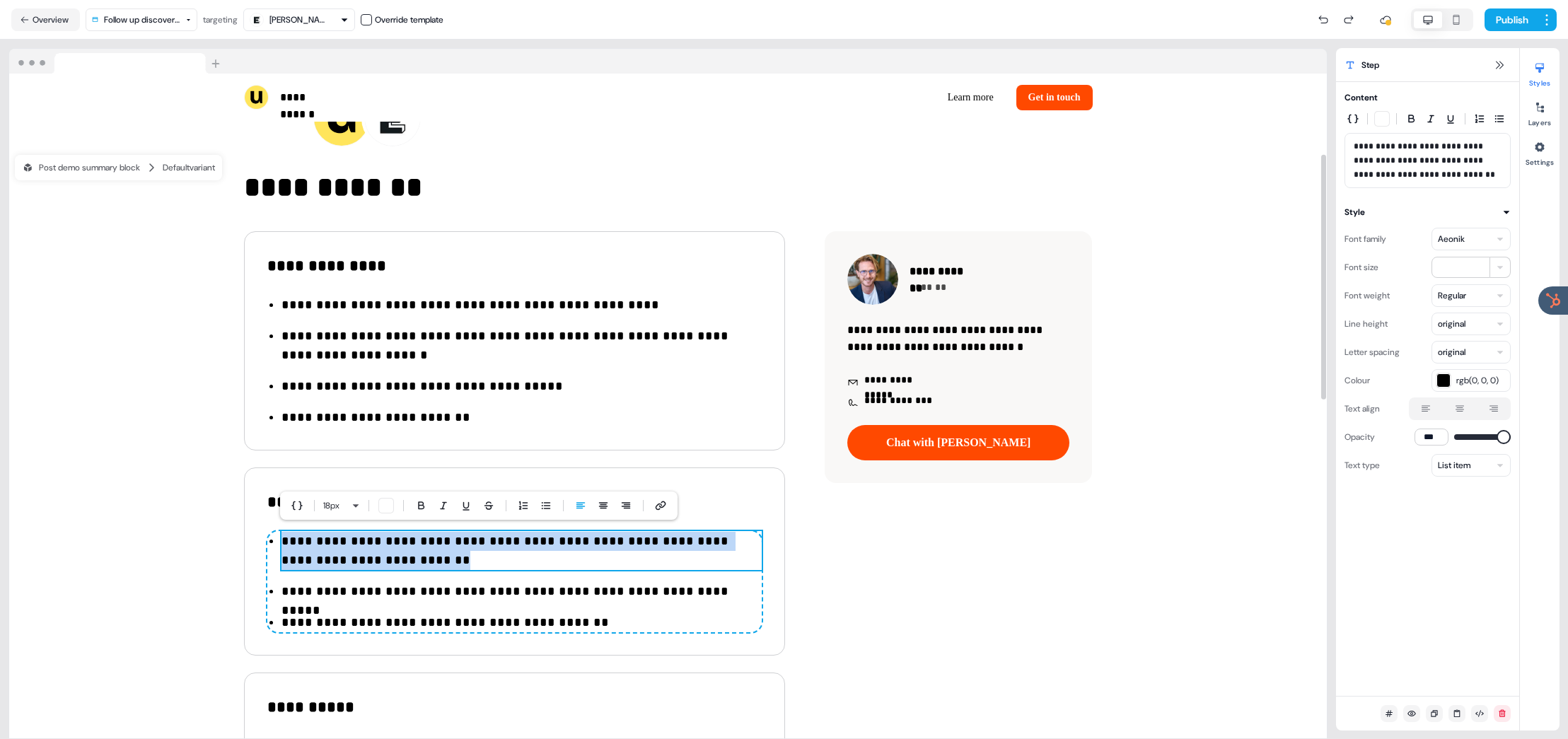 click on "**********" at bounding box center [521, 551] 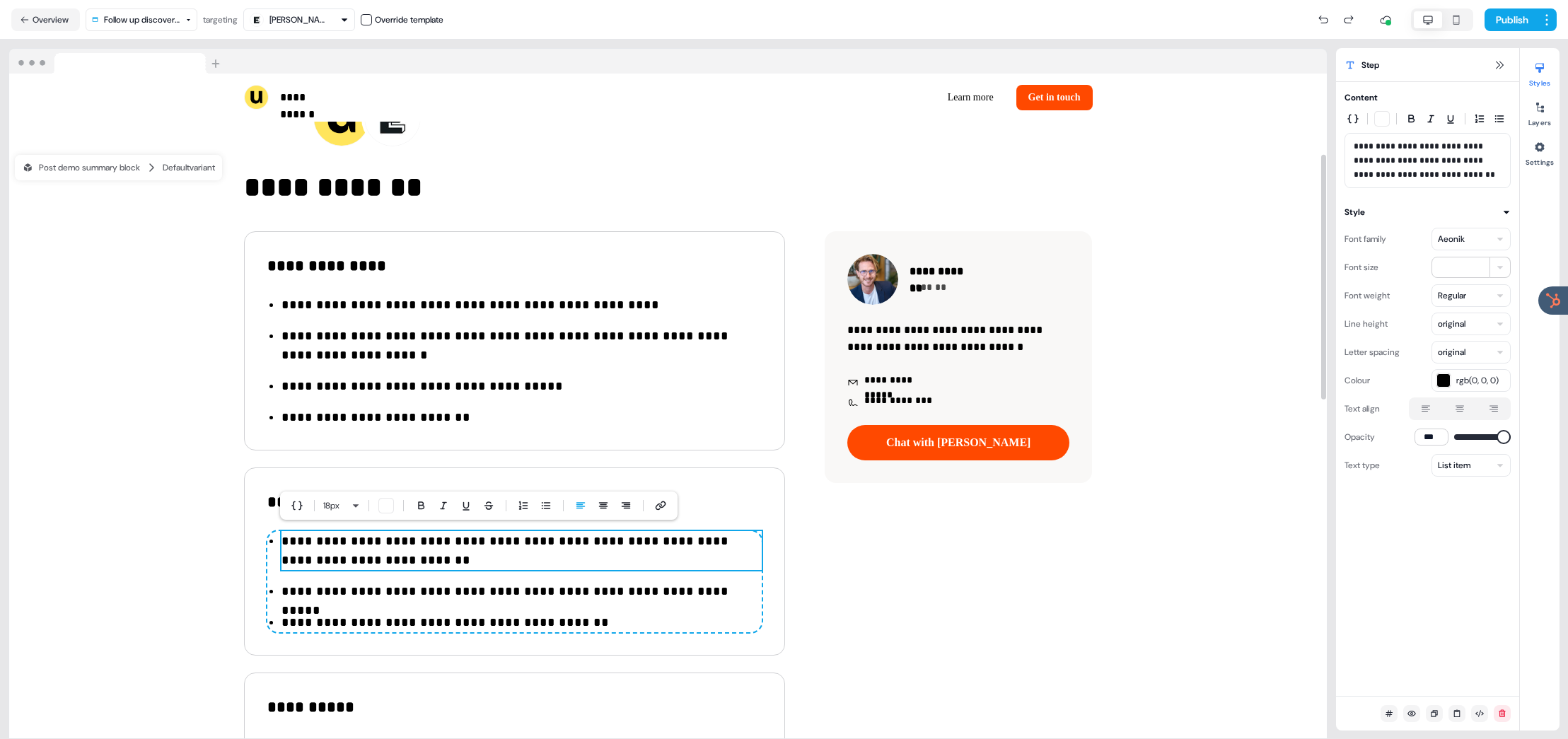 click on "**********" at bounding box center [521, 551] 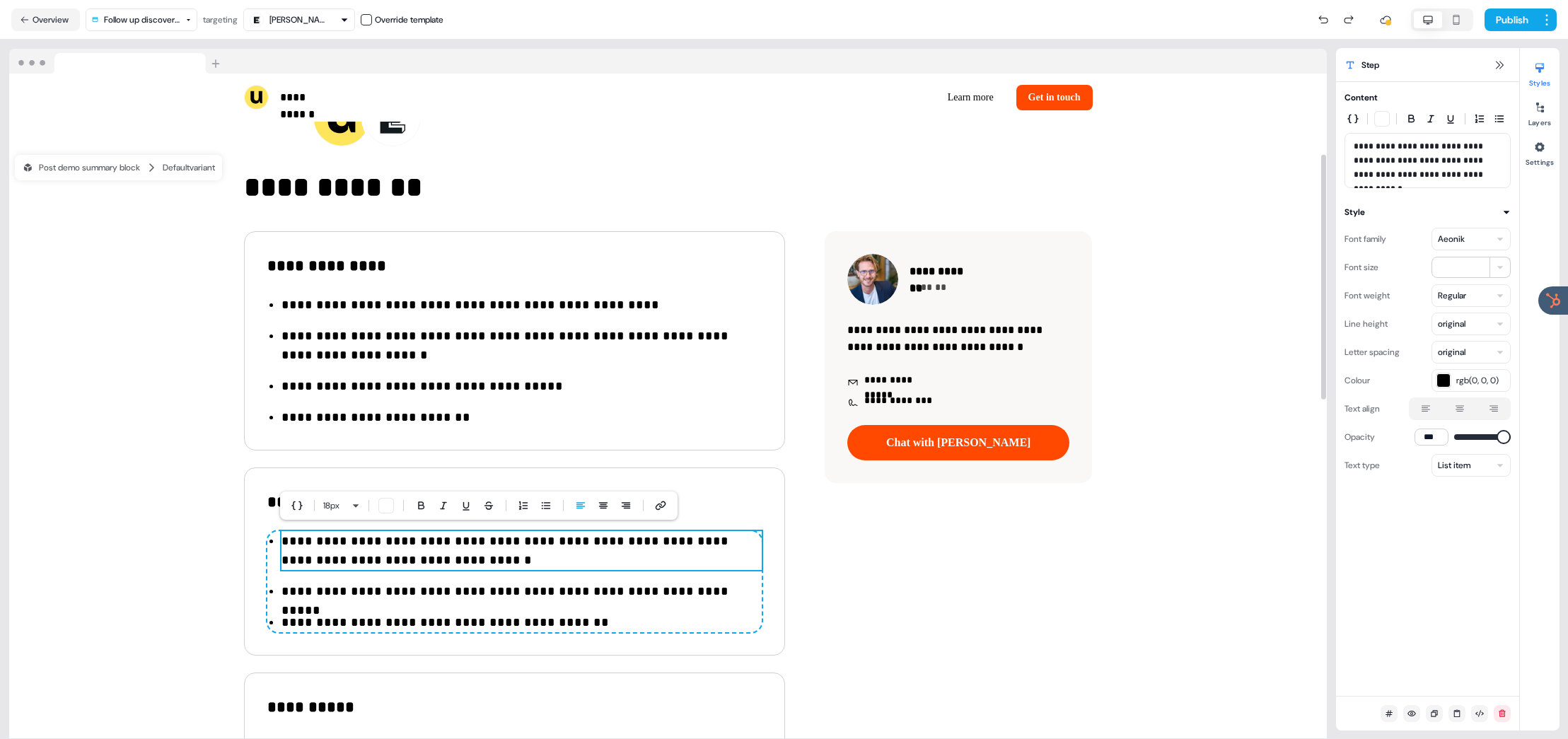 click on "**********" at bounding box center [521, 551] 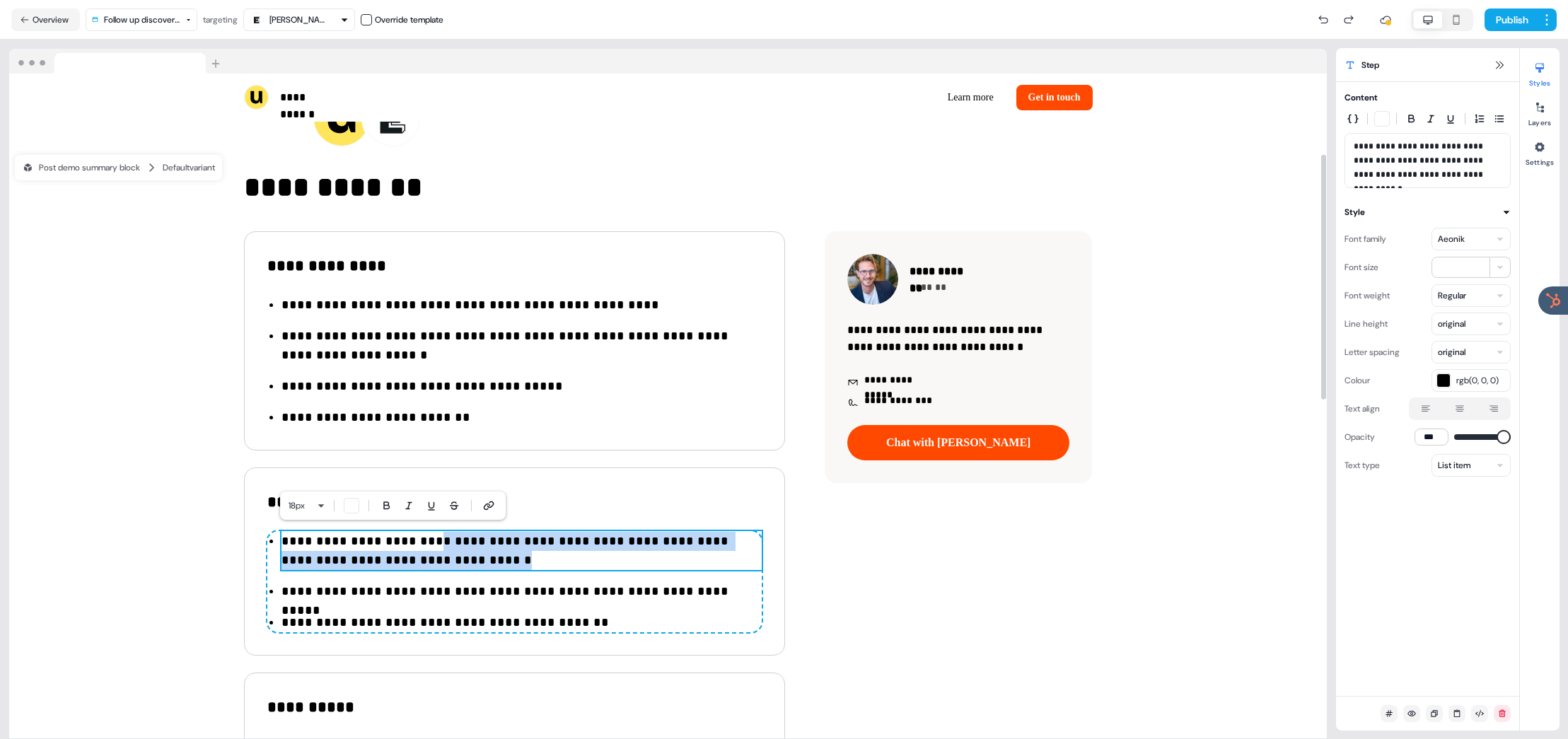 drag, startPoint x: 491, startPoint y: 557, endPoint x: 500, endPoint y: 560, distance: 9.486833 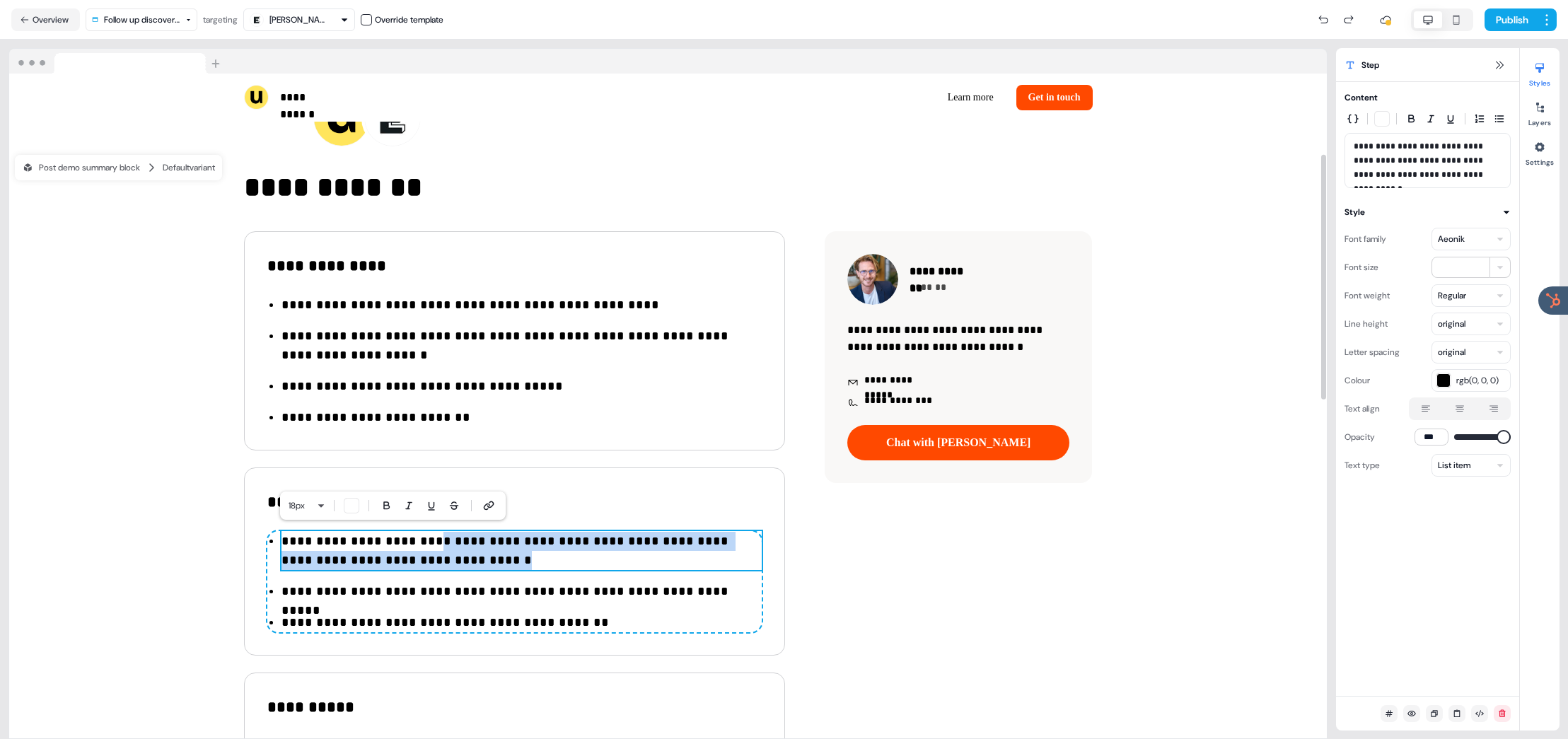 click on "**********" at bounding box center (521, 551) 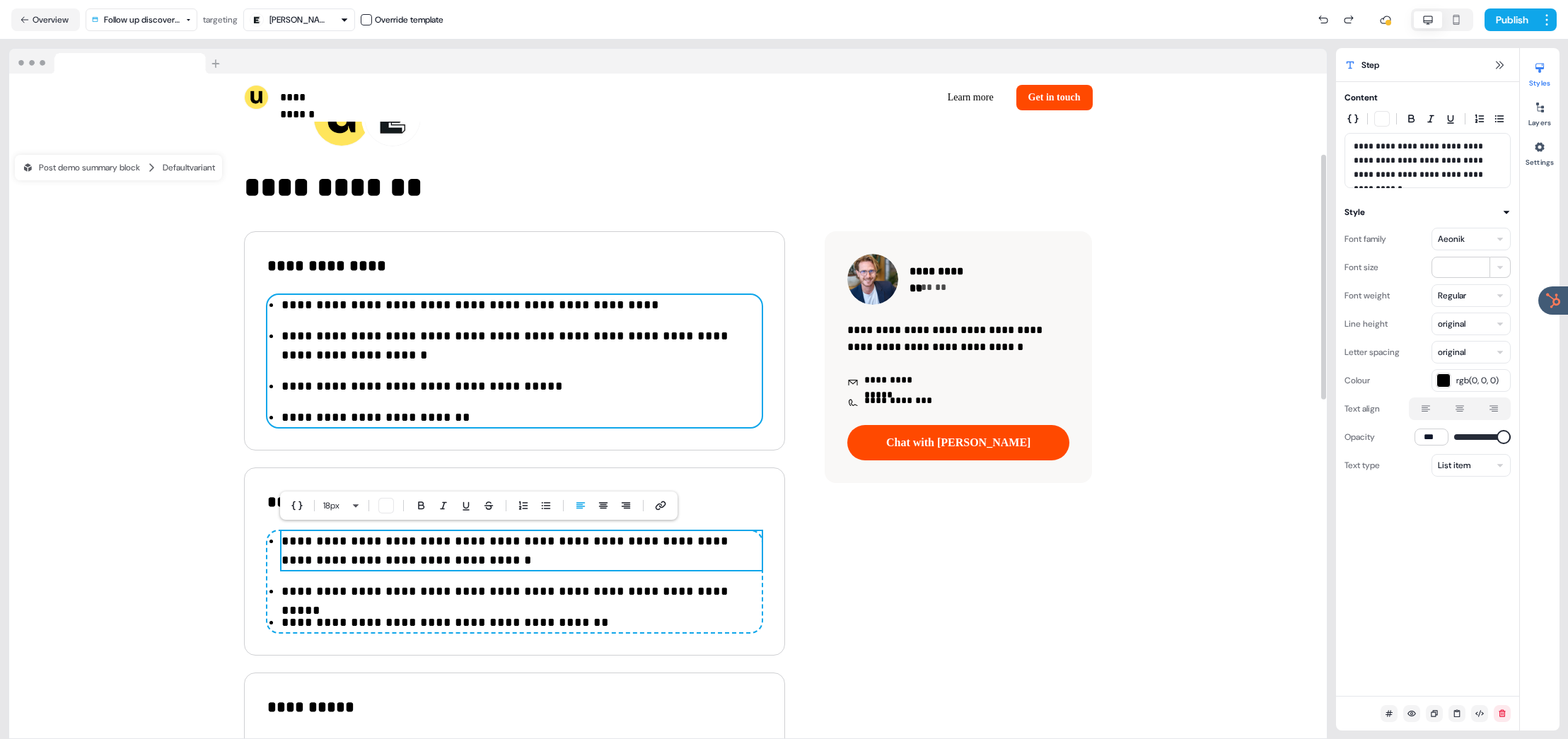 click on "**********" at bounding box center (514, 361) 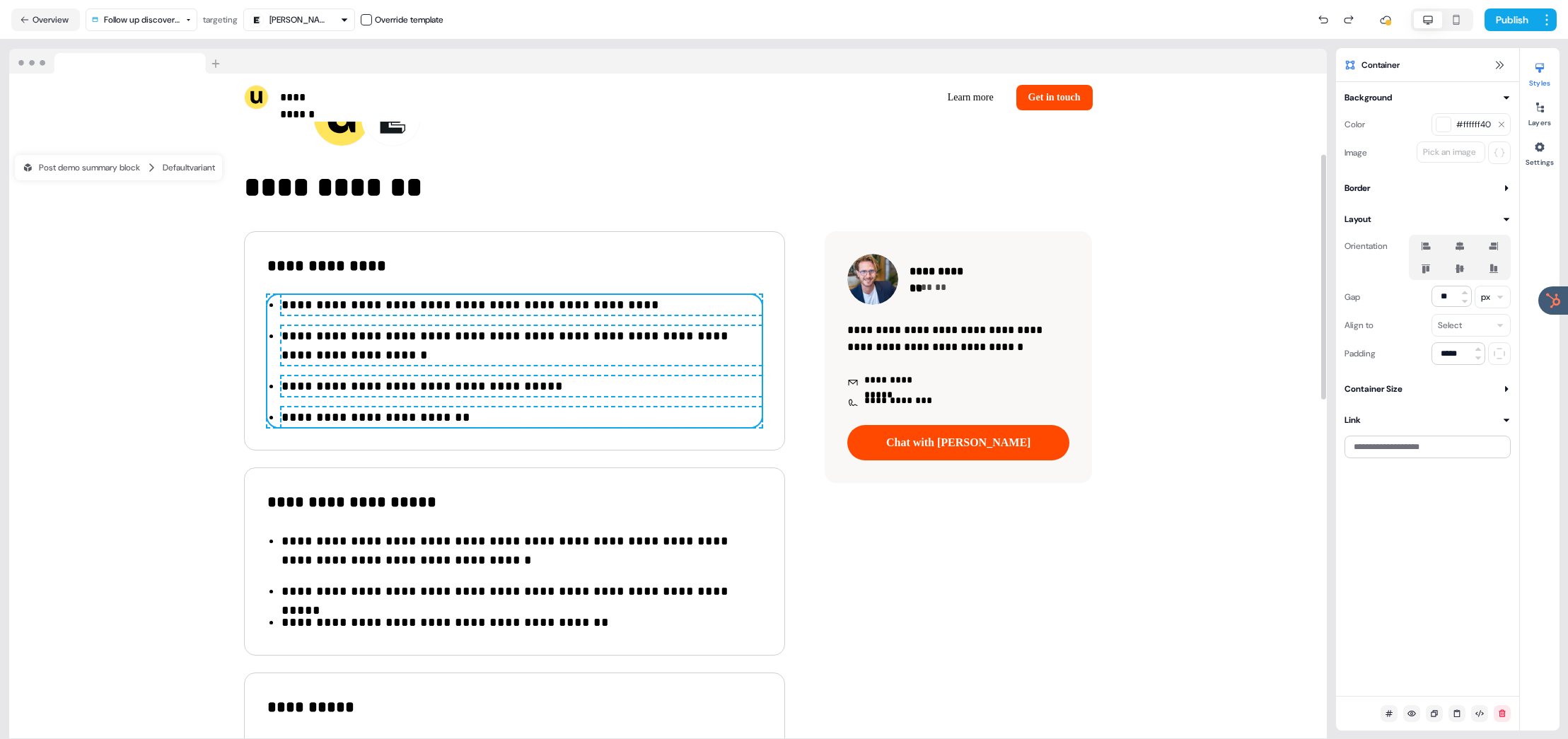 click on "**********" at bounding box center (521, 386) 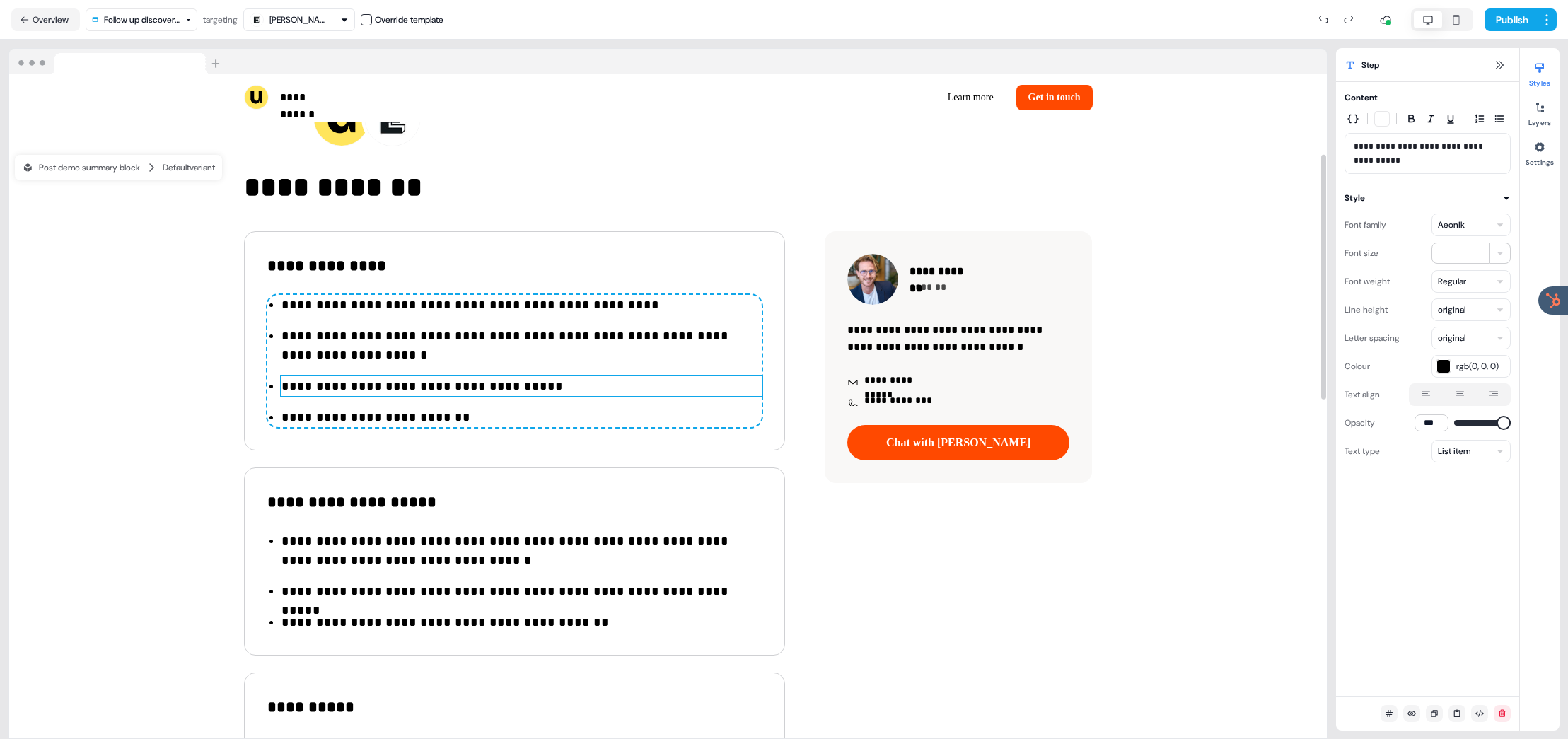 click on "**********" at bounding box center [521, 386] 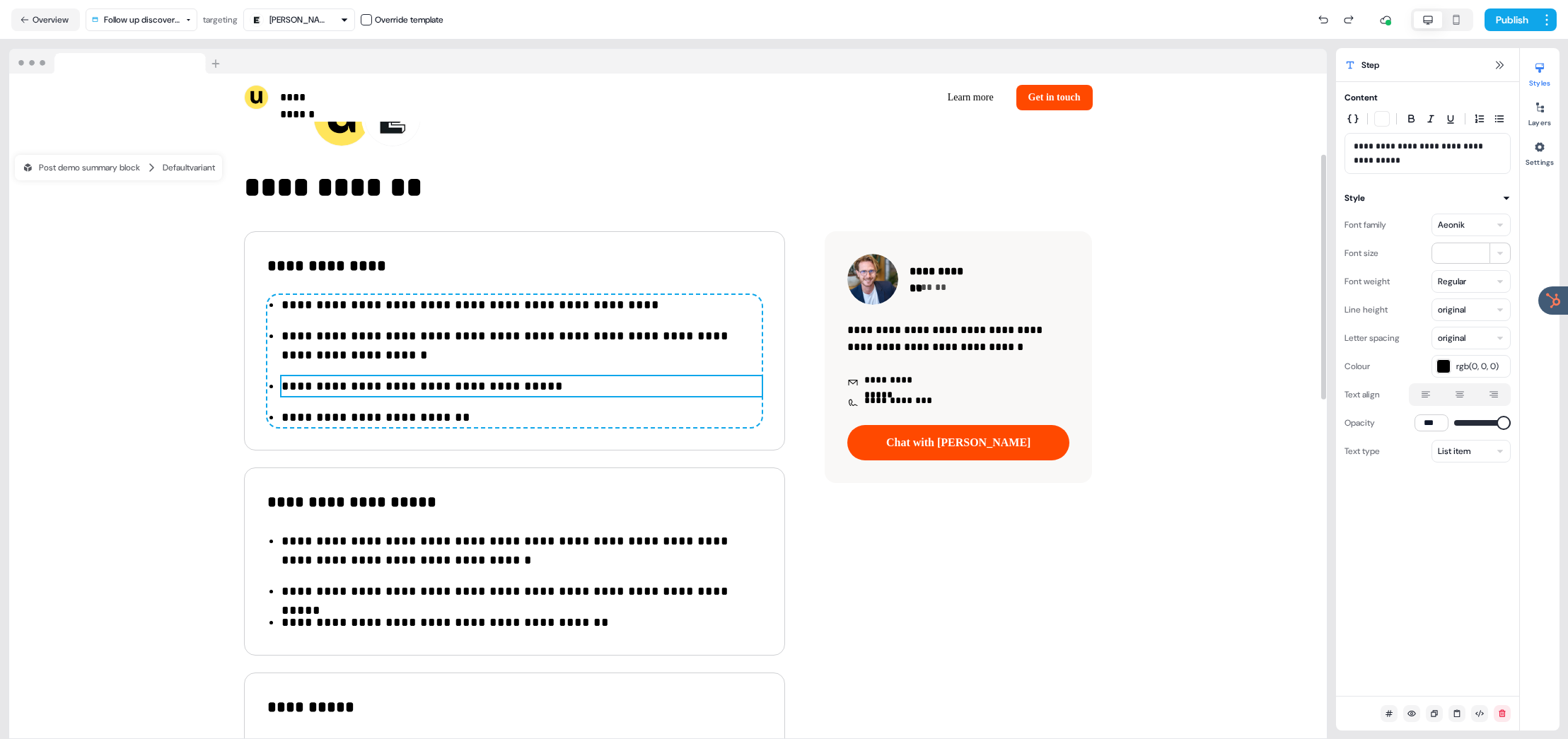 click on "**********" at bounding box center (521, 386) 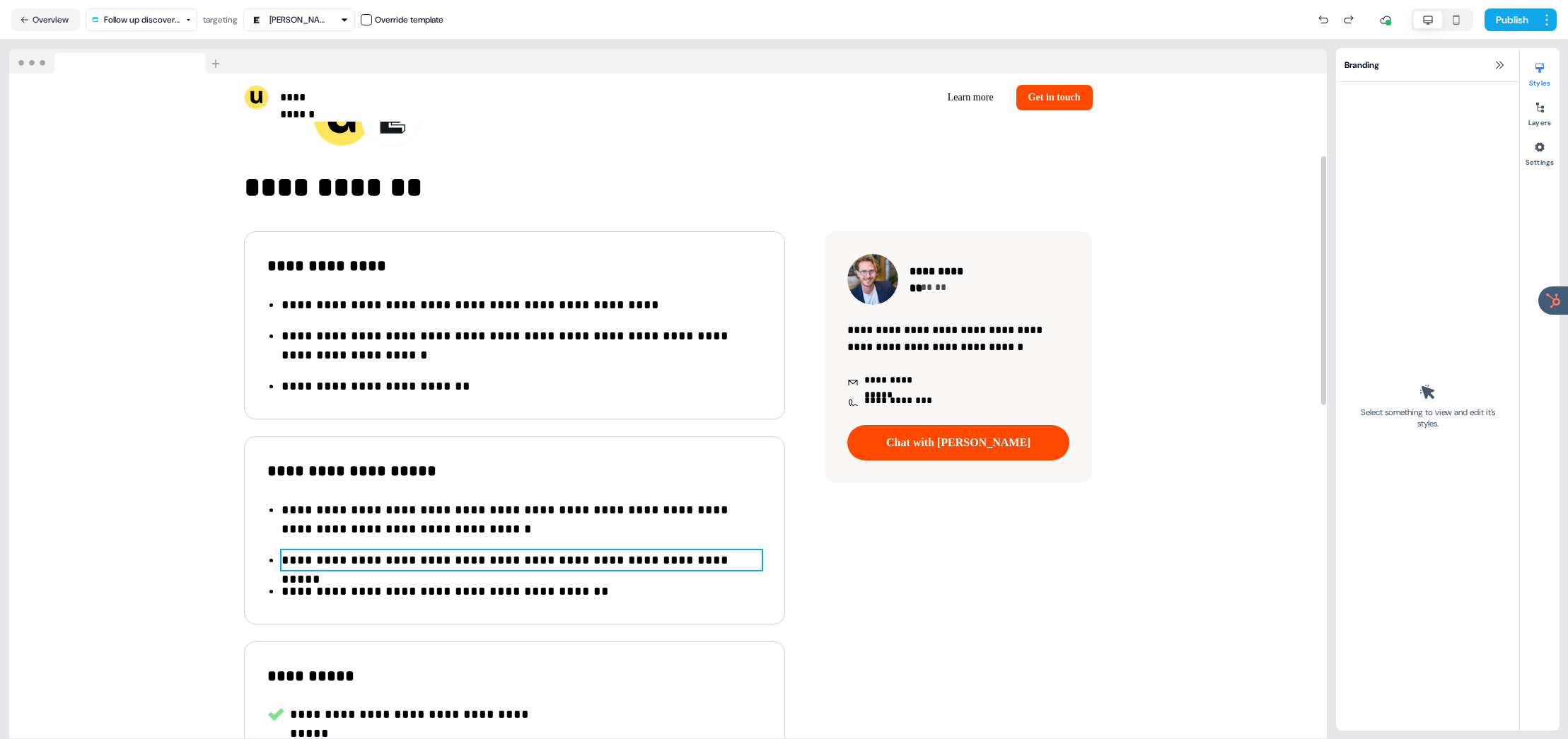 click on "**********" at bounding box center (521, 560) 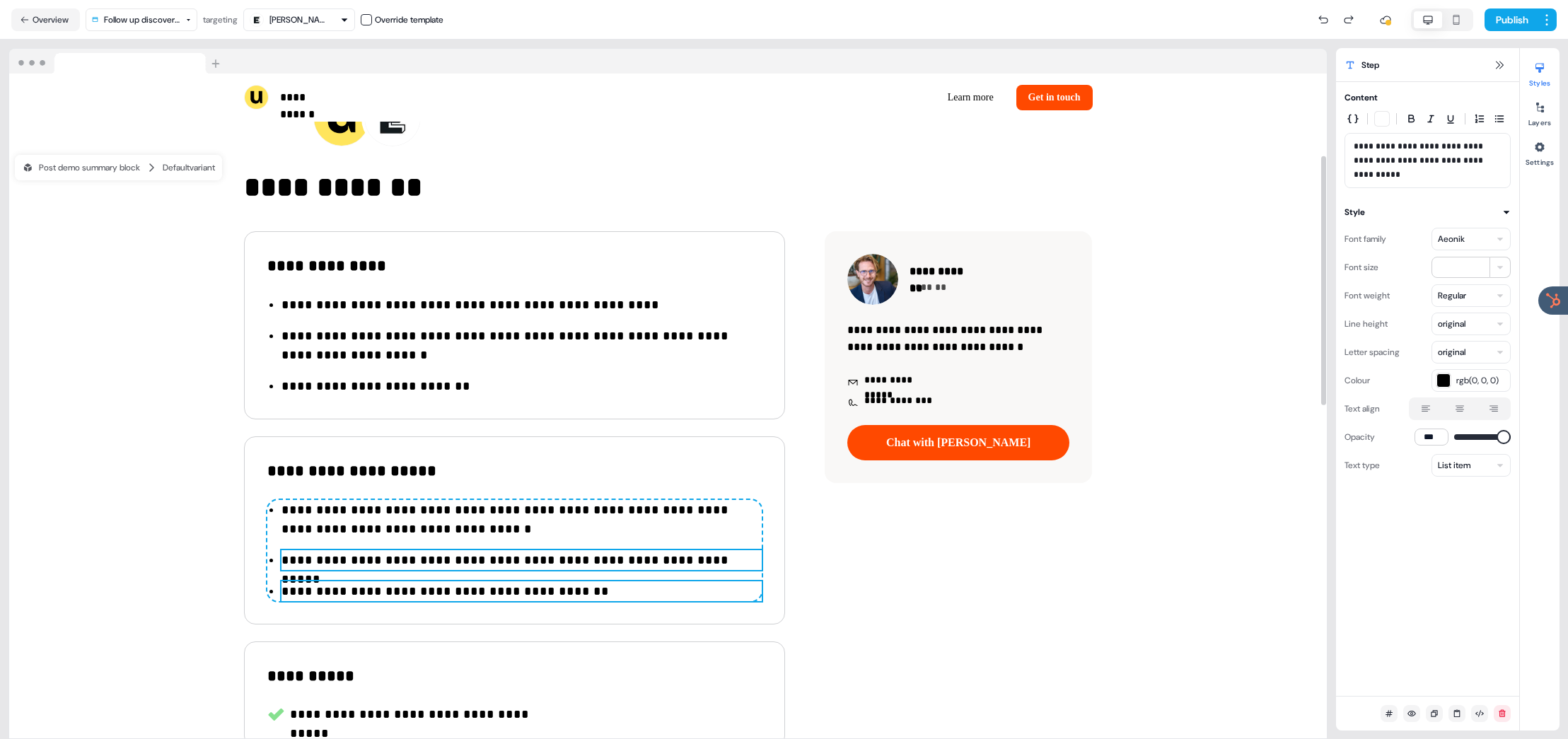 click on "**********" at bounding box center (521, 591) 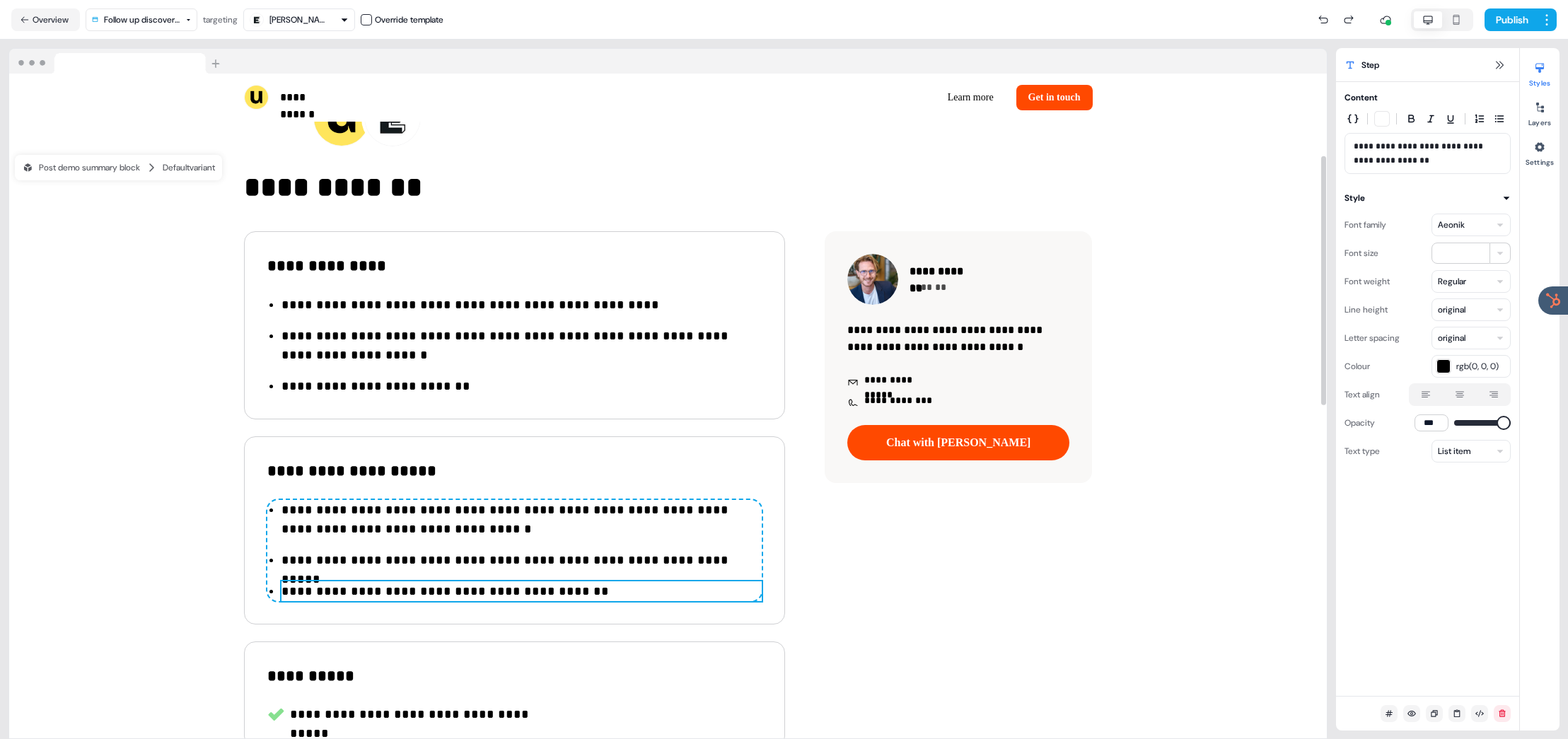 click on "**********" at bounding box center [521, 591] 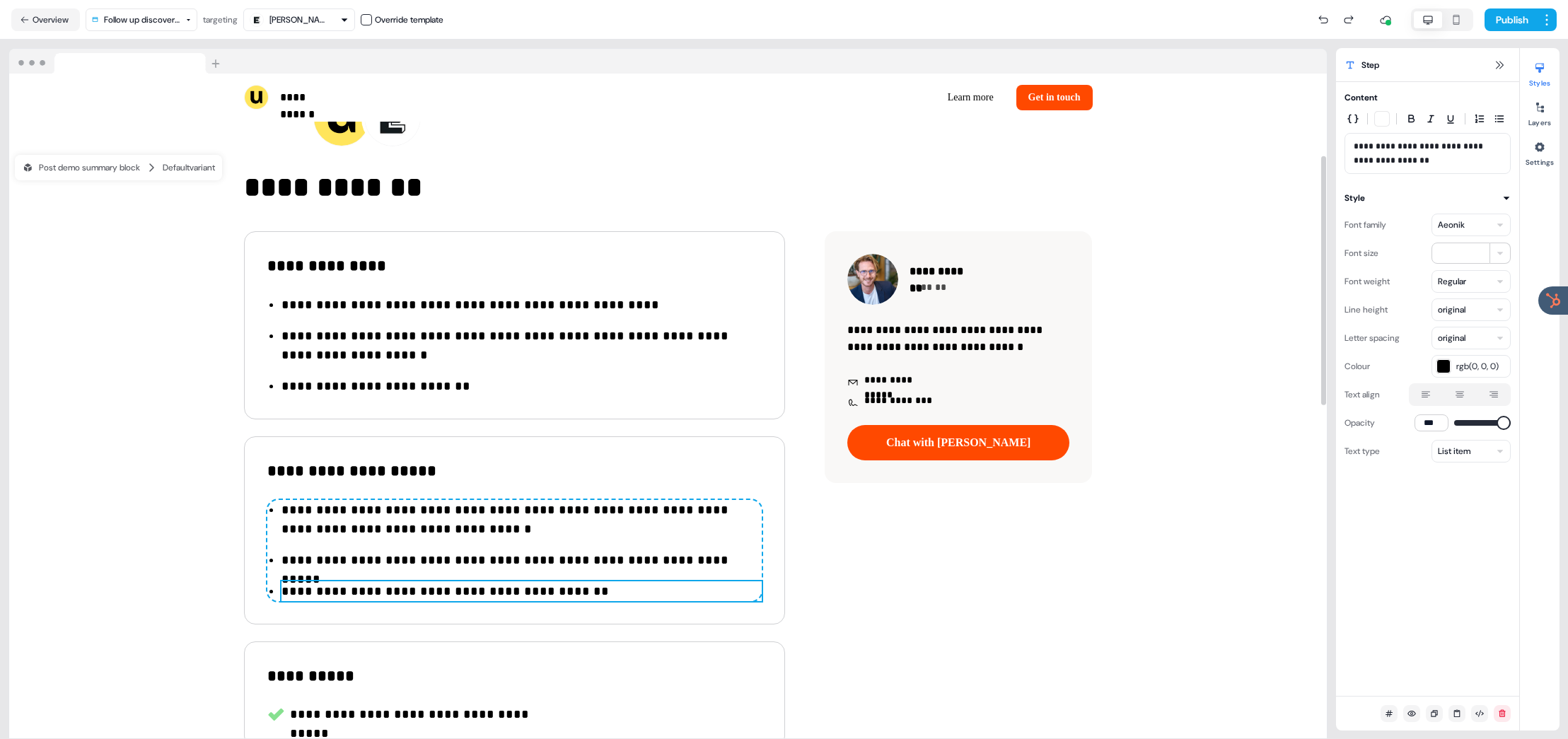 click on "**********" at bounding box center [521, 591] 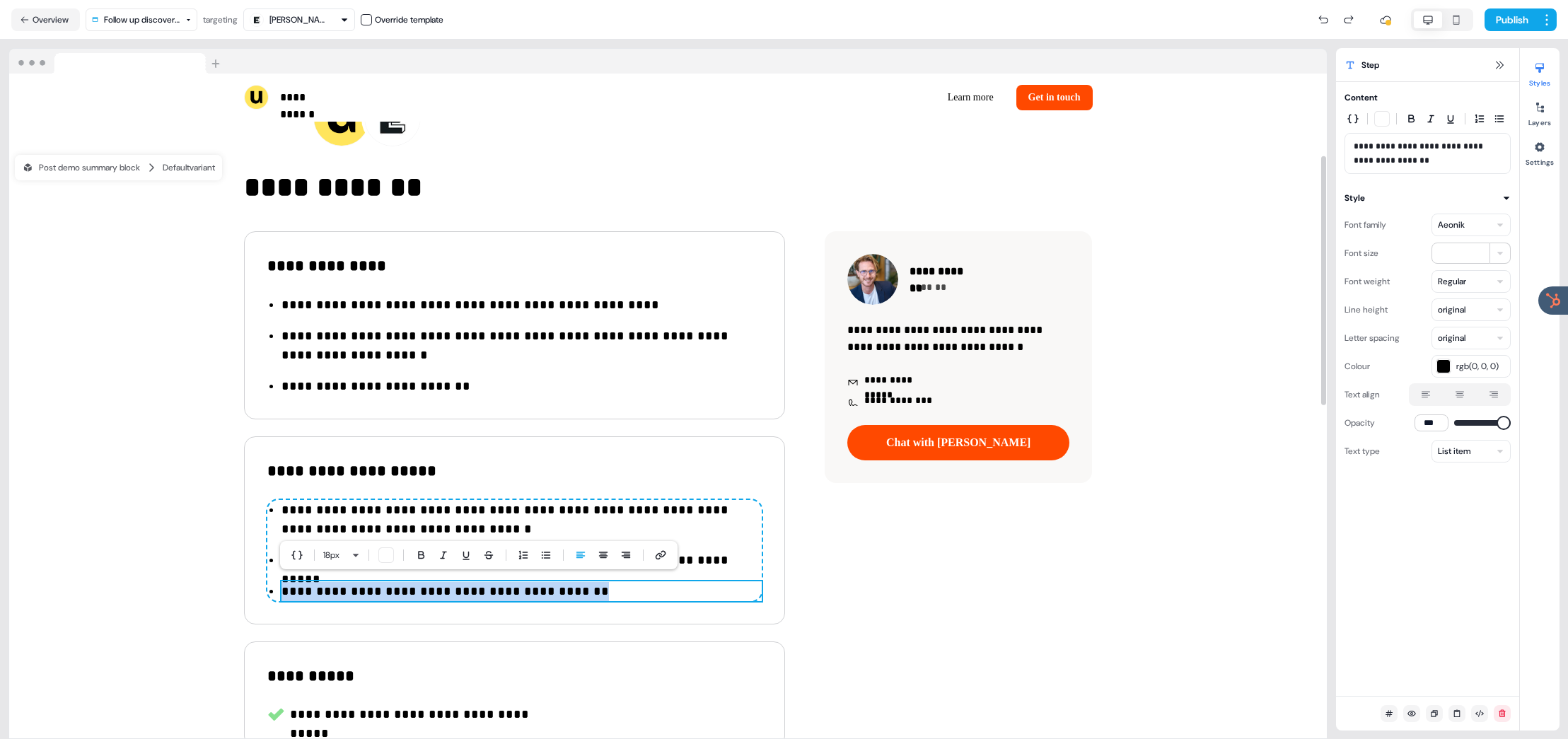 click on "**********" at bounding box center (521, 591) 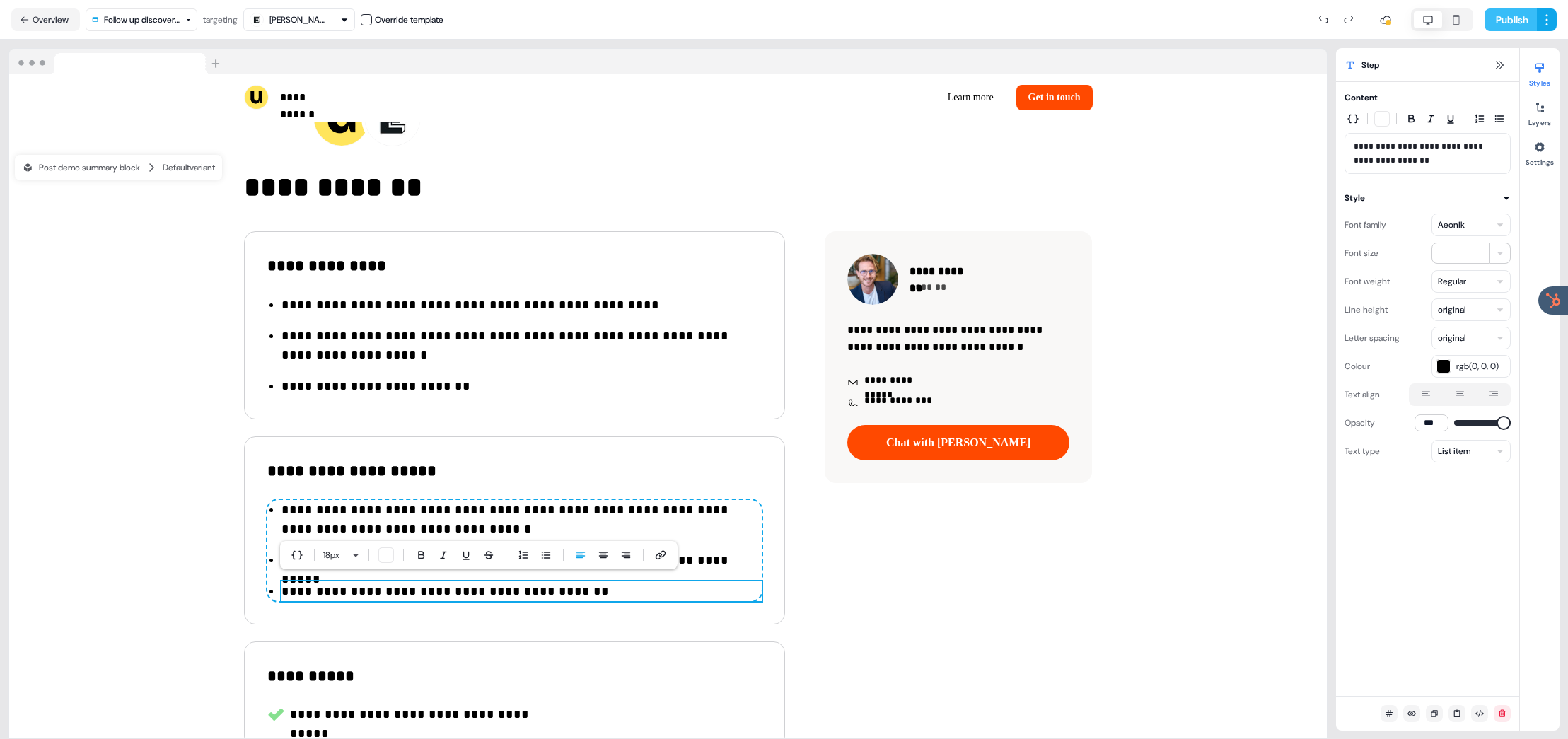 click on "Publish" at bounding box center (1511, 20) 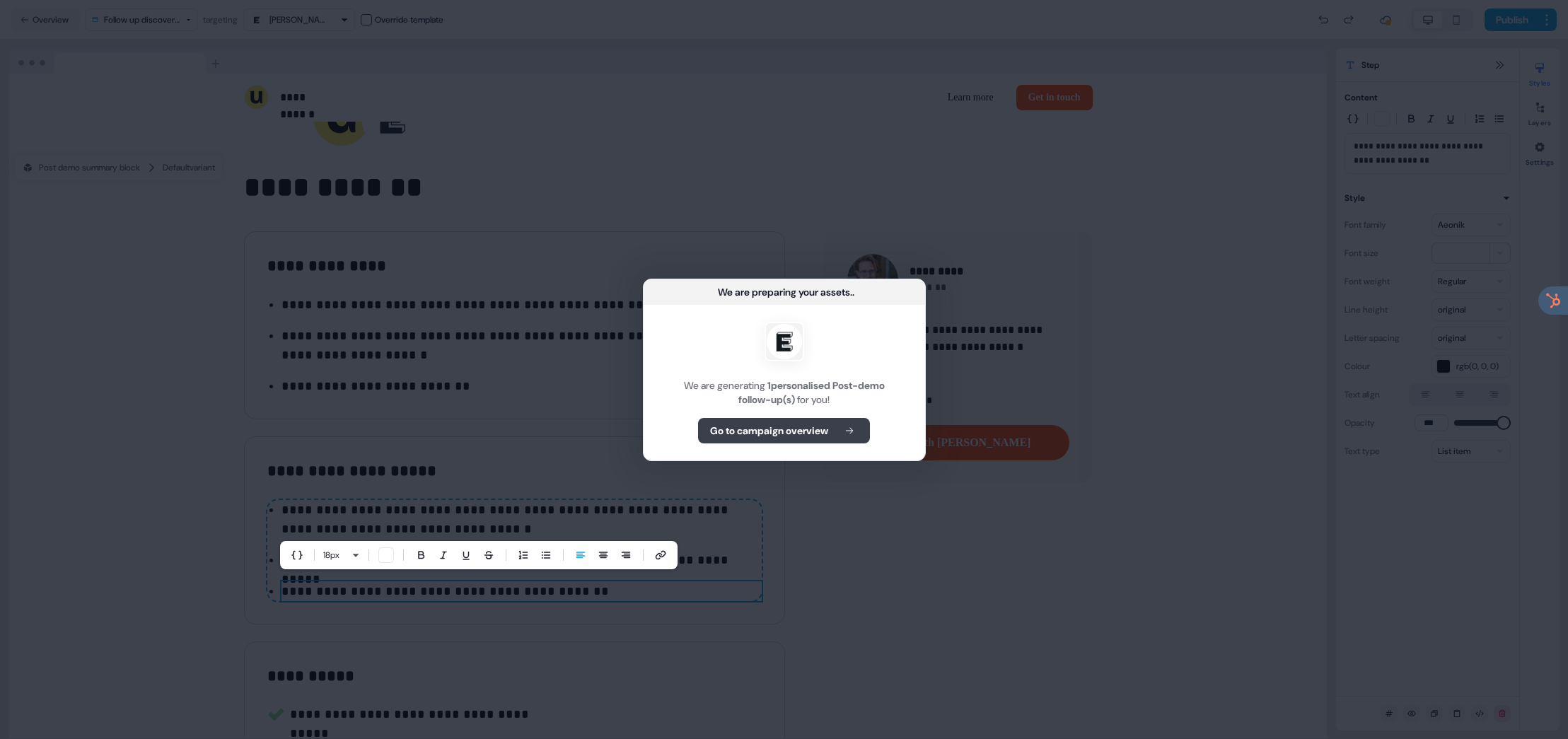 click on "Go to campaign overview" at bounding box center (769, 431) 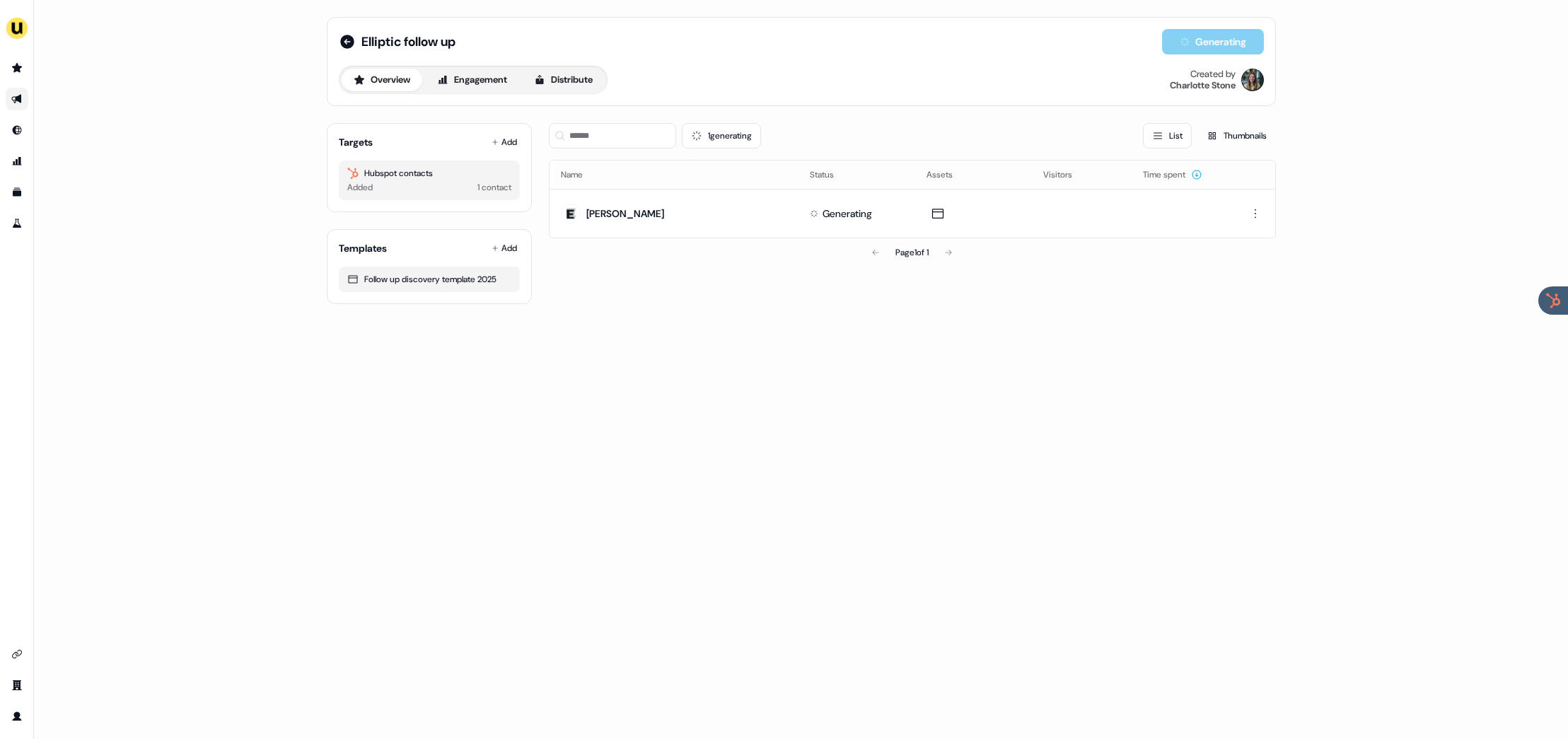 click on "Elliptic follow up  Generating Overview Engagement Distribute Created by Charlotte   Stone Targets Add Hubspot   contacts Added 1   contact Templates Add Follow up discovery template 2025 1  generating List Thumbnails Name Status Assets Visitors Time spent Phill Palmer Generating Page  1  of 1" at bounding box center (801, 369) 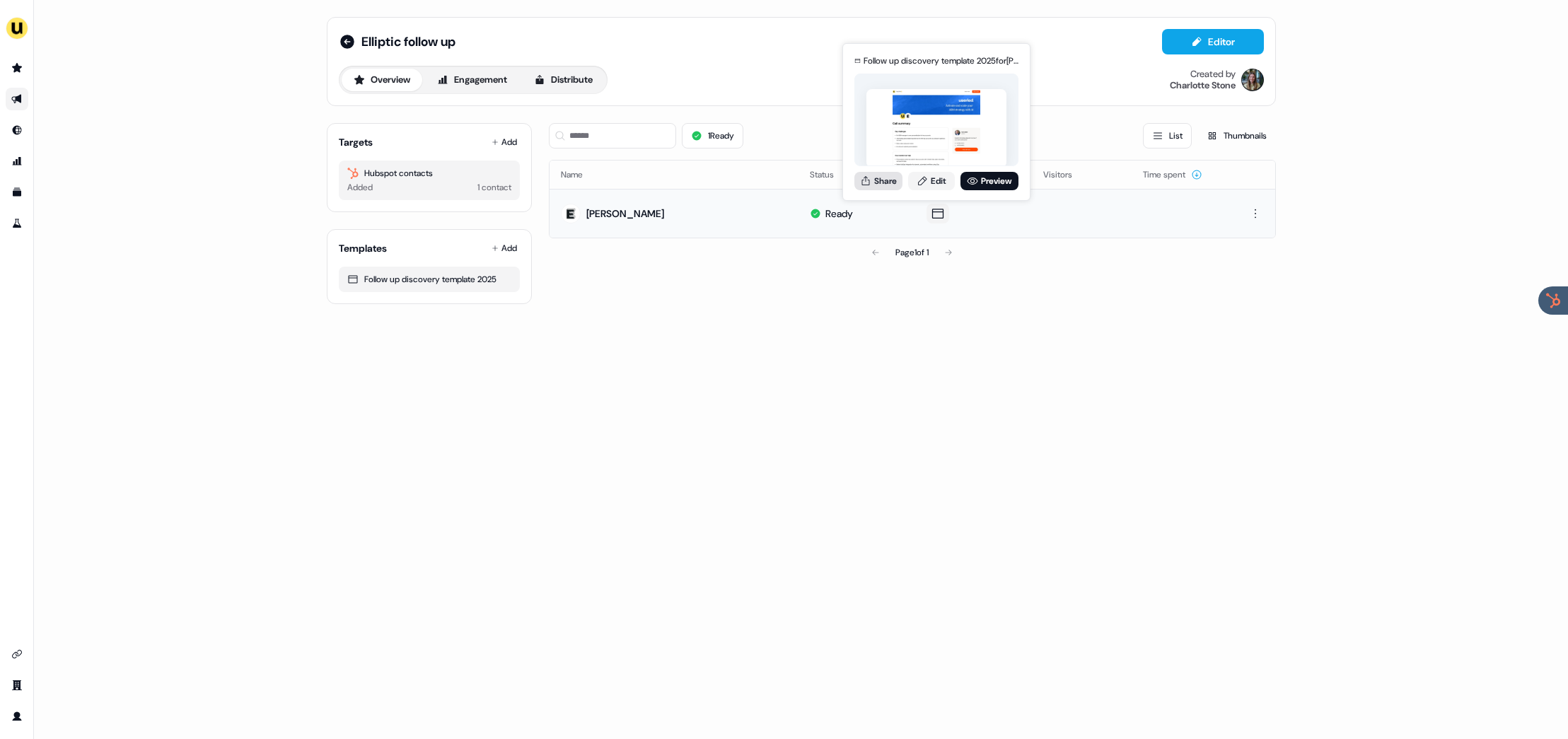 click on "Share" at bounding box center (878, 181) 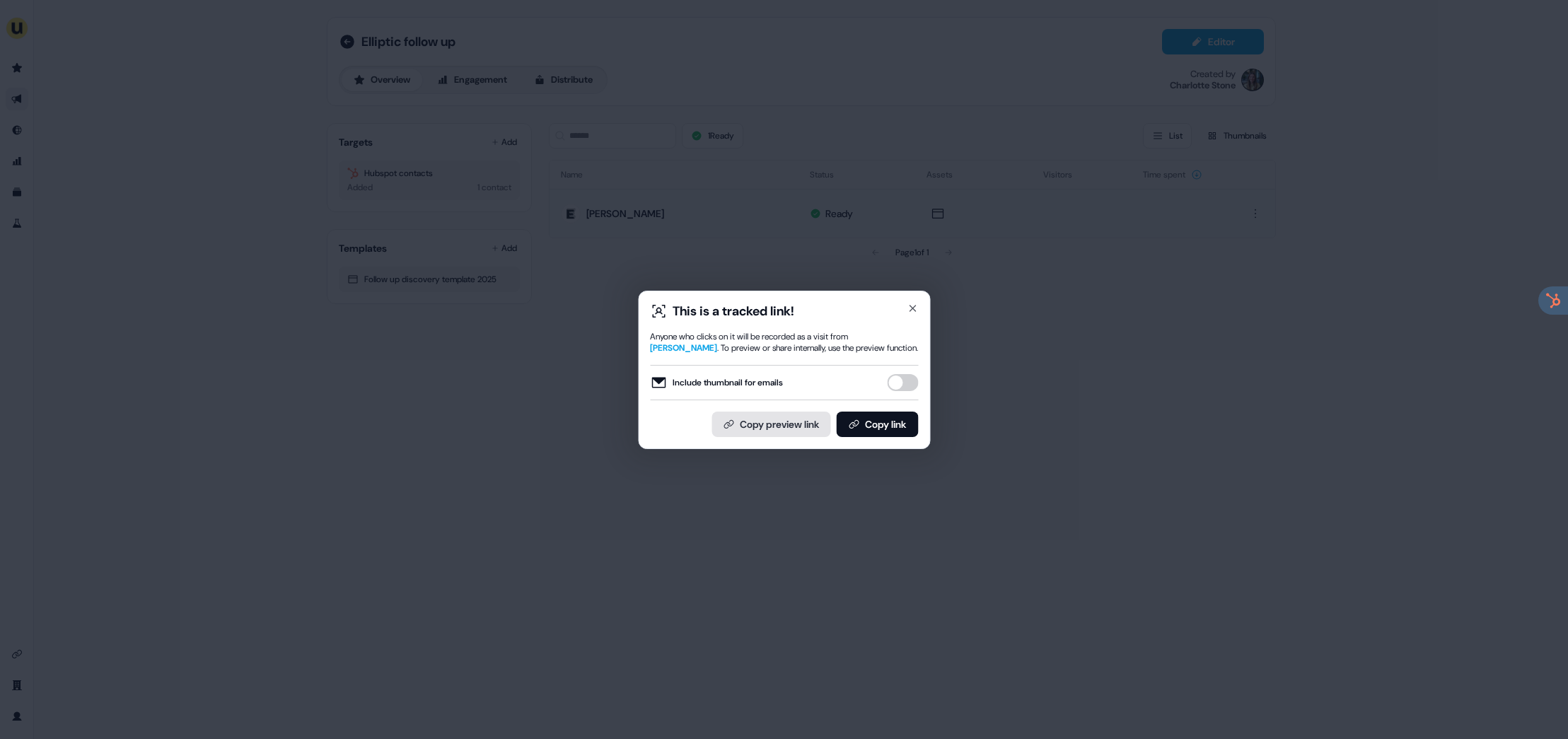click on "Copy preview link" at bounding box center [771, 424] 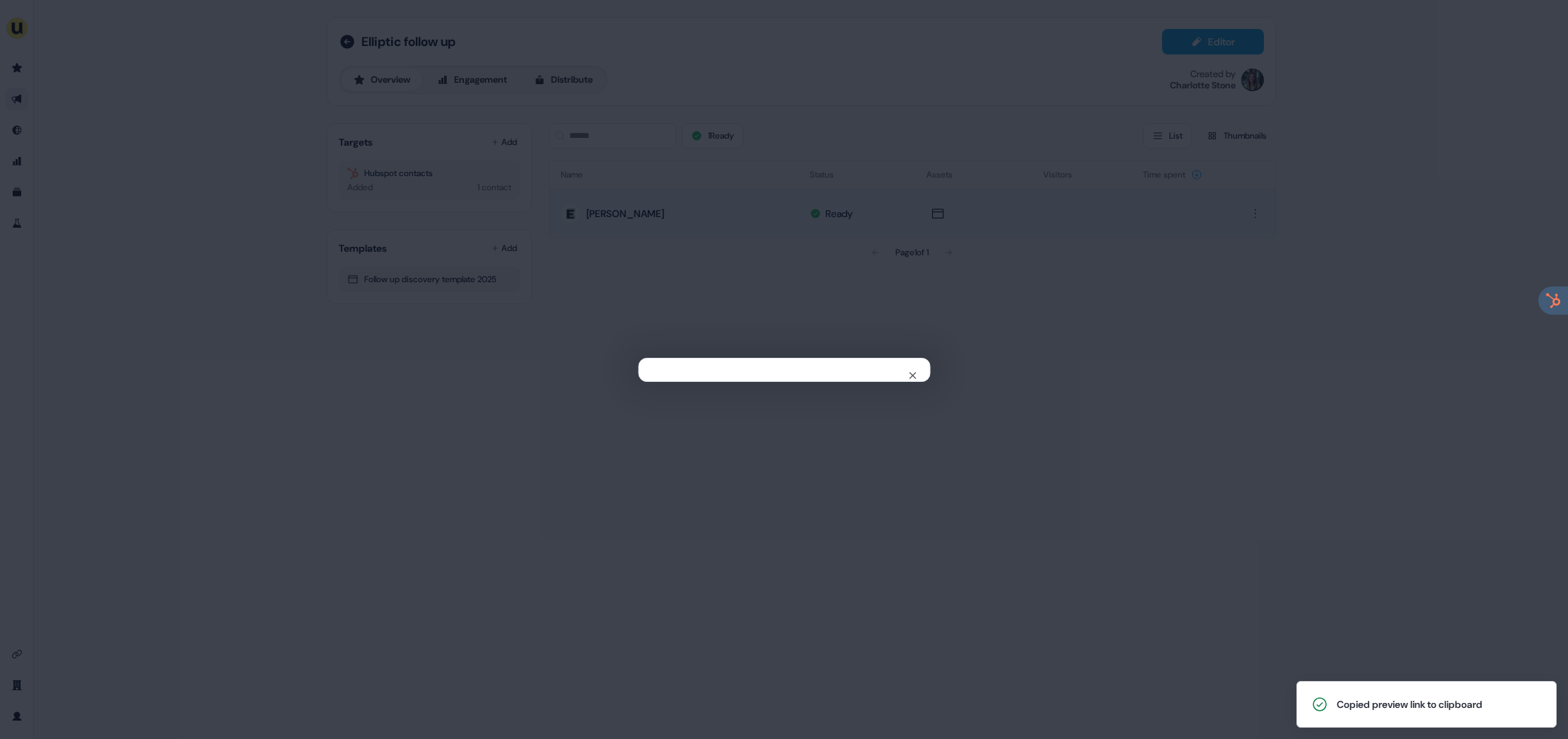 click on "Close" at bounding box center (784, 369) 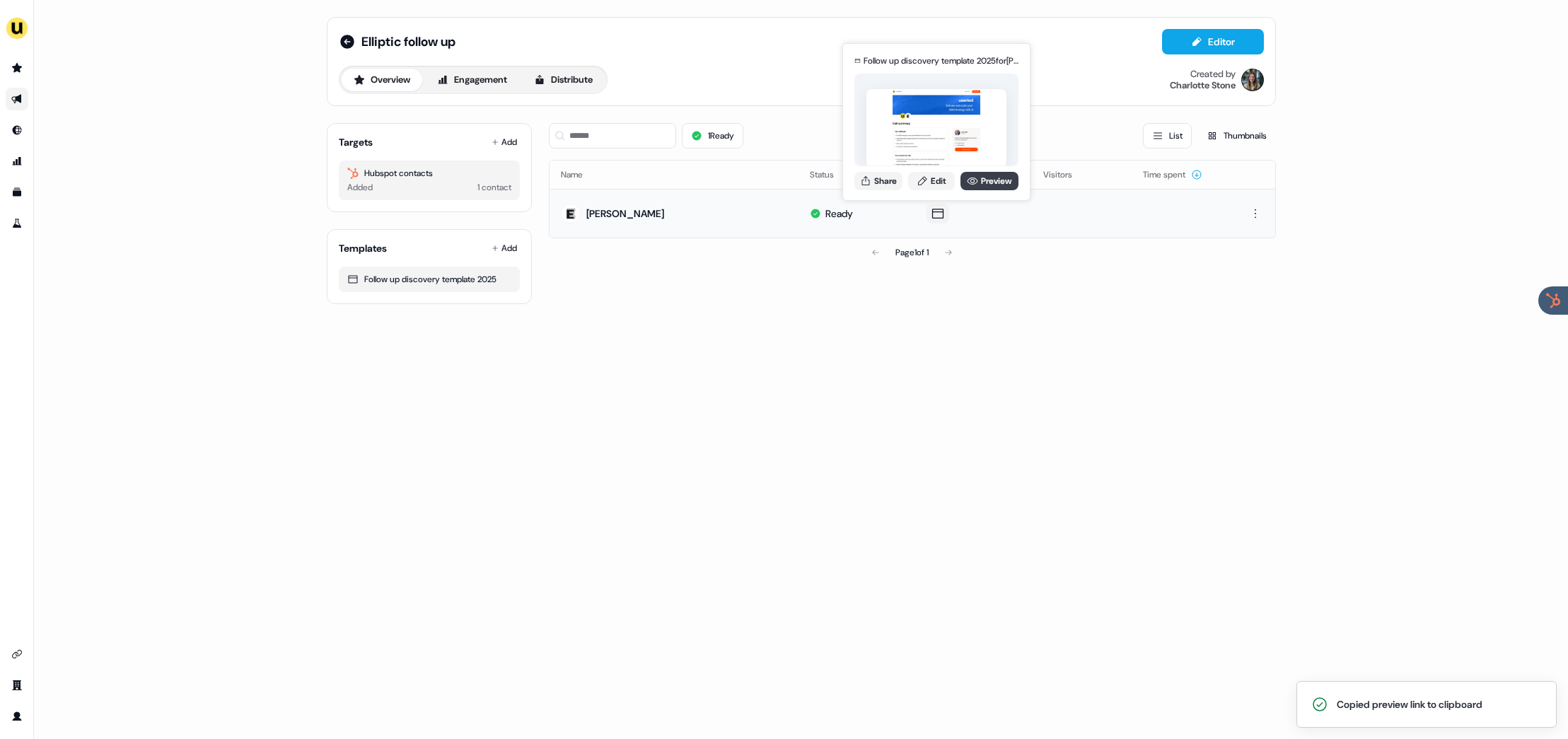 click 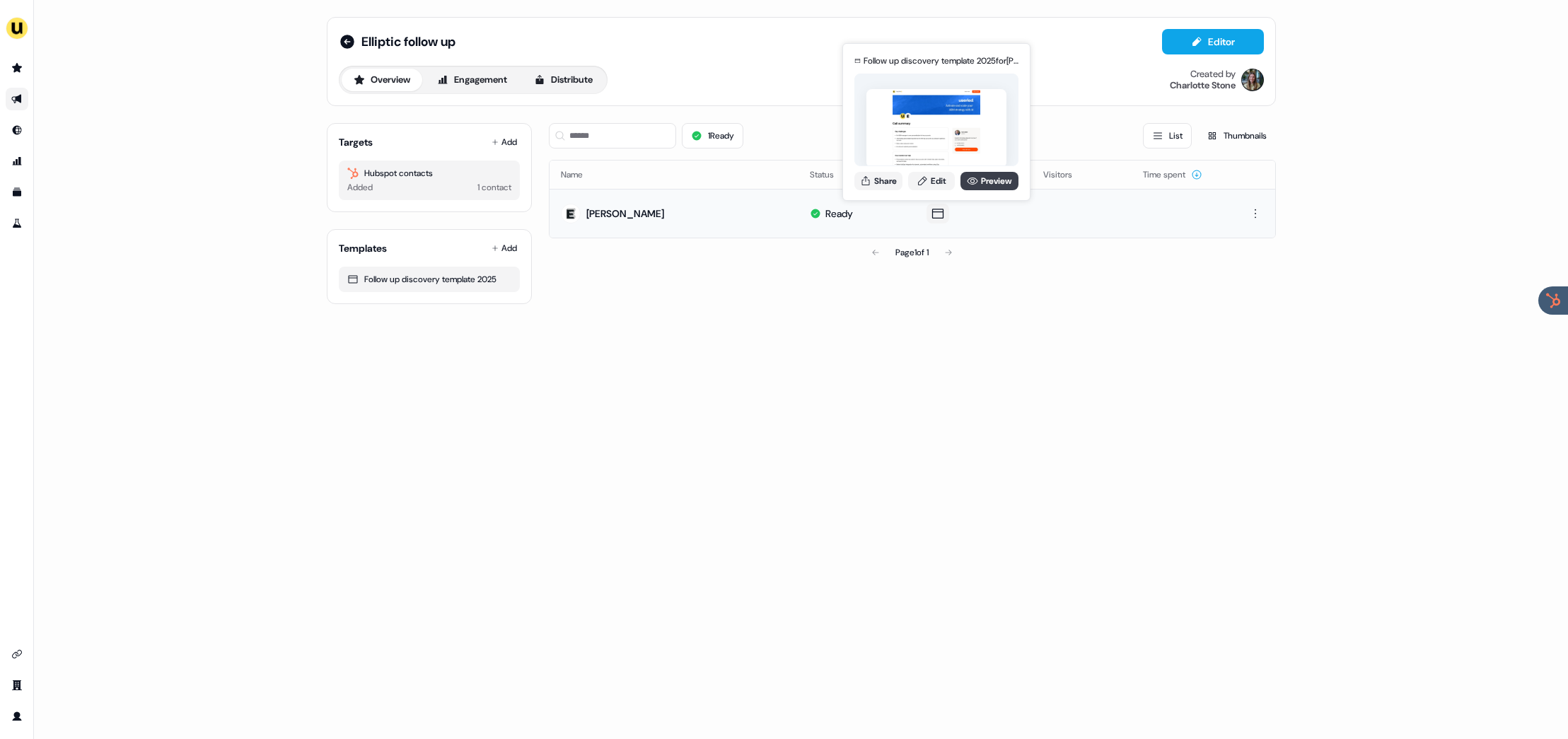 click on "Preview" at bounding box center (989, 181) 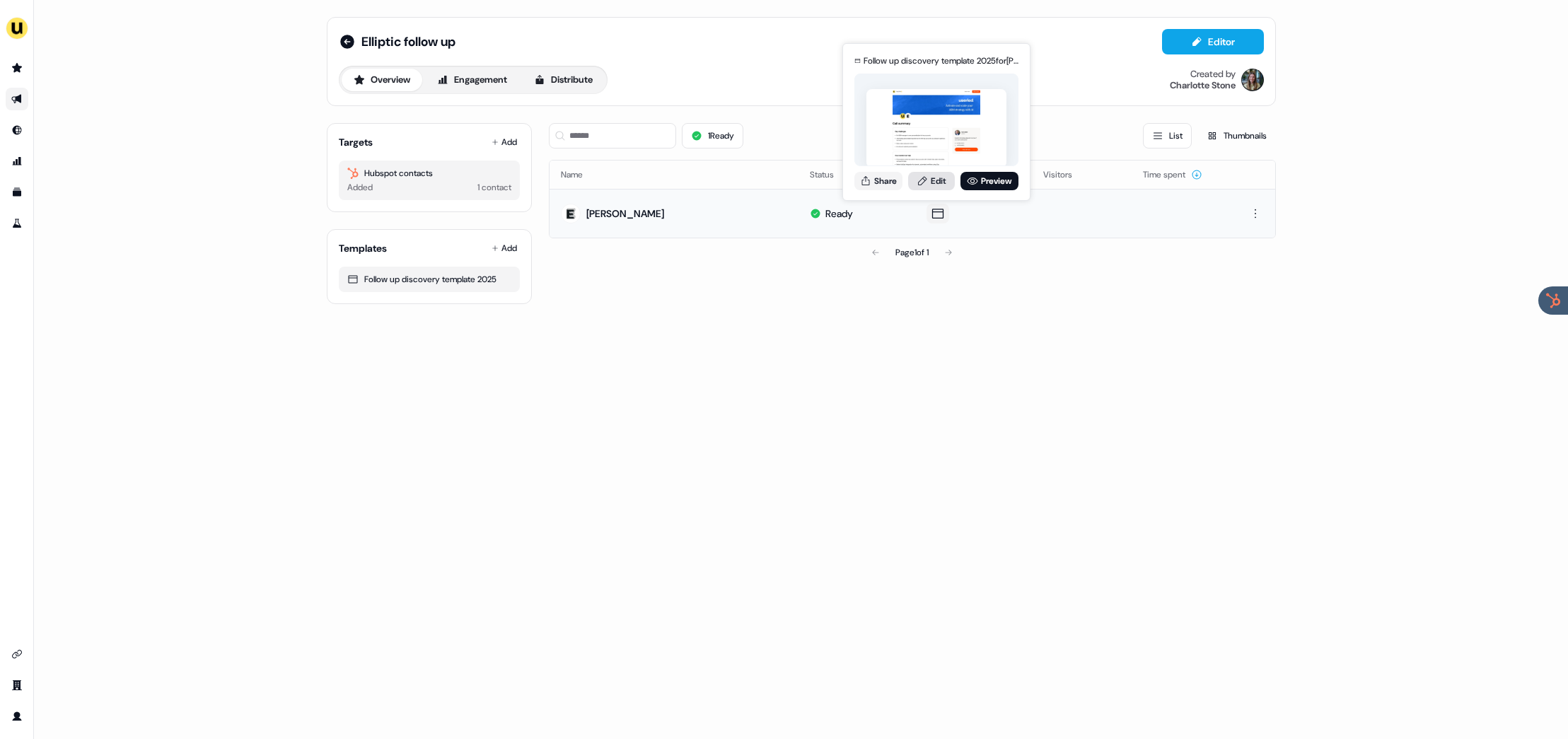 click on "Edit" at bounding box center (931, 181) 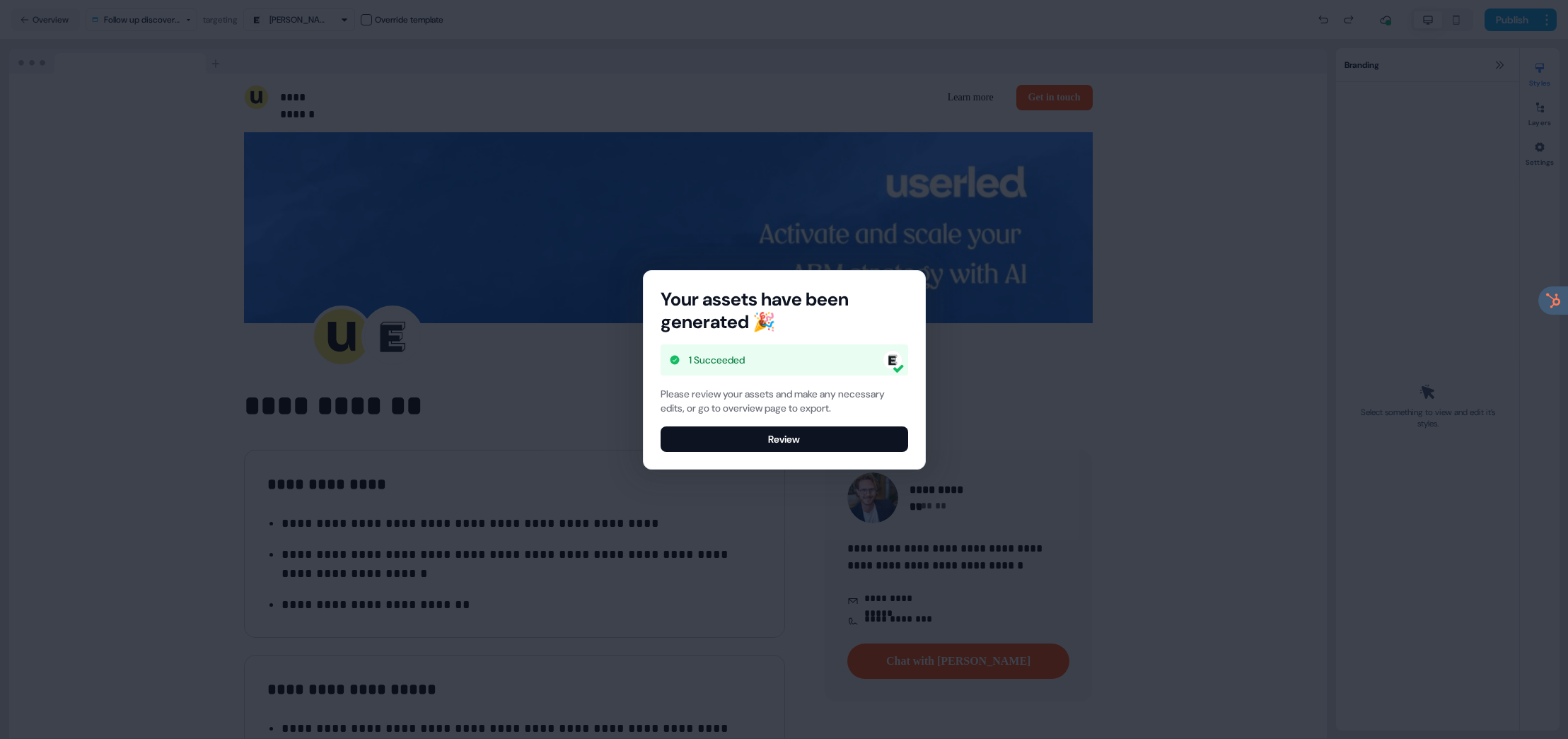 click on "Your assets have been generated 🎉 1   Succeeded Please review your assets and make any necessary edits, or go to overview page to export. Review" at bounding box center [784, 370] 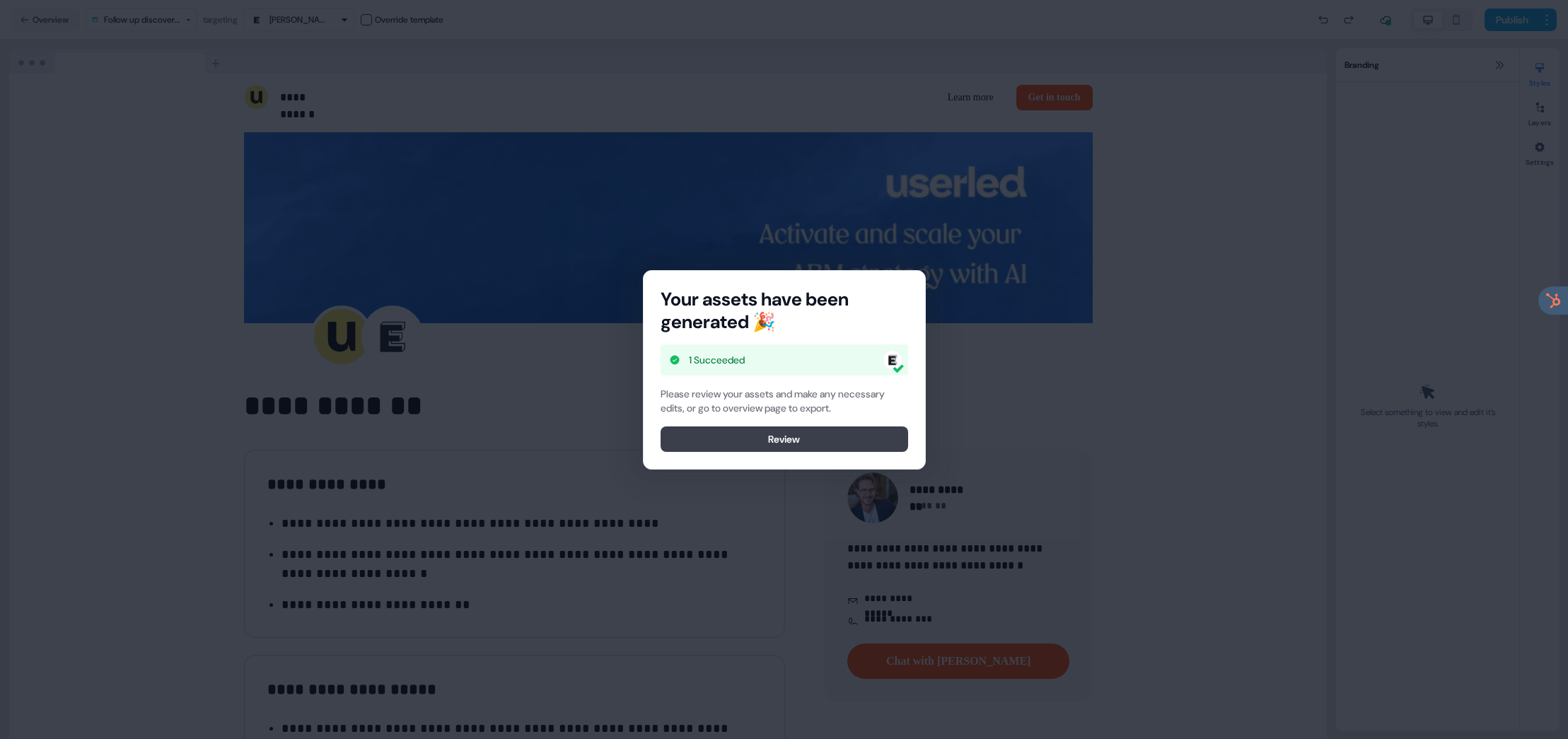 click on "Review" at bounding box center [784, 439] 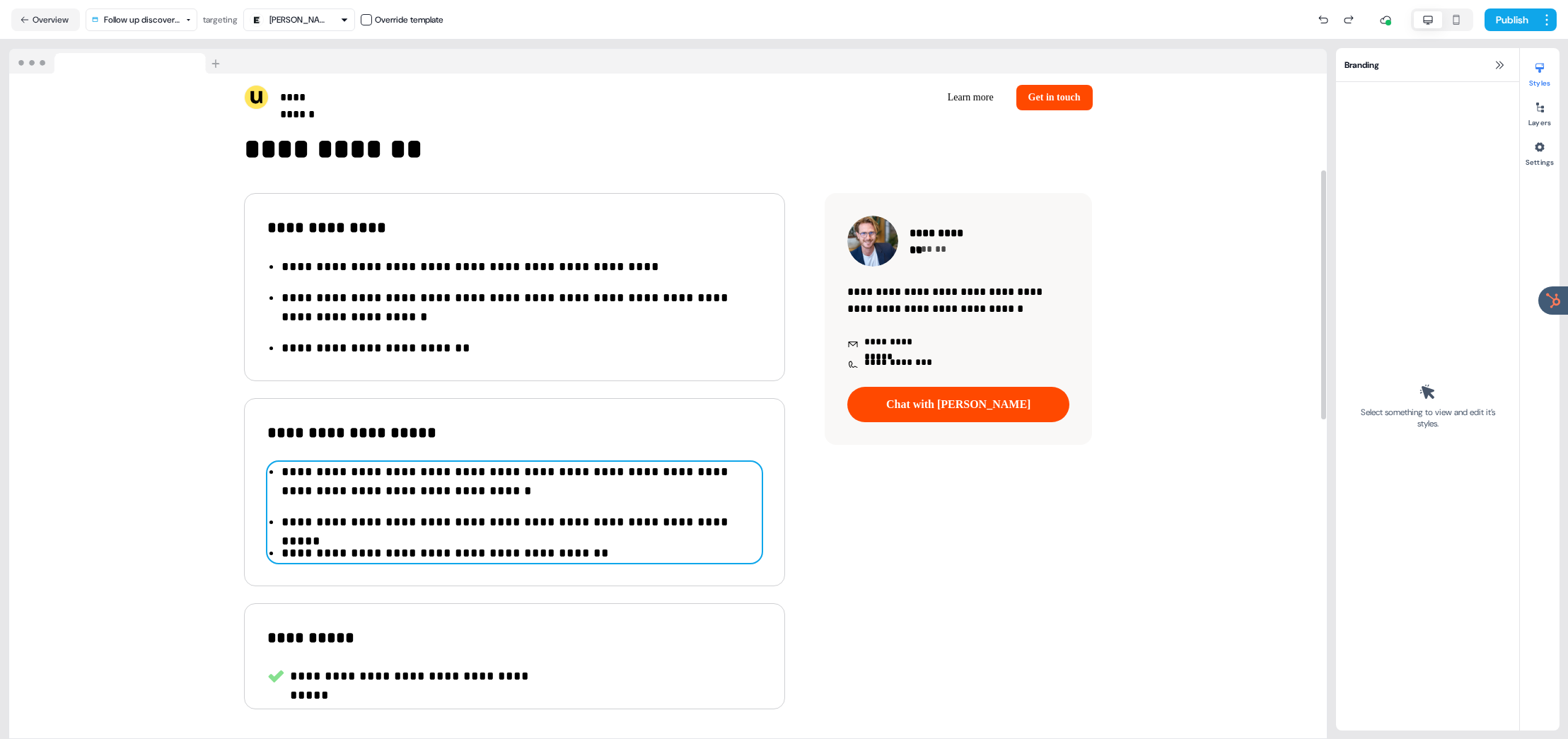 scroll, scrollTop: 254, scrollLeft: 0, axis: vertical 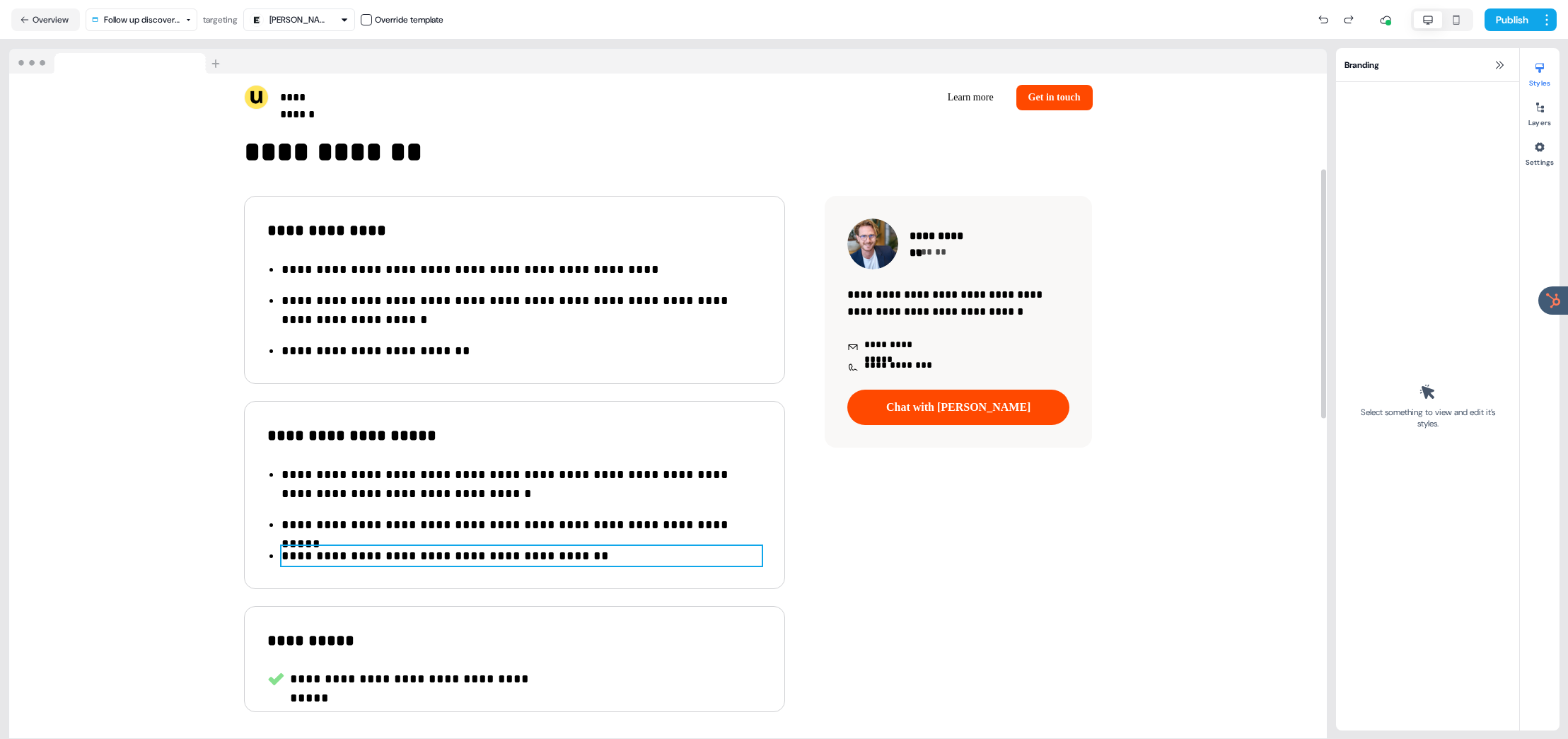click on "**********" at bounding box center [521, 556] 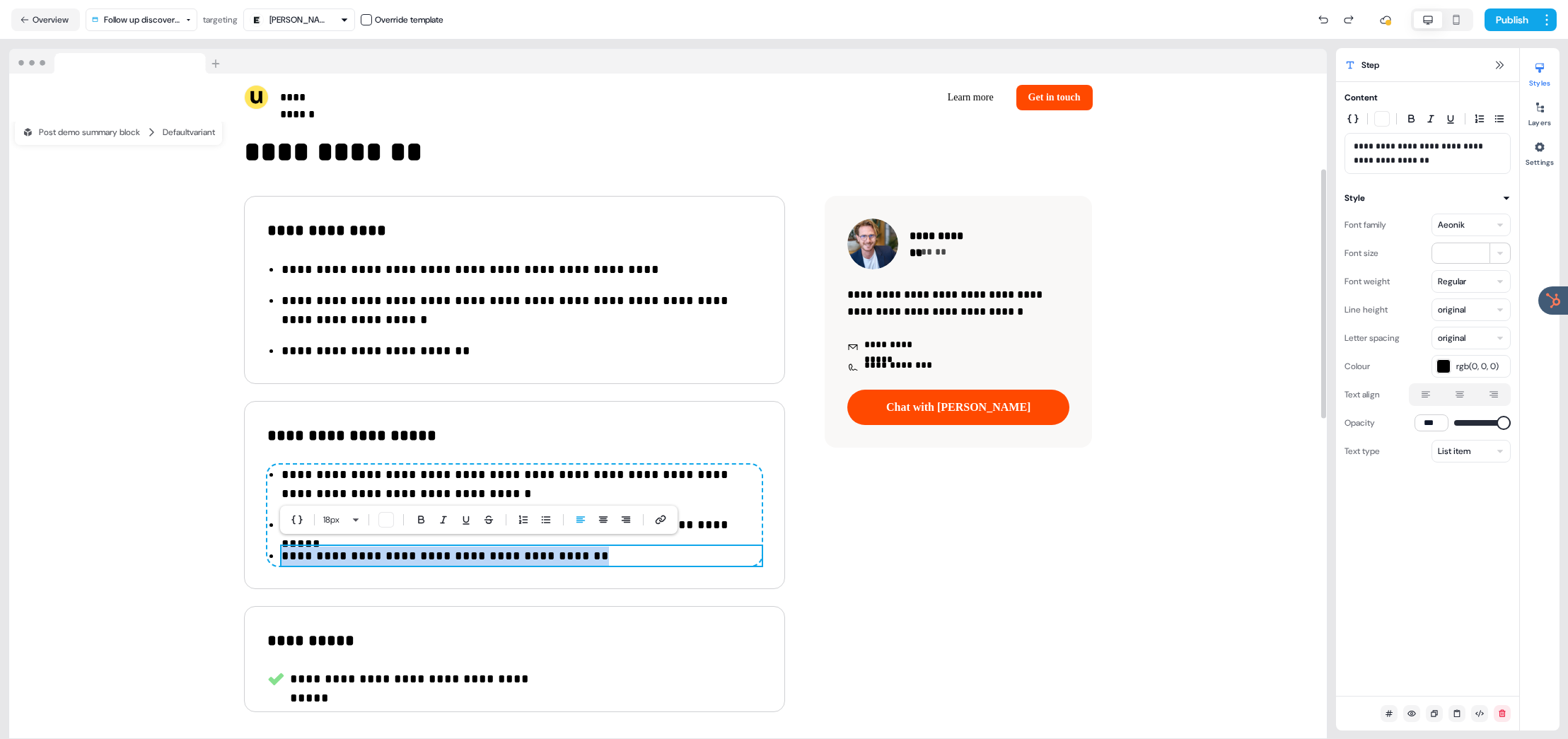 click on "**********" at bounding box center [521, 556] 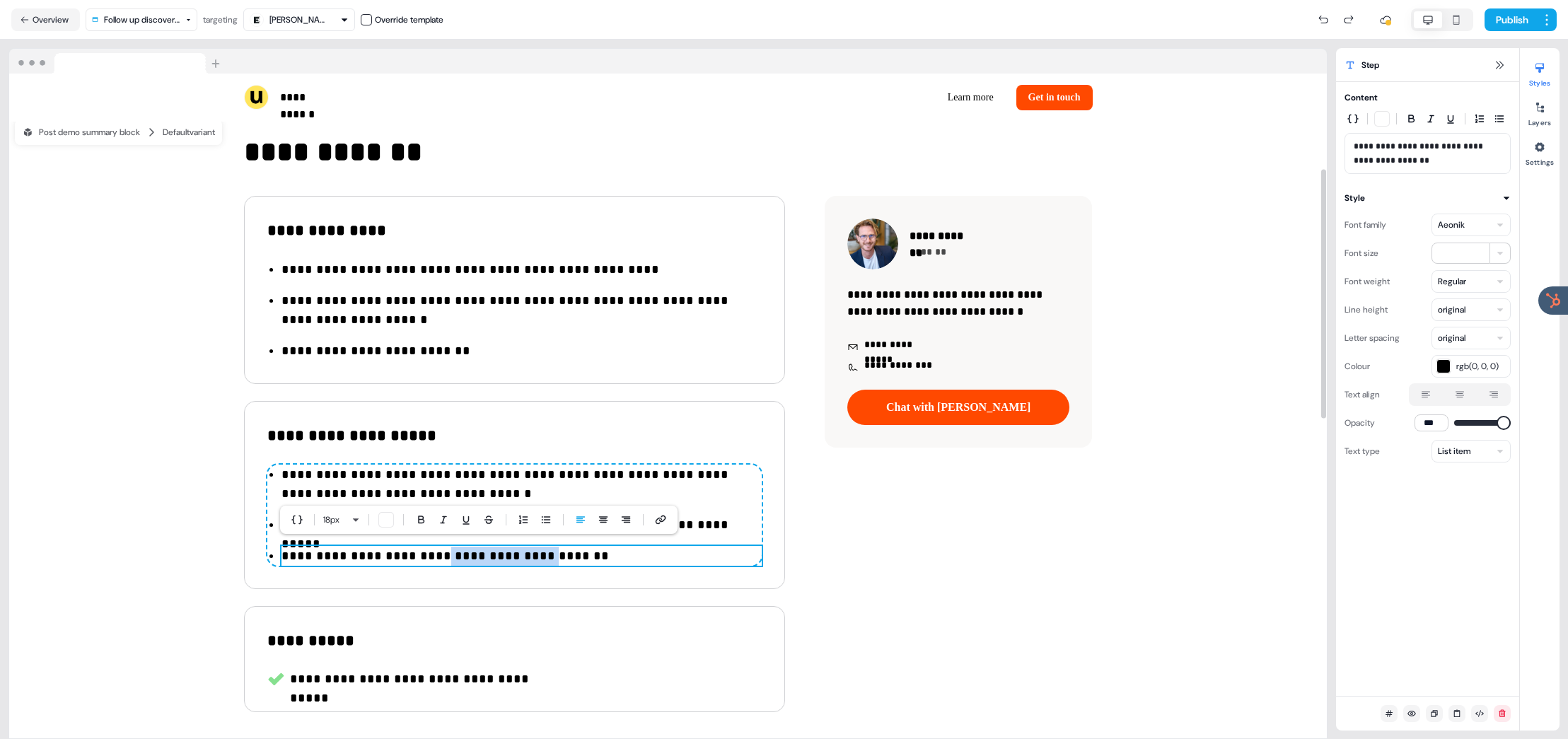 drag, startPoint x: 421, startPoint y: 551, endPoint x: 565, endPoint y: 556, distance: 144.08678 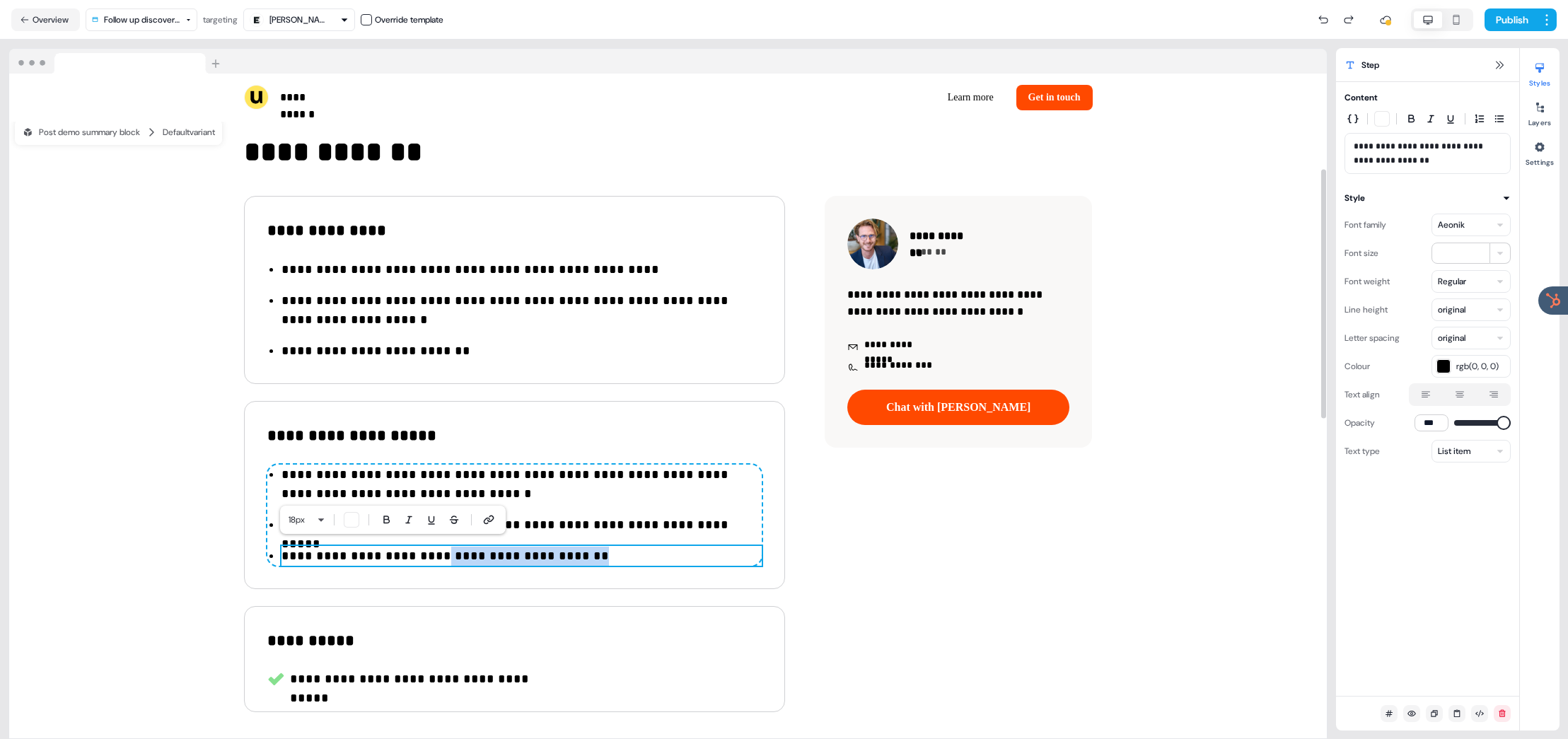 click on "**********" at bounding box center [521, 556] 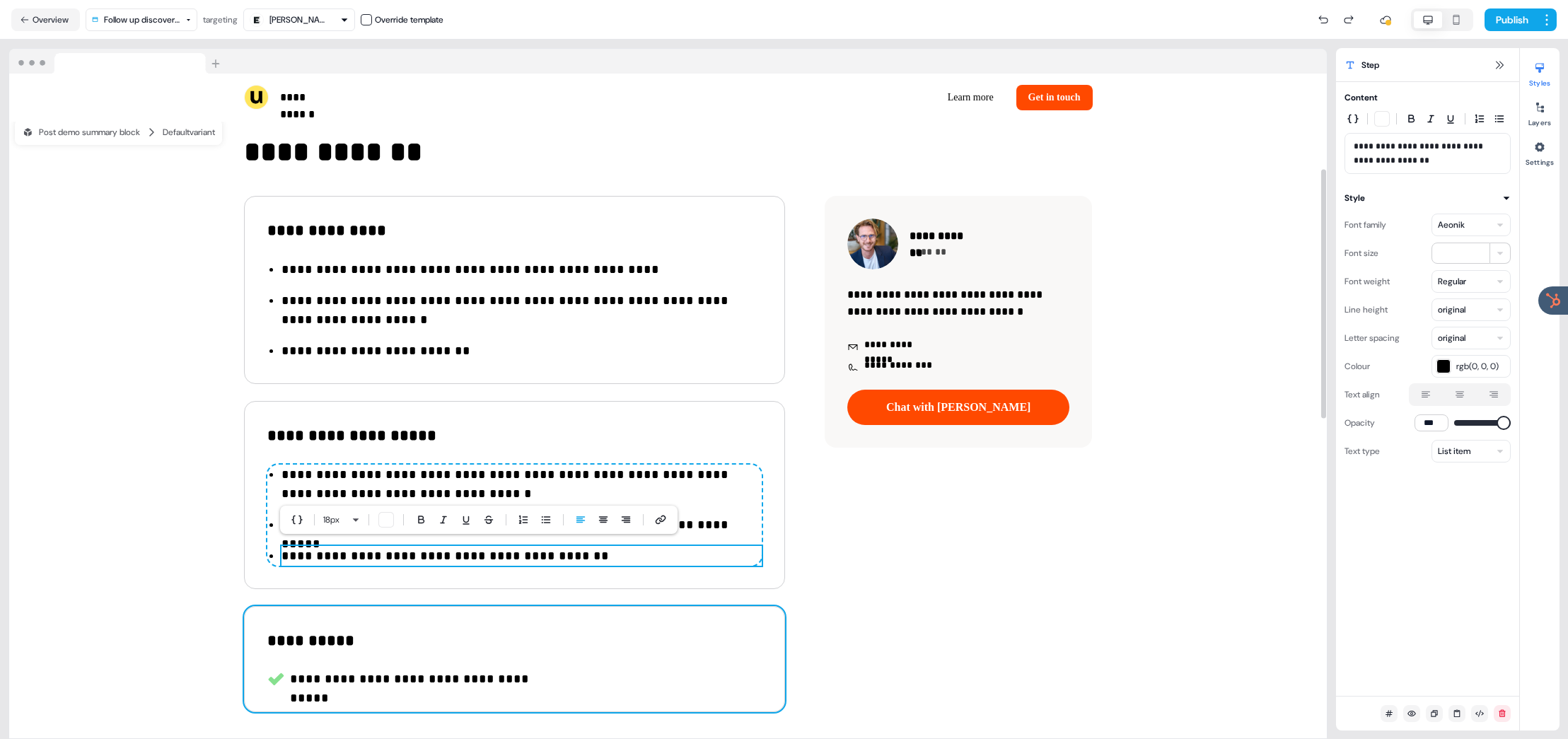click on "**********" at bounding box center (514, 659) 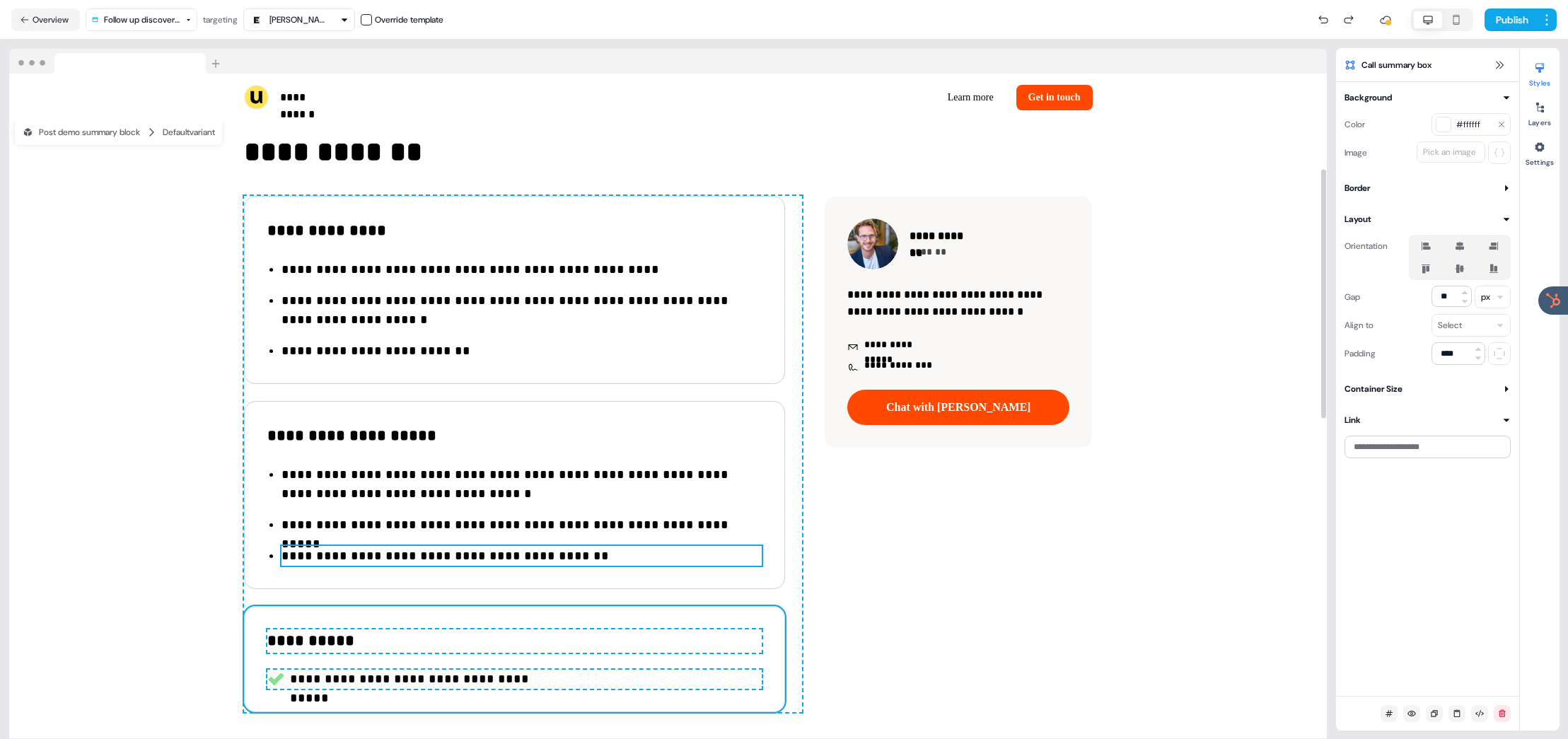 click on "**********" at bounding box center (521, 556) 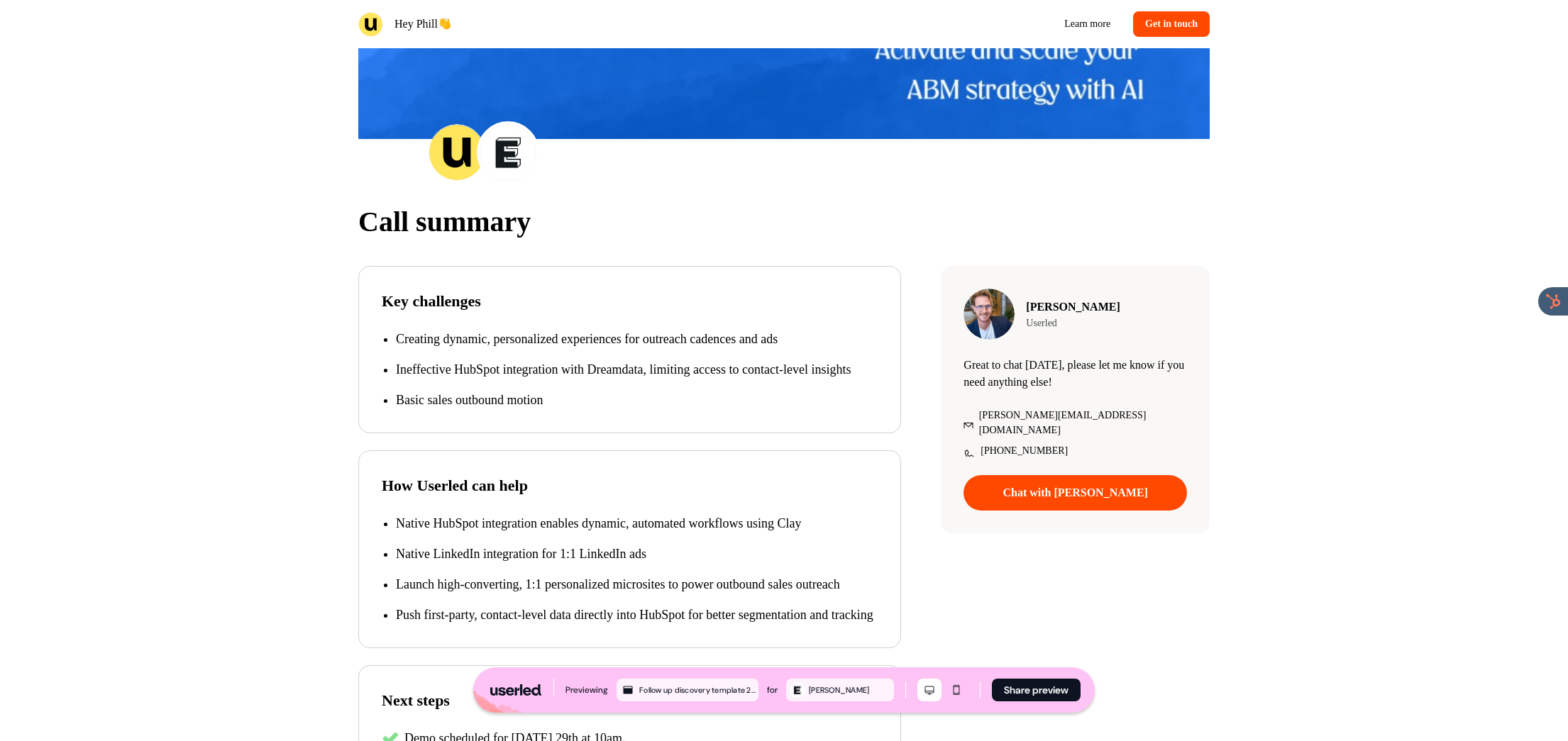 scroll, scrollTop: 109, scrollLeft: 0, axis: vertical 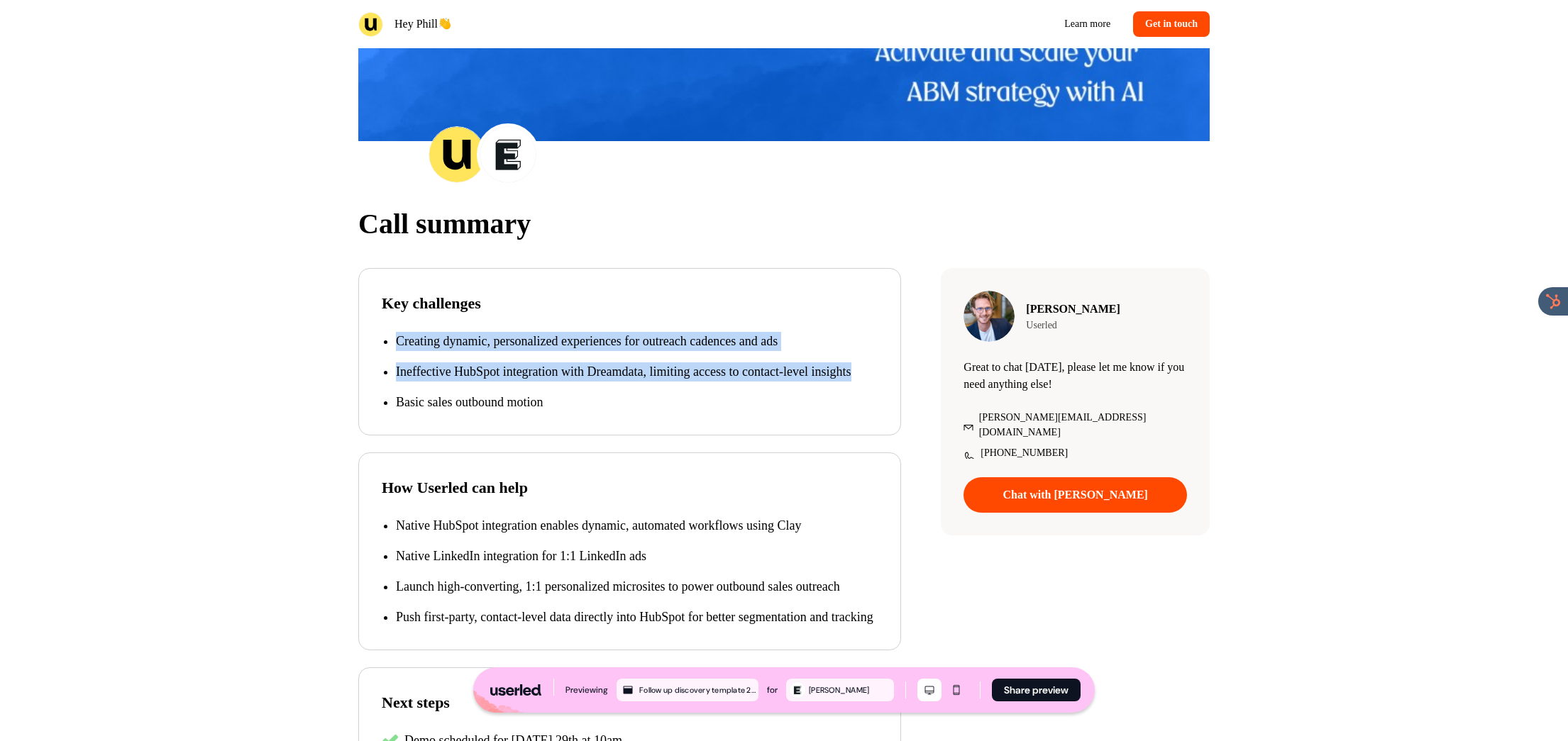 drag, startPoint x: 454, startPoint y: 338, endPoint x: 607, endPoint y: 401, distance: 165.46299 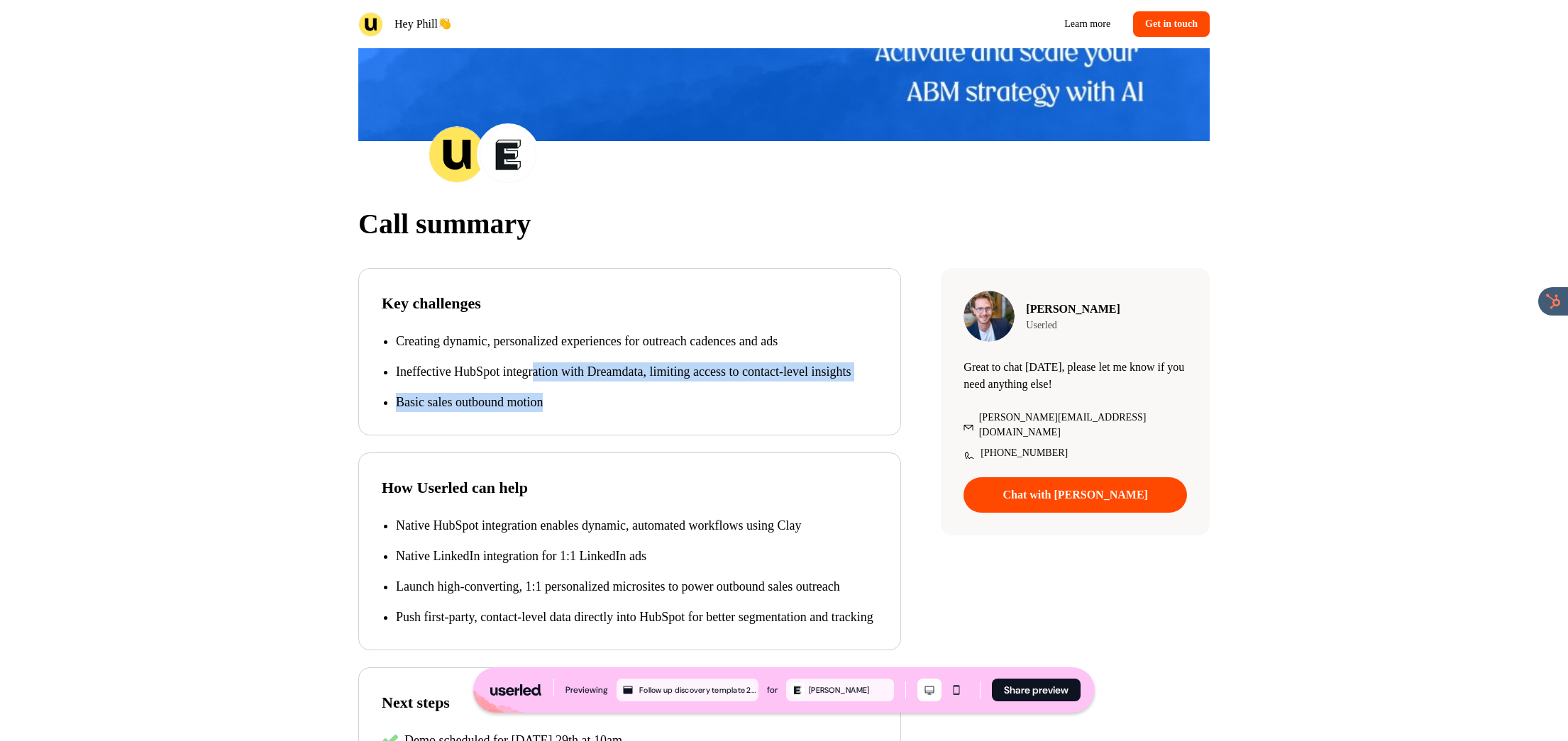 drag, startPoint x: 638, startPoint y: 425, endPoint x: 500, endPoint y: 357, distance: 153.84408 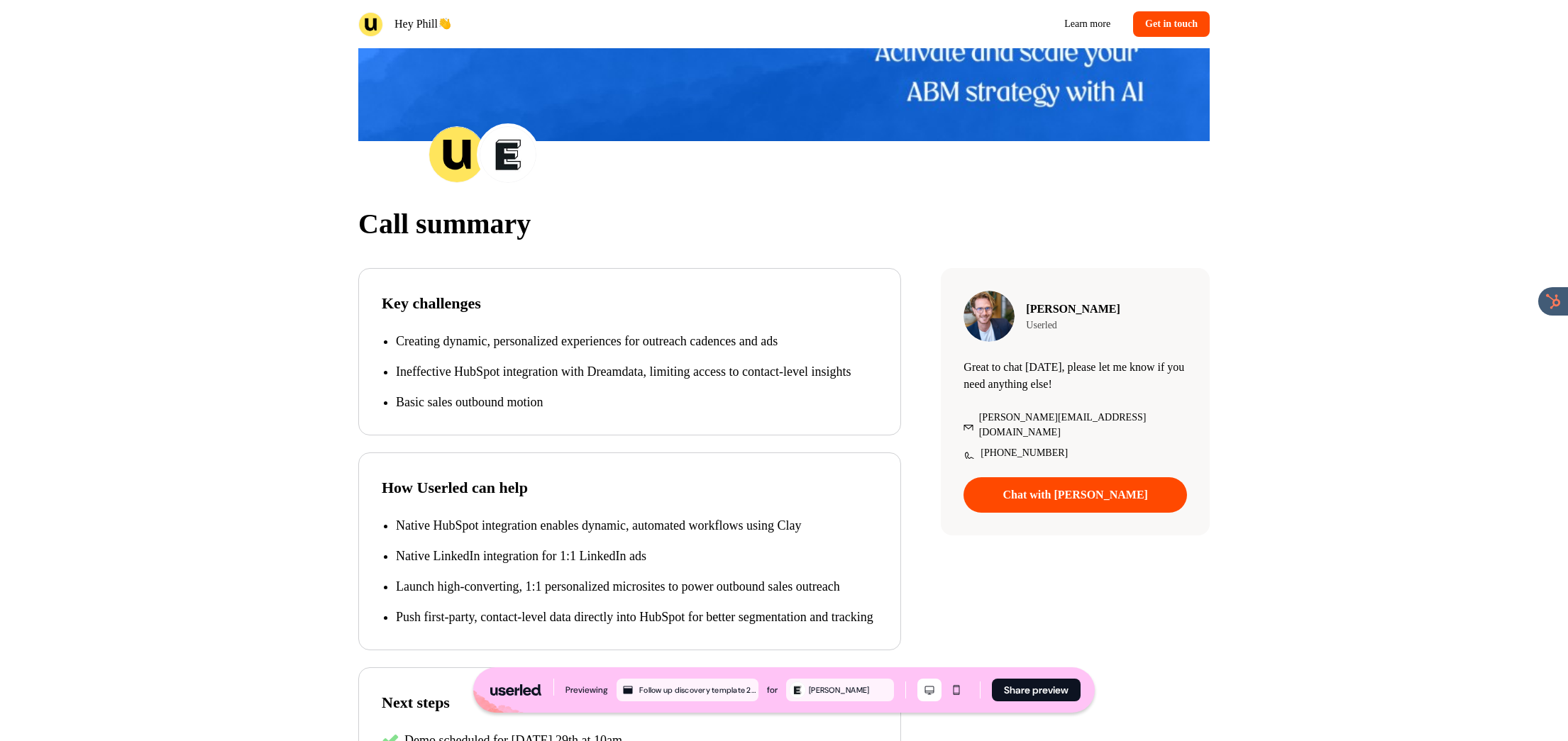 drag, startPoint x: 481, startPoint y: 352, endPoint x: 437, endPoint y: 326, distance: 51.107729 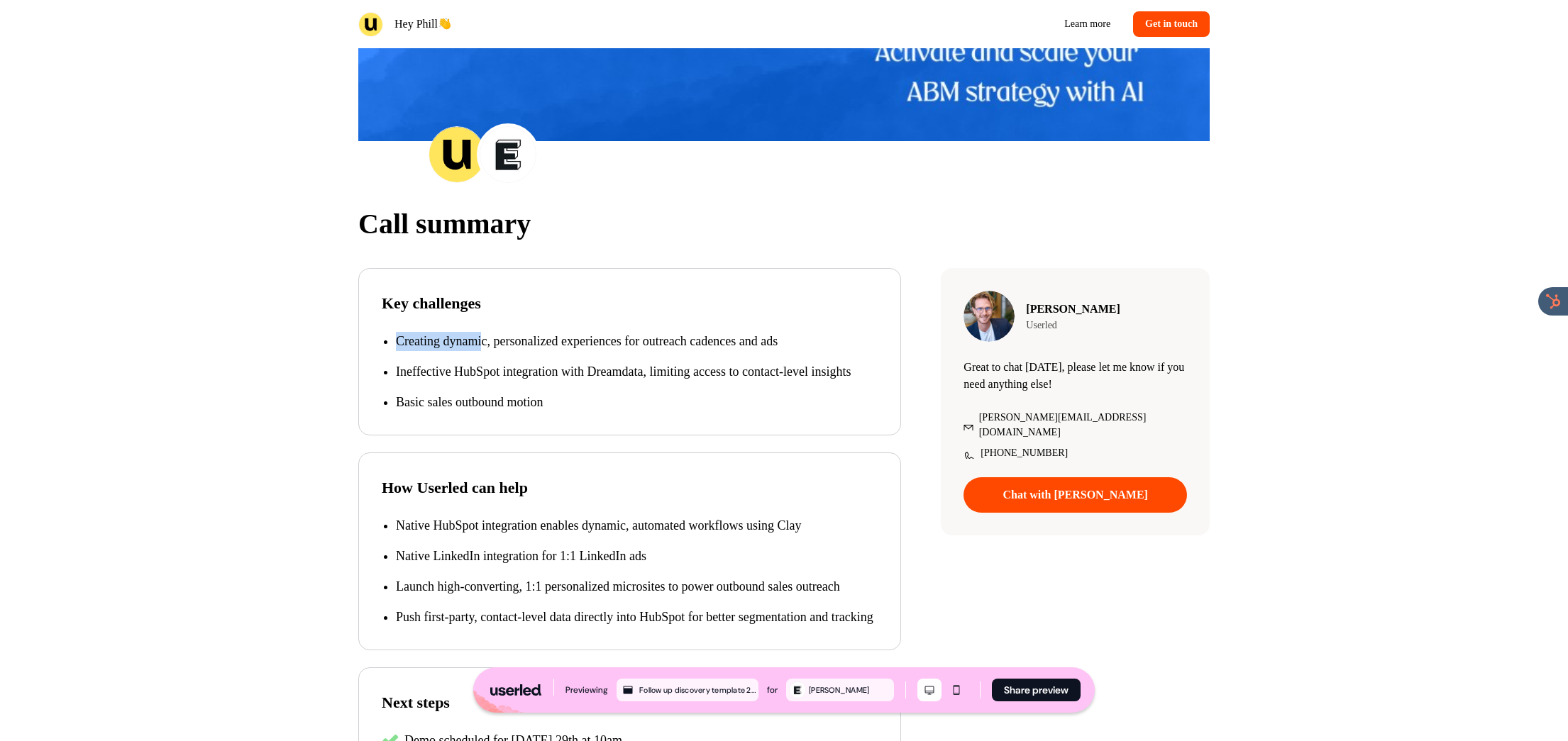 click on "Key challenges Creating dynamic, personalized experiences for outreach cadences and ads Ineffective HubSpot integration with Dreamdata, limiting access to contact-level insights Basic sales outbound motion" at bounding box center [629, 352] 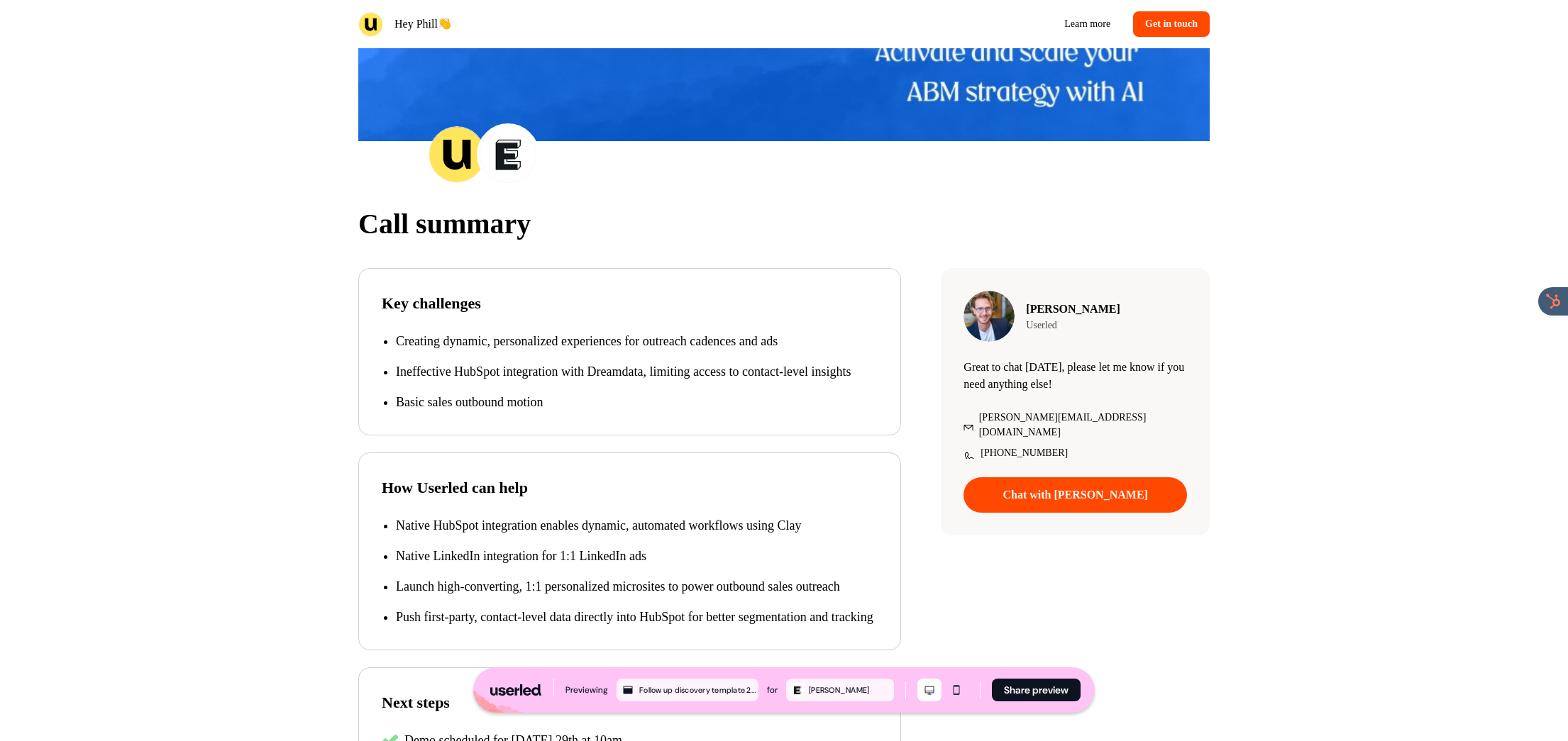 click on "Creating dynamic, personalized experiences for outreach cadences and ads Ineffective HubSpot integration with Dreamdata, limiting access to contact-level insights Basic sales outbound motion" at bounding box center [629, 372] 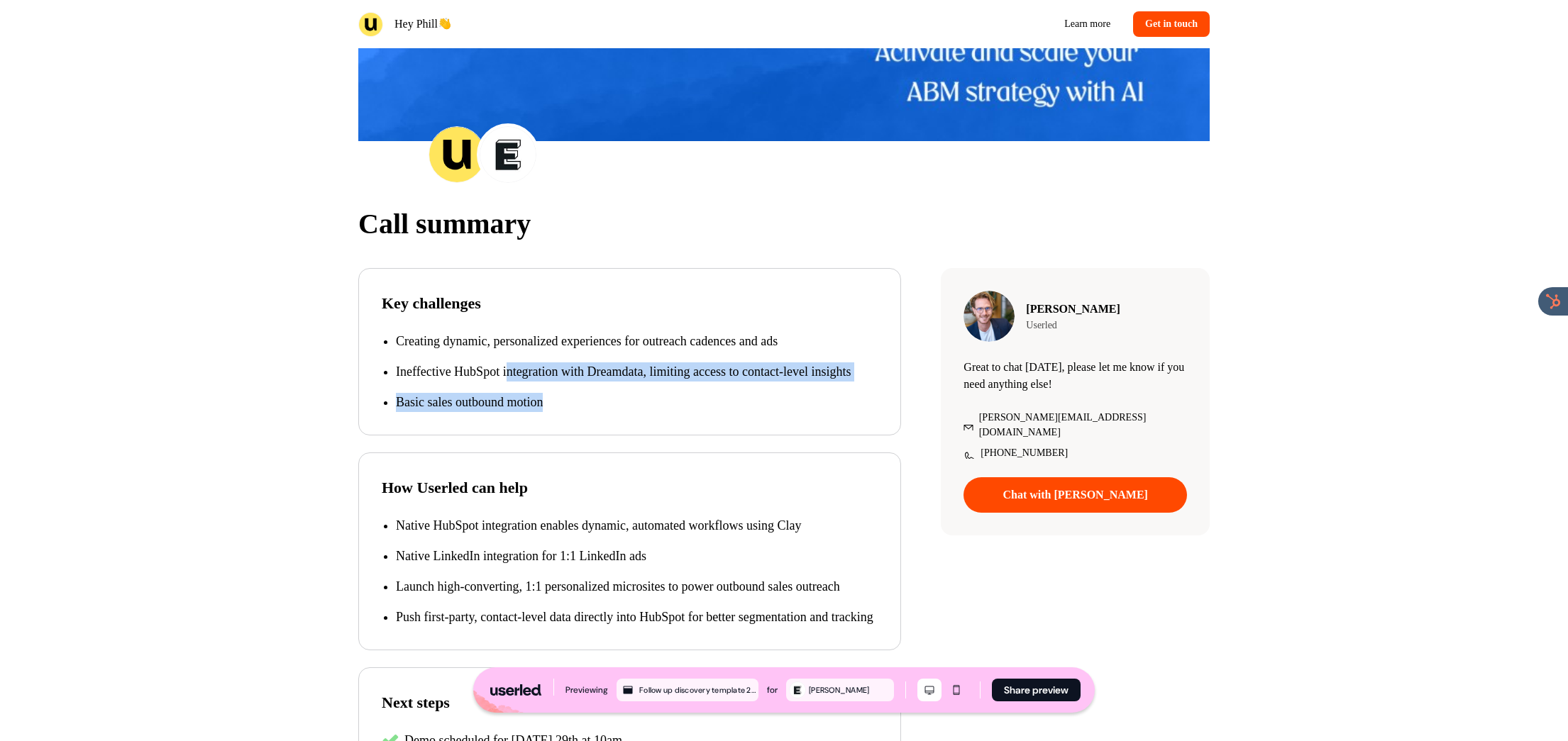 drag, startPoint x: 583, startPoint y: 406, endPoint x: 458, endPoint y: 351, distance: 136.565 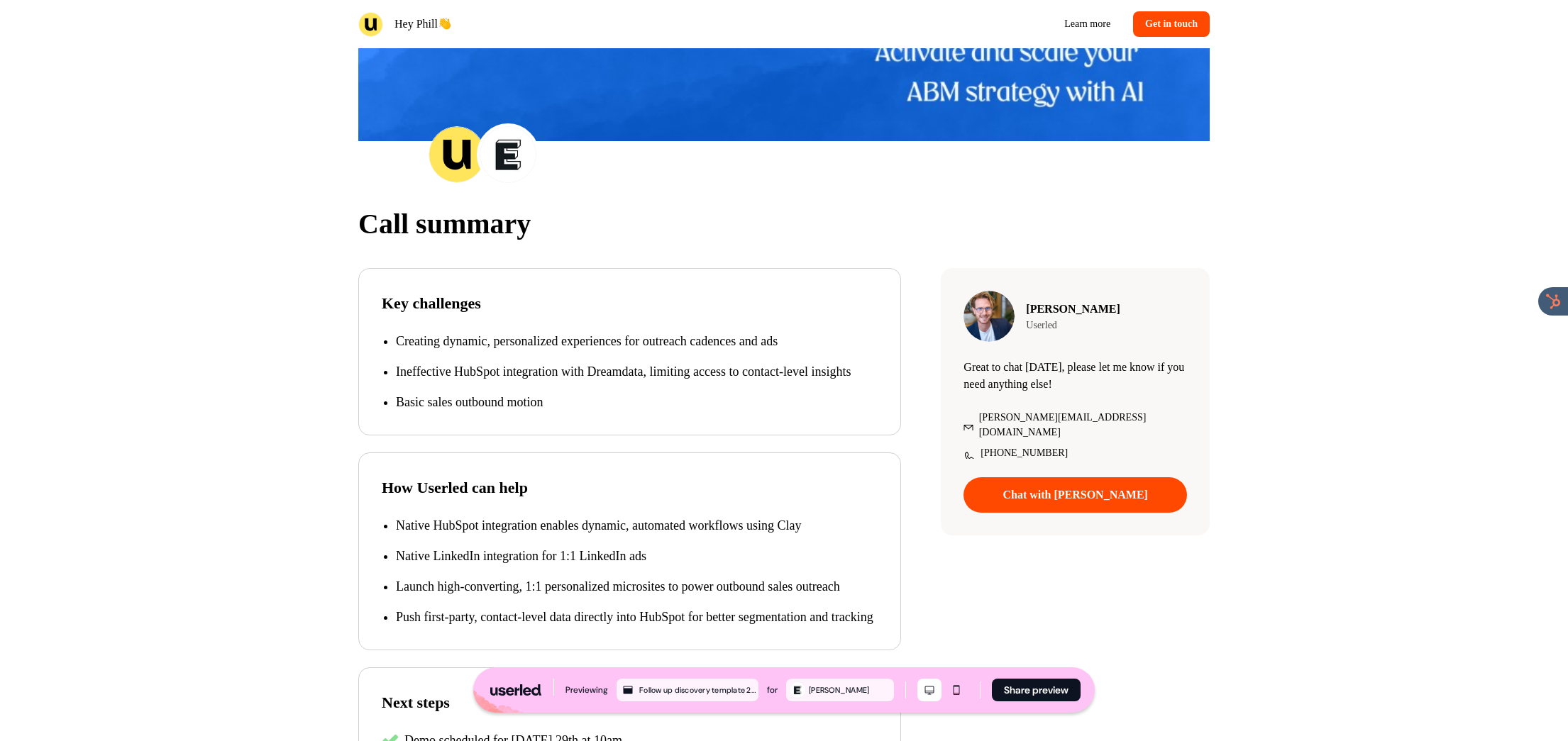 drag, startPoint x: 458, startPoint y: 351, endPoint x: 443, endPoint y: 324, distance: 30.88689 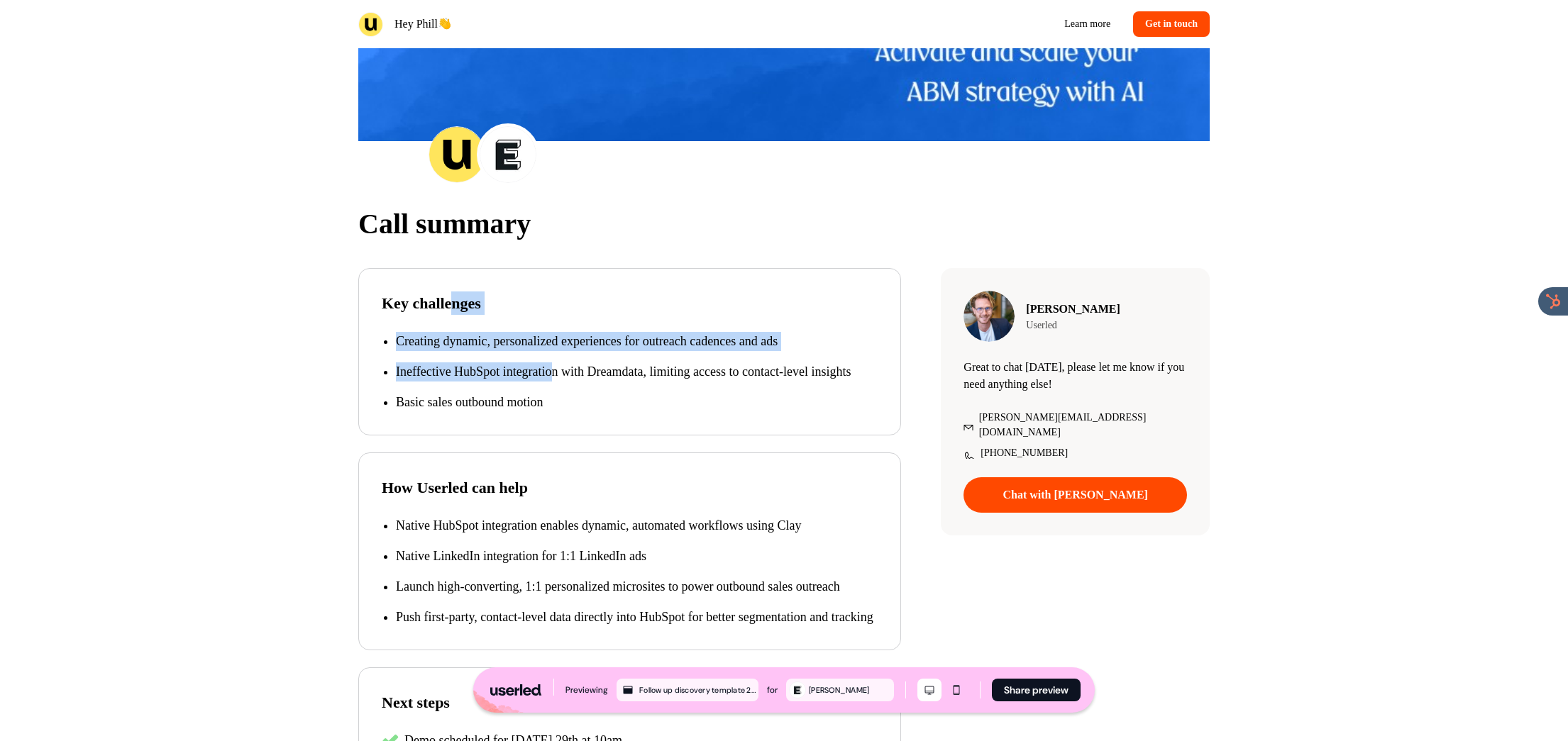 click on "Key challenges Creating dynamic, personalized experiences for outreach cadences and ads Ineffective HubSpot integration with Dreamdata, limiting access to contact-level insights Basic sales outbound motion" at bounding box center (629, 352) 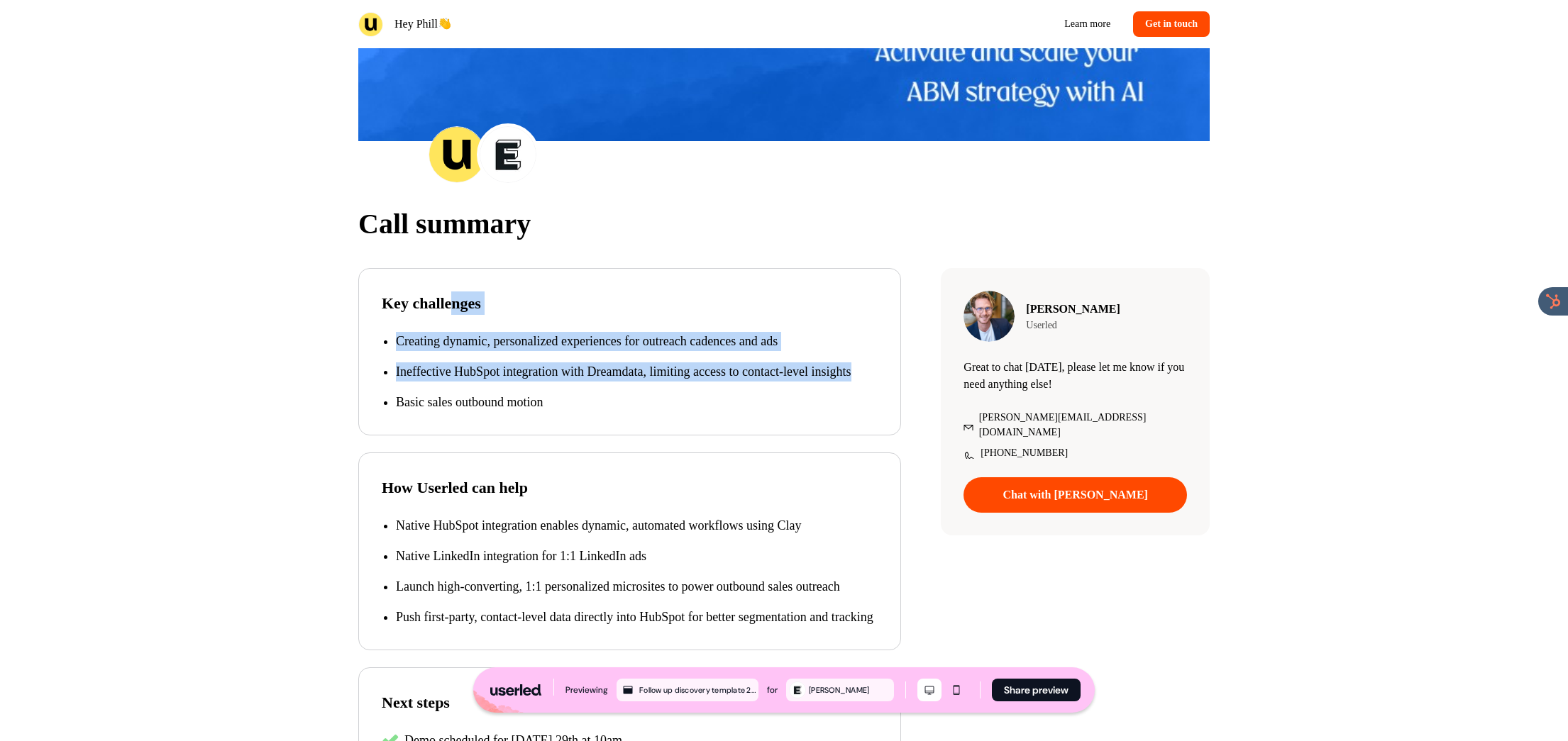 drag, startPoint x: 651, startPoint y: 402, endPoint x: 648, endPoint y: 415, distance: 13.341664 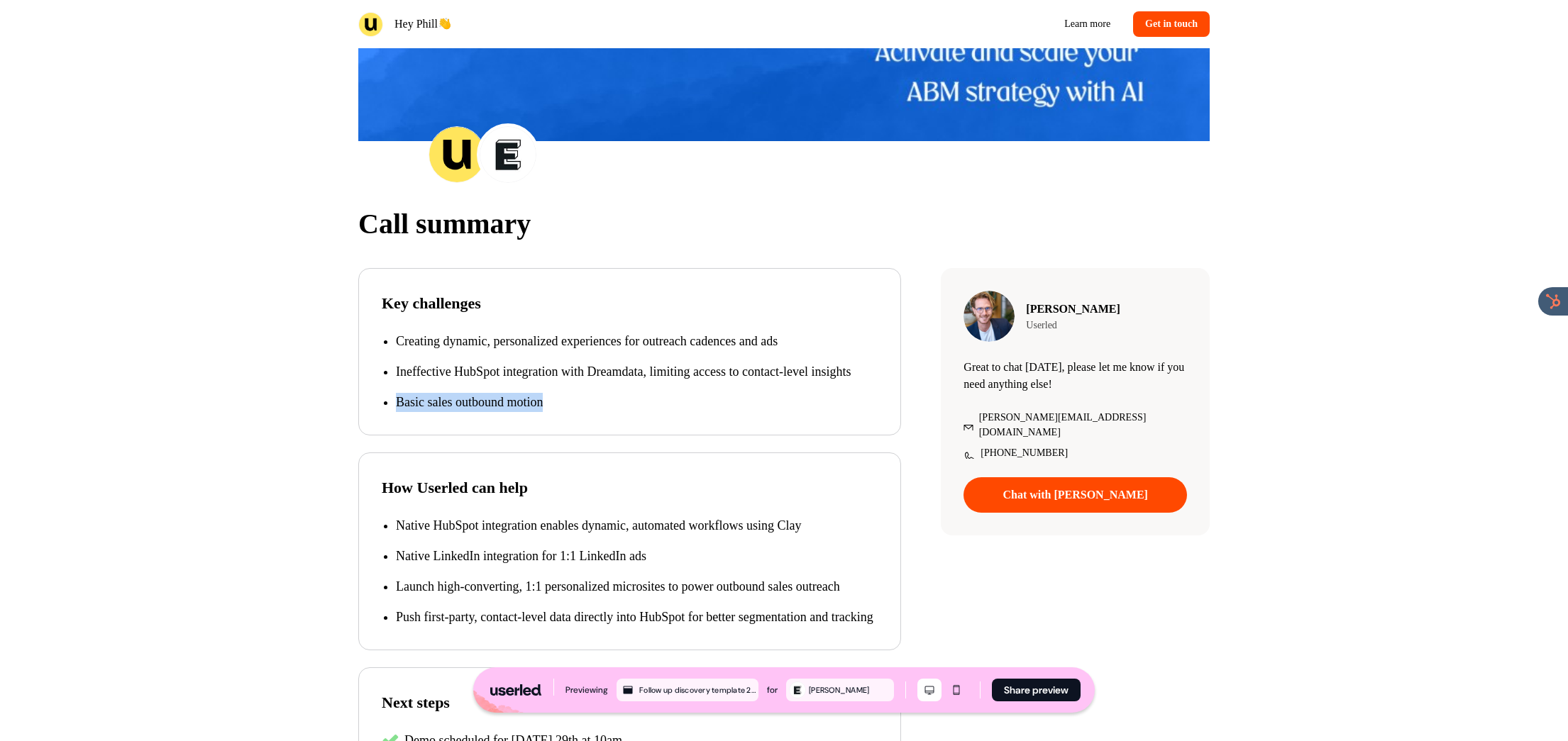 drag, startPoint x: 648, startPoint y: 415, endPoint x: 472, endPoint y: 342, distance: 190.5387 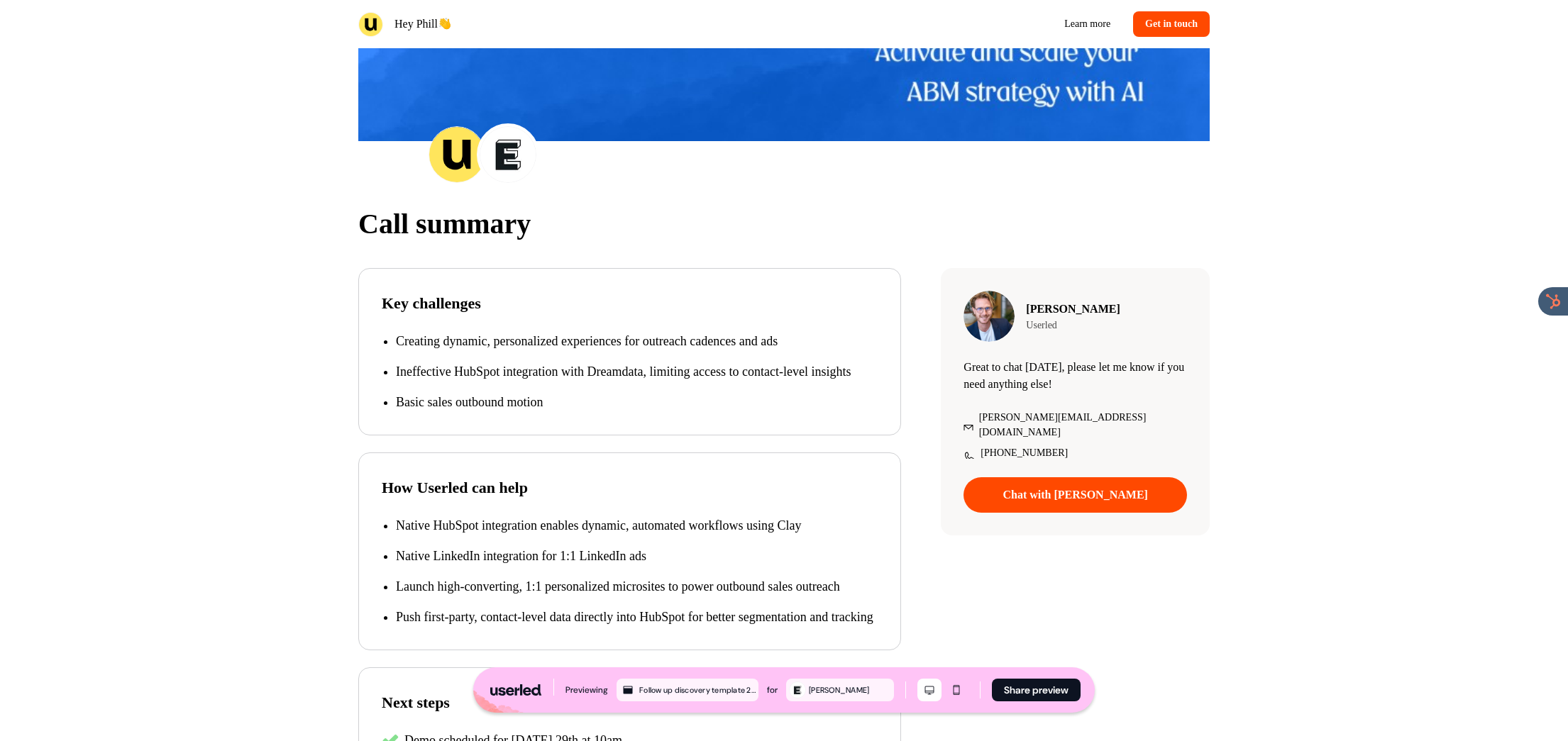 click on "Creating dynamic, personalized experiences for outreach cadences and ads" at bounding box center (636, 341) 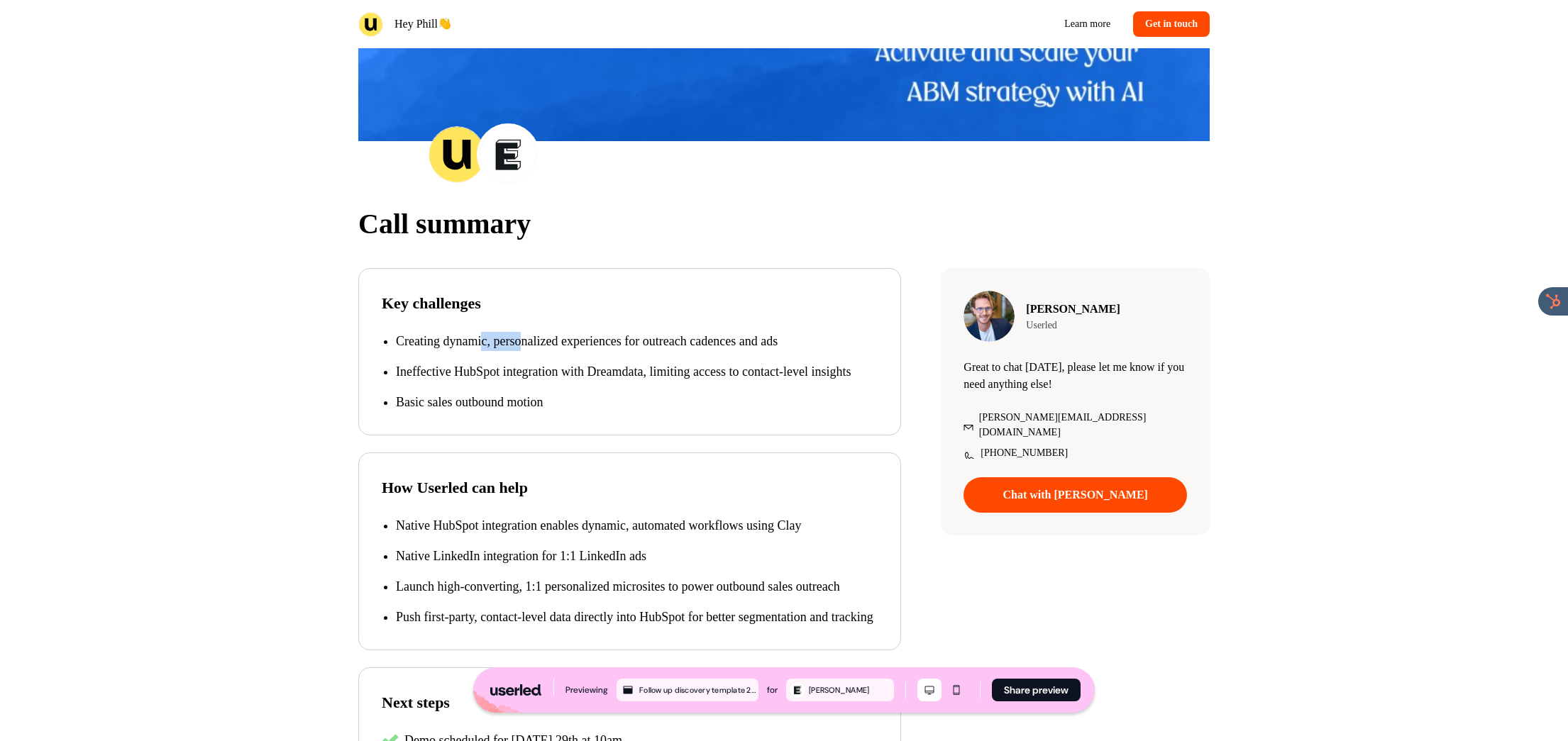 drag, startPoint x: 520, startPoint y: 344, endPoint x: 685, endPoint y: 434, distance: 187.9495 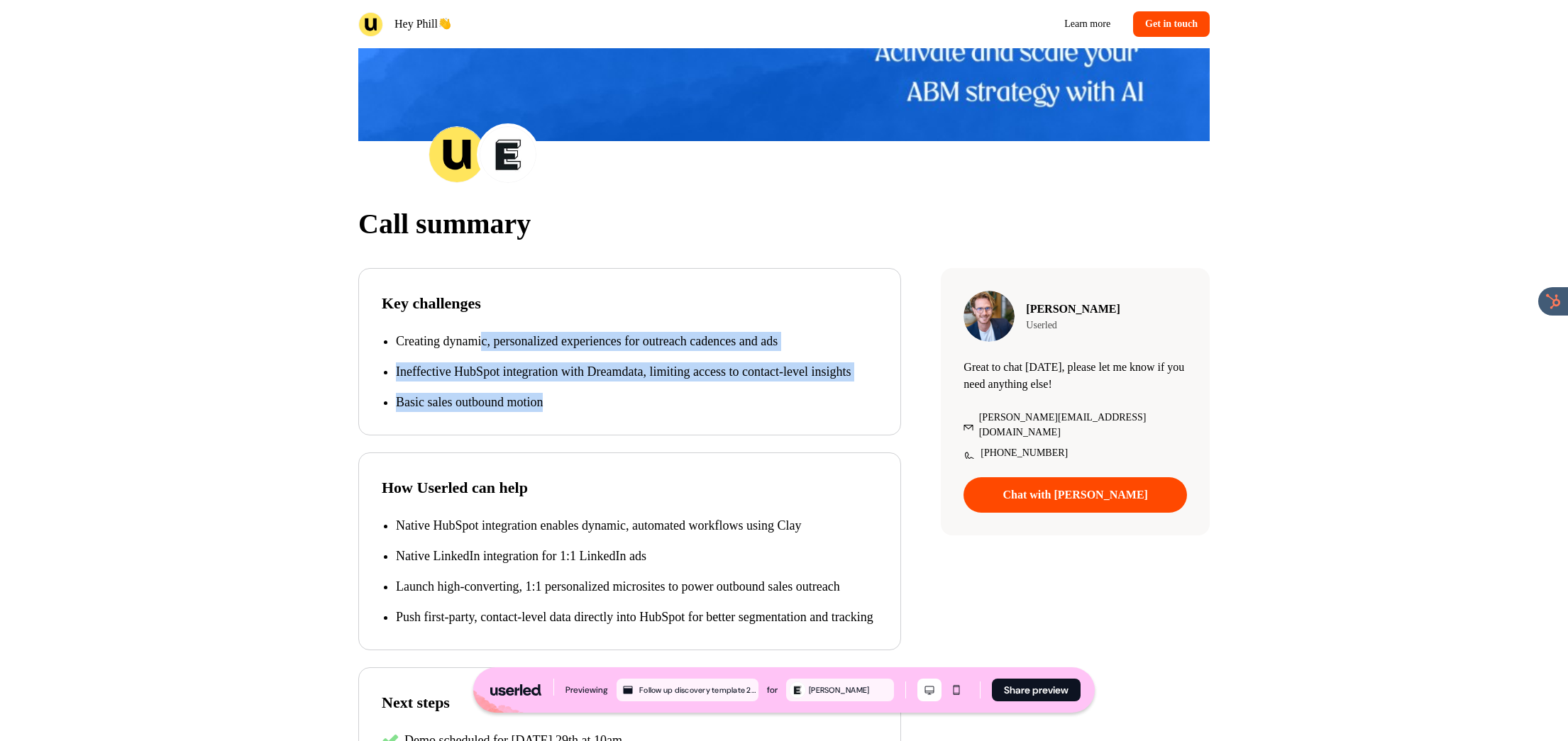 click on "Key challenges Creating dynamic, personalized experiences for outreach cadences and ads Ineffective HubSpot integration with Dreamdata, limiting access to contact-level insights Basic sales outbound motion" at bounding box center (629, 352) 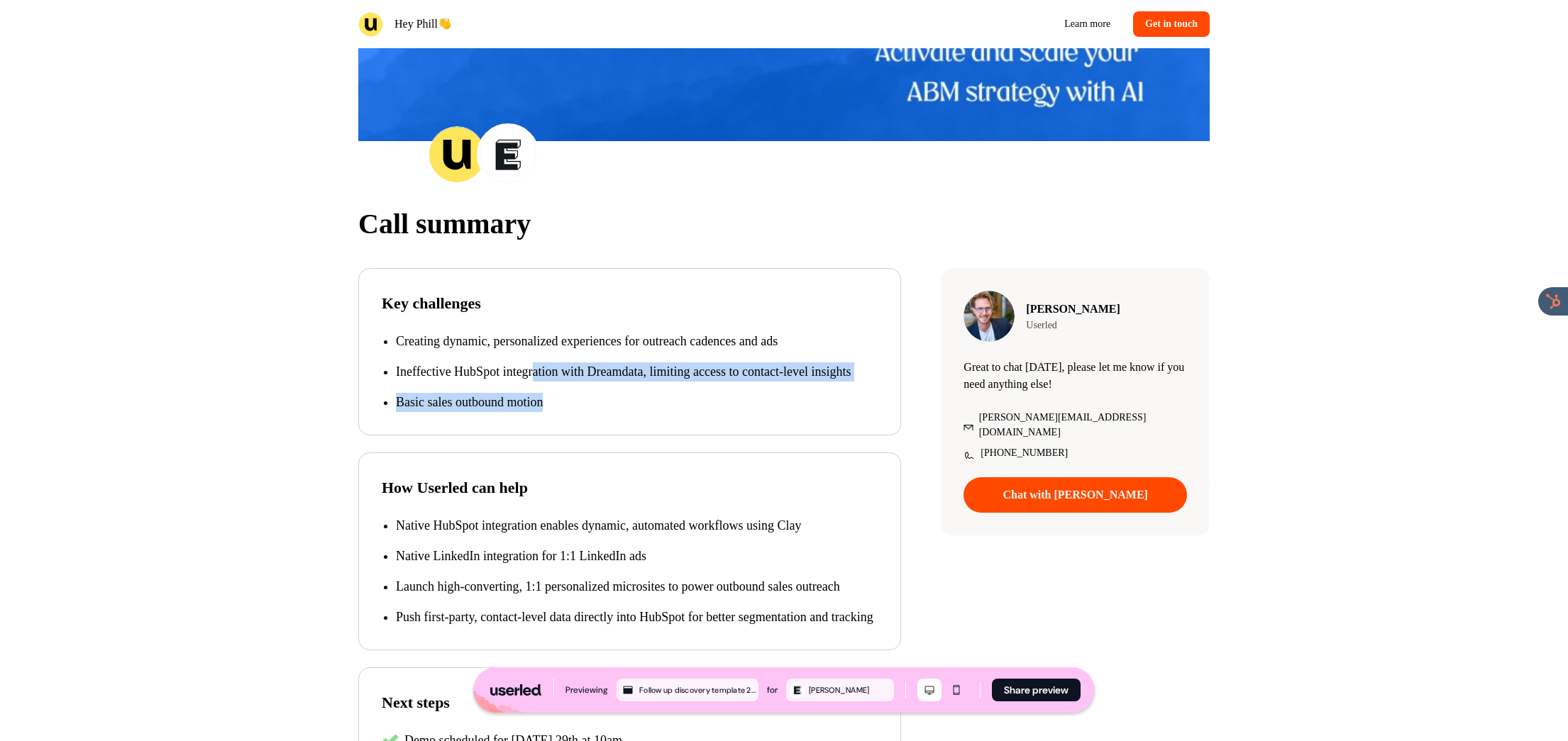 drag, startPoint x: 686, startPoint y: 441, endPoint x: 496, endPoint y: 362, distance: 205.7693 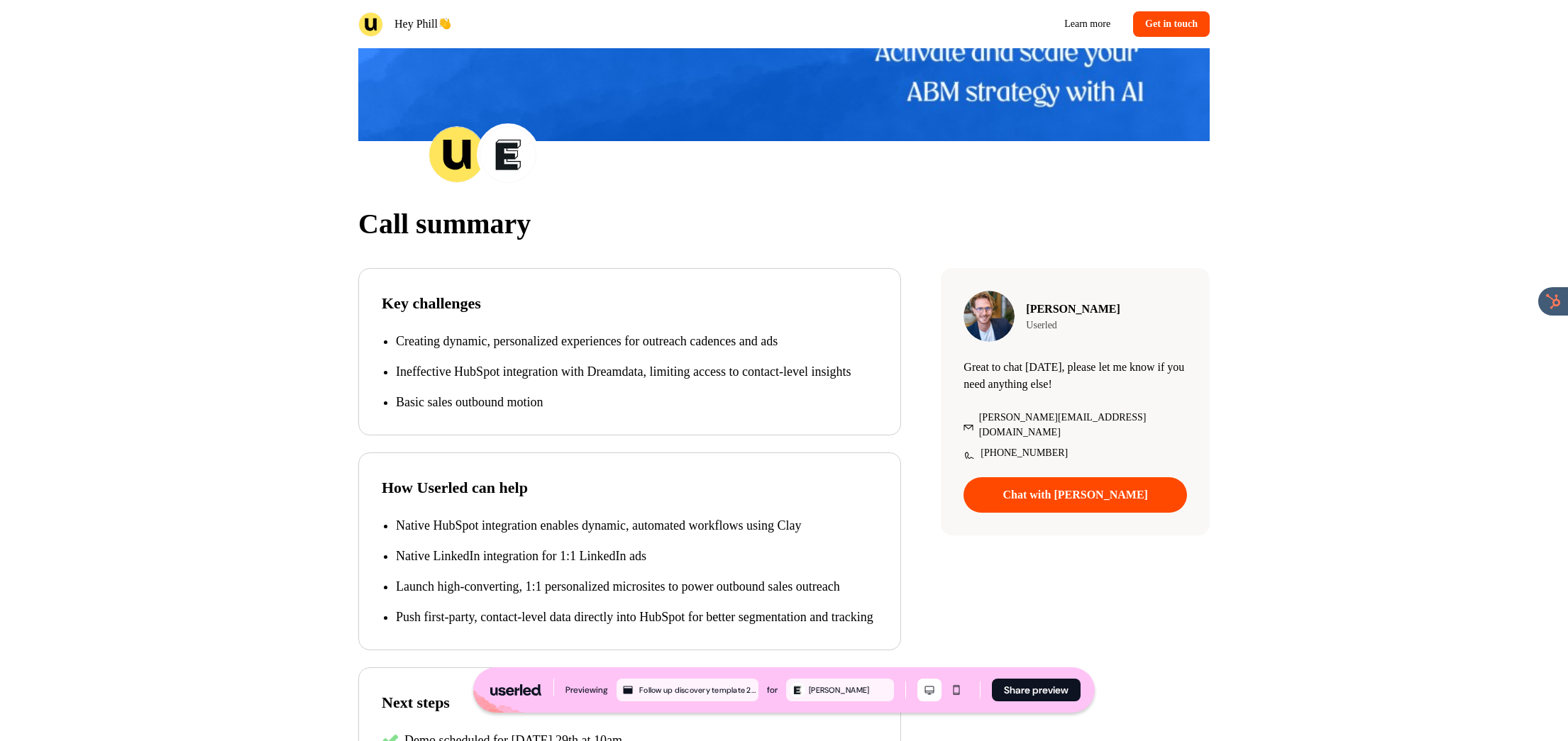 click on "Ineffective HubSpot integration with Dreamdata, limiting access to contact-level insights" at bounding box center (636, 372) 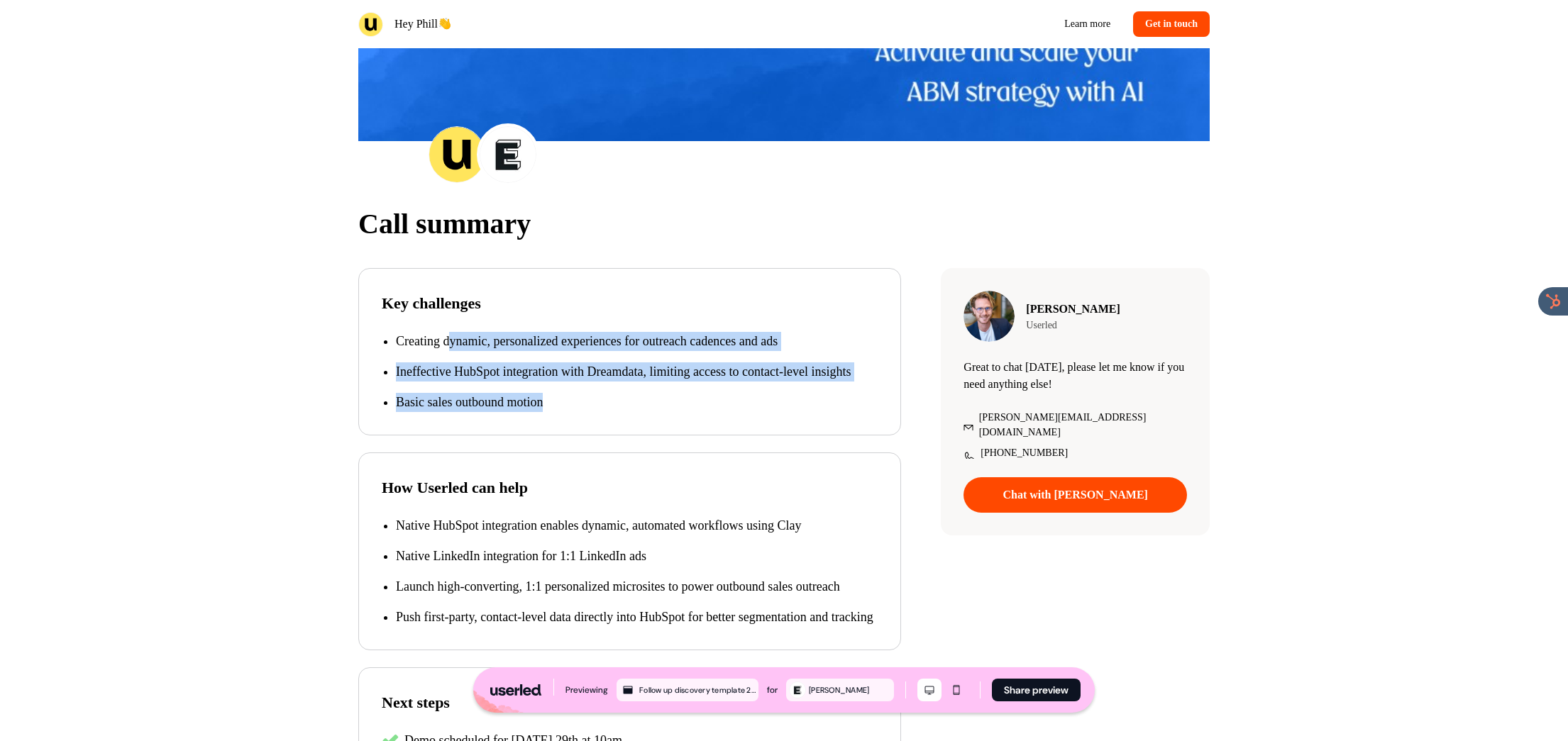 drag, startPoint x: 477, startPoint y: 350, endPoint x: 629, endPoint y: 435, distance: 174.15223 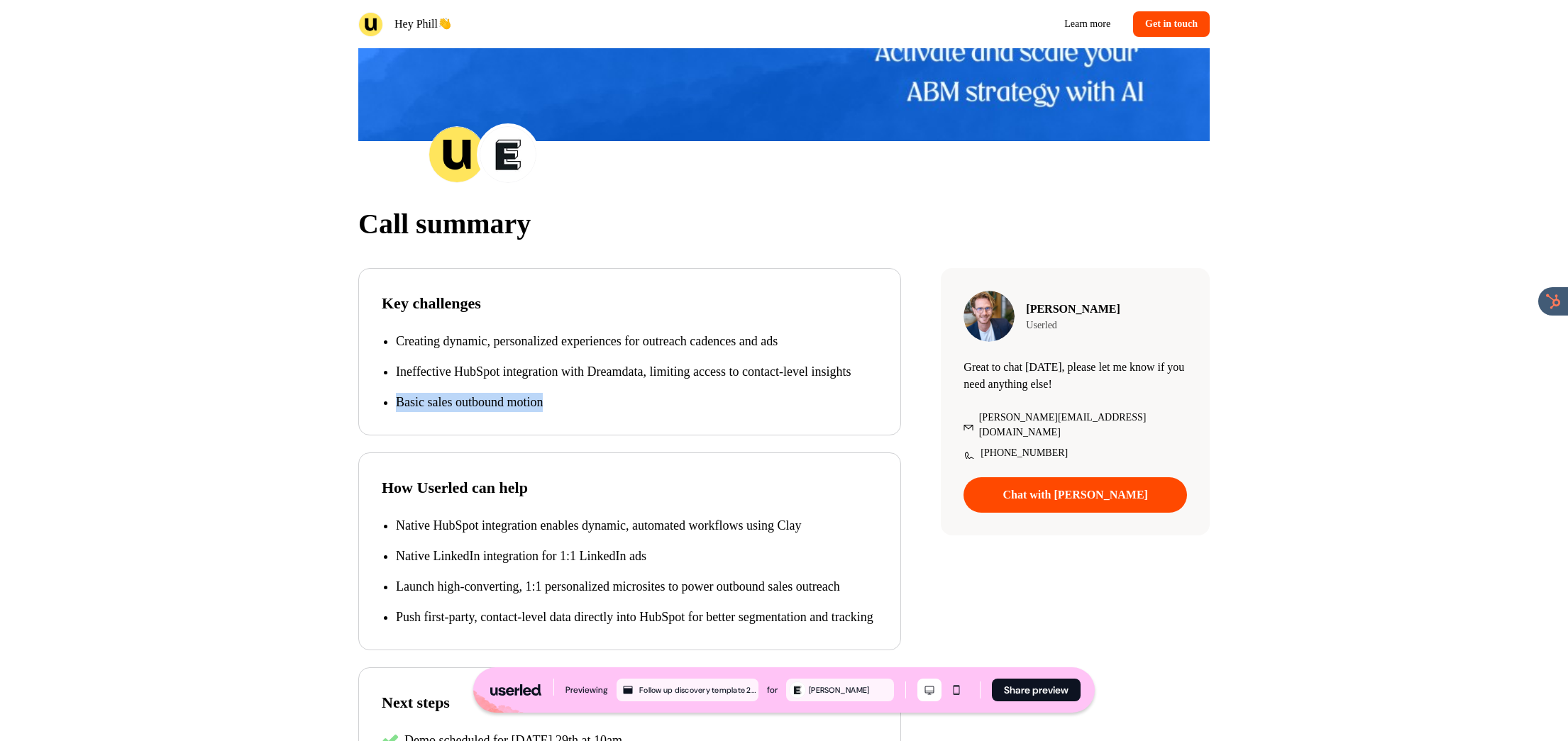 drag, startPoint x: 591, startPoint y: 421, endPoint x: 463, endPoint y: 387, distance: 132.43867 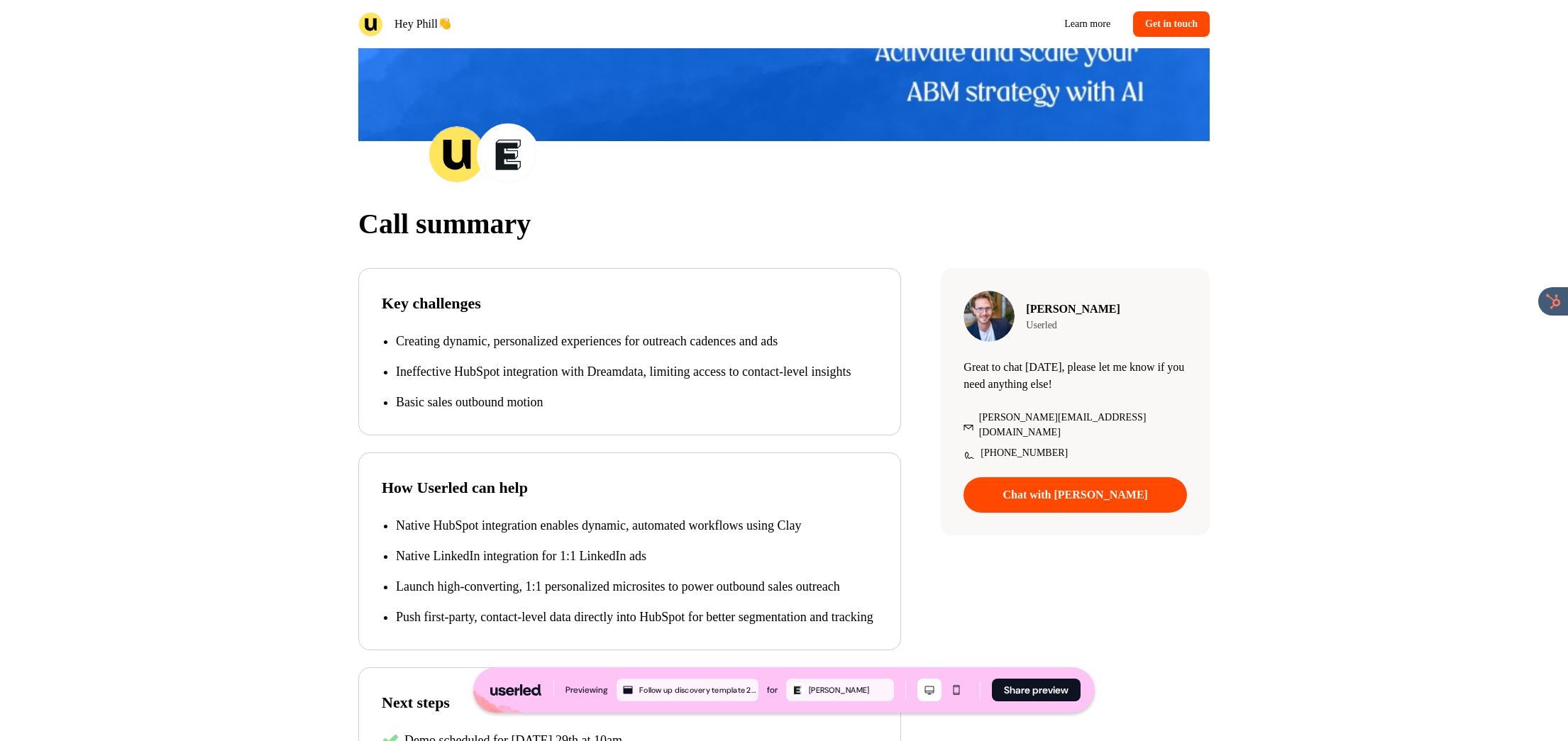 drag, startPoint x: 461, startPoint y: 387, endPoint x: 441, endPoint y: 381, distance: 20.880613 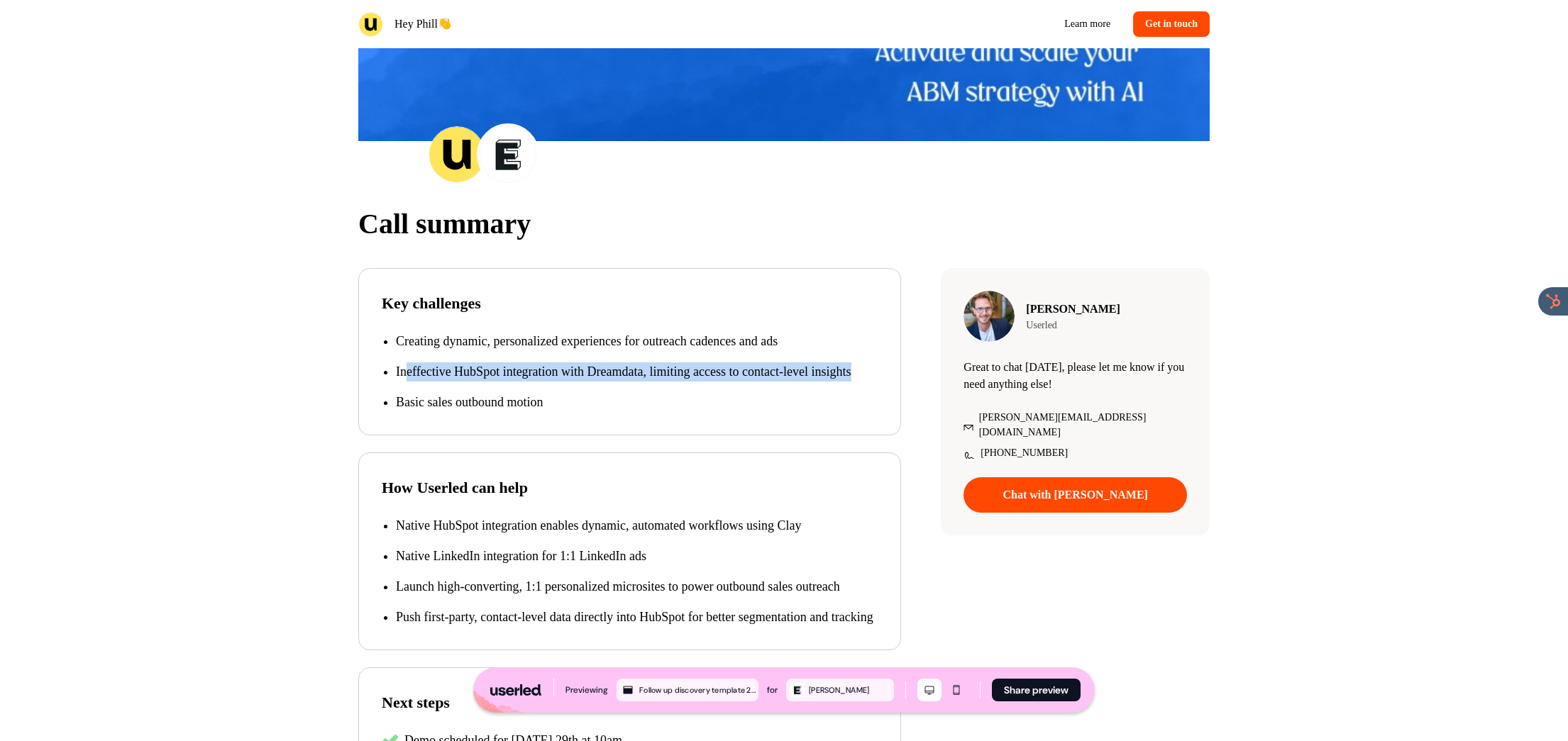 drag, startPoint x: 414, startPoint y: 366, endPoint x: 563, endPoint y: 399, distance: 152.61062 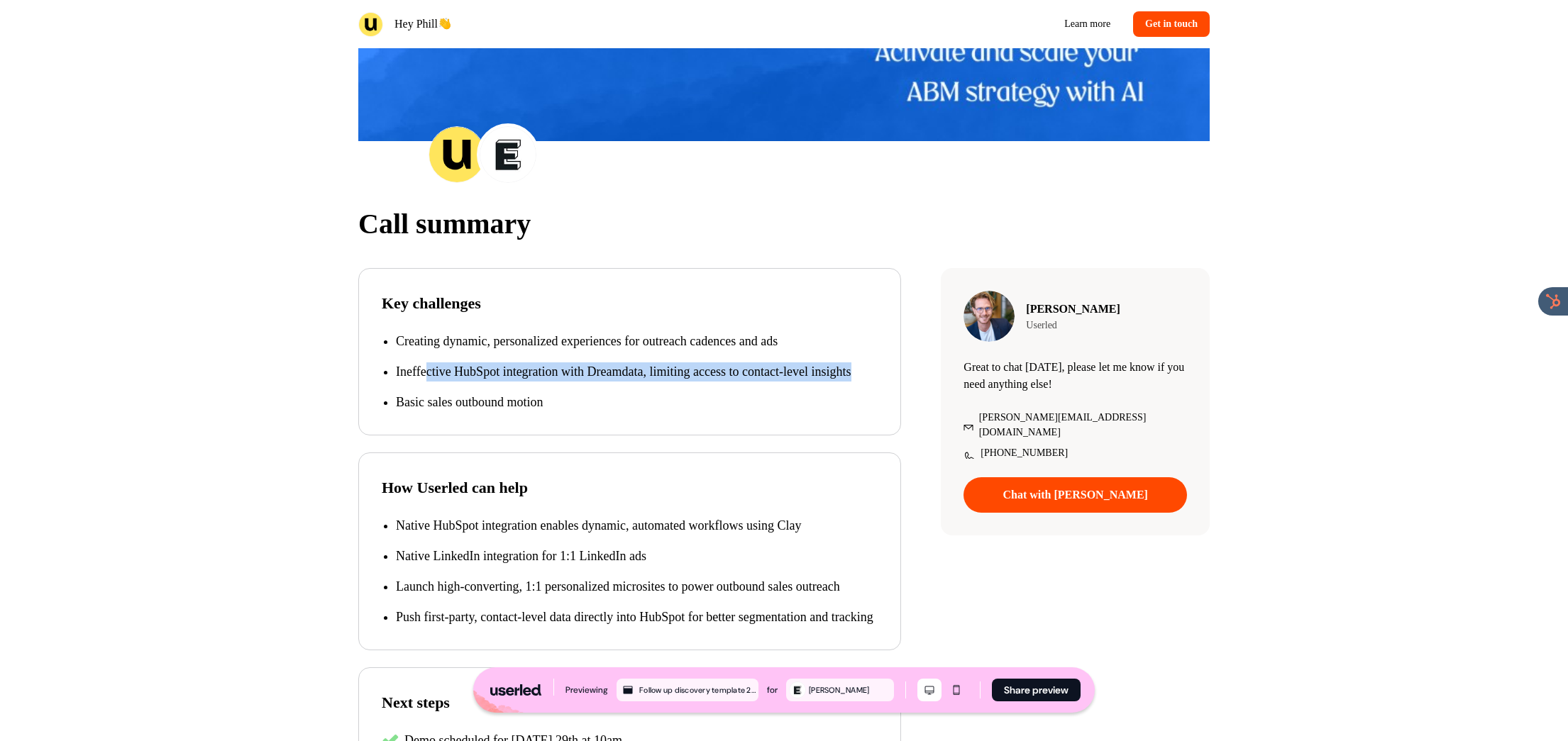 drag, startPoint x: 579, startPoint y: 396, endPoint x: 406, endPoint y: 374, distance: 174.39323 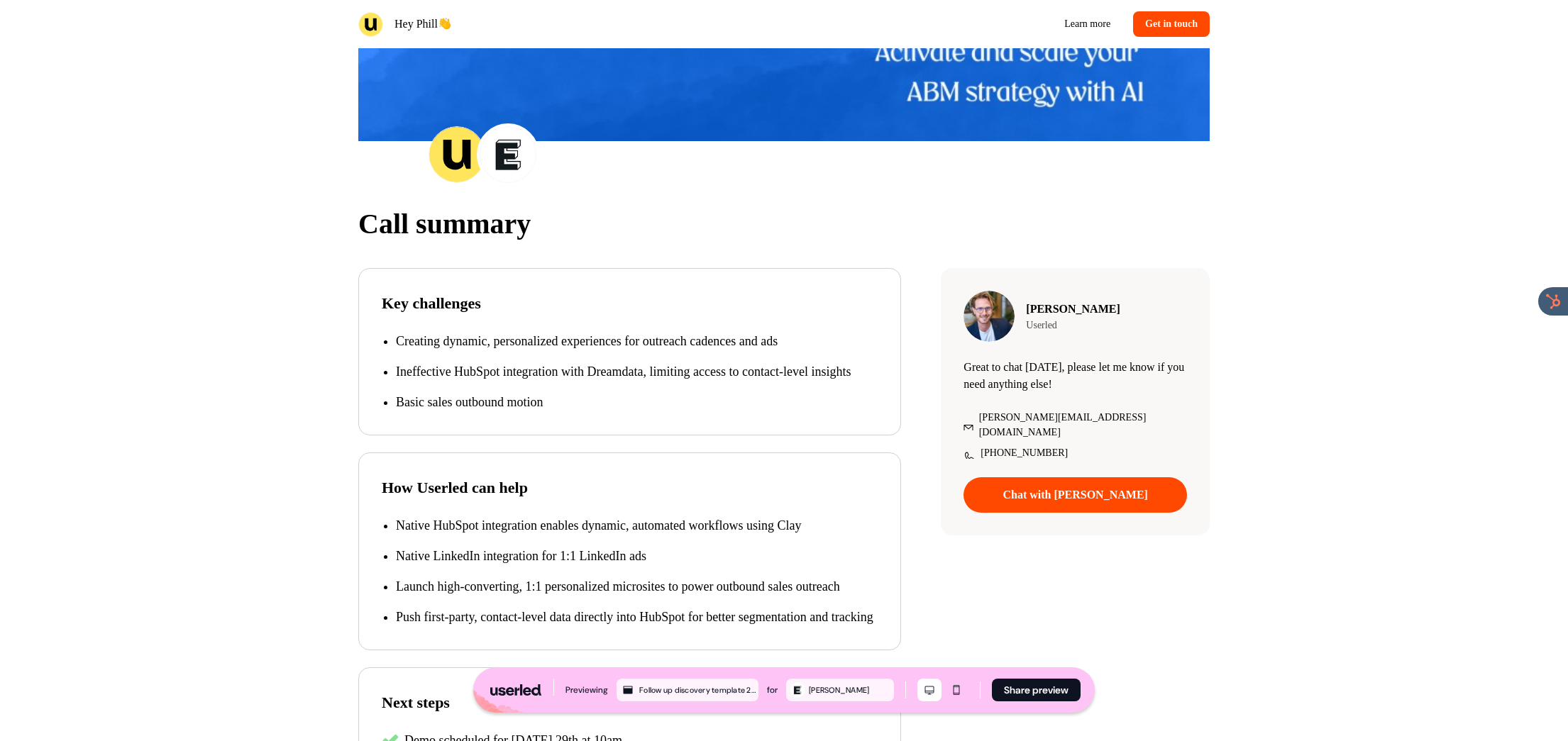 click on "Ineffective HubSpot integration with Dreamdata, limiting access to contact-level insights" at bounding box center (636, 372) 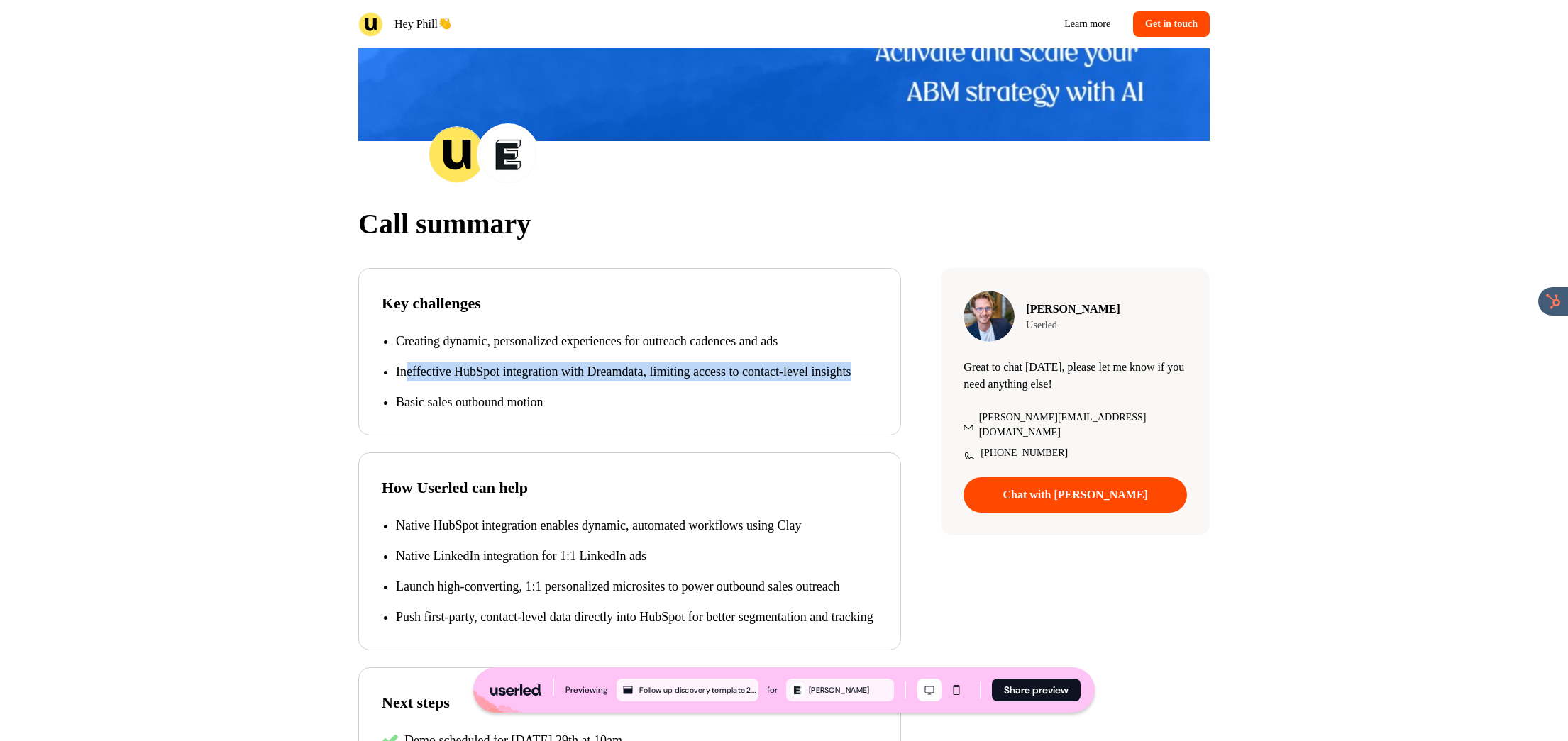 click on "Ineffective HubSpot integration with Dreamdata, limiting access to contact-level insights" at bounding box center [636, 372] 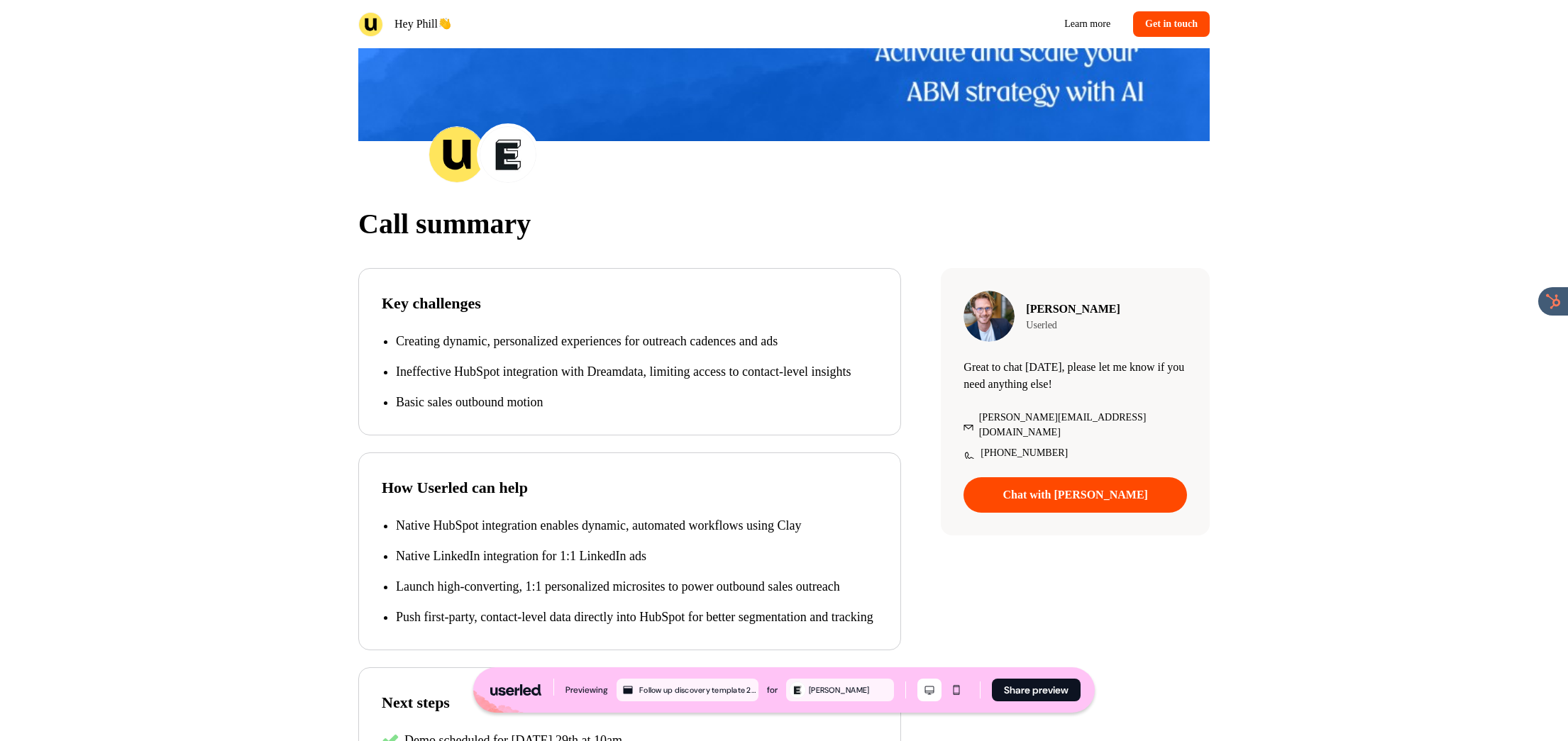 drag, startPoint x: 407, startPoint y: 415, endPoint x: 584, endPoint y: 421, distance: 177.1017 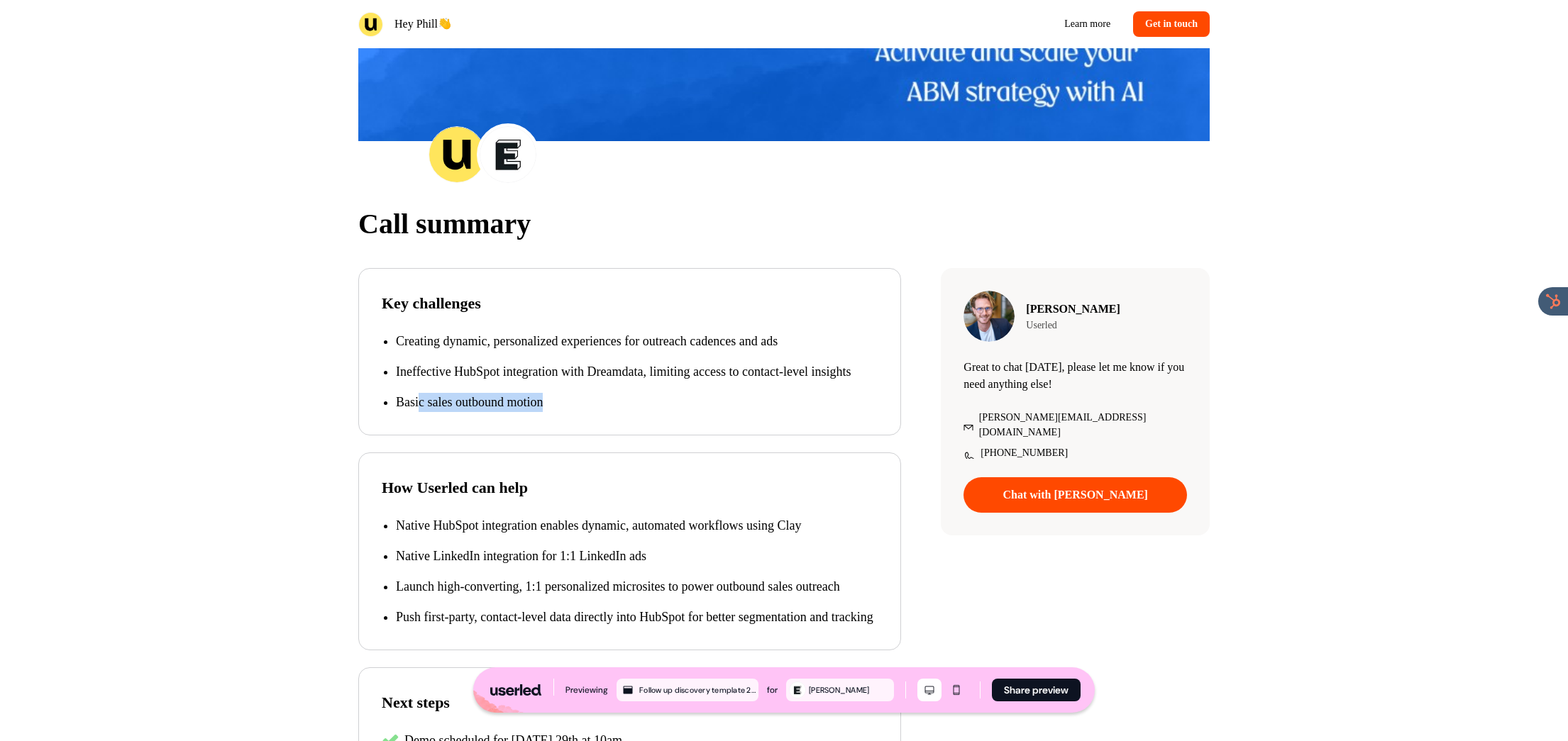 drag, startPoint x: 511, startPoint y: 421, endPoint x: 414, endPoint y: 426, distance: 97.12878 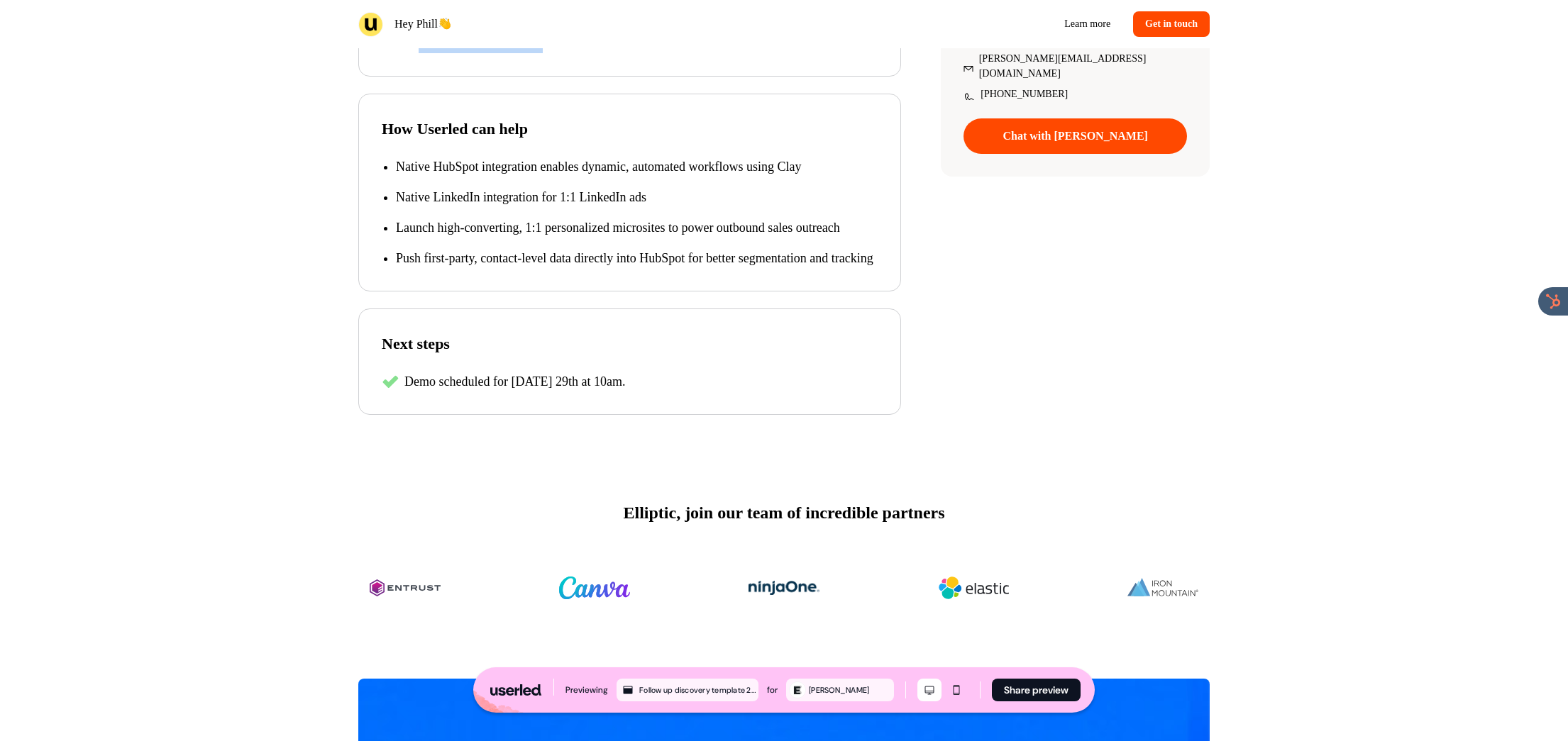 scroll, scrollTop: 285, scrollLeft: 0, axis: vertical 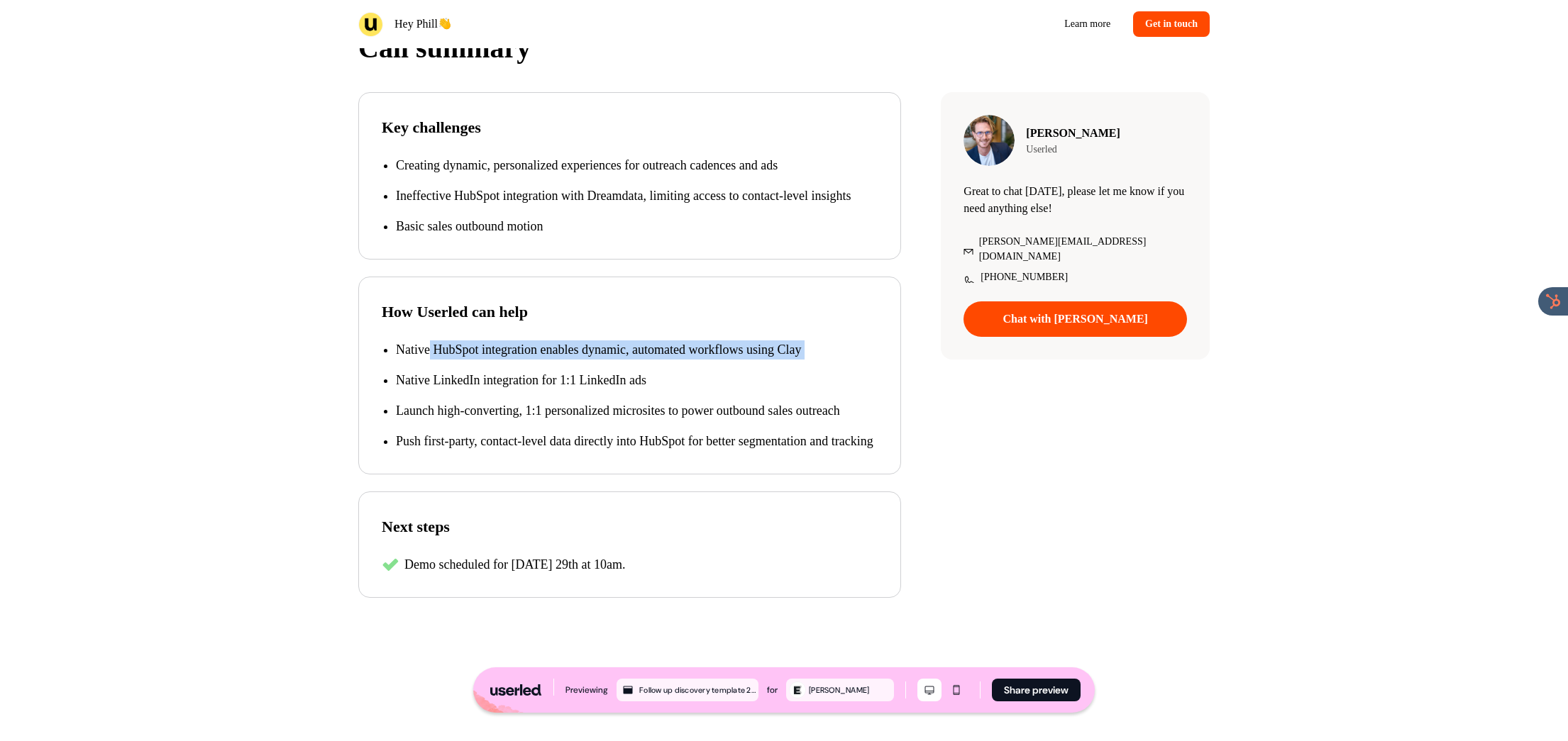 drag, startPoint x: 583, startPoint y: 368, endPoint x: 786, endPoint y: 386, distance: 203.7965 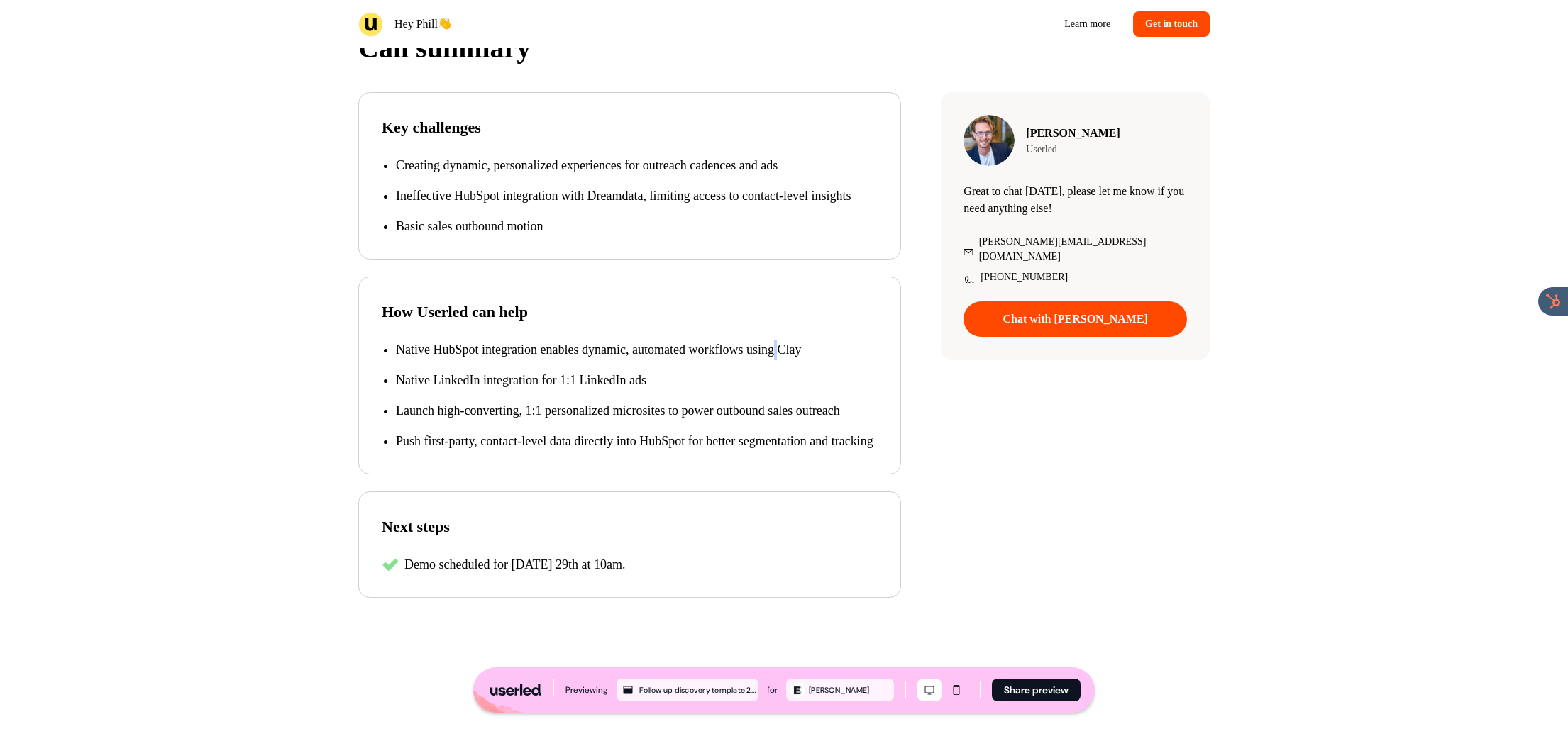 drag, startPoint x: 816, startPoint y: 377, endPoint x: 802, endPoint y: 379, distance: 14.14214 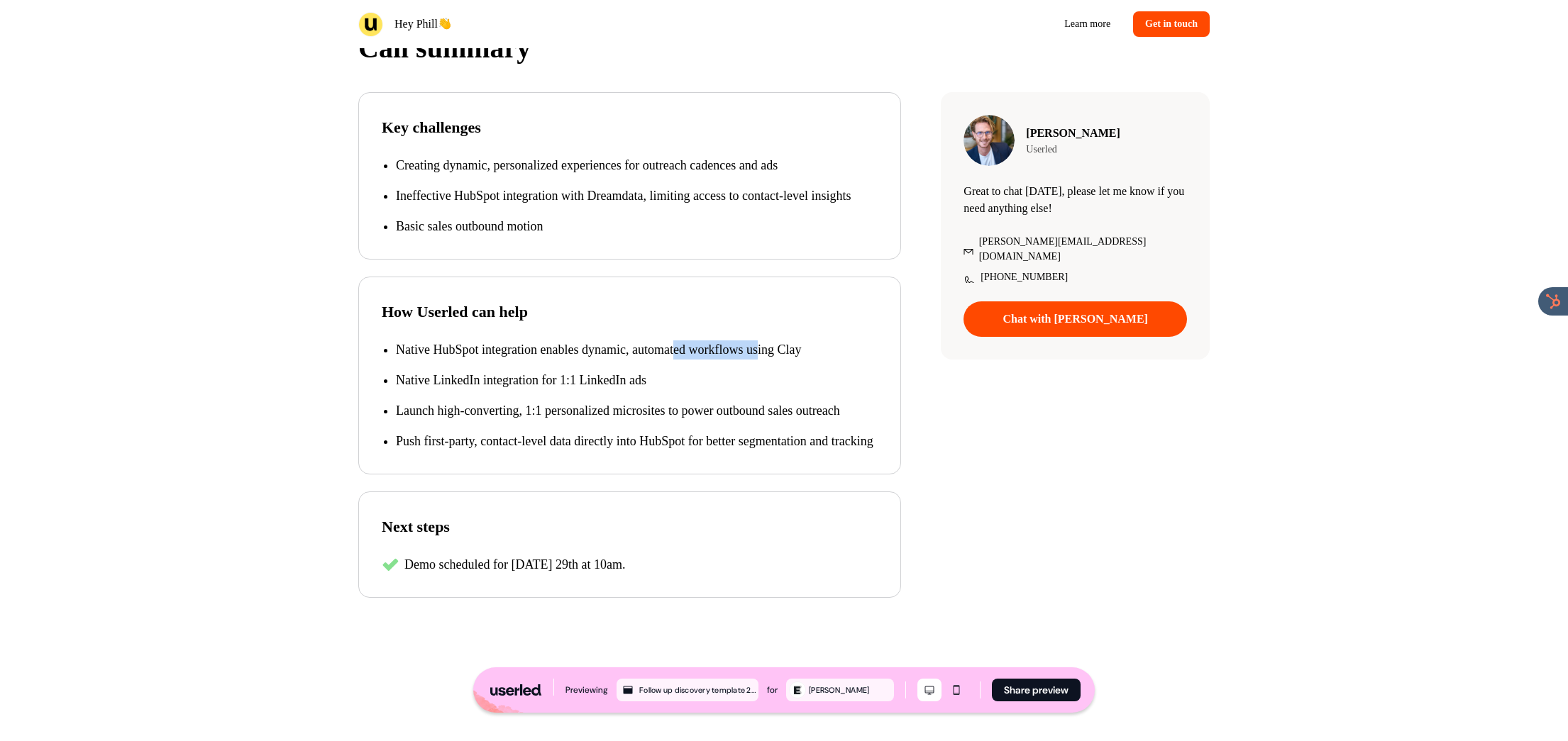 drag, startPoint x: 786, startPoint y: 377, endPoint x: 623, endPoint y: 370, distance: 163.15024 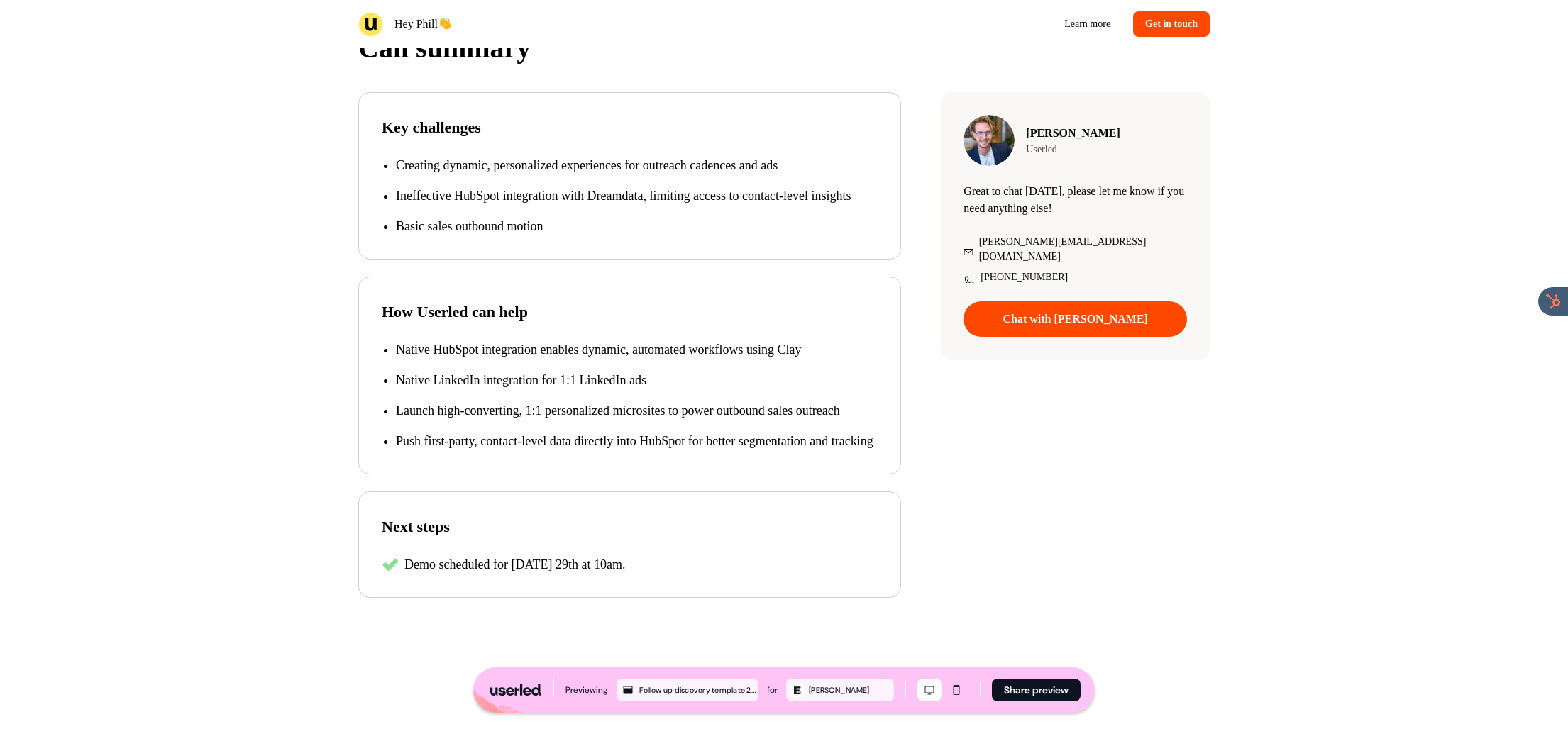 drag, startPoint x: 620, startPoint y: 369, endPoint x: 627, endPoint y: 367, distance: 7.28011 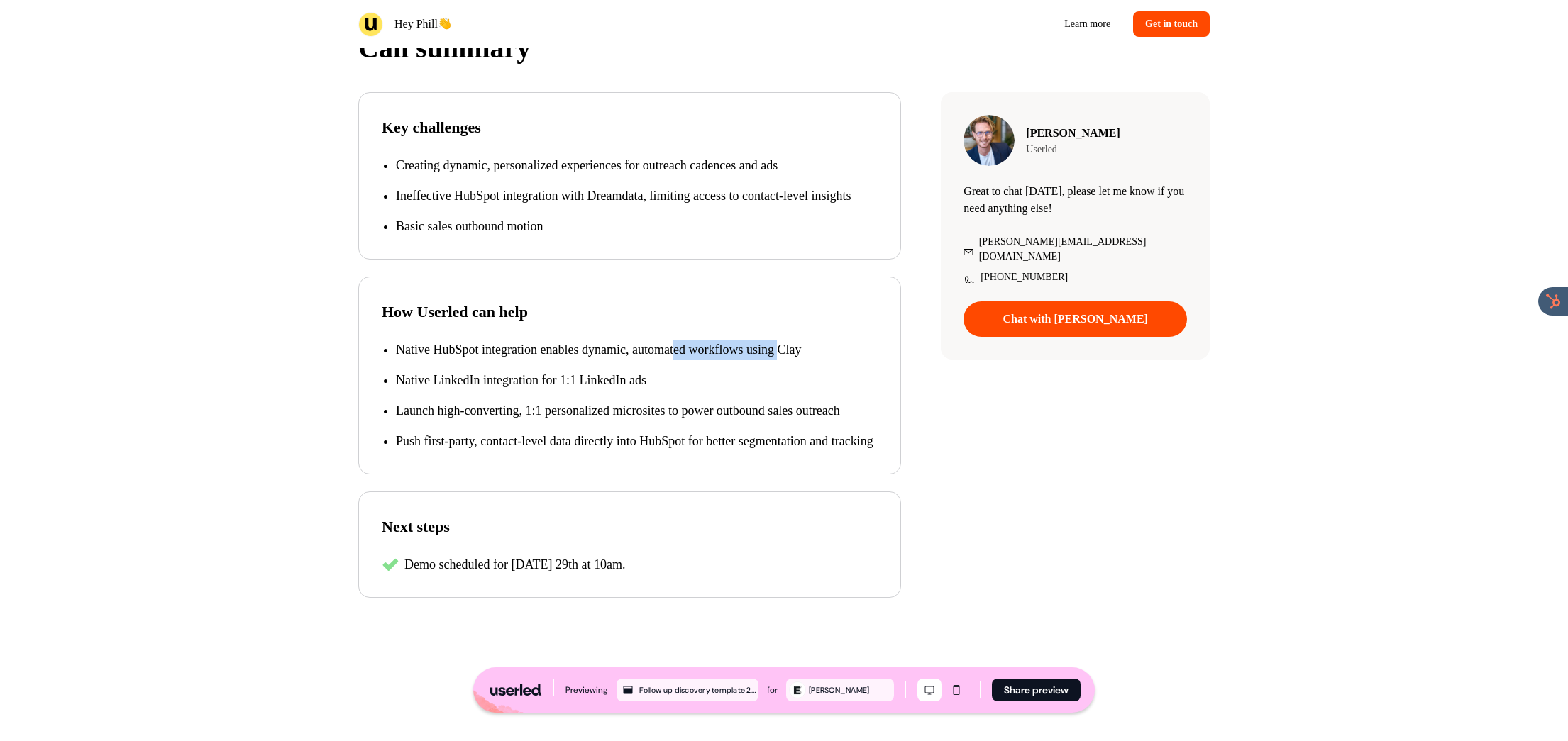 drag, startPoint x: 814, startPoint y: 372, endPoint x: 870, endPoint y: 379, distance: 56.435804 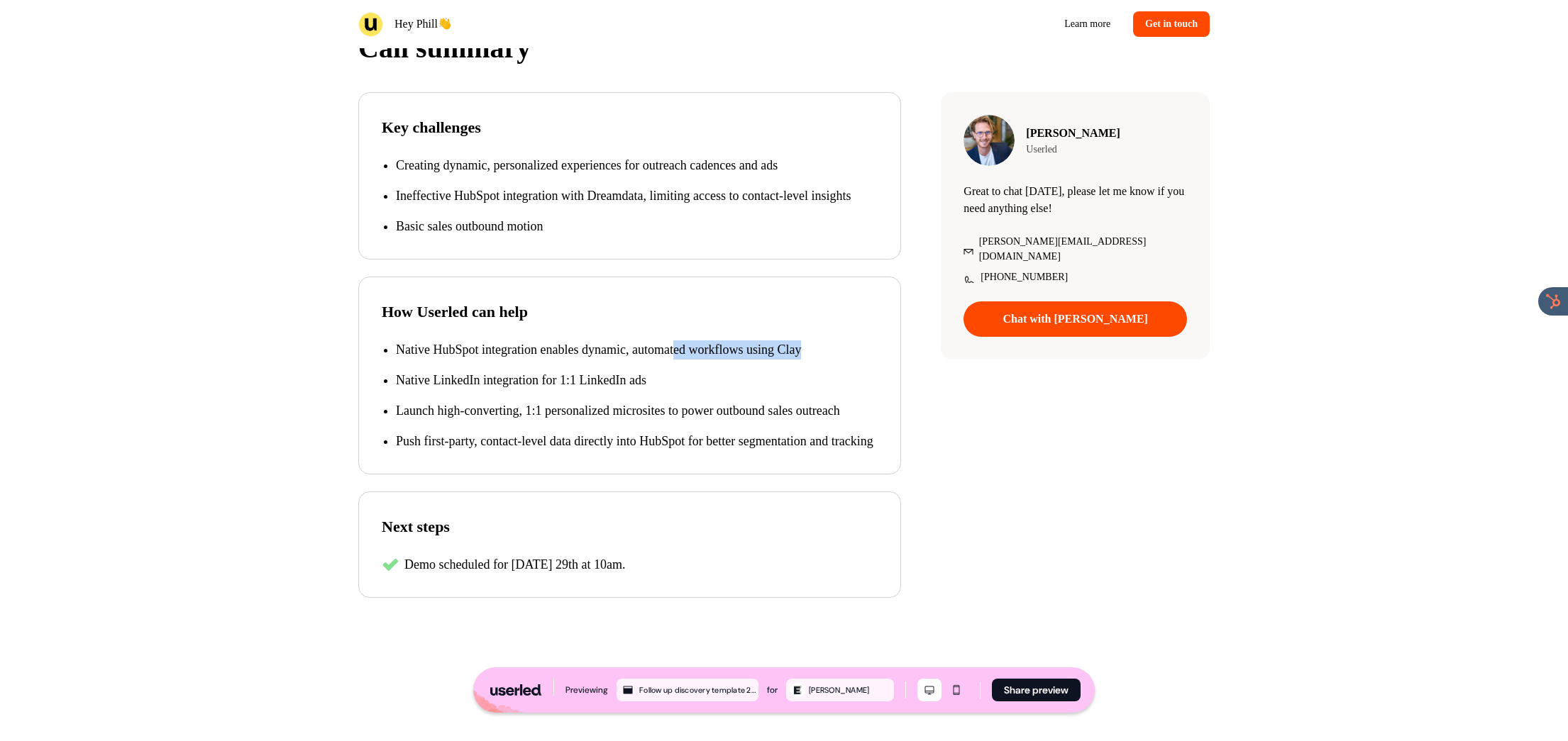 click on "Native HubSpot integration enables dynamic, automated workflows using Clay Native LinkedIn integration for 1:1 LinkedIn ads  Launch high-converting, 1:1 personalized microsites to power outbound sales outreach Push first-party, contact-level data directly into HubSpot for better segmentation and tracking" at bounding box center [629, 396] 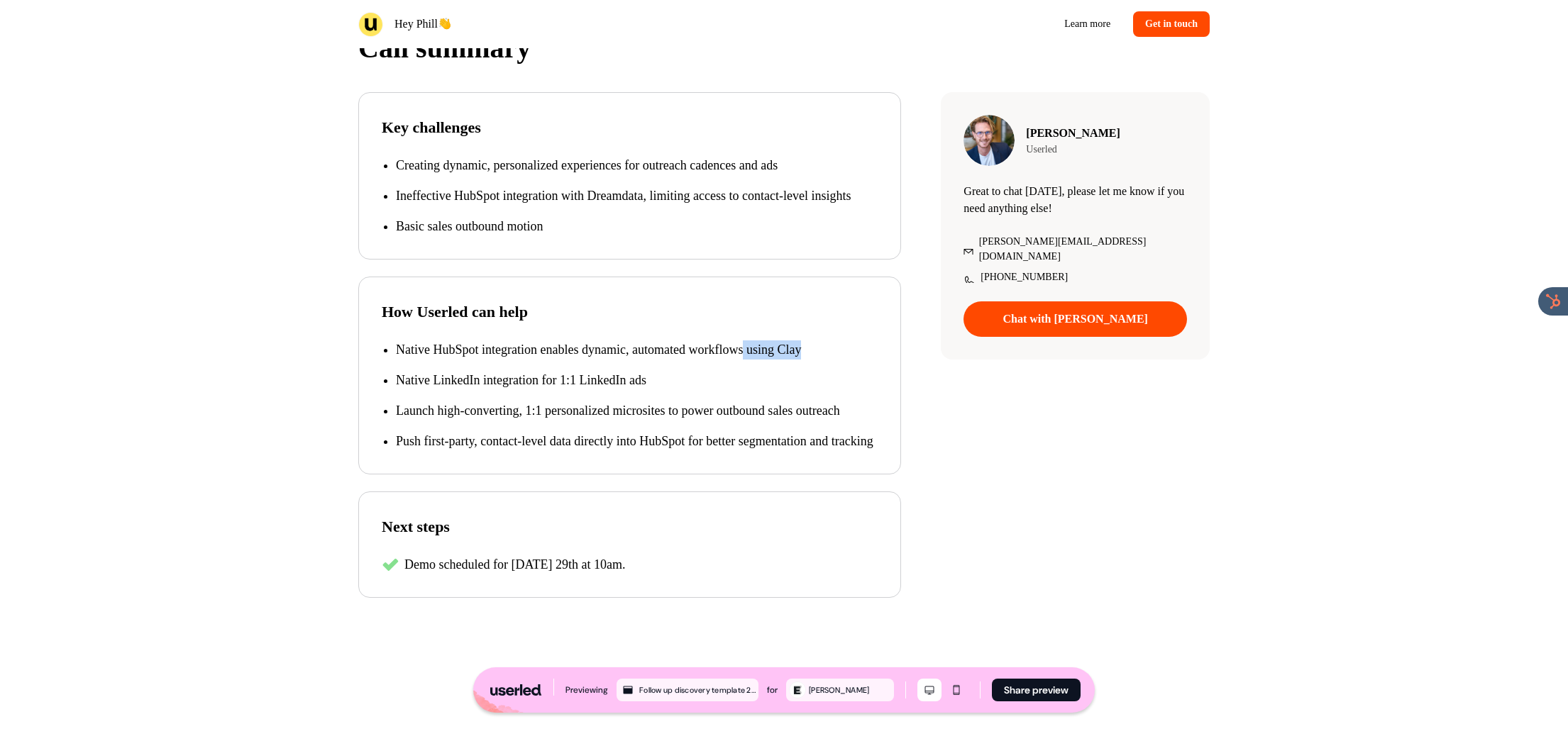 drag, startPoint x: 800, startPoint y: 377, endPoint x: 652, endPoint y: 370, distance: 148.1654 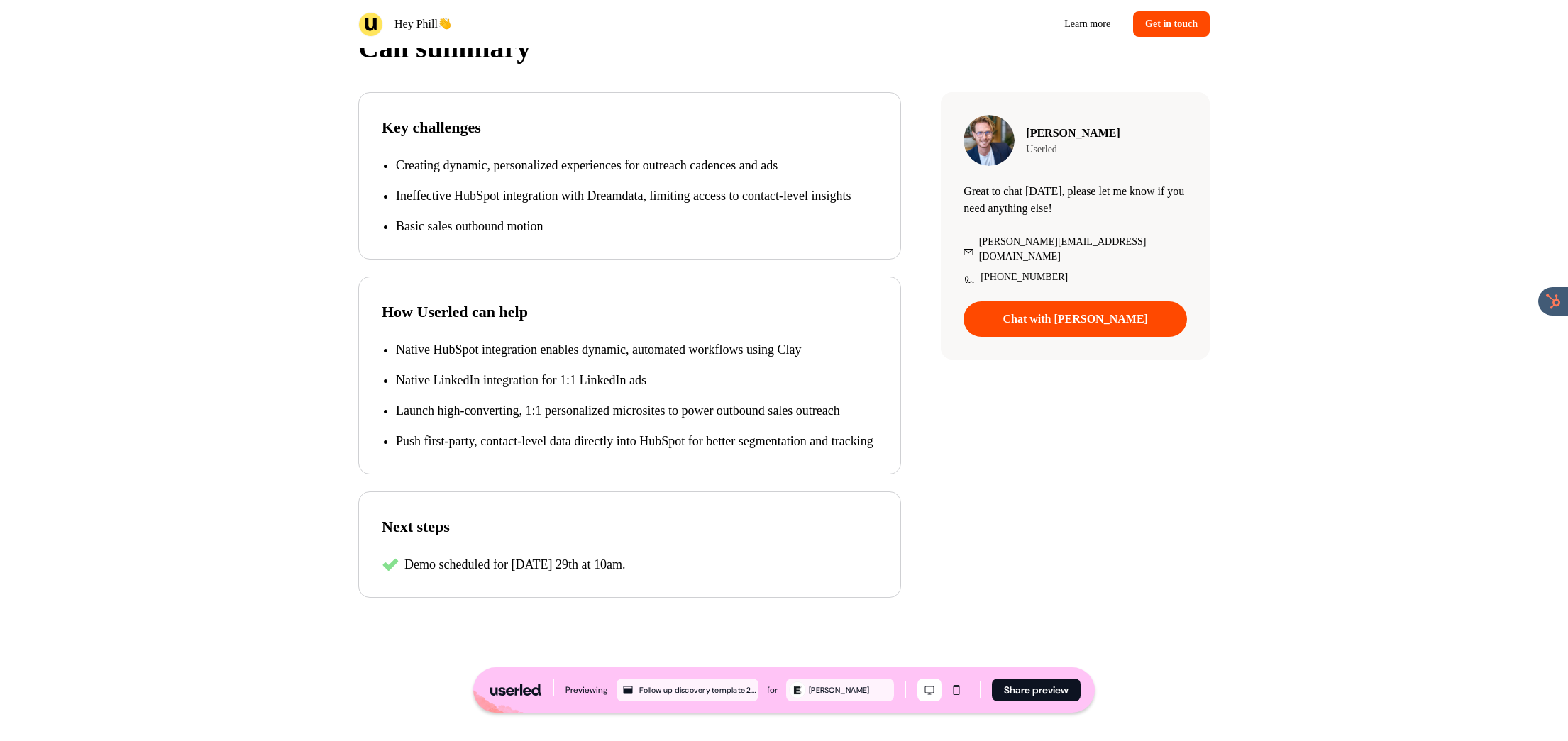 click on "Native HubSpot integration enables dynamic, automated workflows using Clay" at bounding box center (636, 350) 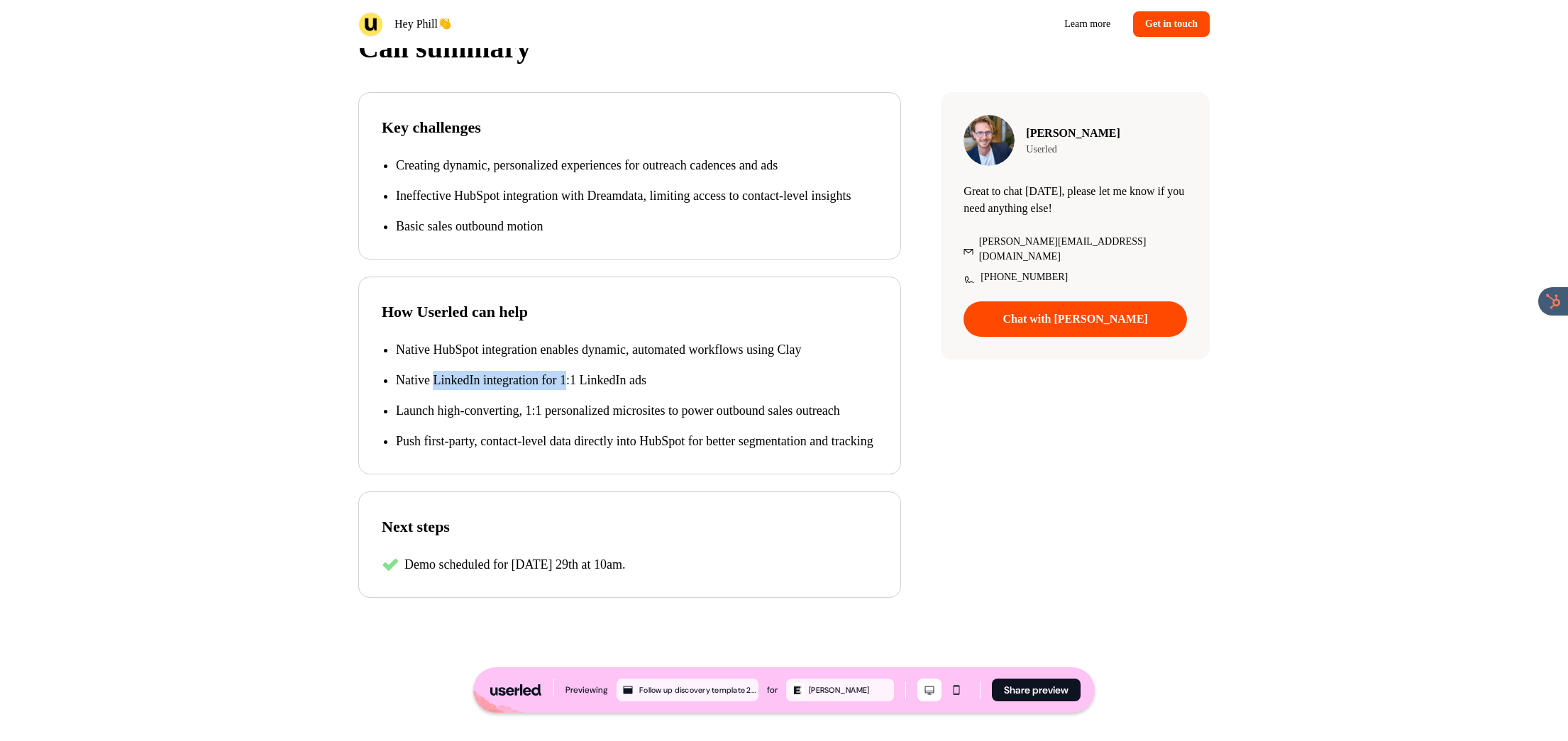 drag, startPoint x: 446, startPoint y: 406, endPoint x: 604, endPoint y: 406, distance: 158 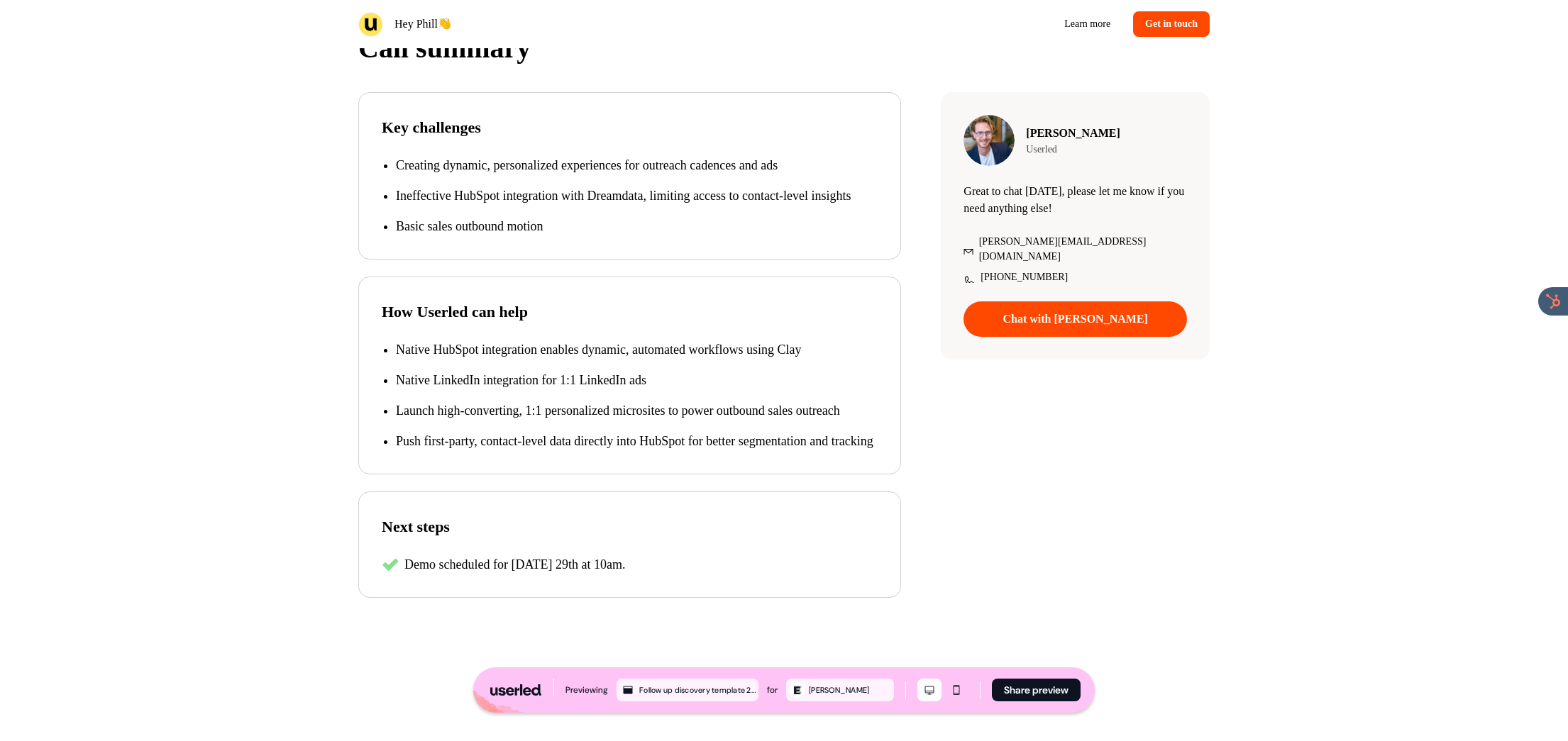 click on "Native LinkedIn integration for 1:1 LinkedIn ads" at bounding box center [636, 380] 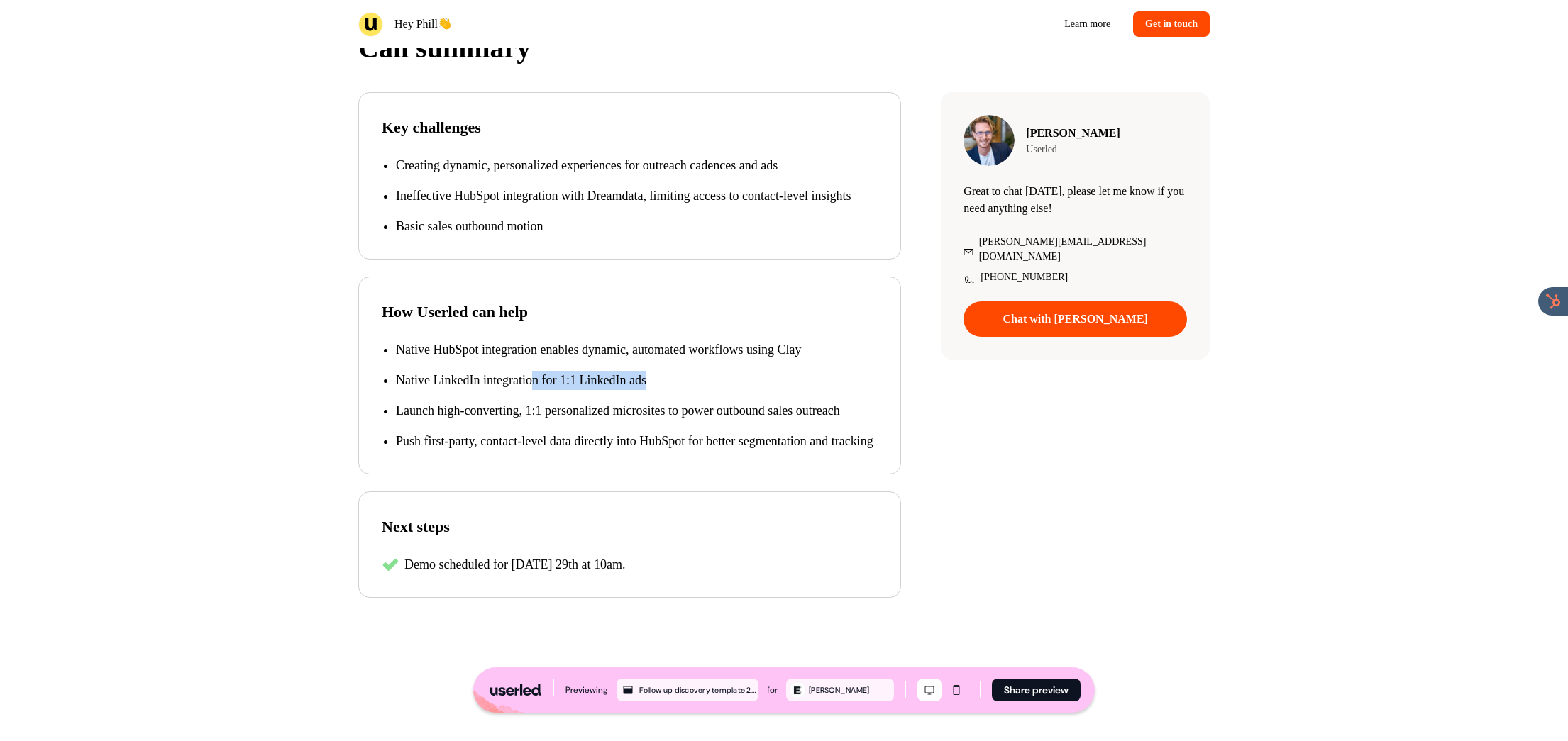 drag, startPoint x: 619, startPoint y: 409, endPoint x: 487, endPoint y: 391, distance: 133.22162 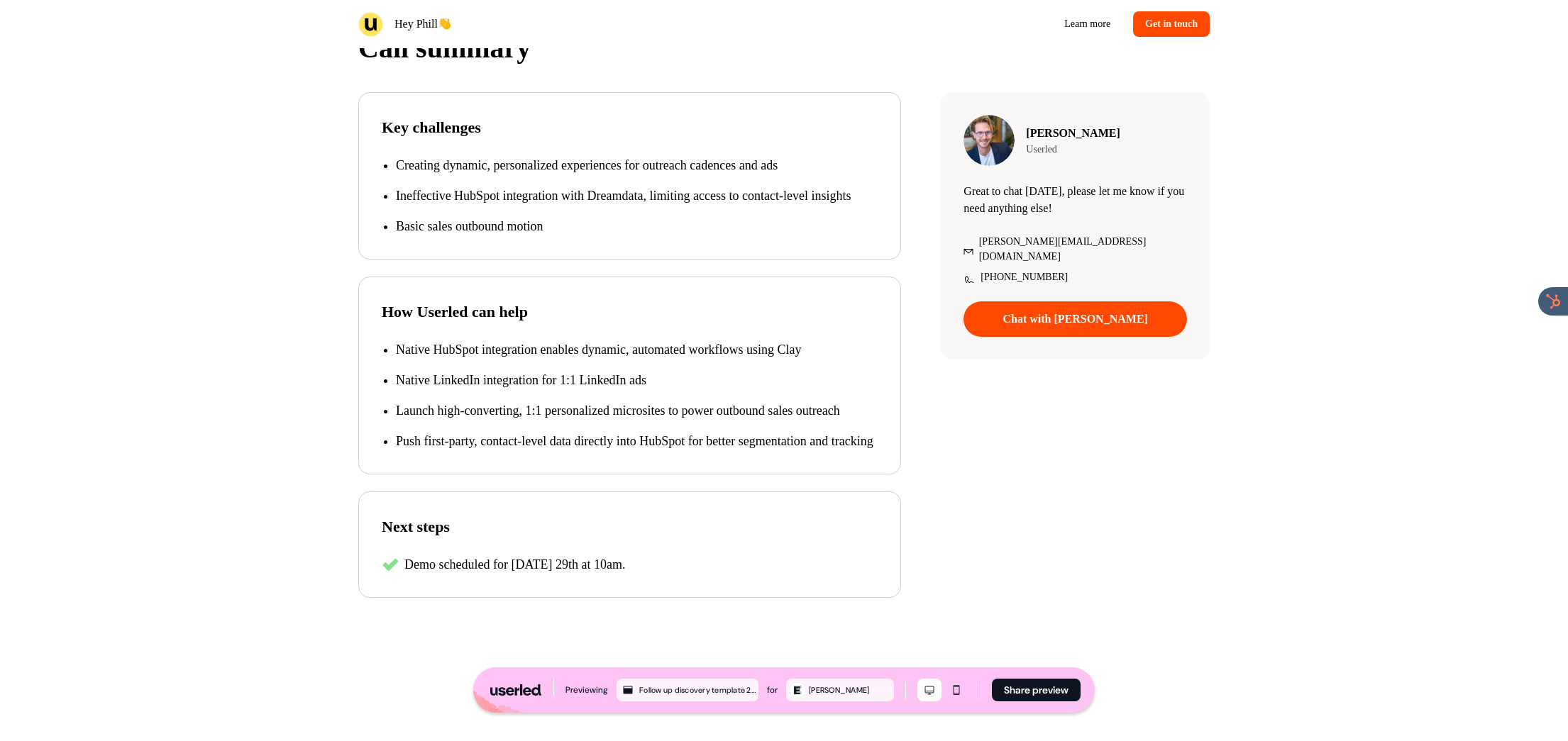 drag, startPoint x: 451, startPoint y: 391, endPoint x: 443, endPoint y: 392, distance: 8.06226 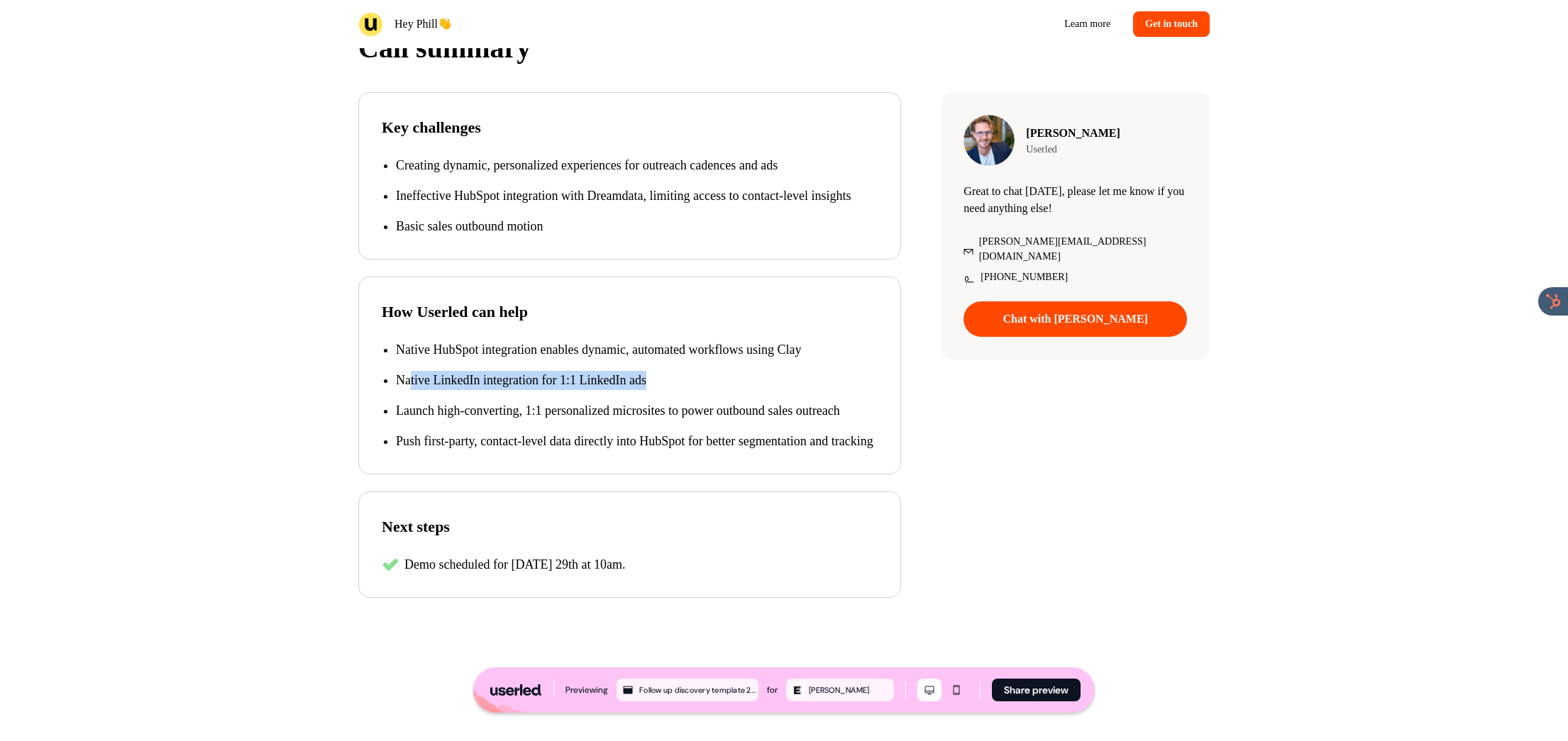 drag, startPoint x: 409, startPoint y: 400, endPoint x: 723, endPoint y: 404, distance: 314.02548 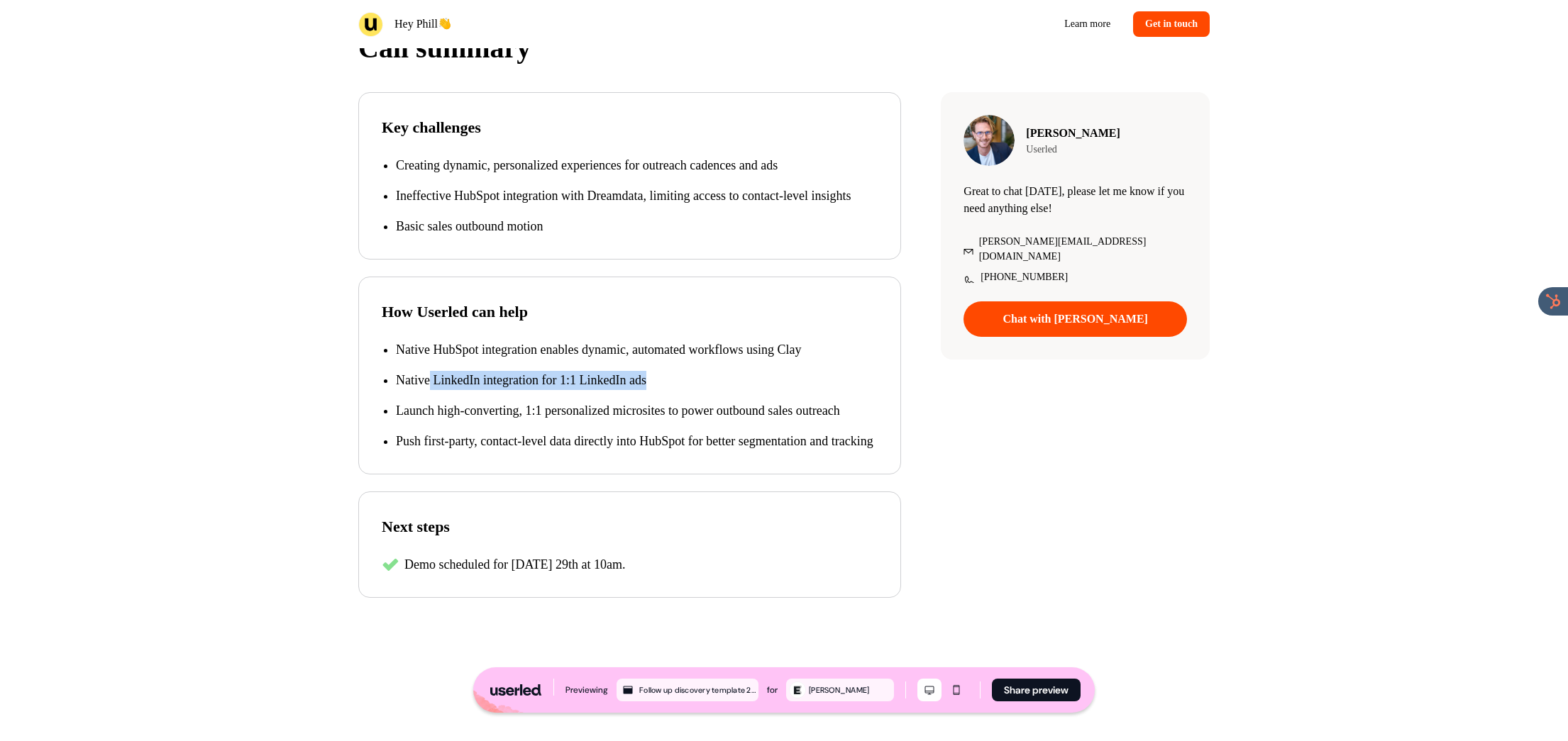 drag, startPoint x: 660, startPoint y: 408, endPoint x: 429, endPoint y: 398, distance: 231.21635 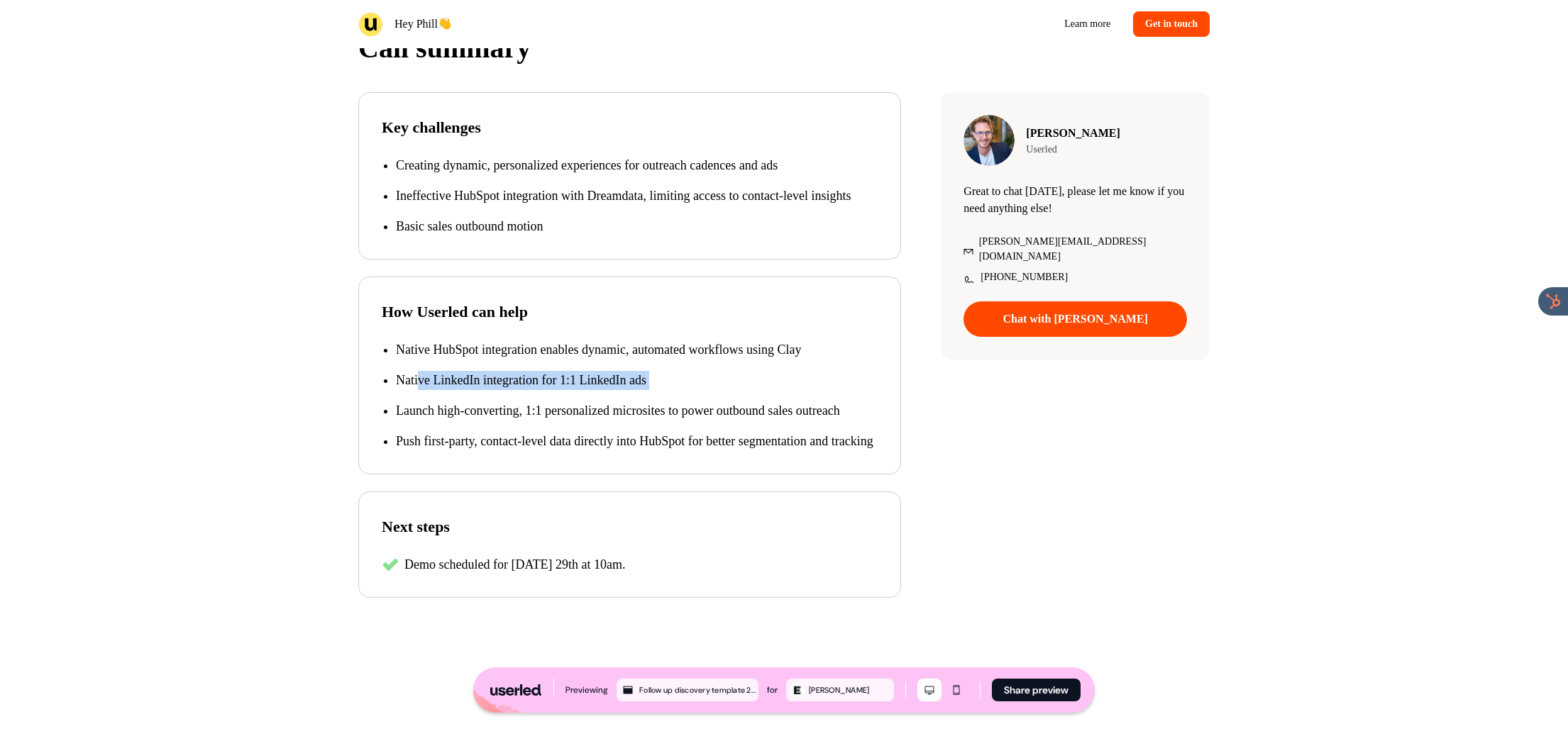 drag, startPoint x: 419, startPoint y: 396, endPoint x: 729, endPoint y: 419, distance: 310.85205 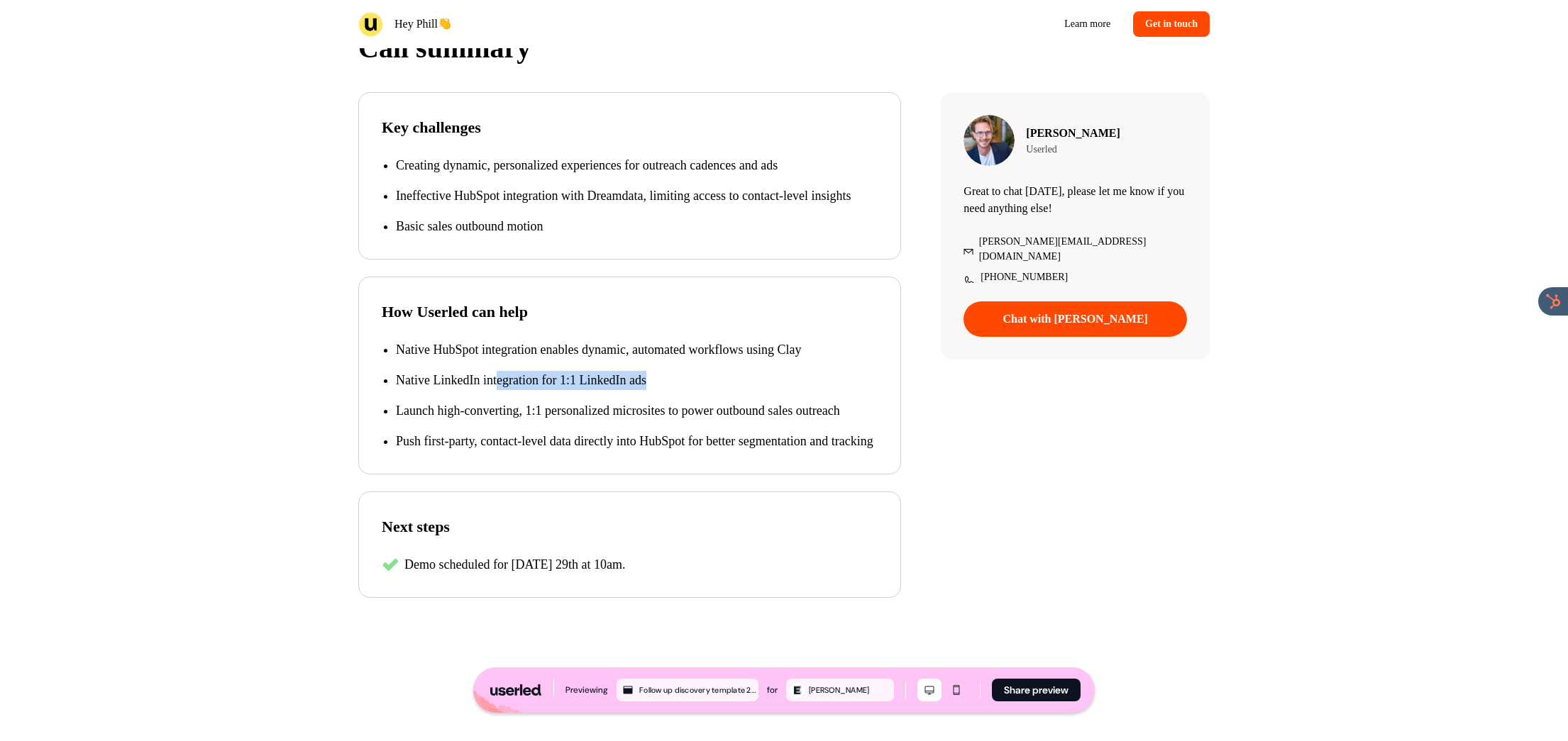 drag, startPoint x: 654, startPoint y: 399, endPoint x: 477, endPoint y: 400, distance: 177.003 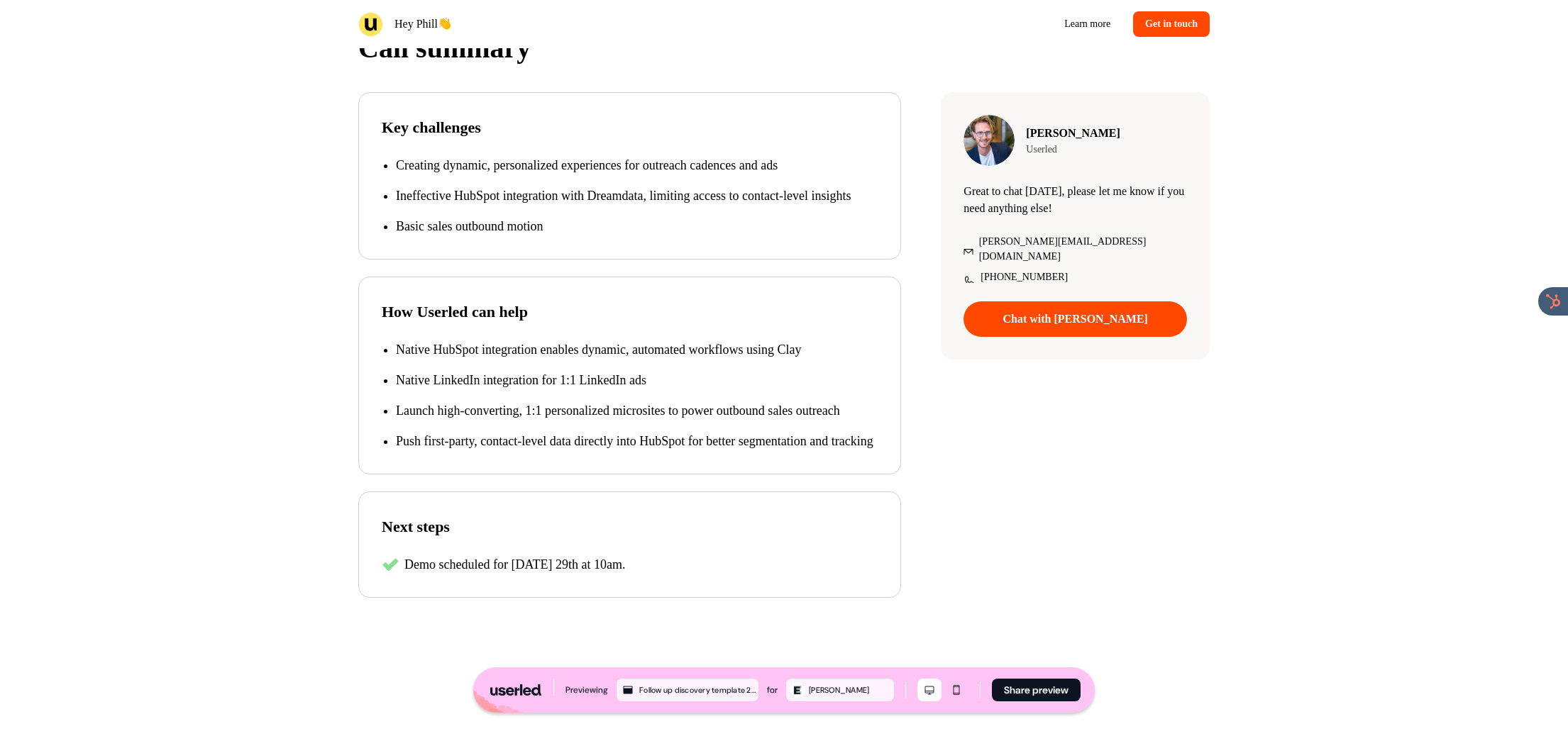 click on "Native LinkedIn integration for 1:1 LinkedIn ads" at bounding box center (636, 380) 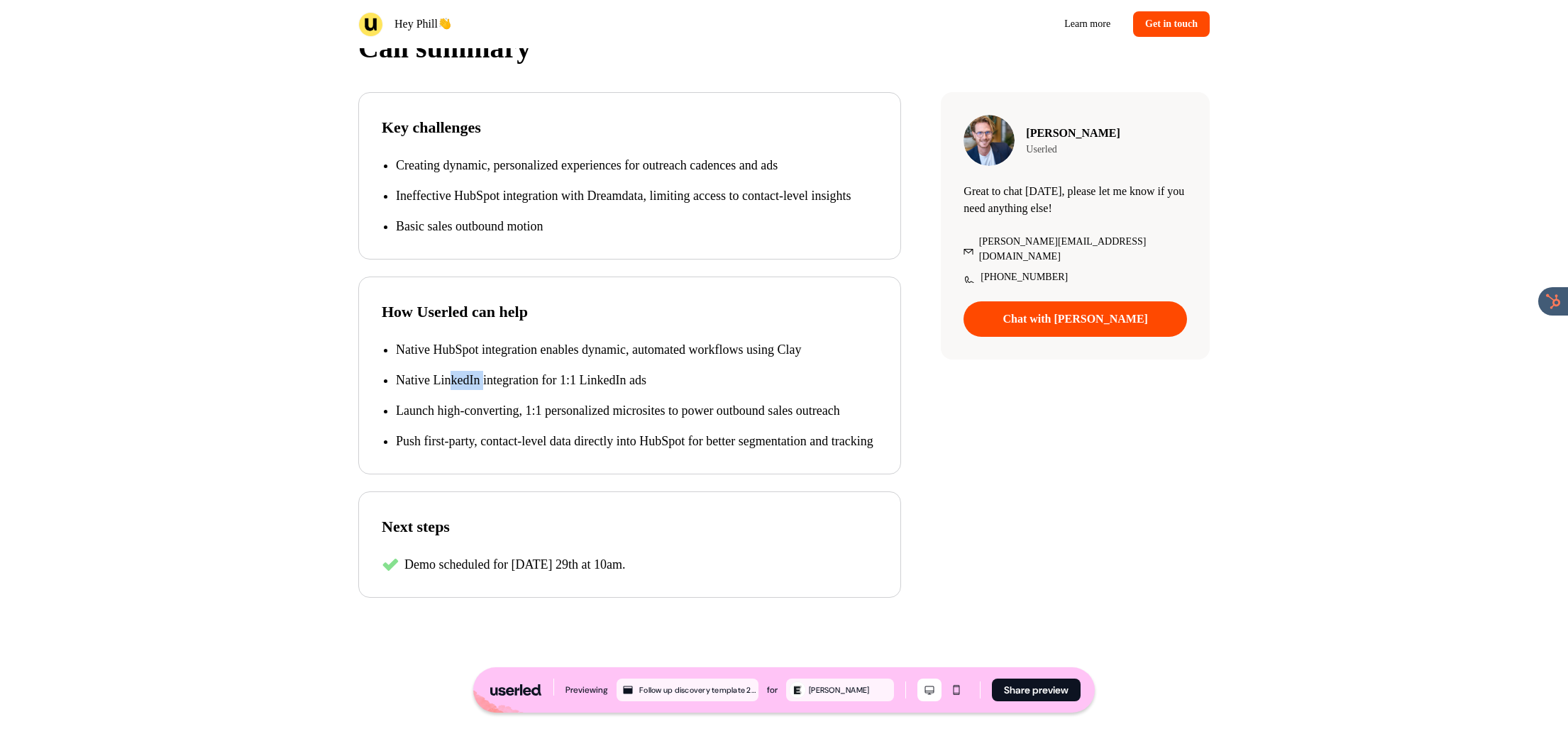 drag, startPoint x: 451, startPoint y: 401, endPoint x: 642, endPoint y: 412, distance: 191.31649 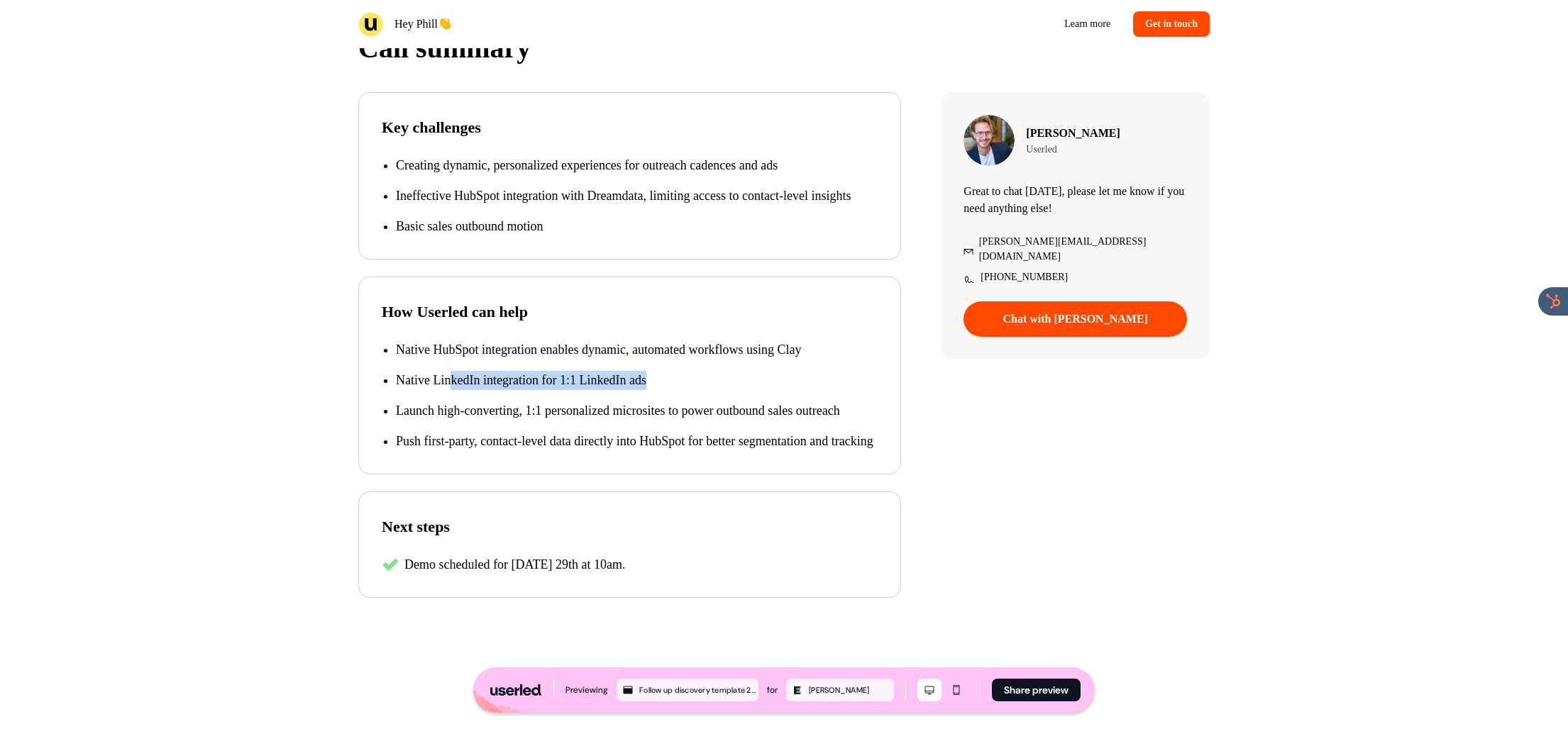 click on "Native HubSpot integration enables dynamic, automated workflows using Clay Native LinkedIn integration for 1:1 LinkedIn ads  Launch high-converting, 1:1 personalized microsites to power outbound sales outreach Push first-party, contact-level data directly into HubSpot for better segmentation and tracking" at bounding box center (629, 396) 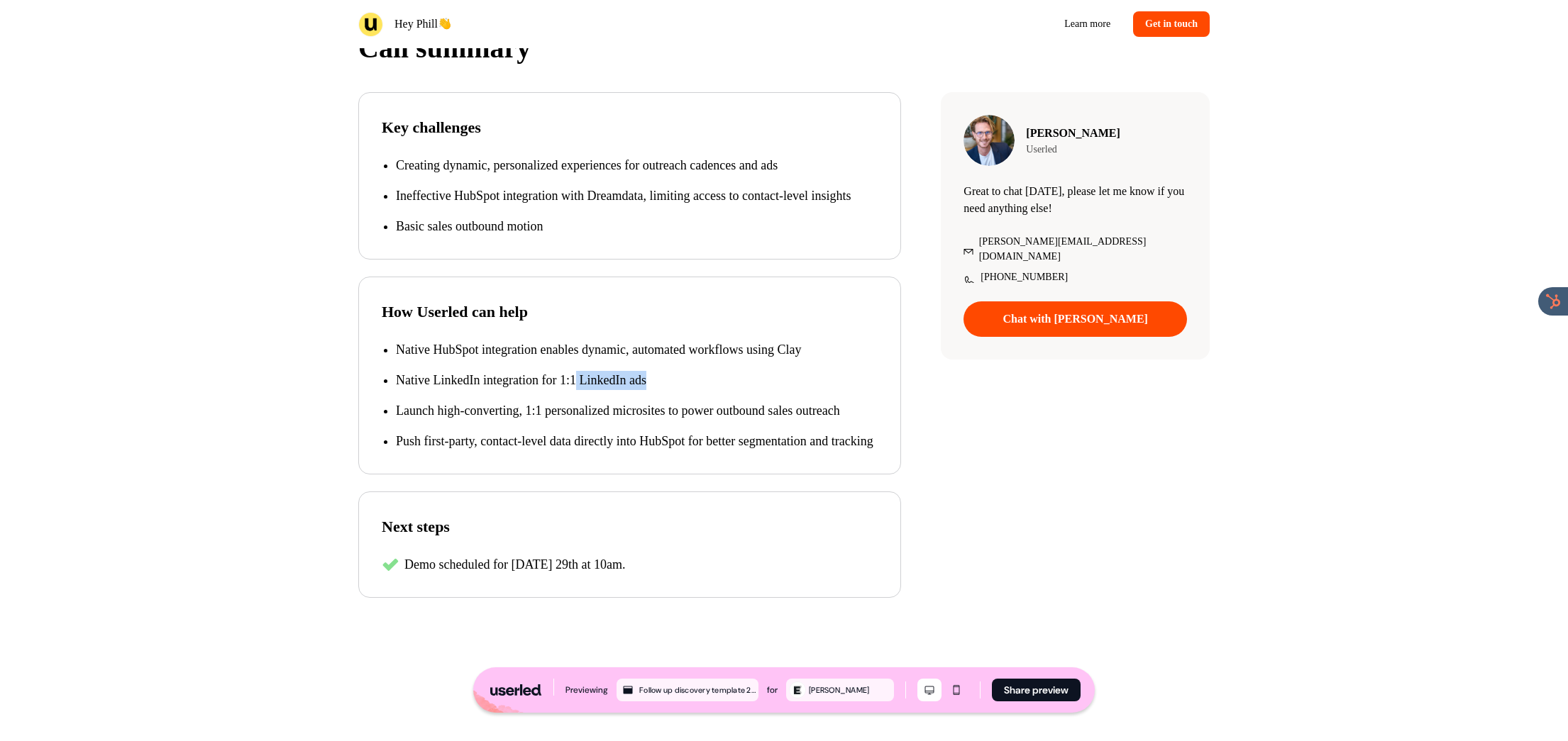 drag 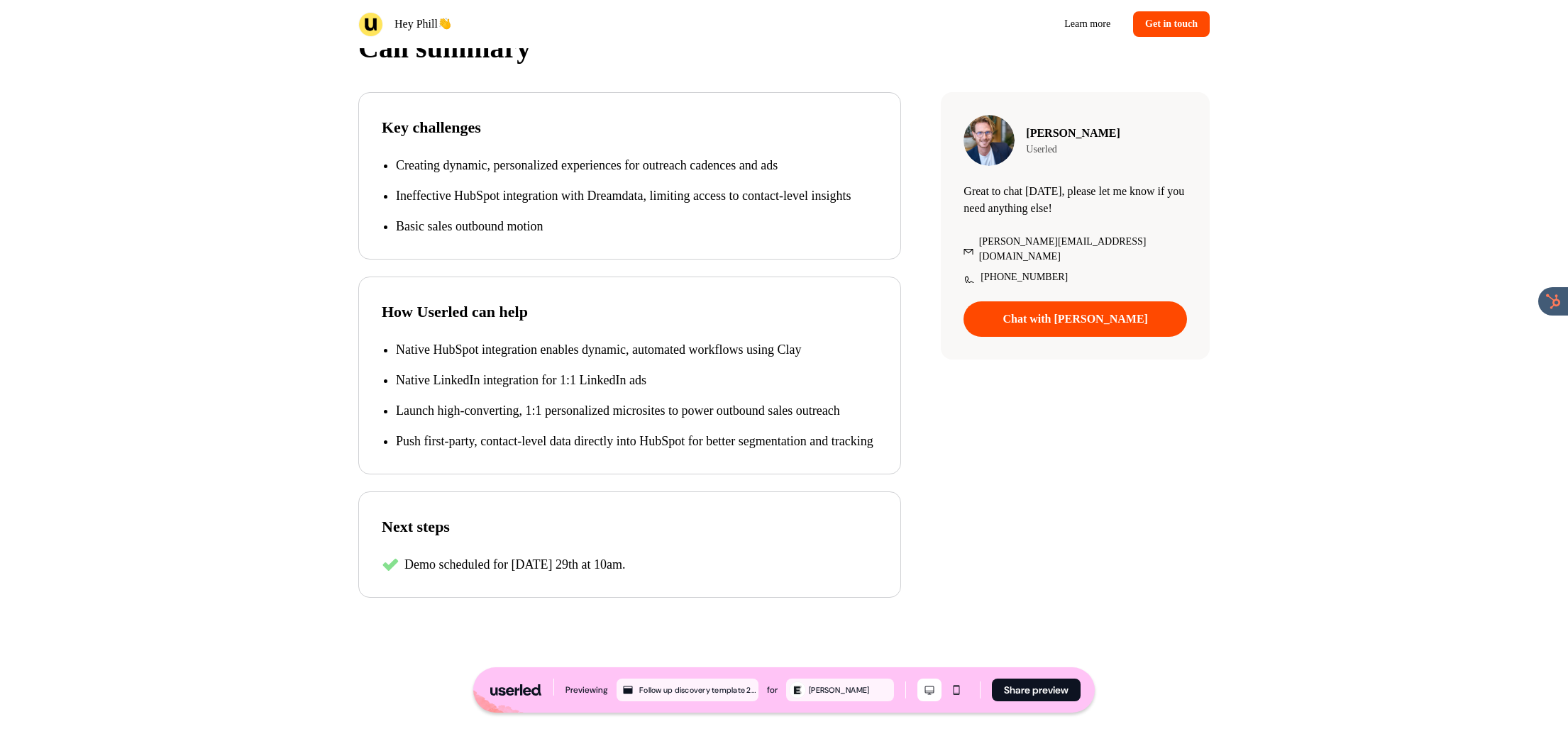 click on "Native LinkedIn integration for 1:1 LinkedIn ads" at bounding box center (636, 380) 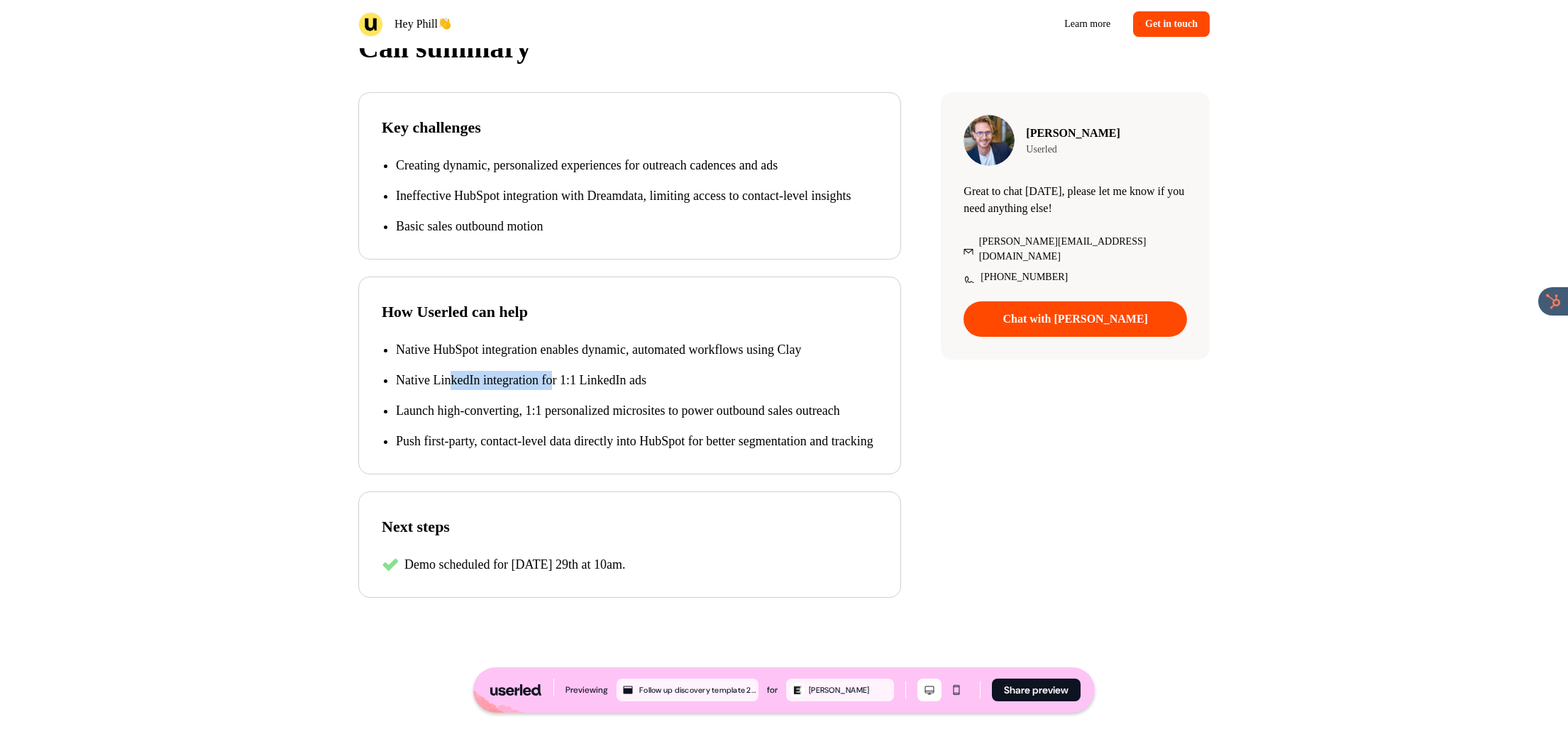 click on "Native LinkedIn integration for 1:1 LinkedIn ads" at bounding box center (636, 380) 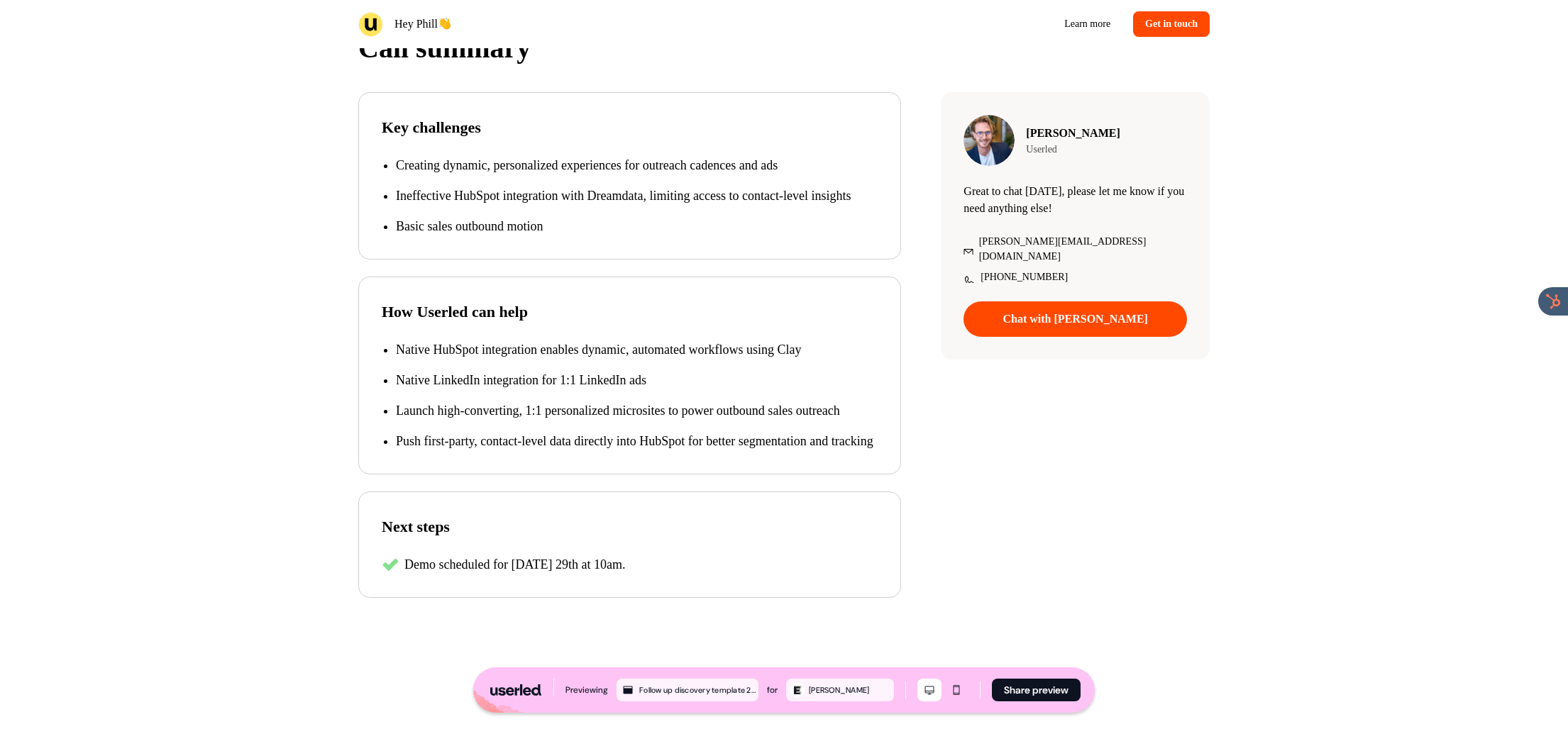 click on "Native HubSpot integration enables dynamic, automated workflows using Clay Native LinkedIn integration for 1:1 LinkedIn ads  Launch high-converting, 1:1 personalized microsites to power outbound sales outreach Push first-party, contact-level data directly into HubSpot for better segmentation and tracking" at bounding box center (629, 396) 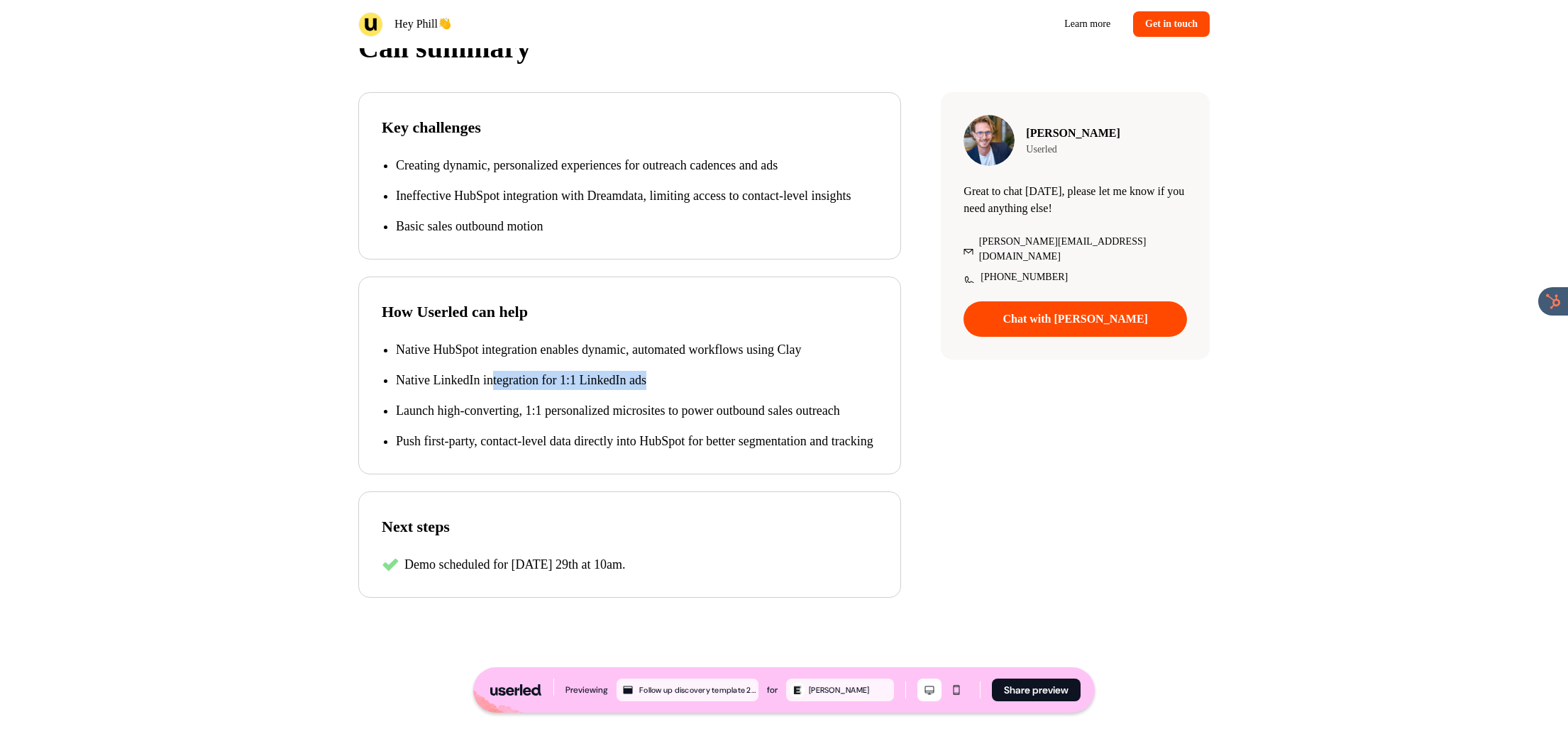 click on "Native LinkedIn integration for 1:1 LinkedIn ads" at bounding box center (636, 380) 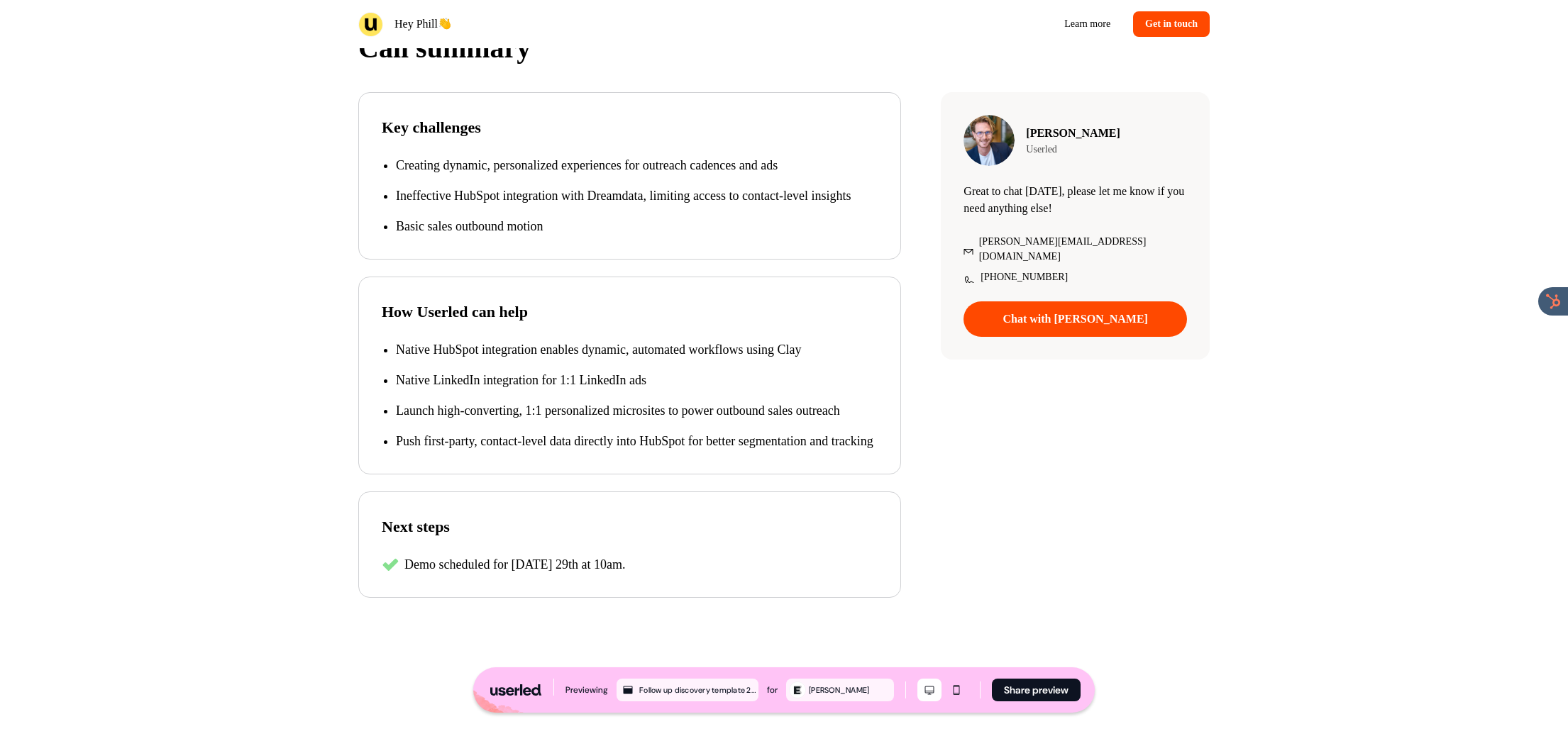 click on "Native LinkedIn integration for 1:1 LinkedIn ads" at bounding box center (636, 380) 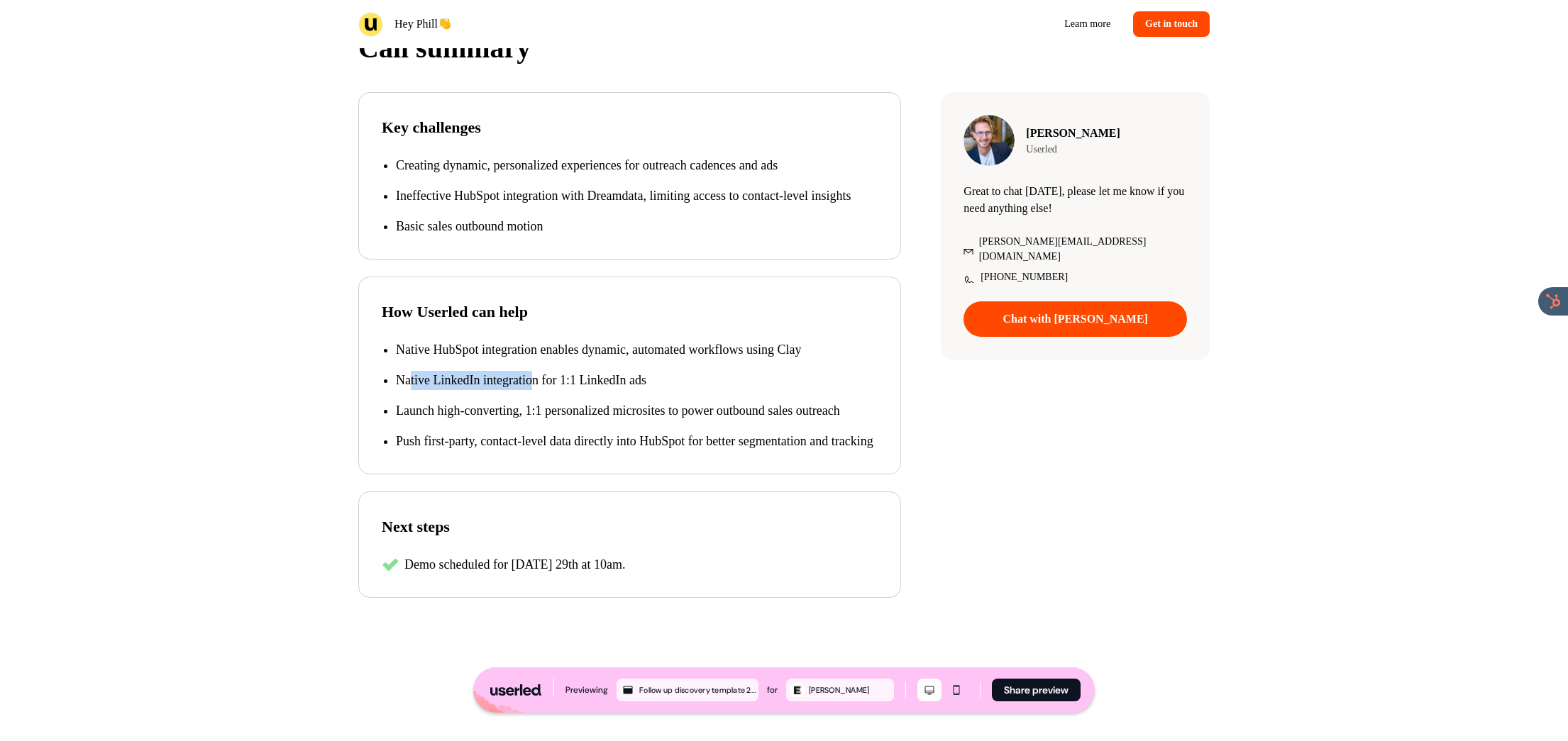 click on "Native LinkedIn integration for 1:1 LinkedIn ads" at bounding box center [636, 380] 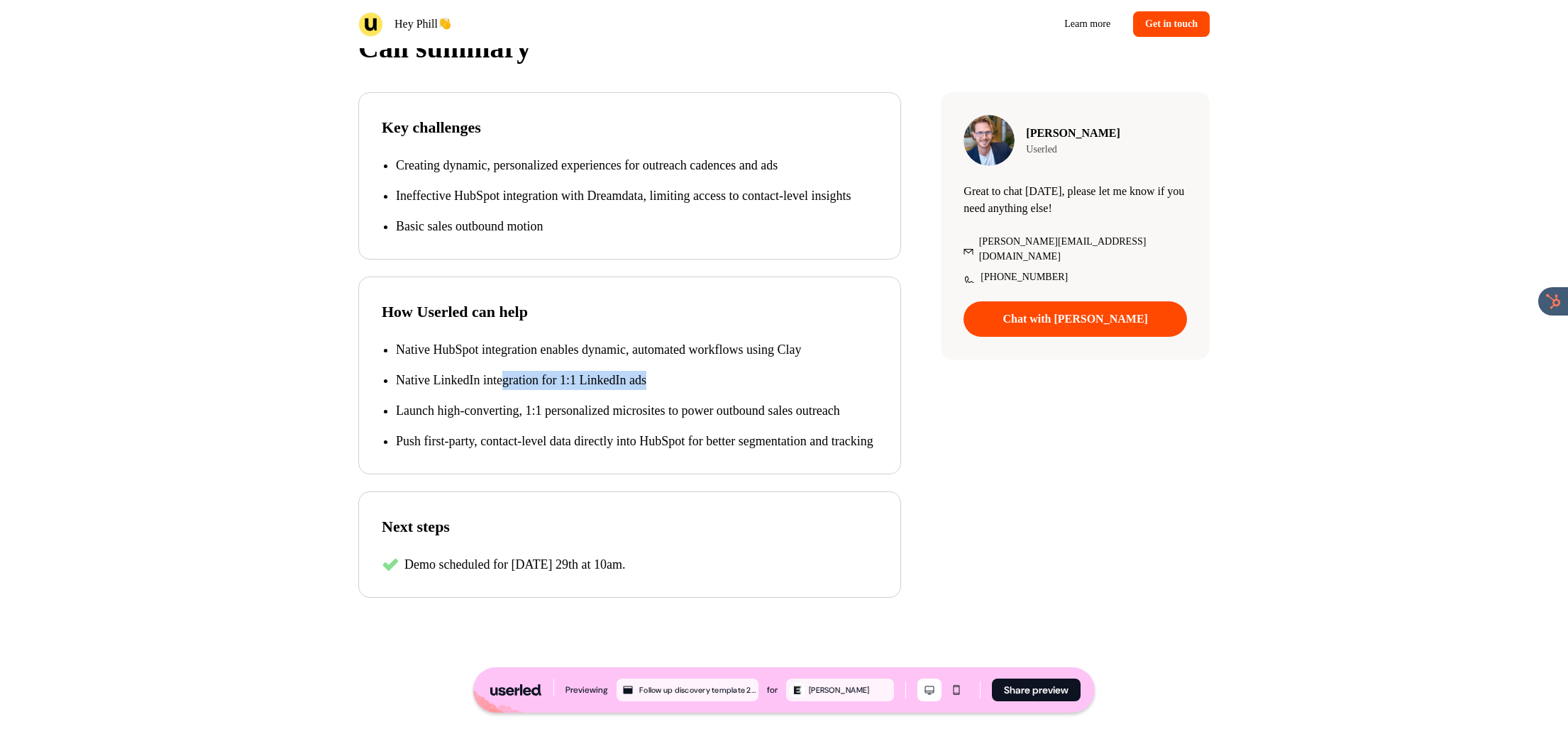 click on "Native HubSpot integration enables dynamic, automated workflows using Clay Native LinkedIn integration for 1:1 LinkedIn ads  Launch high-converting, 1:1 personalized microsites to power outbound sales outreach Push first-party, contact-level data directly into HubSpot for better segmentation and tracking" at bounding box center (629, 396) 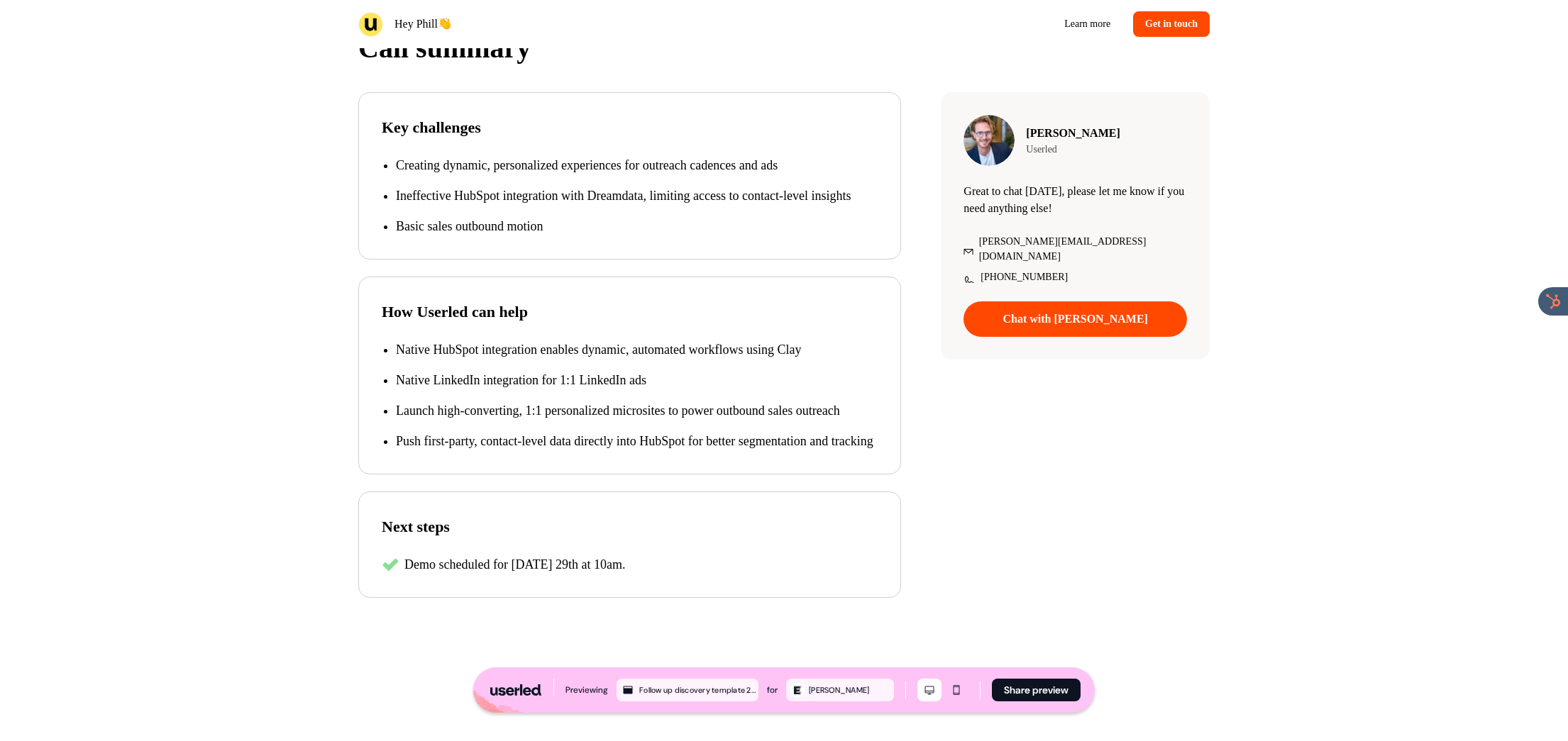 click on "Native LinkedIn integration for 1:1 LinkedIn ads" at bounding box center (636, 380) 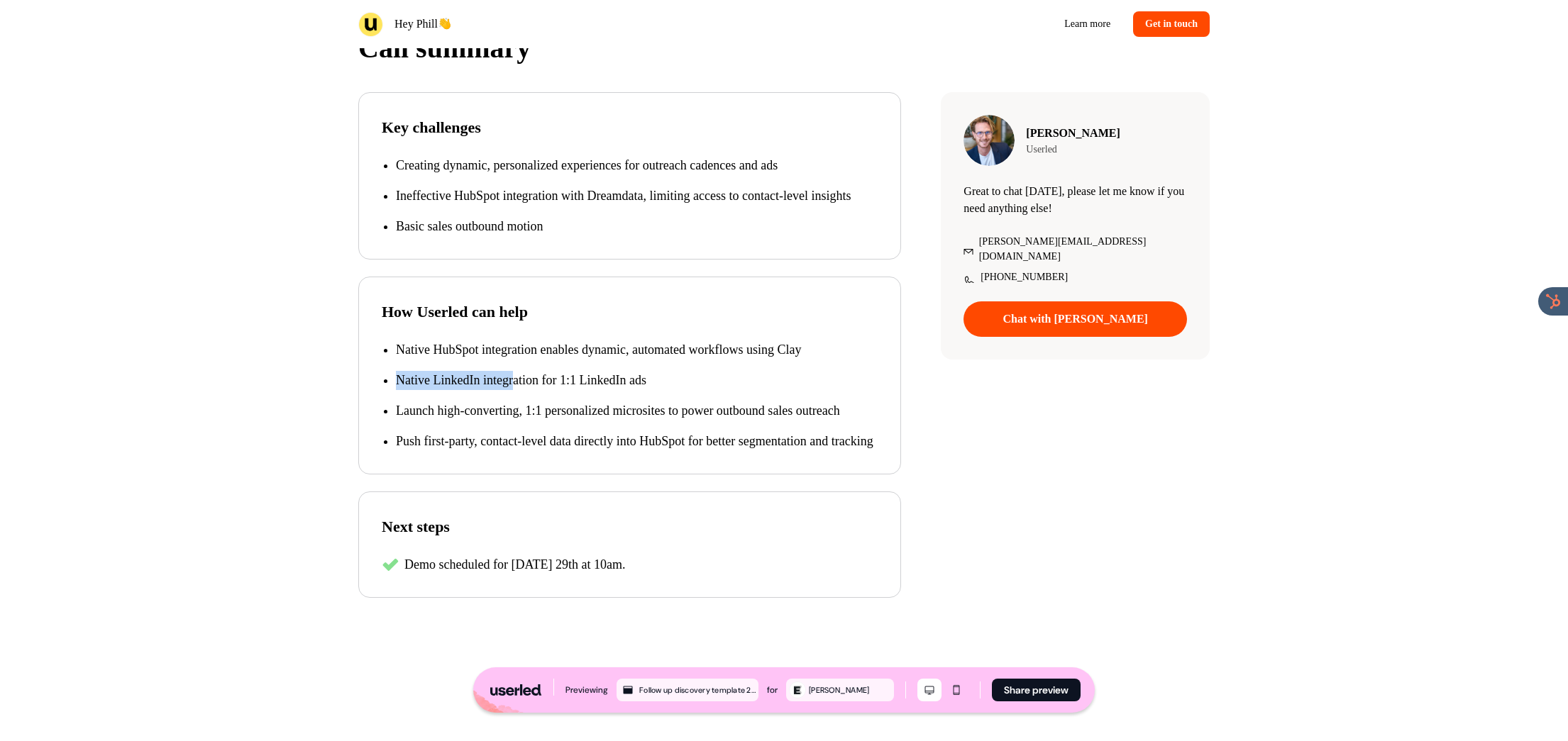 click on "Native LinkedIn integration for 1:1 LinkedIn ads" at bounding box center (636, 380) 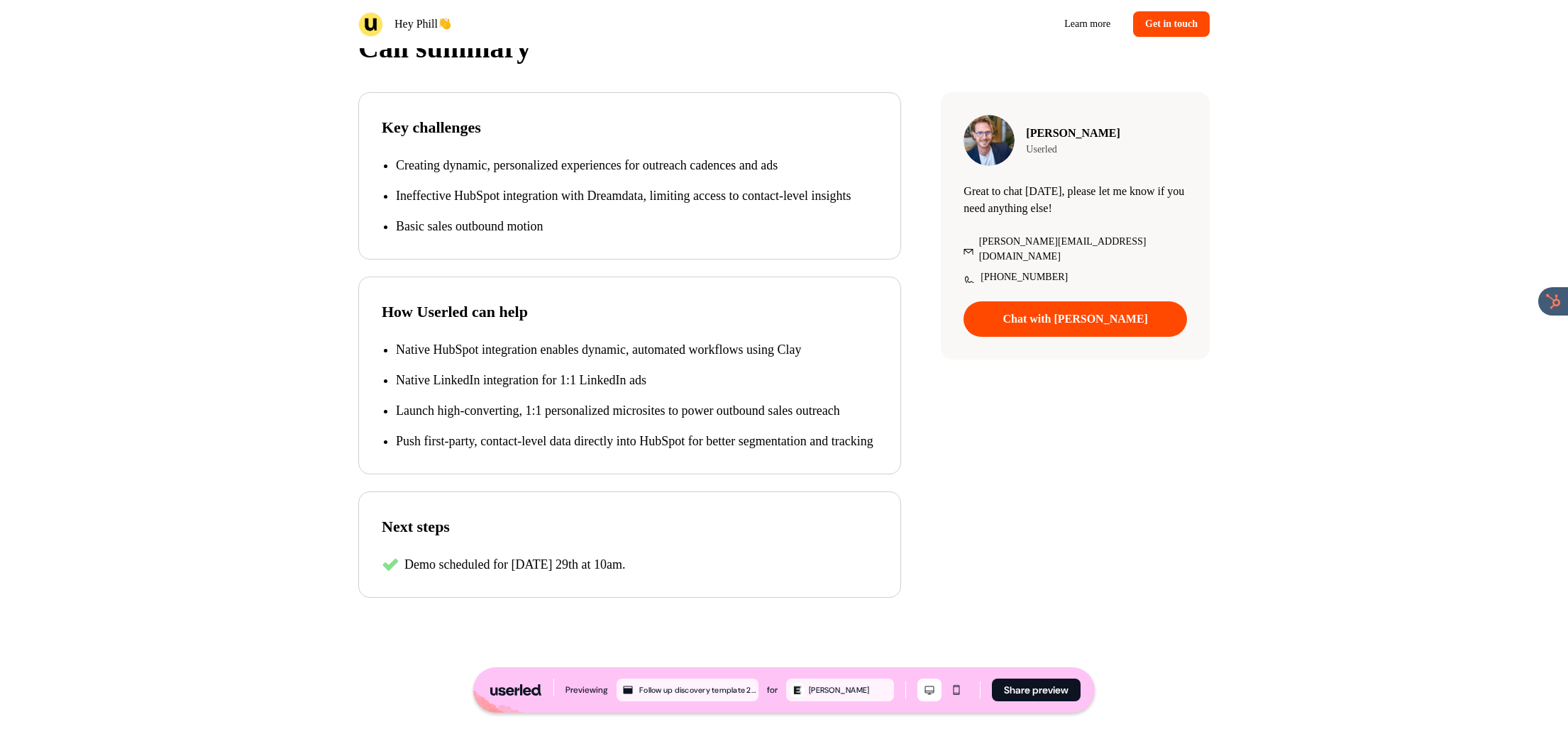 click on "Native HubSpot integration enables dynamic, automated workflows using Clay Native LinkedIn integration for 1:1 LinkedIn ads  Launch high-converting, 1:1 personalized microsites to power outbound sales outreach Push first-party, contact-level data directly into HubSpot for better segmentation and tracking" at bounding box center [629, 396] 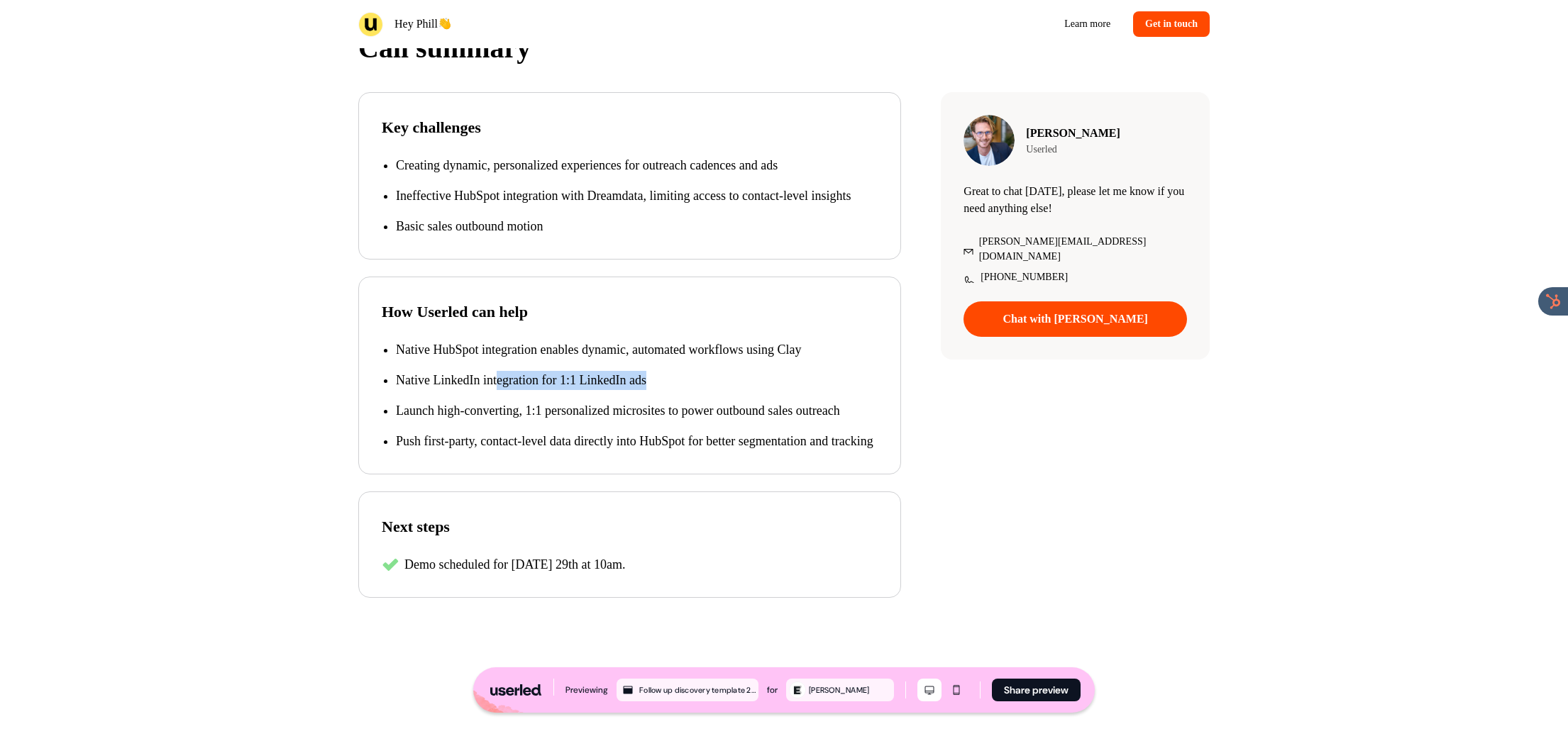 click on "Native HubSpot integration enables dynamic, automated workflows using Clay Native LinkedIn integration for 1:1 LinkedIn ads  Launch high-converting, 1:1 personalized microsites to power outbound sales outreach Push first-party, contact-level data directly into HubSpot for better segmentation and tracking" at bounding box center [629, 396] 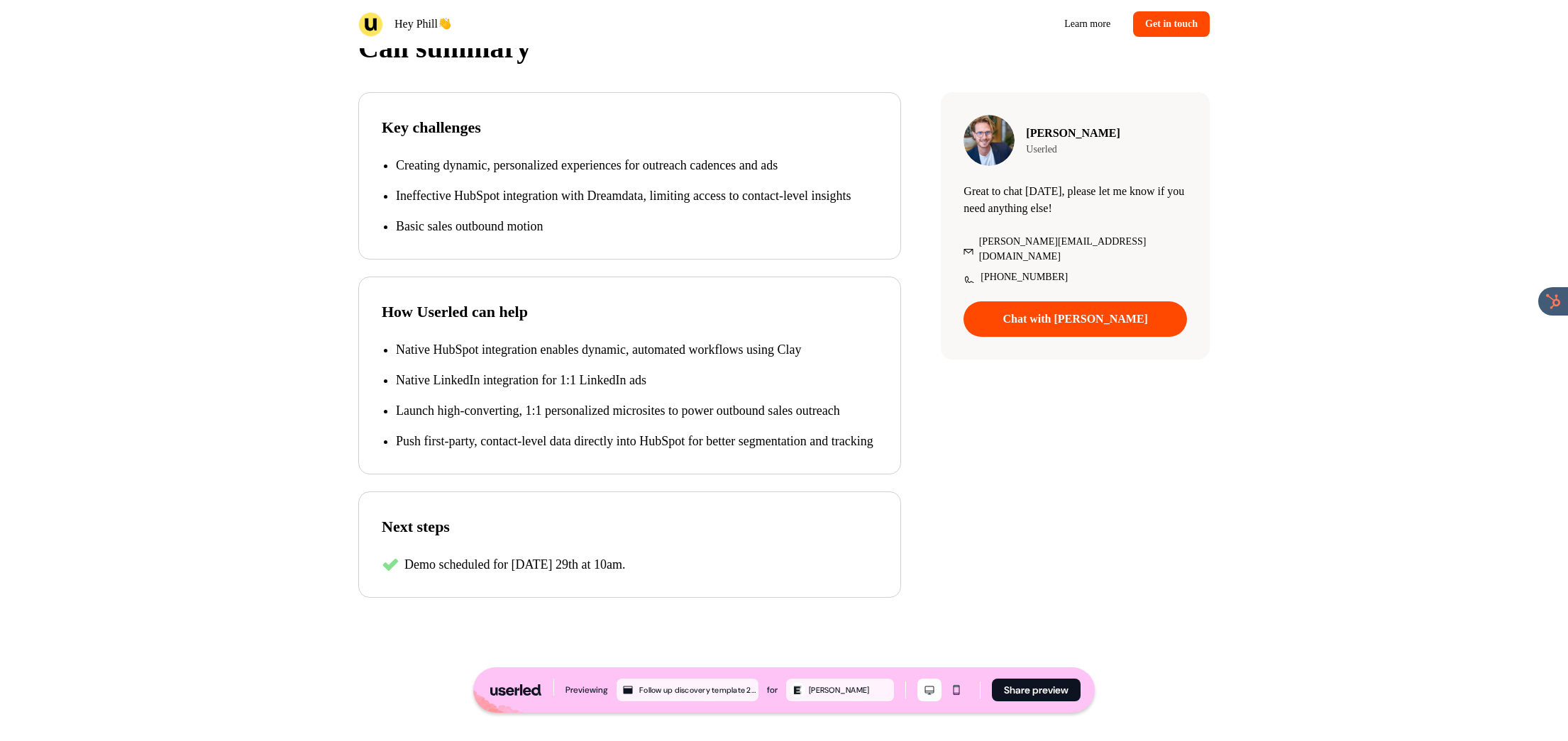 click on "Native LinkedIn integration for 1:1 LinkedIn ads" at bounding box center (636, 380) 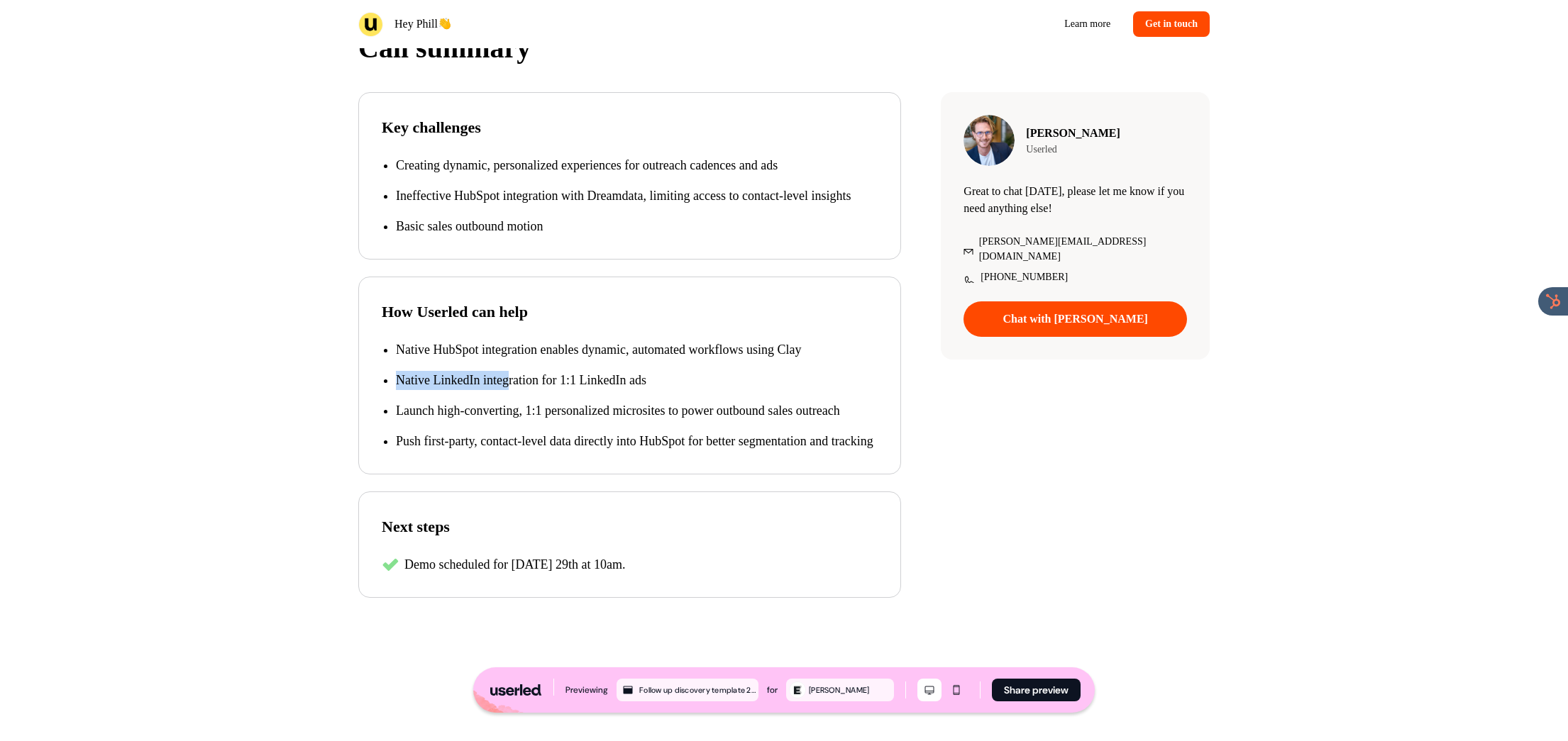 click on "Native LinkedIn integration for 1:1 LinkedIn ads" at bounding box center [636, 380] 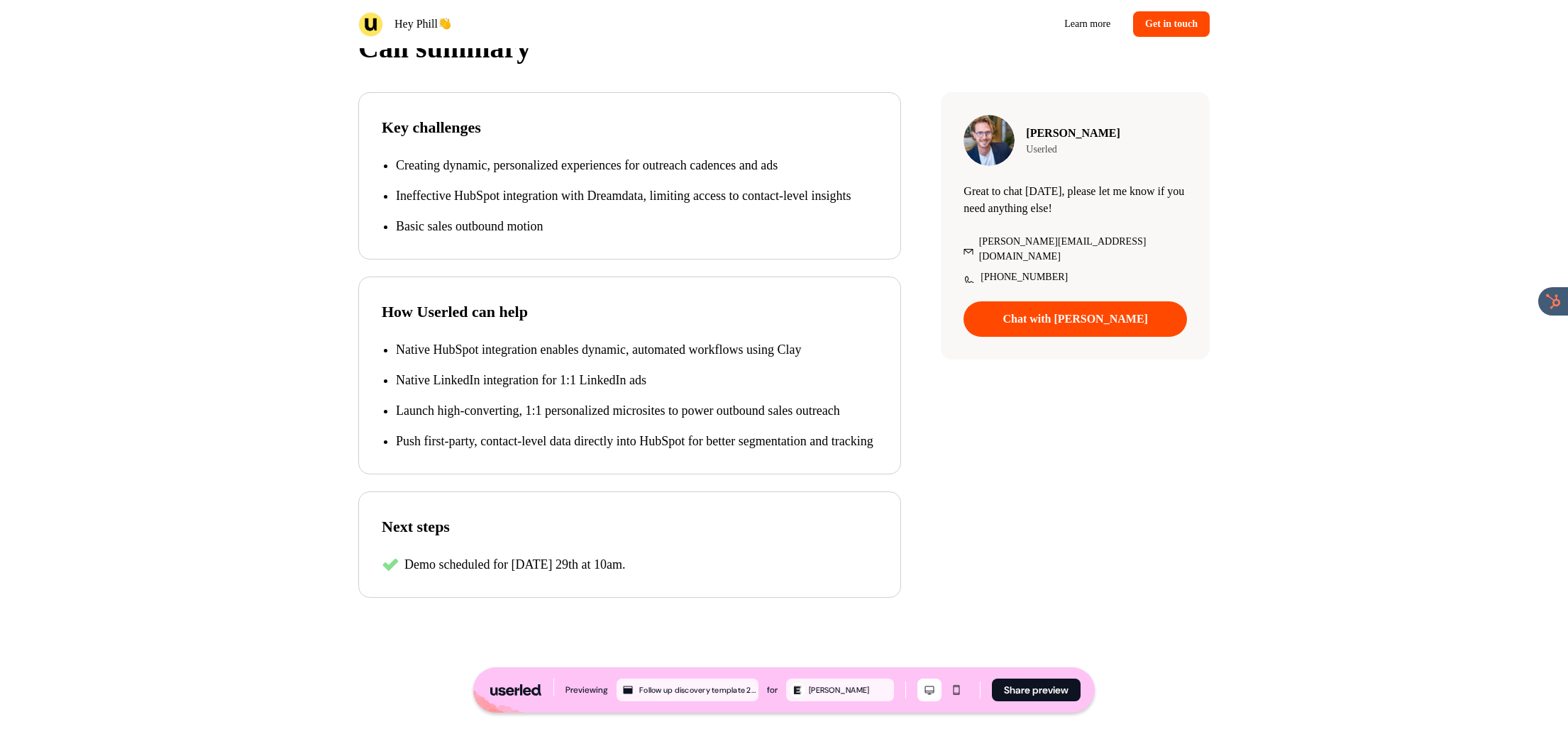 click on "Native LinkedIn integration for 1:1 LinkedIn ads" at bounding box center (636, 380) 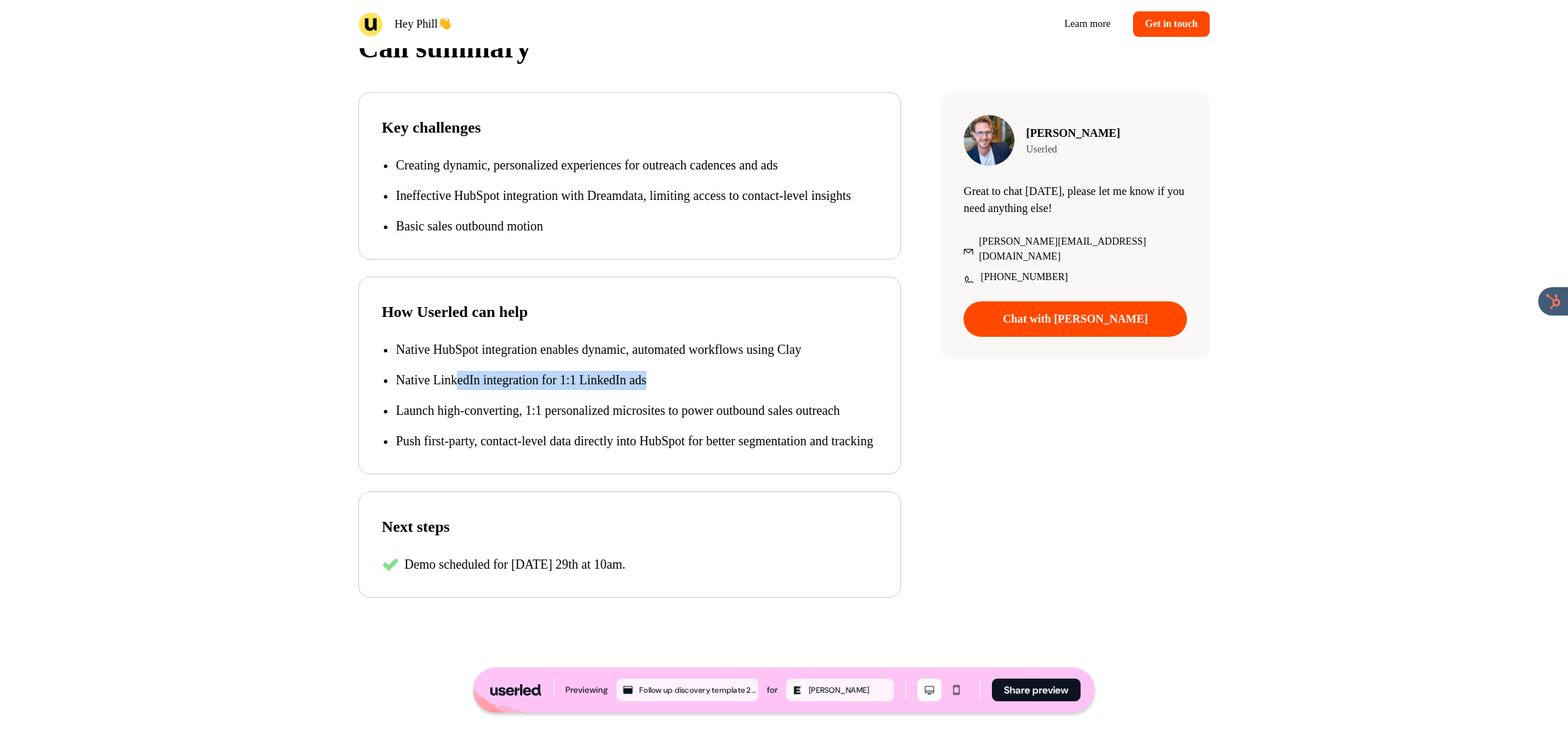 click on "Native LinkedIn integration for 1:1 LinkedIn ads" at bounding box center (636, 380) 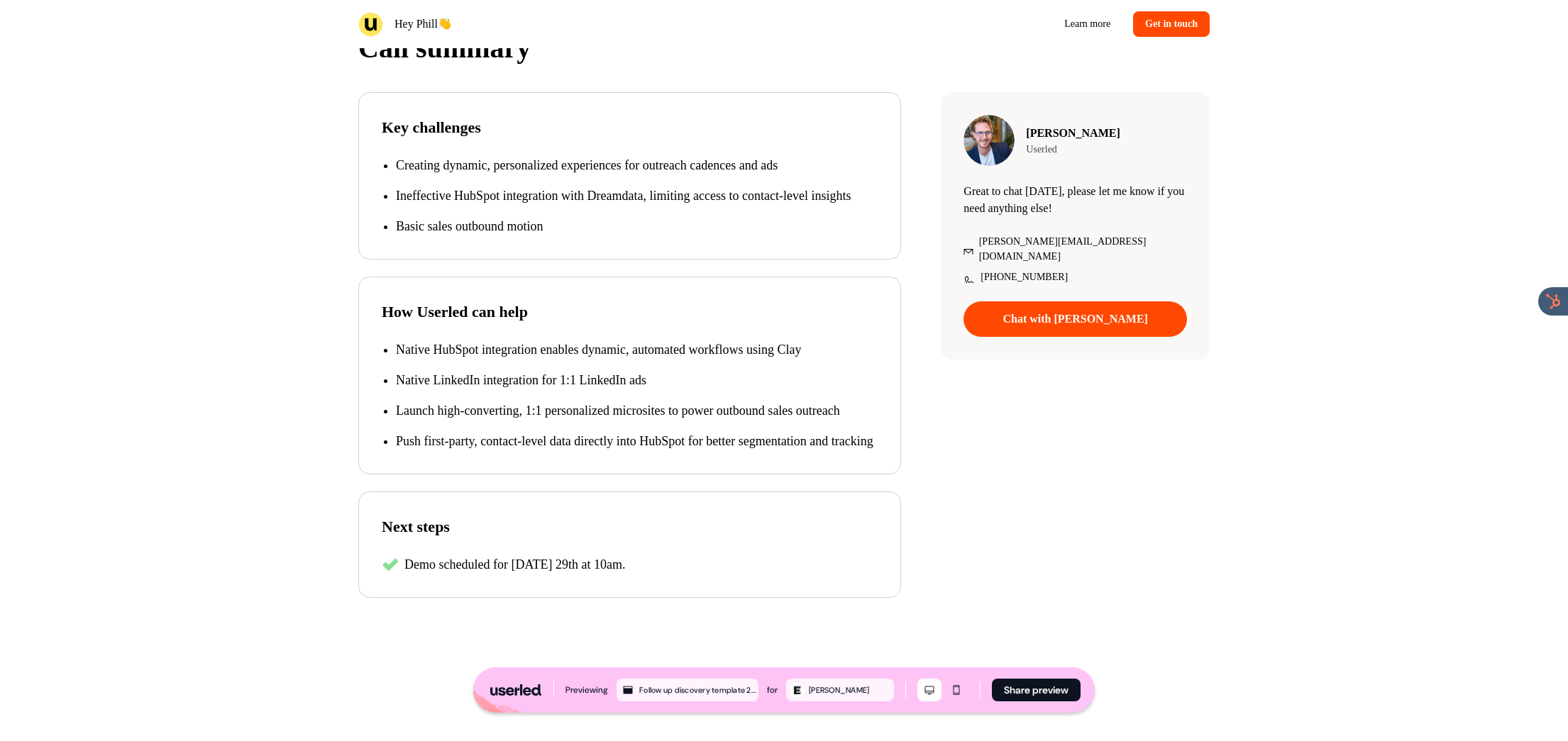 click on "Native LinkedIn integration for 1:1 LinkedIn ads" at bounding box center (636, 380) 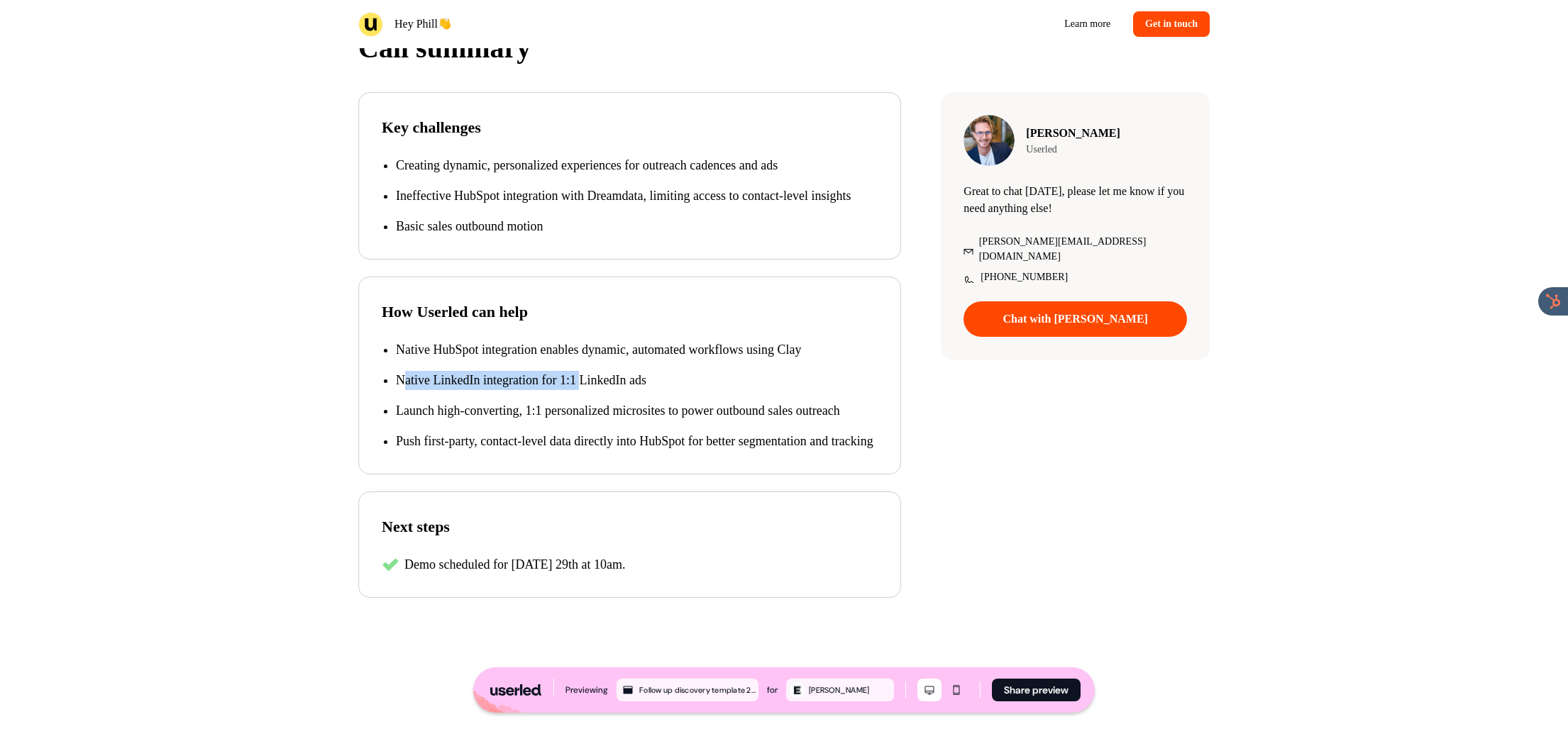 click on "Native HubSpot integration enables dynamic, automated workflows using Clay Native LinkedIn integration for 1:1 LinkedIn ads  Launch high-converting, 1:1 personalized microsites to power outbound sales outreach Push first-party, contact-level data directly into HubSpot for better segmentation and tracking" at bounding box center [629, 396] 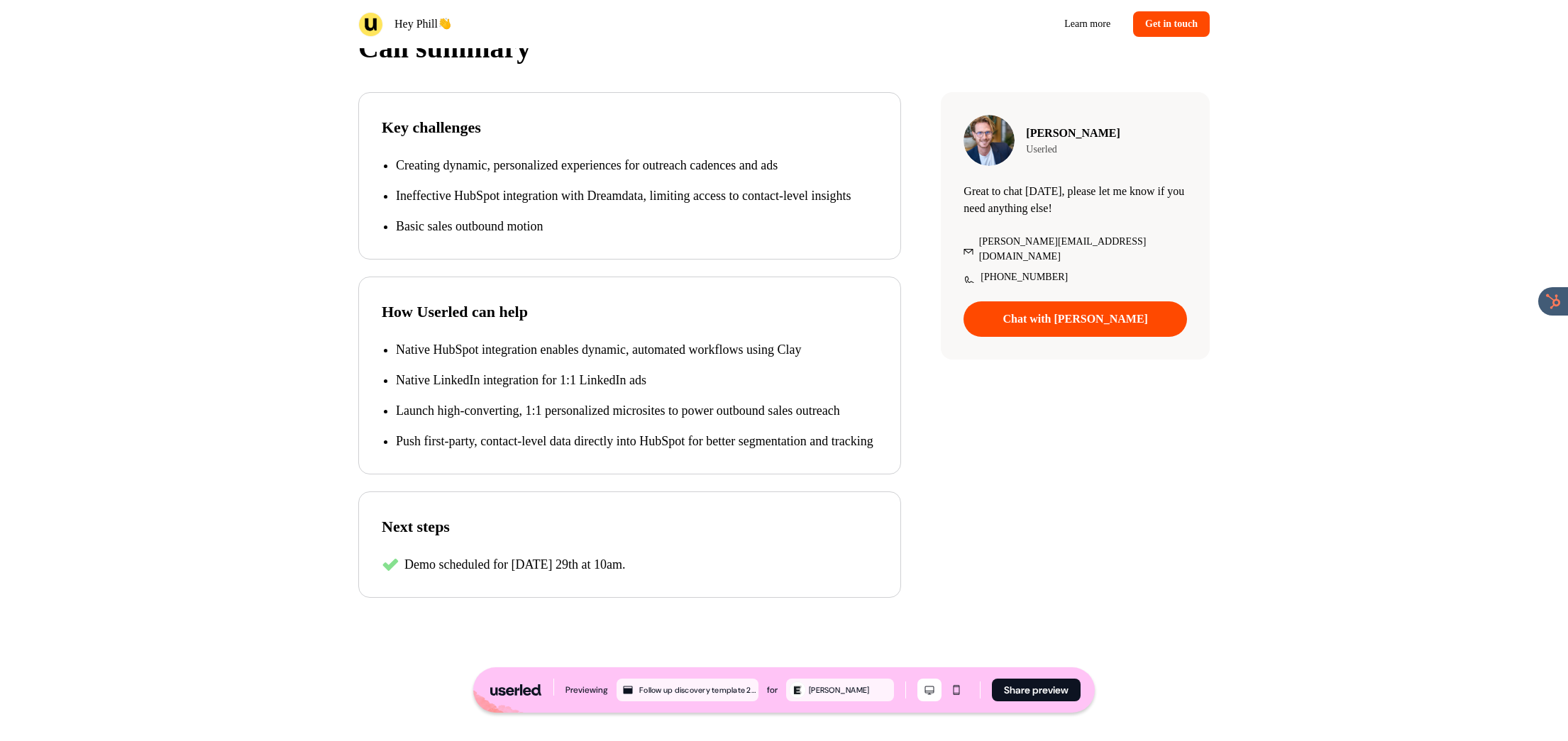 click on "Native HubSpot integration enables dynamic, automated workflows using Clay Native LinkedIn integration for 1:1 LinkedIn ads  Launch high-converting, 1:1 personalized microsites to power outbound sales outreach Push first-party, contact-level data directly into HubSpot for better segmentation and tracking" at bounding box center (629, 396) 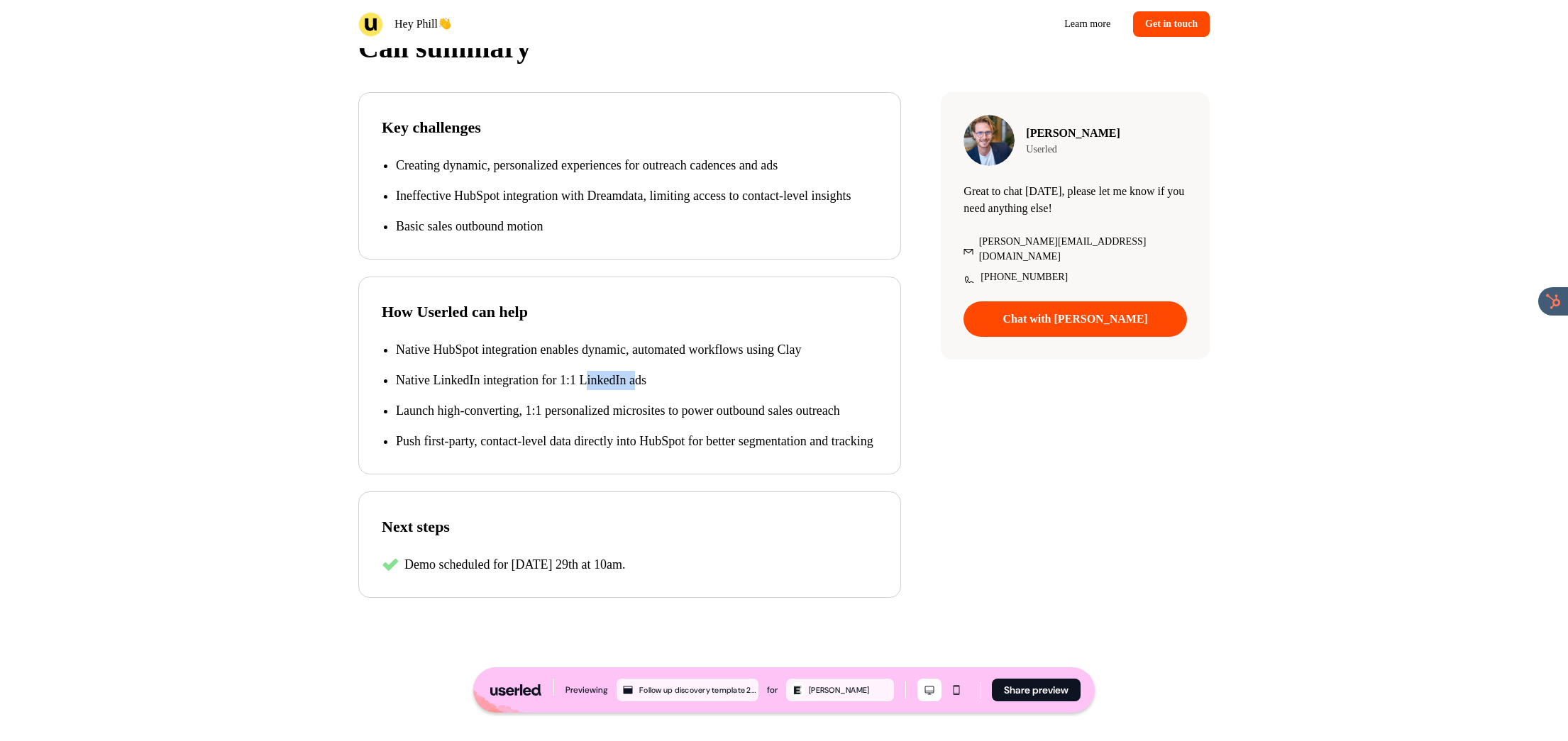 click on "Native LinkedIn integration for 1:1 LinkedIn ads" at bounding box center (636, 380) 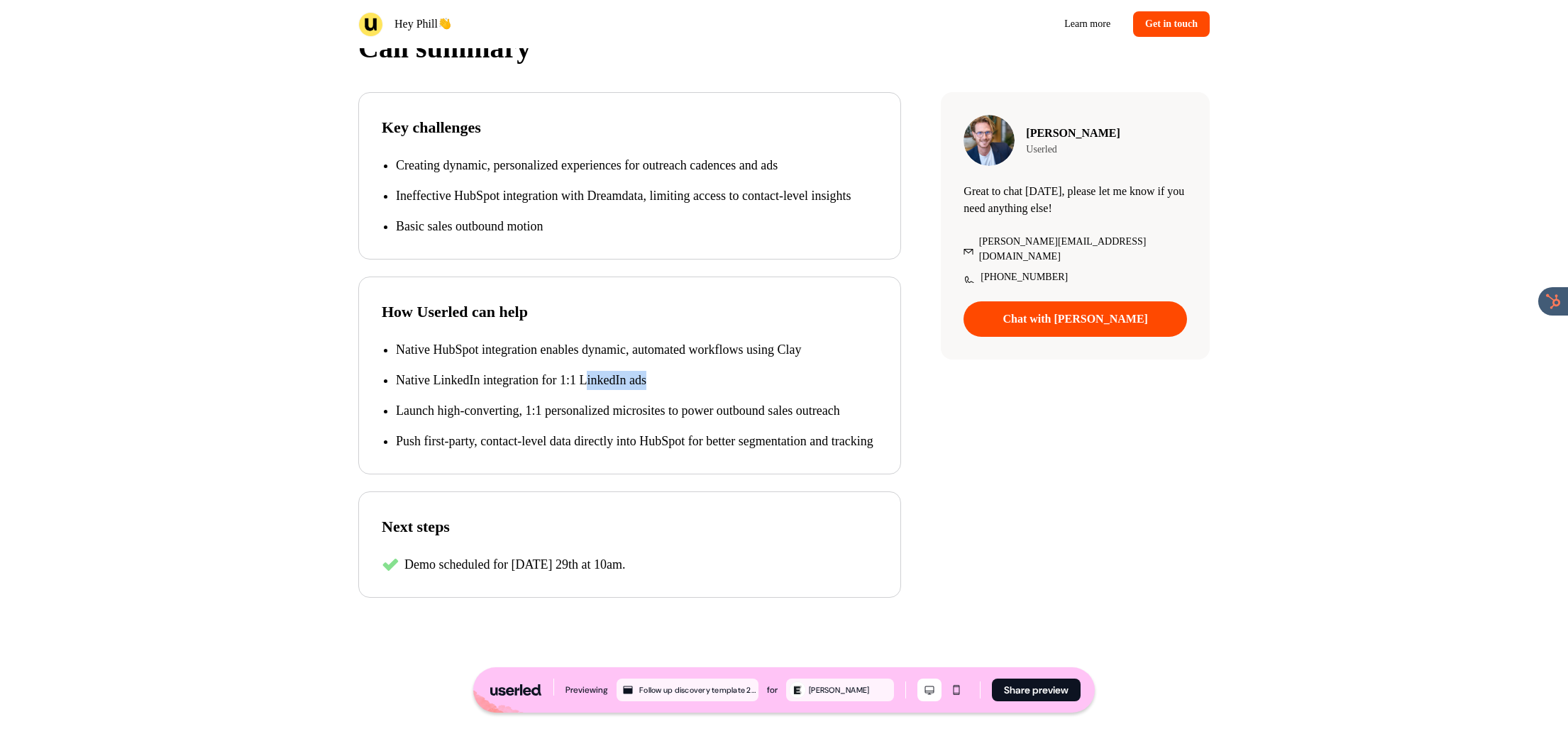 click on "Native LinkedIn integration for 1:1 LinkedIn ads" at bounding box center [636, 380] 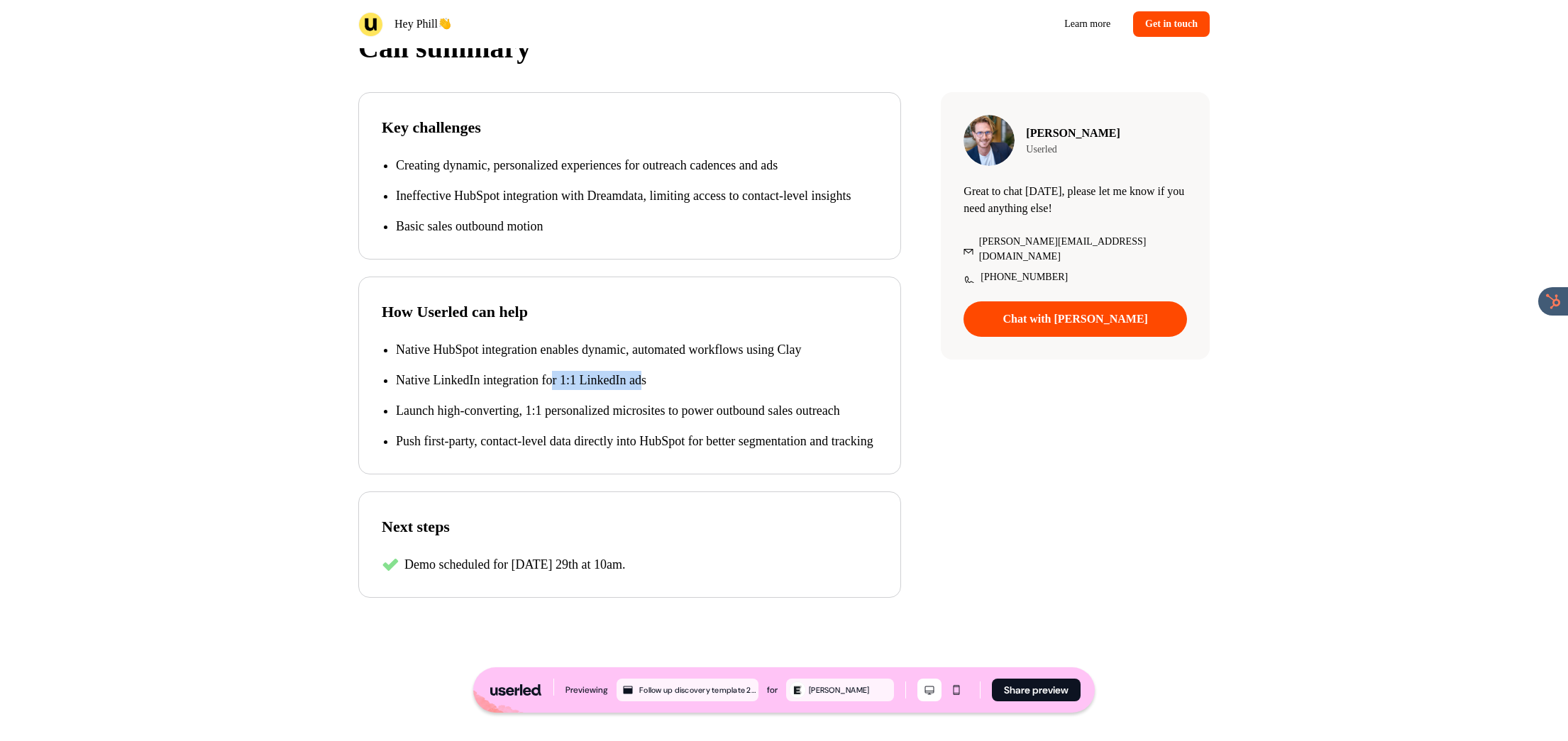 click on "Native LinkedIn integration for 1:1 LinkedIn ads" at bounding box center (636, 380) 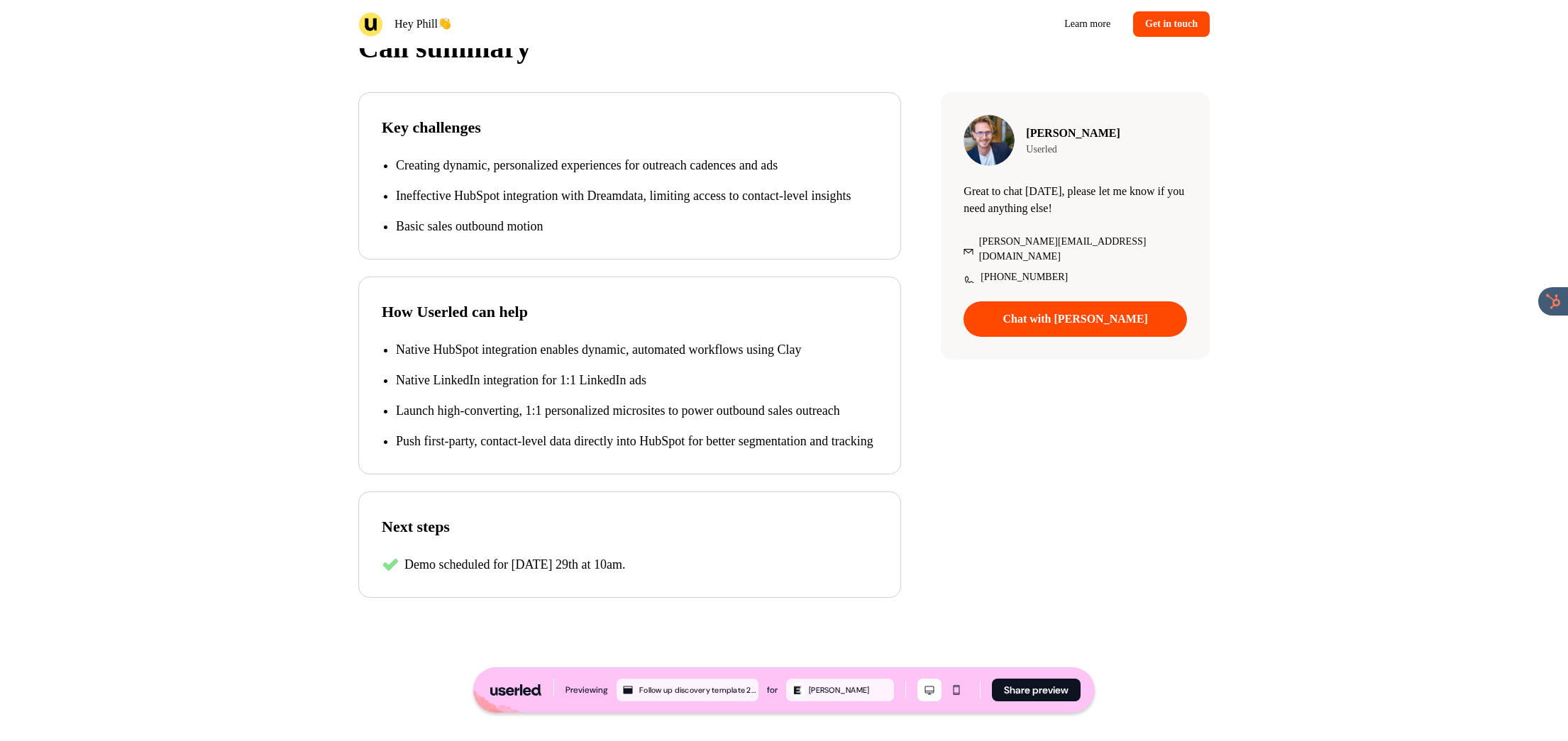 click on "Native LinkedIn integration for 1:1 LinkedIn ads" at bounding box center [636, 380] 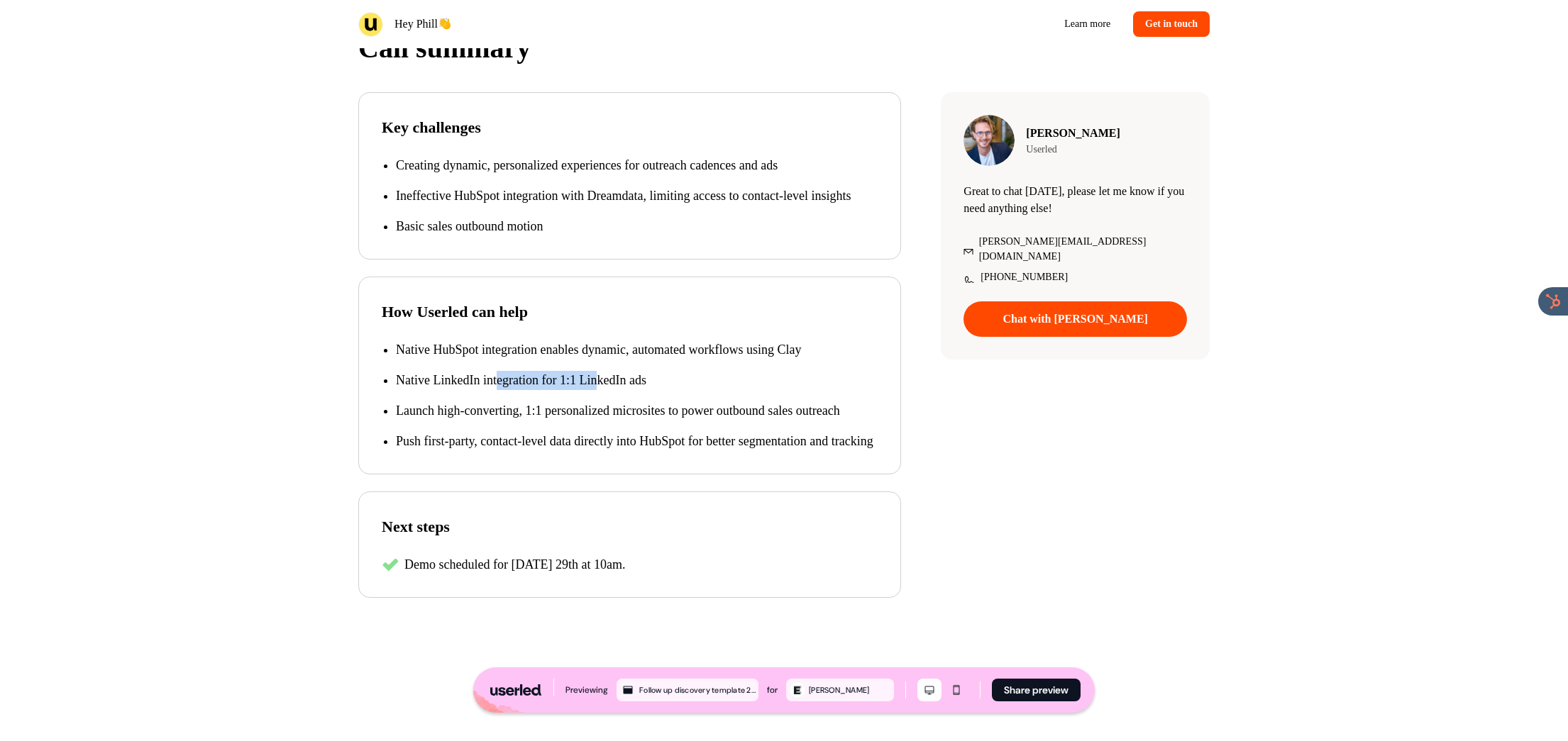click on "Native LinkedIn integration for 1:1 LinkedIn ads" at bounding box center [636, 380] 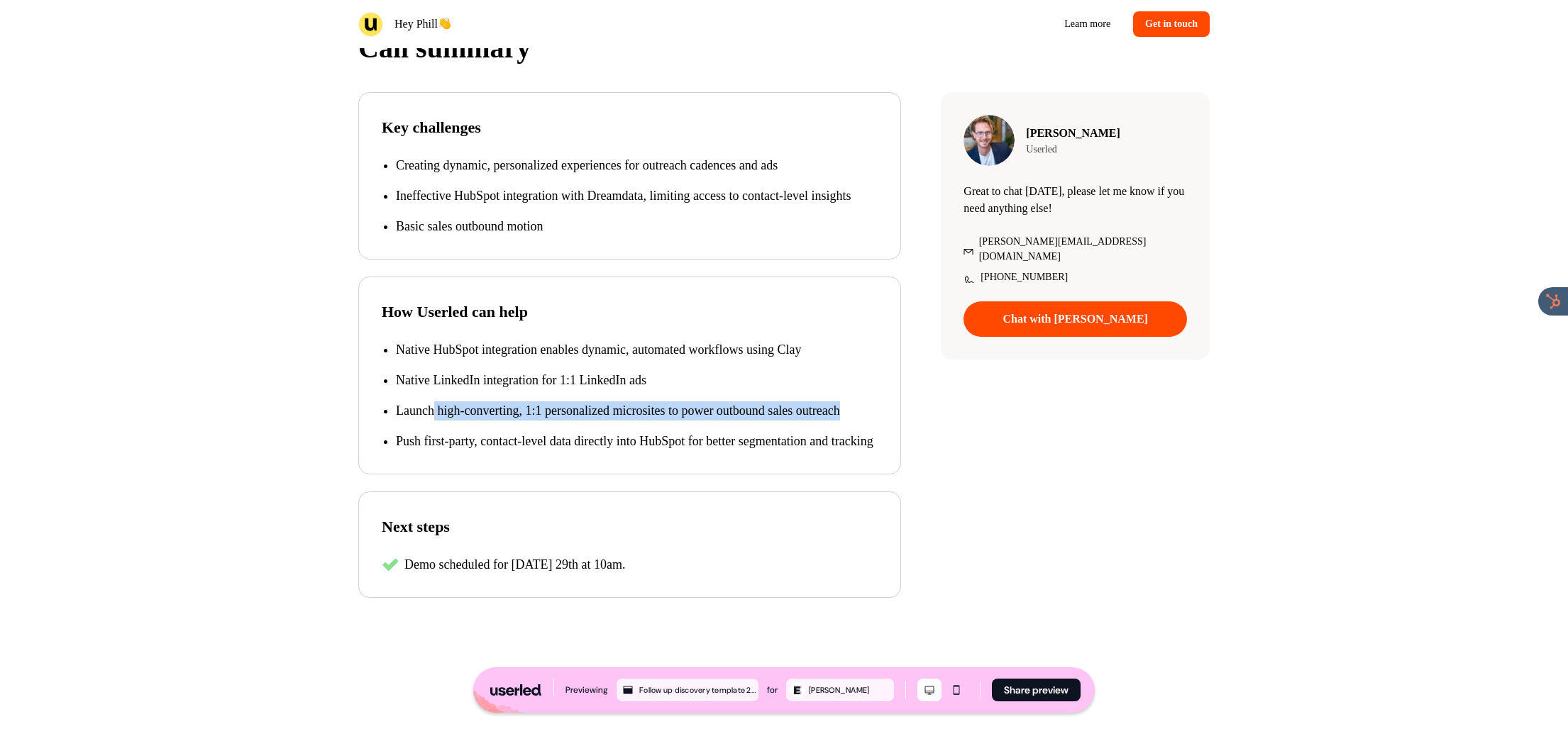 click on "Launch high-converting, 1:1 personalized microsites to power outbound sales outreach" at bounding box center [636, 411] 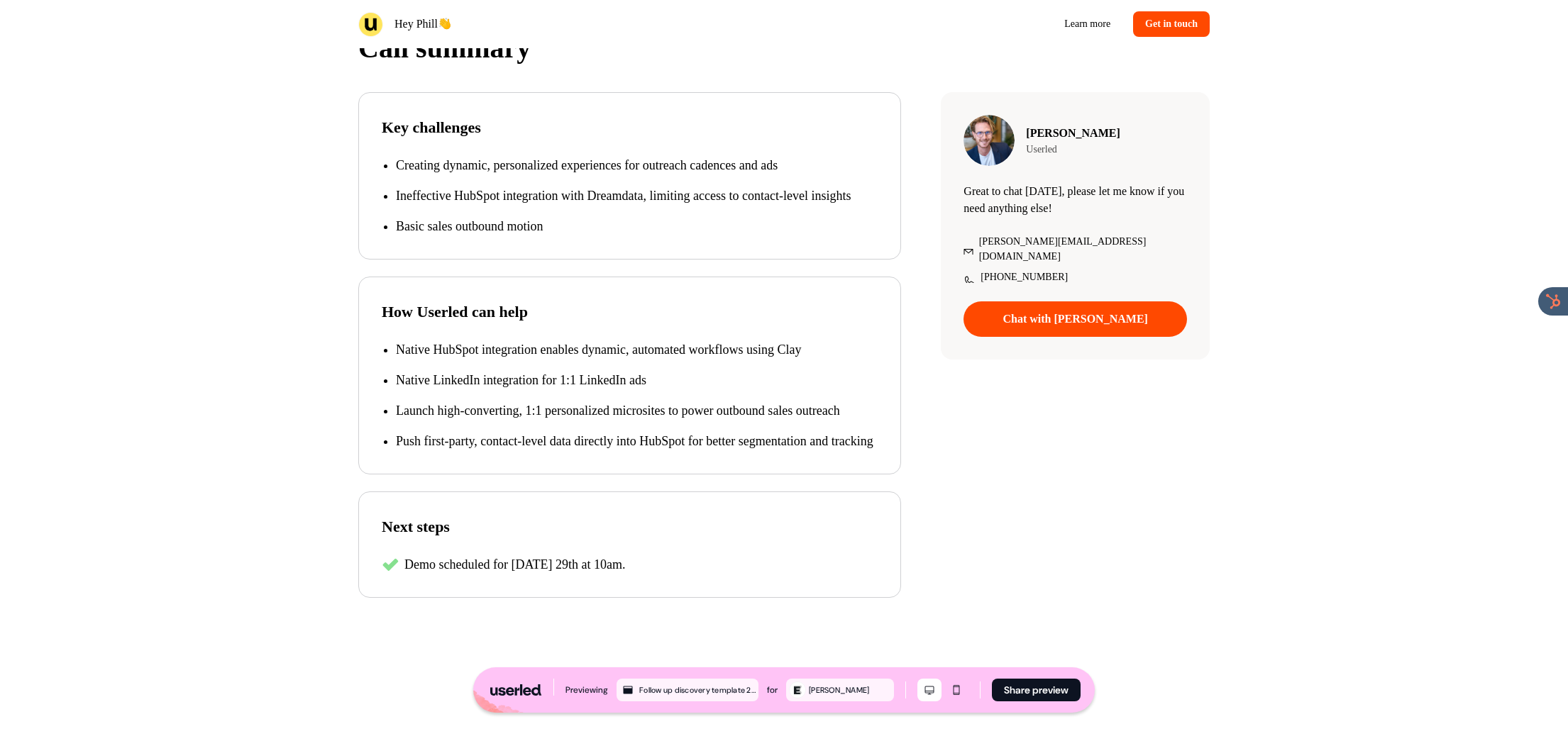 click on "Launch high-converting, 1:1 personalized microsites to power outbound sales outreach" at bounding box center [636, 411] 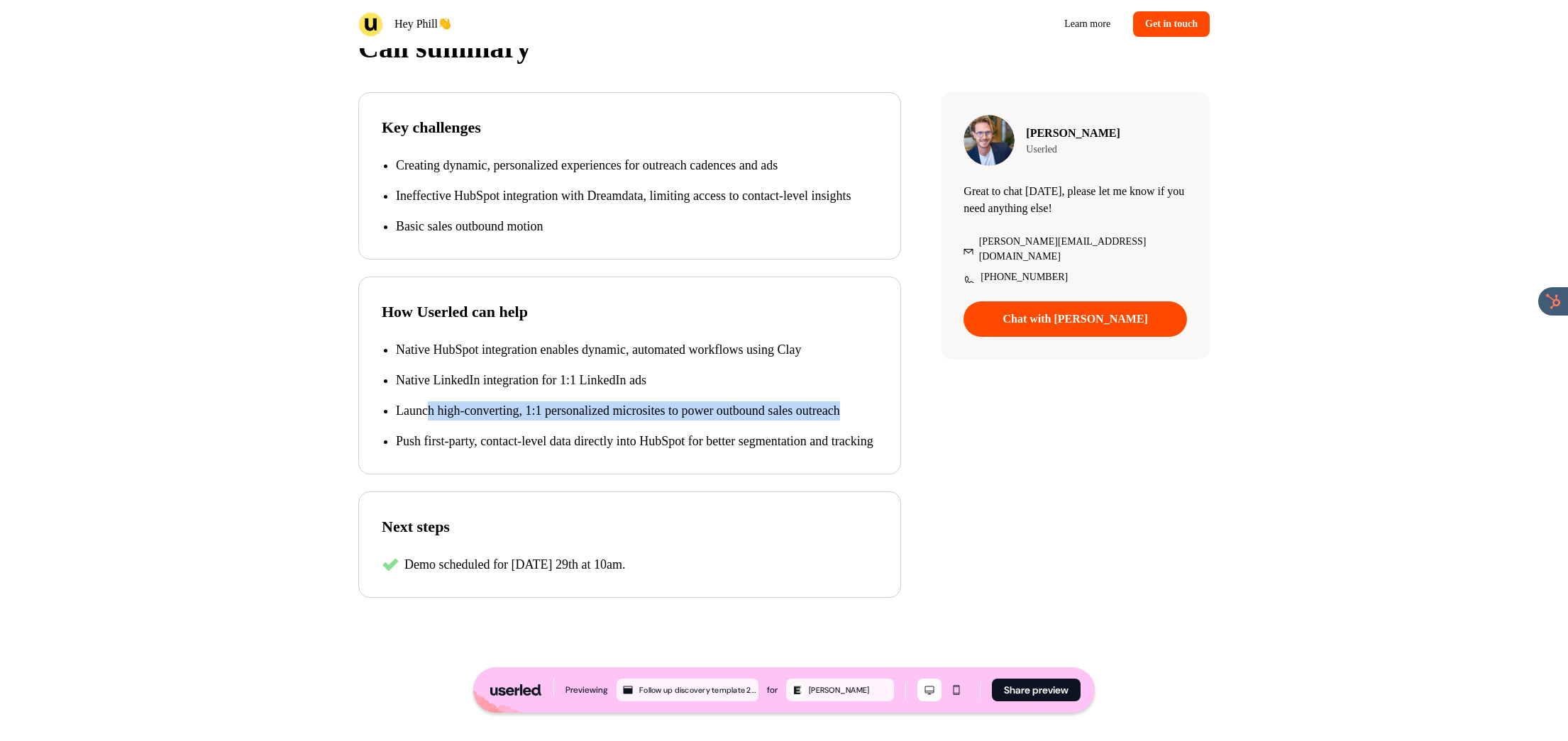 click on "Launch high-converting, 1:1 personalized microsites to power outbound sales outreach" at bounding box center [636, 411] 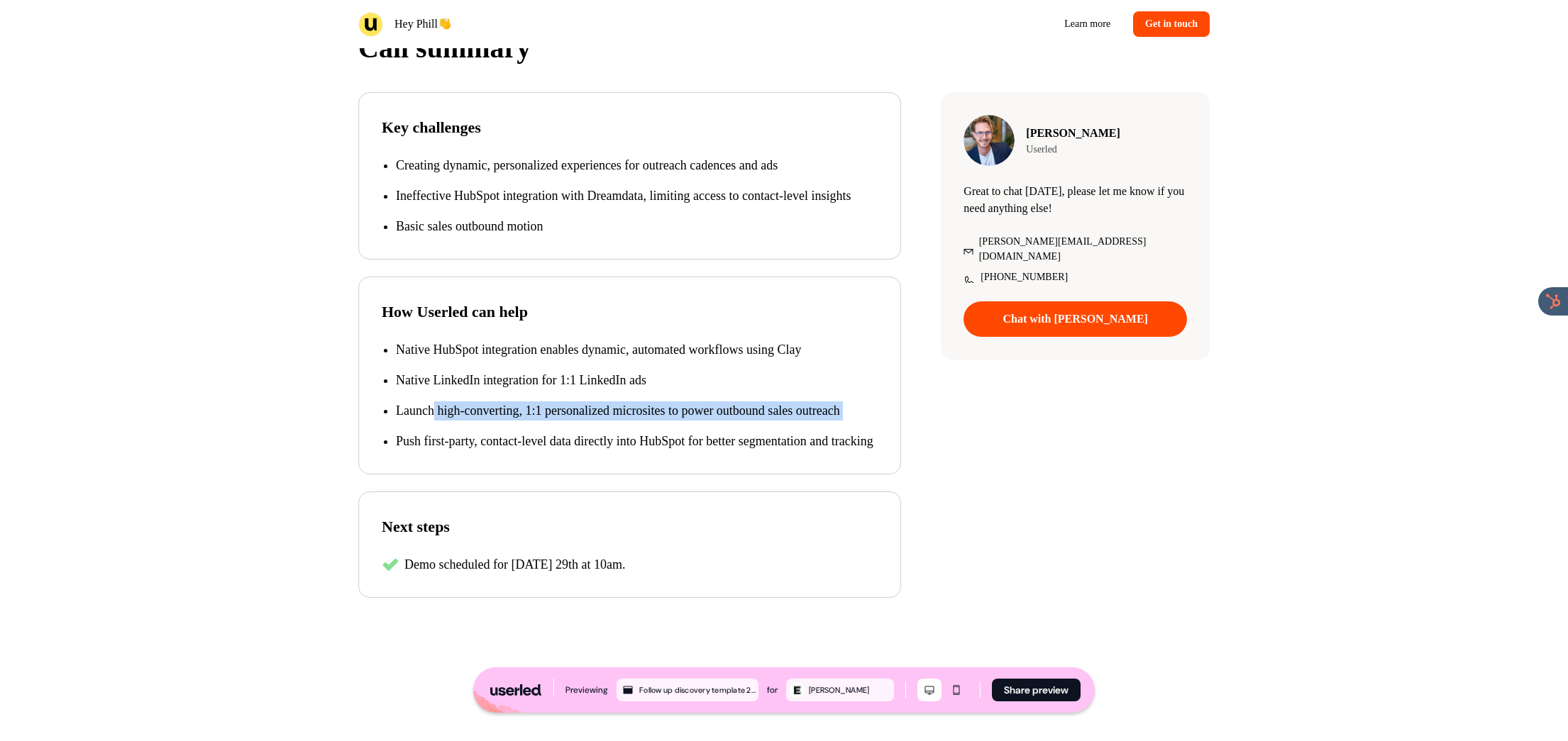 click on "Native HubSpot integration enables dynamic, automated workflows using Clay Native LinkedIn integration for 1:1 LinkedIn ads  Launch high-converting, 1:1 personalized microsites to power outbound sales outreach Push first-party, contact-level data directly into HubSpot for better segmentation and tracking" at bounding box center (629, 396) 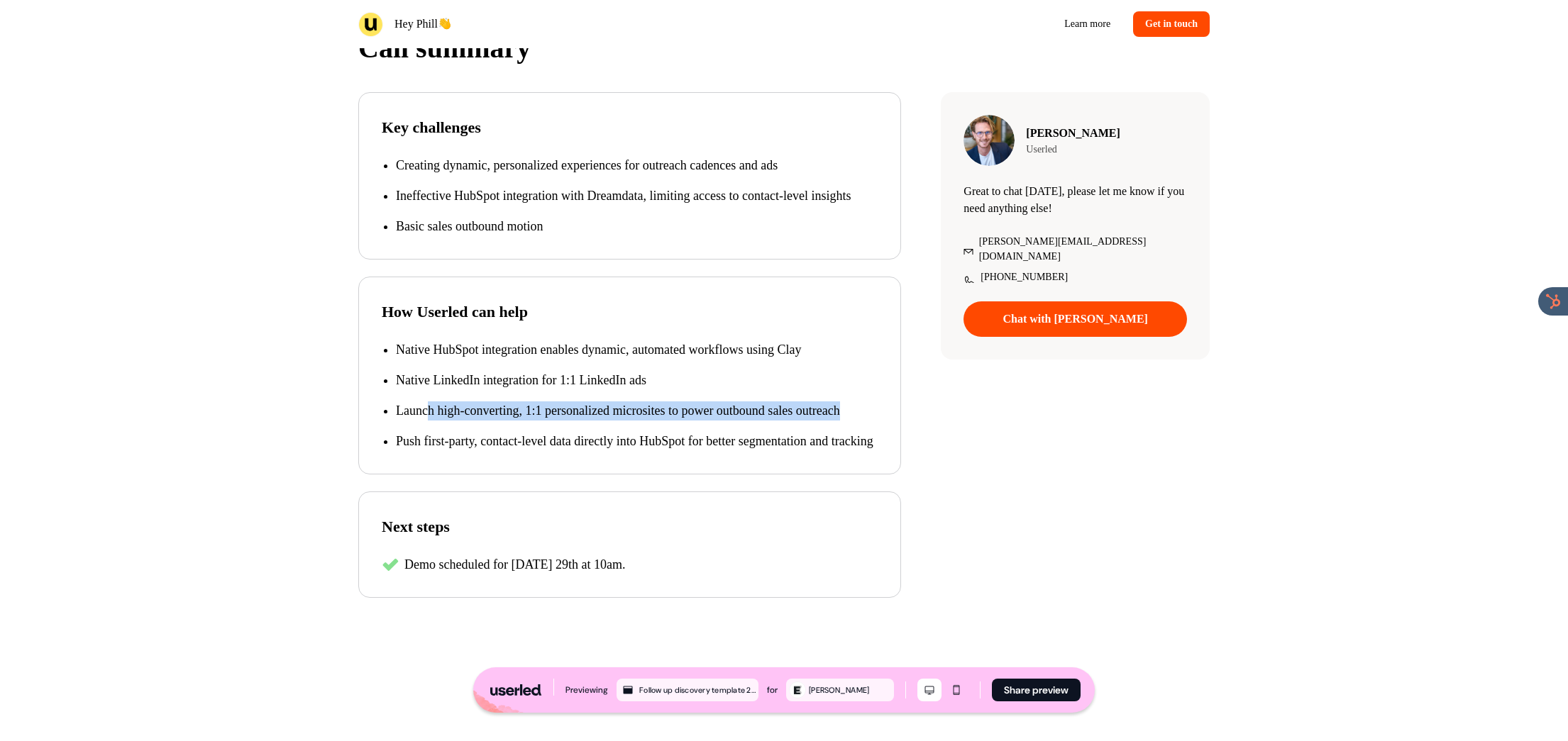 click on "Native HubSpot integration enables dynamic, automated workflows using Clay Native LinkedIn integration for 1:1 LinkedIn ads  Launch high-converting, 1:1 personalized microsites to power outbound sales outreach Push first-party, contact-level data directly into HubSpot for better segmentation and tracking" at bounding box center (629, 396) 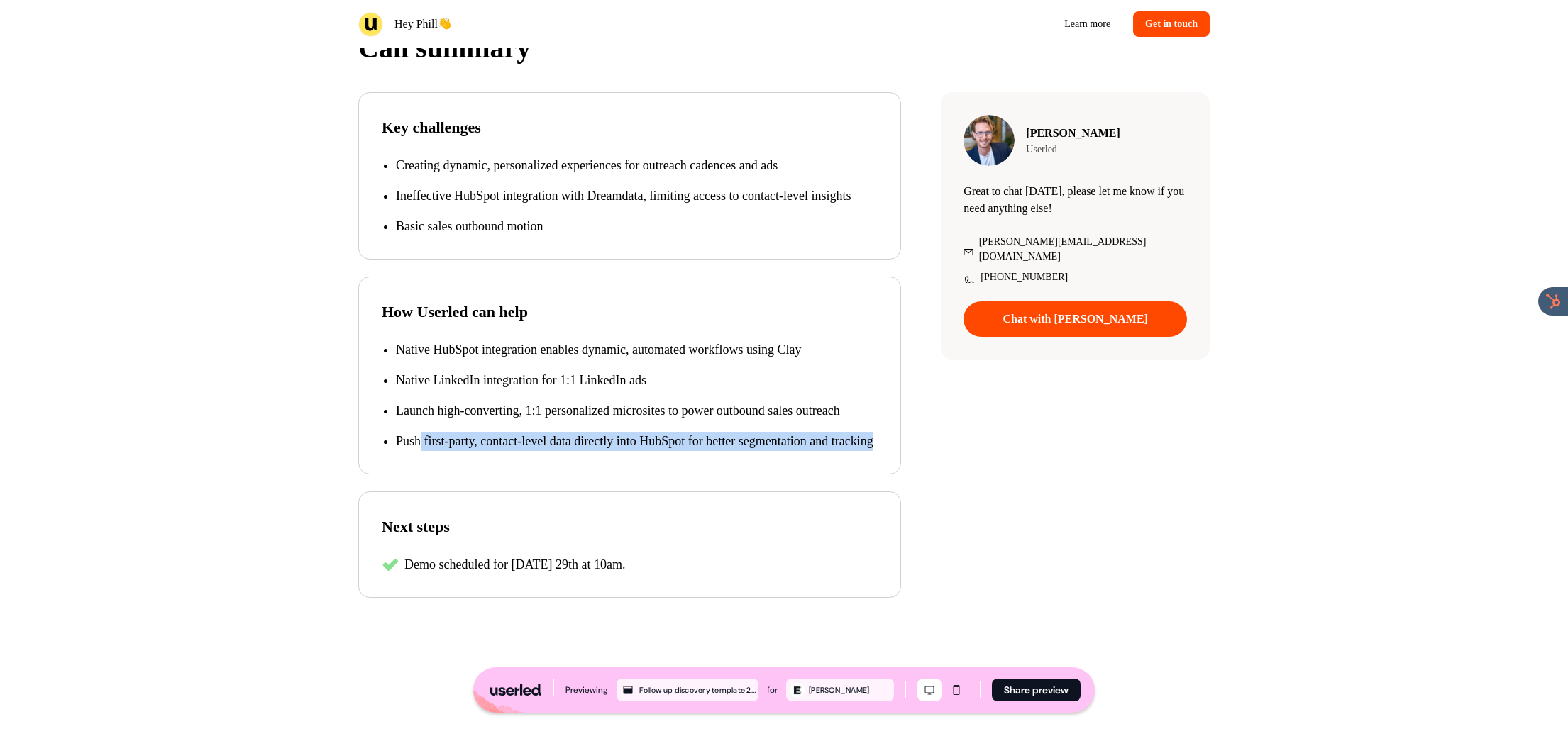 click on "Push first-party, contact-level data directly into HubSpot for better segmentation and tracking" at bounding box center (636, 441) 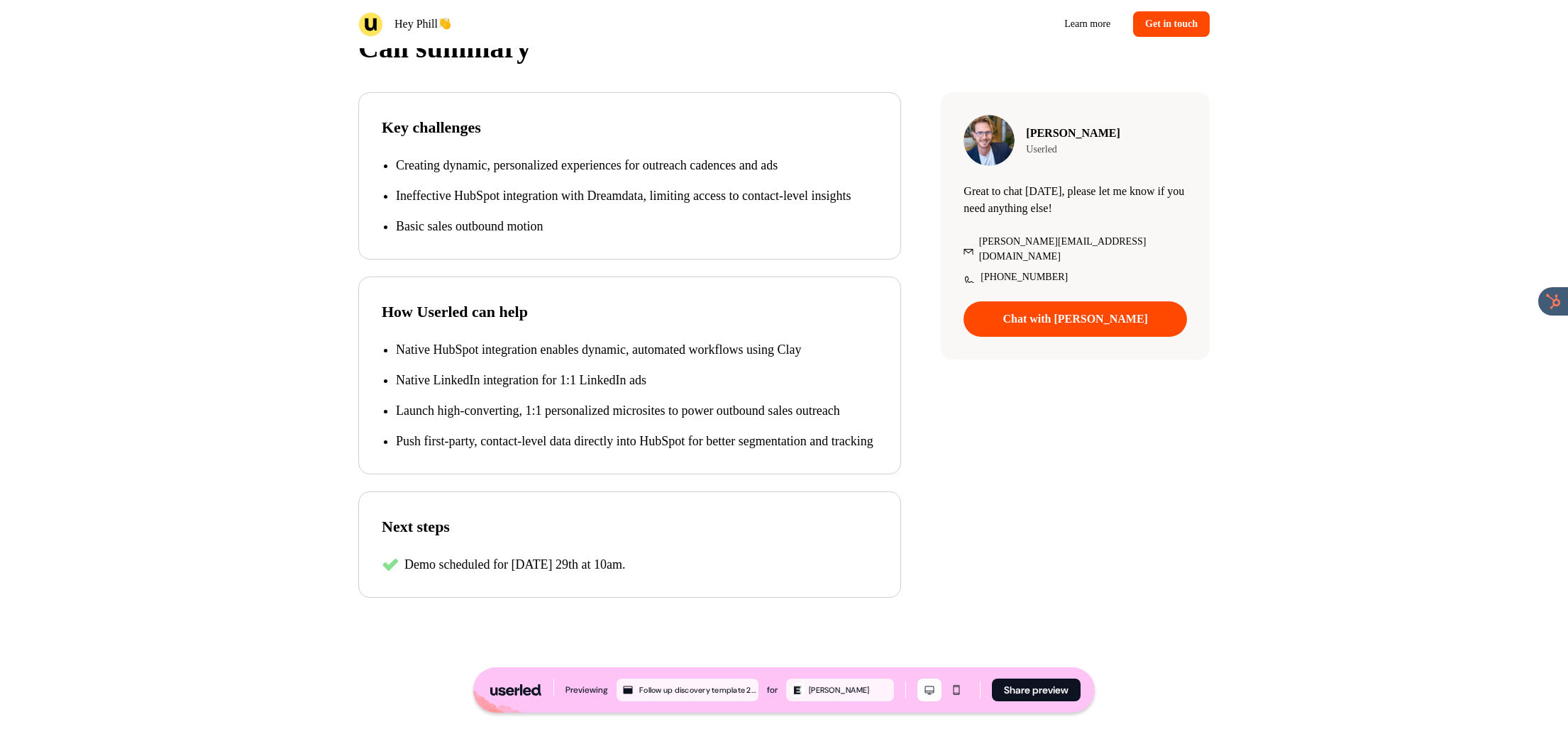 click on "Push first-party, contact-level data directly into HubSpot for better segmentation and tracking" at bounding box center (636, 441) 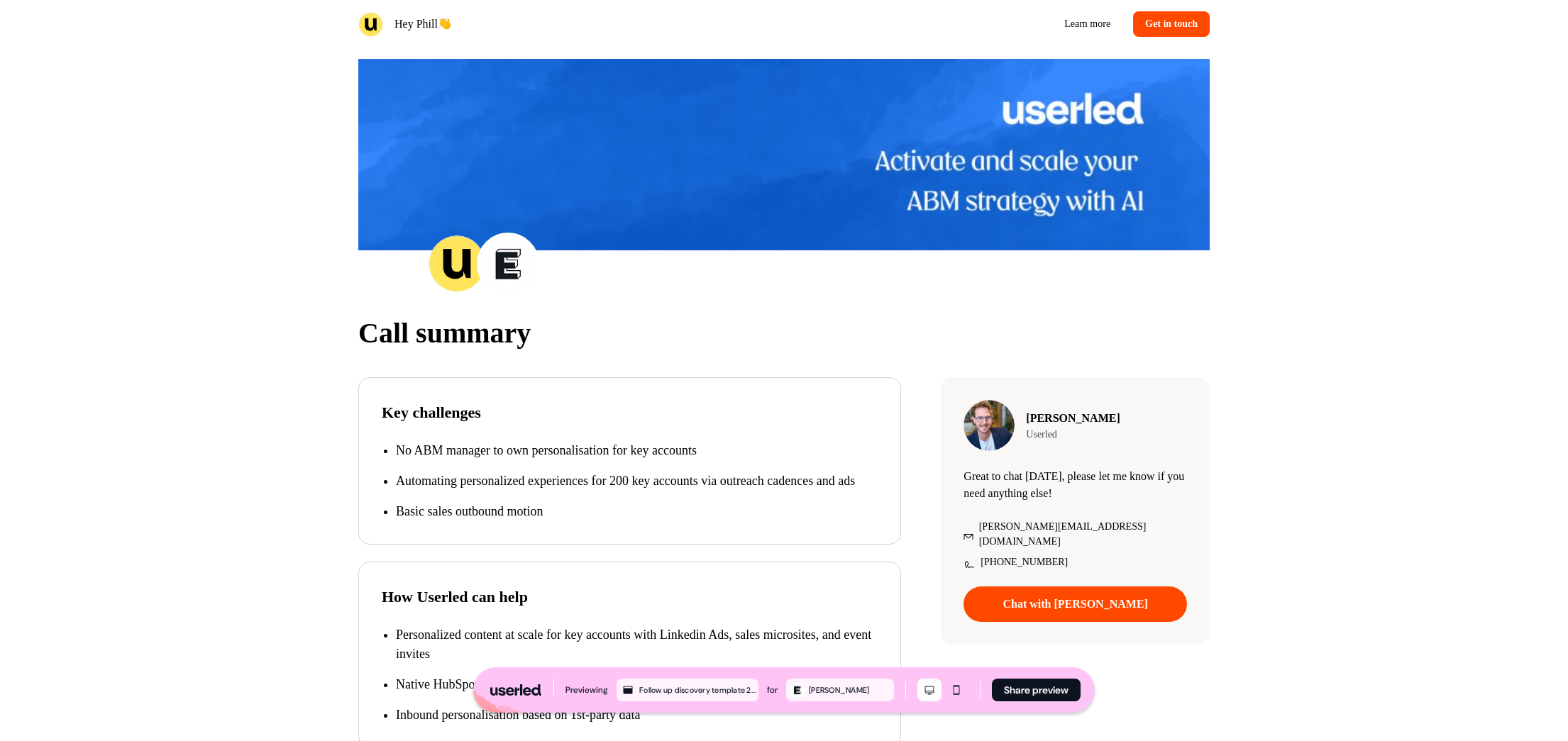 scroll, scrollTop: 0, scrollLeft: 0, axis: both 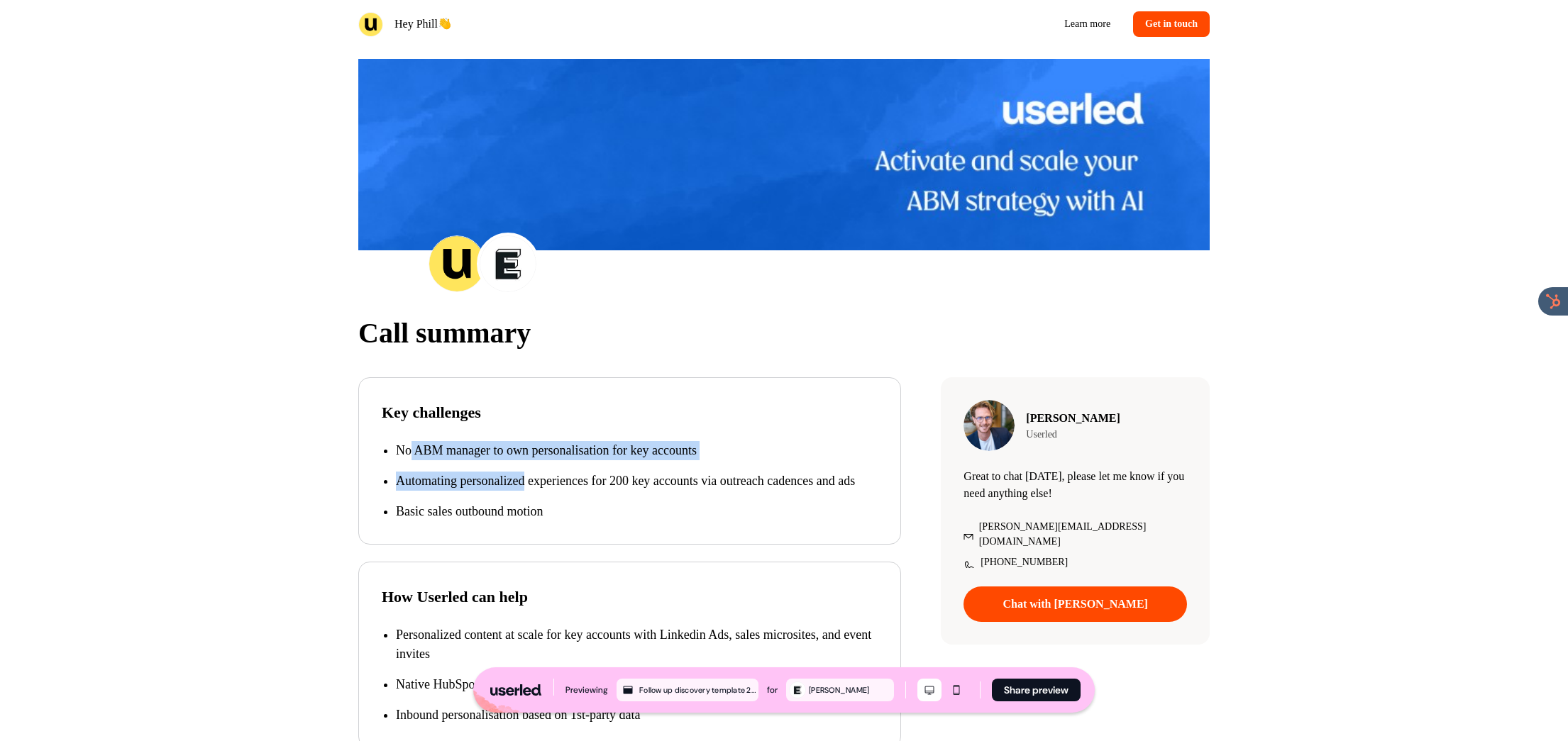 drag, startPoint x: 536, startPoint y: 480, endPoint x: 609, endPoint y: 527, distance: 86.82166 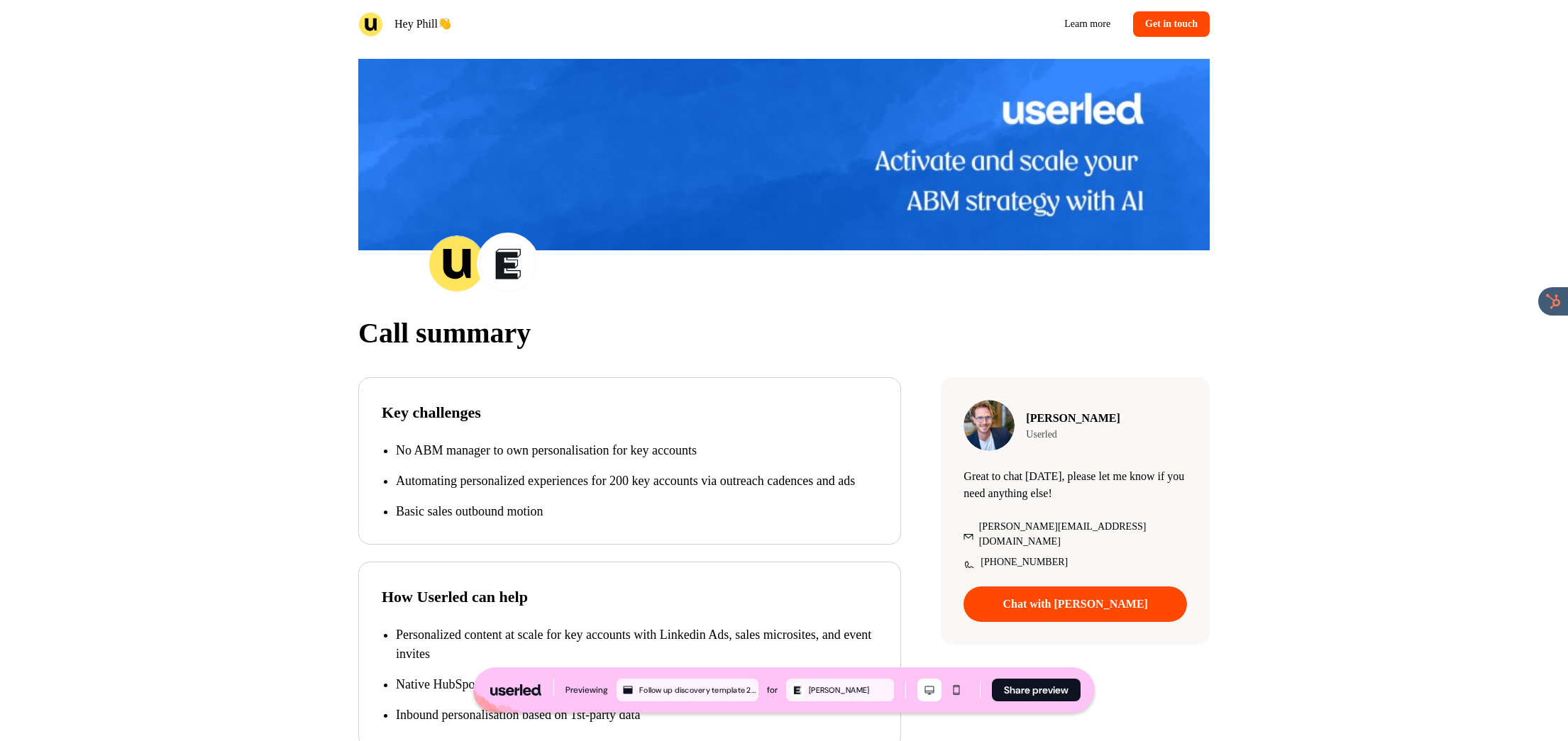 click on "Basic sales outbound motion" at bounding box center (636, 511) 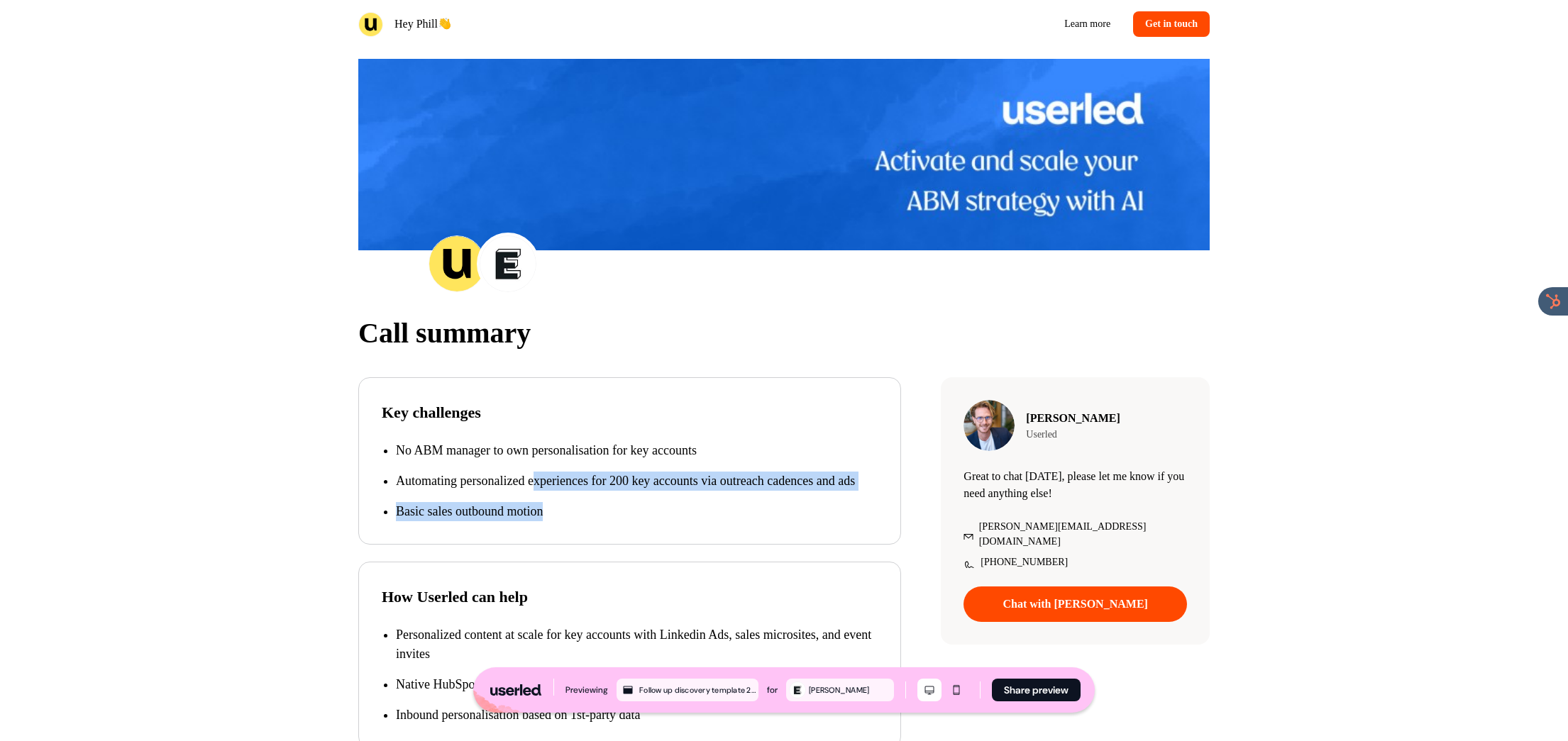 drag, startPoint x: 635, startPoint y: 526, endPoint x: 487, endPoint y: 460, distance: 162.04938 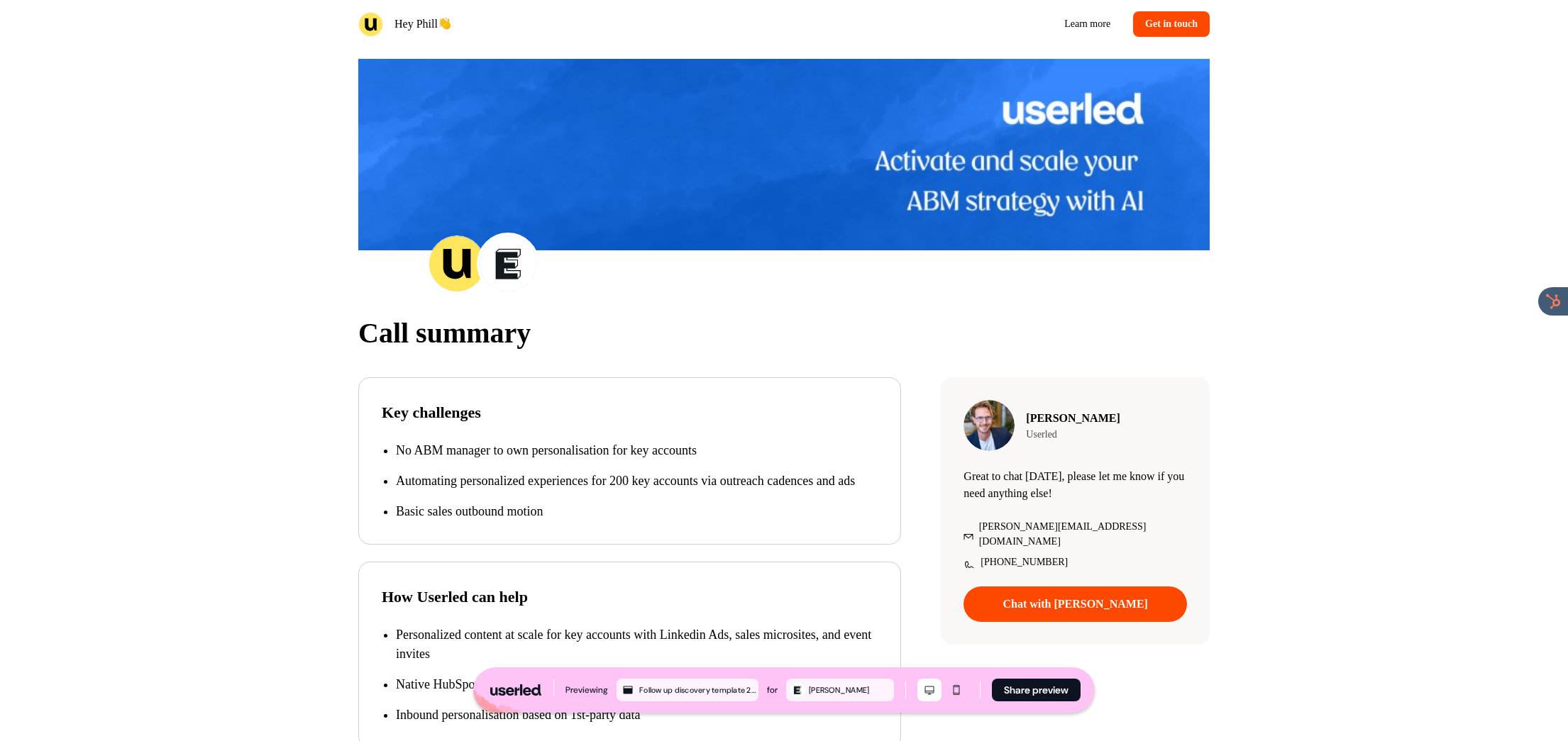 click on "No ABM manager to own personalisation for key accounts Automating personalized experiences for 200 key accounts via outreach cadences and ads Basic sales outbound motion" at bounding box center (629, 481) 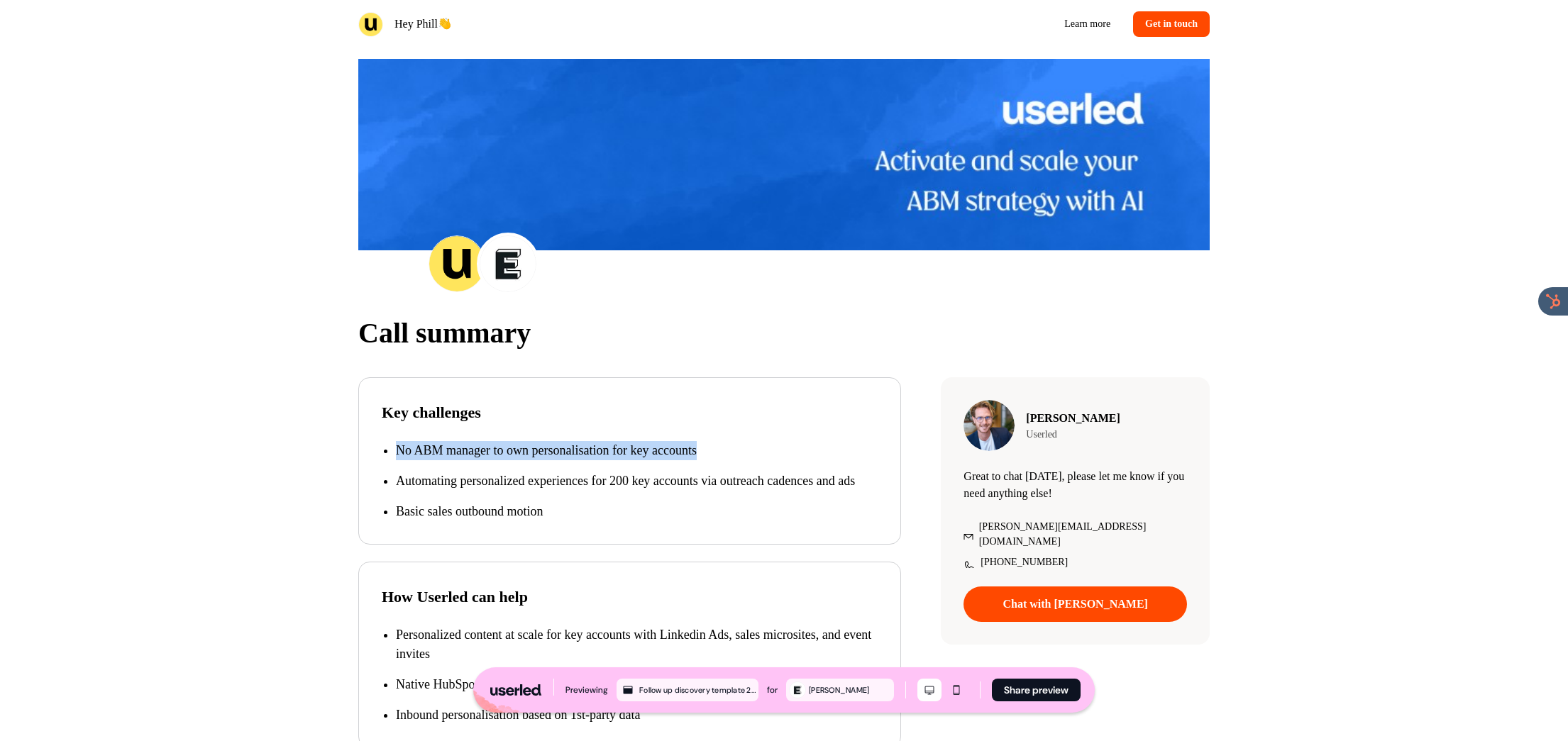 drag, startPoint x: 485, startPoint y: 438, endPoint x: 646, endPoint y: 530, distance: 185.43193 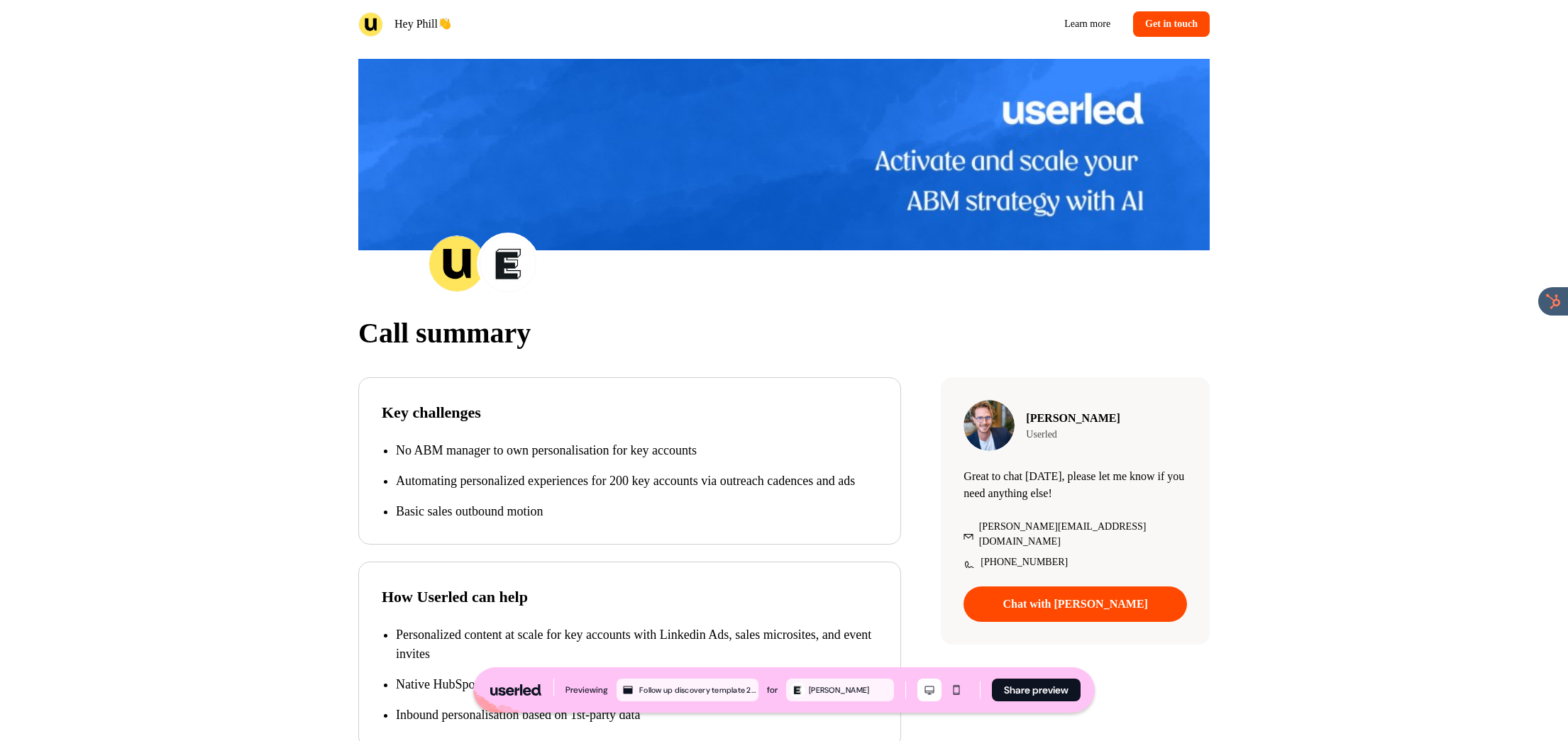 click on "Basic sales outbound motion" at bounding box center [636, 511] 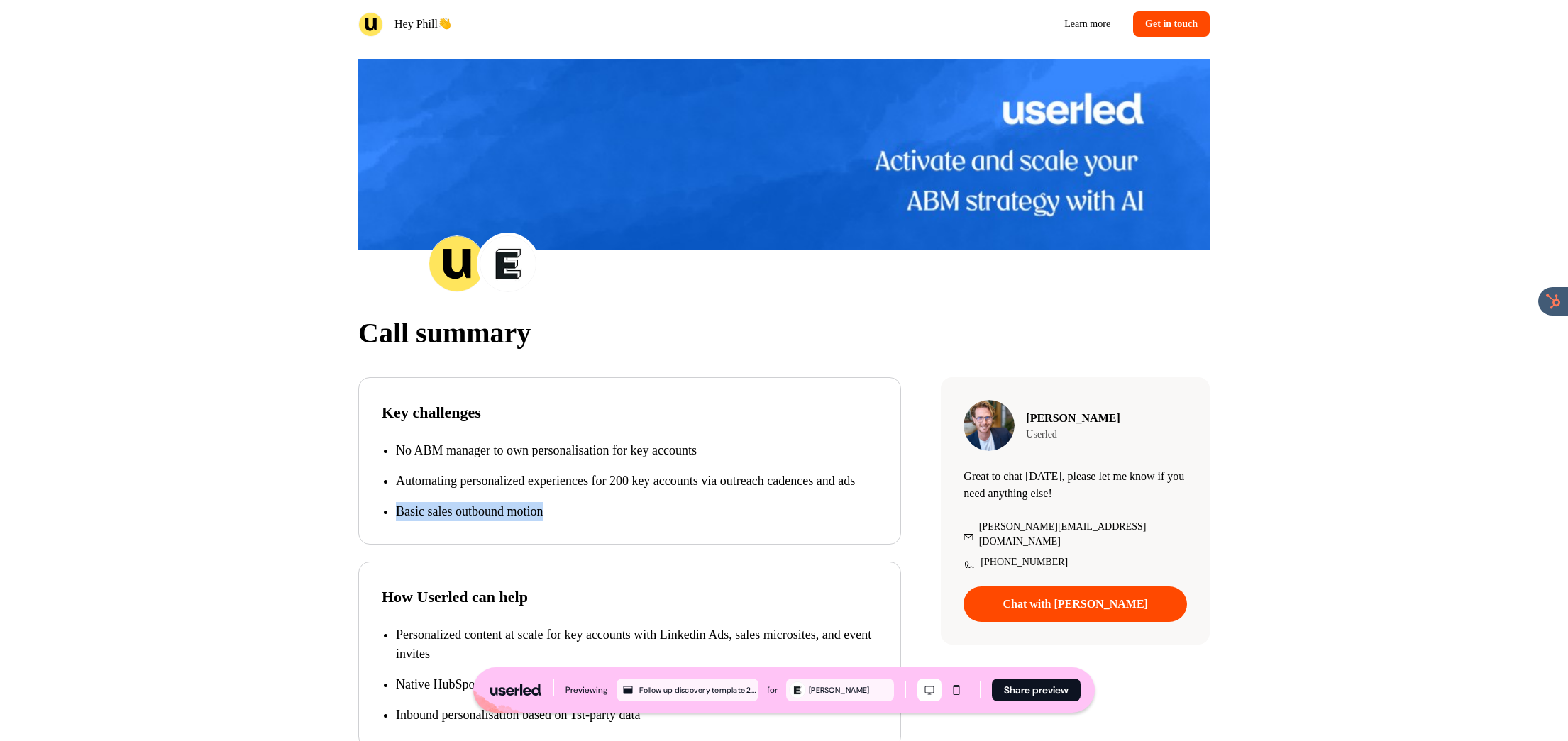 drag, startPoint x: 558, startPoint y: 506, endPoint x: 411, endPoint y: 460, distance: 154.02922 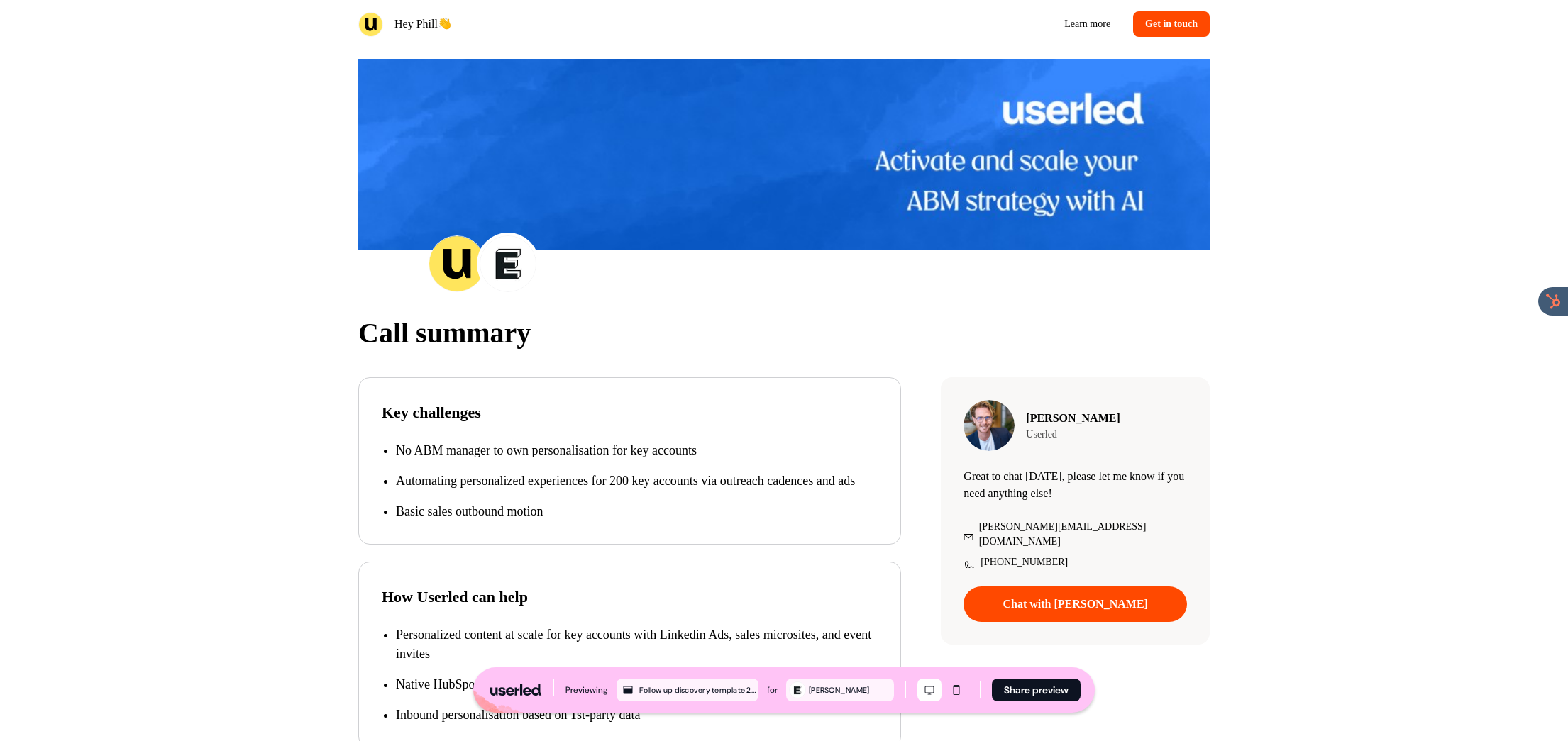 drag, startPoint x: 411, startPoint y: 460, endPoint x: 435, endPoint y: 447, distance: 27.294688 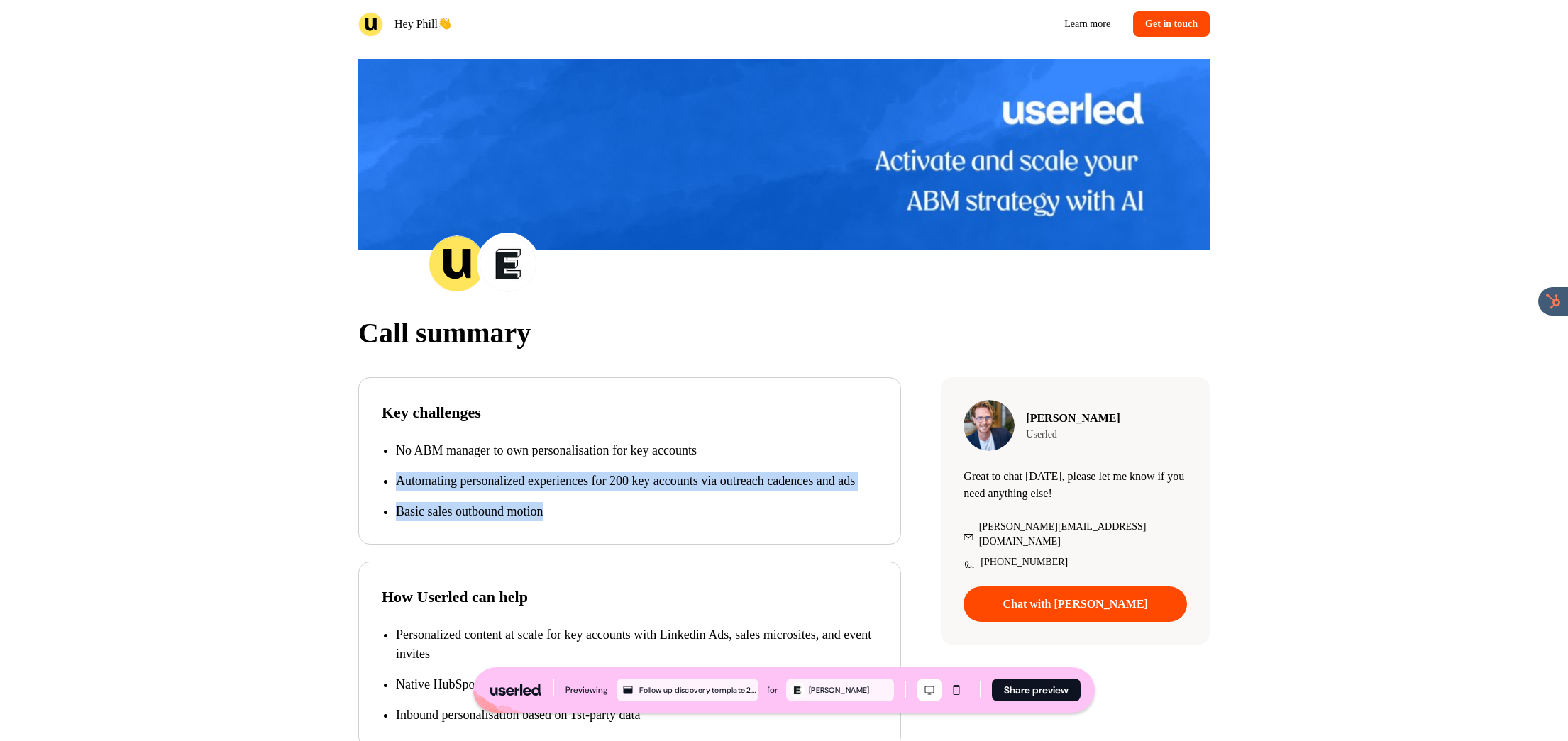 drag, startPoint x: 634, startPoint y: 535, endPoint x: 443, endPoint y: 462, distance: 204.47494 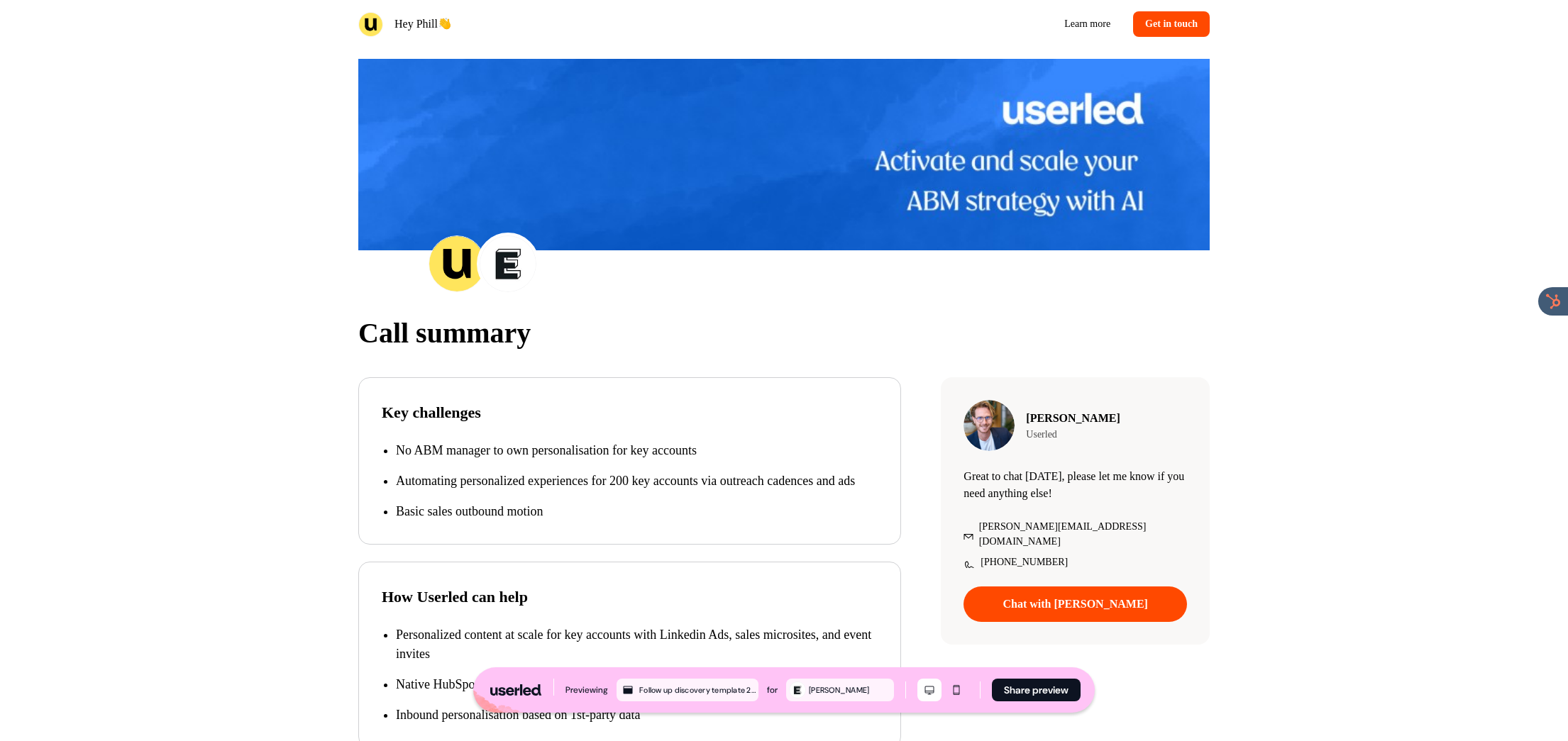 drag, startPoint x: 652, startPoint y: 537, endPoint x: 617, endPoint y: 533, distance: 35.22783 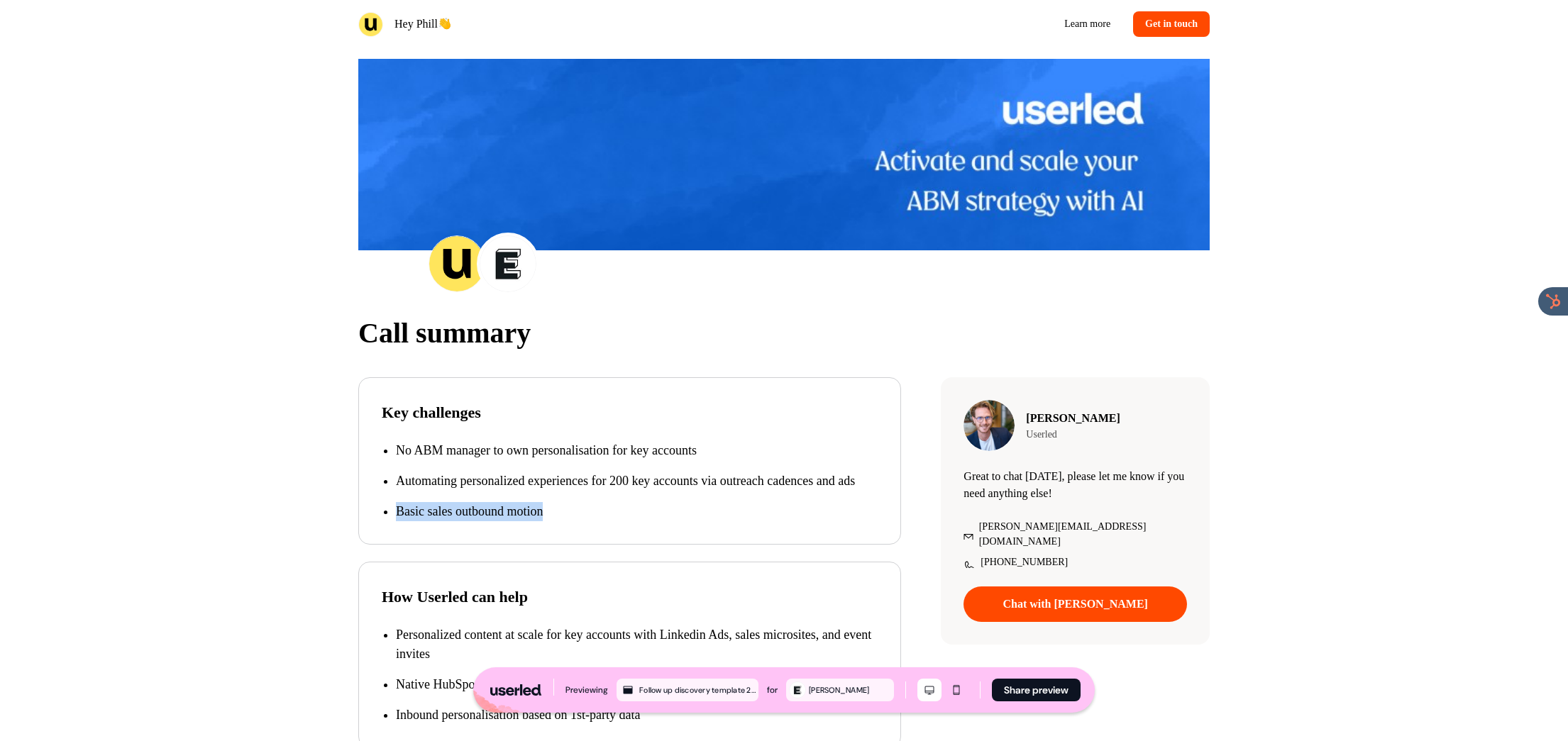 drag, startPoint x: 617, startPoint y: 533, endPoint x: 425, endPoint y: 464, distance: 204.02206 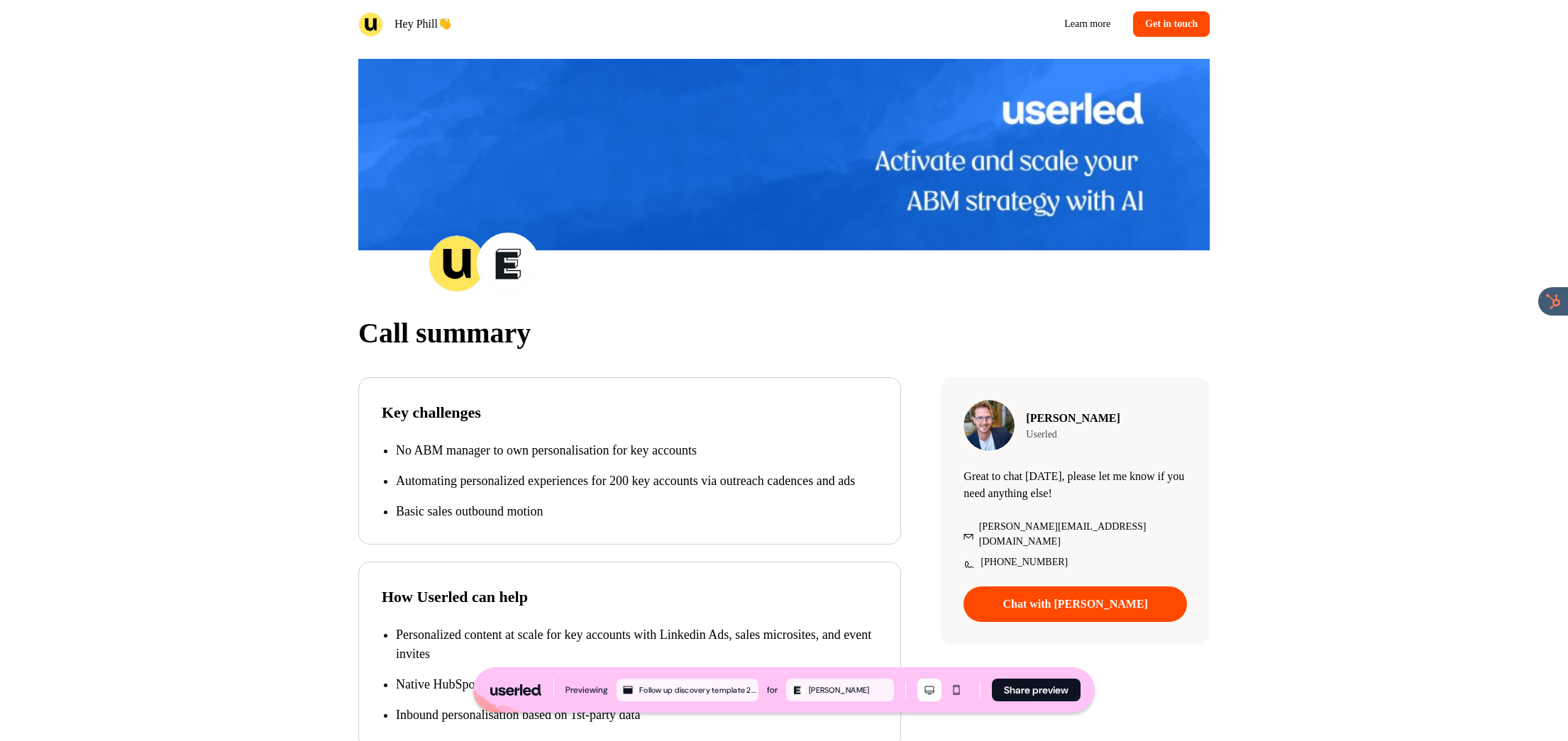click on "No ABM manager to own personalisation for key accounts Automating personalized experiences for 200 key accounts via outreach cadences and ads Basic sales outbound motion" at bounding box center (629, 481) 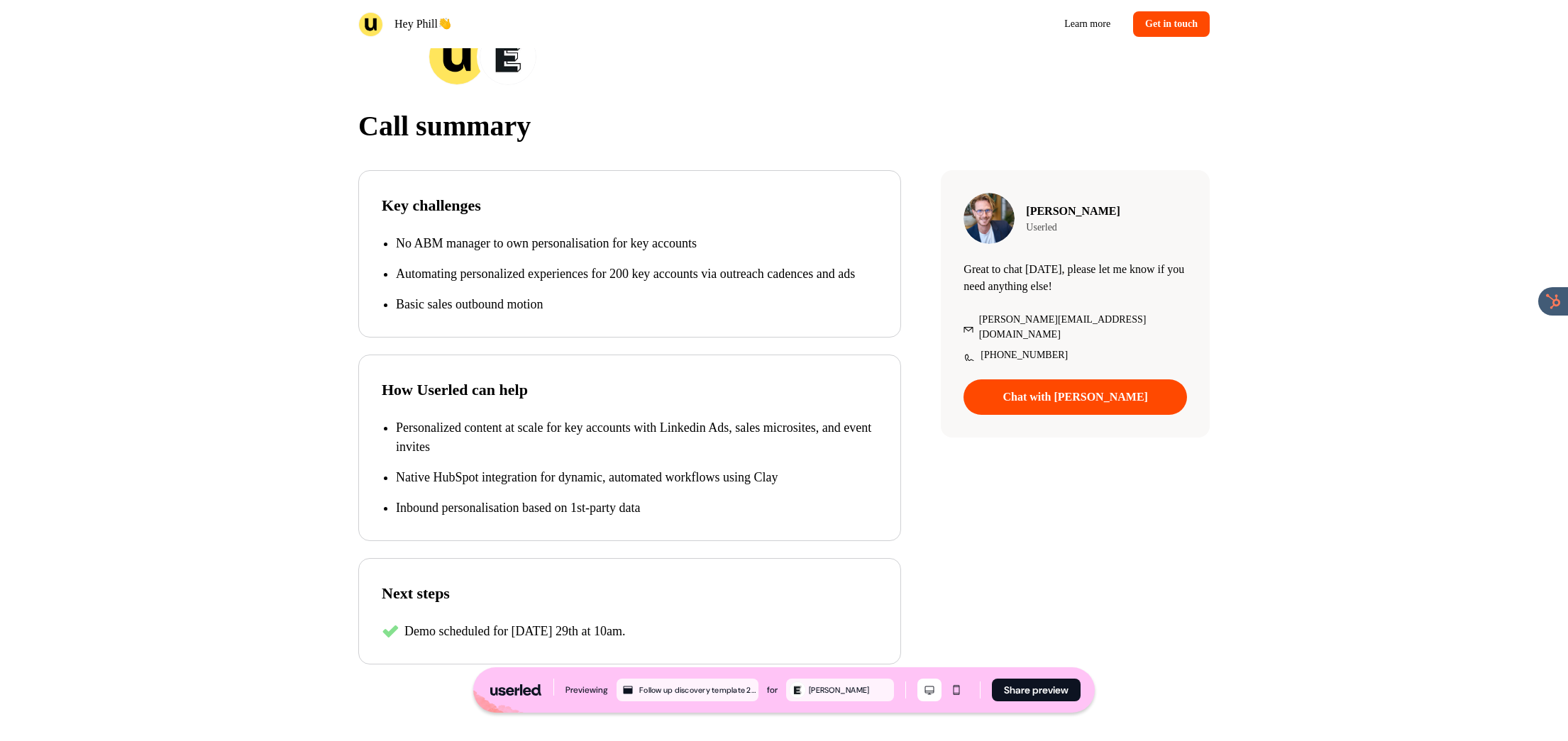 scroll, scrollTop: 208, scrollLeft: 0, axis: vertical 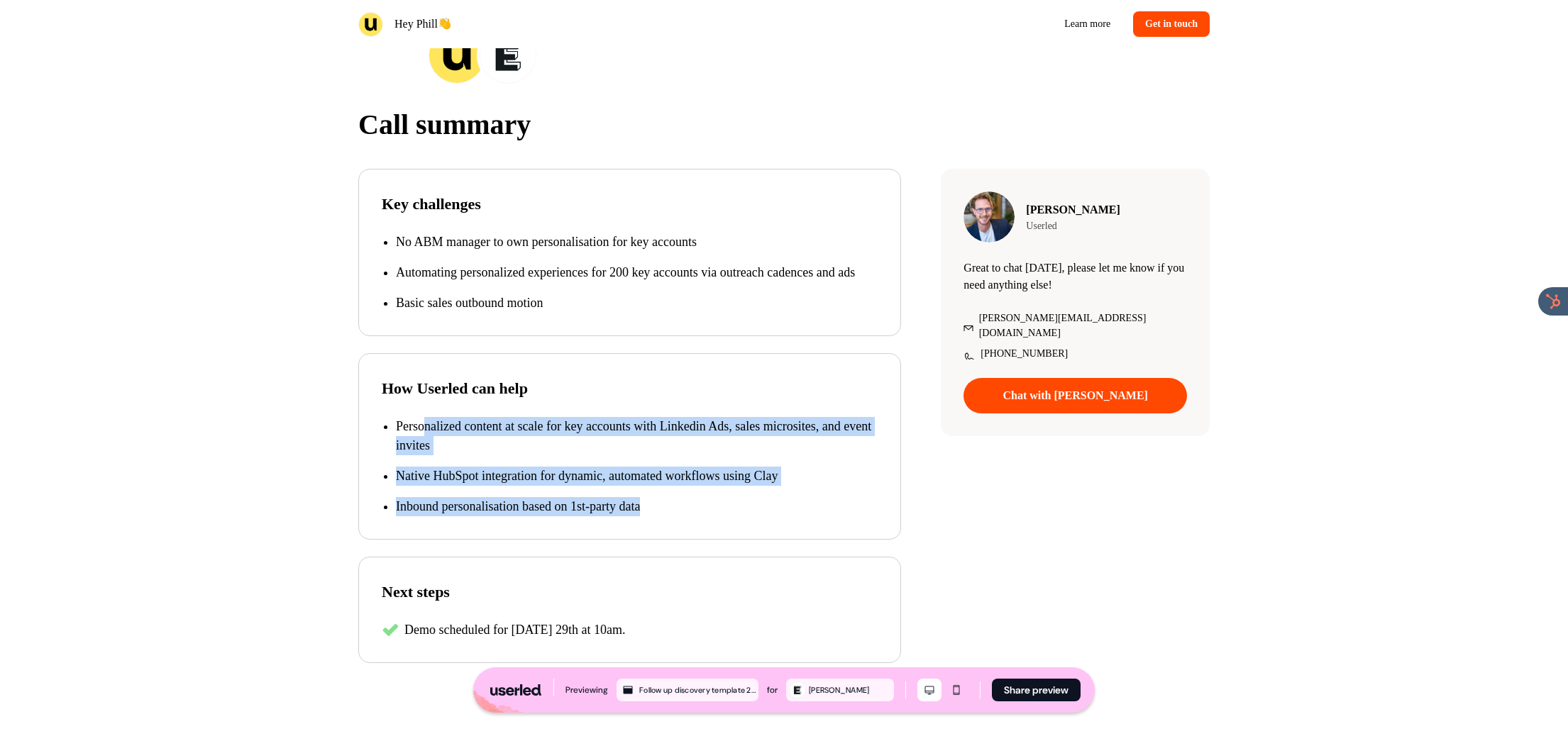 drag, startPoint x: 712, startPoint y: 542, endPoint x: 422, endPoint y: 453, distance: 303.34963 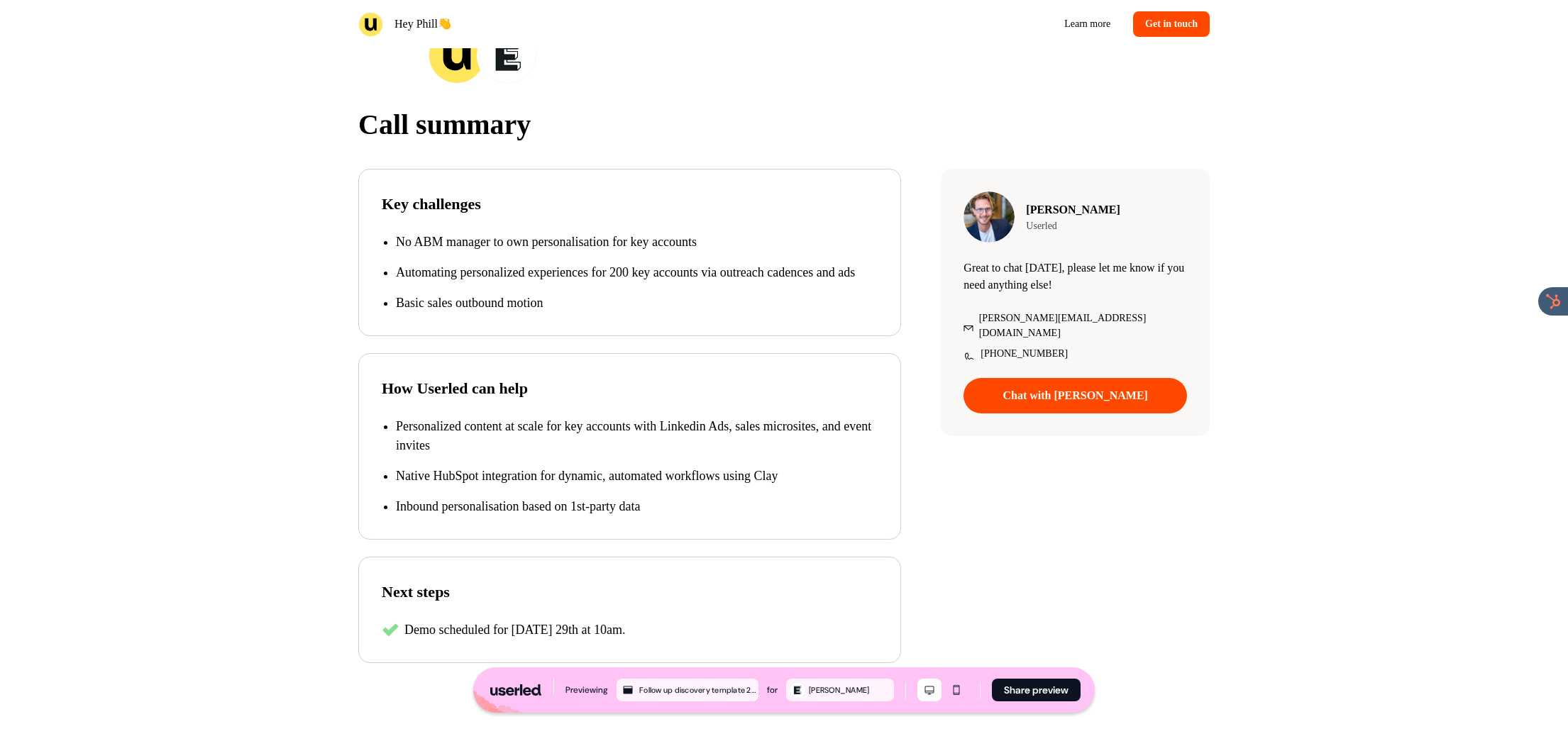 drag, startPoint x: 420, startPoint y: 455, endPoint x: 387, endPoint y: 445, distance: 34.481879 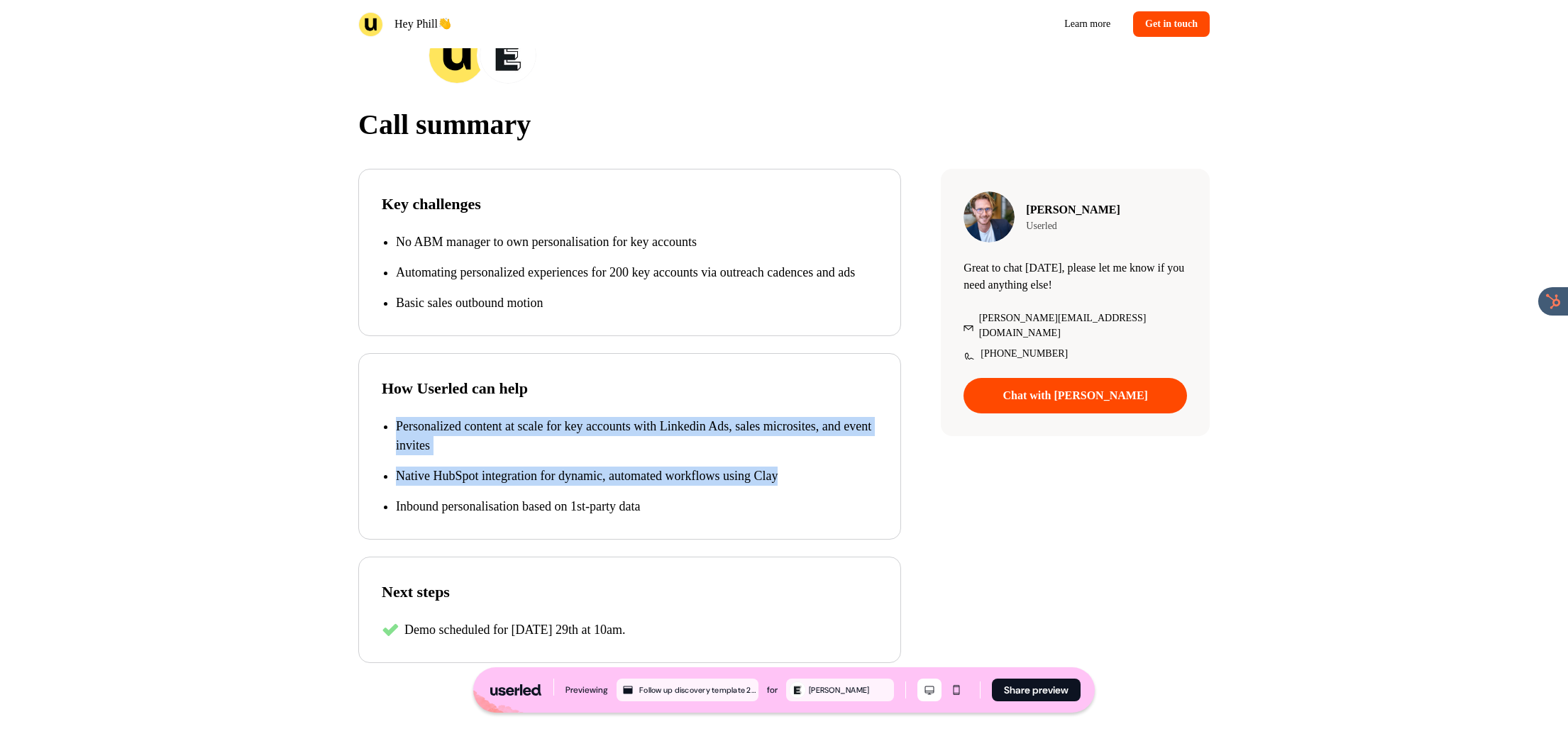 drag, startPoint x: 628, startPoint y: 515, endPoint x: 690, endPoint y: 520, distance: 62.201286 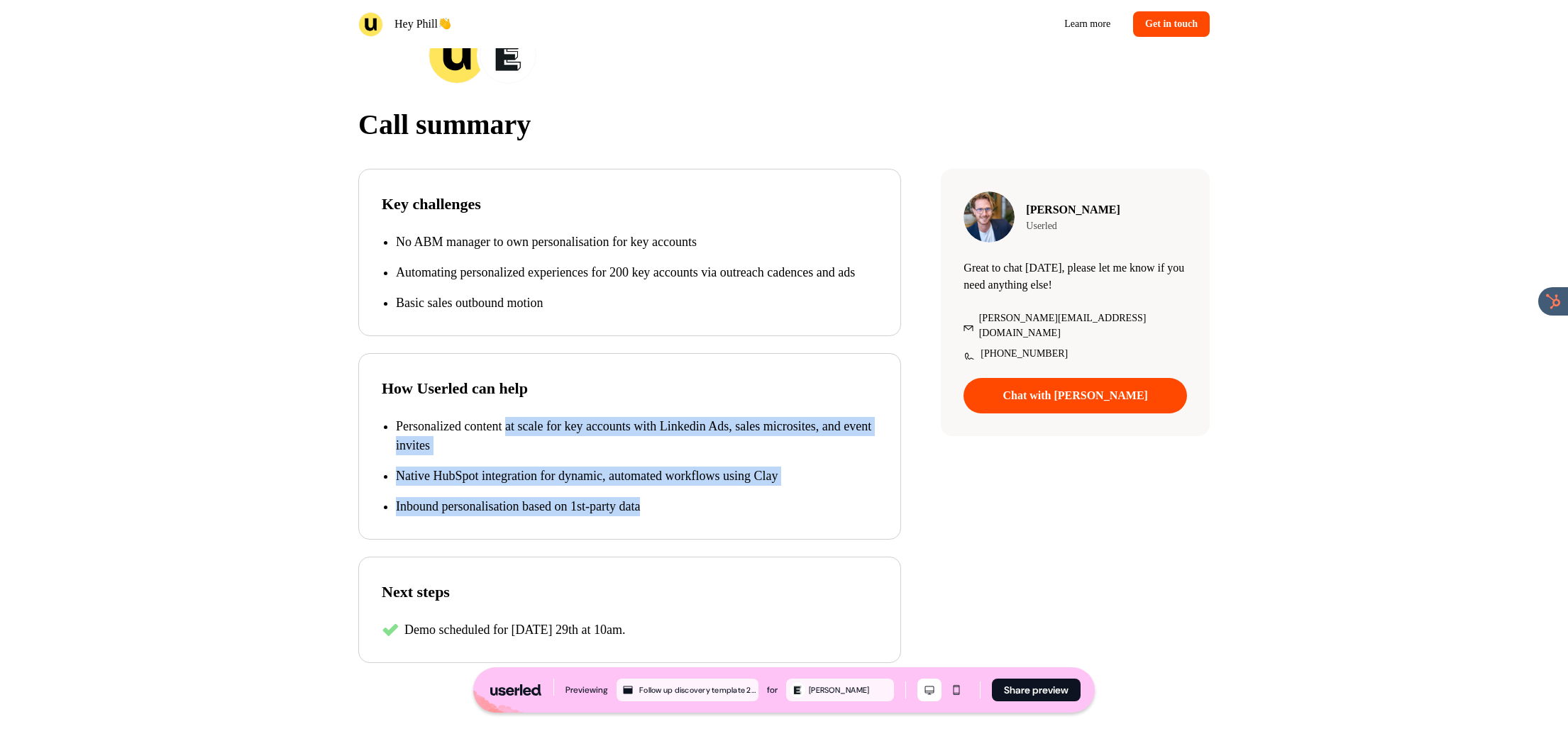 drag, startPoint x: 597, startPoint y: 472, endPoint x: 454, endPoint y: 436, distance: 147.46186 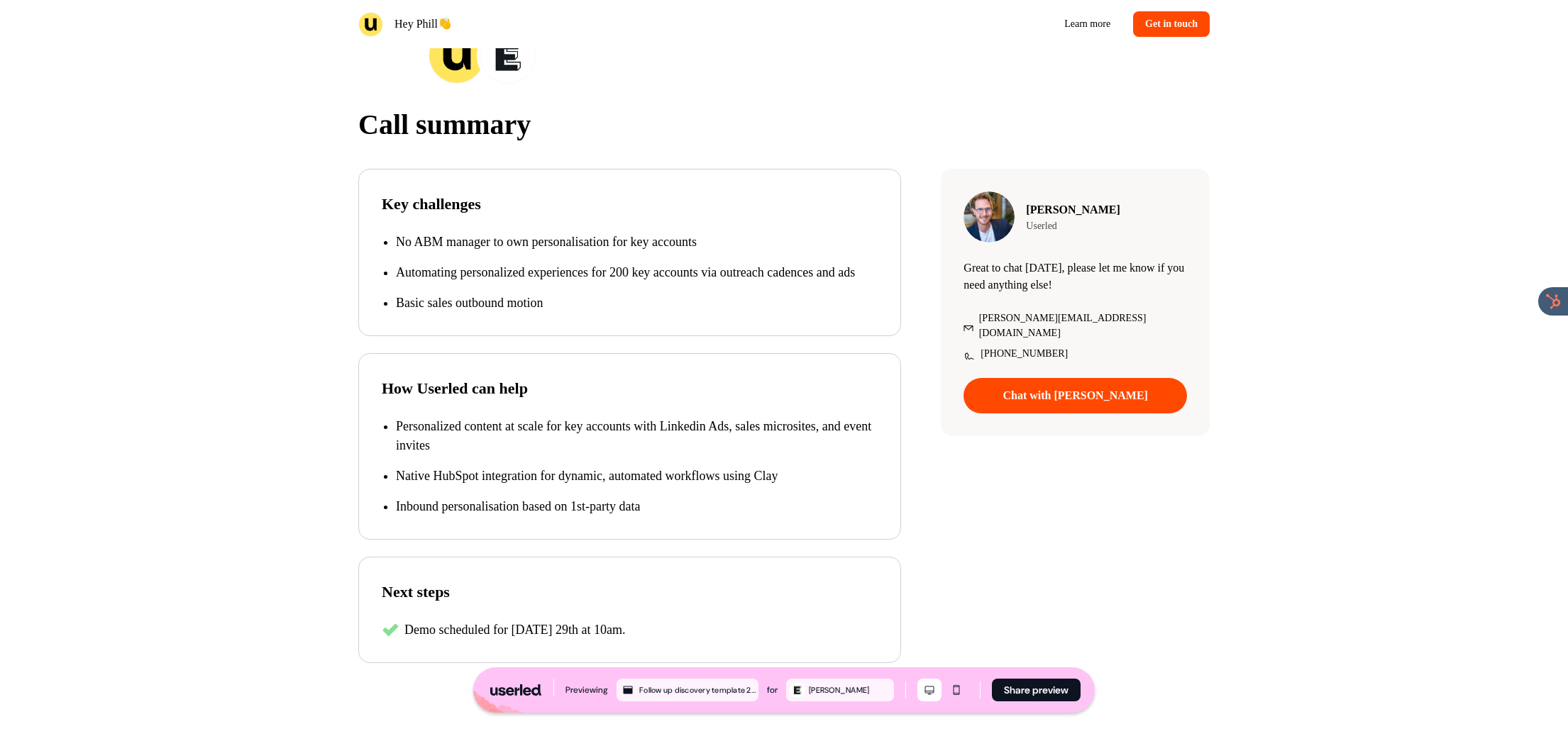 click on "Personalized content at scale for key accounts with Linkedin Ads, sales microsites, and event invites" at bounding box center (636, 436) 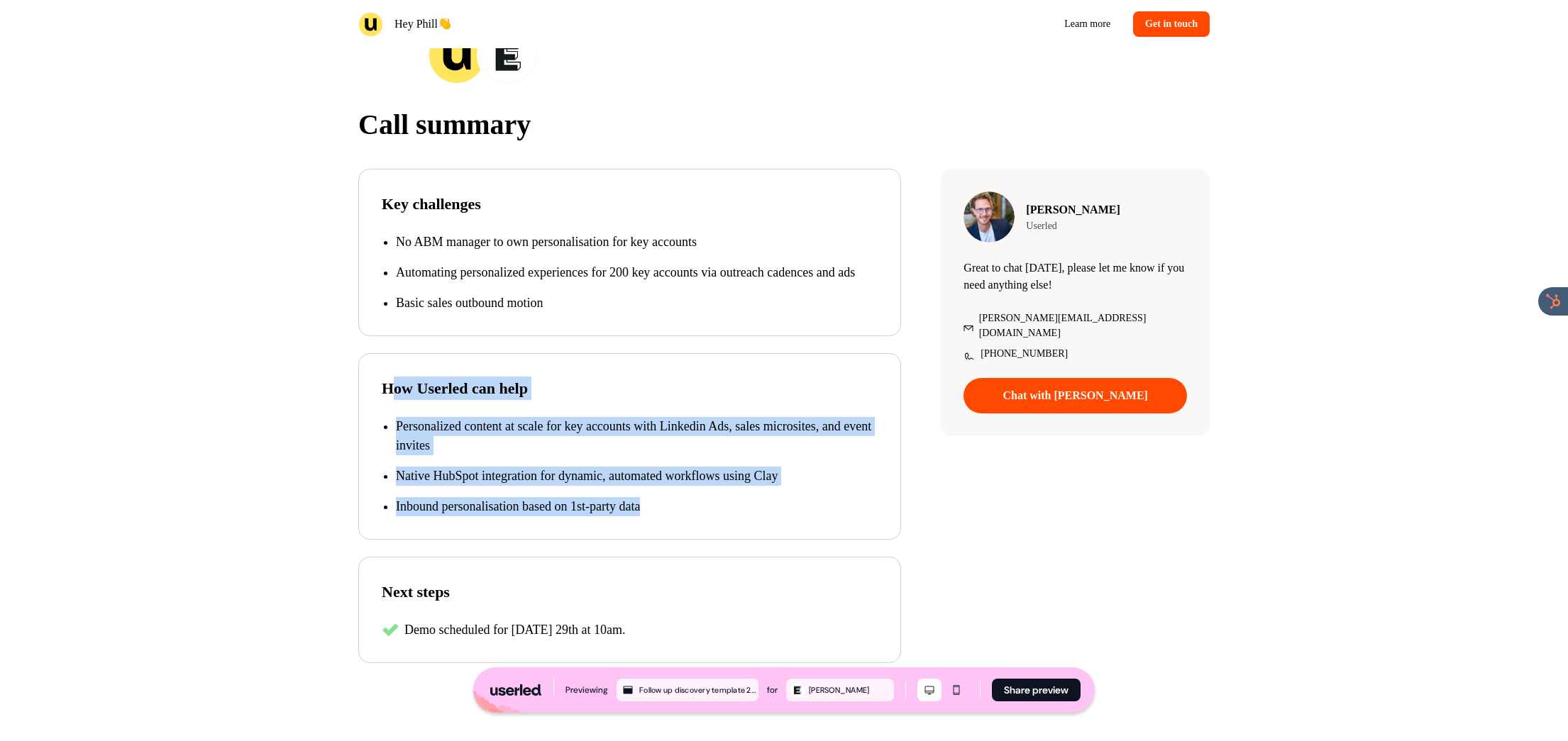 drag, startPoint x: 396, startPoint y: 396, endPoint x: 758, endPoint y: 548, distance: 392.6169 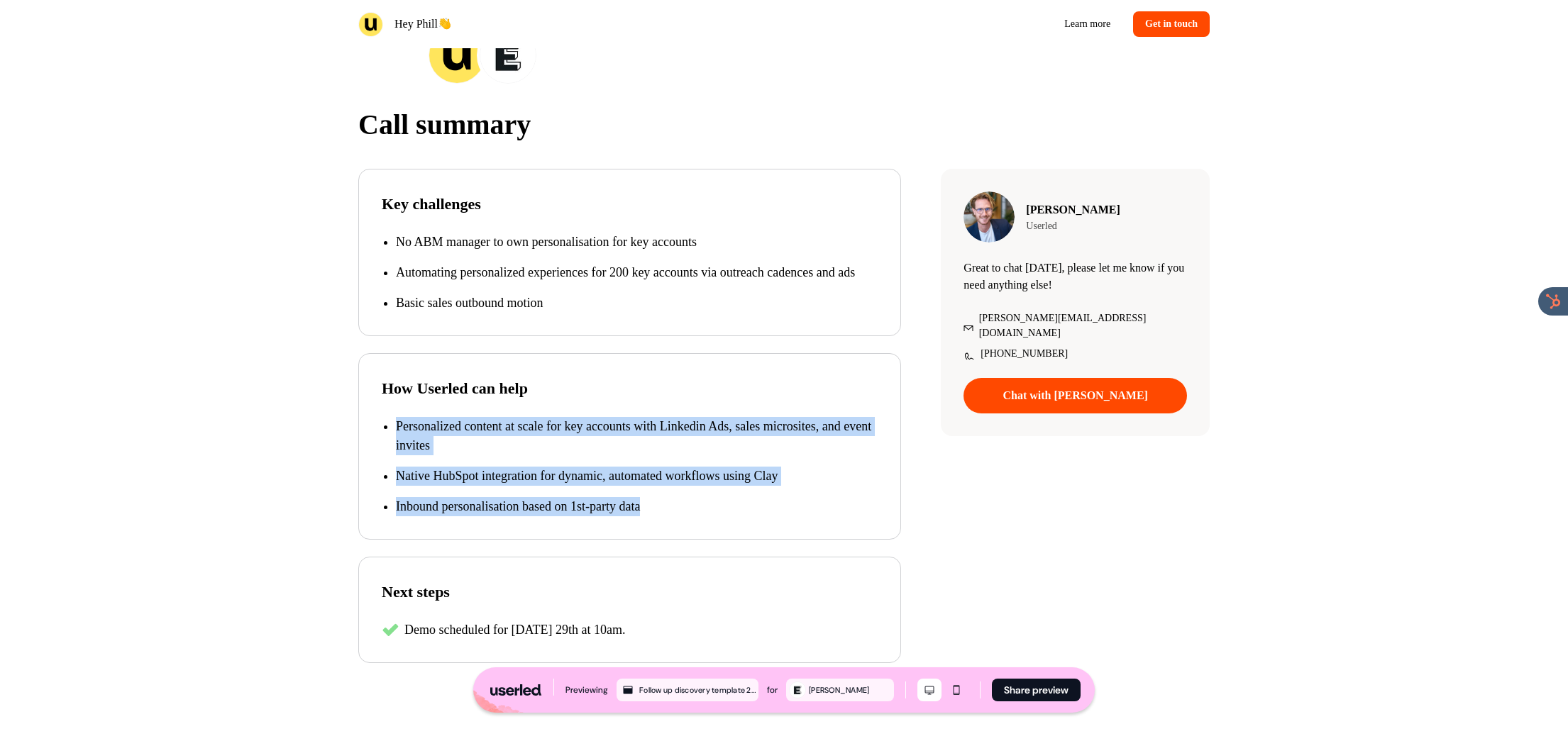 drag, startPoint x: 758, startPoint y: 548, endPoint x: 434, endPoint y: 431, distance: 344.47787 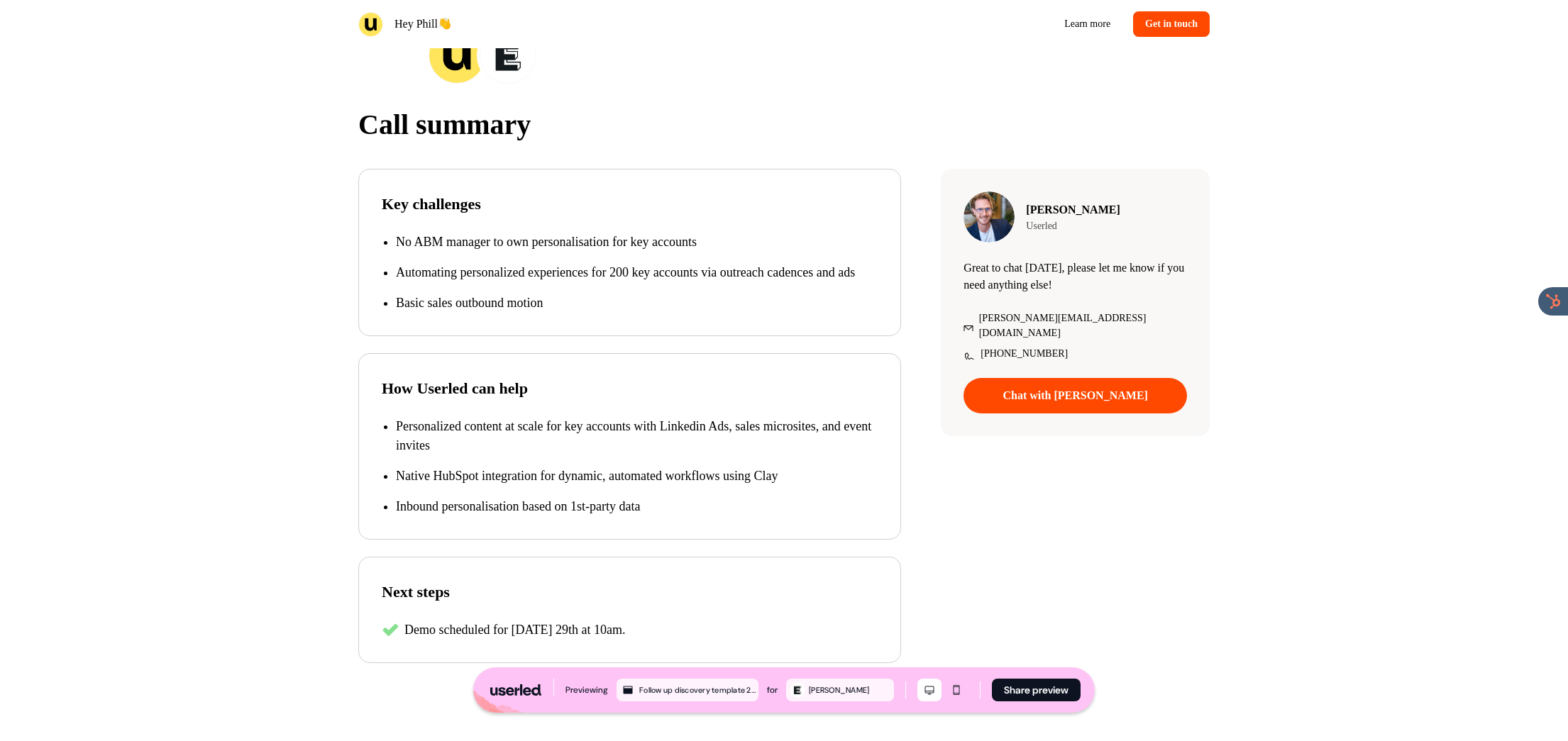 click on "How Userled can help" at bounding box center [629, 388] 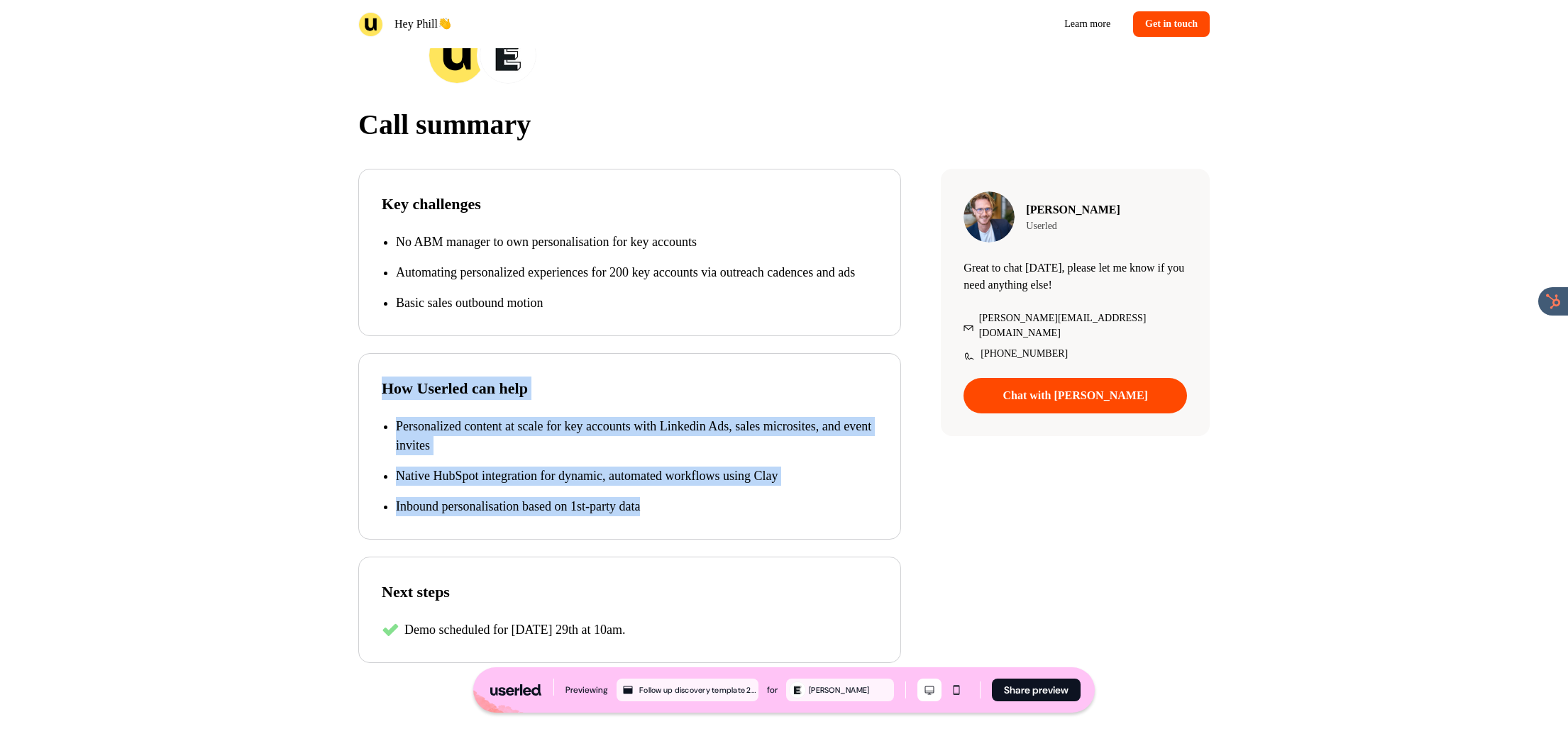 drag, startPoint x: 420, startPoint y: 401, endPoint x: 736, endPoint y: 535, distance: 343.23753 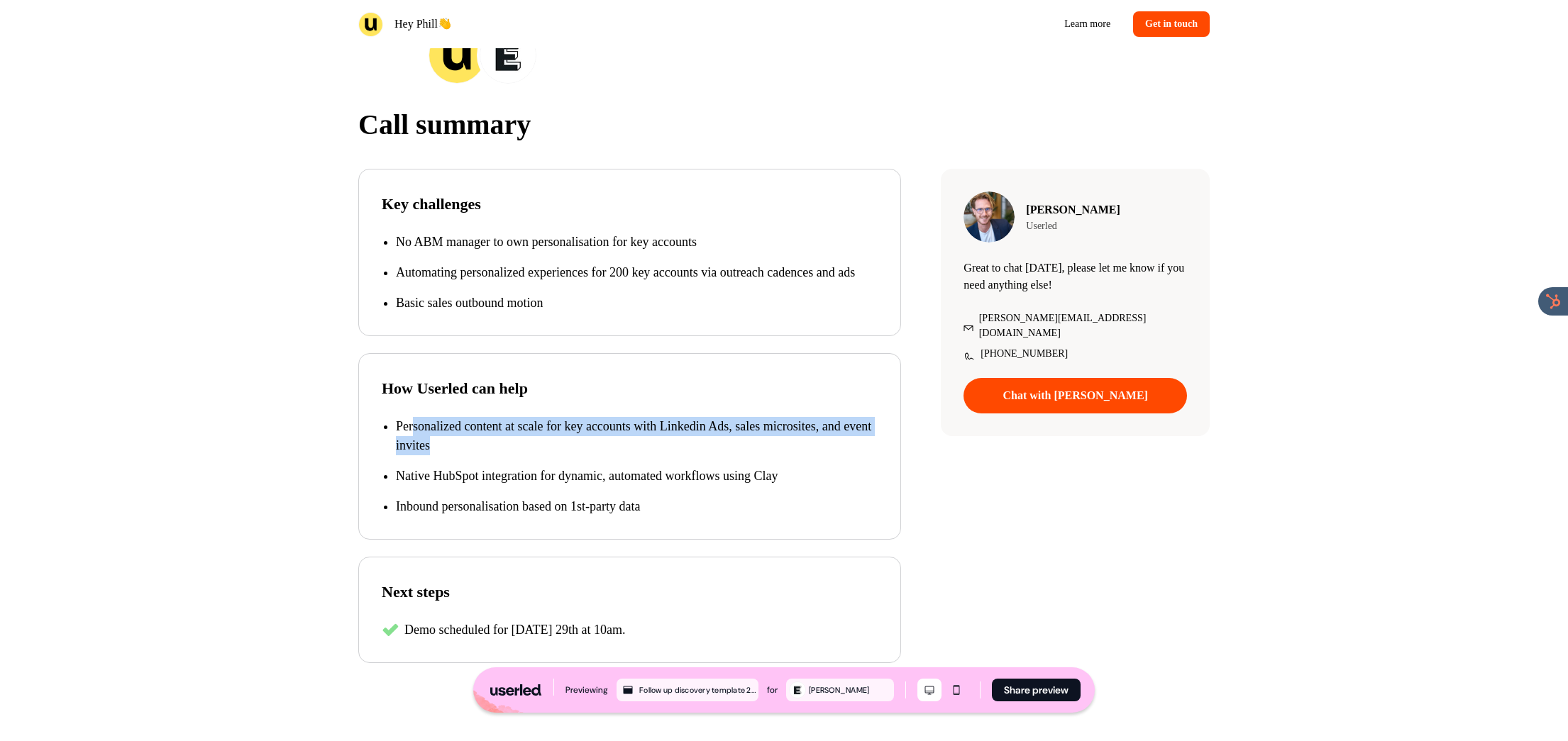 drag, startPoint x: 418, startPoint y: 448, endPoint x: 563, endPoint y: 496, distance: 152.7383 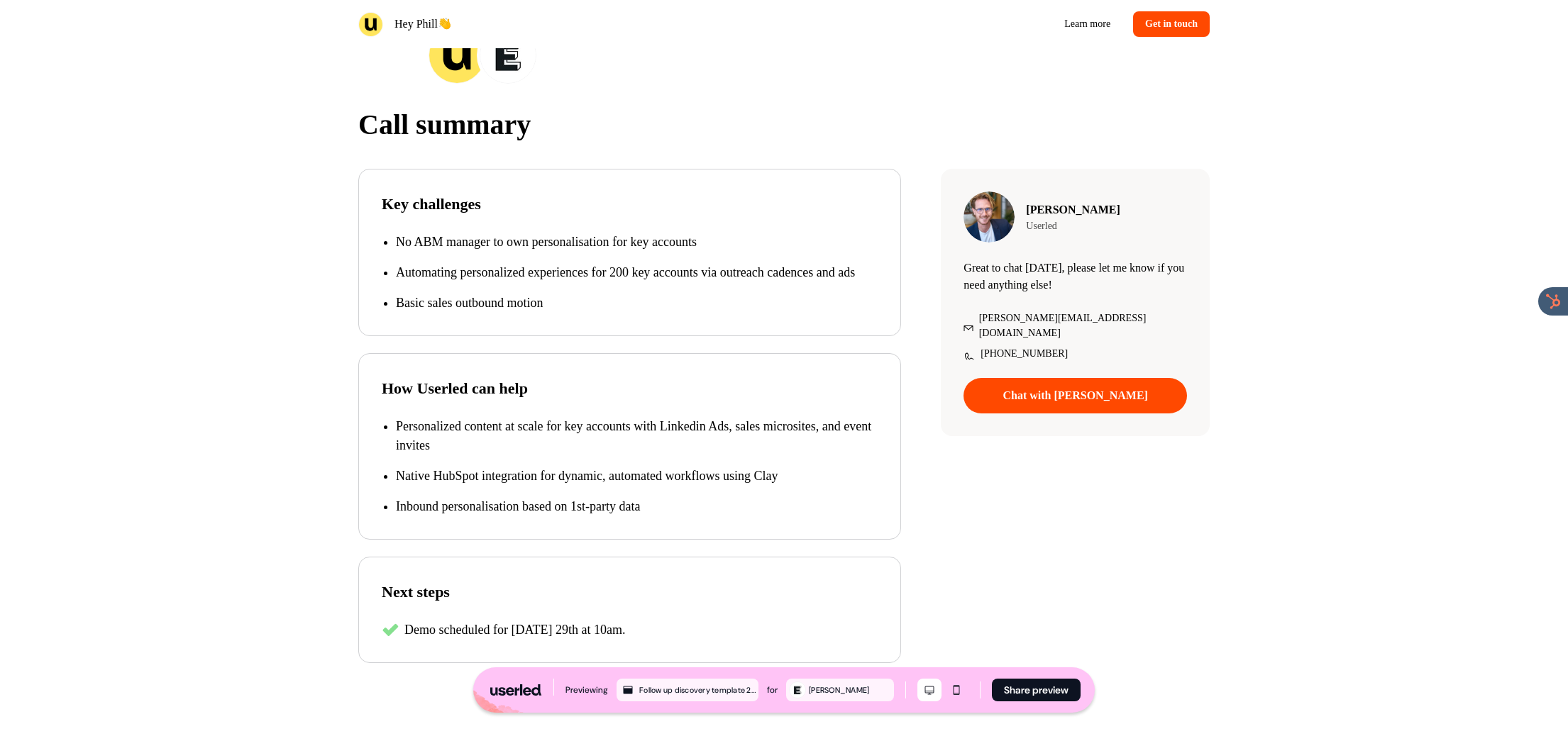 drag, startPoint x: 614, startPoint y: 506, endPoint x: 486, endPoint y: 477, distance: 131.24405 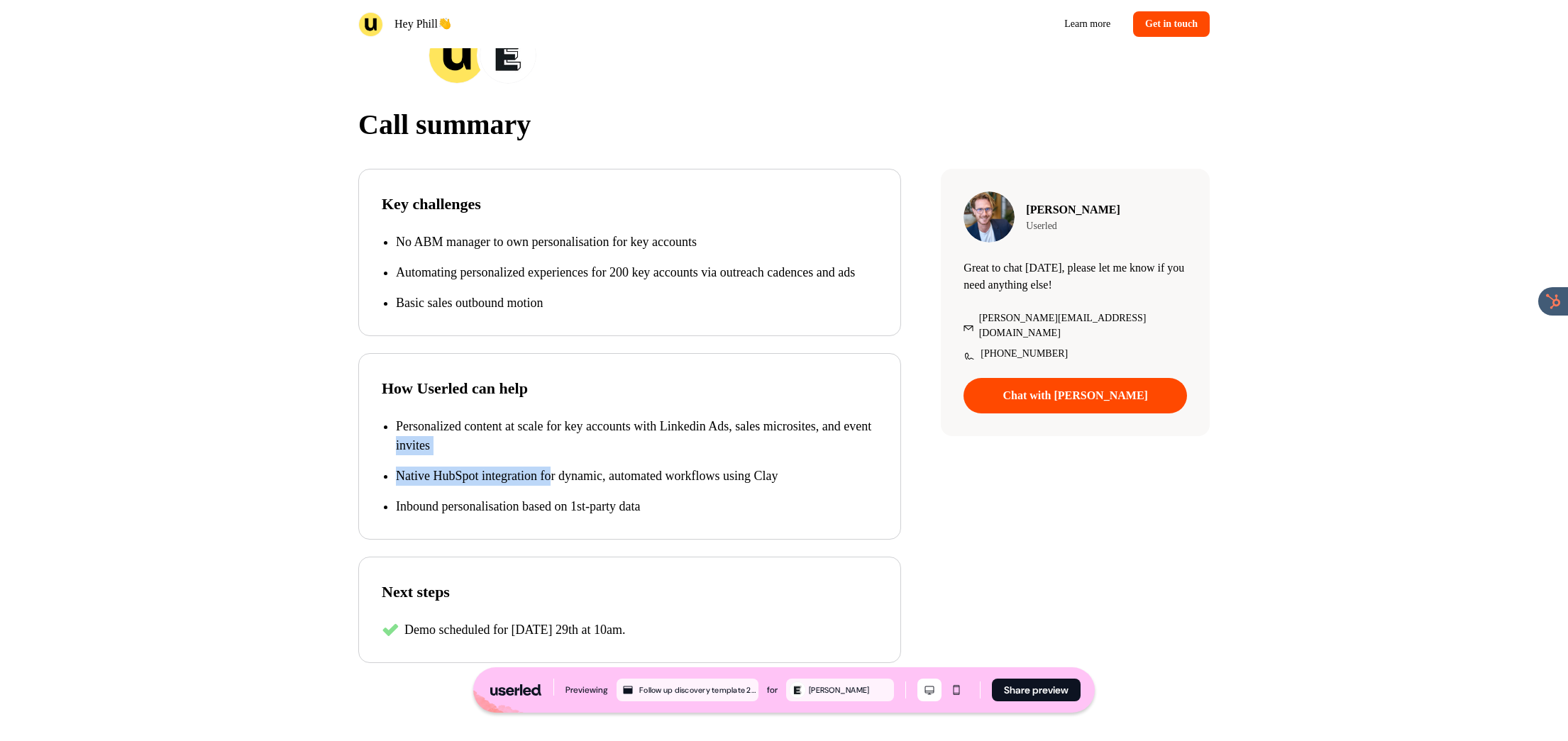 drag, startPoint x: 486, startPoint y: 477, endPoint x: 390, endPoint y: 440, distance: 102.88343 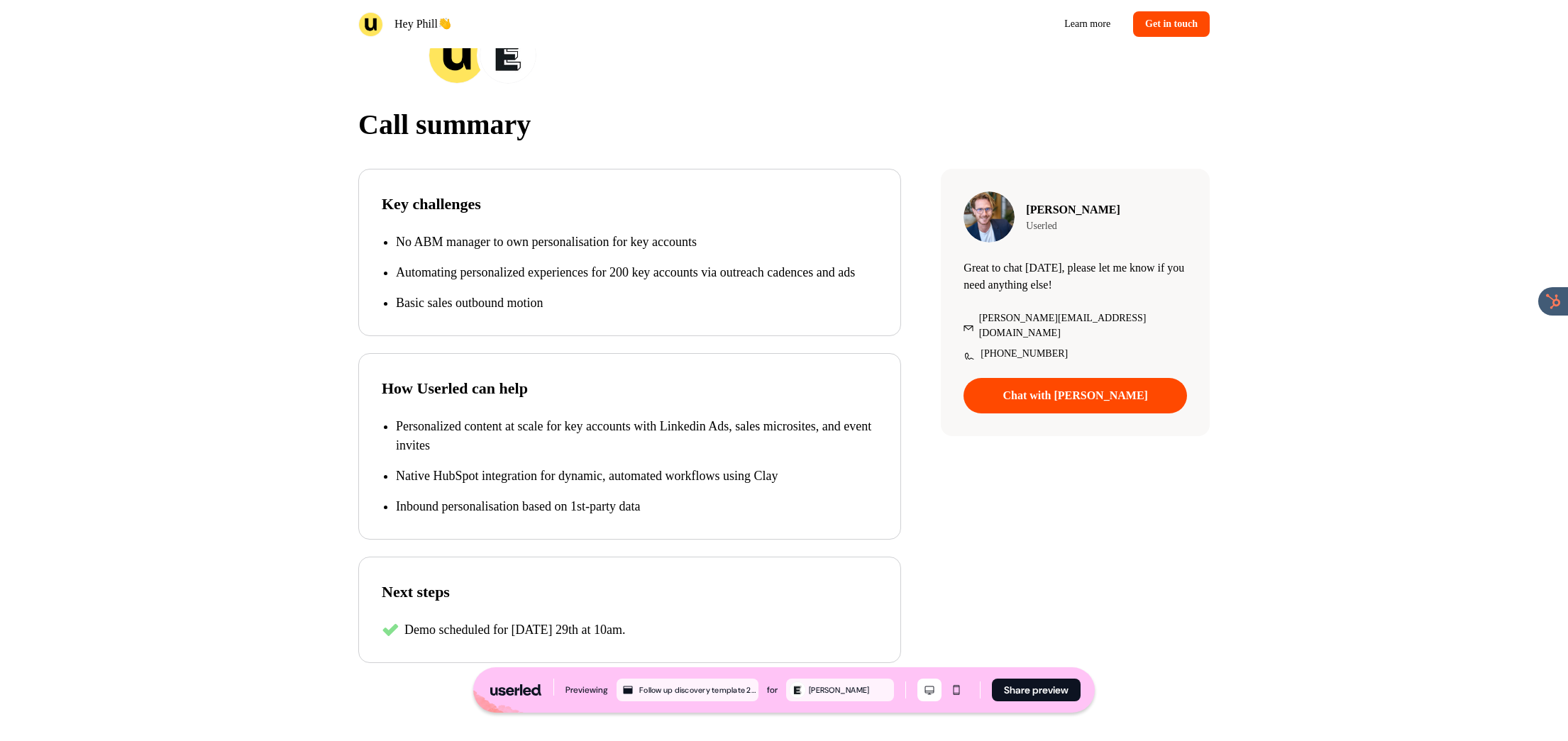 click on "Personalized content at scale for key accounts with Linkedin Ads, sales microsites, and event invites Native HubSpot integration for dynamic, automated workflows using Clay Inbound personalisation based on 1st-party data" at bounding box center (629, 467) 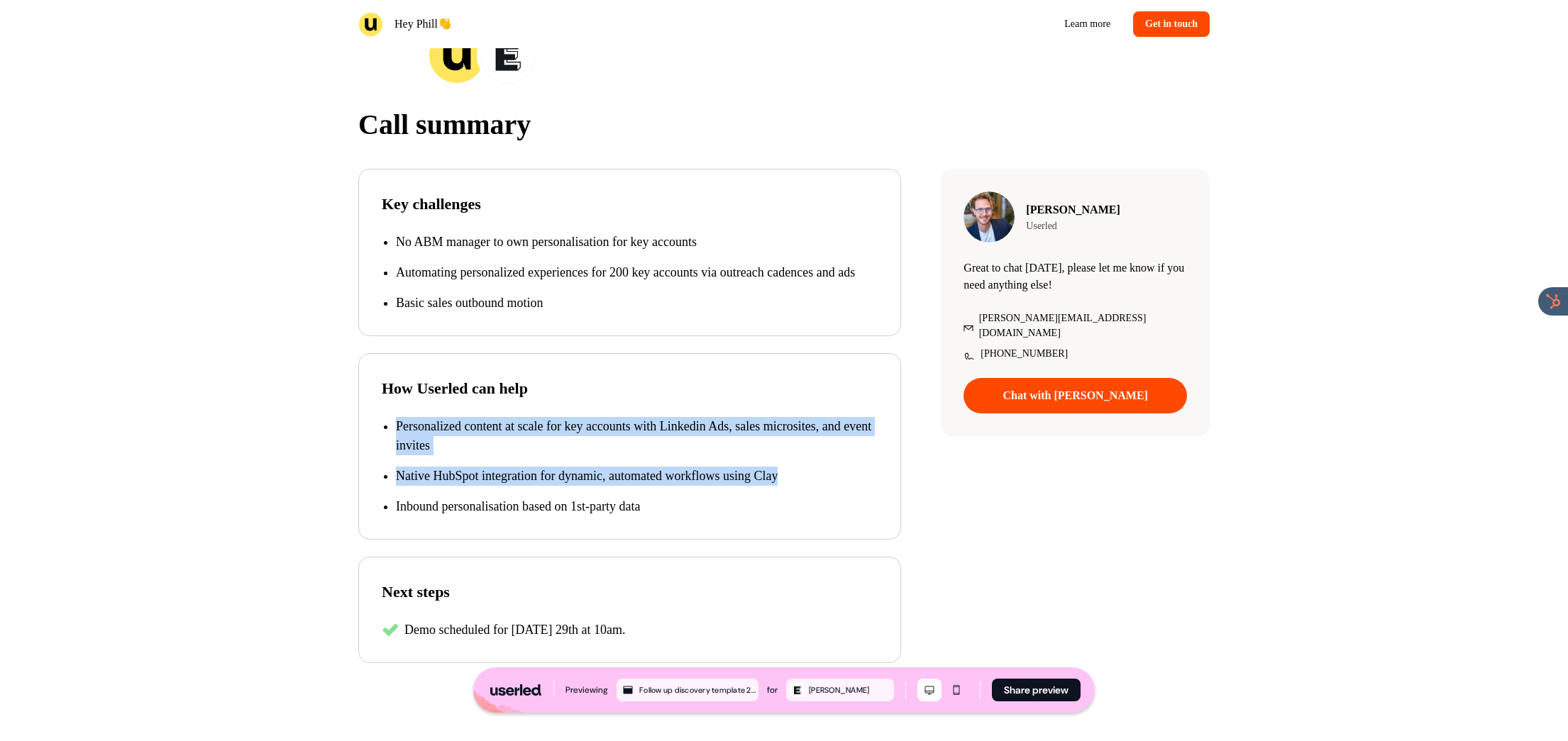 drag, startPoint x: 391, startPoint y: 427, endPoint x: 685, endPoint y: 517, distance: 307.46707 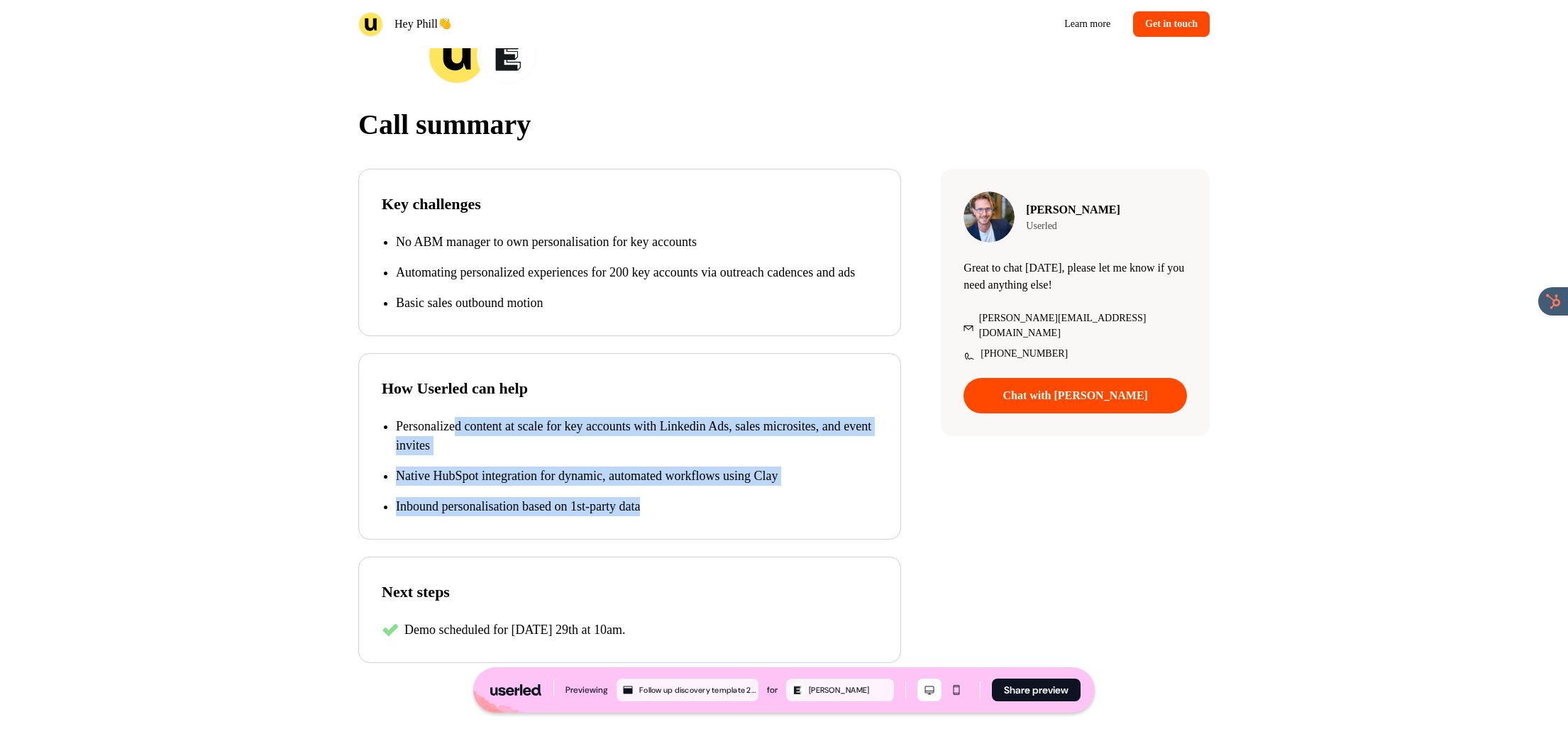 drag, startPoint x: 695, startPoint y: 519, endPoint x: 407, endPoint y: 431, distance: 301.14448 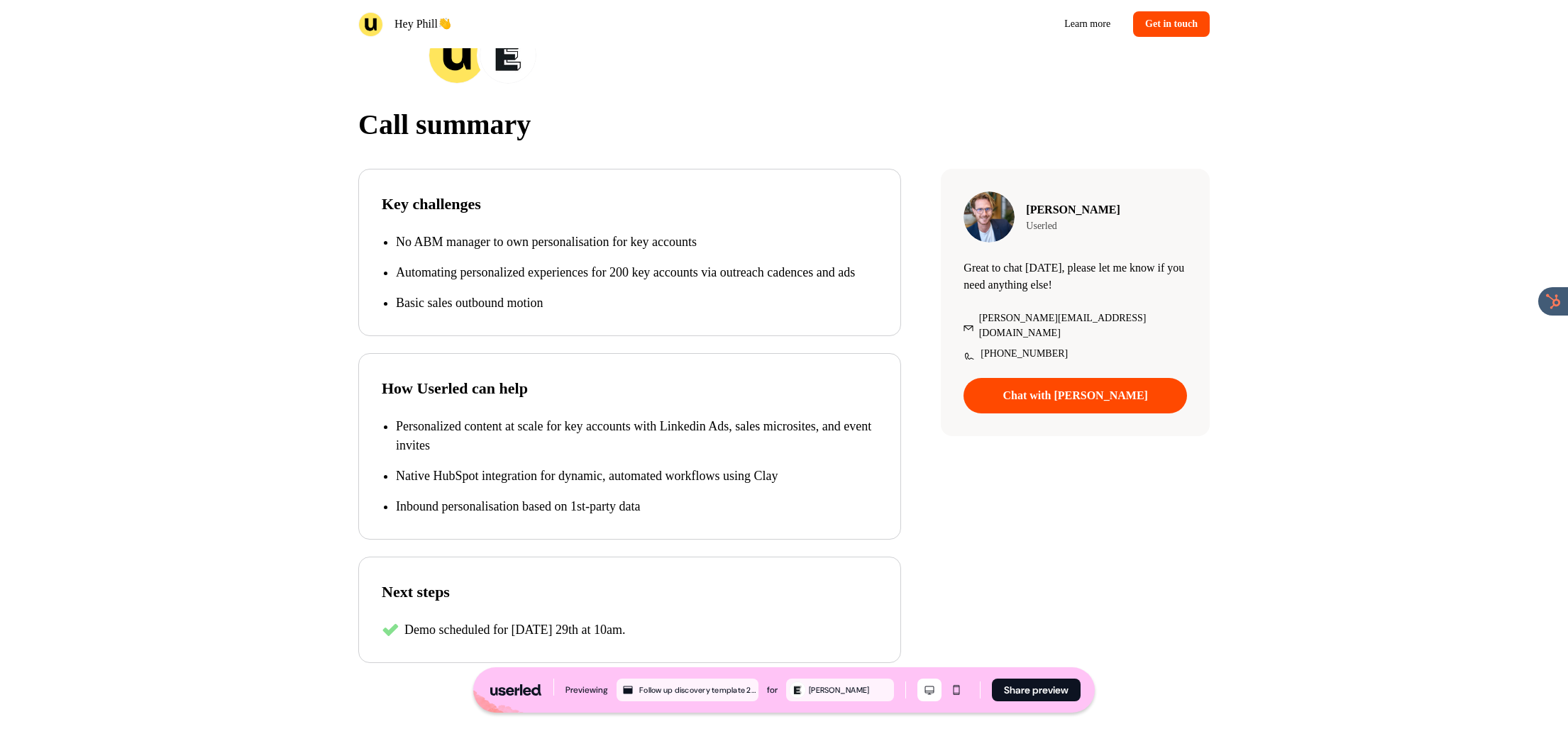 drag, startPoint x: 407, startPoint y: 431, endPoint x: 399, endPoint y: 411, distance: 21.540659 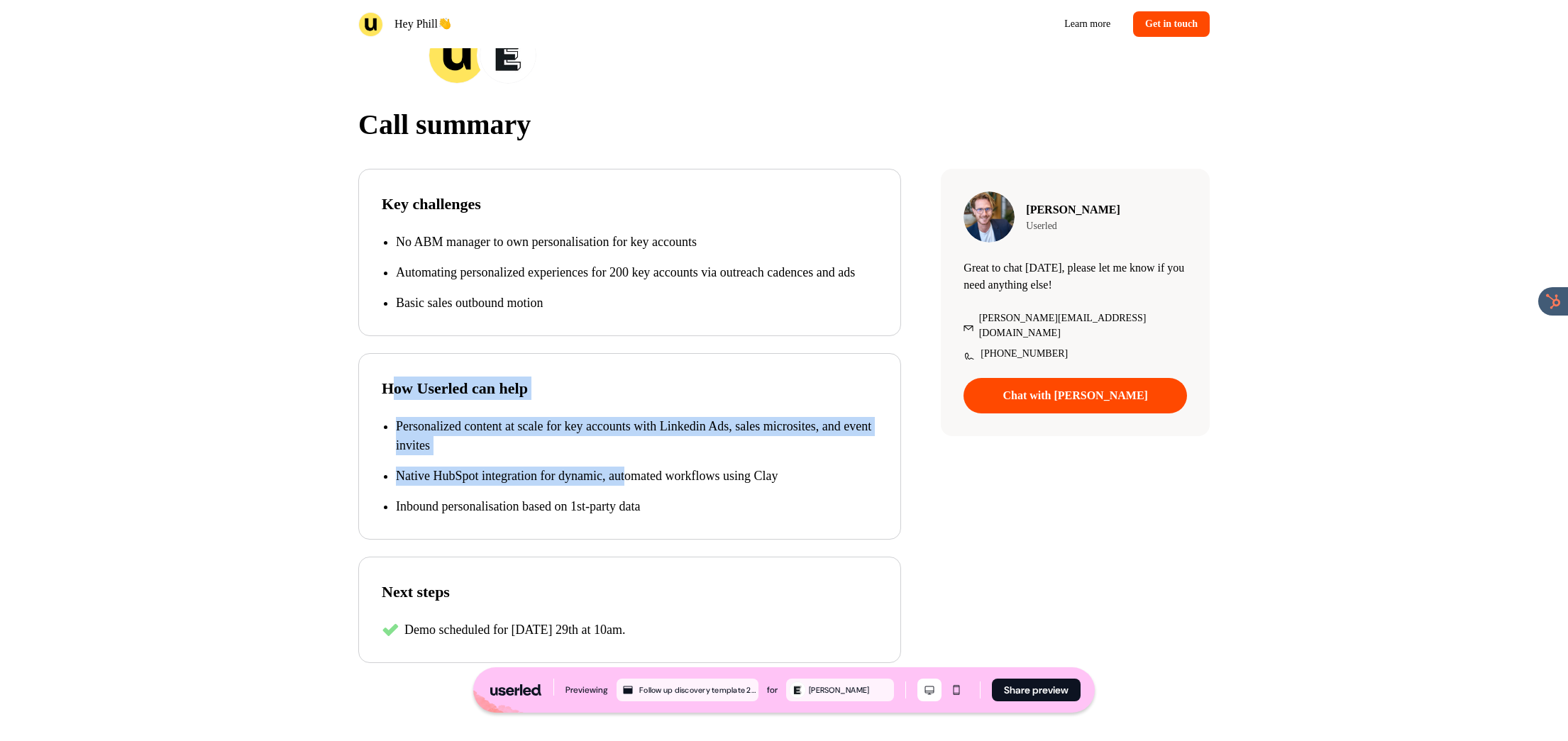 drag, startPoint x: 450, startPoint y: 429, endPoint x: 754, endPoint y: 523, distance: 318.20119 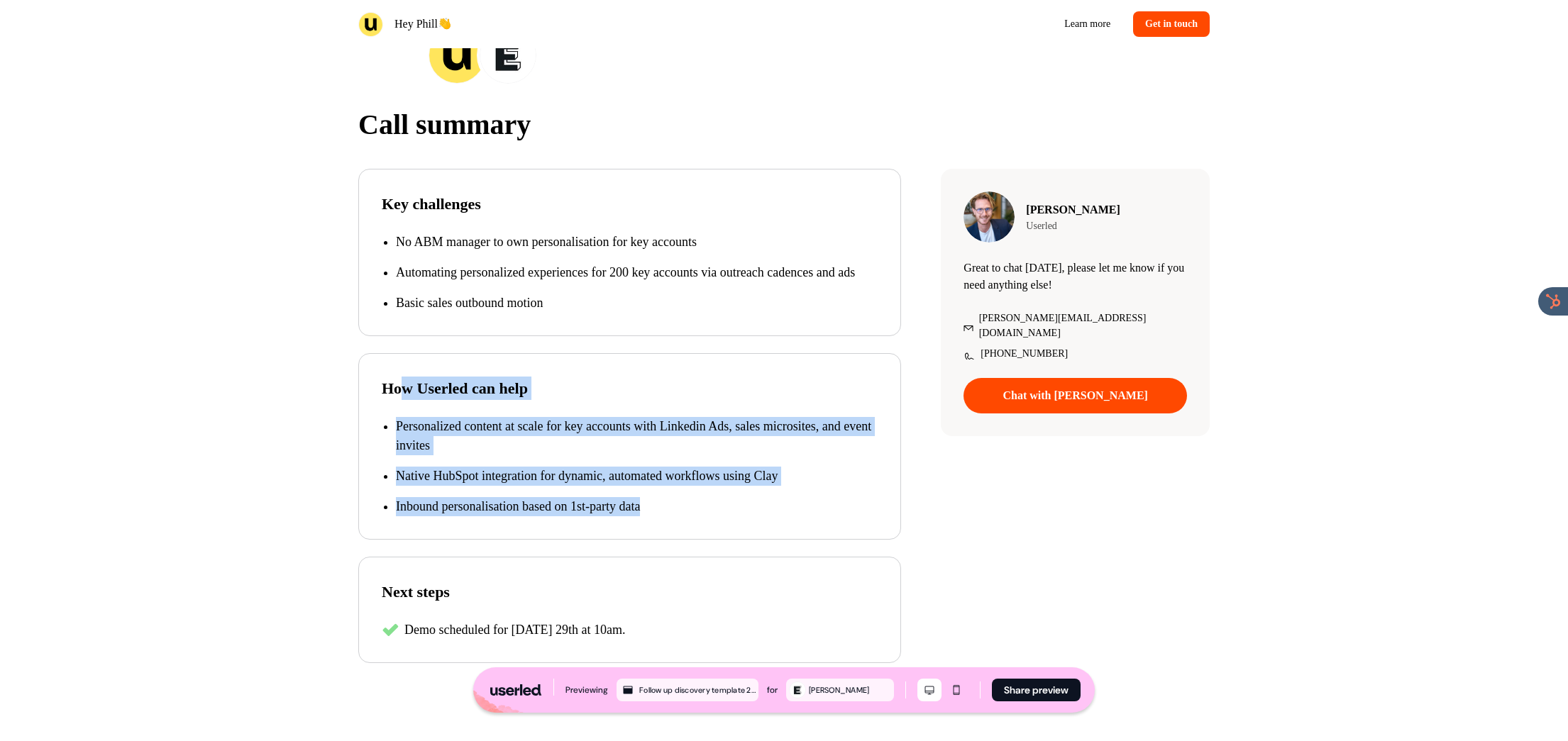 drag, startPoint x: 752, startPoint y: 520, endPoint x: 382, endPoint y: 404, distance: 387.7577 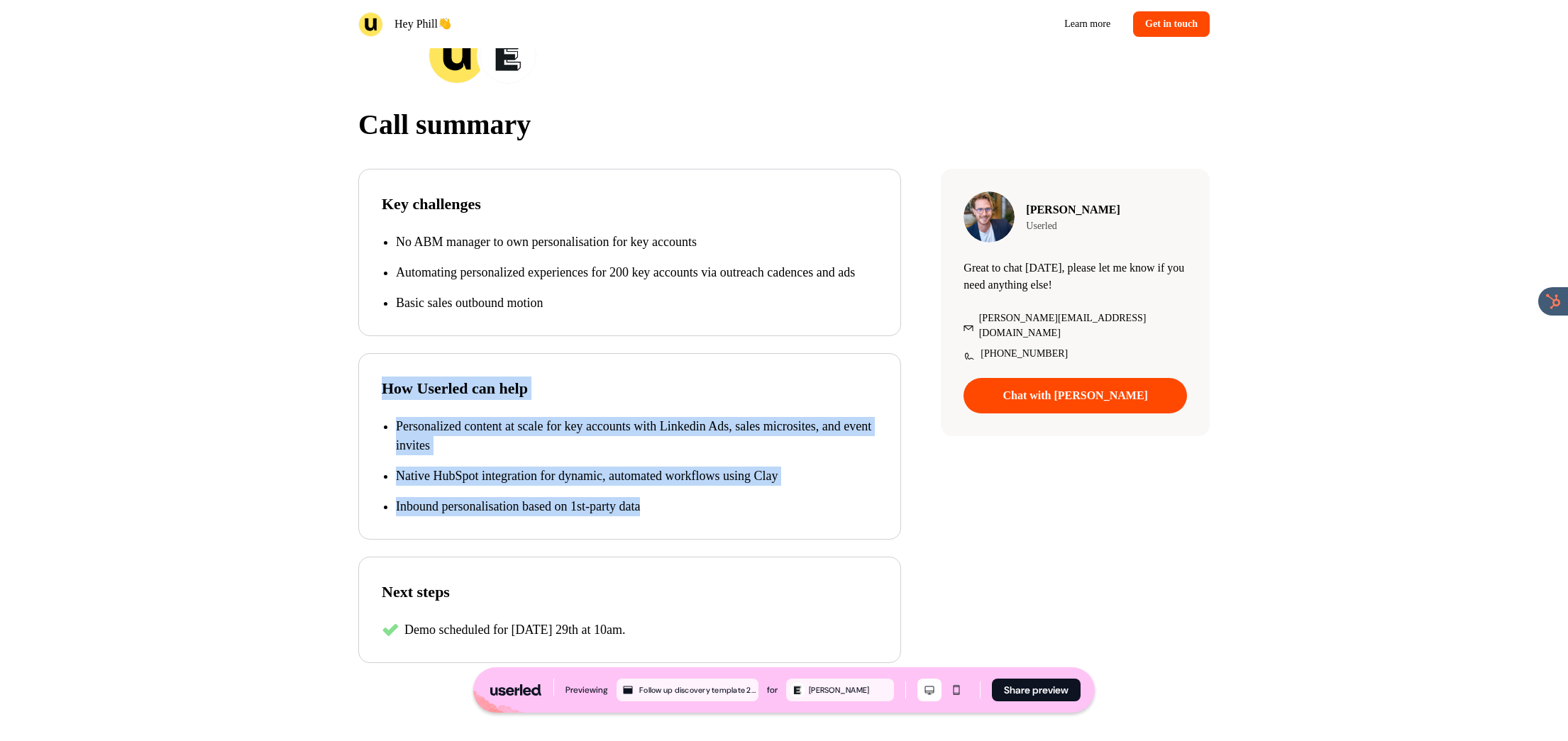 click on "How Userled can help" at bounding box center [629, 388] 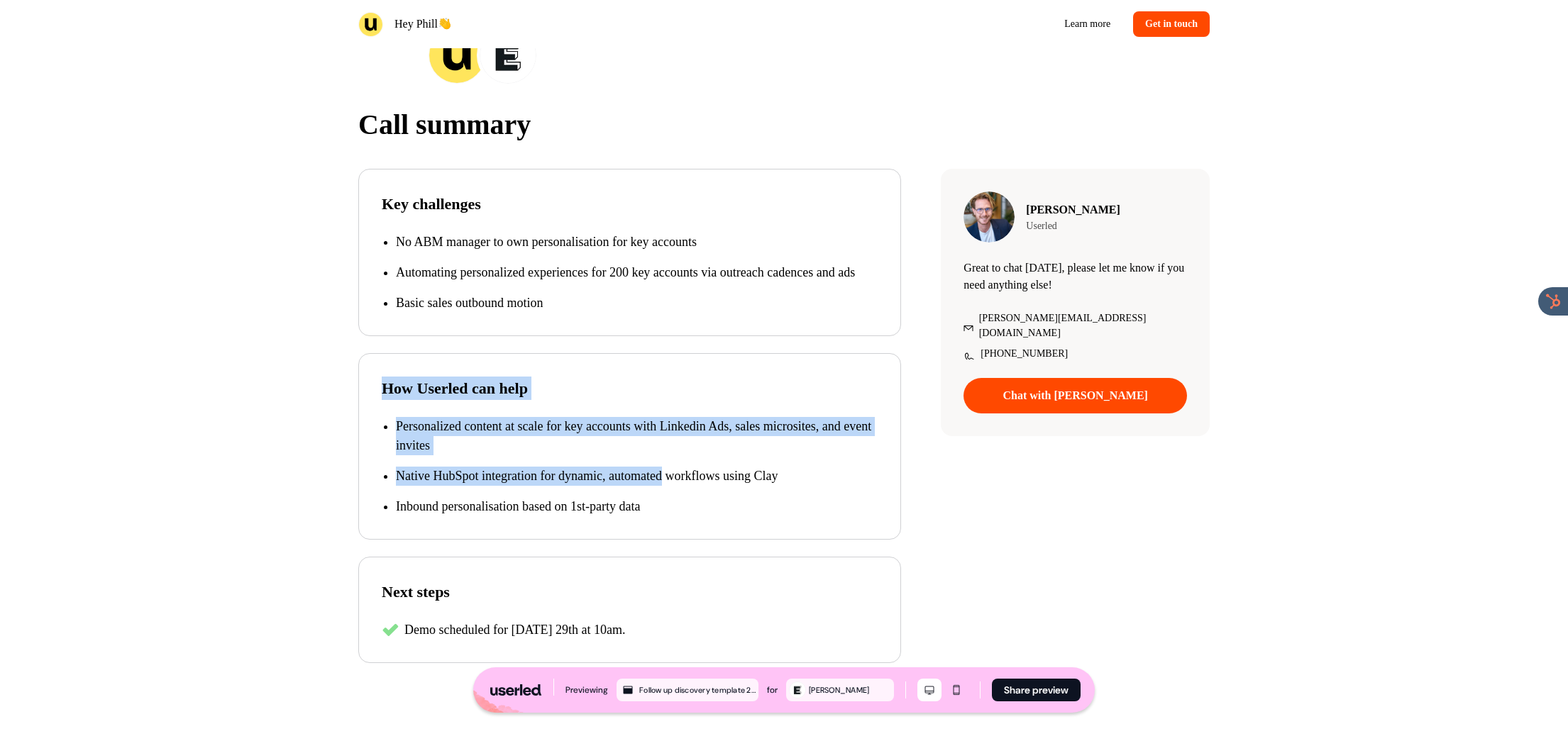 drag, startPoint x: 423, startPoint y: 407, endPoint x: 764, endPoint y: 526, distance: 361.16755 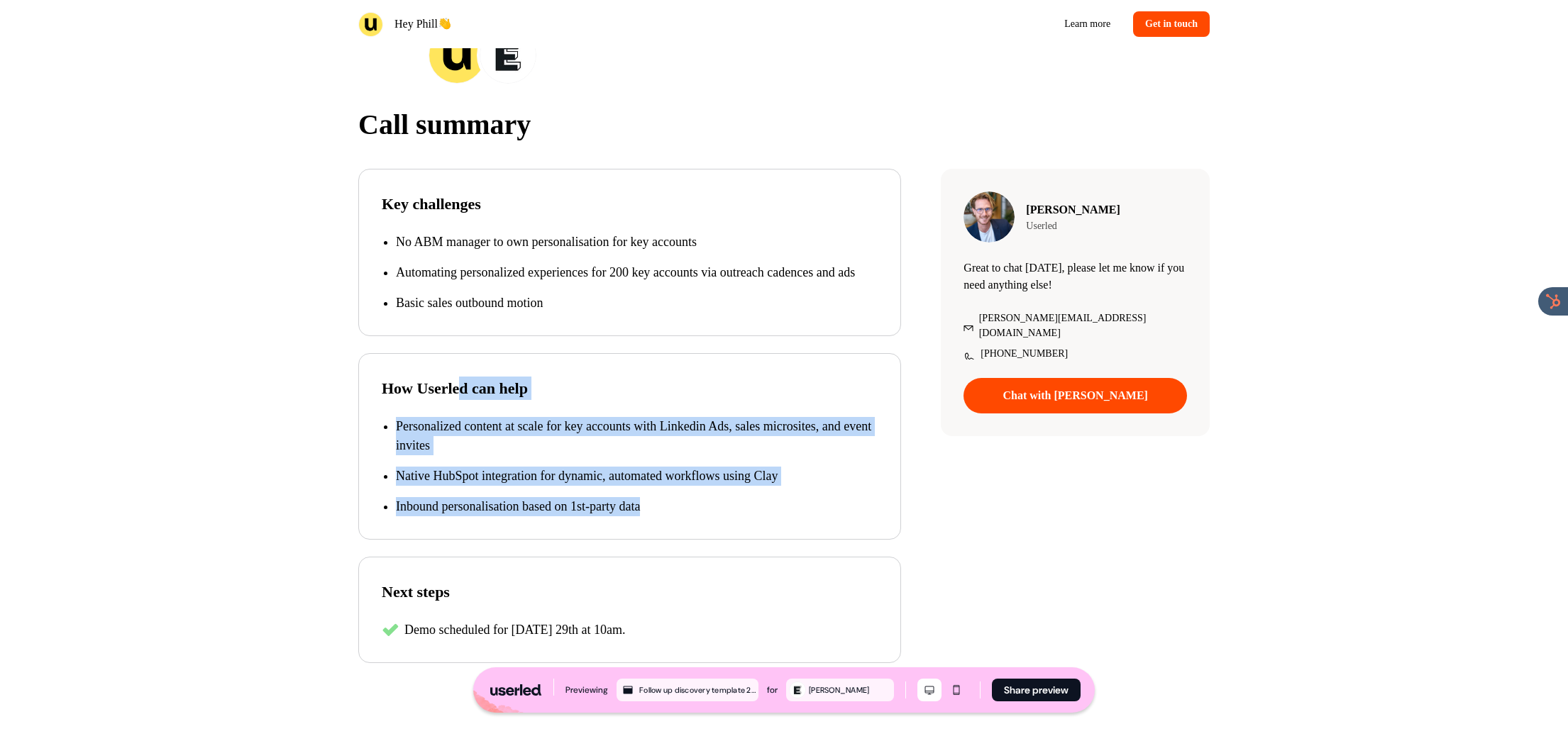 drag, startPoint x: 771, startPoint y: 527, endPoint x: 387, endPoint y: 381, distance: 410.8187 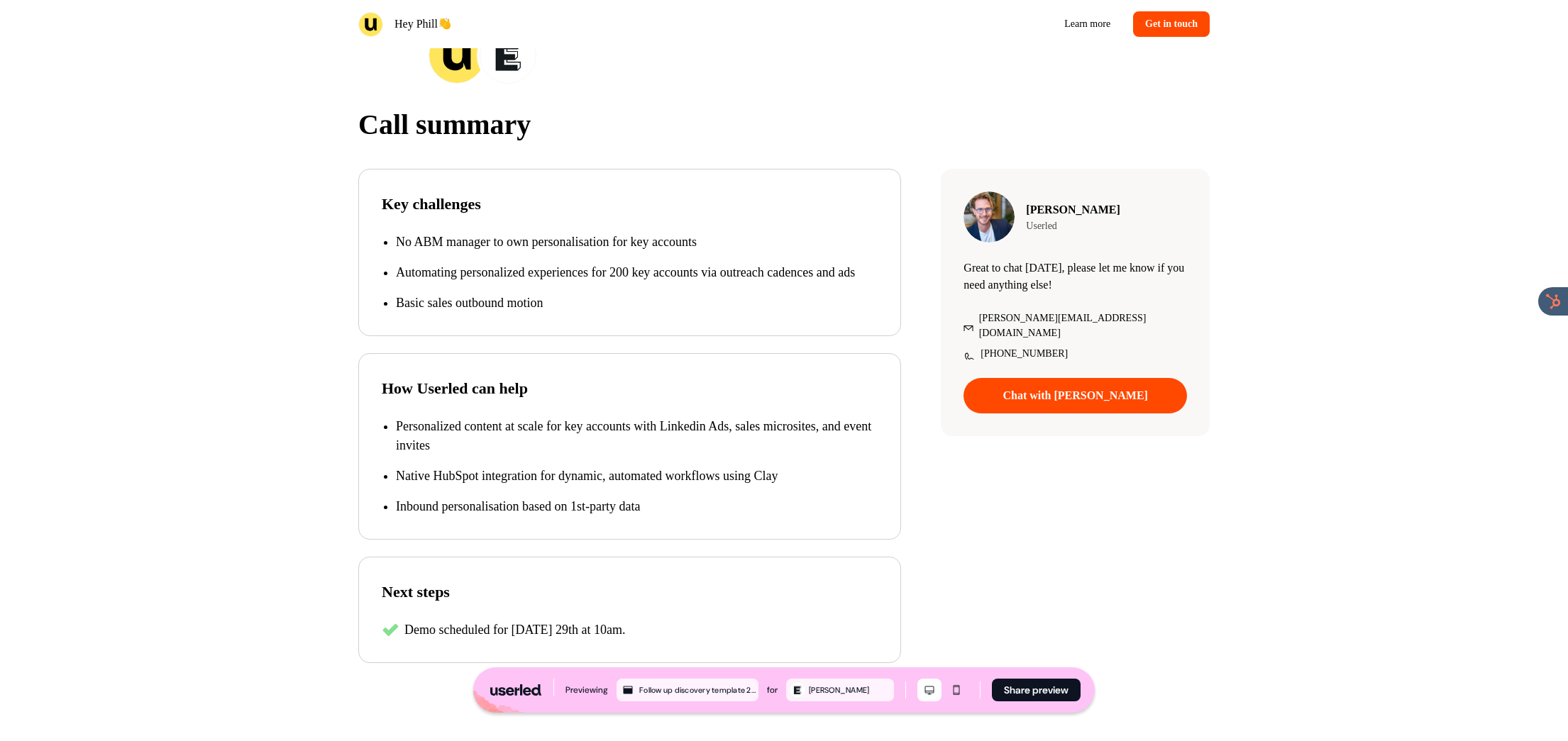 click on "How Userled can help Personalized content at scale for key accounts with Linkedin Ads, sales microsites, and event invites Native HubSpot integration for dynamic, automated workflows using Clay Inbound personalisation based on 1st-party data" at bounding box center (629, 446) 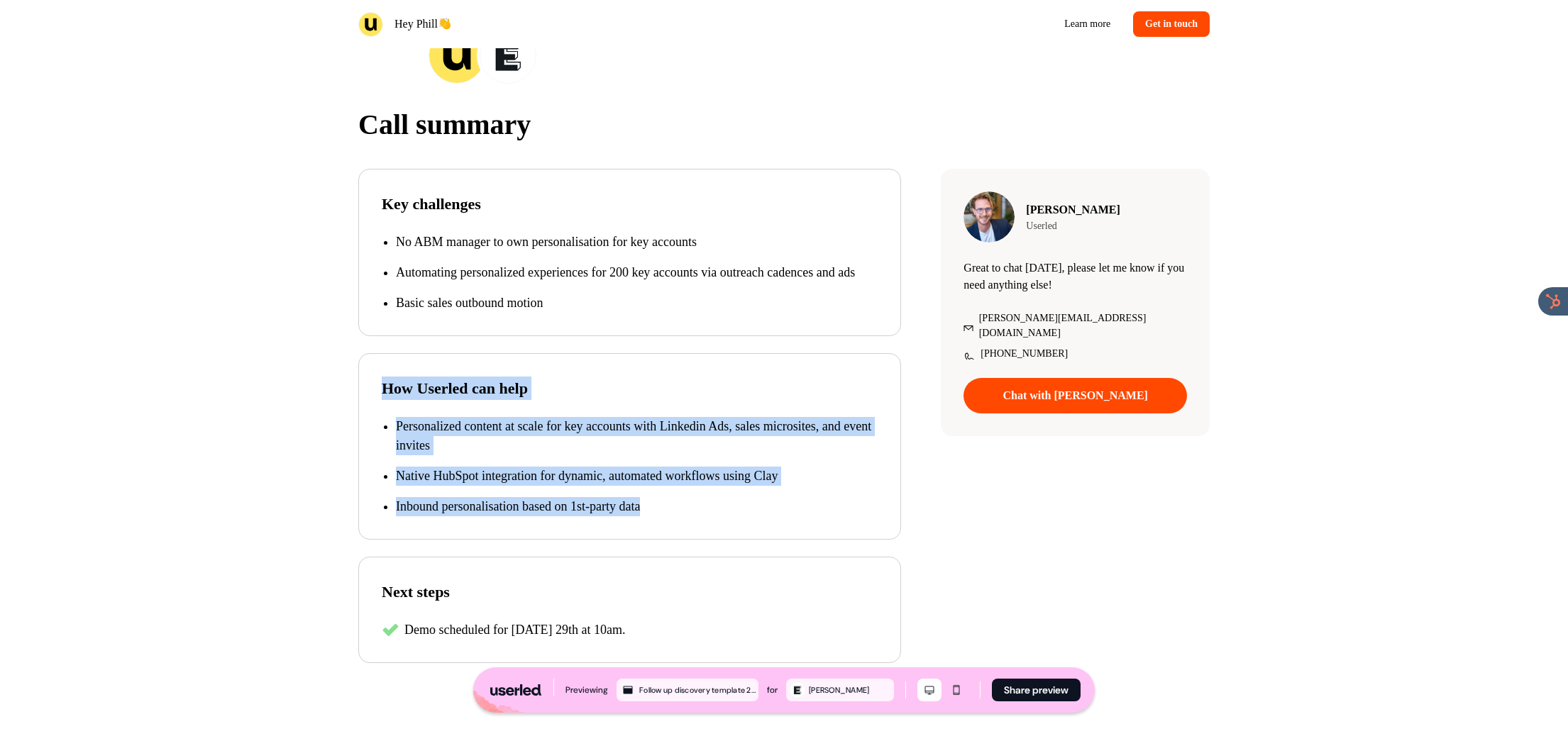 drag, startPoint x: 413, startPoint y: 403, endPoint x: 747, endPoint y: 545, distance: 362.933 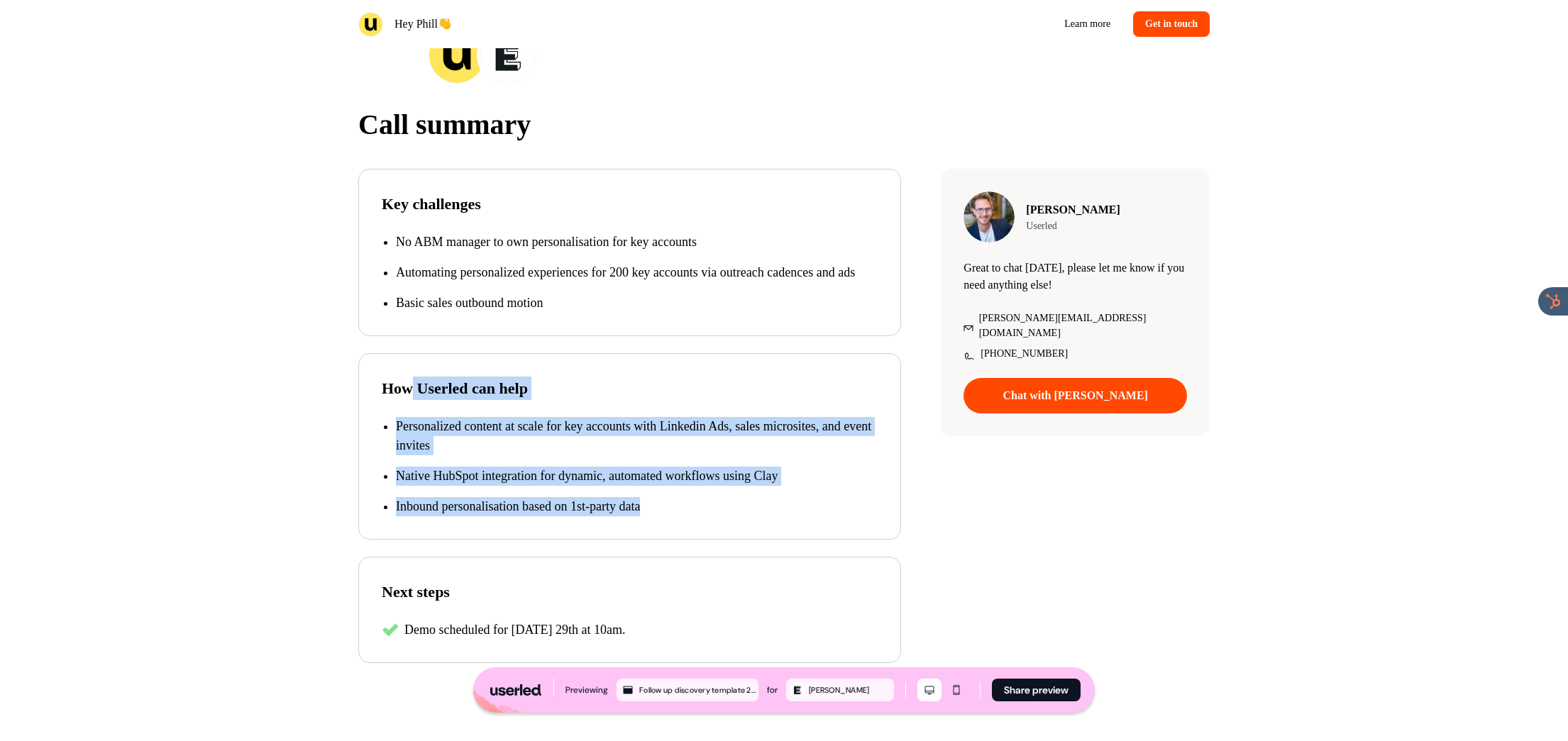 drag, startPoint x: 722, startPoint y: 532, endPoint x: 406, endPoint y: 398, distance: 343.23753 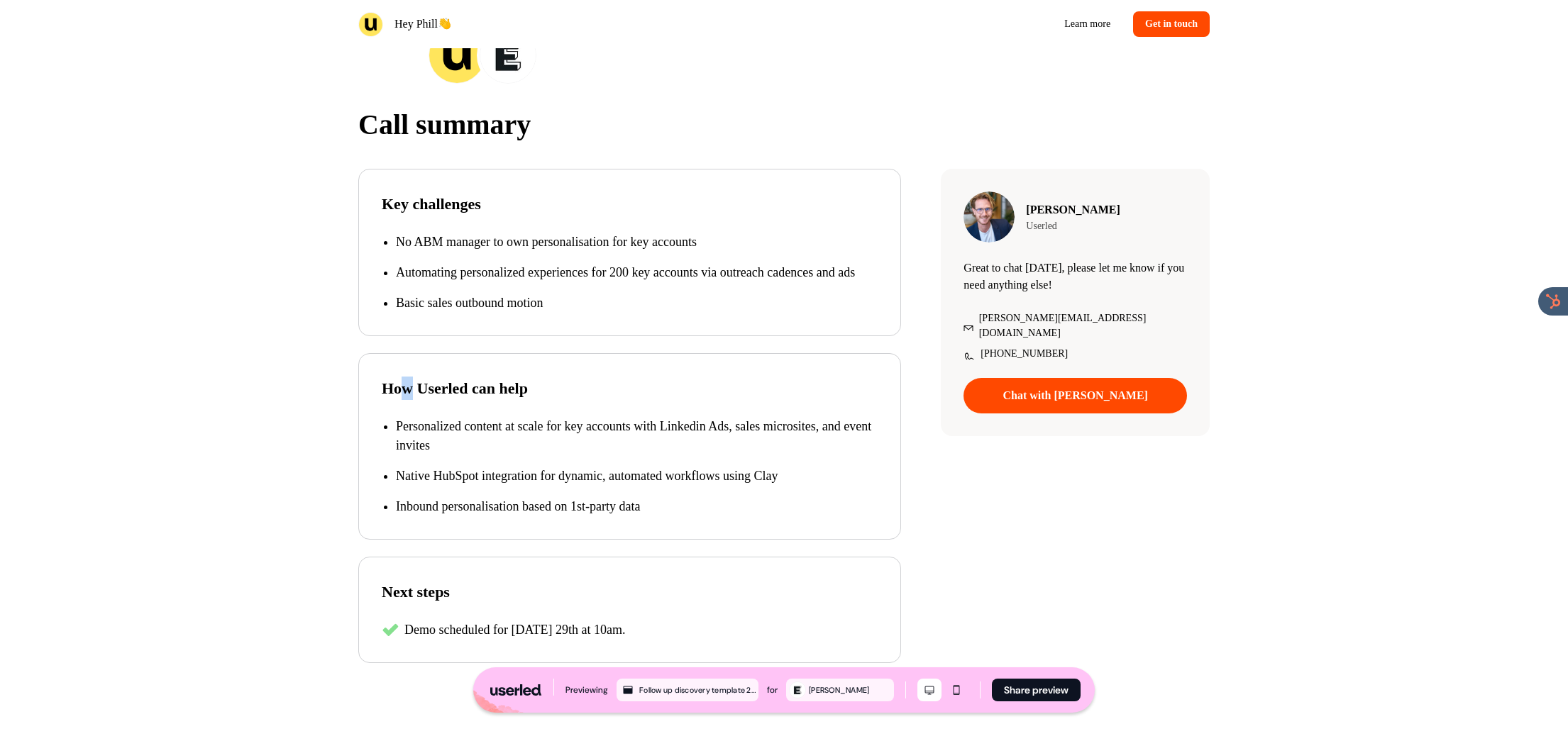 click on "How Userled can help" at bounding box center (629, 388) 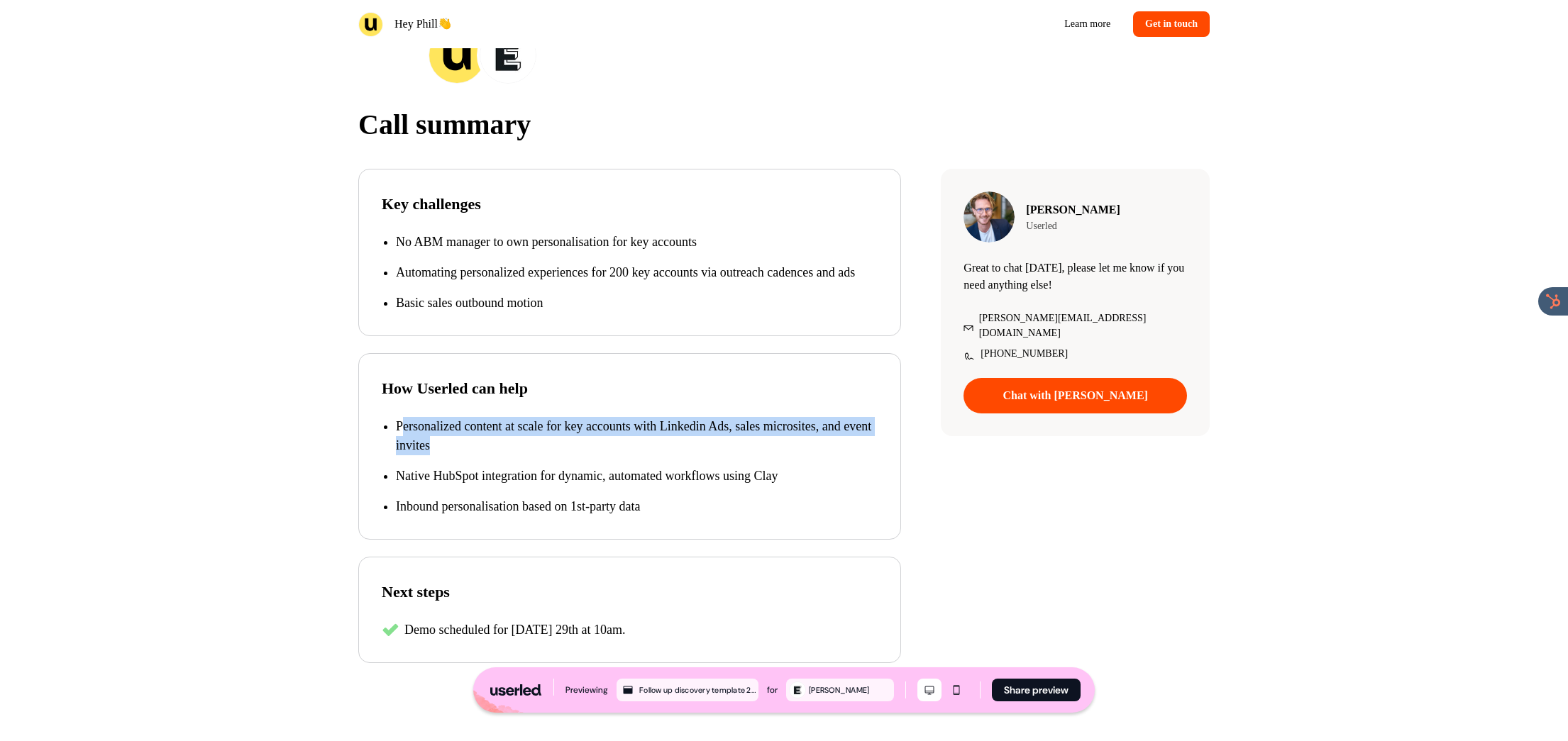 drag, startPoint x: 473, startPoint y: 455, endPoint x: 570, endPoint y: 475, distance: 99.0404 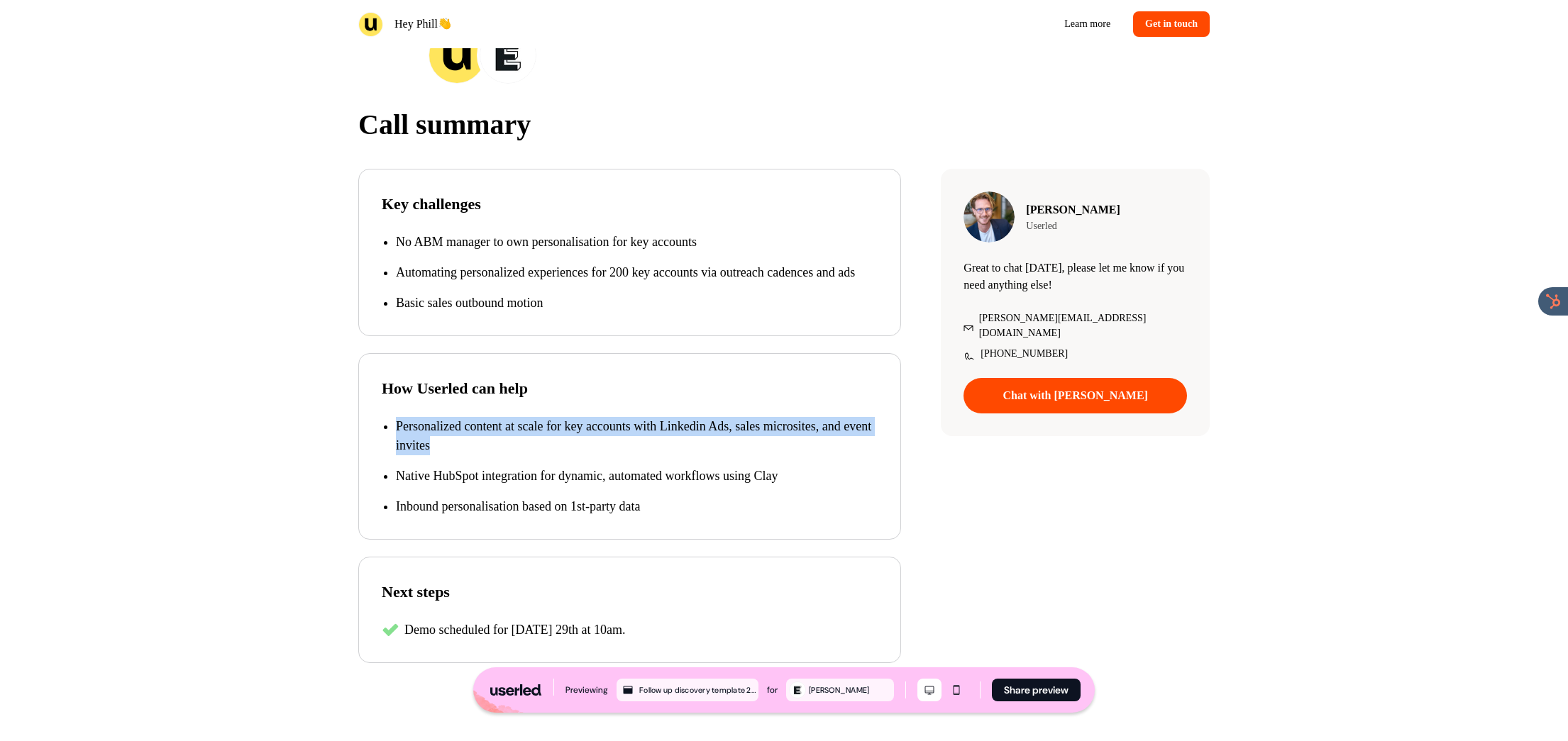 drag, startPoint x: 492, startPoint y: 450, endPoint x: 402, endPoint y: 435, distance: 91.24144 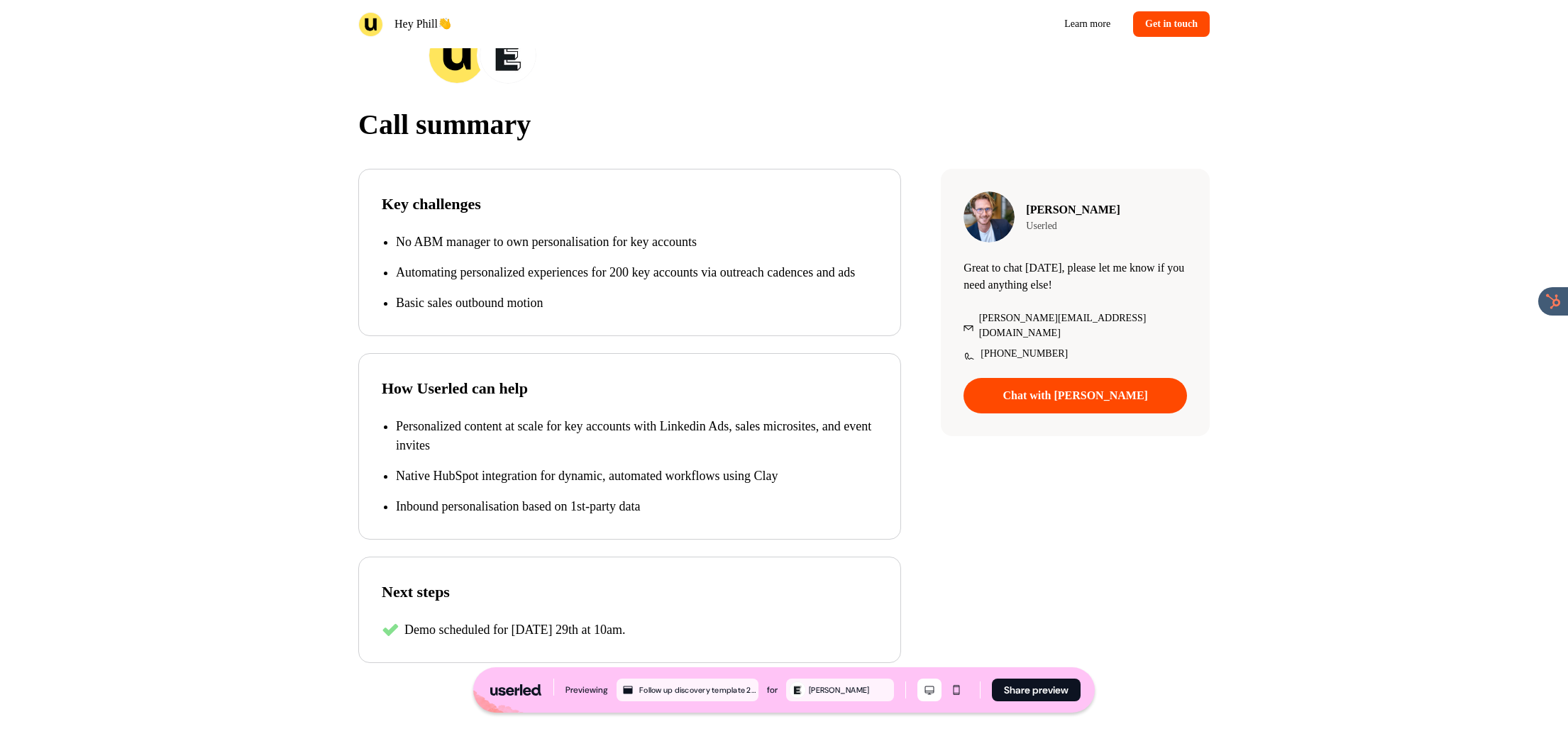 click on "How Userled can help Personalized content at scale for key accounts with Linkedin Ads, sales microsites, and event invites Native HubSpot integration for dynamic, automated workflows using Clay Inbound personalisation based on 1st-party data" at bounding box center [629, 446] 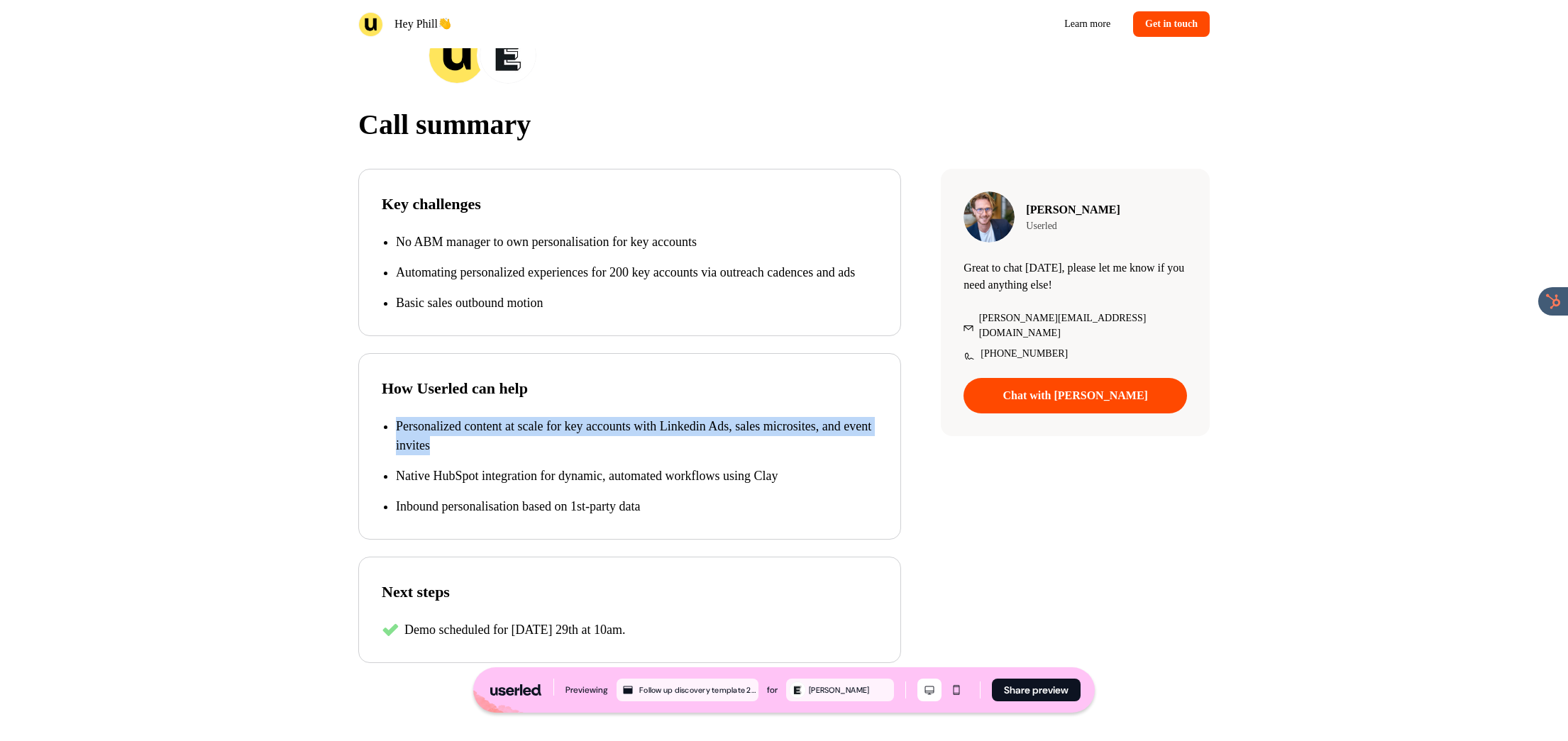 drag 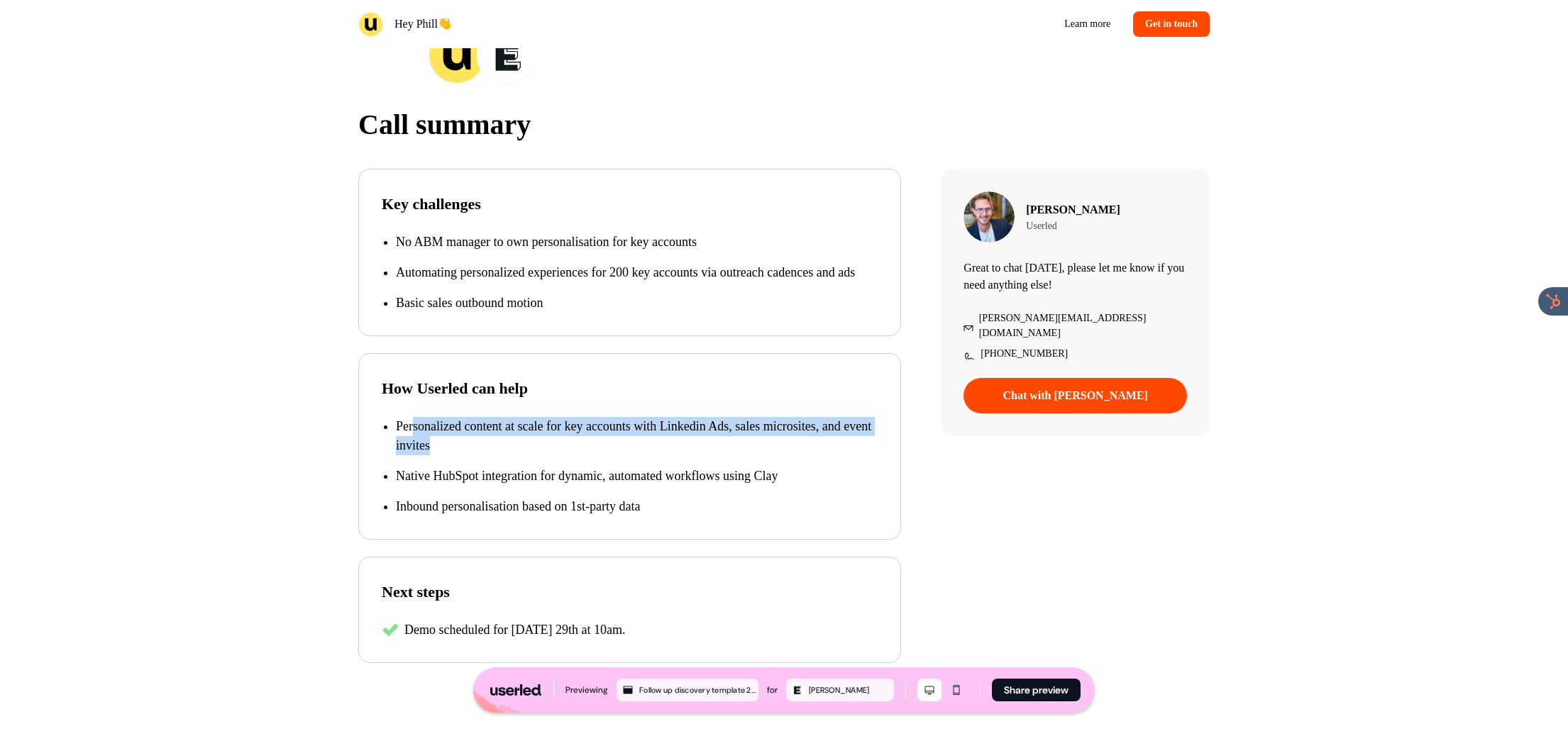 click on "Personalized content at scale for key accounts with Linkedin Ads, sales microsites, and event invites" at bounding box center (636, 436) 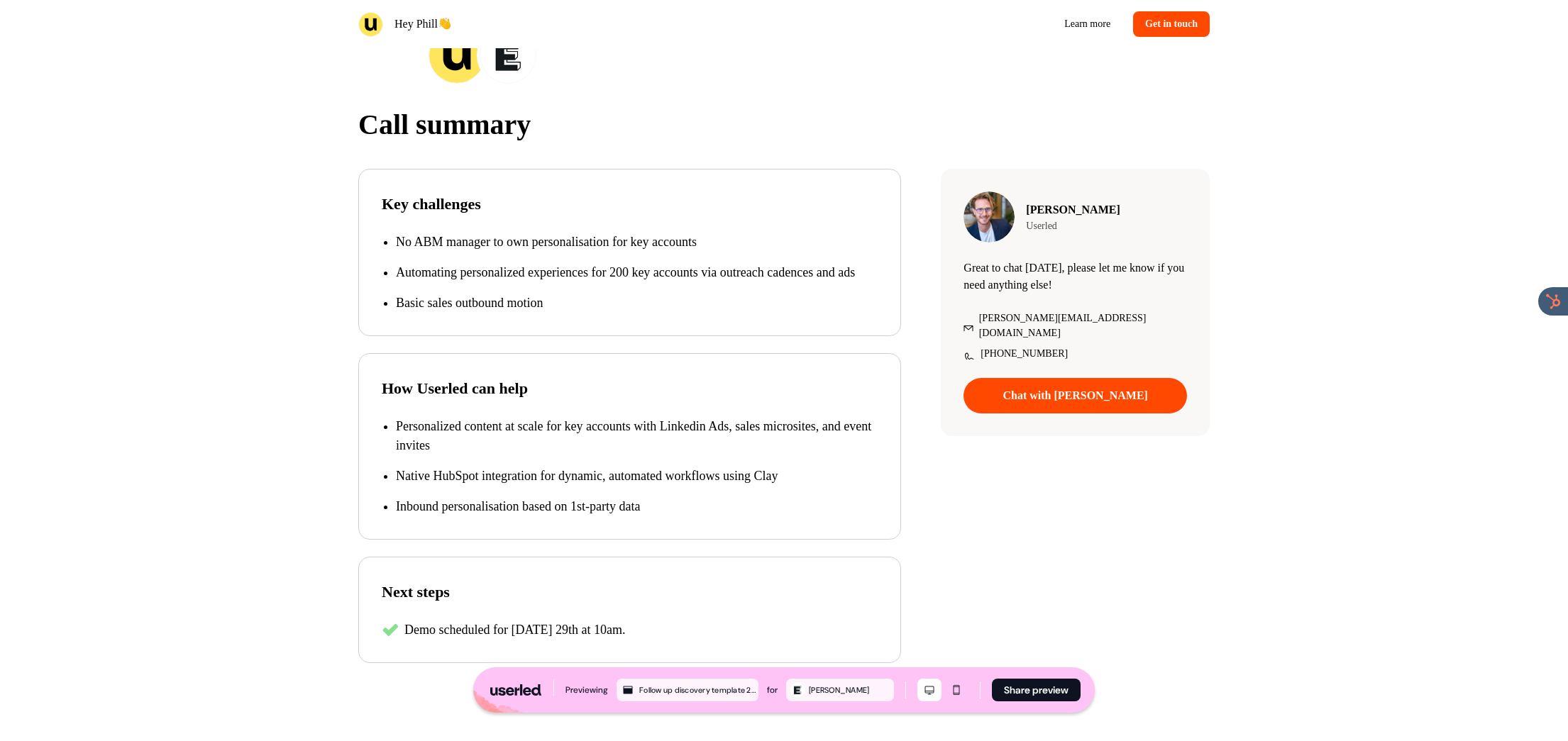 click on "Personalized content at scale for key accounts with Linkedin Ads, sales microsites, and event invites Native HubSpot integration for dynamic, automated workflows using Clay Inbound personalisation based on 1st-party data" at bounding box center [629, 467] 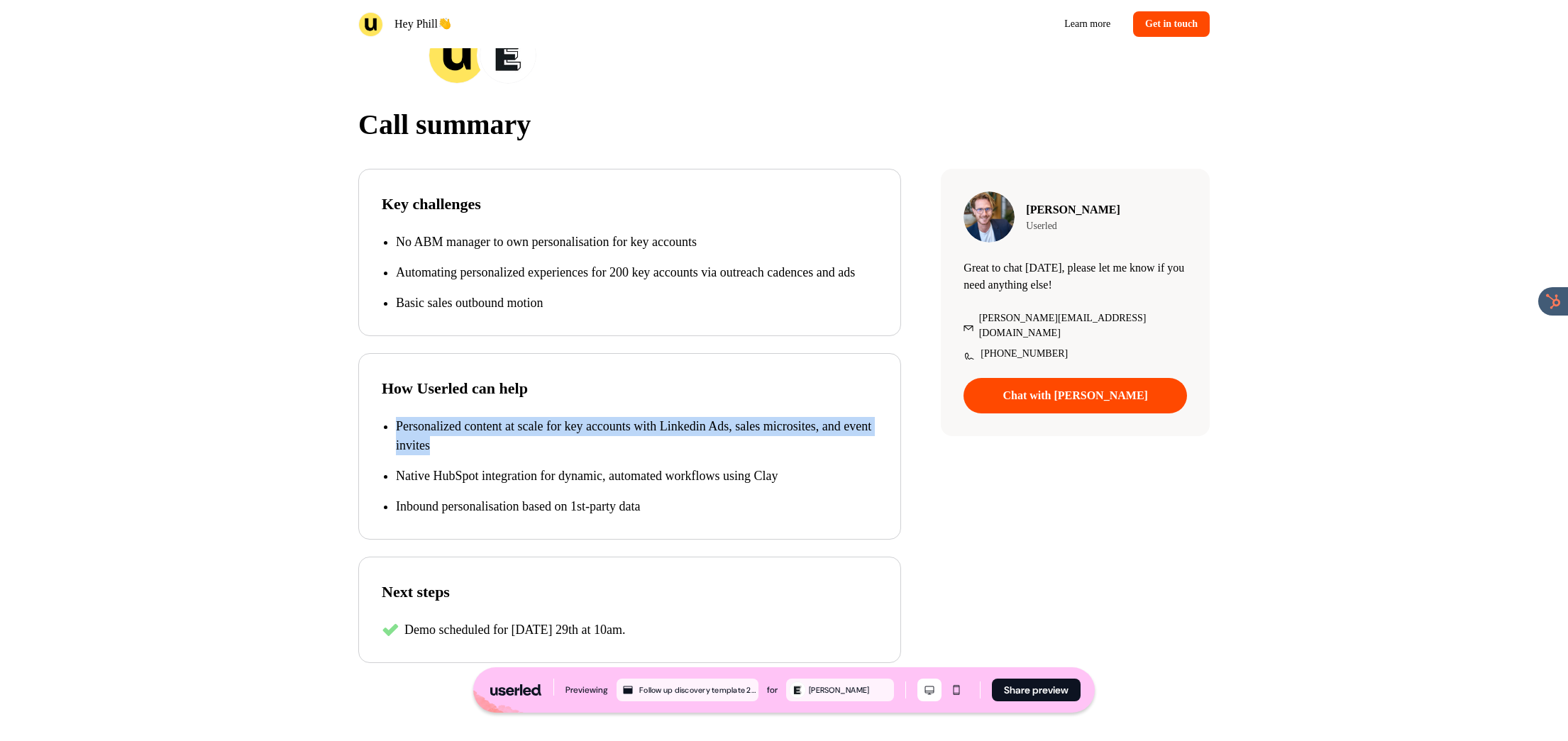 click on "How Userled can help Personalized content at scale for key accounts with Linkedin Ads, sales microsites, and event invites Native HubSpot integration for dynamic, automated workflows using Clay Inbound personalisation based on 1st-party data" at bounding box center [629, 446] 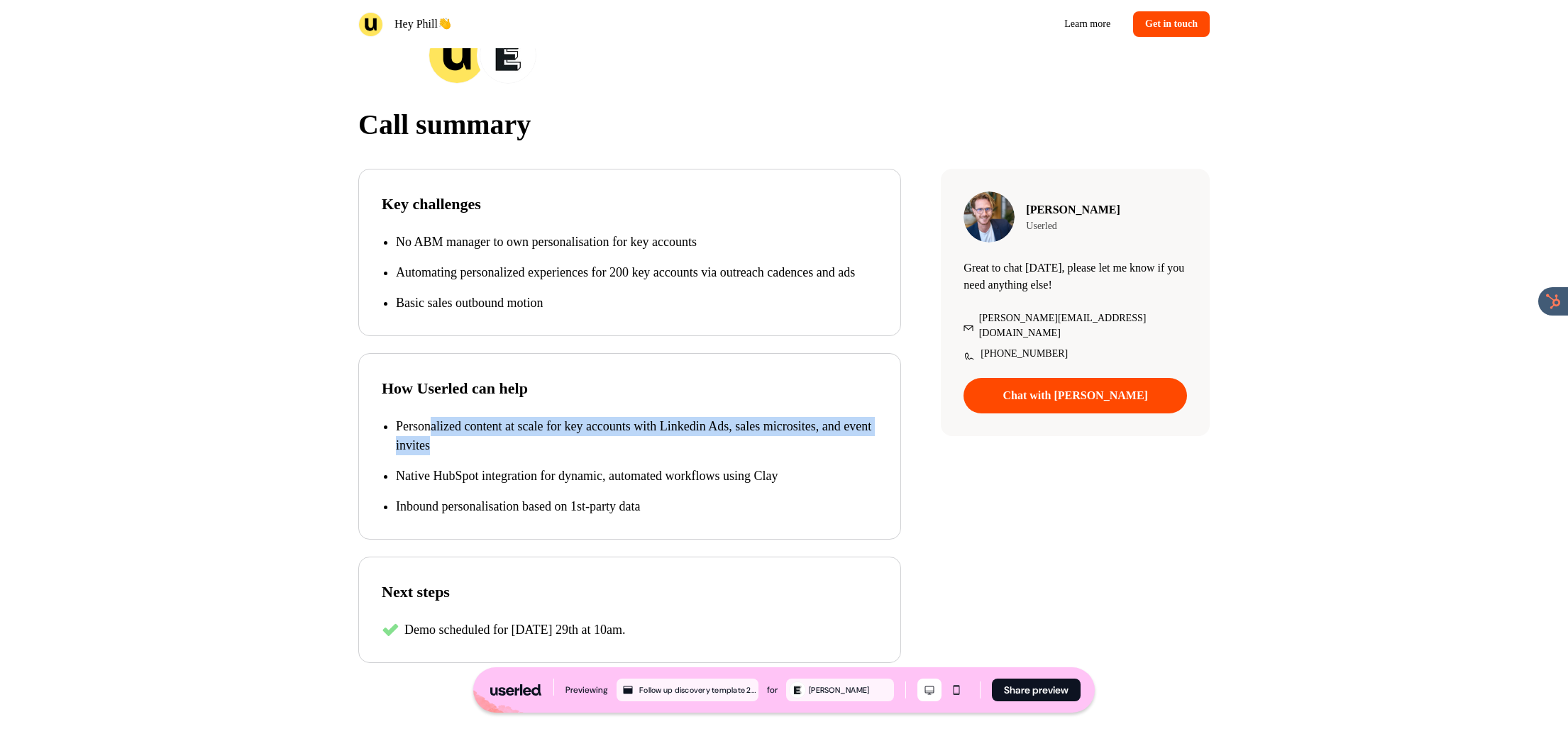 click on "Personalized content at scale for key accounts with Linkedin Ads, sales microsites, and event invites Native HubSpot integration for dynamic, automated workflows using Clay Inbound personalisation based on 1st-party data" at bounding box center [629, 467] 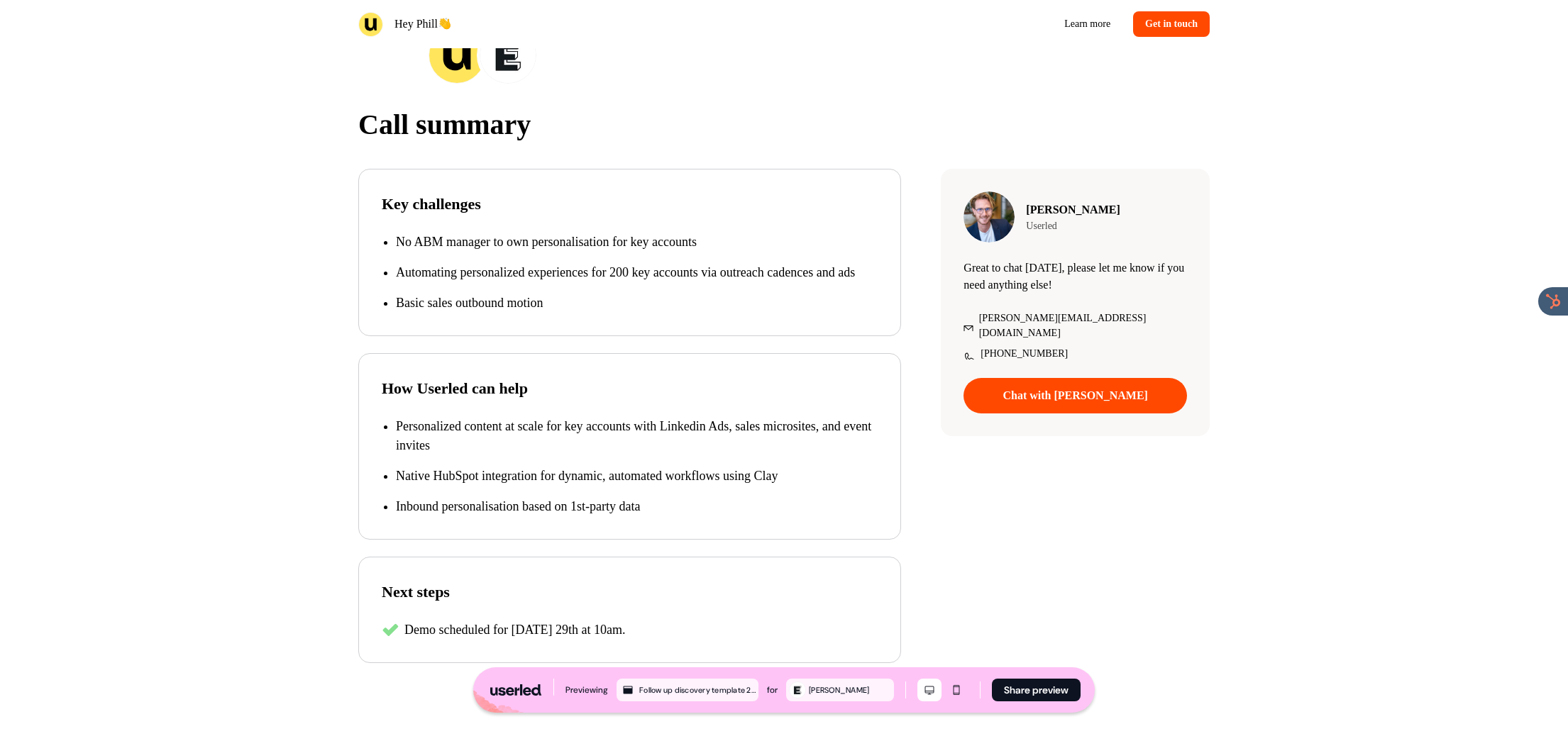 click on "Personalized content at scale for key accounts with Linkedin Ads, sales microsites, and event invites" at bounding box center [636, 436] 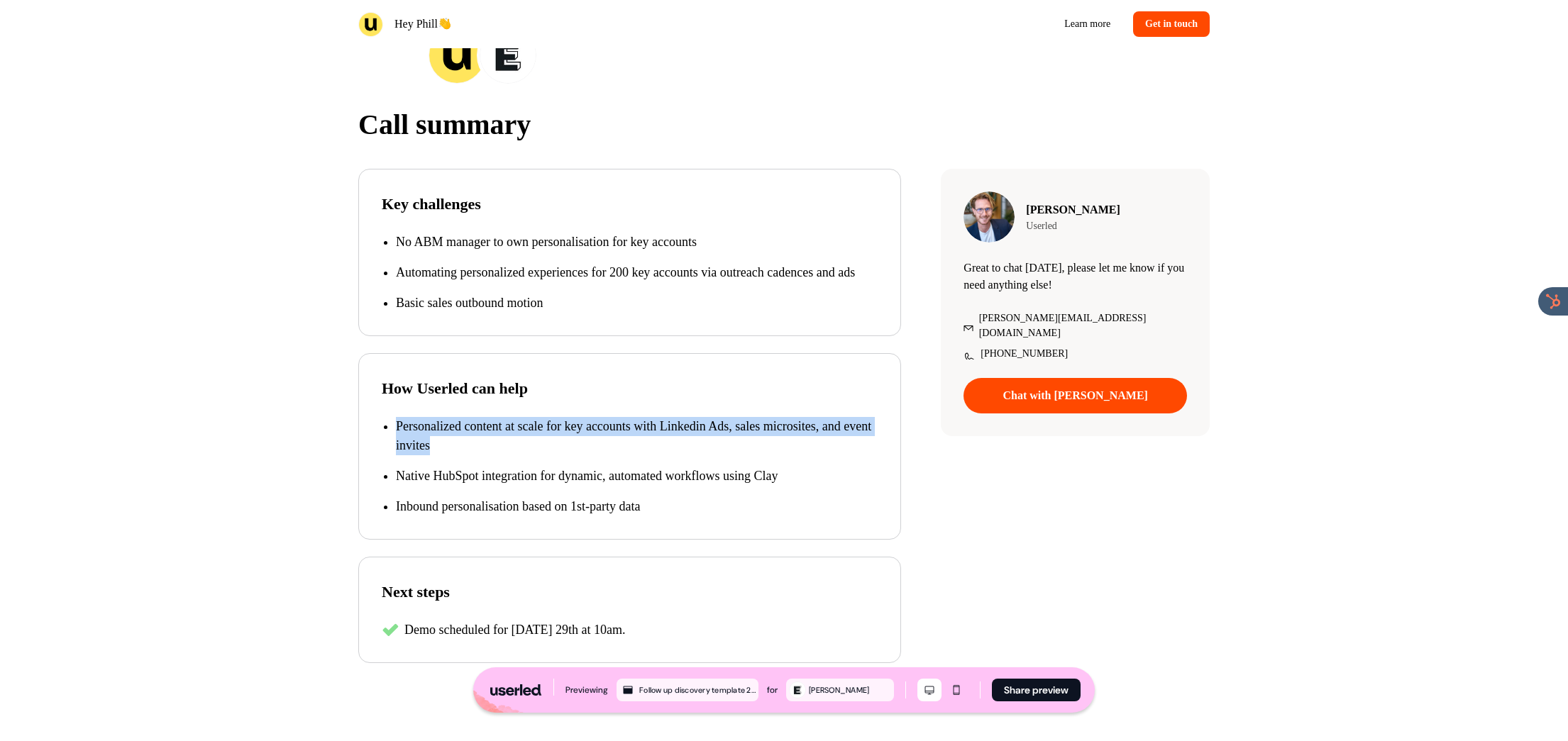 click on "How Userled can help Personalized content at scale for key accounts with Linkedin Ads, sales microsites, and event invites Native HubSpot integration for dynamic, automated workflows using Clay Inbound personalisation based on 1st-party data" at bounding box center (629, 446) 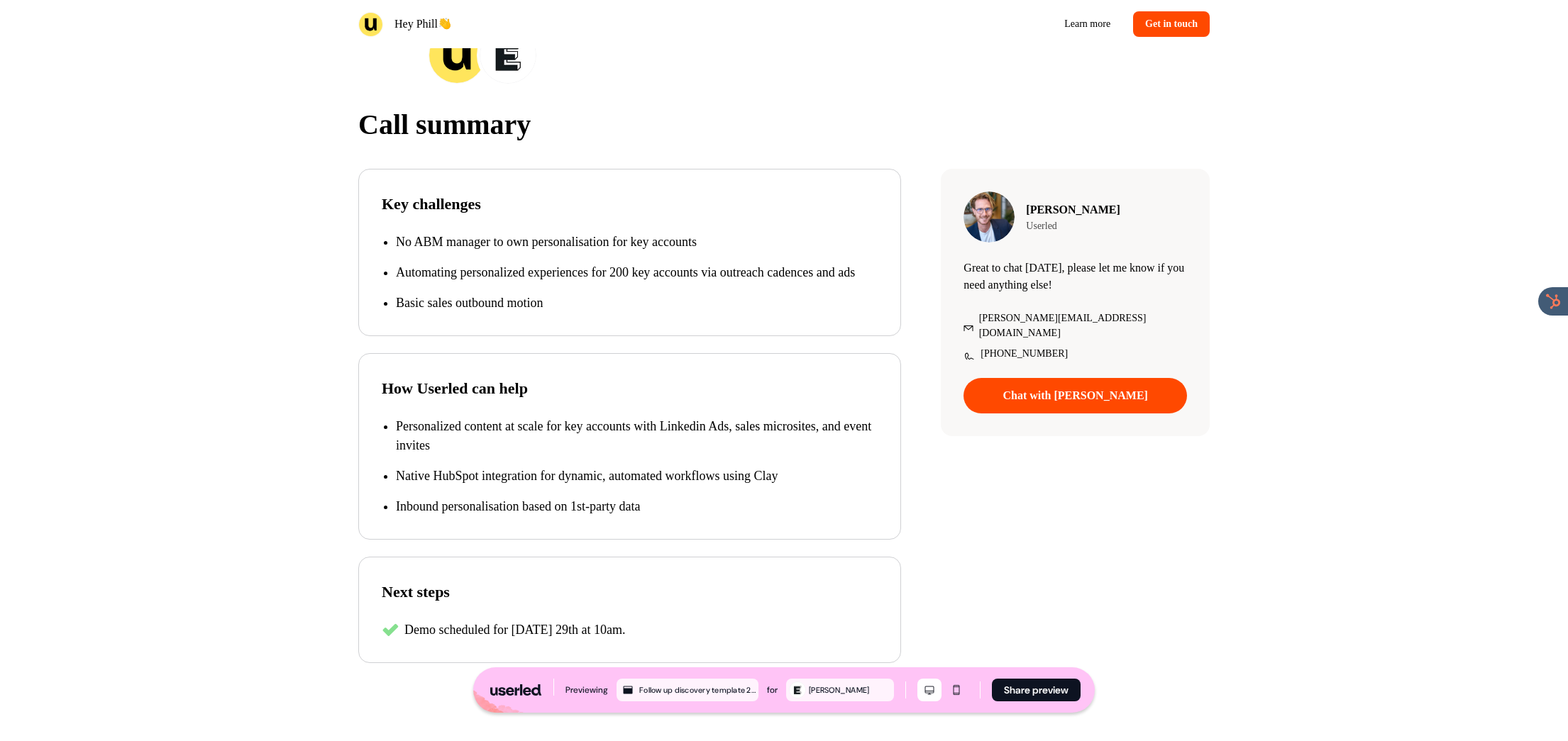 click on "Personalized content at scale for key accounts with Linkedin Ads, sales microsites, and event invites Native HubSpot integration for dynamic, automated workflows using Clay Inbound personalisation based on 1st-party data" at bounding box center (629, 467) 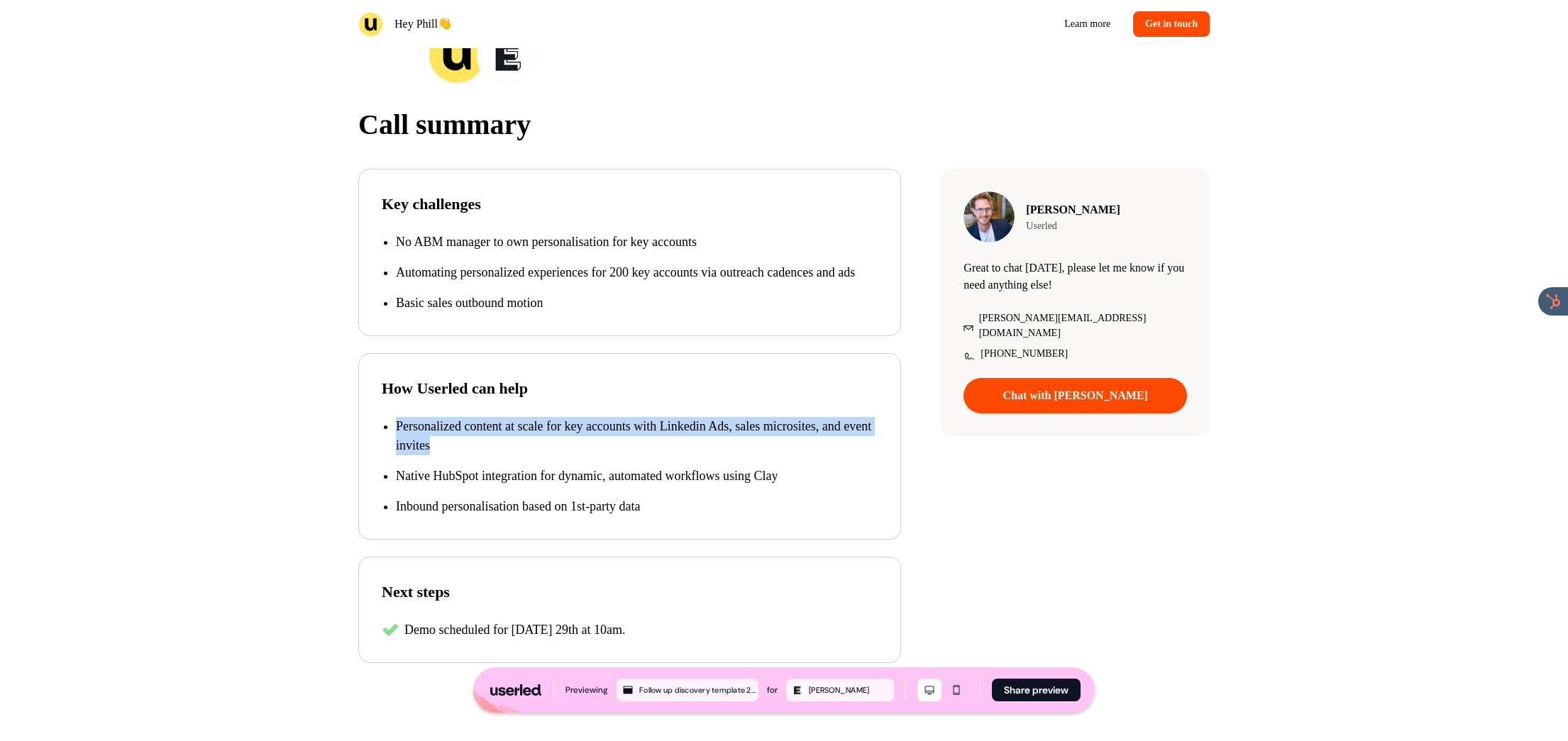 click on "Personalized content at scale for key accounts with Linkedin Ads, sales microsites, and event invites" at bounding box center (636, 436) 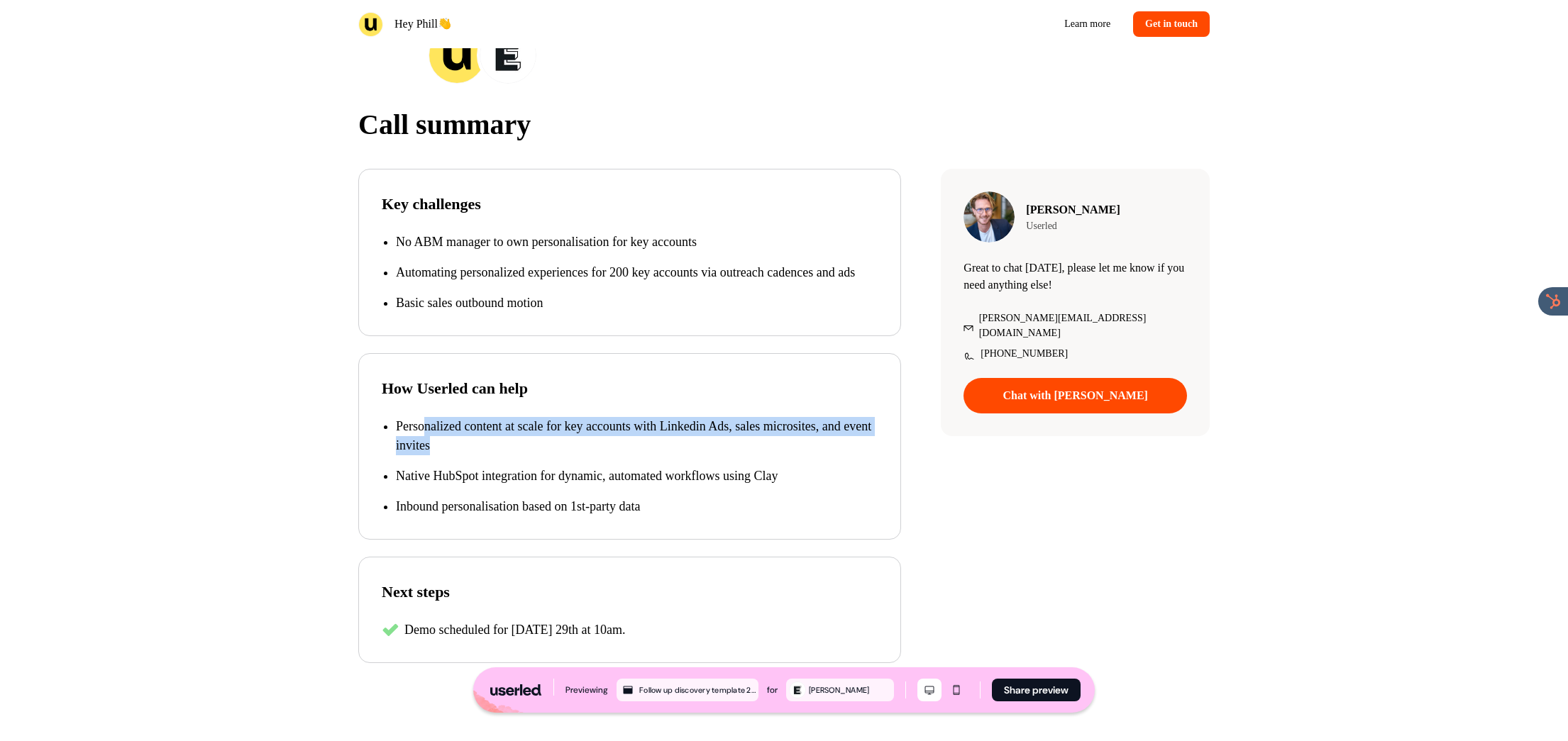 click on "Personalized content at scale for key accounts with Linkedin Ads, sales microsites, and event invites" at bounding box center (636, 436) 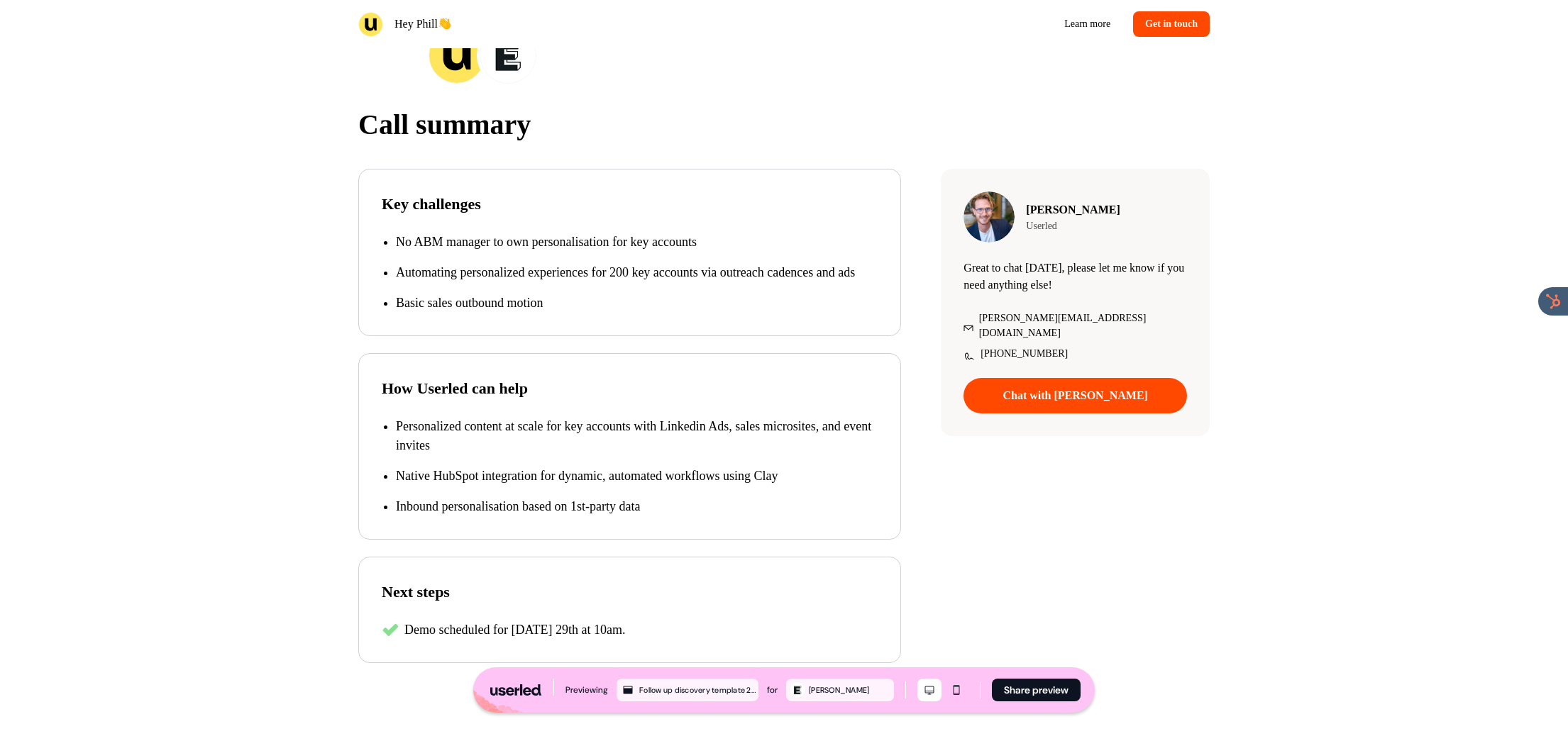 click on "Personalized content at scale for key accounts with Linkedin Ads, sales microsites, and event invites" at bounding box center (636, 436) 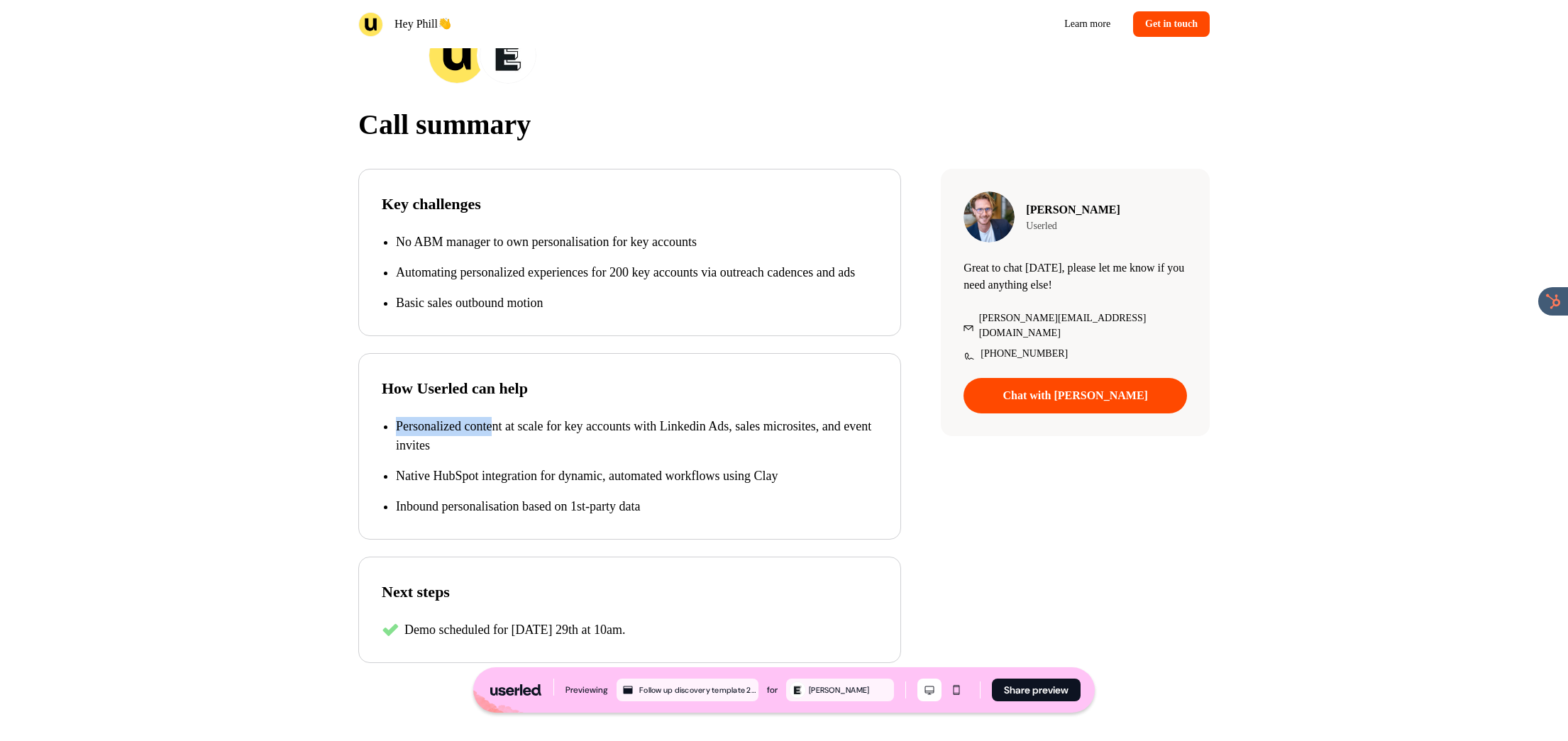 click on "Personalized content at scale for key accounts with Linkedin Ads, sales microsites, and event invites Native HubSpot integration for dynamic, automated workflows using Clay Inbound personalisation based on 1st-party data" at bounding box center (629, 467) 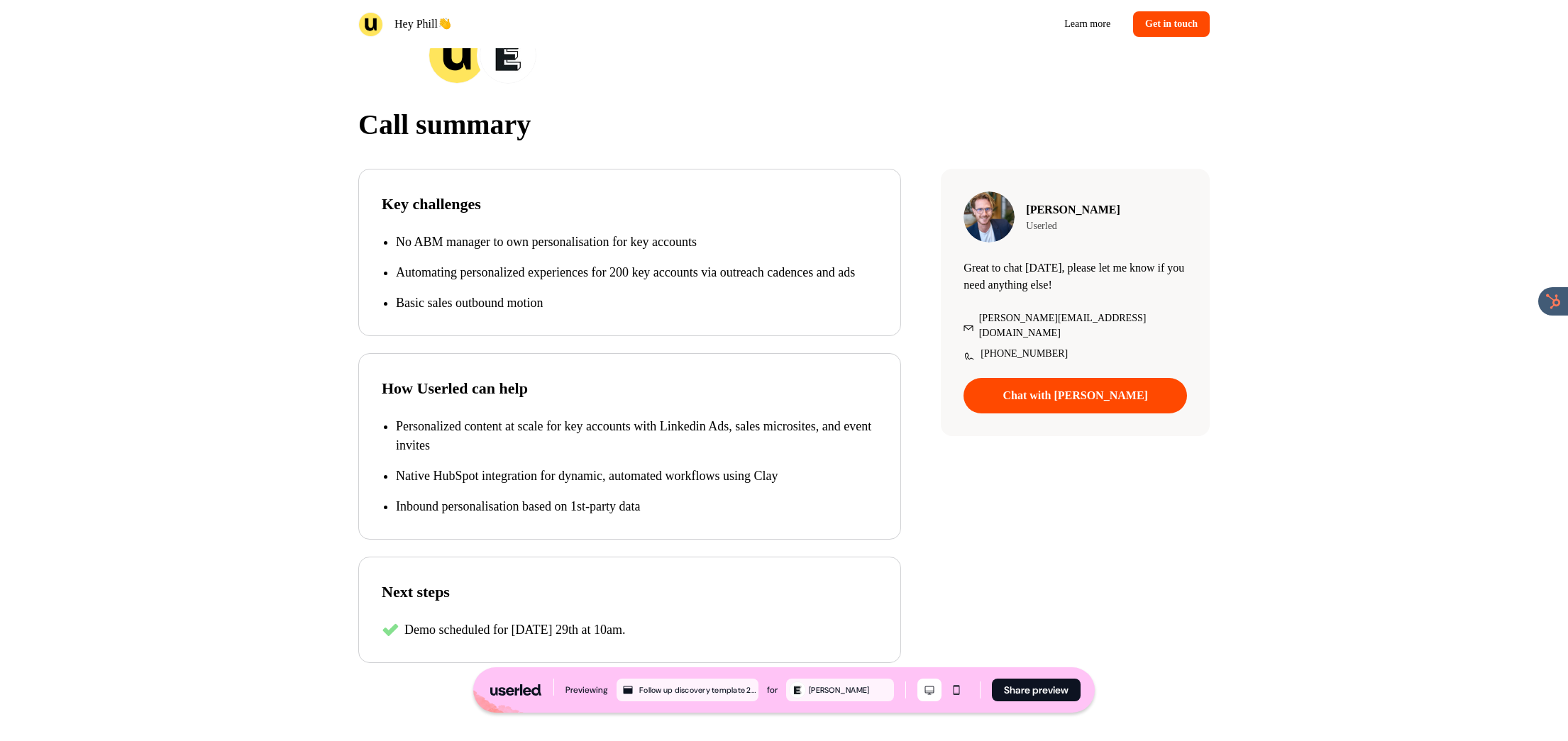 click on "Personalized content at scale for key accounts with Linkedin Ads, sales microsites, and event invites" at bounding box center [636, 436] 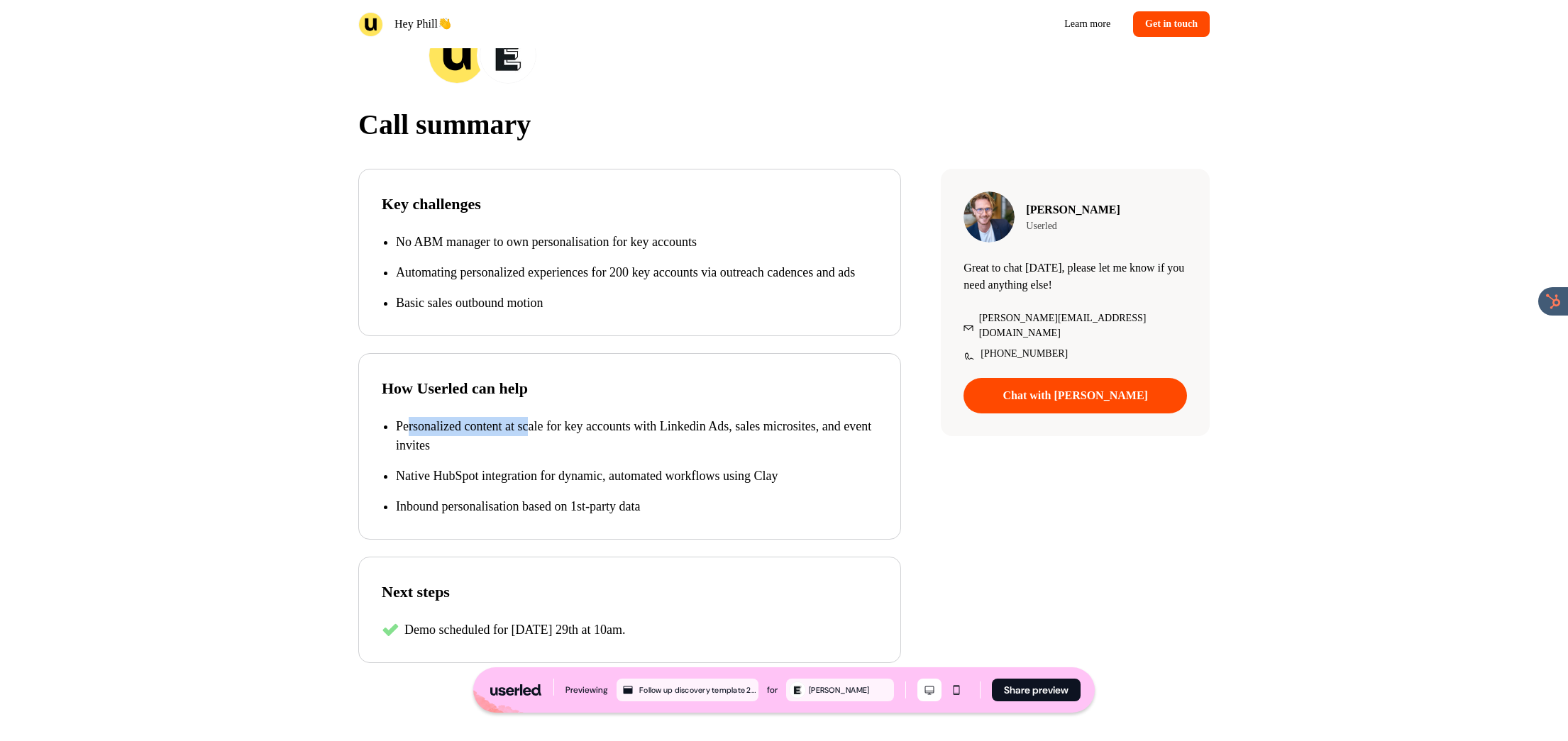 click on "Personalized content at scale for key accounts with Linkedin Ads, sales microsites, and event invites" at bounding box center [636, 436] 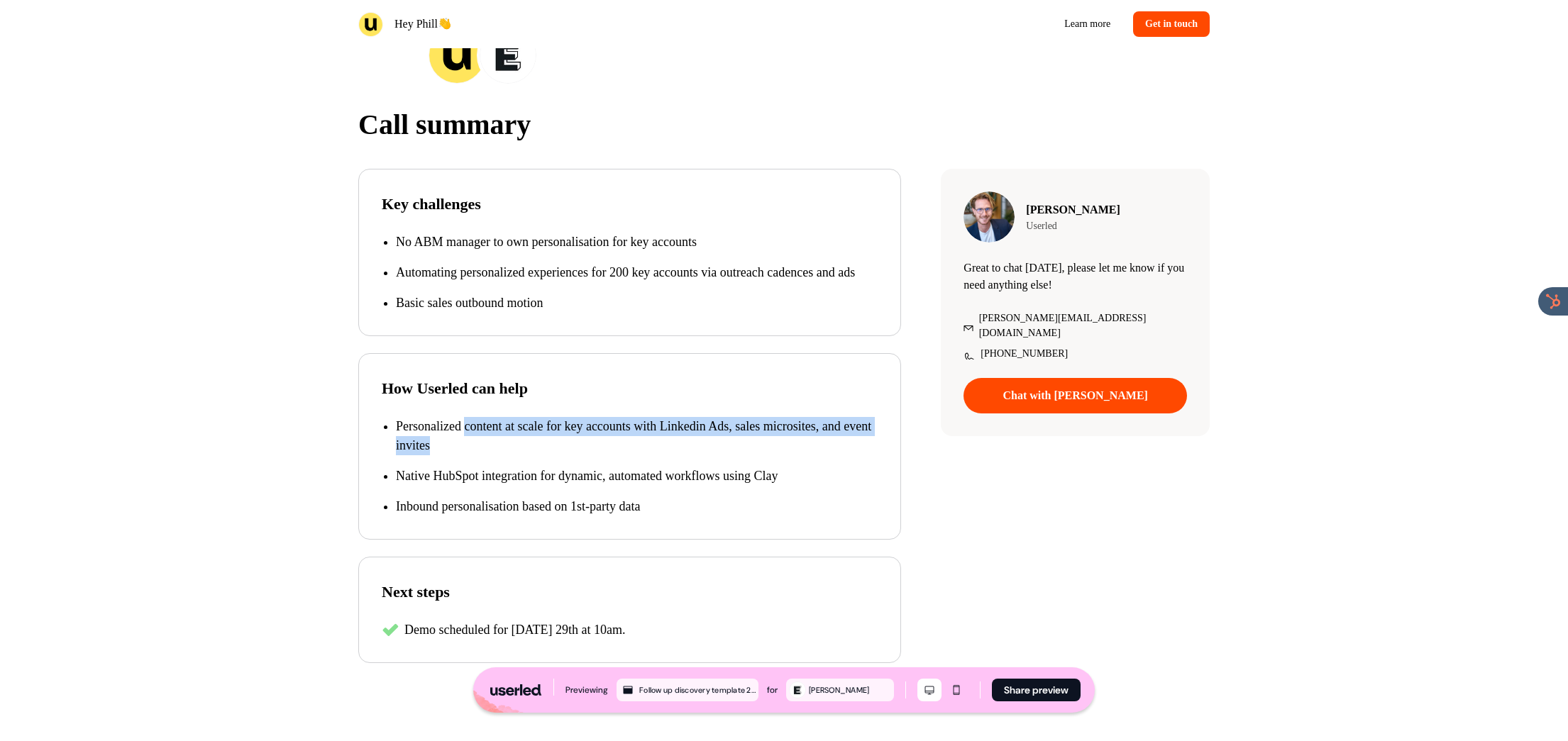 click on "Personalized content at scale for key accounts with Linkedin Ads, sales microsites, and event invites" at bounding box center (636, 436) 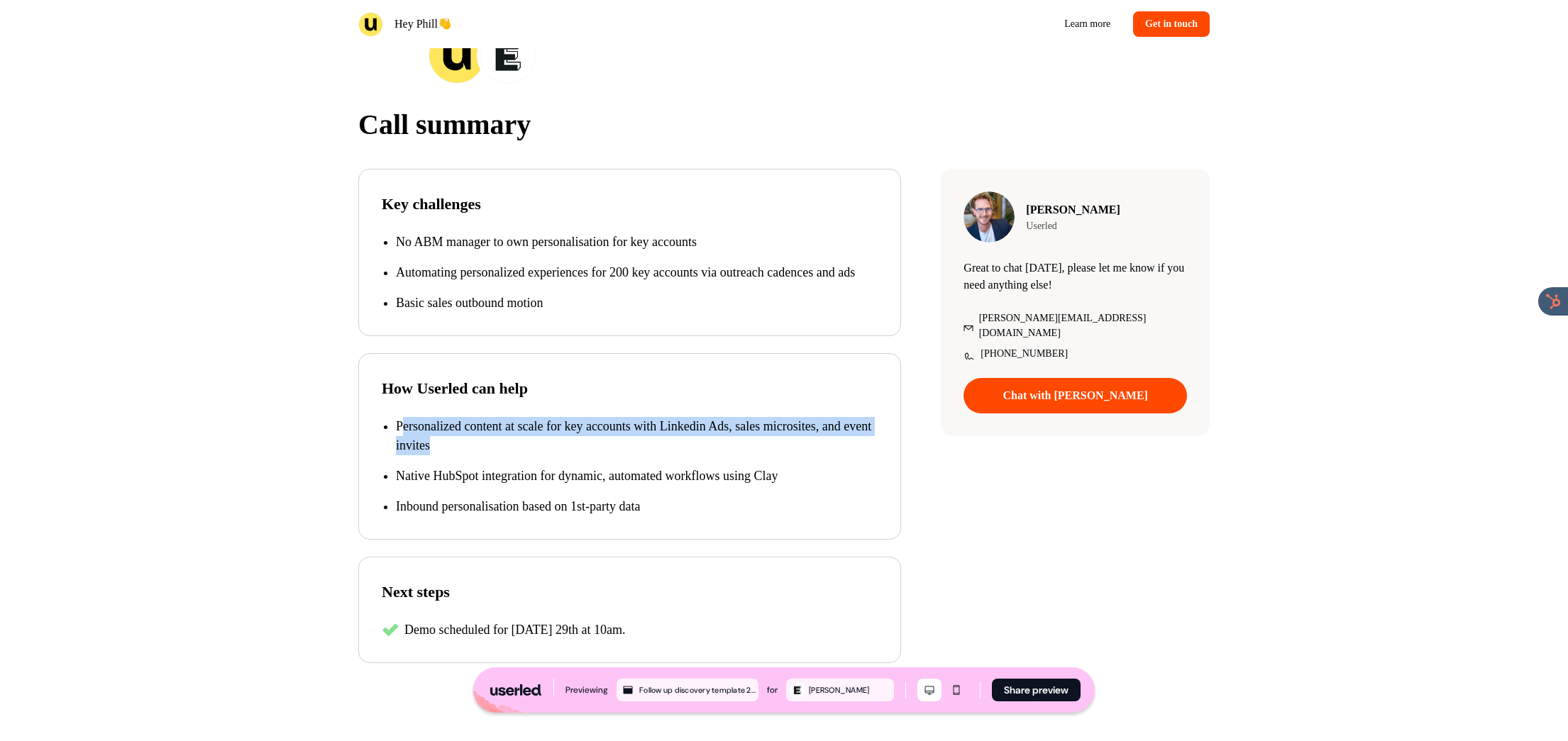 click on "Personalized content at scale for key accounts with Linkedin Ads, sales microsites, and event invites Native HubSpot integration for dynamic, automated workflows using Clay Inbound personalisation based on 1st-party data" at bounding box center (629, 467) 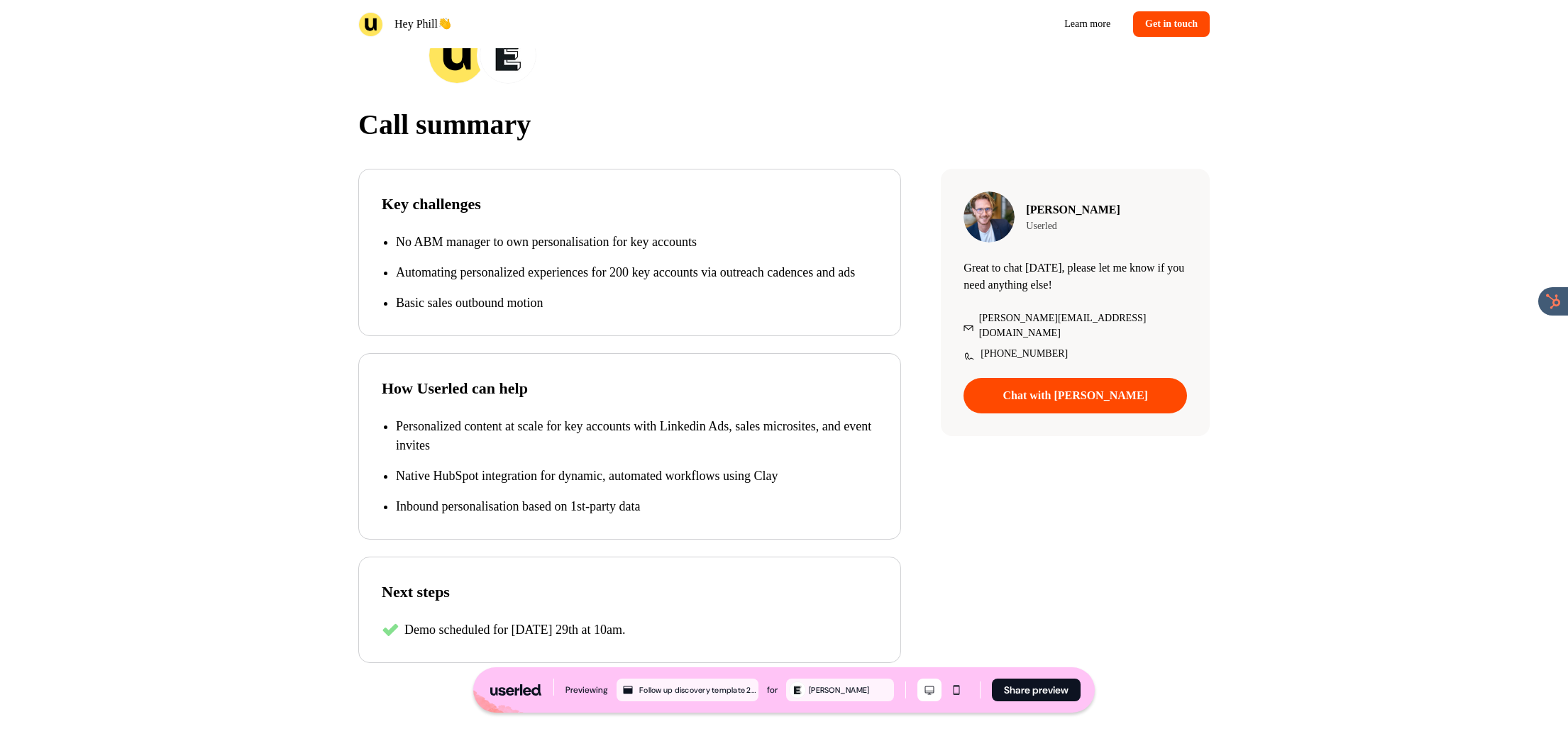 click on "Personalized content at scale for key accounts with Linkedin Ads, sales microsites, and event invites" at bounding box center [636, 436] 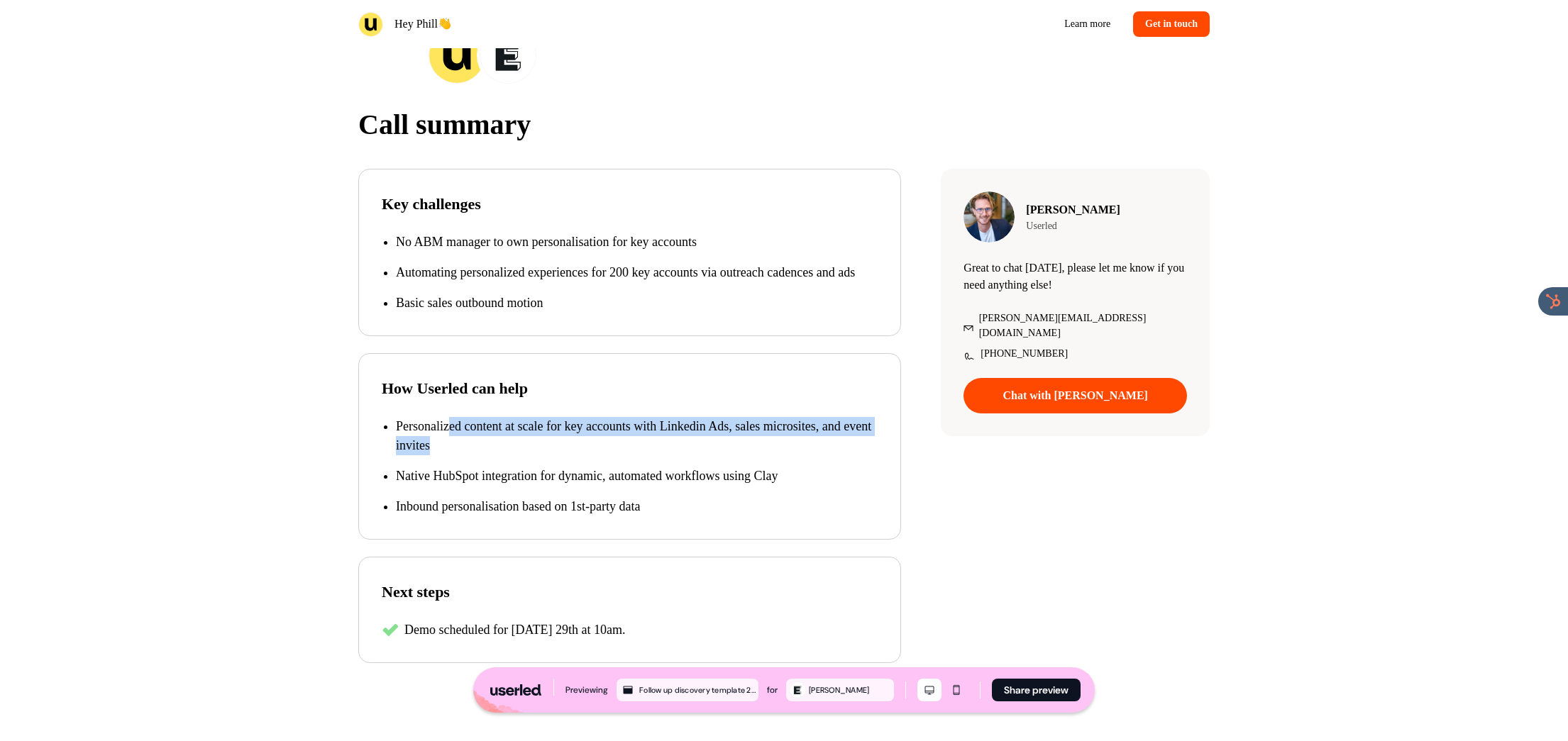 click on "Personalized content at scale for key accounts with Linkedin Ads, sales microsites, and event invites" at bounding box center (636, 436) 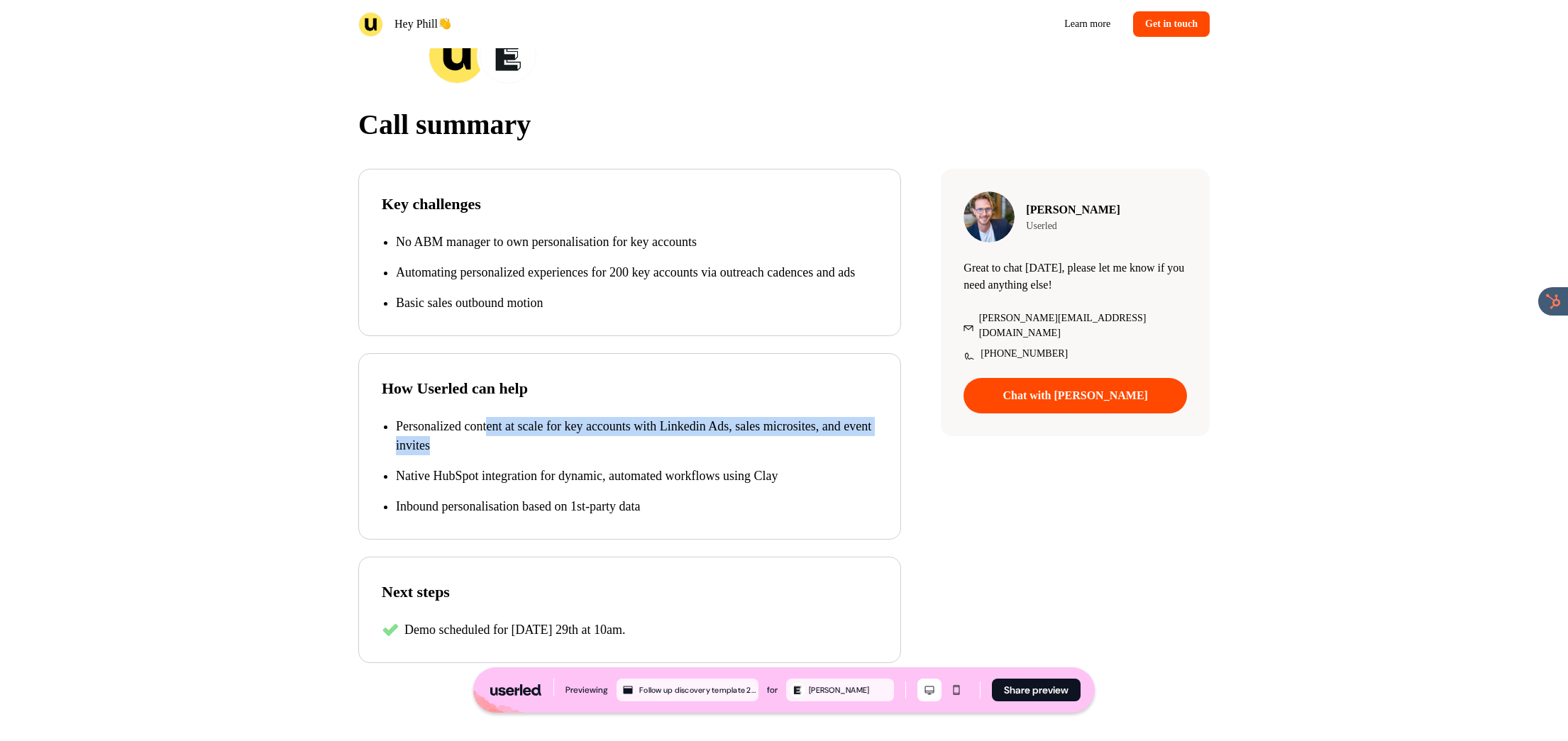 click on "Personalized content at scale for key accounts with Linkedin Ads, sales microsites, and event invites" at bounding box center [636, 436] 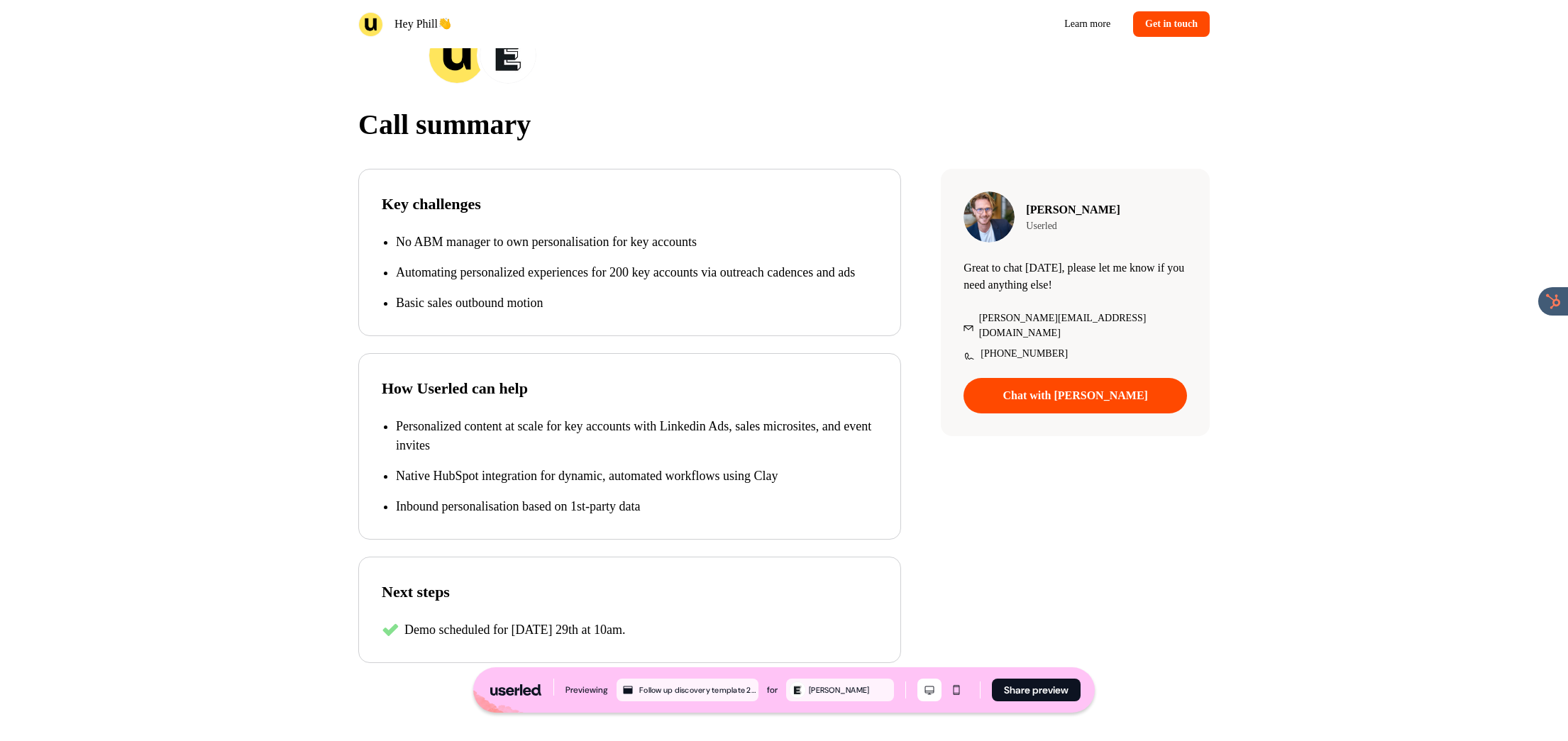 click on "Personalized content at scale for key accounts with Linkedin Ads, sales microsites, and event invites" at bounding box center [636, 436] 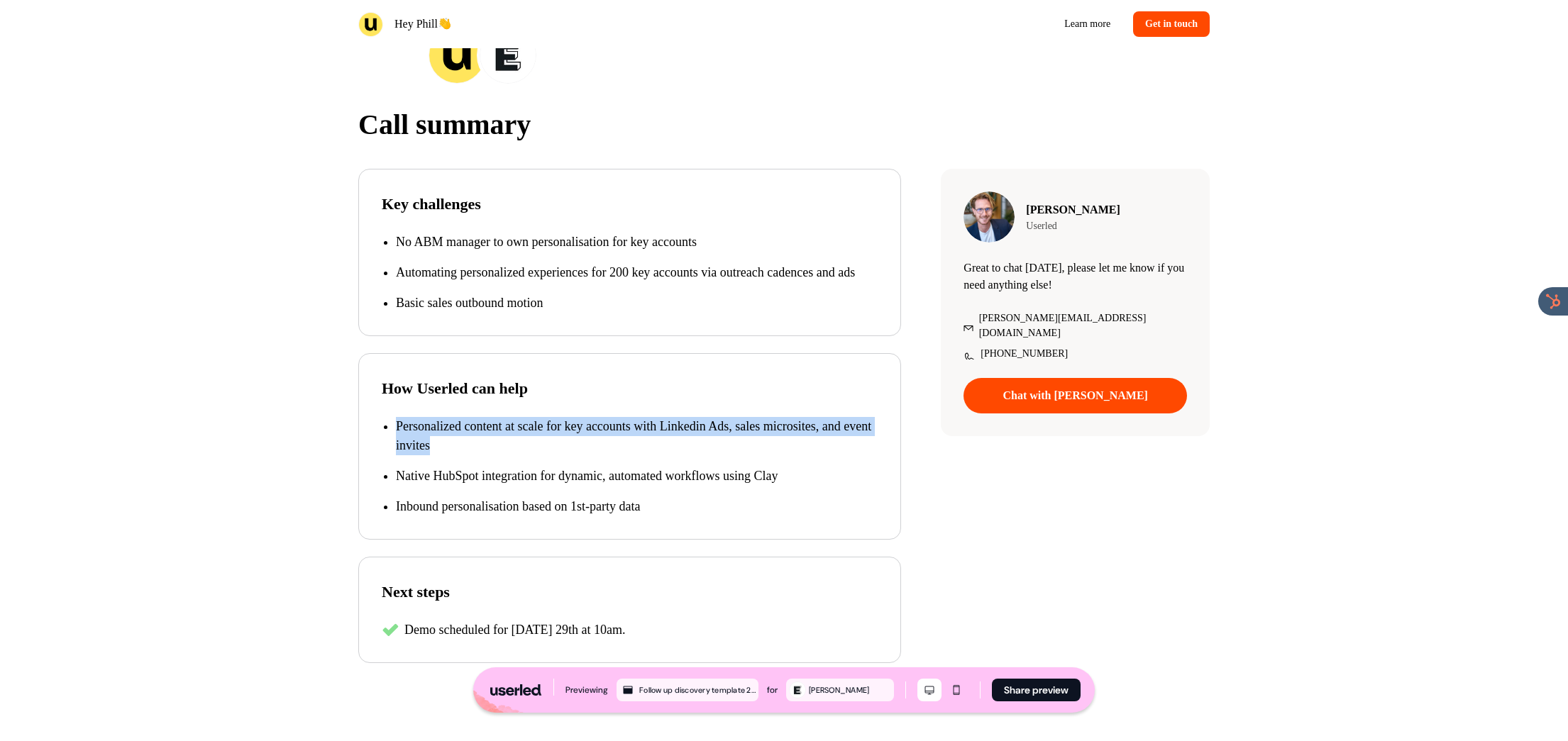 click on "Personalized content at scale for key accounts with Linkedin Ads, sales microsites, and event invites" at bounding box center (636, 436) 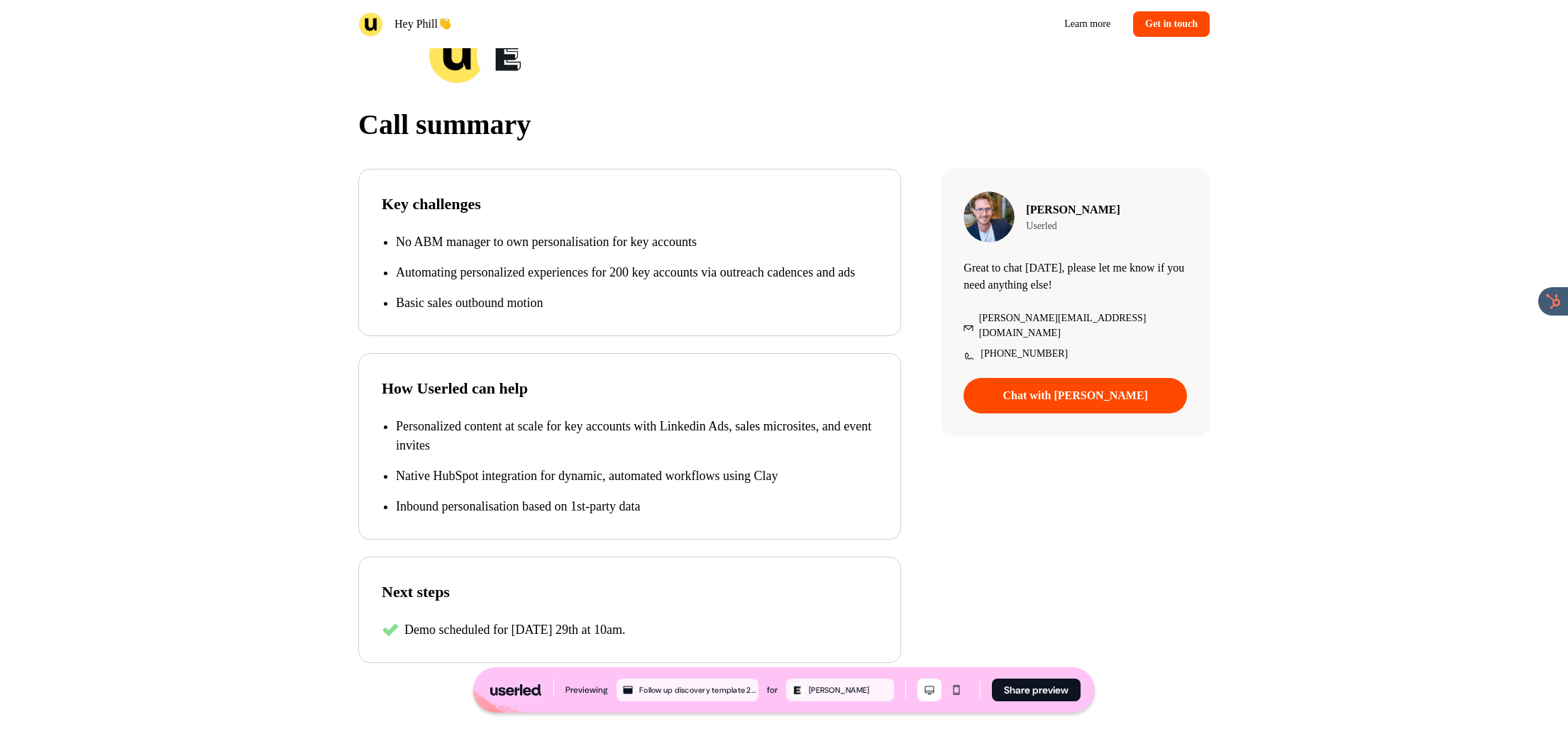 click on "Personalized content at scale for key accounts with Linkedin Ads, sales microsites, and event invites" at bounding box center [636, 436] 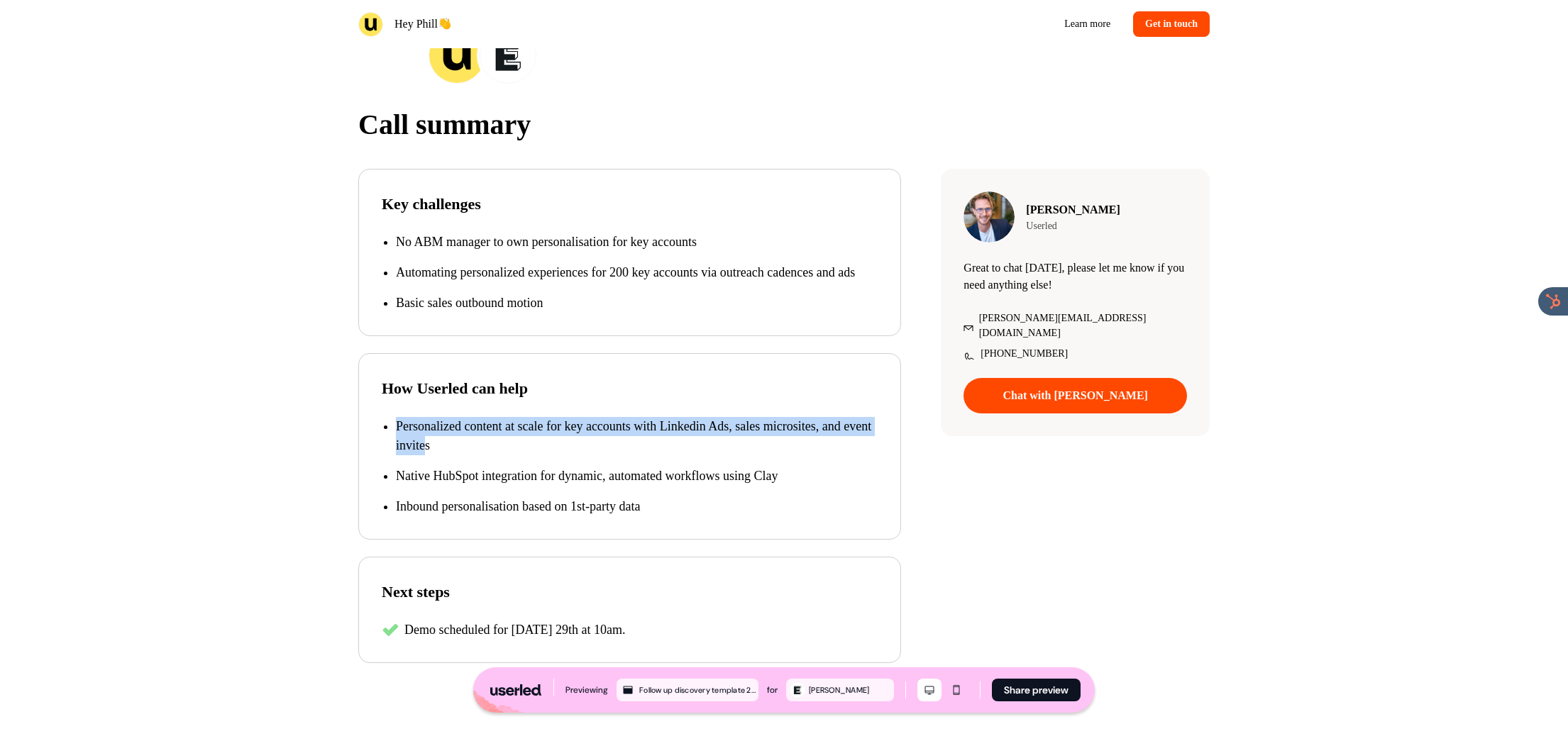 click on "Personalized content at scale for key accounts with Linkedin Ads, sales microsites, and event invites Native HubSpot integration for dynamic, automated workflows using Clay Inbound personalisation based on 1st-party data" at bounding box center [629, 467] 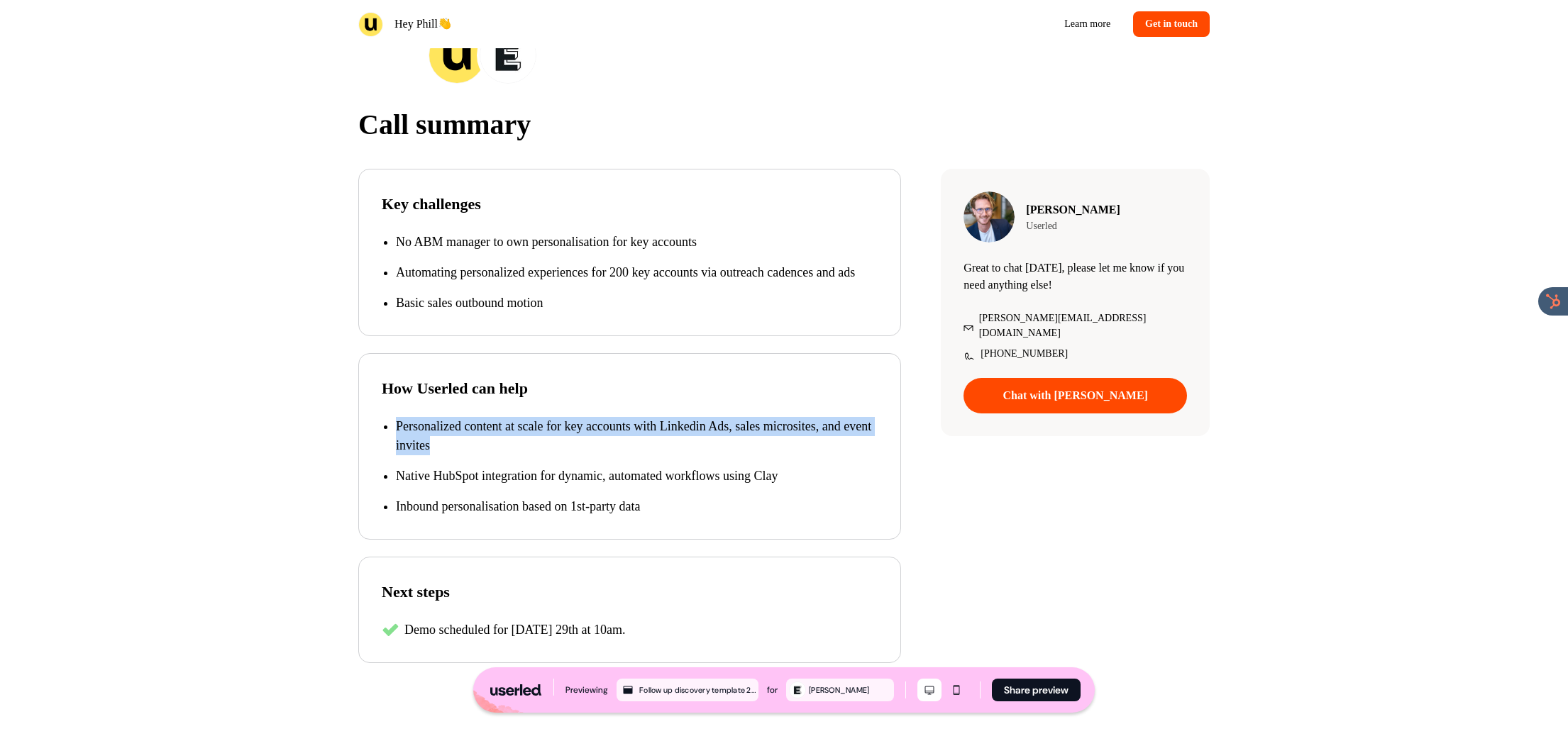 click on "Personalized content at scale for key accounts with Linkedin Ads, sales microsites, and event invites Native HubSpot integration for dynamic, automated workflows using Clay Inbound personalisation based on 1st-party data" at bounding box center [629, 467] 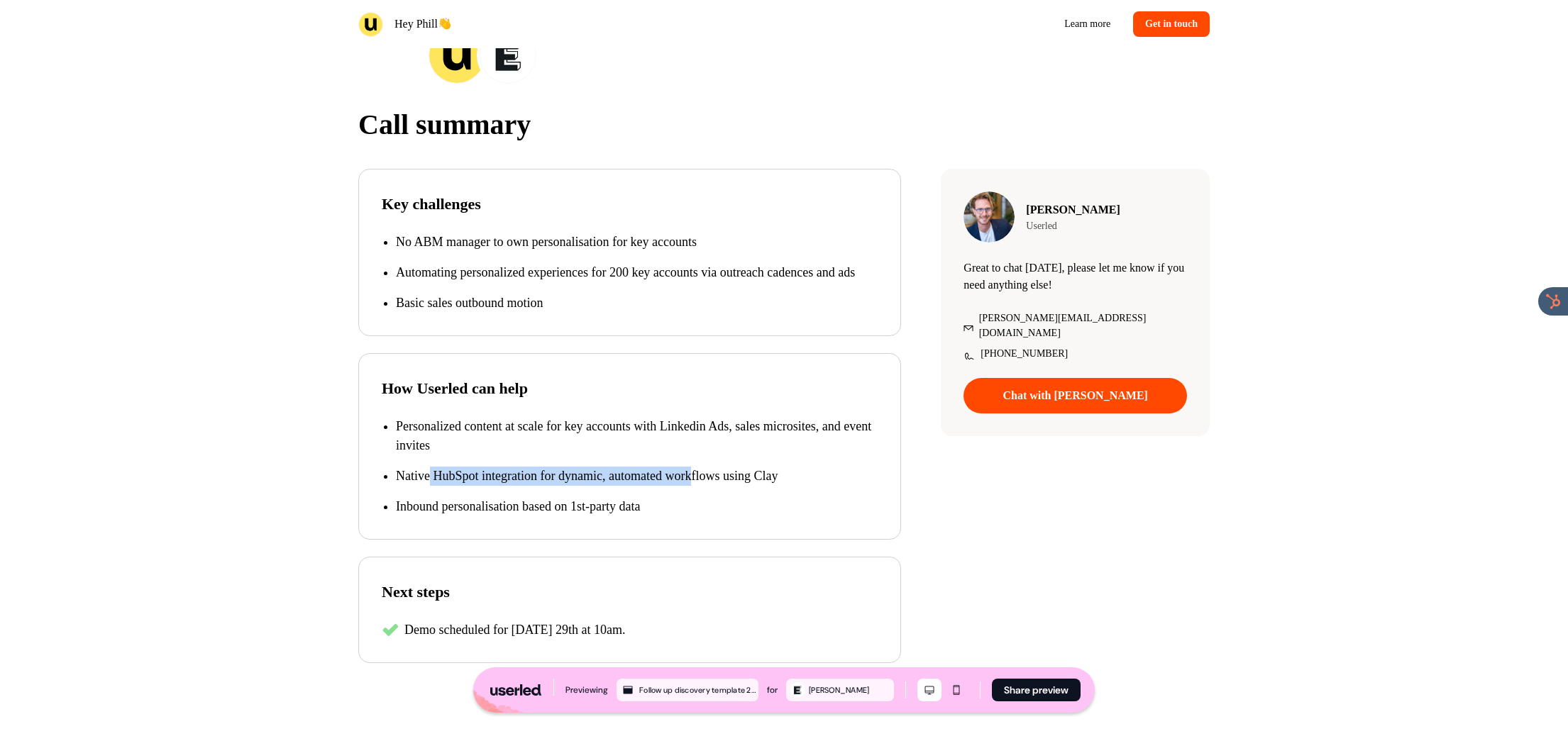 click on "Native HubSpot integration for dynamic, automated workflows using Clay" at bounding box center [636, 476] 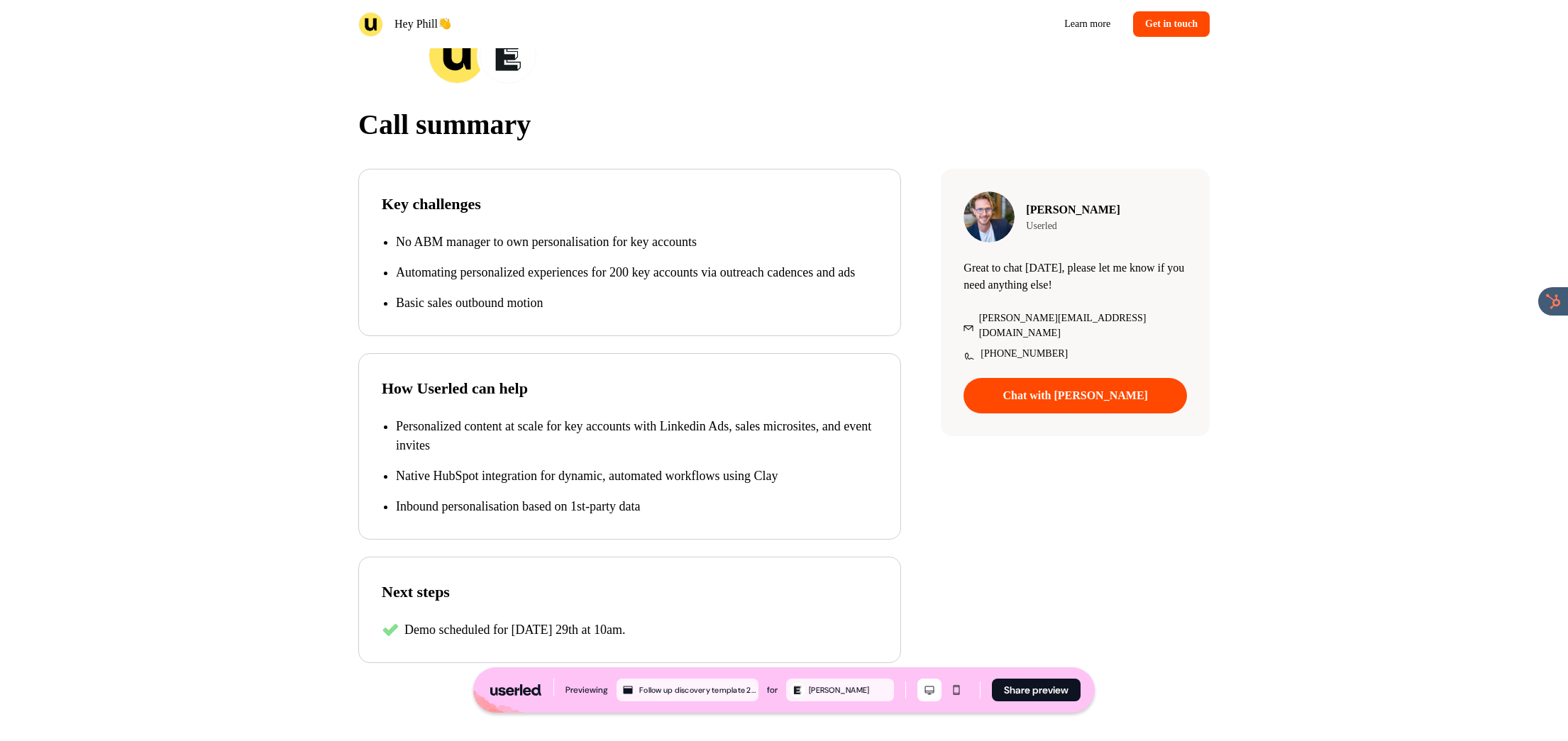click on "How Userled can help Personalized content at scale for key accounts with Linkedin Ads, sales microsites, and event invites Native HubSpot integration for dynamic, automated workflows using Clay Inbound personalisation based on 1st-party data" at bounding box center [629, 446] 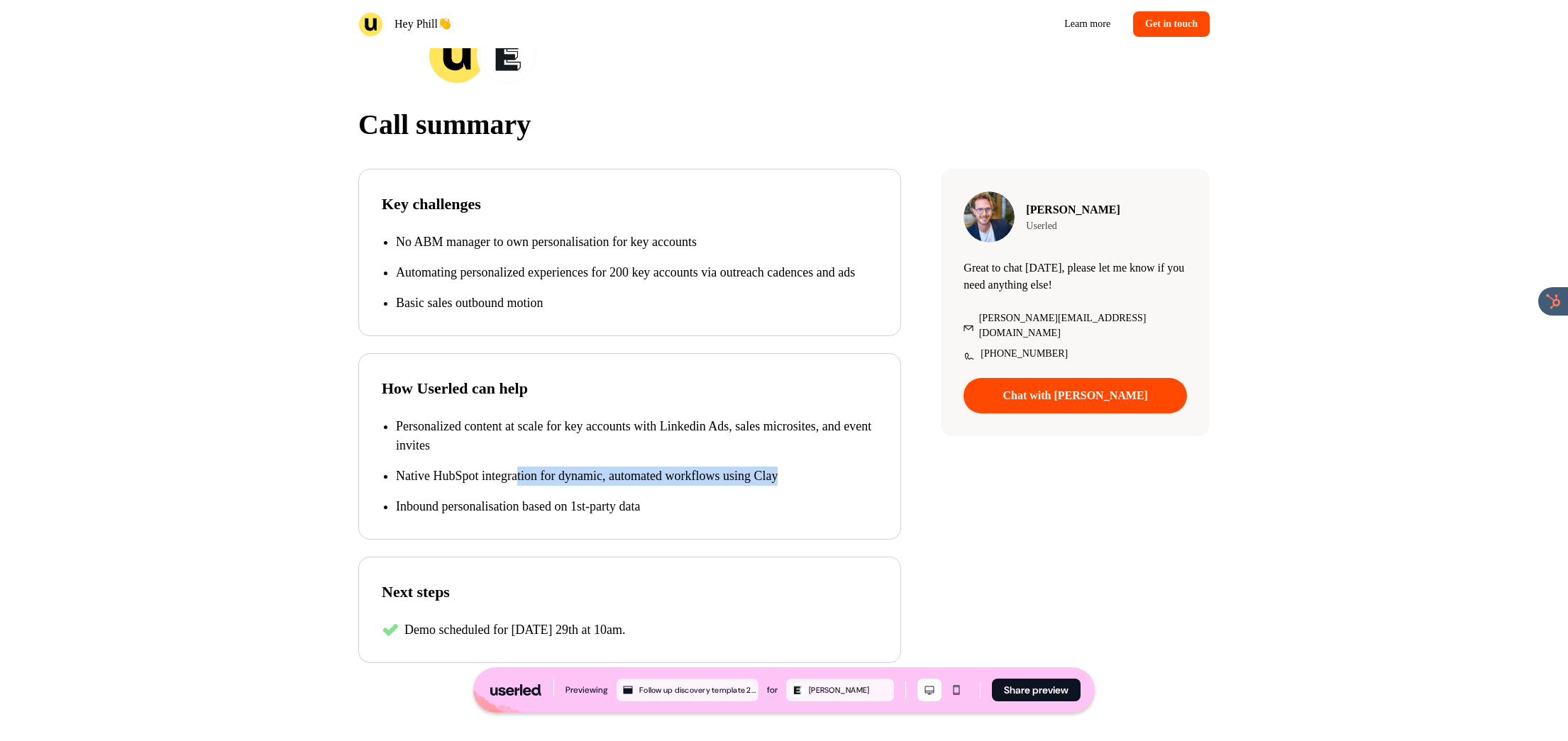 click on "Native HubSpot integration for dynamic, automated workflows using Clay" at bounding box center (636, 476) 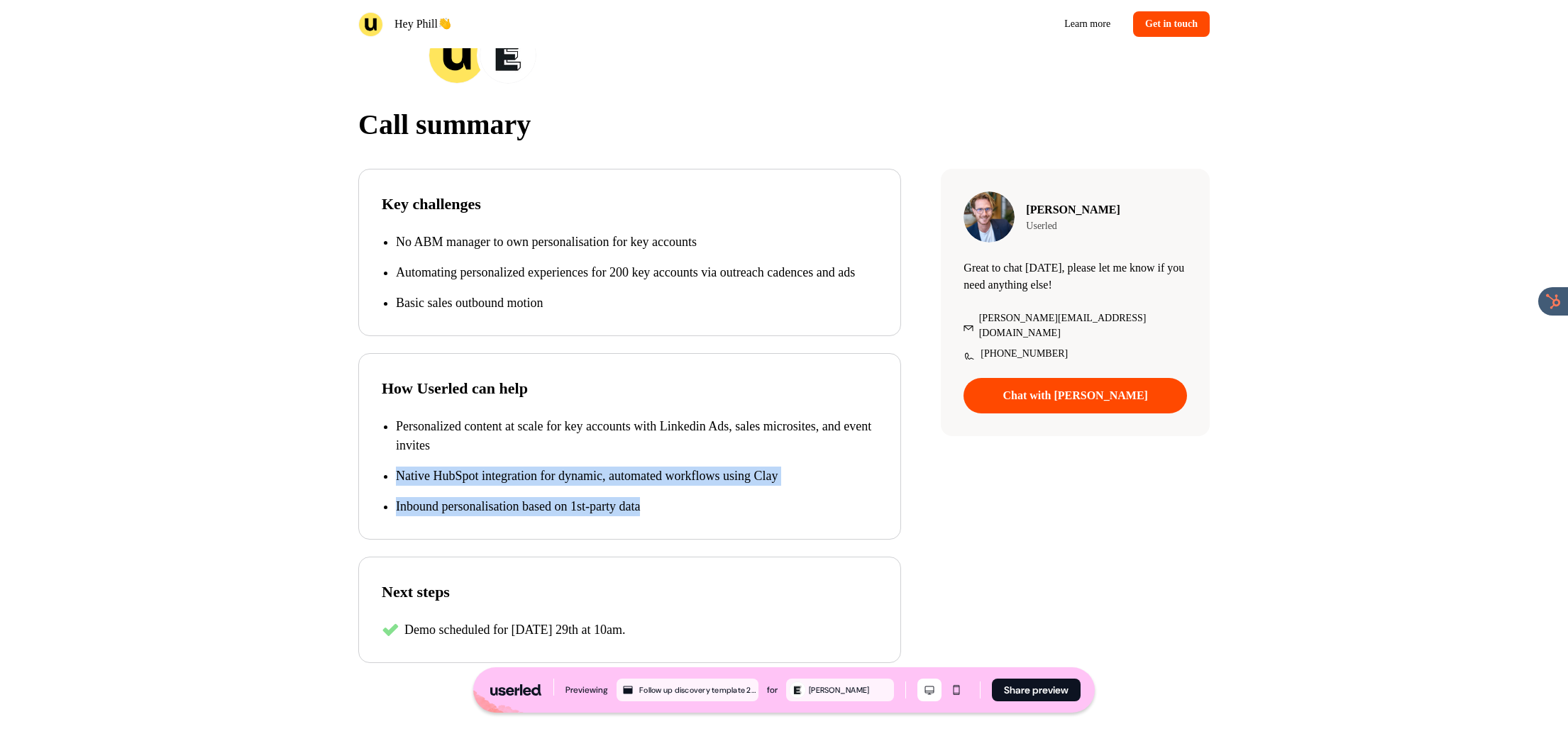 click on "How Userled can help Personalized content at scale for key accounts with Linkedin Ads, sales microsites, and event invites Native HubSpot integration for dynamic, automated workflows using Clay Inbound personalisation based on 1st-party data" at bounding box center [629, 446] 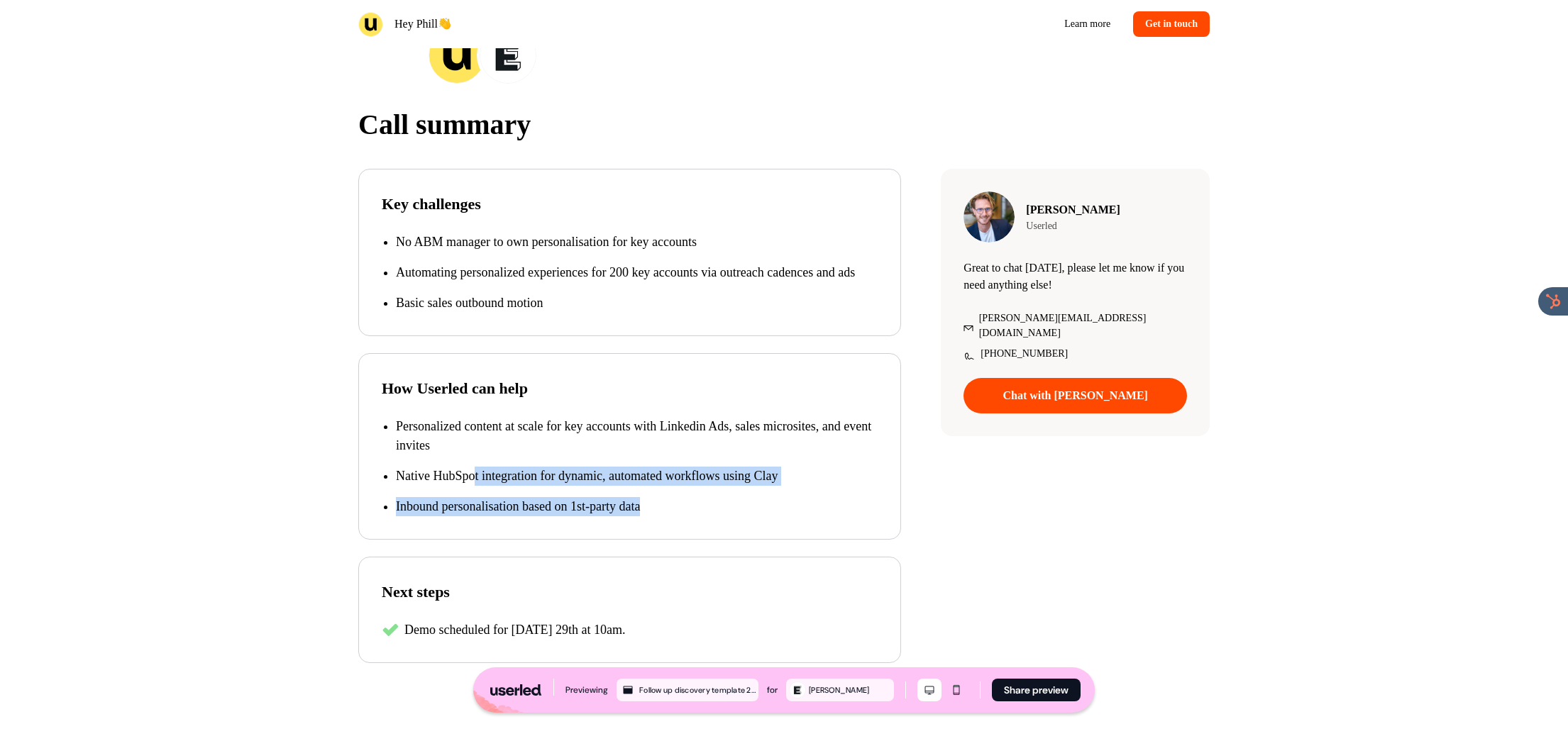 click on "How Userled can help Personalized content at scale for key accounts with Linkedin Ads, sales microsites, and event invites Native HubSpot integration for dynamic, automated workflows using Clay Inbound personalisation based on 1st-party data" at bounding box center (629, 446) 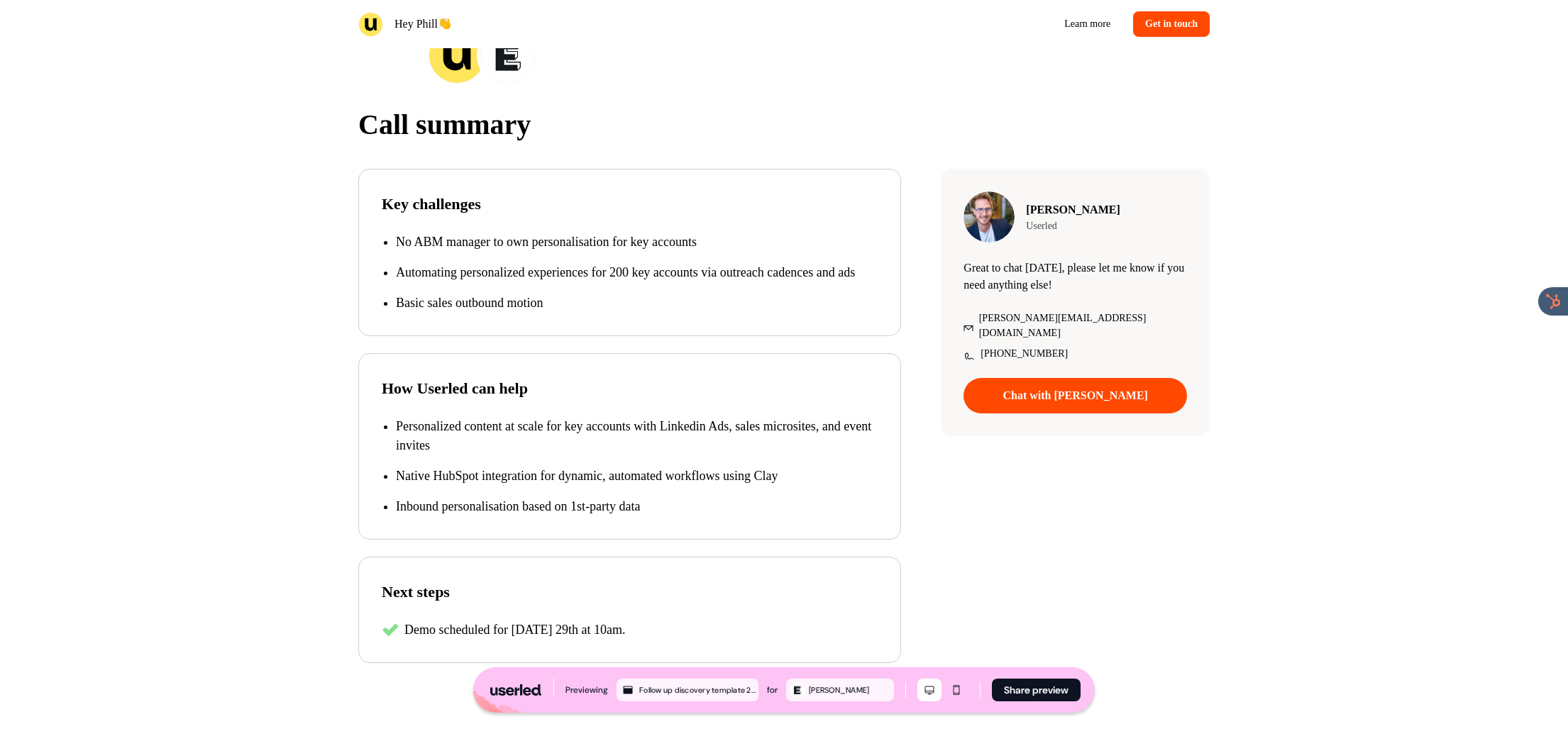 click on "Native HubSpot integration for dynamic, automated workflows using Clay" at bounding box center [636, 476] 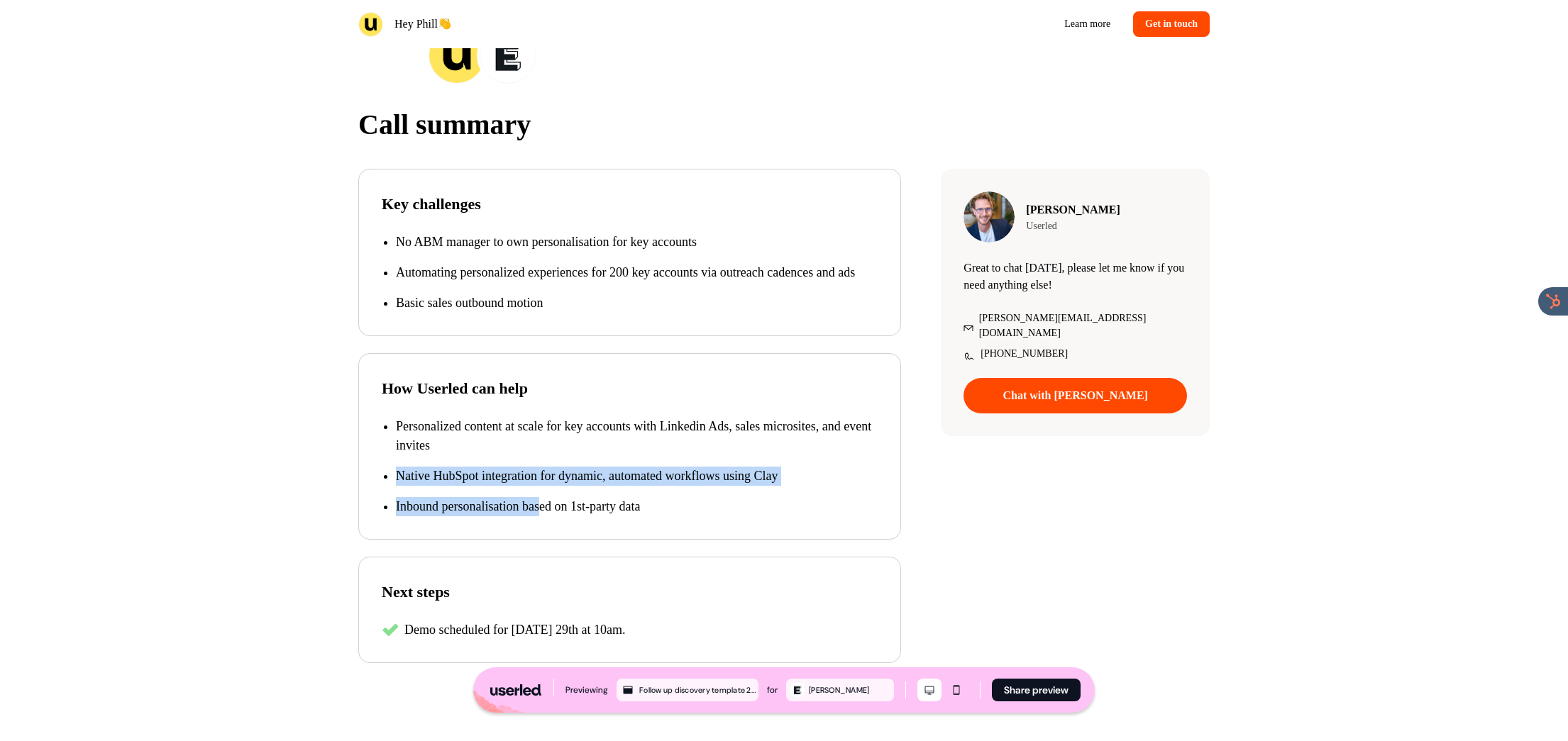 click on "How Userled can help Personalized content at scale for key accounts with Linkedin Ads, sales microsites, and event invites Native HubSpot integration for dynamic, automated workflows using Clay Inbound personalisation based on 1st-party data" at bounding box center (629, 446) 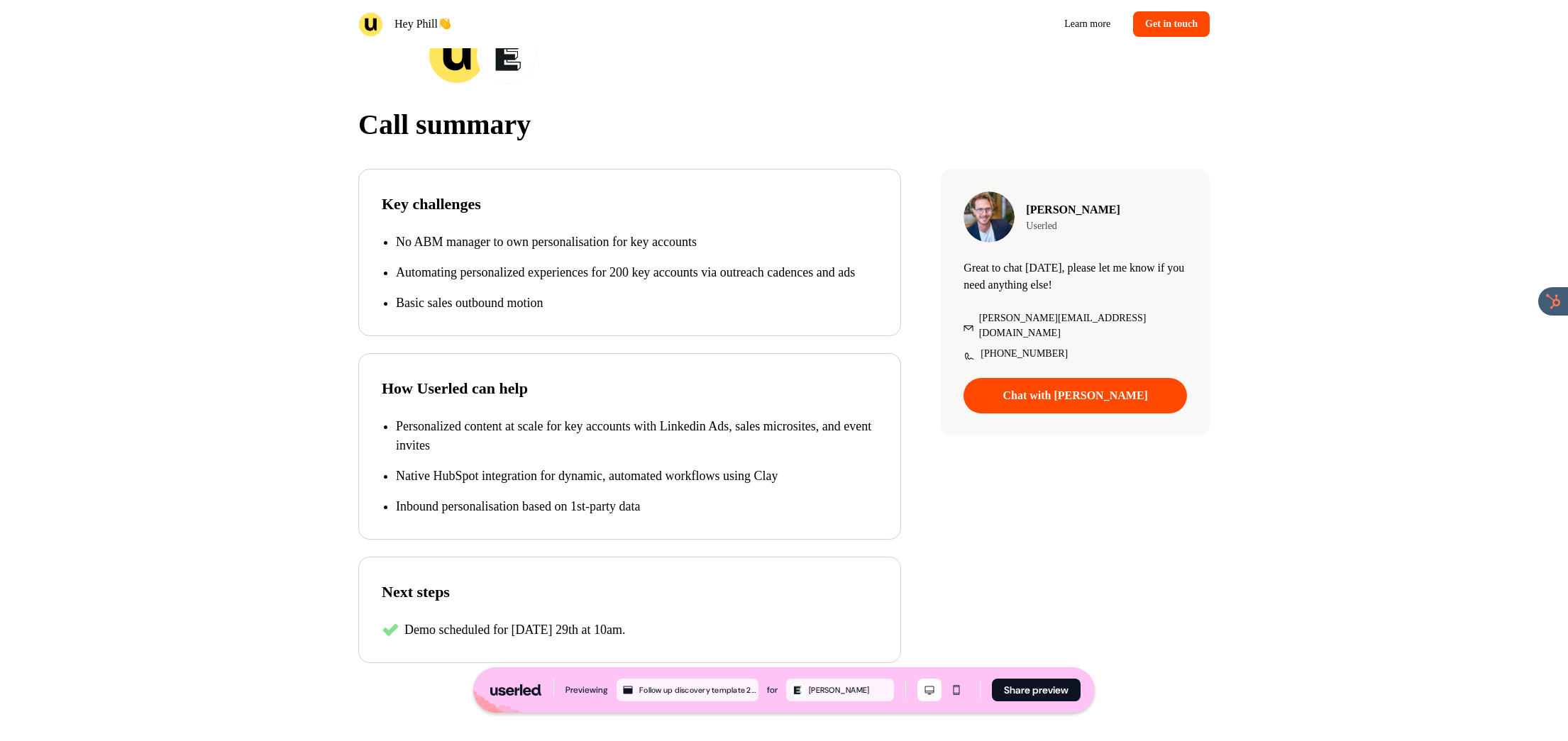 click on "How Userled can help Personalized content at scale for key accounts with Linkedin Ads, sales microsites, and event invites Native HubSpot integration for dynamic, automated workflows using Clay Inbound personalisation based on 1st-party data" at bounding box center [629, 446] 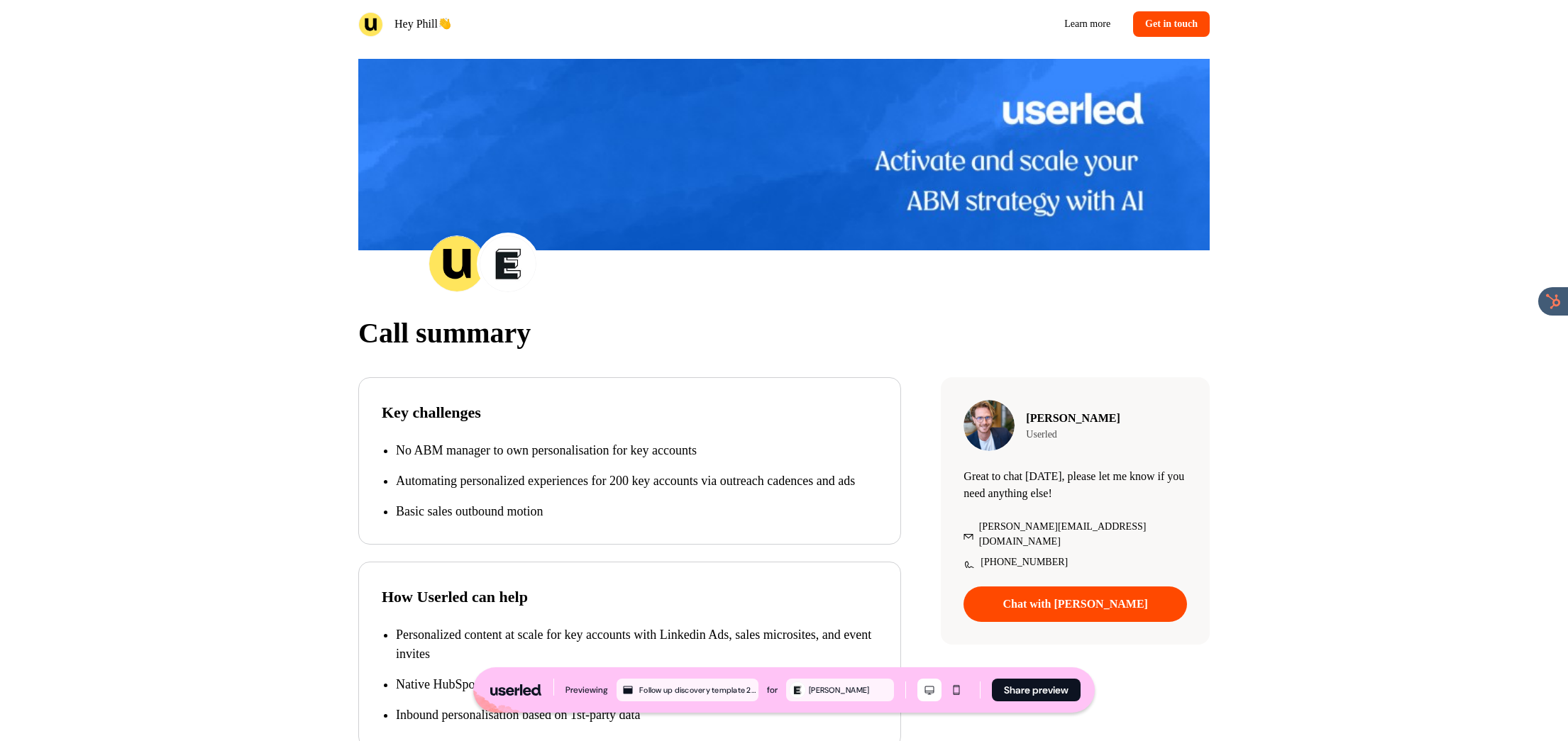 scroll, scrollTop: 112, scrollLeft: 0, axis: vertical 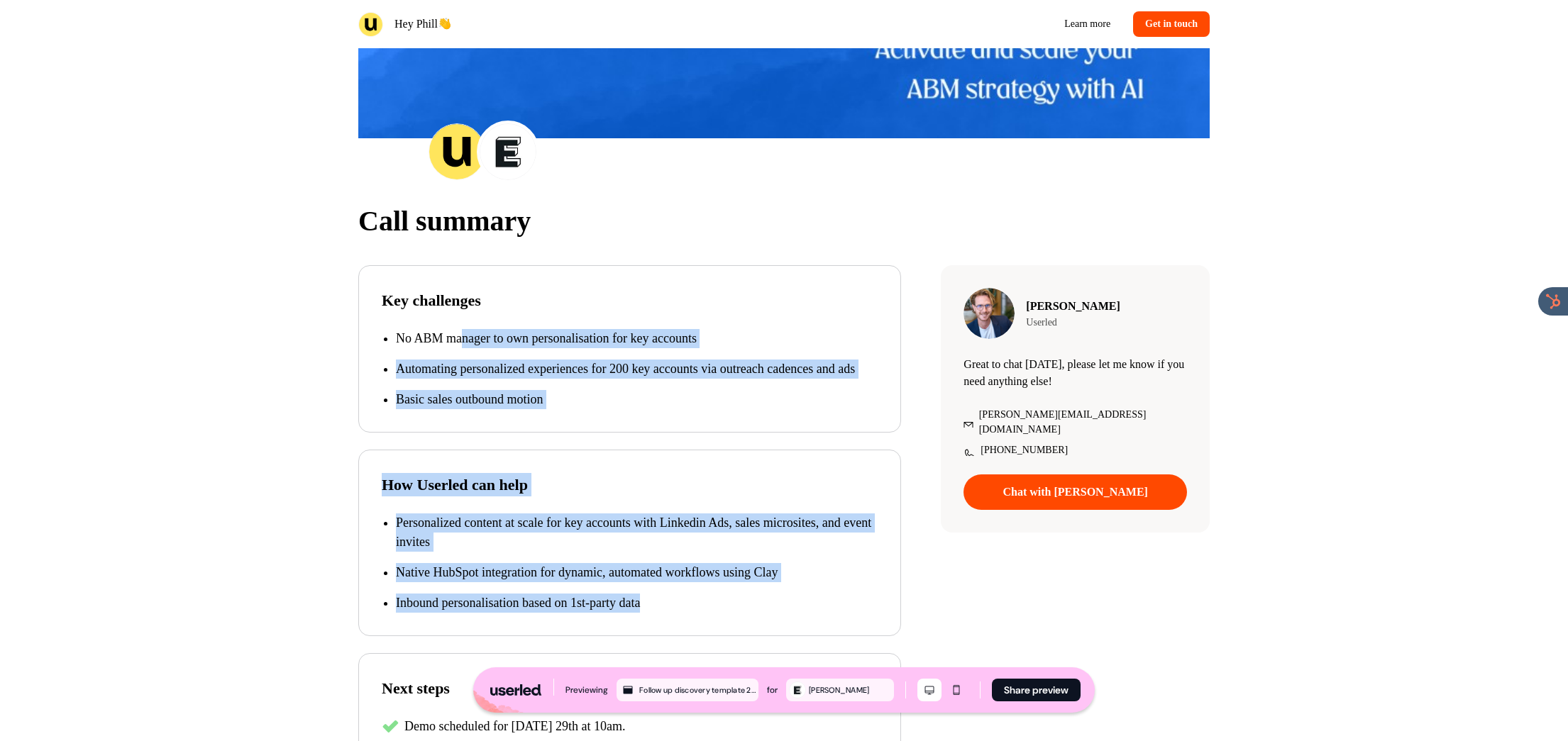 drag, startPoint x: 722, startPoint y: 616, endPoint x: 458, endPoint y: 340, distance: 381.9319 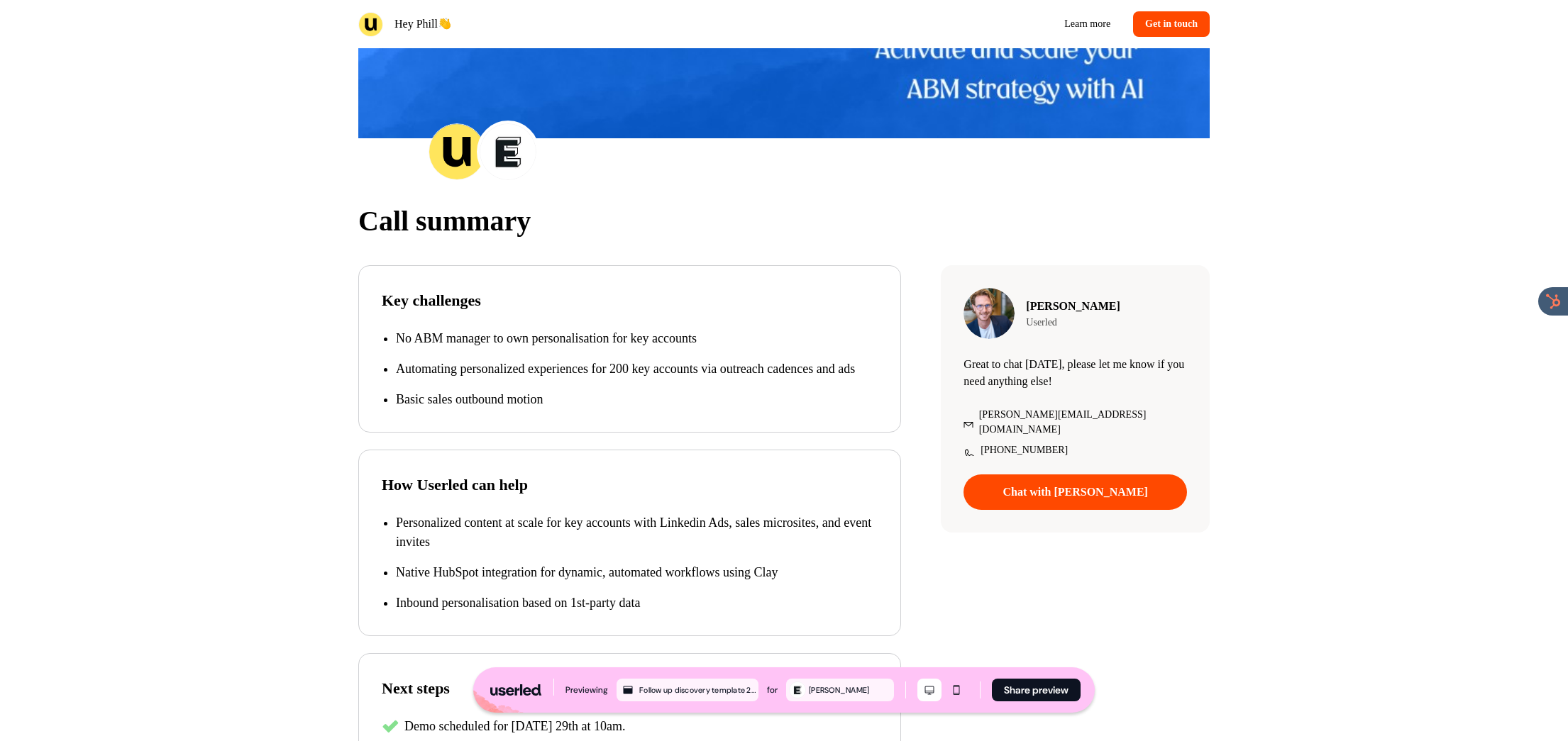 click on "No ABM manager to own personalisation for key accounts" at bounding box center [636, 338] 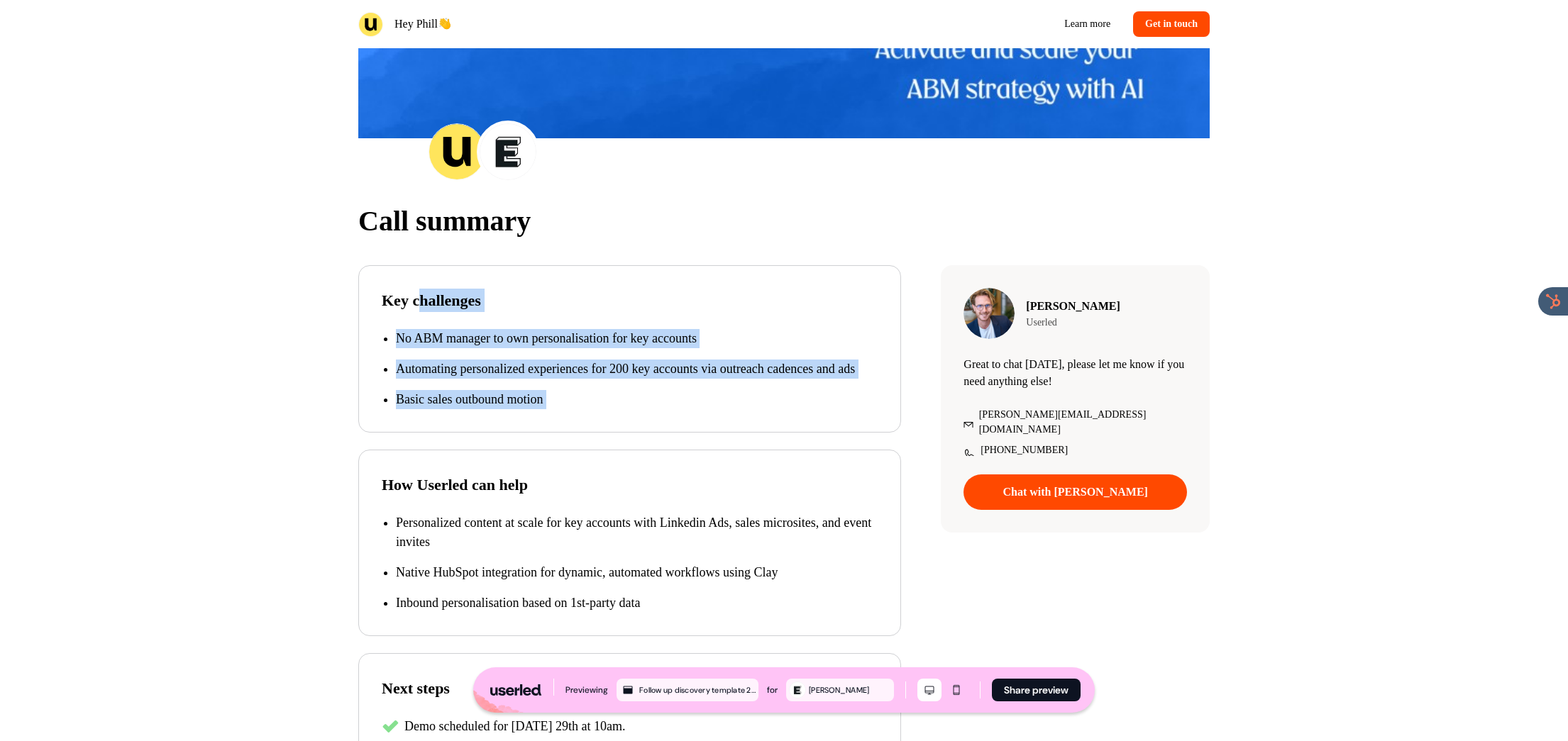 drag, startPoint x: 426, startPoint y: 313, endPoint x: 756, endPoint y: 607, distance: 441.96832 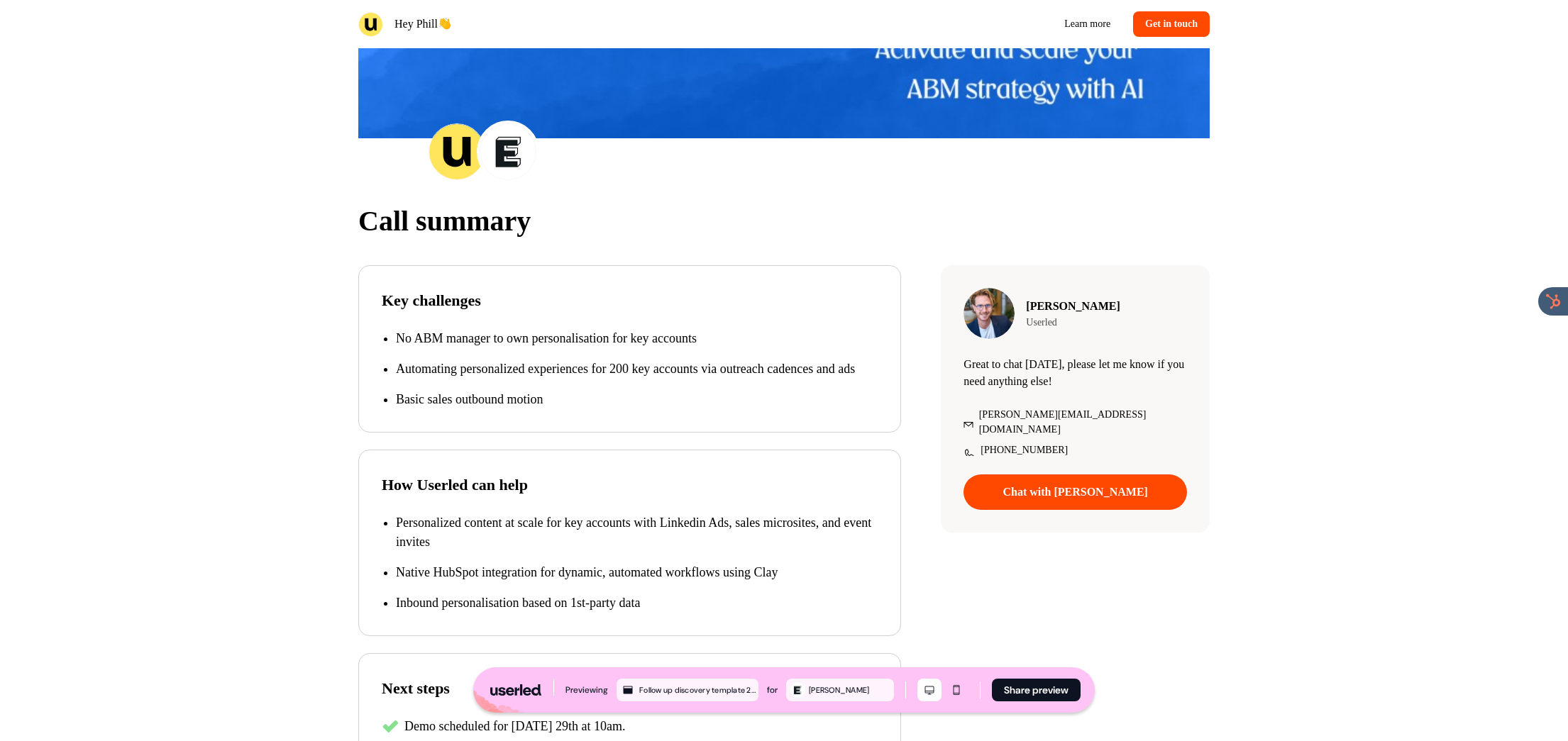drag, startPoint x: 756, startPoint y: 607, endPoint x: 774, endPoint y: 622, distance: 23.430749 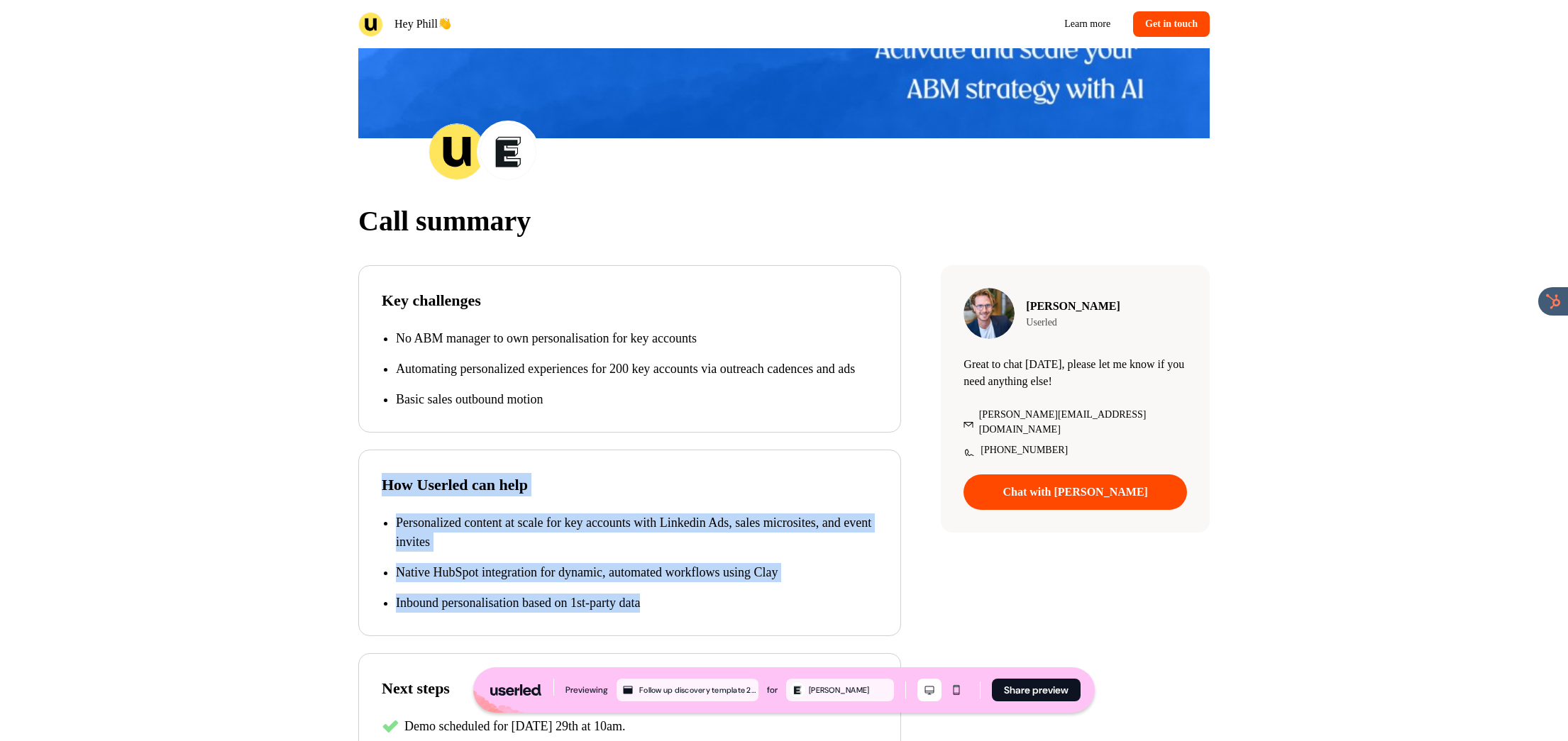 drag, startPoint x: 774, startPoint y: 622, endPoint x: 535, endPoint y: 377, distance: 342.26598 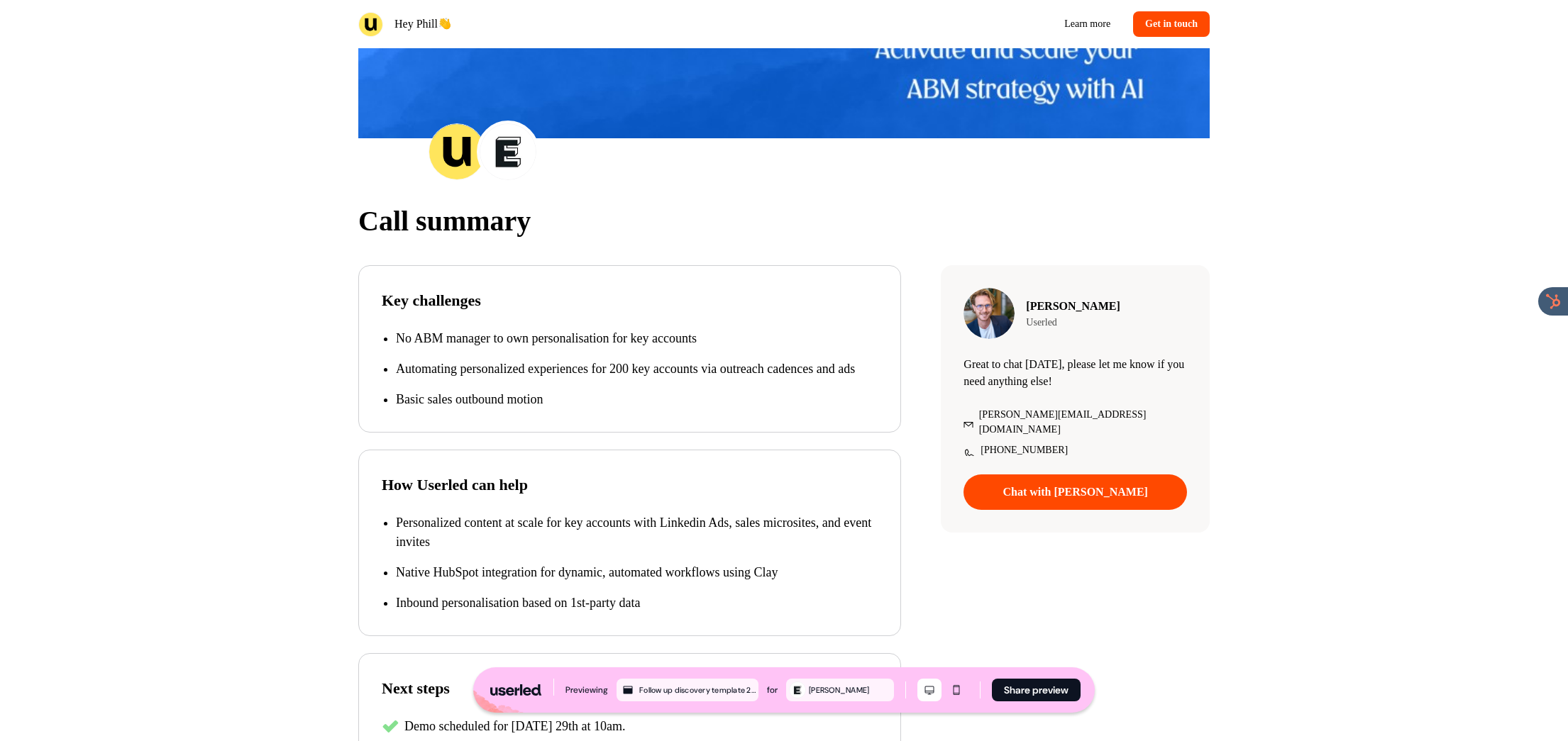 click on "Automating personalized experiences for 200 key accounts via outreach cadences and ads" at bounding box center (636, 369) 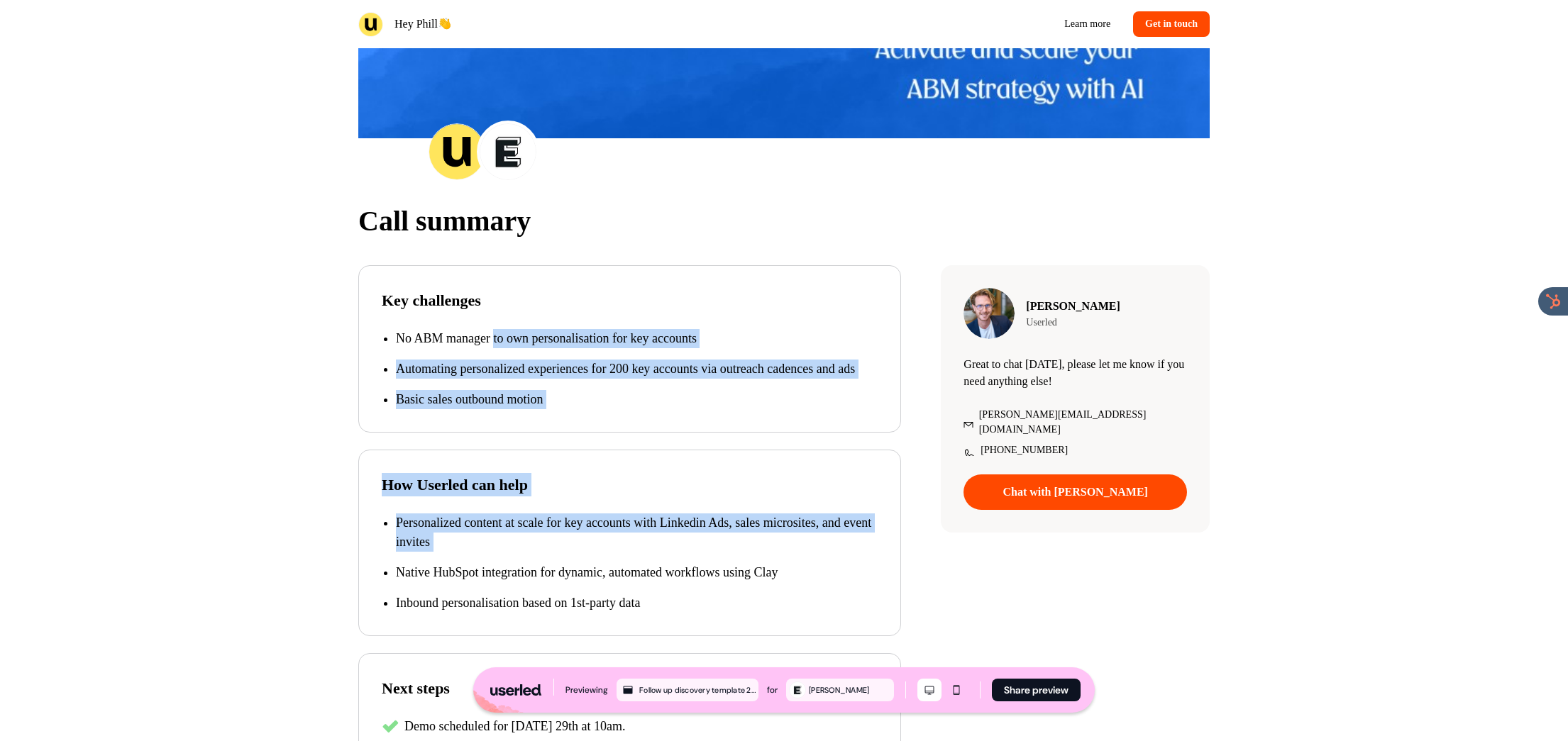 drag, startPoint x: 504, startPoint y: 336, endPoint x: 747, endPoint y: 590, distance: 351.51814 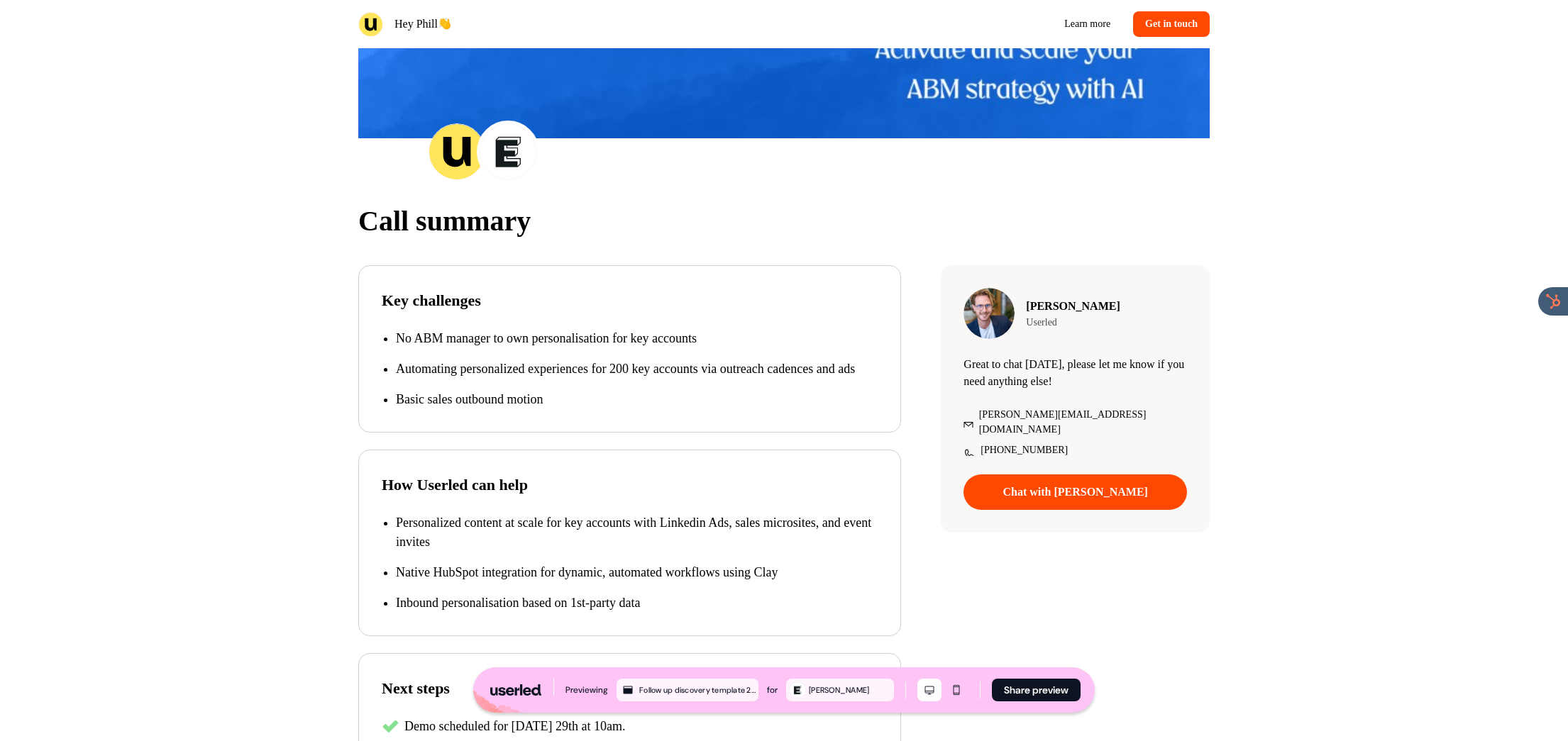 click on "Personalized content at scale for key accounts with Linkedin Ads, sales microsites, and event invites Native HubSpot integration for dynamic, automated workflows using Clay Inbound personalisation based on 1st-party data" at bounding box center [629, 563] 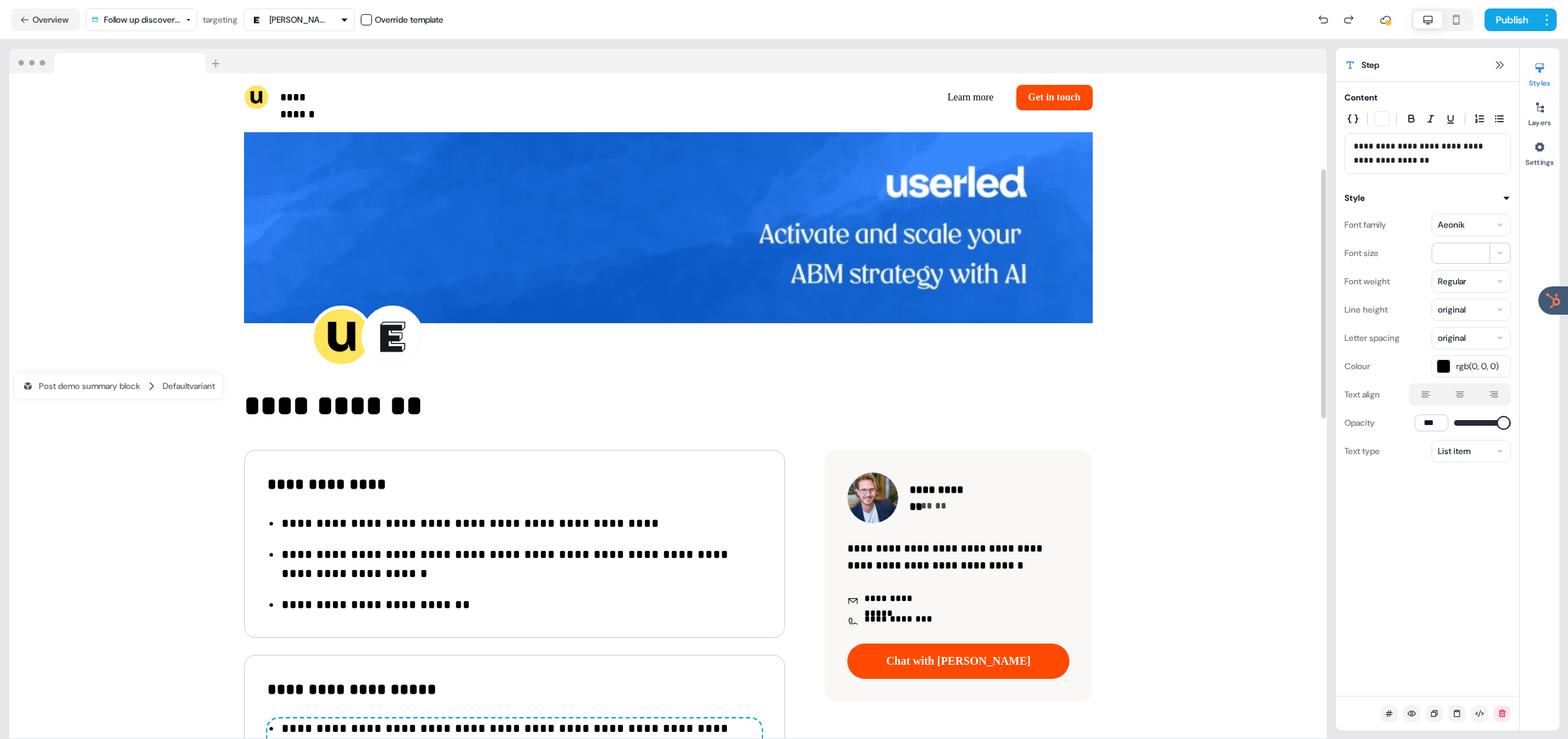 scroll, scrollTop: 0, scrollLeft: 0, axis: both 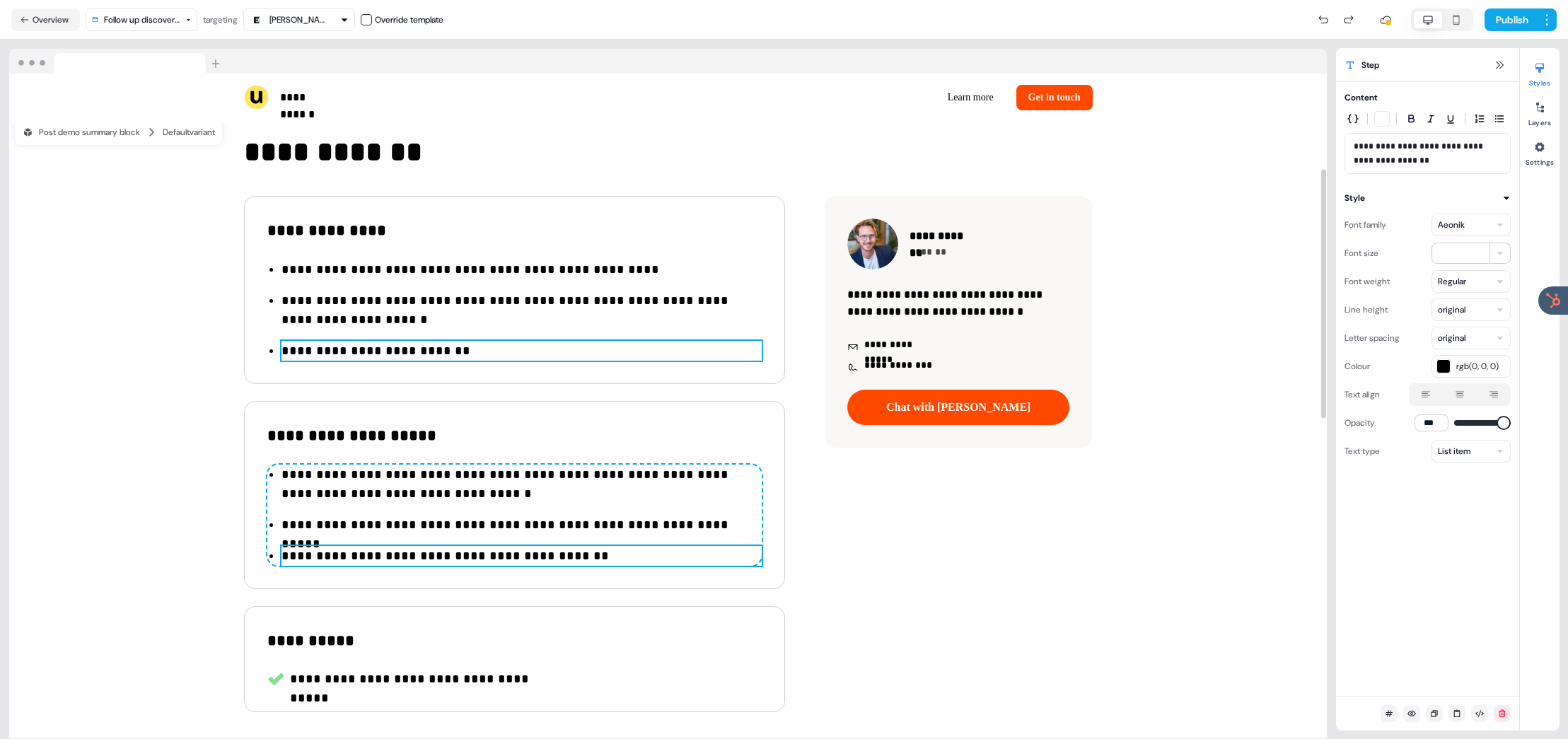 click on "**********" at bounding box center (521, 351) 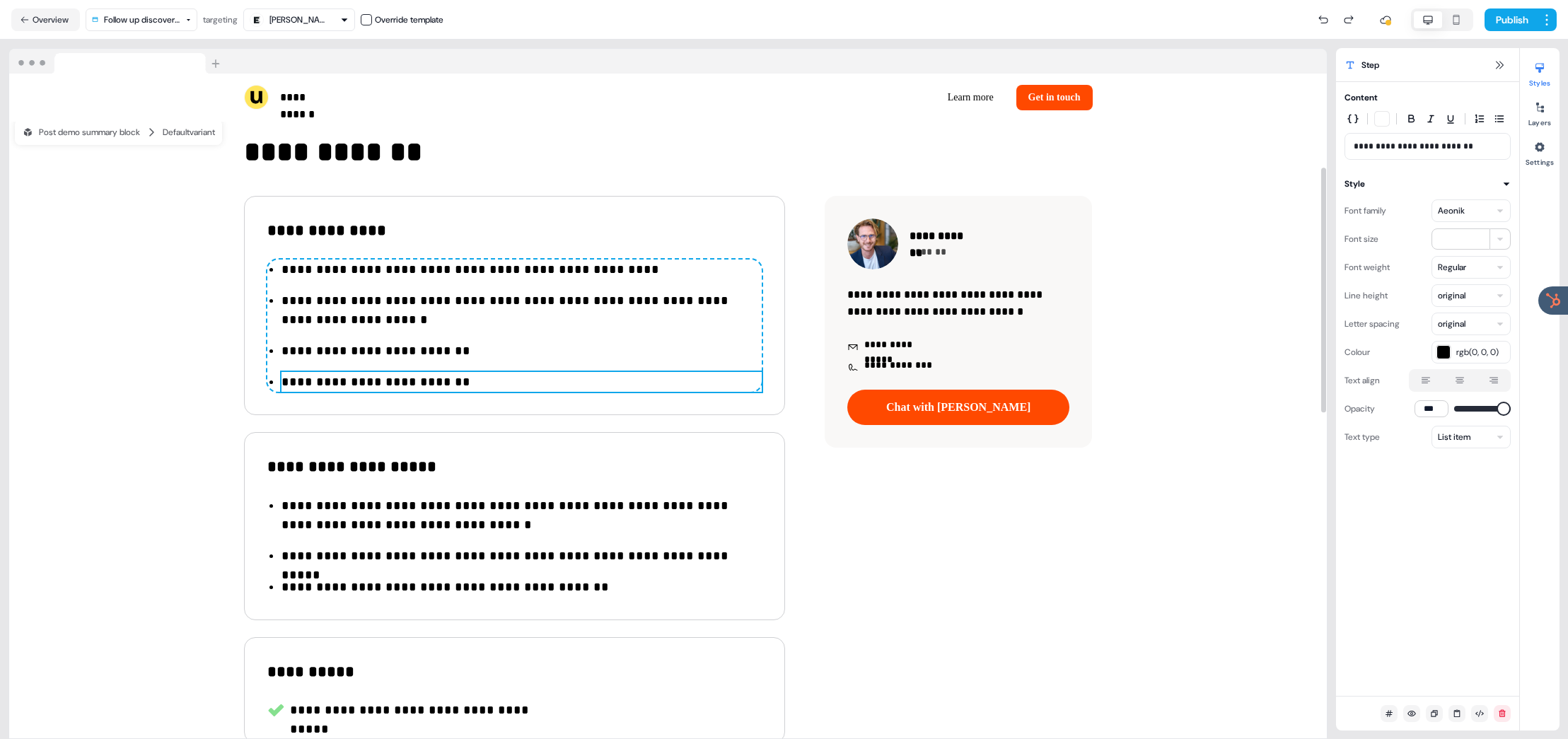 click on "**********" at bounding box center (521, 382) 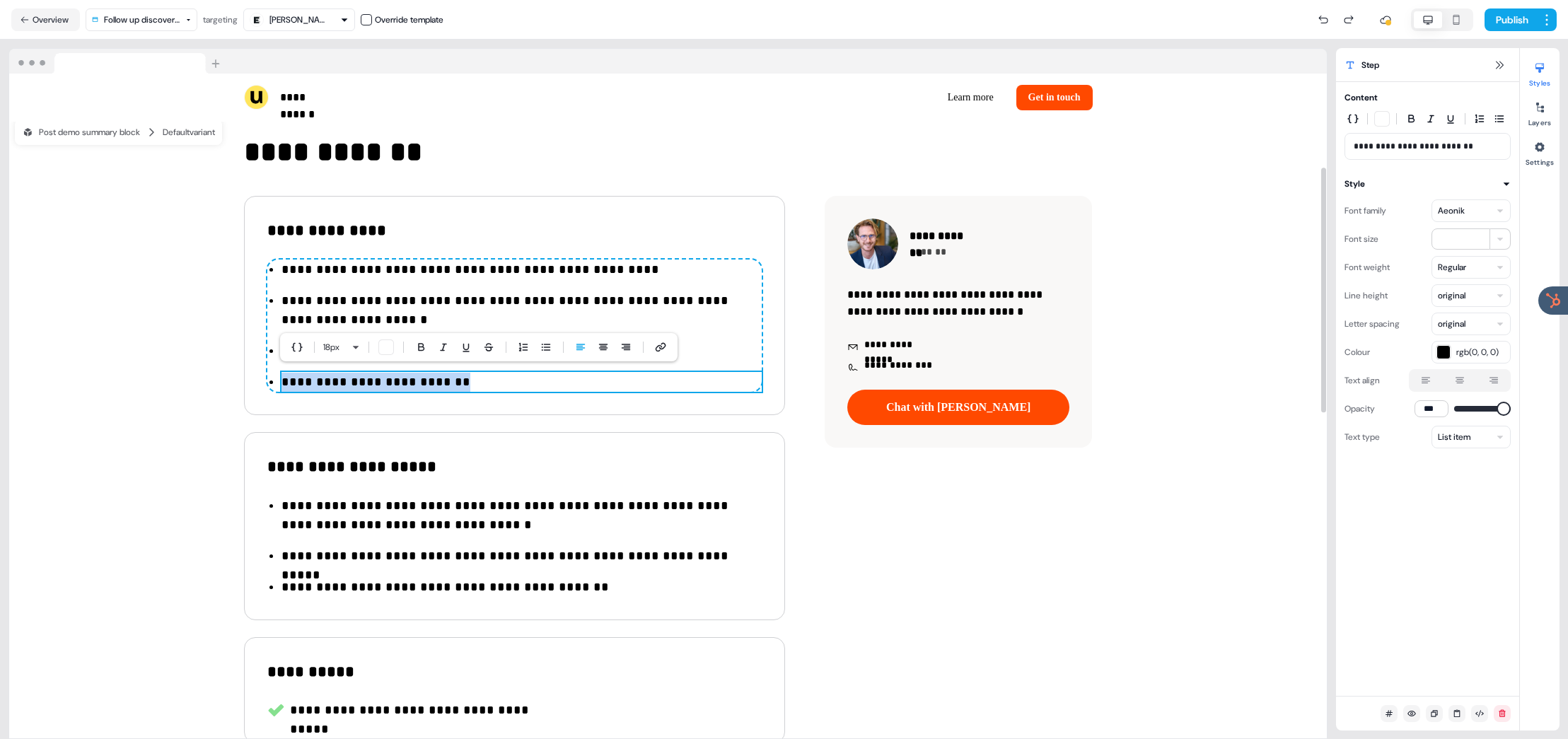 type 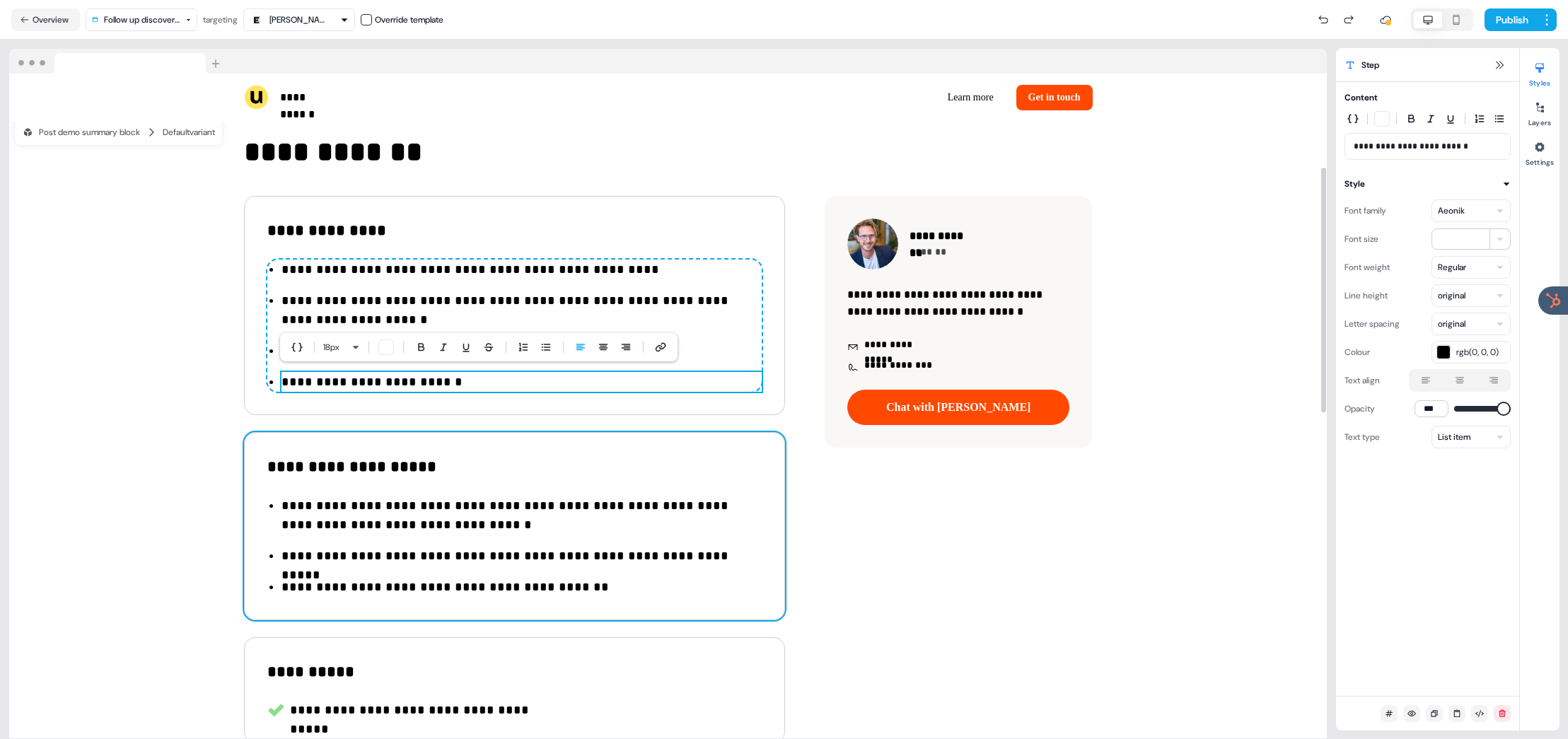 click on "**********" at bounding box center [523, 470] 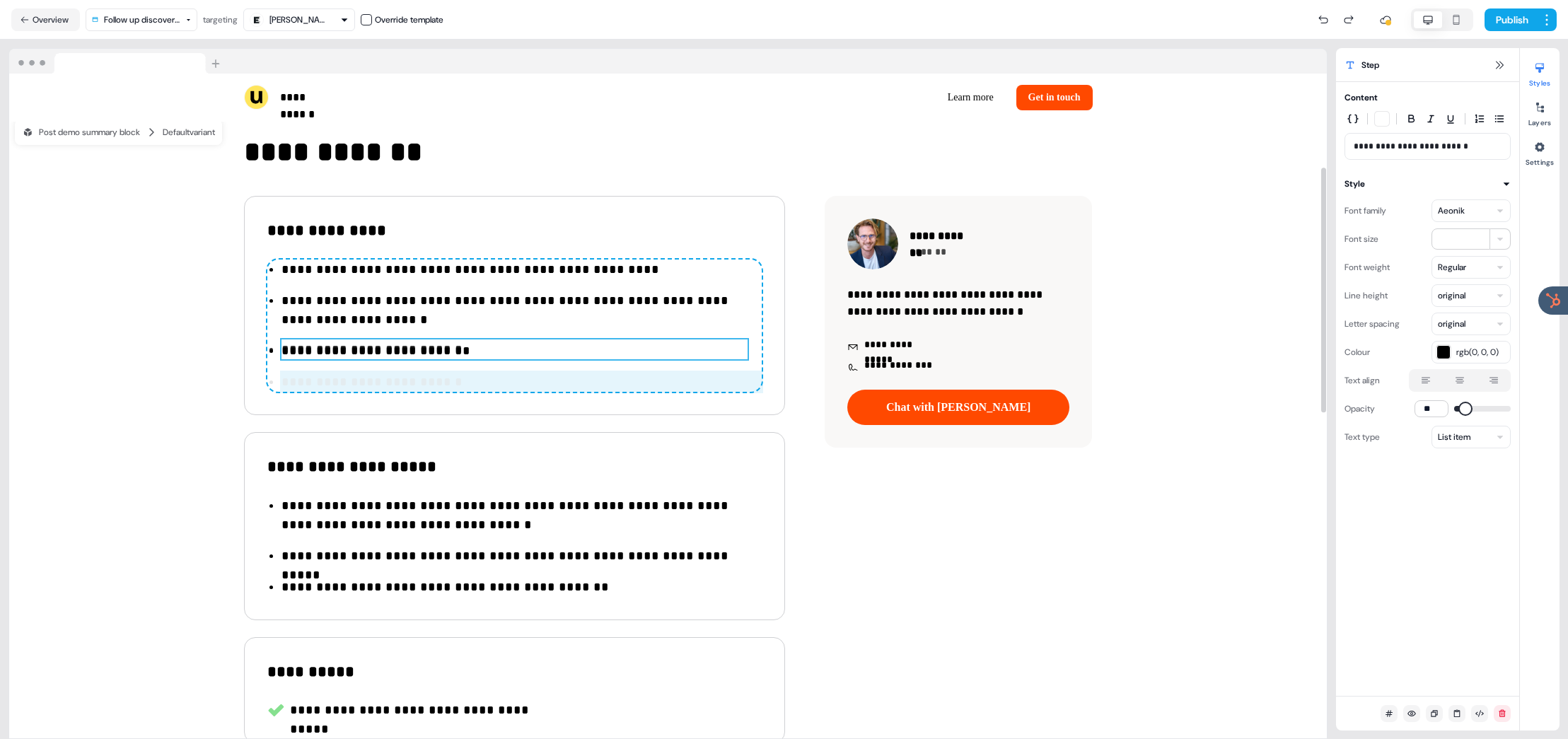 drag, startPoint x: 398, startPoint y: 378, endPoint x: 402, endPoint y: 340, distance: 38.209946 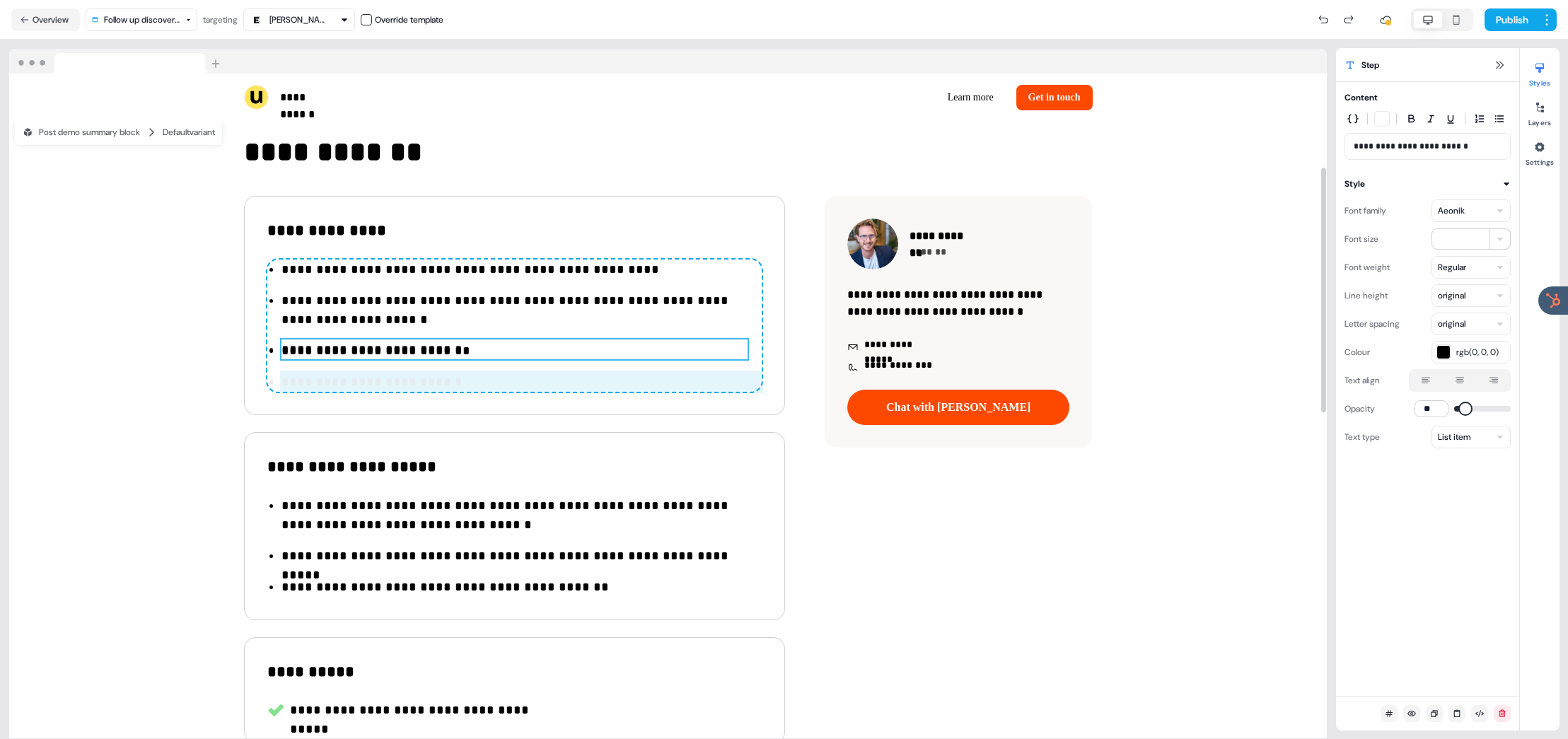 click on "**********" at bounding box center (514, 325) 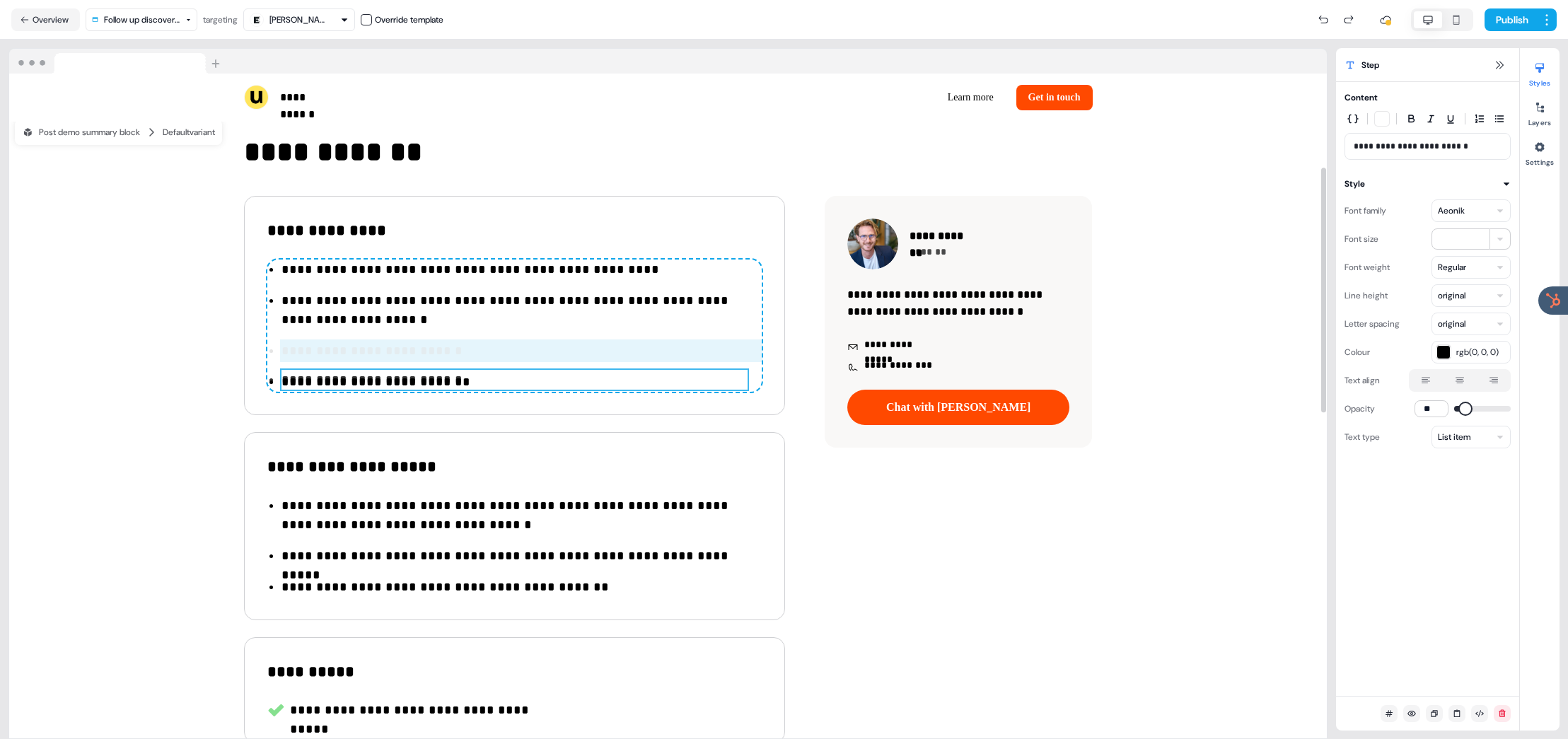 drag, startPoint x: 383, startPoint y: 349, endPoint x: 385, endPoint y: 390, distance: 41.048752 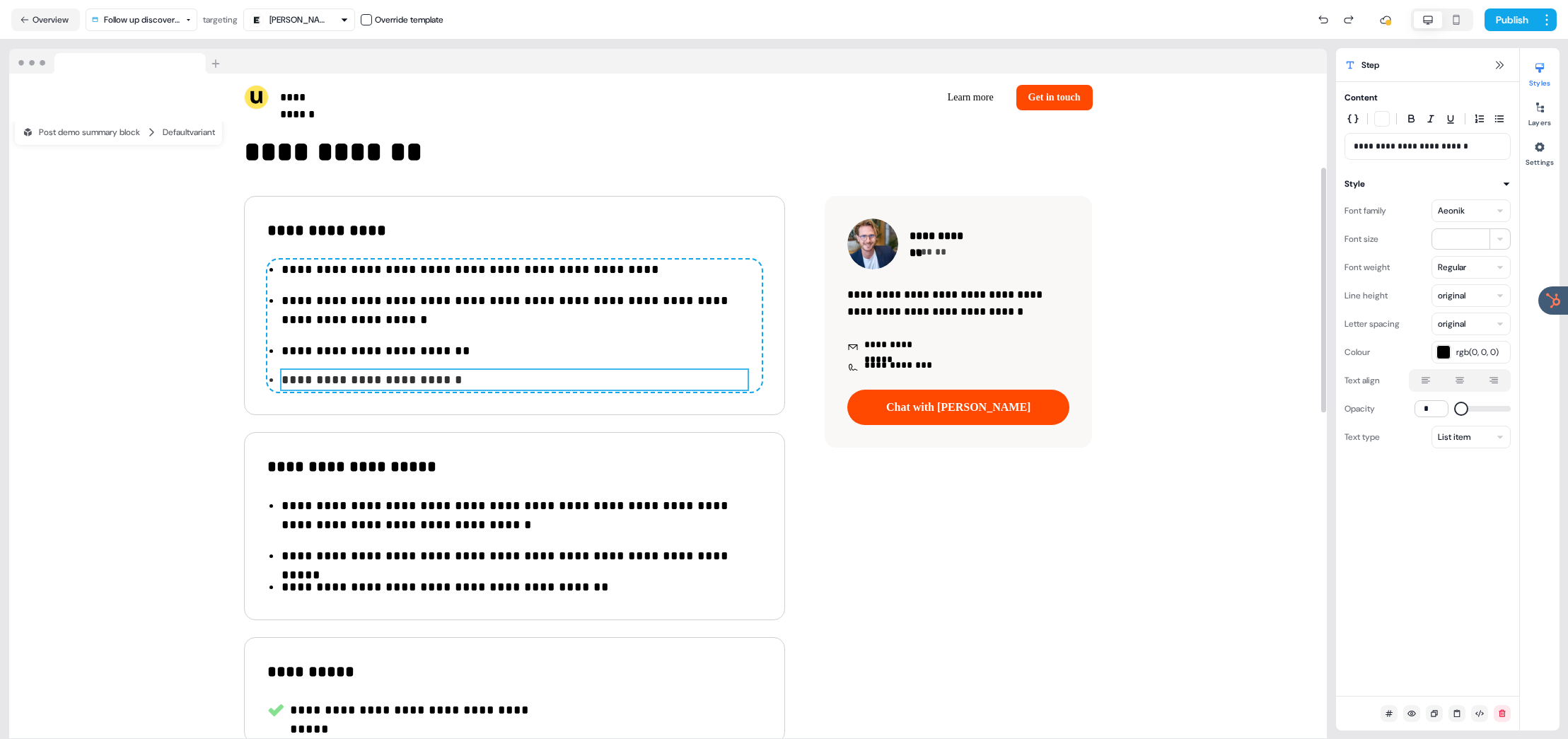 type on "***" 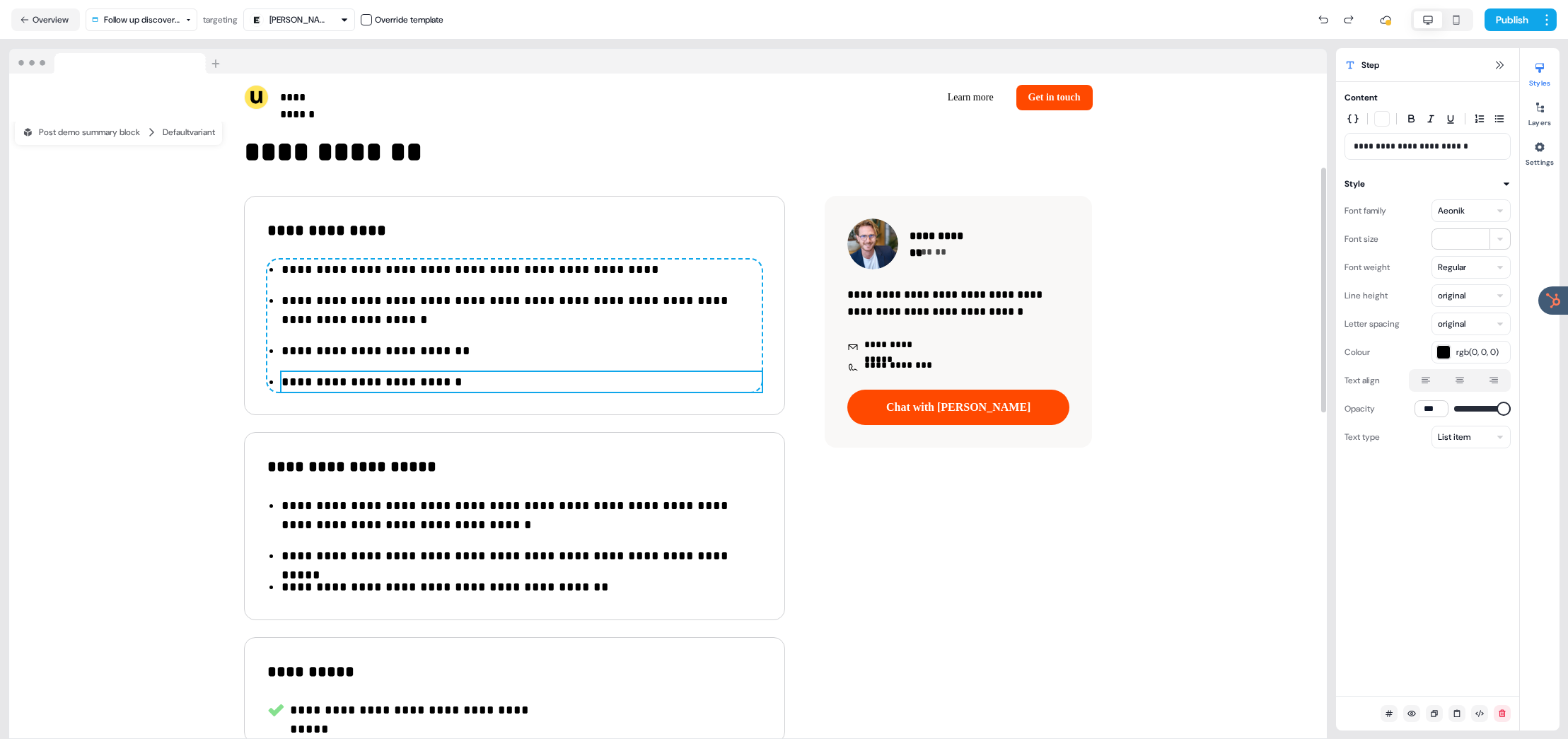 click on "**********" at bounding box center (521, 382) 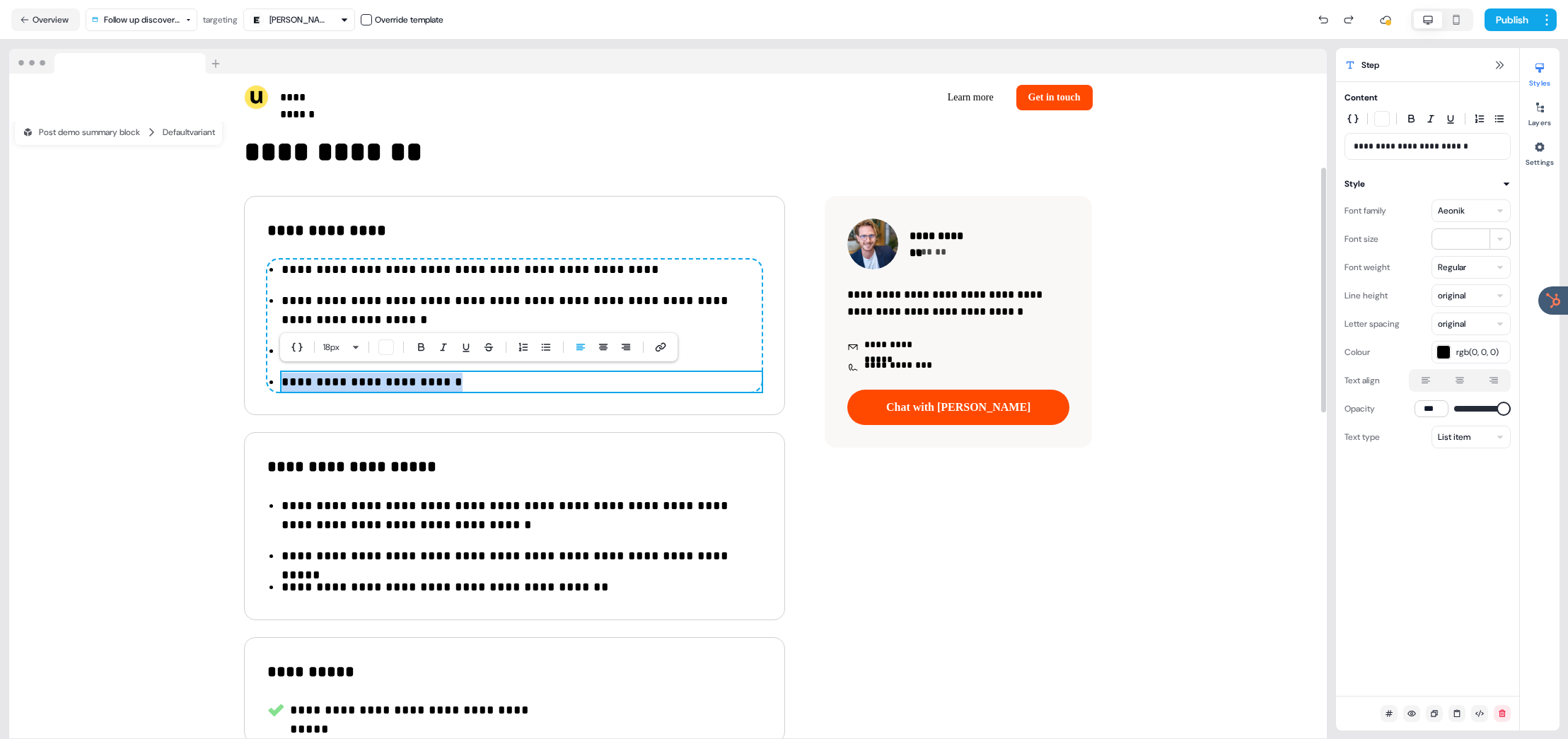 click on "**********" at bounding box center (521, 382) 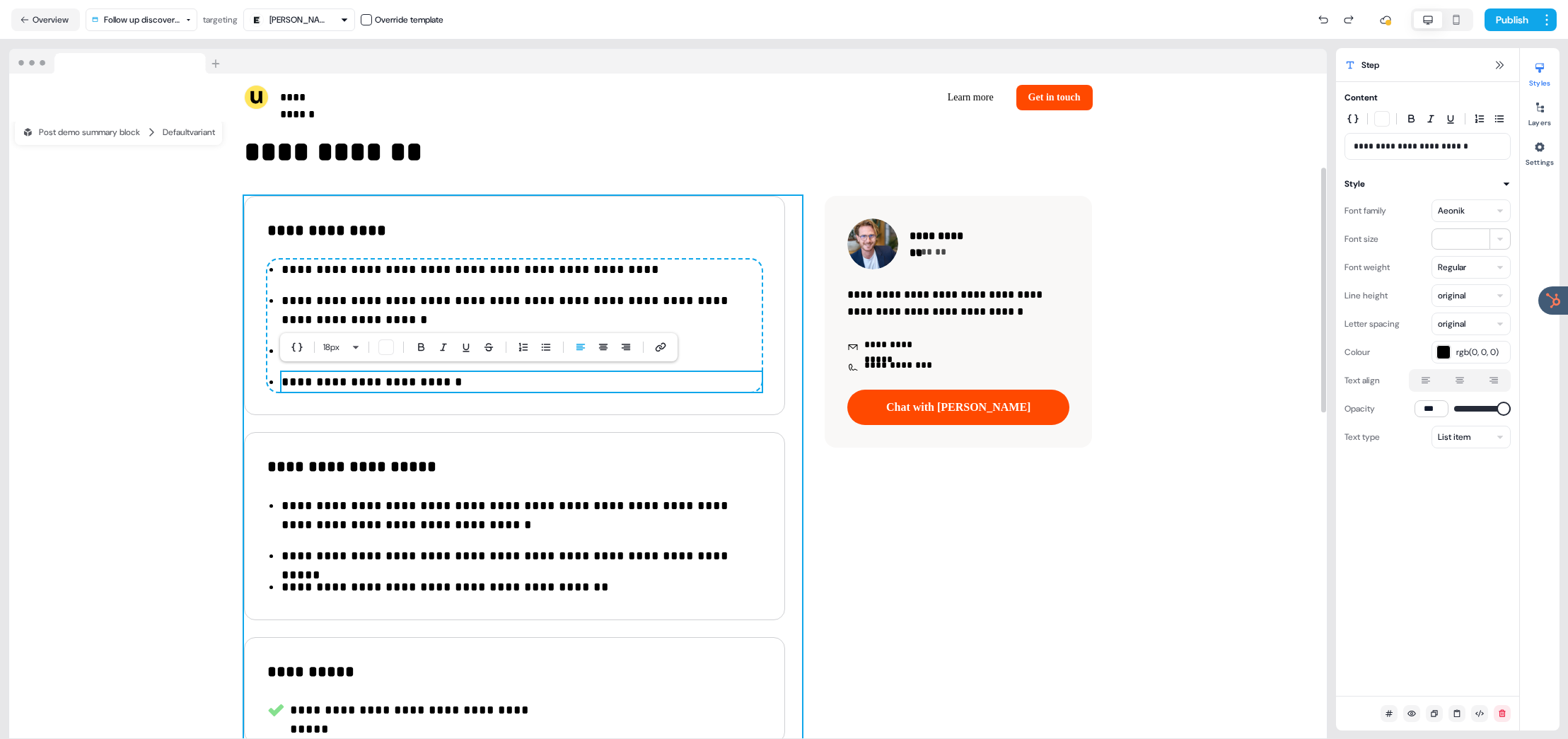 click on "**********" at bounding box center (523, 470) 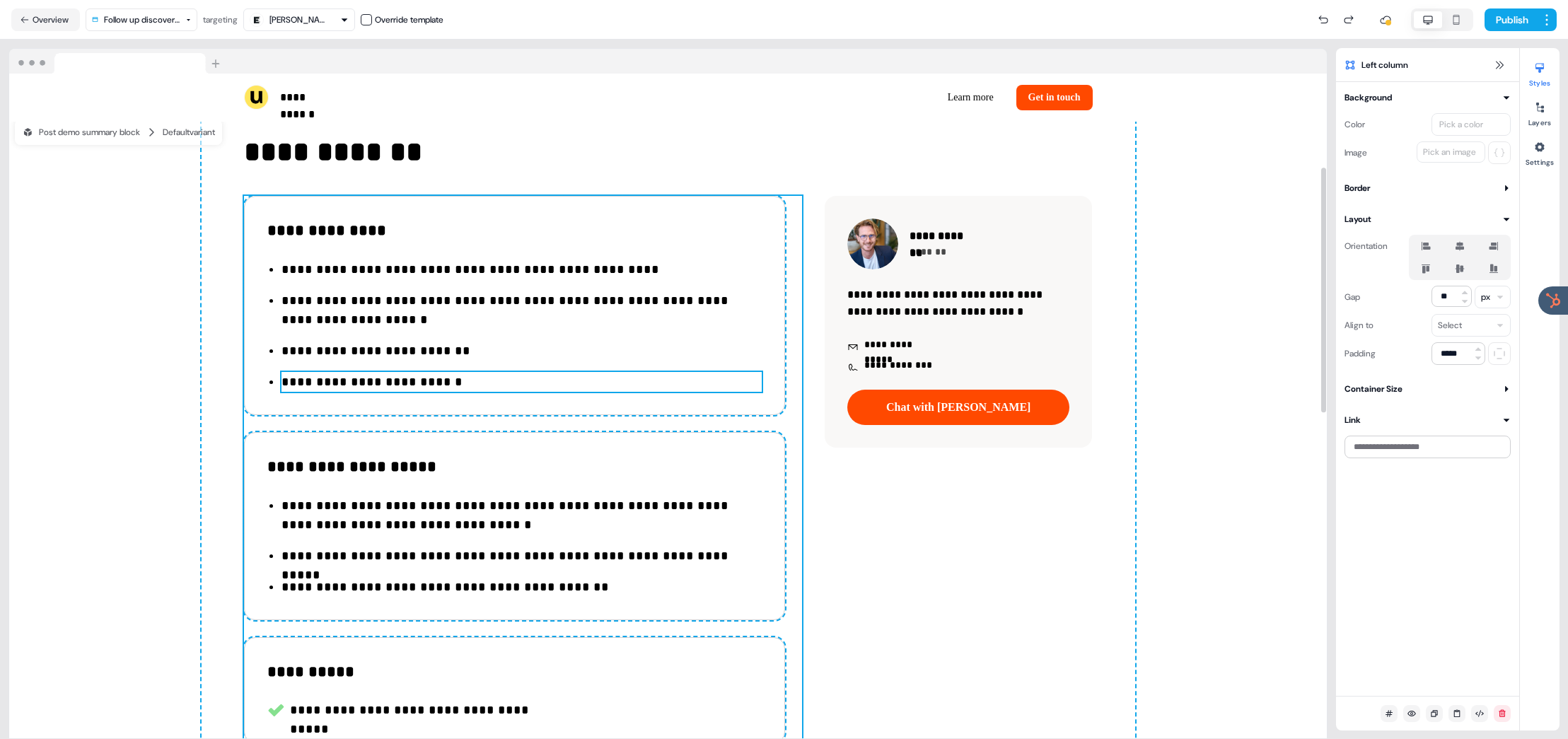 click on "**********" at bounding box center (521, 382) 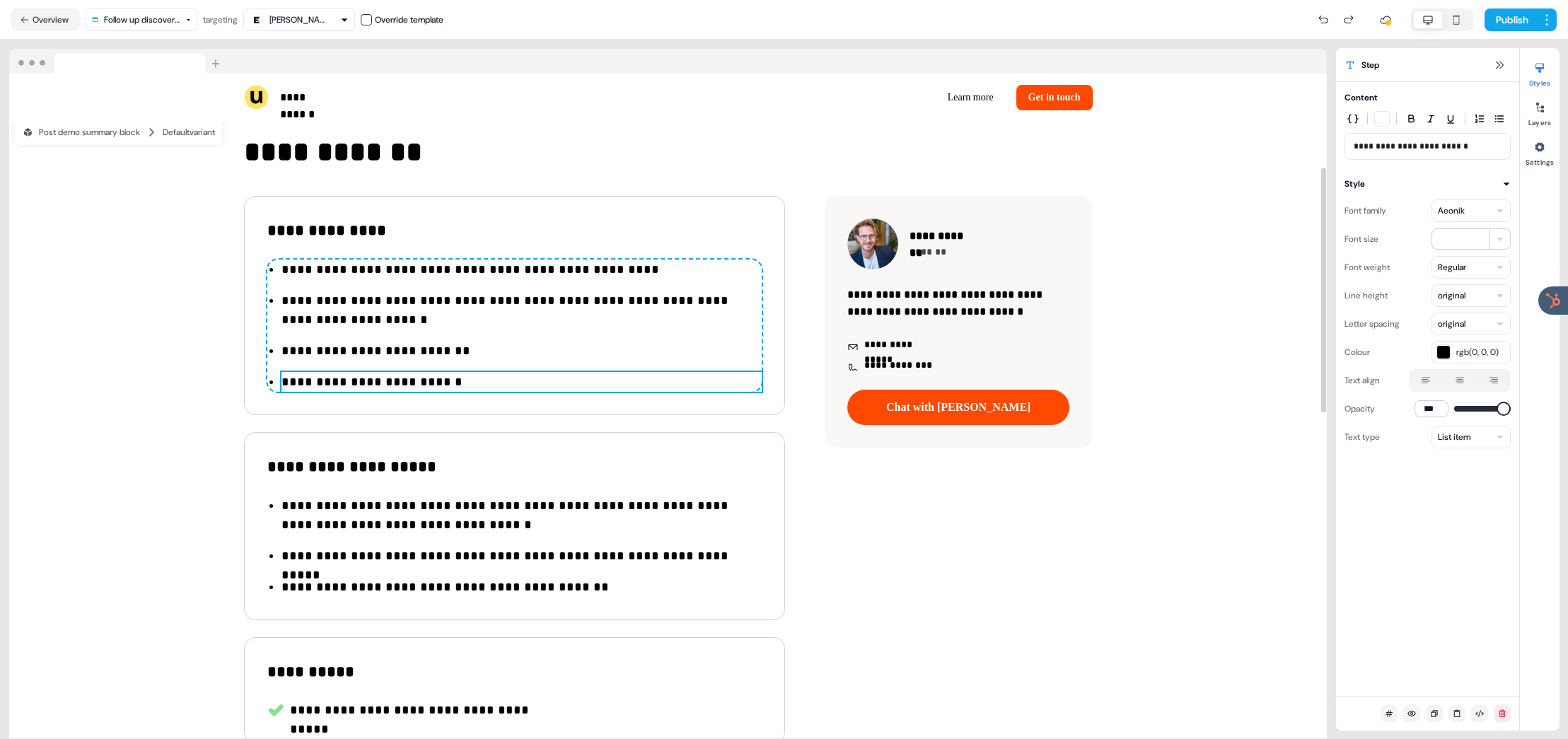 click on "**********" at bounding box center (521, 382) 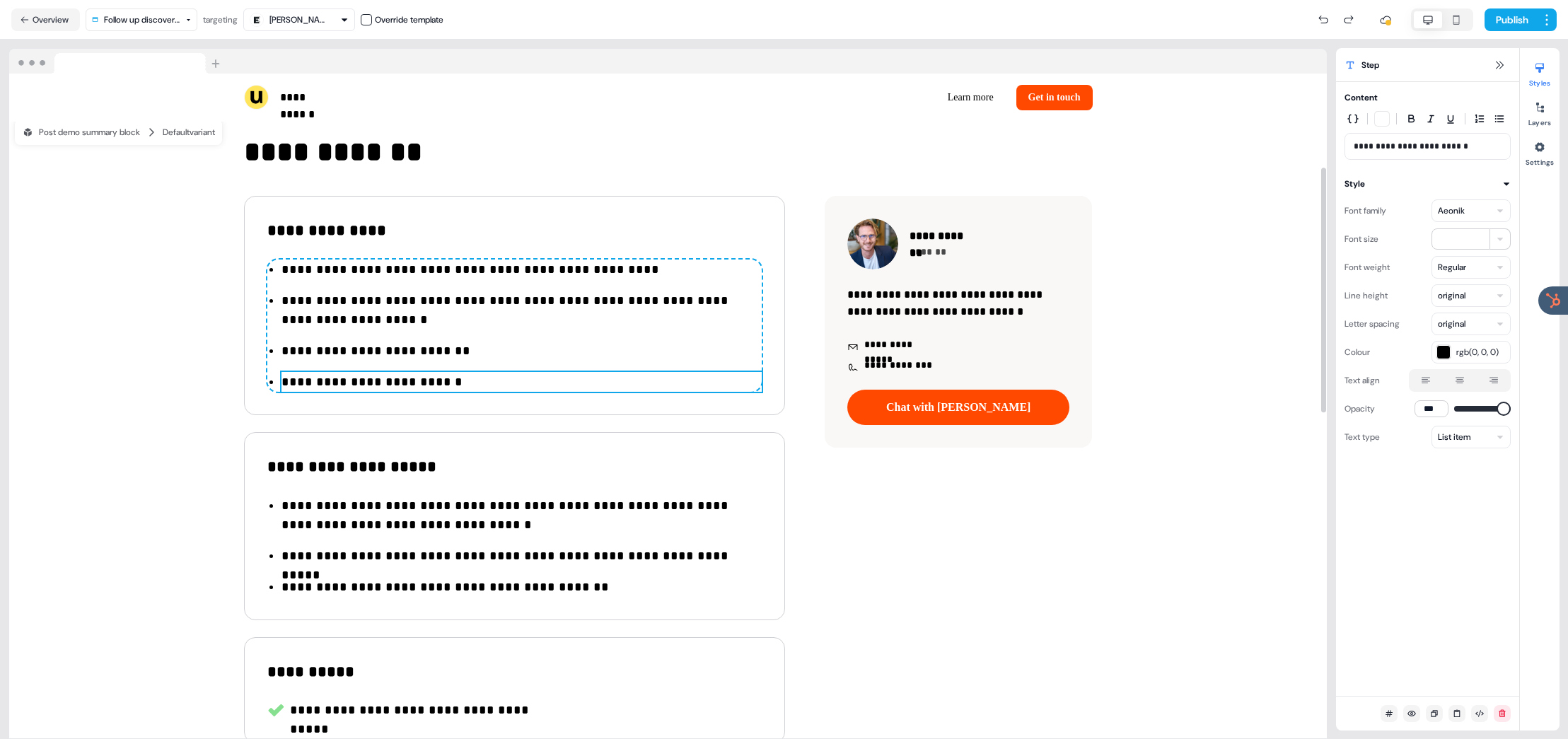 click on "**********" at bounding box center [521, 382] 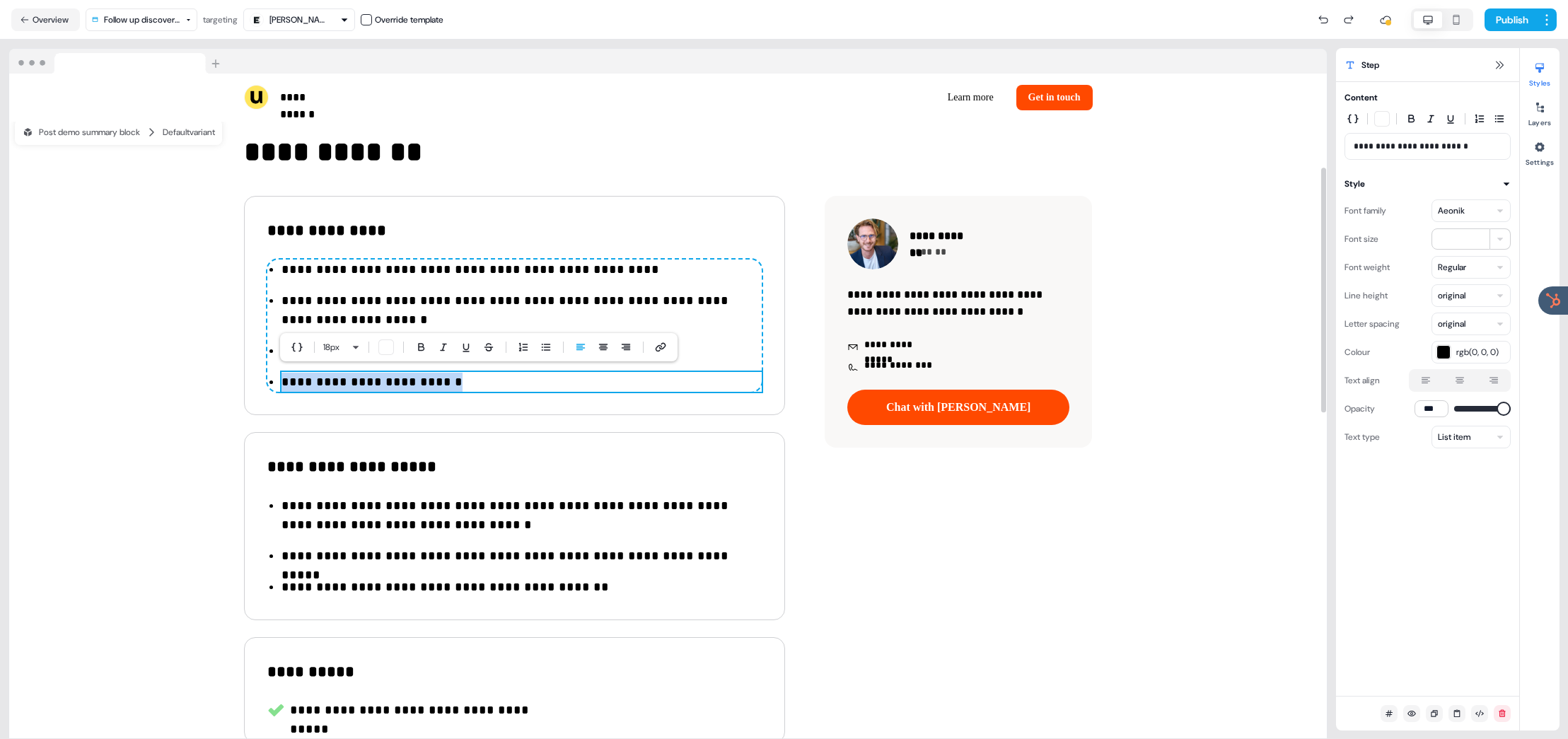 click on "**********" at bounding box center [521, 382] 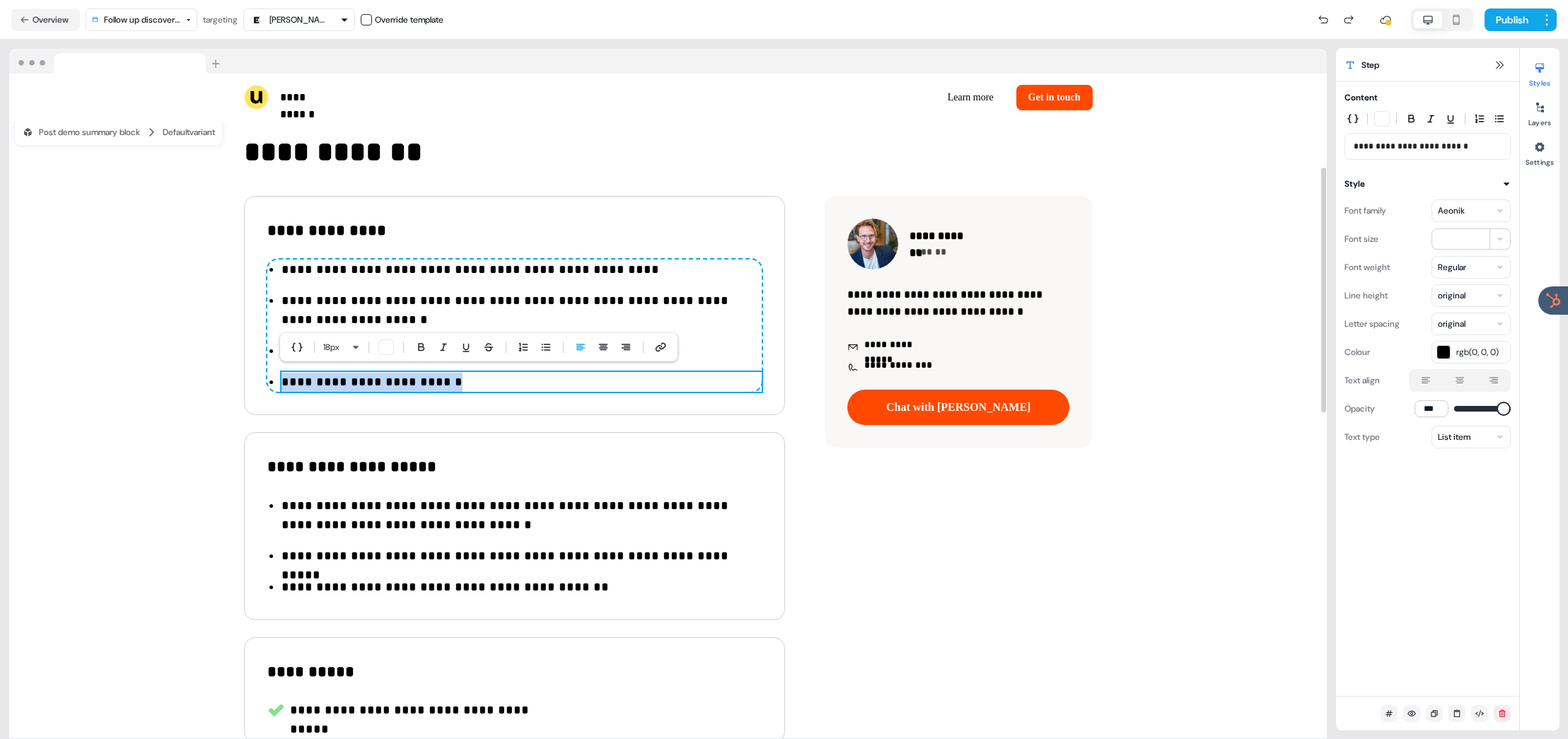click on "**********" at bounding box center (521, 382) 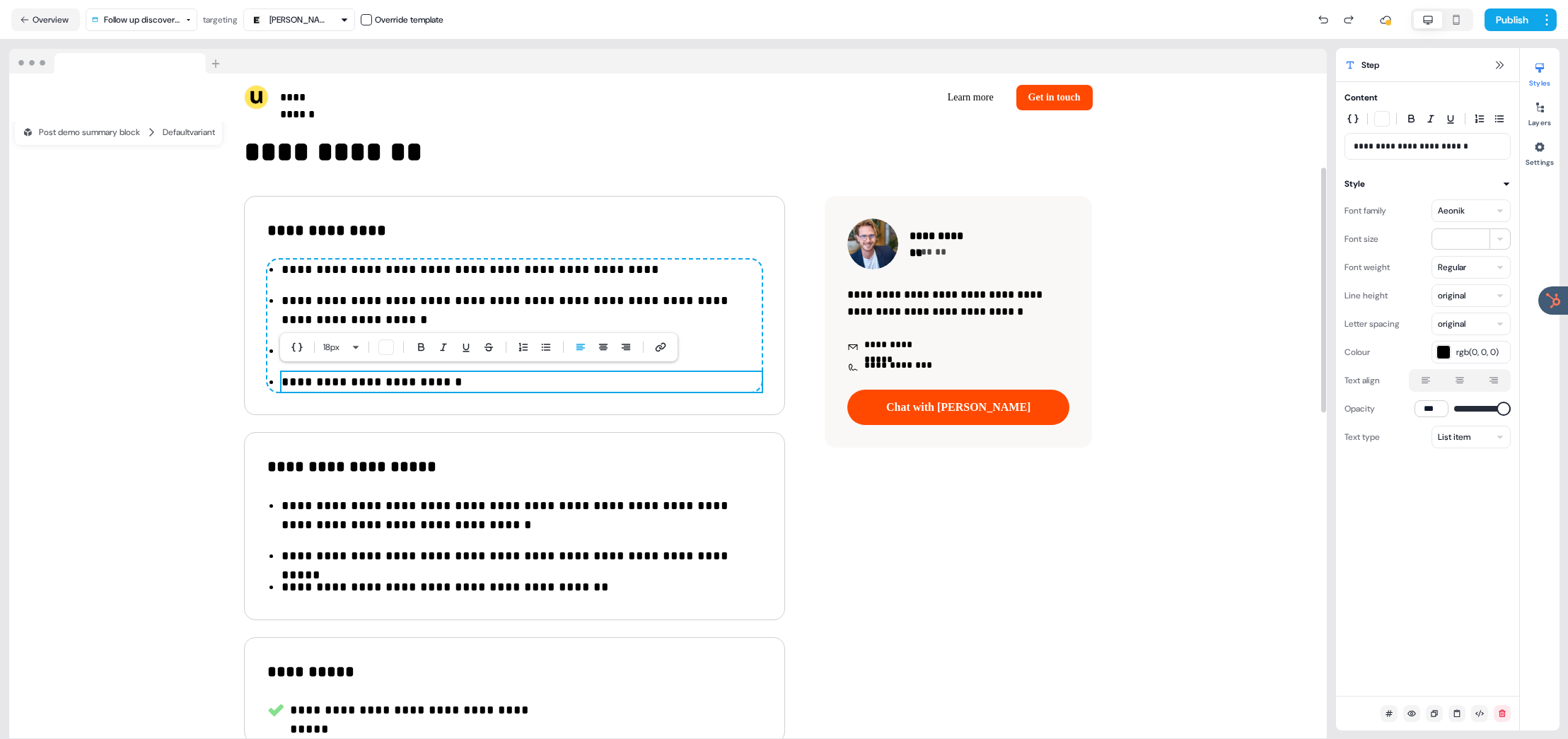 click on "**********" at bounding box center (521, 382) 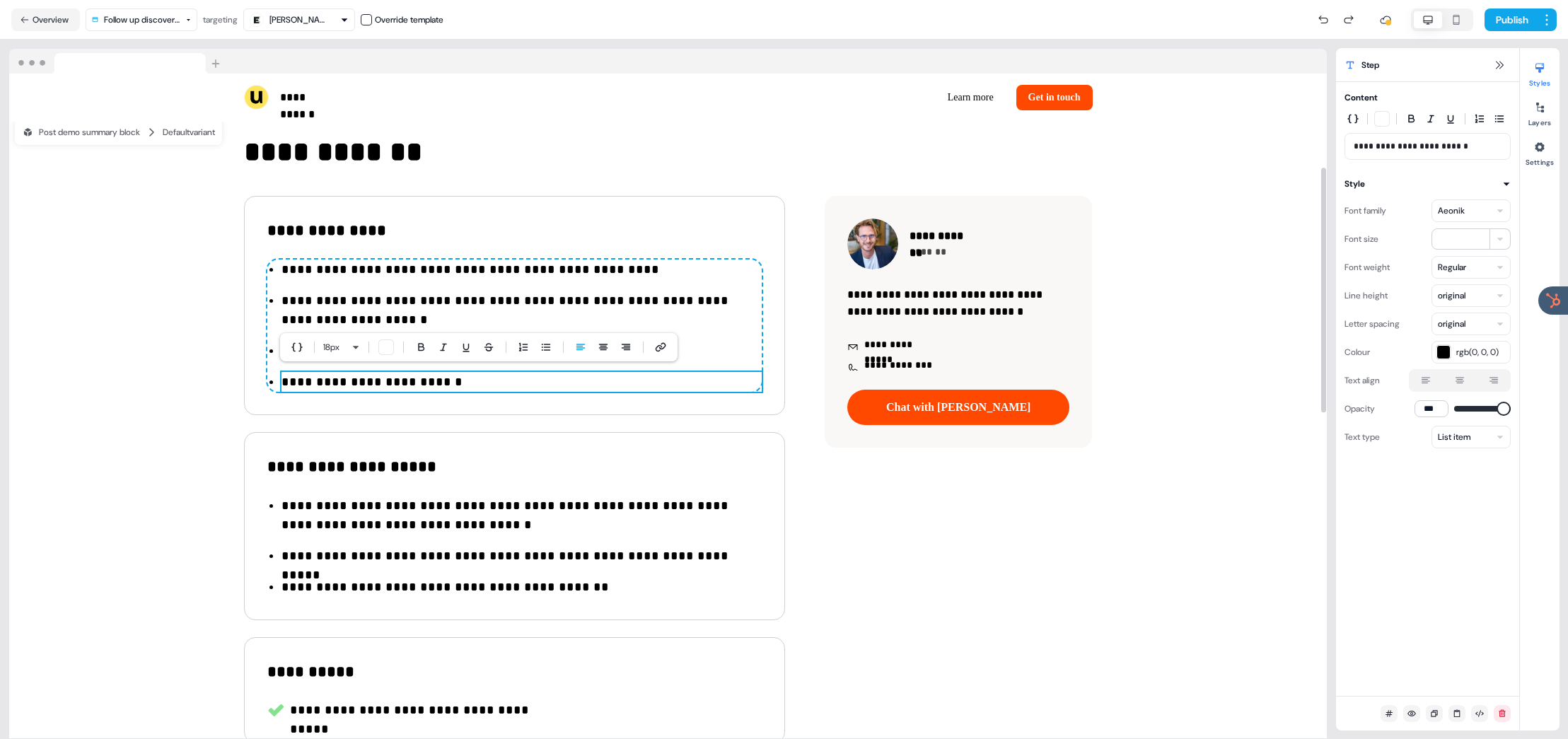 type 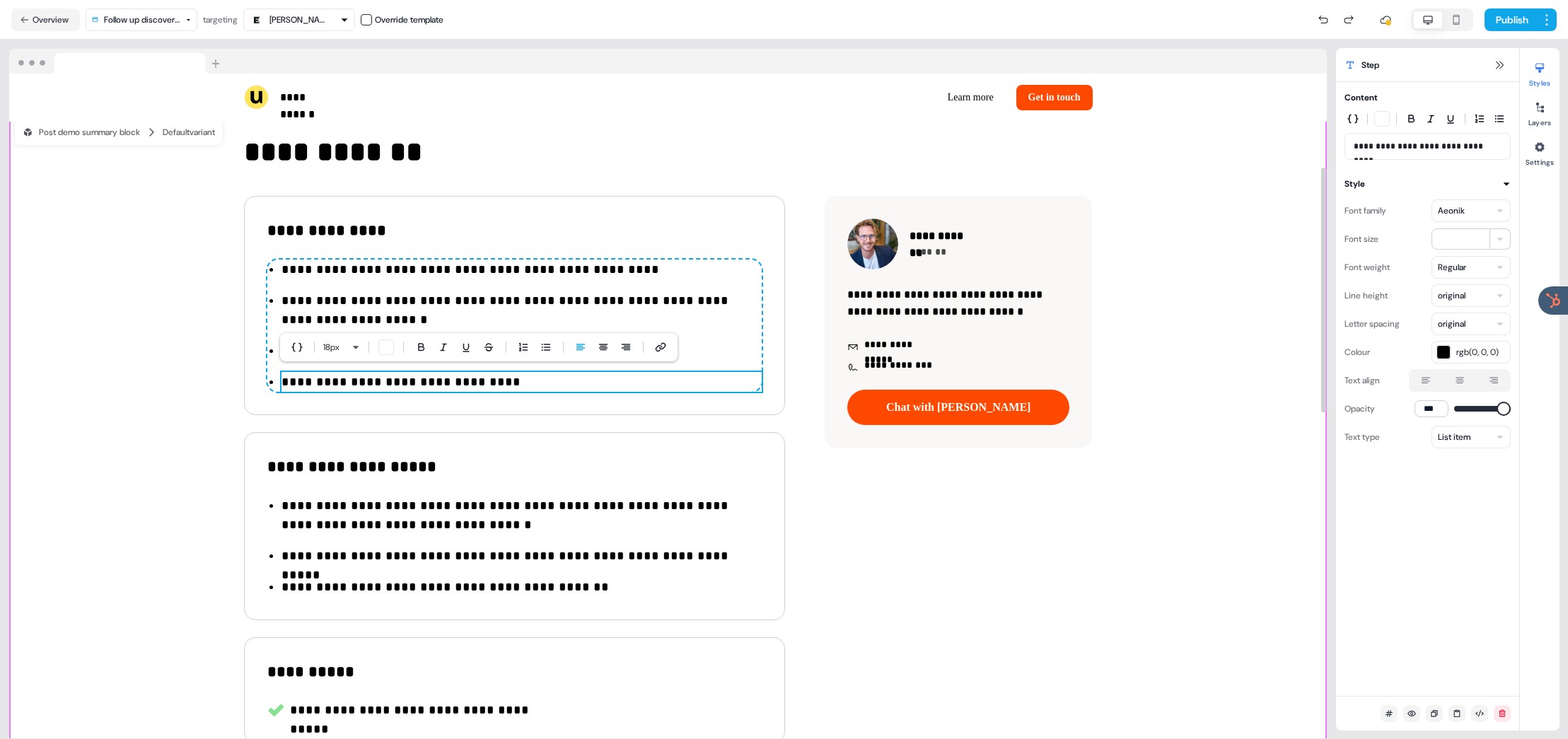 click on "**********" at bounding box center (668, 457) 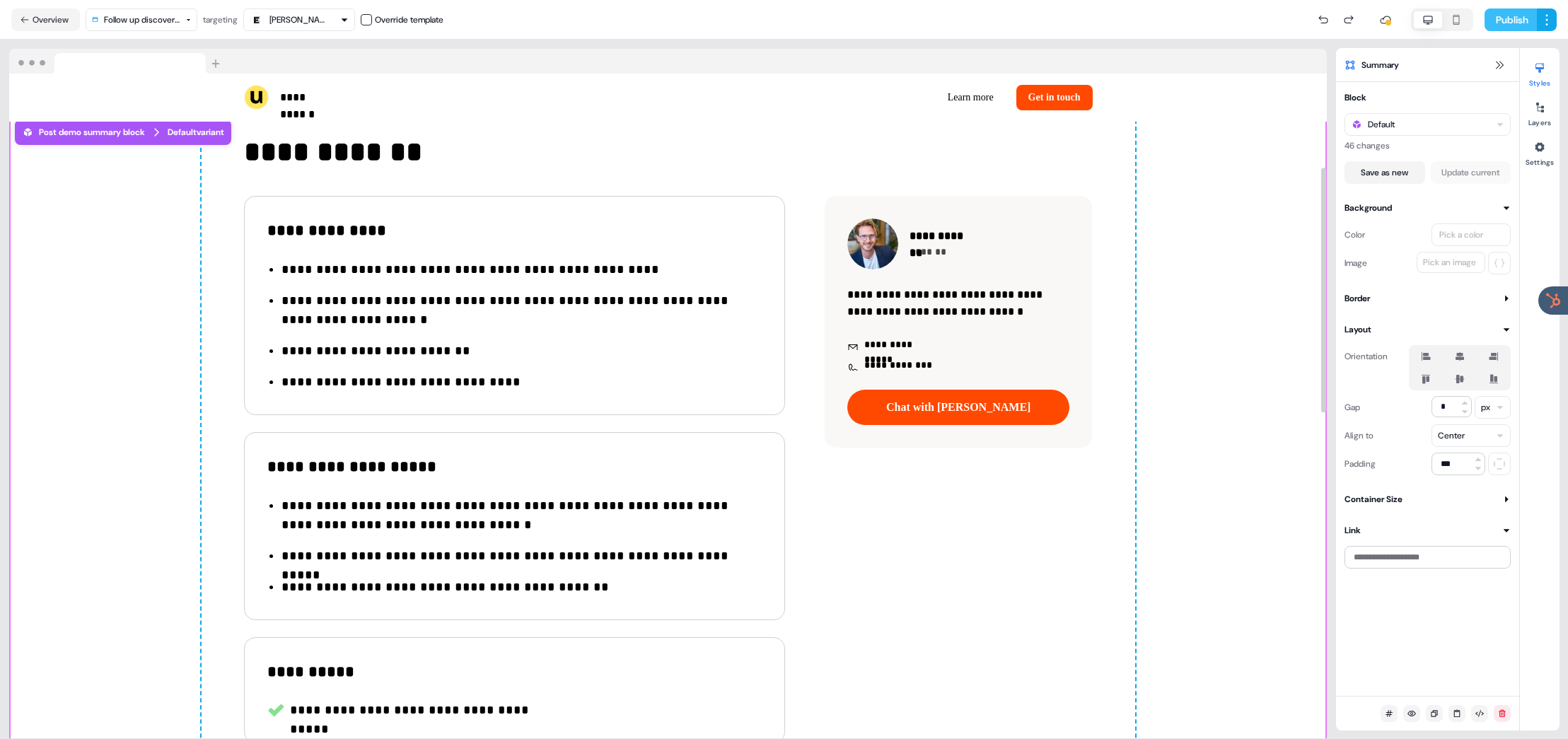 click on "Publish" at bounding box center [1511, 20] 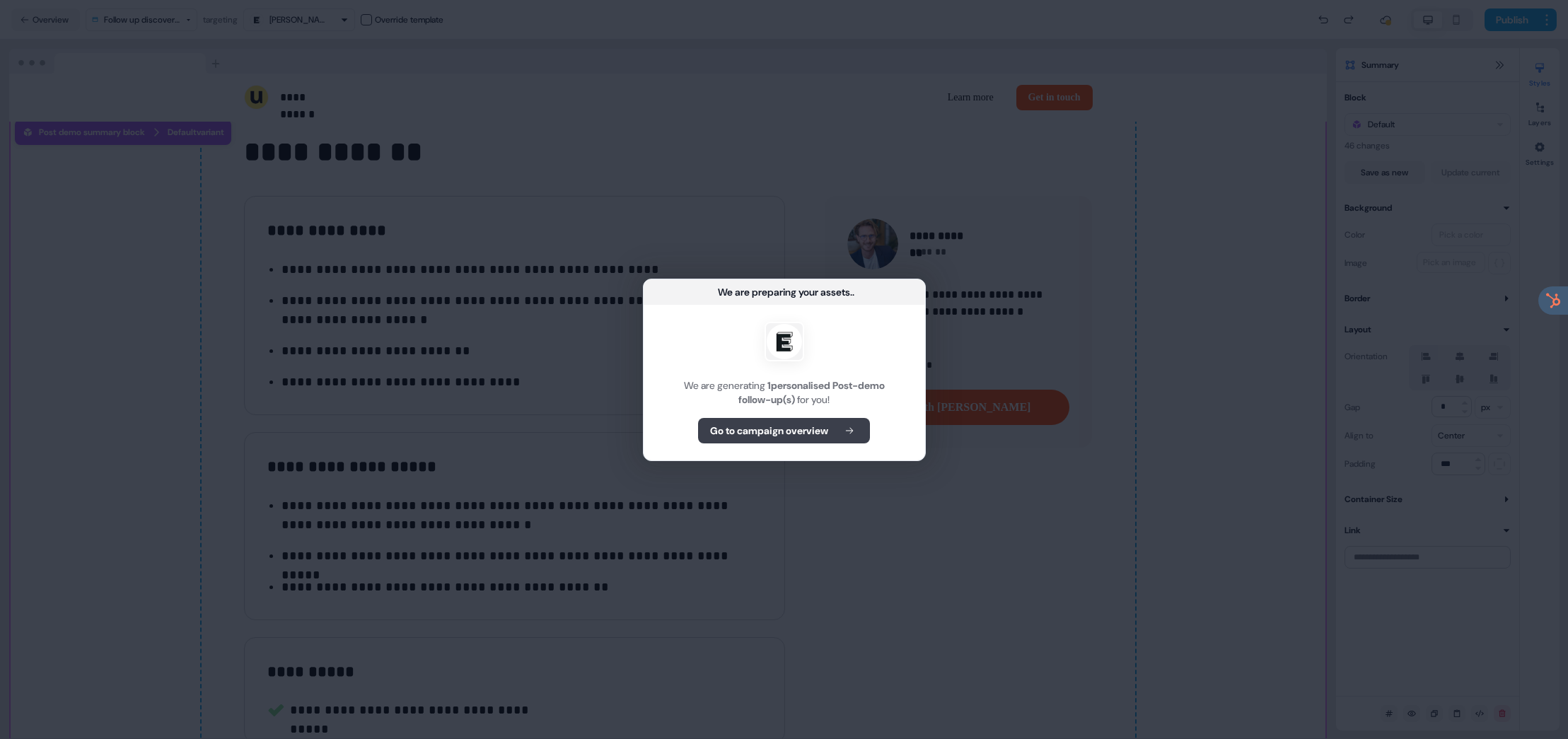 click on "Go to campaign overview" at bounding box center [769, 431] 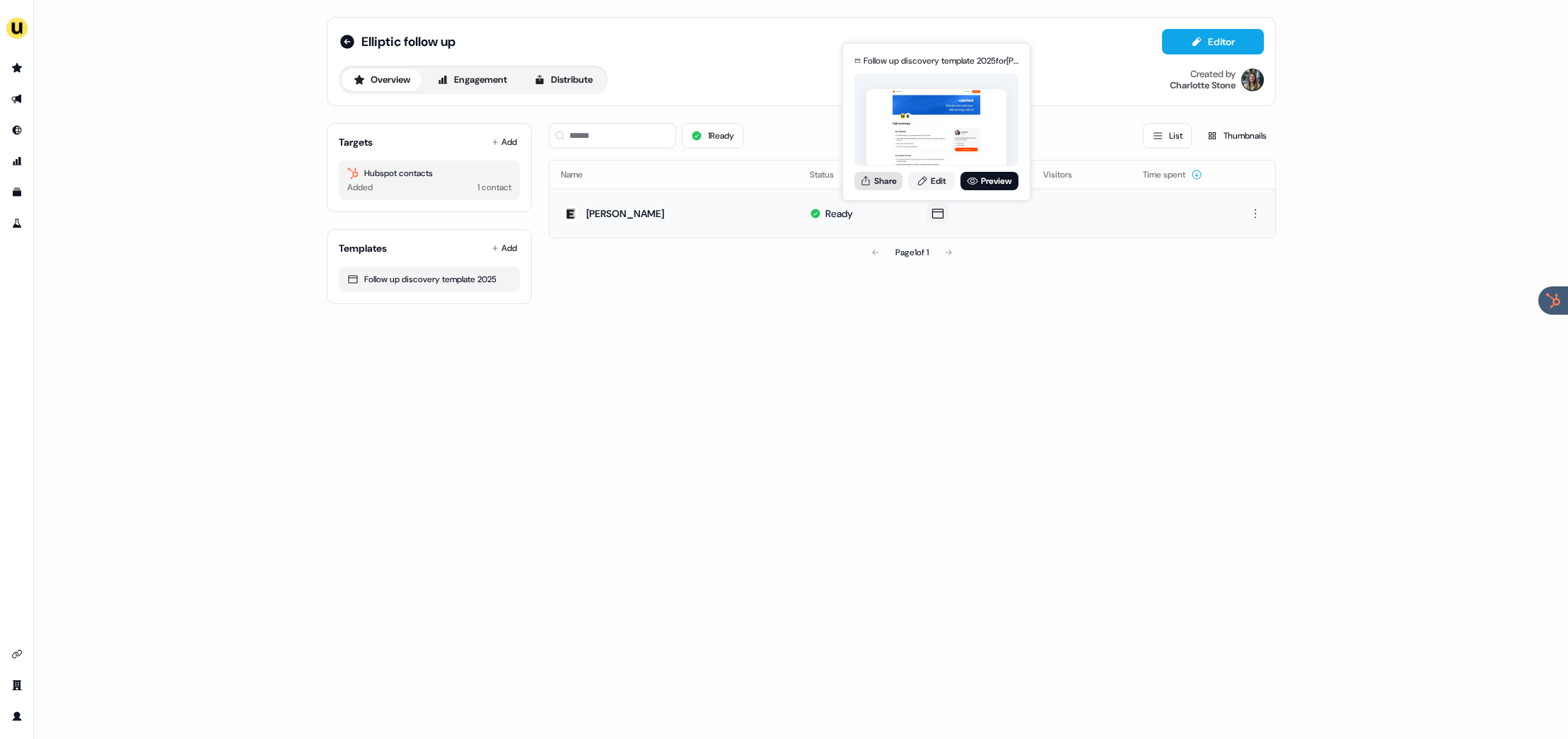 click on "Share" at bounding box center [878, 181] 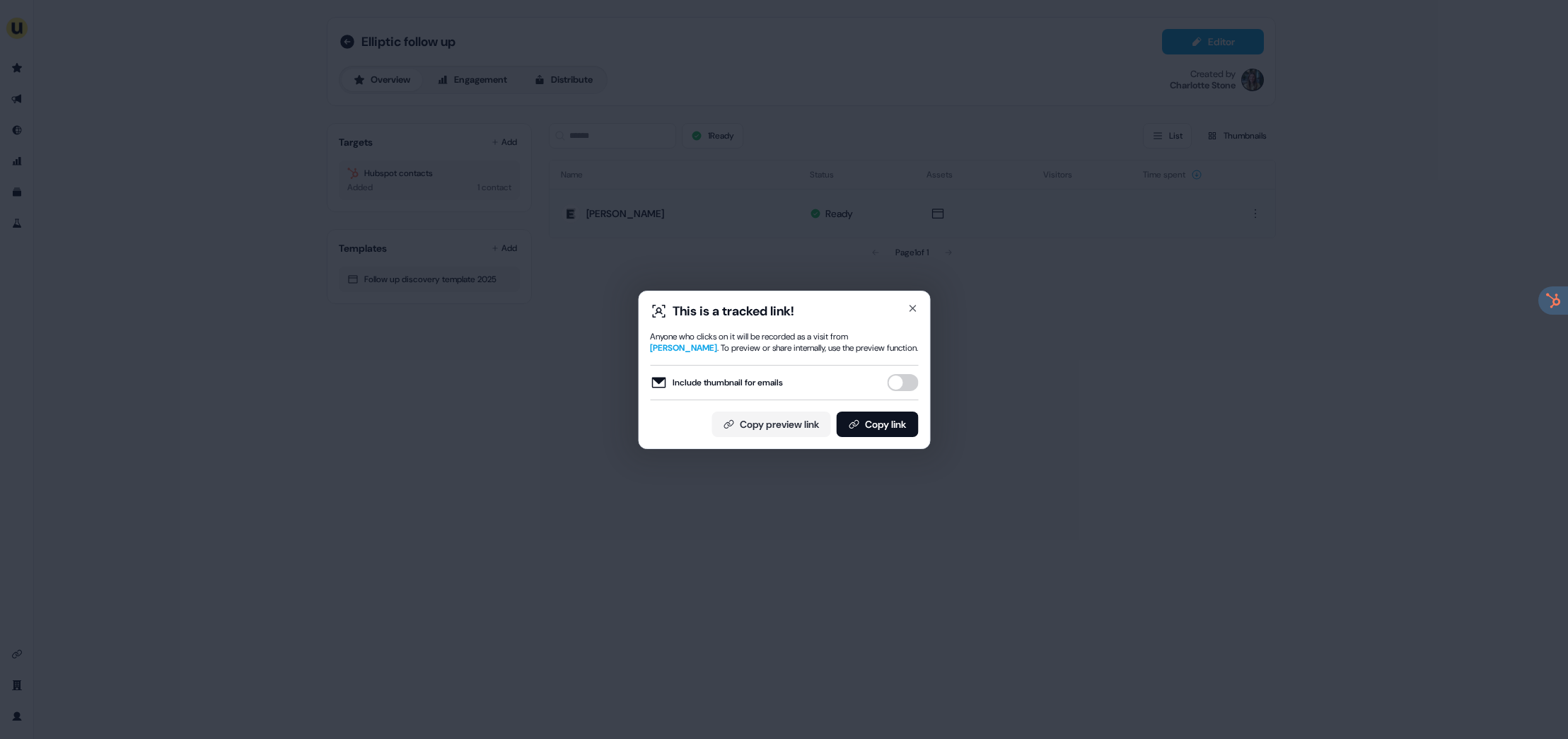 click on "Include thumbnail for emails" at bounding box center (784, 383) 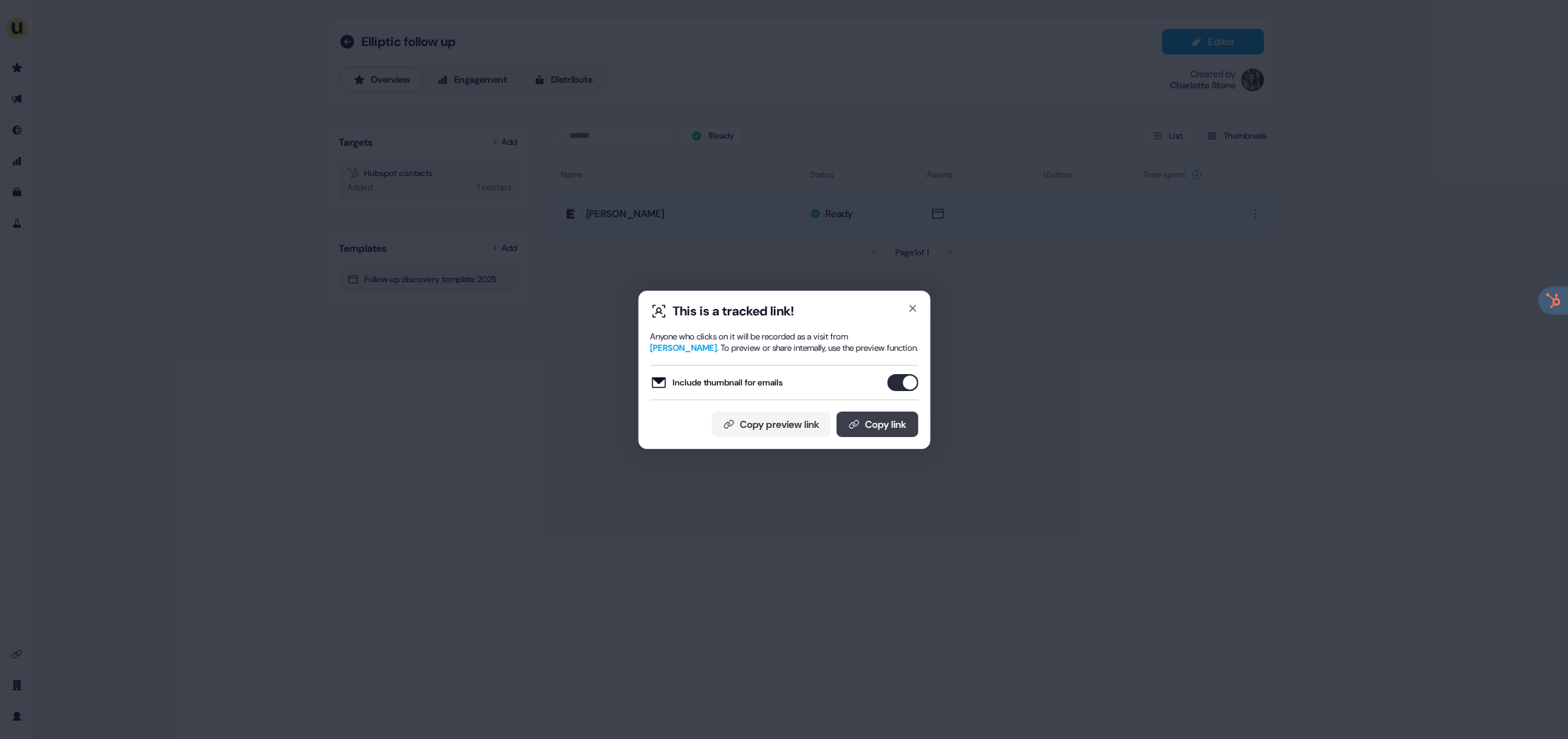 click on "Copy link" at bounding box center [877, 424] 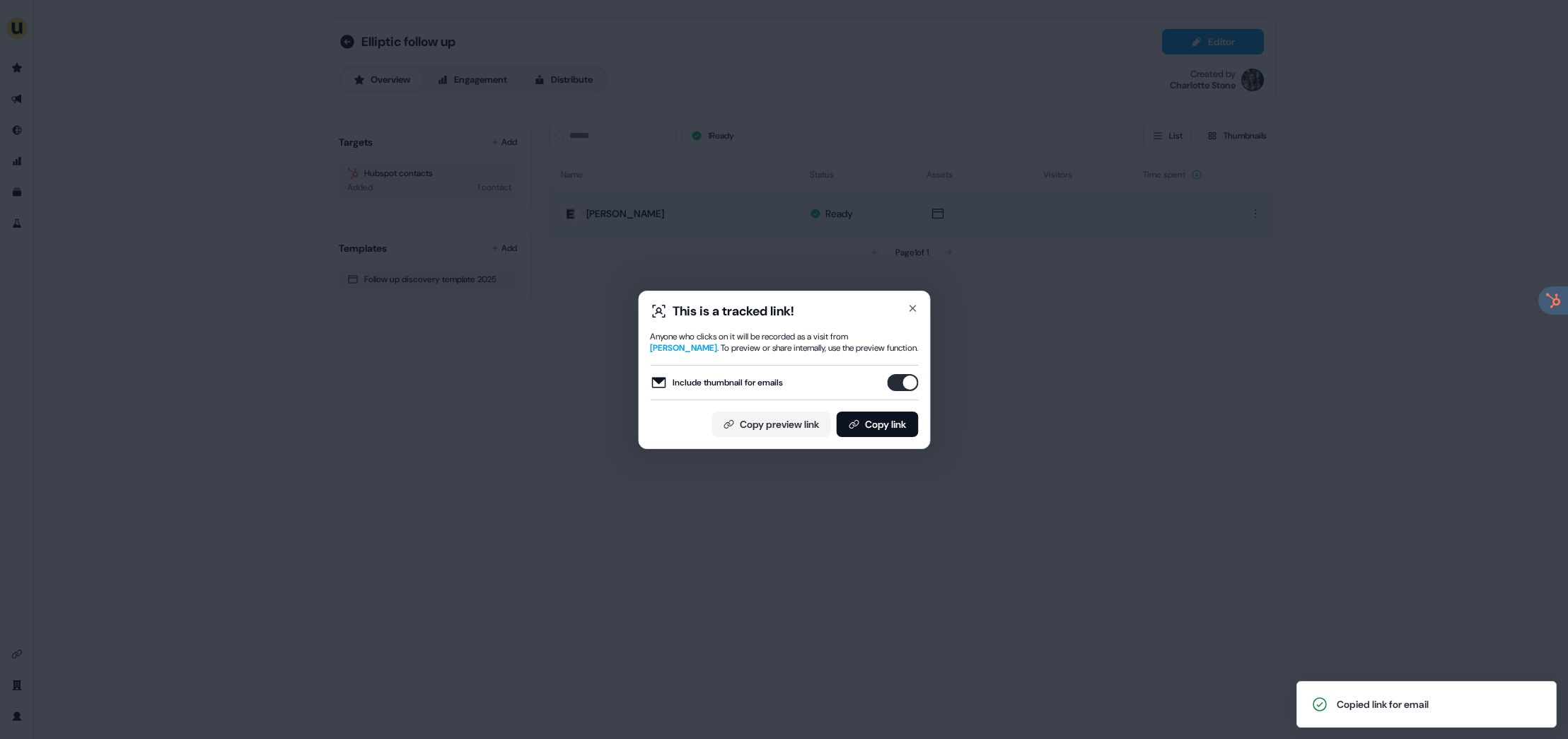 drag, startPoint x: 912, startPoint y: 376, endPoint x: 895, endPoint y: 399, distance: 28.6007 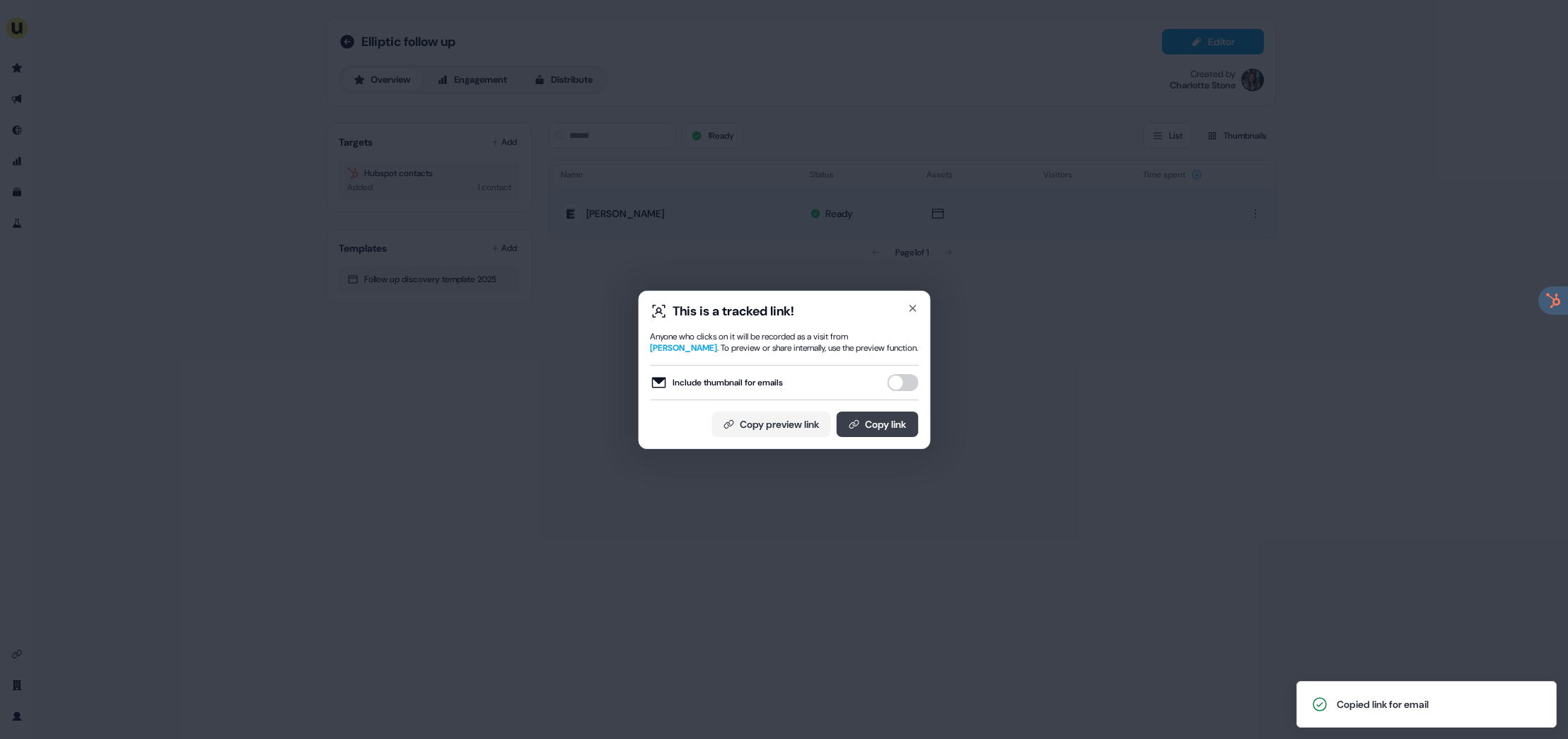 click on "Copy link" at bounding box center (877, 424) 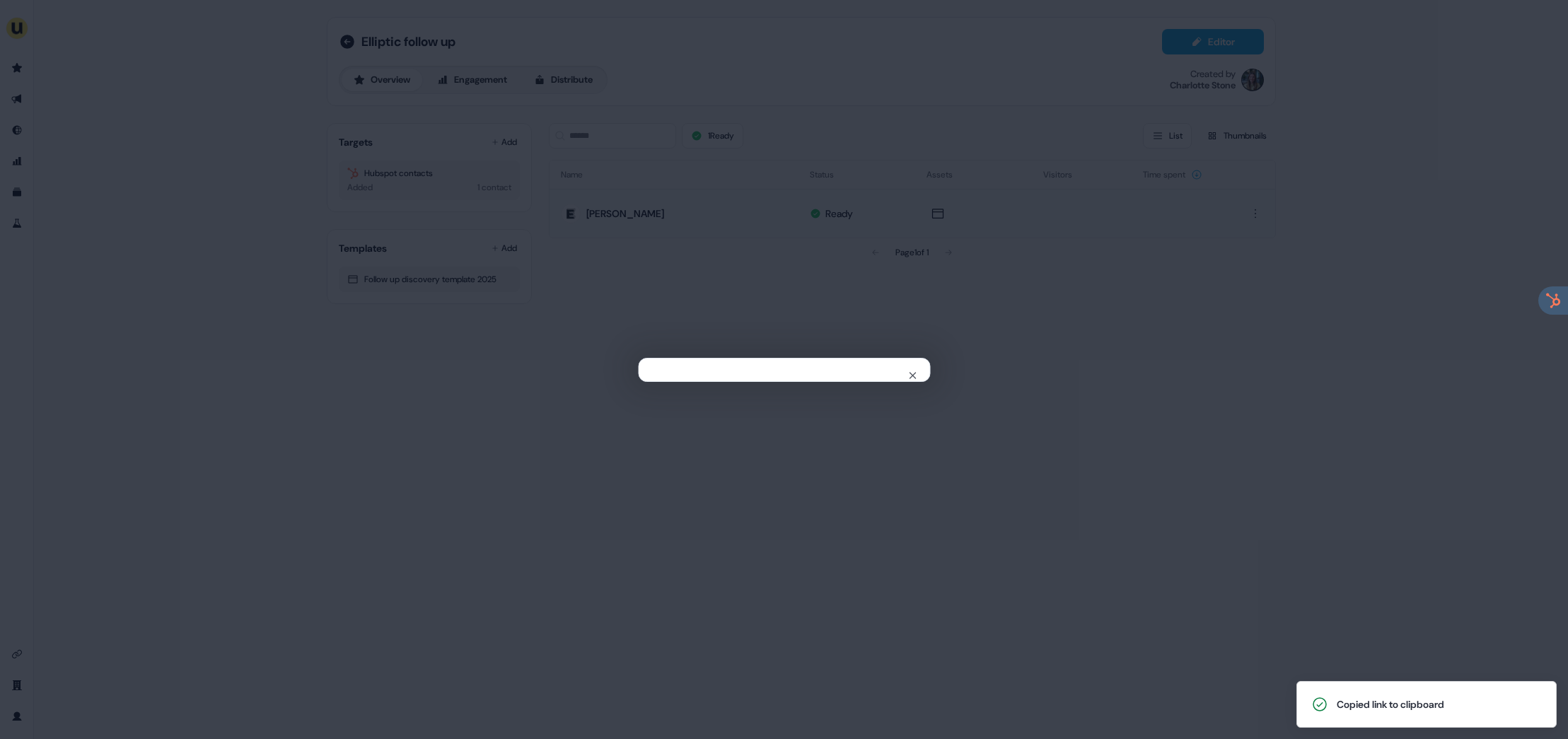 drag, startPoint x: 1084, startPoint y: 533, endPoint x: 1112, endPoint y: 544, distance: 30.083218 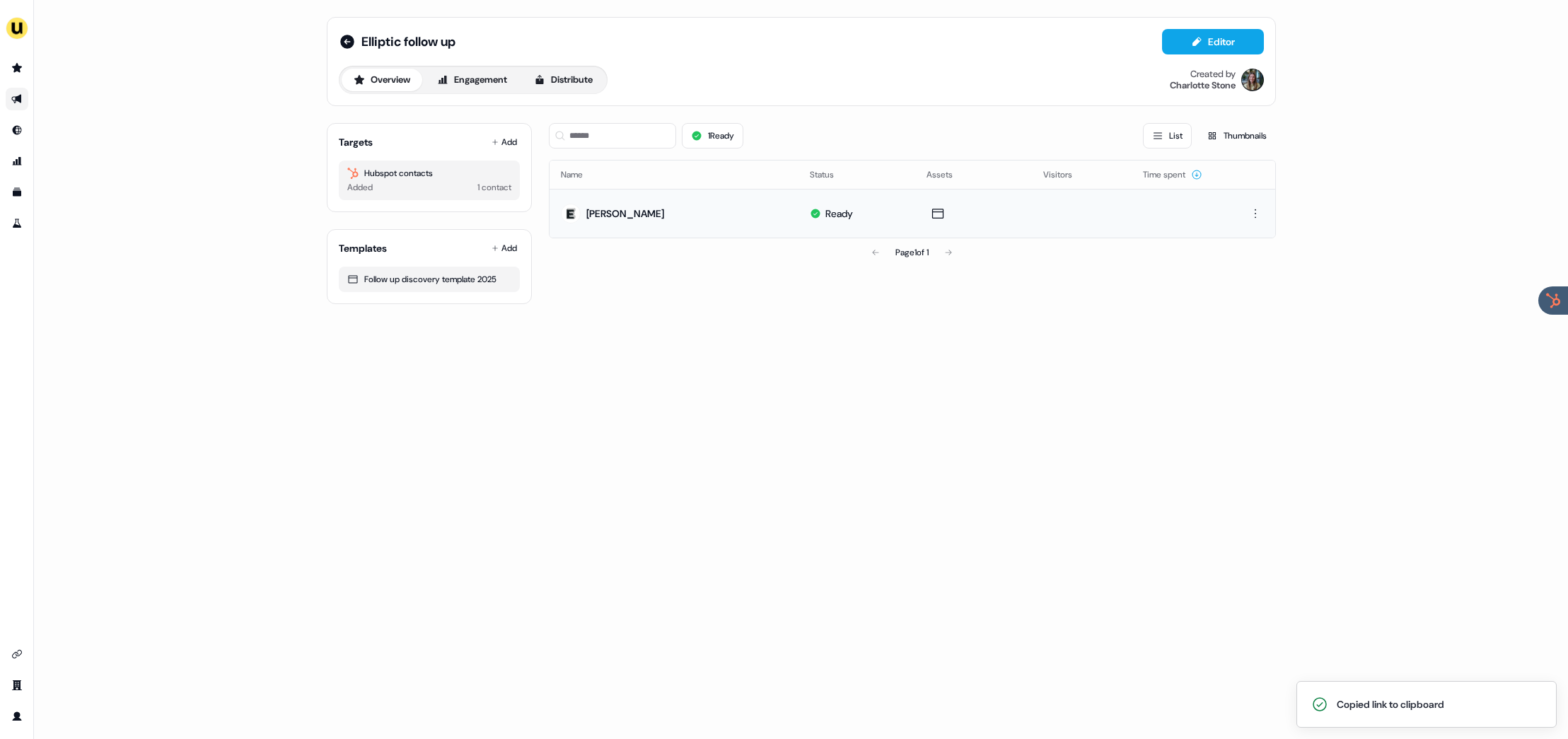 click at bounding box center [17, 99] 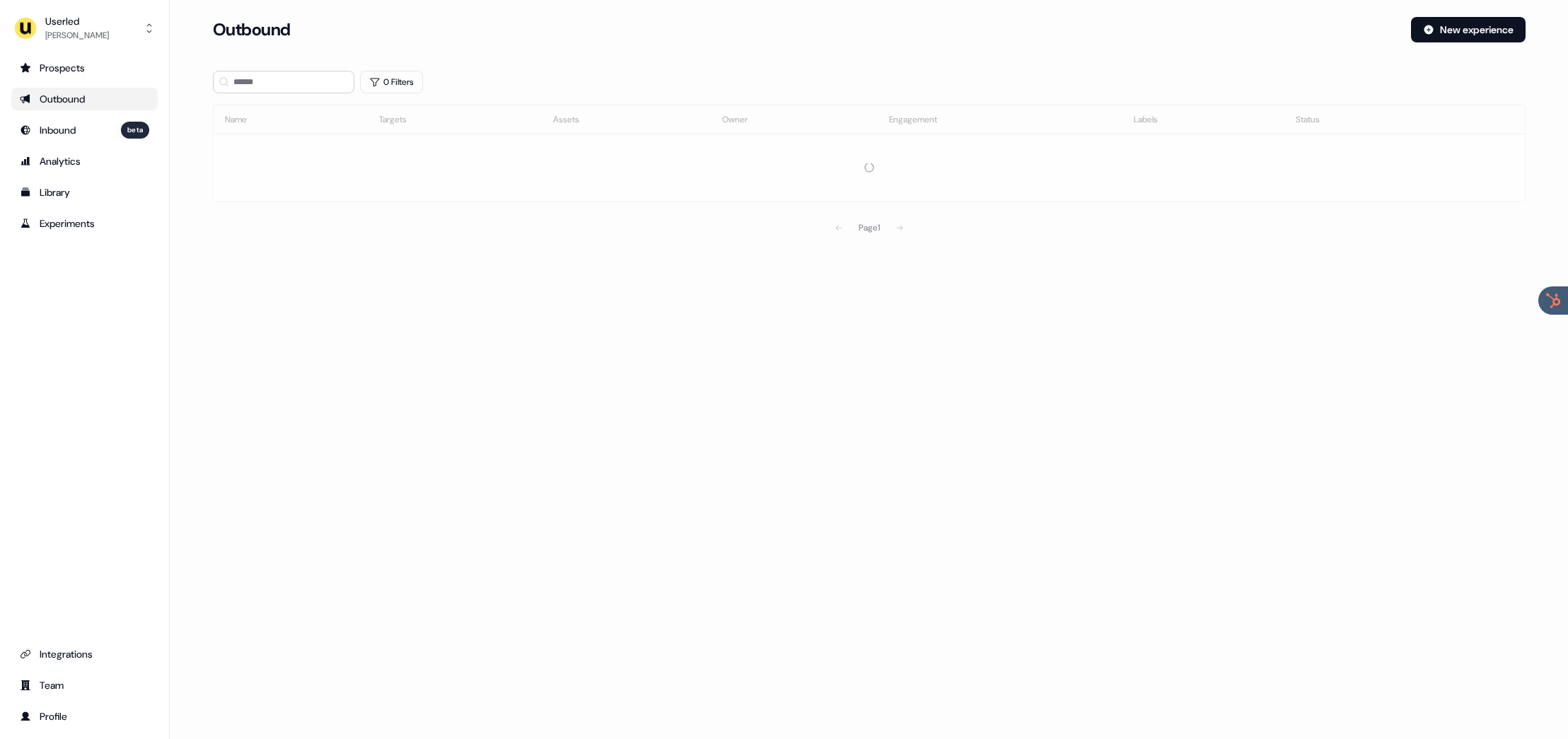 scroll, scrollTop: 0, scrollLeft: 0, axis: both 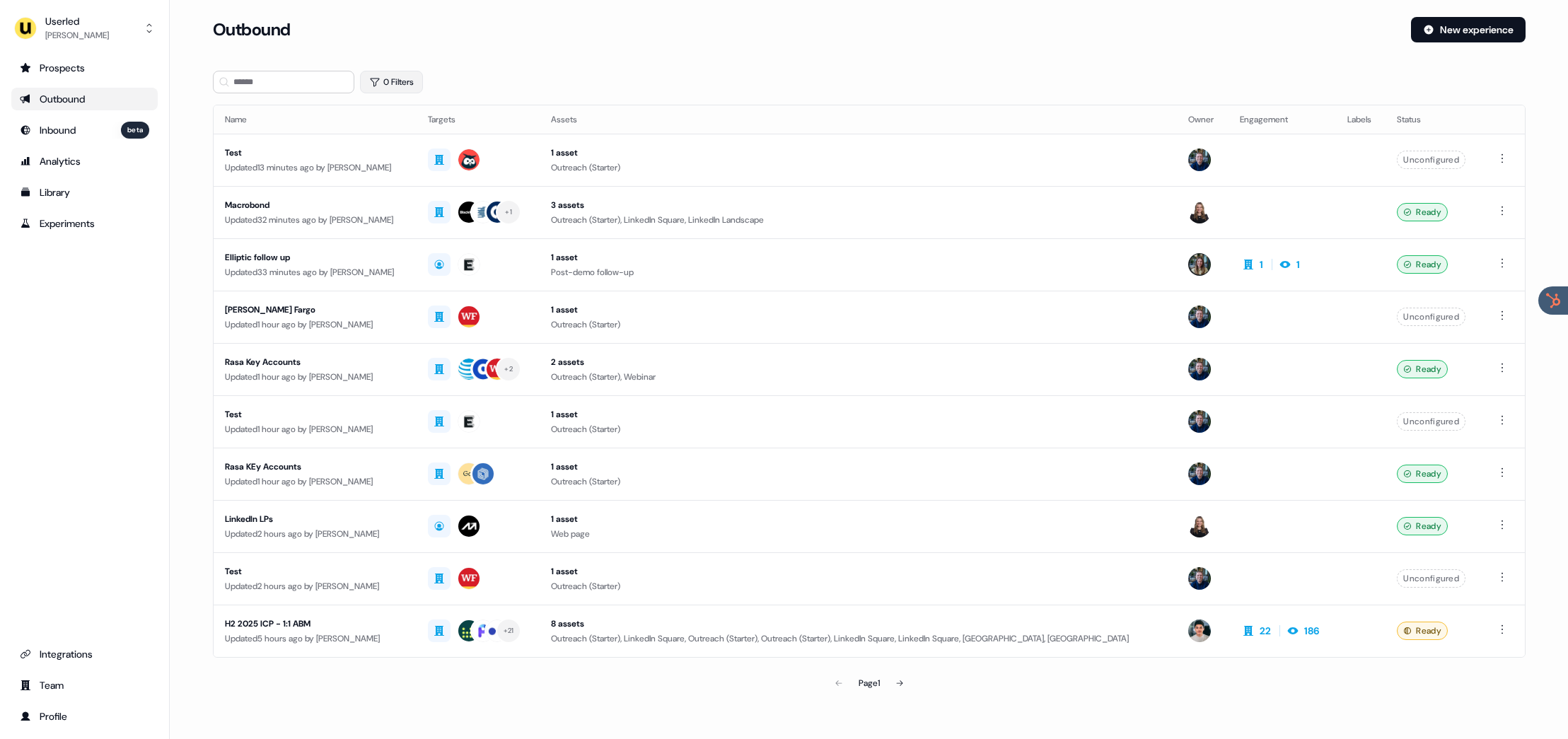 click on "0   Filters" at bounding box center [391, 82] 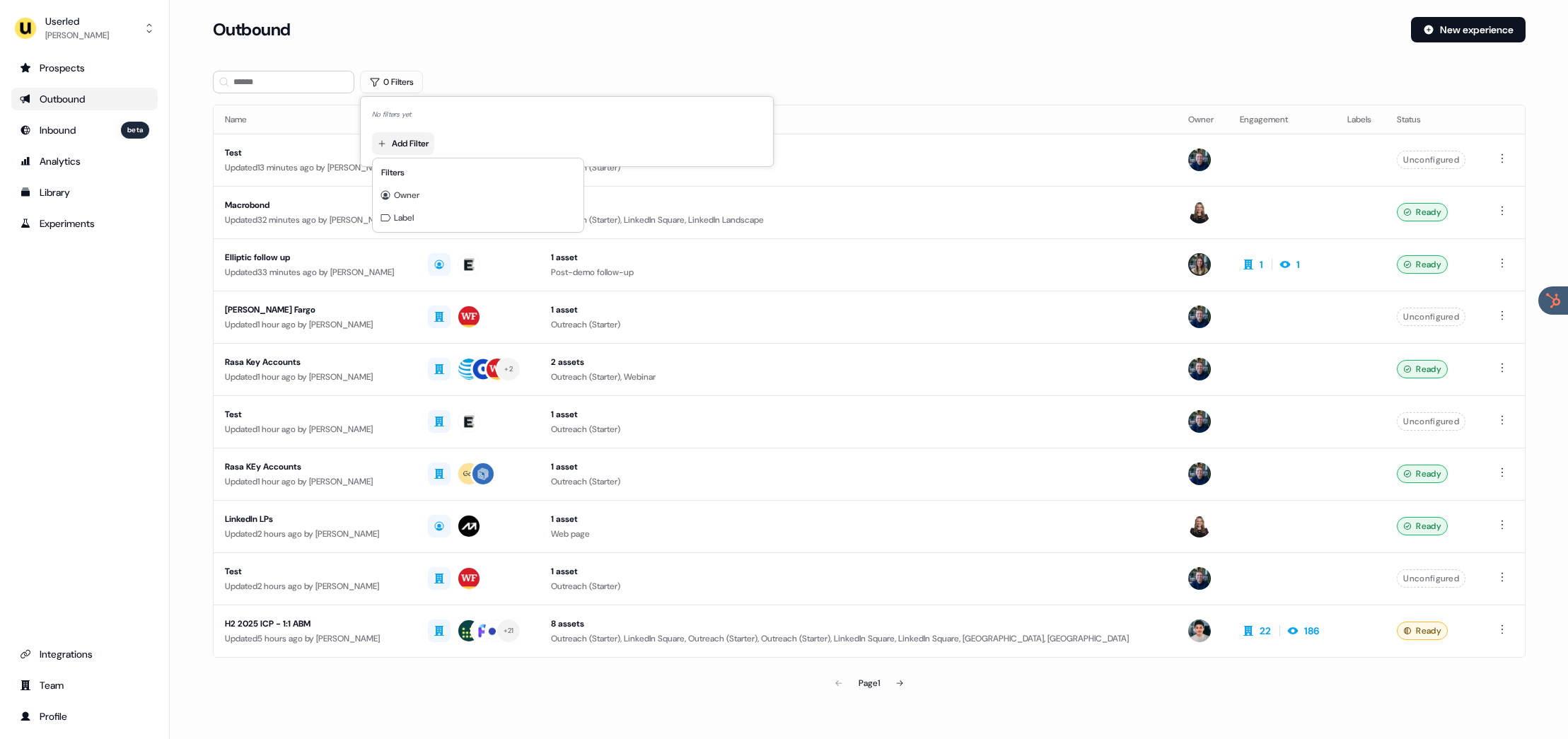 click on "For the best experience switch devices to a bigger screen. Go to [DOMAIN_NAME] Userled [PERSON_NAME] Prospects Outbound Inbound beta Analytics Library Experiments Integrations Team Profile Loading... Outbound New experience 0   Filters Name Targets Assets Owner Engagement Labels Status Test Updated  13 minutes ago   by   [PERSON_NAME] 1   asset Outreach (Starter) Unconfigured Macrobond Updated  32 minutes ago   by   [PERSON_NAME] + 1 3   assets Outreach (Starter), LinkedIn Square, LinkedIn Landscape Ready Elliptic follow up  Updated  33 minutes ago   by   [PERSON_NAME] 1   asset Post-demo follow-up 1 1 Ready [PERSON_NAME] Fargo Updated  1 hour ago   by   [PERSON_NAME] 1   asset Outreach (Starter) Unconfigured Rasa Key Accounts Updated  1 hour ago   by   [PERSON_NAME] + 2 2   assets Outreach (Starter), Webinar Ready Test Updated  1 hour ago   by   [PERSON_NAME] 1   asset Outreach (Starter) Unconfigured [PERSON_NAME] Accounts Updated  1 hour ago   by   [PERSON_NAME] 1   asset Outreach (Starter) Ready" at bounding box center (784, 369) 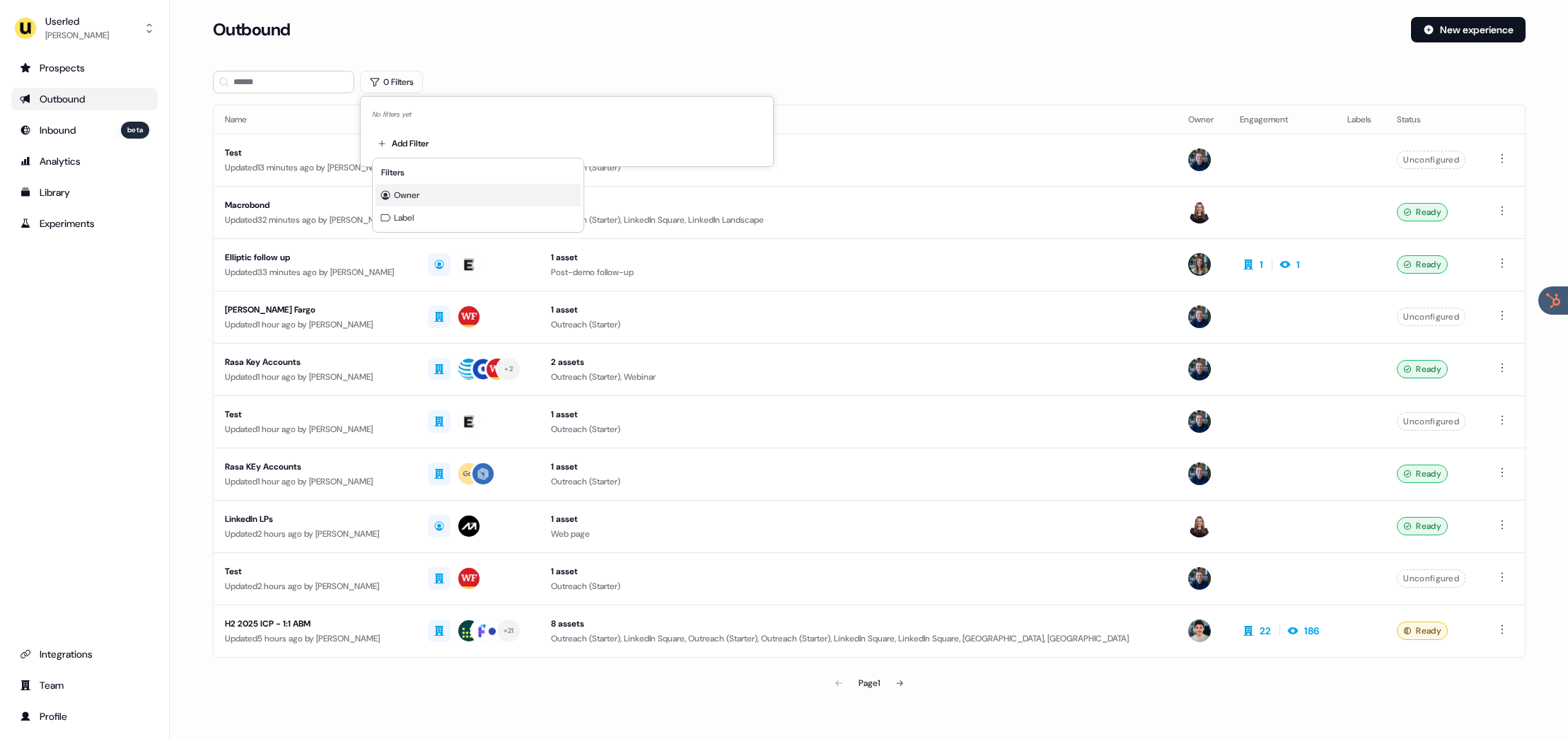 click on "Owner" at bounding box center (478, 195) 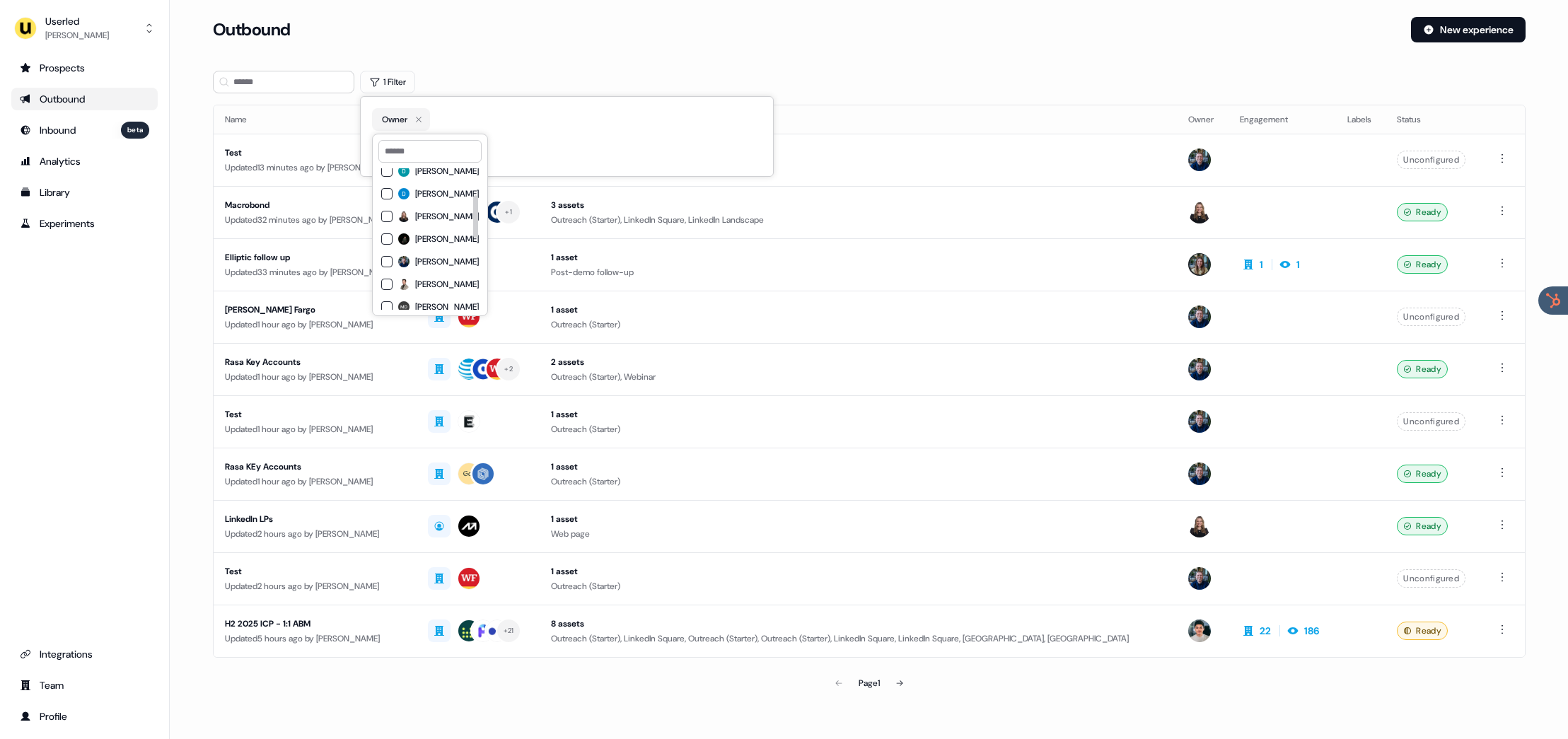 scroll, scrollTop: 89, scrollLeft: 0, axis: vertical 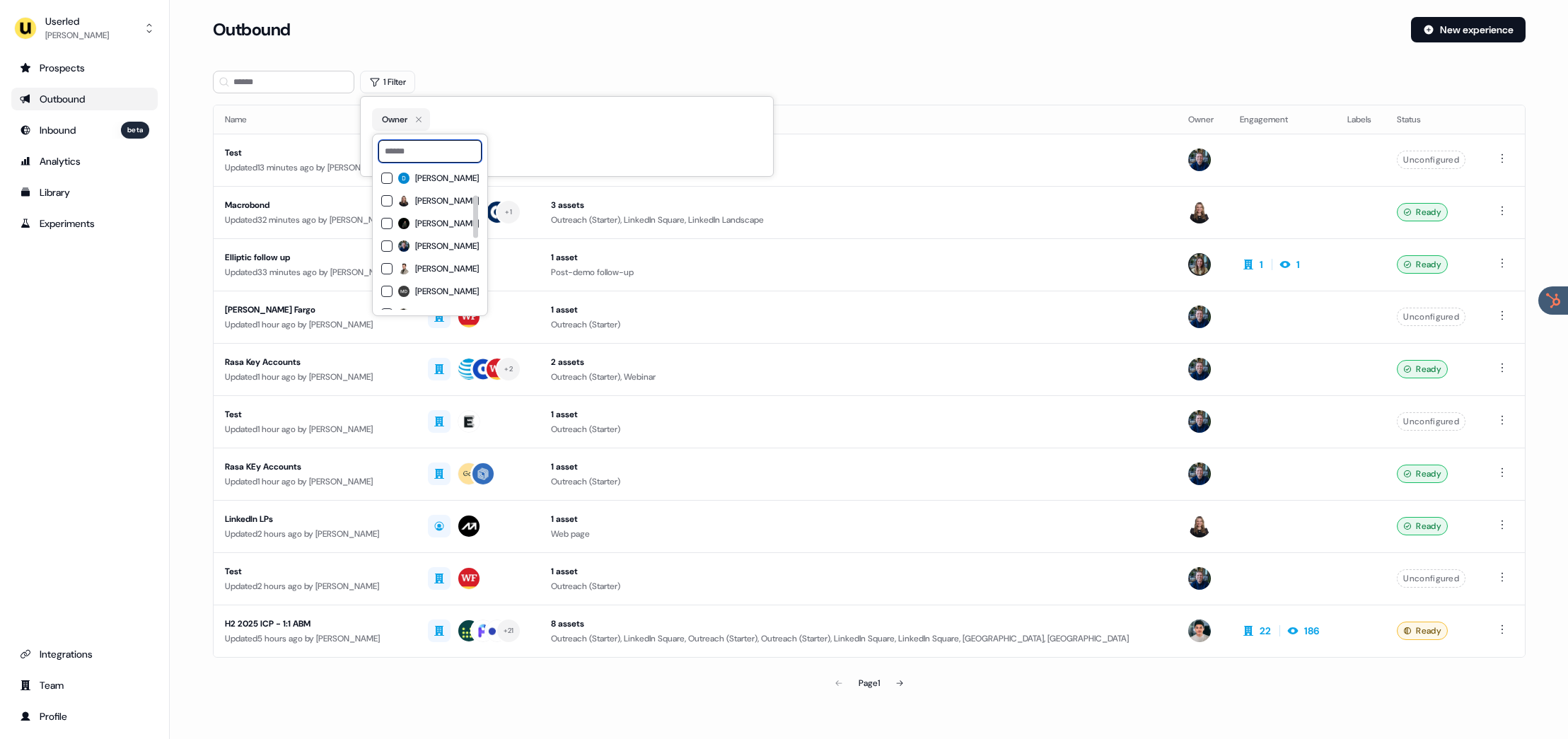 click at bounding box center (430, 151) 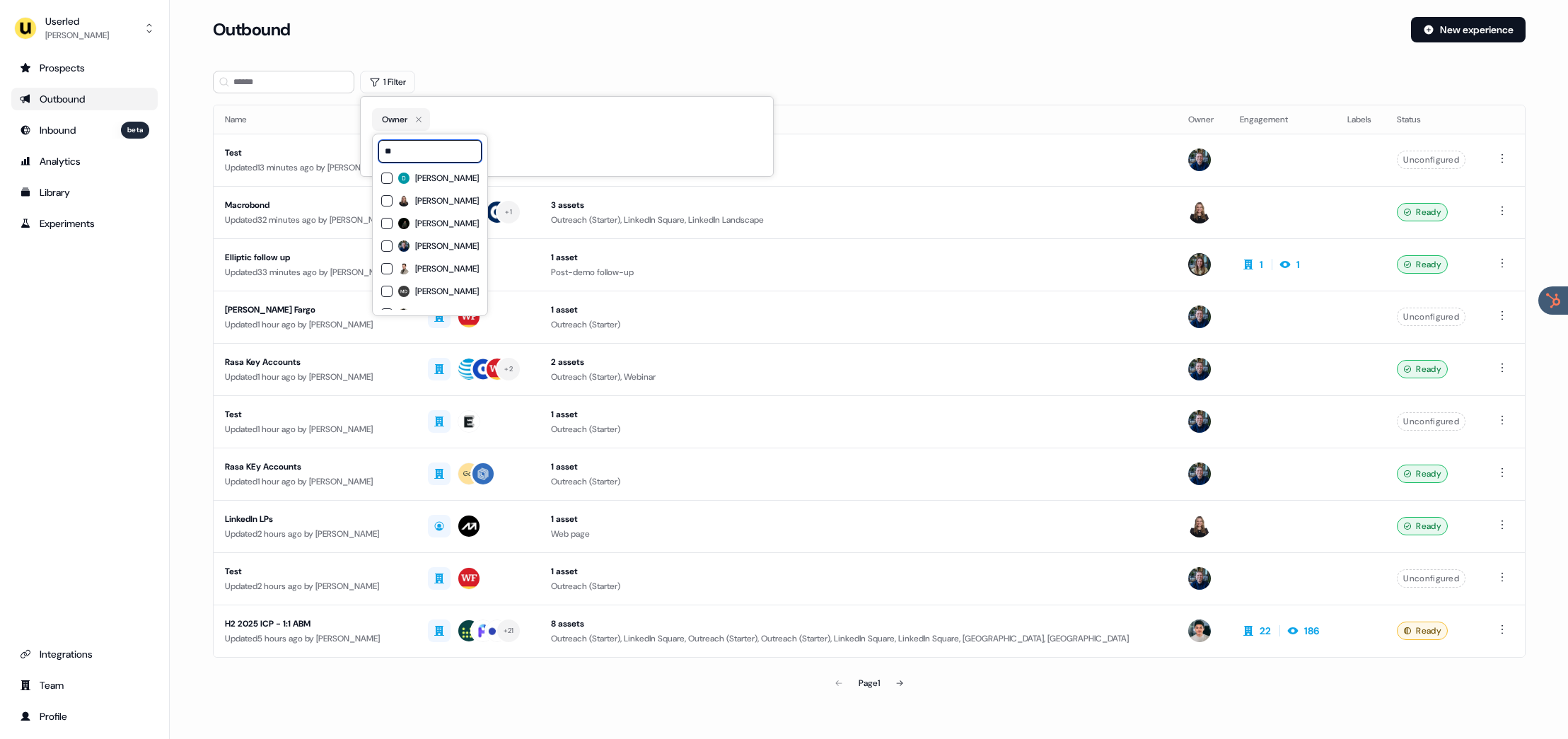 scroll, scrollTop: 0, scrollLeft: 0, axis: both 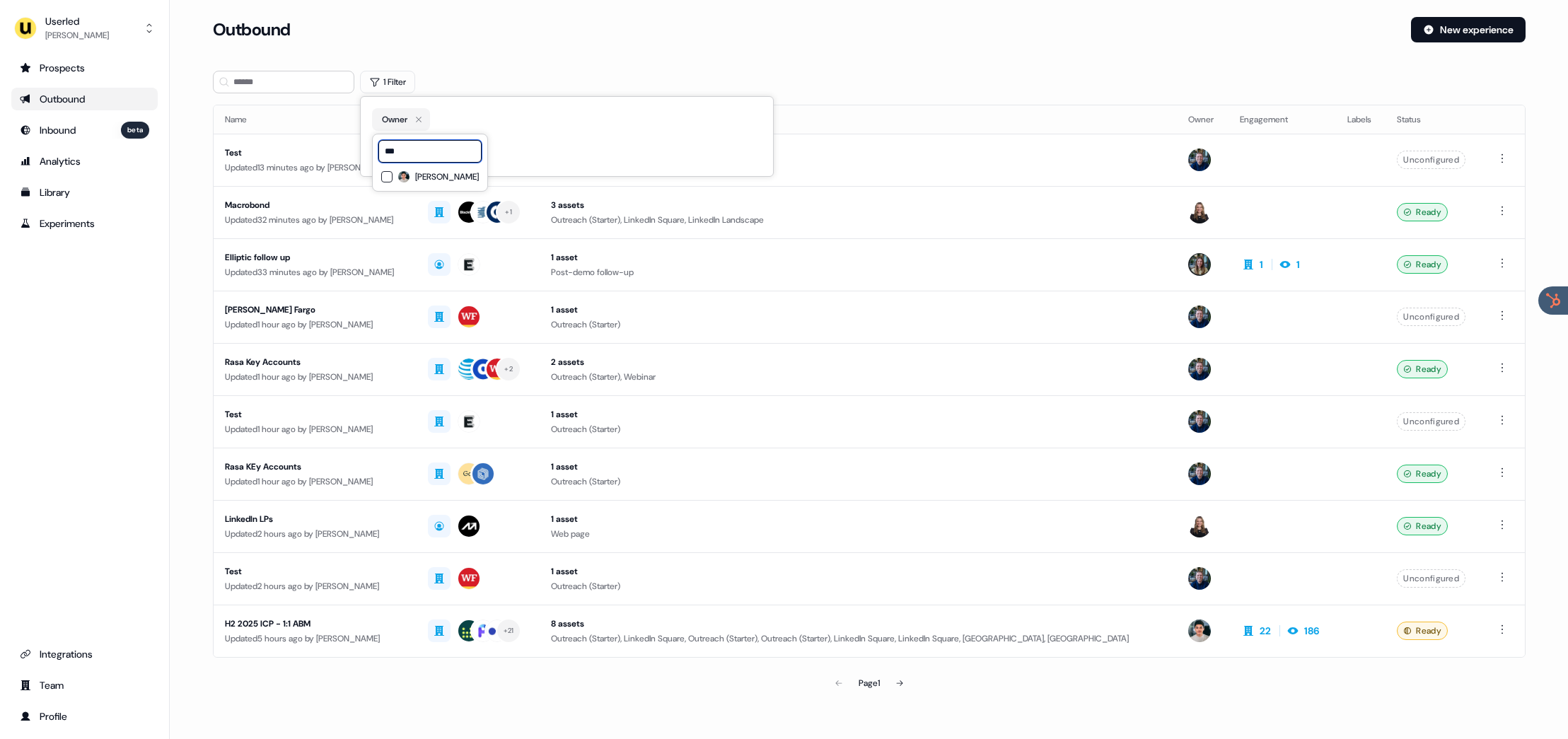 type on "***" 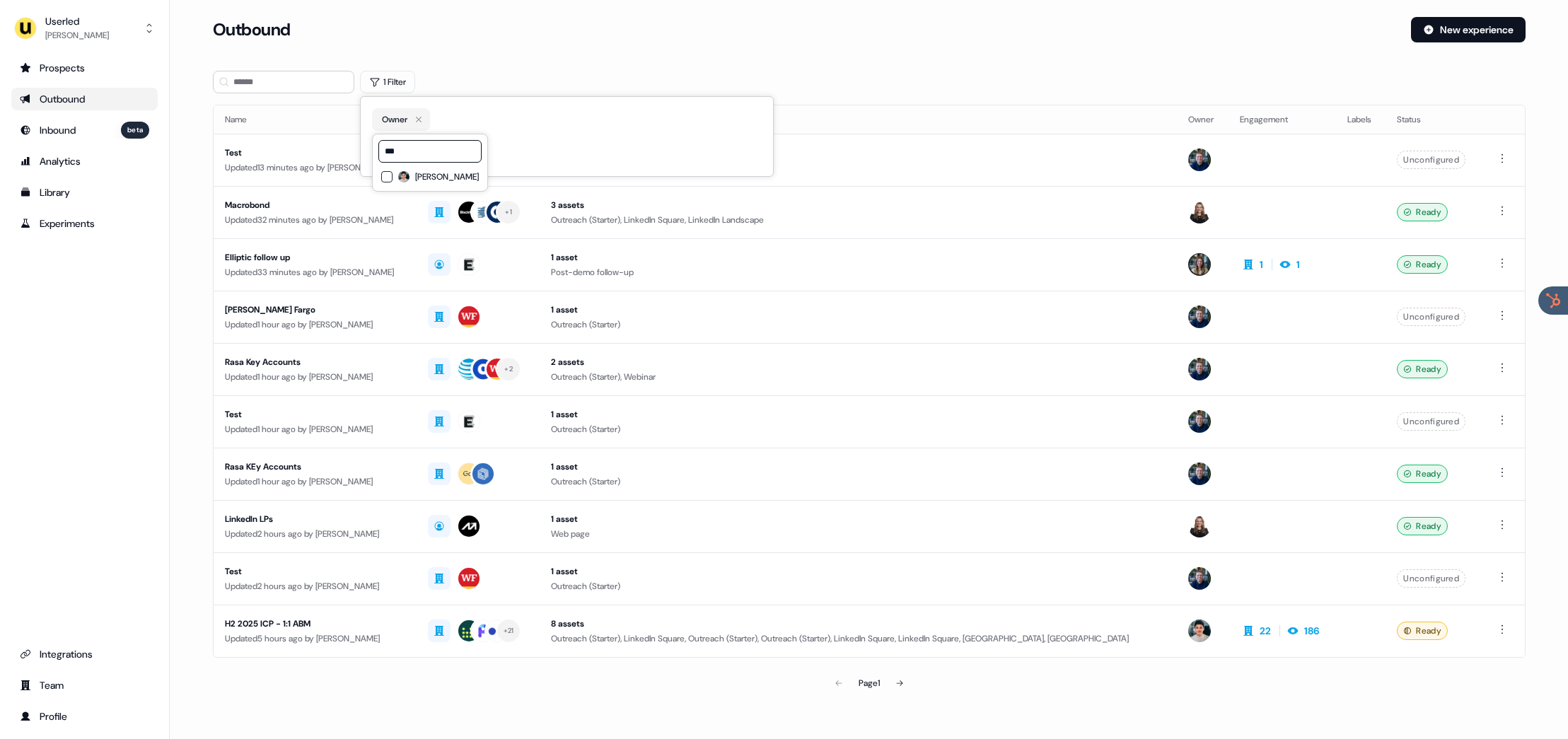 click on "Vincent Plassard" at bounding box center (447, 177) 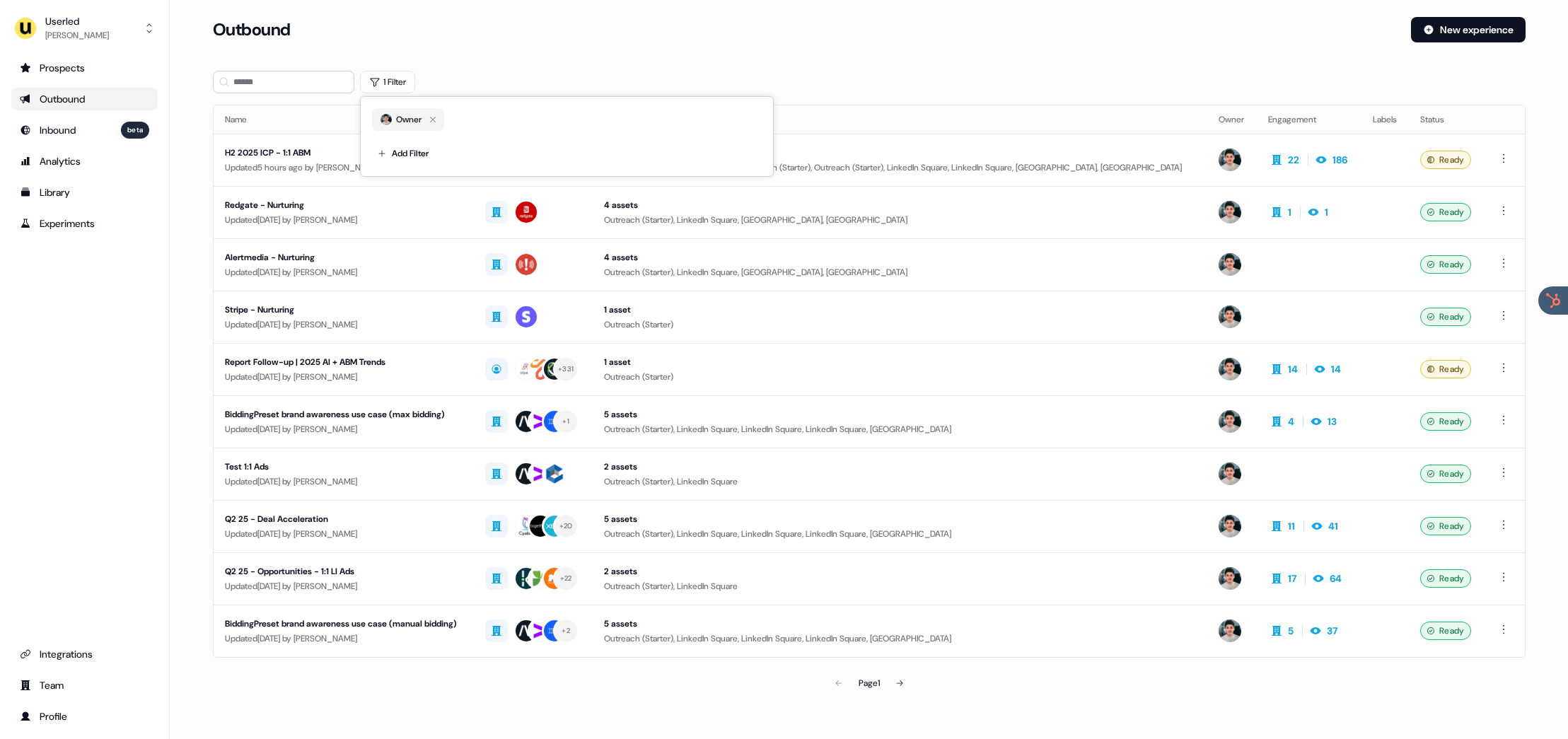 click on "Loading... Outbound New experience 1   Filter Name Targets Assets Owner Engagement Labels Status H2 2025 ICP - 1:1 ABM Updated  5 hours ago   by   Vincent Plassard + 21 8   assets Outreach (Starter), LinkedIn Square, Outreach (Starter), Outreach (Starter), LinkedIn Square, LinkedIn Square, LinkedIn Square, LinkedIn Square 22 186 Ready Redgate - Nurturing Updated  3 days ago   by   Vincent Plassard 4   assets Outreach (Starter), LinkedIn Square, LinkedIn Square, LinkedIn Square 1 1 Ready Alertmedia - Nurturing Updated  3 days ago   by   Vincent Plassard 4   assets Outreach (Starter), LinkedIn Square, LinkedIn Square, LinkedIn Square Ready Stripe - Nurturing Updated  3 days ago   by   Vincent Plassard 1   asset Outreach (Starter) Ready Report Follow-up | 2025 AI + ABM Trends  Updated  5 days ago   by   Vincent Plassard + 331 1   asset Outreach (Starter) 14 14 Ready BiddingPreset brand awareness use case (max bidding) Updated  9 days ago   by   Vincent Plassard + 1 5   assets 4 13 Ready Test 1:1 Ads   by" at bounding box center [869, 377] 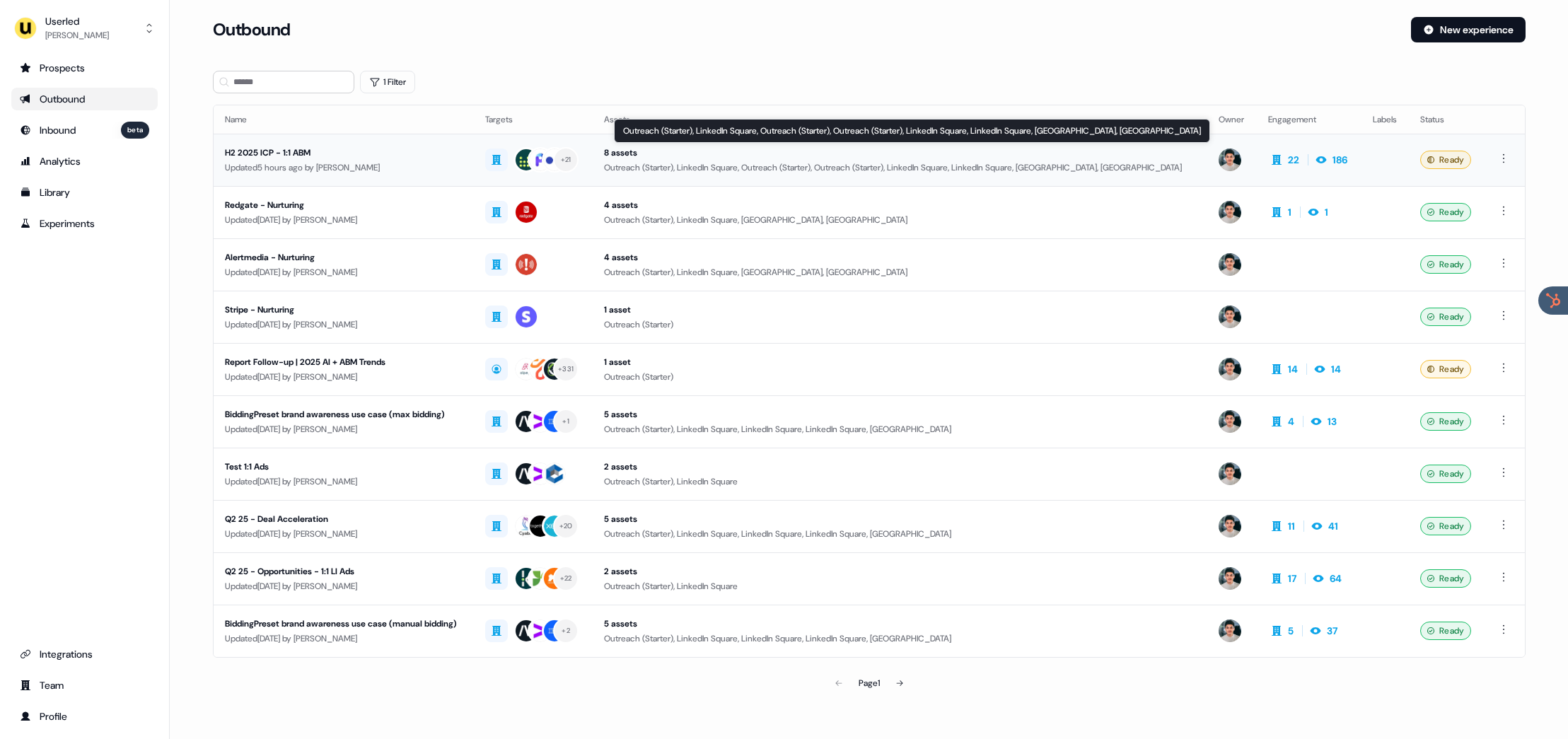 click on "Outreach (Starter), LinkedIn Square, Outreach (Starter), Outreach (Starter), LinkedIn Square, LinkedIn Square, LinkedIn Square, LinkedIn Square" at bounding box center (900, 168) 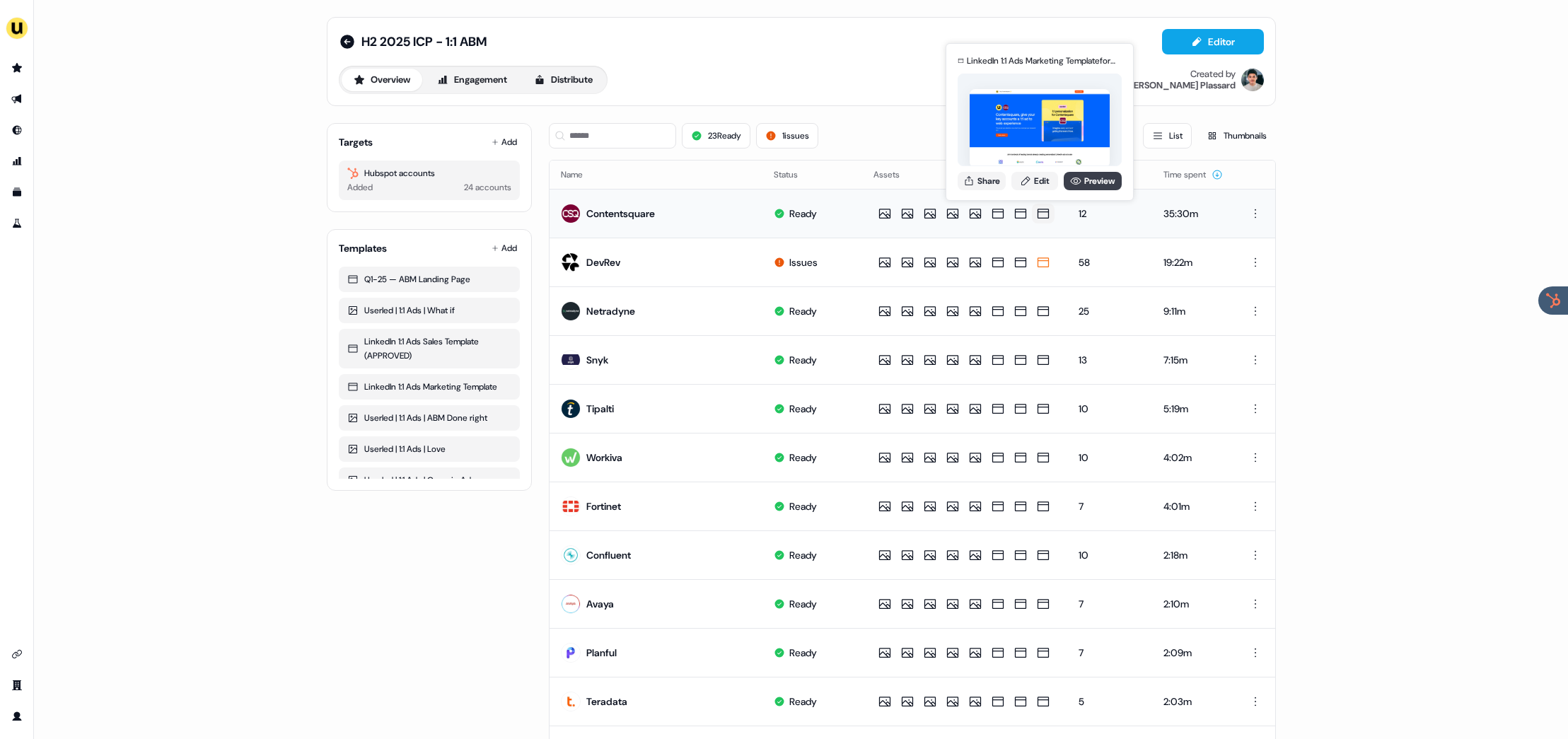 click on "Preview" at bounding box center [1093, 181] 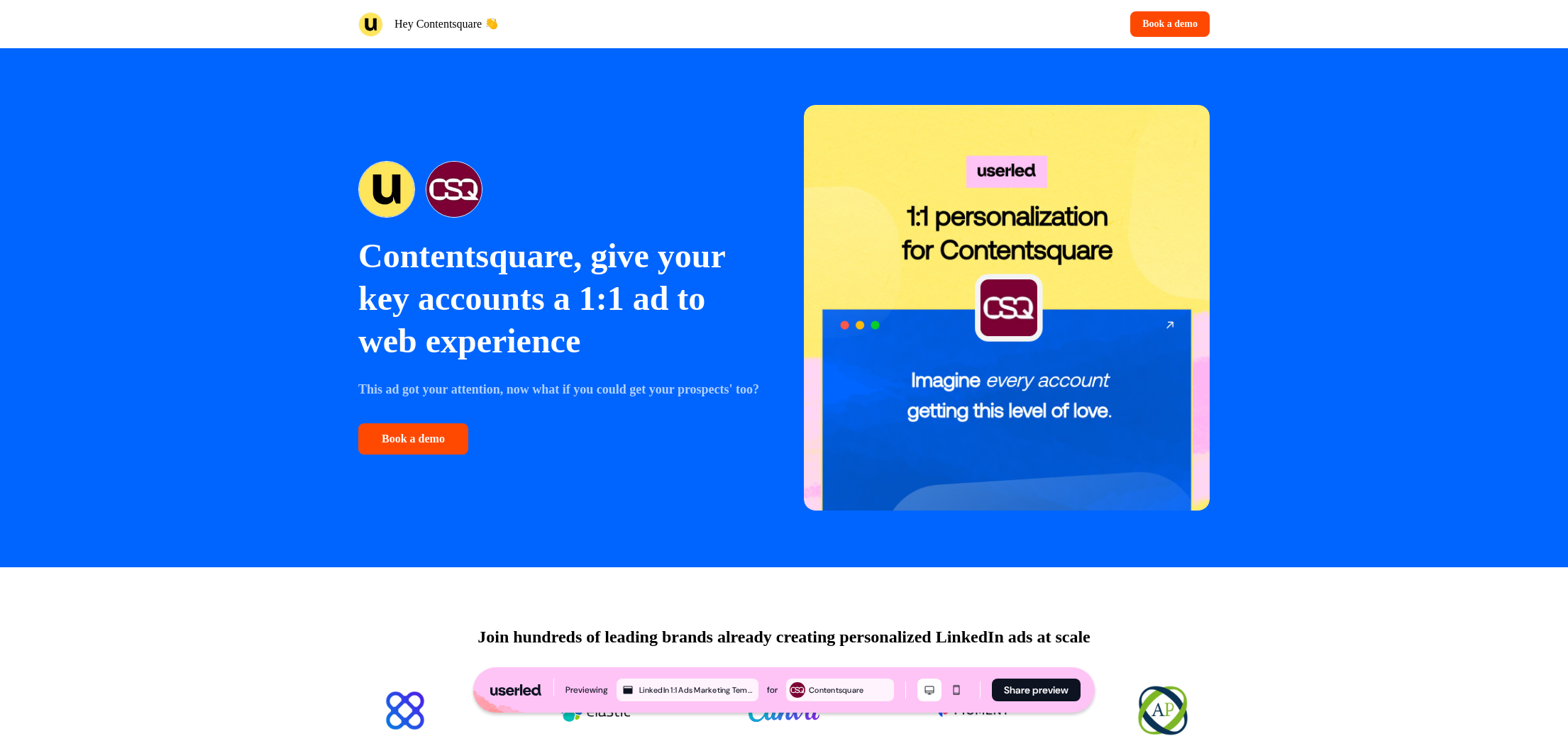 scroll, scrollTop: 0, scrollLeft: 0, axis: both 